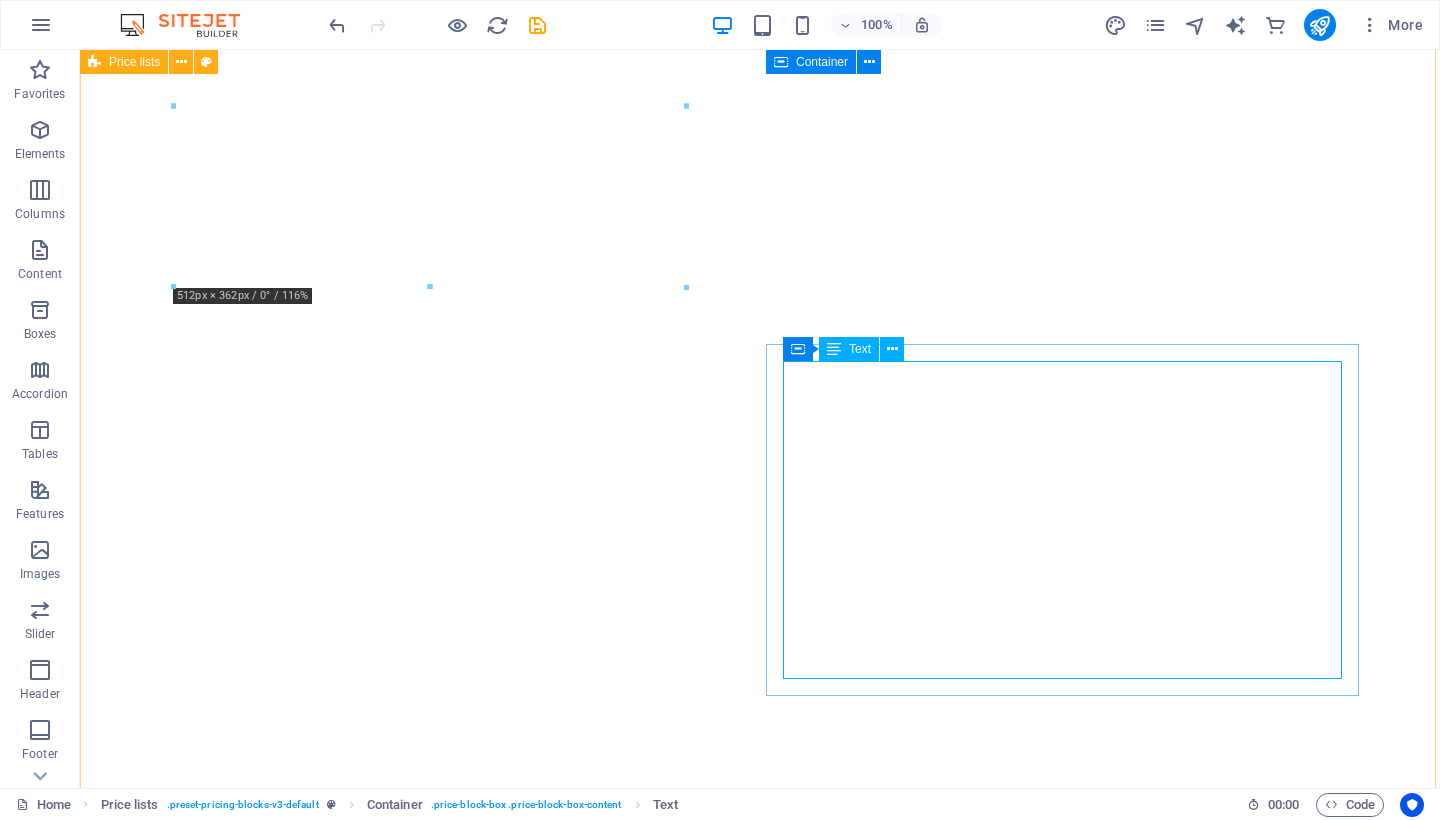 scroll, scrollTop: 0, scrollLeft: 0, axis: both 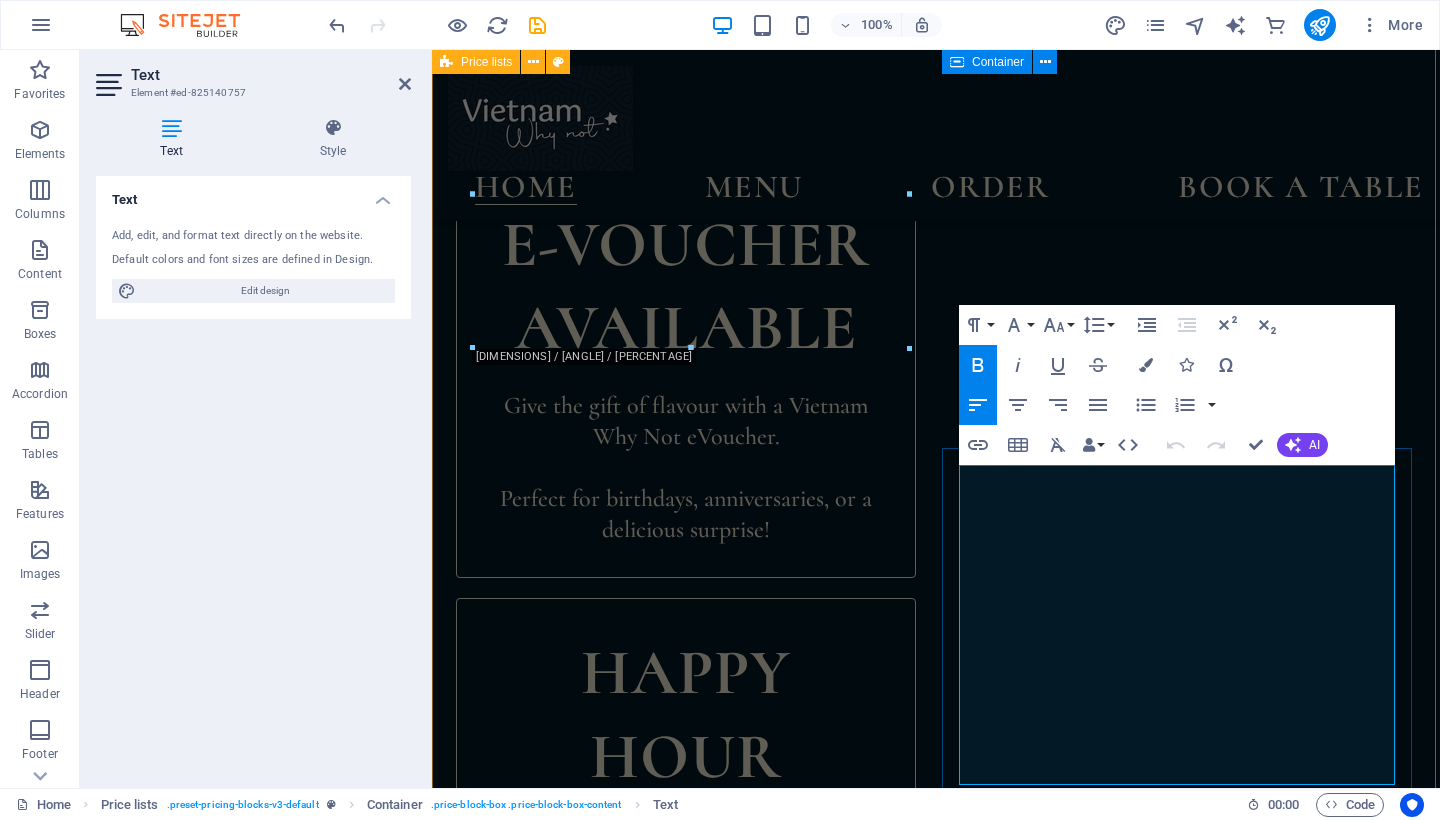 click on "Lorem ipsum dolor sit amet, consectetur." at bounding box center (1155, 2062) 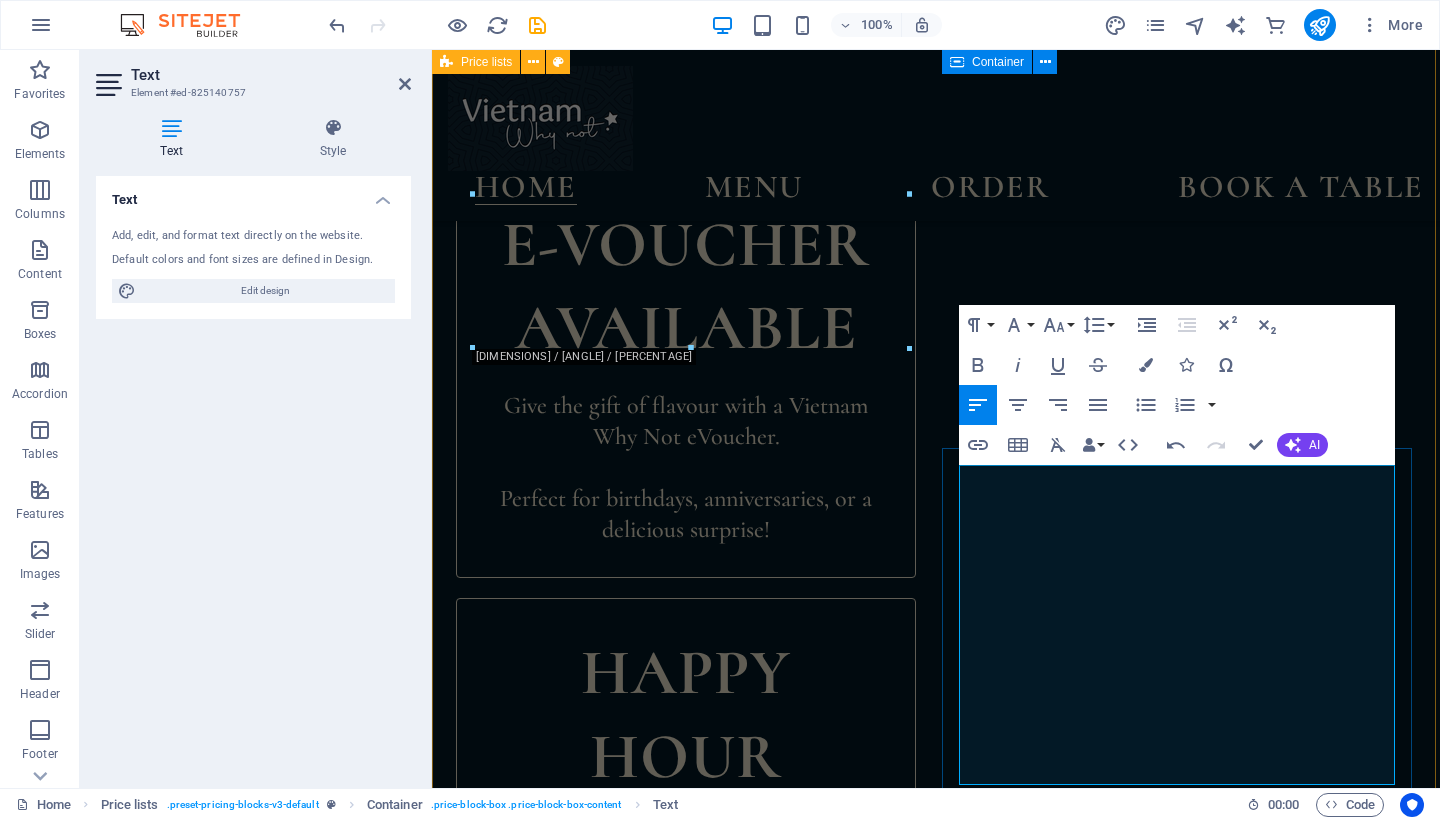 type 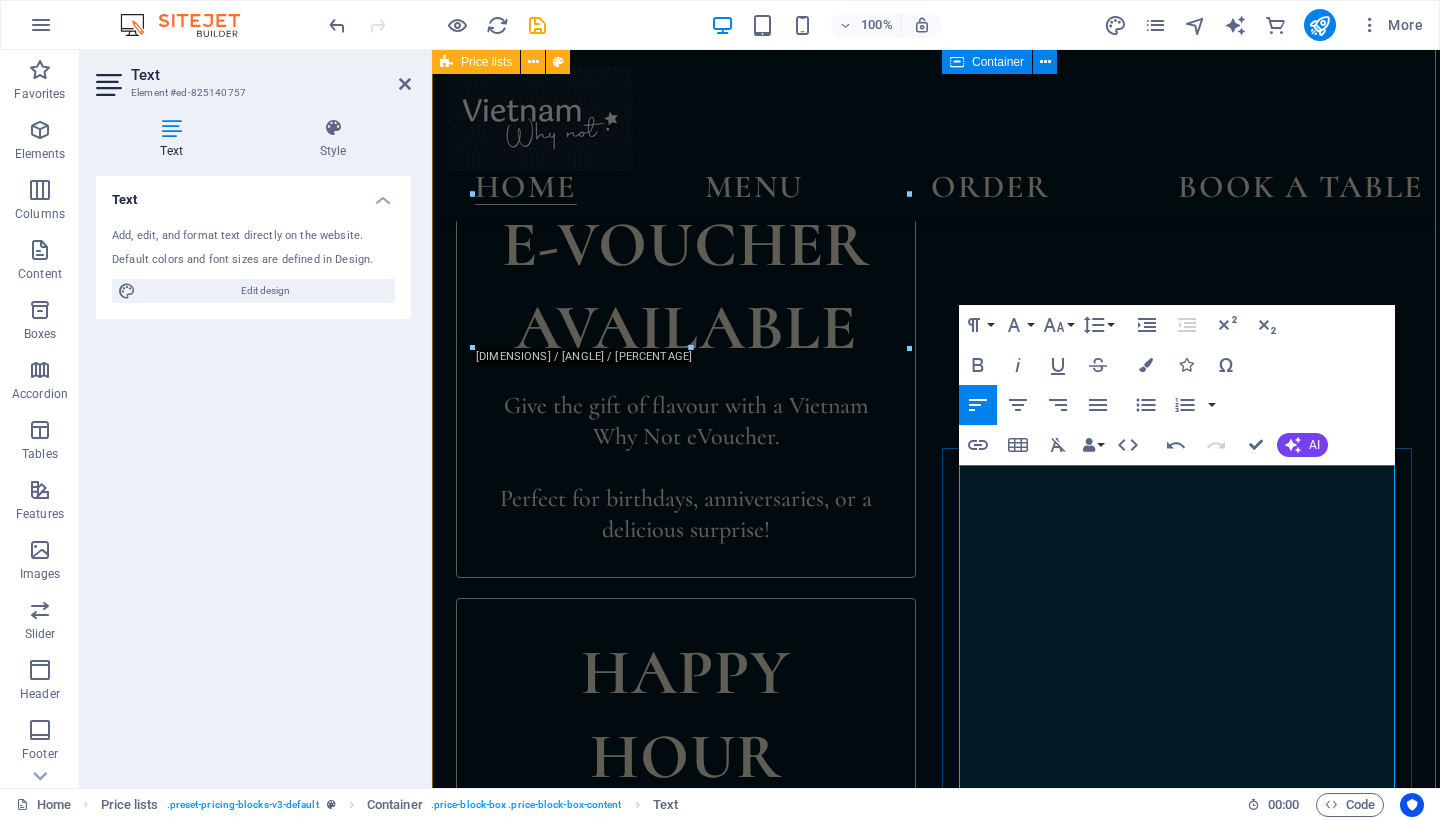 click on "Saigon Vermicelli Bowl Roasted Crackling Pork(GF) - Grilled Chicken - Tofu" at bounding box center [1155, 2077] 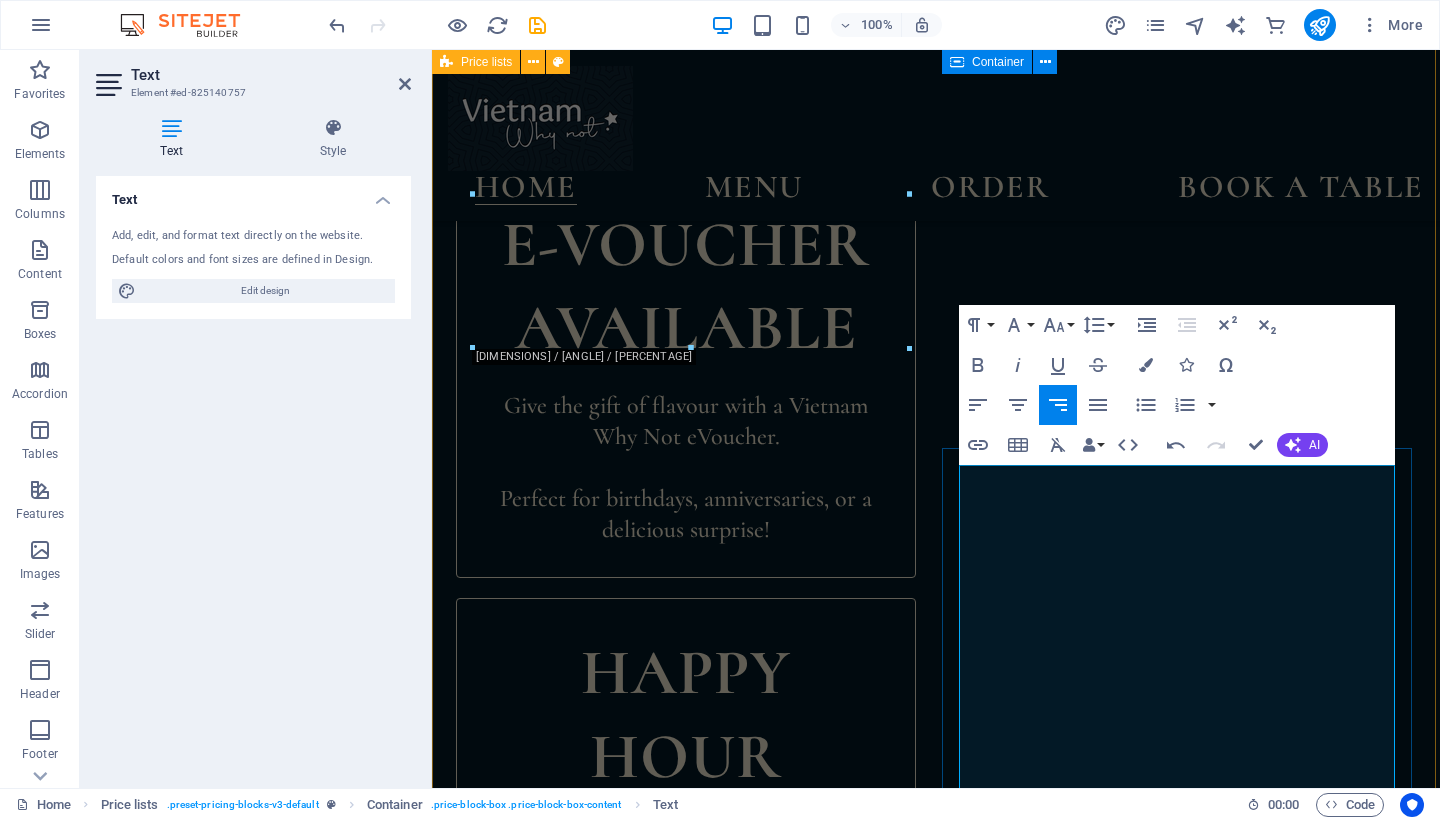 click on "$ 10" at bounding box center [1381, 1997] 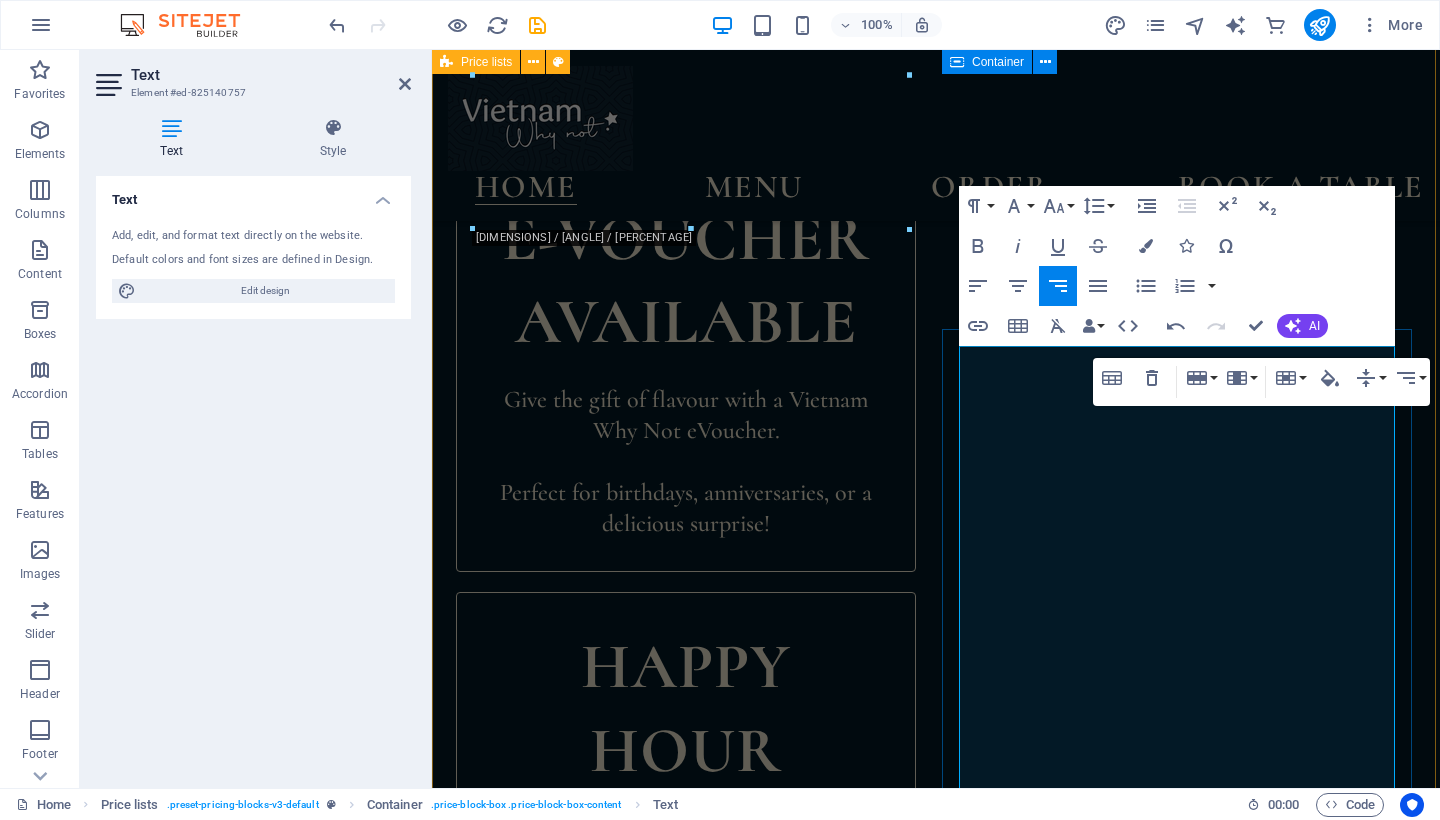 scroll, scrollTop: 1699, scrollLeft: 0, axis: vertical 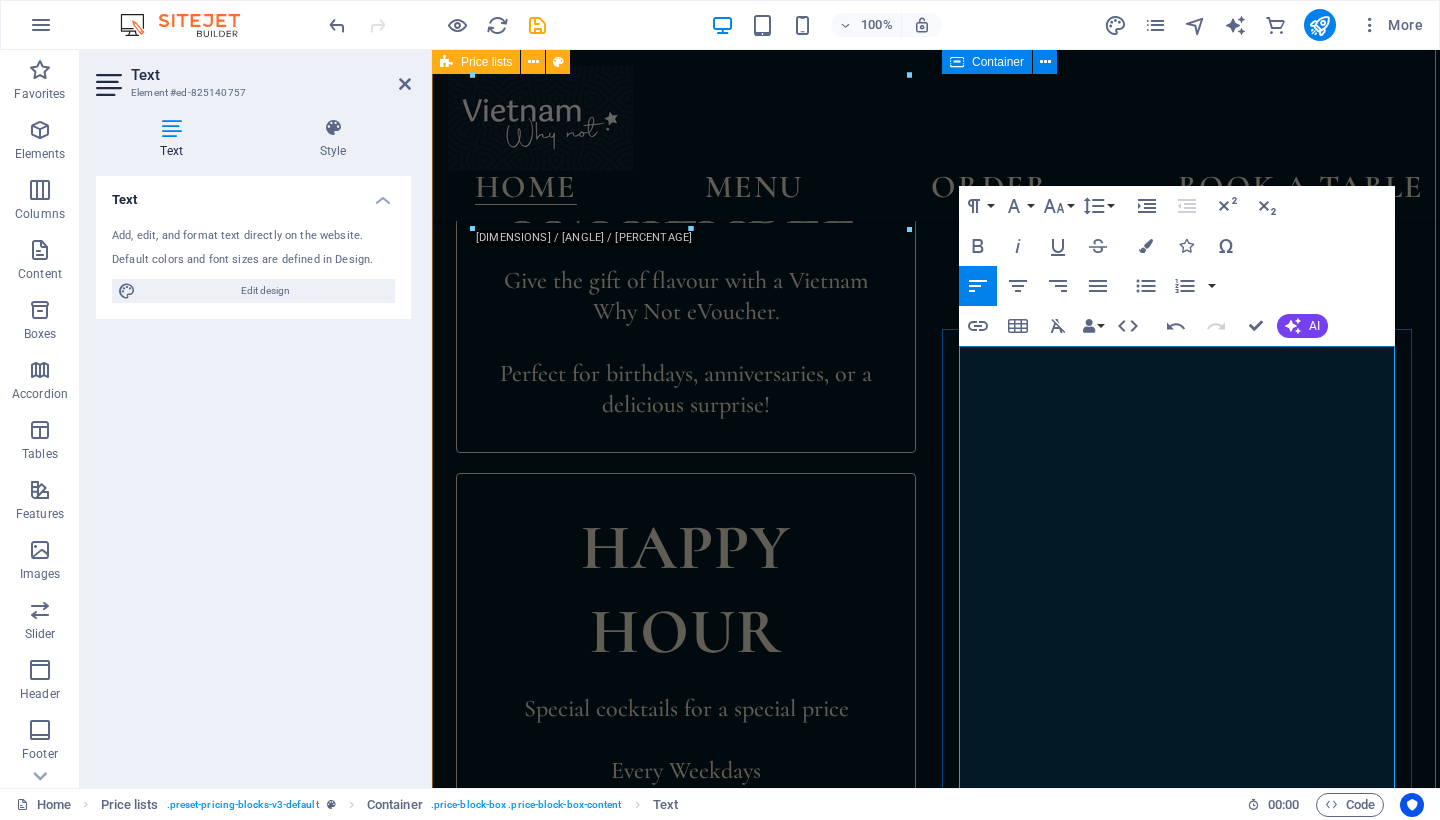 drag, startPoint x: 1182, startPoint y: 454, endPoint x: 961, endPoint y: 449, distance: 221.05655 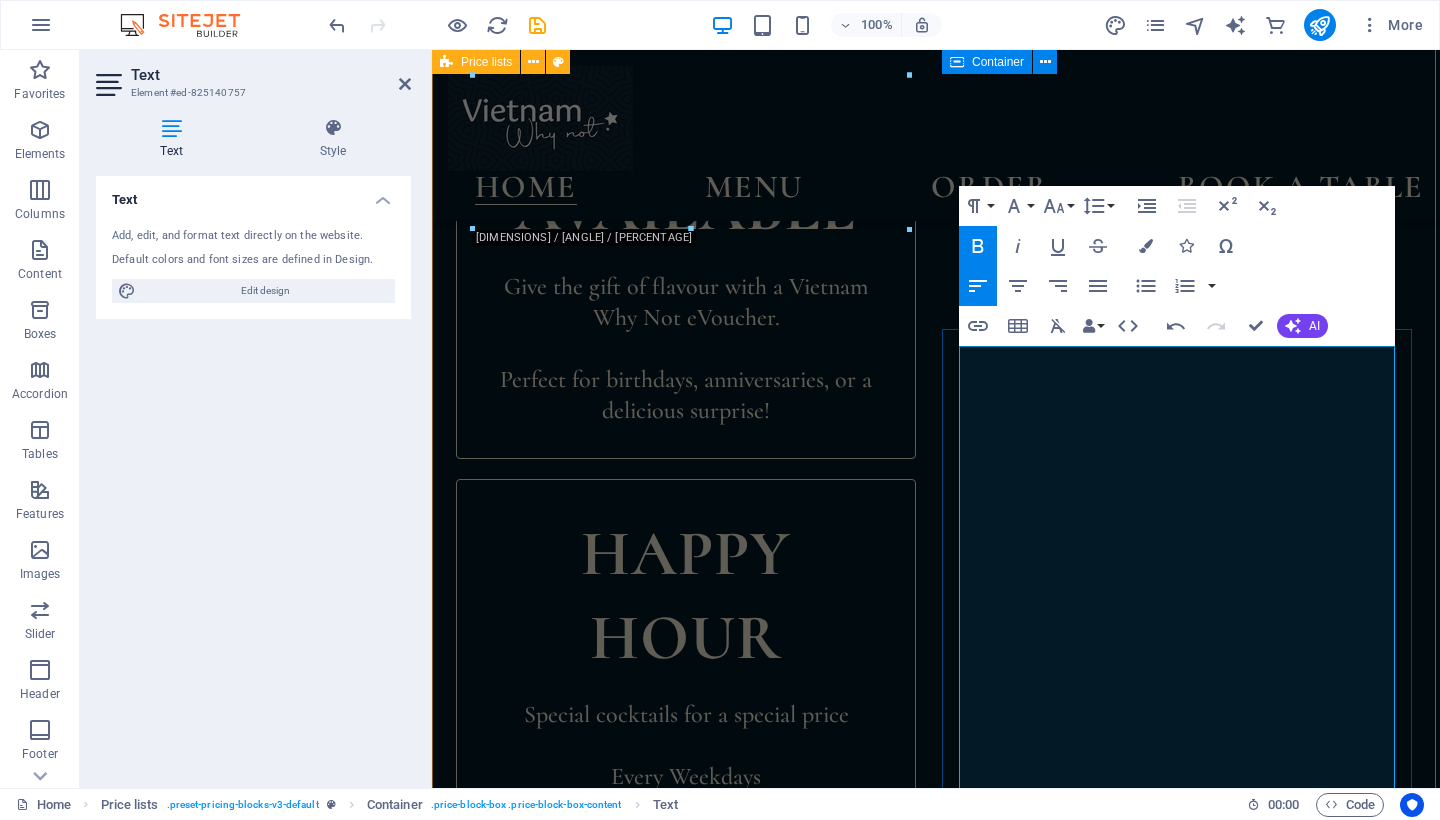 drag, startPoint x: 1090, startPoint y: 589, endPoint x: 972, endPoint y: 544, distance: 126.28935 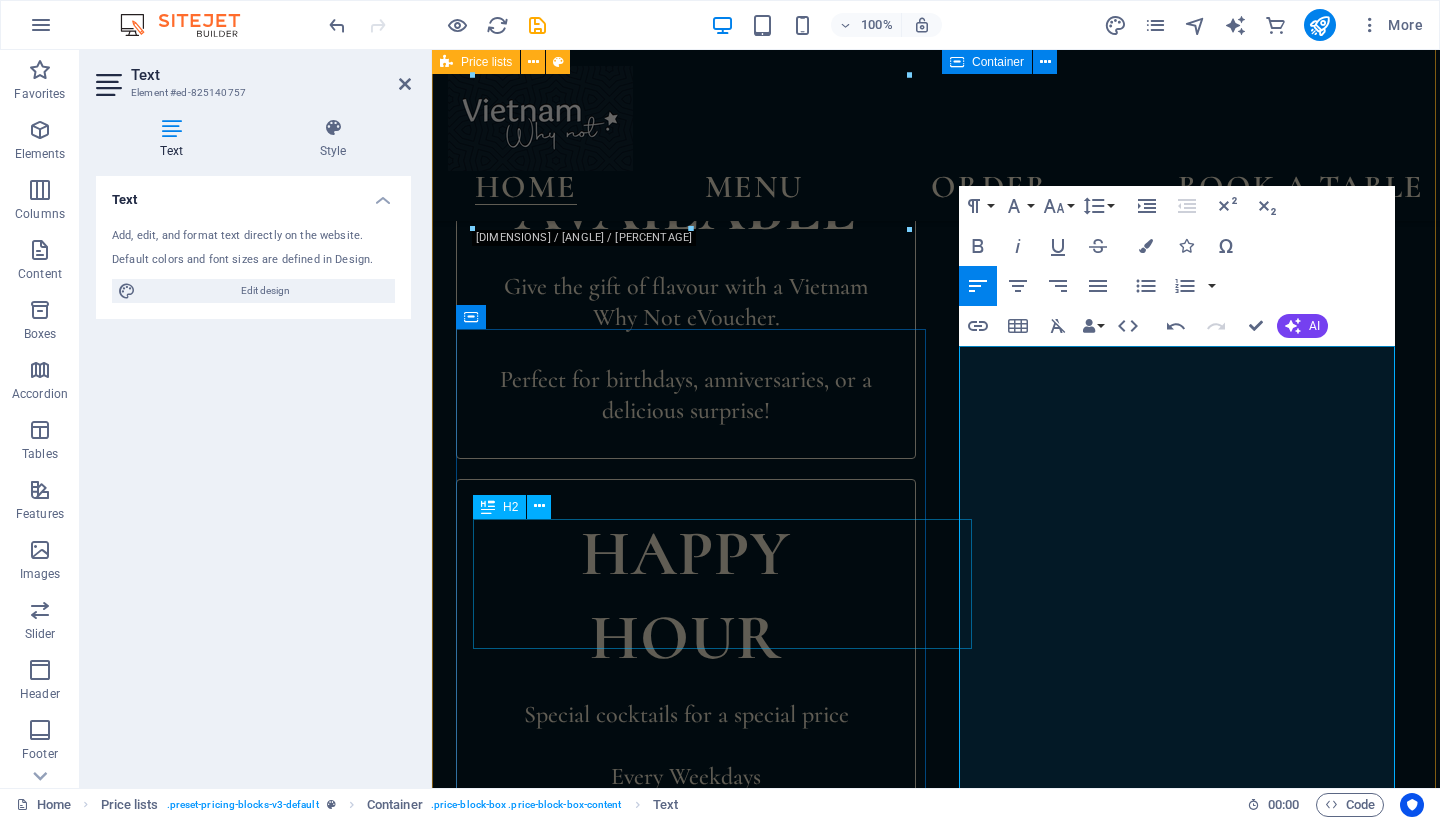 drag, startPoint x: 1144, startPoint y: 558, endPoint x: 933, endPoint y: 560, distance: 211.00948 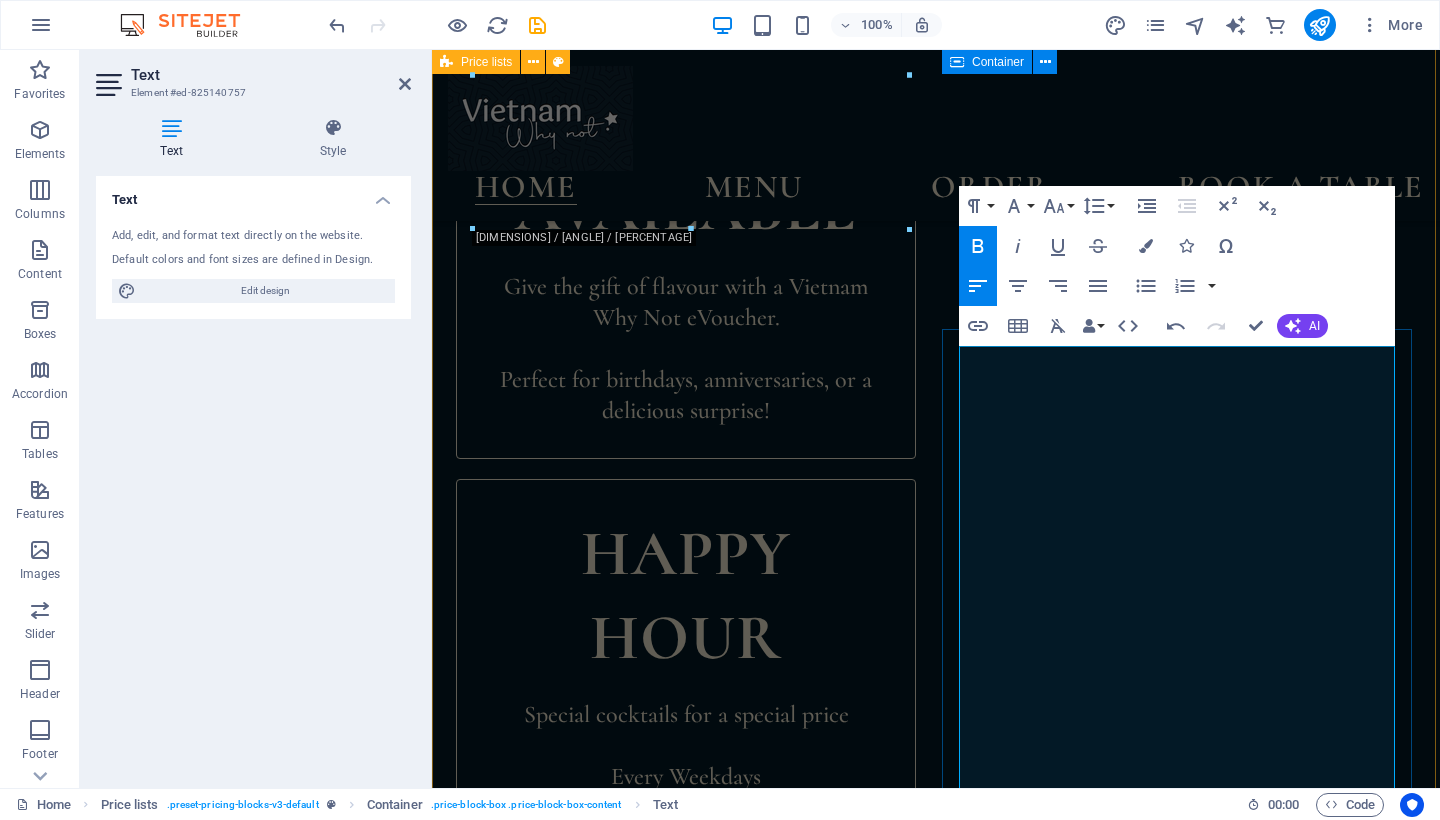 click on "Crispy Egg Noodle" at bounding box center [1149, 2053] 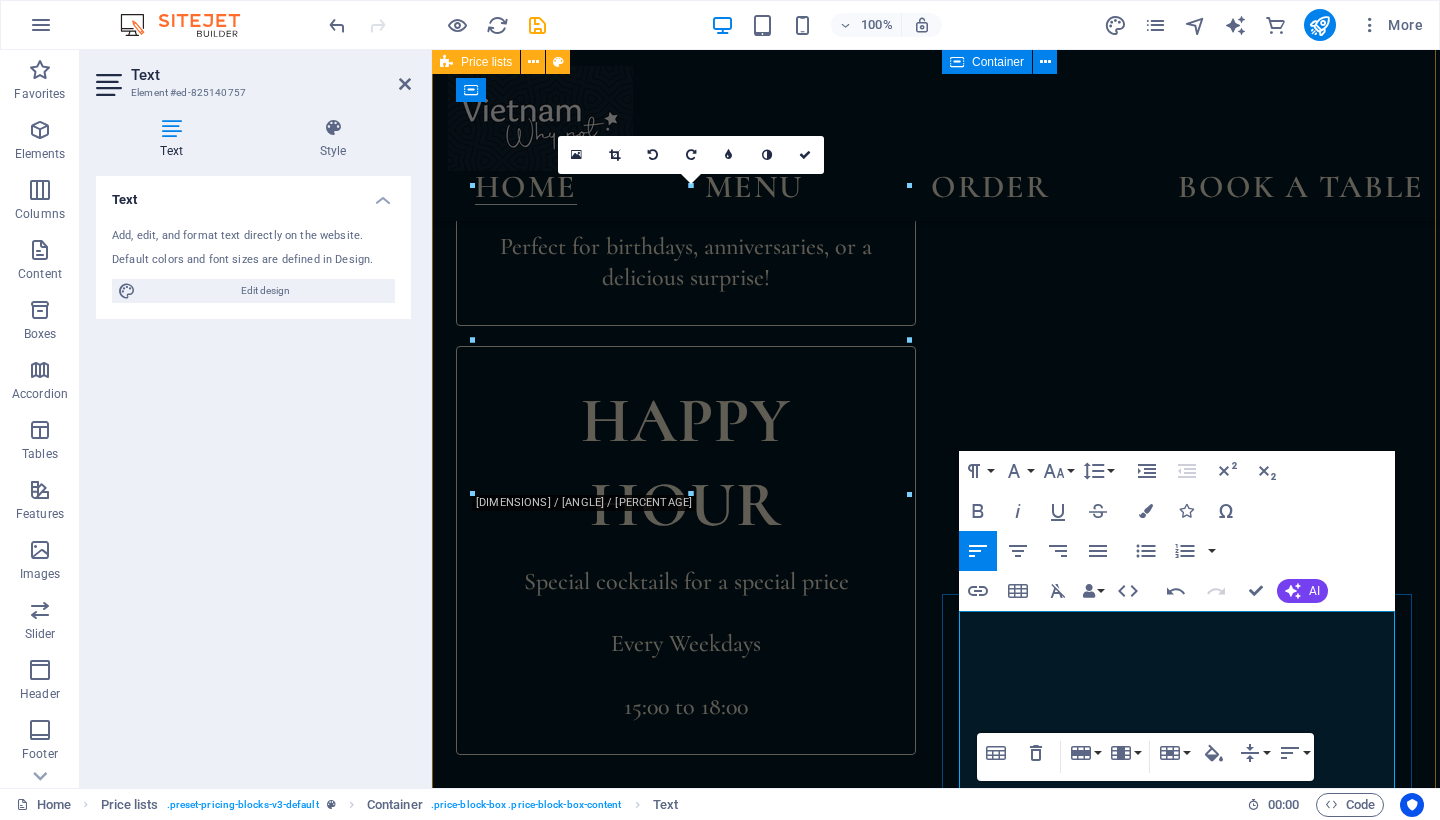 scroll, scrollTop: 1434, scrollLeft: 0, axis: vertical 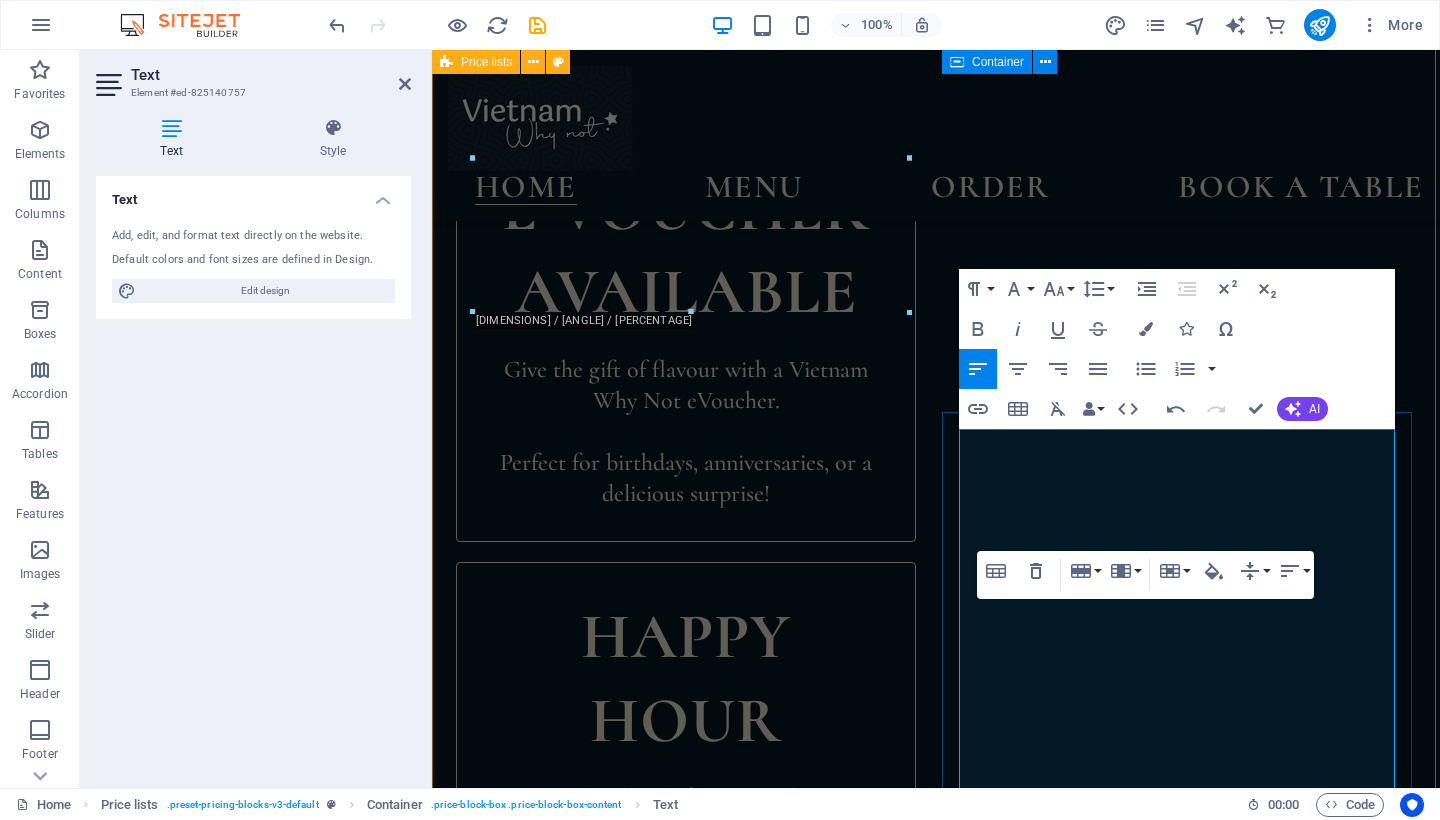 click on "$ 10" at bounding box center [1367, 2136] 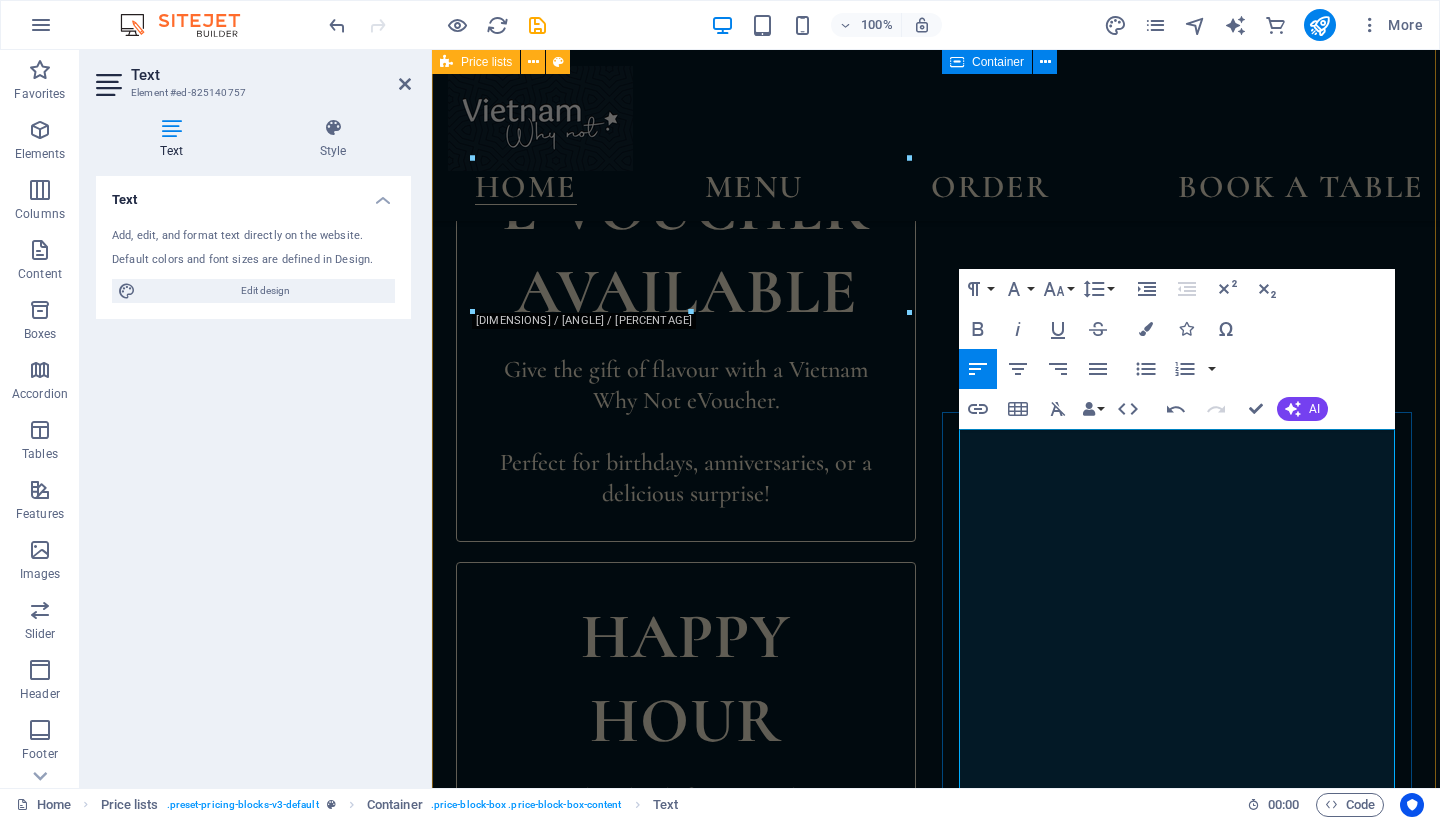 drag, startPoint x: 1067, startPoint y: 722, endPoint x: 960, endPoint y: 691, distance: 111.40018 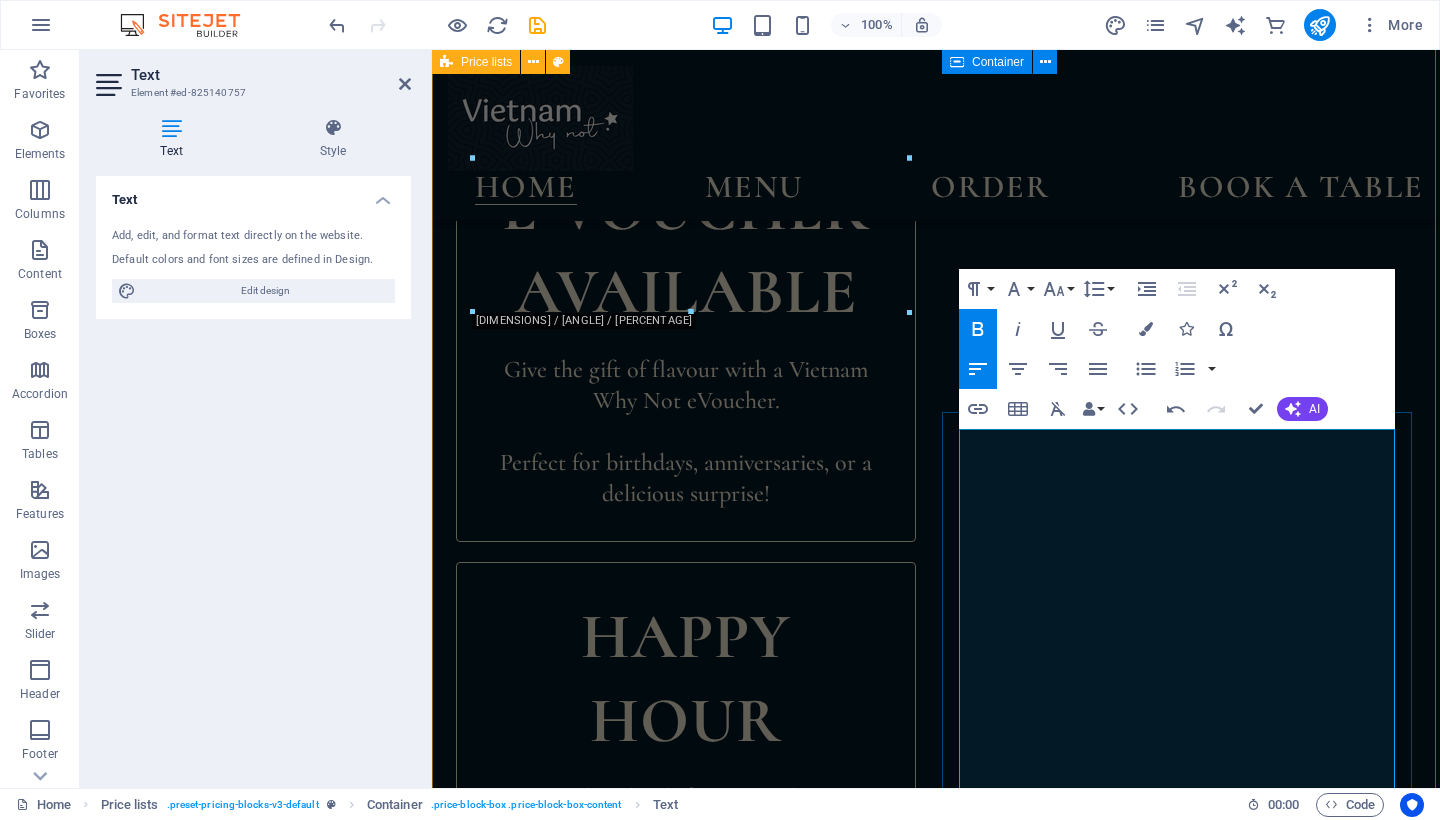 drag, startPoint x: 1142, startPoint y: 642, endPoint x: 965, endPoint y: 641, distance: 177.00282 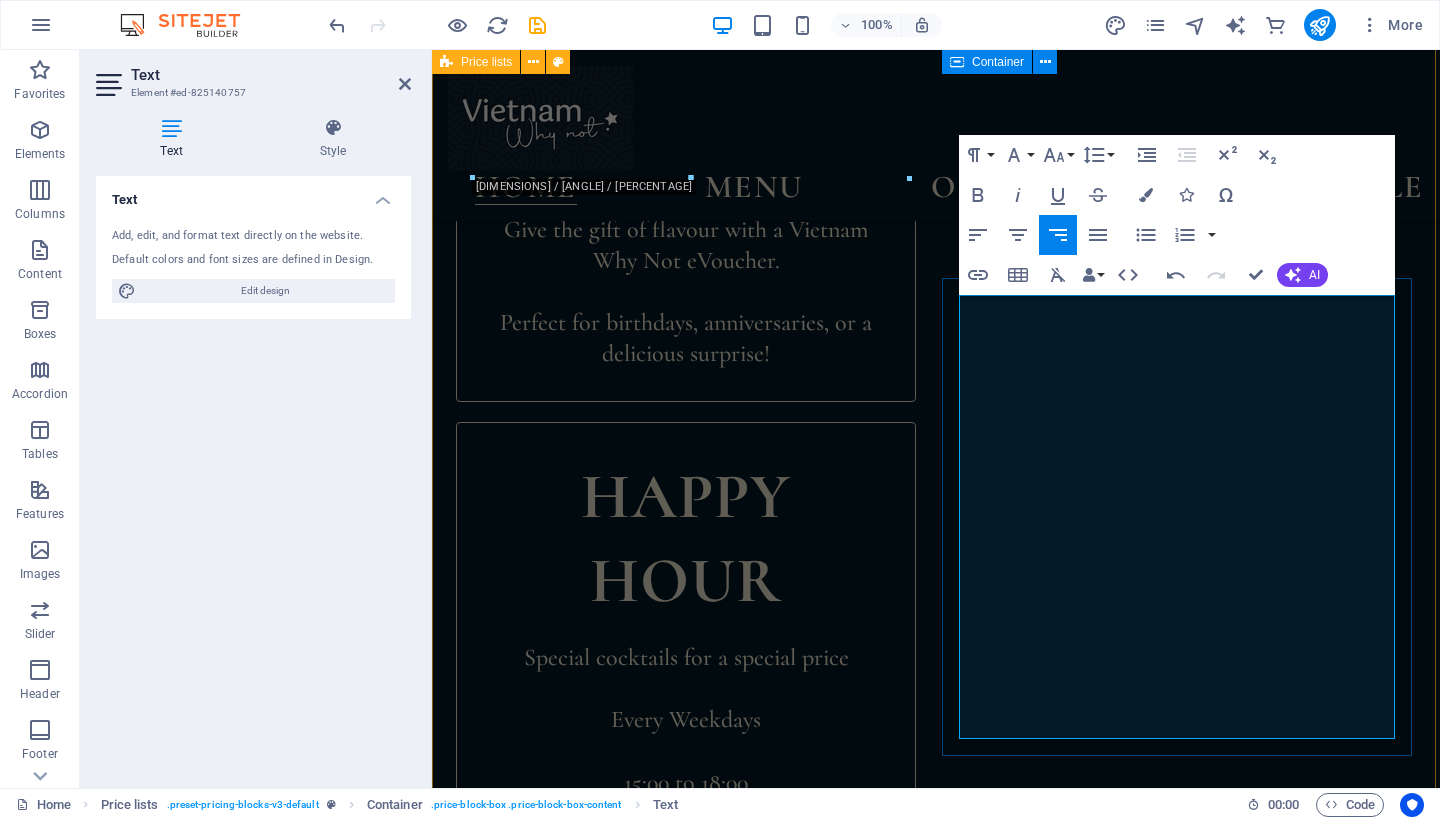 scroll, scrollTop: 1743, scrollLeft: 0, axis: vertical 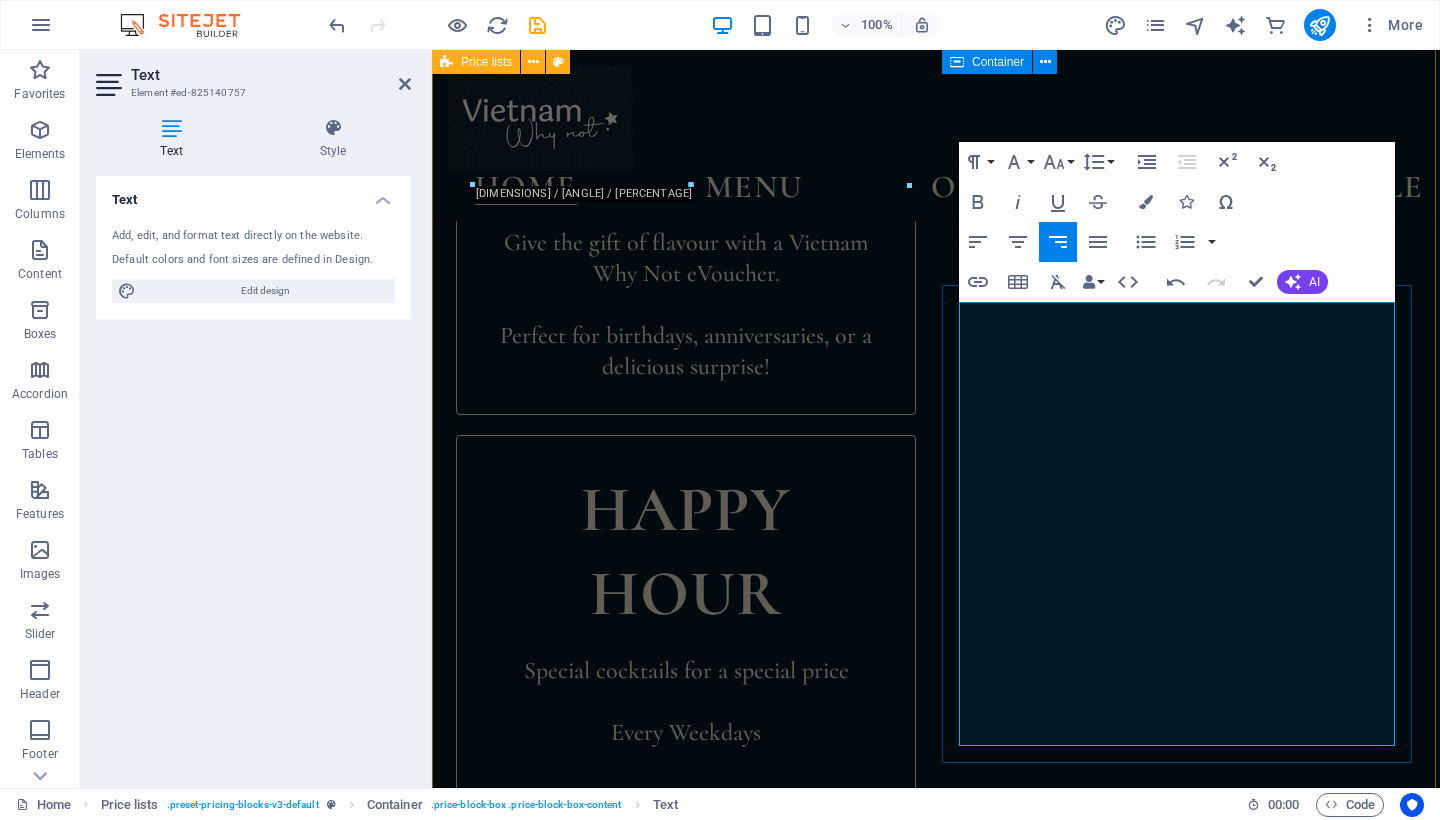 click on "Lorem ipsum dolor sit amet, consectetur." at bounding box center (1149, 2121) 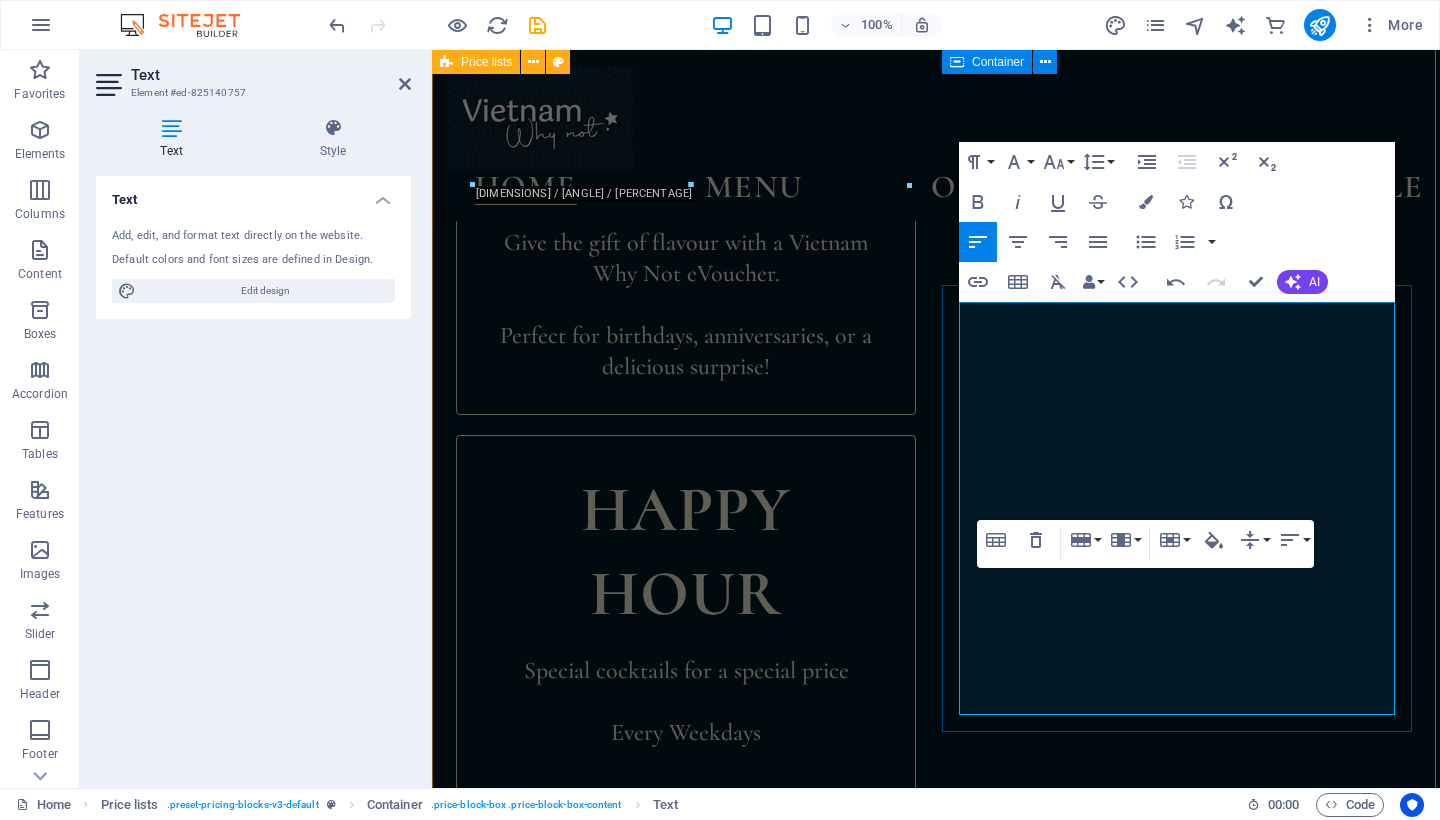 click on "$ 10" at bounding box center [1367, 2106] 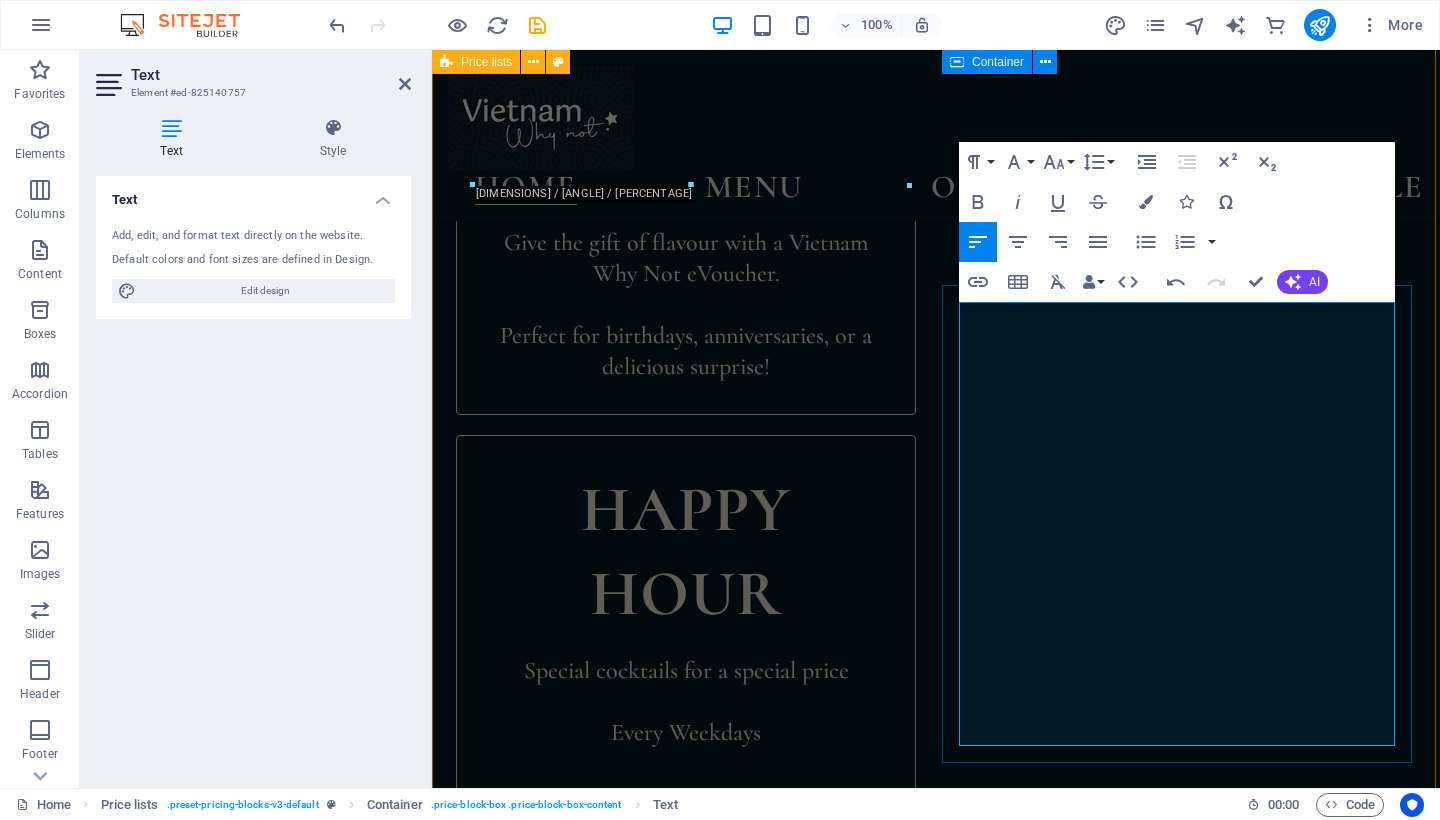 drag, startPoint x: 1101, startPoint y: 730, endPoint x: 965, endPoint y: 698, distance: 139.71399 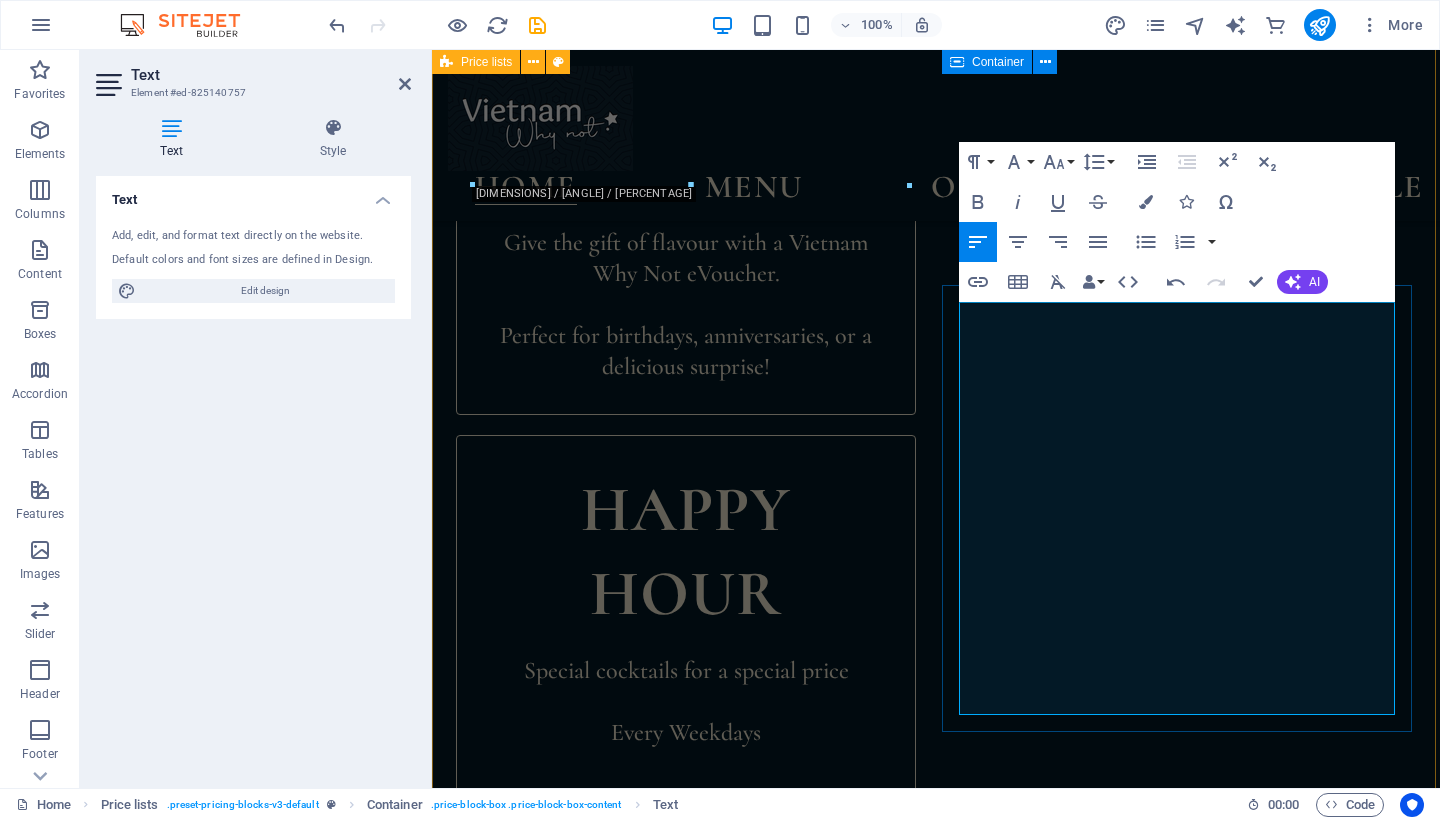 click on "$ 10" at bounding box center [1366, 2185] 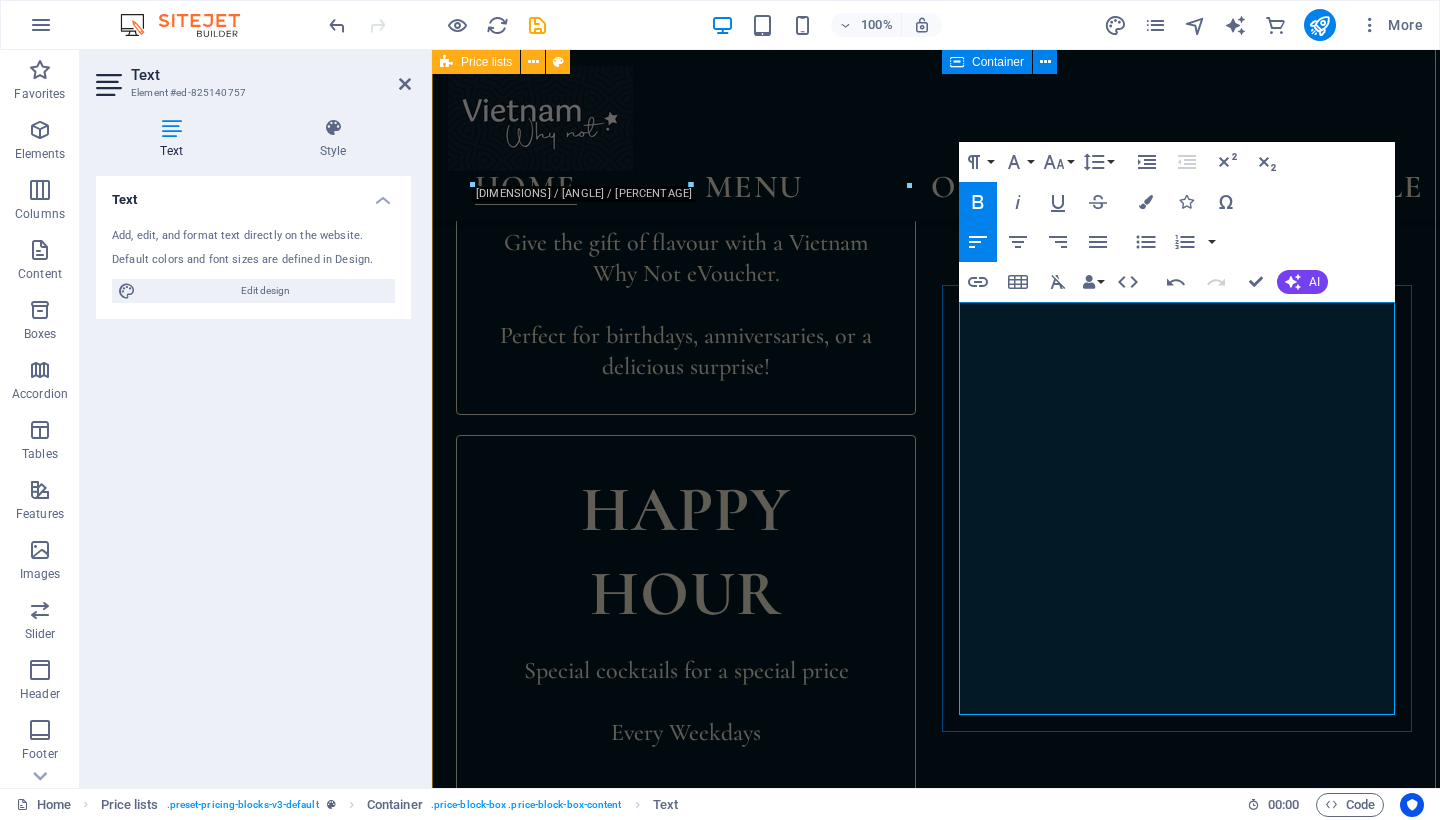 drag, startPoint x: 1256, startPoint y: 643, endPoint x: 965, endPoint y: 643, distance: 291 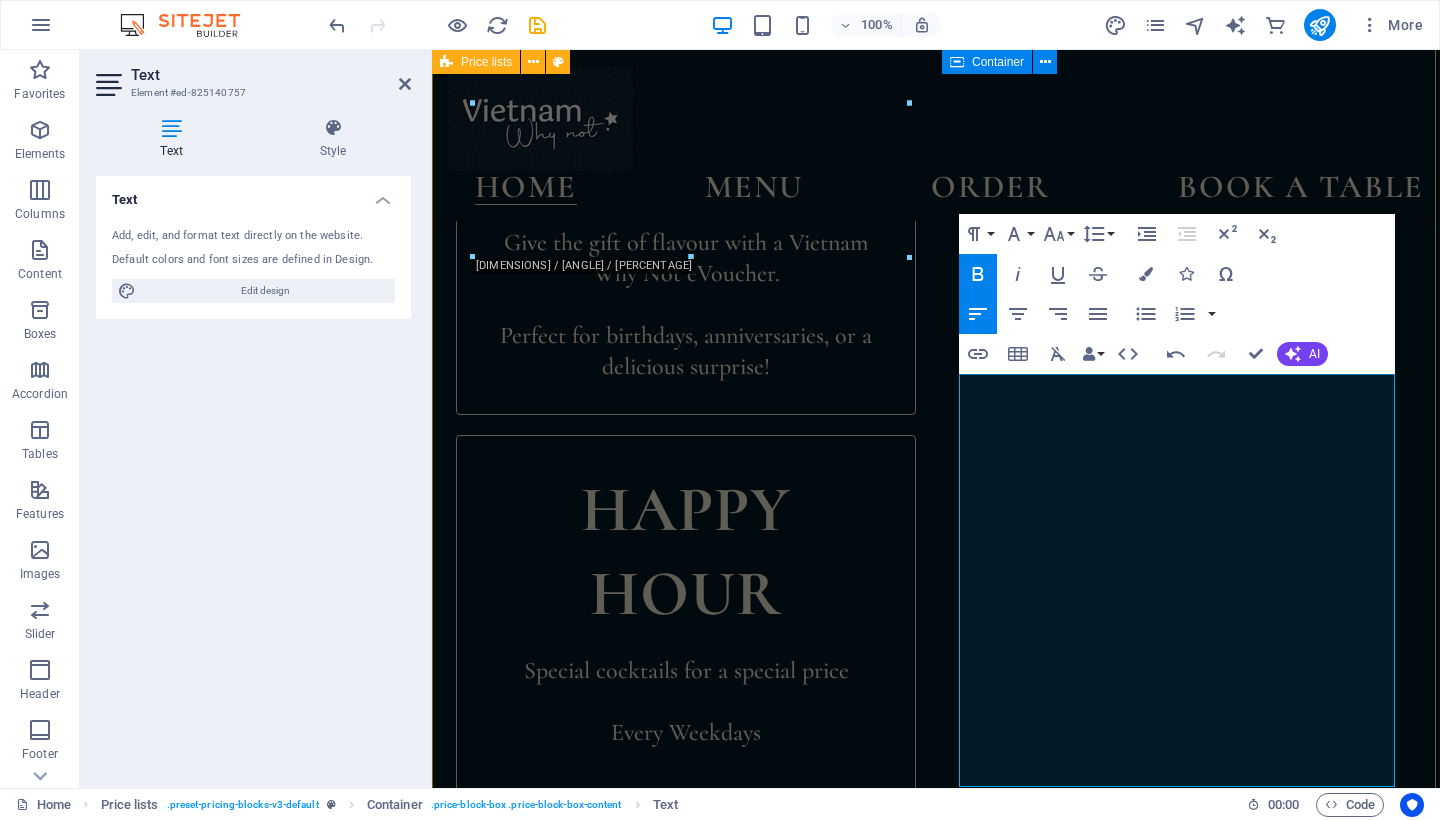 scroll, scrollTop: 1658, scrollLeft: 0, axis: vertical 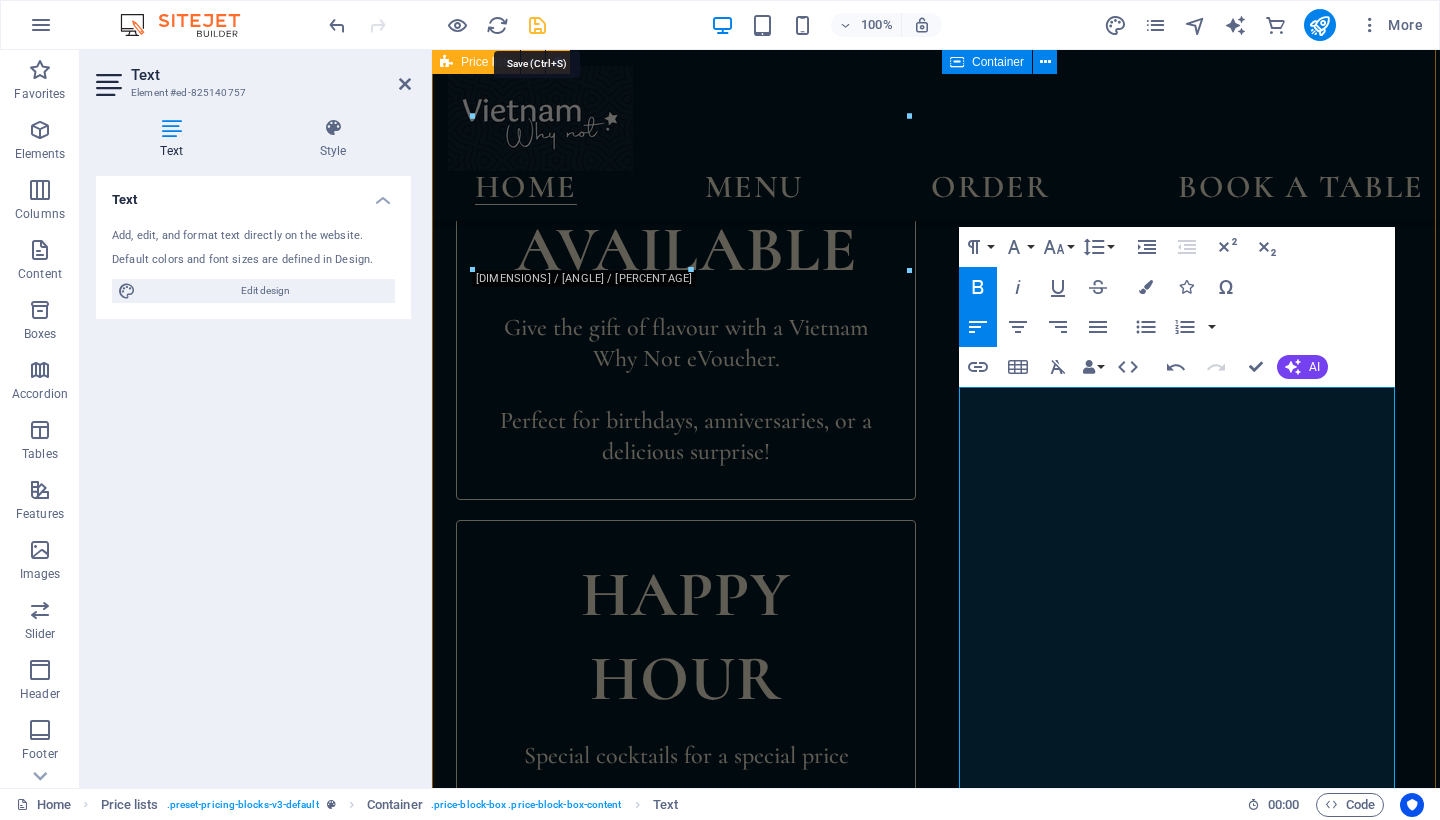 click at bounding box center (537, 25) 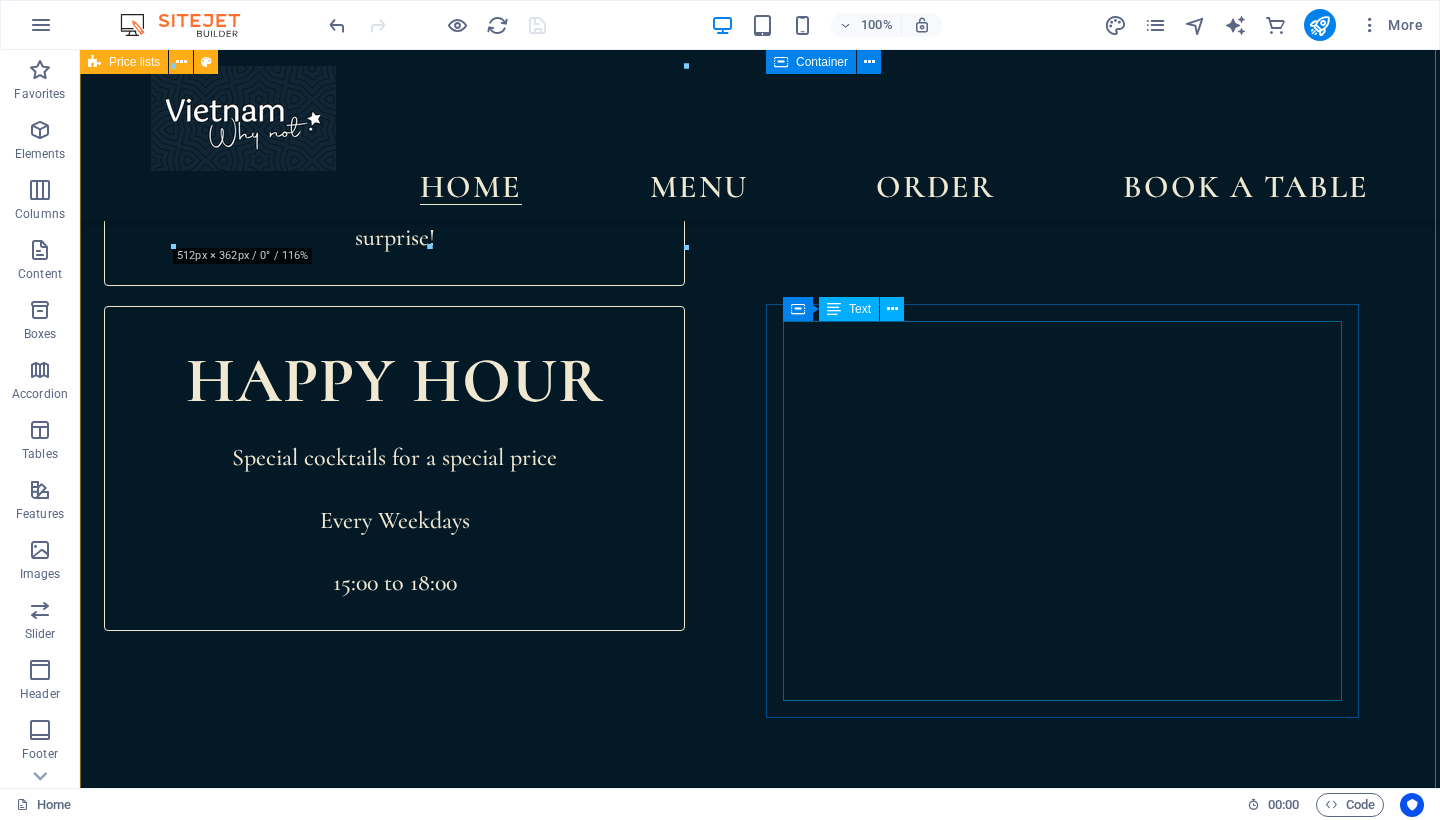 scroll, scrollTop: 1331, scrollLeft: 0, axis: vertical 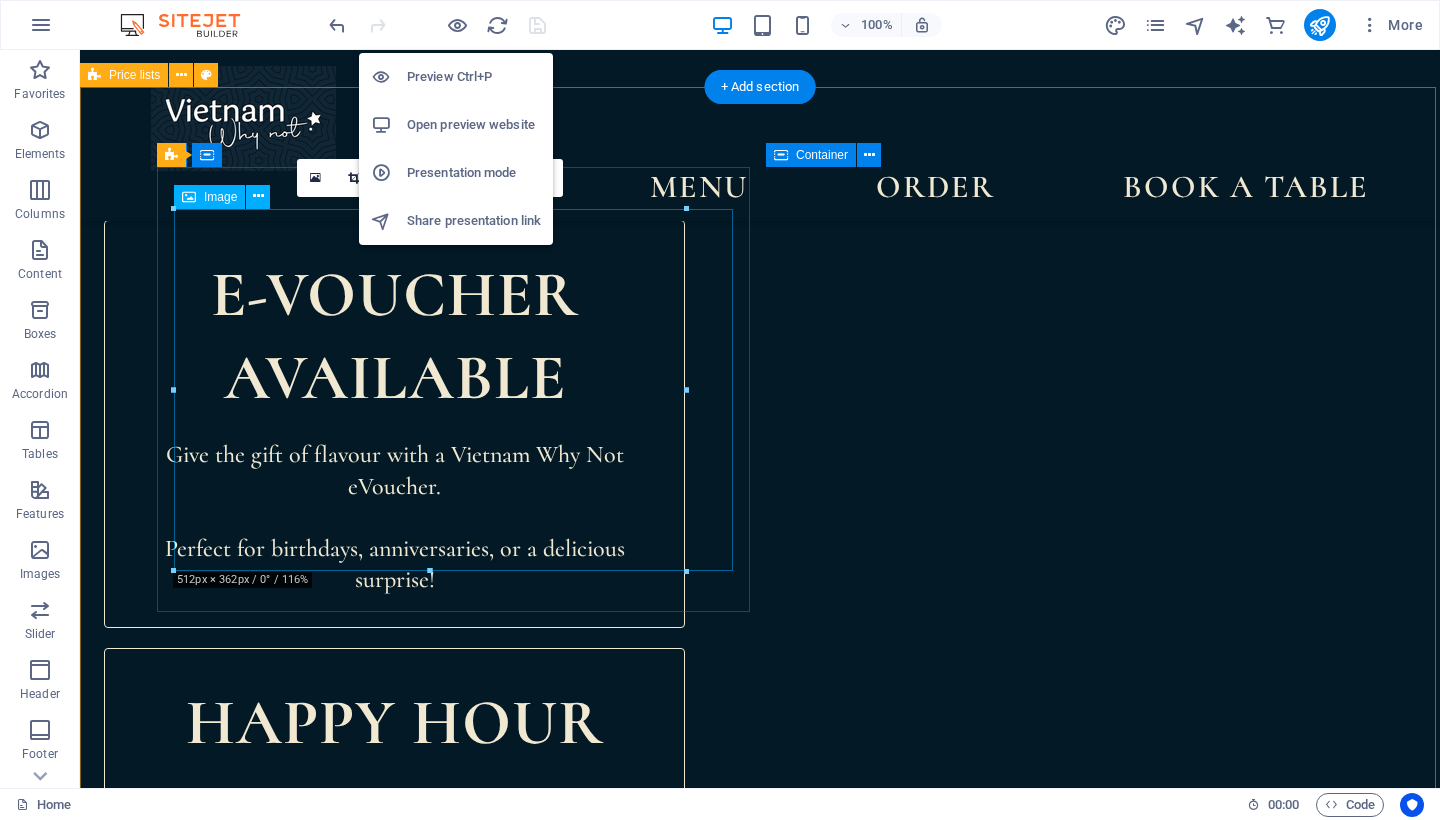 click on "Open preview website" at bounding box center (474, 125) 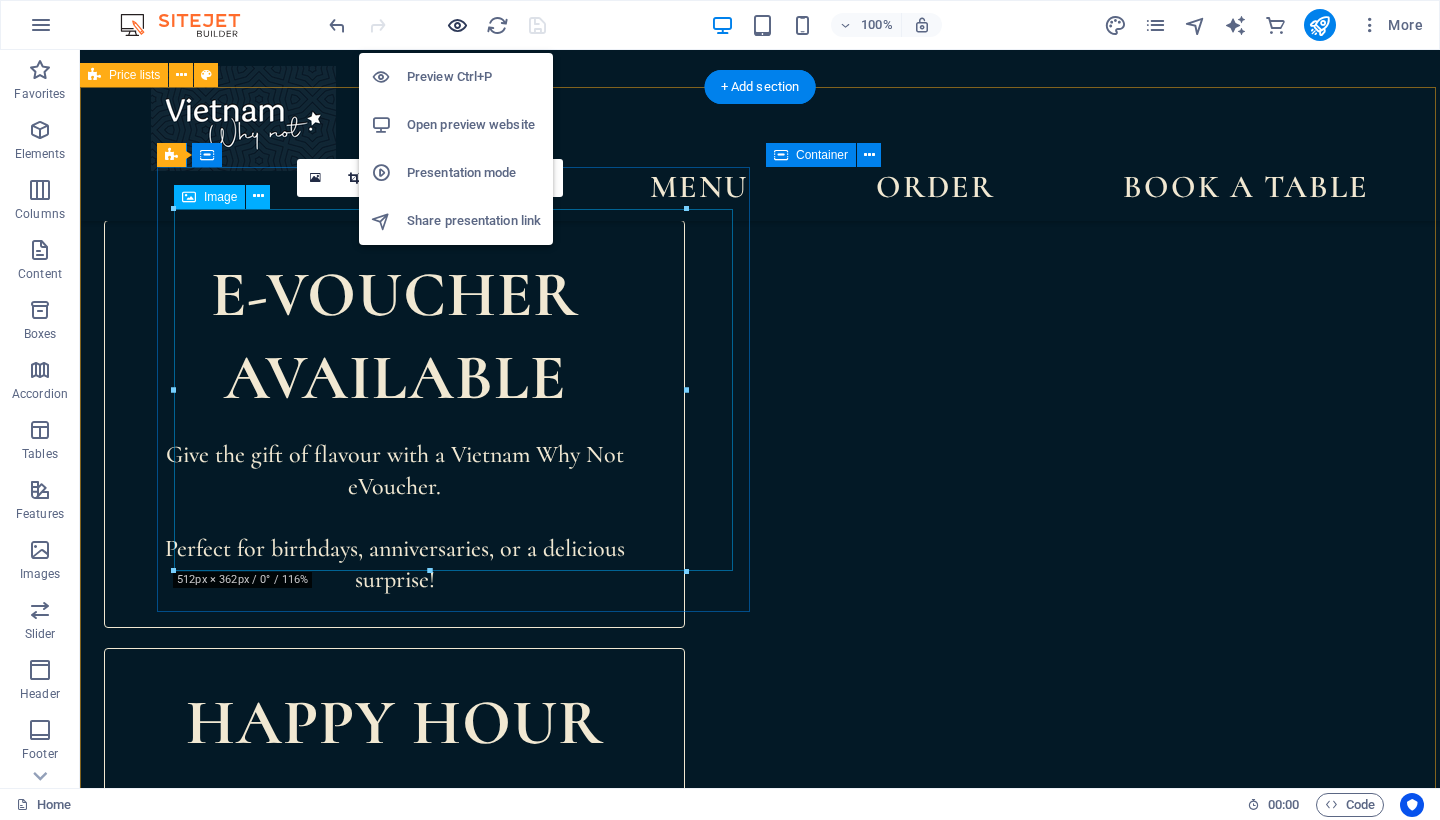 click at bounding box center [457, 25] 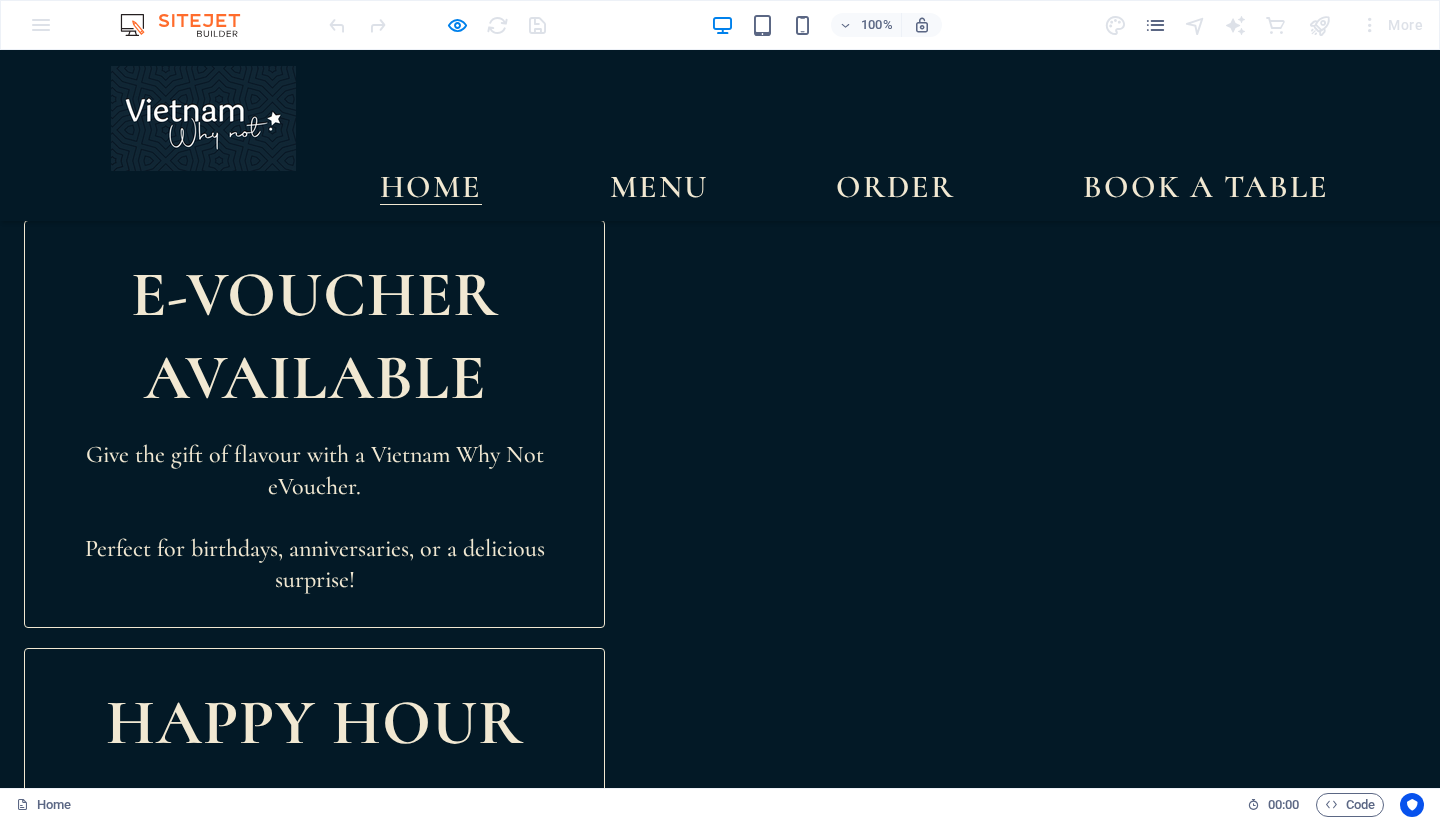 scroll, scrollTop: 3, scrollLeft: 0, axis: vertical 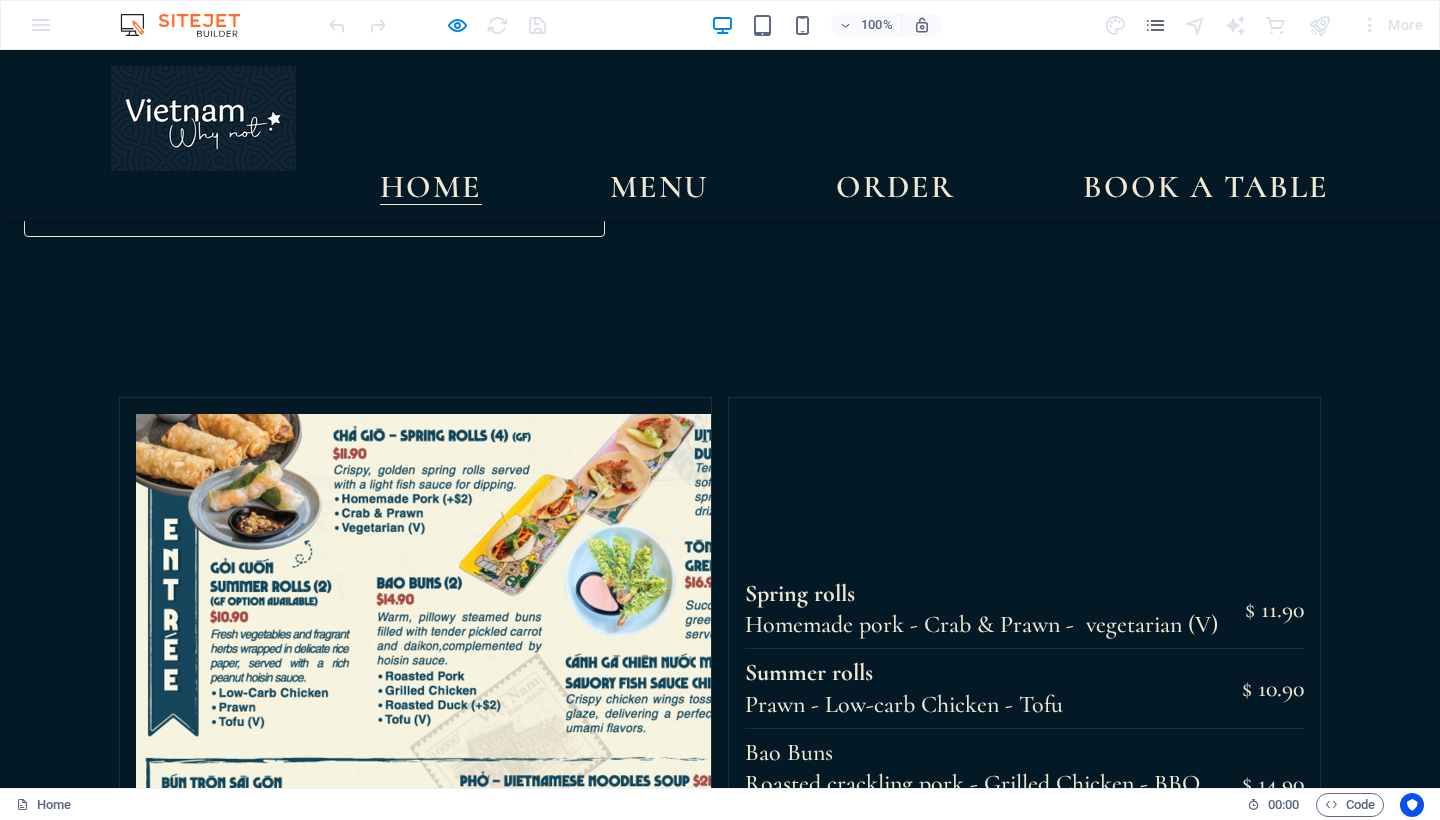 click on "Headline" at bounding box center (386, 1764) 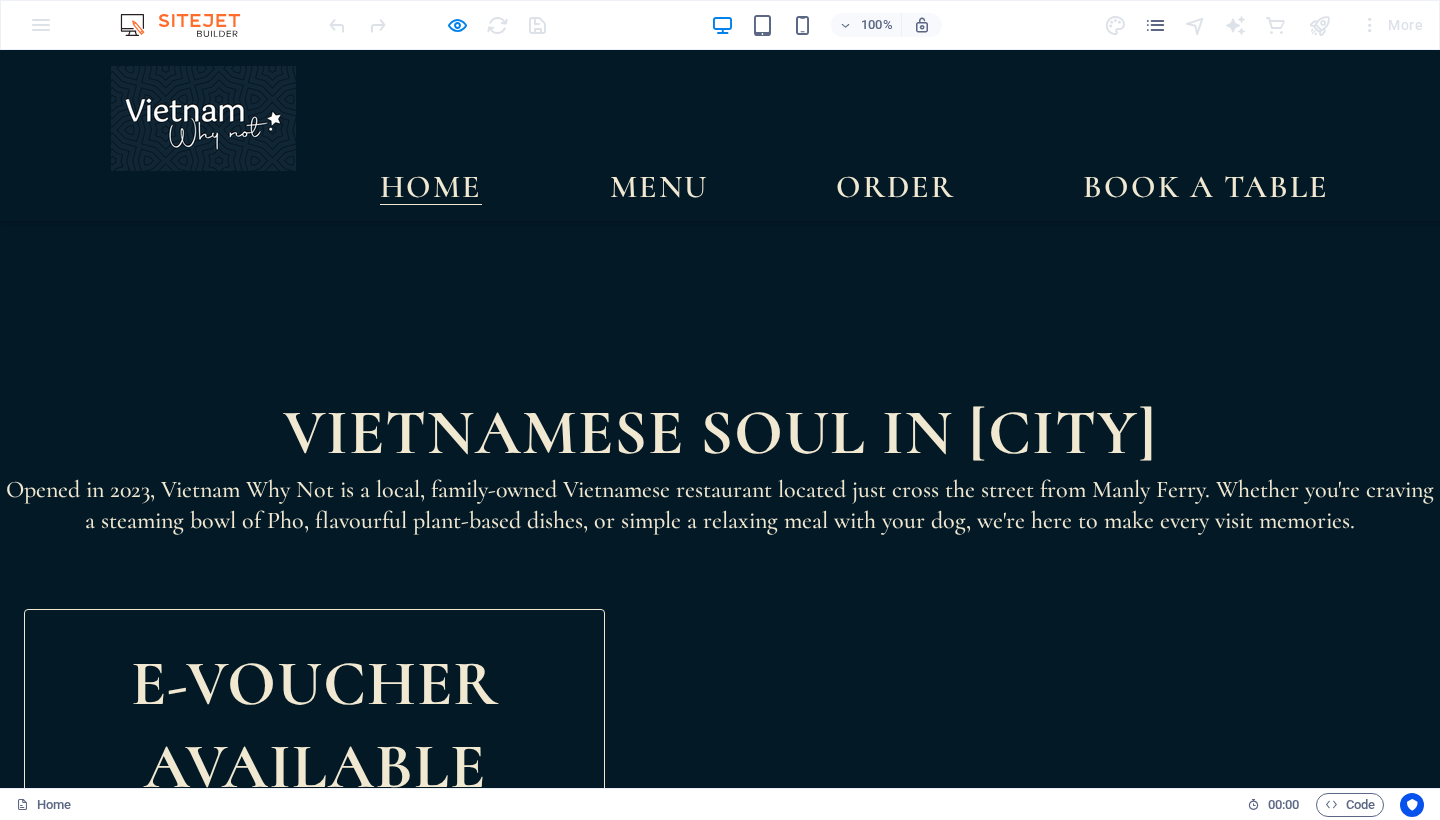 scroll, scrollTop: 954, scrollLeft: 0, axis: vertical 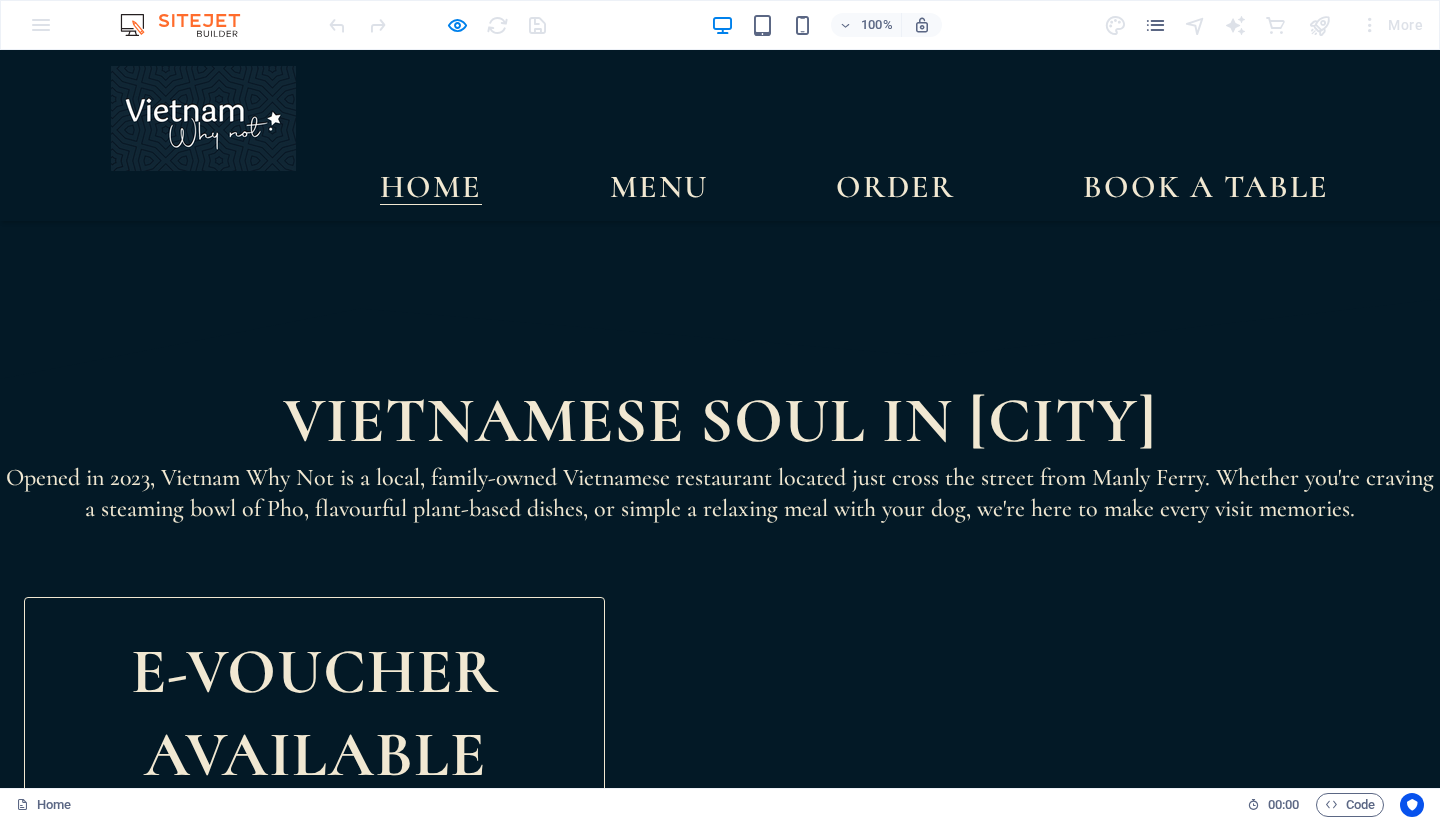 click on "Spring rolls Homemade pork - Crab & Prawn - vegetarian (V) $ 11.90 Summer rolls Prawn - Low-carb Chicken - Tofu $ 10.90 Bao Buns Roasted crackling pork - Grilled Chicken - BBQ Duck - Tofu $ 14.90 BBQ Duck Pancake $ 14.90 Green Rice Crusted Prawn $ 16.90 Fish Sauce Chicken Wings $ 17.90 Headline Pho - Noodle Soup Beef - Chicken - Tofu (Vegetable broth) $ 21.90 Saigon Vermicelli Bowl Roasted Crackling Pork (GF) - Grilled Chicken - Tofu $ 19.90 Crispy Egg Noodle $ 23.90 Hanoi Style Grilled Pork Vermicelli $ 23.90 Hue - Spicy Beef Noodle Soup $ 24.90 Pho Burrito $ 19.90 Headline Lorem ipsum dolor sit amet, consectetur. $ 10 Lorem ipsum dolor sit amet, consectetur. $ 10 Lorem ipsum dolor sit amet, consectetur. $ 10 Lorem ipsum dolor sit amet, consectetur. $ 10 Lorem ipsum dolor sit amet, consectetur. $ 10 Lorem ipsum dolor sit amet, consectetur. $ 10" at bounding box center (720, 2274) 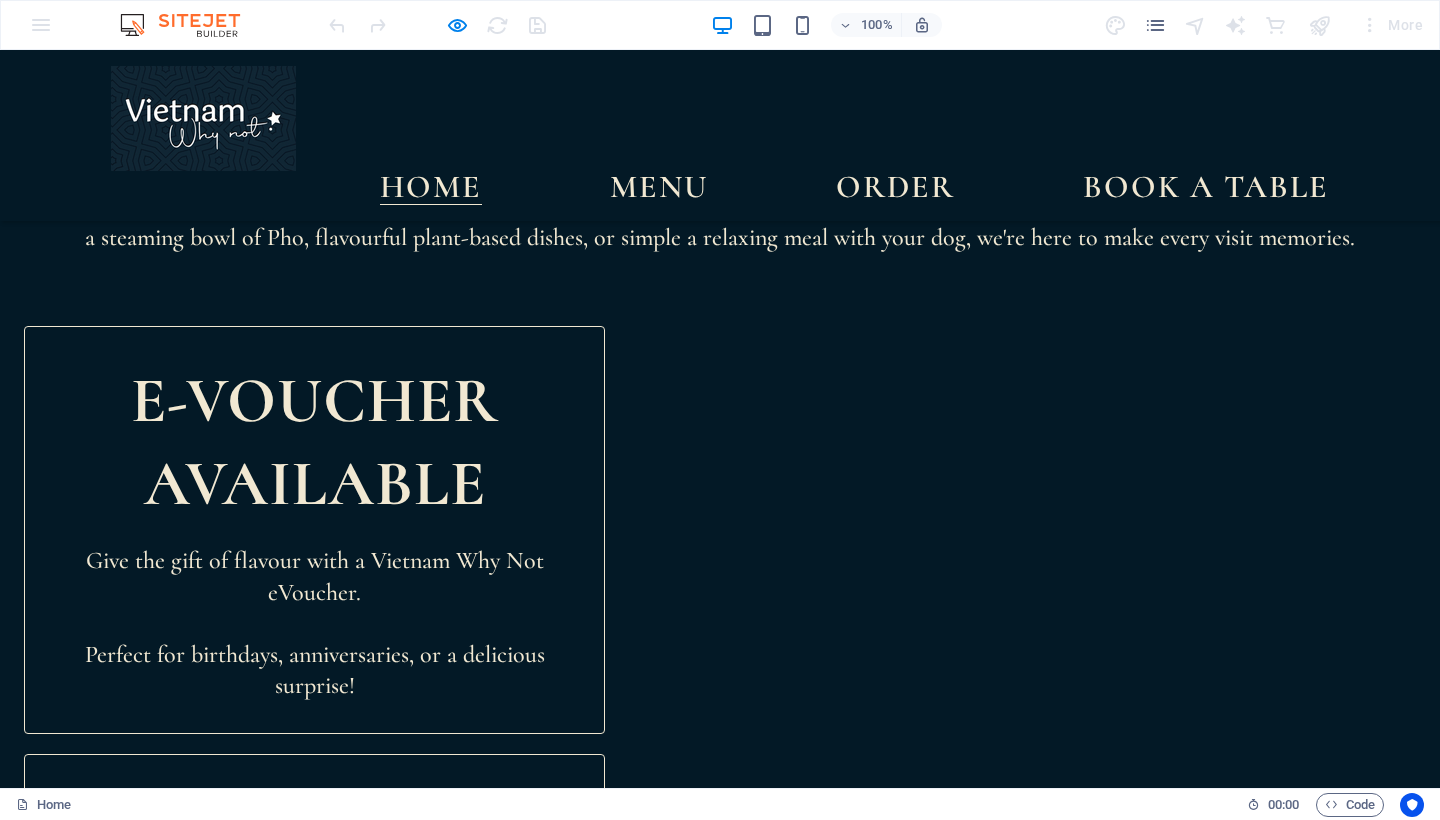 scroll, scrollTop: 1311, scrollLeft: 0, axis: vertical 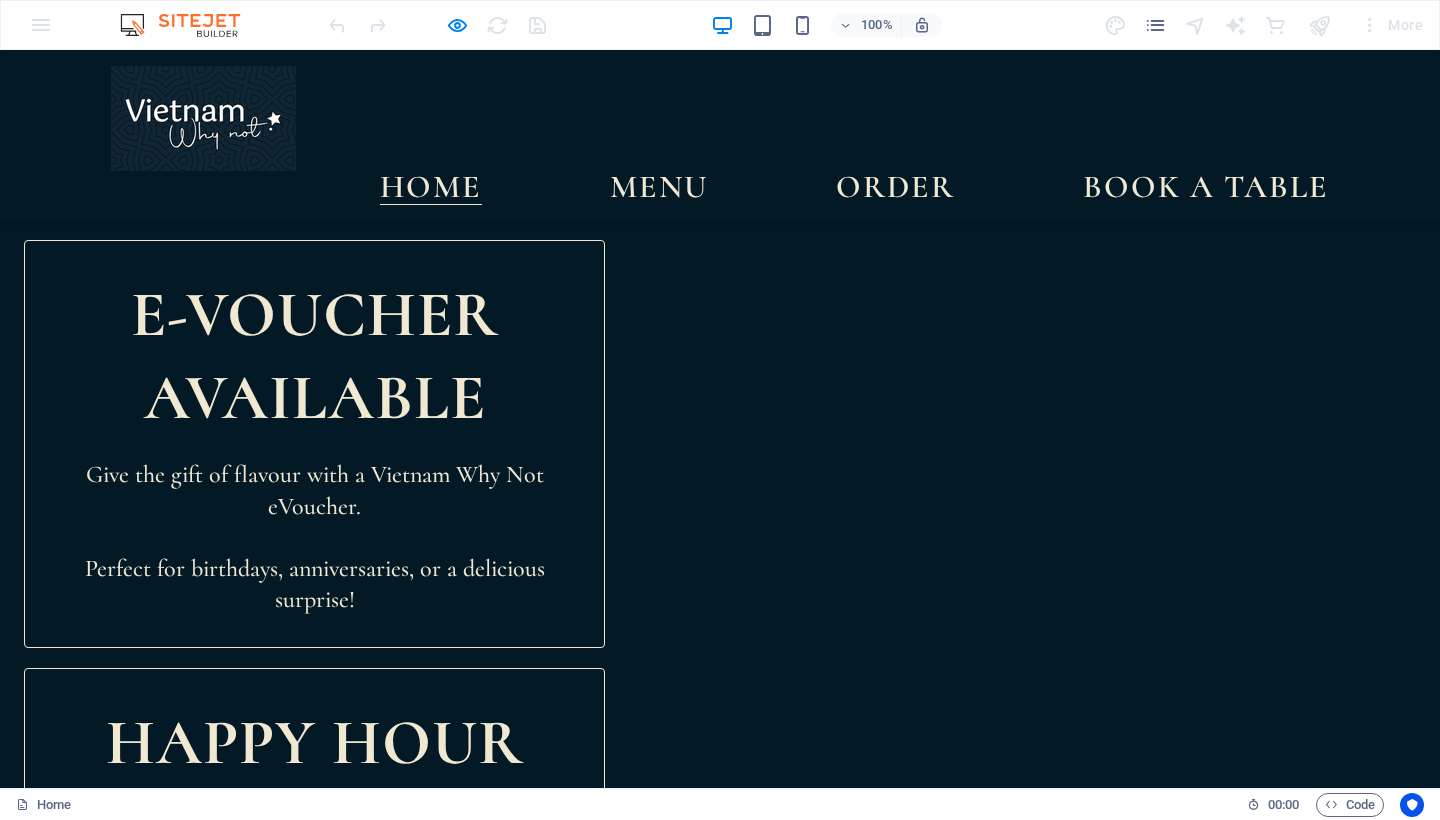 click at bounding box center [415, 1532] 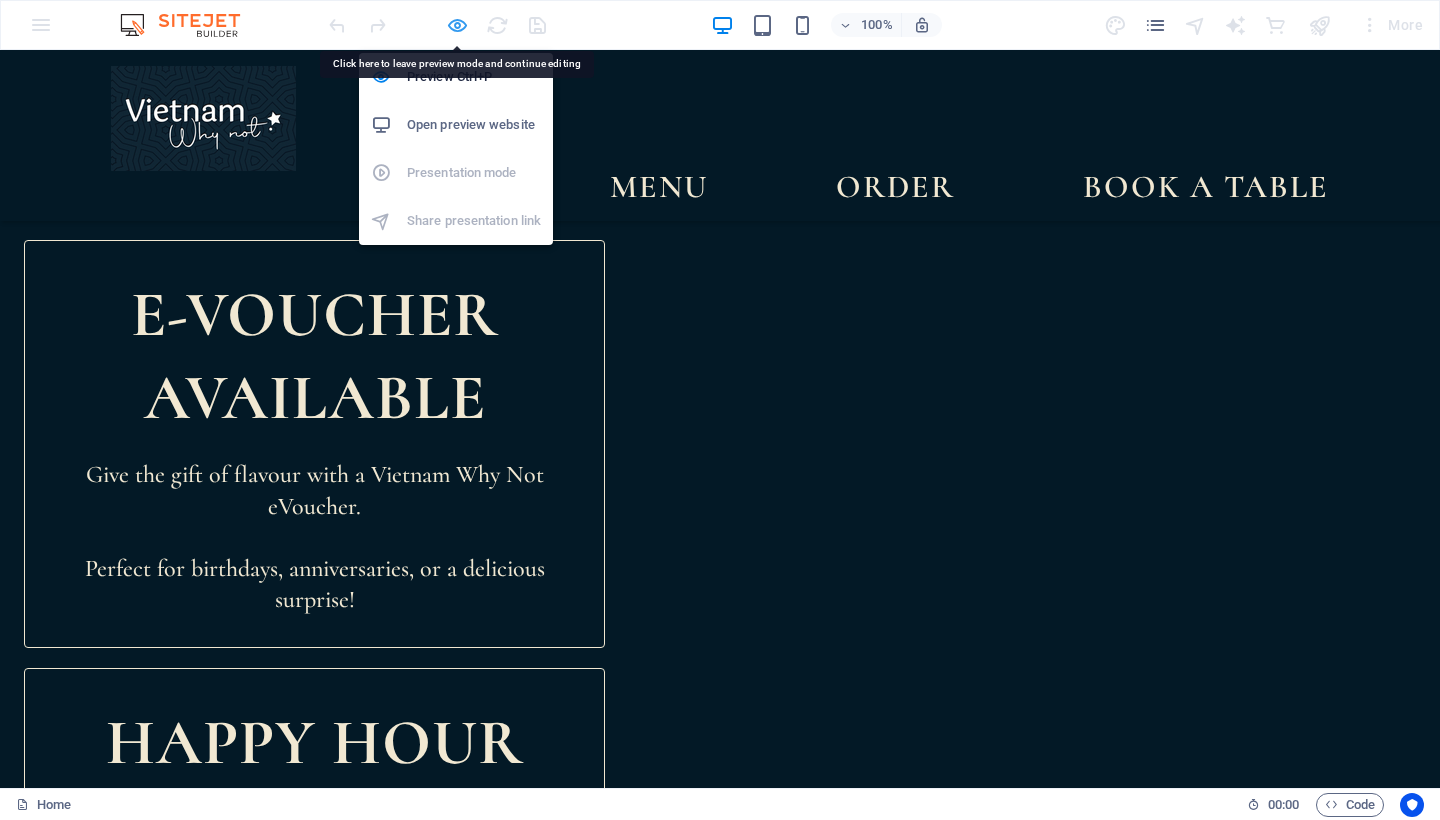 click at bounding box center [457, 25] 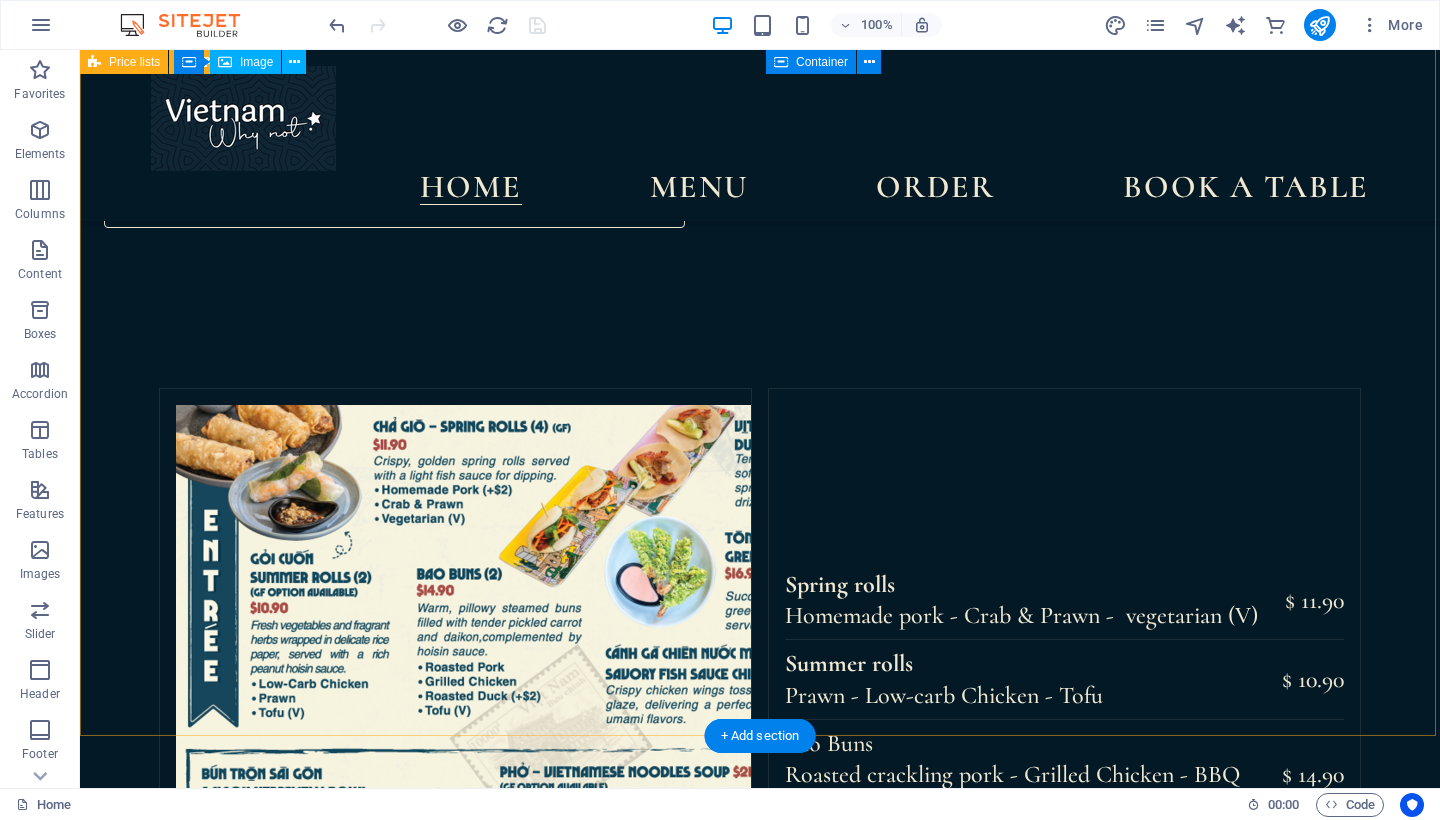 scroll, scrollTop: 2037, scrollLeft: 0, axis: vertical 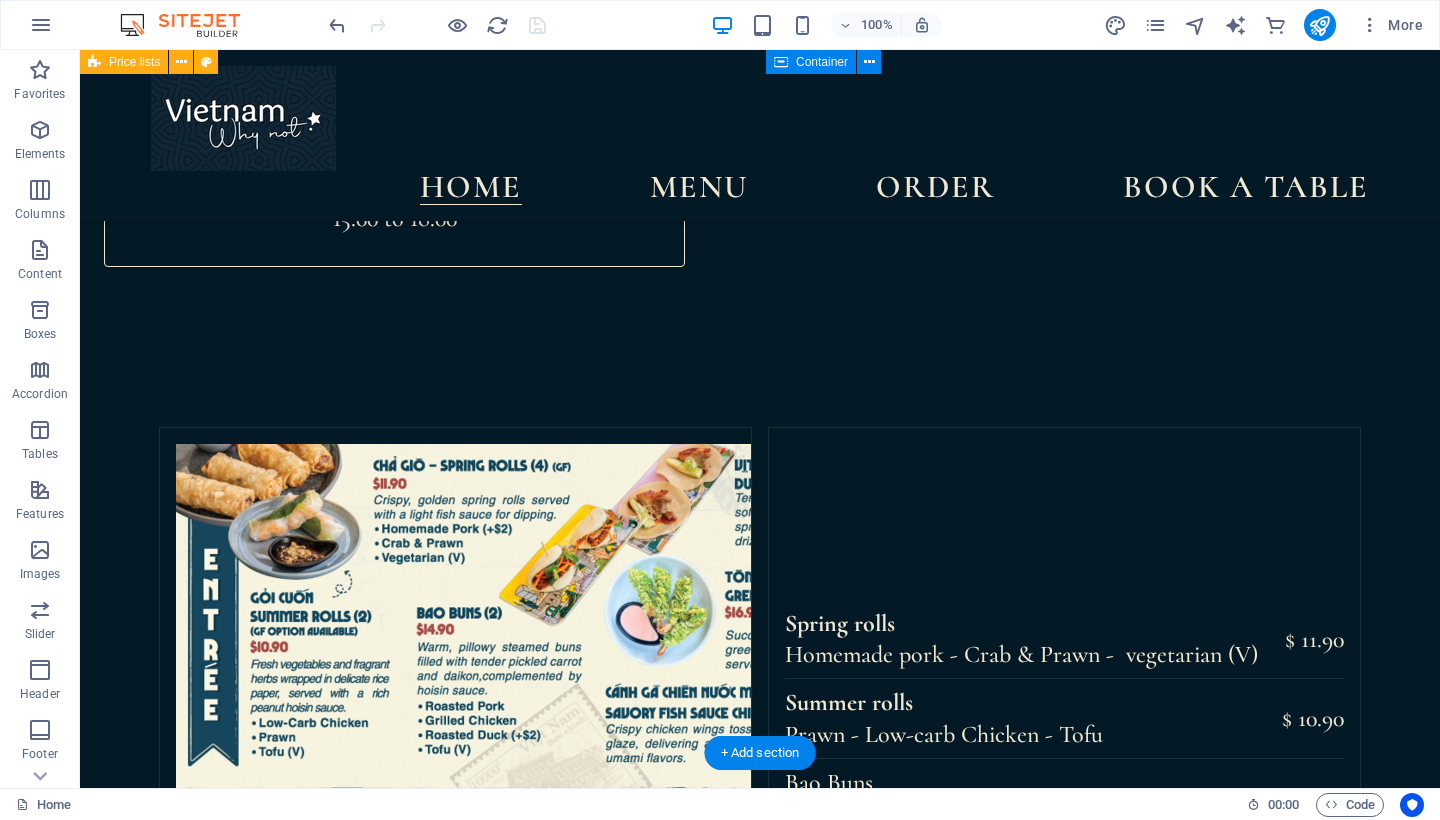 click at bounding box center [160, 1794] 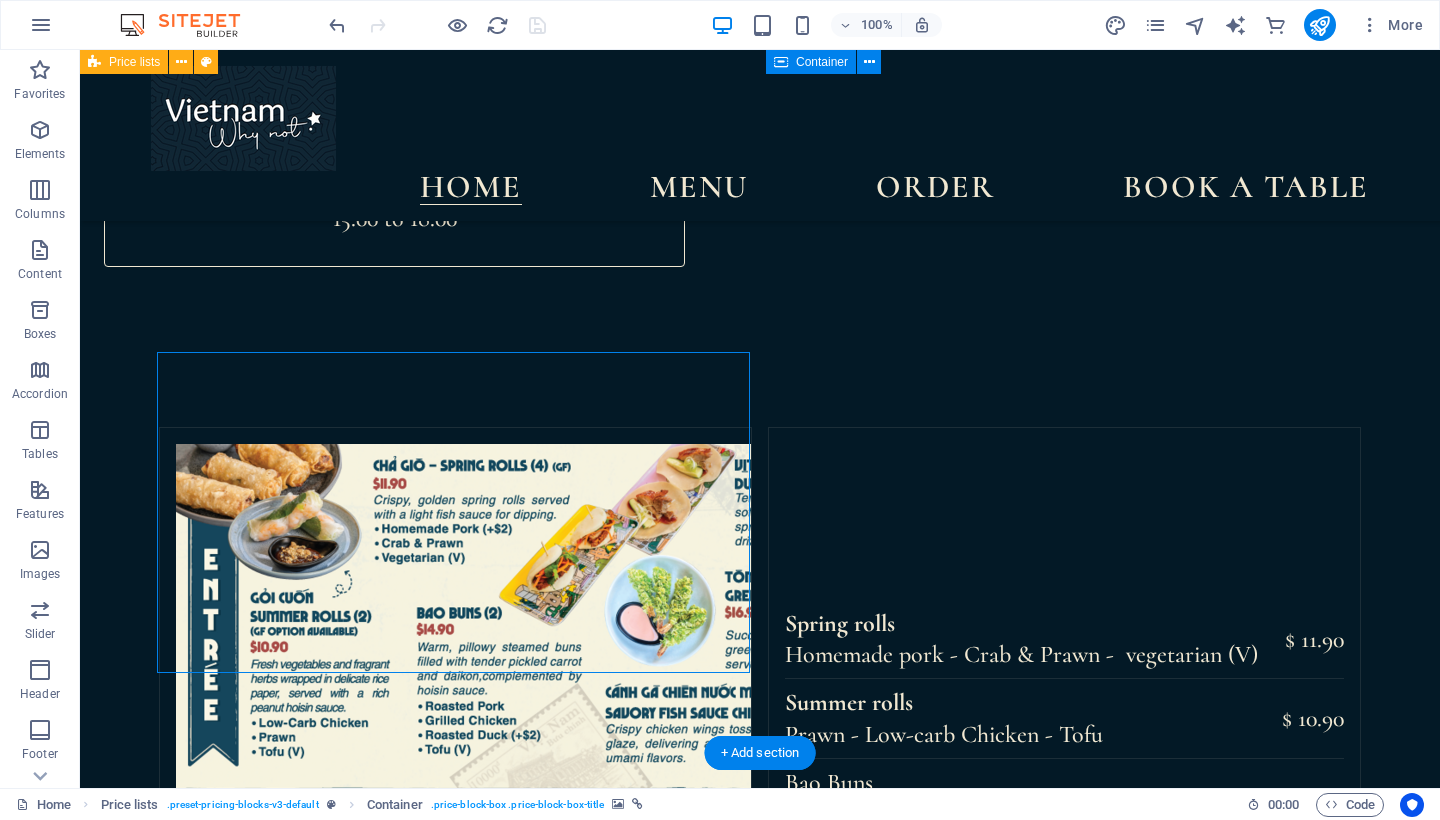click at bounding box center (160, 1794) 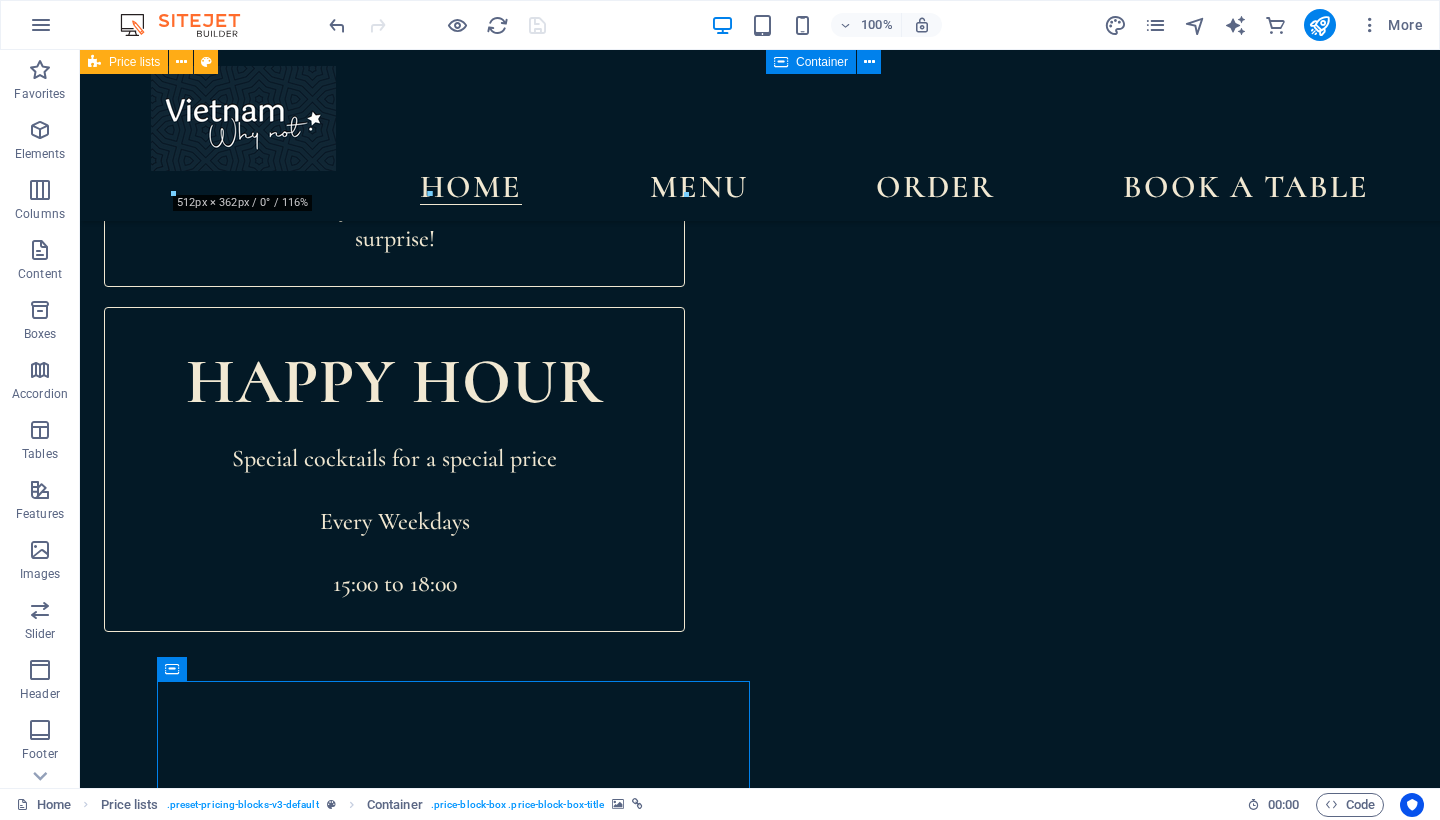 scroll, scrollTop: 1708, scrollLeft: 0, axis: vertical 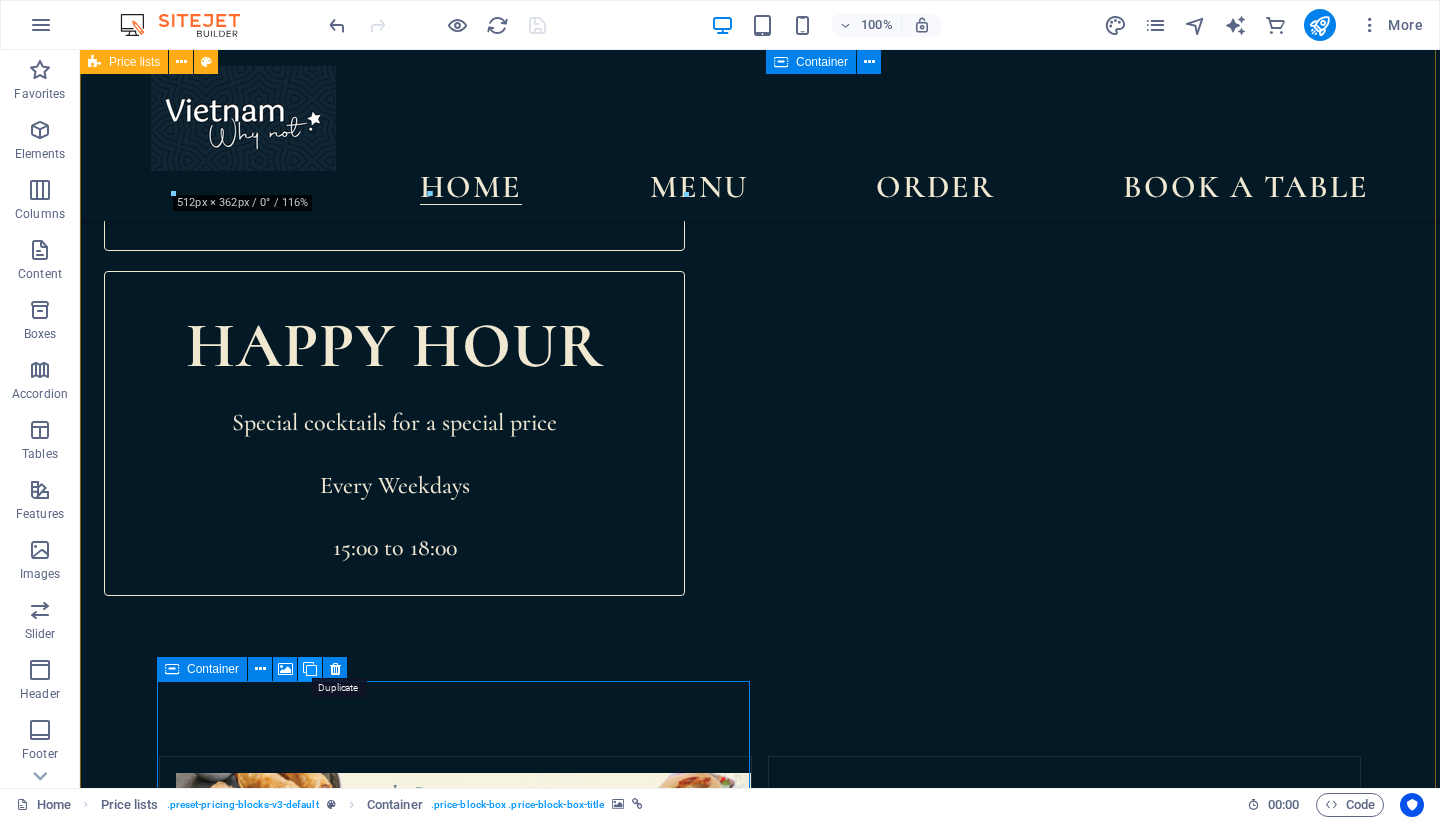 click at bounding box center [310, 669] 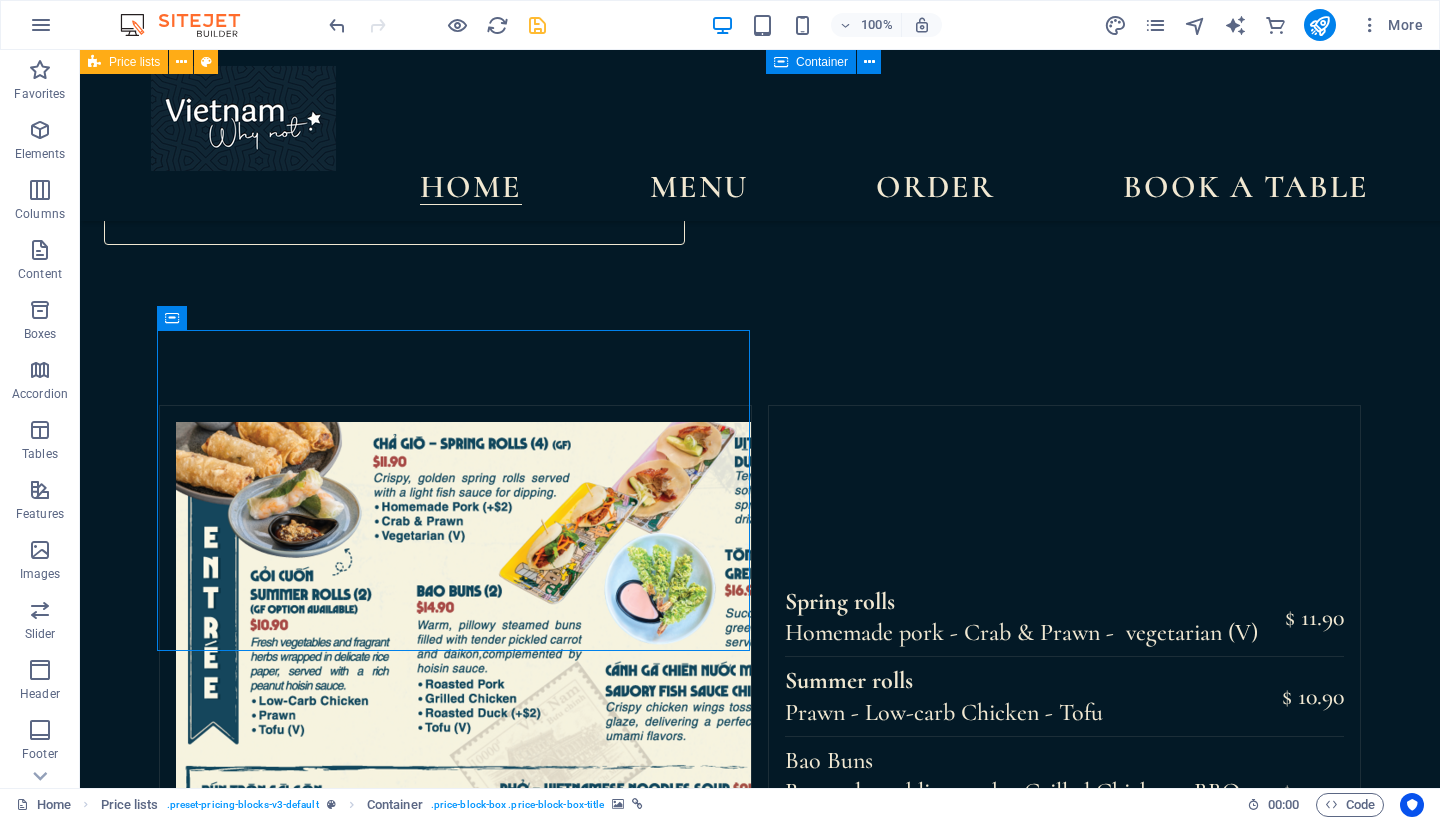 scroll, scrollTop: 2056, scrollLeft: 0, axis: vertical 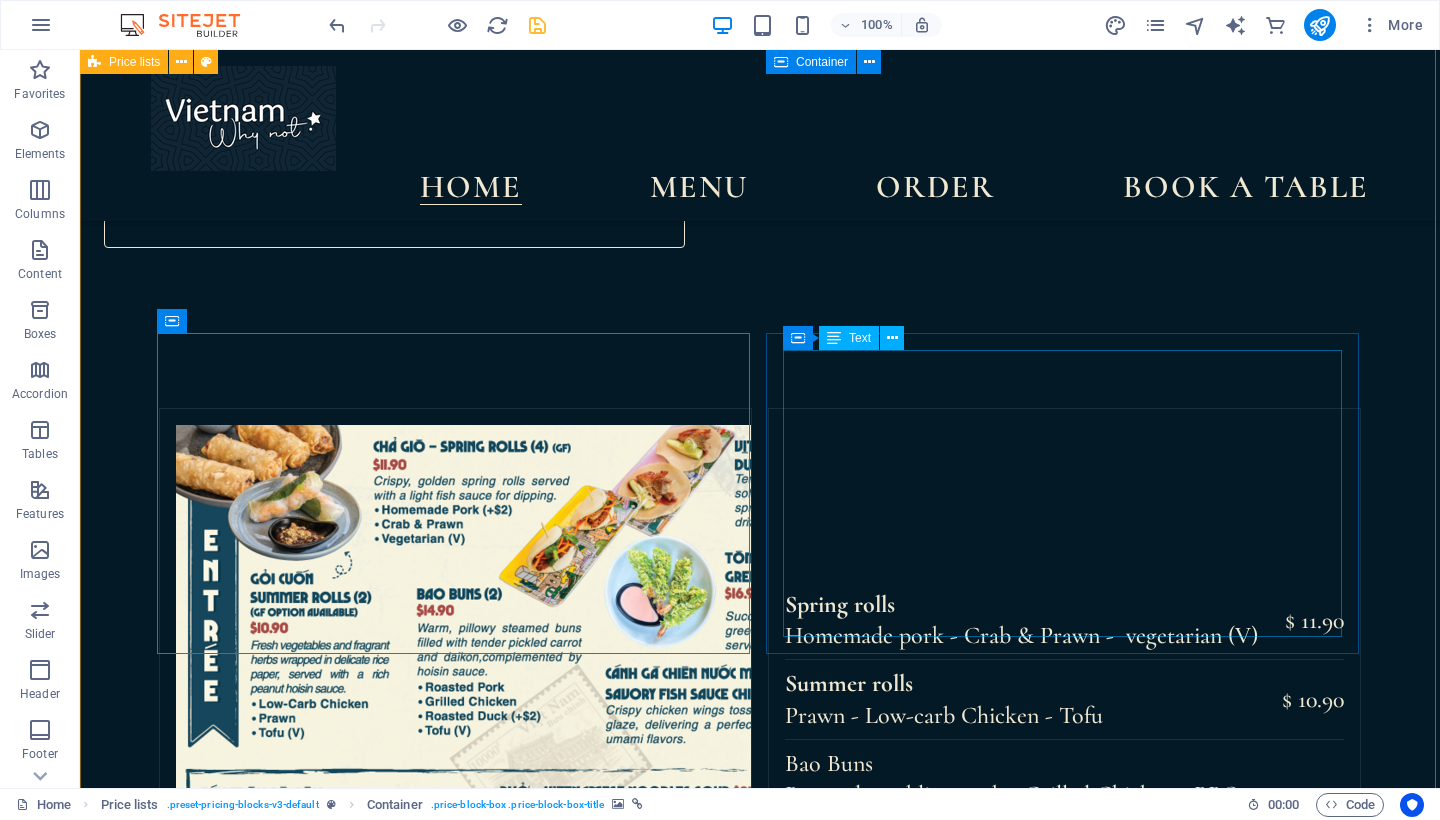 click on "Lorem ipsum dolor sit amet, consectetur. $ 10 Lorem ipsum dolor sit amet, consectetur. $ 10 Lorem ipsum dolor sit amet, consectetur. $ 10 Lorem ipsum dolor sit amet, consectetur. $ 10 Lorem ipsum dolor sit amet, consectetur. $ 10 Lorem ipsum dolor sit amet, consectetur. $ 10" at bounding box center (995, 1776) 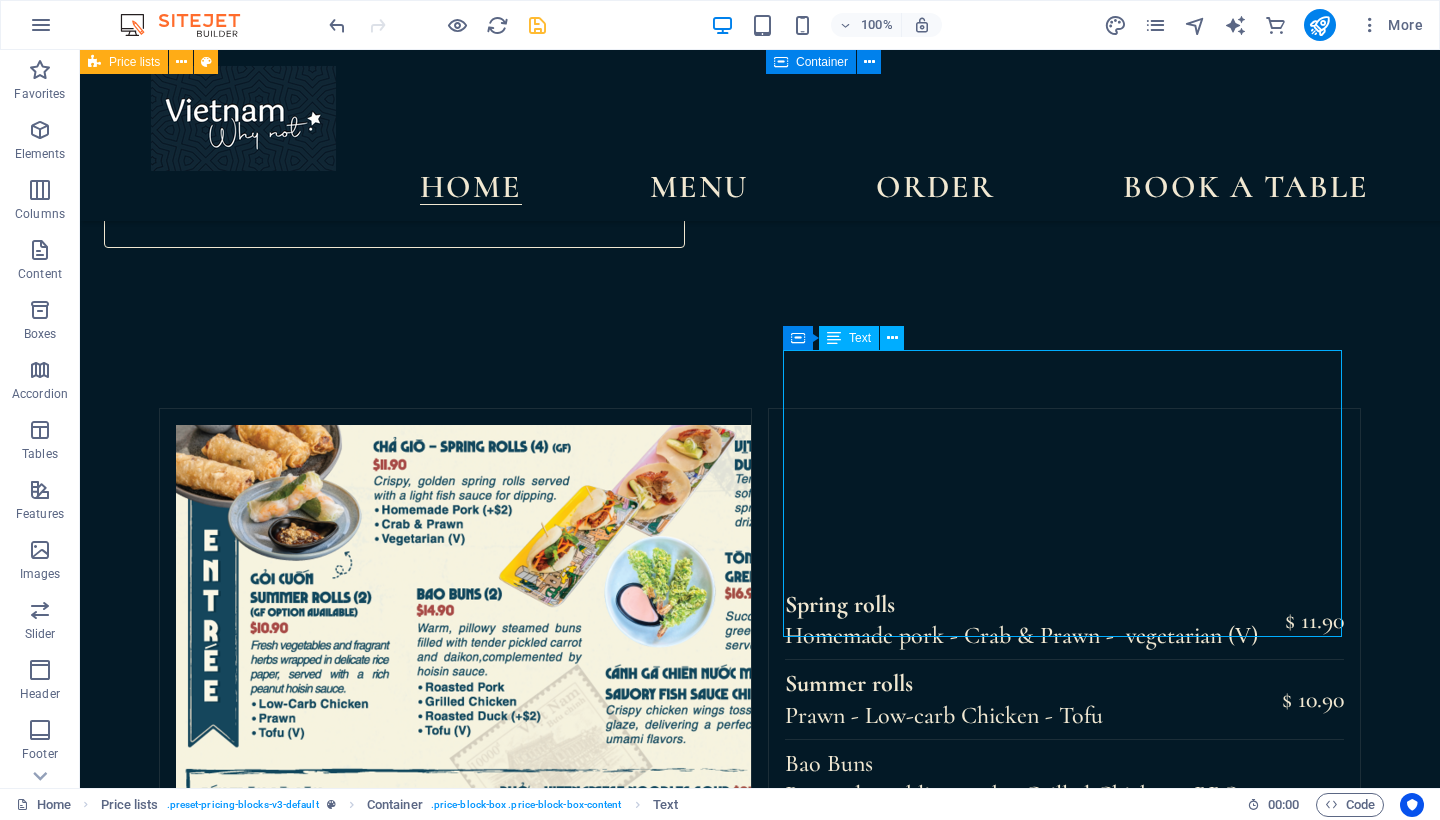 click on "Lorem ipsum dolor sit amet, consectetur. $ 10 Lorem ipsum dolor sit amet, consectetur. $ 10 Lorem ipsum dolor sit amet, consectetur. $ 10 Lorem ipsum dolor sit amet, consectetur. $ 10 Lorem ipsum dolor sit amet, consectetur. $ 10 Lorem ipsum dolor sit amet, consectetur. $ 10" at bounding box center (995, 1776) 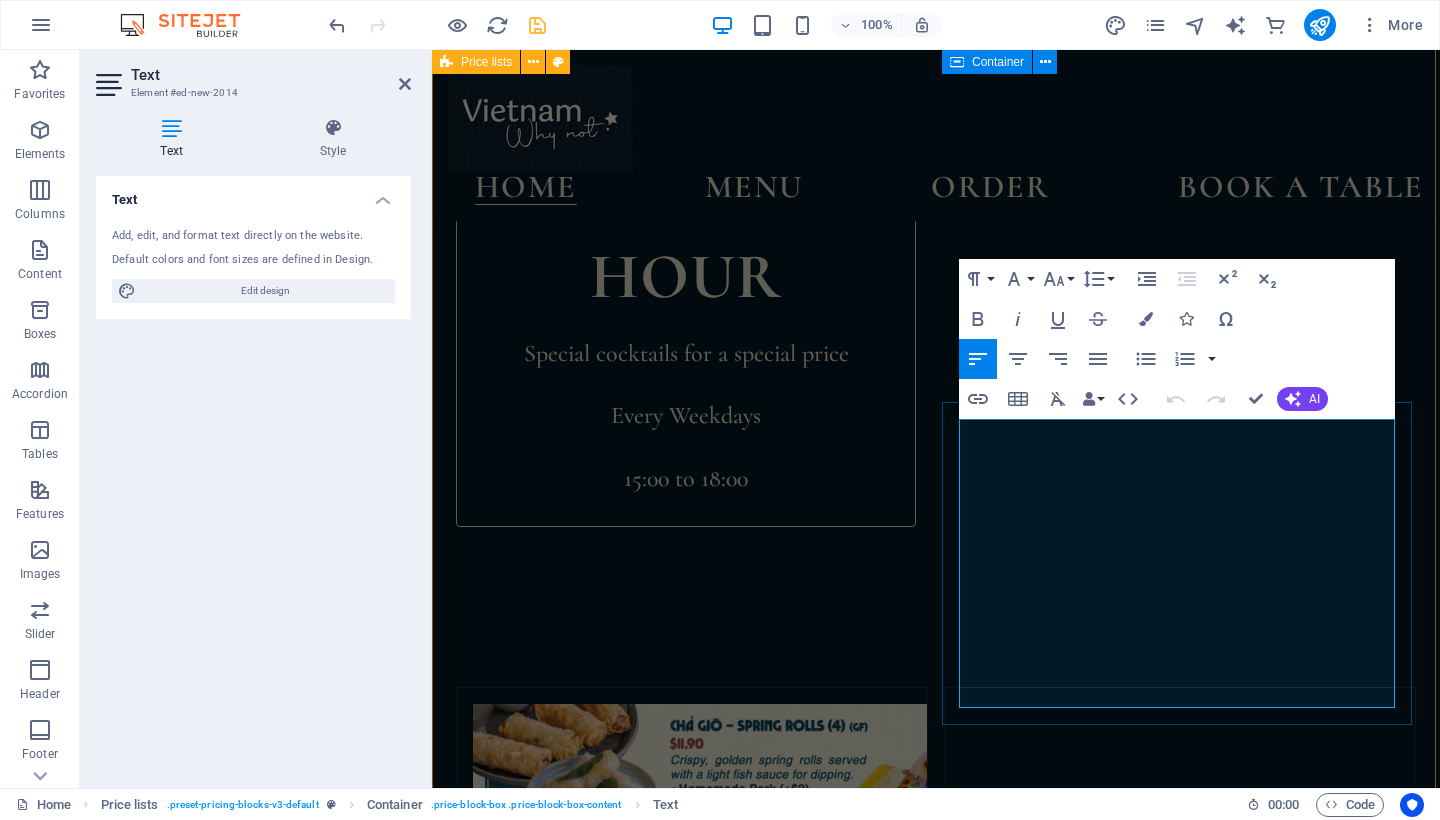 click on "Lorem ipsum dolor sit amet, consectetur." at bounding box center (1155, 1934) 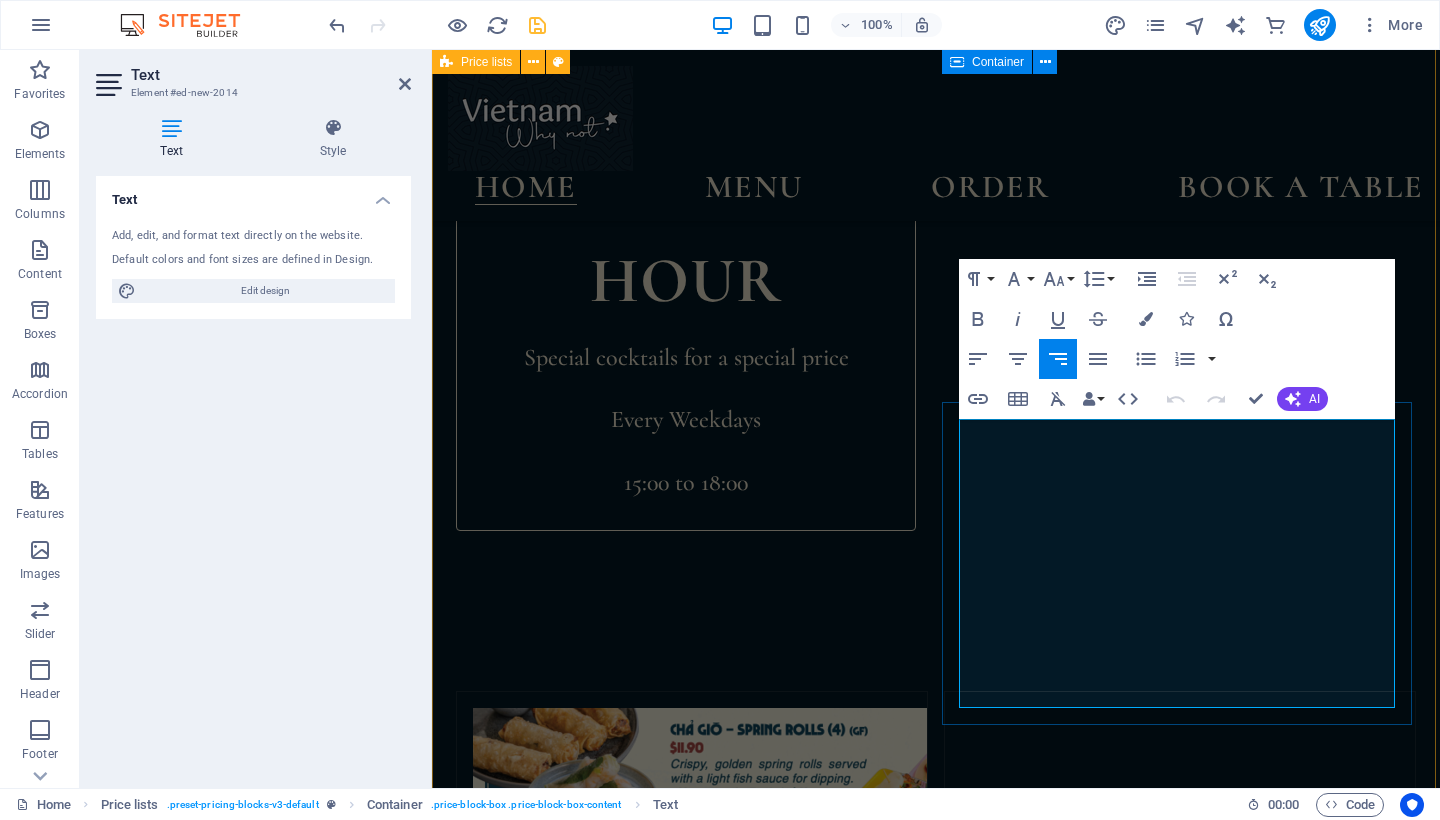 click on "Lorem ipsum dolor sit amet, consectetur." at bounding box center [1155, 1939] 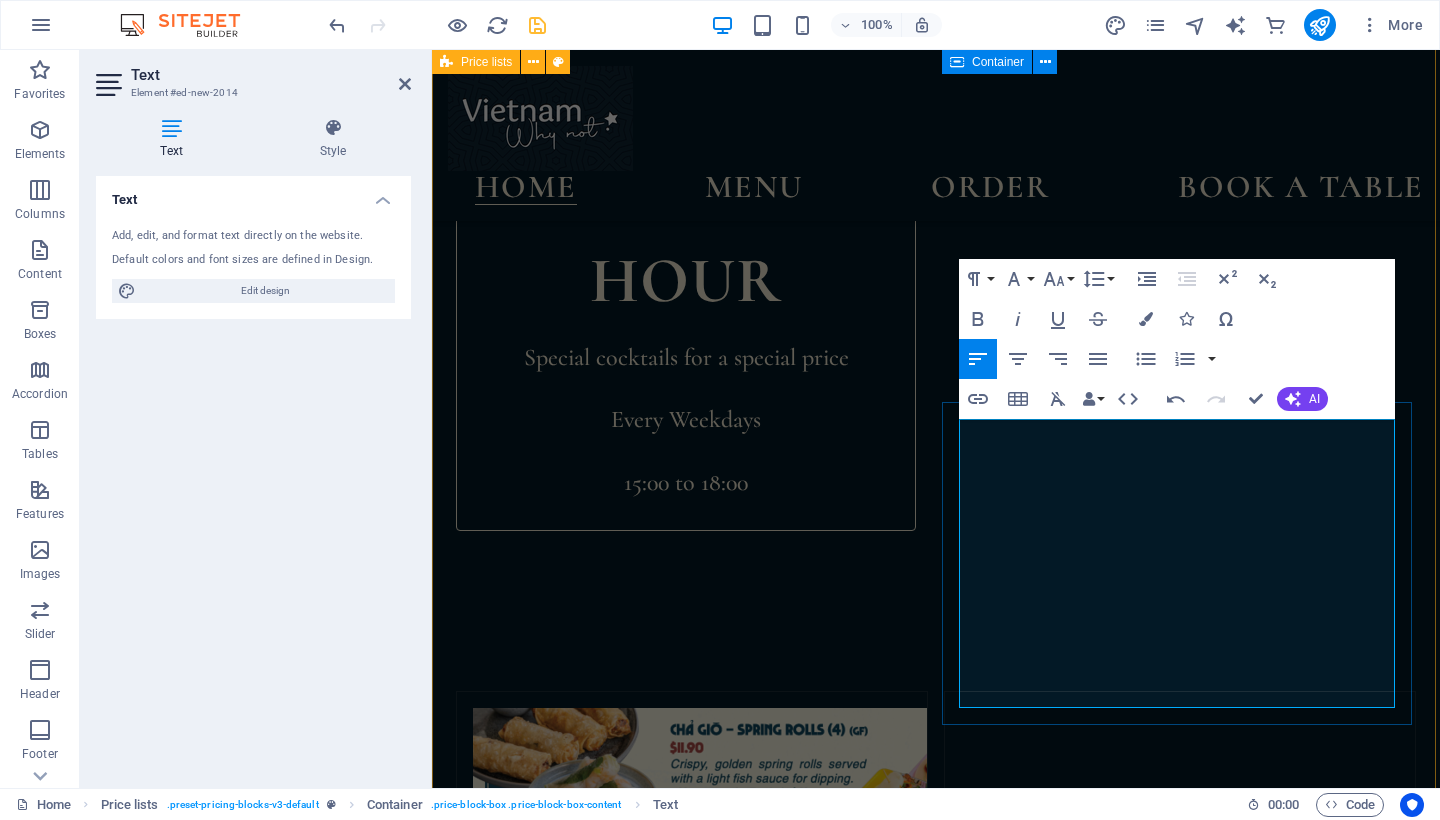type 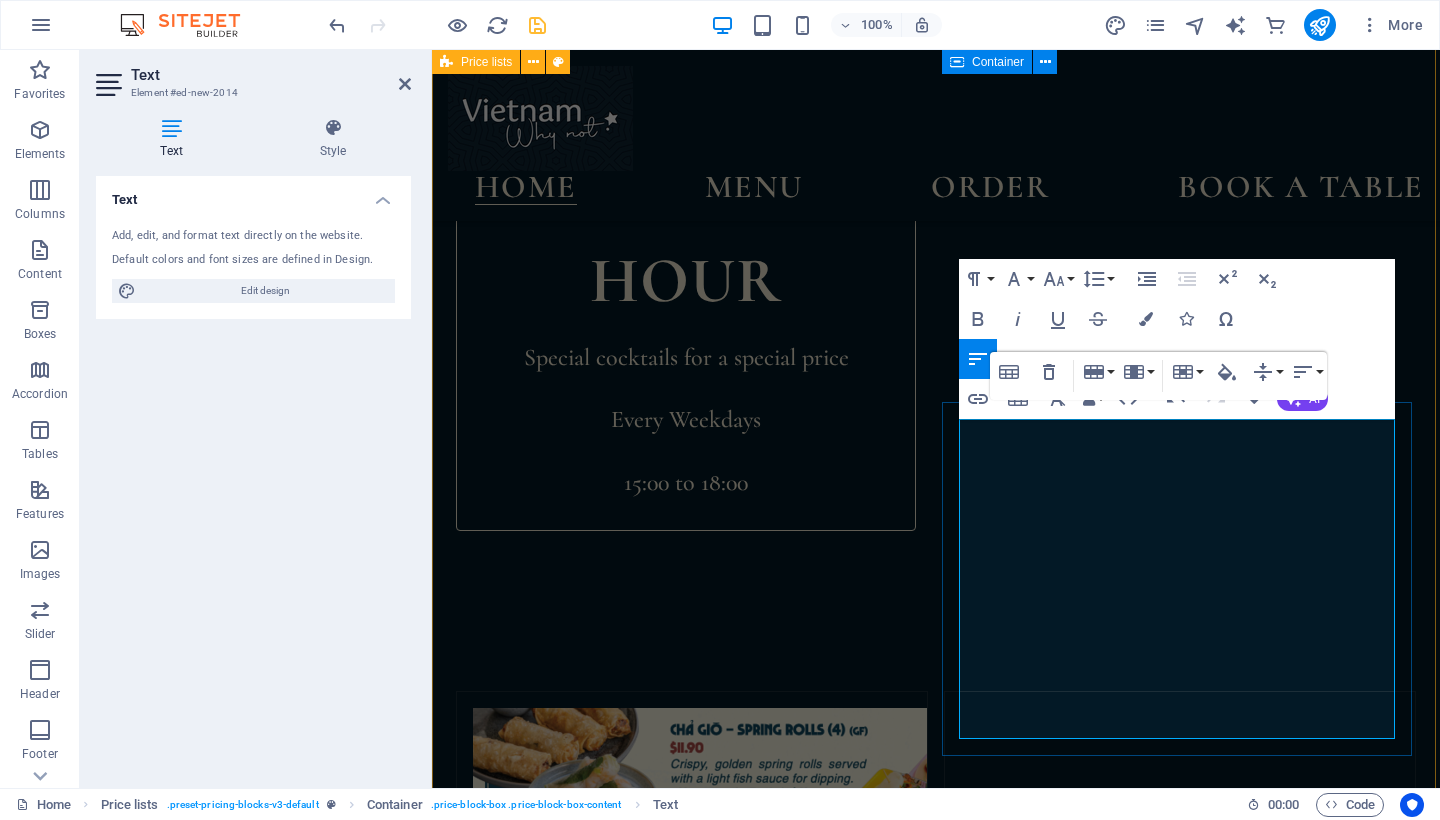 click on "Caramelized Claypot Chicken - Eggplant & Tofu" at bounding box center (1155, 1954) 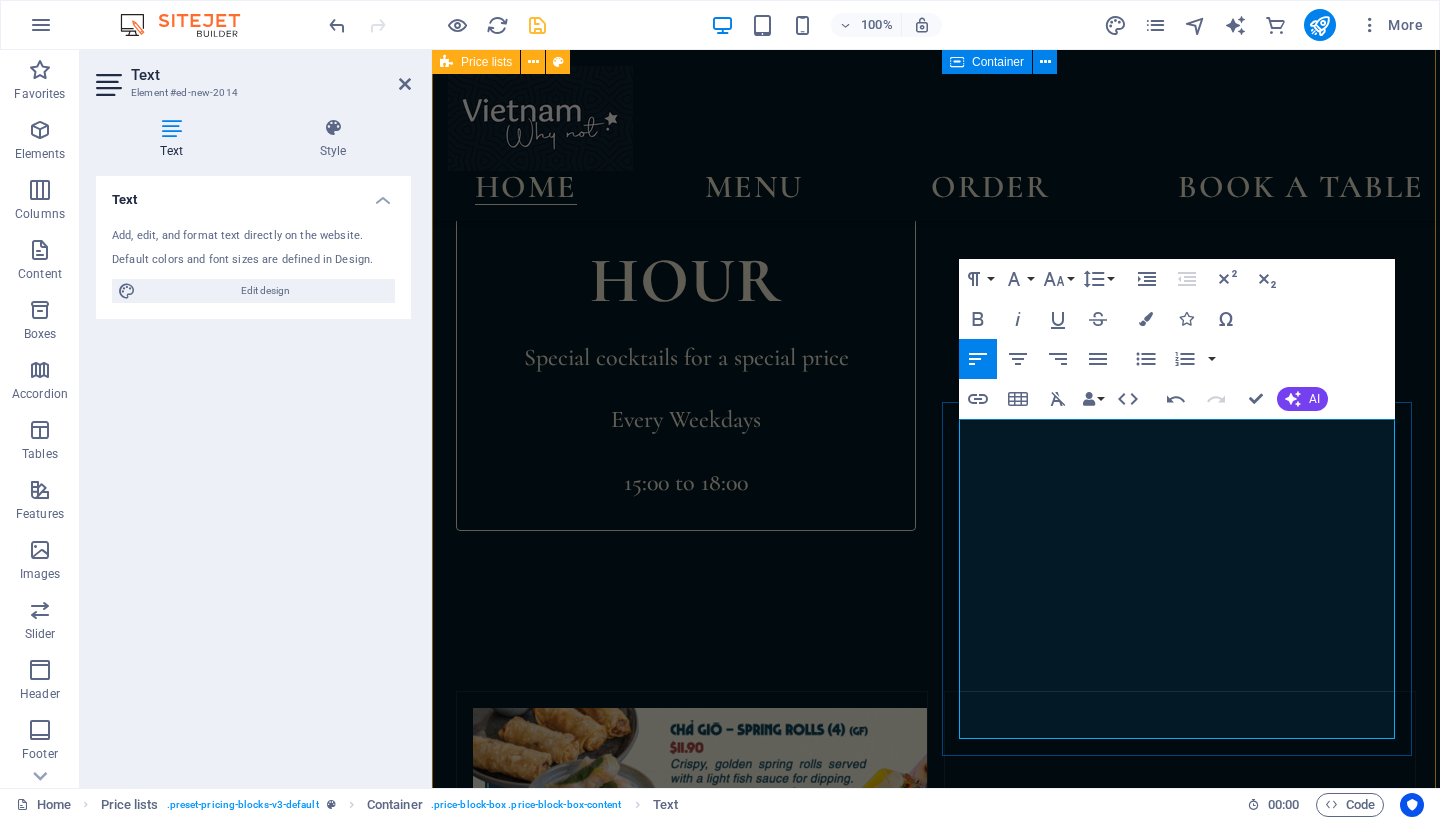 click on "Lorem ipsum dolor sit amet, consectetur." at bounding box center (1155, 2018) 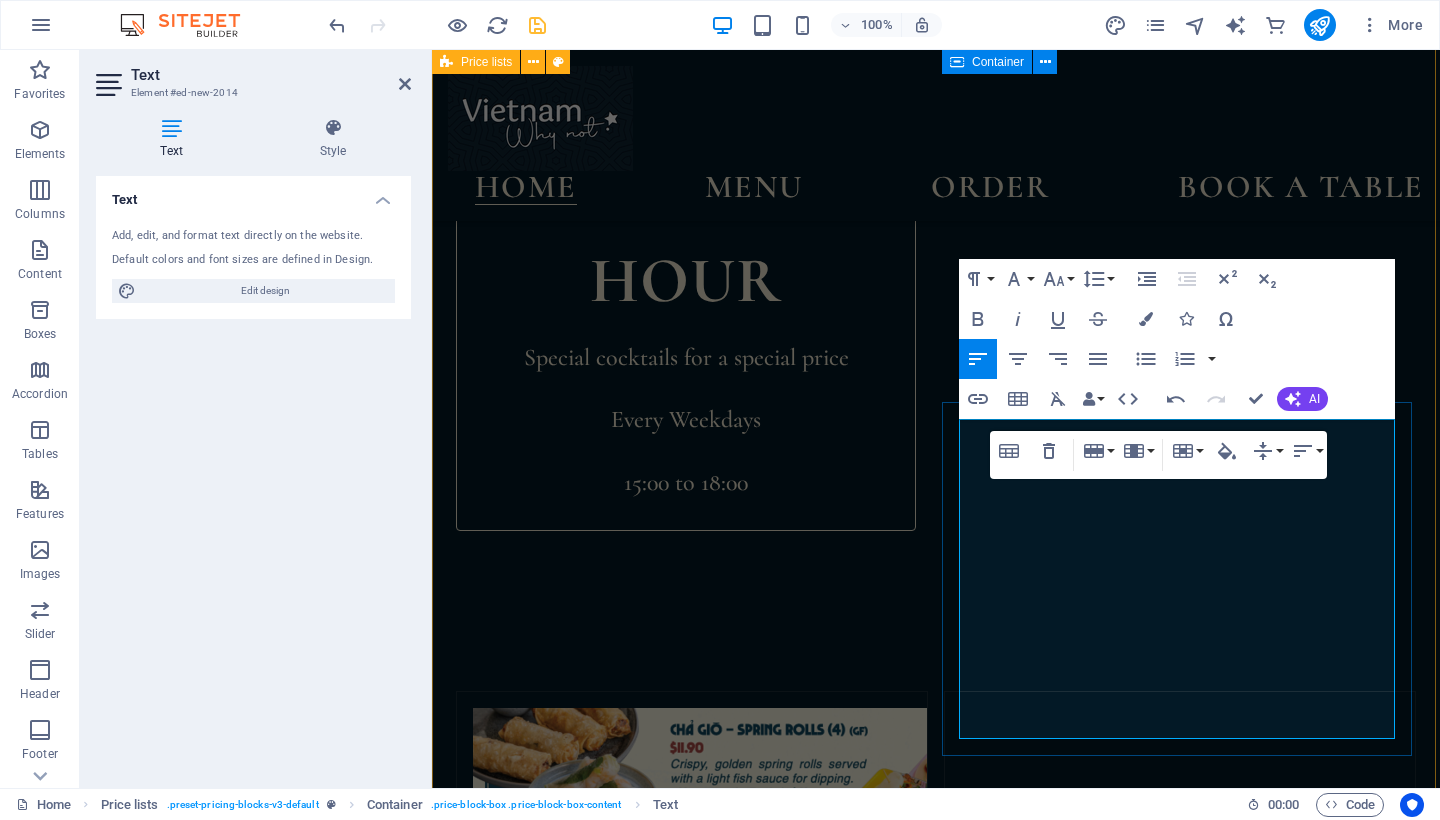 click on "Lorem ipsum dolor sit amet, consectetur." at bounding box center (1155, 2066) 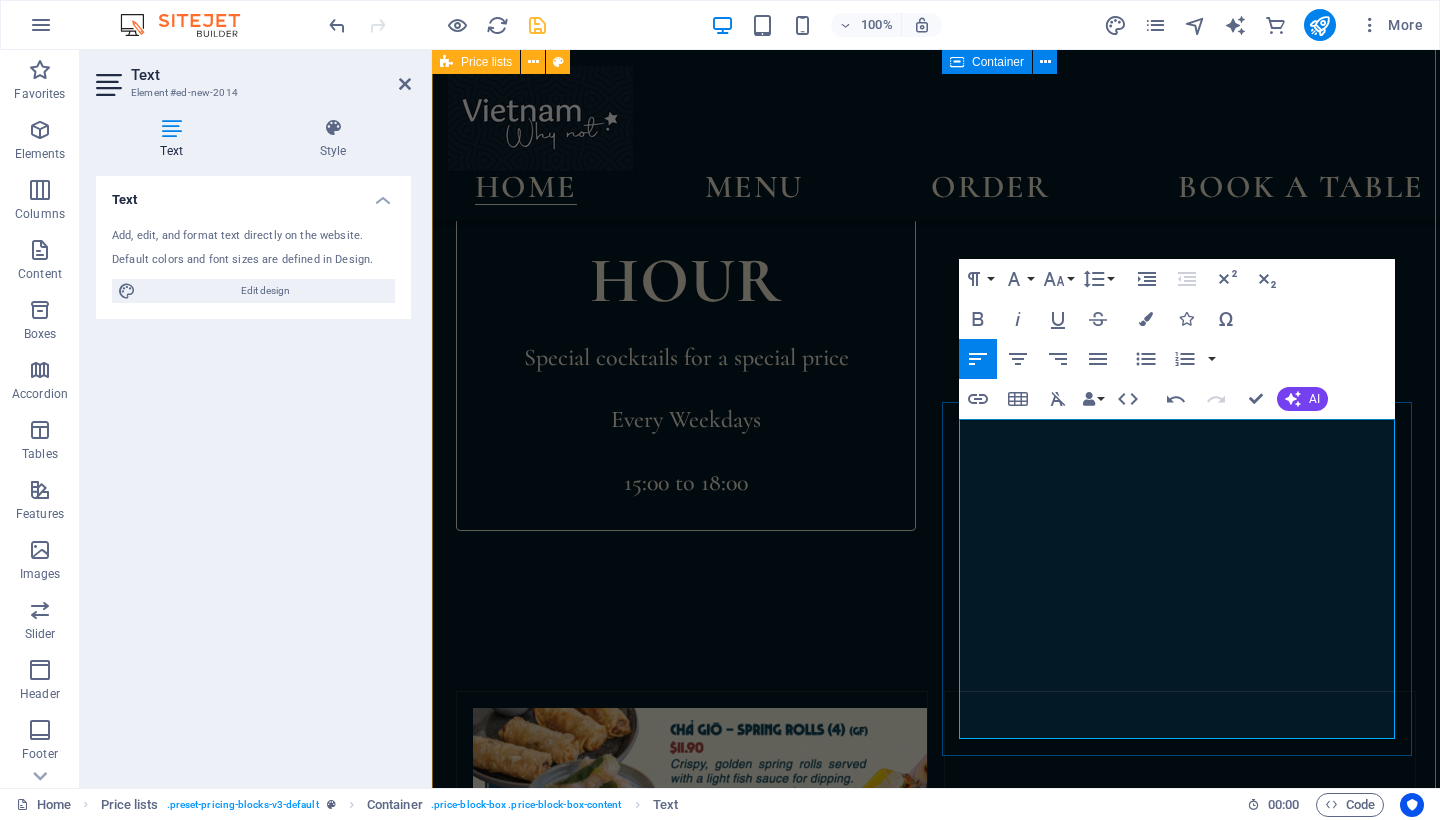 click on "Caramelised Claypot Chicken - Eggplant & Tofu" at bounding box center [1155, 1954] 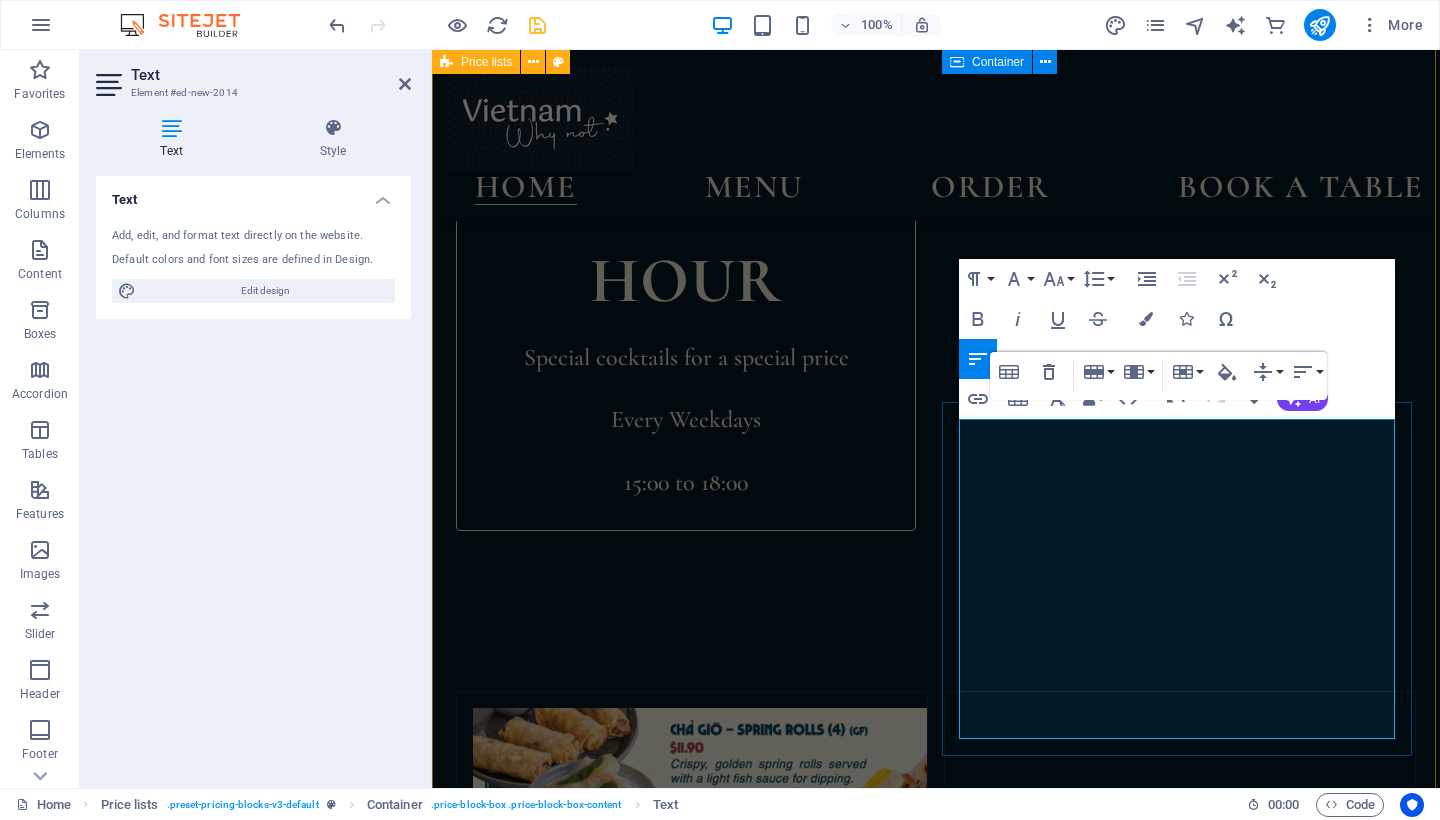 click on "Lorem ipsum dolor sit amet, consectetur." at bounding box center [1155, 2066] 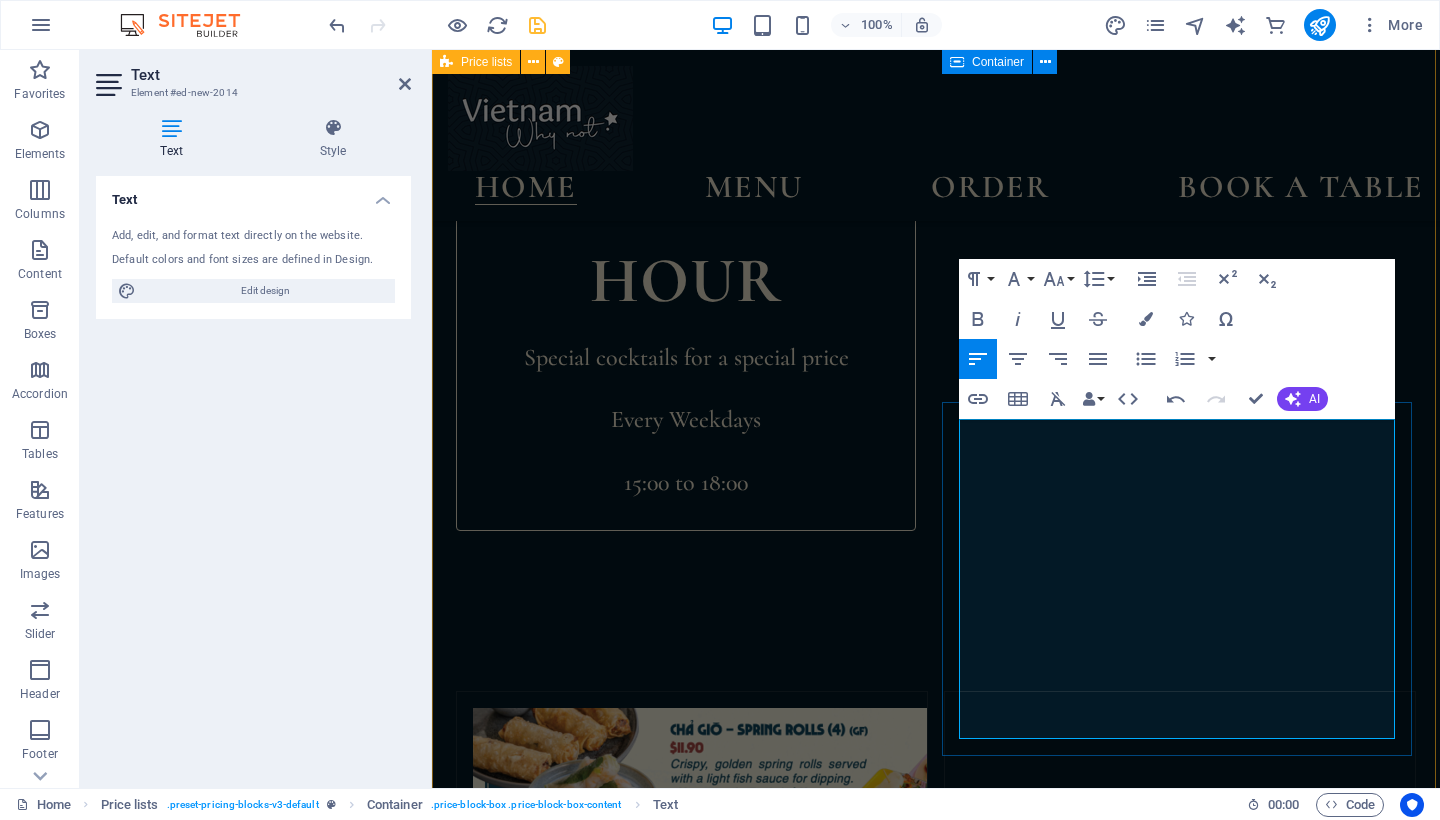 drag, startPoint x: 1158, startPoint y: 445, endPoint x: 968, endPoint y: 451, distance: 190.09471 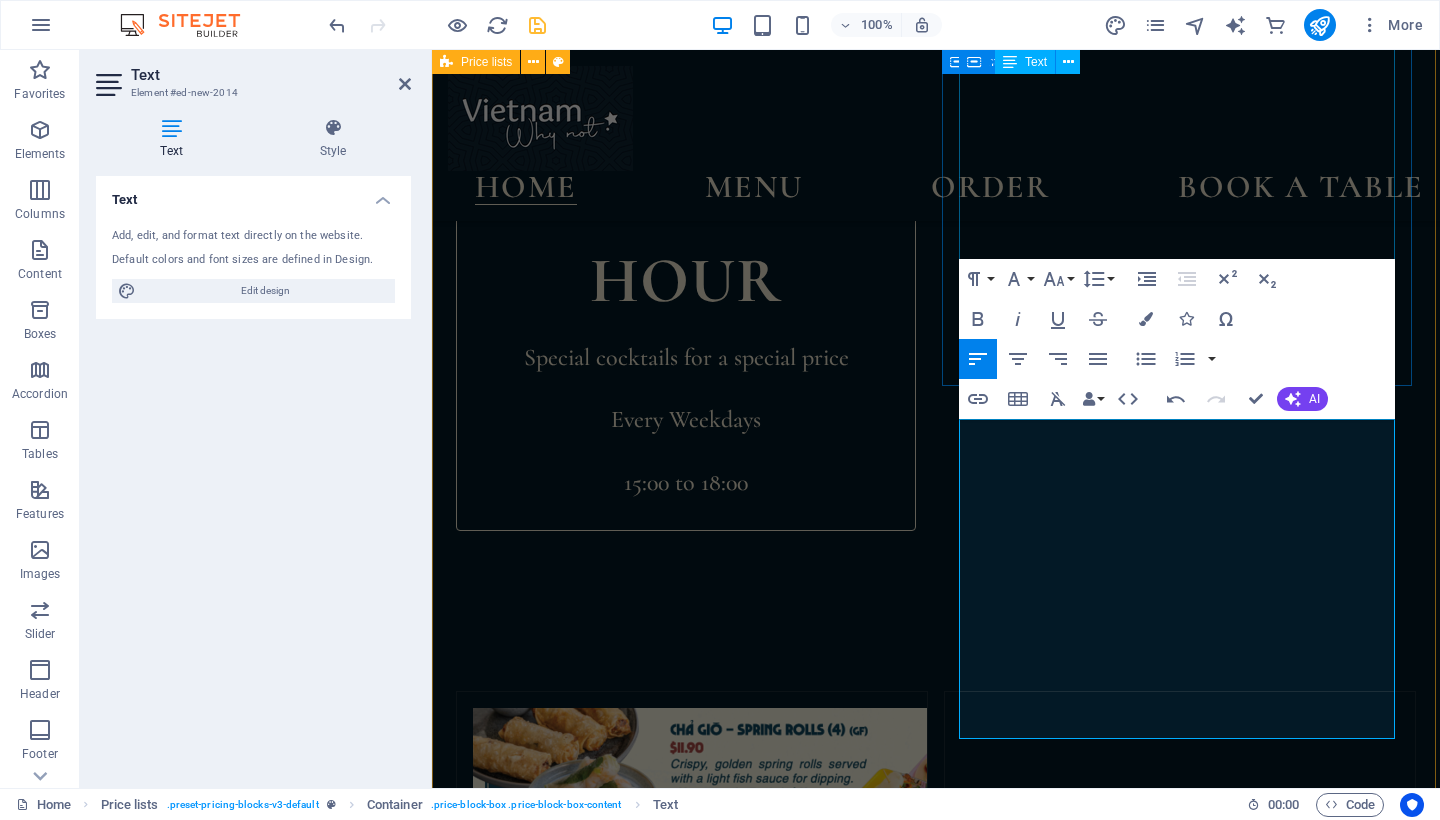 click on "Spring rolls Homemade pork - Crab & Prawn - vegetarian (V) $ 11.90 Summer rolls Prawn - Low-carb Chicken - Tofu $ 10.90 Bao Buns Roasted crackling pork - Grilled Chicken - BBQ Duck - Tofu $ 14.90 BBQ Duck Pancake $ 14.90 Green Rice Crusted Prawn $ 16.90 Fish Sauce Chicken Wings $ 17.90 Headline Pho - Noodle Soup Beef - Chicken - Tofu (Vegetable broth) $ 21.90 Saigon Vermicelli Bowl Roasted Crackling Pork (GF) - Grilled Chicken - Tofu $ 19.90 Crispy Egg Noodle $ 23.90 Hanoi Style Grilled Pork Vermicelli $ 23.90 Hue - Spicy Beef Noodle Soup $ 24.90 Pho Burrito $ 19.90 Headline Caramelized Claypot Chicken - Eggplant & Tofu $ 10 Lorem ipsum dolor sit amet, consectetur. $ 10 Lorem ipsum dolor sit amet, consectetur. $ 10 Lorem ipsum dolor sit amet, consectetur. $ 10 Lorem ipsum dolor sit amet, consectetur. $ 10 Lorem ipsum dolor sit amet, consectetur. $ 10 Headline Lorem ipsum dolor sit amet, consectetur. $ 10 Lorem ipsum dolor sit amet, consectetur. $ 10 Lorem ipsum dolor sit amet, consectetur. $ 10 $ 10 $ 10" at bounding box center (936, 1641) 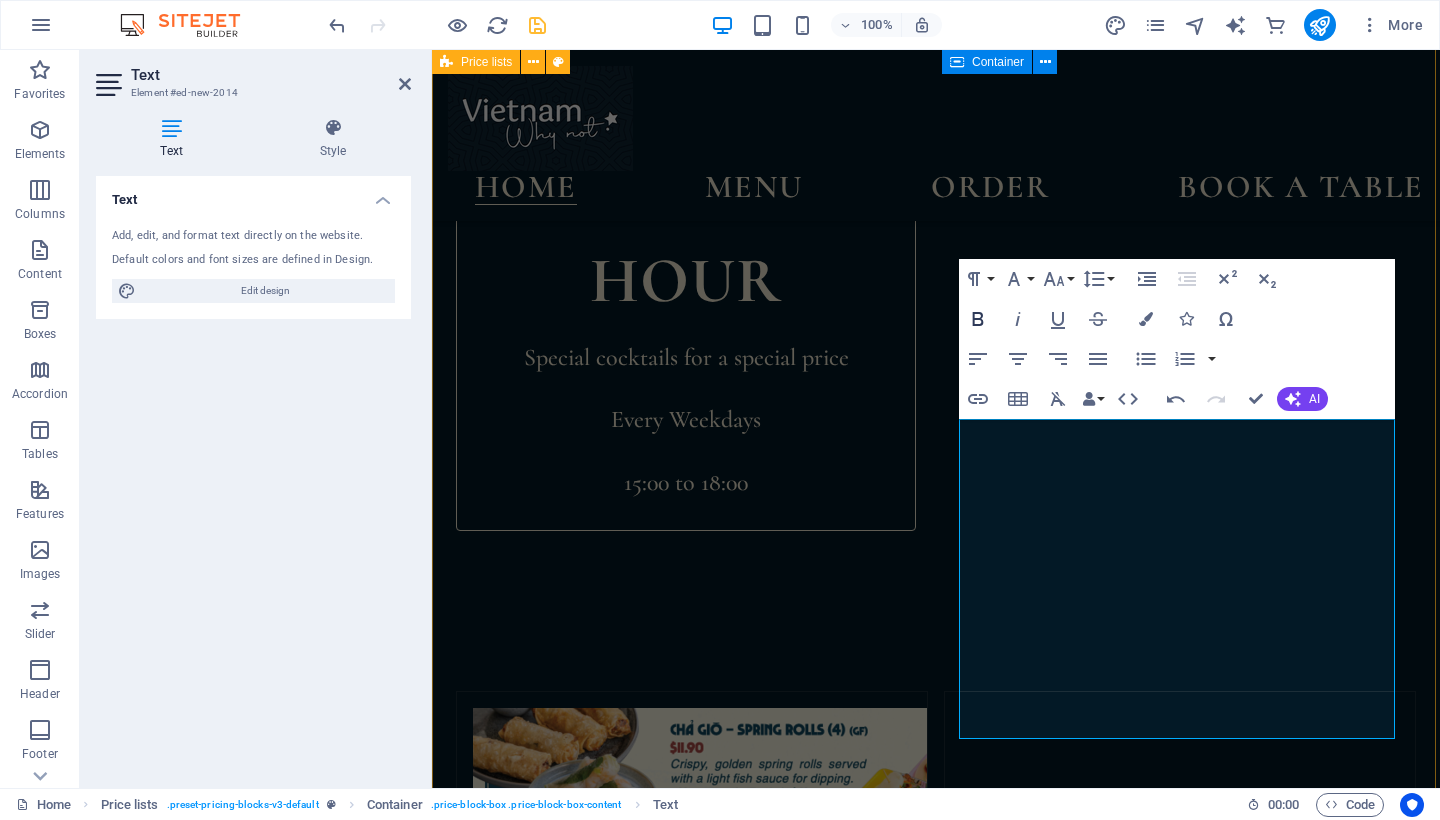 click 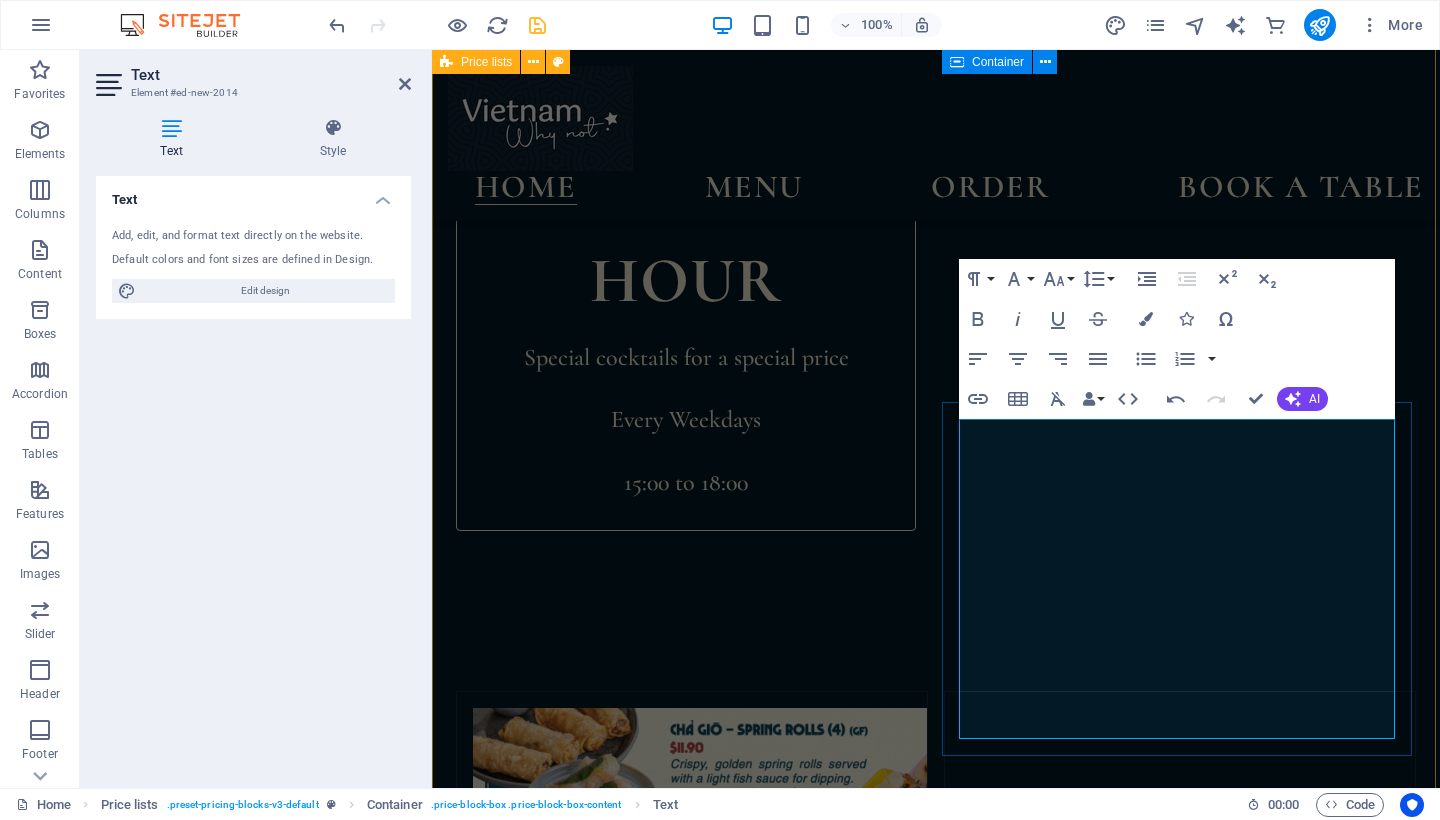 click on "Lorem ipsum dolor sit amet, consectetur." at bounding box center [1155, 2018] 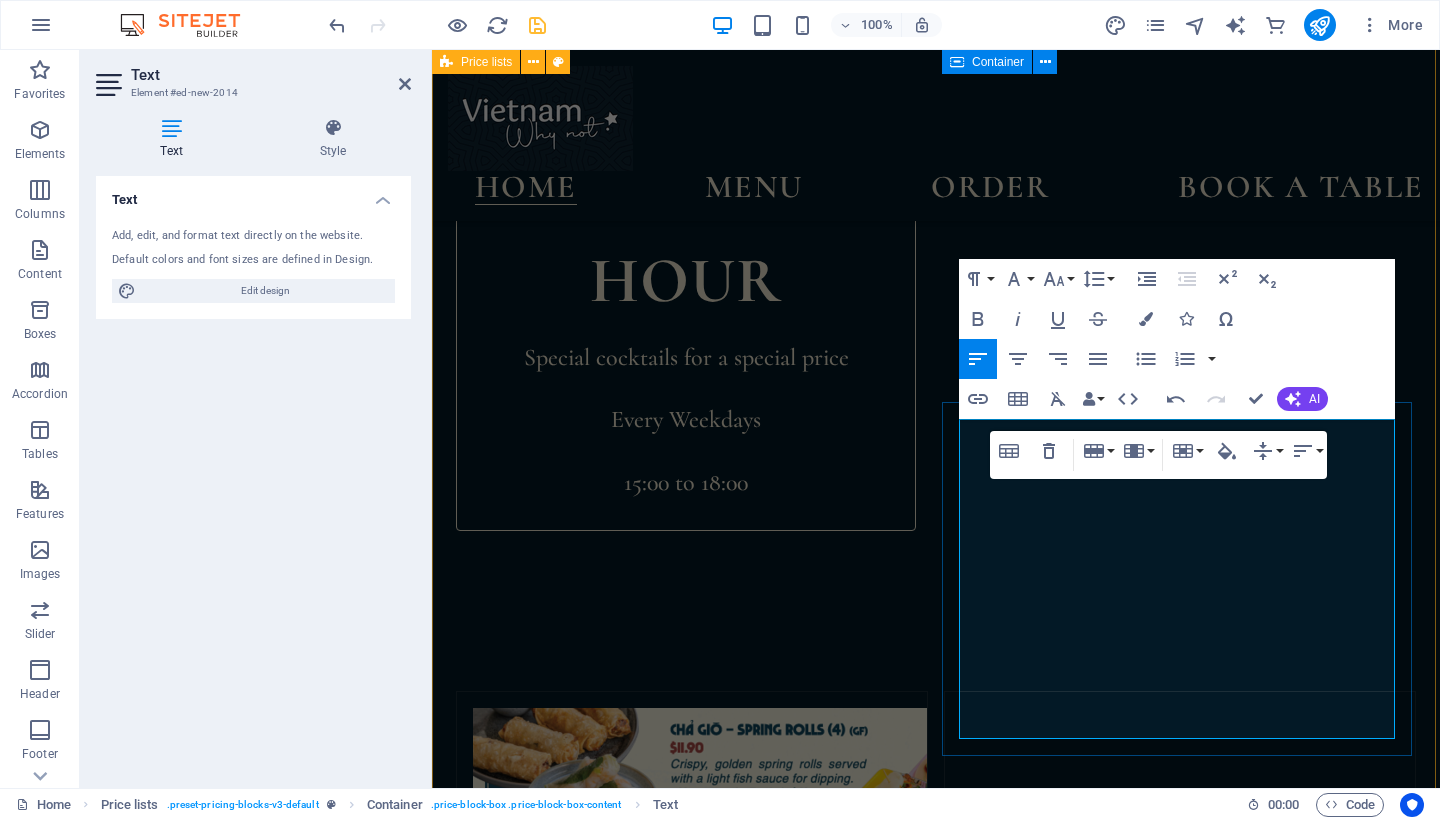 scroll, scrollTop: 2018, scrollLeft: 0, axis: vertical 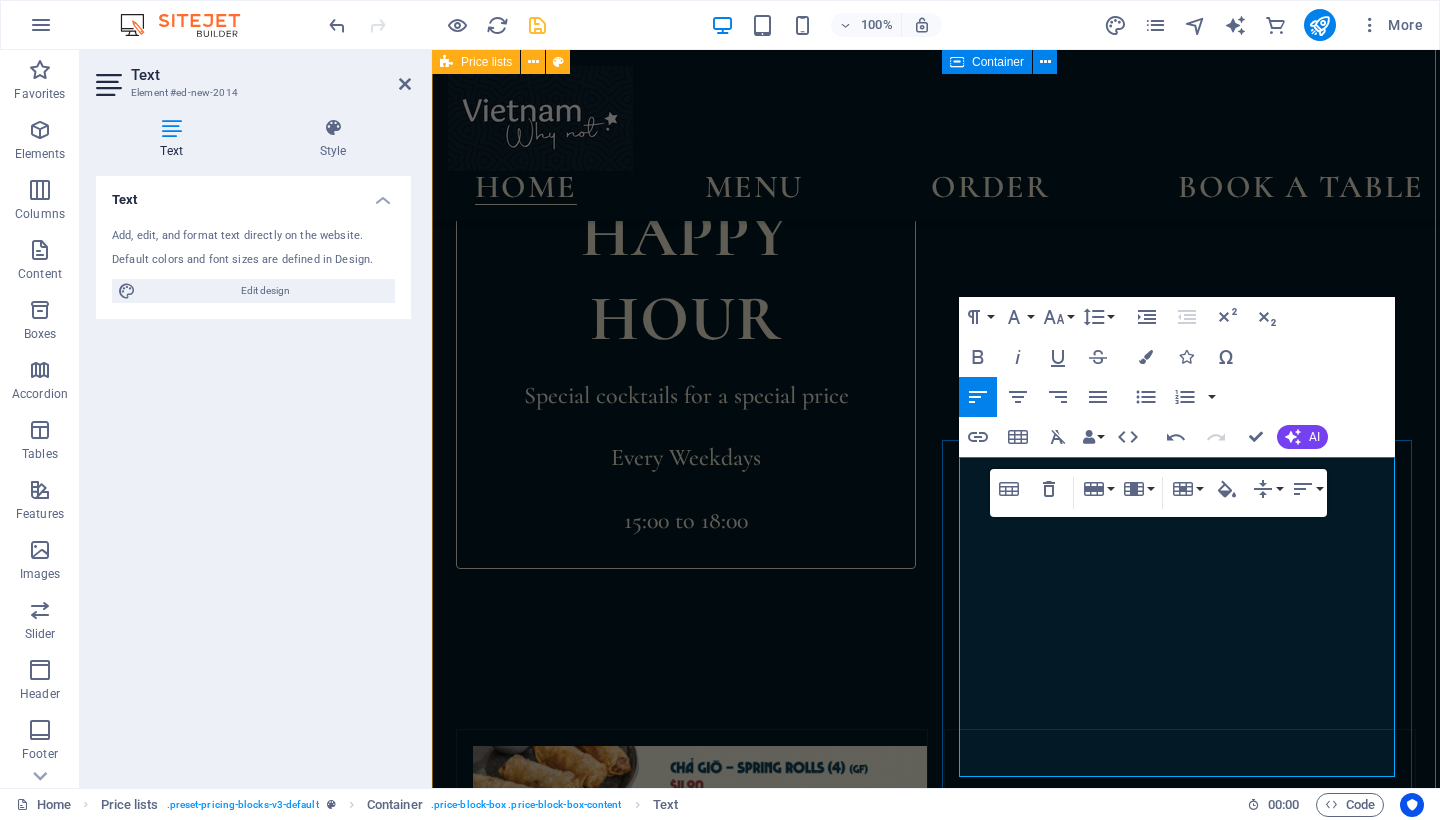 click on "$ 10" at bounding box center (1366, 1992) 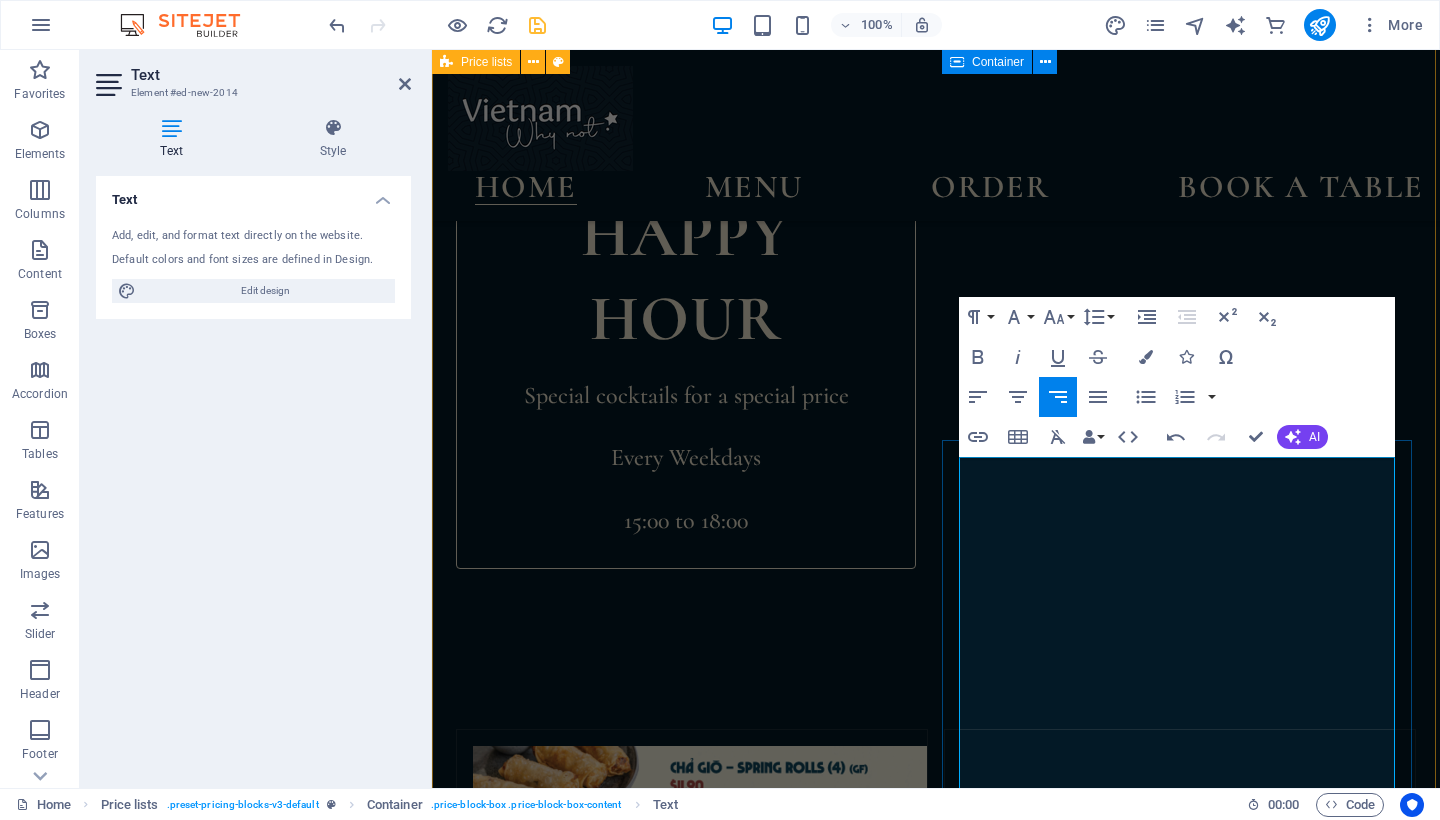 click on "Lorem ipsum dolor sit amet, consectetur." at bounding box center (1148, 2071) 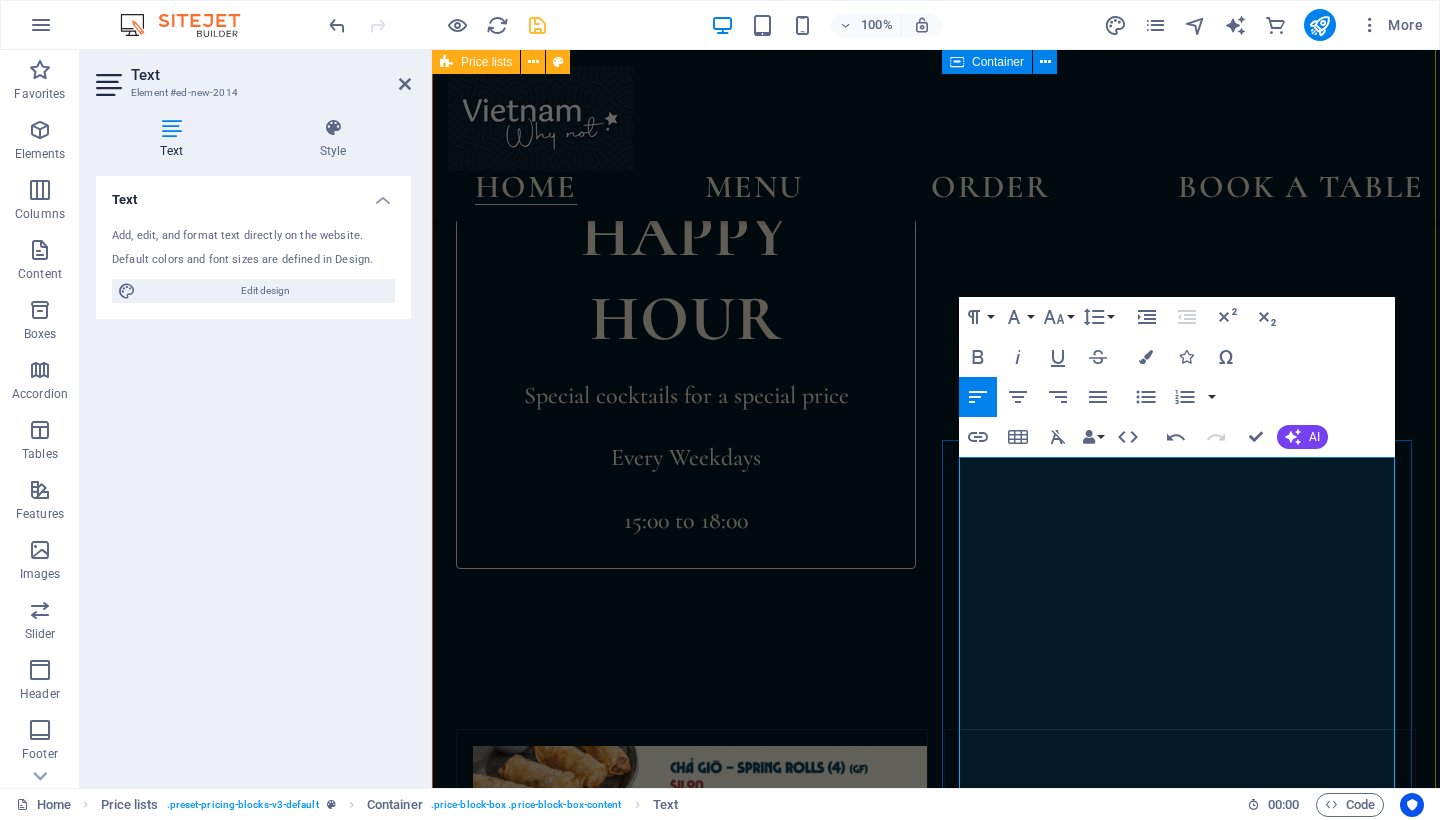 click on "Lorem ipsum dolor sit amet, consectetur." at bounding box center [1148, 2071] 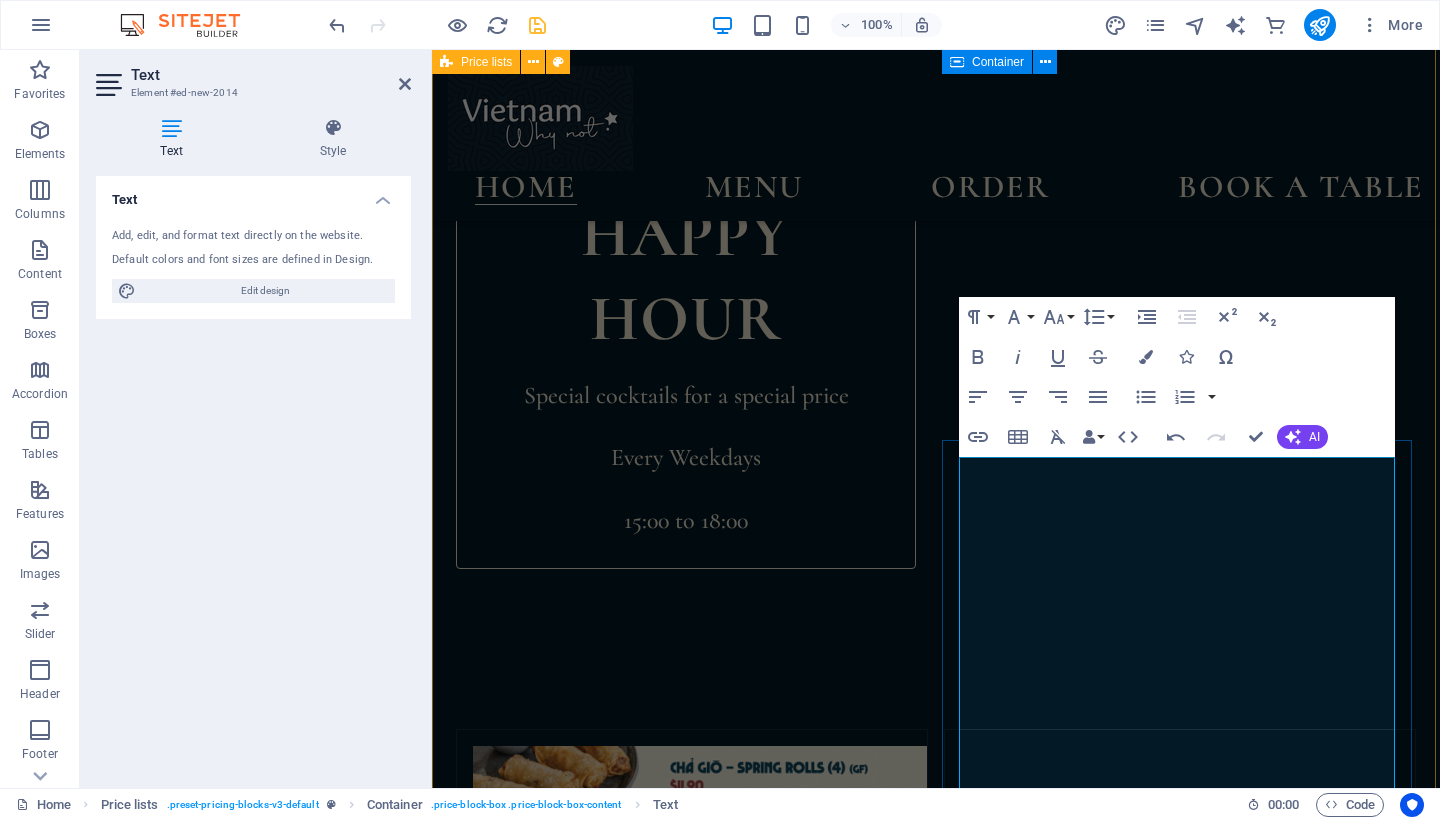 click on "Caramelized Claypot Chicken - Eggplant & Tofu" at bounding box center [1148, 1991] 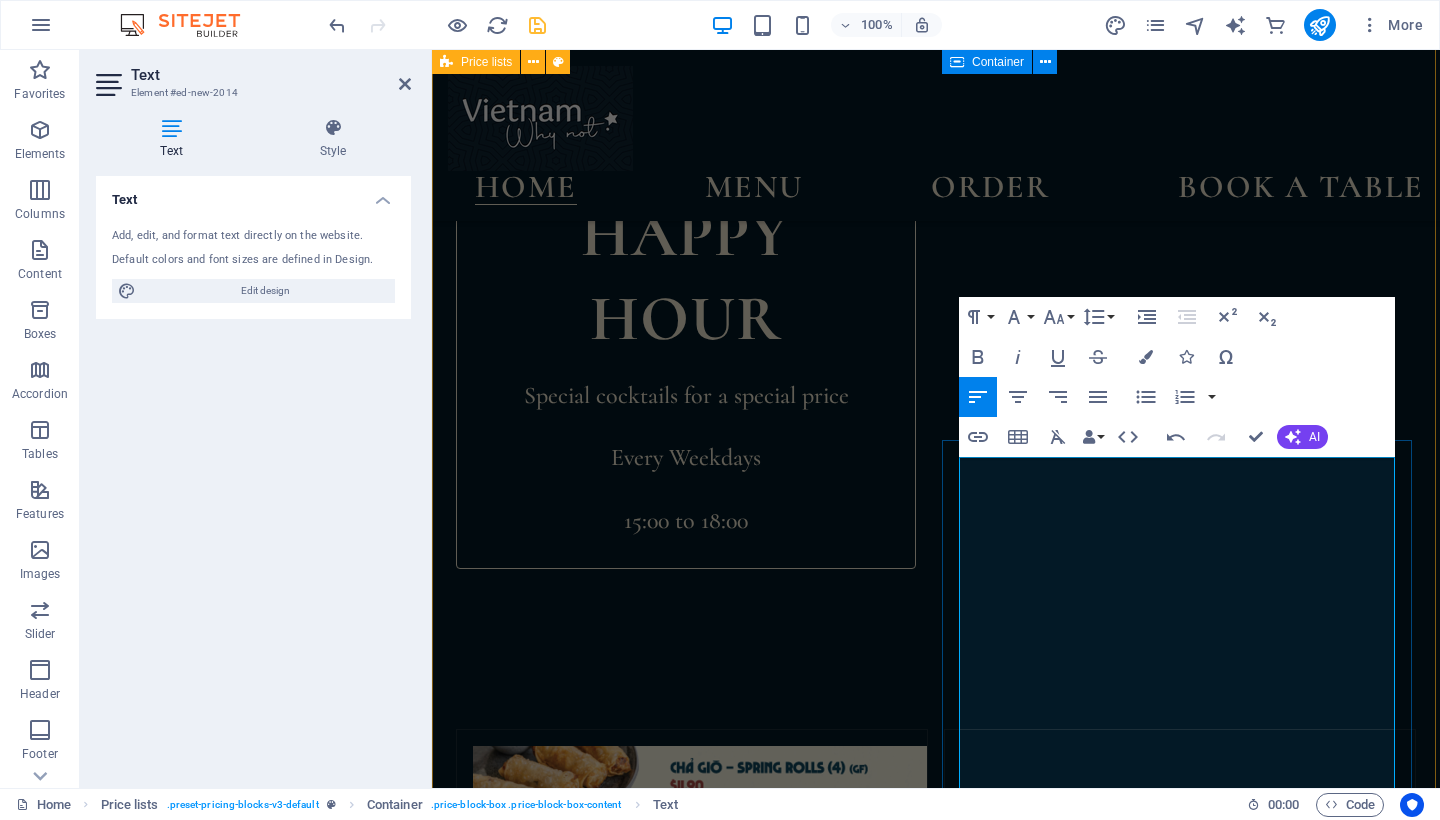 drag, startPoint x: 1219, startPoint y: 515, endPoint x: 966, endPoint y: 484, distance: 254.89214 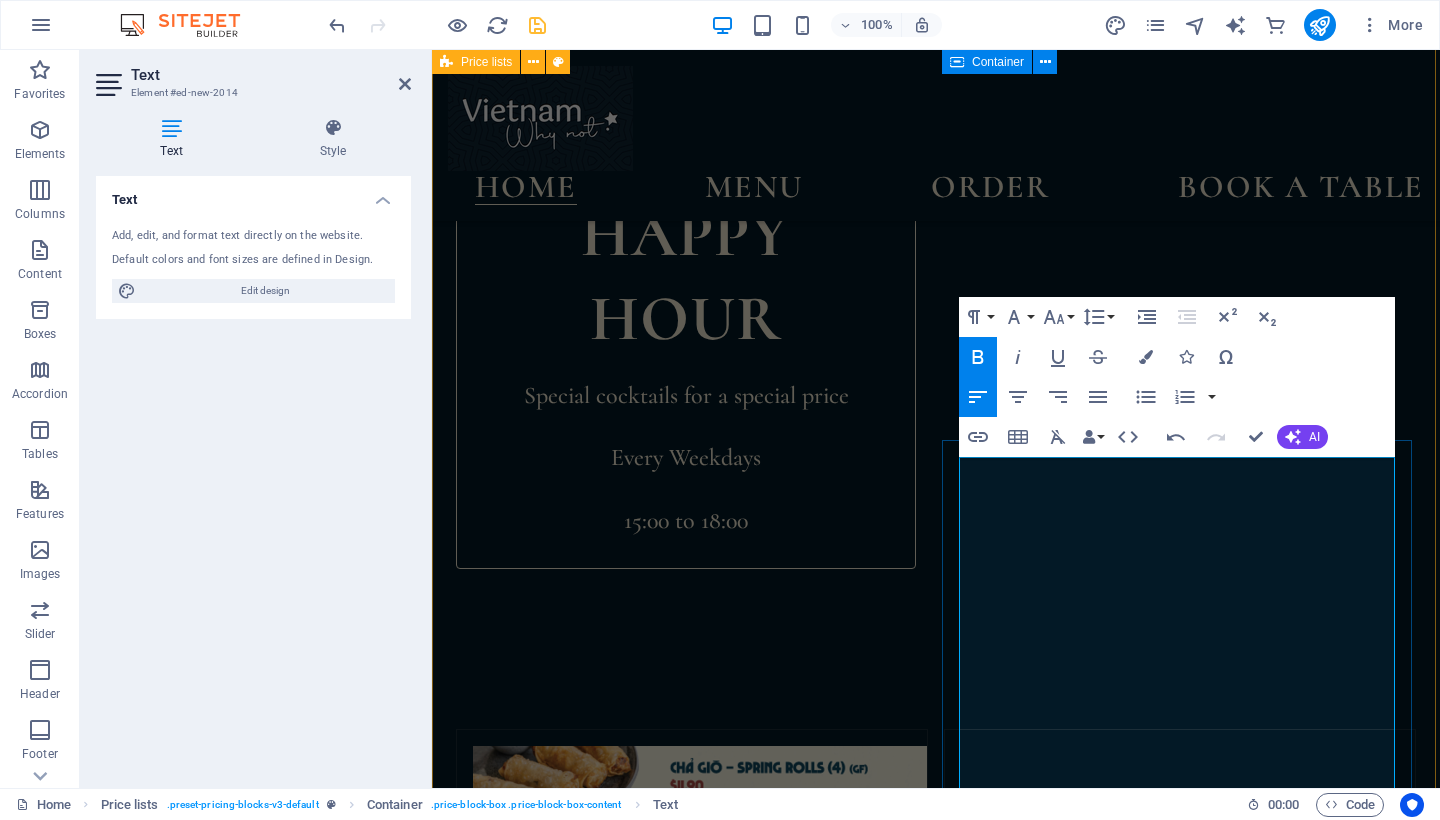 copy on "Caramelized Claypot Chicken - Eggplant & Tofu" 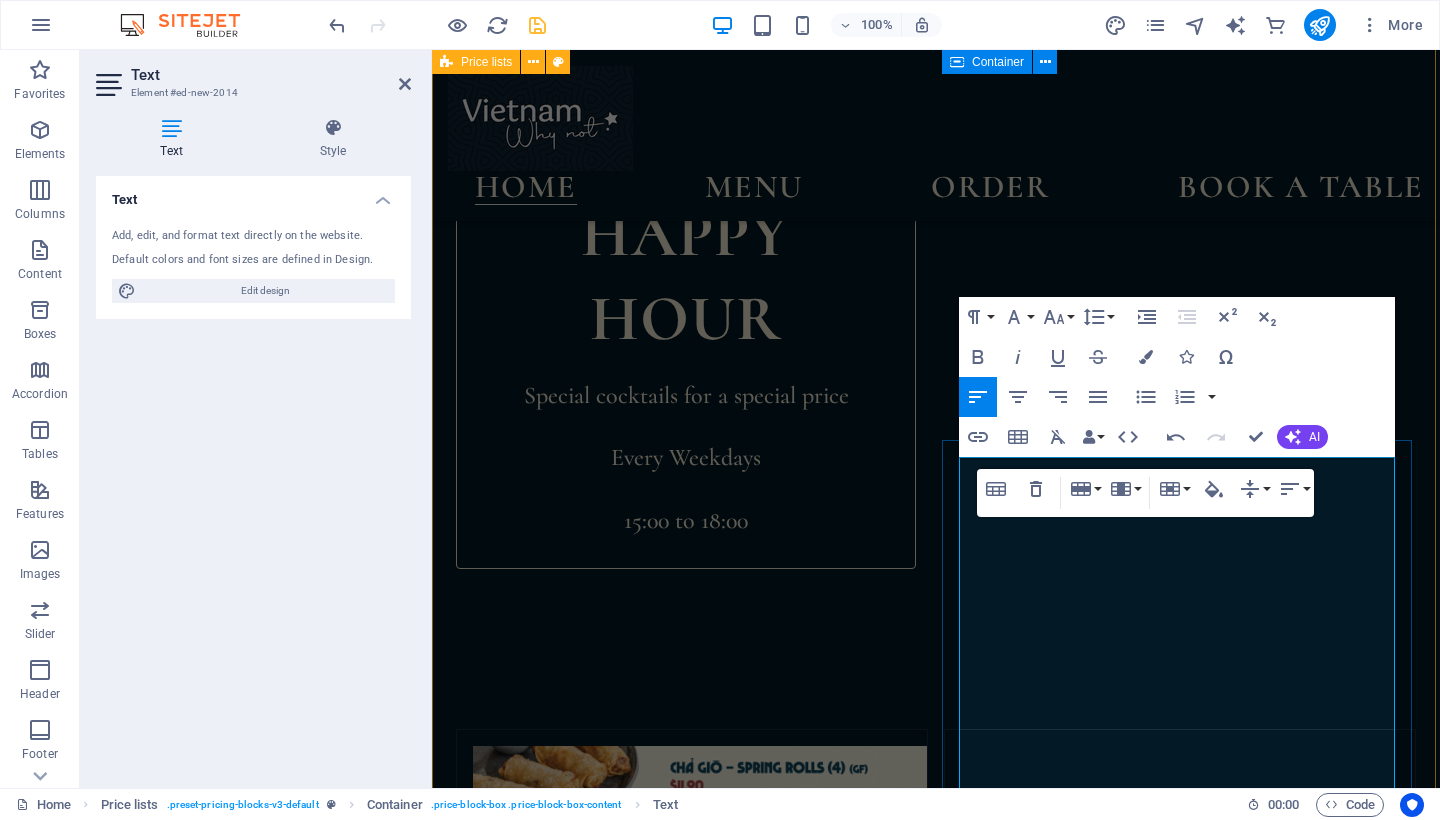 scroll, scrollTop: 1957, scrollLeft: 0, axis: vertical 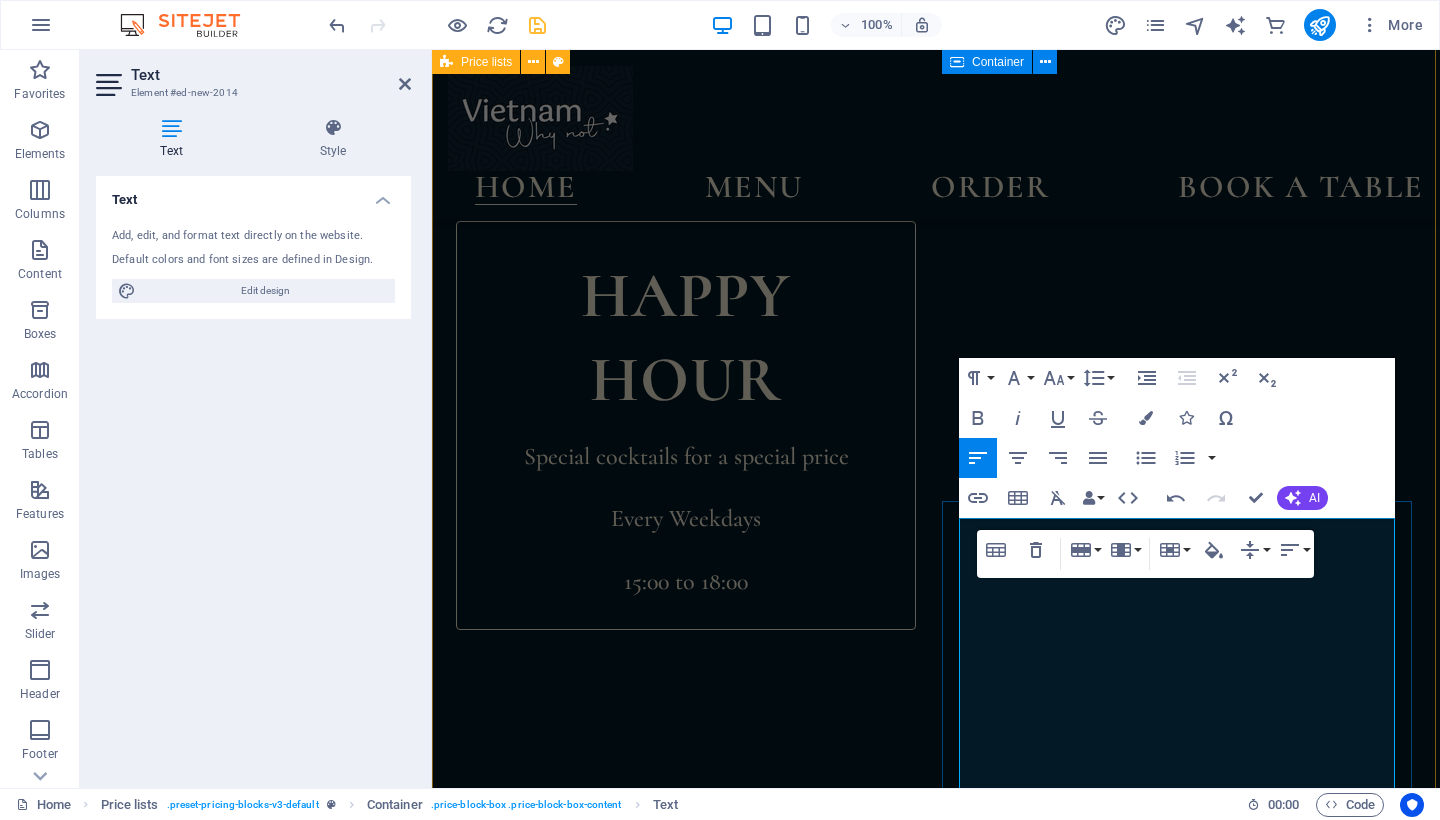 click on "Table Header Remove Table Row Insert row above Insert row below Delete row Column Insert column before Insert column after Delete column Cell Merge cells Vertical split Horizontal split Cell Background Vertical Align Top Middle Bottom Horizontal Align Align Left Align Center Align Right Align Justify" at bounding box center [1145, 554] 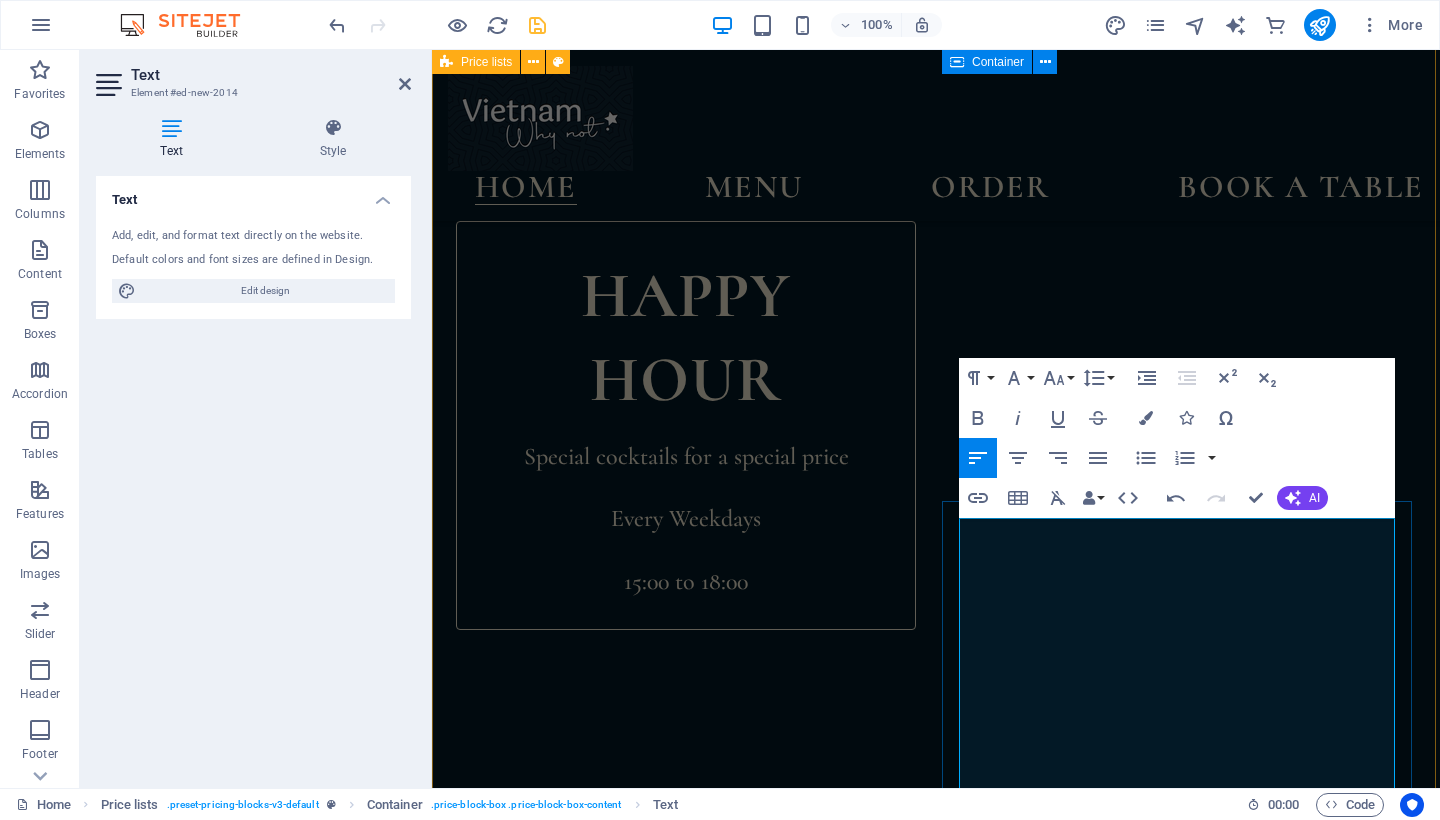 click on "Caramelized Claypot Chicken - Eggplant & Tofu" at bounding box center [1148, 2132] 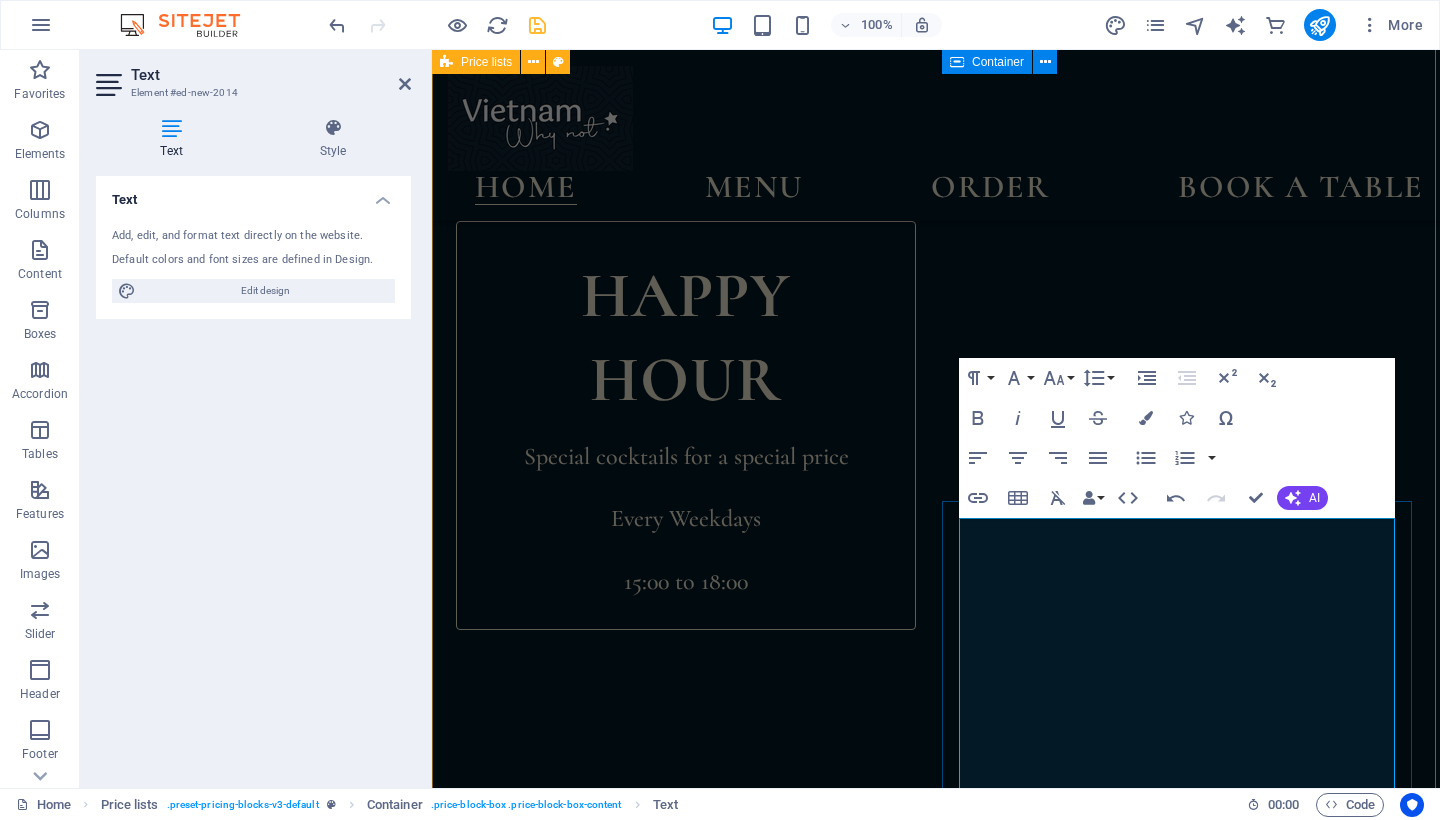 drag, startPoint x: 1645, startPoint y: 621, endPoint x: 1213, endPoint y: 574, distance: 434.5492 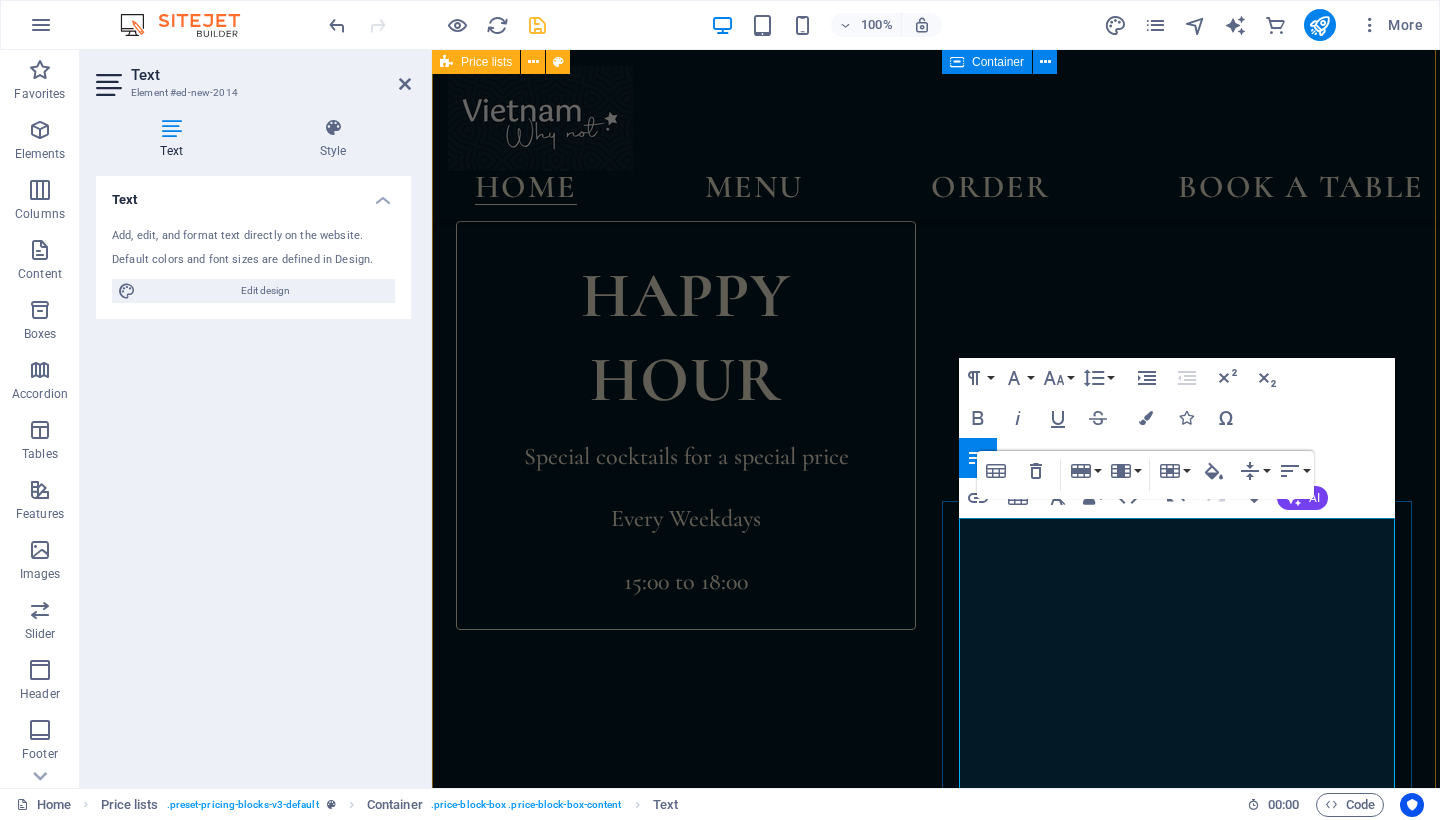 click on "Vietnamese Phancake" at bounding box center (1148, 2037) 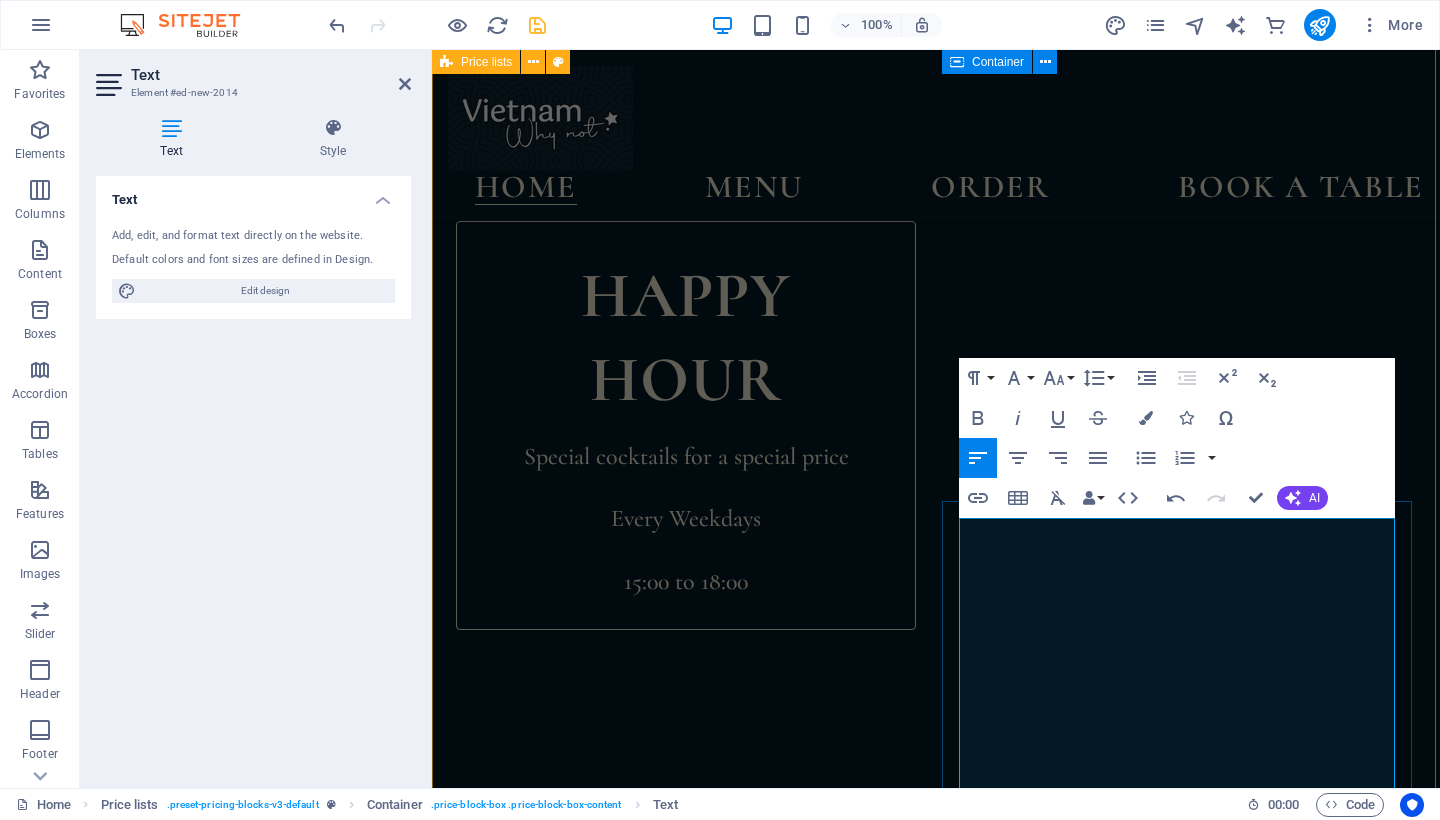 drag, startPoint x: 1161, startPoint y: 546, endPoint x: 961, endPoint y: 545, distance: 200.0025 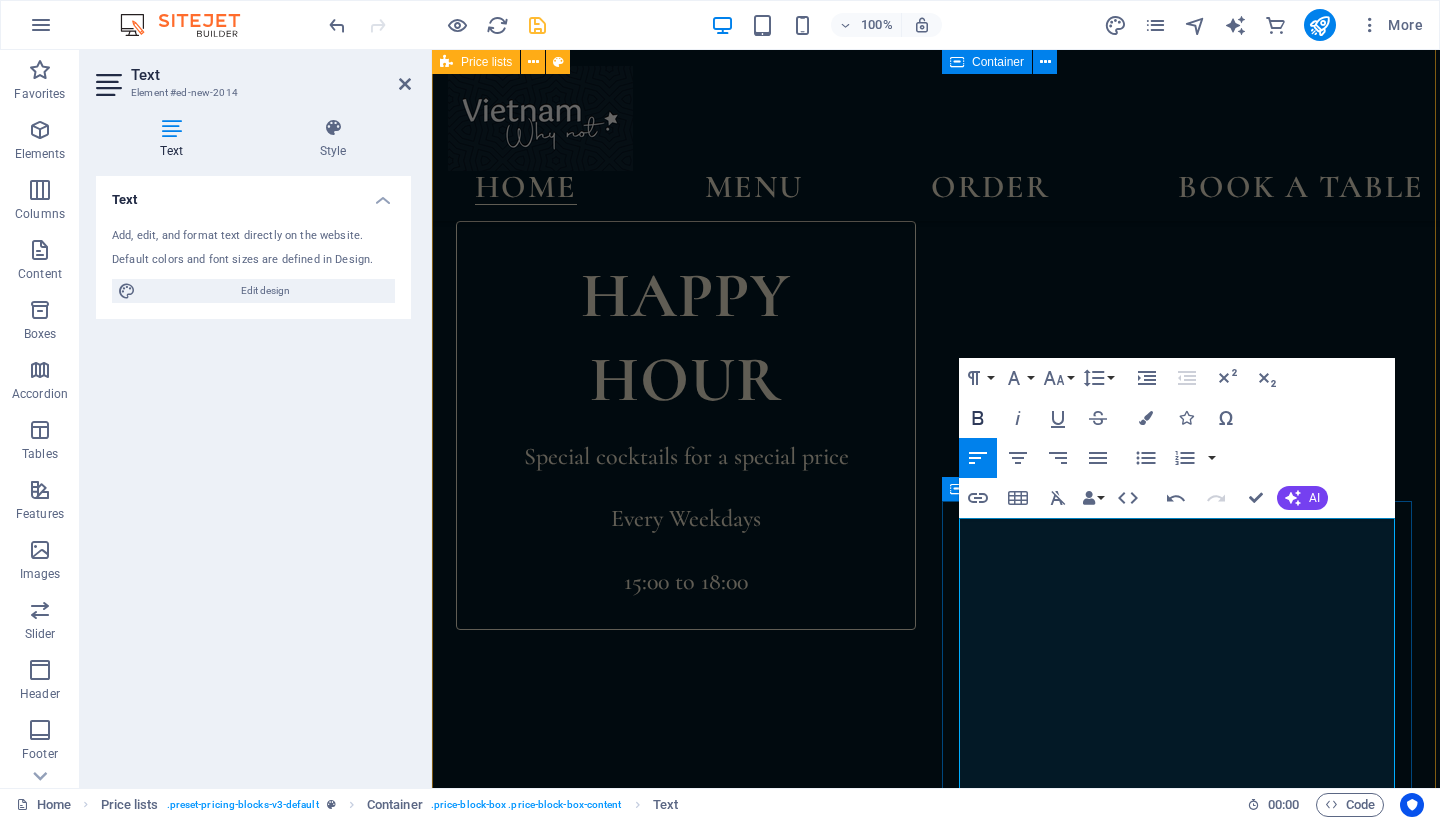 click 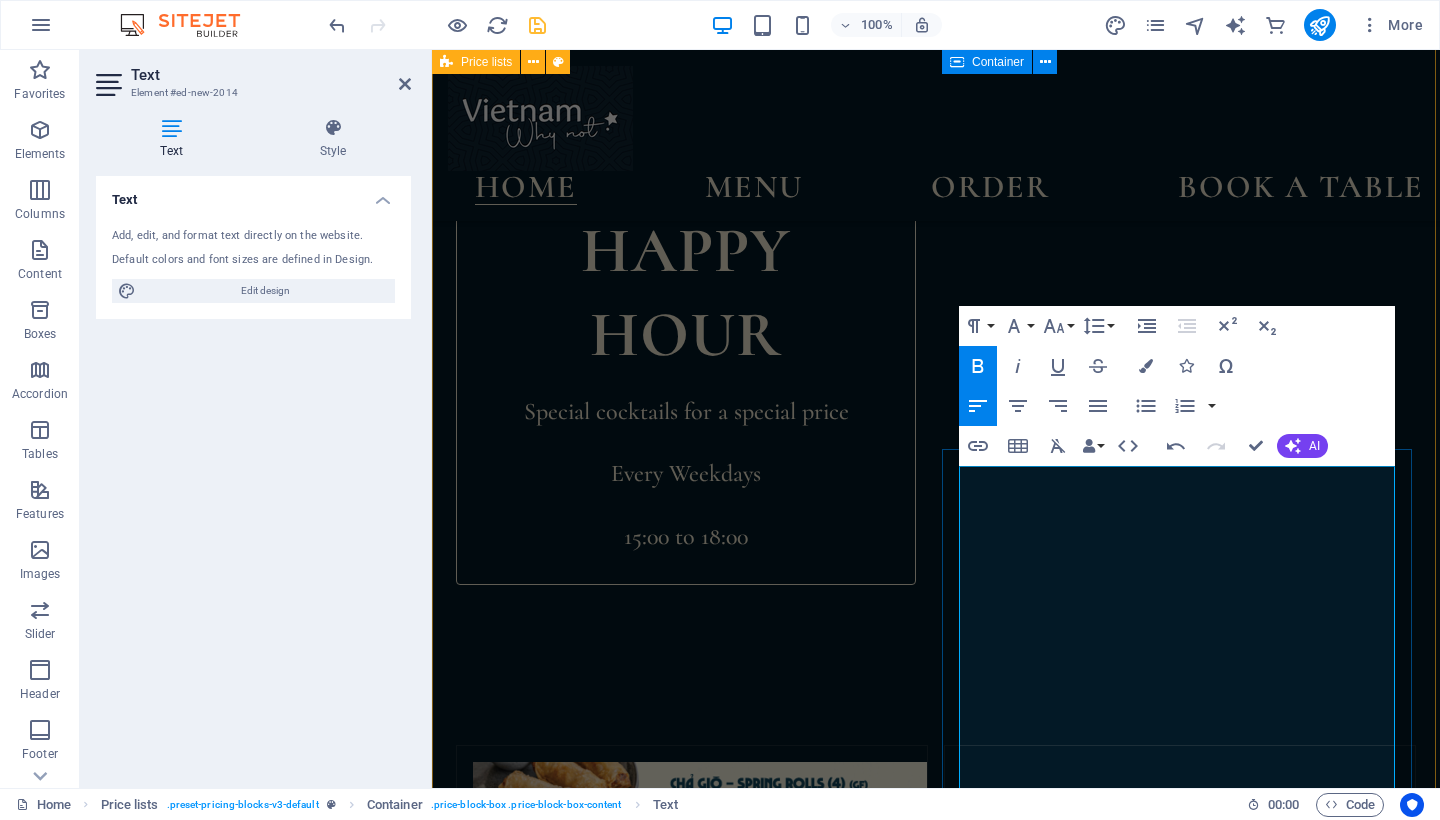 scroll, scrollTop: 2010, scrollLeft: 0, axis: vertical 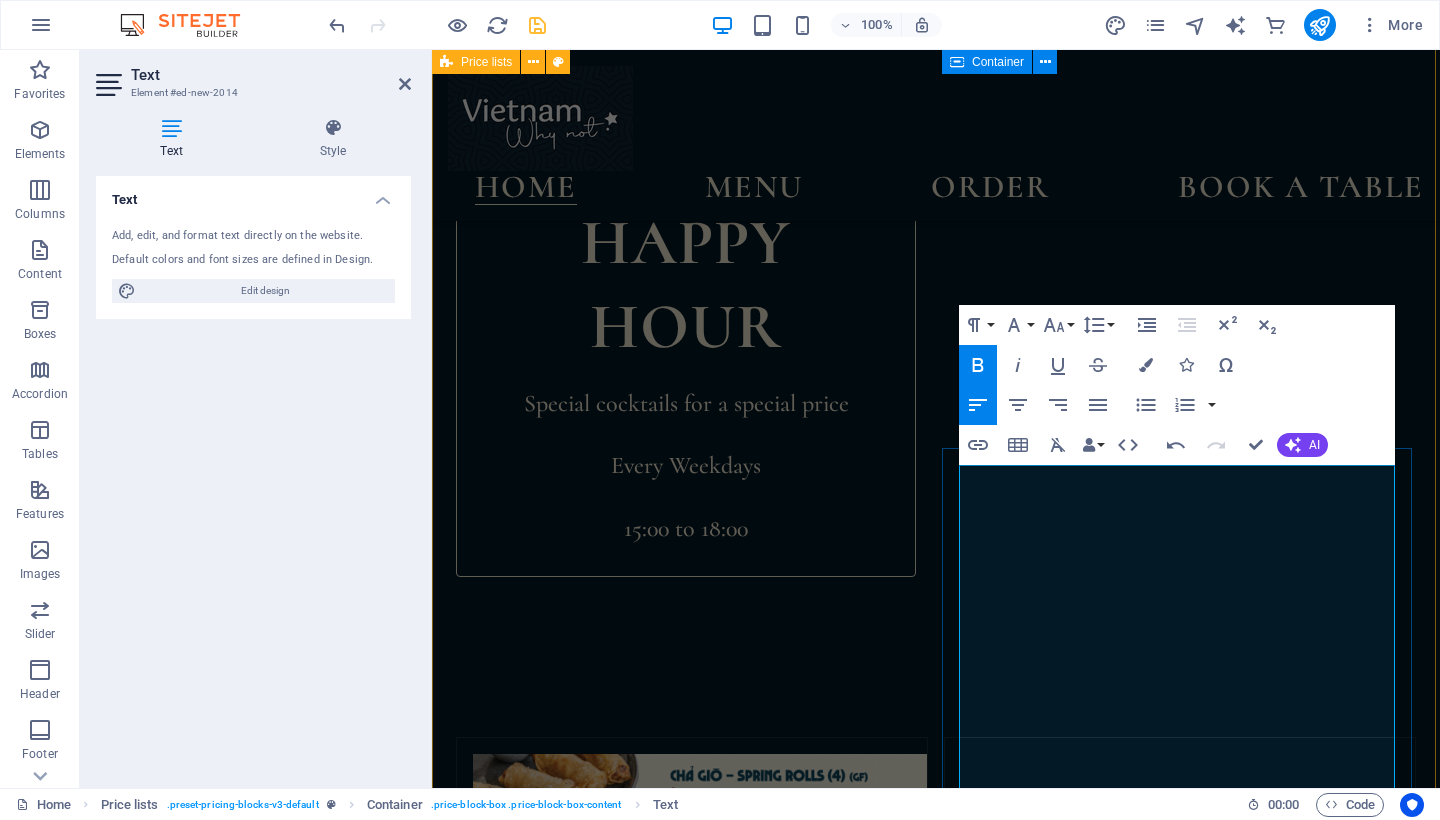 click on "$ 22.90" at bounding box center (1367, 1984) 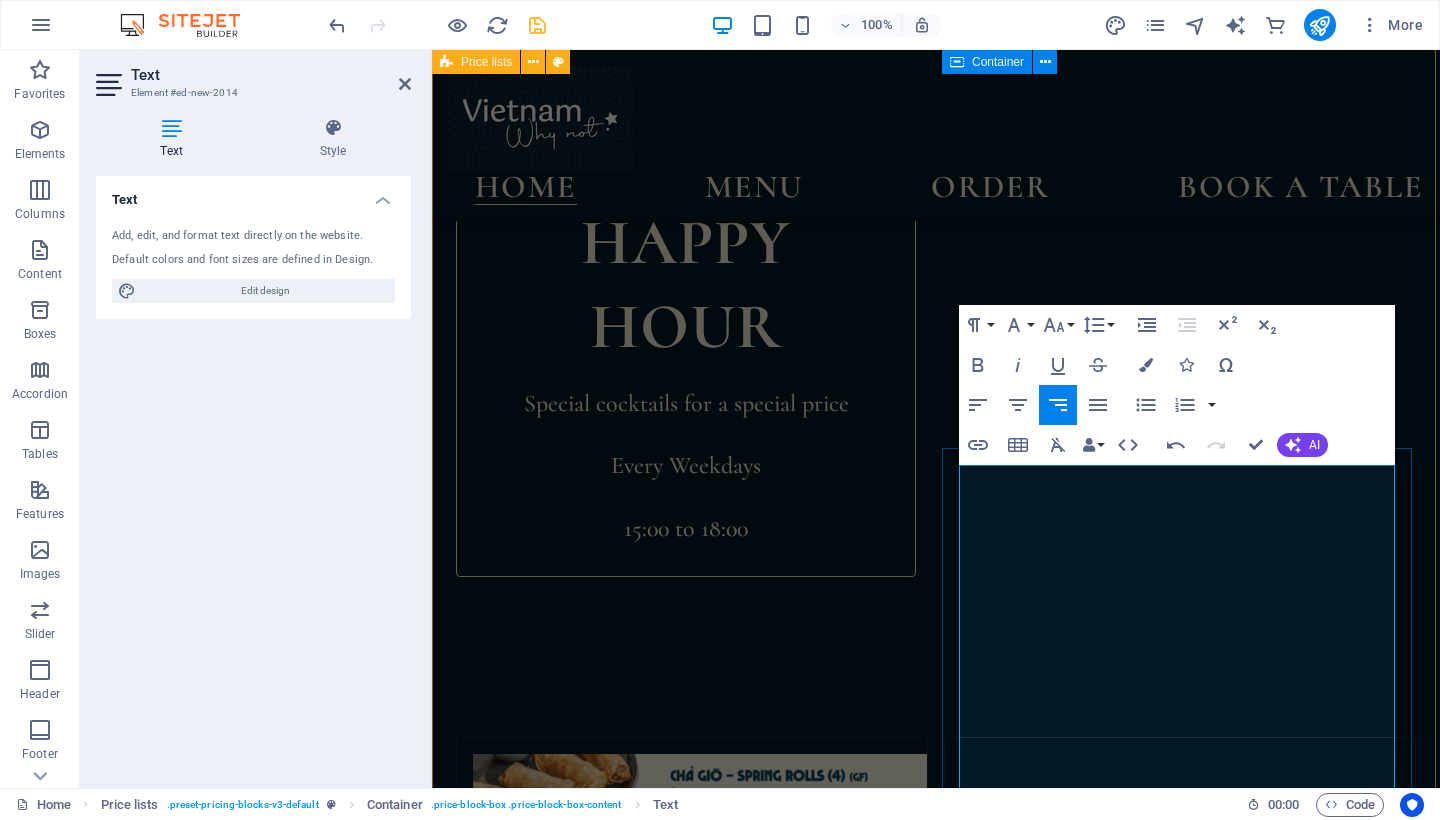 click on "Lorem ipsum dolor sit amet, consectetur." at bounding box center (1149, 2127) 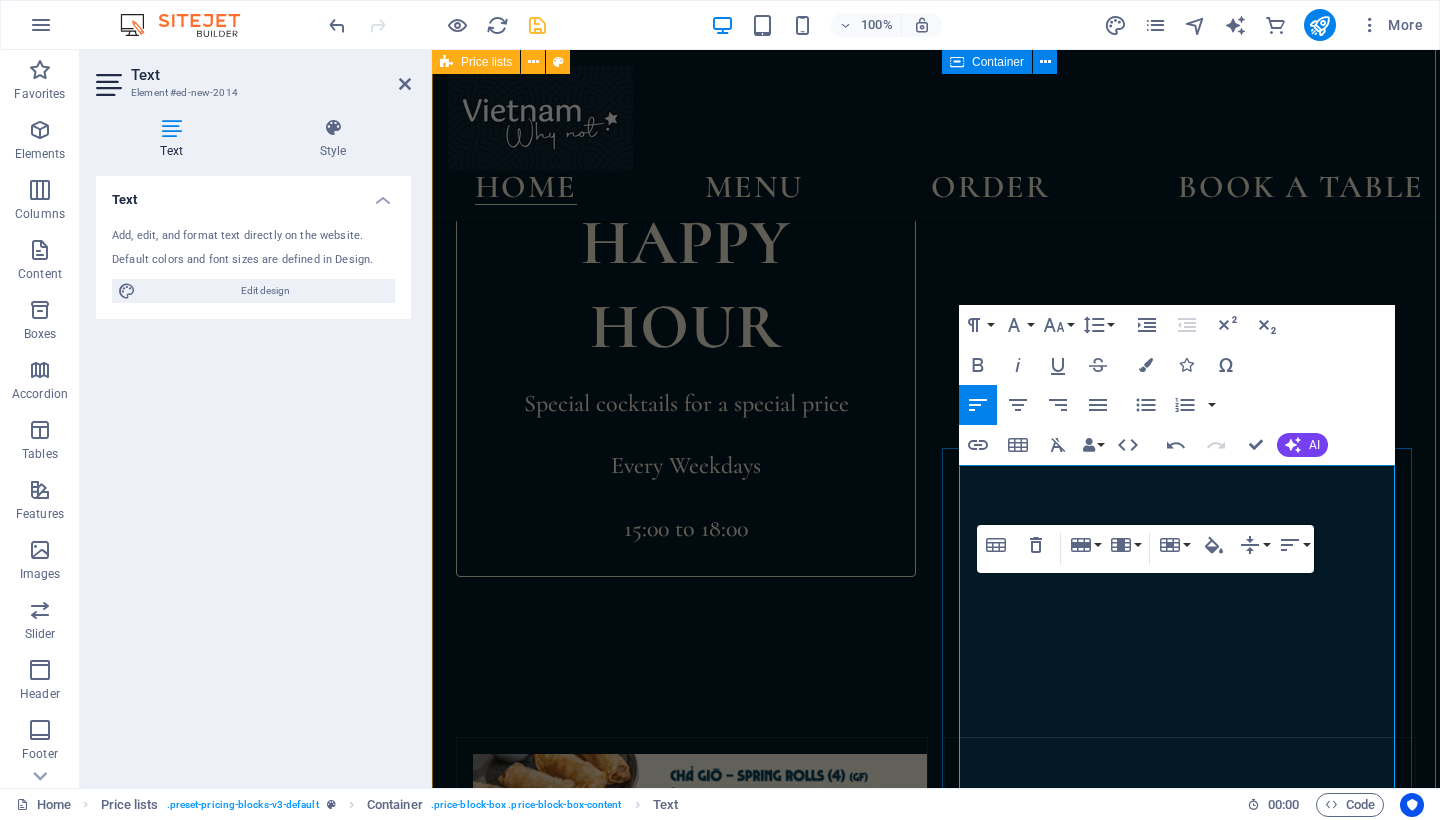 click on "Lorem ipsum dolor sit amet, consectetur." at bounding box center [1149, 2127] 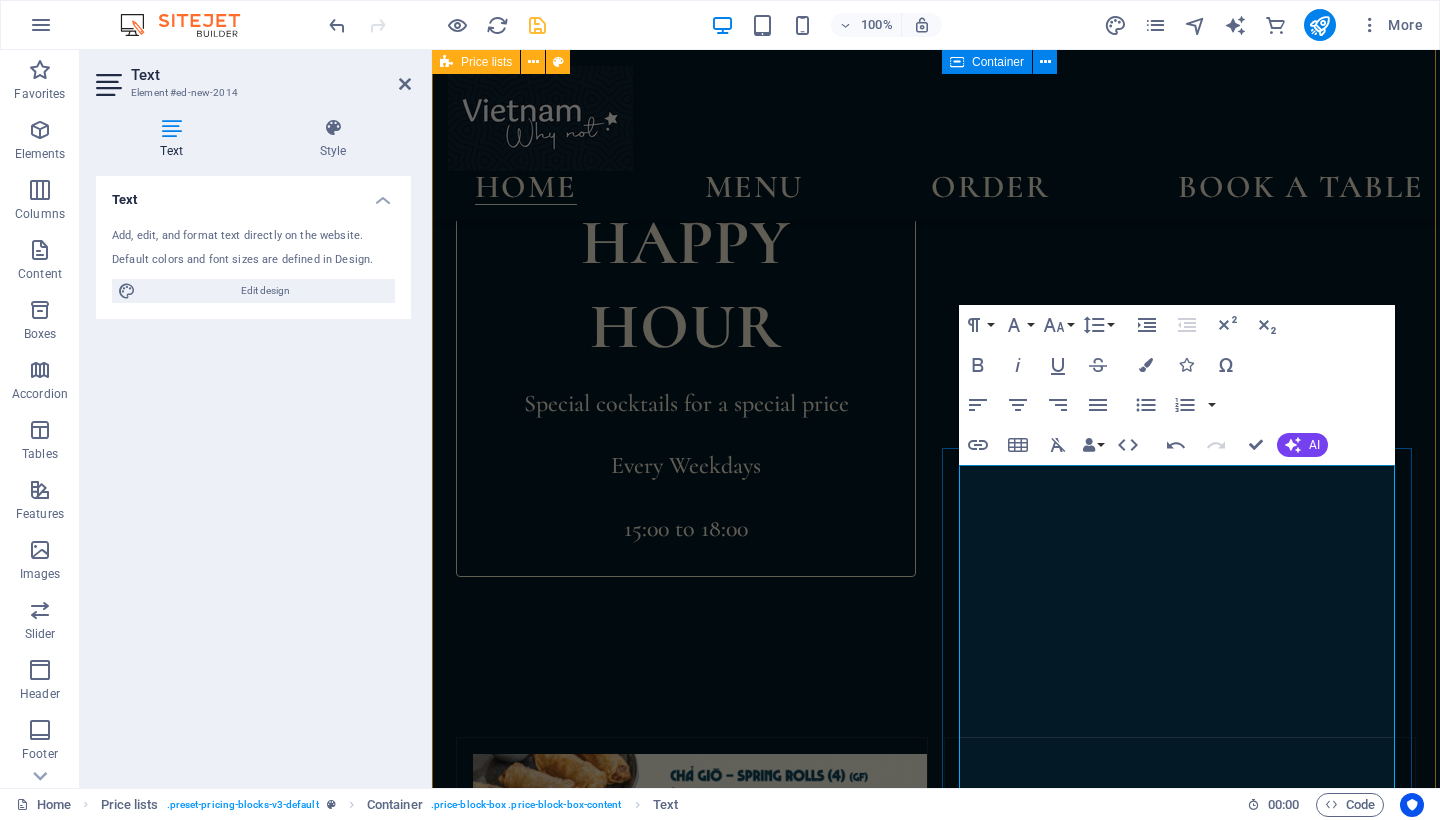 click on "Caramelized Claypot" at bounding box center (1061, 2032) 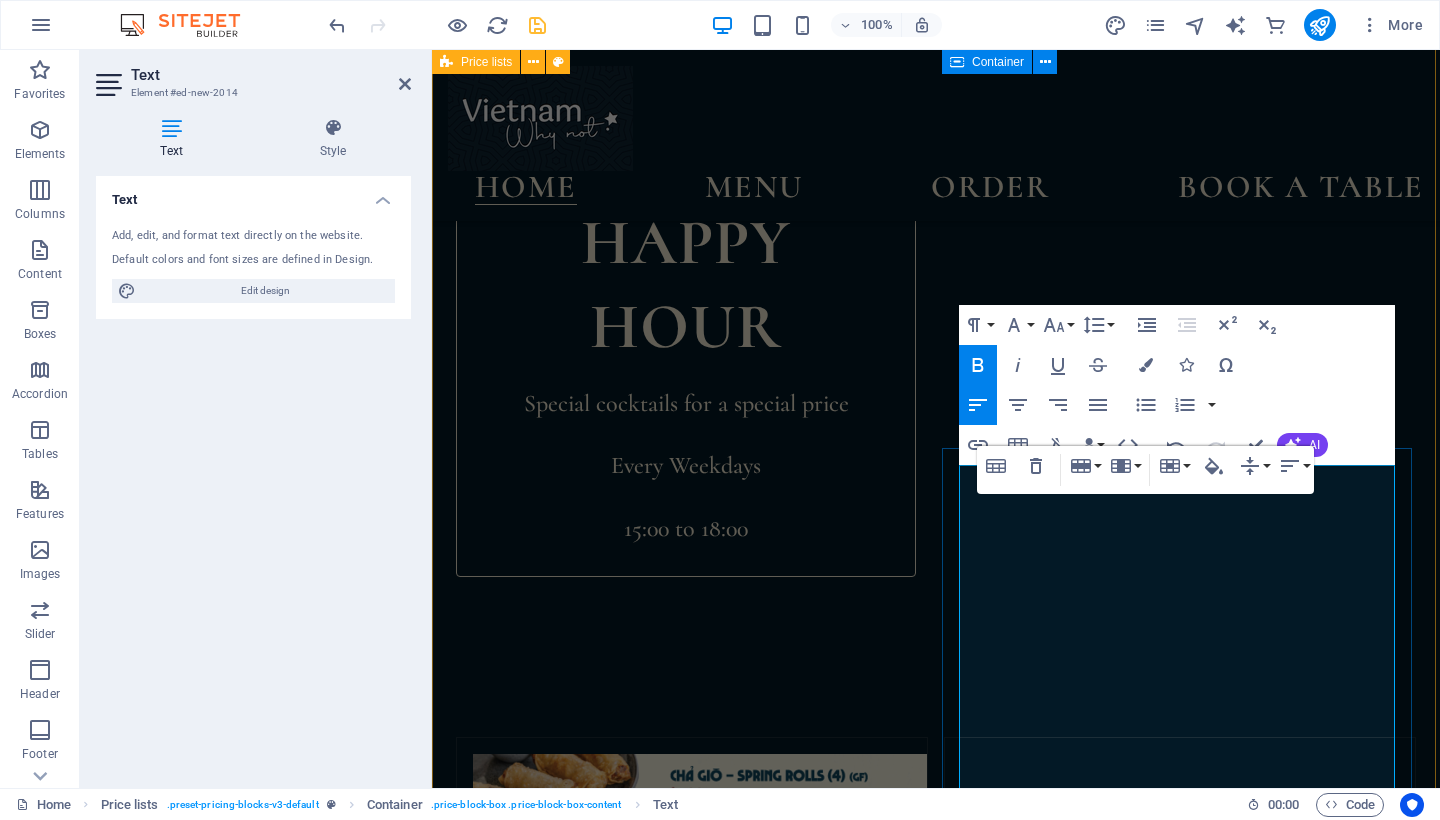 click on "Caramelized Claypot Chicken - Eggplant & Tofu" at bounding box center [1149, 2047] 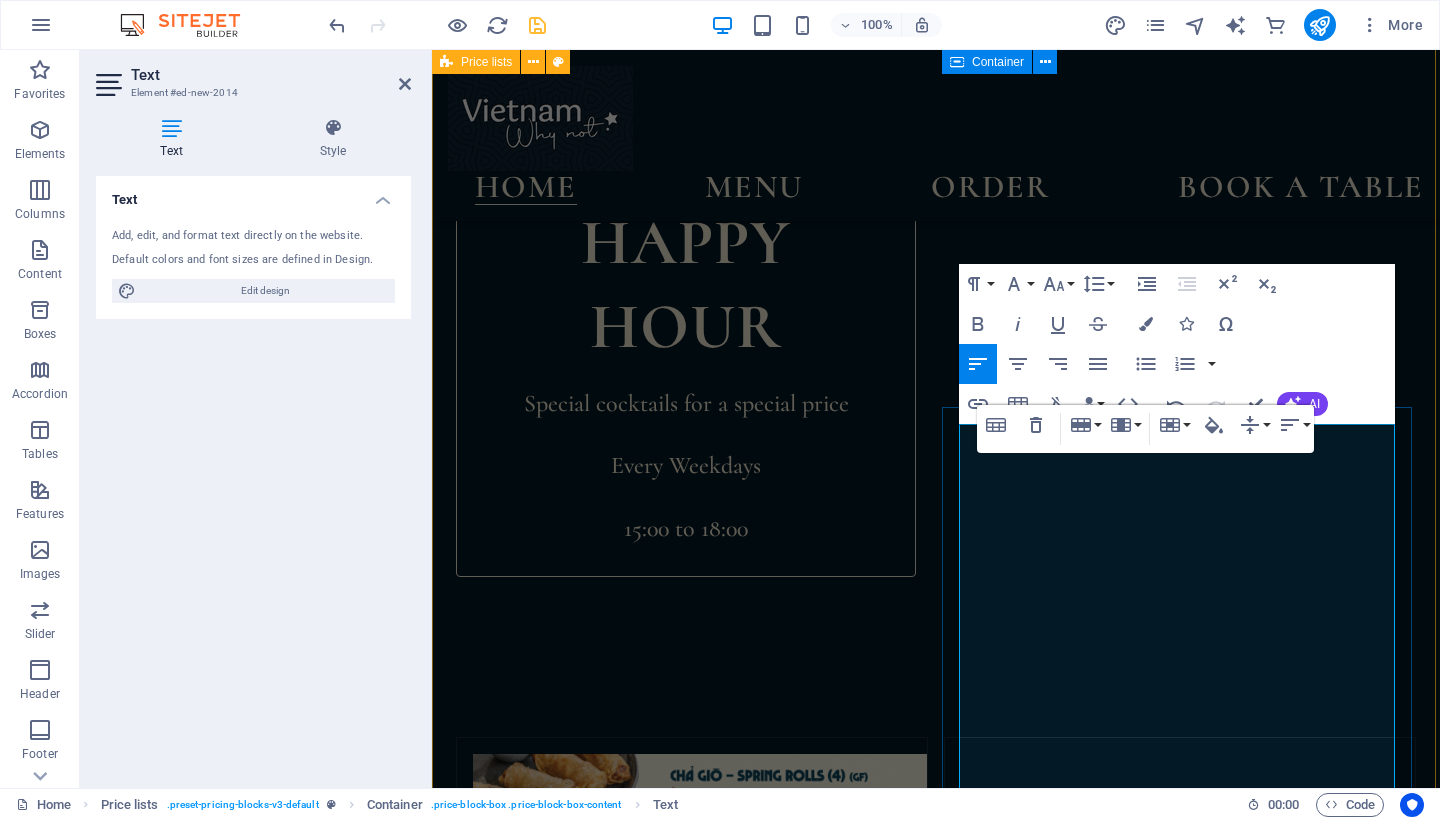 scroll, scrollTop: 2066, scrollLeft: 0, axis: vertical 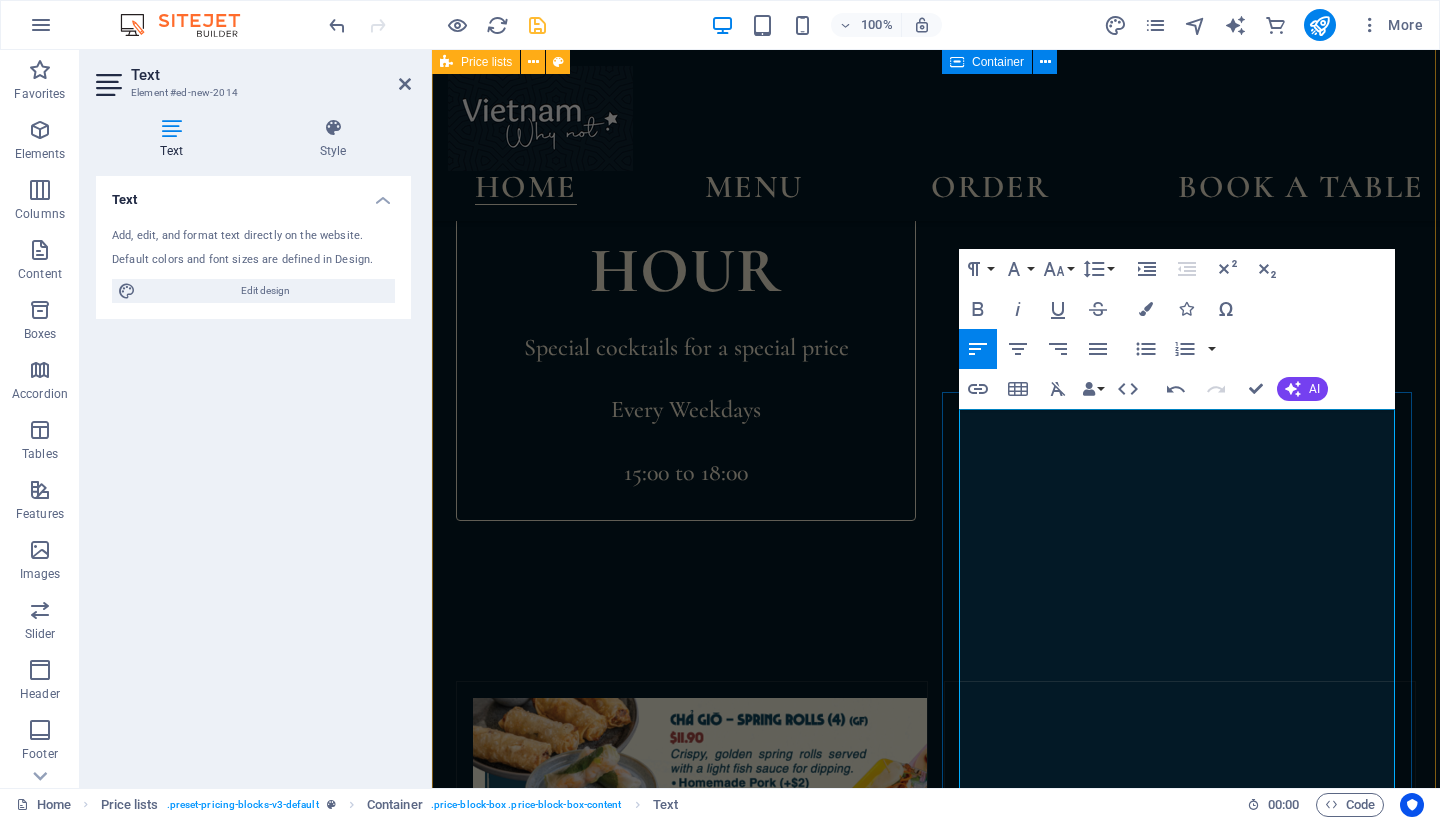 drag, startPoint x: 1078, startPoint y: 592, endPoint x: 965, endPoint y: 566, distance: 115.952576 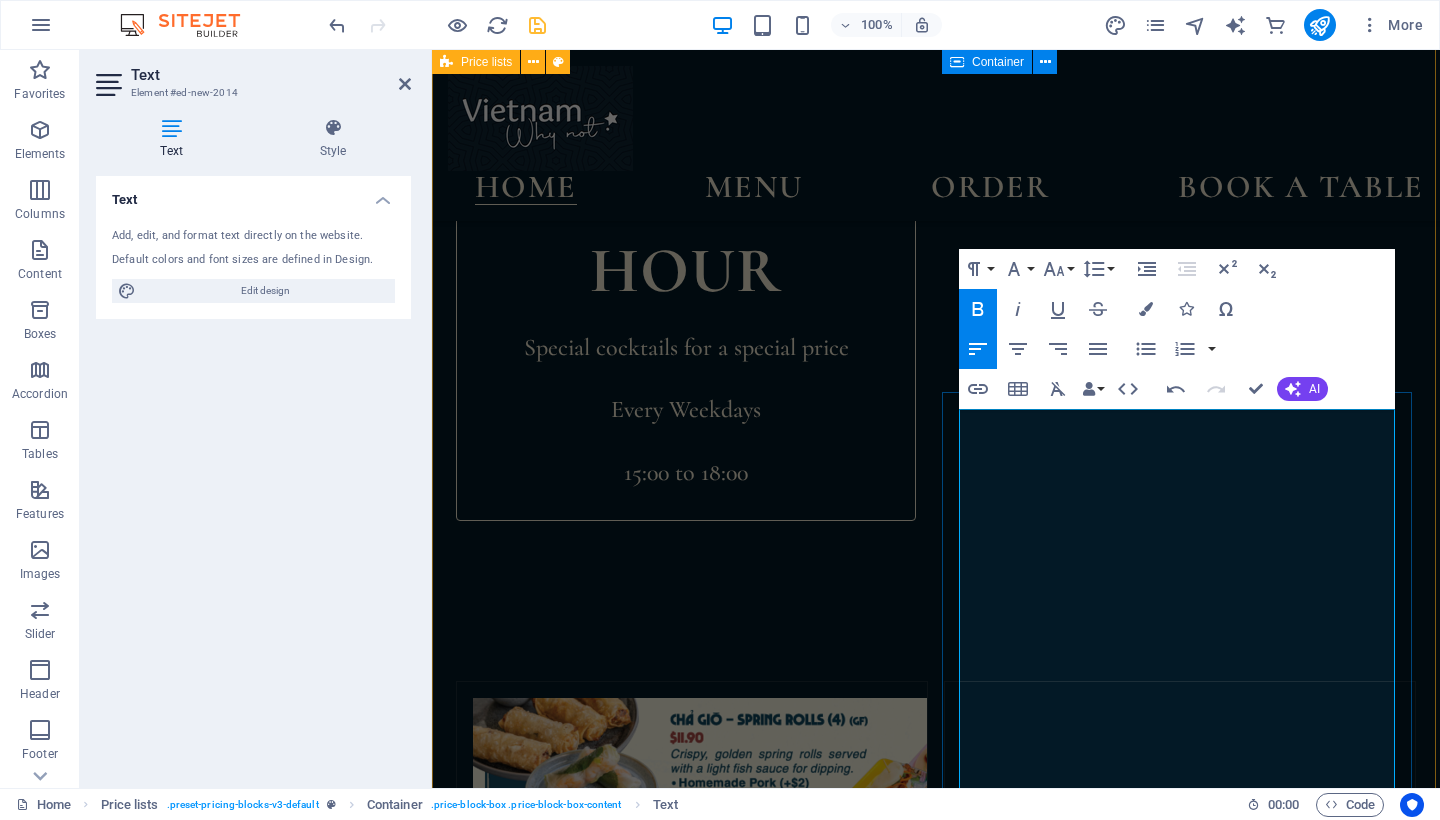 click on "$ 10" at bounding box center (1367, 2056) 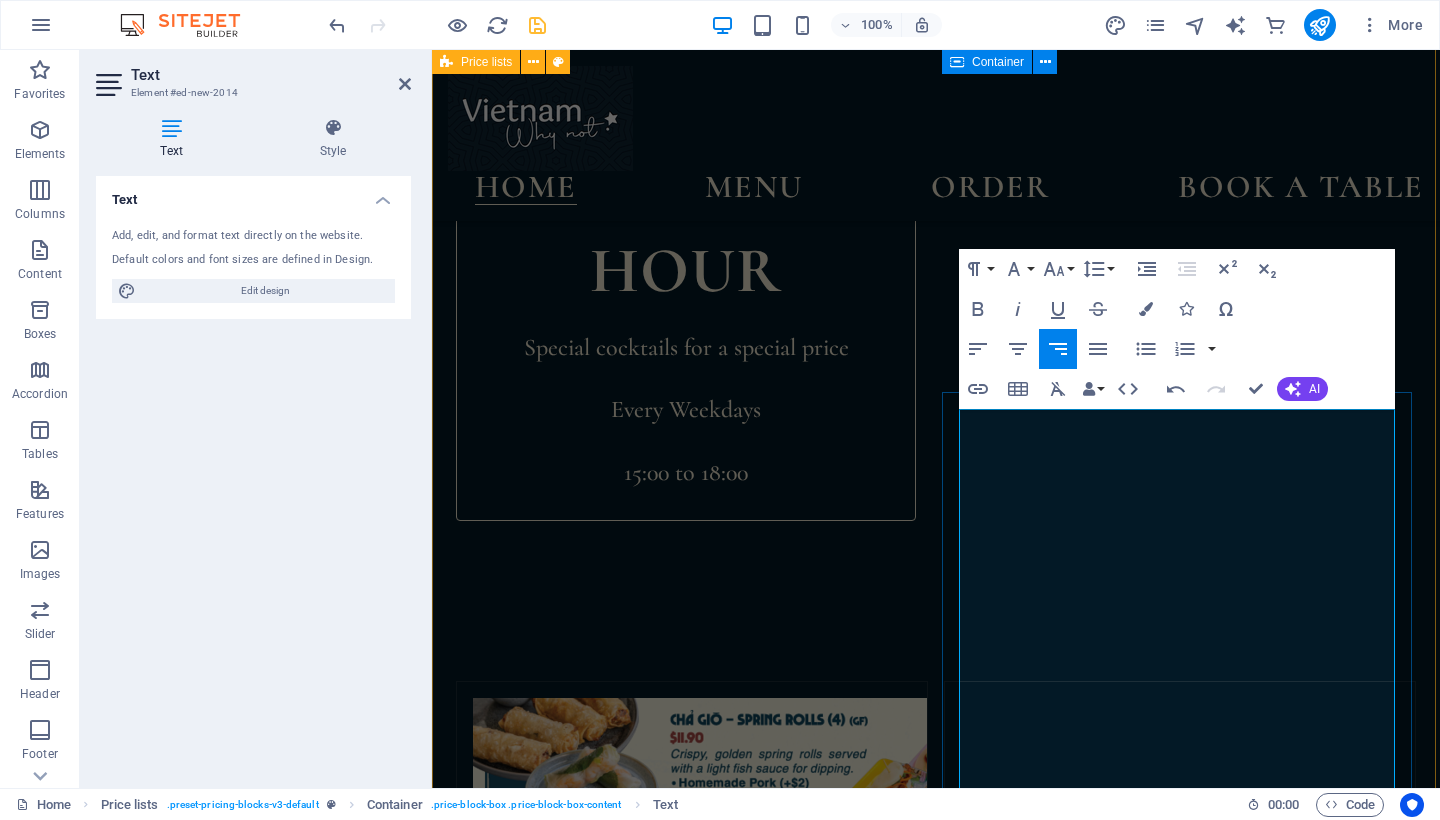 click on "$ 10" at bounding box center (1367, 1992) 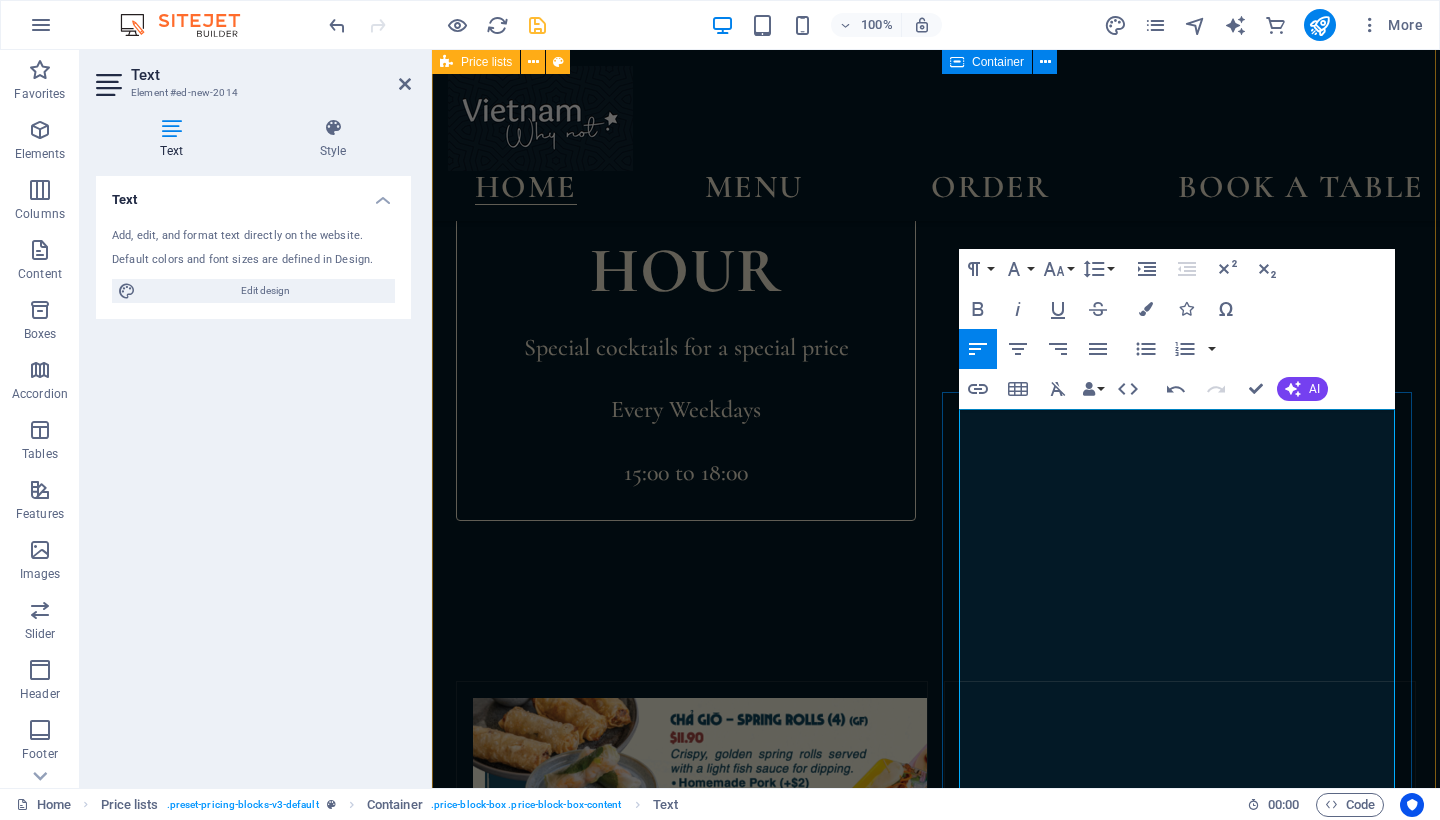 drag, startPoint x: 1077, startPoint y: 642, endPoint x: 964, endPoint y: 615, distance: 116.18089 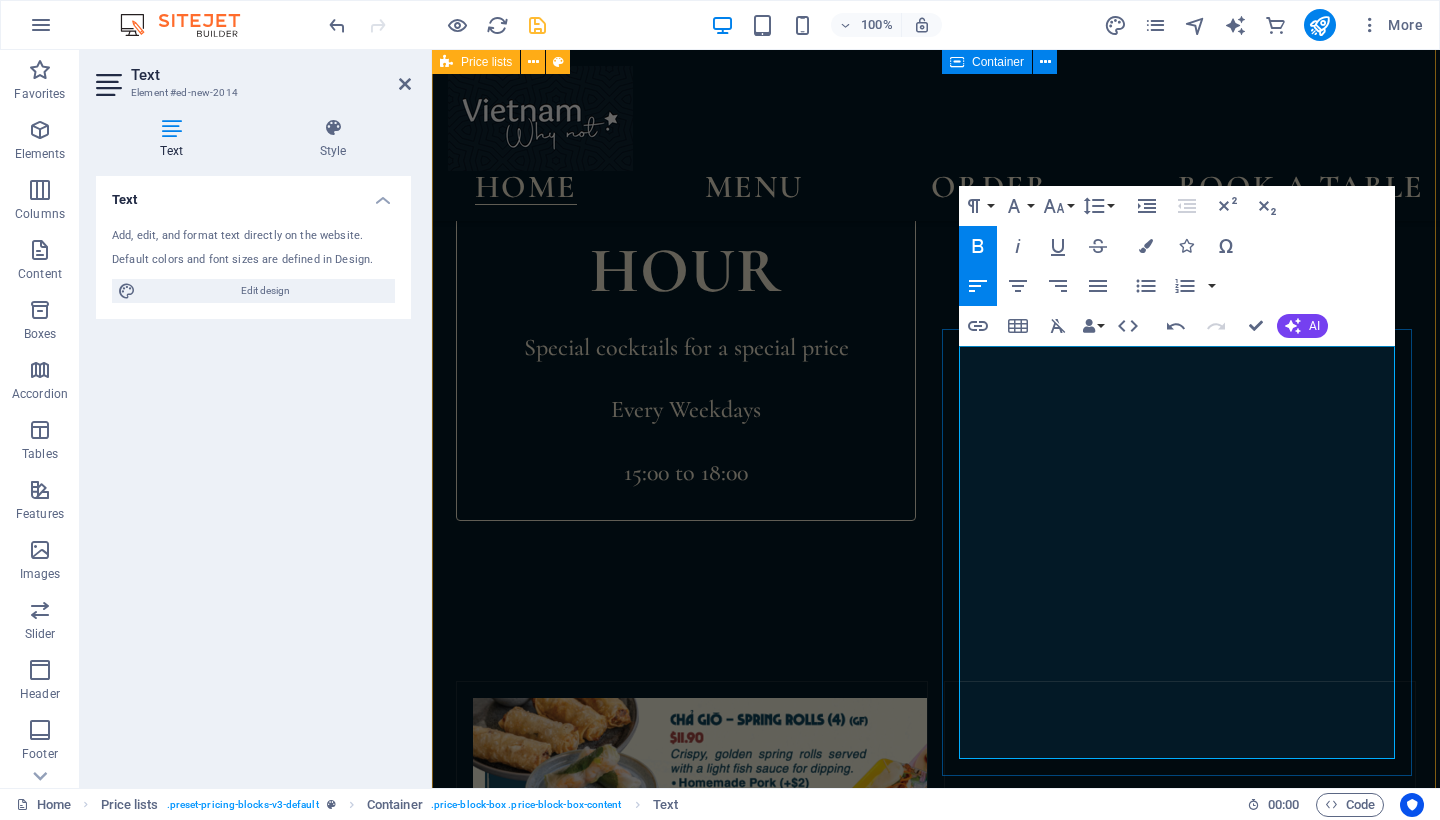 scroll, scrollTop: 2150, scrollLeft: 0, axis: vertical 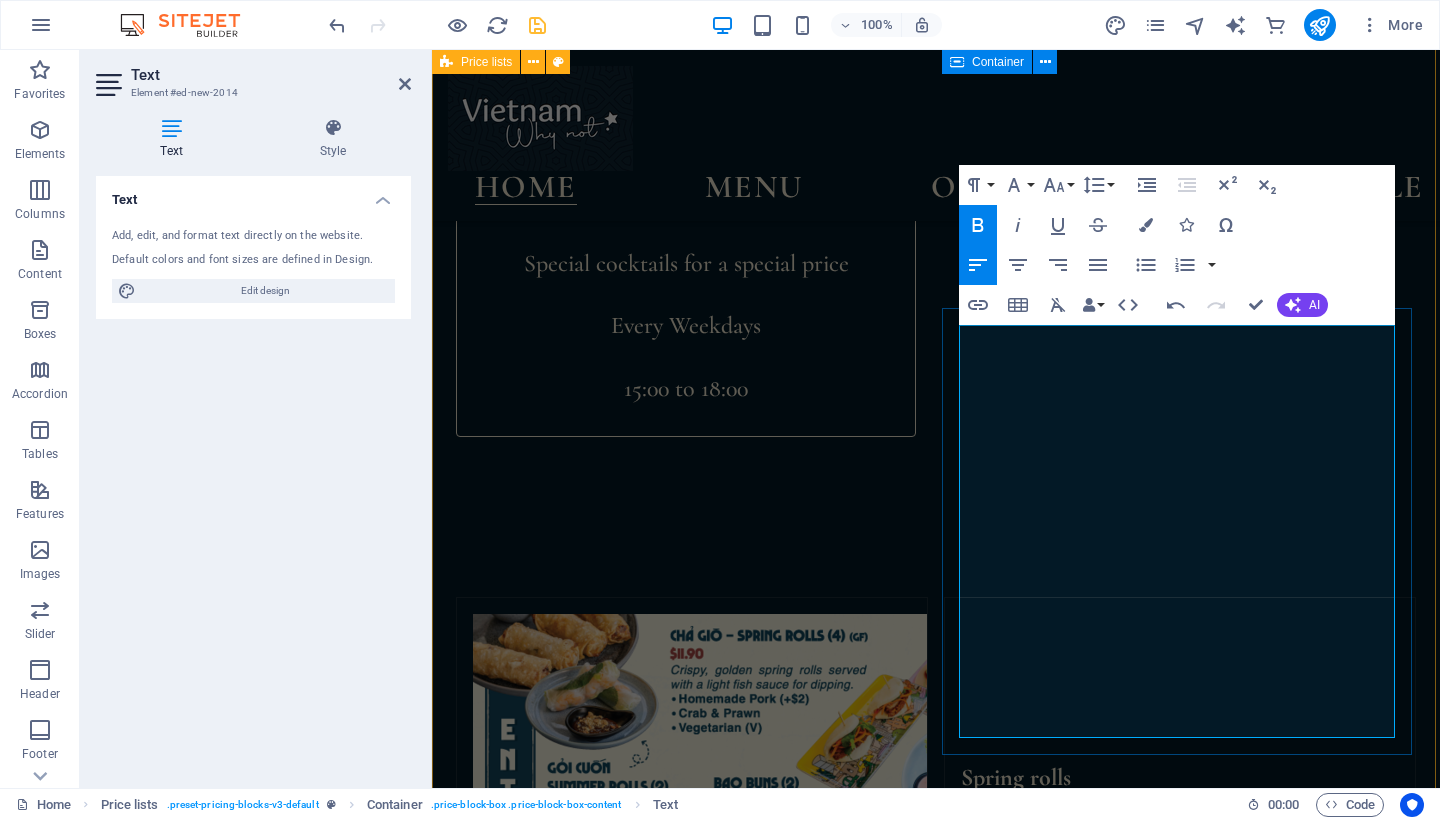click on "$ 10" at bounding box center [1367, 2035] 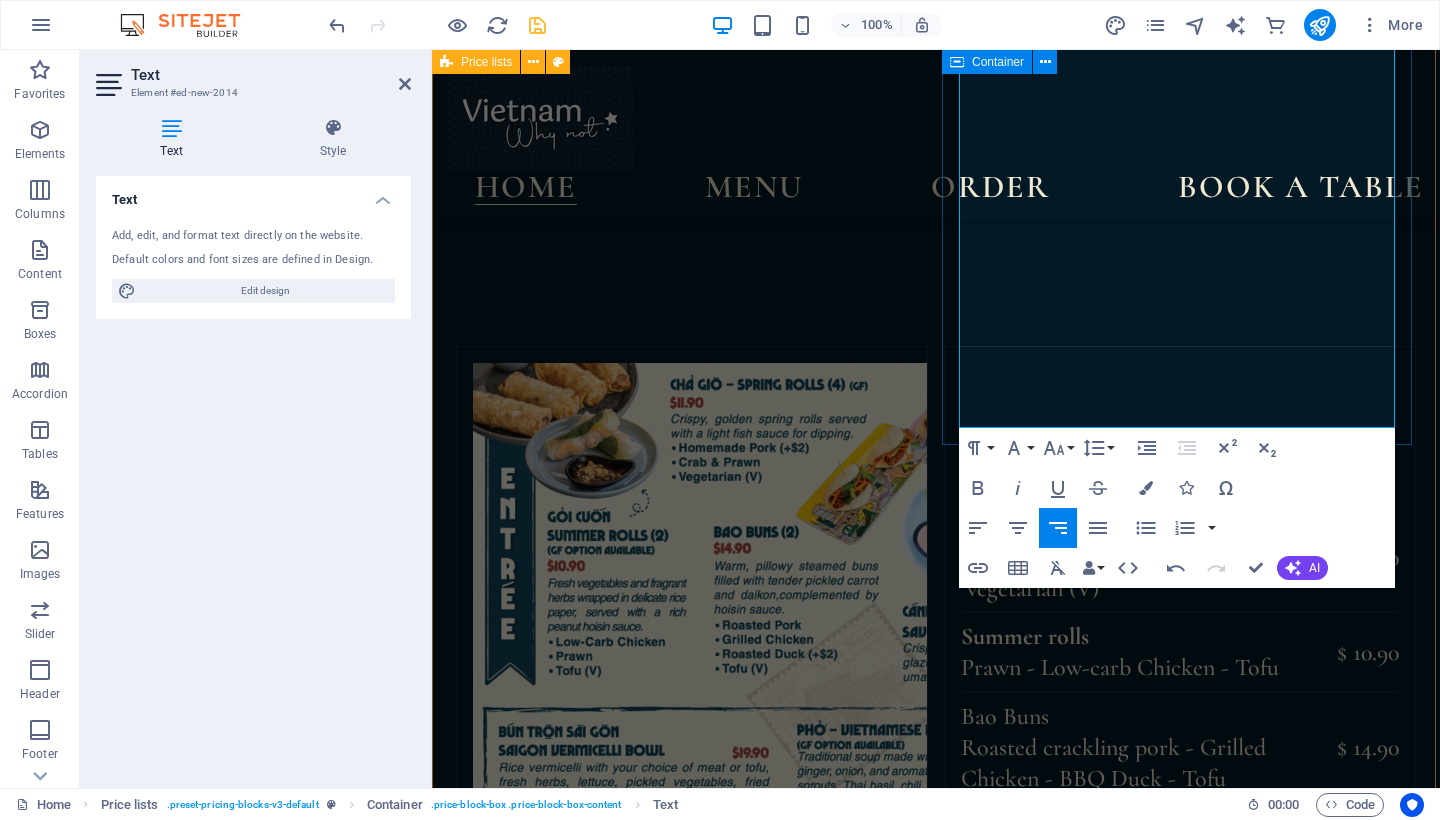 scroll, scrollTop: 2463, scrollLeft: 0, axis: vertical 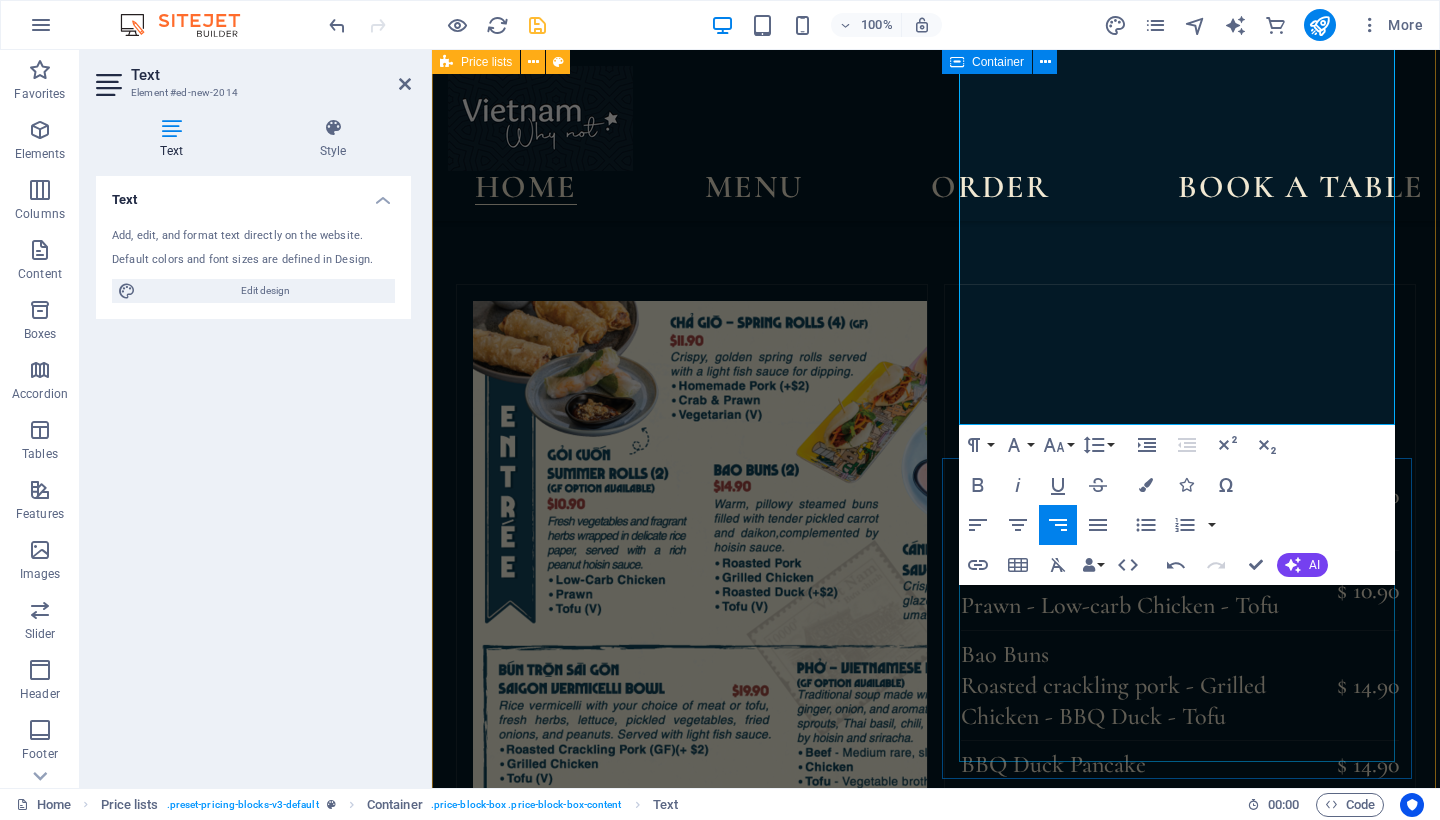 click on "Lorem ipsum dolor sit amet, consectetur. $ 10 Lorem ipsum dolor sit amet, consectetur. $ 10 Lorem ipsum dolor sit amet, consectetur. $ 10 Lorem ipsum dolor sit amet, consectetur. $ 10 Lorem ipsum dolor sit amet, consectetur. $ 10 Lorem ipsum dolor sit amet, consectetur. $ 10" at bounding box center [1171, 2116] 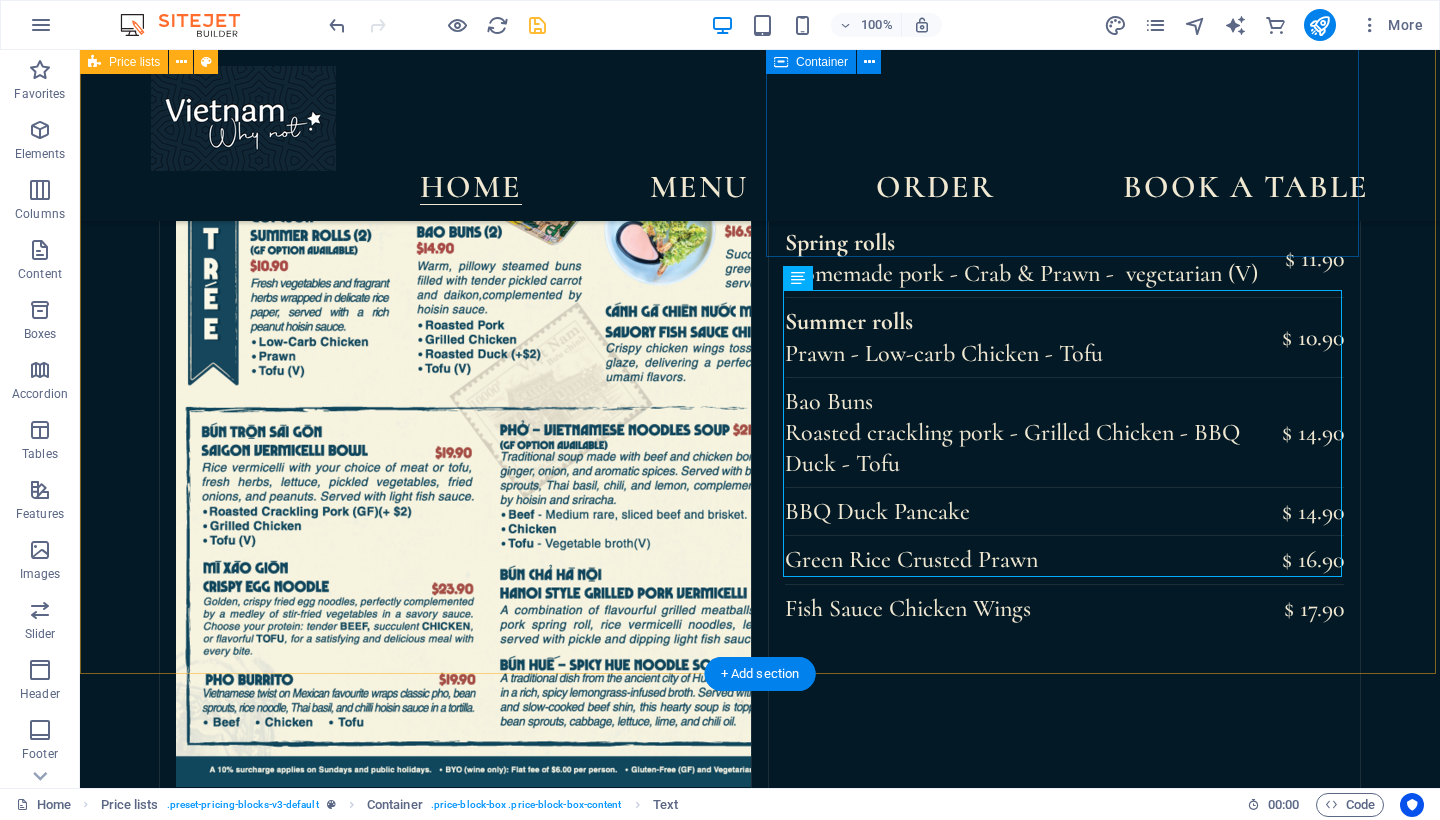 scroll, scrollTop: 2515, scrollLeft: 0, axis: vertical 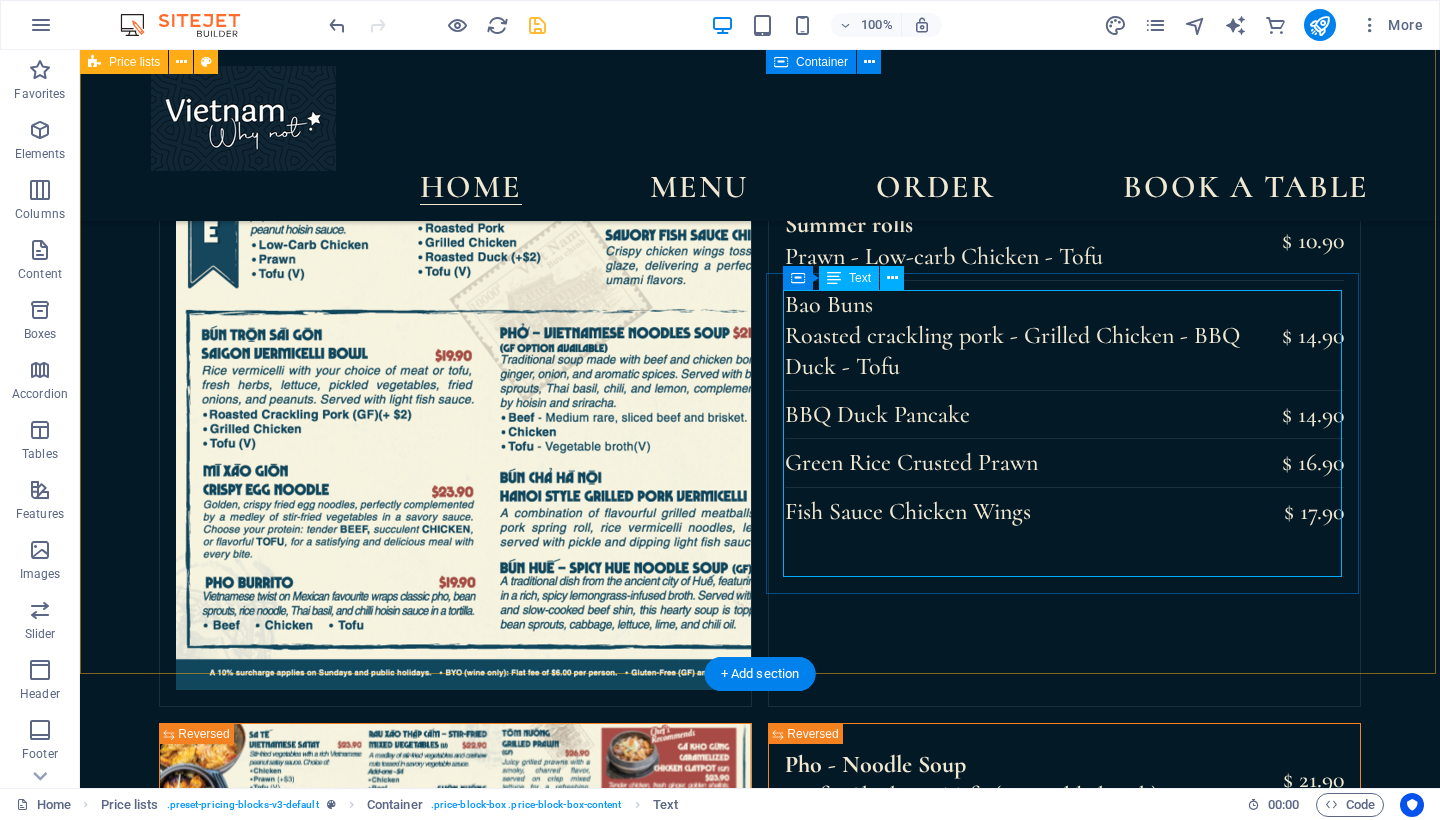 click on "Lorem ipsum dolor sit amet, consectetur. $ 10 Lorem ipsum dolor sit amet, consectetur. $ 10 Lorem ipsum dolor sit amet, consectetur. $ 10 Lorem ipsum dolor sit amet, consectetur. $ 10 Lorem ipsum dolor sit amet, consectetur. $ 10 Lorem ipsum dolor sit amet, consectetur. $ 10" at bounding box center (995, 1718) 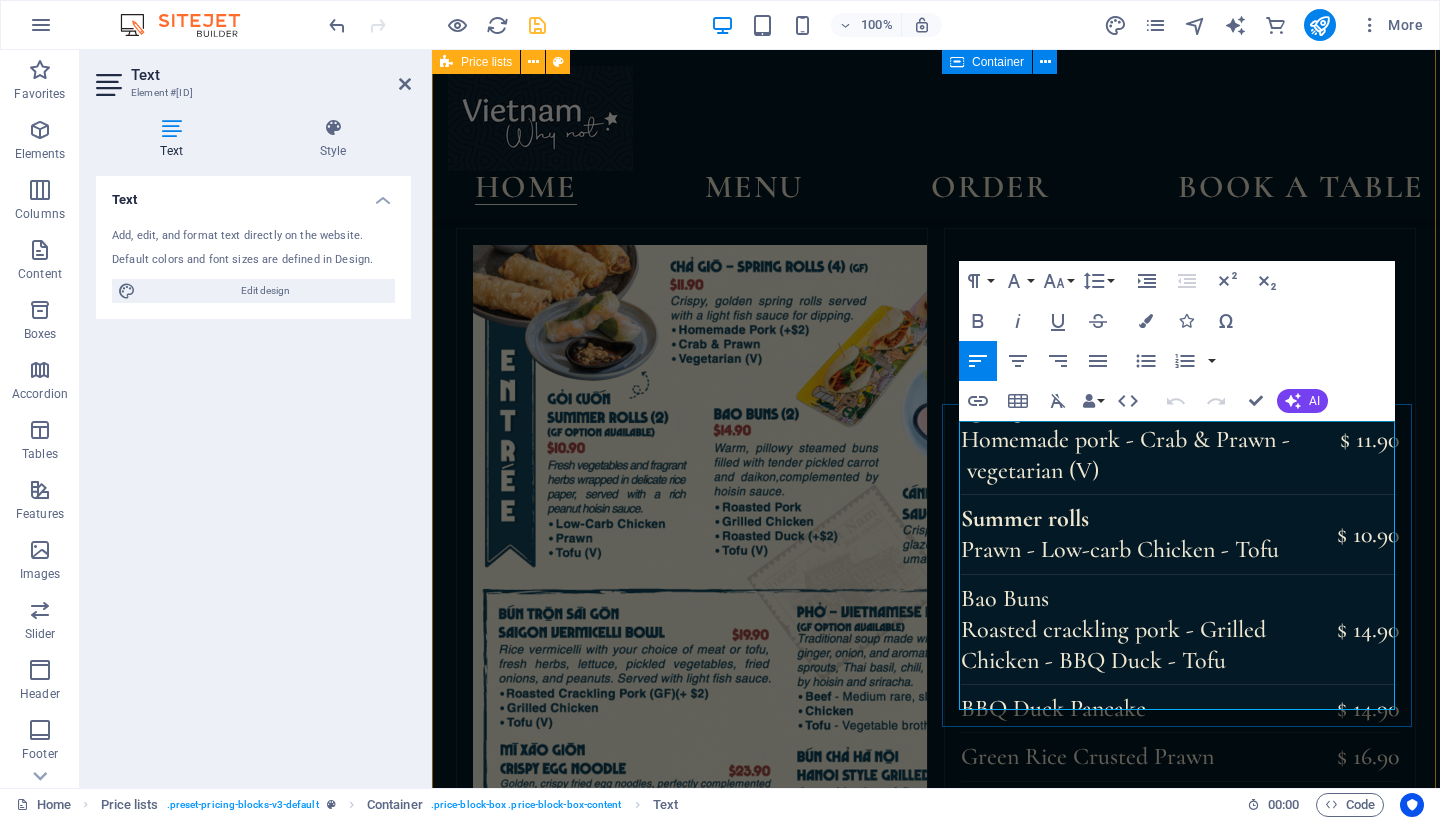 click on "Lorem ipsum dolor sit amet, consectetur." at bounding box center [1155, 2179] 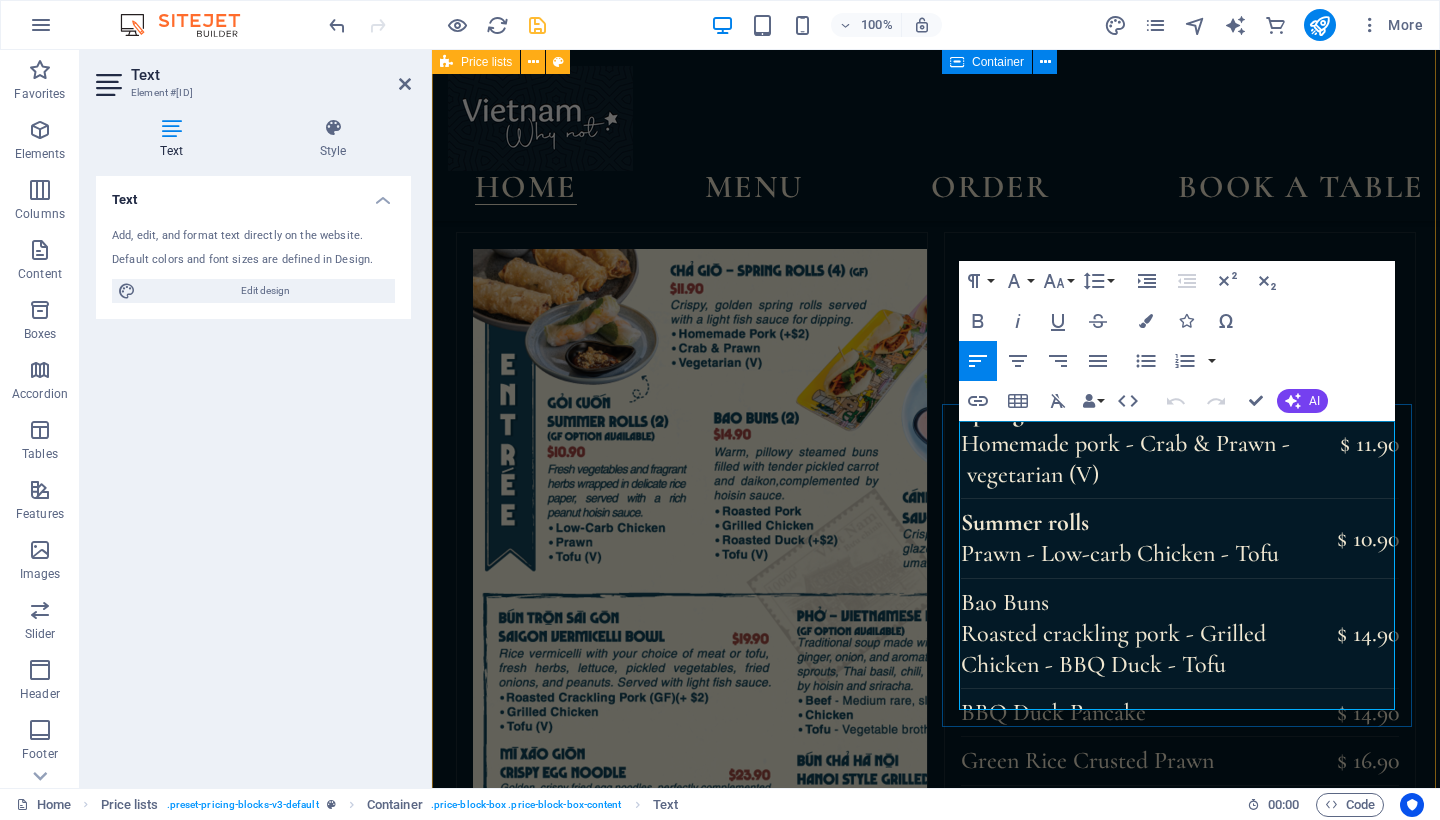 type 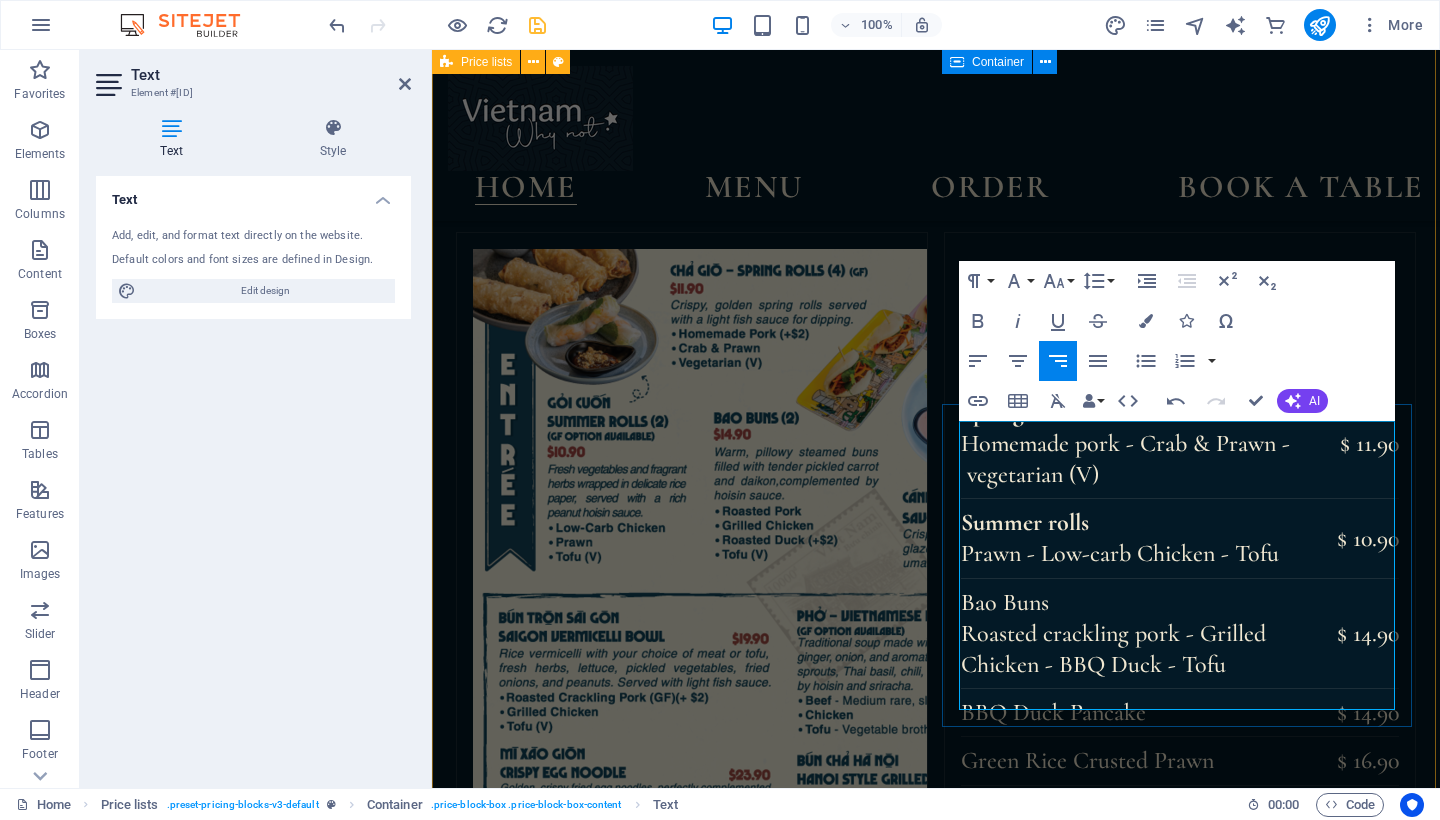 click on "$ 10" at bounding box center (1366, 2184) 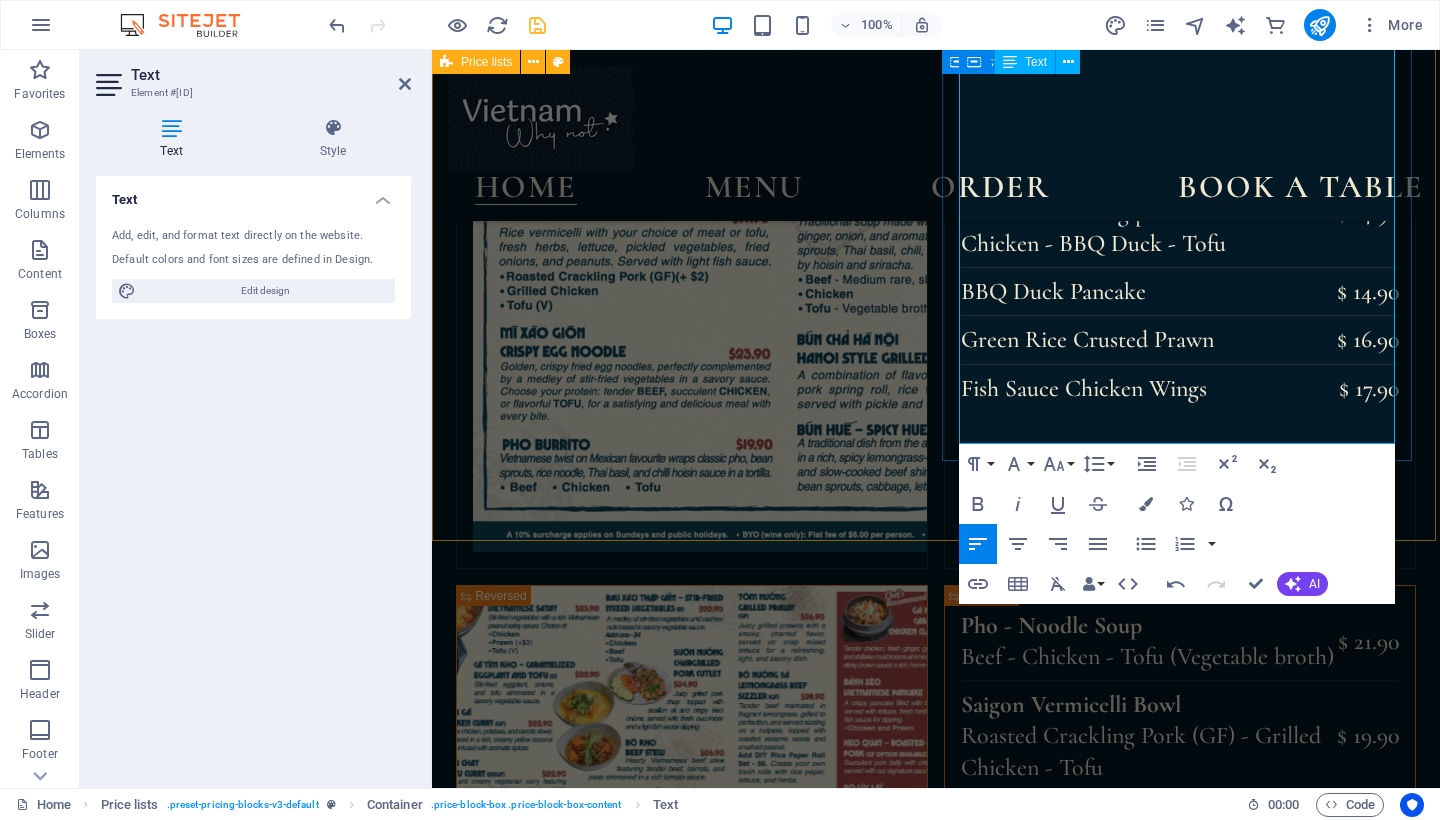 click on "Grilled Baramundi" at bounding box center (1147, 1918) 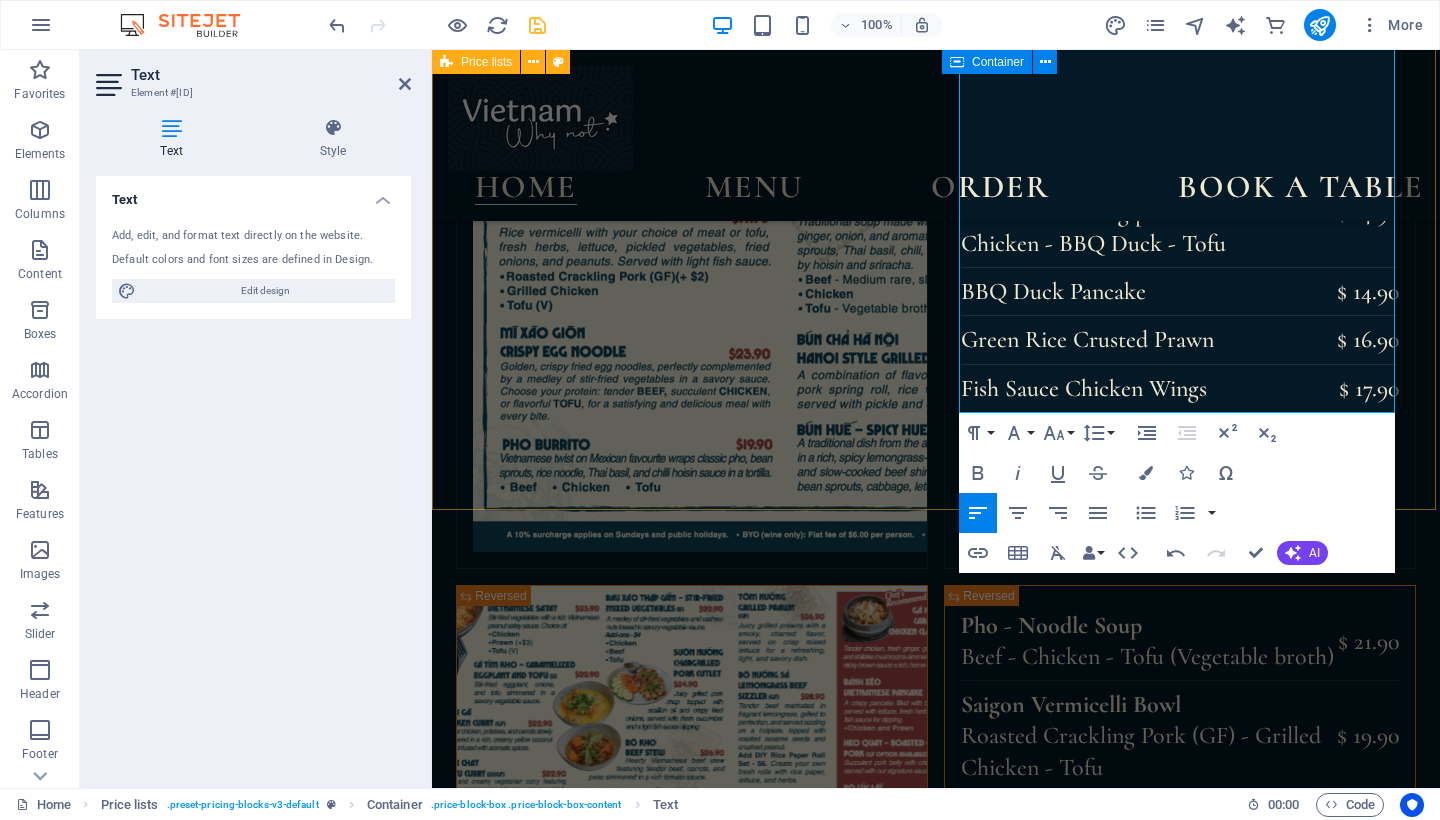 click at bounding box center [457, 1704] 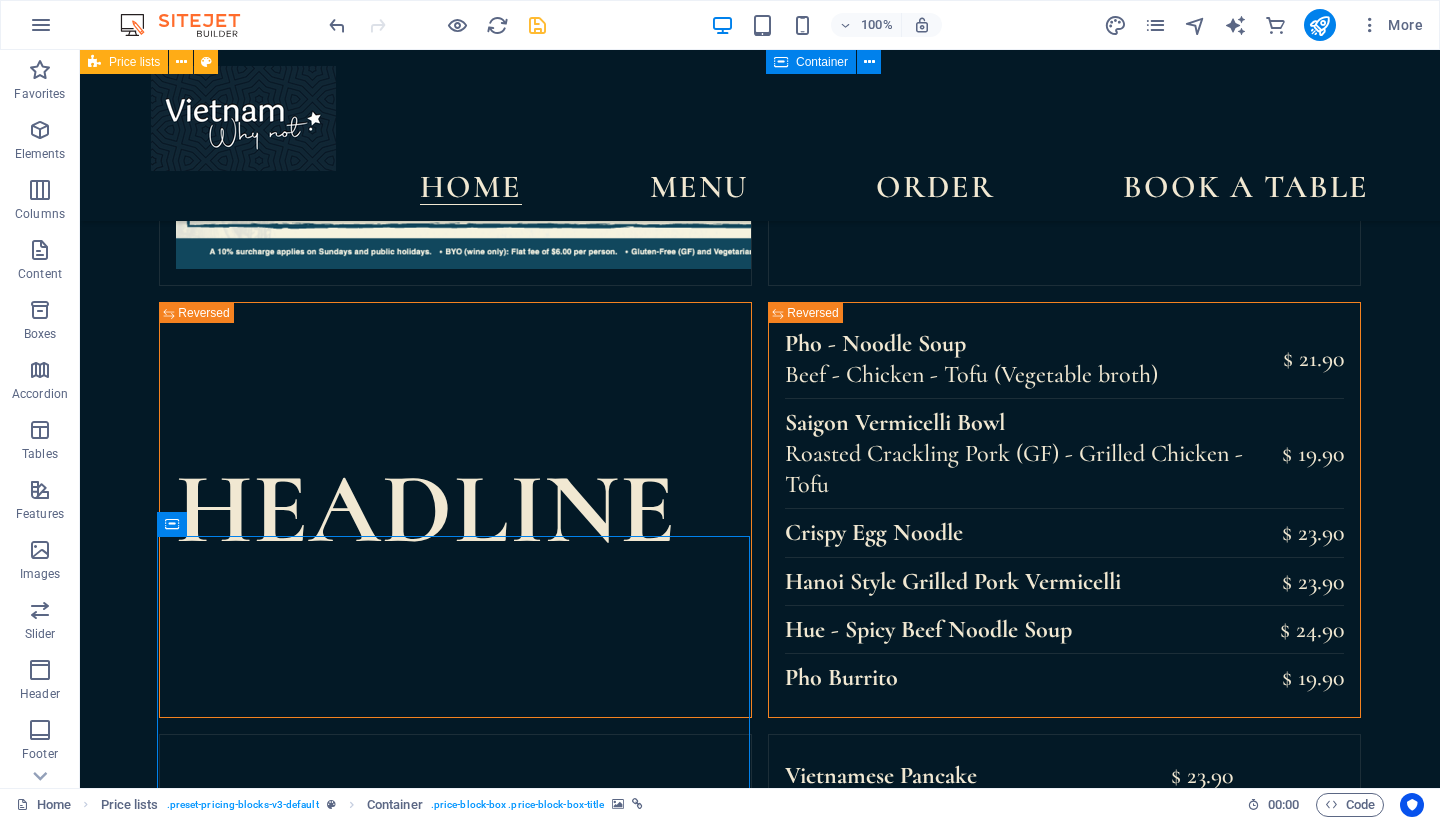 scroll, scrollTop: 2252, scrollLeft: 0, axis: vertical 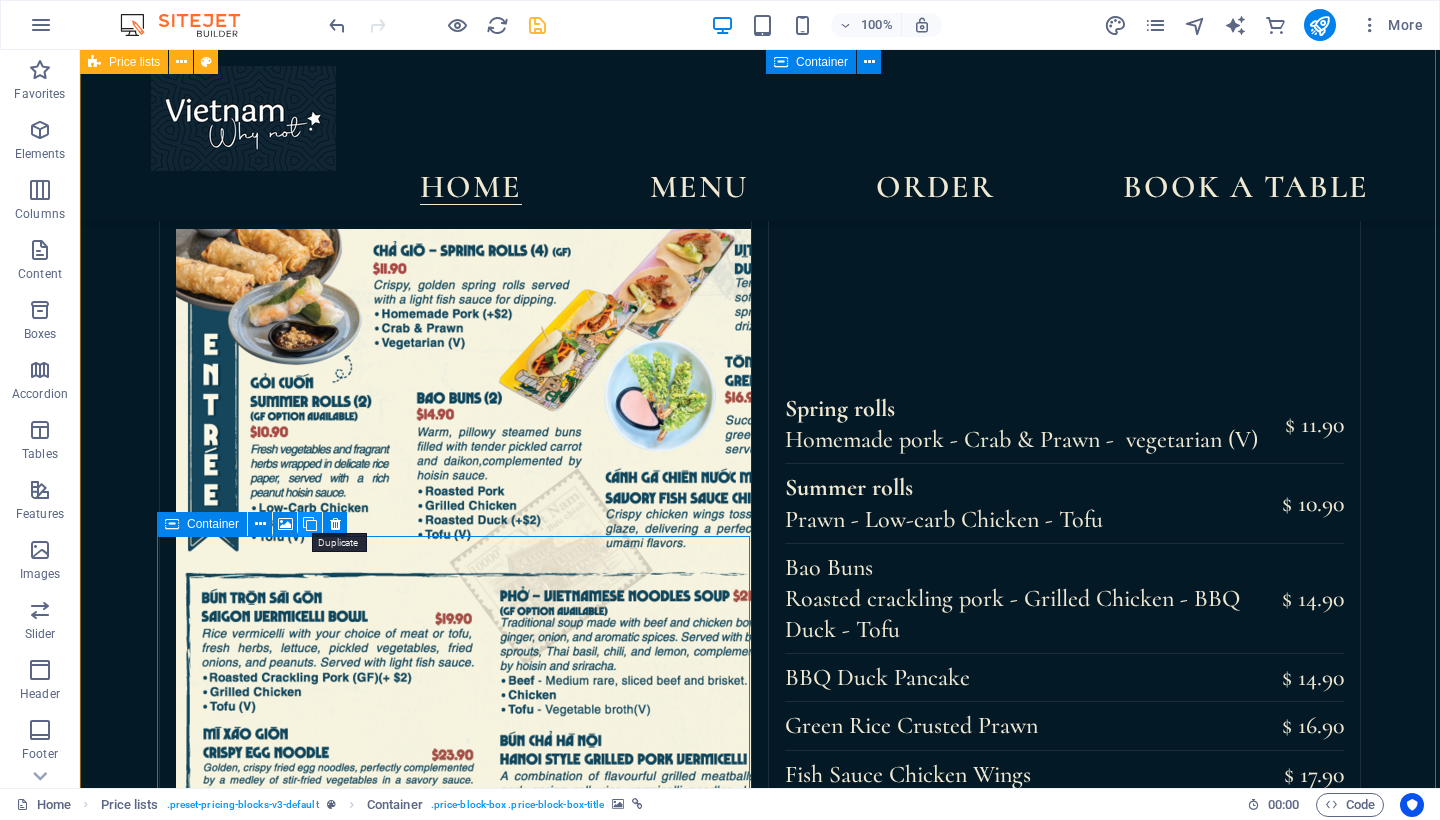 click at bounding box center (310, 524) 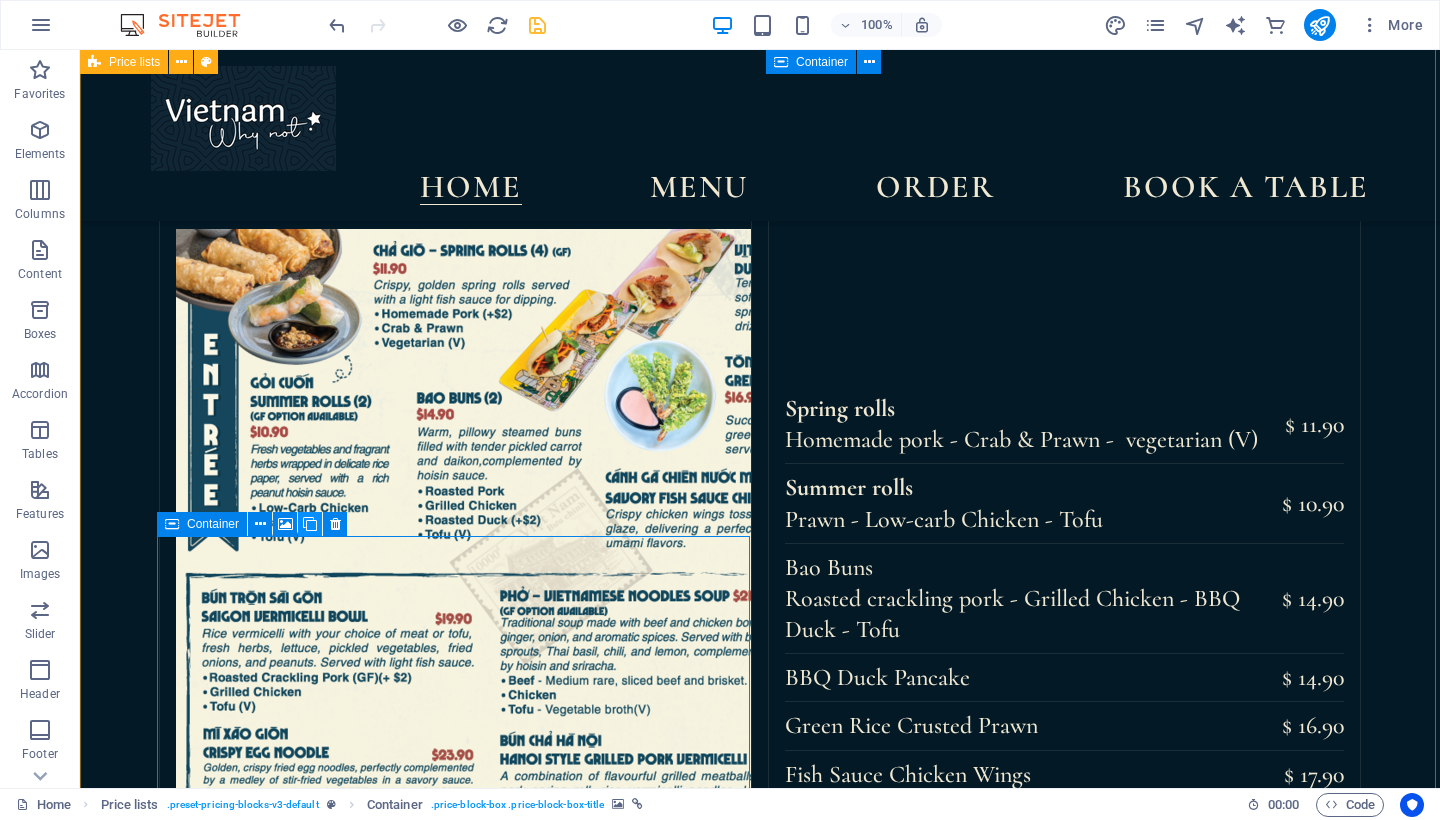 click at bounding box center (310, 524) 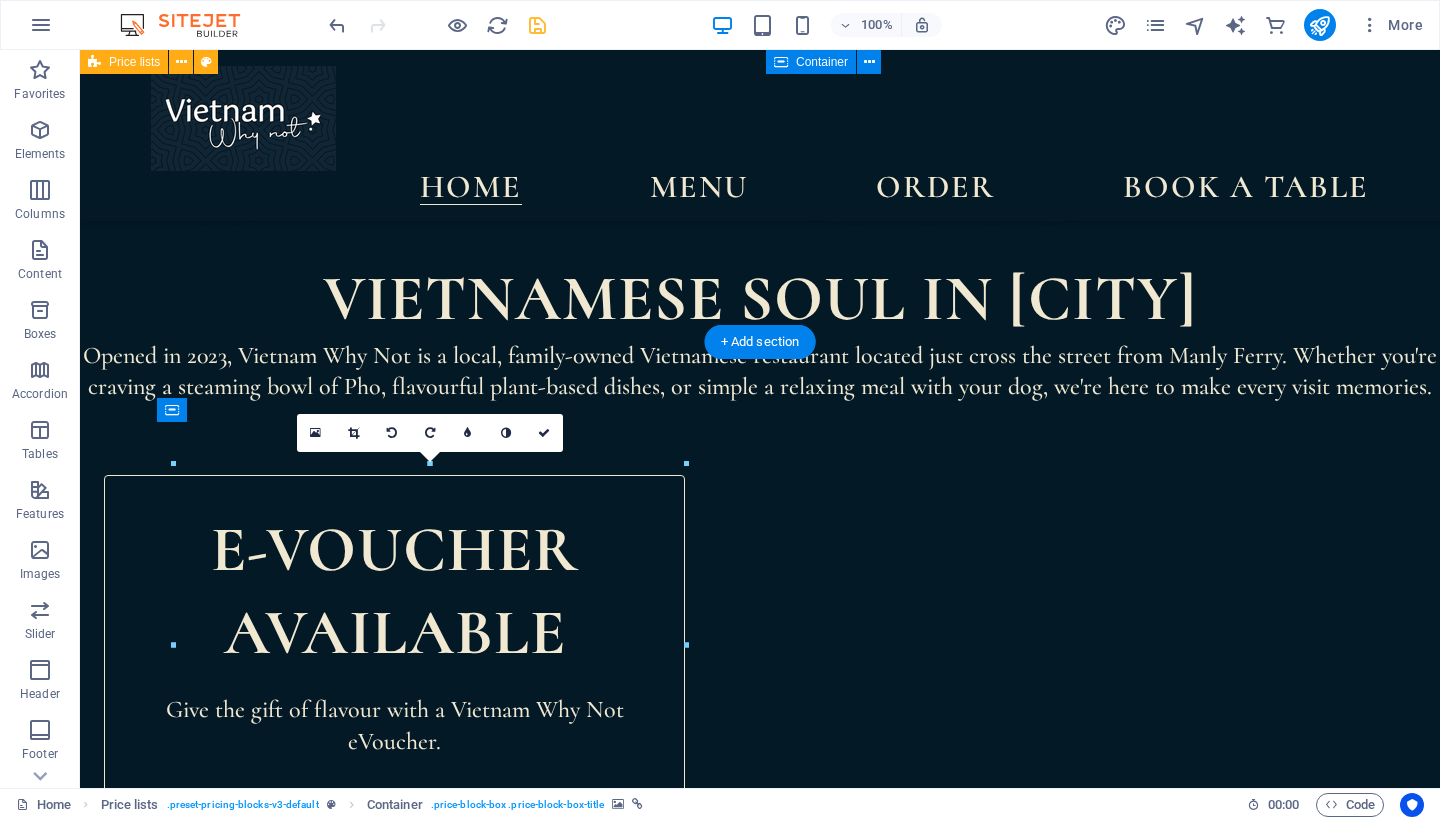 scroll, scrollTop: 1075, scrollLeft: 0, axis: vertical 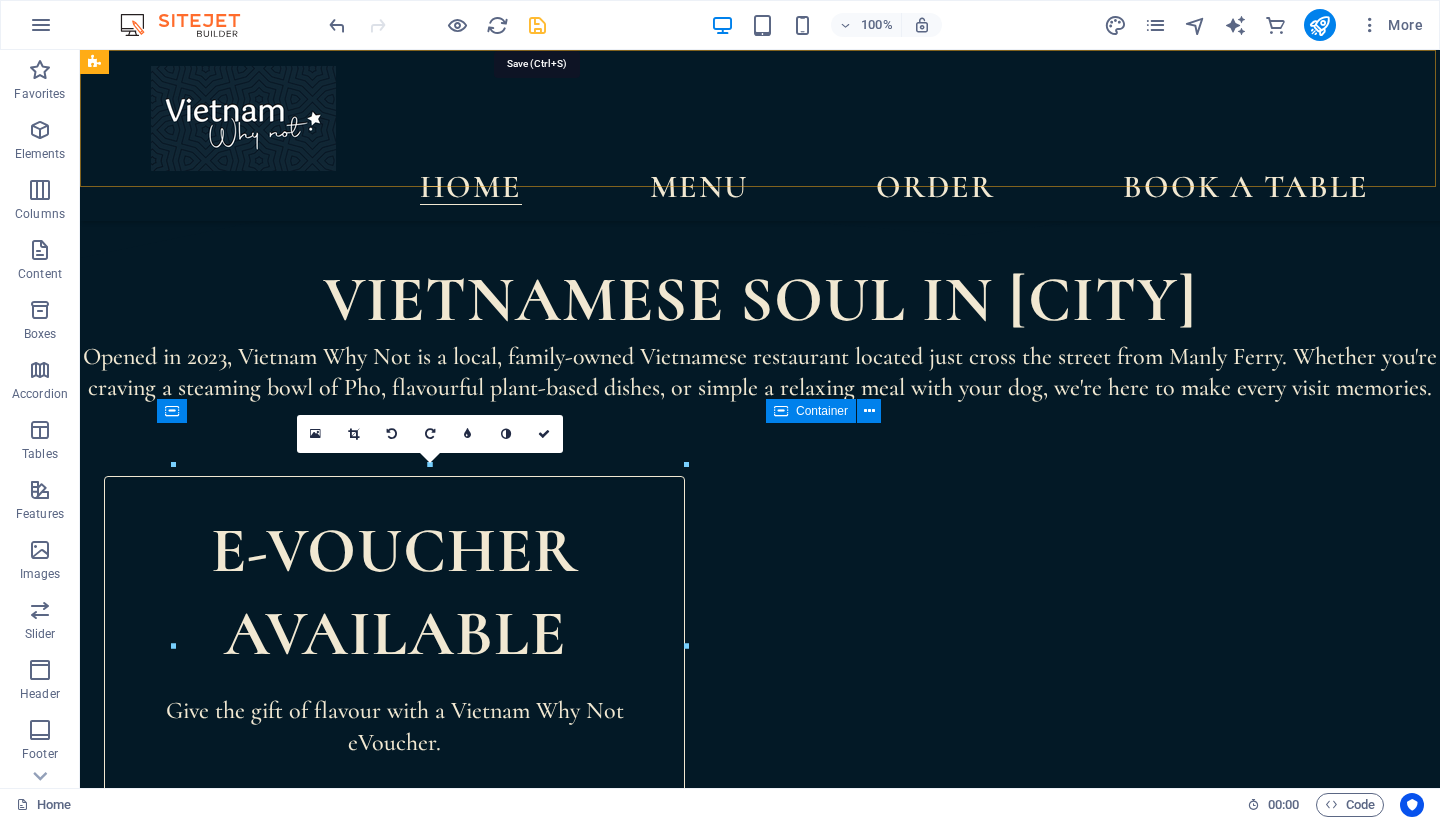 click at bounding box center (537, 25) 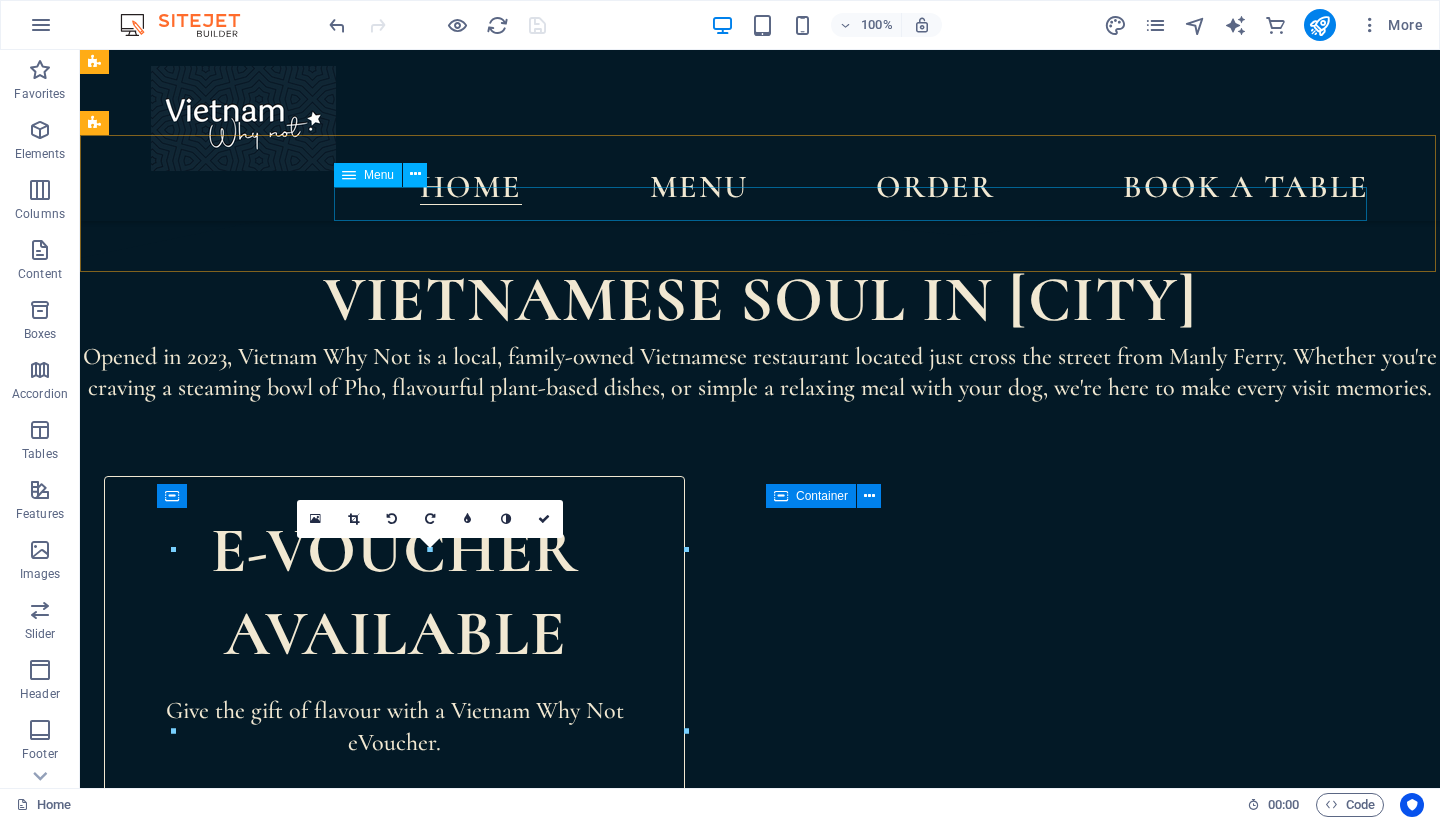 scroll, scrollTop: 968, scrollLeft: 0, axis: vertical 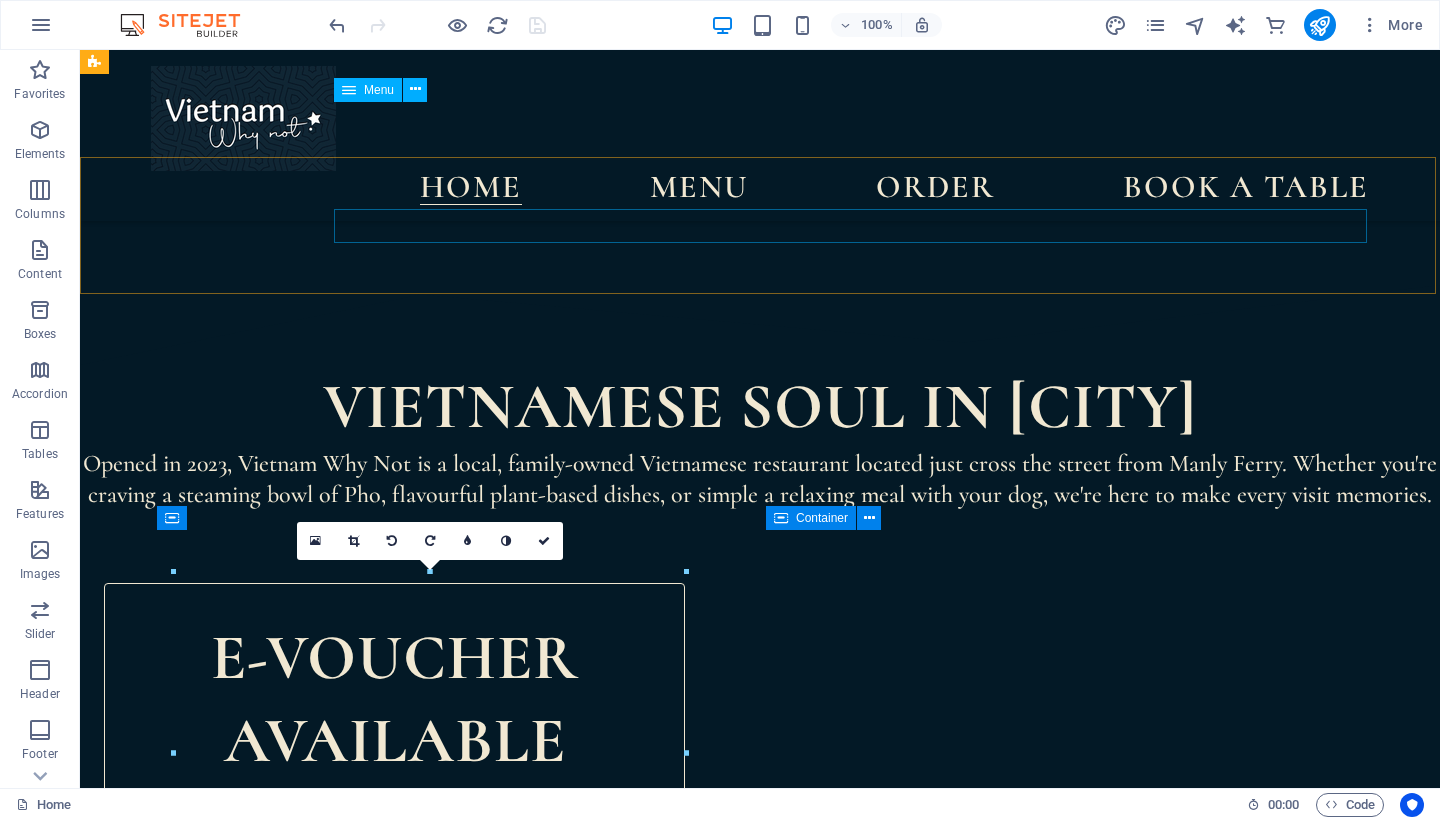 click on "[MENU_ITEM] [MENU_ITEM] [MENU_ITEM]" at bounding box center [760, 188] 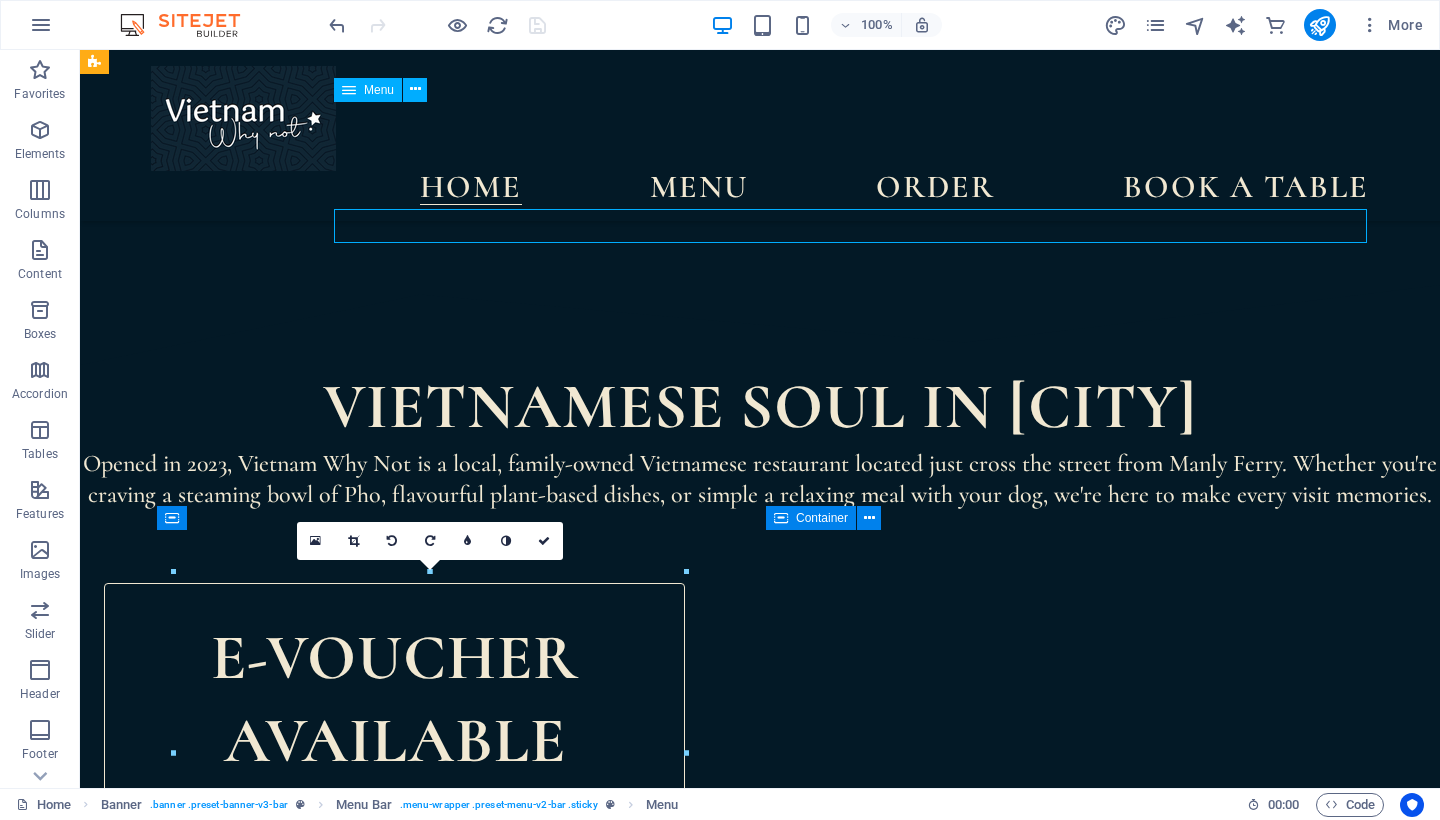 click on "[MENU_ITEM] [MENU_ITEM] [MENU_ITEM]" at bounding box center [760, 188] 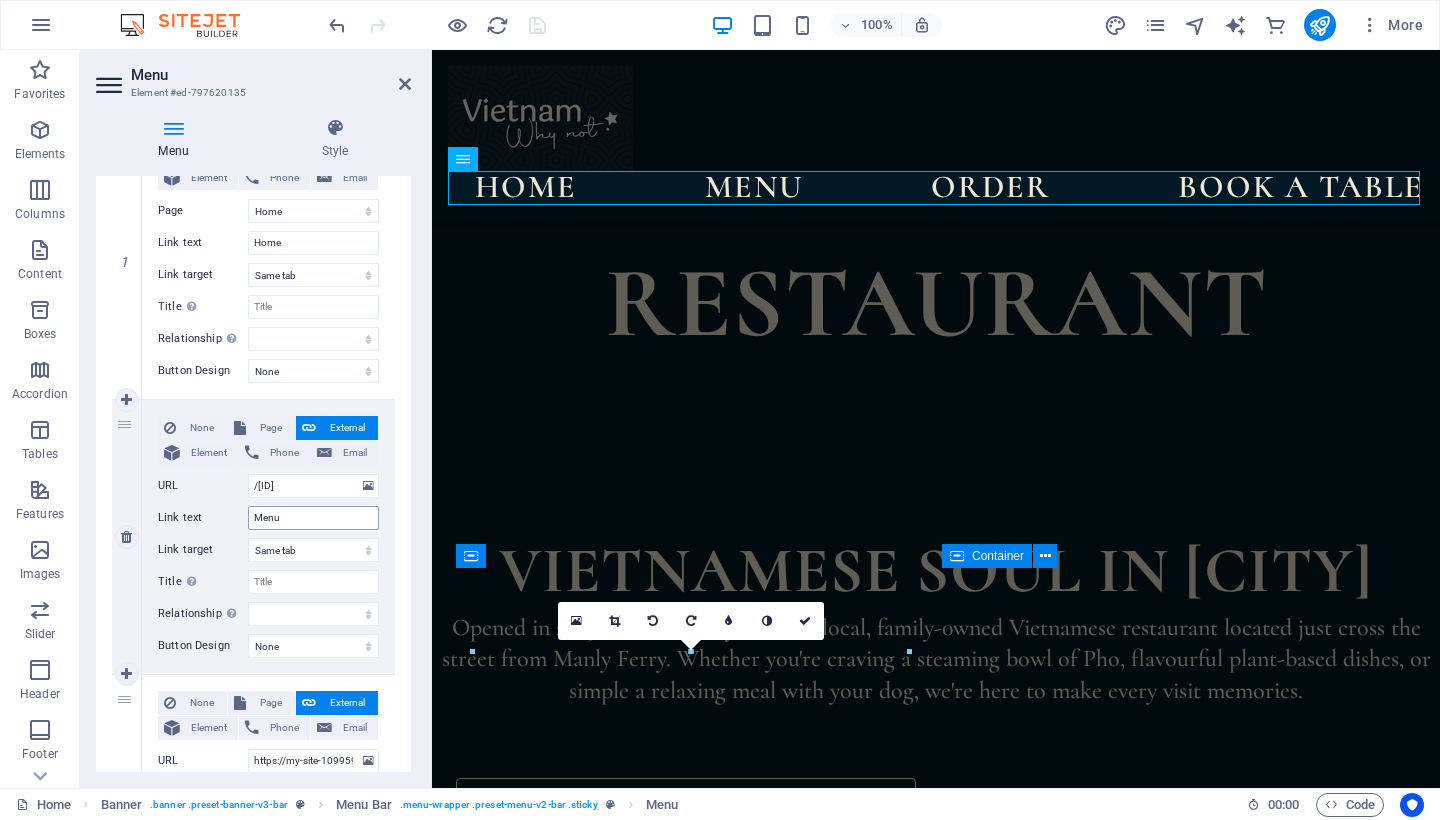 scroll, scrollTop: 245, scrollLeft: 0, axis: vertical 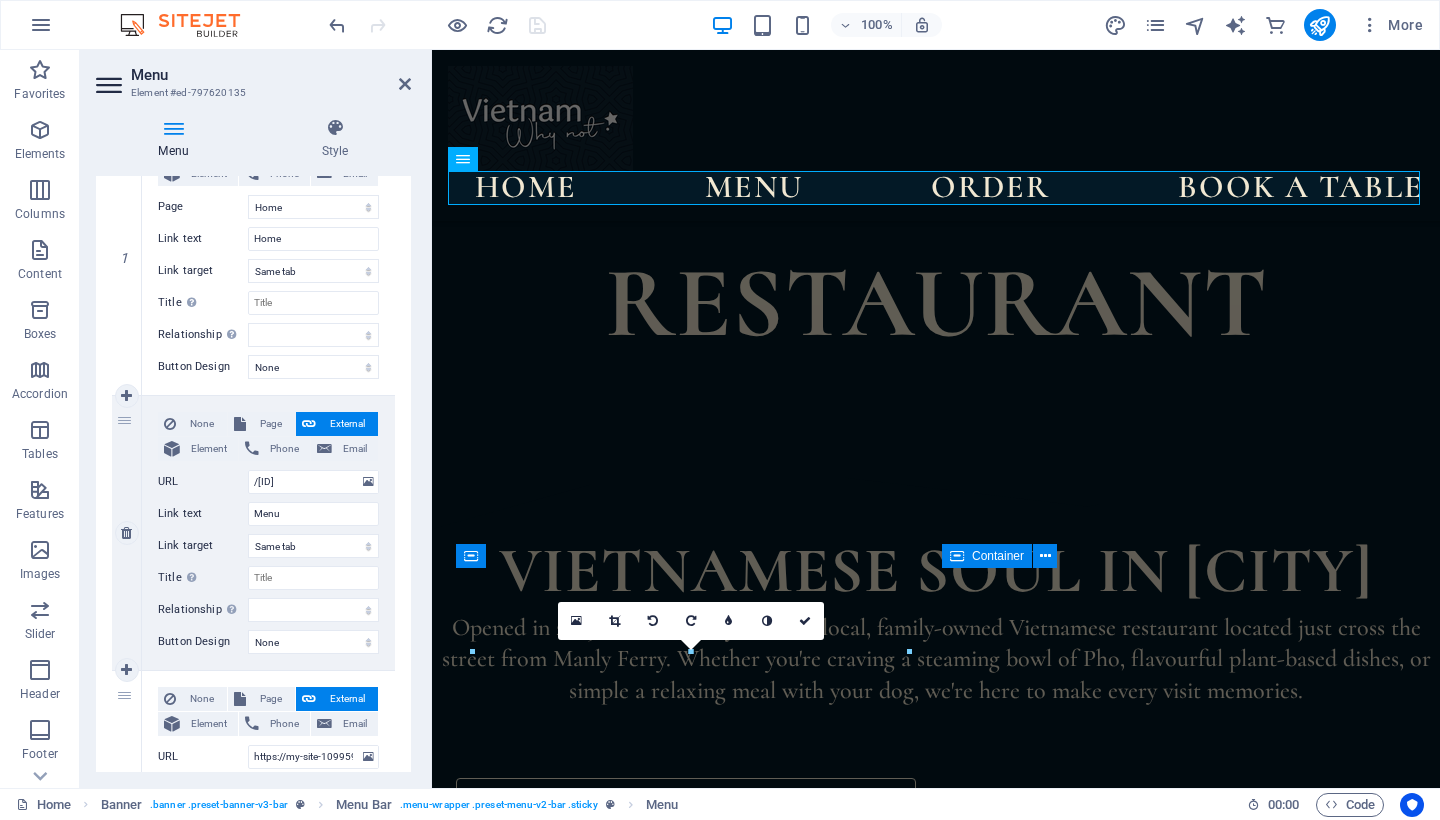 click on "2" at bounding box center [127, 533] 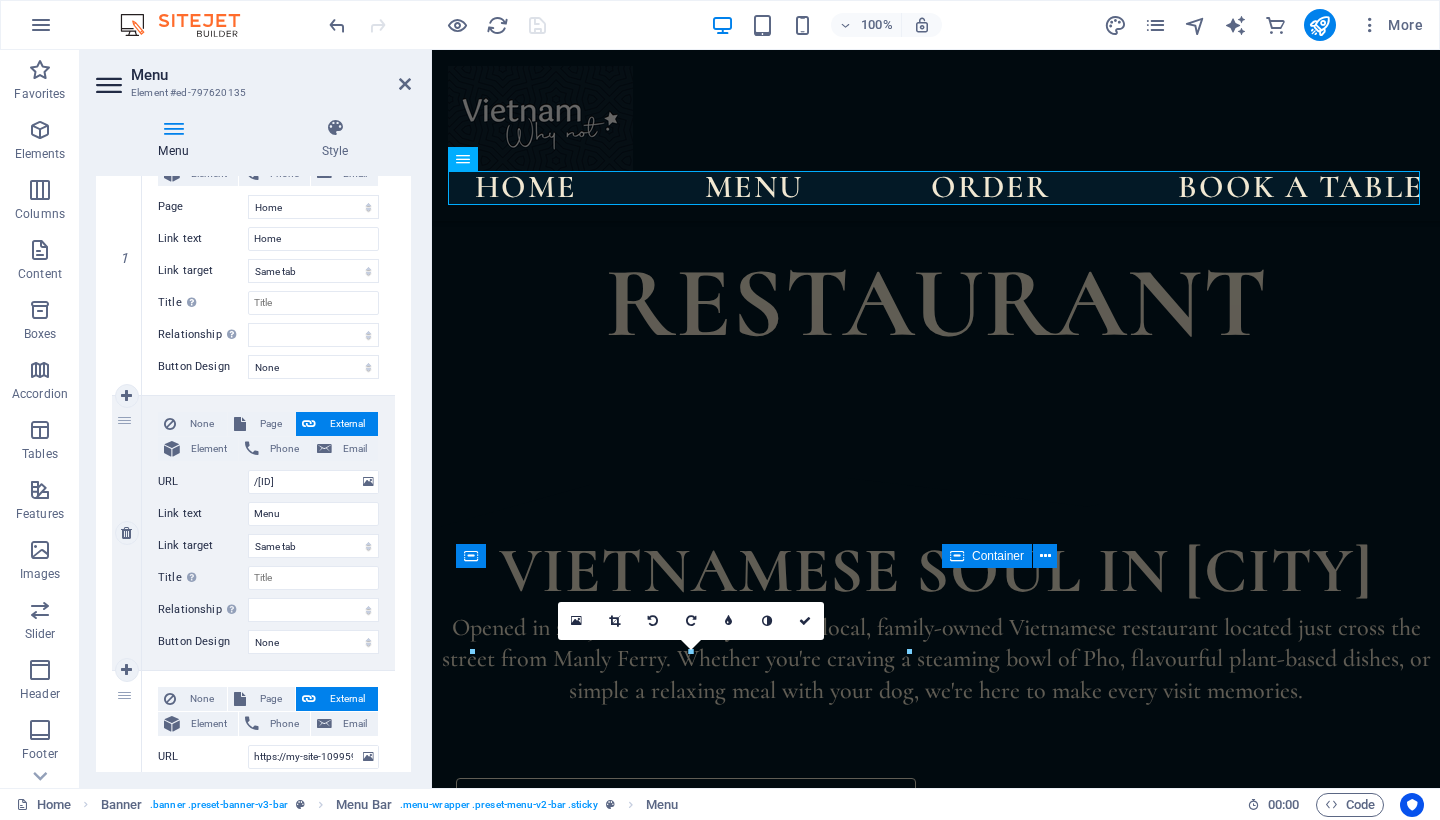 click on "2" at bounding box center [127, 533] 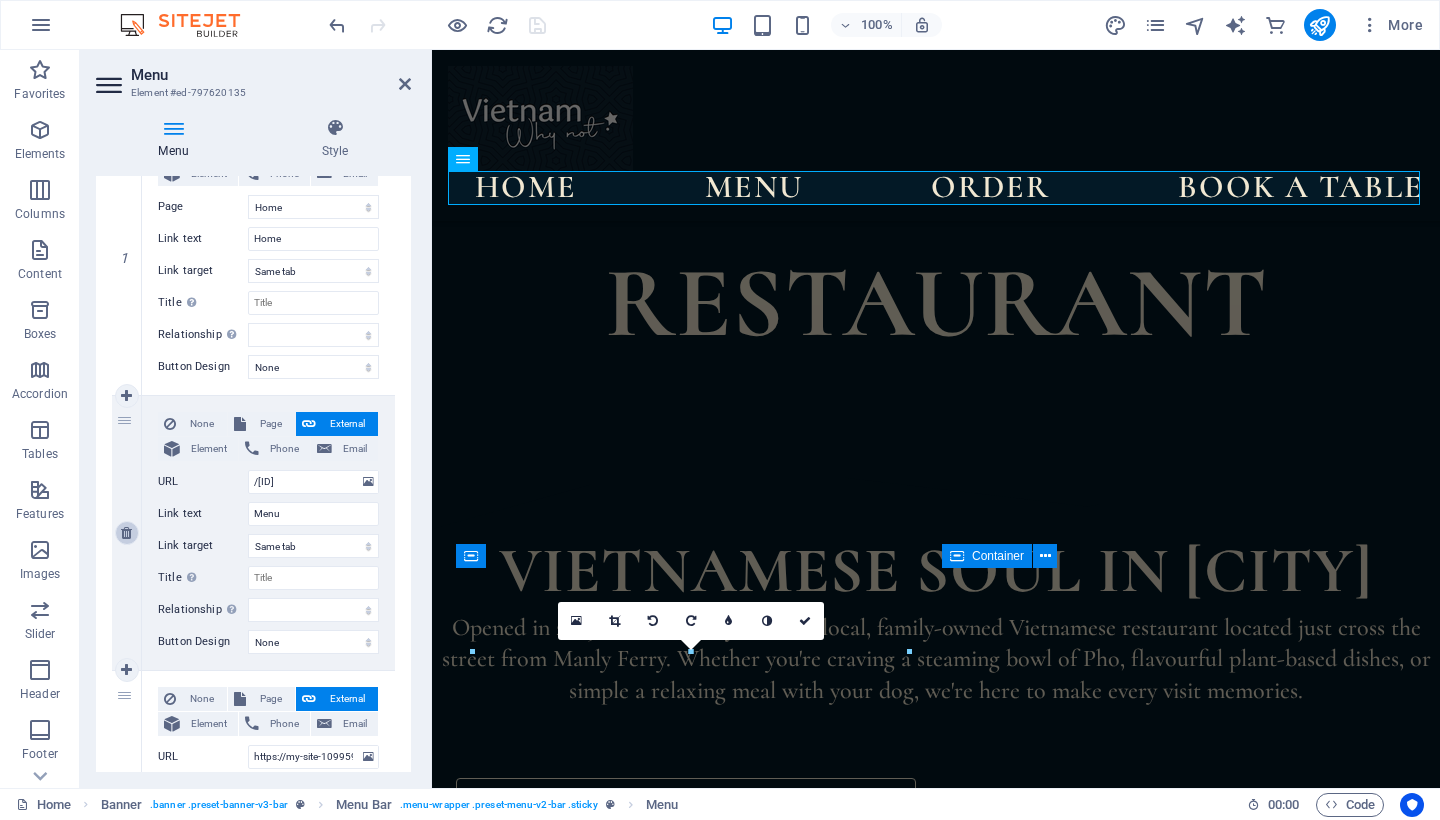 click at bounding box center (126, 533) 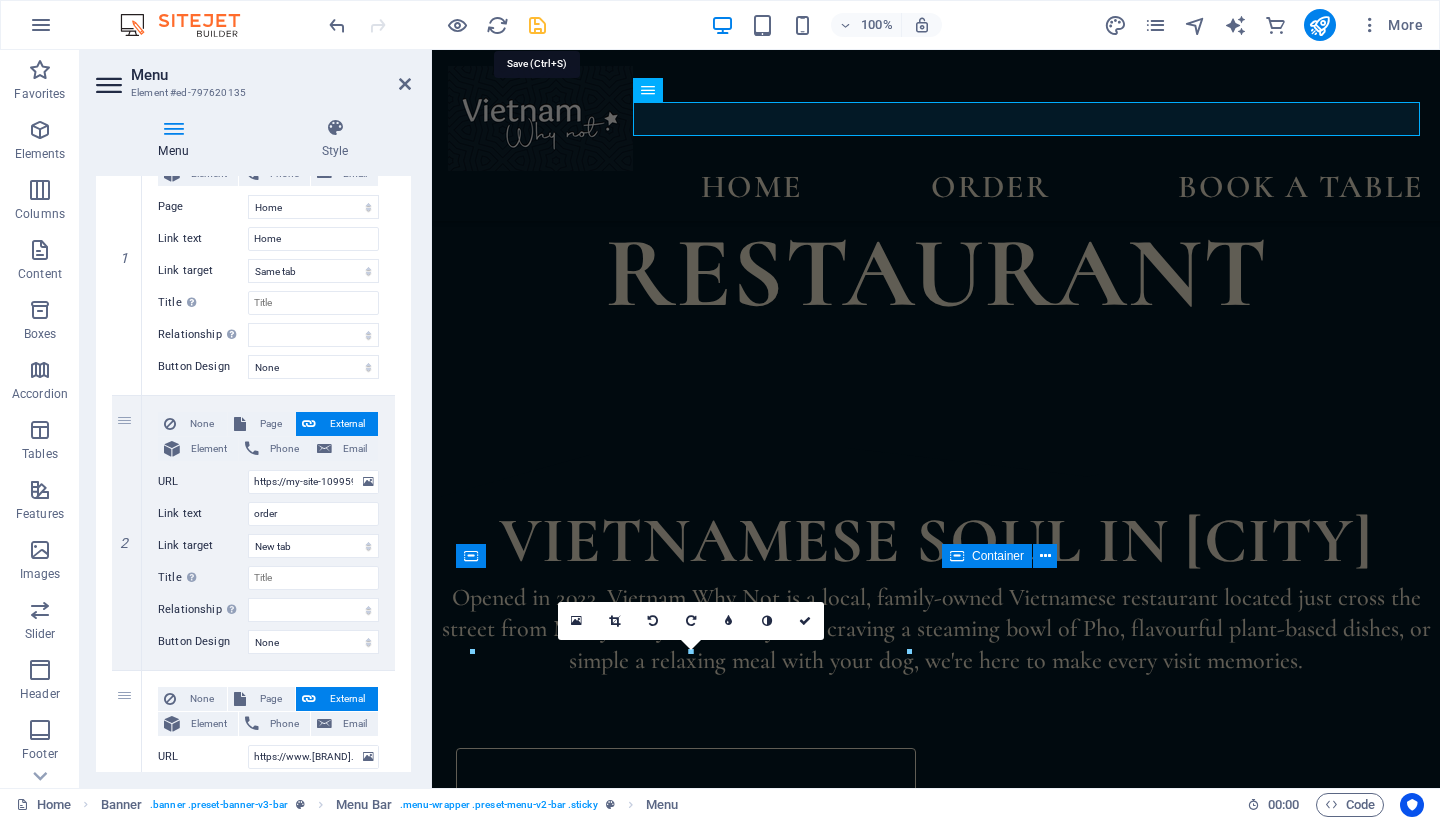 click at bounding box center [537, 25] 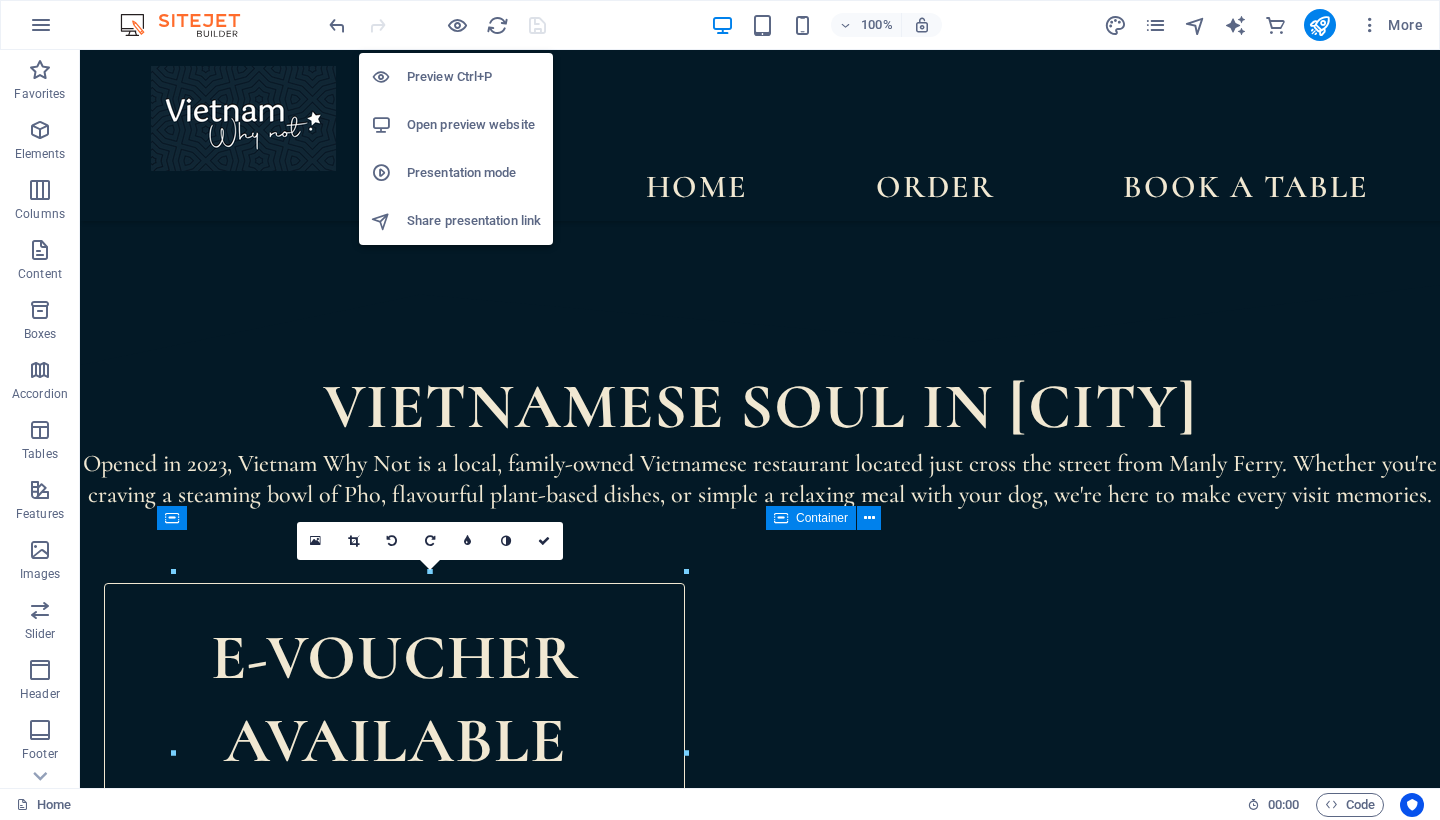 click on "Open preview website" at bounding box center (474, 125) 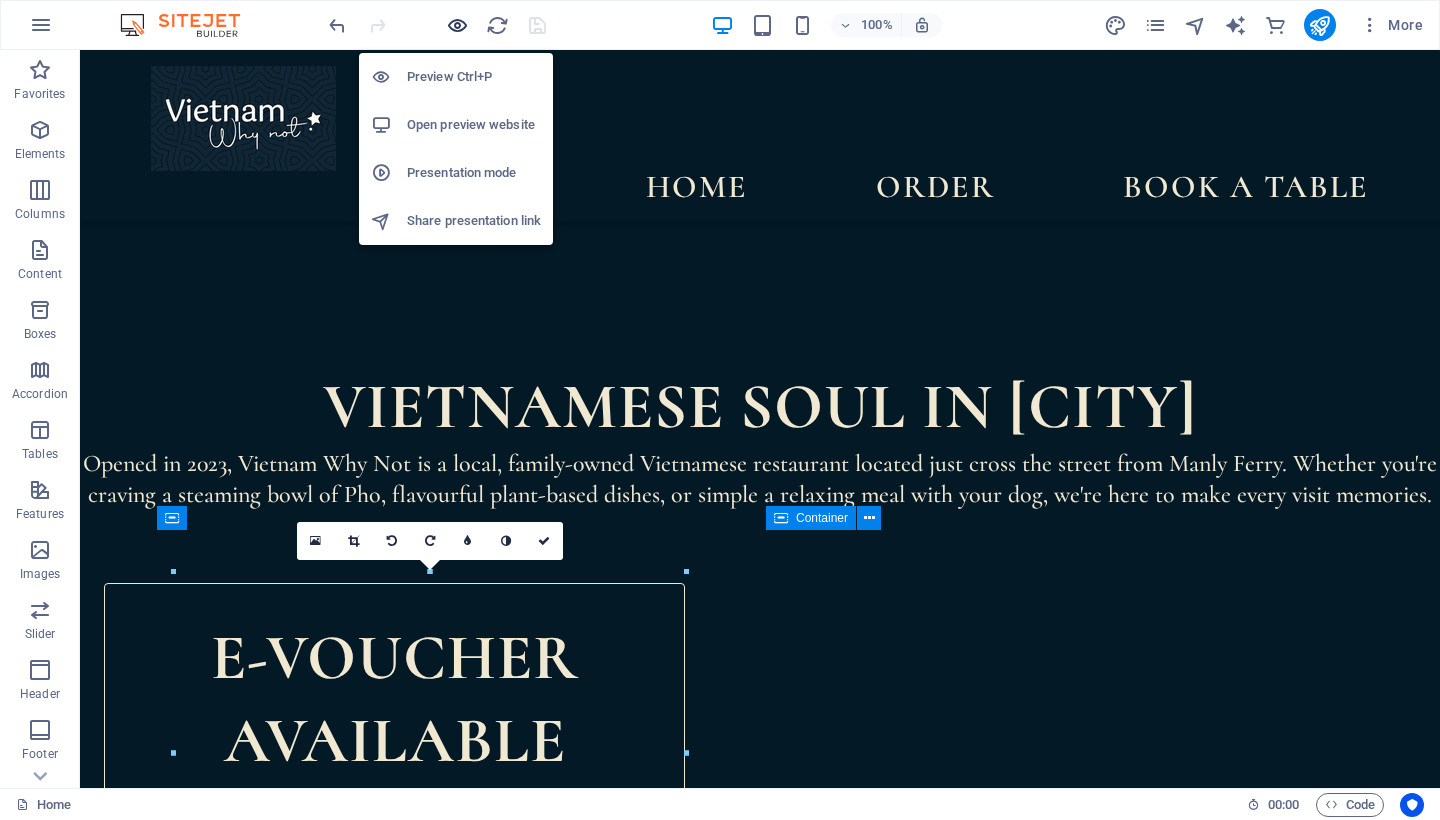 drag, startPoint x: 452, startPoint y: 25, endPoint x: 809, endPoint y: 88, distance: 362.5162 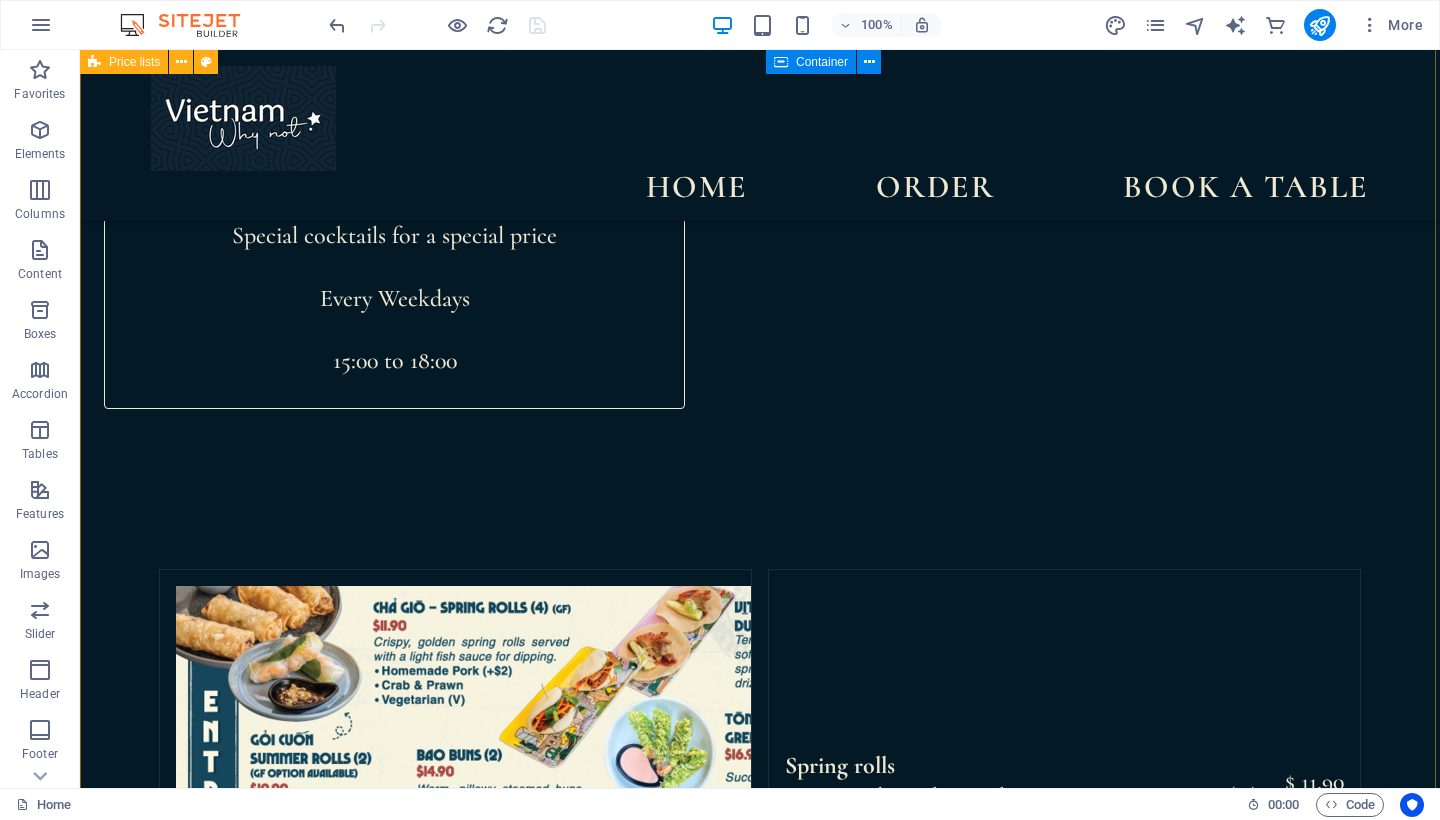 scroll, scrollTop: 1949, scrollLeft: 0, axis: vertical 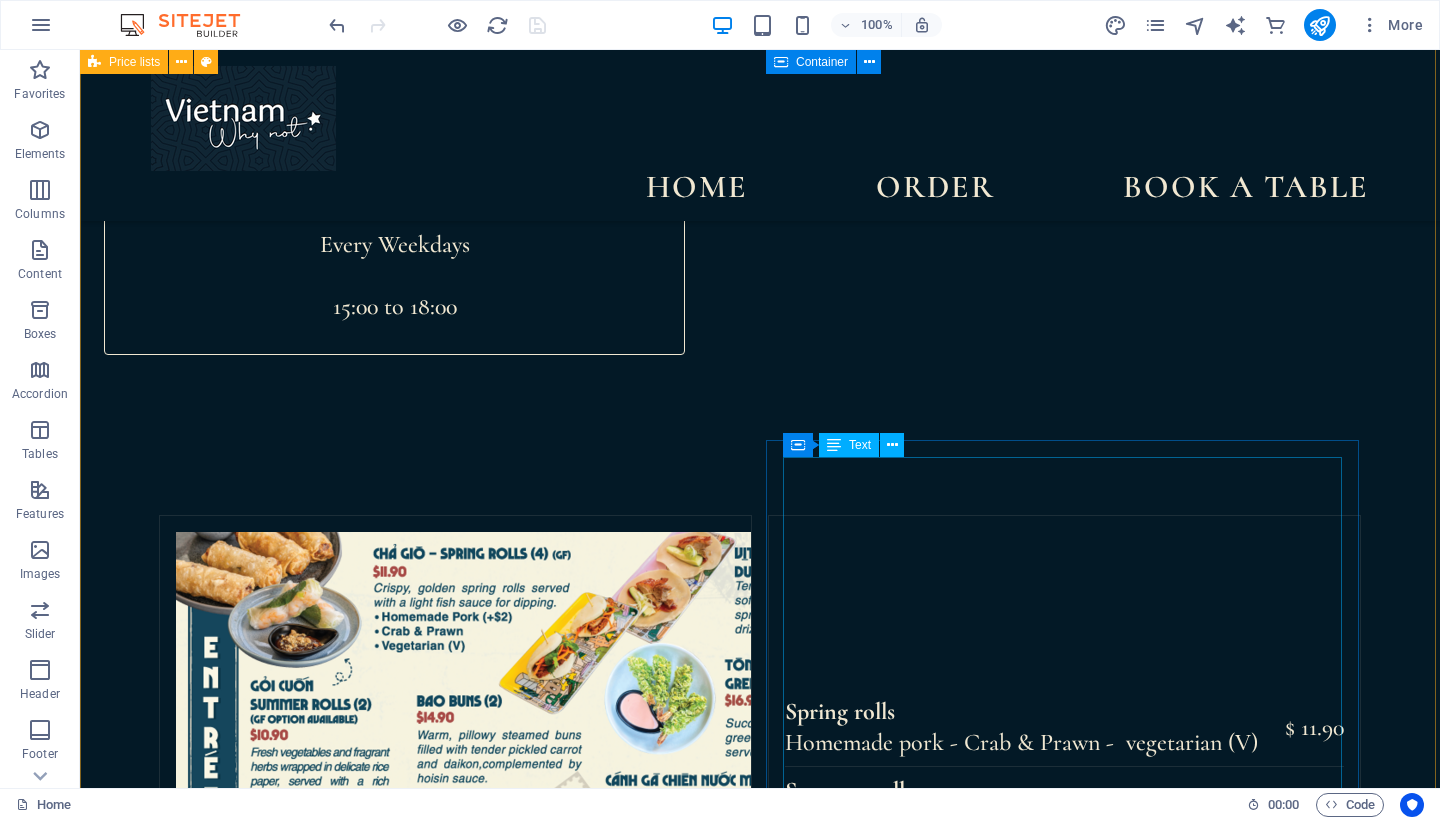 click on "Vietnamese Pancake $ 23.90 Caramelized Claypot Chicken - Eggplant & Tofu $ 22.90 Chicken or Tofu Curry $ 22.90 Vietnamese Satay Chicken - Prawn - Tofu $ 23.90 Lorem ipsum dolor sit amet, consectetur. $ 10 Lorem ipsum dolor sit amet, consectetur. $ 10" at bounding box center [1009, 1914] 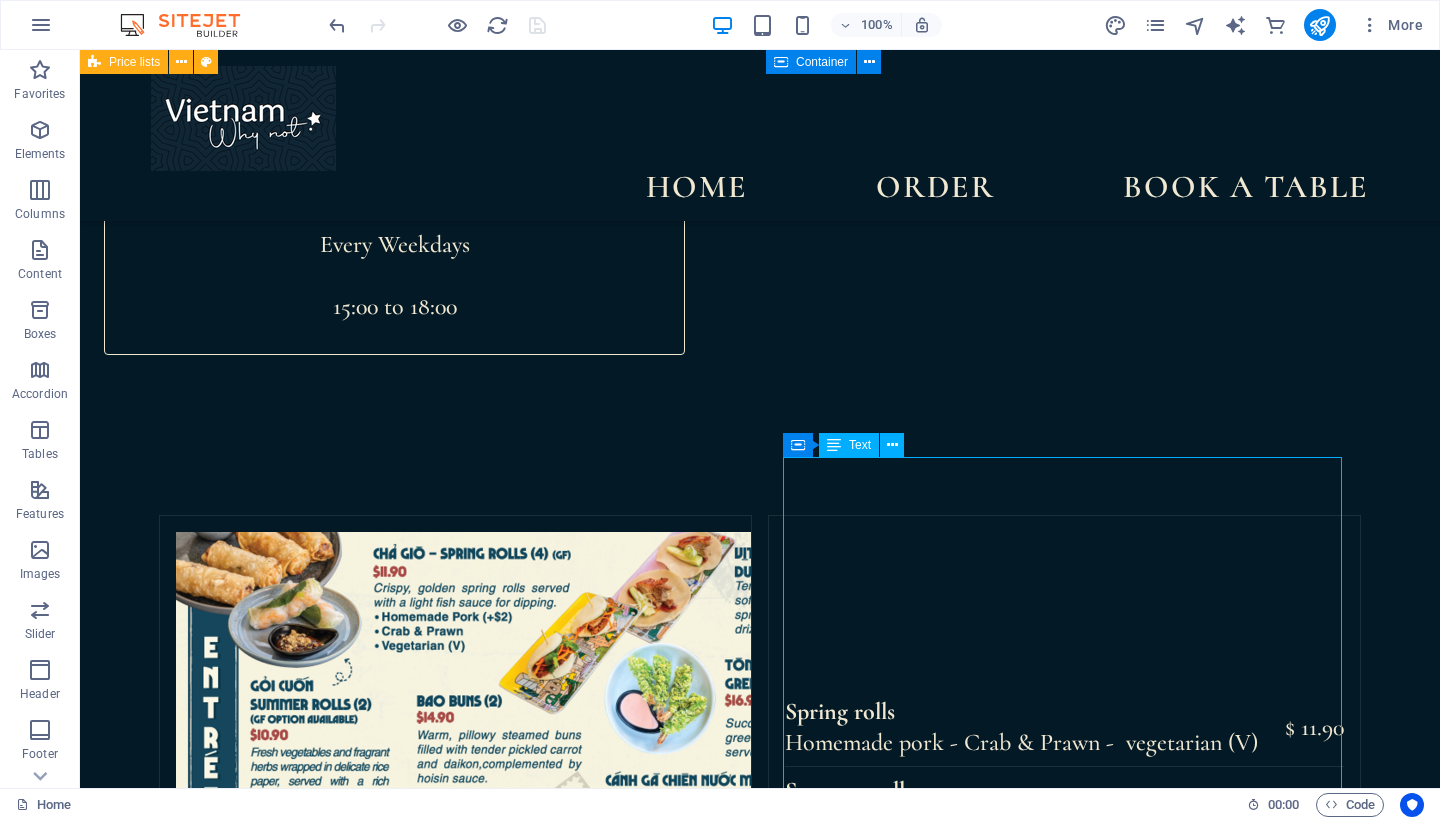 click on "Vietnamese Pancake $ 23.90 Caramelized Claypot Chicken - Eggplant & Tofu $ 22.90 Chicken or Tofu Curry $ 22.90 Vietnamese Satay Chicken - Prawn - Tofu $ 23.90 Lorem ipsum dolor sit amet, consectetur. $ 10 Lorem ipsum dolor sit amet, consectetur. $ 10" at bounding box center (1009, 1914) 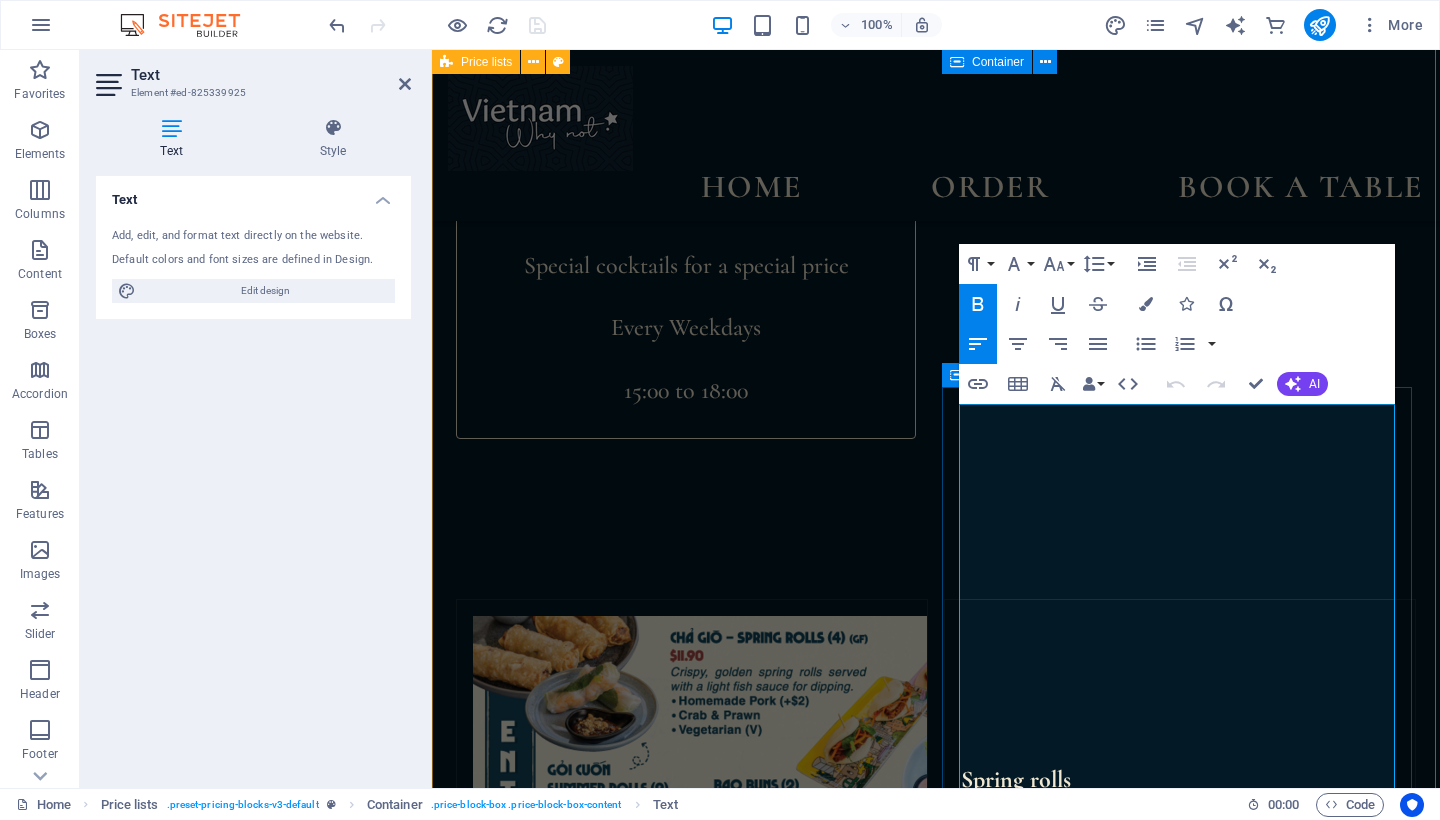 scroll, scrollTop: 2064, scrollLeft: 0, axis: vertical 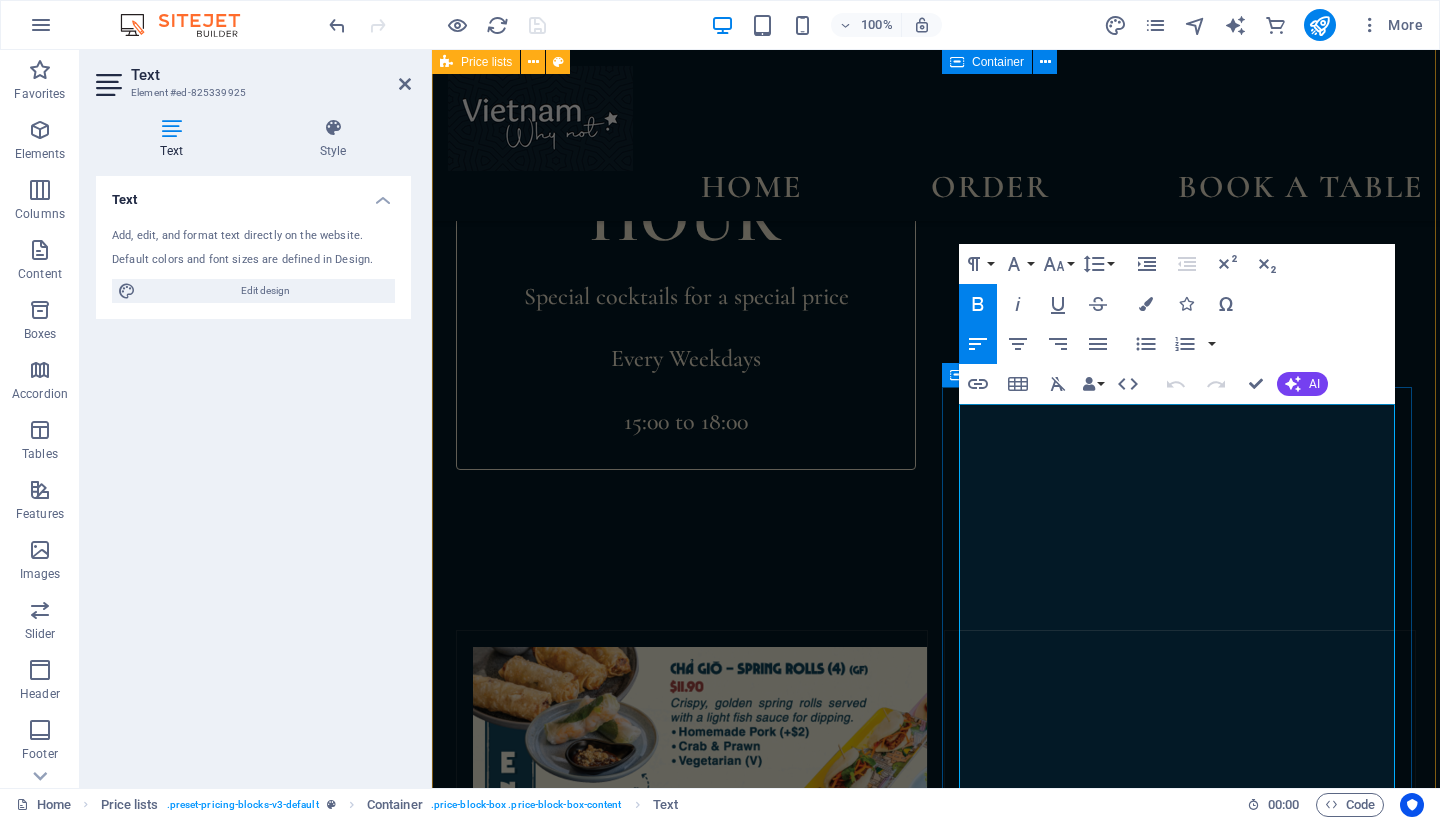 click on "Vietnamese Pancake" at bounding box center [1148, 1877] 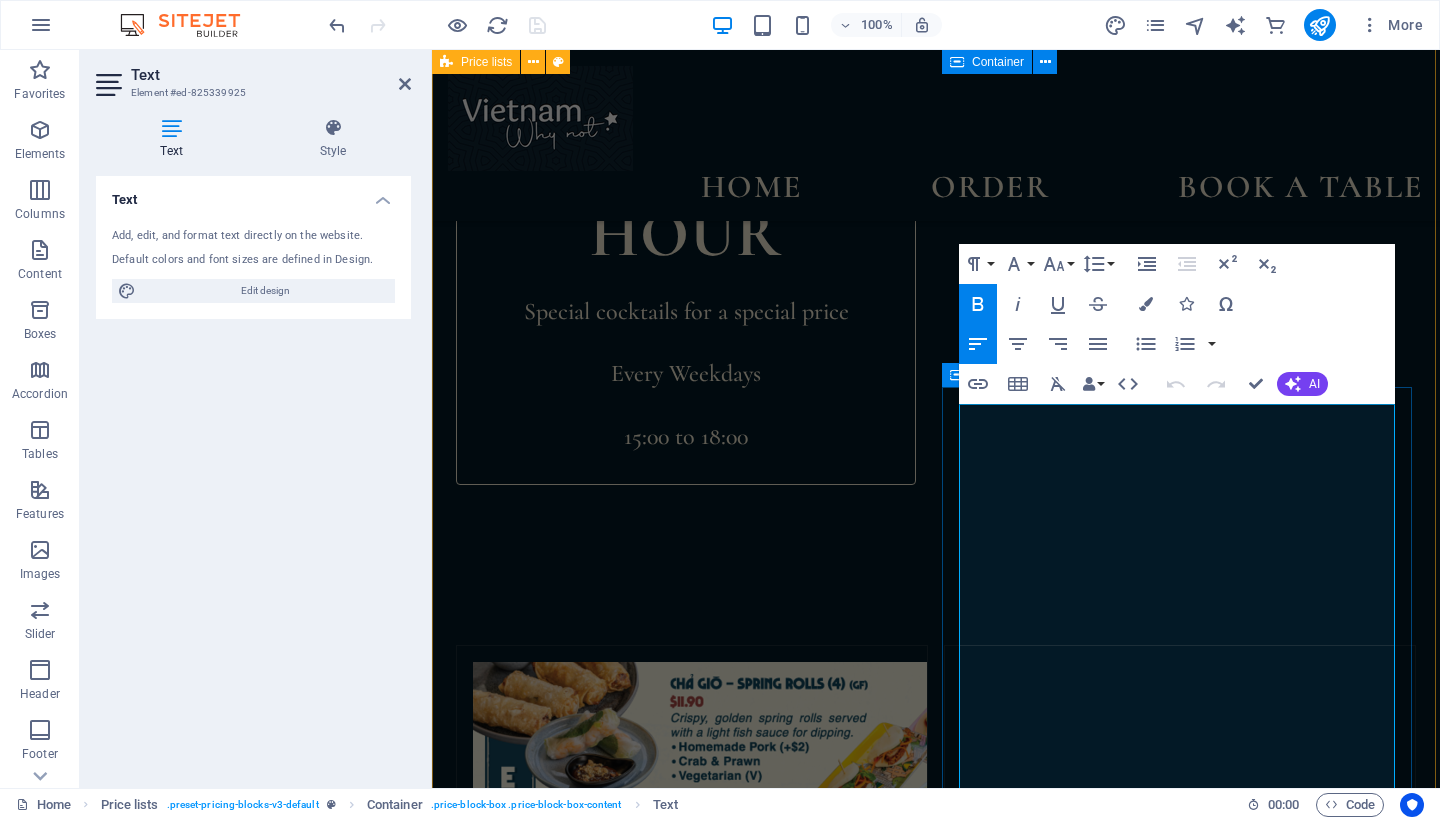 type 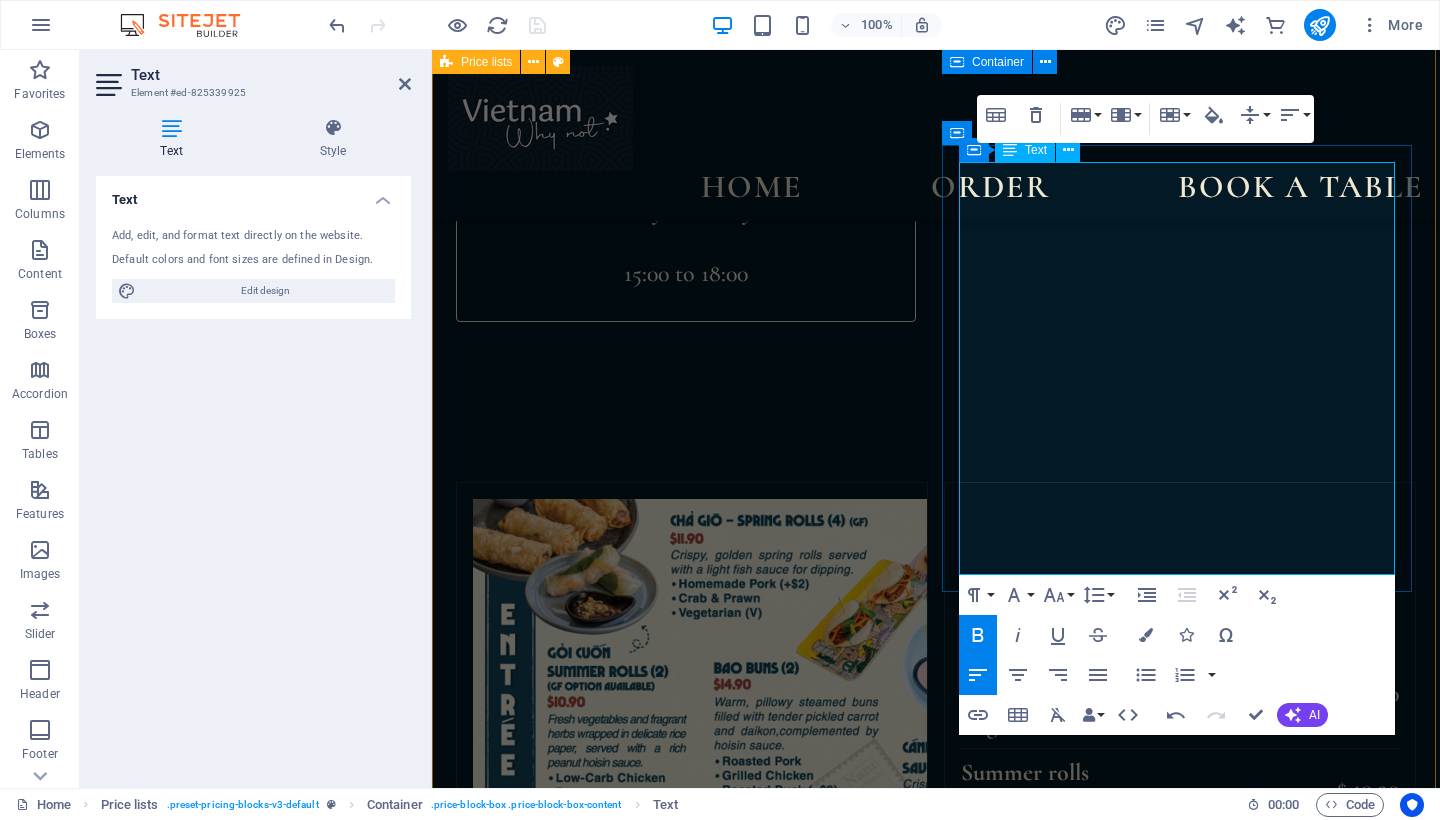 scroll, scrollTop: 2330, scrollLeft: 0, axis: vertical 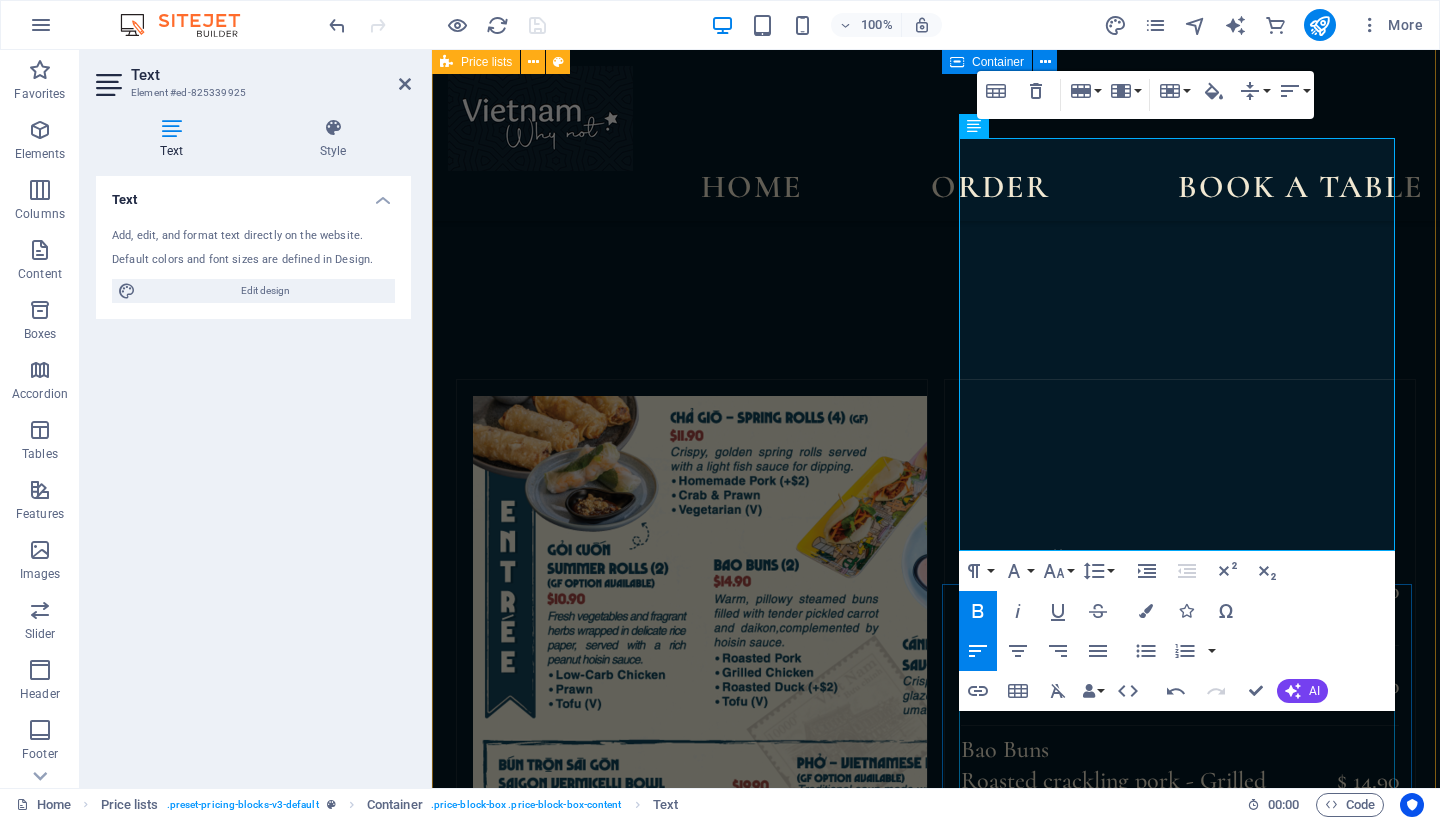click on "Lorem ipsum dolor sit amet, consectetur. [PRICE] Lorem ipsum dolor sit amet, consectetur. [PRICE] Lorem ipsum dolor sit amet, consectetur. [PRICE] Lorem ipsum dolor sit amet, consectetur. [PRICE] Grilled Prawn [PRICE] Grilled Barramundi [PRICE]" at bounding box center (1180, 2273) 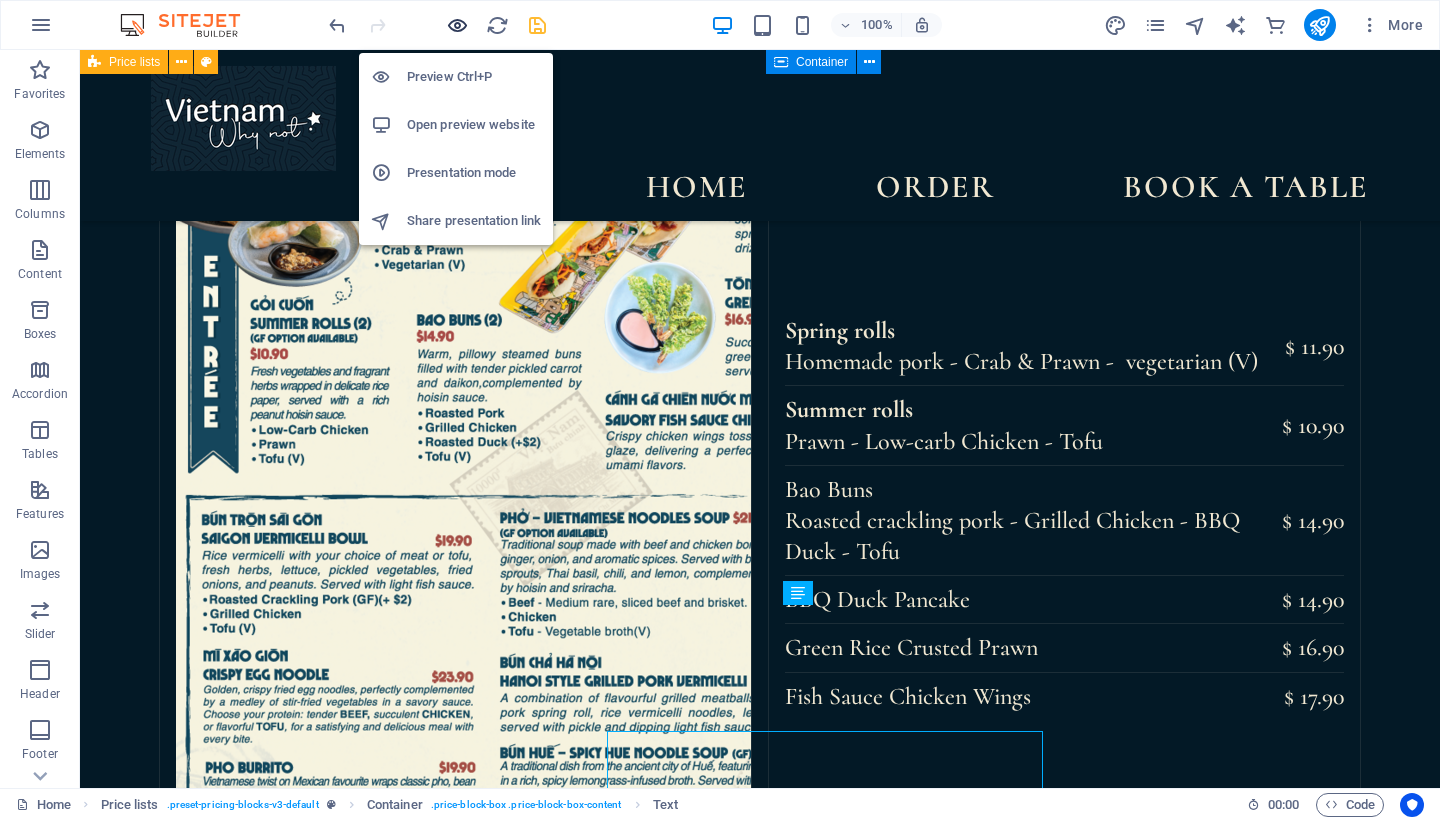 click at bounding box center (457, 25) 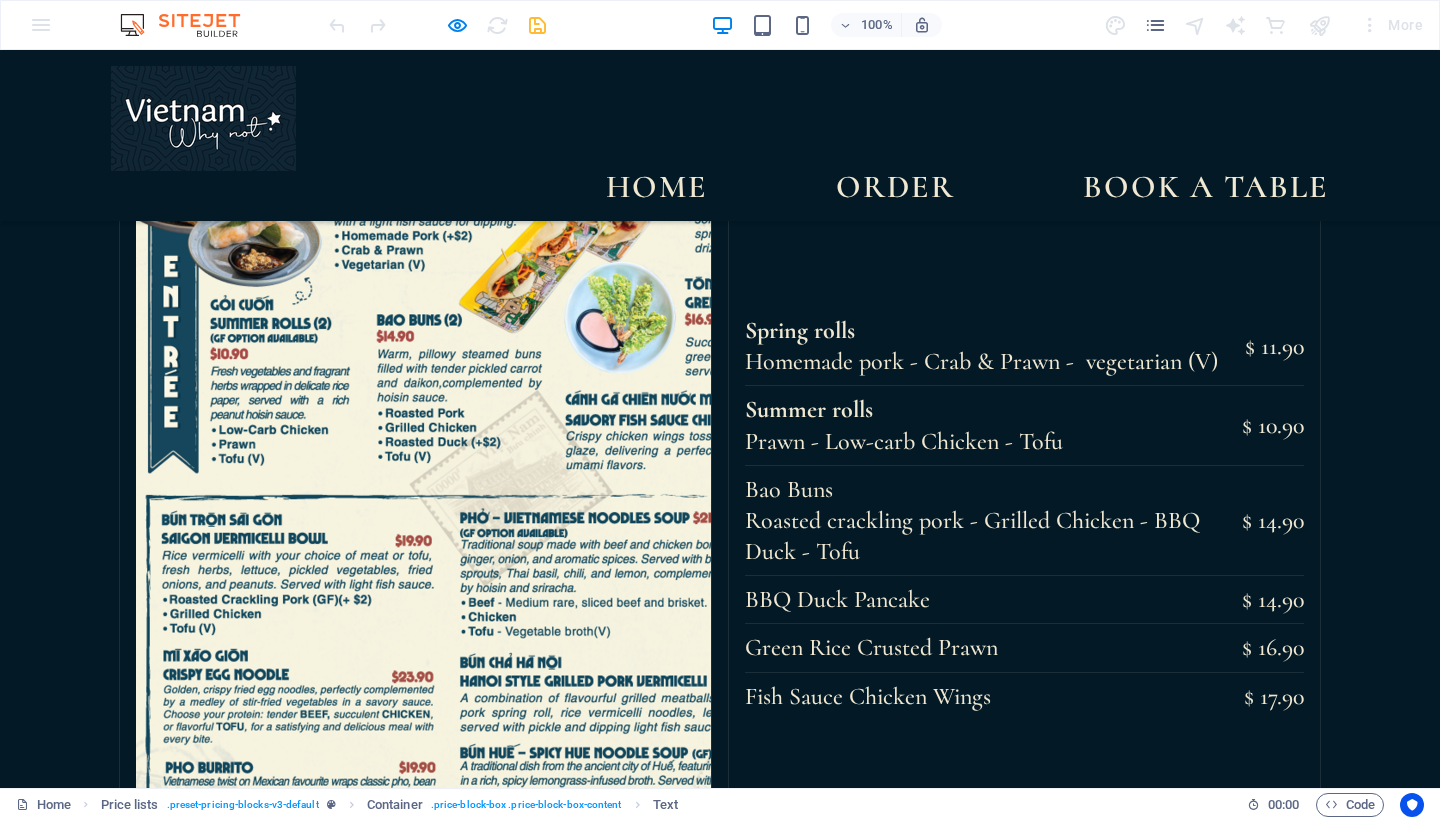 scroll, scrollTop: 3, scrollLeft: 0, axis: vertical 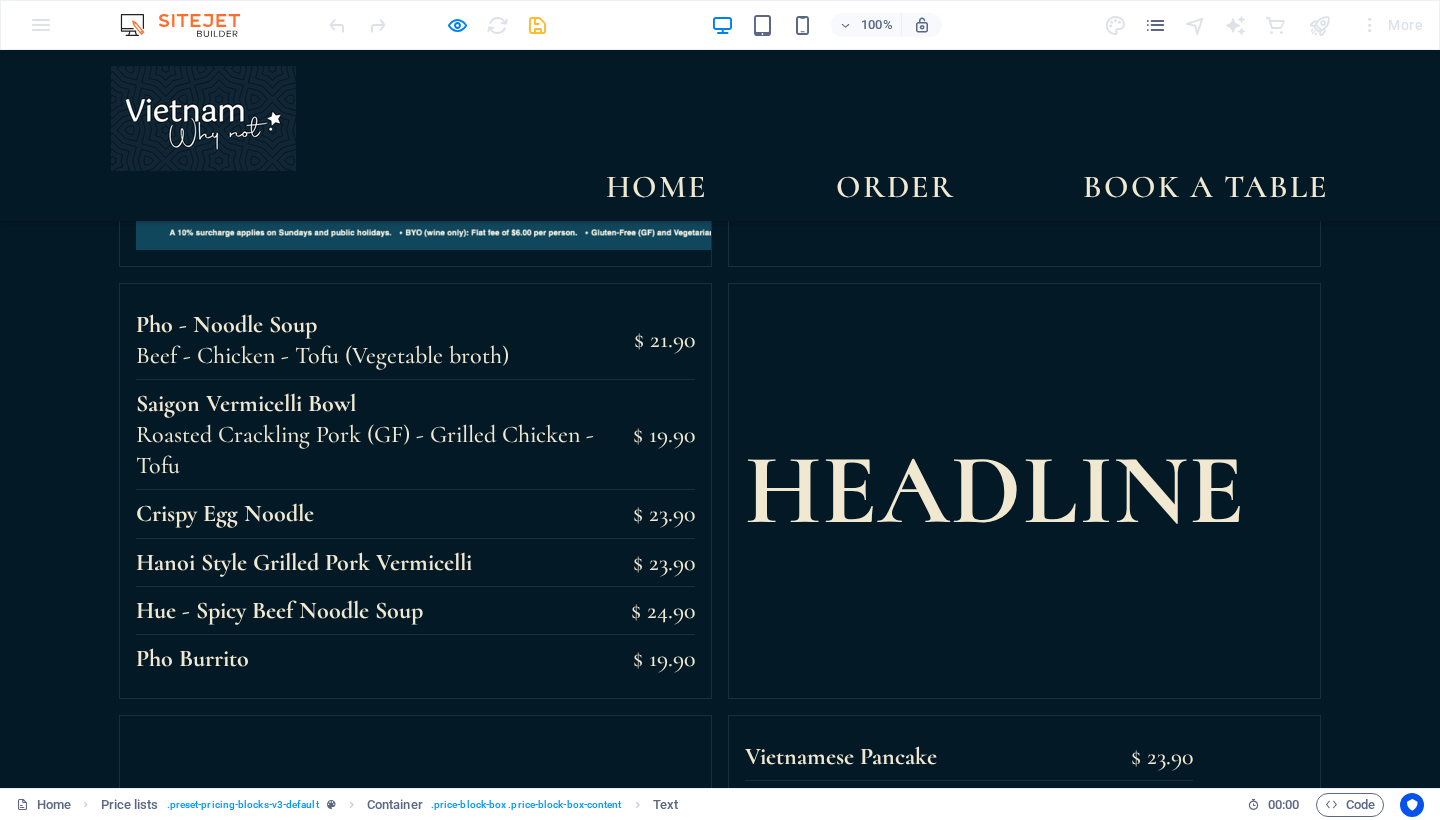 click on "Grilled Prawn" at bounding box center [937, 1689] 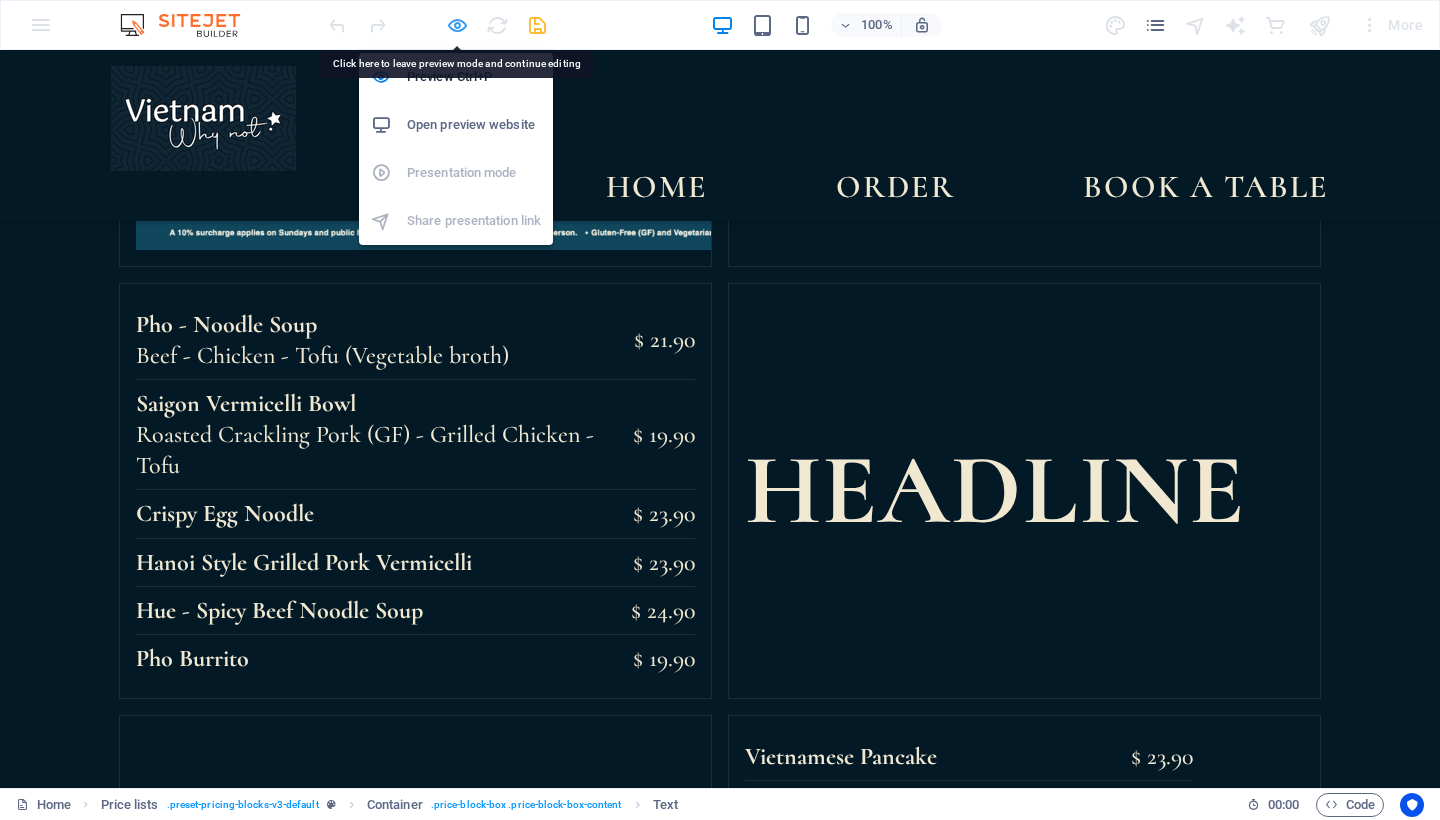 click at bounding box center [457, 25] 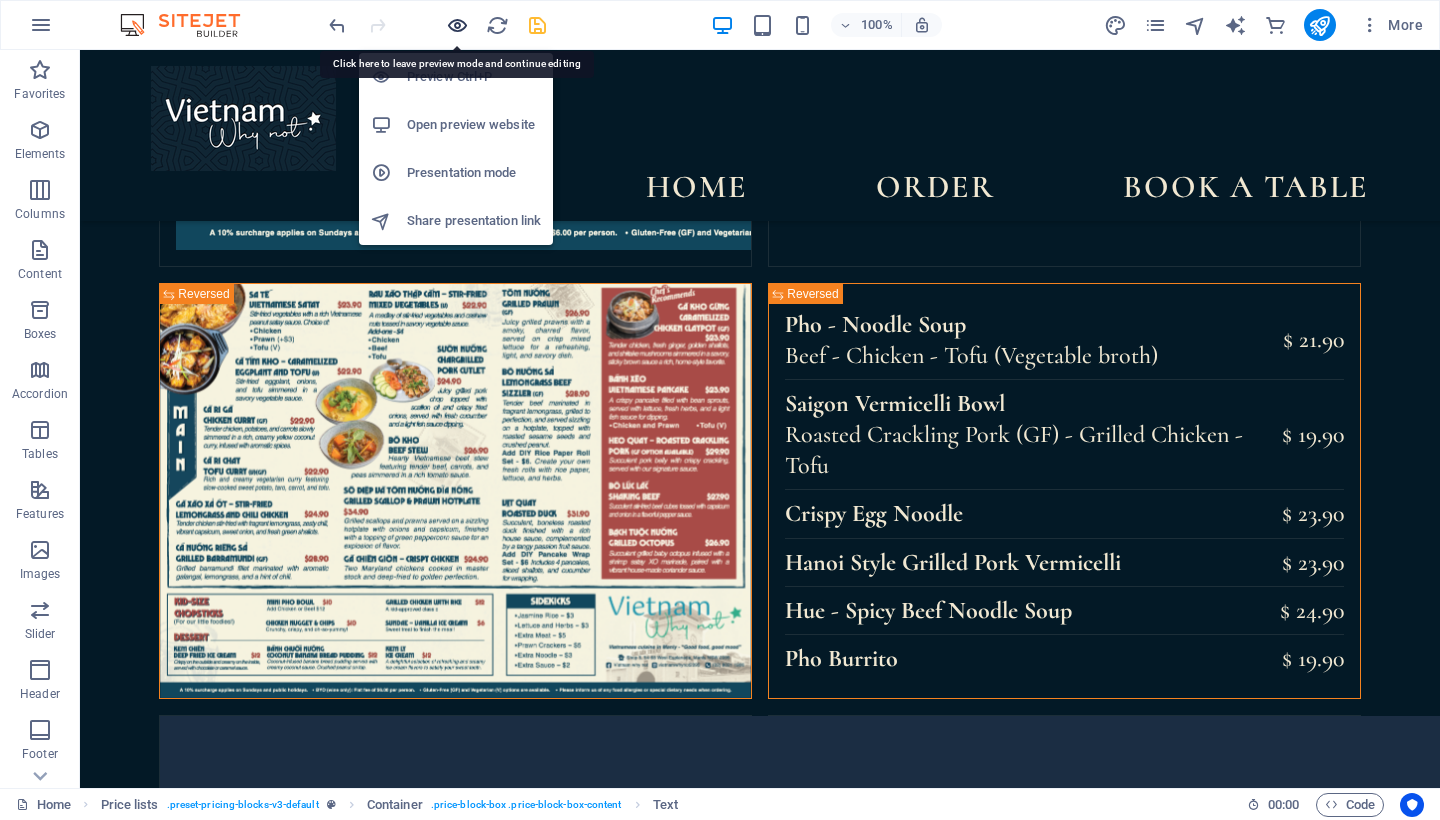 drag, startPoint x: 445, startPoint y: 32, endPoint x: 933, endPoint y: 528, distance: 695.81604 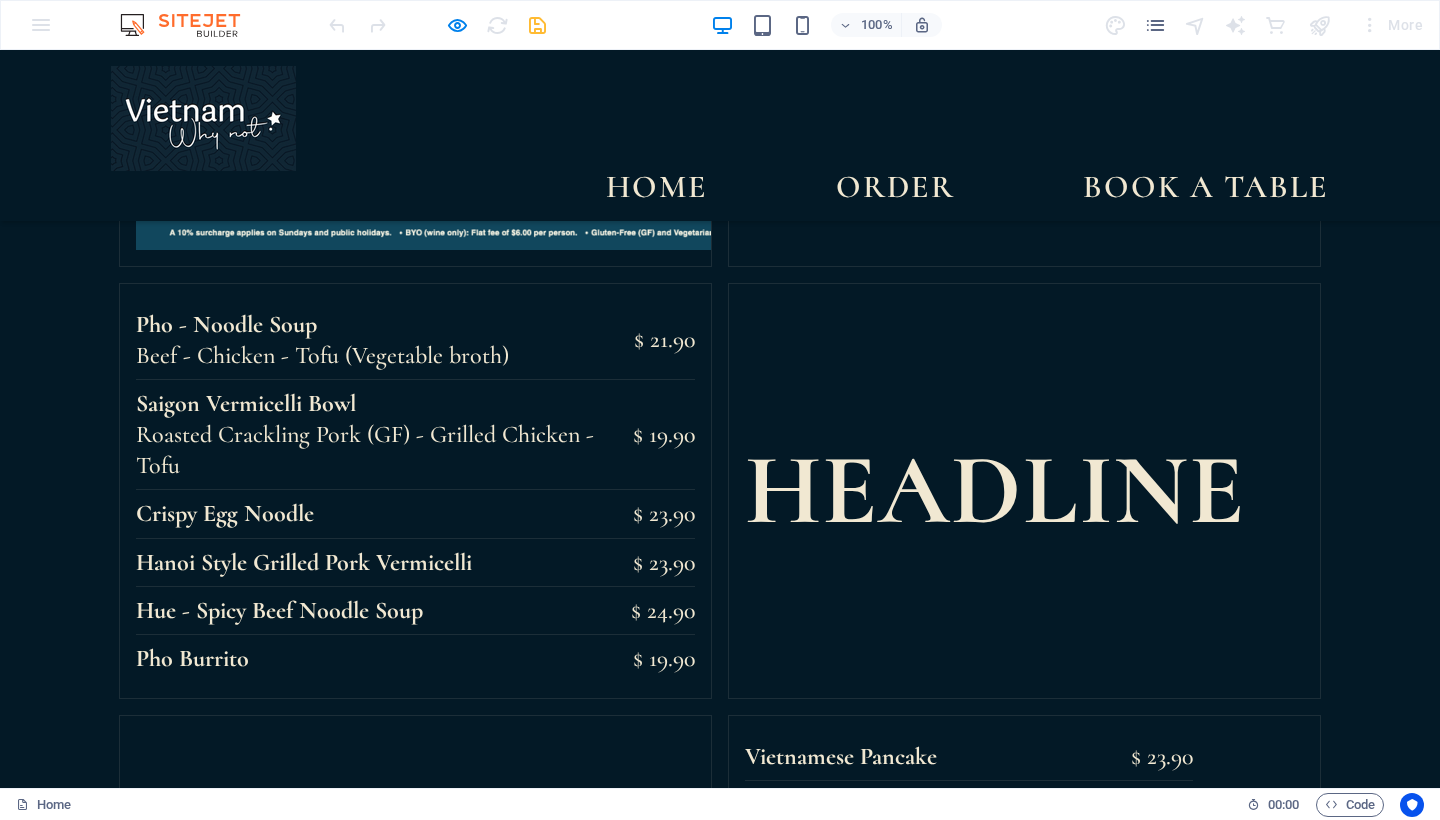 scroll, scrollTop: 2226, scrollLeft: 0, axis: vertical 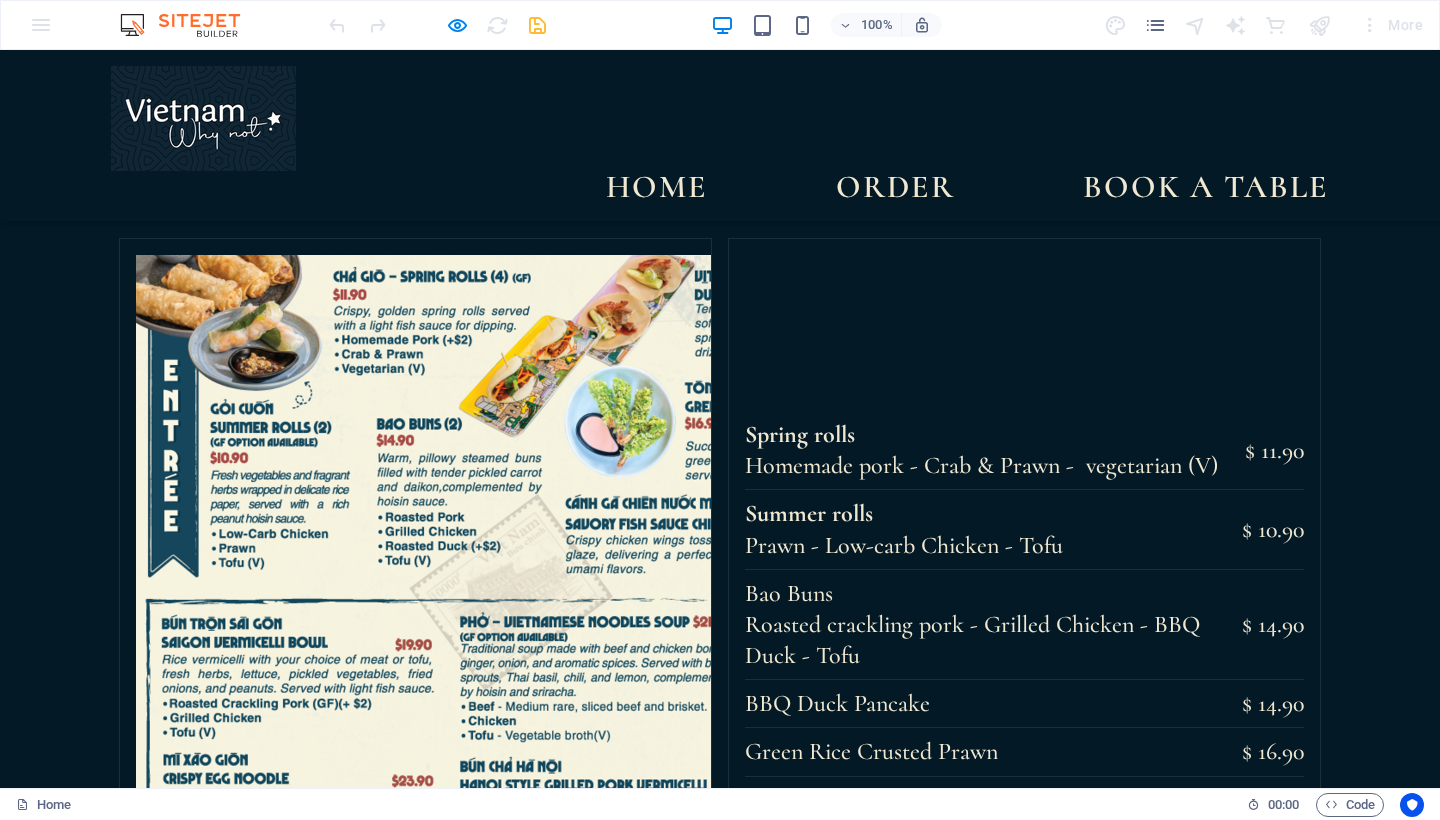 click on "Lorem ipsum dolor sit amet, consectetur." at bounding box center [937, 1788] 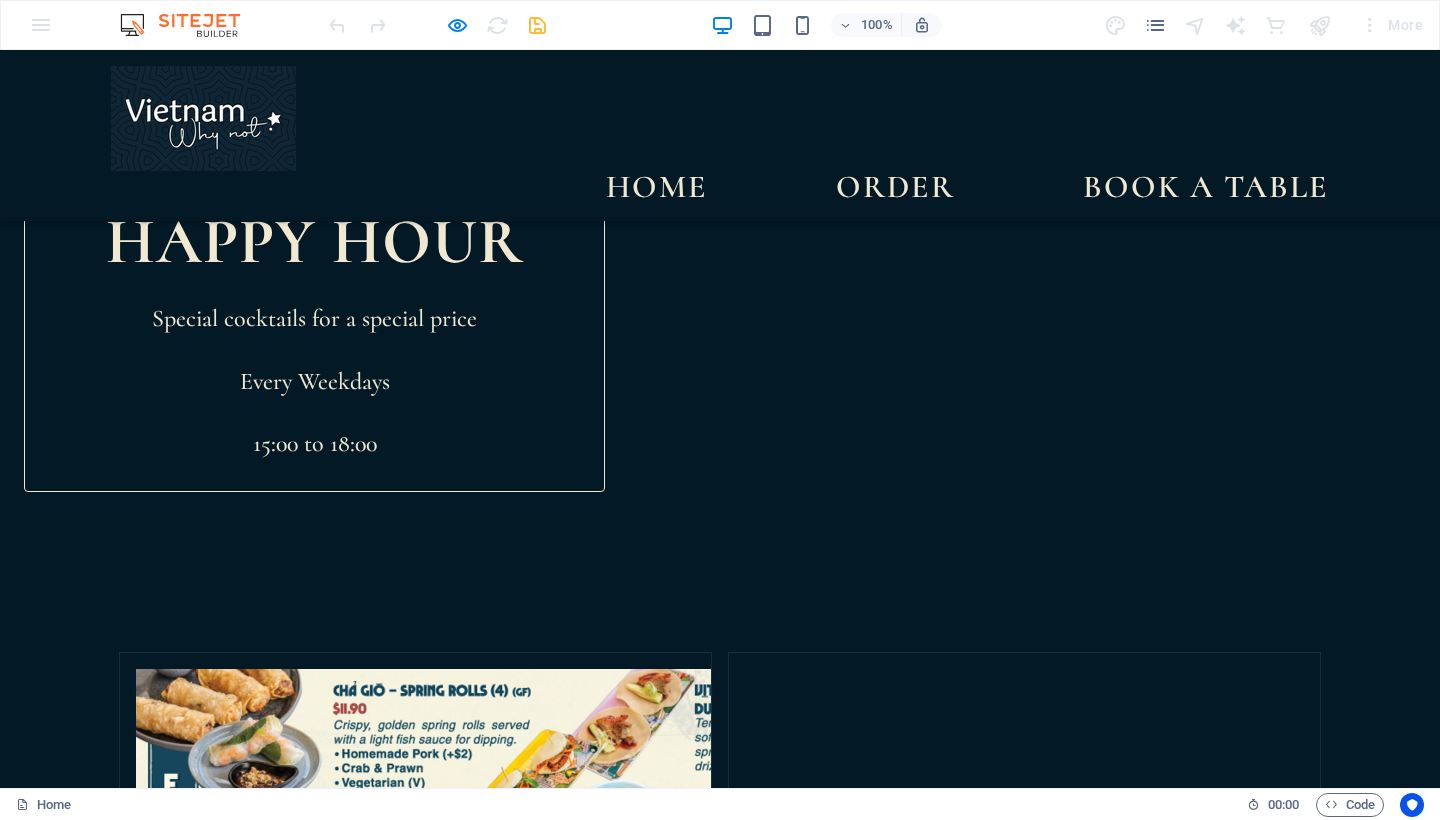scroll, scrollTop: 1815, scrollLeft: 0, axis: vertical 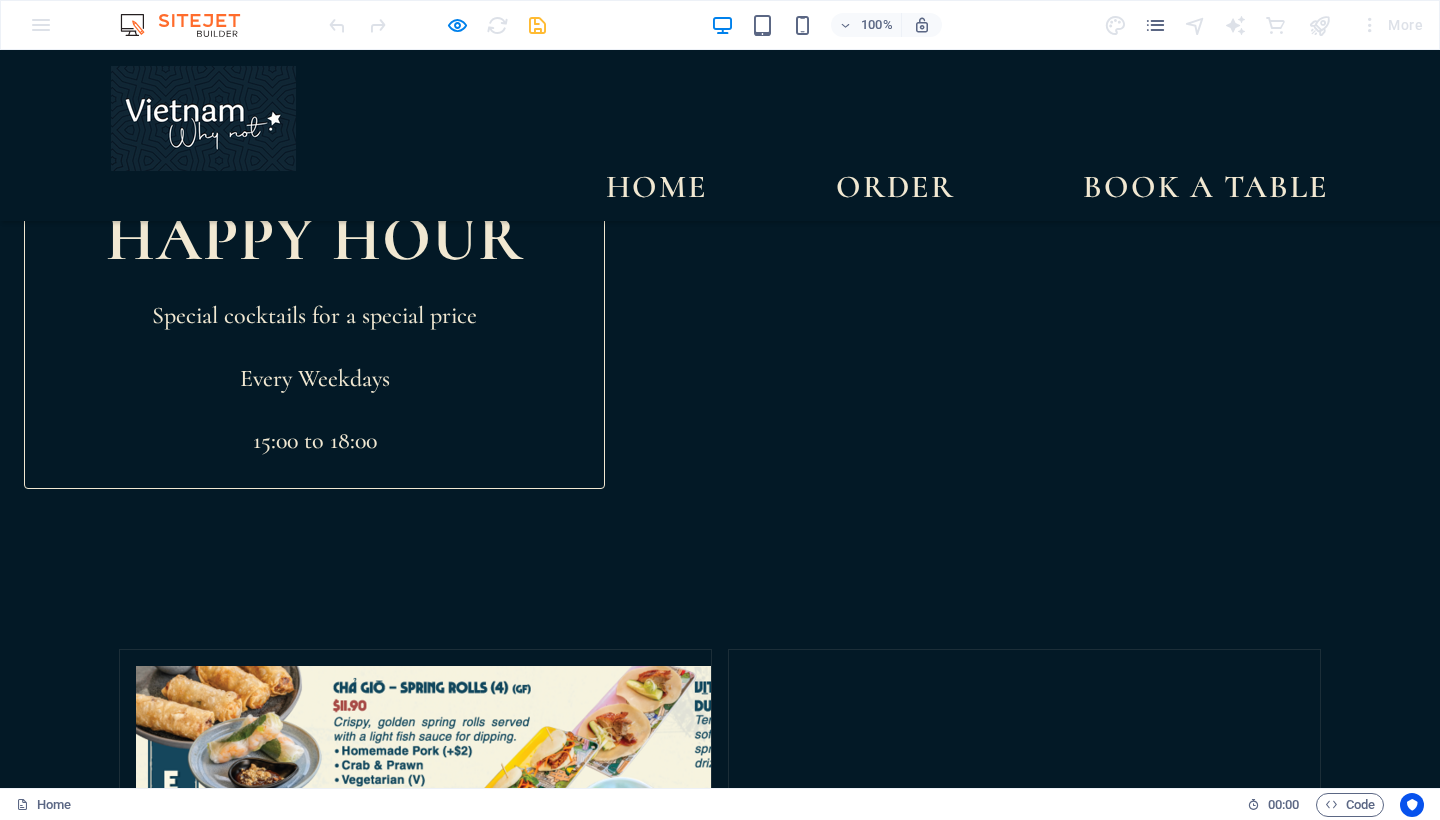 click on "Saigon Vermicelli Bowl Roasted Crackling Pork (GF) - Grilled Chicken - Tofu" at bounding box center (383, 1574) 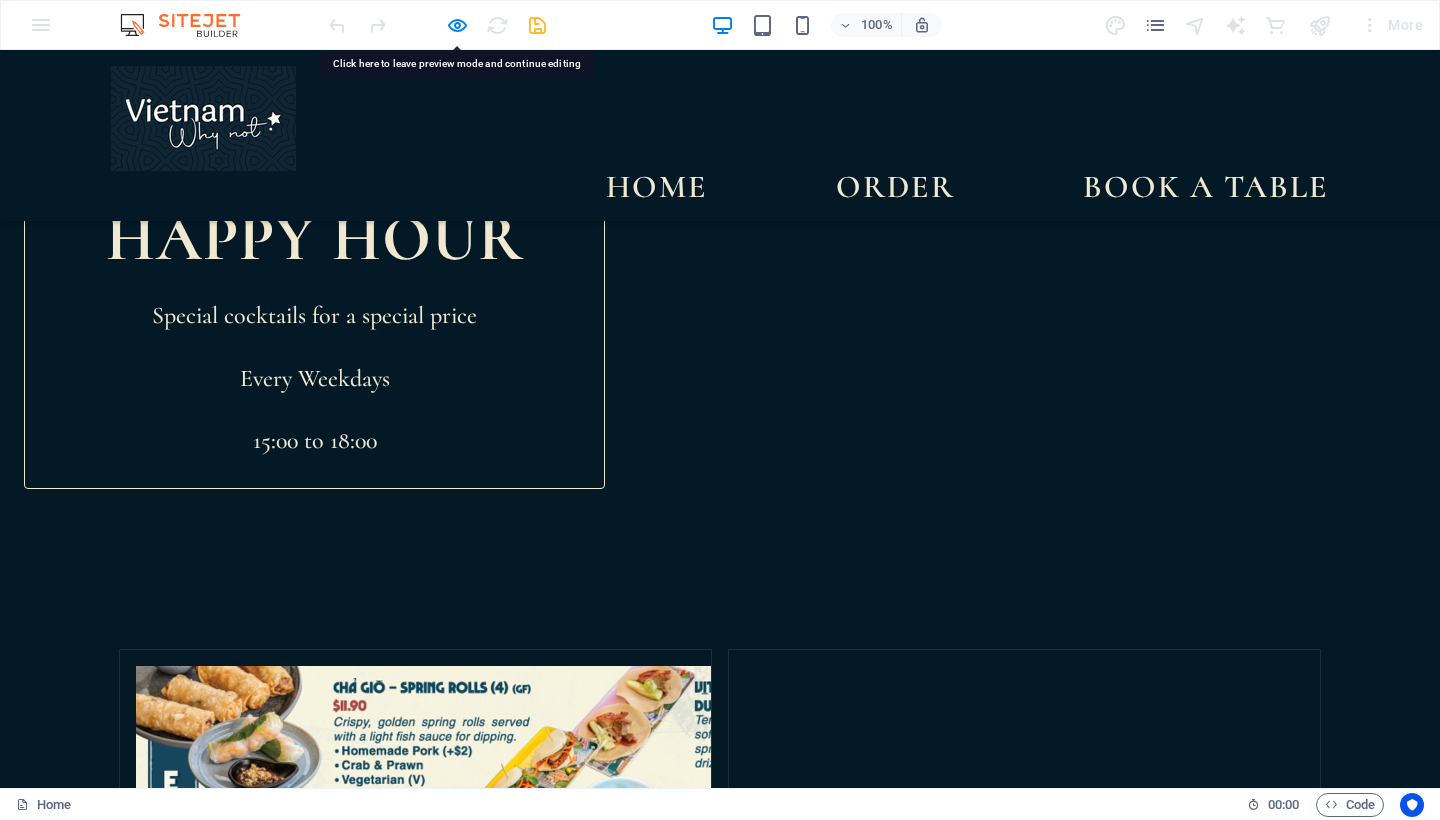 click on "Saigon Vermicelli Bowl Roasted Crackling Pork (GF) - Grilled Chicken - Tofu" at bounding box center (383, 1574) 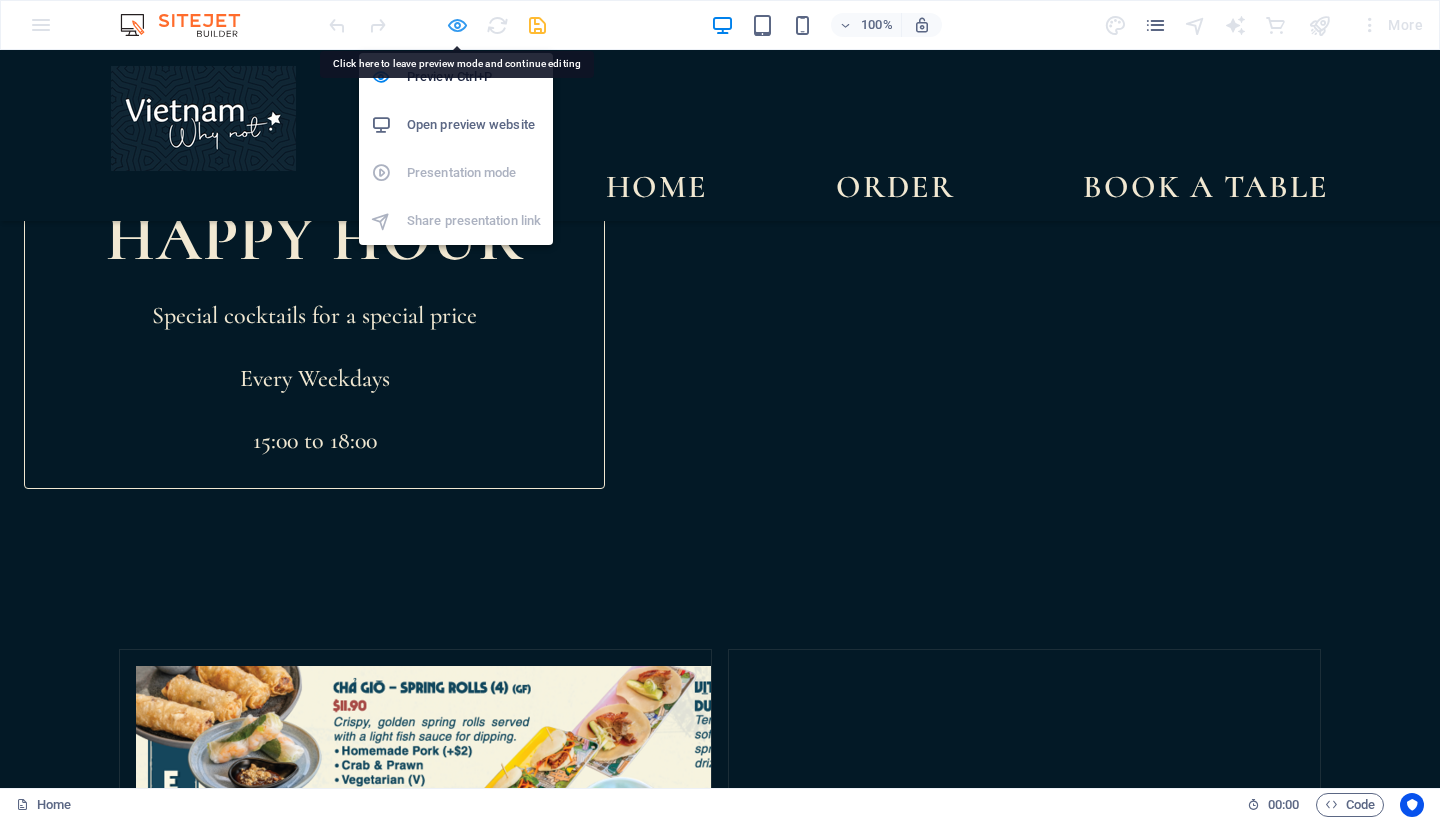 click at bounding box center [457, 25] 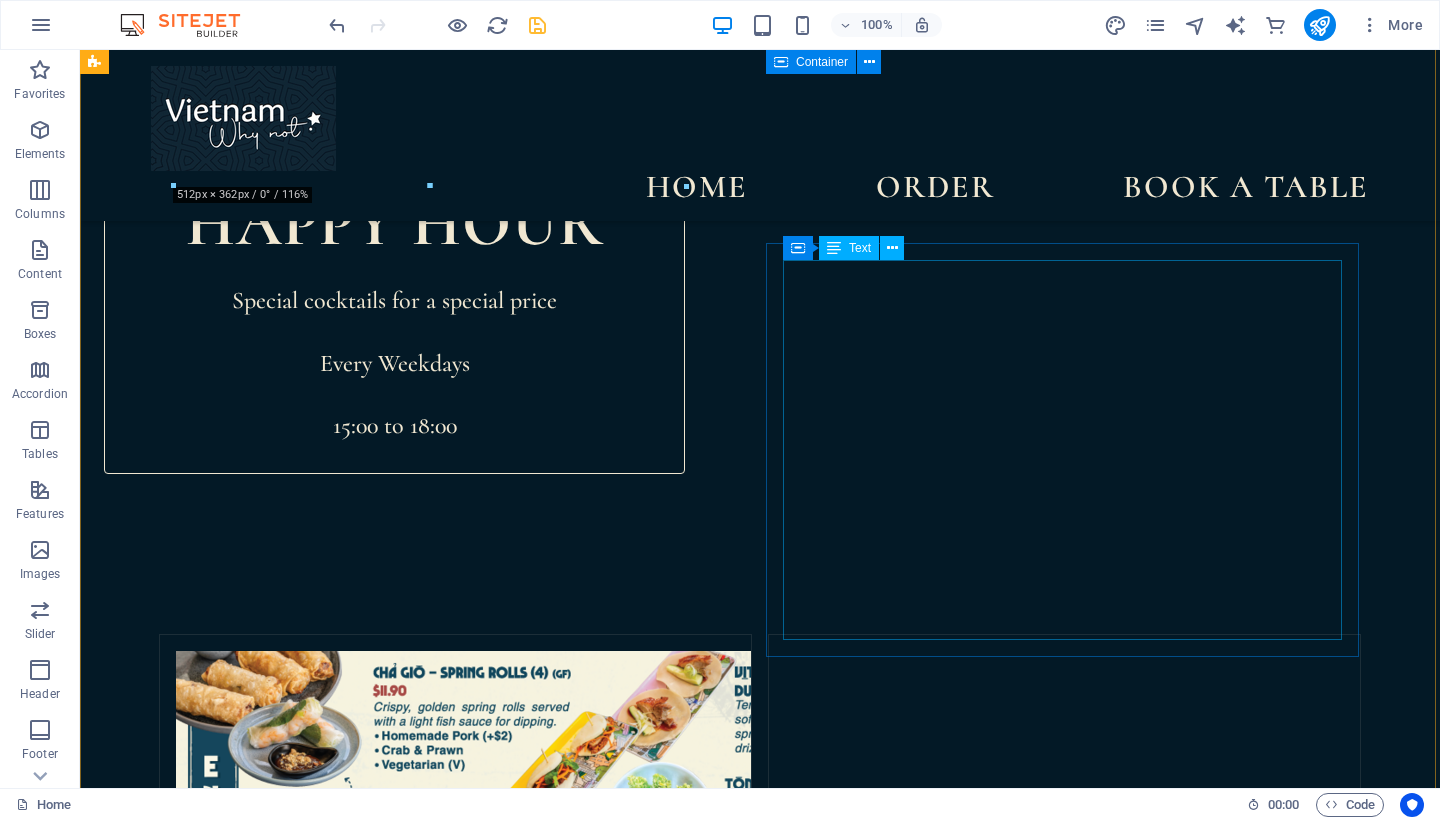 scroll, scrollTop: 1716, scrollLeft: 0, axis: vertical 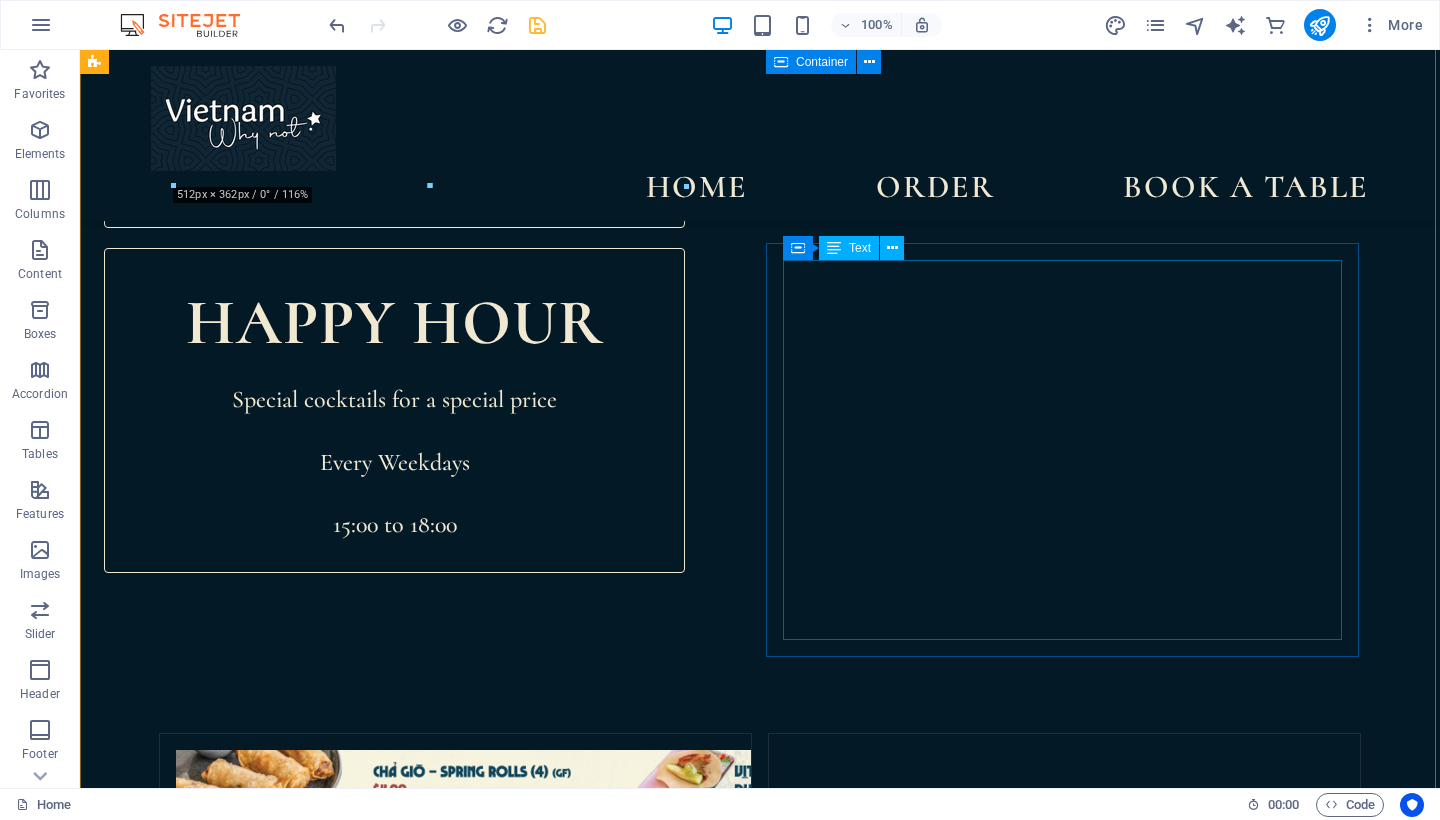 click on "Pho - Noodle Soup Beef - Chicken - Tofu (Vegetable broth) [PRICE] [CITY] Vermicelli Bowl Roasted Crackling Pork (GF) - Grilled Chicken - Tofu [PRICE] Crispy Egg Noodle [PRICE] [CITY] Style Grilled Pork Vermicelli [PRICE] [CITY] - Spicy Beef Noodle Soup [PRICE] Pho Burrito [PRICE]" at bounding box center (1064, 1716) 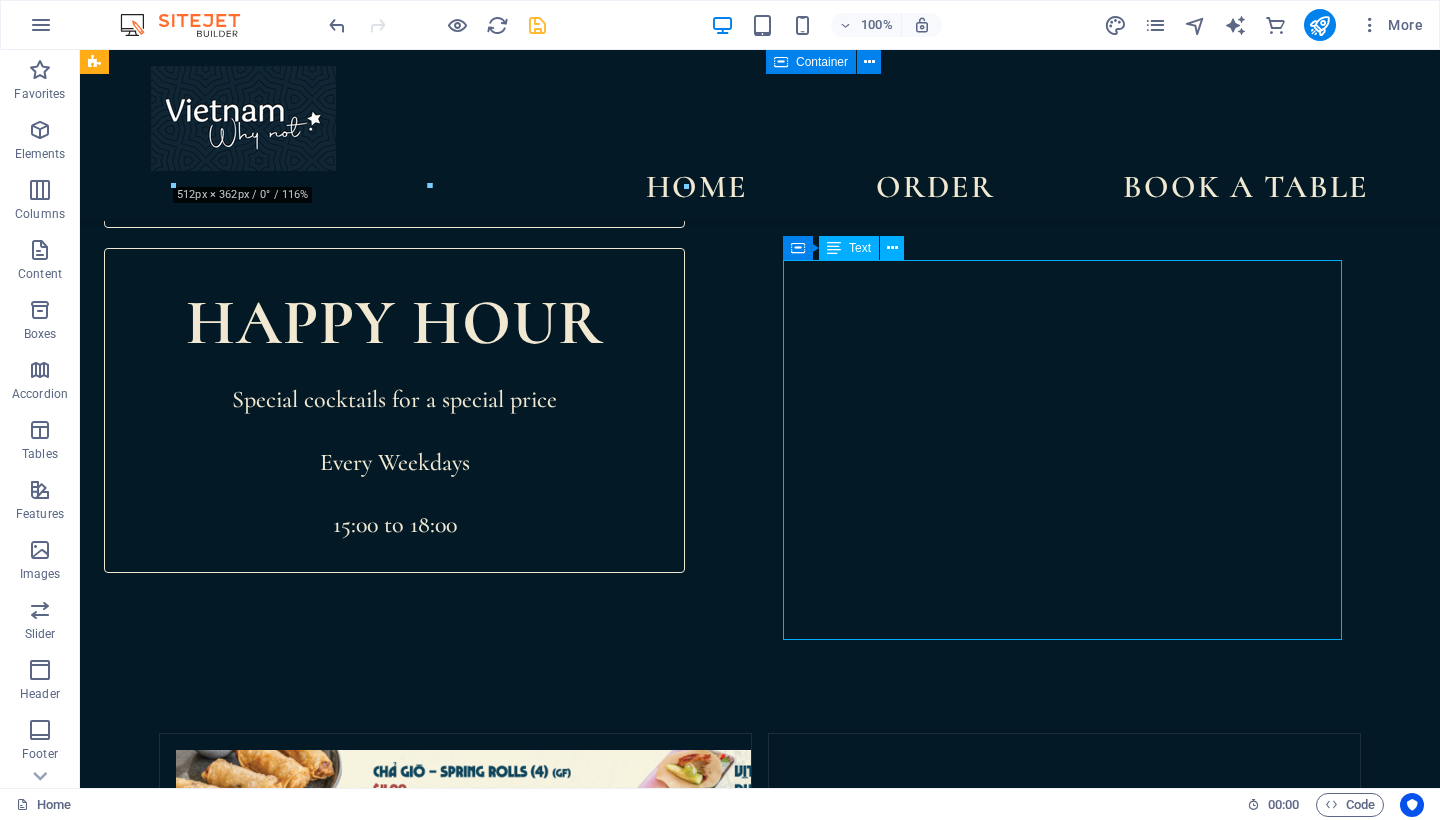 click on "Pho - Noodle Soup Beef - Chicken - Tofu (Vegetable broth) [PRICE] [CITY] Vermicelli Bowl Roasted Crackling Pork (GF) - Grilled Chicken - Tofu [PRICE] Crispy Egg Noodle [PRICE] [CITY] Style Grilled Pork Vermicelli [PRICE] [CITY] - Spicy Beef Noodle Soup [PRICE] Pho Burrito [PRICE]" at bounding box center [1064, 1716] 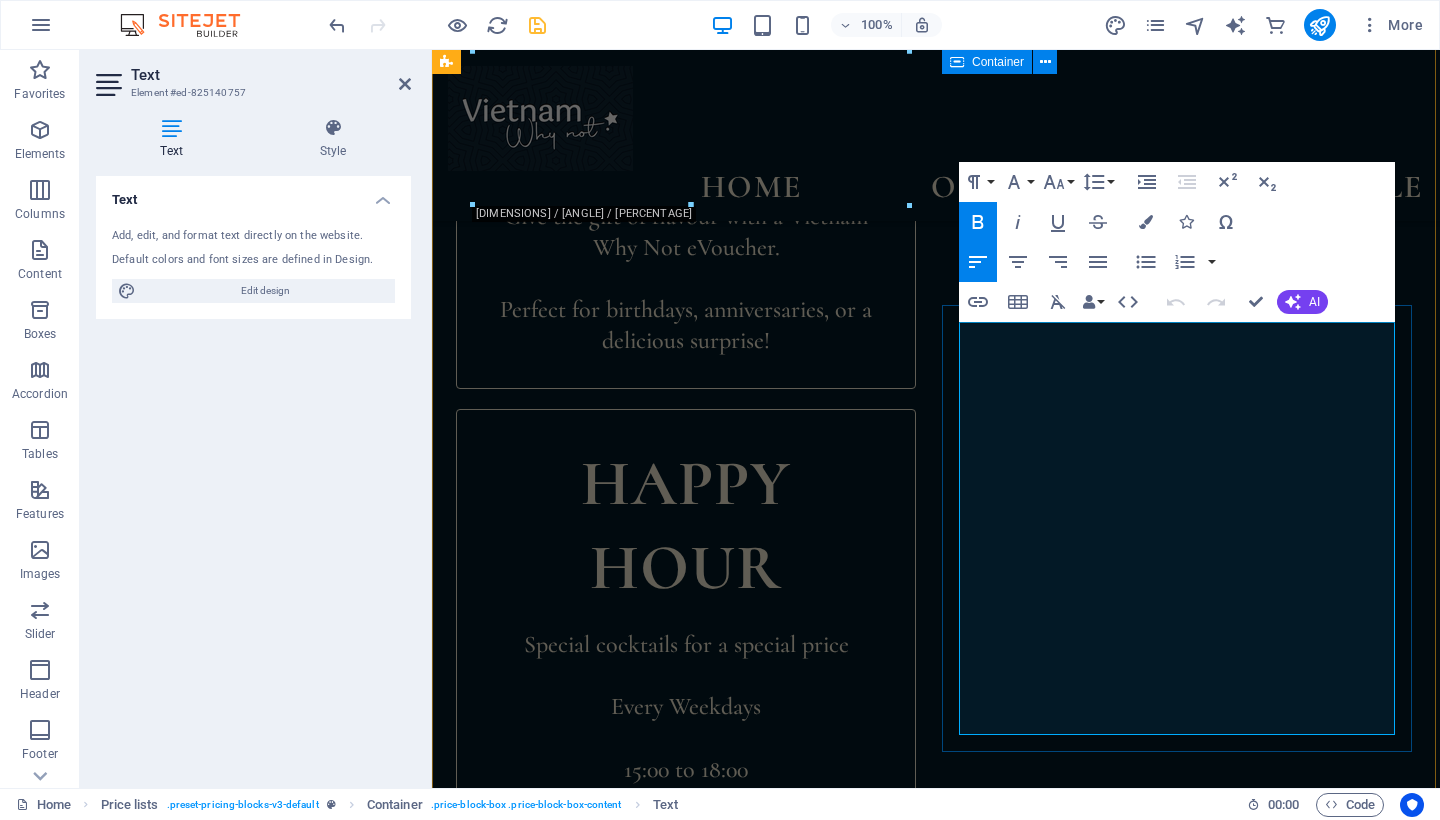 click on "Saigon Vermicelli Bowl Roasted Crackling Pork (GF) - Grilled Chicken - Tofu" at bounding box center (1148, 1935) 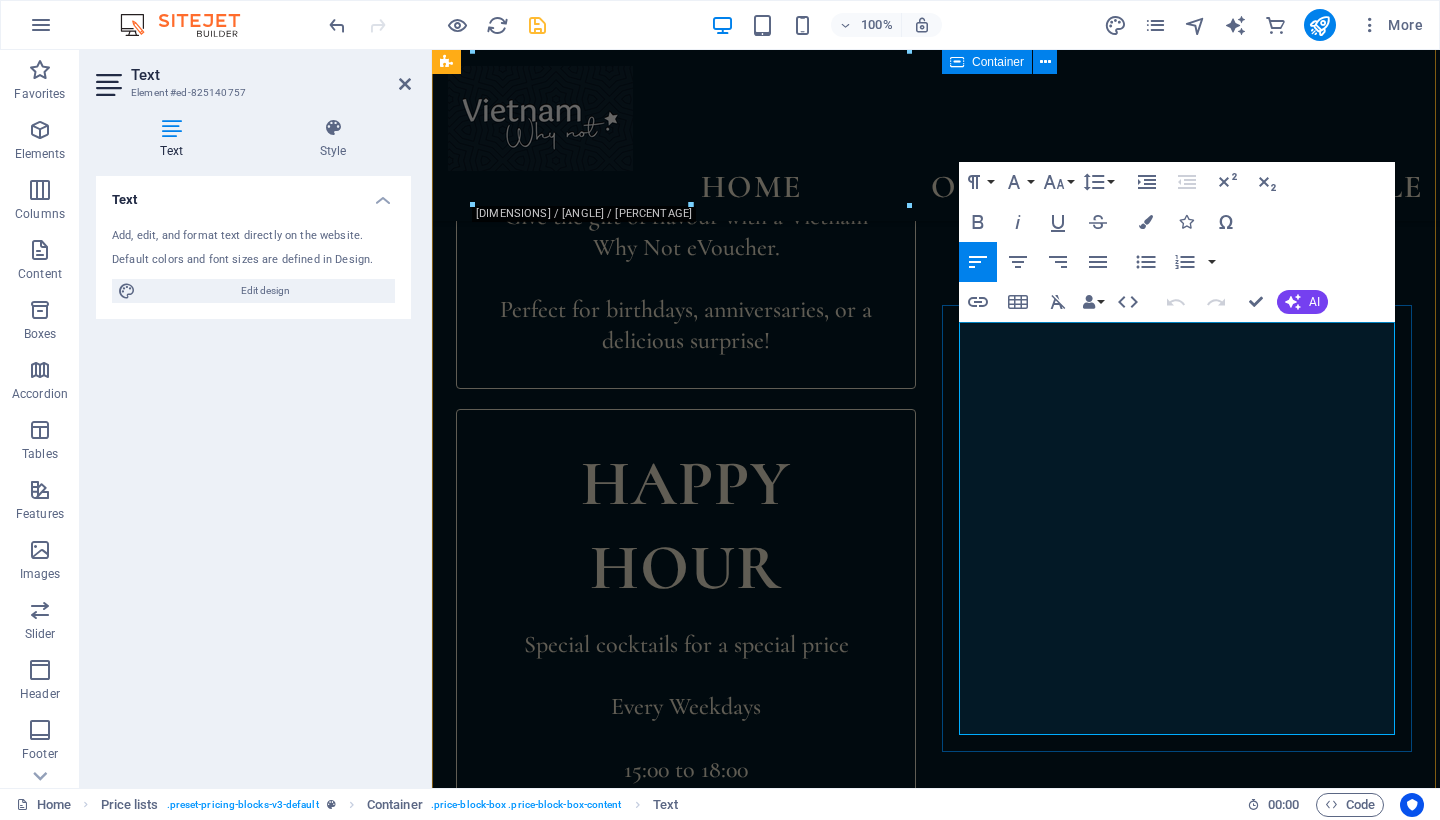 click on "Saigon Vermicelli Bowl Roasted Crackling Pork (GF) - Grilled Chicken - Tofu" at bounding box center (1148, 1935) 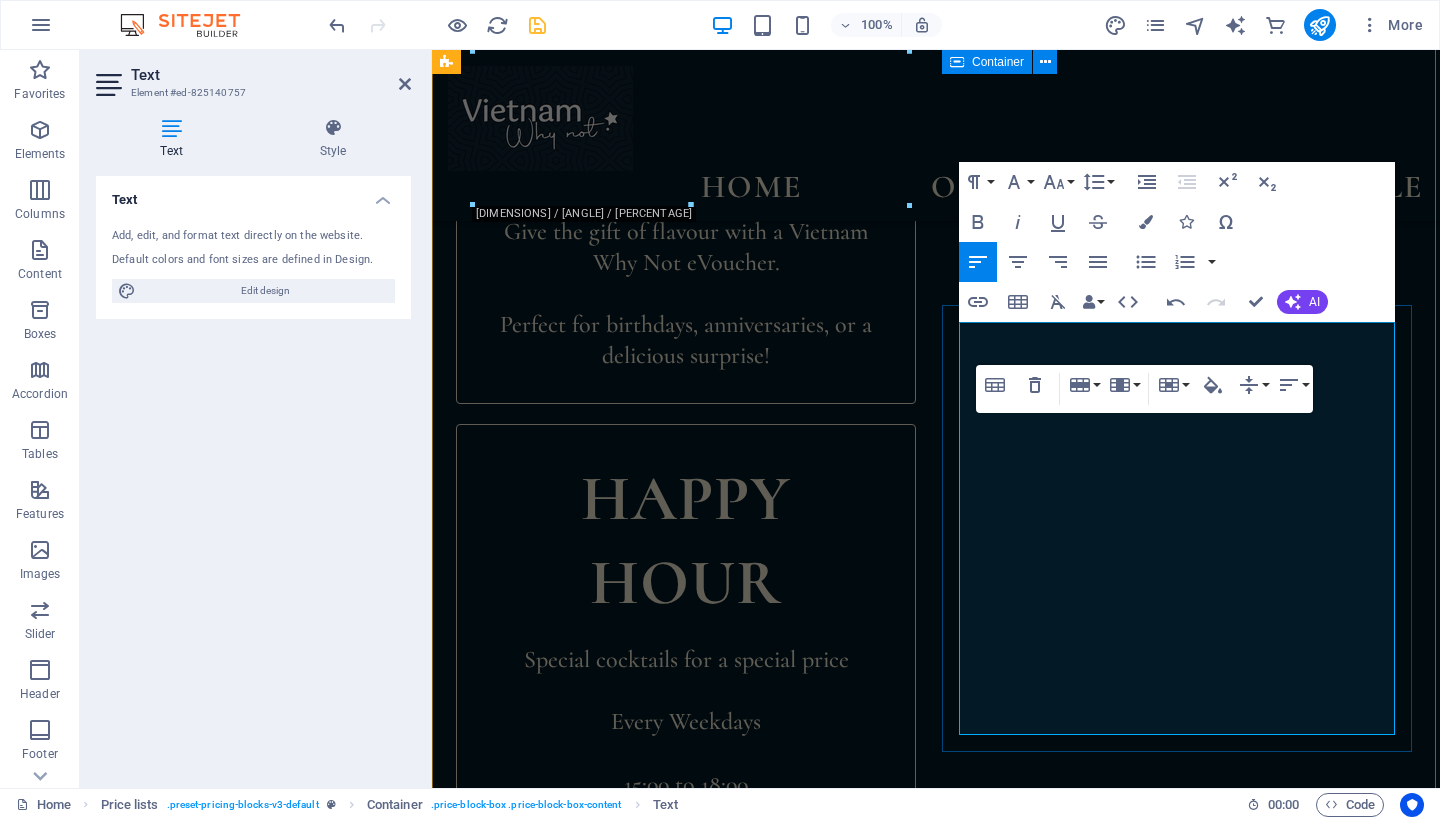 type 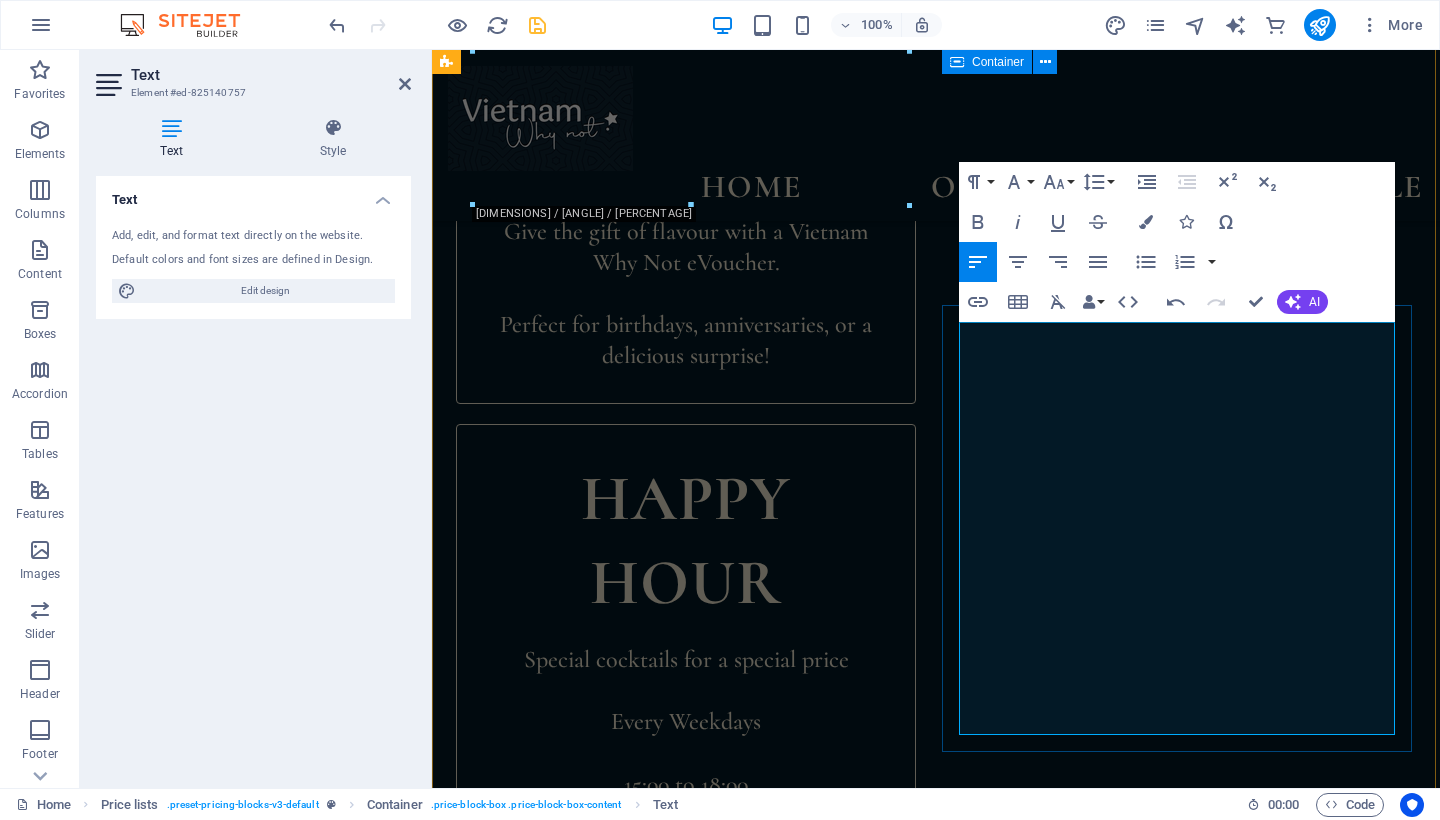 click on "Saigon Vermicelli Bowl Roasteed Crackling Pork (GF) - Grilled Chicken - Tofu" at bounding box center [1148, 1950] 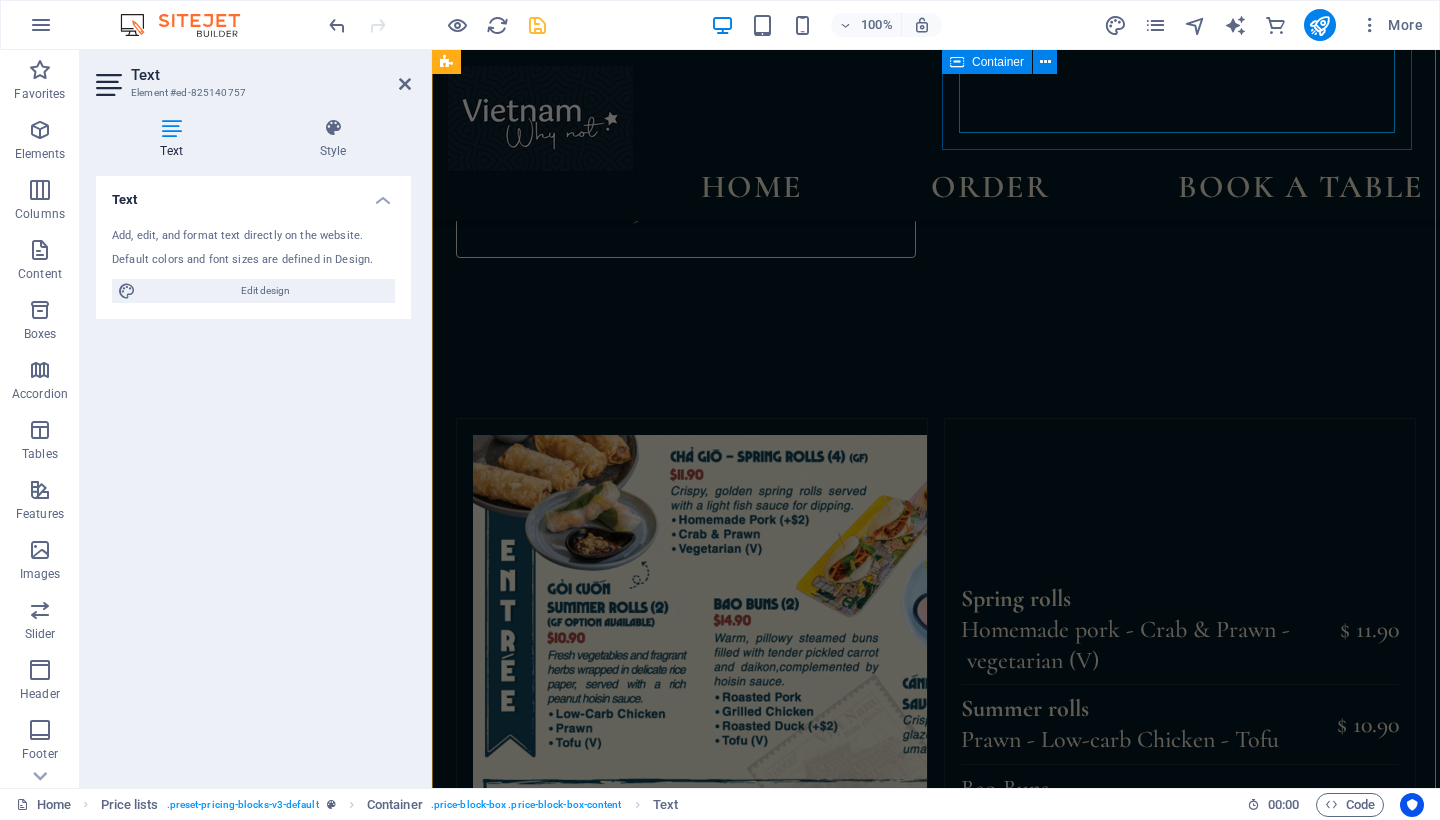 scroll, scrollTop: 2790, scrollLeft: 0, axis: vertical 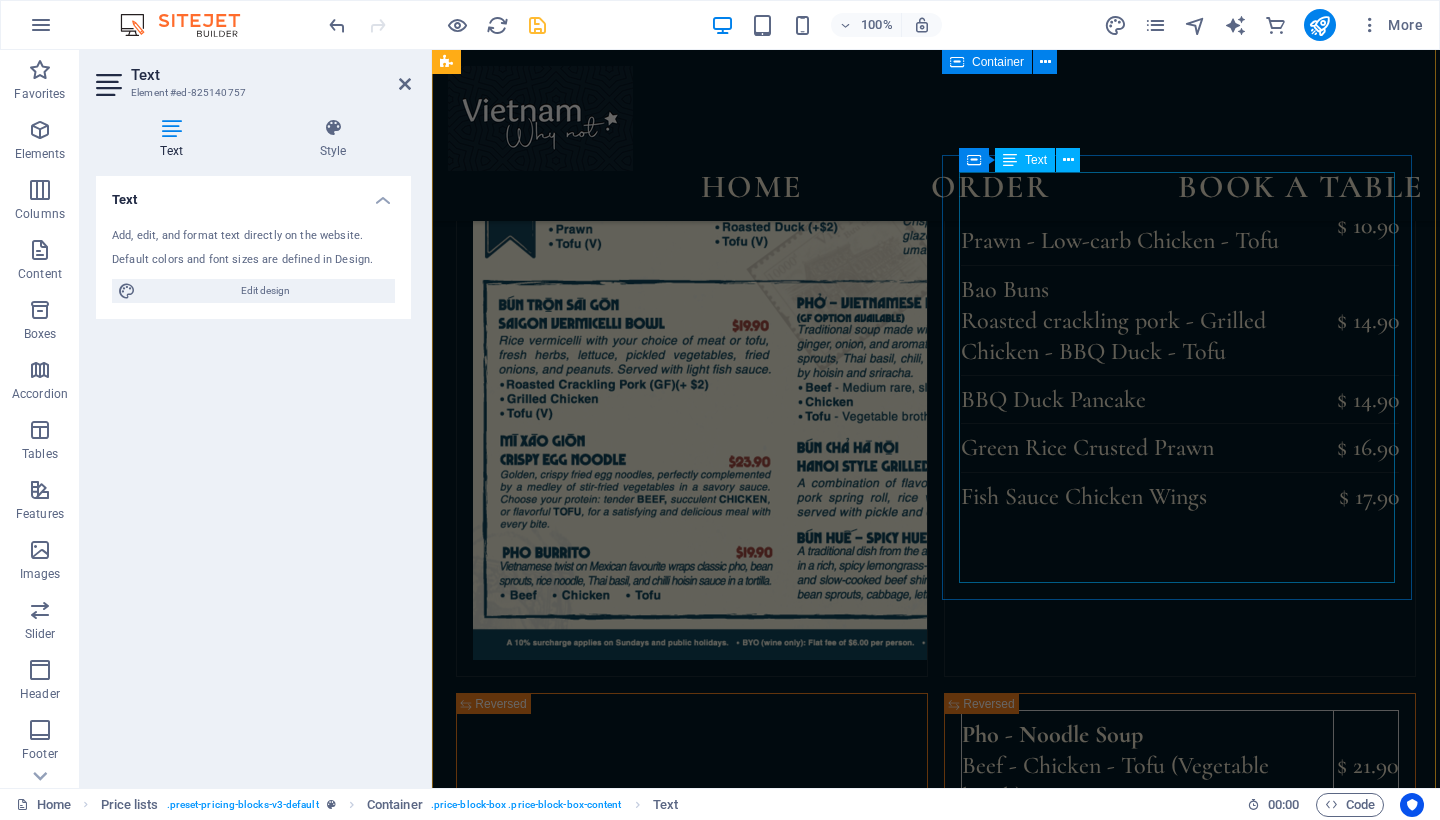 click on "Lorem ipsum dolor sit amet, consectetur. [PRICE] Lorem ipsum dolor sit amet, consectetur. [PRICE] Lorem ipsum dolor sit amet, consectetur. [PRICE] Lorem ipsum dolor sit amet, consectetur. [PRICE] Grilled Prawn [PRICE] Grilled Barramundi [PRICE]" at bounding box center (1180, 1844) 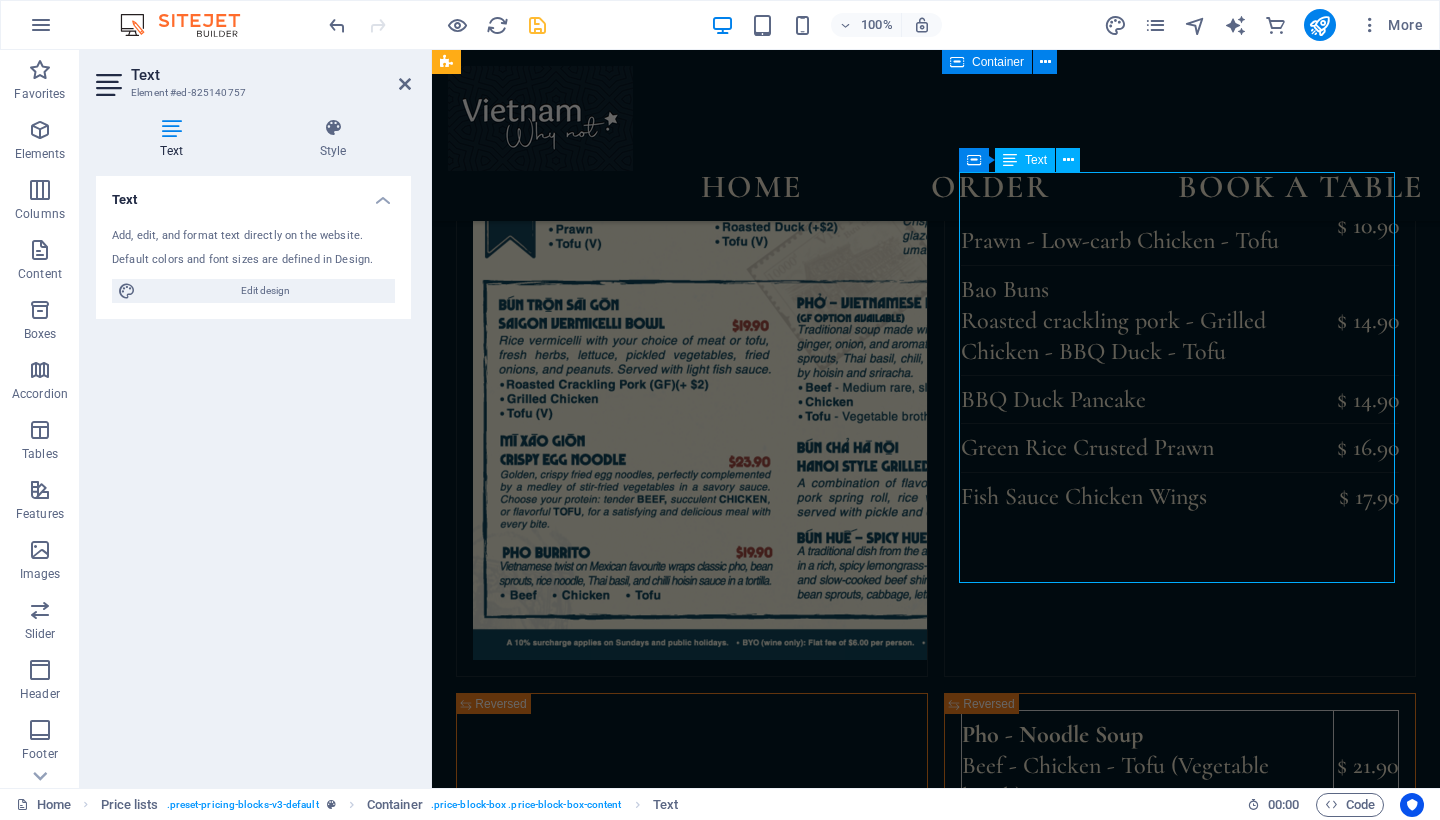 click on "Lorem ipsum dolor sit amet, consectetur. [PRICE] Lorem ipsum dolor sit amet, consectetur. [PRICE] Lorem ipsum dolor sit amet, consectetur. [PRICE] Lorem ipsum dolor sit amet, consectetur. [PRICE] Grilled Prawn [PRICE] Grilled Barramundi [PRICE]" at bounding box center [1180, 1844] 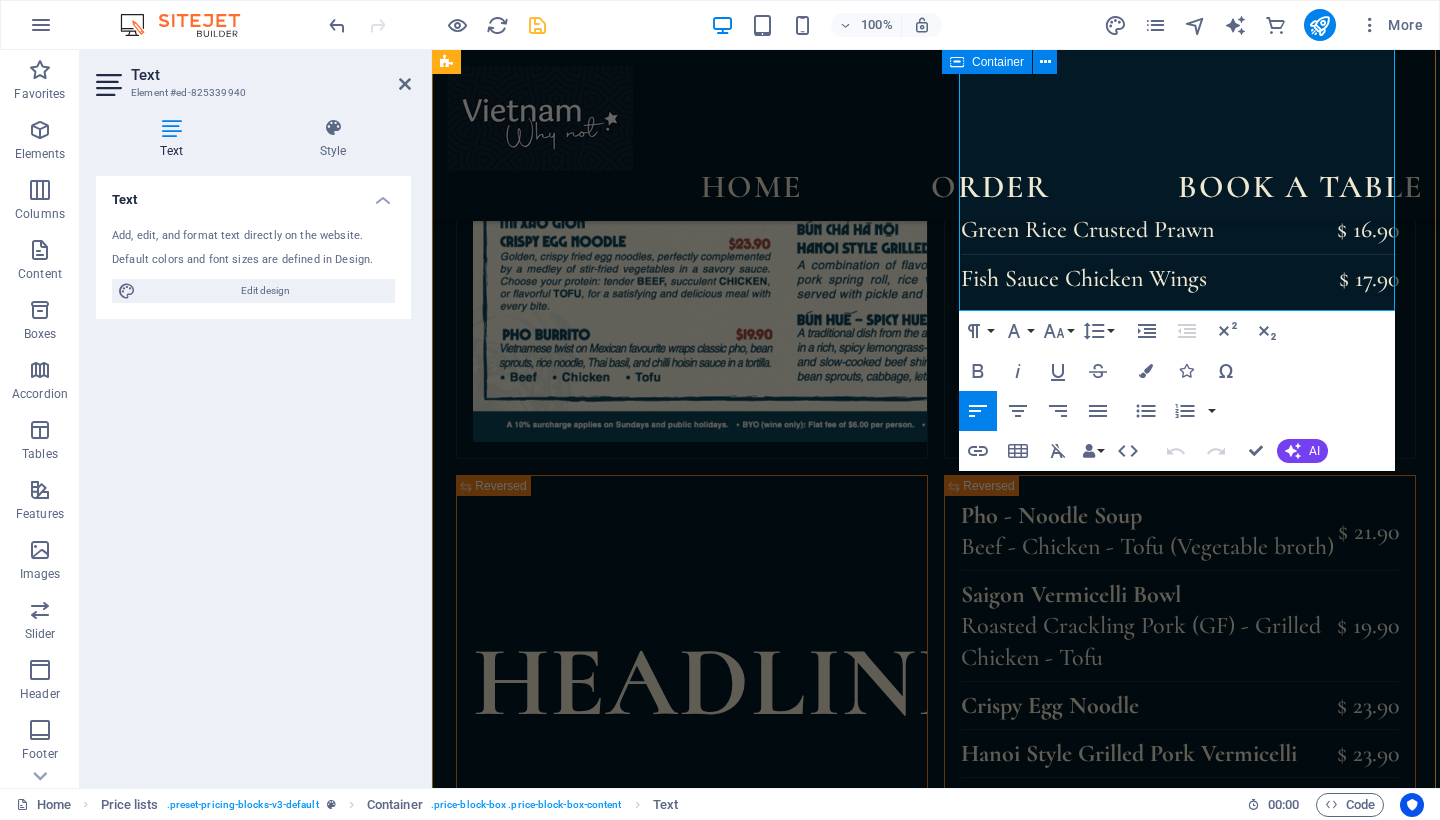 scroll, scrollTop: 3031, scrollLeft: 0, axis: vertical 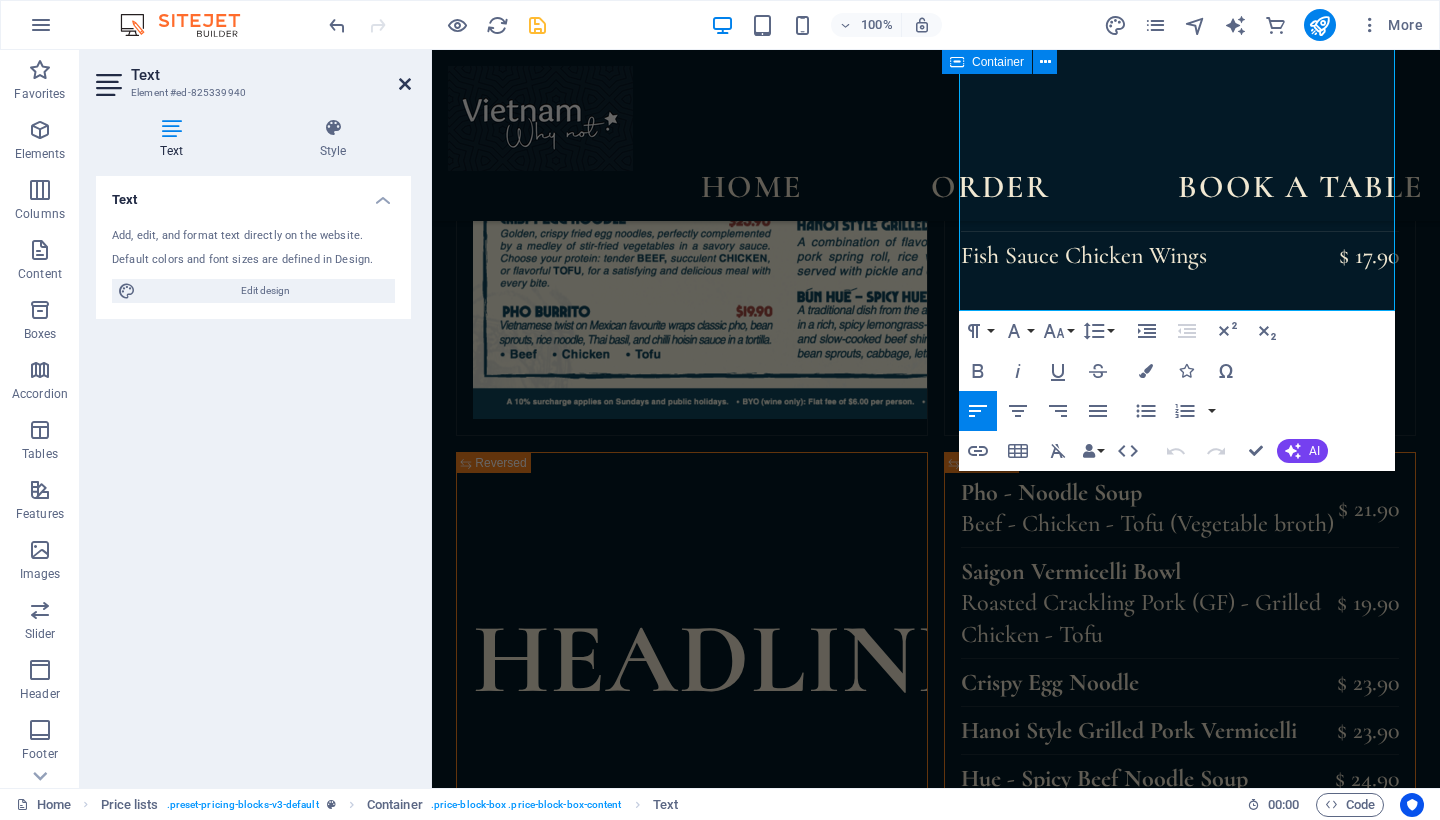 click at bounding box center (405, 84) 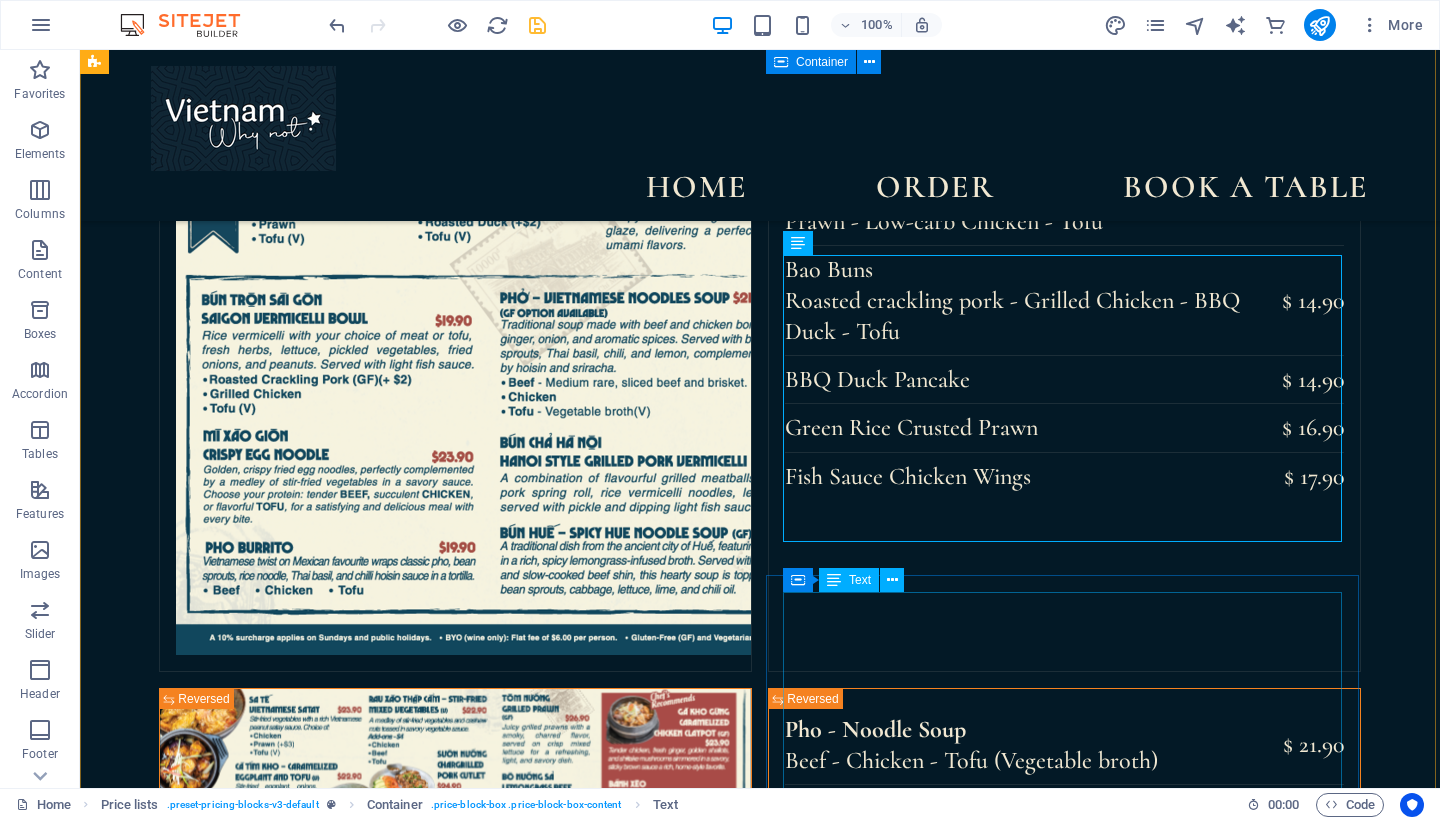 scroll, scrollTop: 2551, scrollLeft: 0, axis: vertical 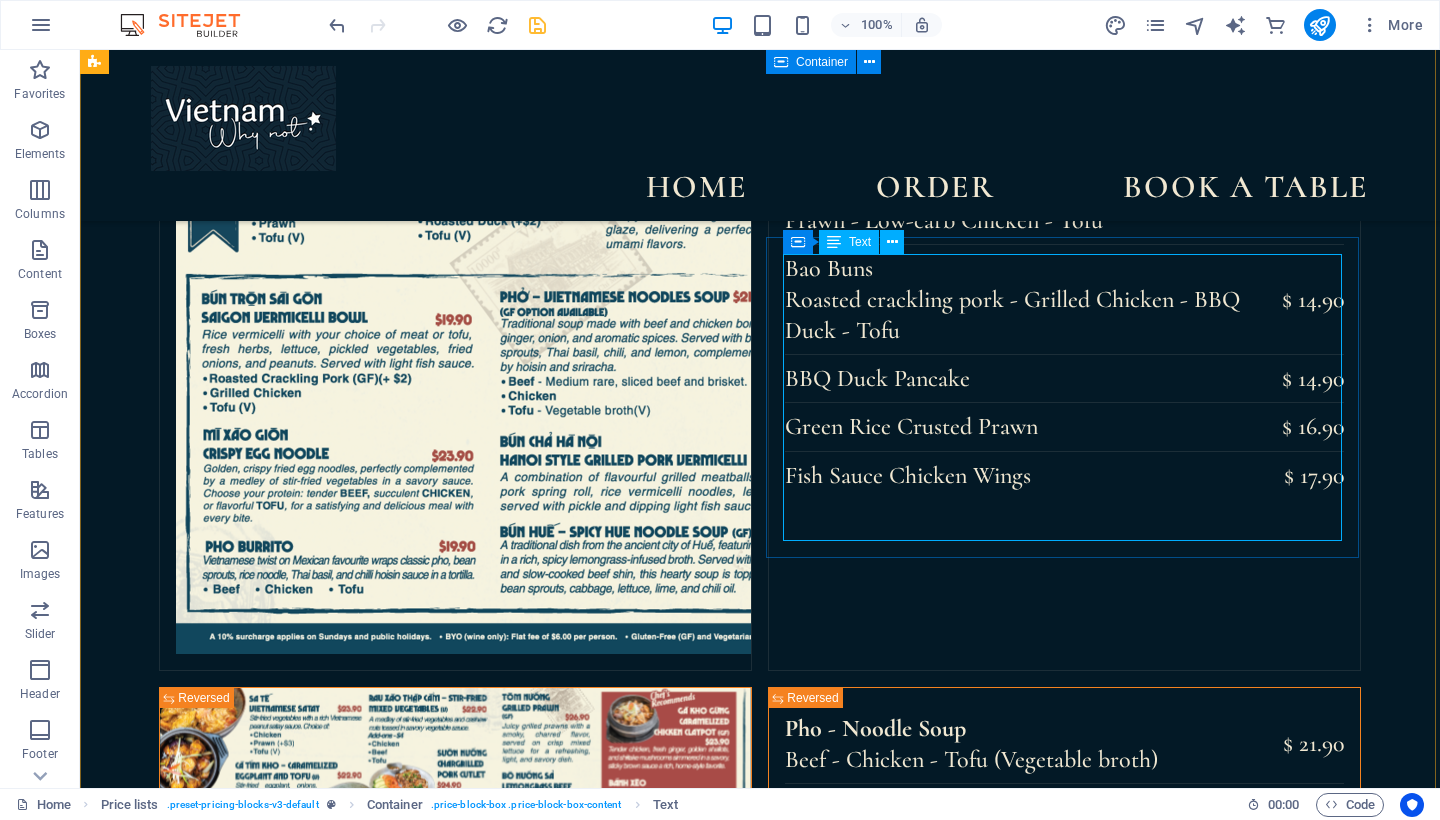 click on "Lorem ipsum dolor sit amet, consectetur. [PRICE] Lorem ipsum dolor sit amet, consectetur. [PRICE] Lorem ipsum dolor sit amet, consectetur. [PRICE] Lorem ipsum dolor sit amet, consectetur. [PRICE] Grilled Prawn [PRICE] Grilled Barramundi [PRICE]" at bounding box center [1010, 1682] 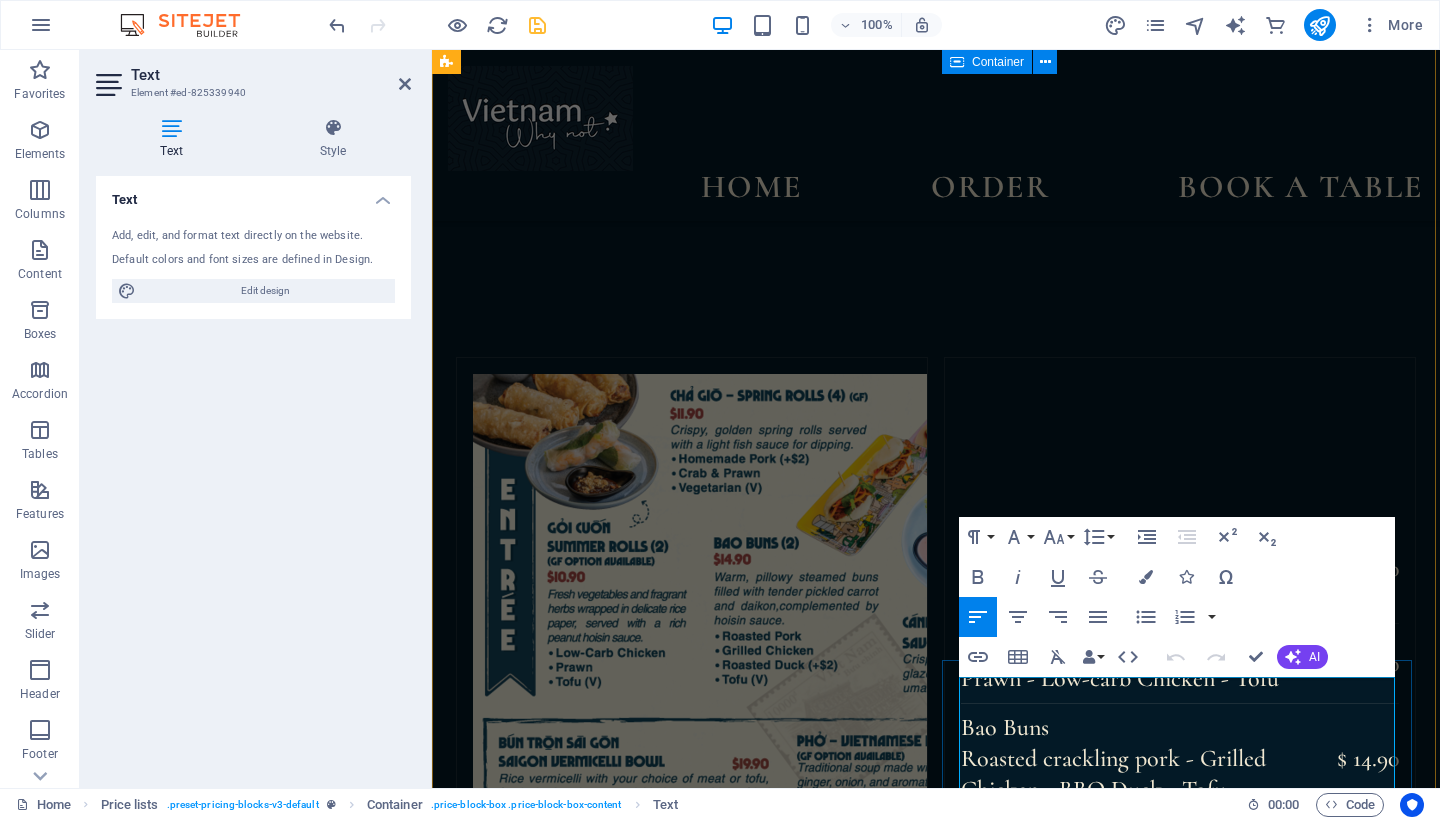 scroll, scrollTop: 2225, scrollLeft: 0, axis: vertical 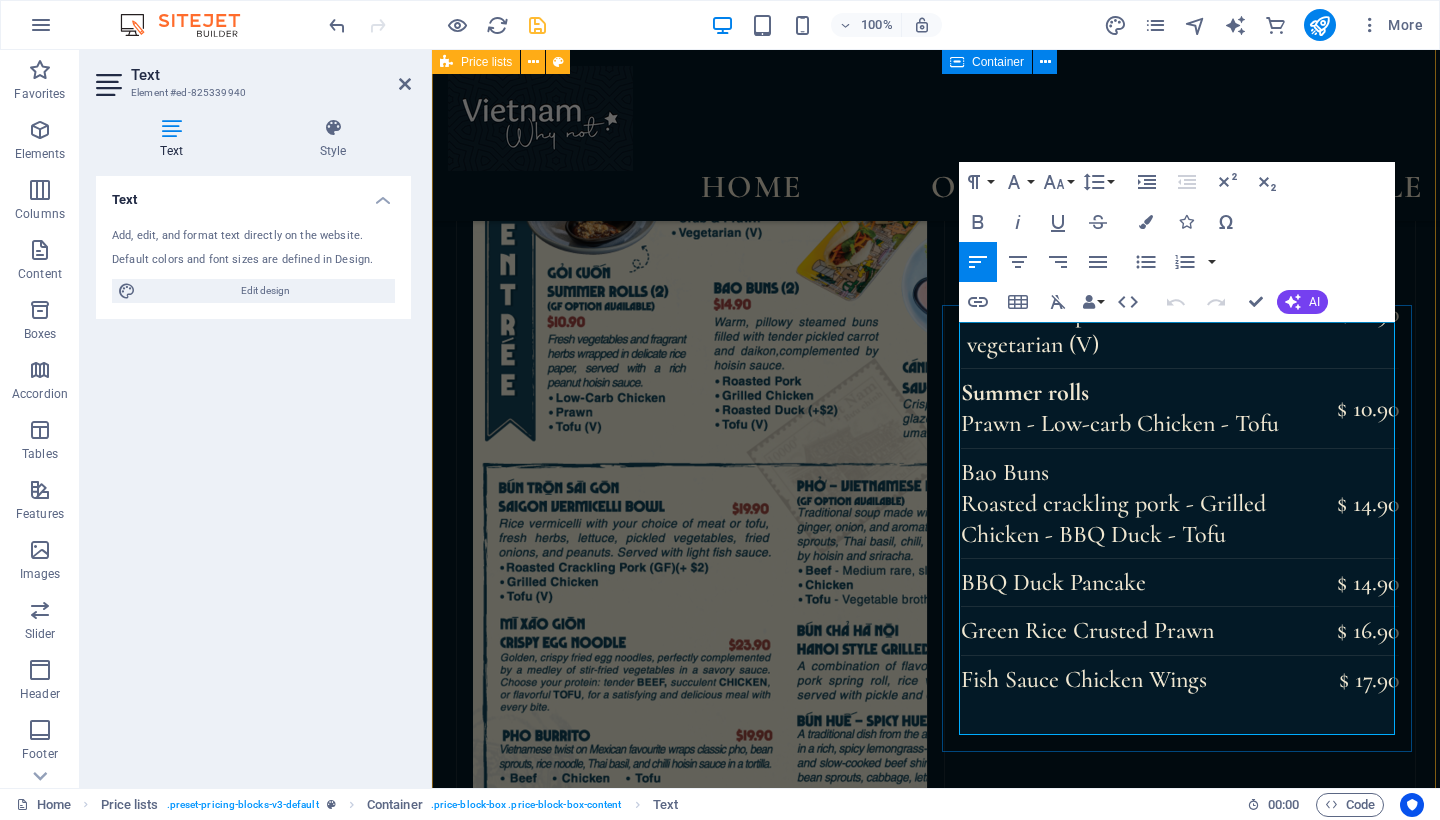 click on "Lorem ipsum dolor sit amet, consectetur." at bounding box center (1147, 2065) 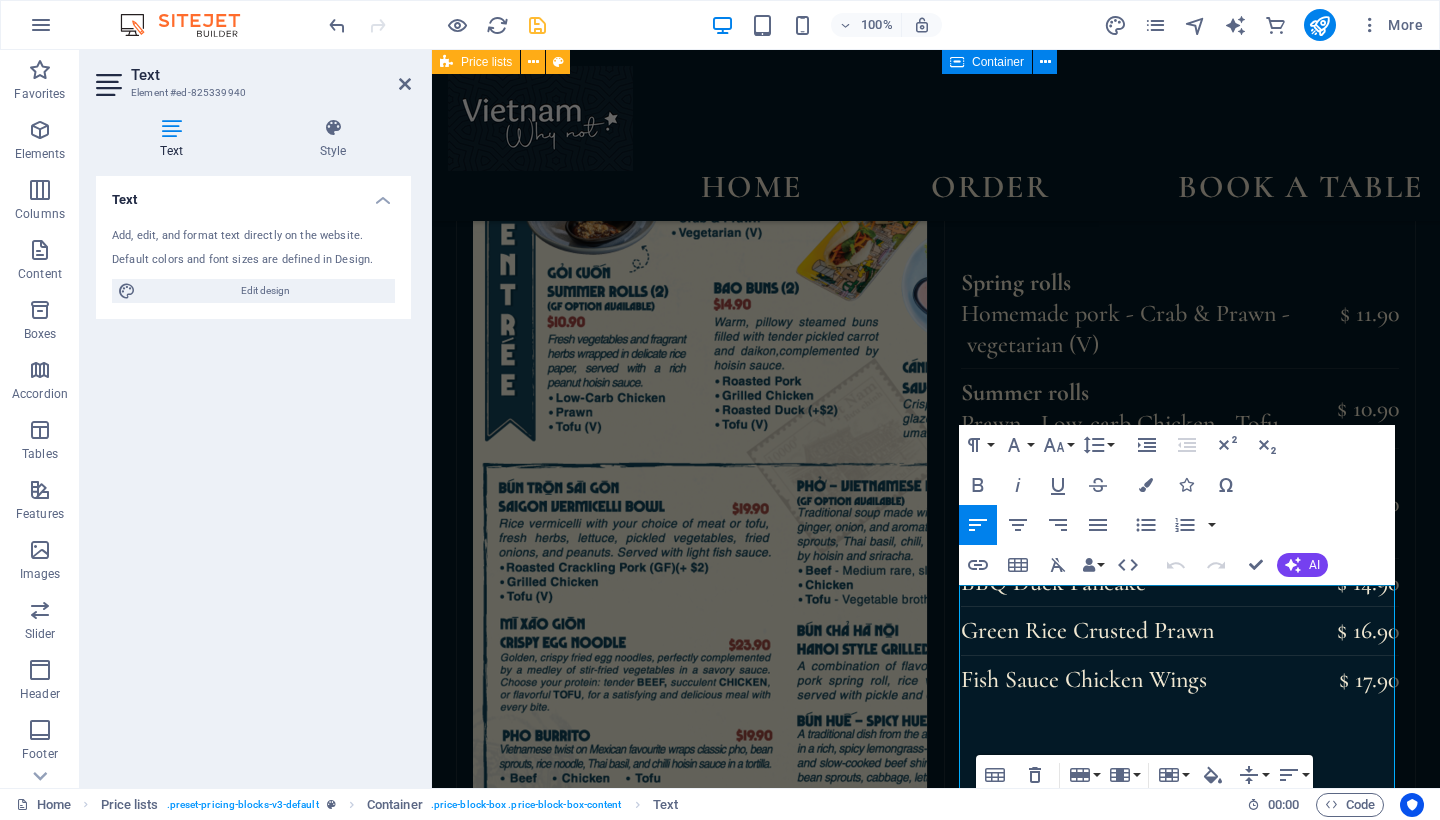 scroll, scrollTop: 2344, scrollLeft: 0, axis: vertical 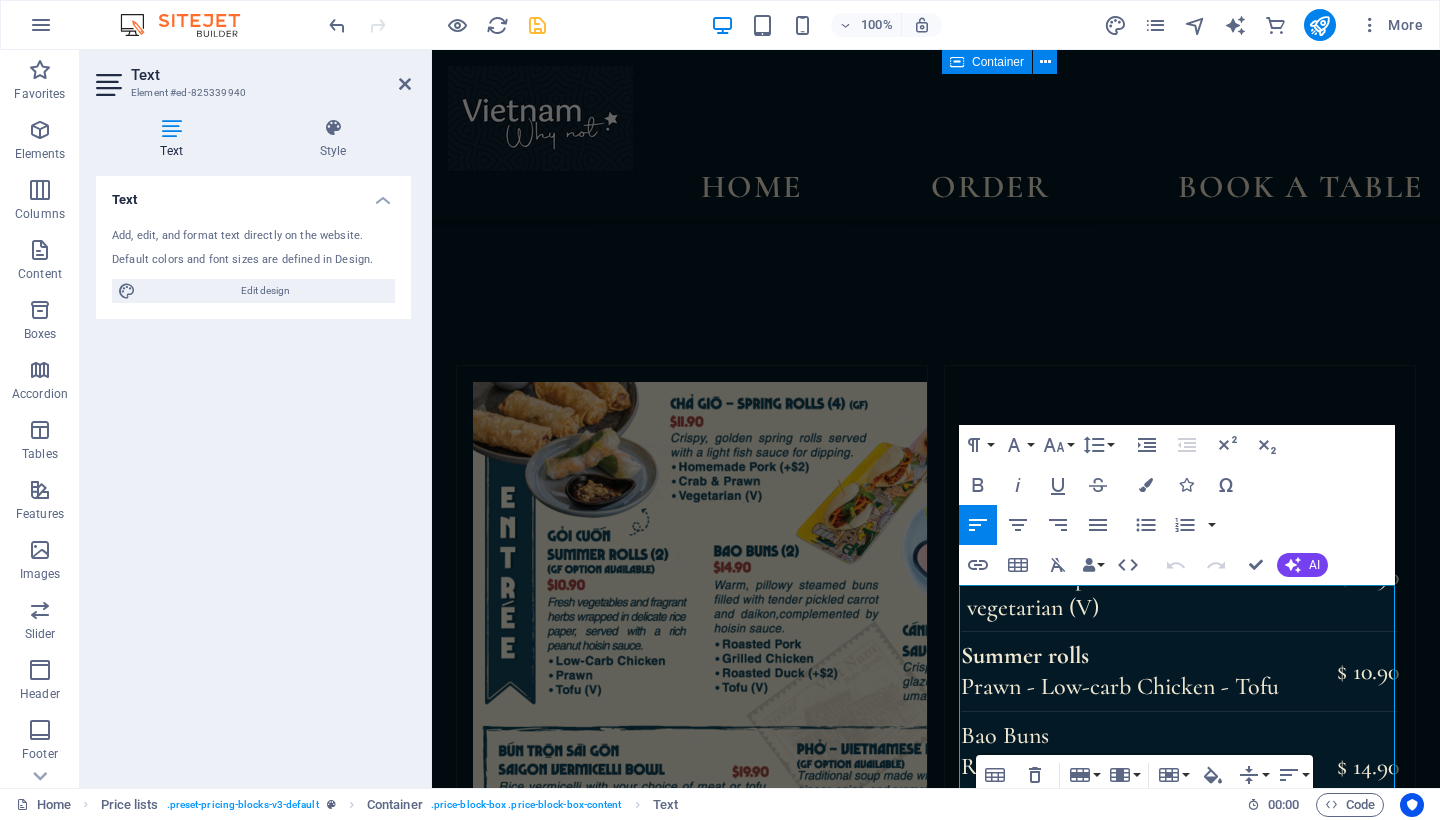 drag, startPoint x: 428, startPoint y: 257, endPoint x: 256, endPoint y: 256, distance: 172.00291 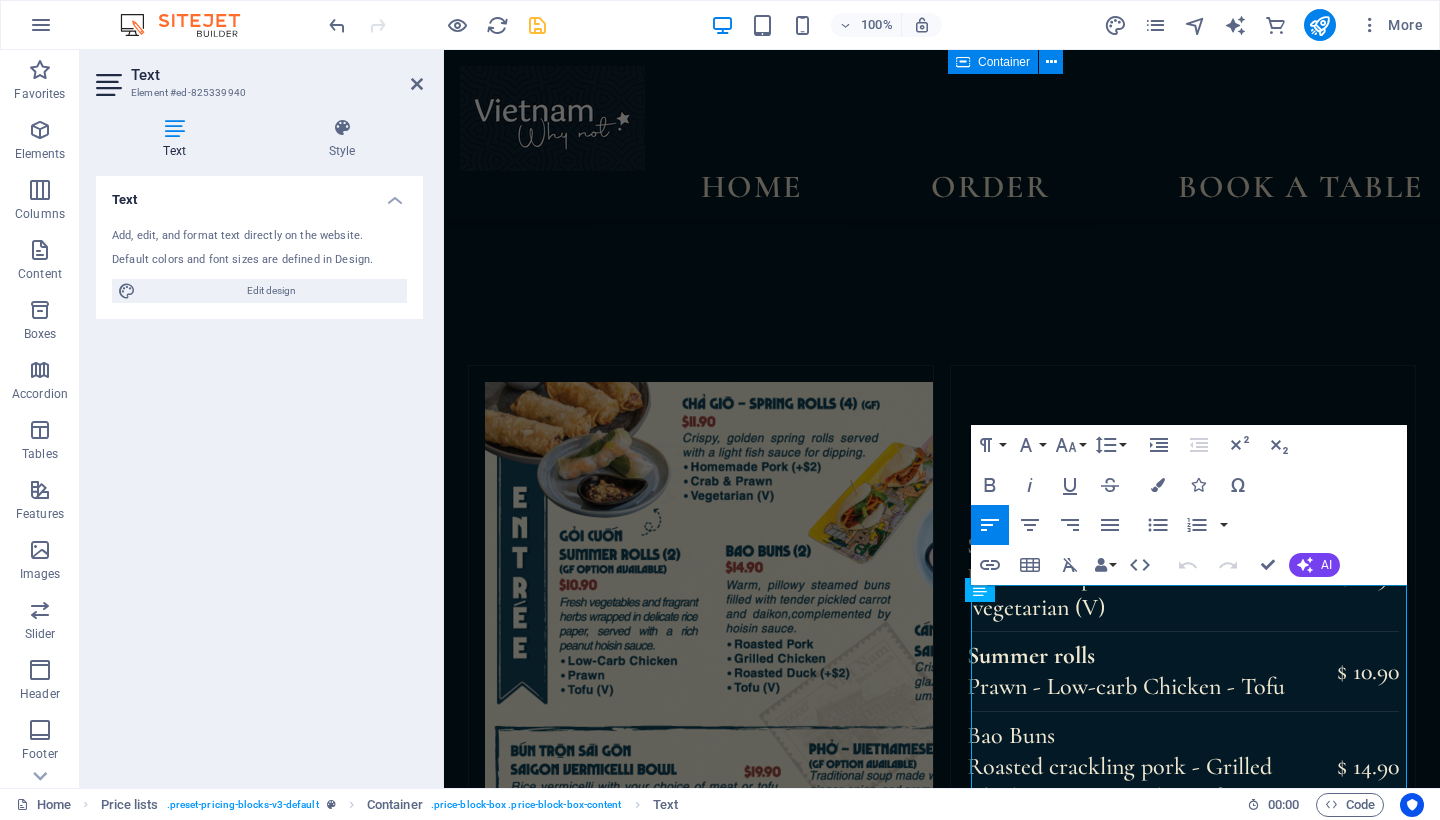 click on "Text Style Text Add, edit, and format text directly on the website. Default colors and font sizes are defined in Design. Edit design Alignment Left aligned Centered Right aligned Price lists Element Layout How this element expands within the layout (Flexbox). Size Default auto px % 1/1 1/2 1/3 1/4 1/5 1/6 1/7 1/8 1/9 1/10 Grow Shrink Order Container layout Visible Visible Opacity 100 % Overflow Spacing Margin Default auto px % rem vw vh Custom Custom auto px % rem vw vh auto px % rem vw vh auto px % rem vw vh auto px % rem vw vh Padding Default px rem % vh vw Custom Custom px rem % vh vw px rem % vh vw px rem % vh vw px rem % vh vw Border Style - Width 1 auto px rem % vh vw Custom Custom 1 auto px rem % vh vw 1 auto px rem % vh vw 1 auto px rem % vh vw 1 auto px rem % vh vw - Color Round corners Default px rem % vh vw Custom Custom px rem % vh vw px rem % vh vw px rem % vh vw px rem % vh vw Shadow Default None Outside Inside Color X offset 0 px rem vh vw Y offset 0 px rem vh vw Blur 0" at bounding box center [259, 445] 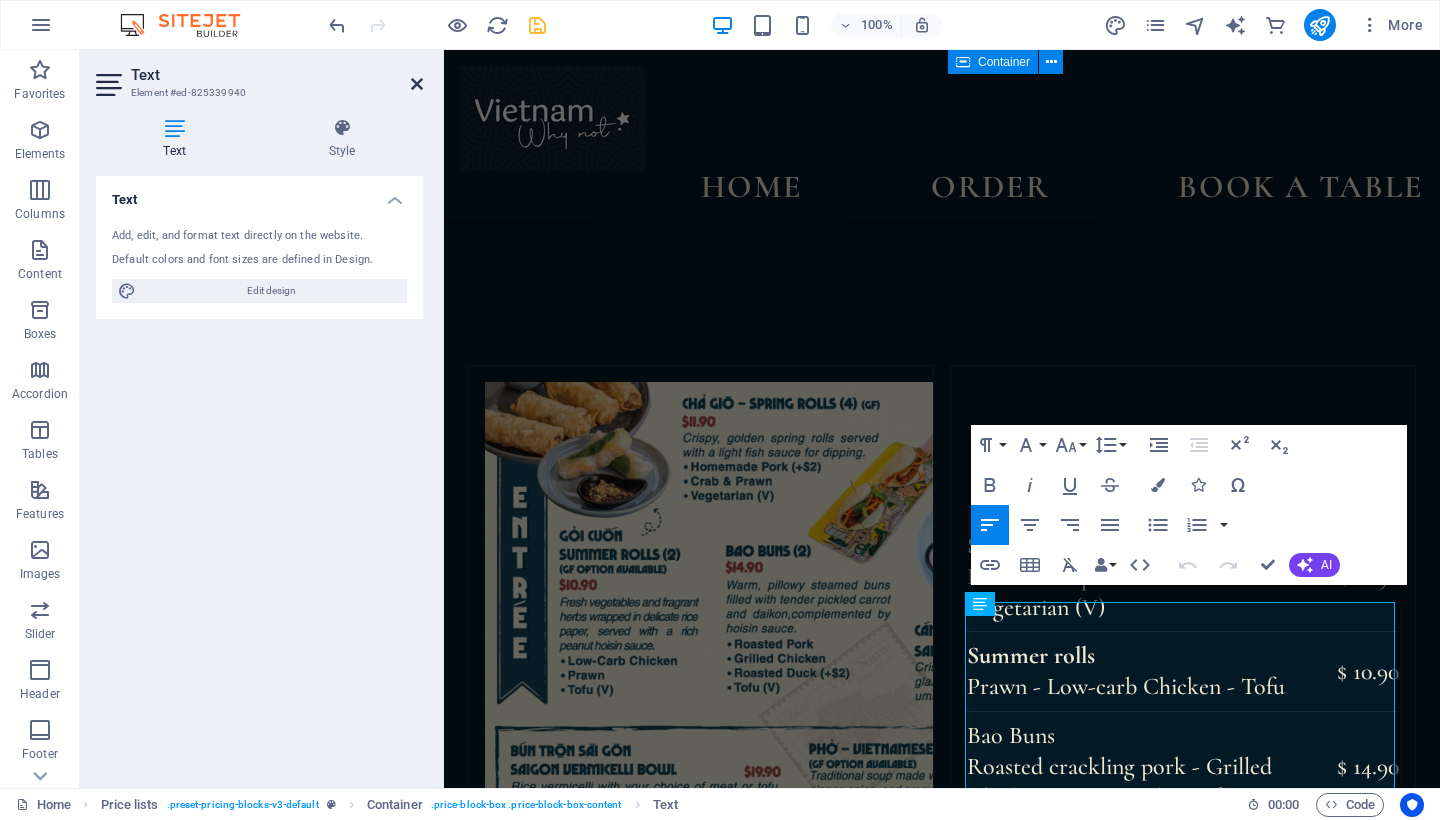 scroll, scrollTop: 0, scrollLeft: 0, axis: both 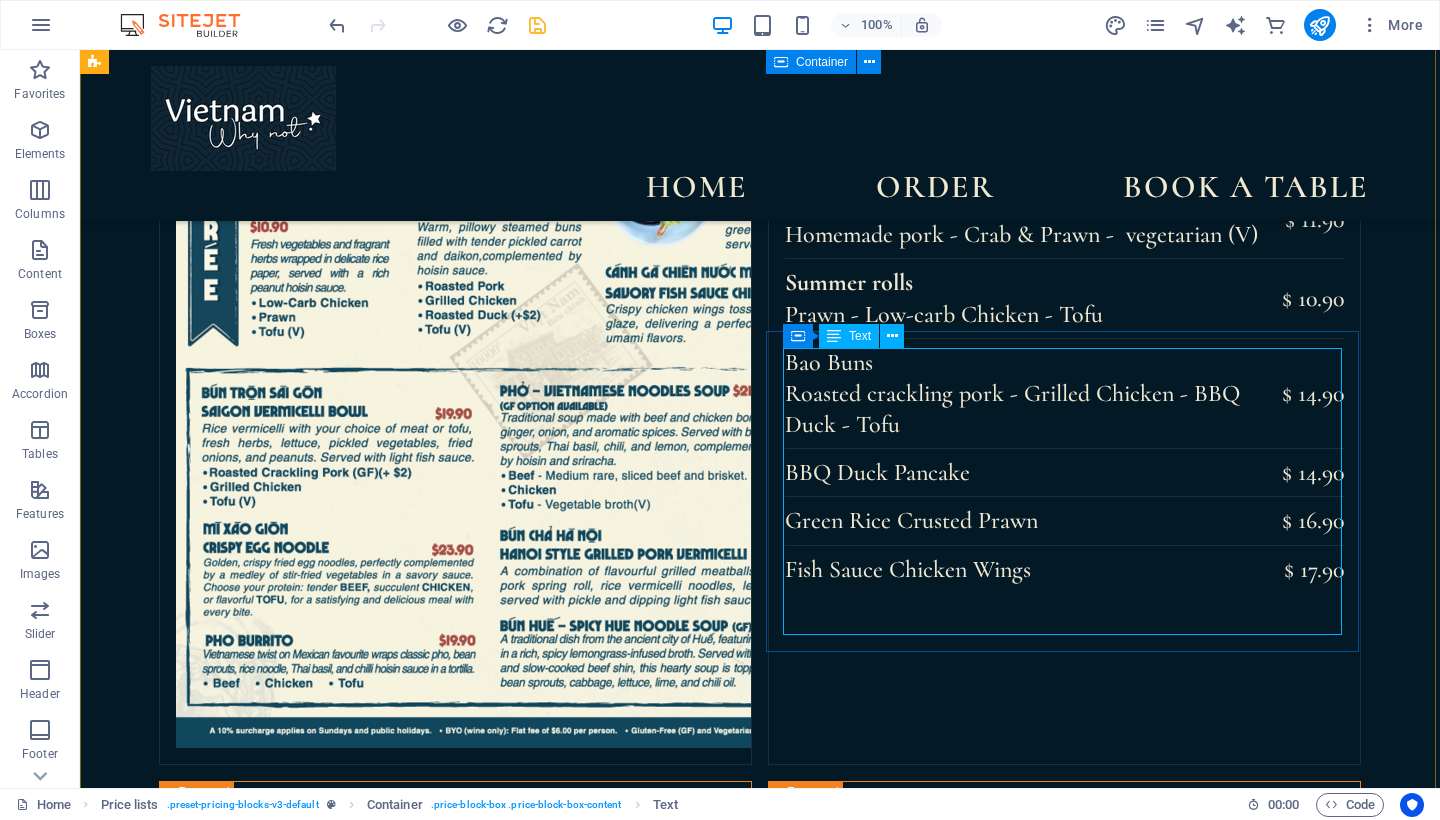 click on "Lorem ipsum dolor sit amet, consectetur. [PRICE] Lorem ipsum dolor sit amet, consectetur. [PRICE] Lorem ipsum dolor sit amet, consectetur. [PRICE] Lorem ipsum dolor sit amet, consectetur. [PRICE] Grilled Prawn [PRICE] Grilled Barramundi [PRICE]" at bounding box center (1010, 1776) 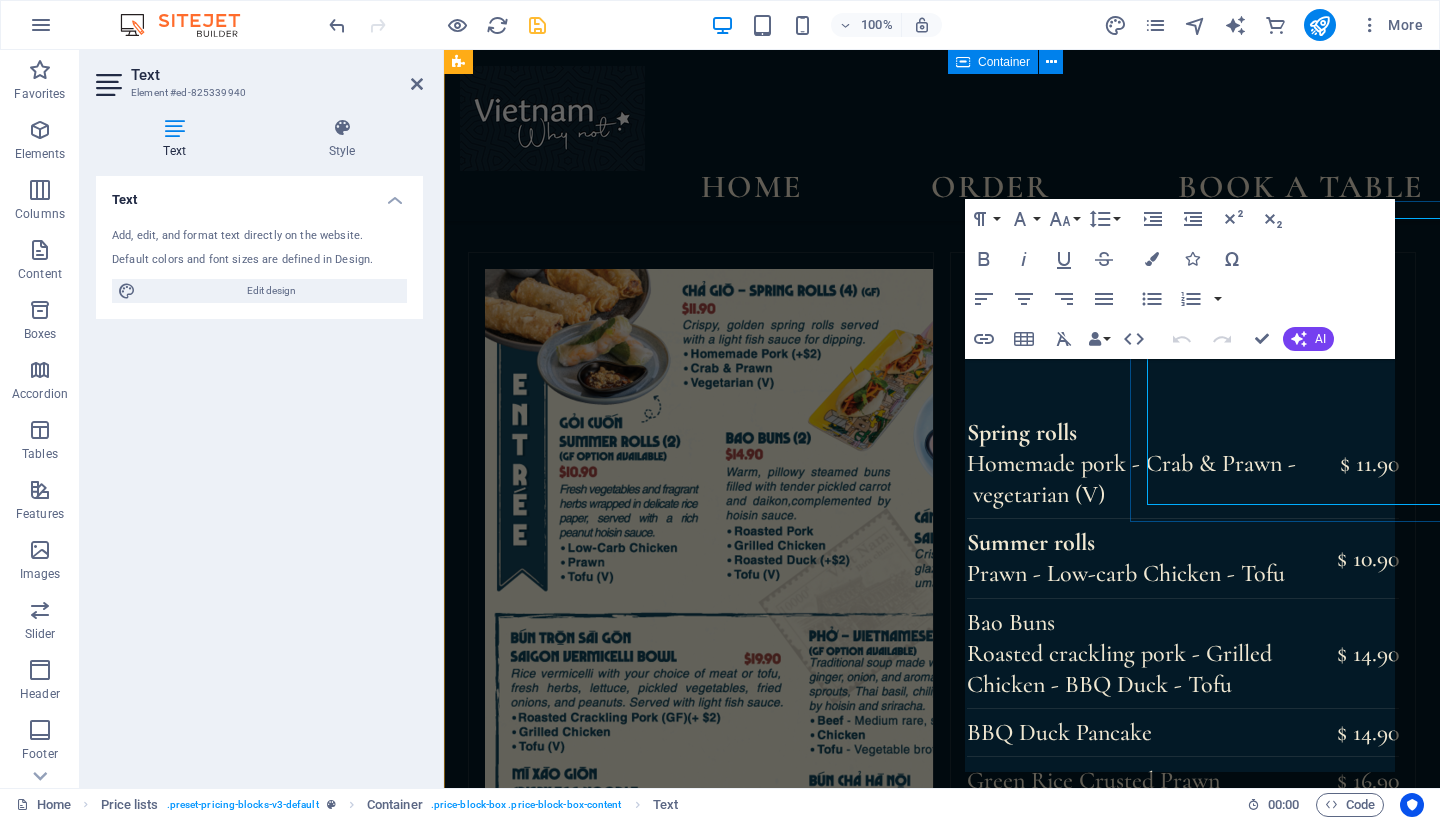 scroll, scrollTop: 2587, scrollLeft: 0, axis: vertical 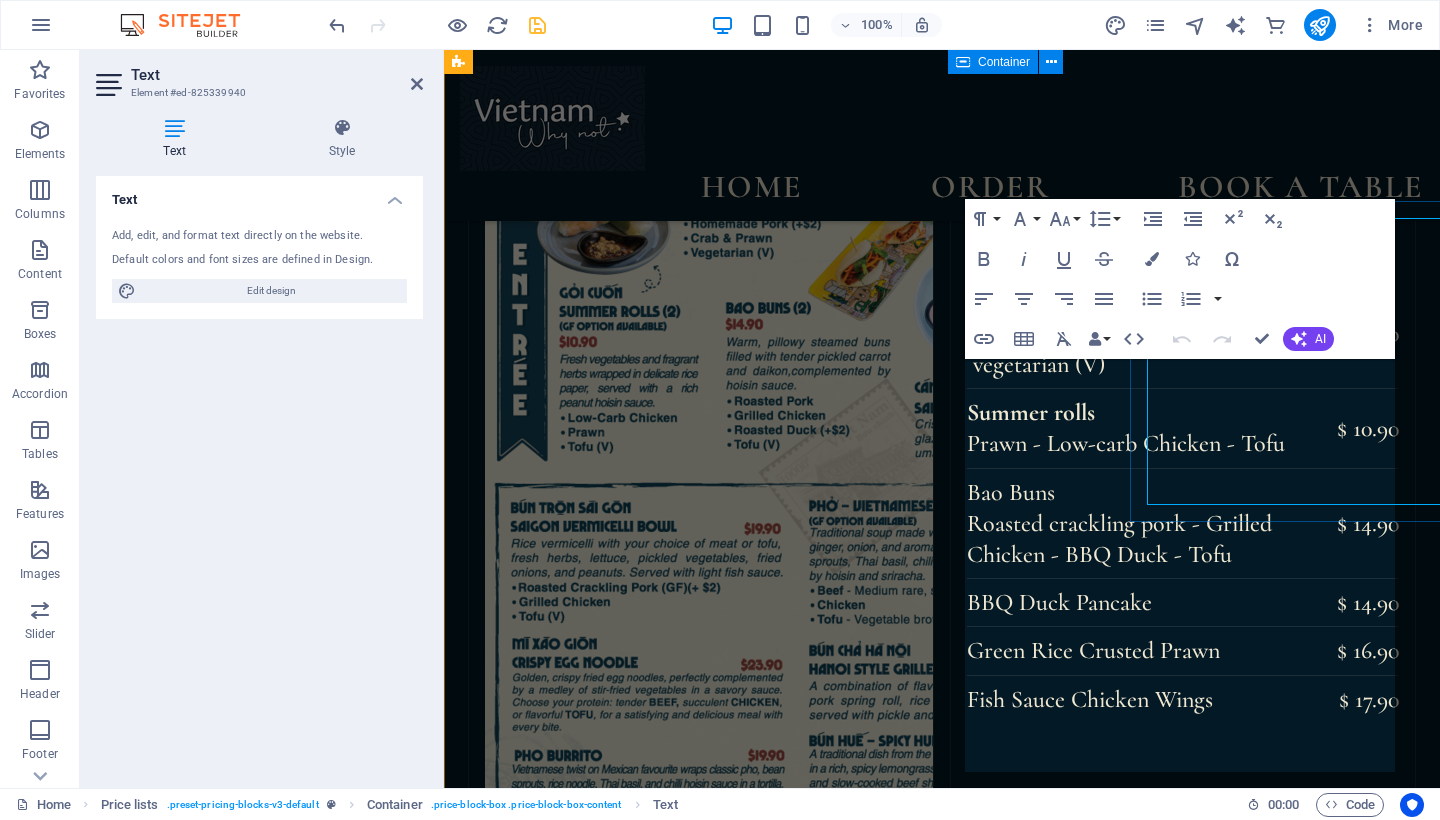 click on "Lorem ipsum dolor sit amet, consectetur." at bounding box center (1150, 1957) 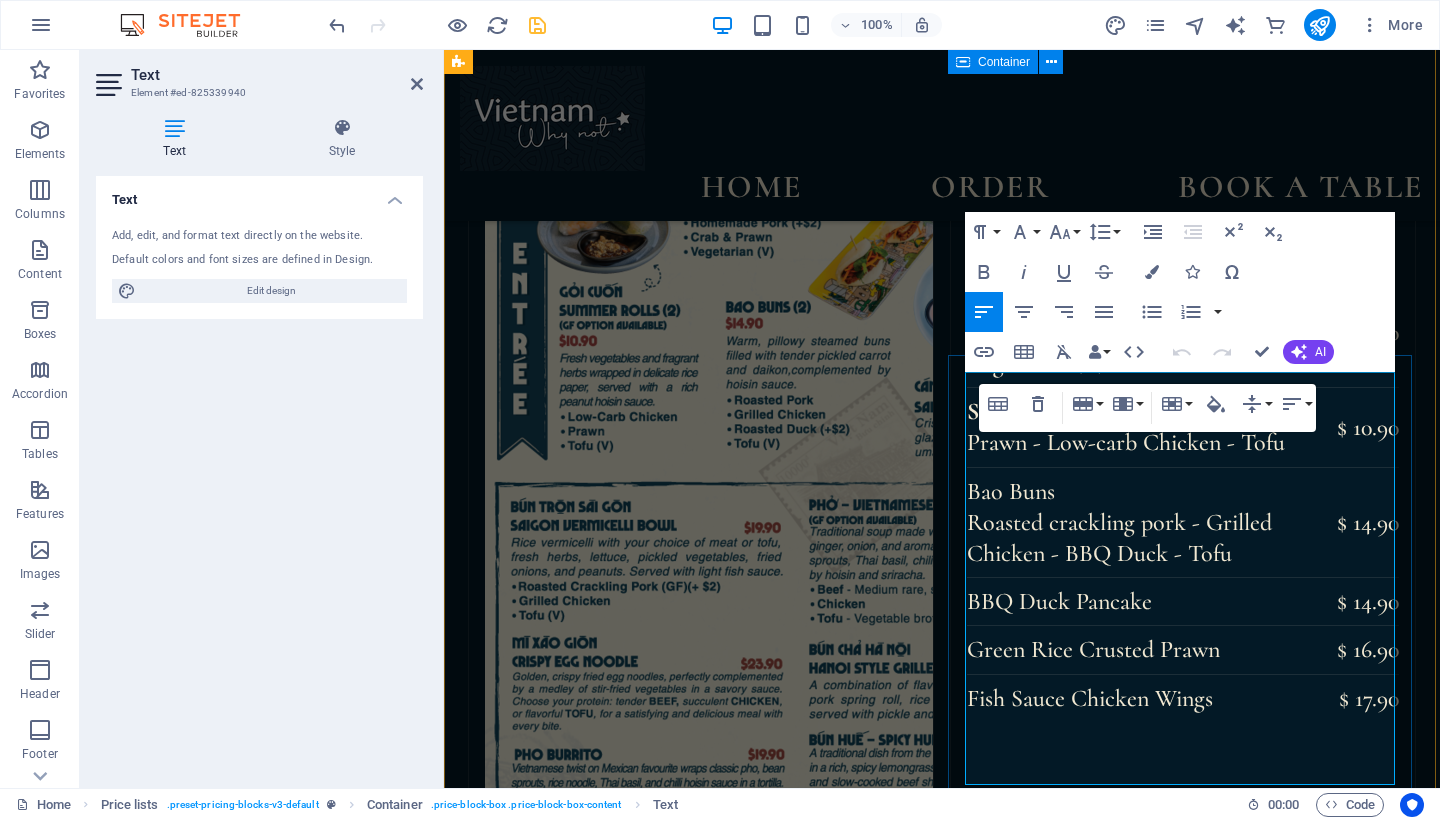 scroll, scrollTop: 2612, scrollLeft: 0, axis: vertical 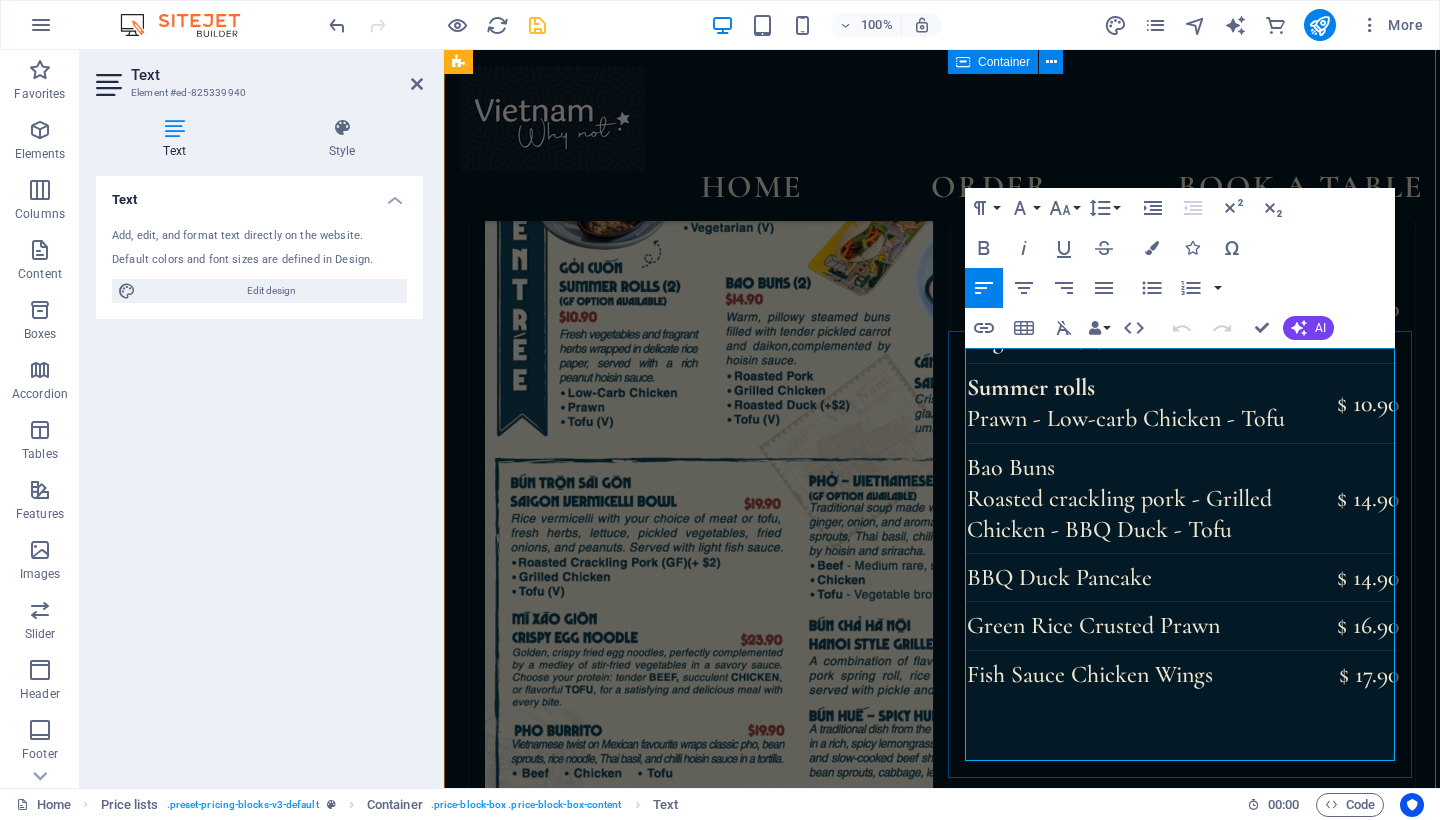 drag, startPoint x: 1096, startPoint y: 642, endPoint x: 970, endPoint y: 612, distance: 129.5222 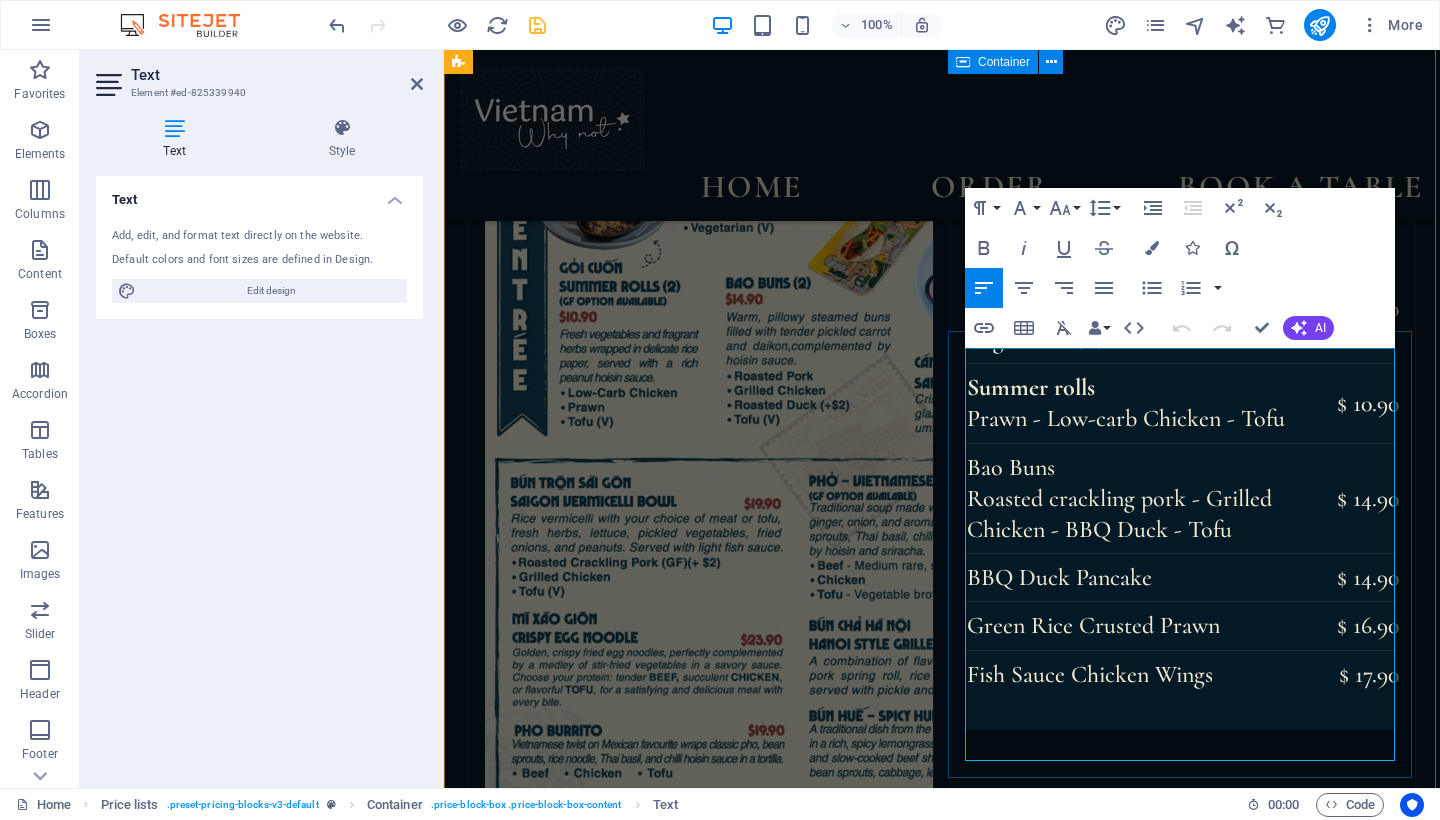 type 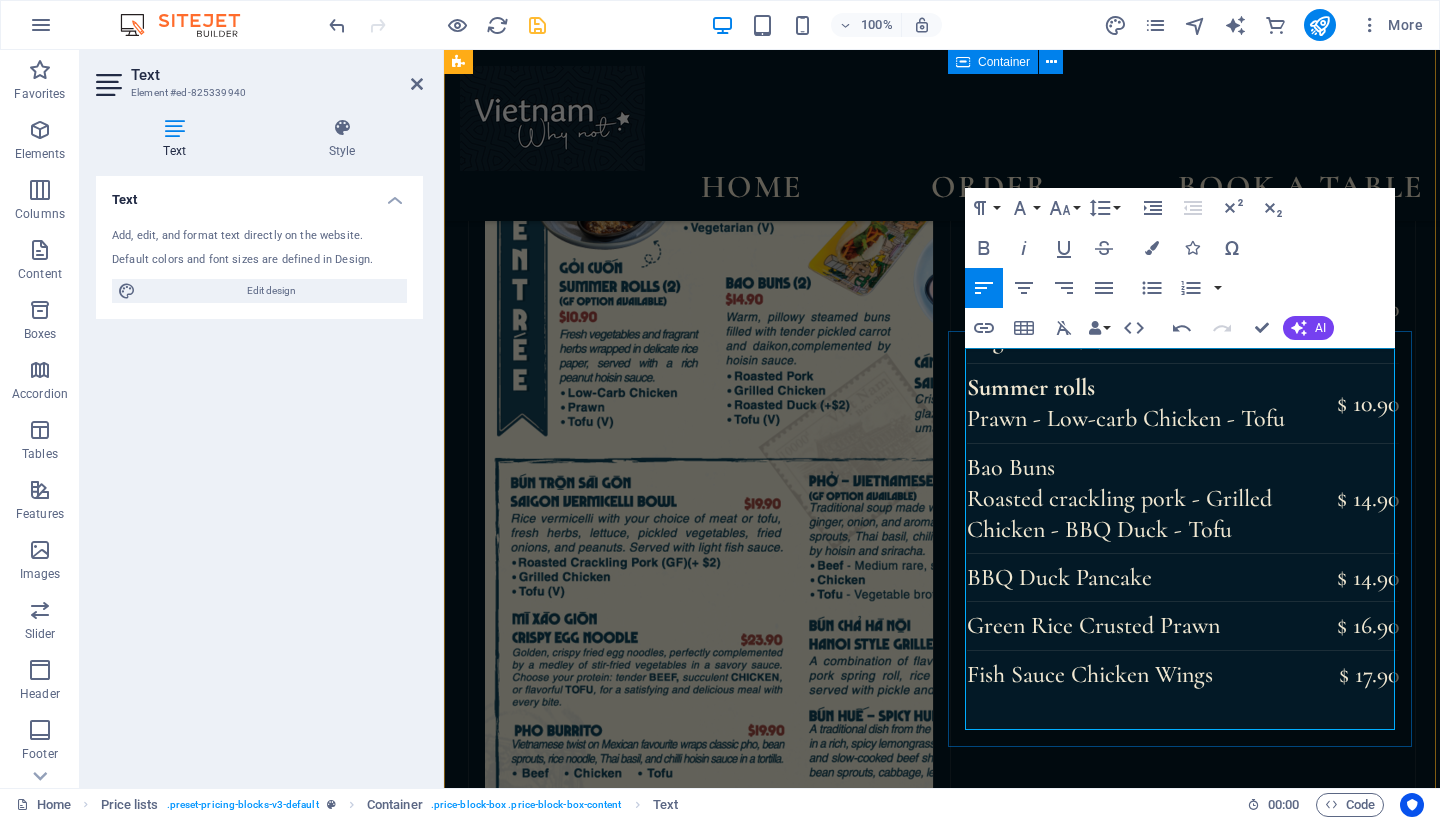 click on "$ 10" at bounding box center [1366, 2077] 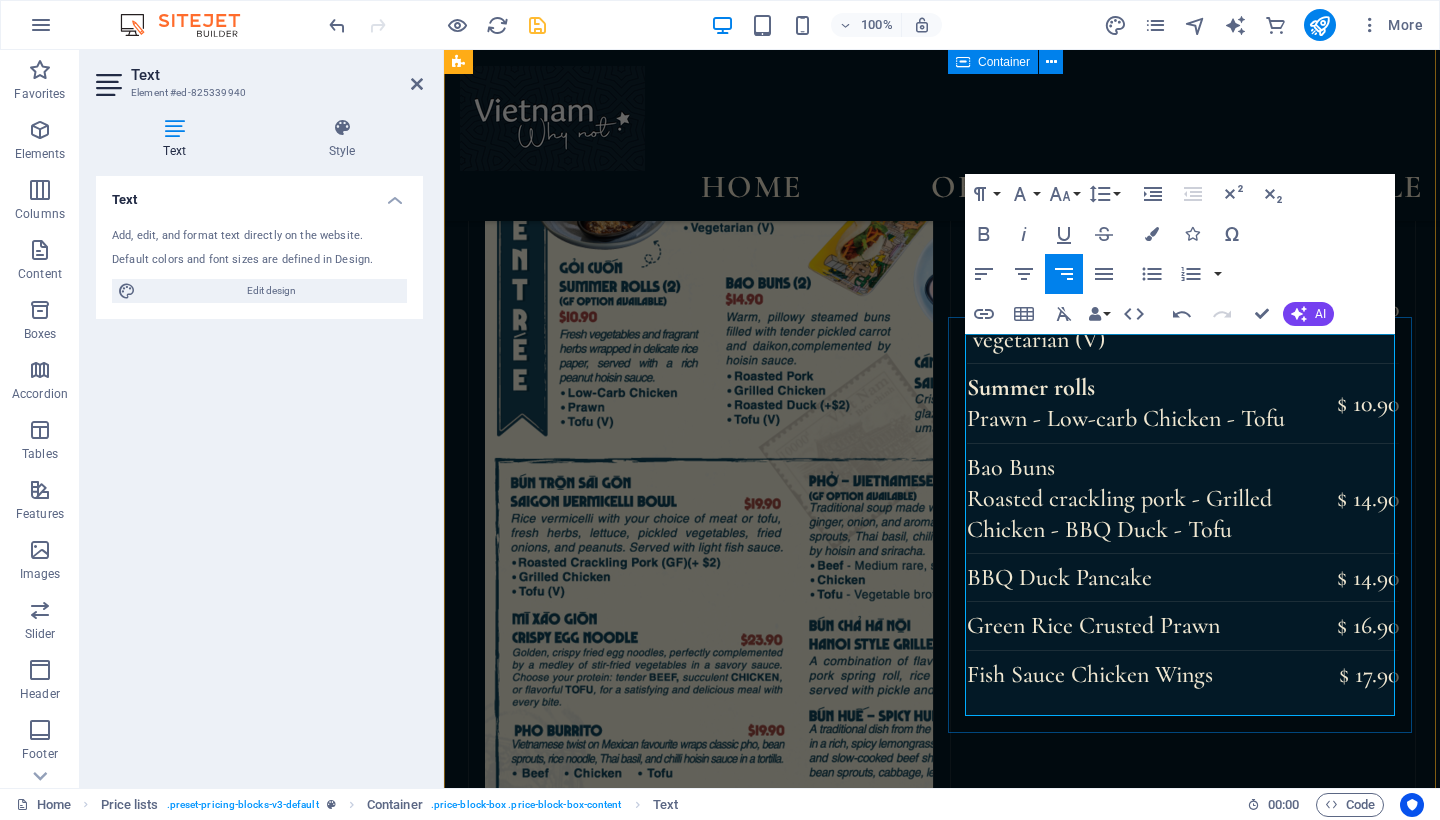 click on "$ 10" at bounding box center [1366, 2125] 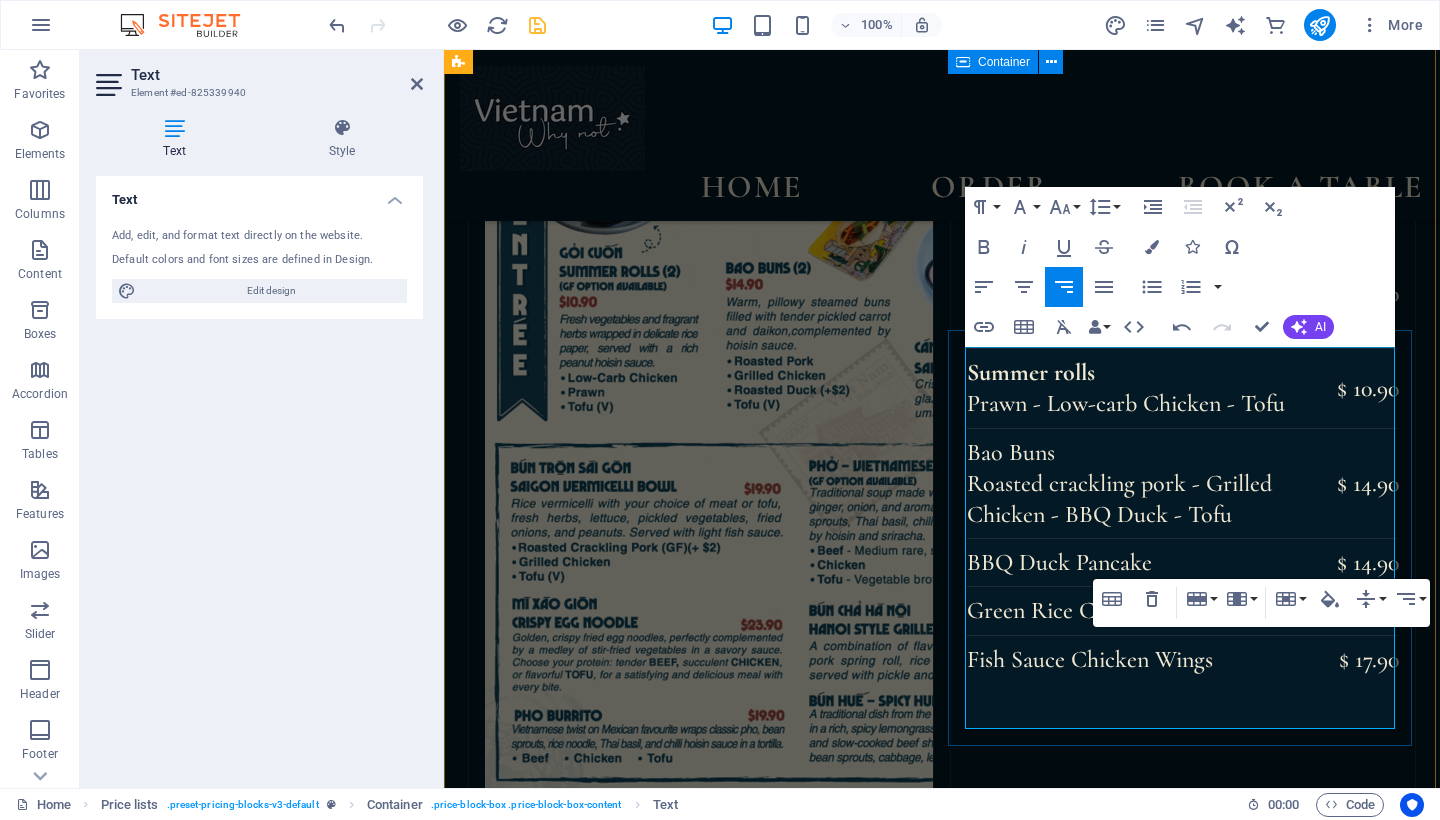 scroll, scrollTop: 2599, scrollLeft: 0, axis: vertical 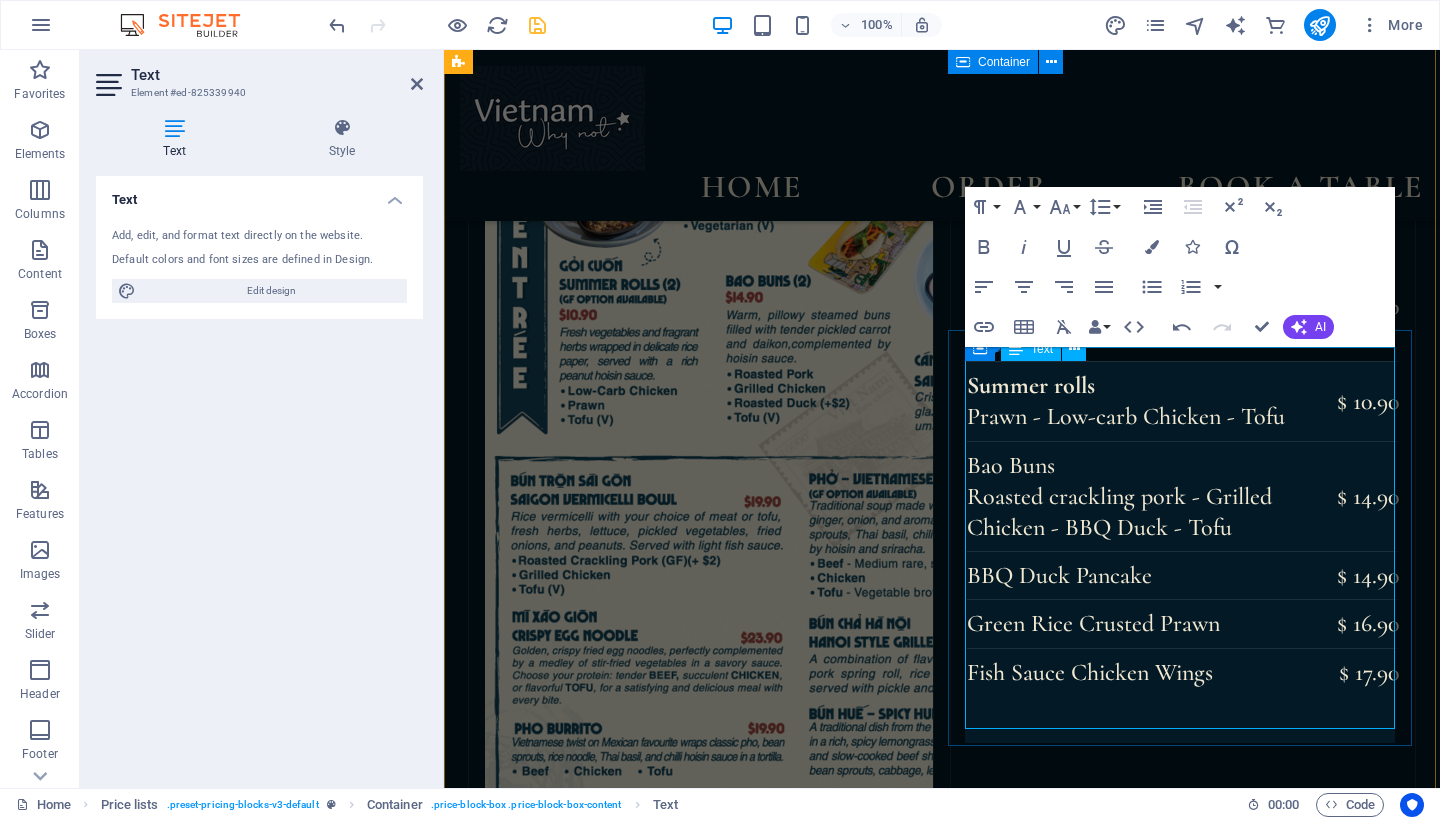 drag, startPoint x: 1529, startPoint y: 608, endPoint x: 1076, endPoint y: 558, distance: 455.75104 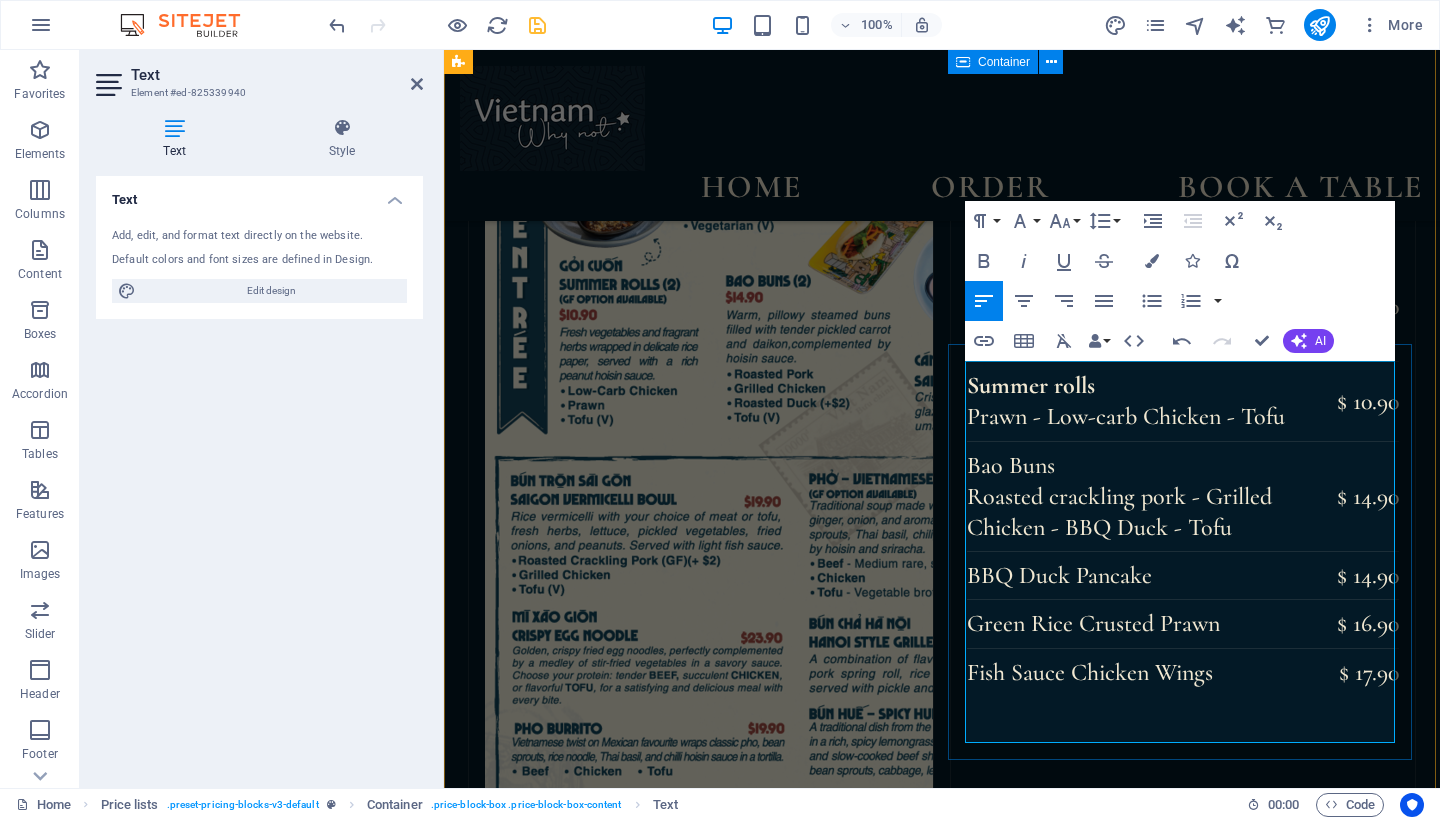 drag, startPoint x: 1041, startPoint y: 571, endPoint x: 968, endPoint y: 542, distance: 78.54935 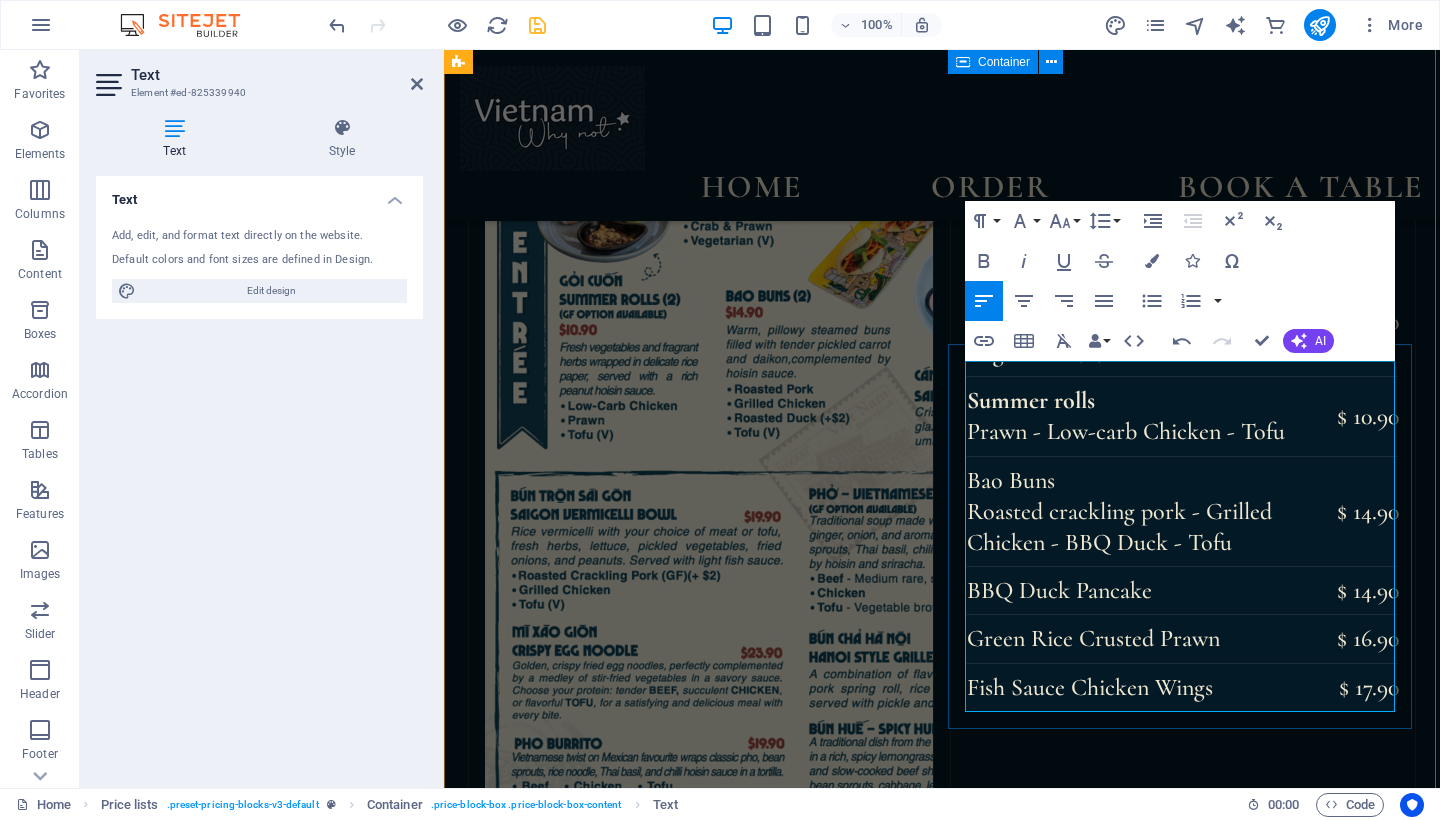 click on "$ 10" at bounding box center [1366, 2010] 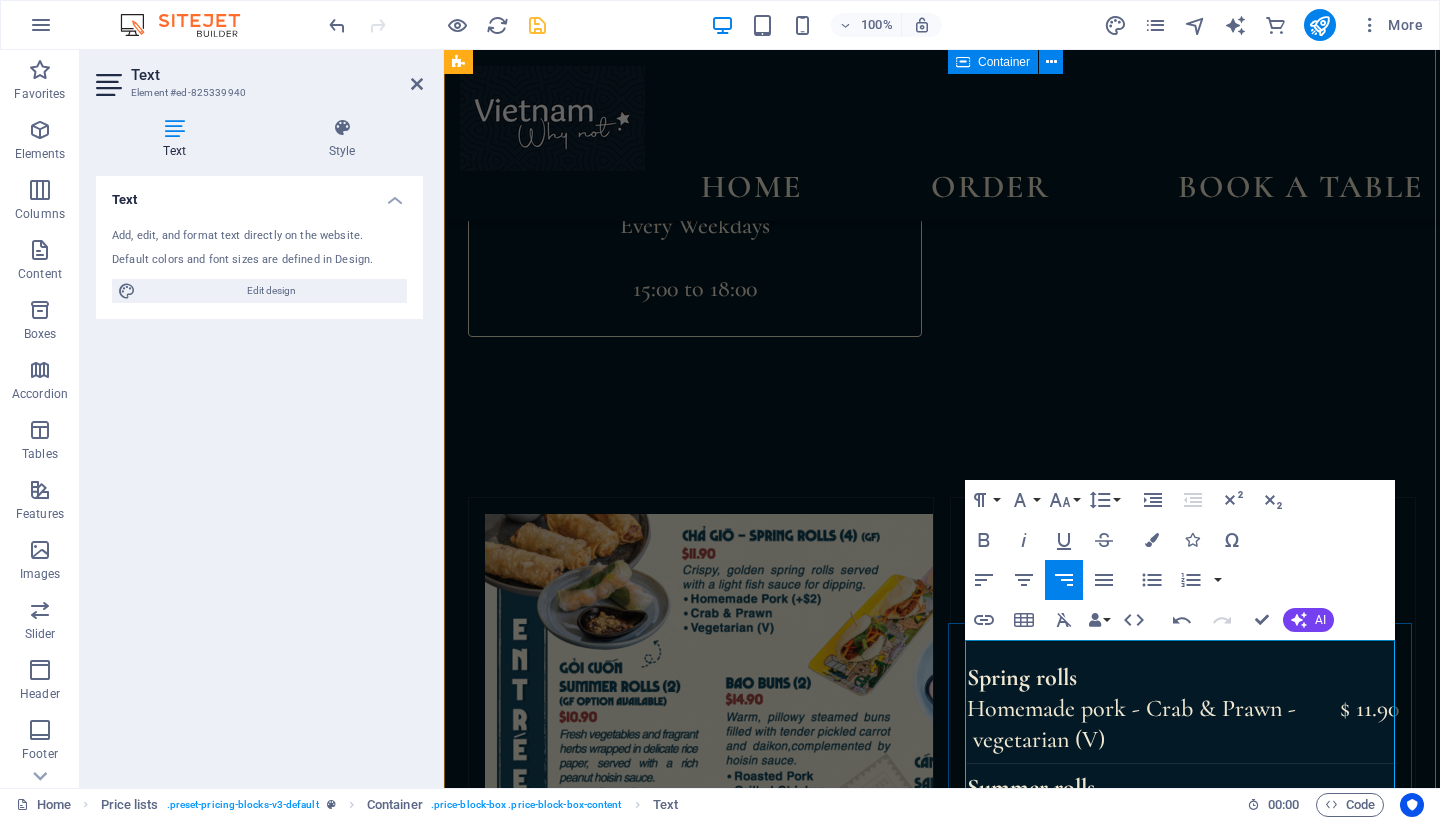scroll, scrollTop: 2320, scrollLeft: 0, axis: vertical 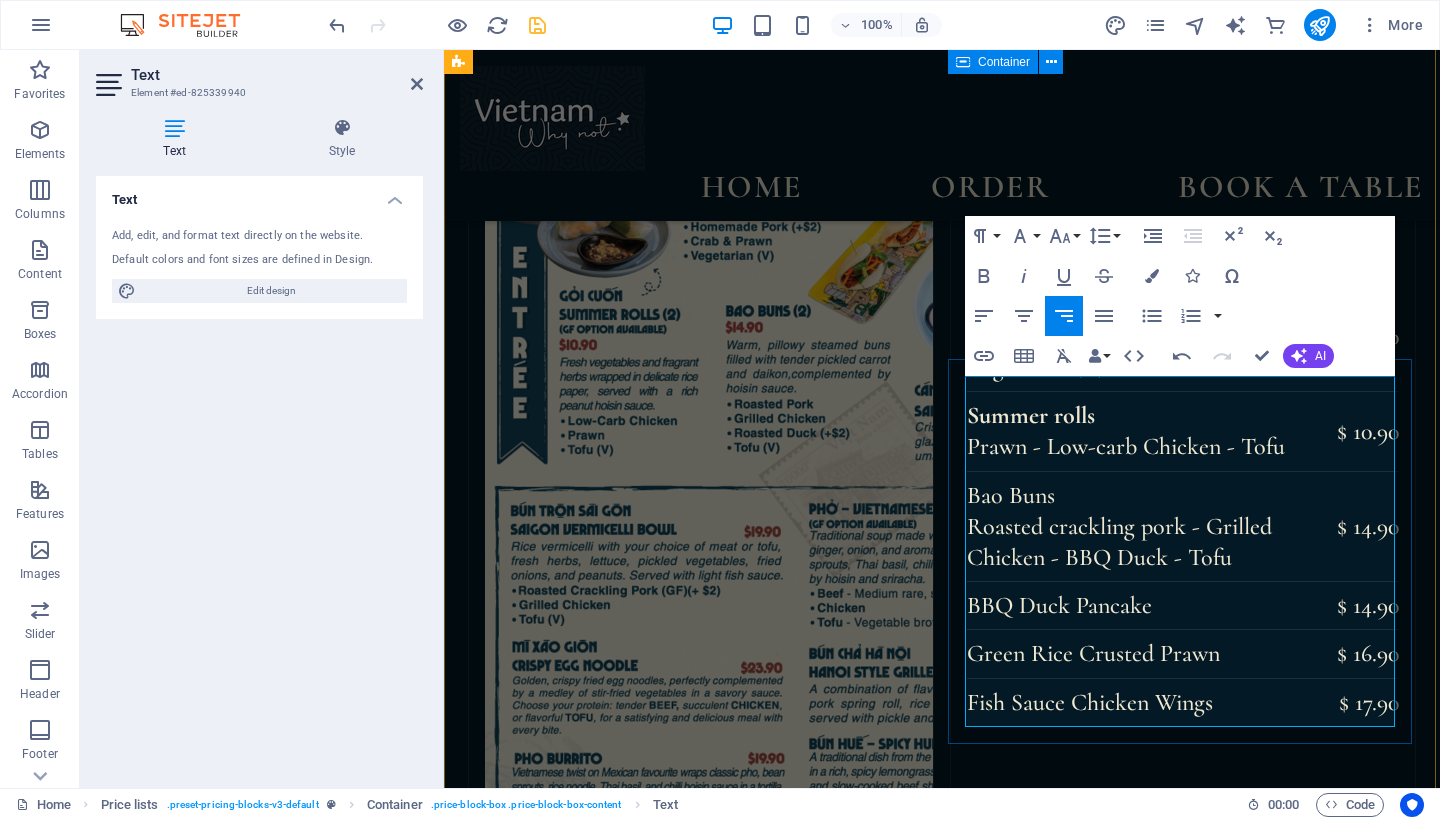 click on "Lorem ipsum dolor sit amet, consectetur." at bounding box center (1150, 1961) 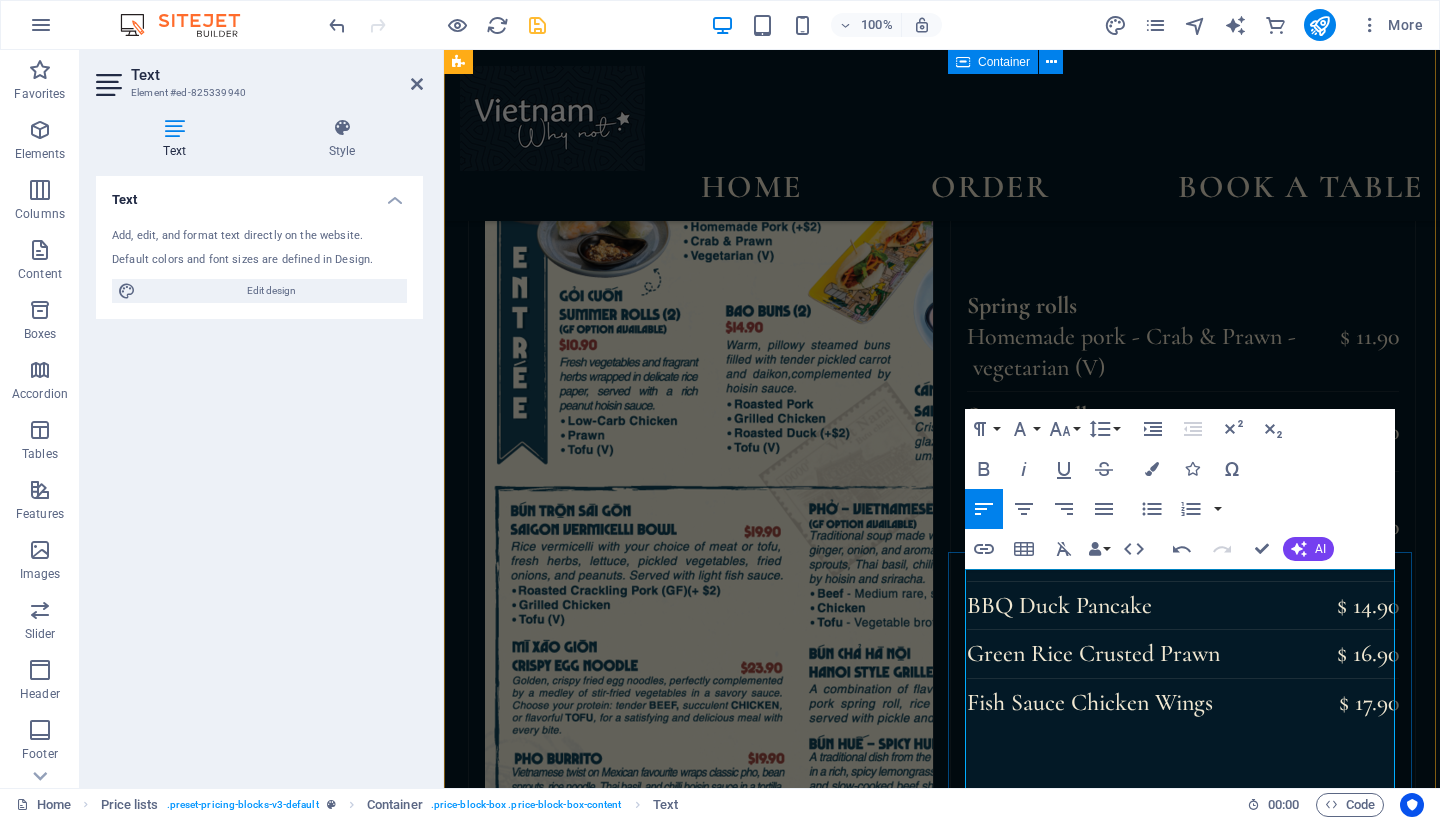 scroll, scrollTop: 2391, scrollLeft: 0, axis: vertical 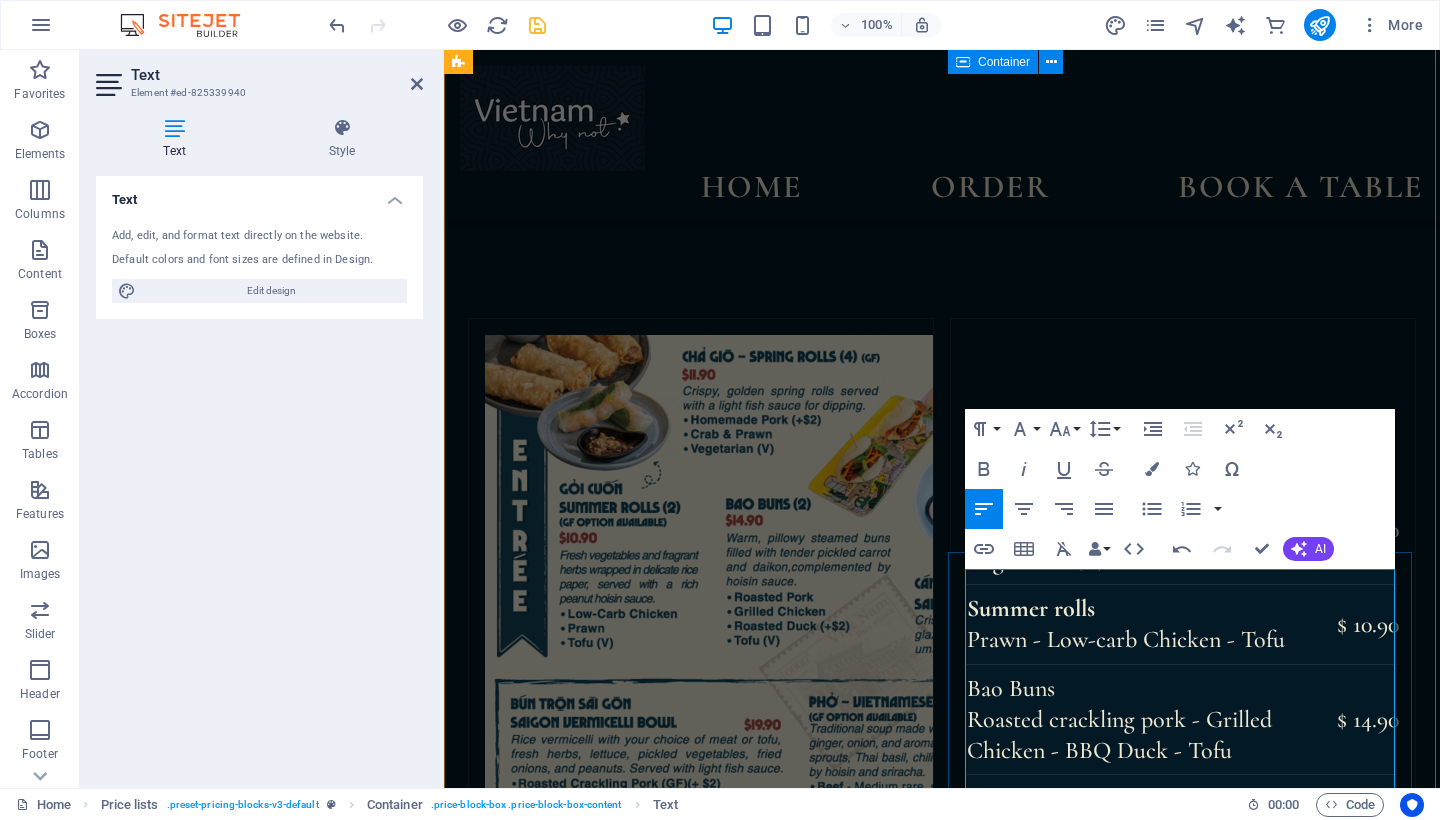 click on "GRilled" at bounding box center [1150, 2139] 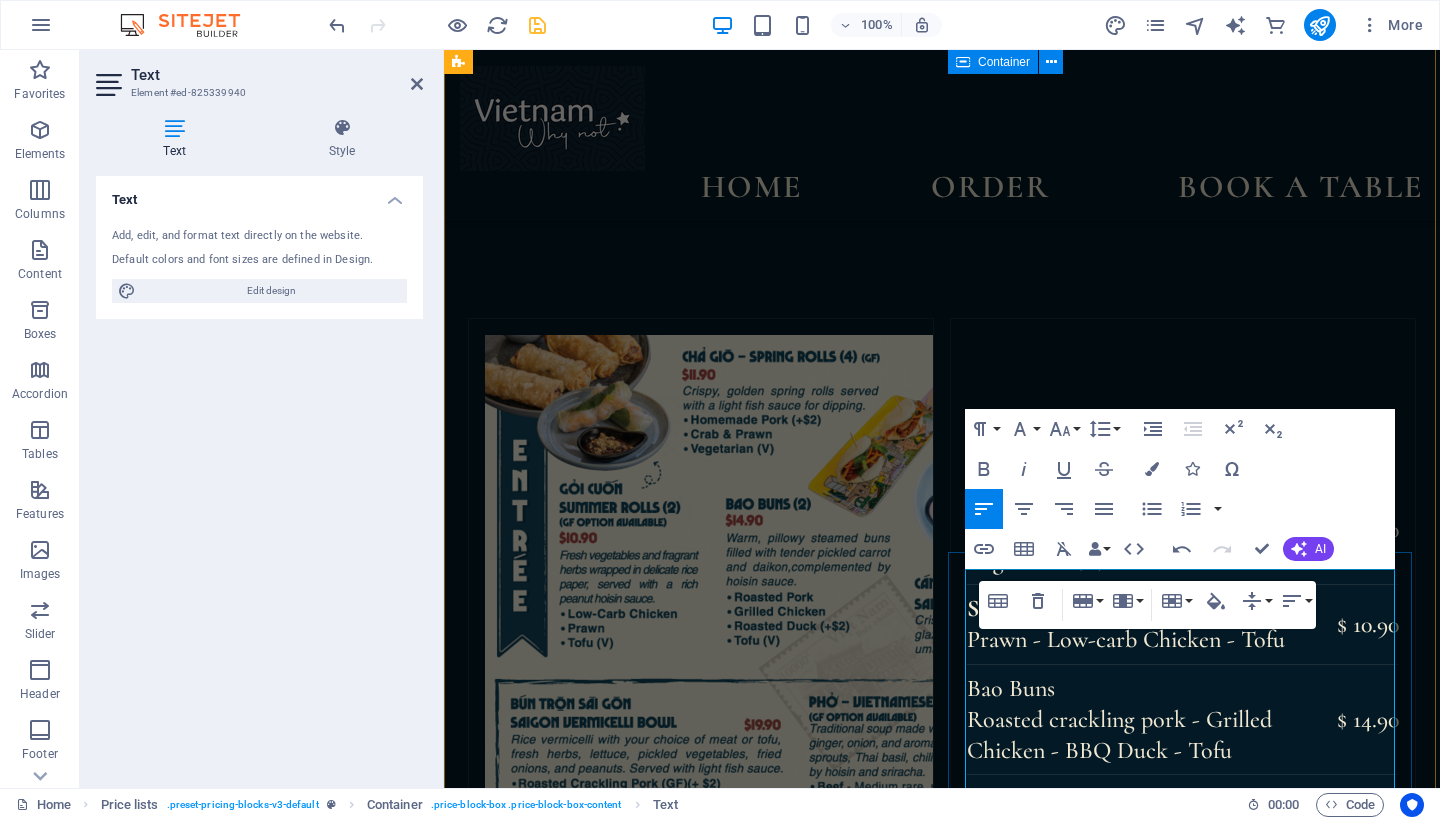 click on "Grilled Scallop & Prawn Hot plate" at bounding box center (1150, 2139) 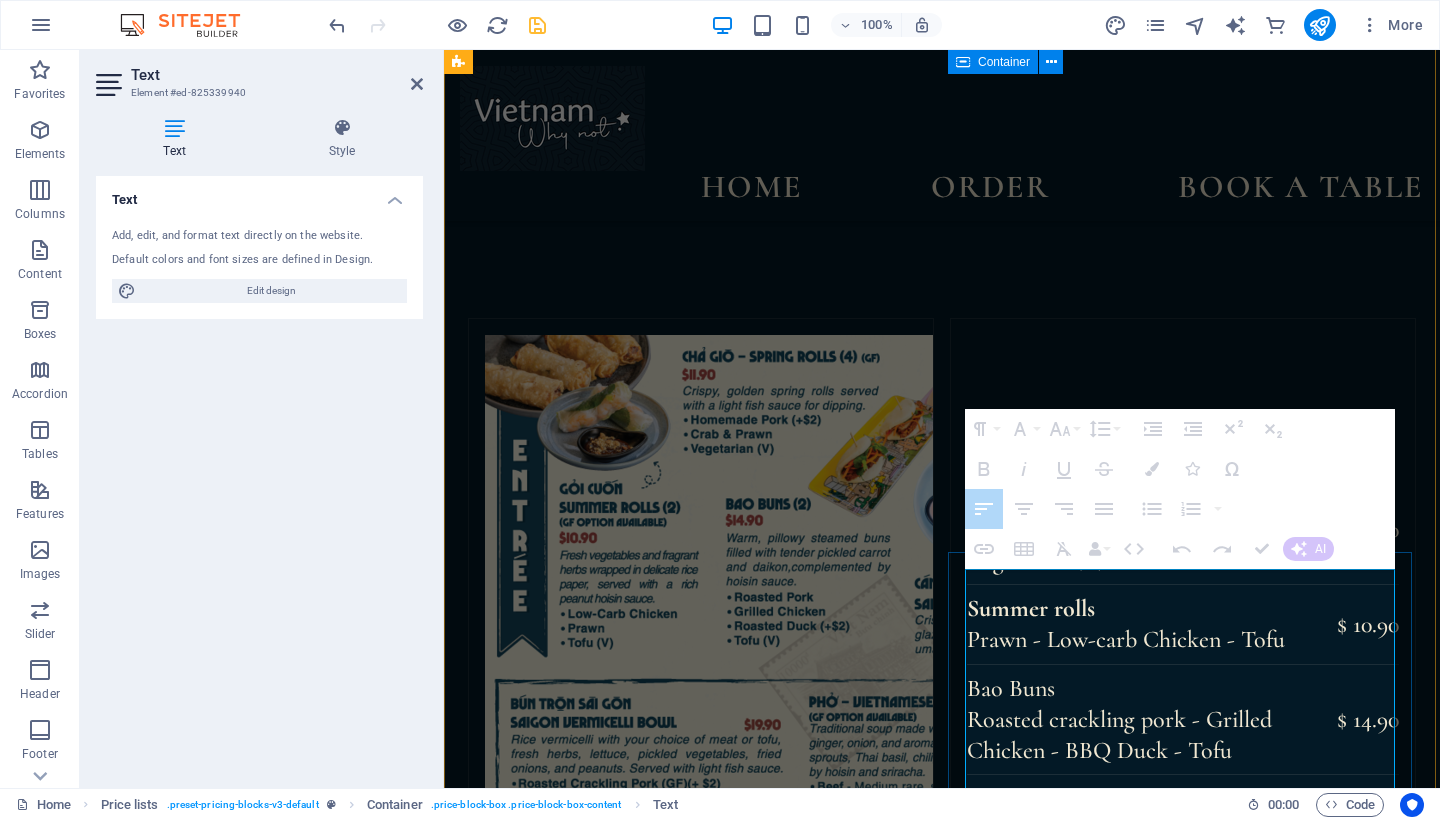 drag, startPoint x: 1200, startPoint y: 763, endPoint x: 1016, endPoint y: 656, distance: 212.84972 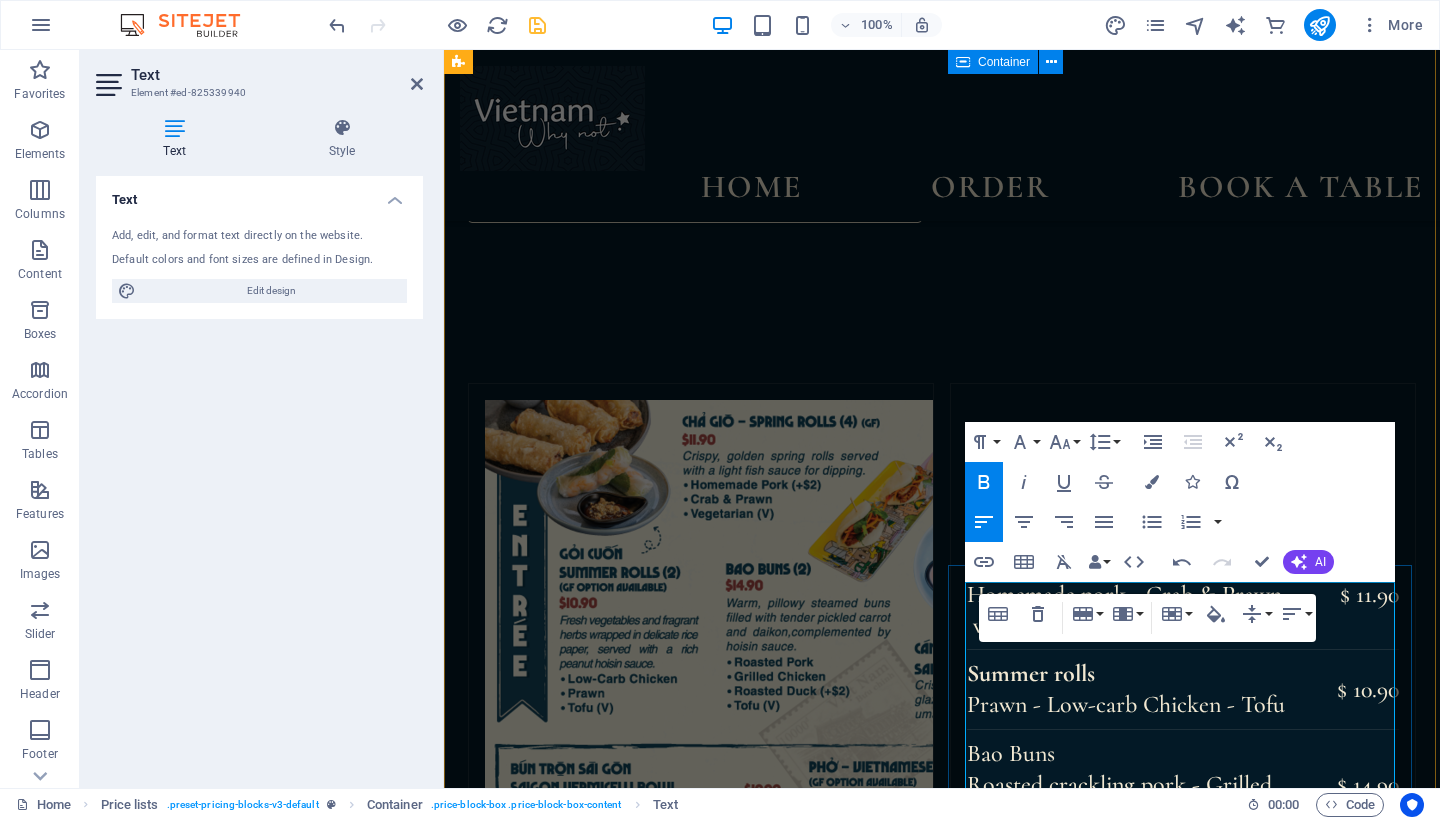 scroll, scrollTop: 2379, scrollLeft: 0, axis: vertical 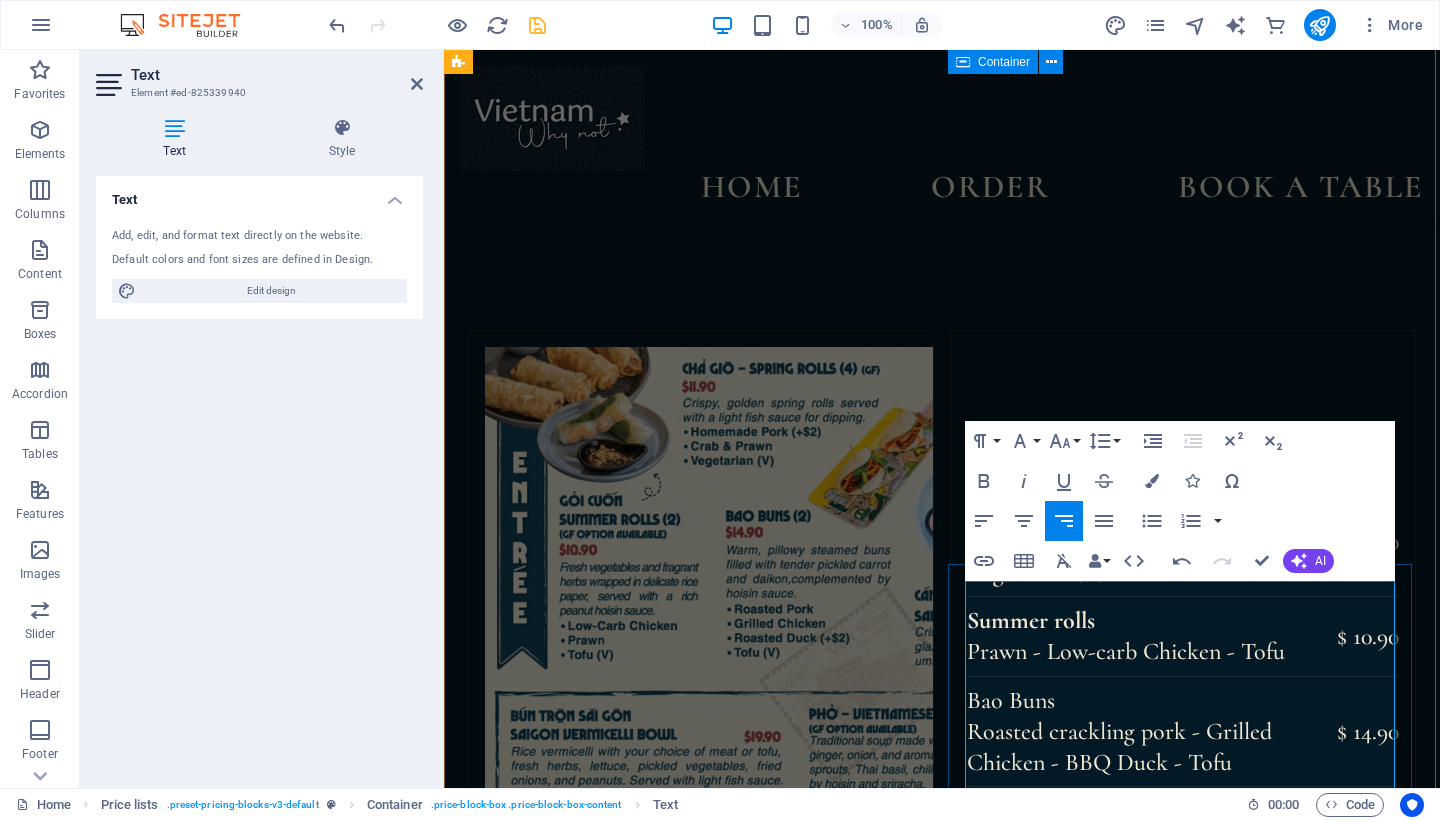 click on "$ 10" at bounding box center [1366, 2151] 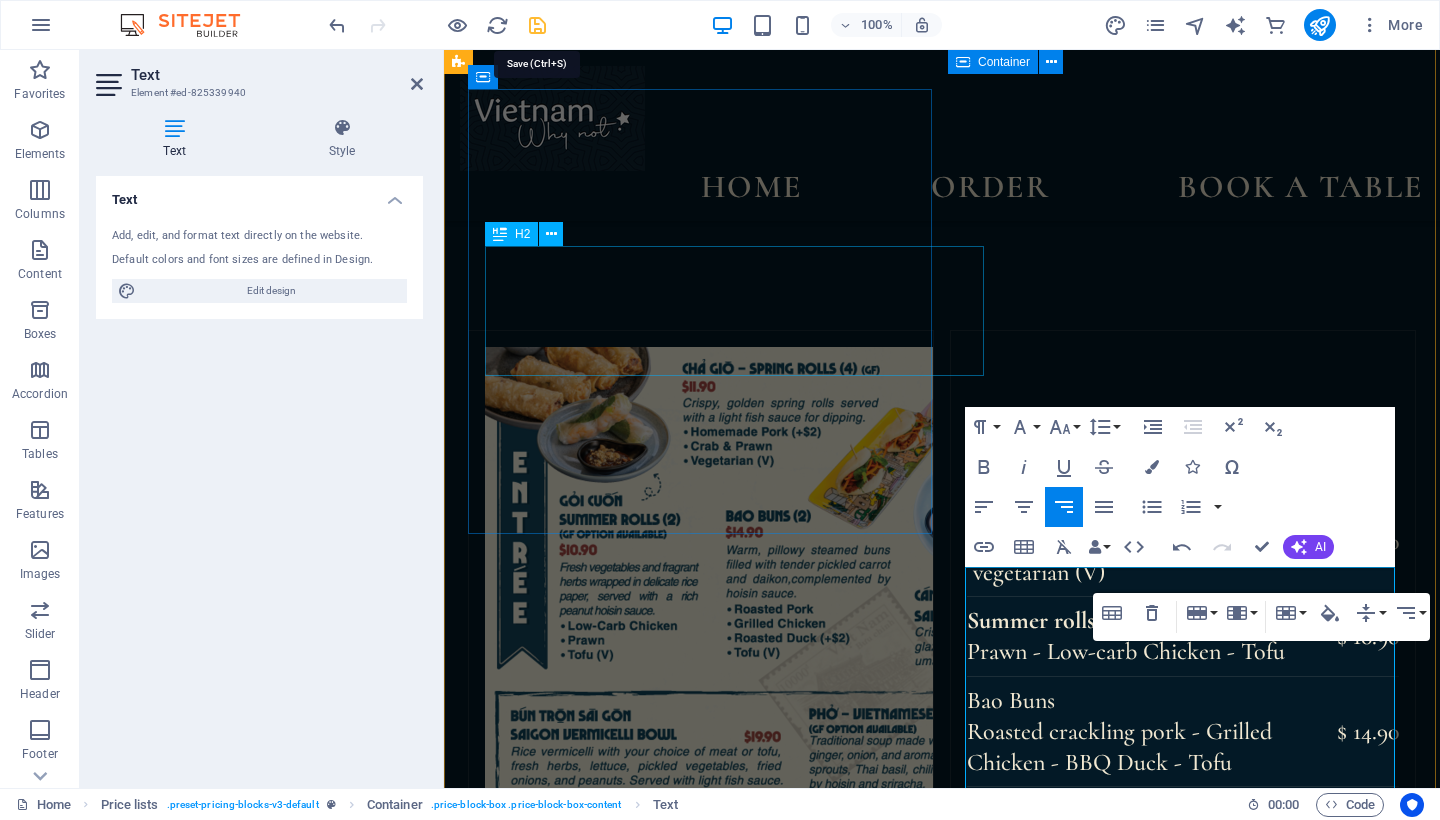click at bounding box center (537, 25) 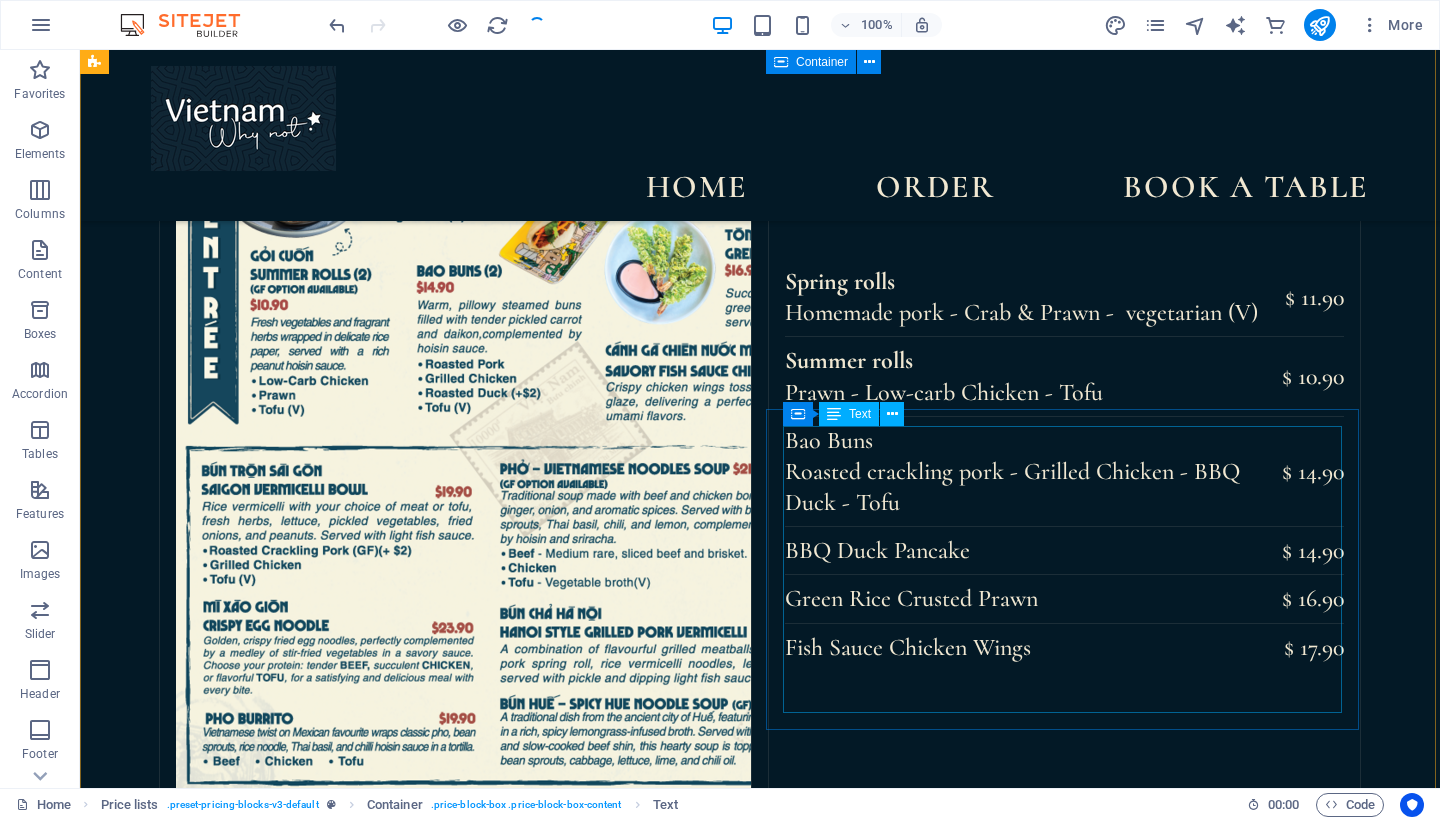 scroll, scrollTop: 2387, scrollLeft: 0, axis: vertical 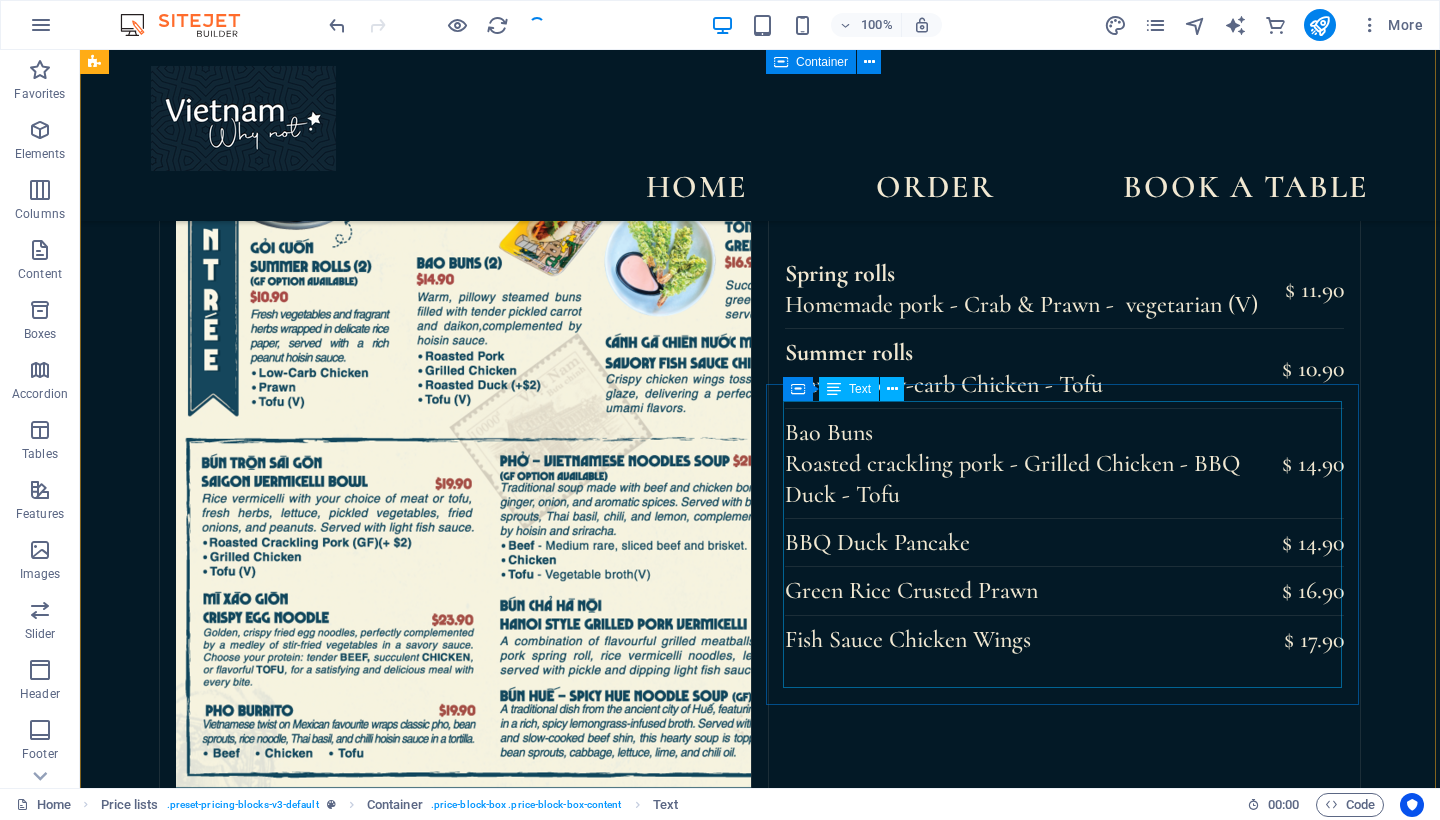 click on "Lorem ipsum dolor sit amet, consectetur. $ 10 Grilled Scallop & Prawn Hot Plate $ 34.90 Chargrilled Pork Cutlet $ 24.90 Grilled Baby Octopus $ 26.90 Grilled Prawn $ 26.90 Grilled Barramundi $ 28.90" at bounding box center (1010, 1846) 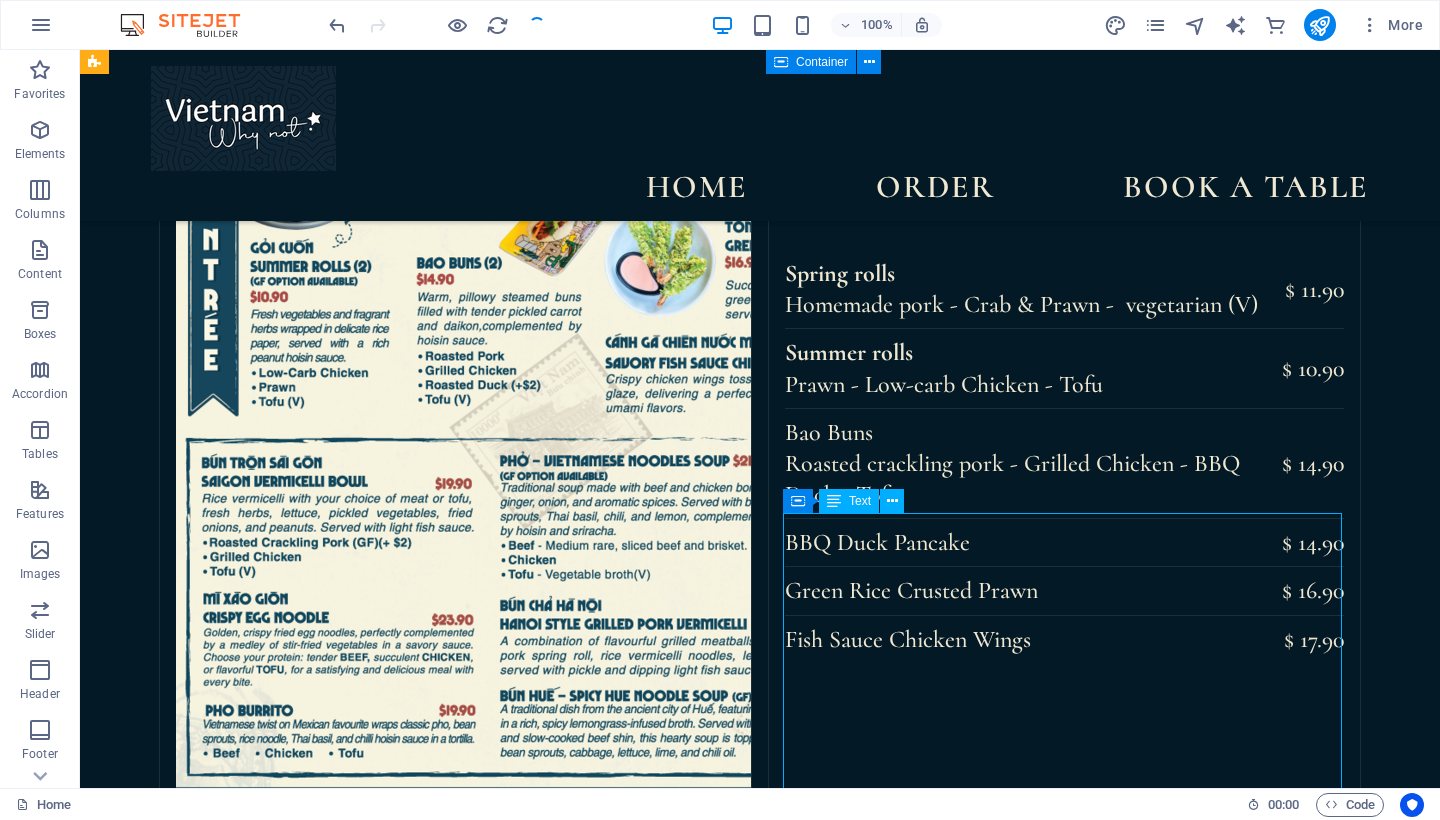 scroll, scrollTop: 2292, scrollLeft: 0, axis: vertical 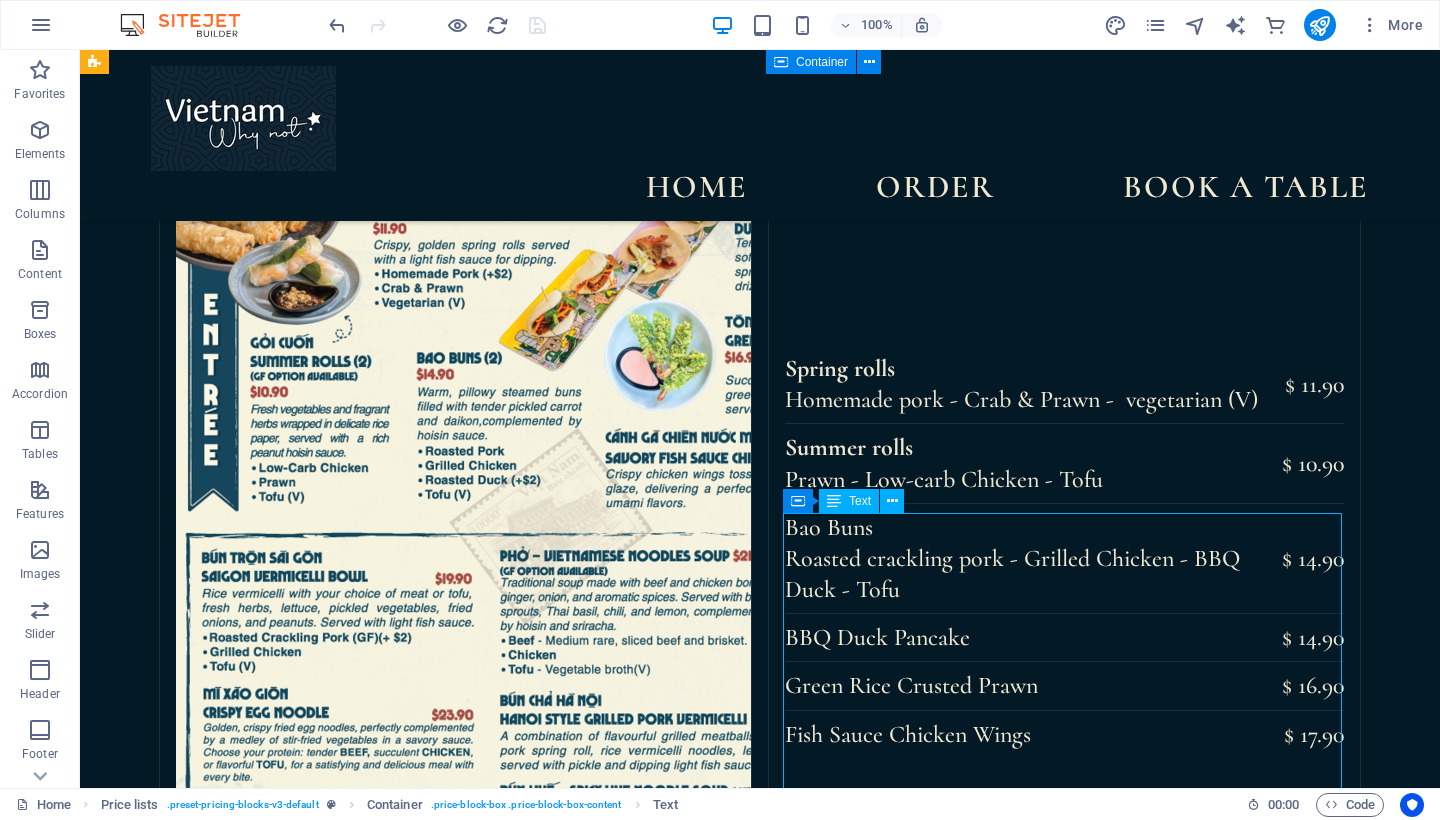click on "Lorem ipsum dolor sit amet, consectetur. $ 10 Grilled Scallop & Prawn Hot Plate $ 34.90 Chargrilled Pork Cutlet $ 24.90 Grilled Baby Octopus $ 26.90 Grilled Prawn $ 26.90 Grilled Barramundi $ 28.90" at bounding box center [1010, 1941] 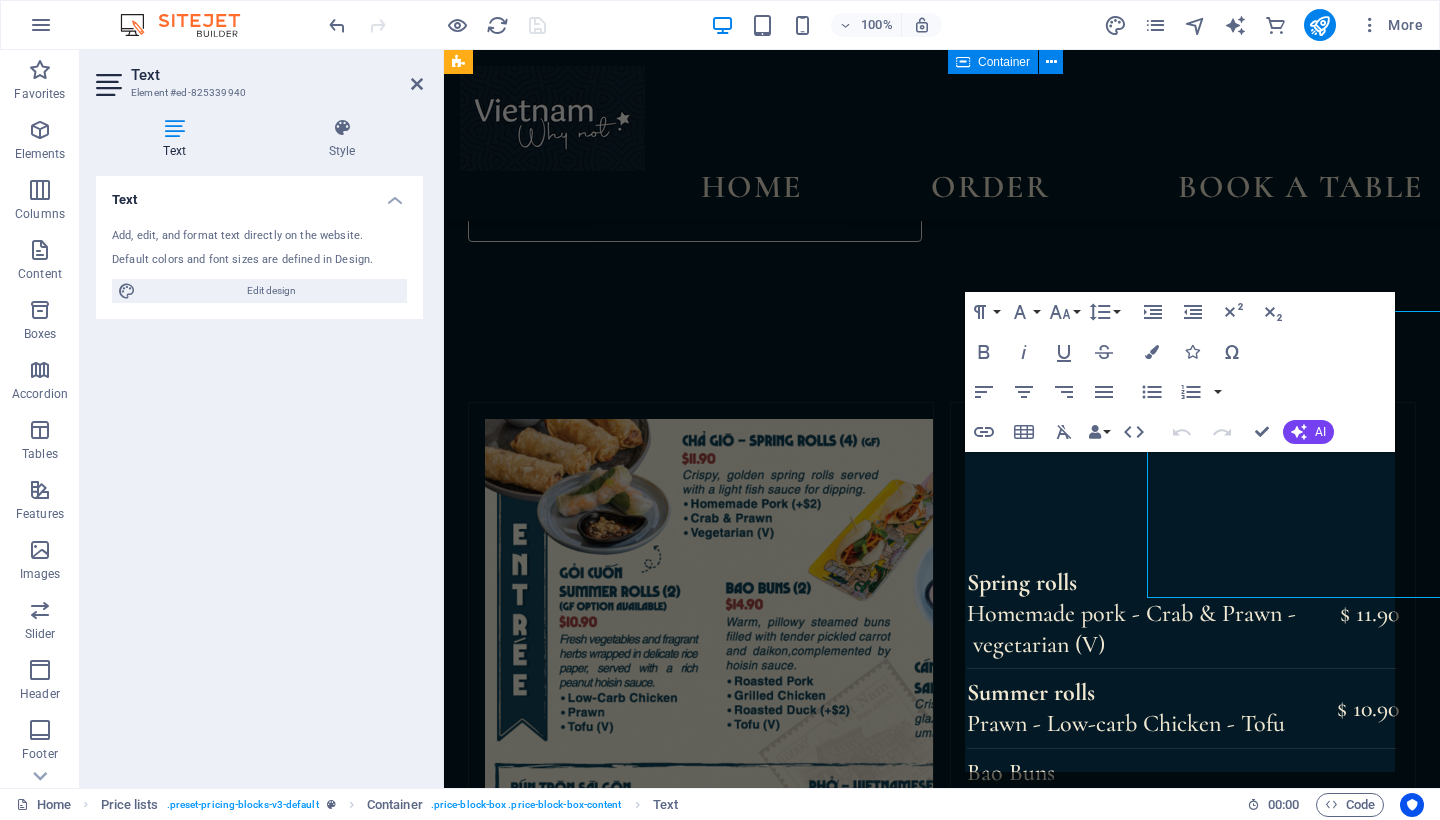 click on "Lorem ipsum dolor sit amet, consectetur." at bounding box center [1150, 2158] 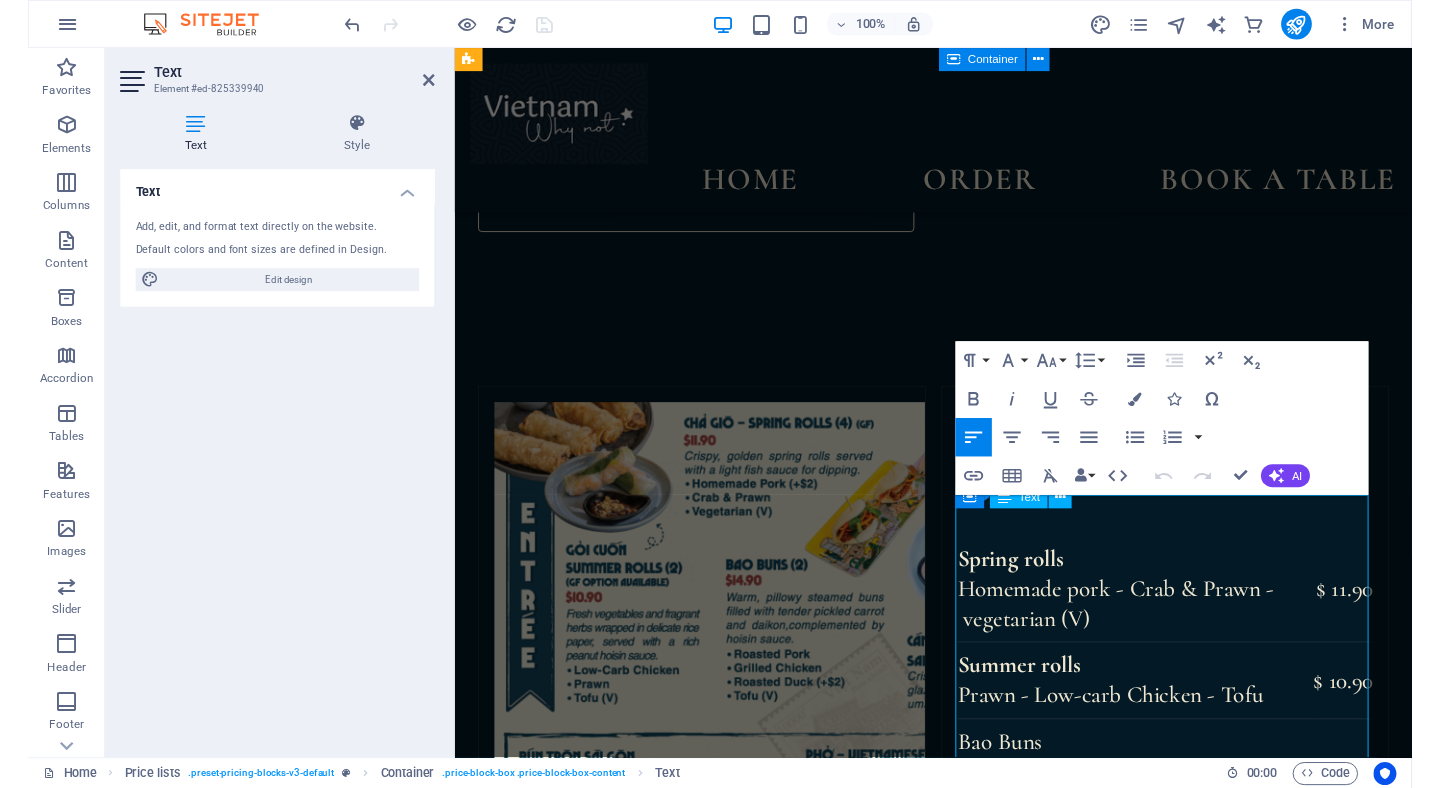 scroll, scrollTop: 2431, scrollLeft: 0, axis: vertical 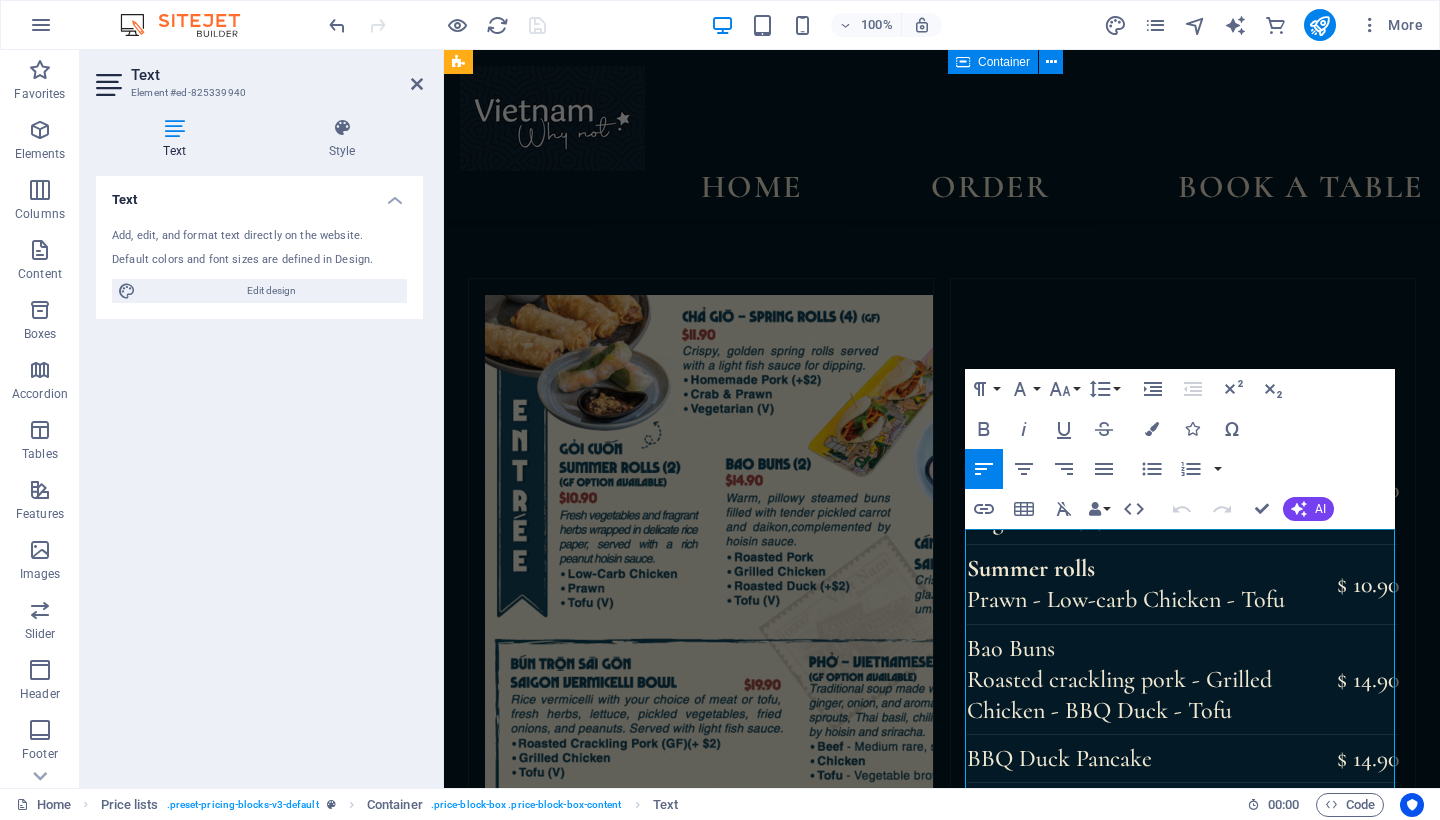 type 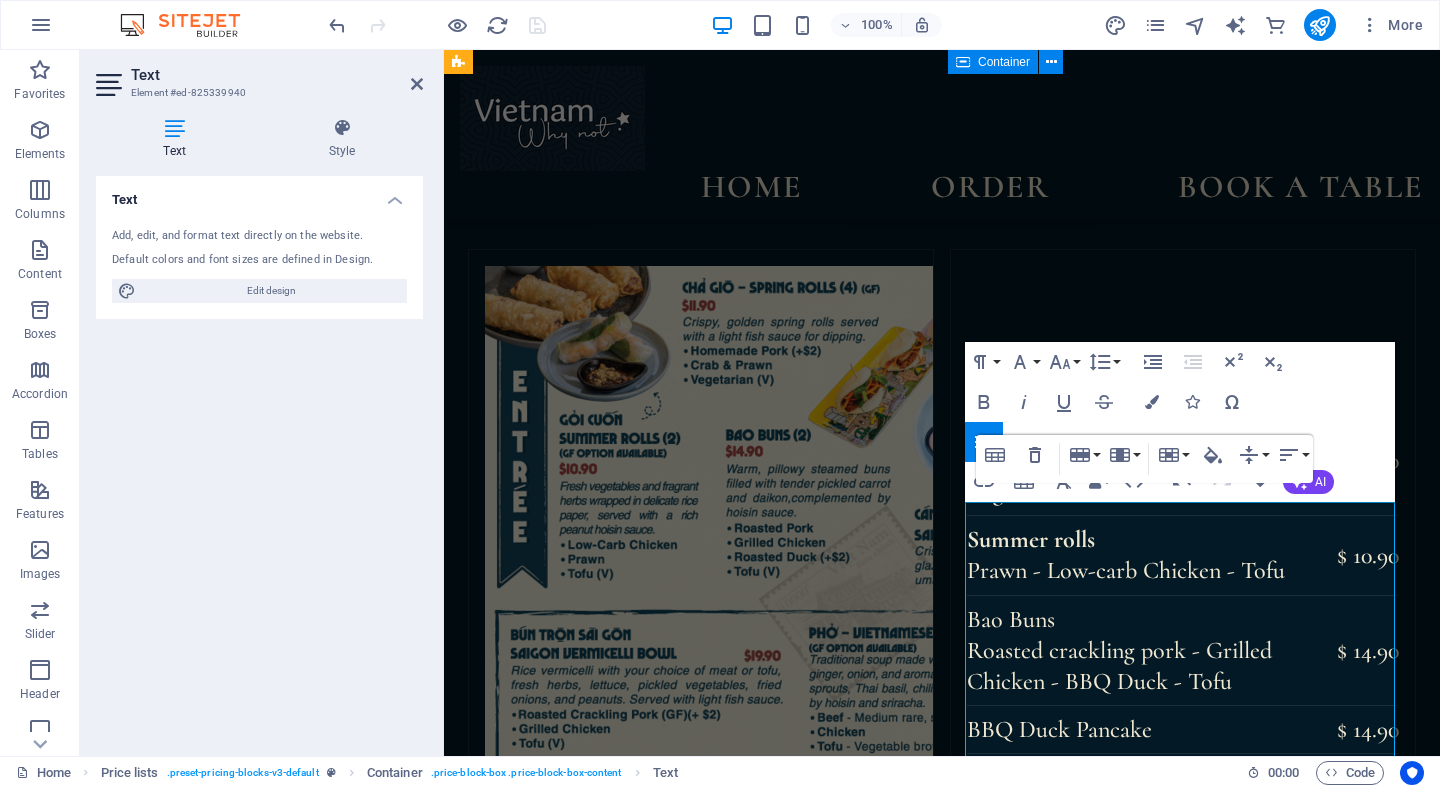 click on "$ 10" at bounding box center (1328, 1991) 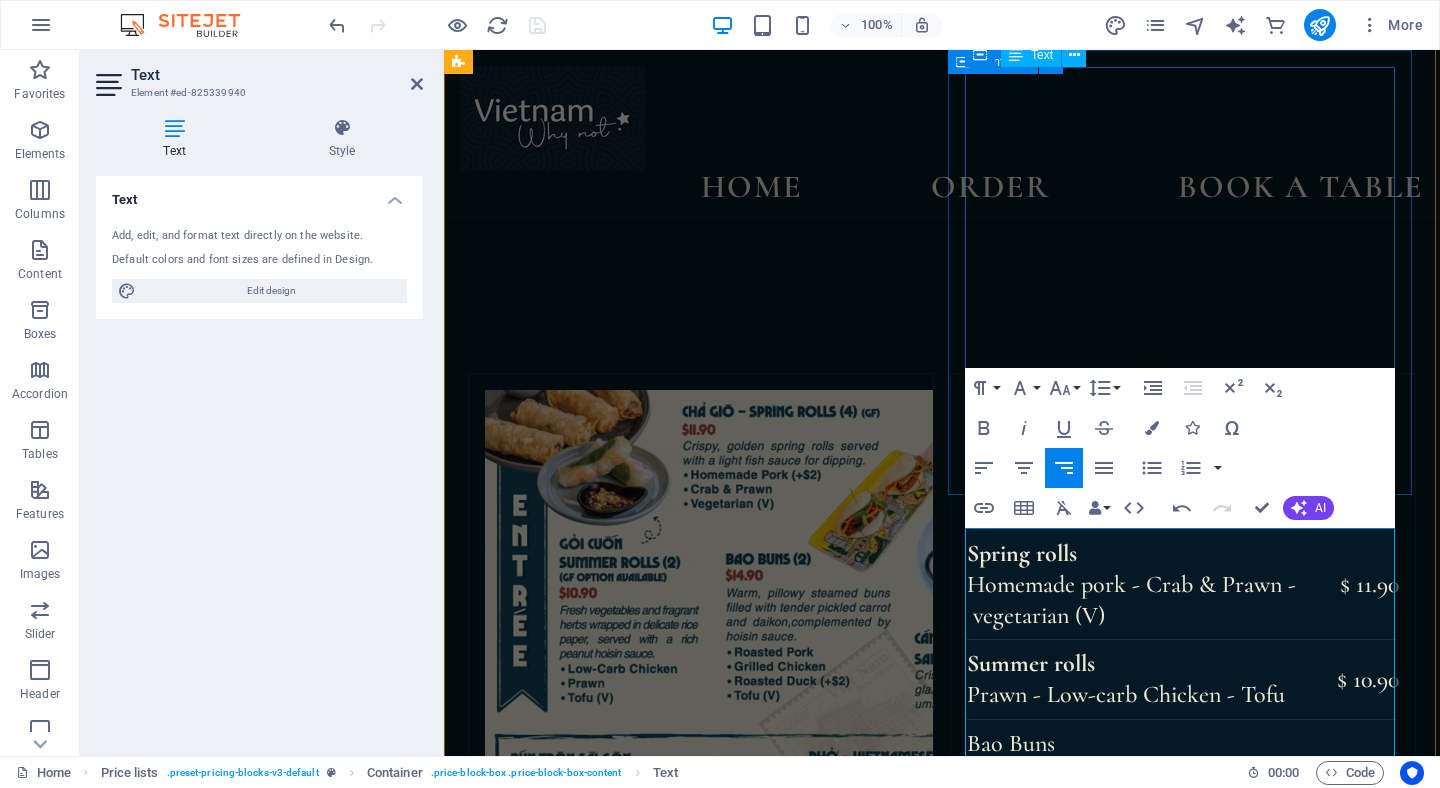 scroll, scrollTop: 2405, scrollLeft: 0, axis: vertical 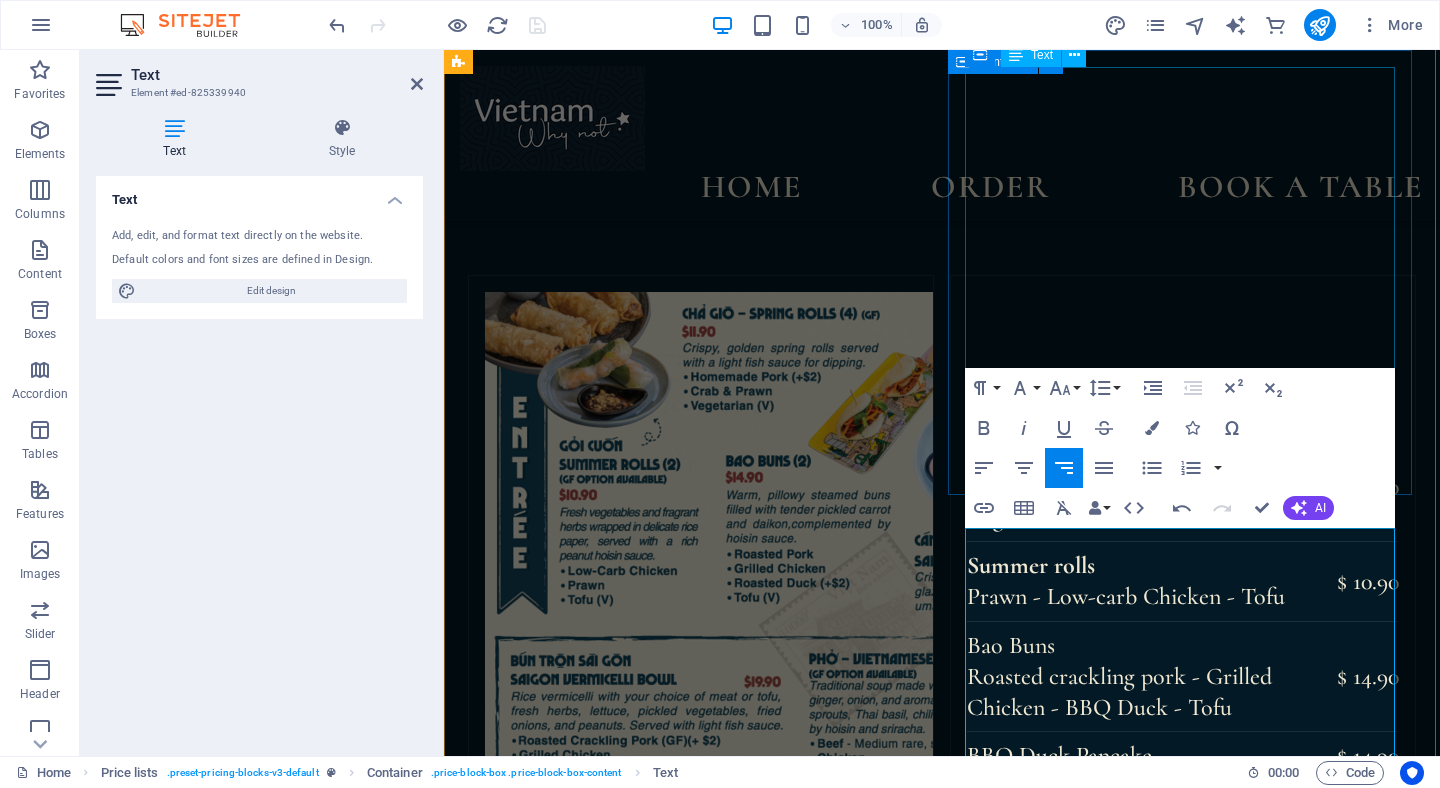 click on "Vietnamese Pancake $ 23.90 Caramelized Claypot Chicken - Eggplant & Tofu $ 22.90 Chicken or Tofu Curry $ 22.90 Vietnamese Satay Chicken - Prawn - Tofu $ 23.90 Lorem ipsum dolor sit amet, consectetur. $ 10 Lorem ipsum dolor sit amet, consectetur. $ 10" at bounding box center [1183, 1735] 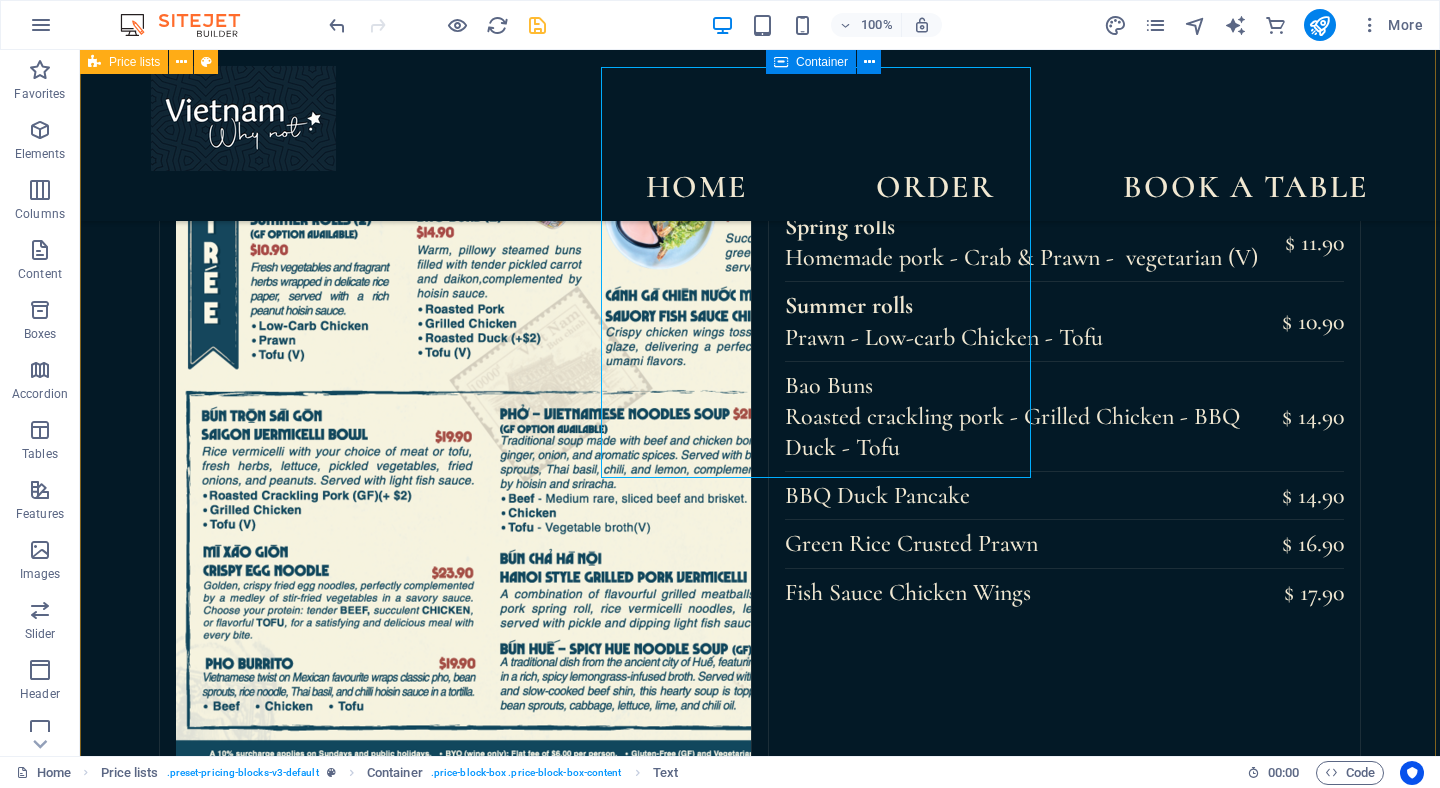 click on "Spring rolls Homemade pork - Crab & Prawn - vegetarian (V) $ 11.90 Summer rolls Prawn - Low-carb Chicken - Tofu $ 10.90 Bao Buns Roasted crackling pork - Grilled Chicken - BBQ Duck - Tofu $ 14.90 BBQ Duck Pancake $ 14.90 Green Rice Crusted Prawn $ 16.90 Fish Sauce Chicken Wings $ 17.90 Headline Pho - Noodle Soup Beef - Chicken - Tofu (Vegetable broth) $ 21.90 Saigon Vermicelli Bowl Roasted Crackling Pork (GF) - Grilled Chicken - Tofu $ 19.90 Crispy Egg Noodle $ 23.90 Hanoi Style Grilled Pork Vermicelli $ 23.90 Hue - Spicy Beef Noodle Soup $ 24.90 Pho Burrito $ 19.90 Headline Vietnamese Pancake $ 23.90 Caramelized Claypot Chicken - Eggplant & Tofu $ 22.90 Chicken or Tofu Curry $ 22.90 Vietnamese Satay Chicken - Prawn - Tofu $ 23.90 Lorem ipsum dolor sit amet, consectetur. $ 10 Lorem ipsum dolor sit amet, consectetur. $ 10 Headline Lemongrass Beef Sizzler $ 28.90 Grilled Scallop & Prawn Hot Plate $ 34.90 Chargrilled Pork Cutlet $ 24.90 Grilled Baby Octopus $ 26.90 Grilled Prawn $ 26.90 Grilled Barramundi" at bounding box center [760, 1335] 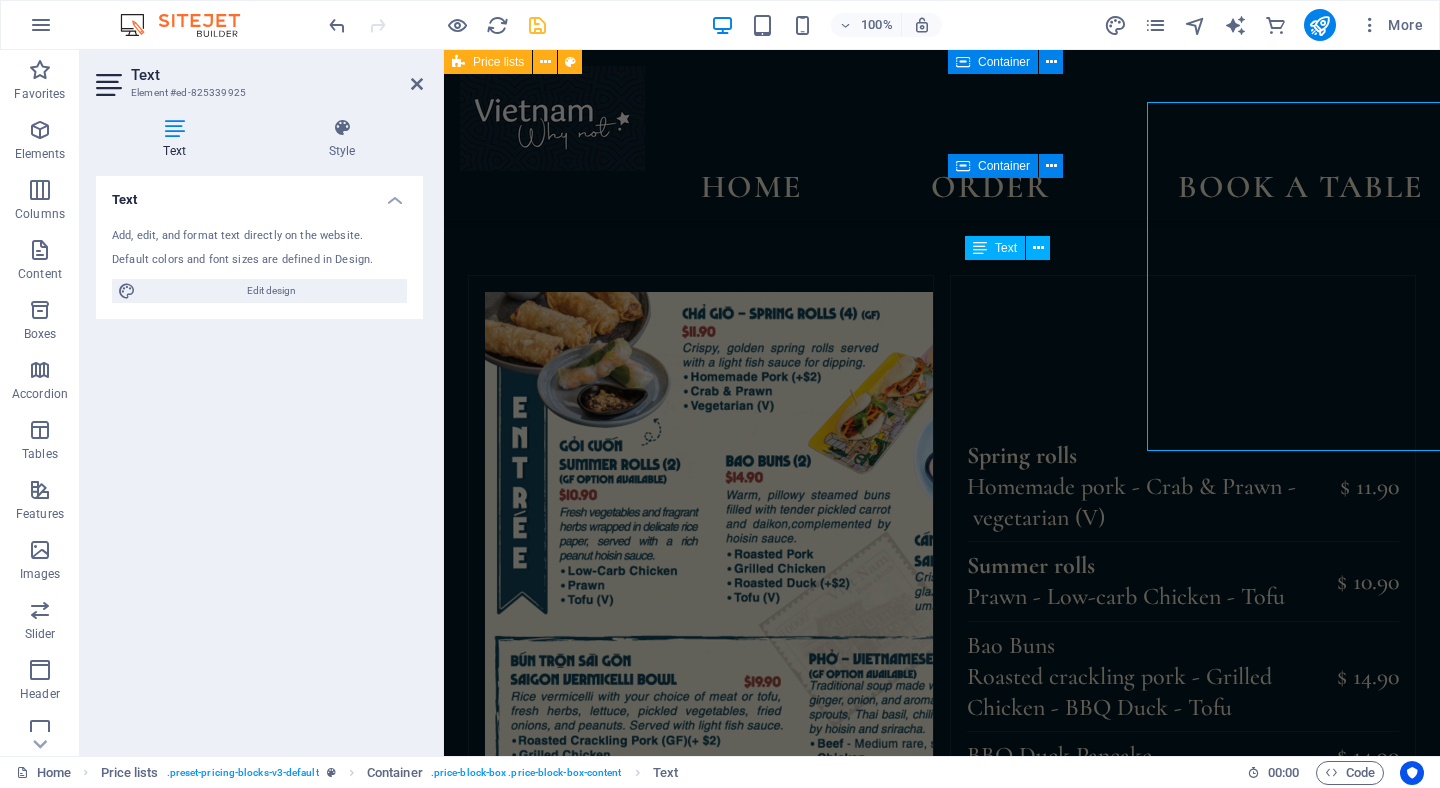scroll, scrollTop: 2277, scrollLeft: 0, axis: vertical 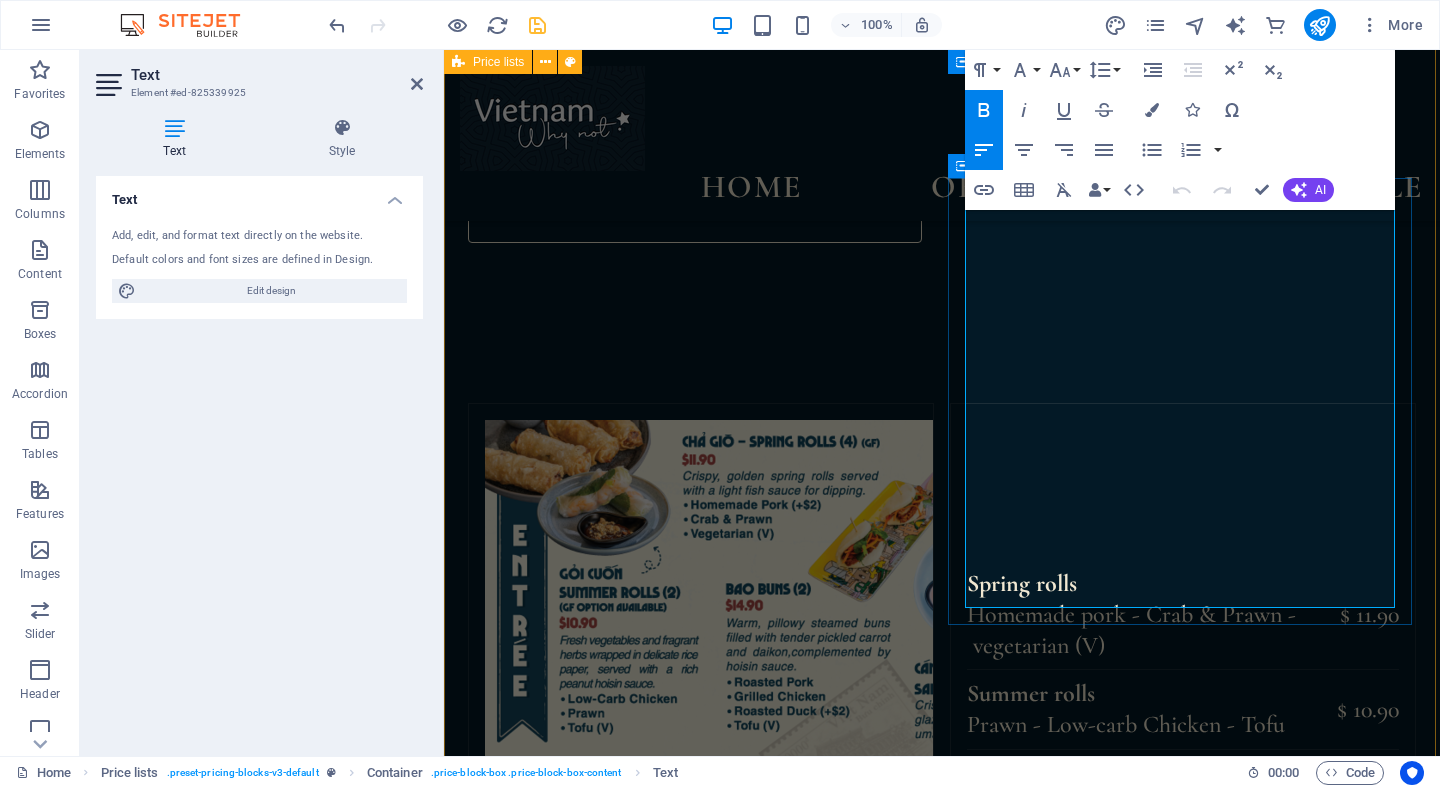 click on "Lorem ipsum dolor sit amet, consectetur." at bounding box center (1151, 1951) 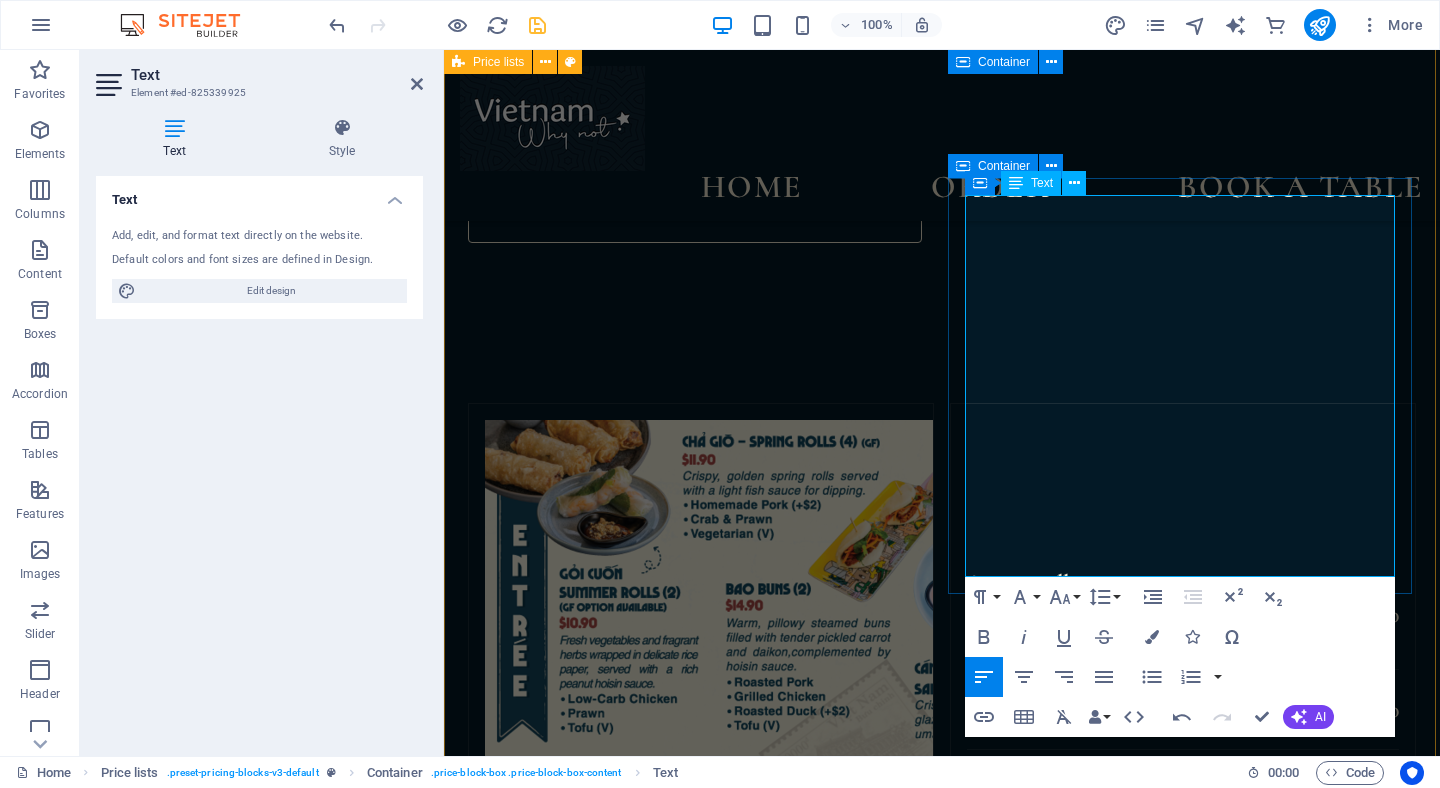 type 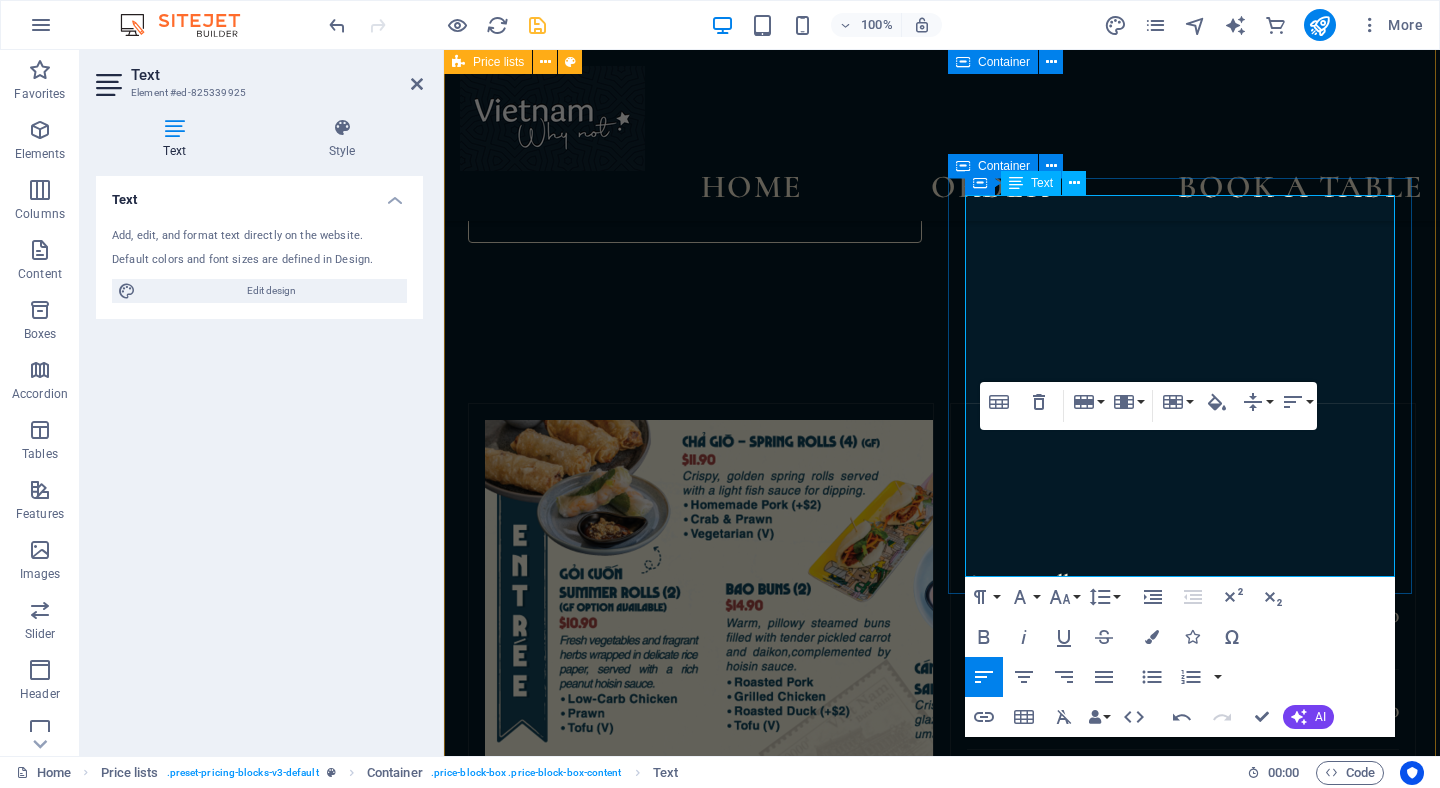 click on "$ 10" at bounding box center [1367, 1937] 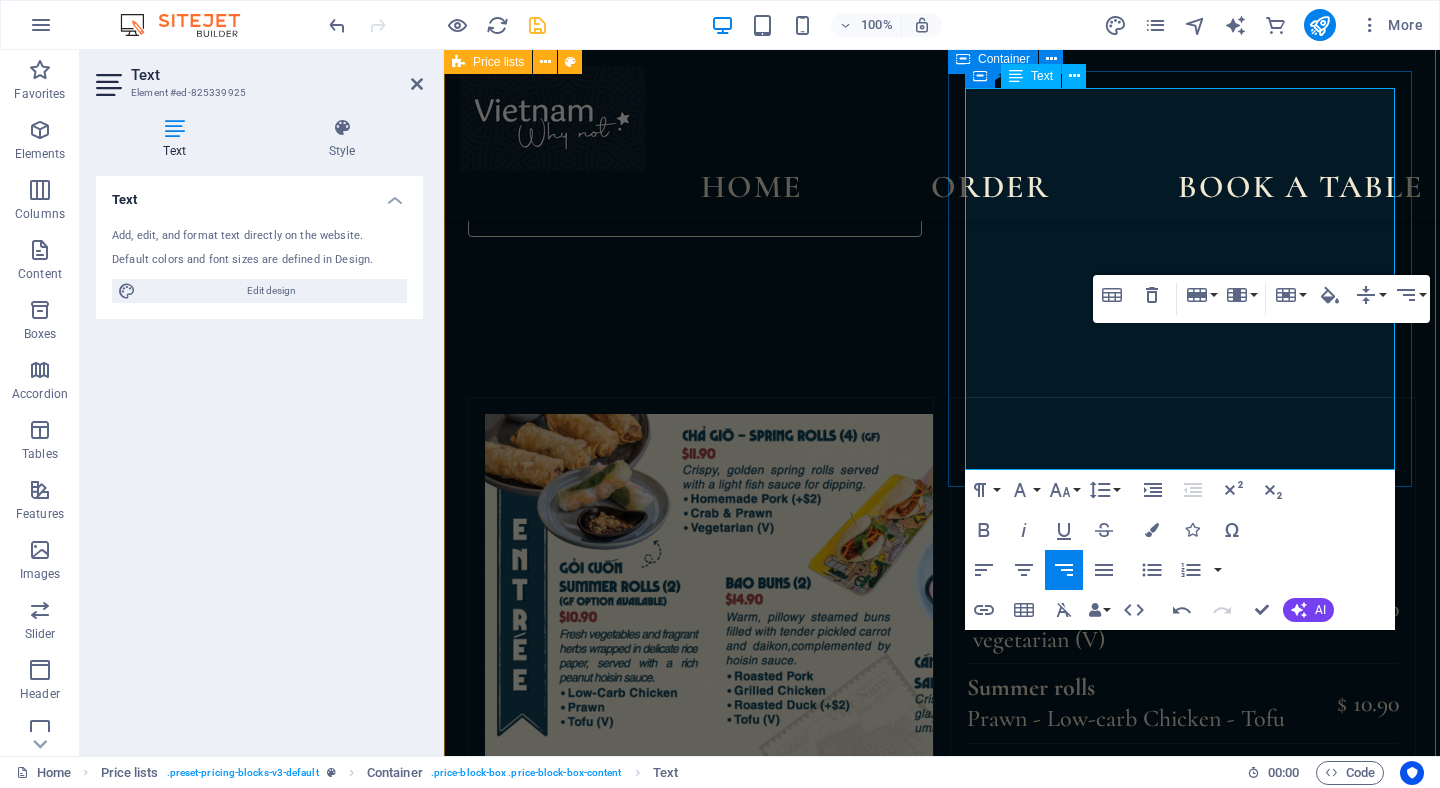 scroll, scrollTop: 2391, scrollLeft: 0, axis: vertical 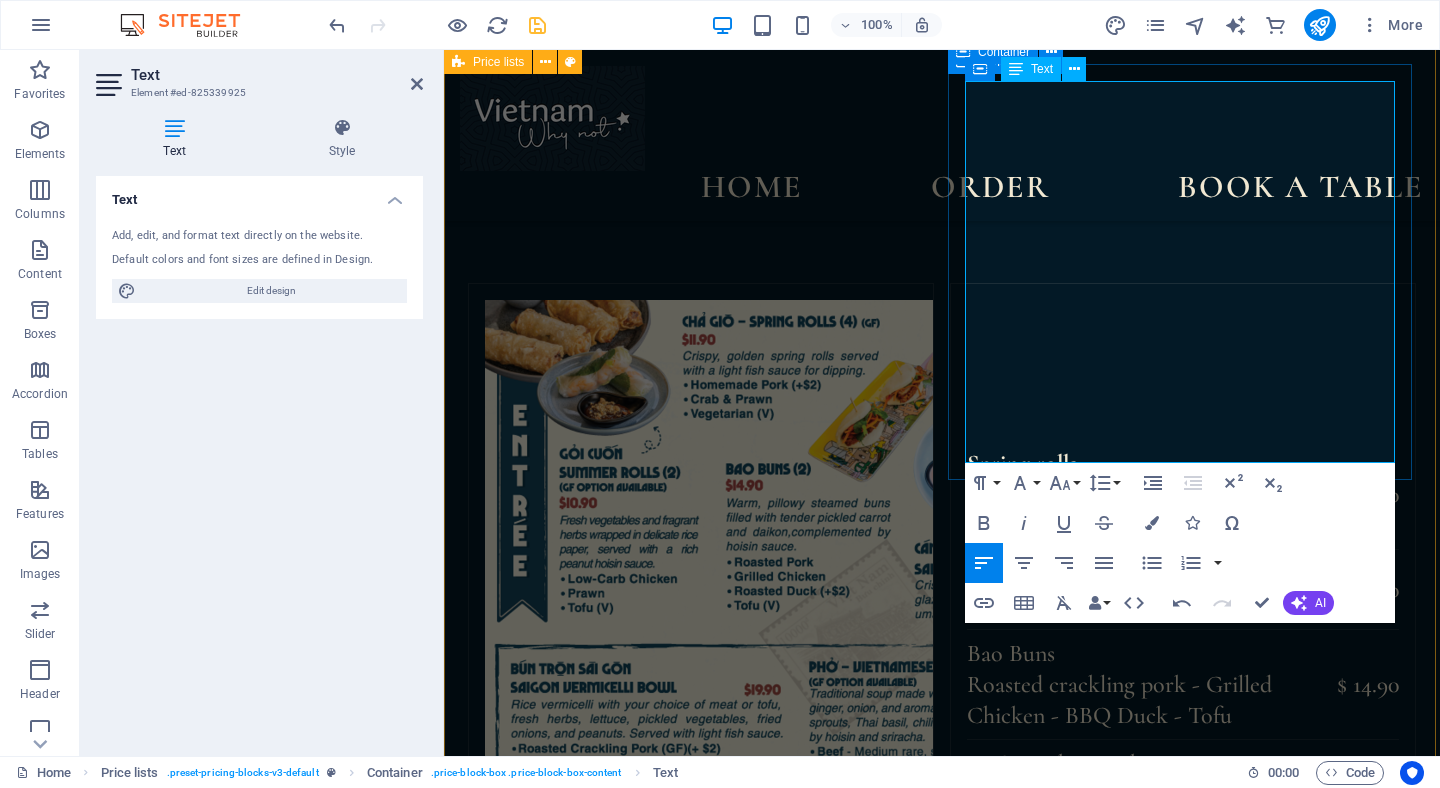 click on "Lorem ipsum dolor sit amet, consectetur." at bounding box center [1151, 1880] 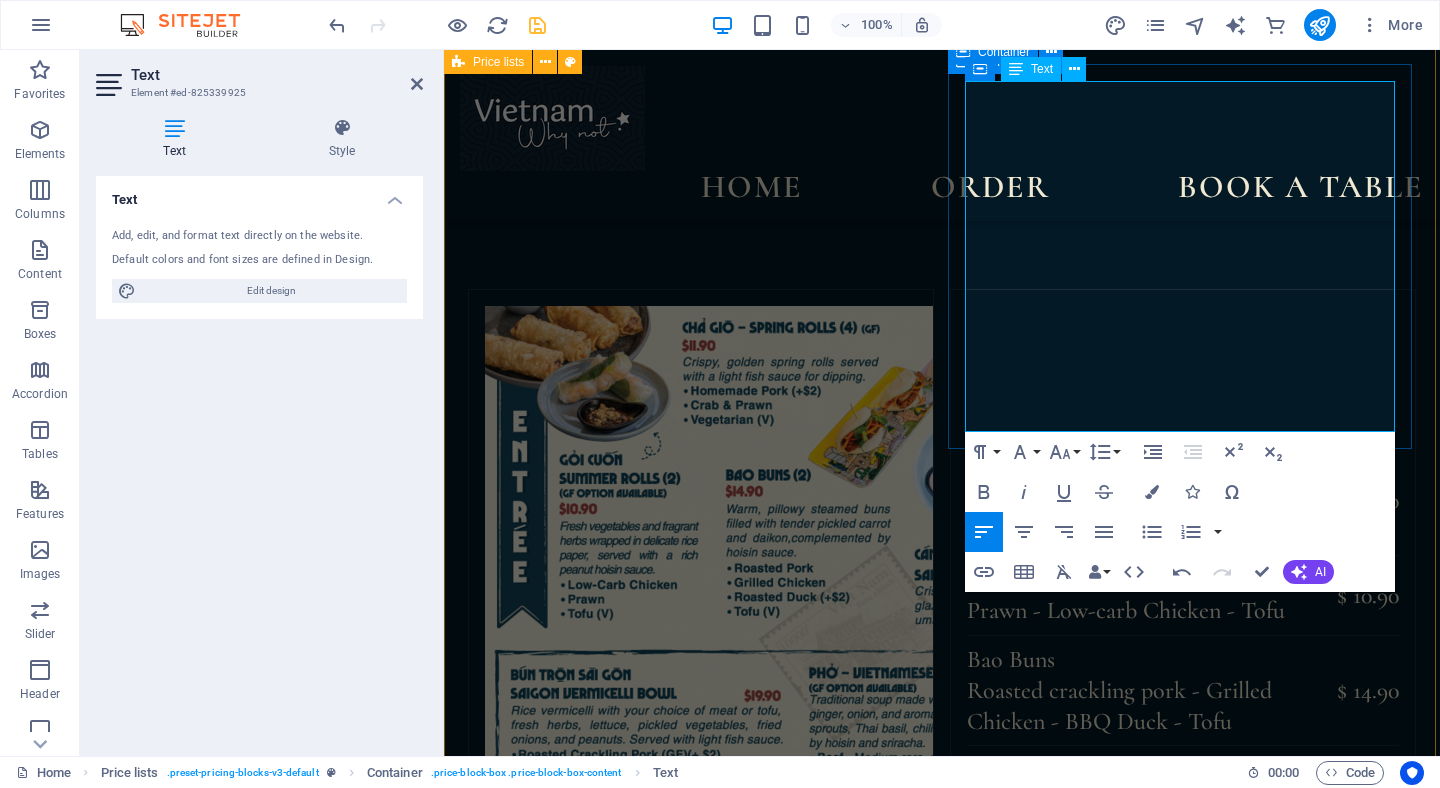 click on "$ 10" at bounding box center [1277, 1871] 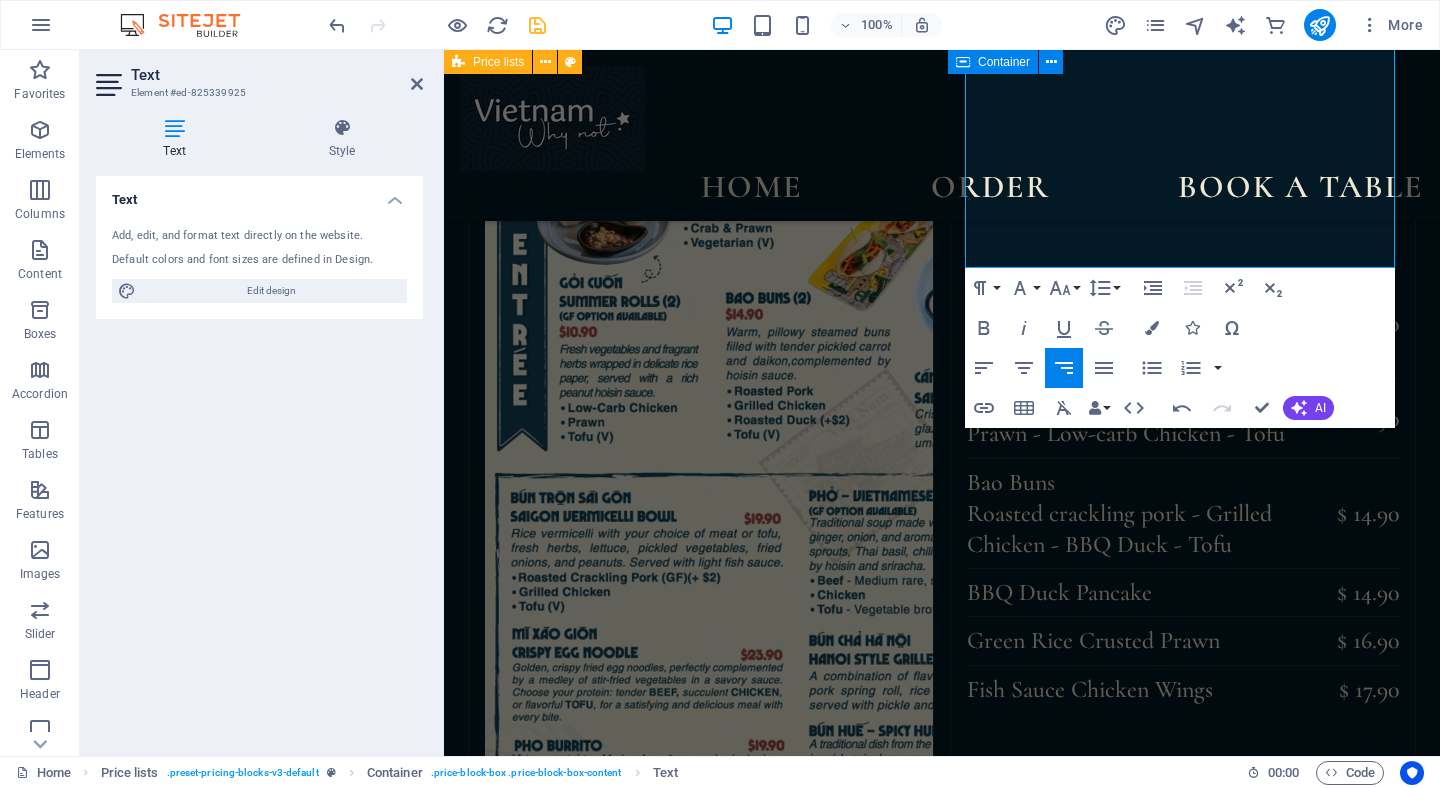 scroll, scrollTop: 2555, scrollLeft: 0, axis: vertical 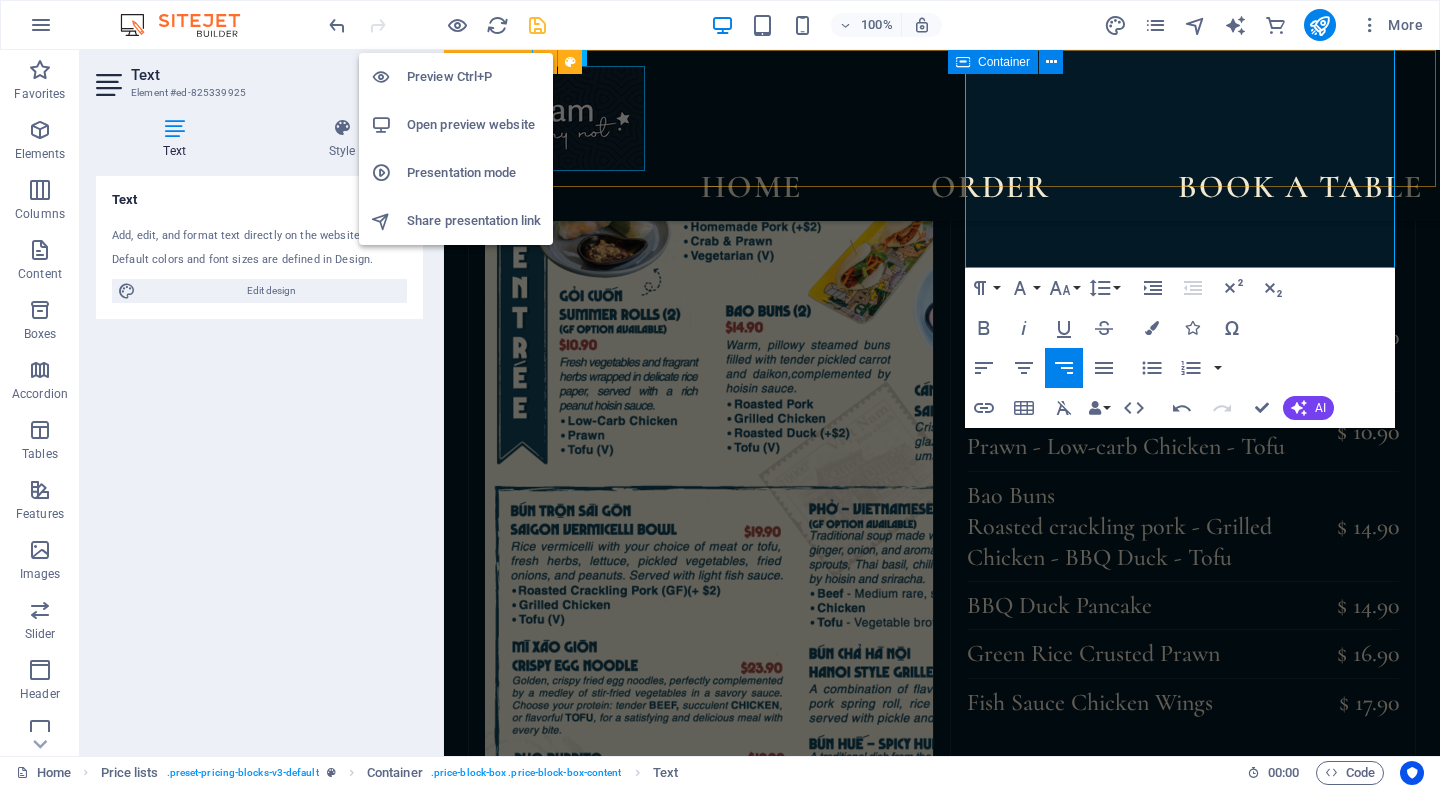 click at bounding box center [537, 25] 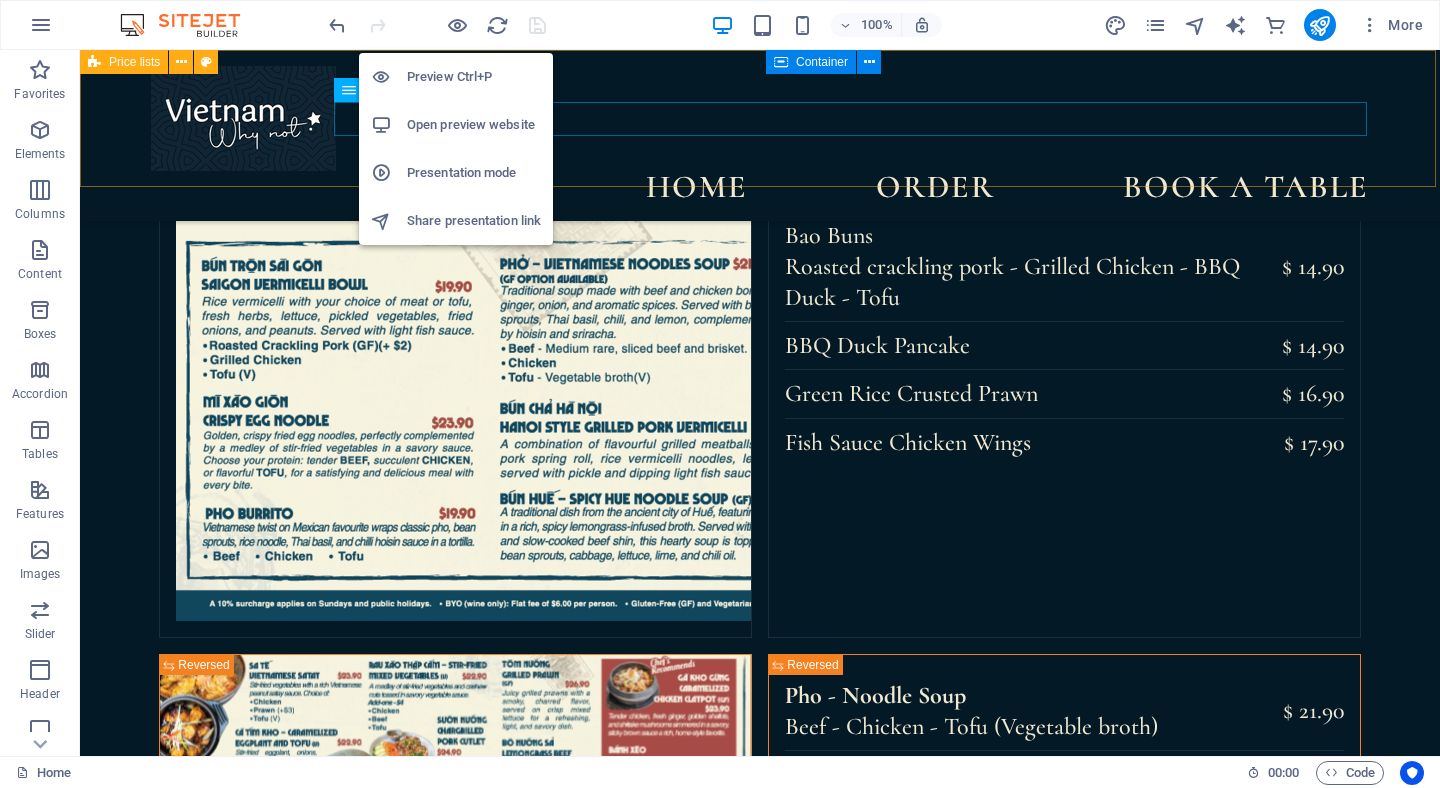 click on "Open preview website" at bounding box center (474, 125) 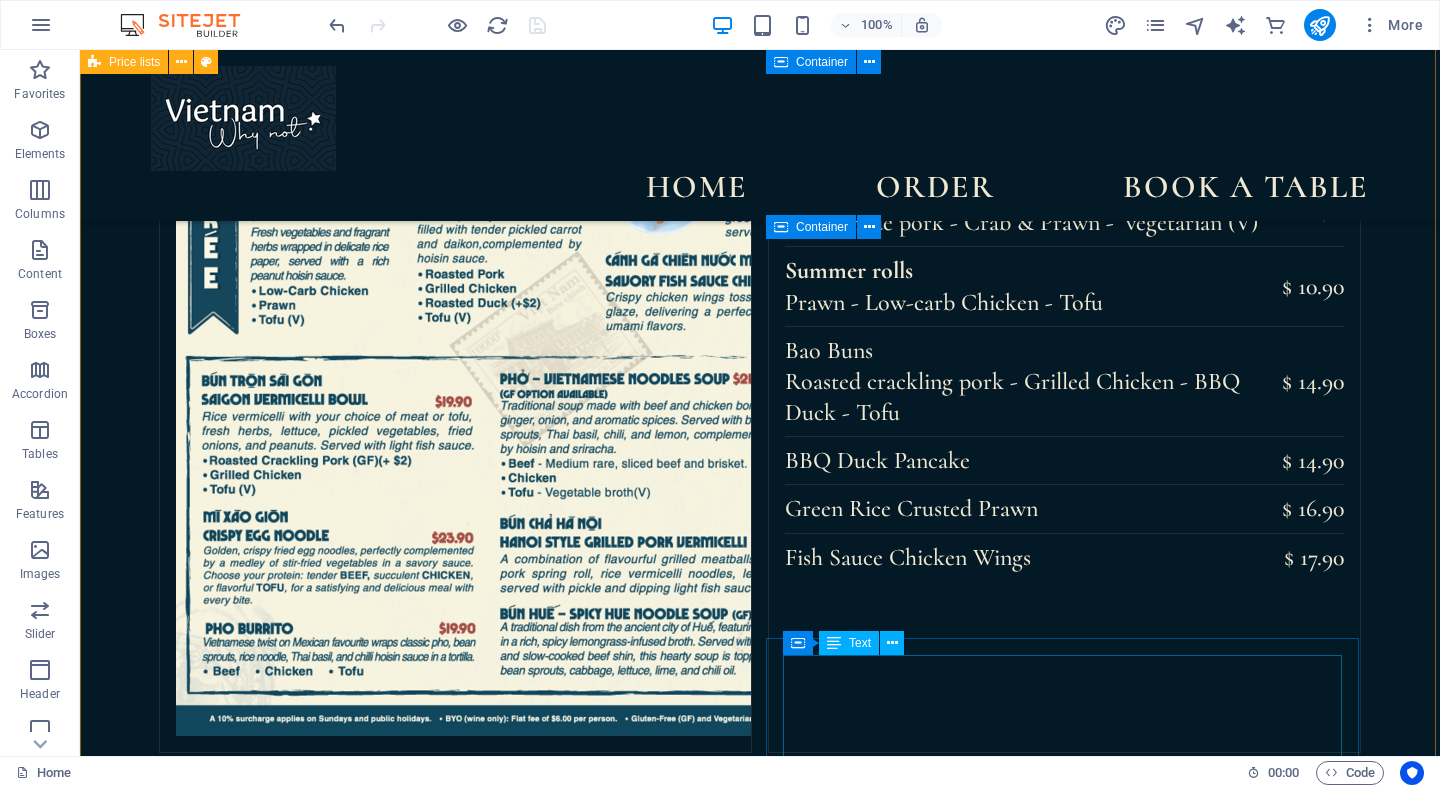 scroll, scrollTop: 2281, scrollLeft: 0, axis: vertical 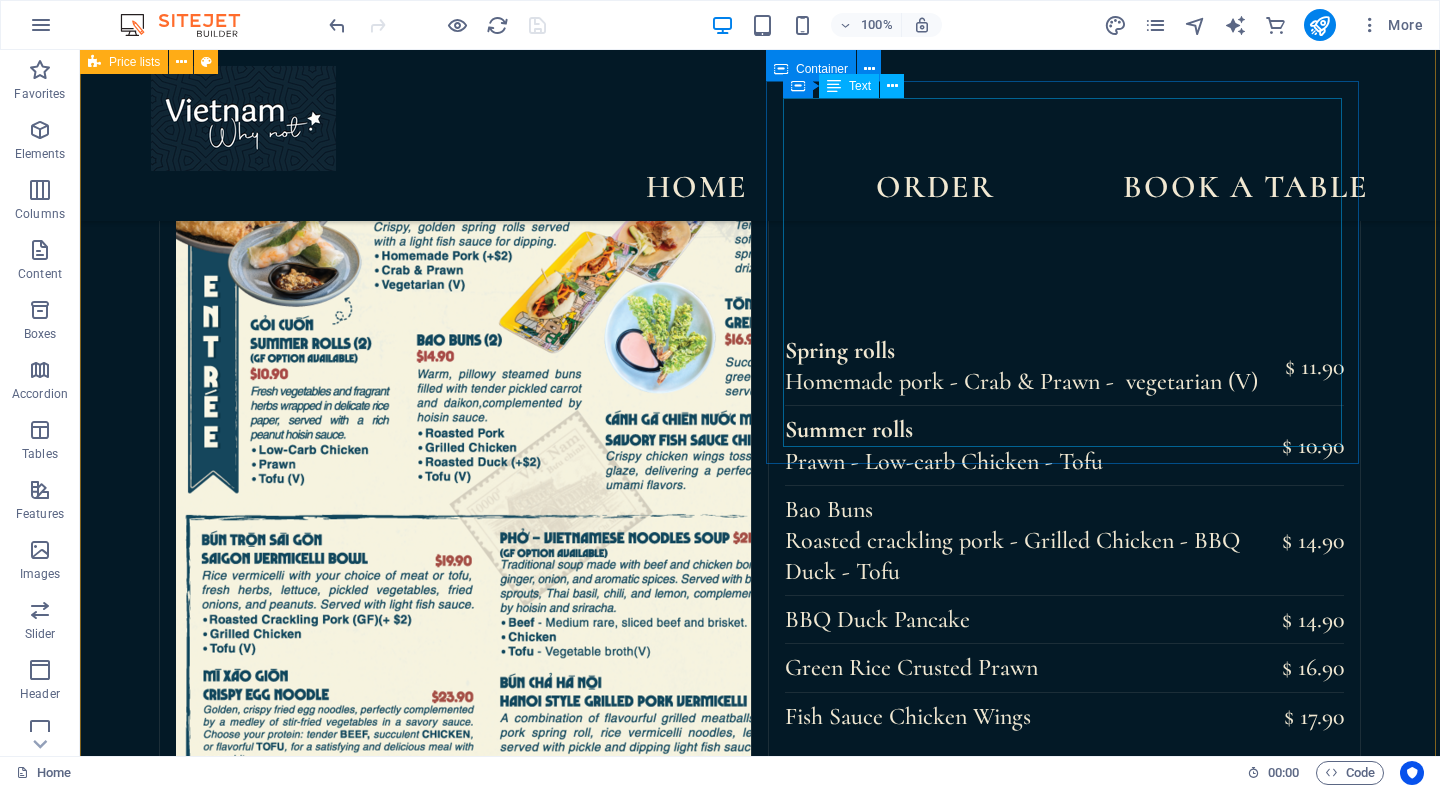 click on "[ITEM] $[PRICE] [ITEM] - [ITEM] $[PRICE] [ITEM] $[PRICE] [ITEM] $[PRICE] [ITEM] $[PRICE] [ITEM] $[PRICE]" at bounding box center (955, 1553) 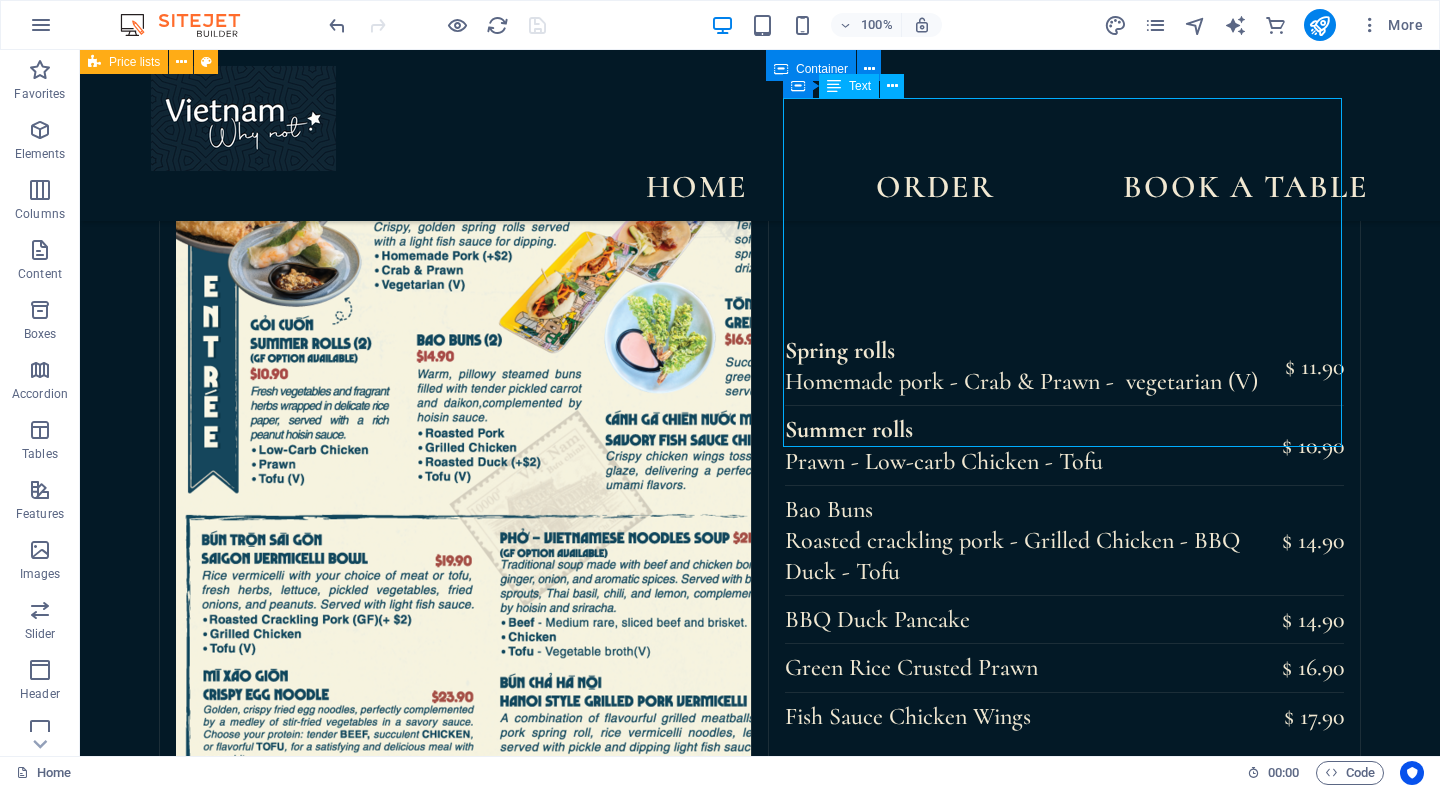 click on "[ITEM] $[PRICE] [ITEM] - [ITEM] $[PRICE] [ITEM] $[PRICE] [ITEM] $[PRICE] [ITEM] $[PRICE] [ITEM] $[PRICE]" at bounding box center [955, 1553] 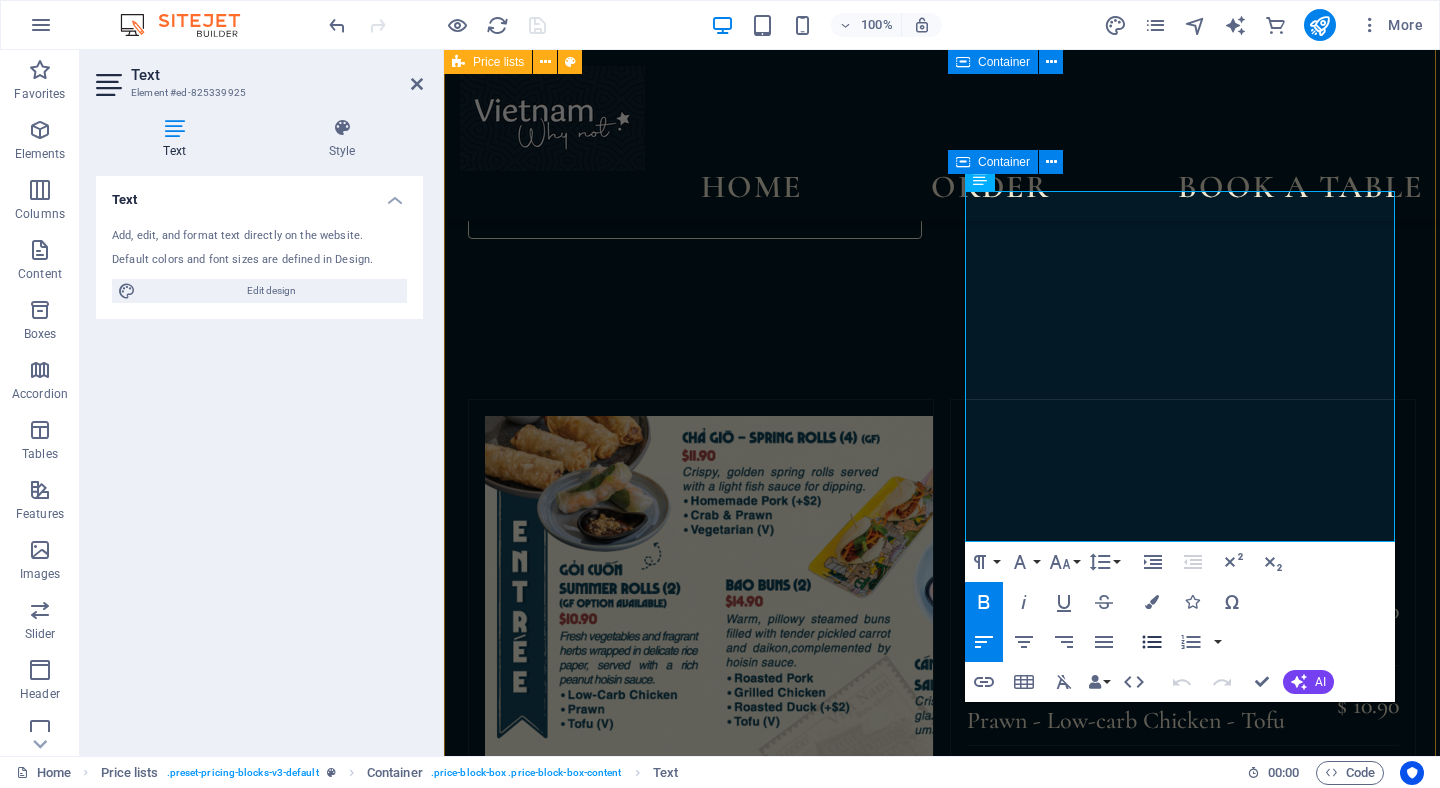 scroll, scrollTop: 69, scrollLeft: 0, axis: vertical 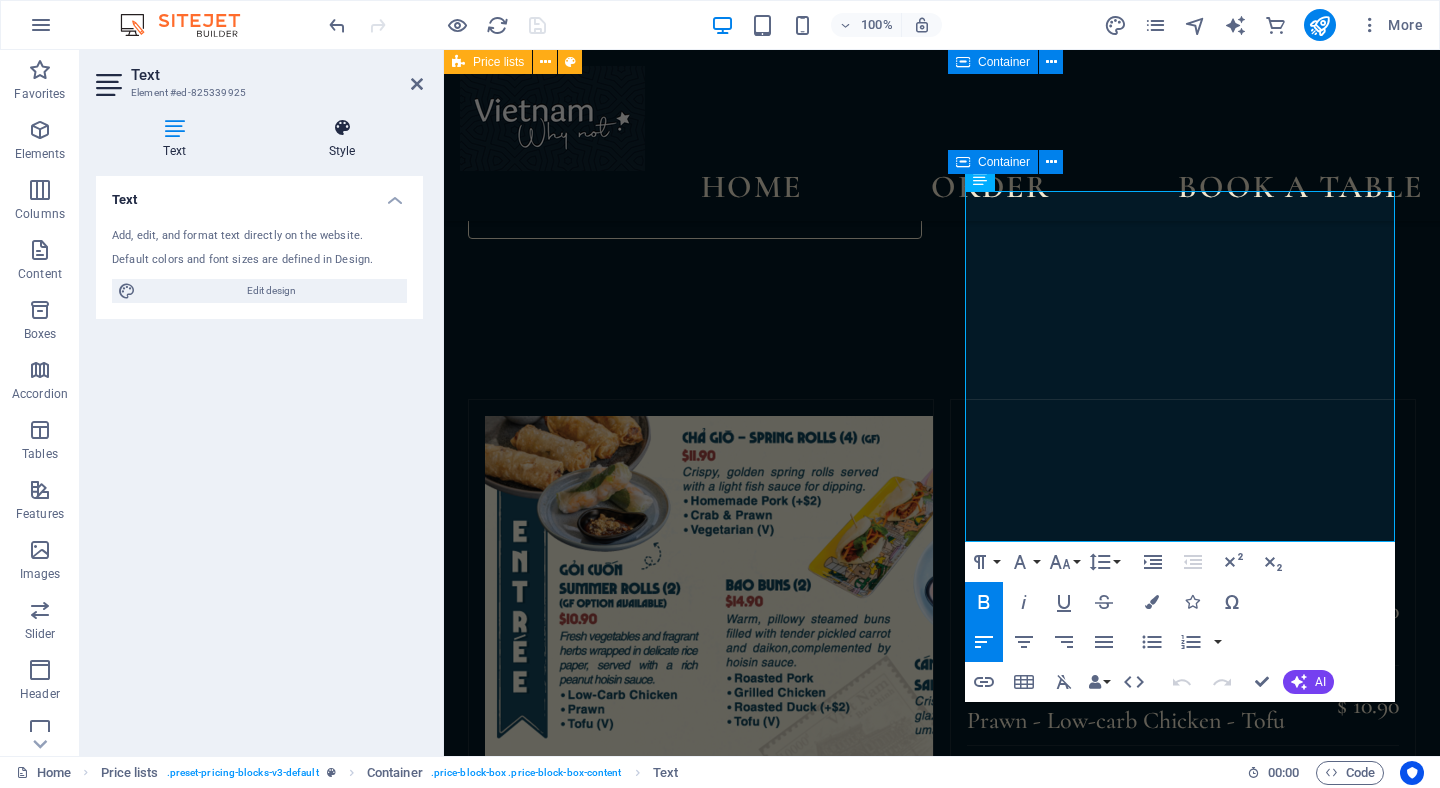 click on "Style" at bounding box center (342, 139) 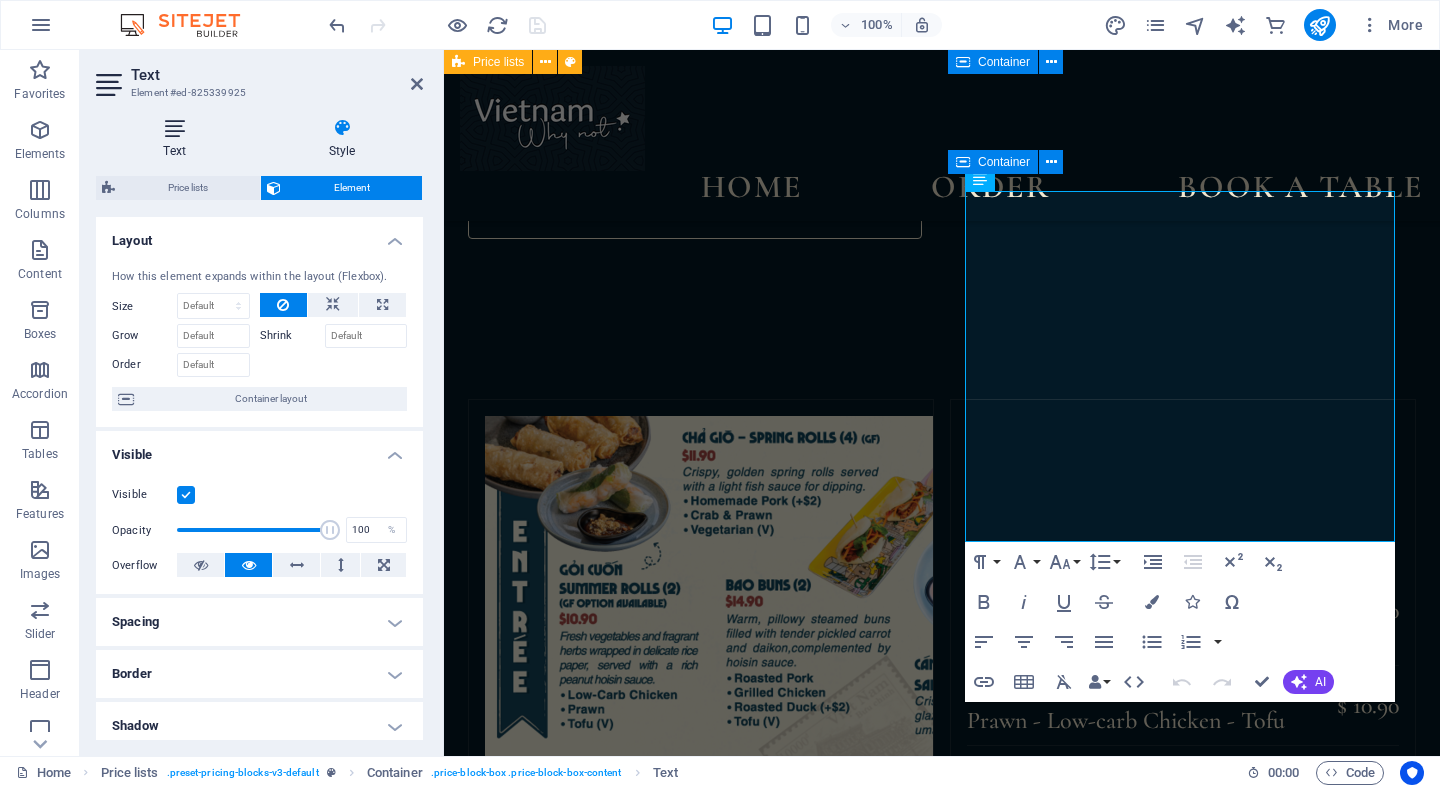 click on "Text" at bounding box center [178, 139] 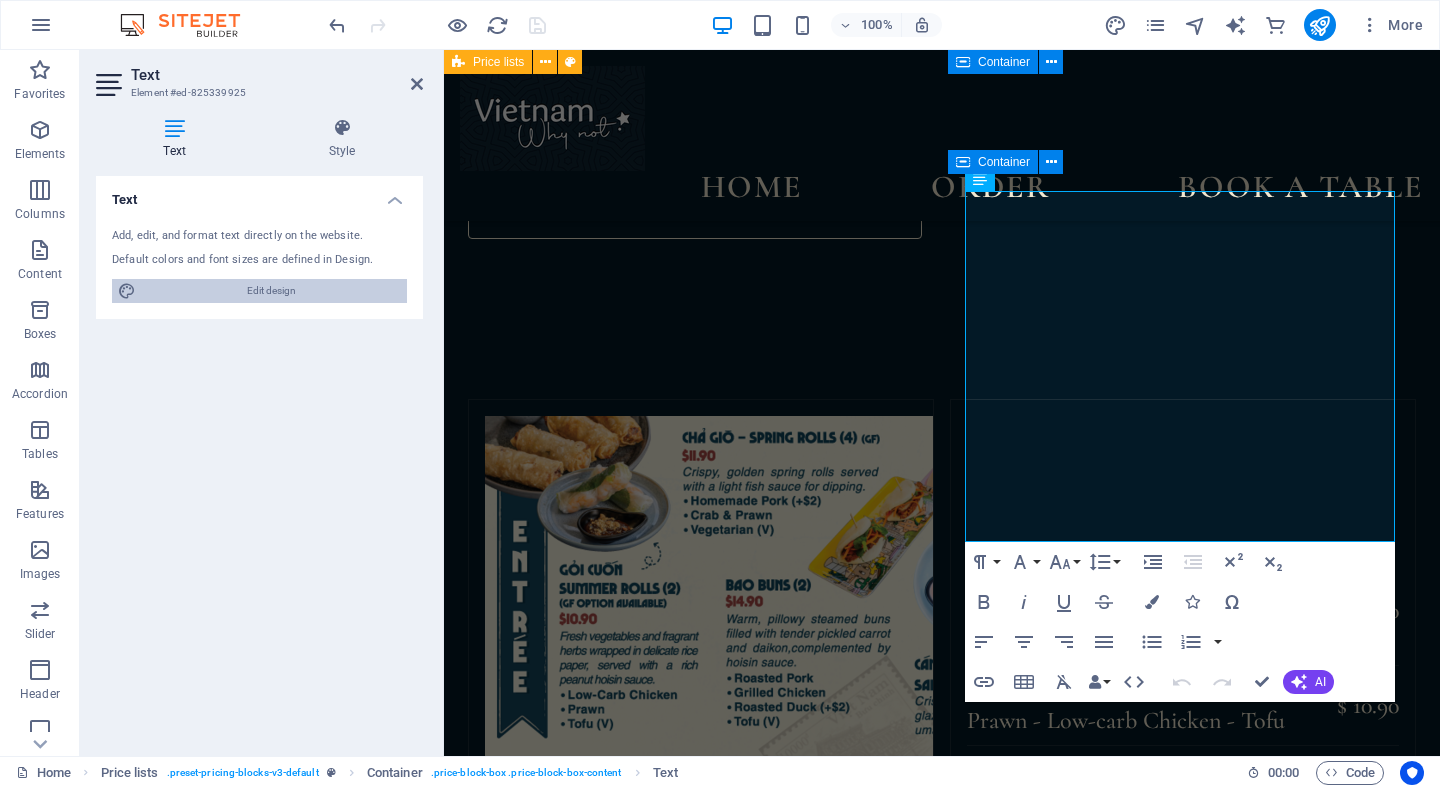 click on "Edit design" at bounding box center [271, 291] 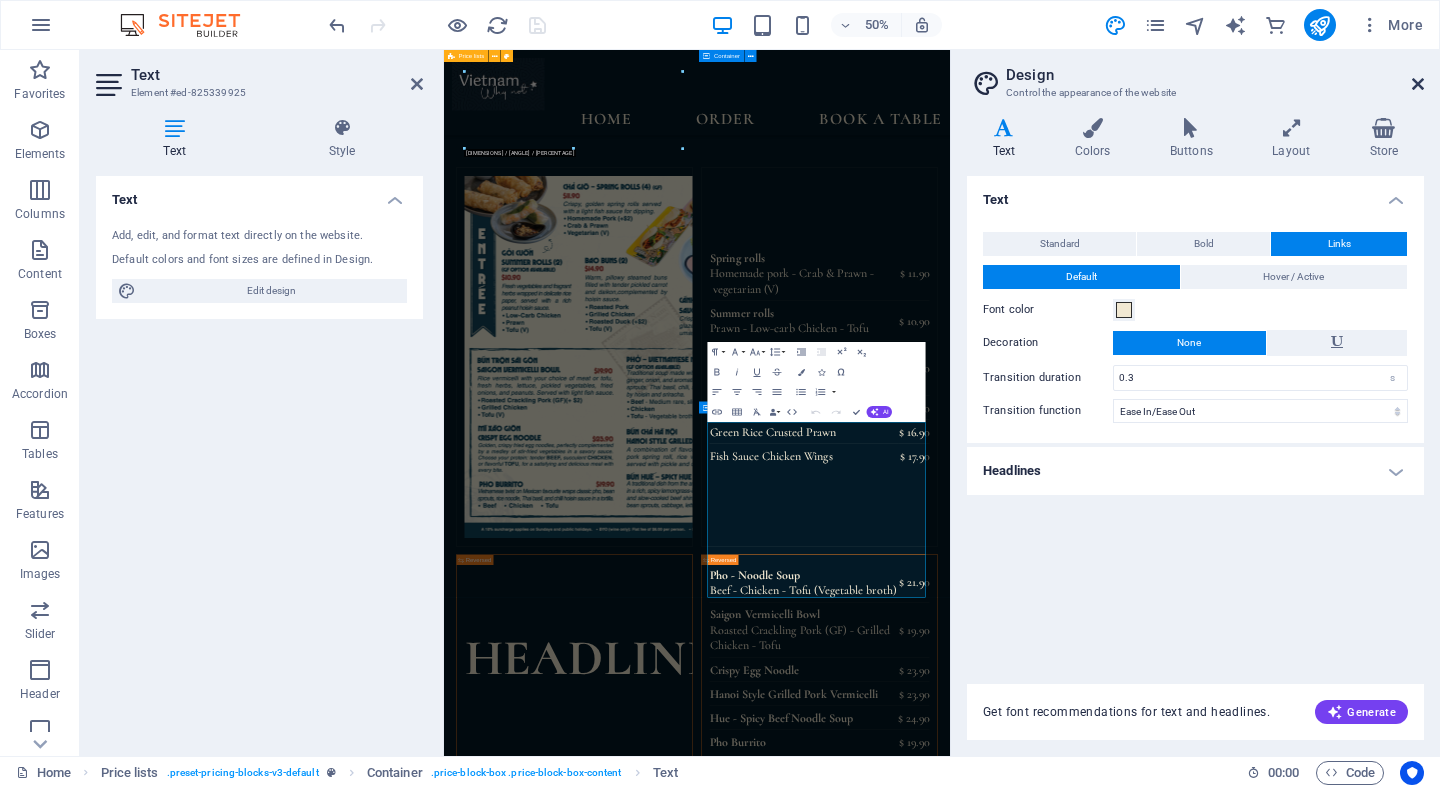 click at bounding box center (1418, 84) 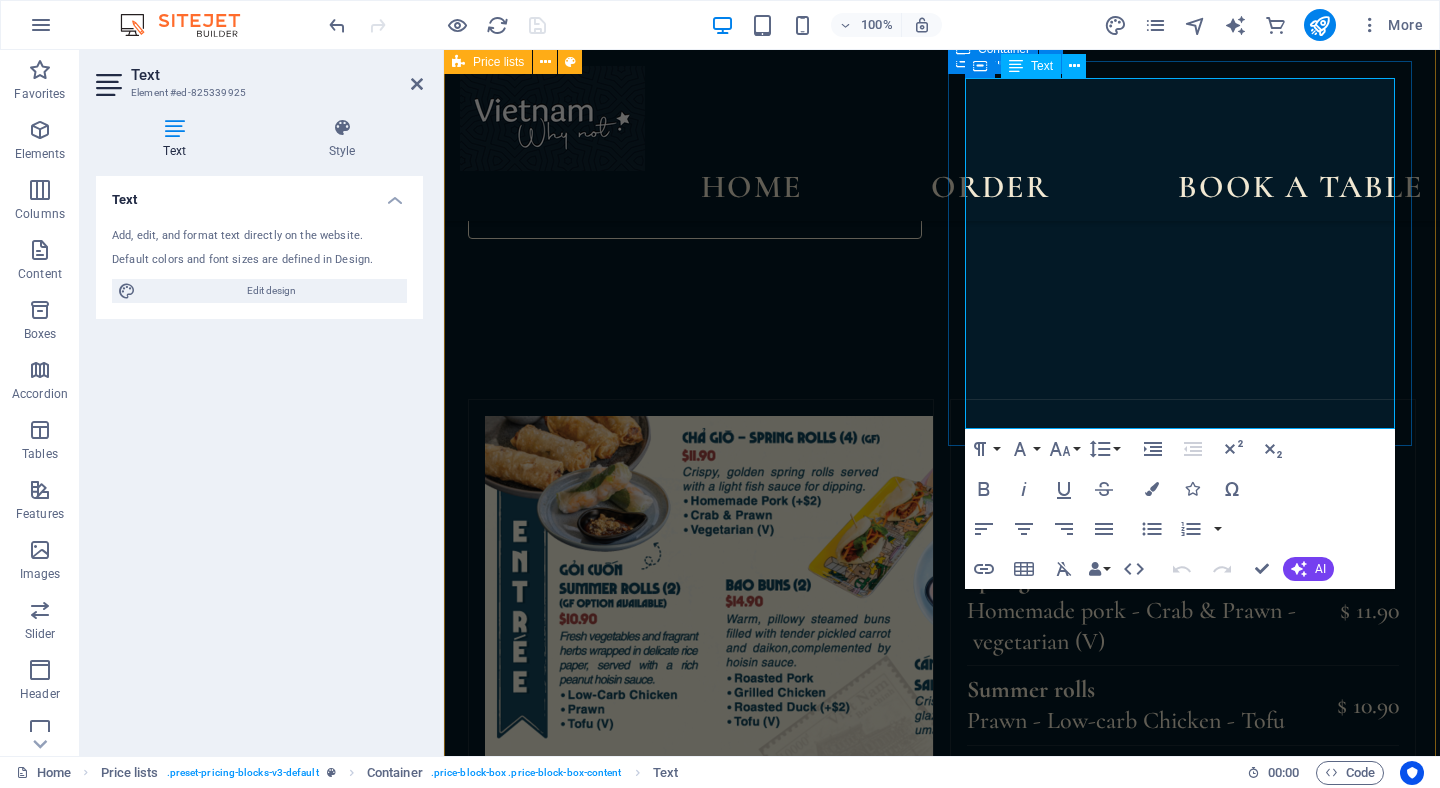 scroll, scrollTop: 2405, scrollLeft: 0, axis: vertical 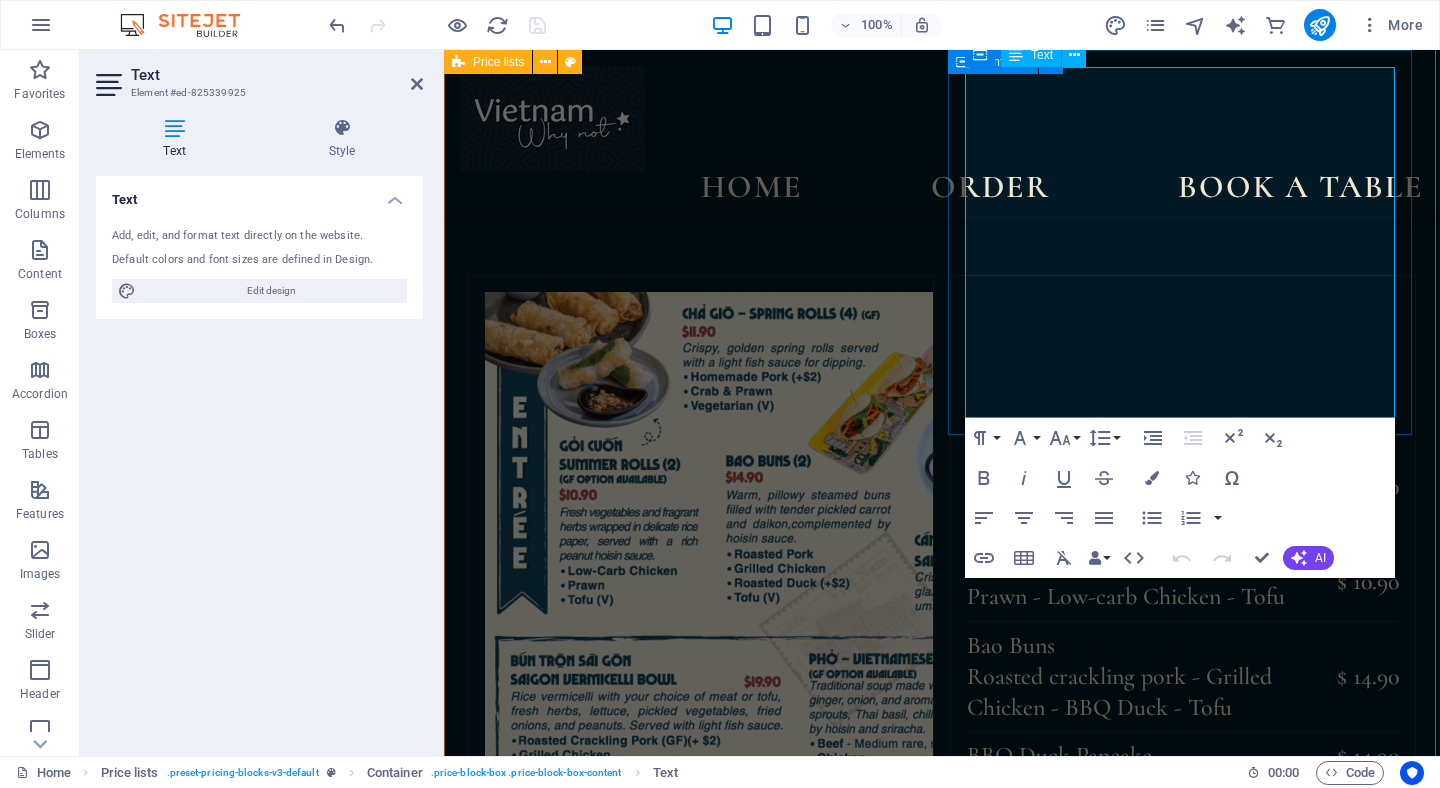 click on "Shaking Beef" at bounding box center [1106, 1857] 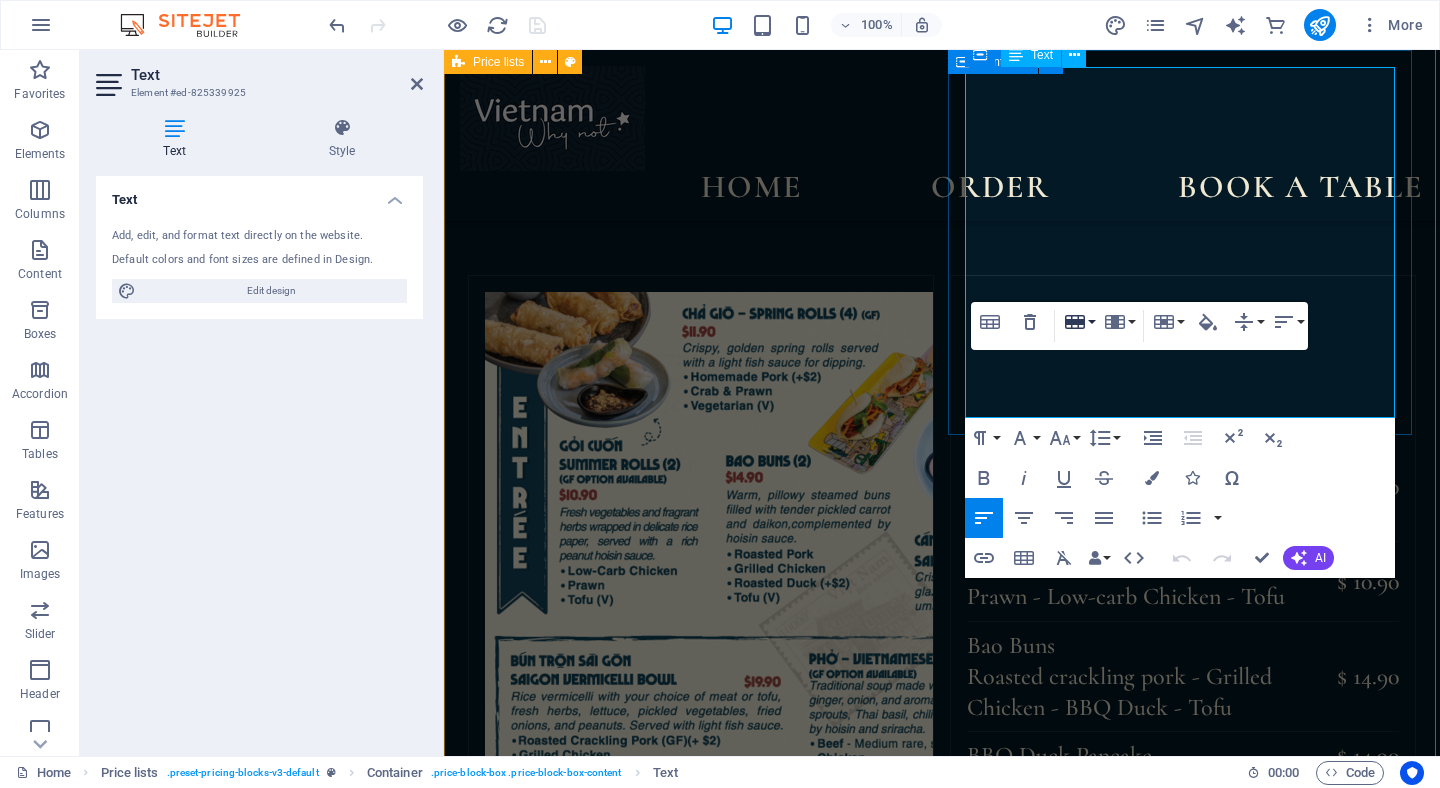 click 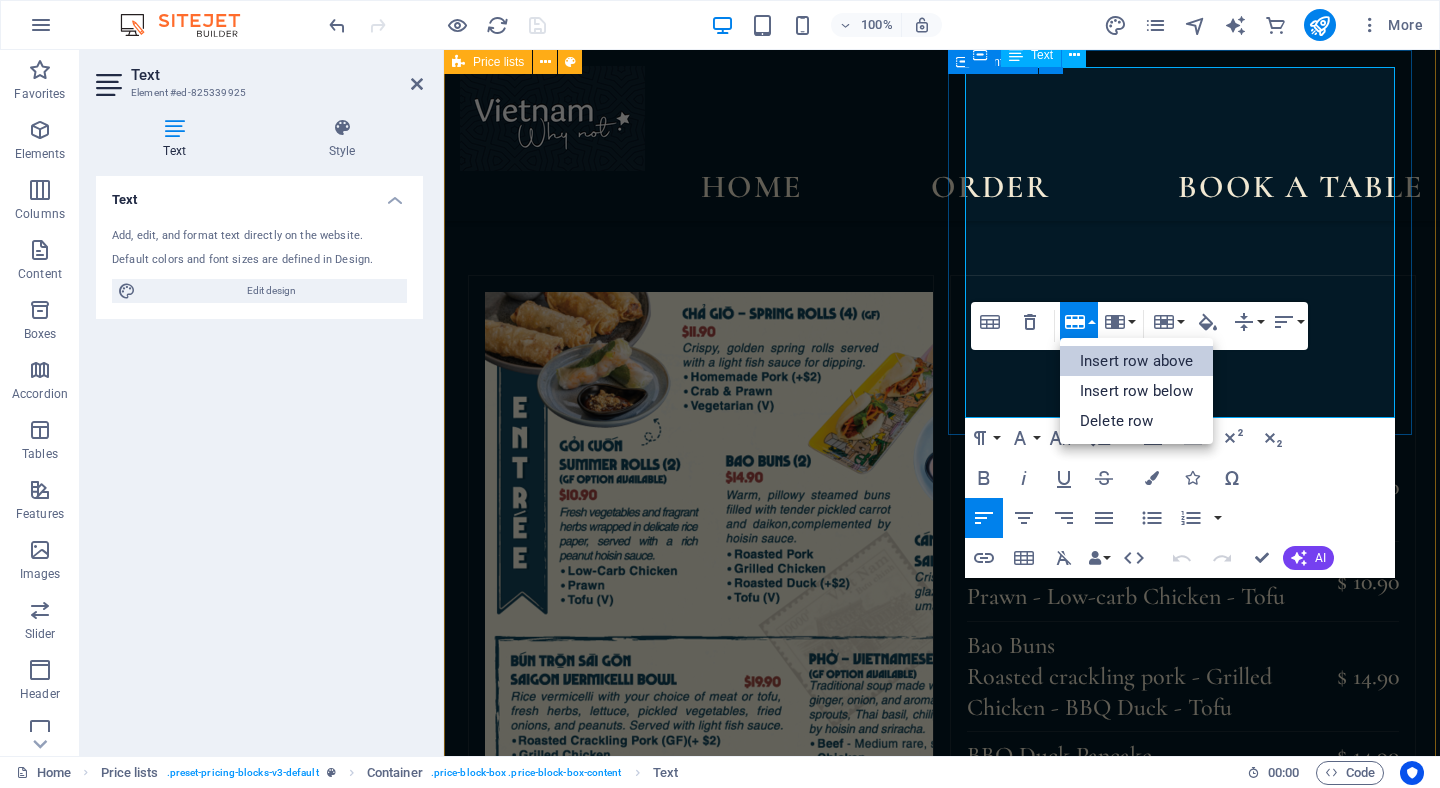 click on "Insert row above" at bounding box center [1136, 361] 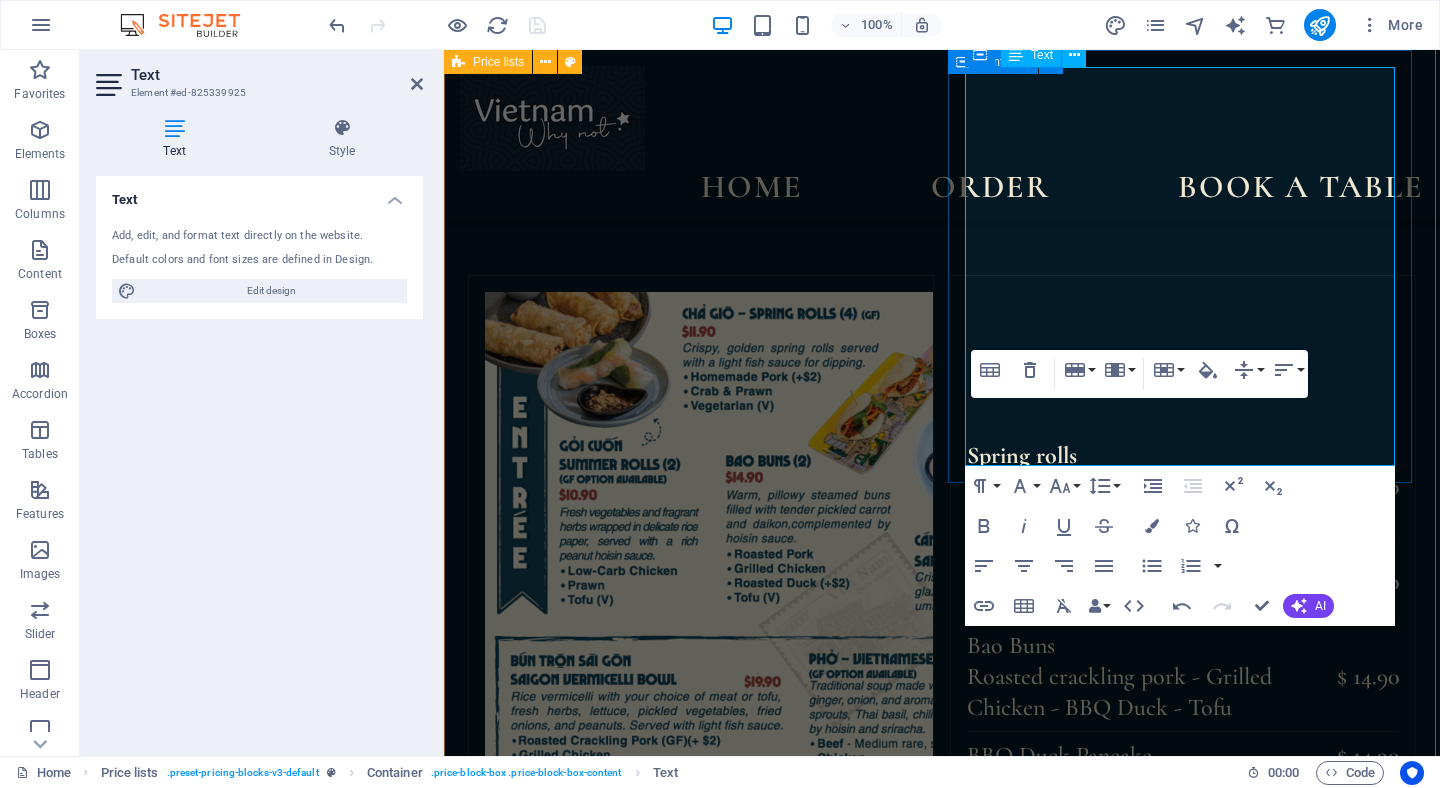 click on "Shaking Beef" at bounding box center (1106, 1905) 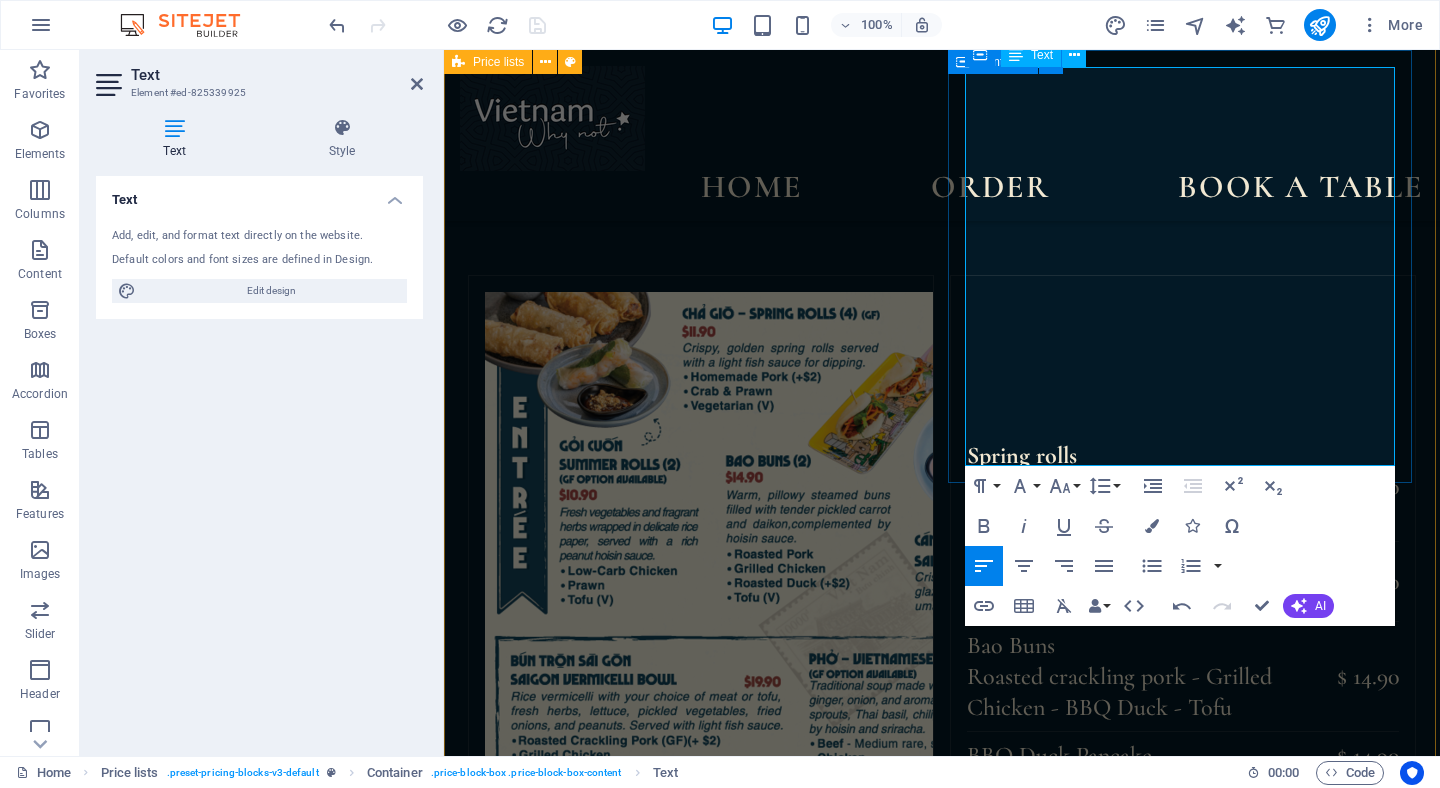drag, startPoint x: 1094, startPoint y: 438, endPoint x: 975, endPoint y: 438, distance: 119 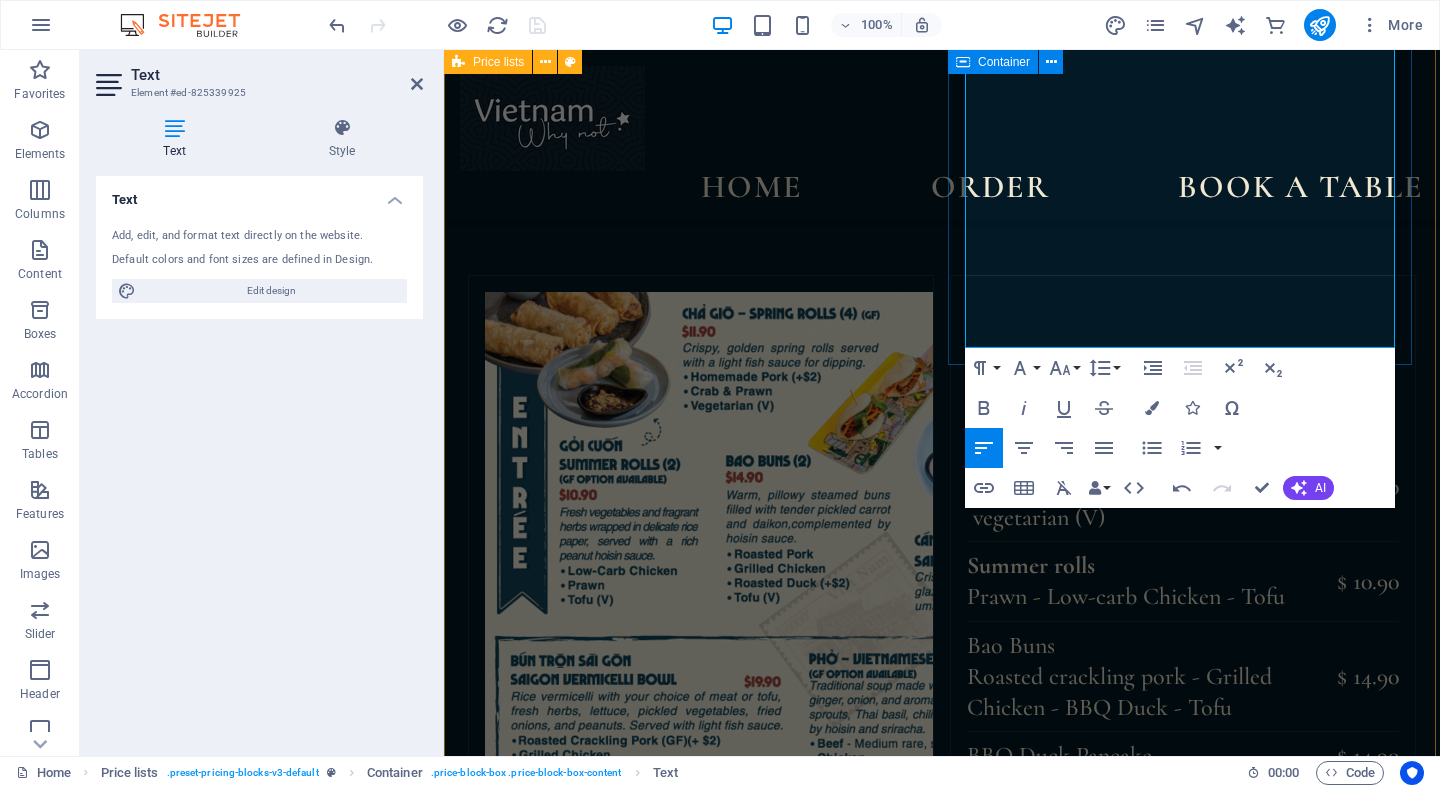 scroll, scrollTop: 2523, scrollLeft: 0, axis: vertical 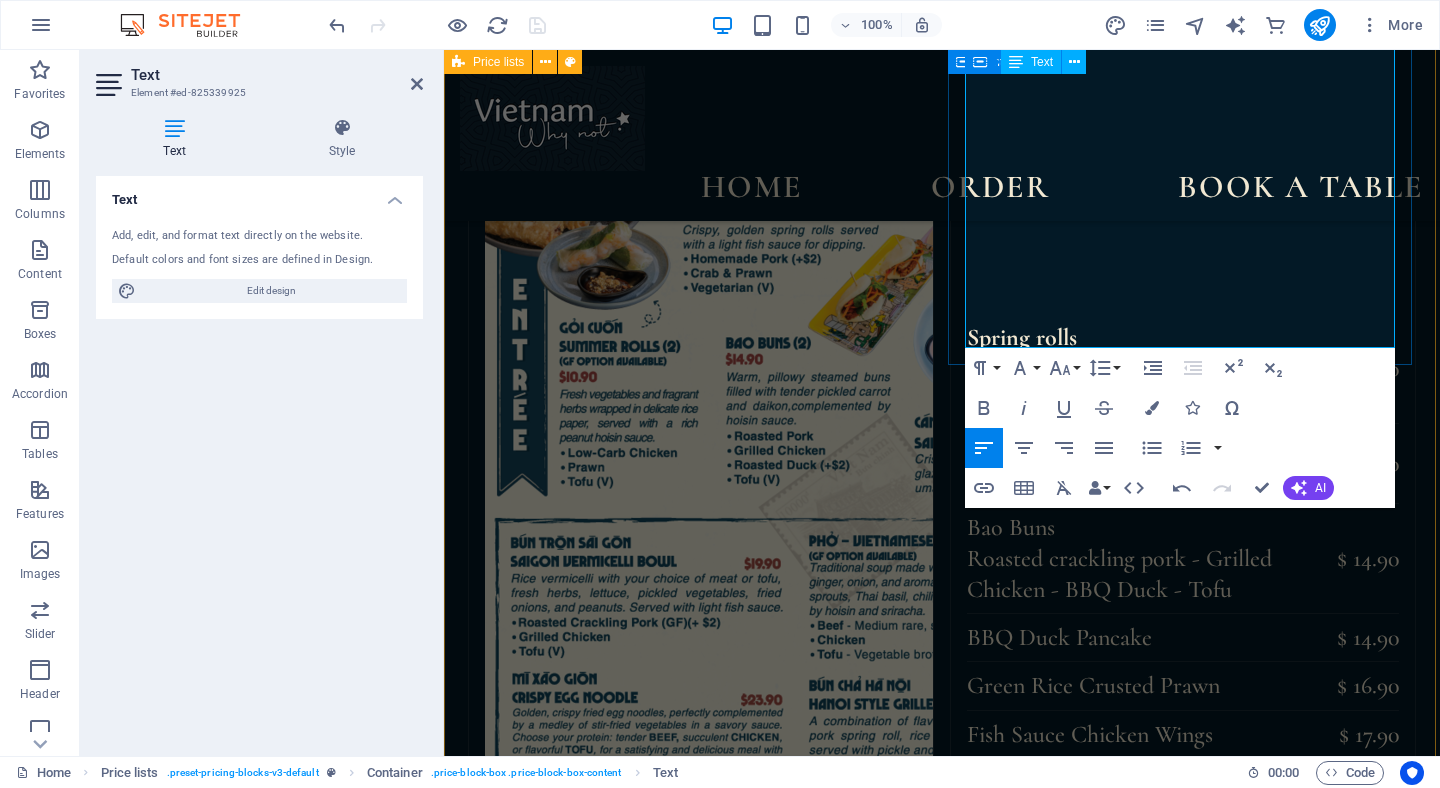 click on "Shaking Beef" at bounding box center (1106, 1787) 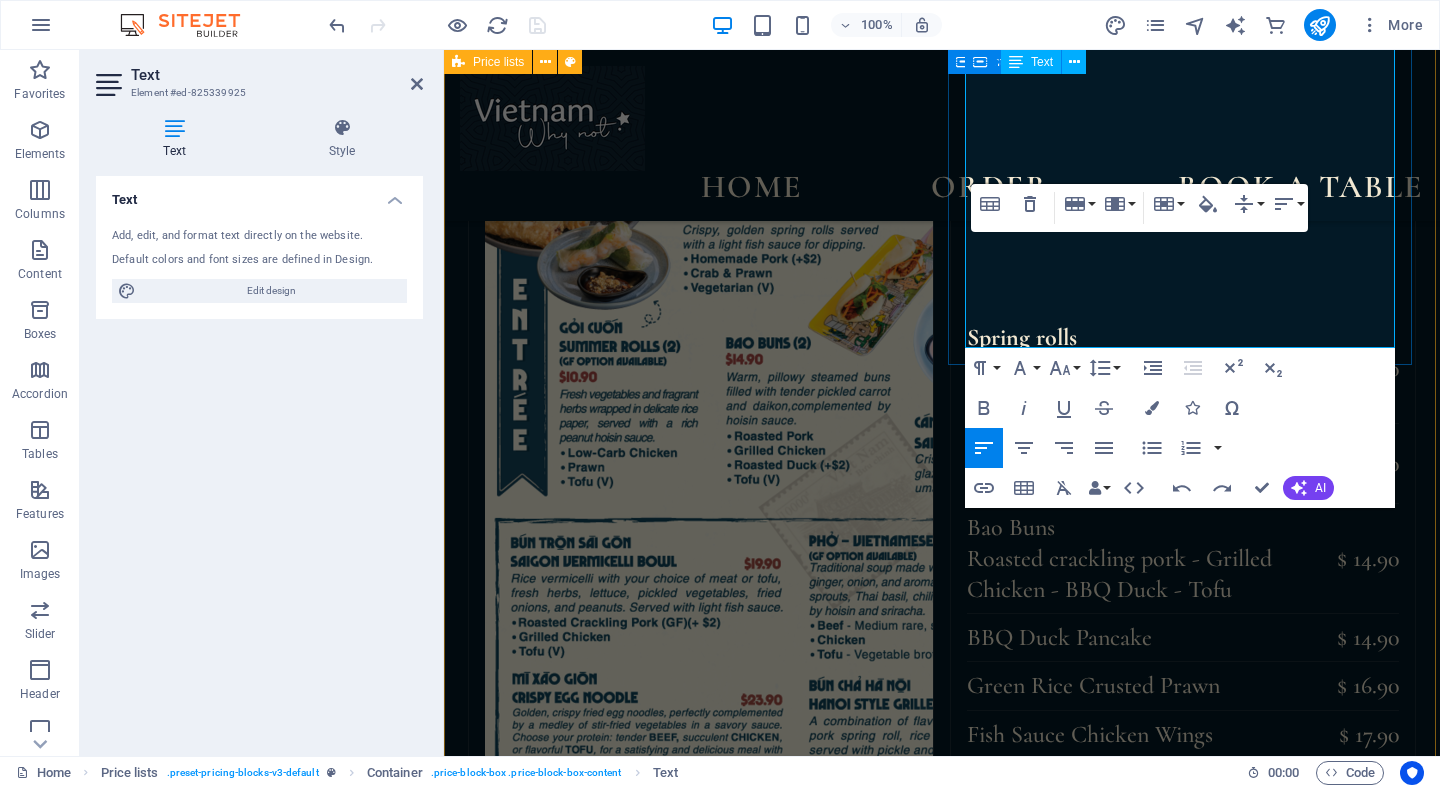 click at bounding box center (1106, 1739) 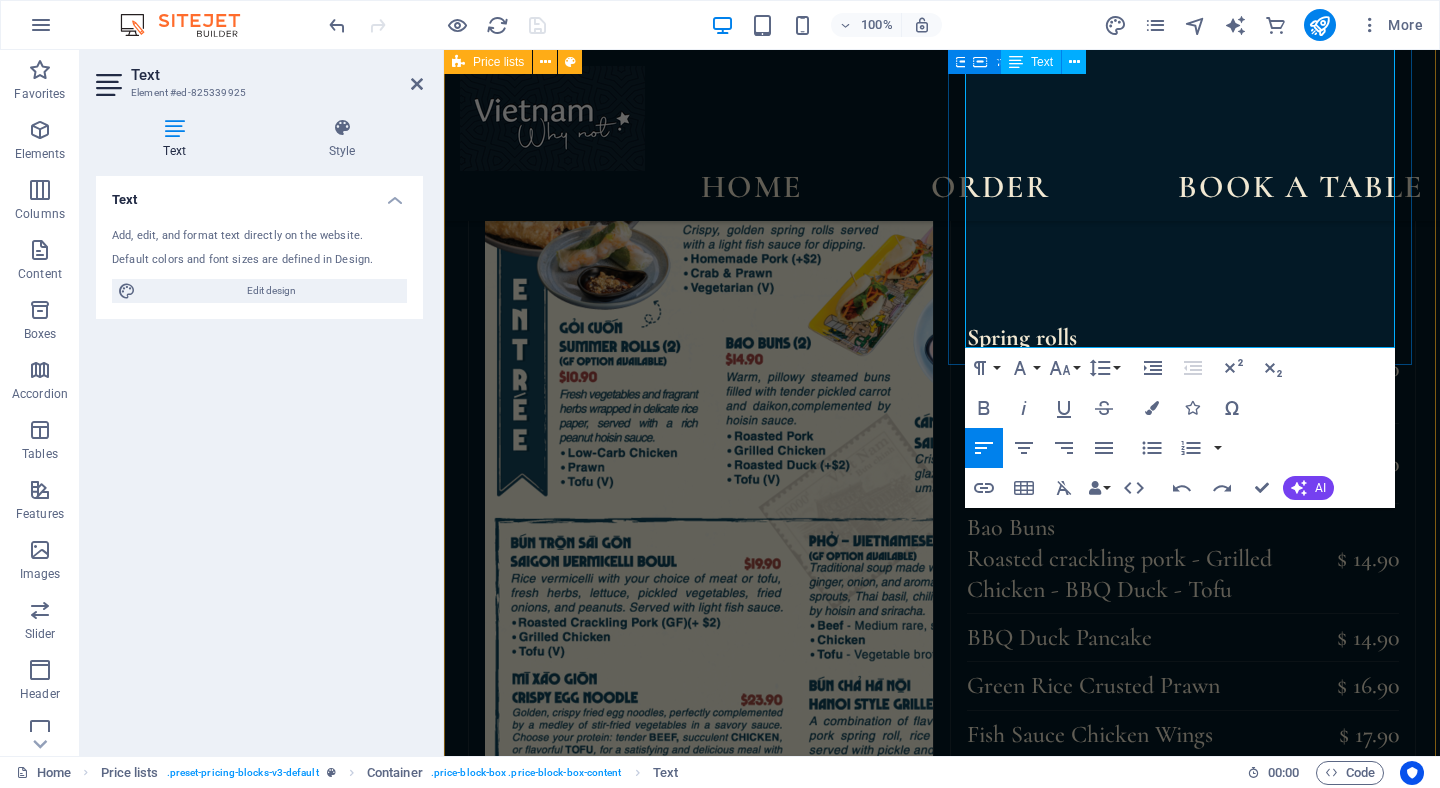 type 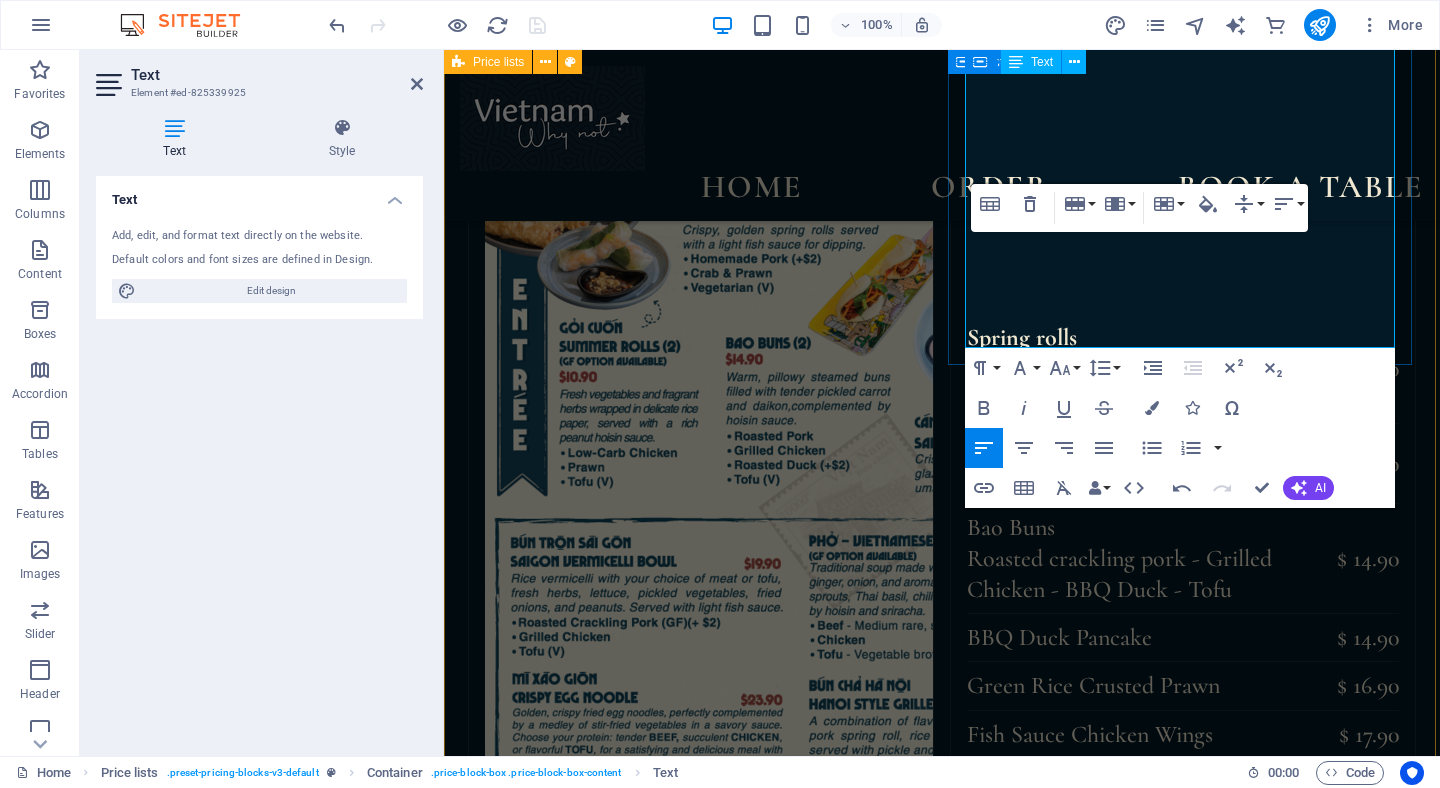 click at bounding box center [1277, 1739] 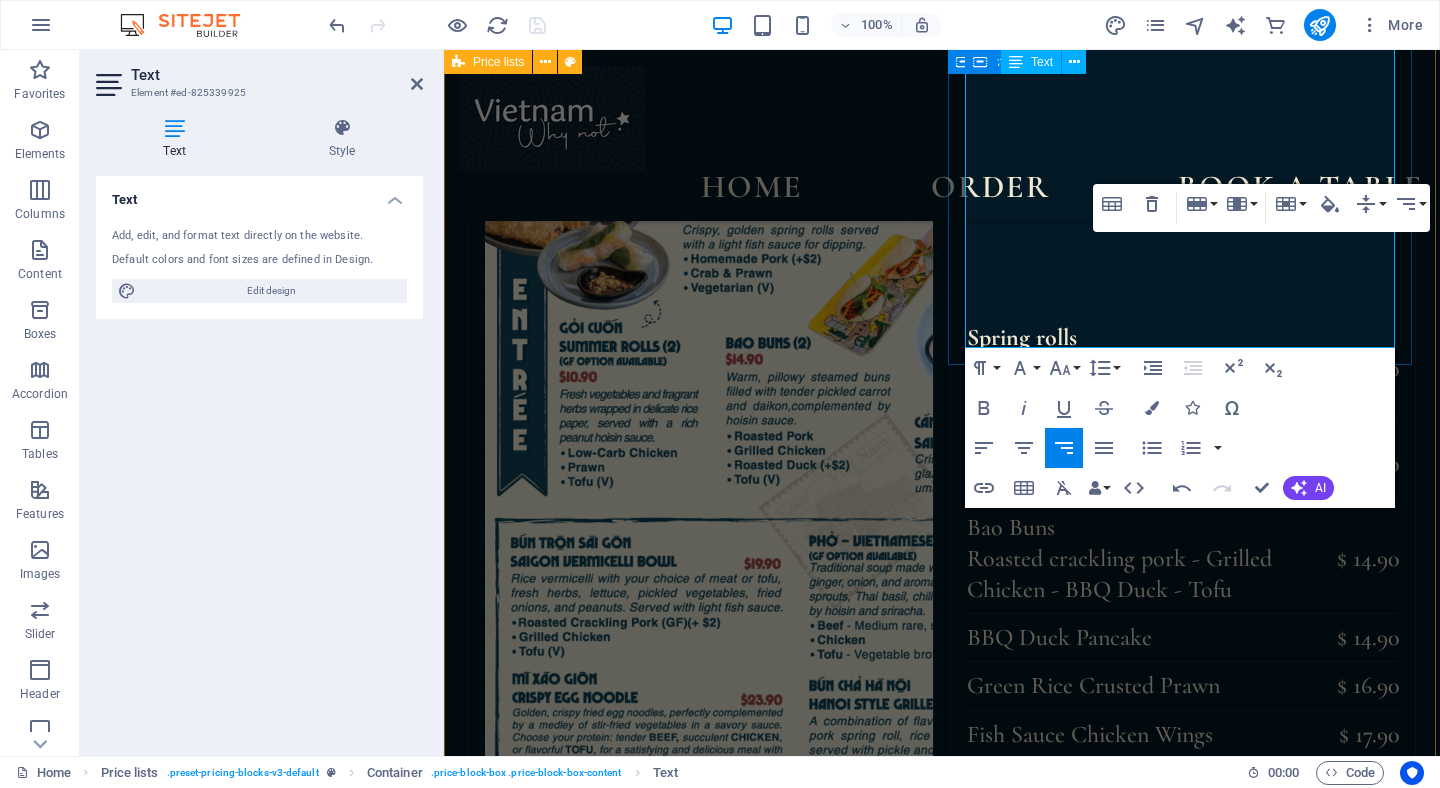 click on "$[PRICE]" at bounding box center [1290, 1739] 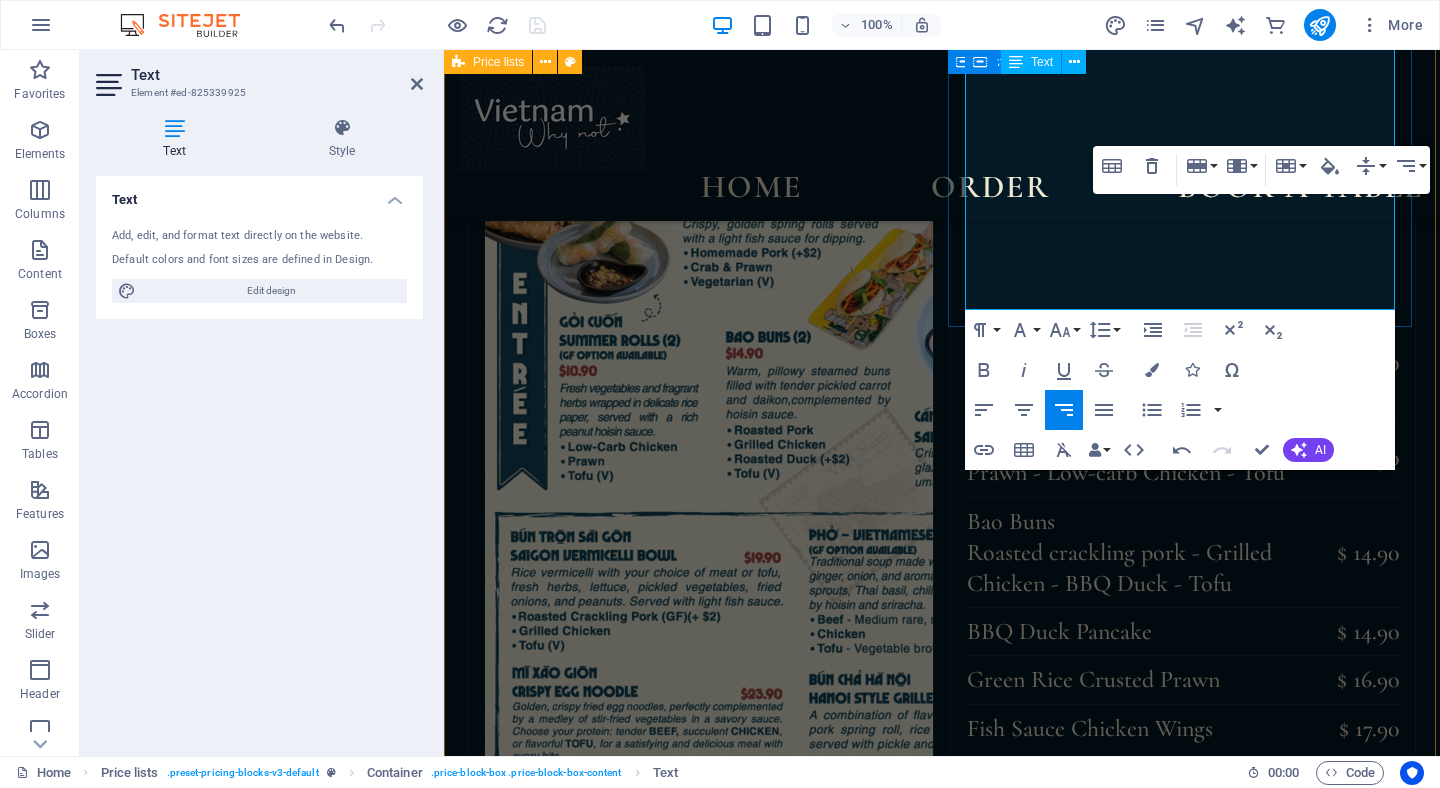 scroll, scrollTop: 2561, scrollLeft: 0, axis: vertical 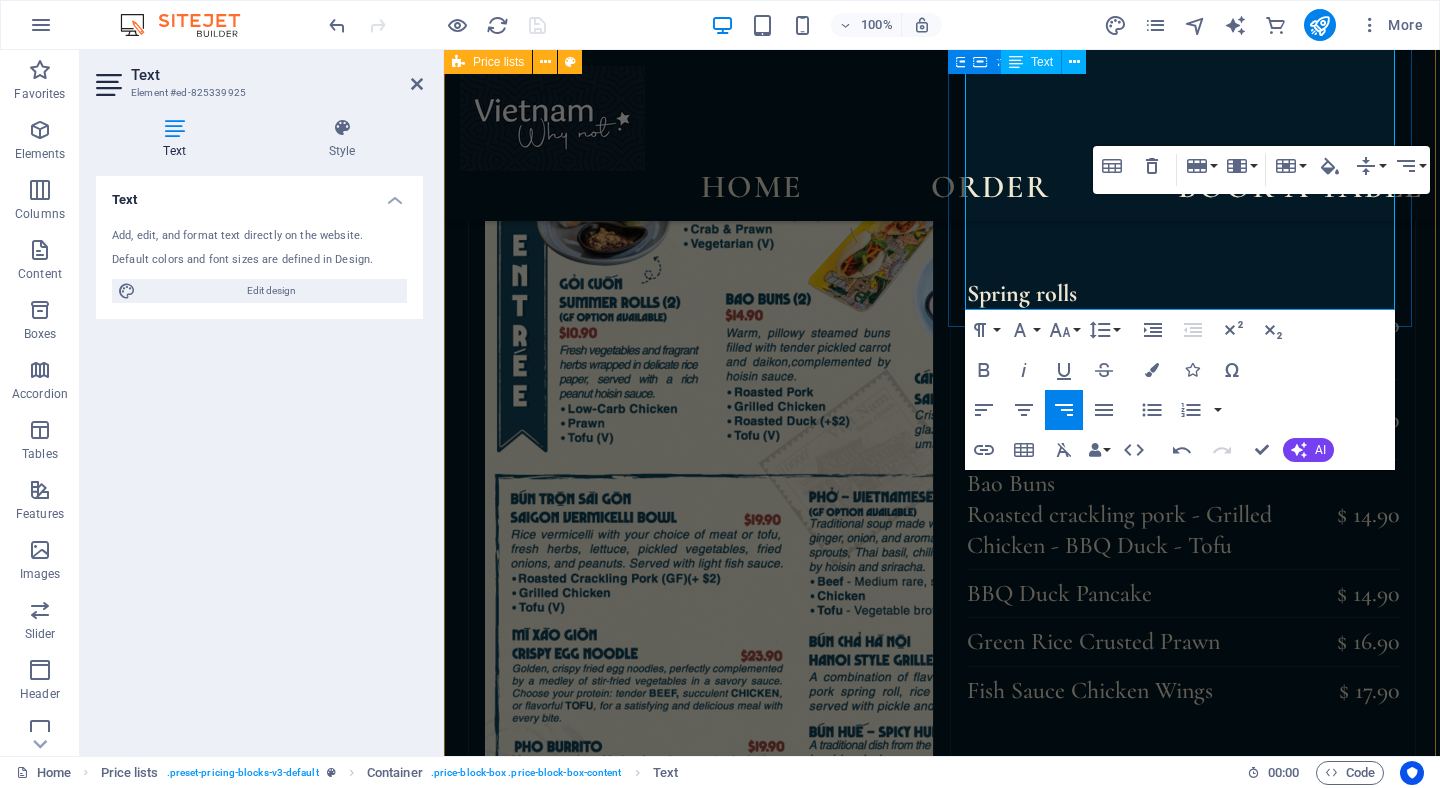 click on "Shaking Beef" at bounding box center [1106, 1743] 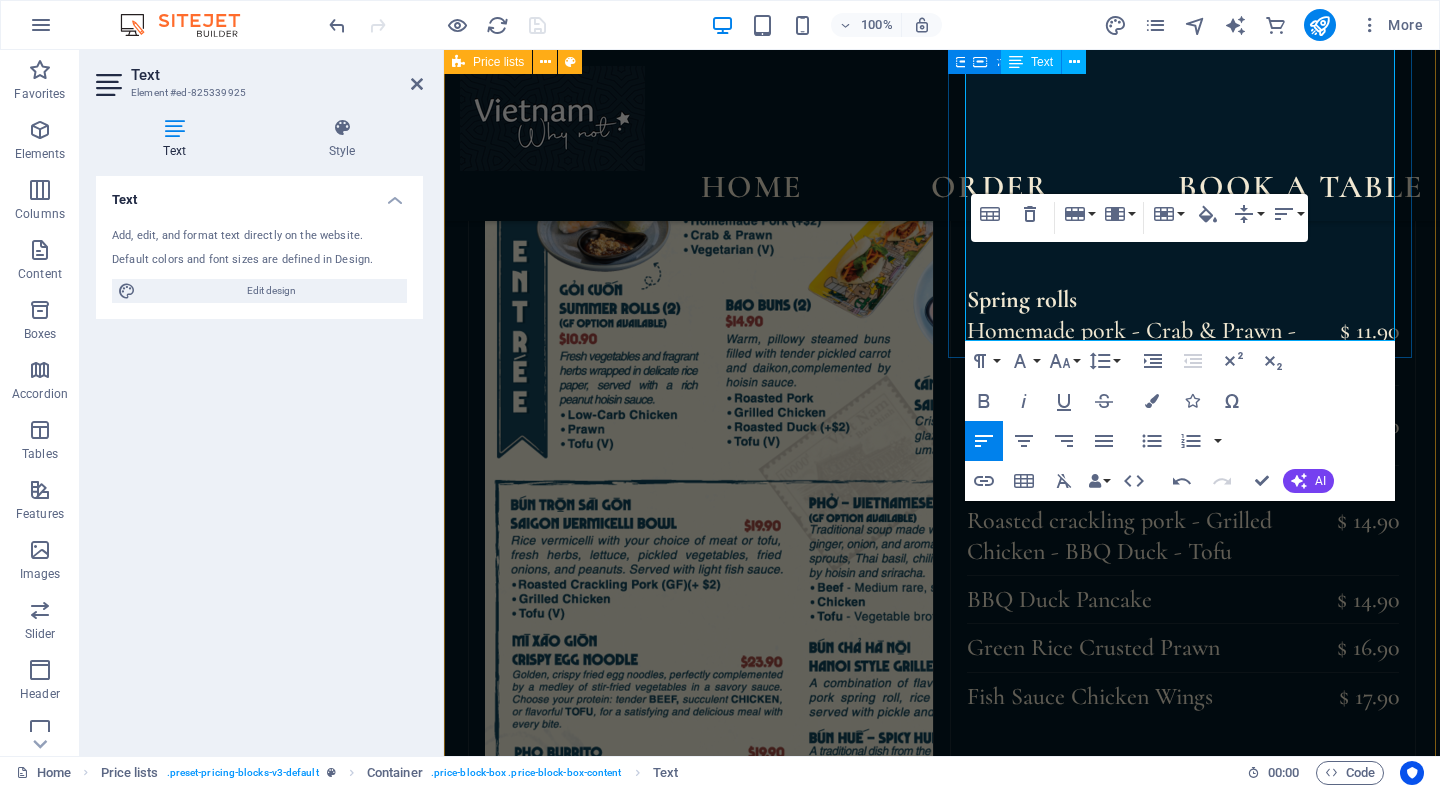 click on "$ 27.90" at bounding box center (1284, 1764) 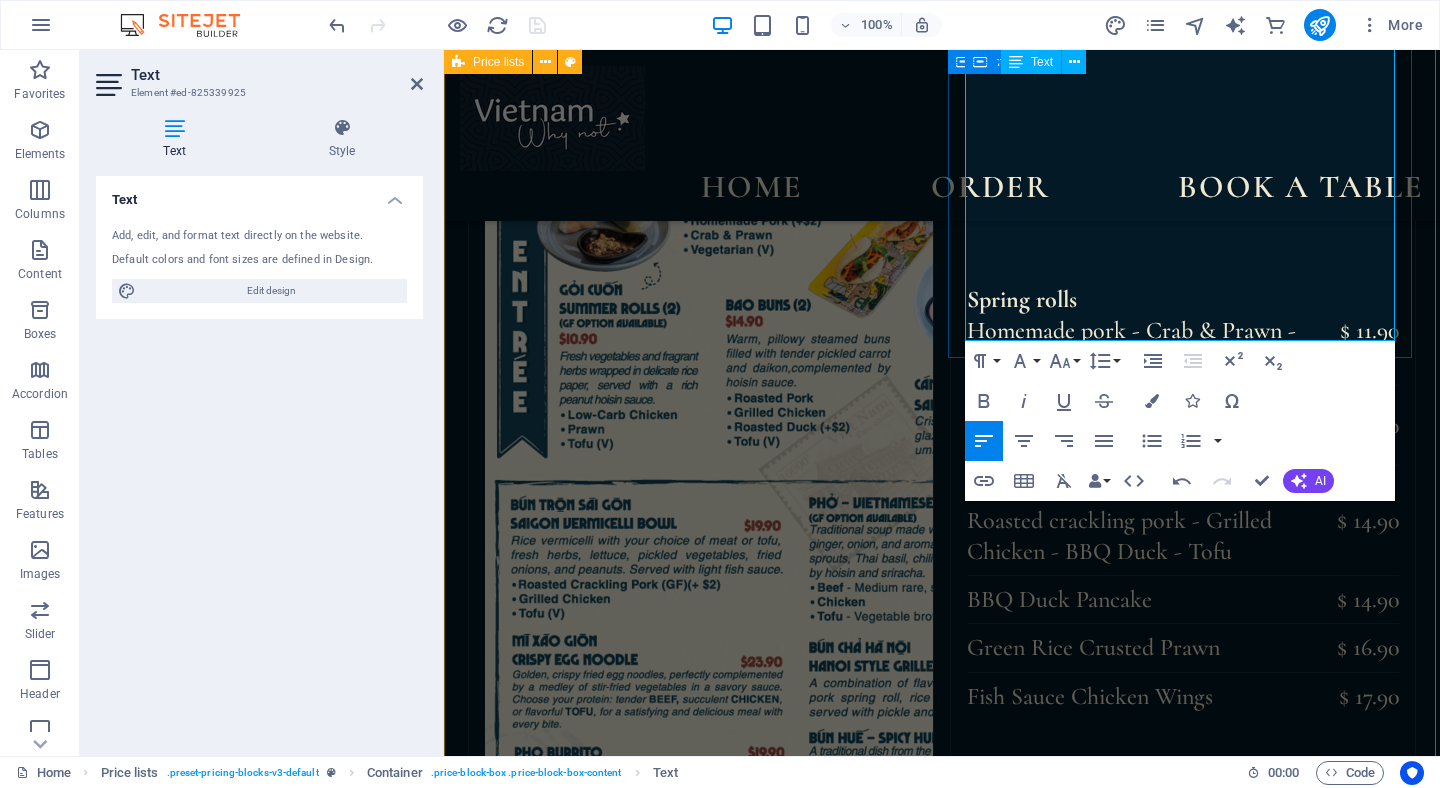 drag, startPoint x: 1229, startPoint y: 290, endPoint x: 1001, endPoint y: 269, distance: 228.96506 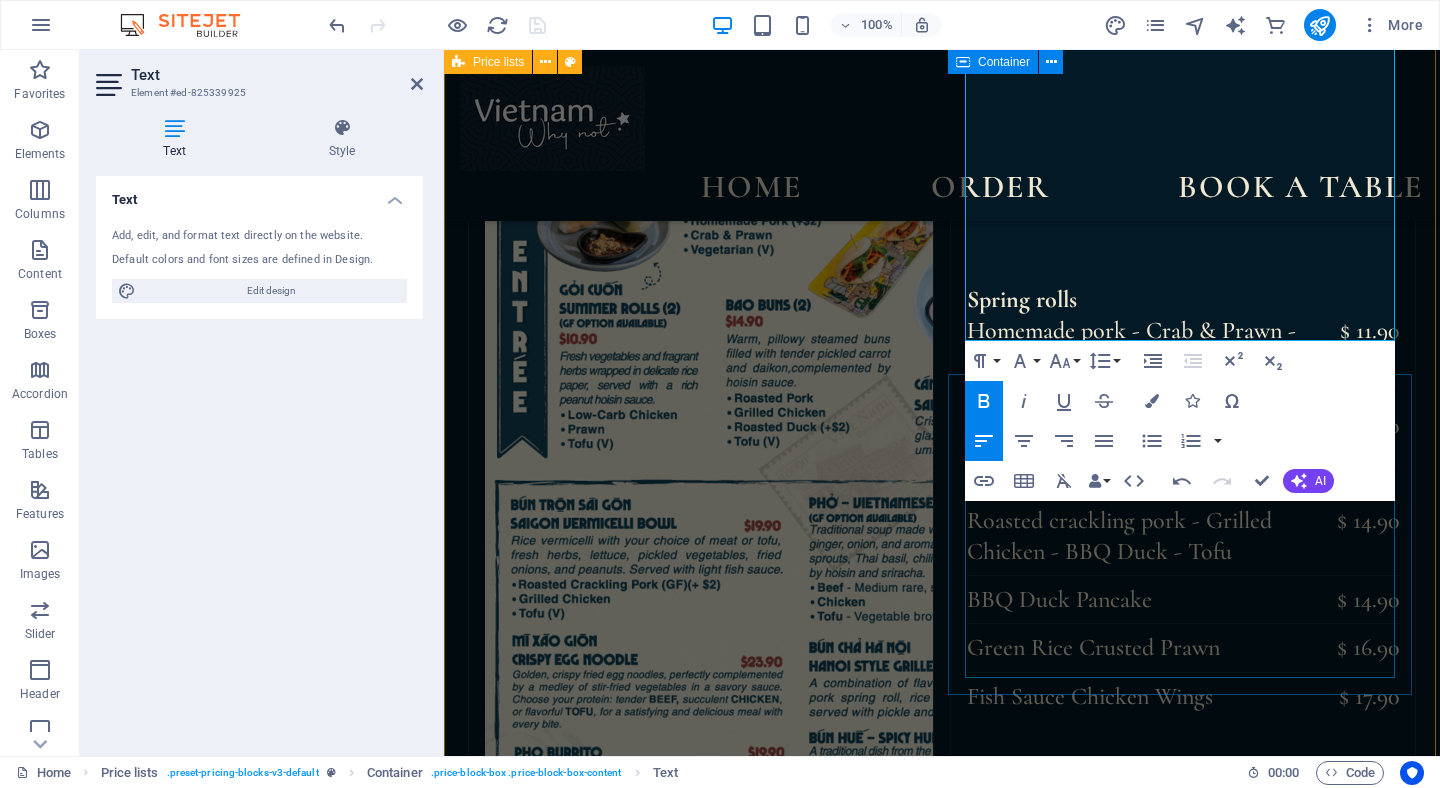 click on "Lemongrass Beef Sizzler $ 28.90 Grilled Scallop & Prawn Hot Plate $ 34.90 Chargrilled Pork Cutlet $ 24.90 Grilled Baby Octopus $ 26.90 Grilled Prawn $ 26.90 Grilled Barramundi $ 28.90" at bounding box center (1162, 1999) 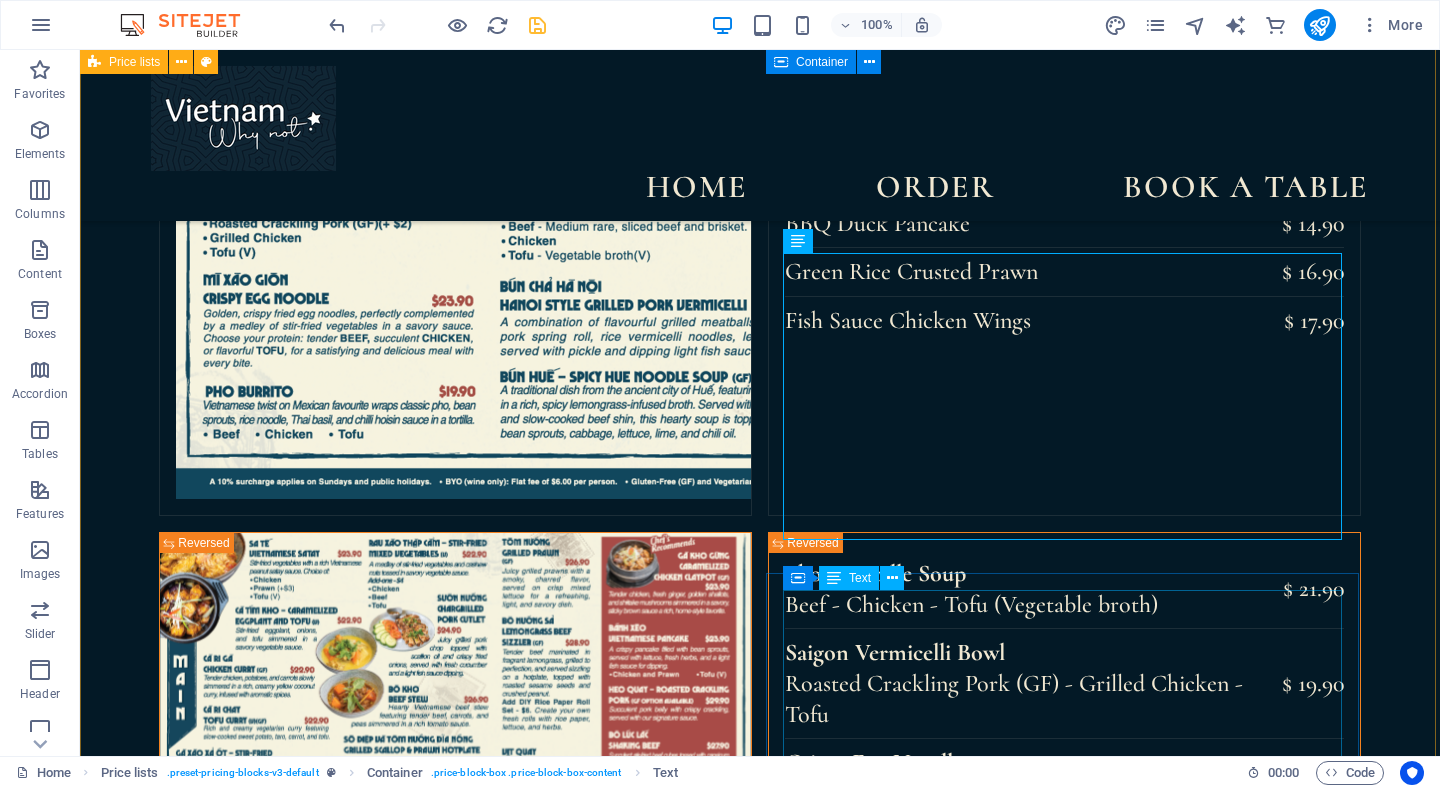 scroll, scrollTop: 2604, scrollLeft: 0, axis: vertical 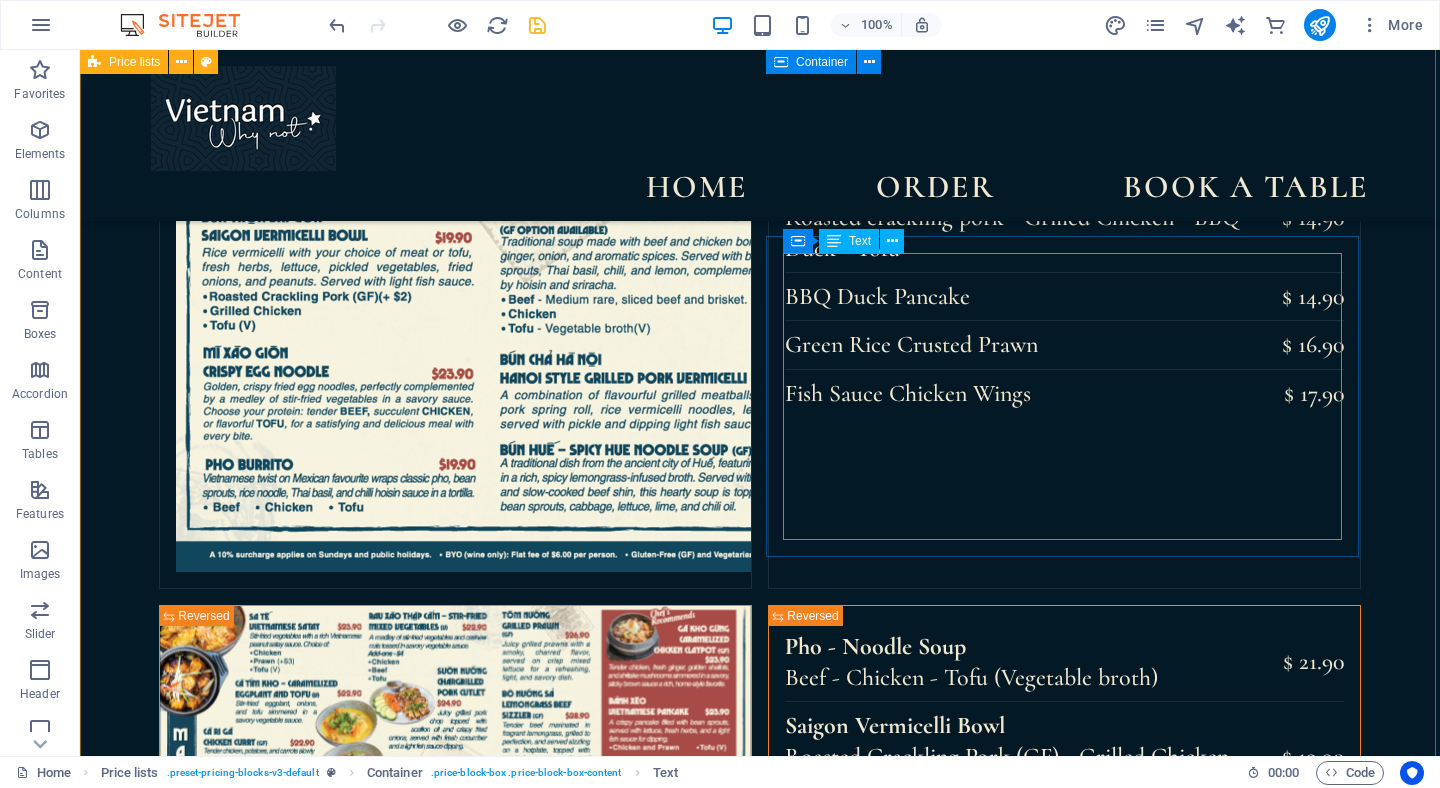 click on "Lemongrass Beef Sizzler $ 28.90 Grilled Scallop & Prawn Hot Plate $ 34.90 Chargrilled Pork Cutlet $ 24.90 Grilled Baby Octopus $ 26.90 Grilled Prawn $ 26.90 Grilled Barramundi $ 28.90" at bounding box center (980, 1679) 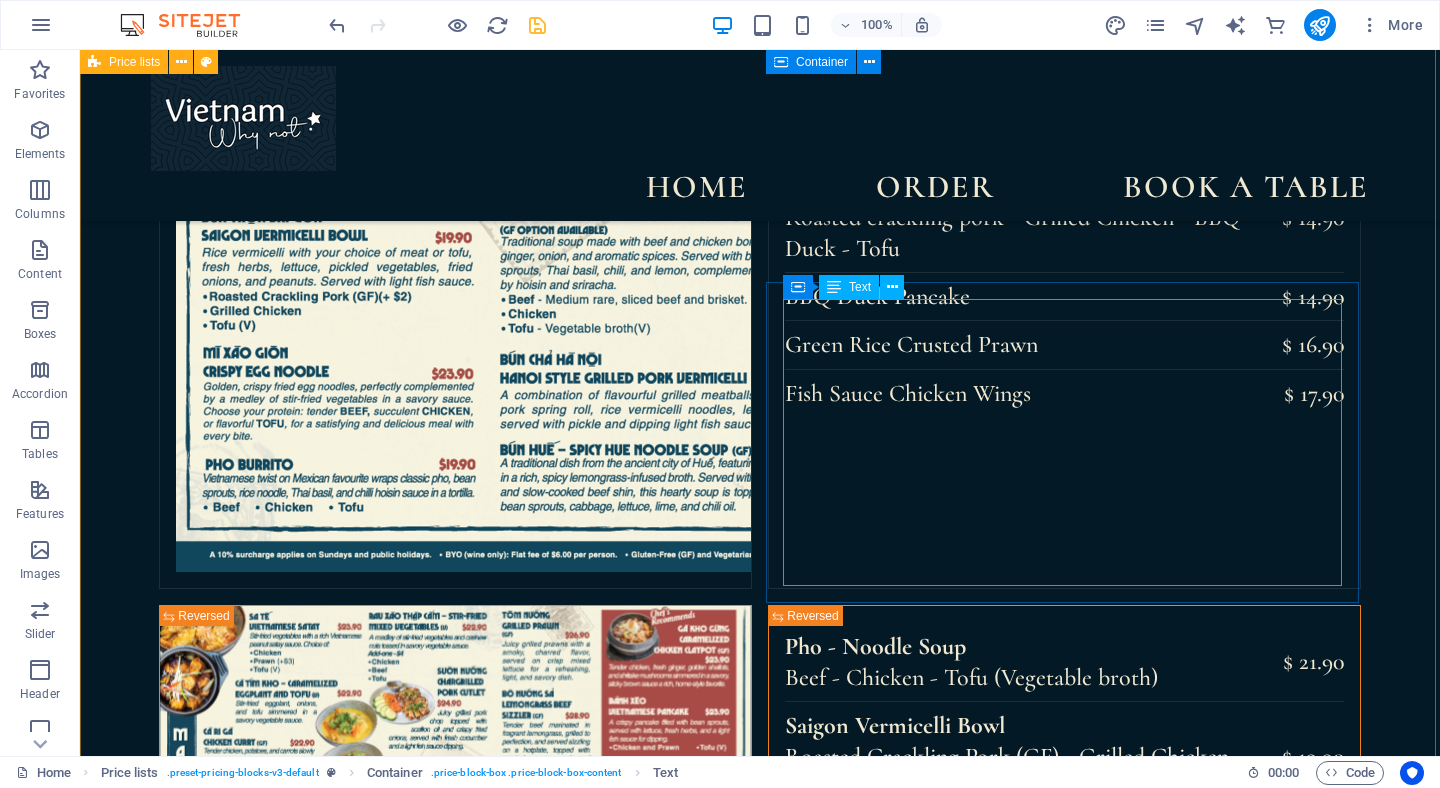 scroll, scrollTop: 2558, scrollLeft: 0, axis: vertical 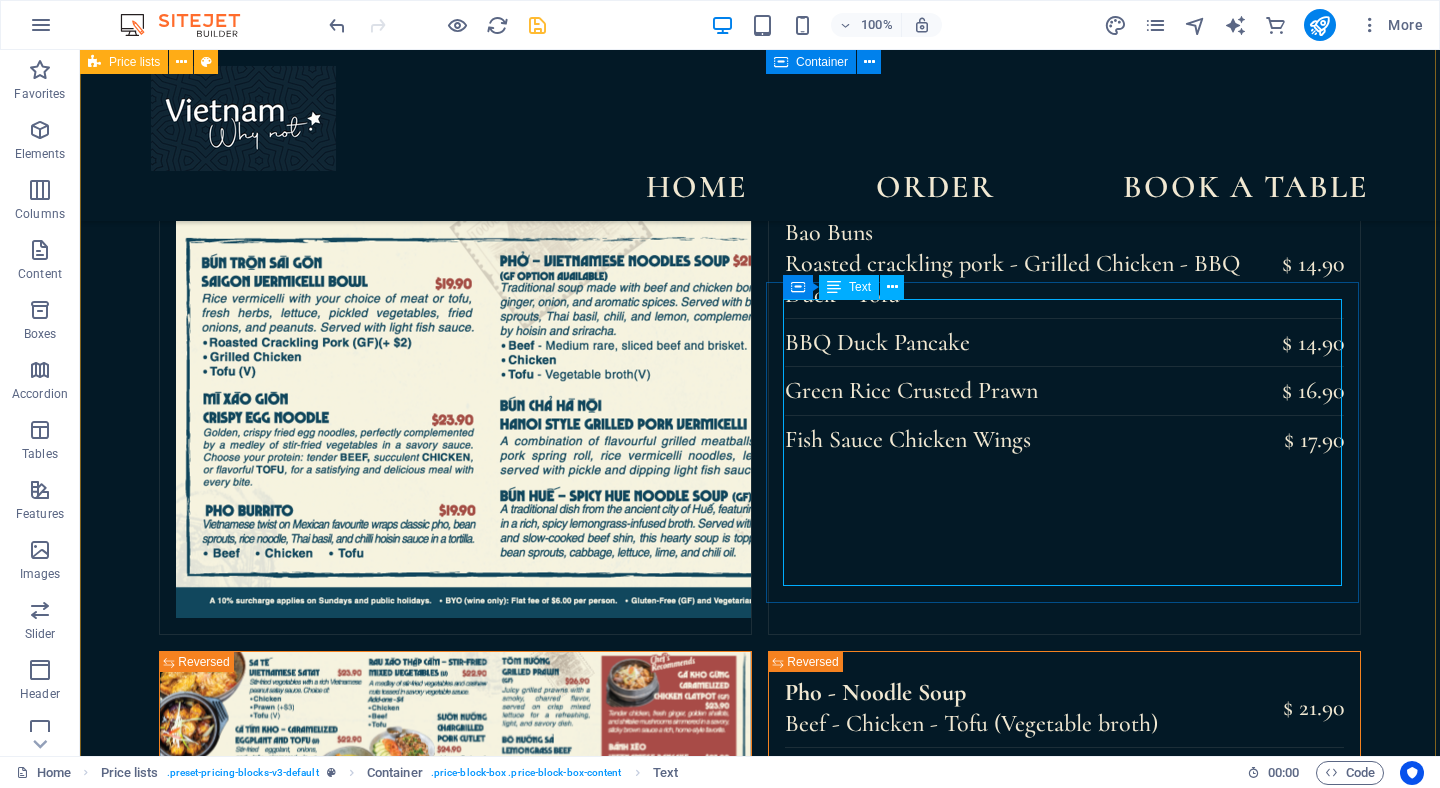 click on "Lemongrass Beef Sizzler $ 28.90 Grilled Scallop & Prawn Hot Plate $ 34.90 Chargrilled Pork Cutlet $ 24.90 Grilled Baby Octopus $ 26.90 Grilled Prawn $ 26.90 Grilled Barramundi $ 28.90" at bounding box center (980, 1725) 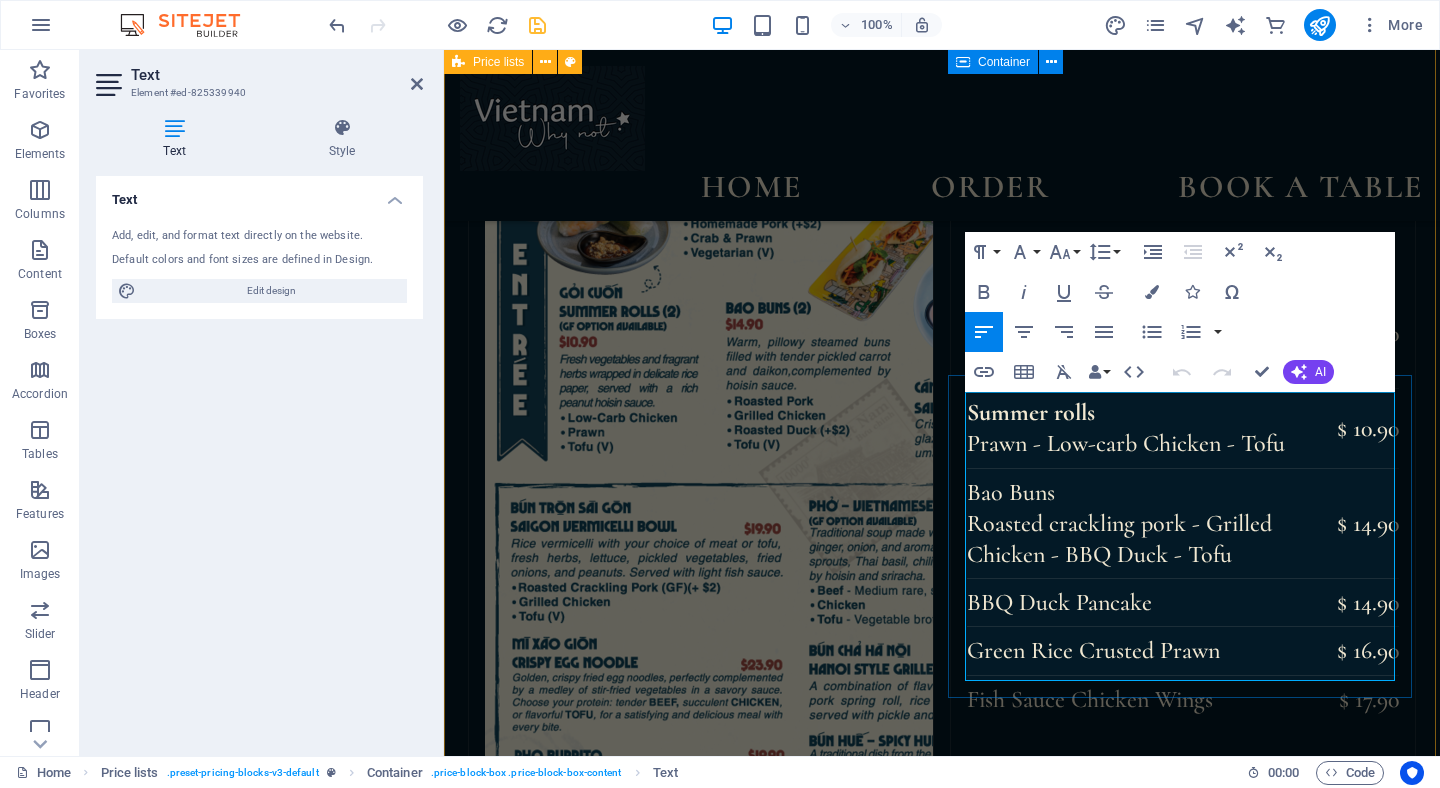 click on "Lemongrass Beef Sizzler" at bounding box center [1131, 1880] 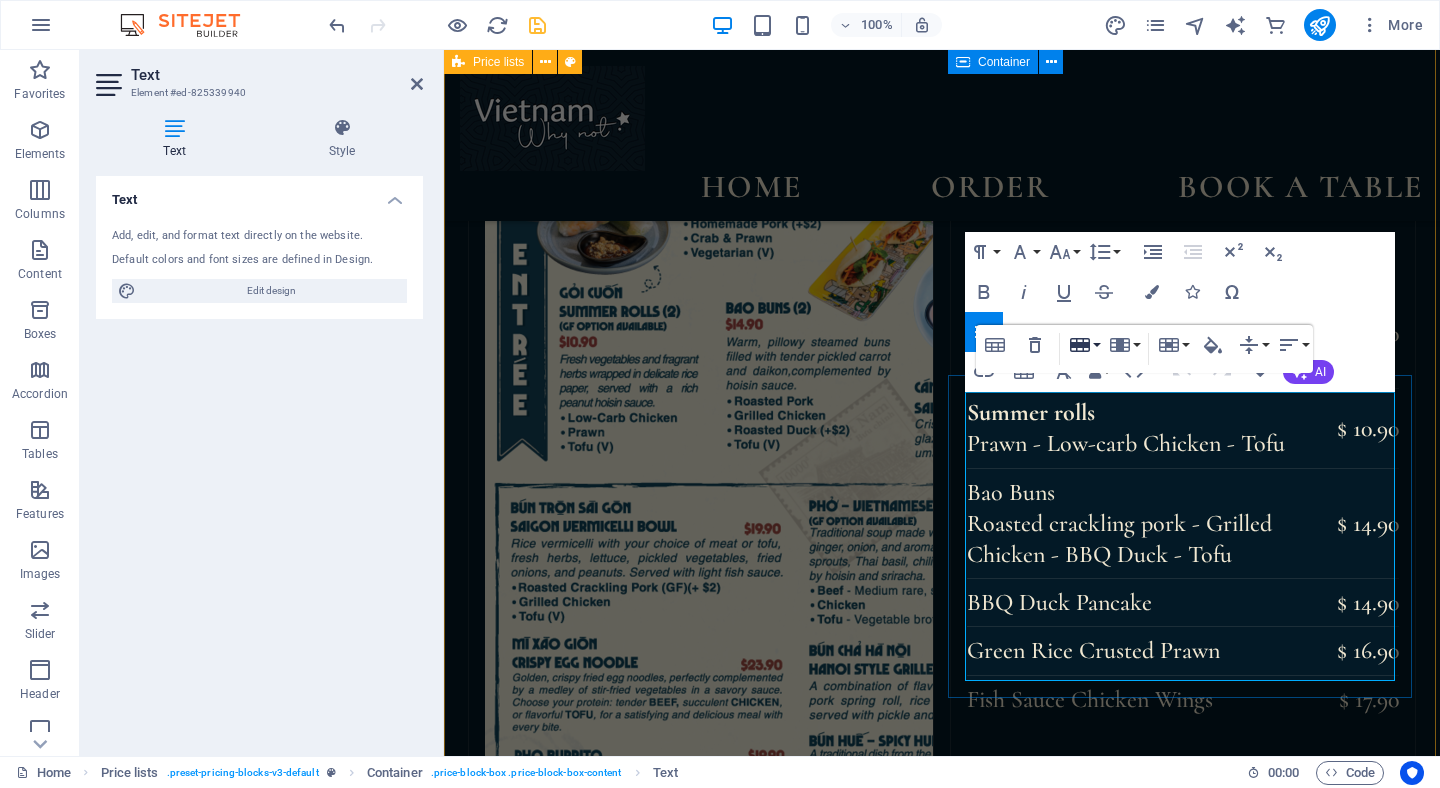 click on "Row" at bounding box center (1084, 345) 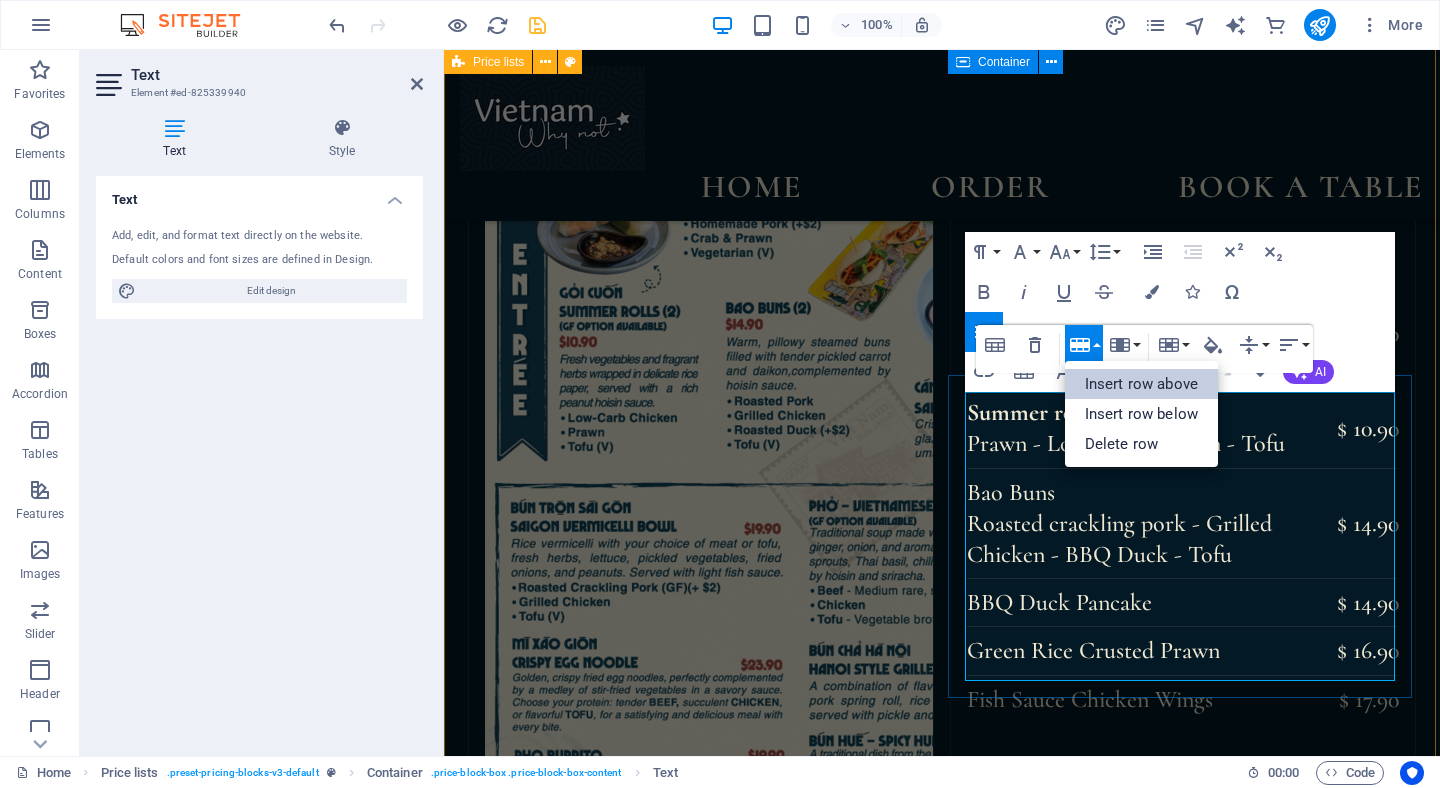 click on "Insert row above" at bounding box center [1141, 384] 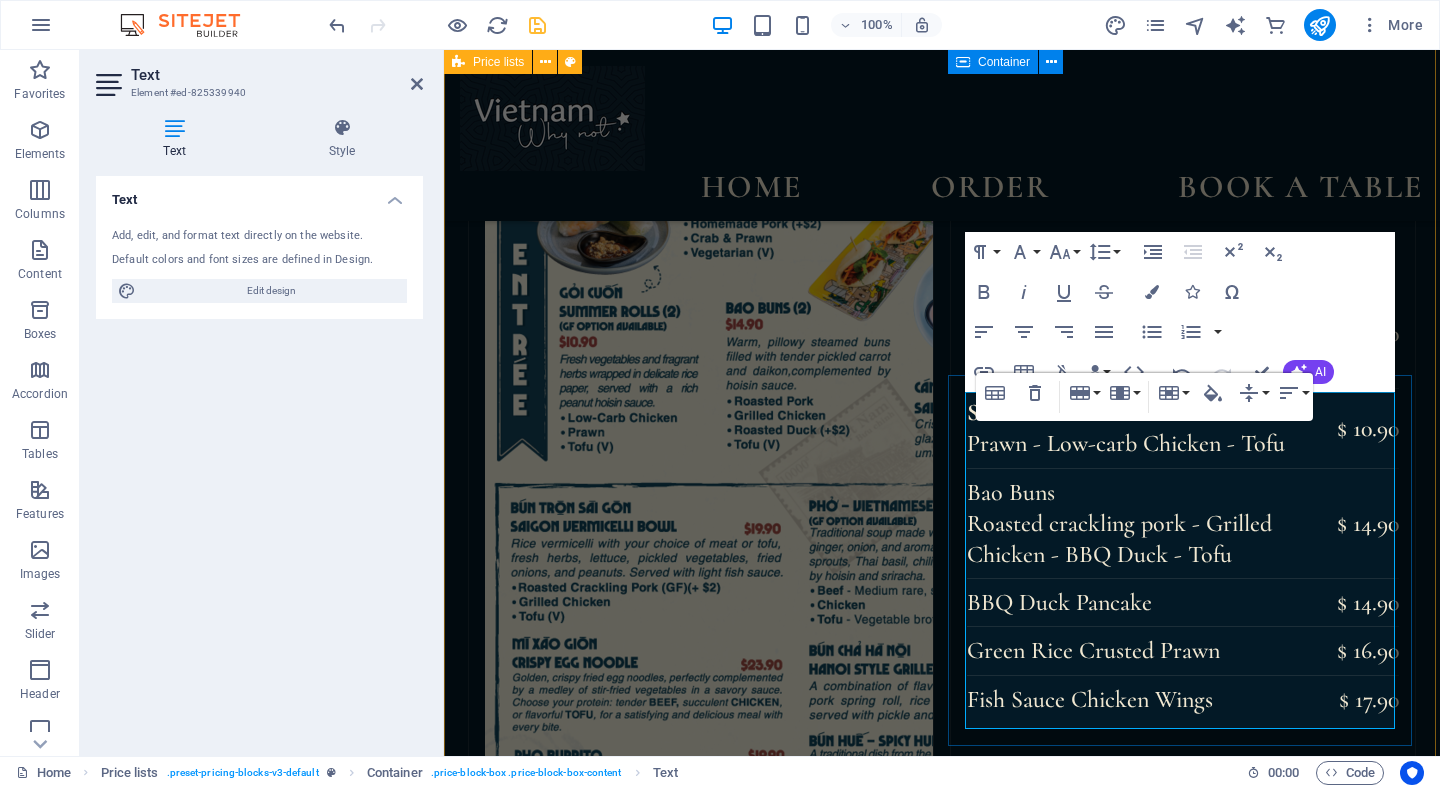 click on "Lemongrass Beef Sizzler" at bounding box center [1131, 1929] 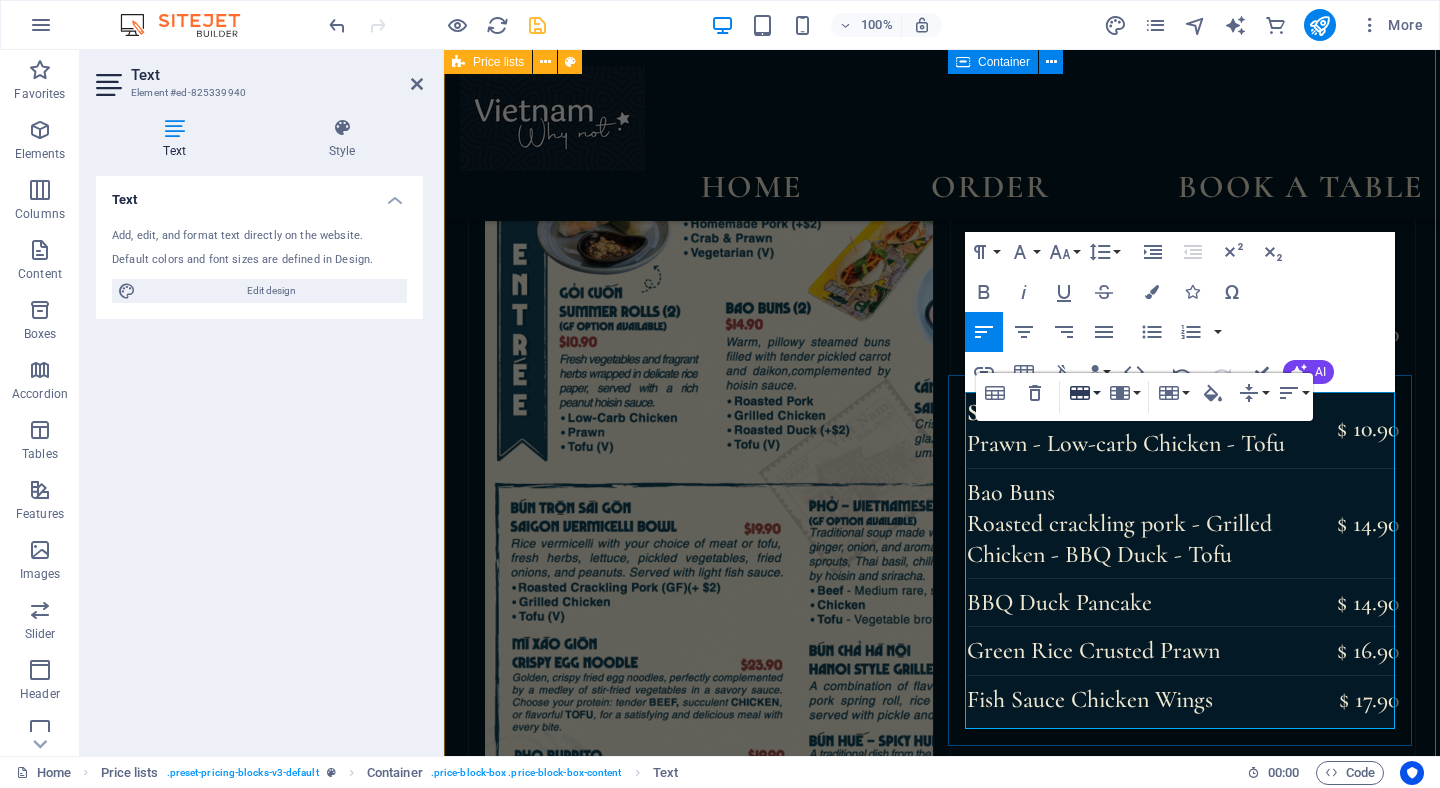 click 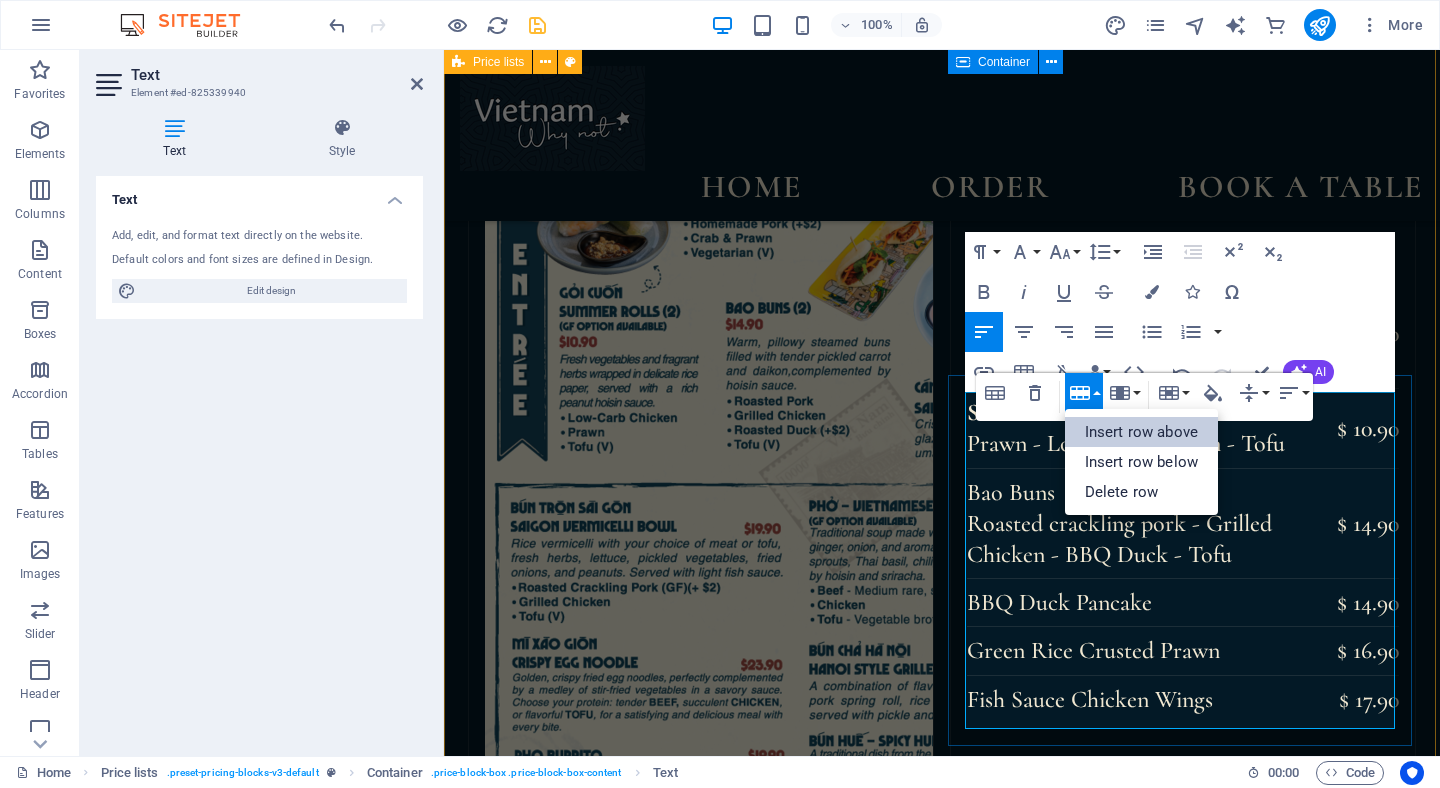 click on "Insert row above" at bounding box center [1141, 432] 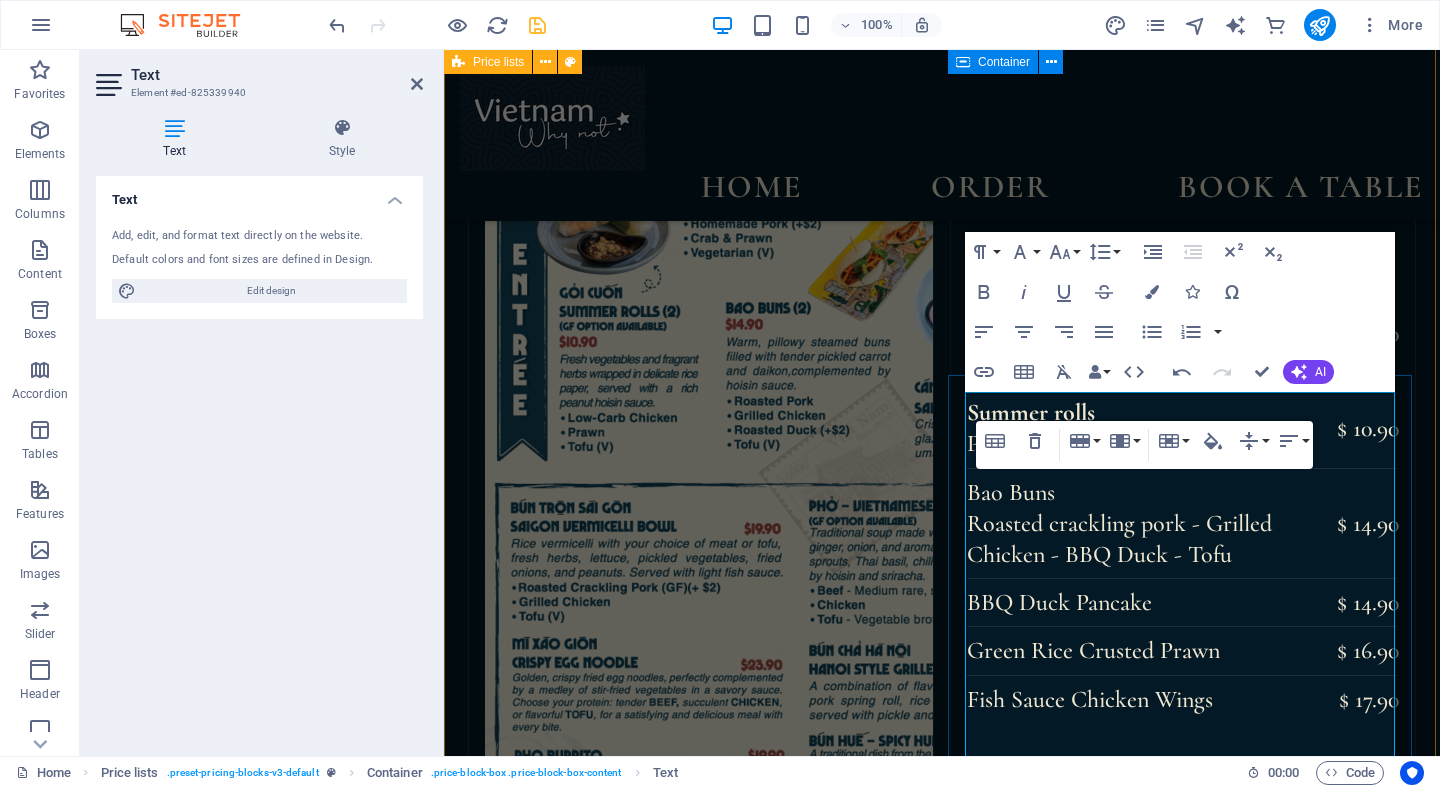 click on "Grilled Scallop & Prawn Hot Plate" at bounding box center (1131, 2025) 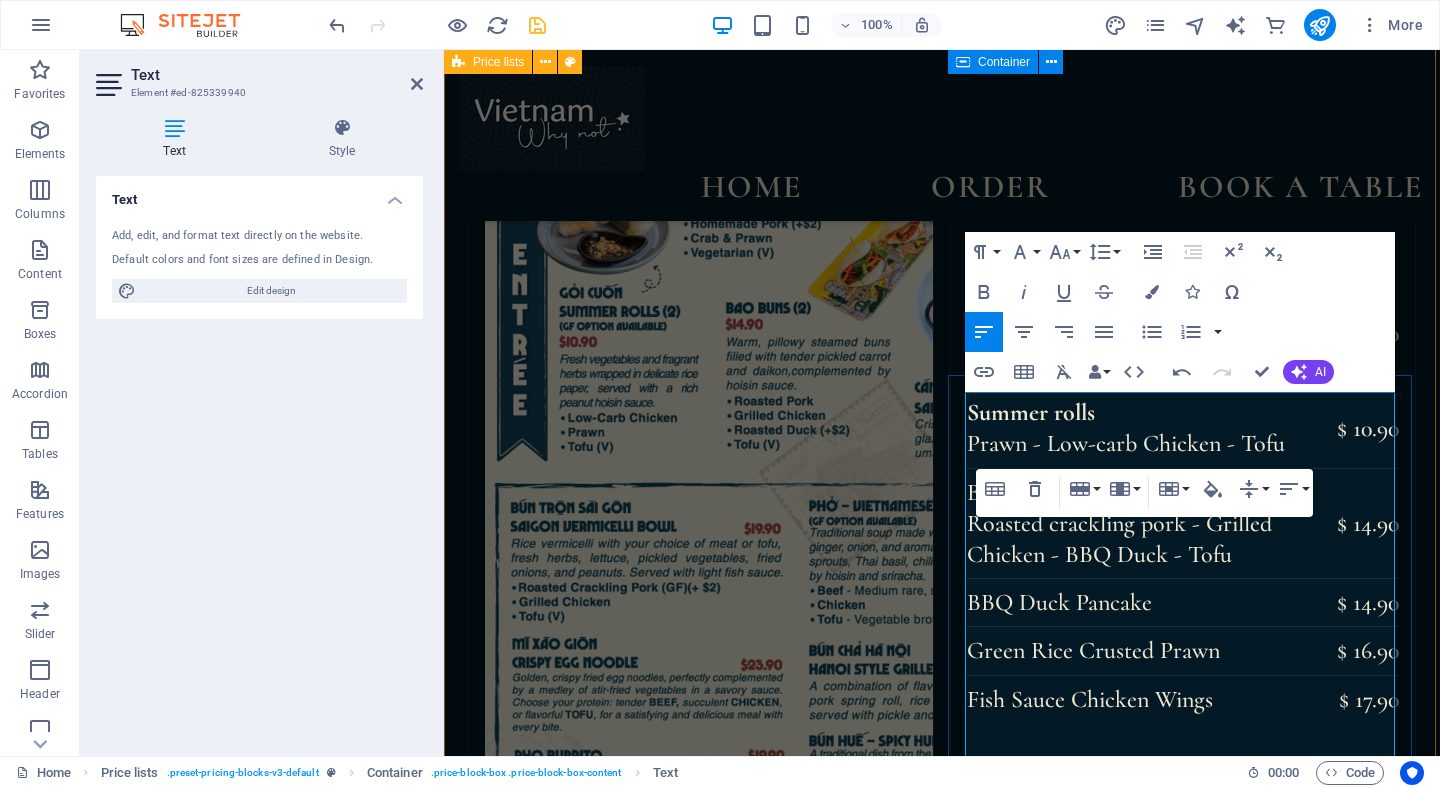 click at bounding box center (1131, 1881) 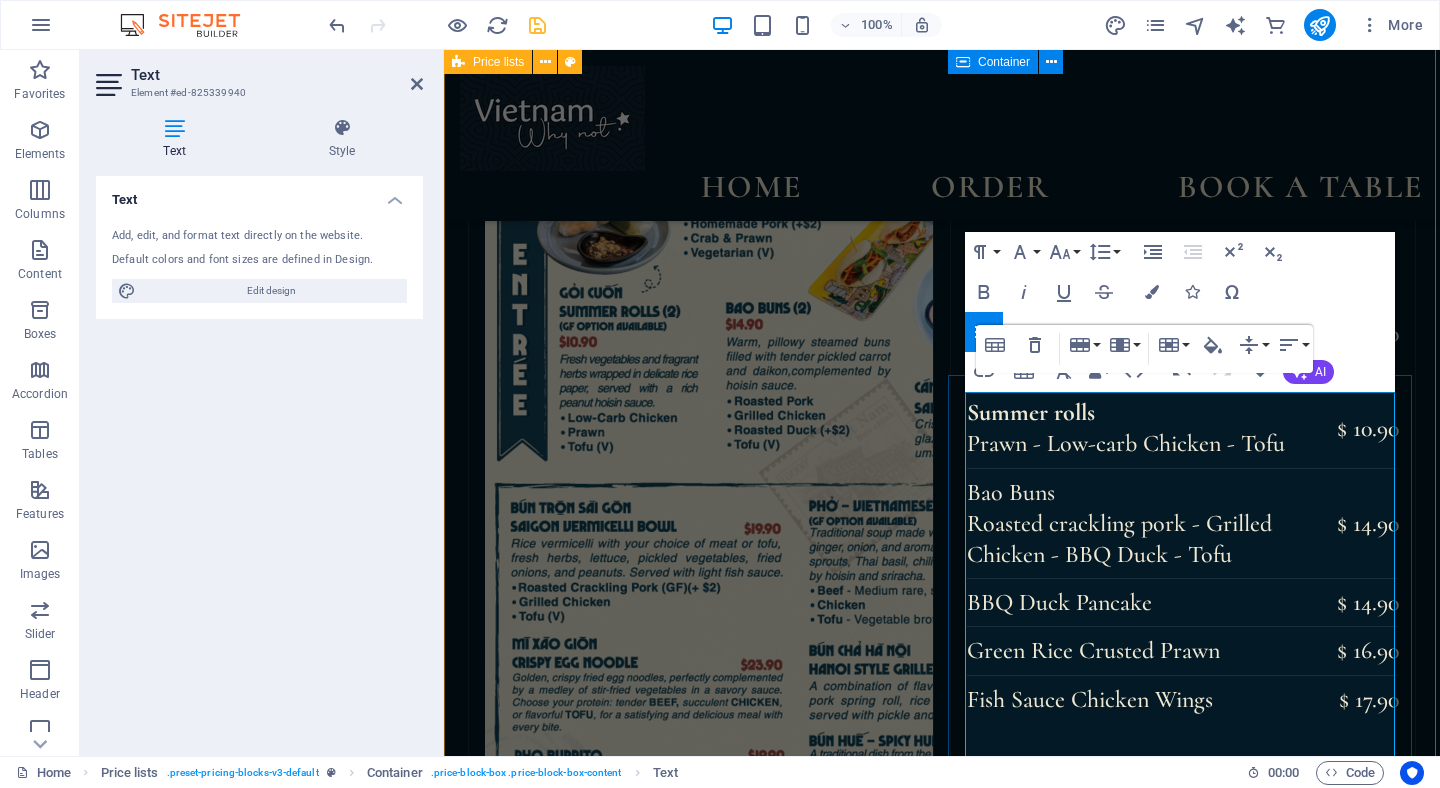 scroll, scrollTop: 2479, scrollLeft: 0, axis: vertical 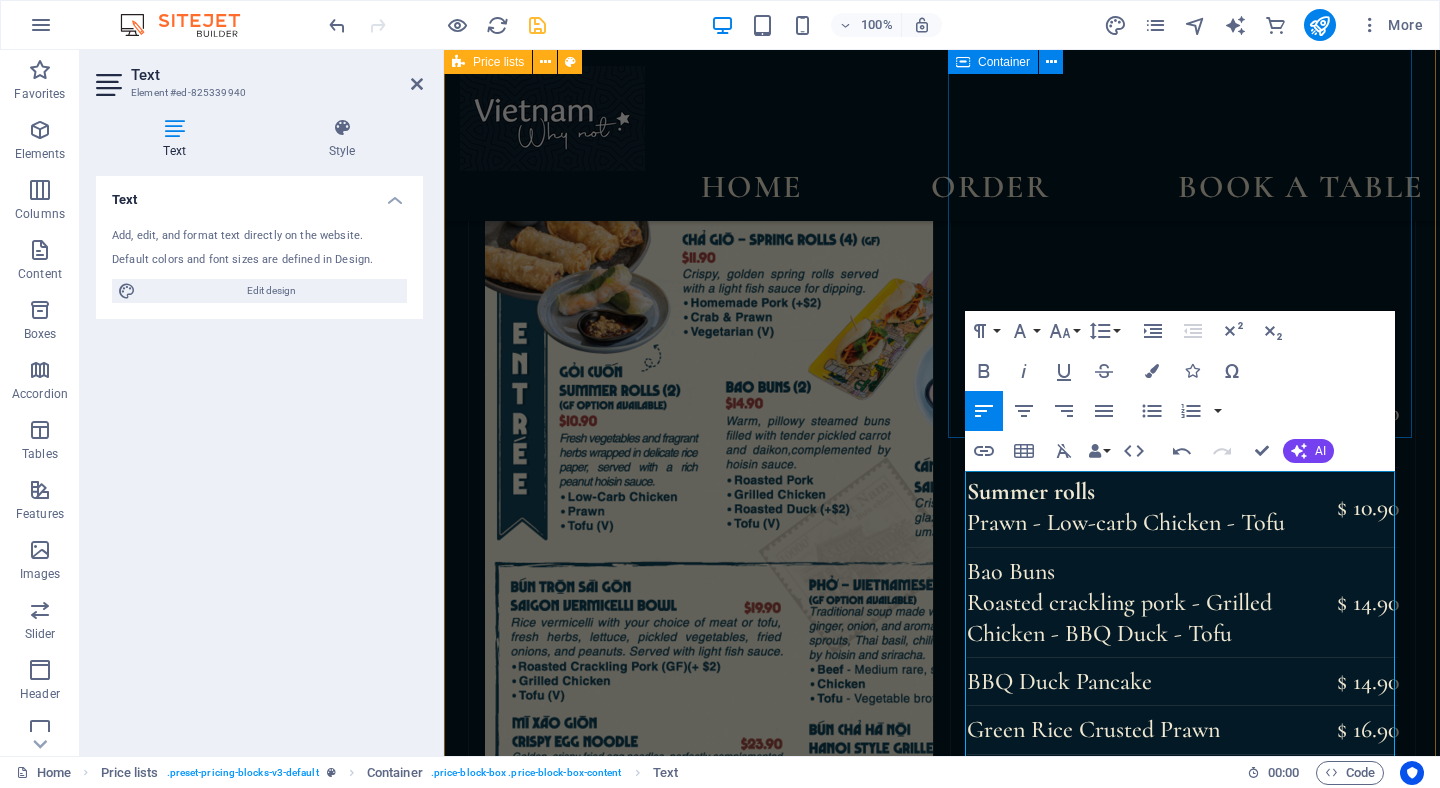type 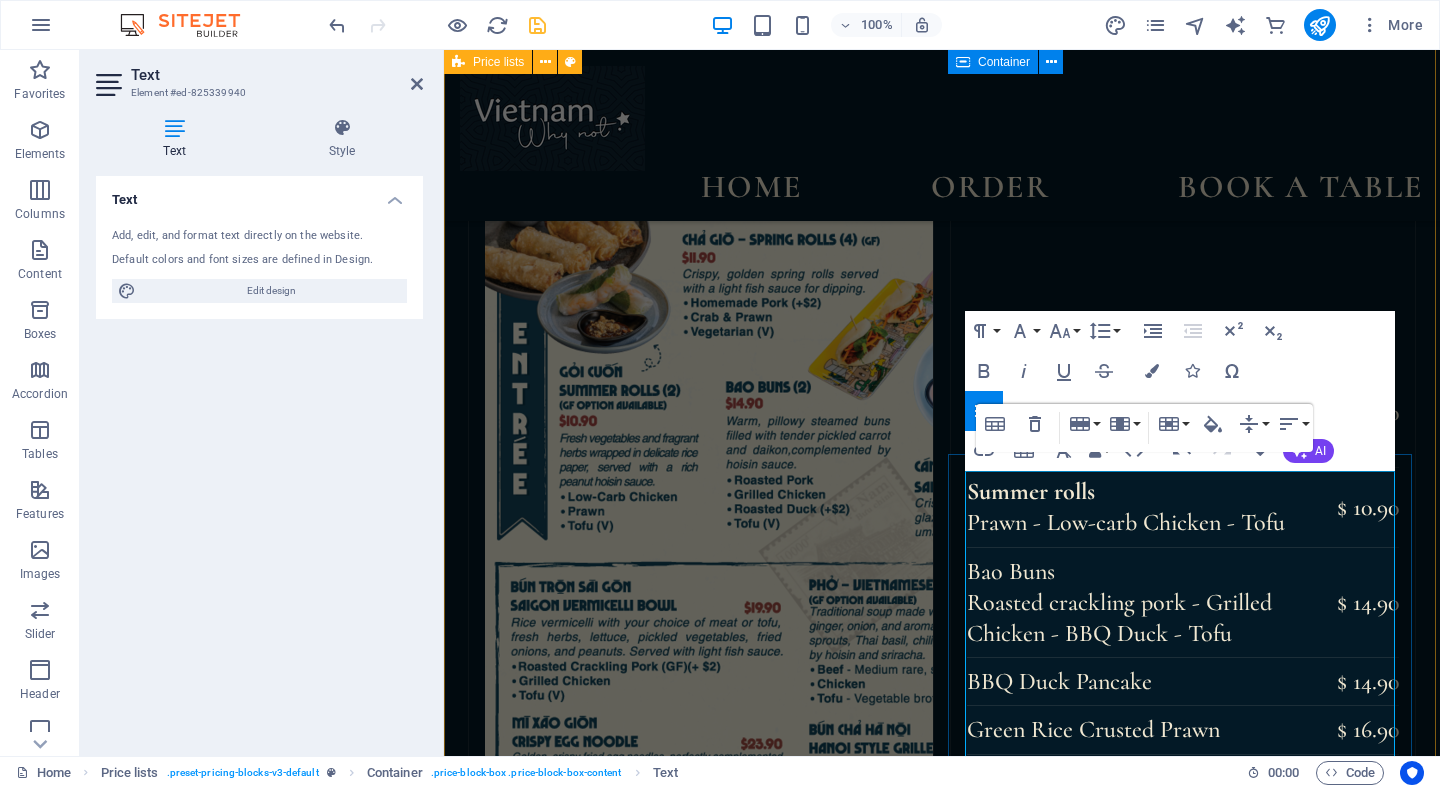 click at bounding box center [1328, 1960] 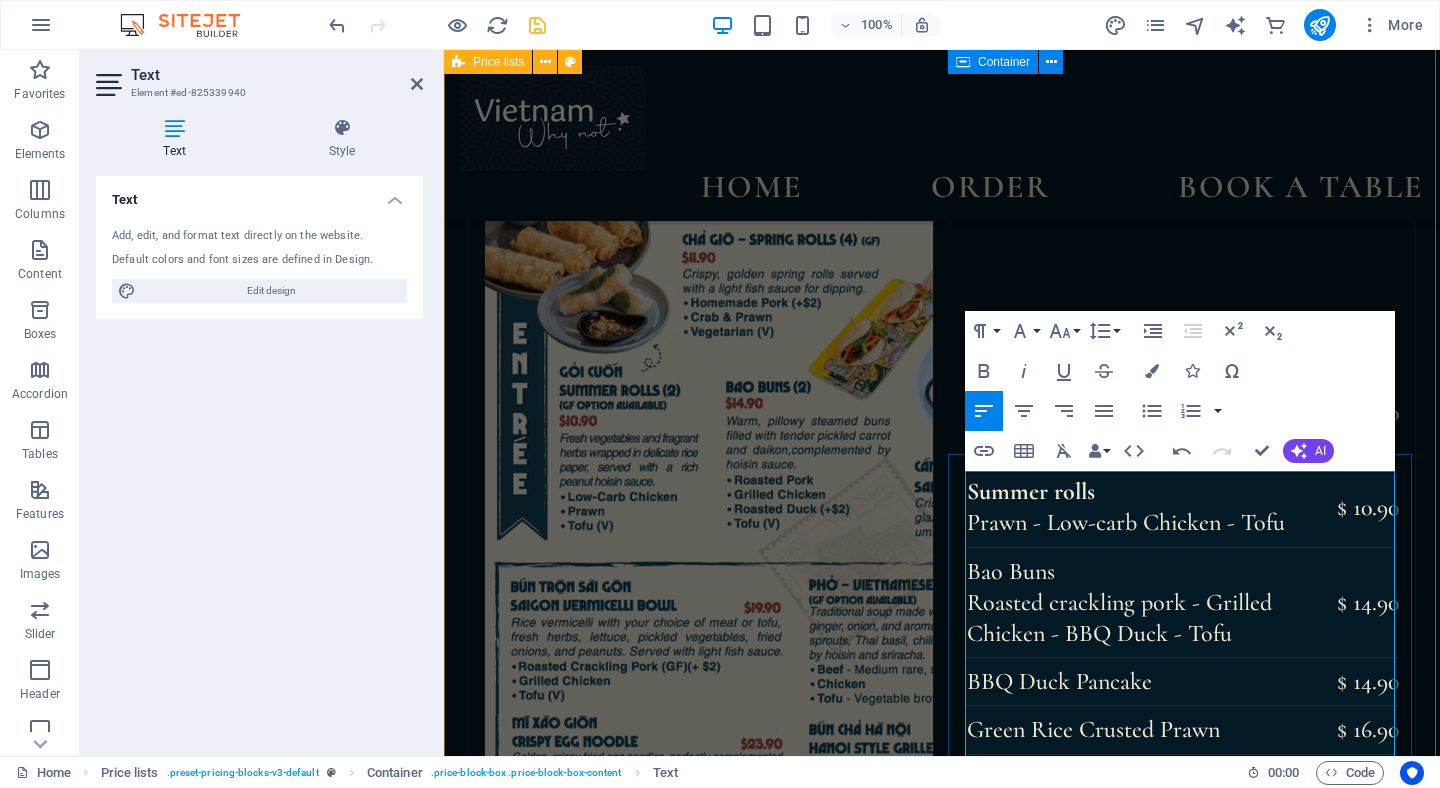 click at bounding box center (1131, 2008) 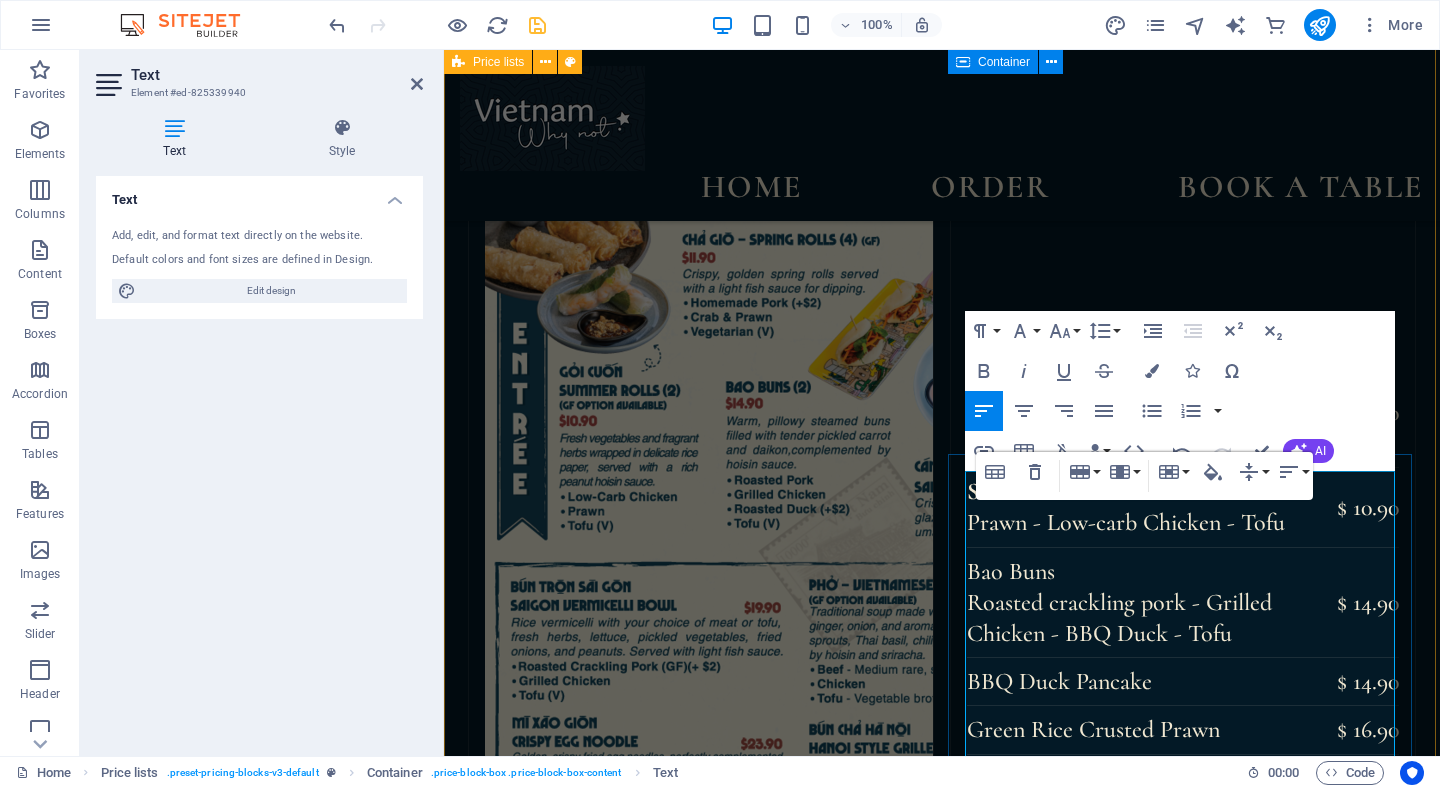 click at bounding box center [1328, 2008] 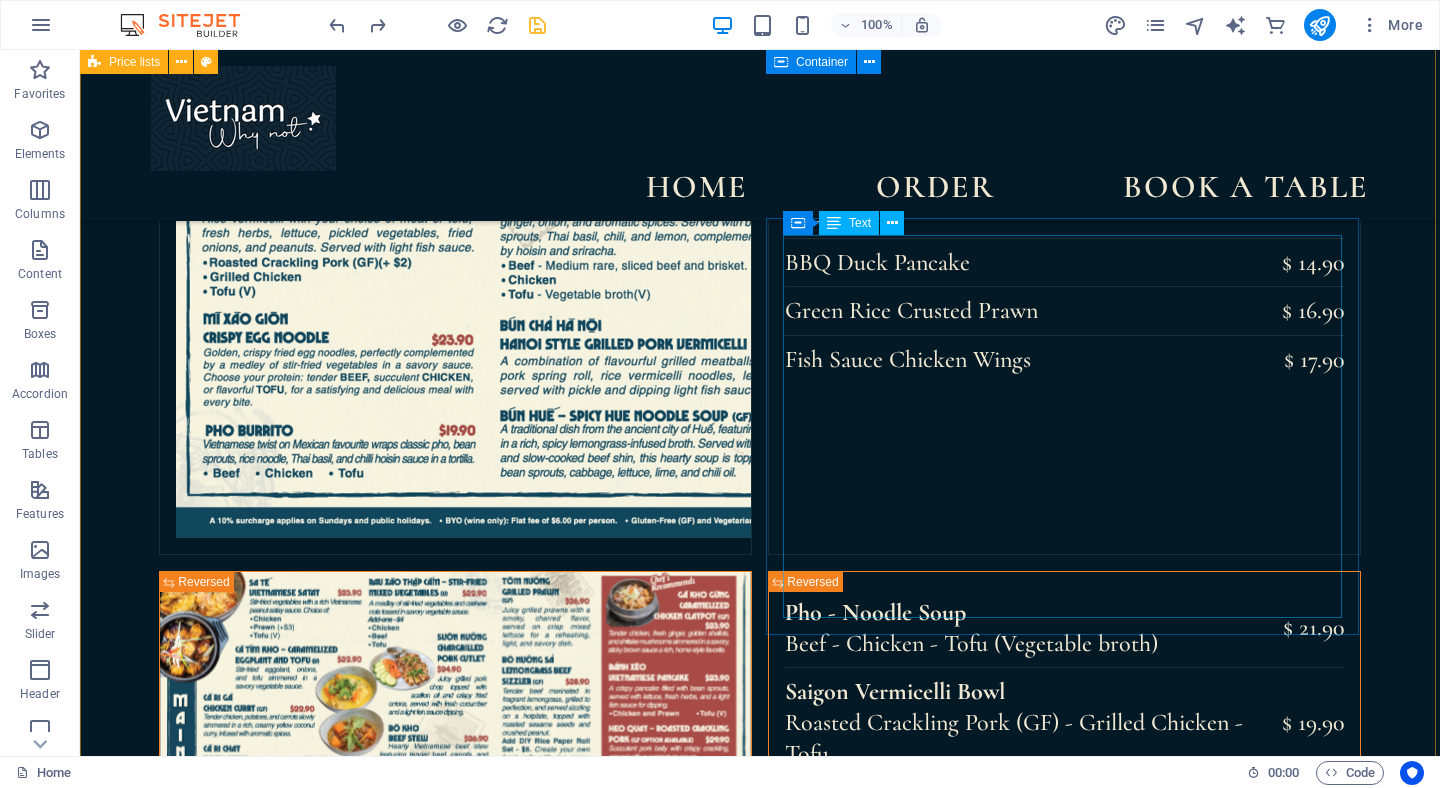 scroll, scrollTop: 2619, scrollLeft: 0, axis: vertical 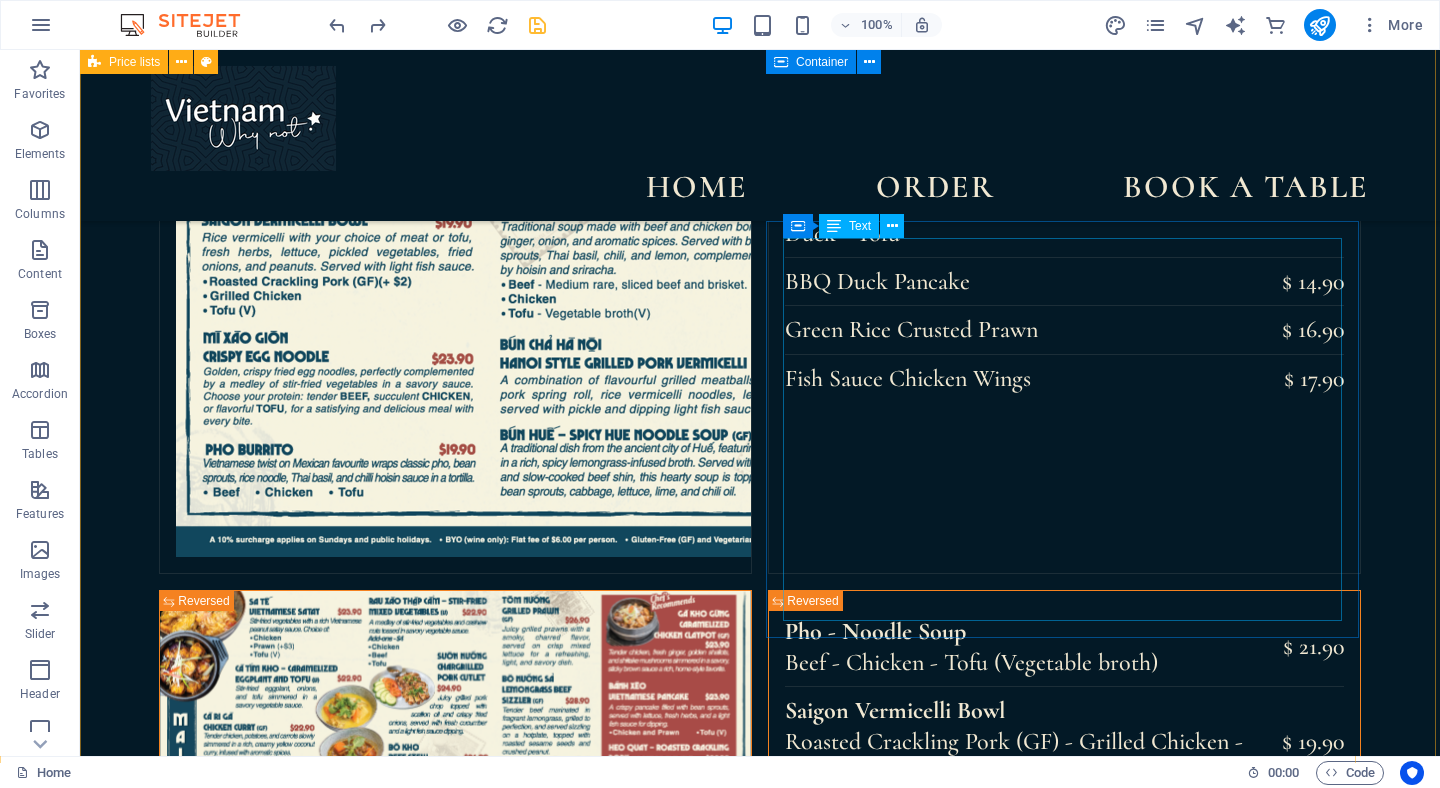 click on "Roasted Crackling Pork (GF) $ 29.90 BBQ Duck Lemongrass Beef Sizzler $ 28.90 Grilled Scallop & Prawn Hot Plate $ 34.90 Chargrilled Pork Cutlet $ 24.90 Grilled Baby Octopus $ 26.90 Grilled Prawn $ 26.90 Grilled Barramundi $ 28.90" at bounding box center (980, 1712) 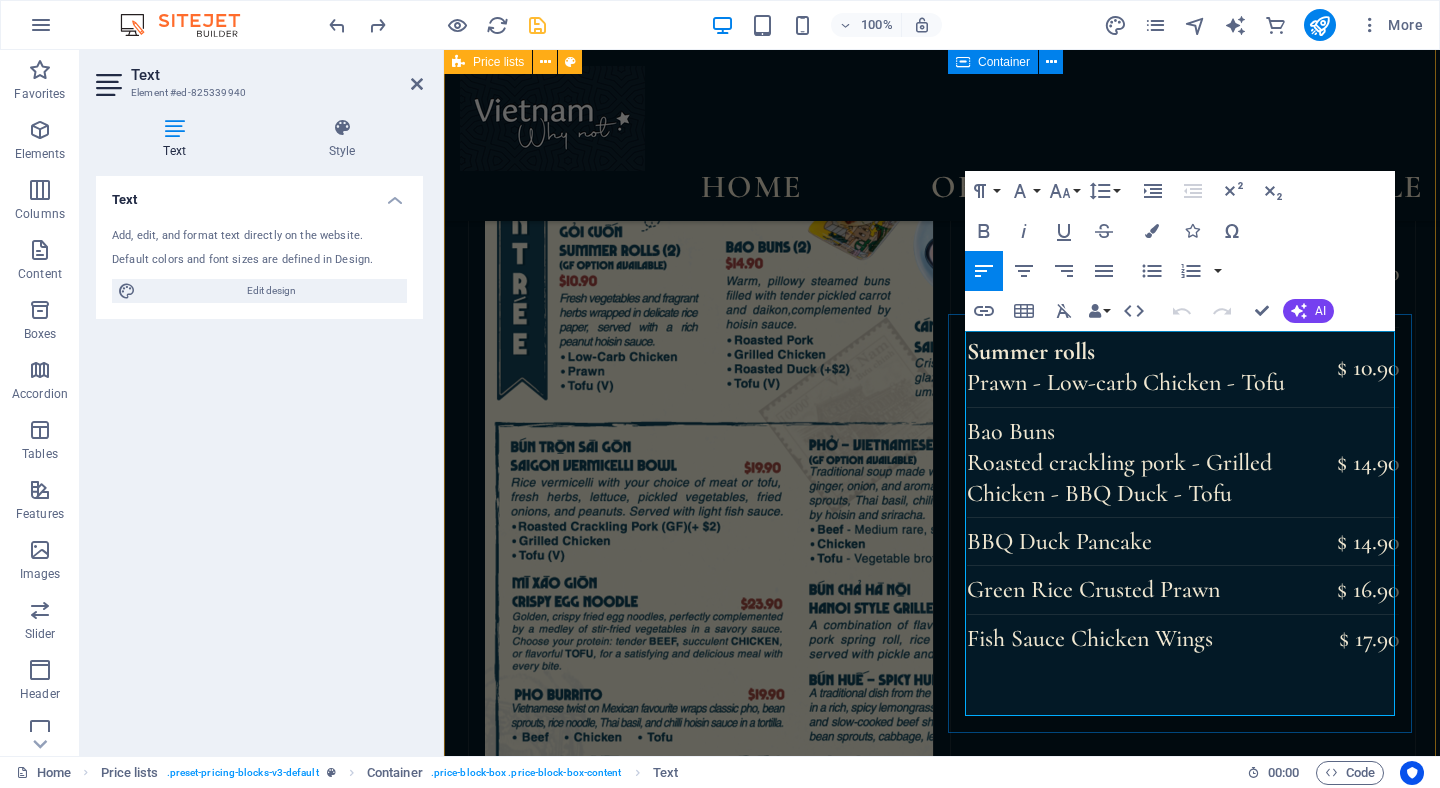 click at bounding box center (1328, 1867) 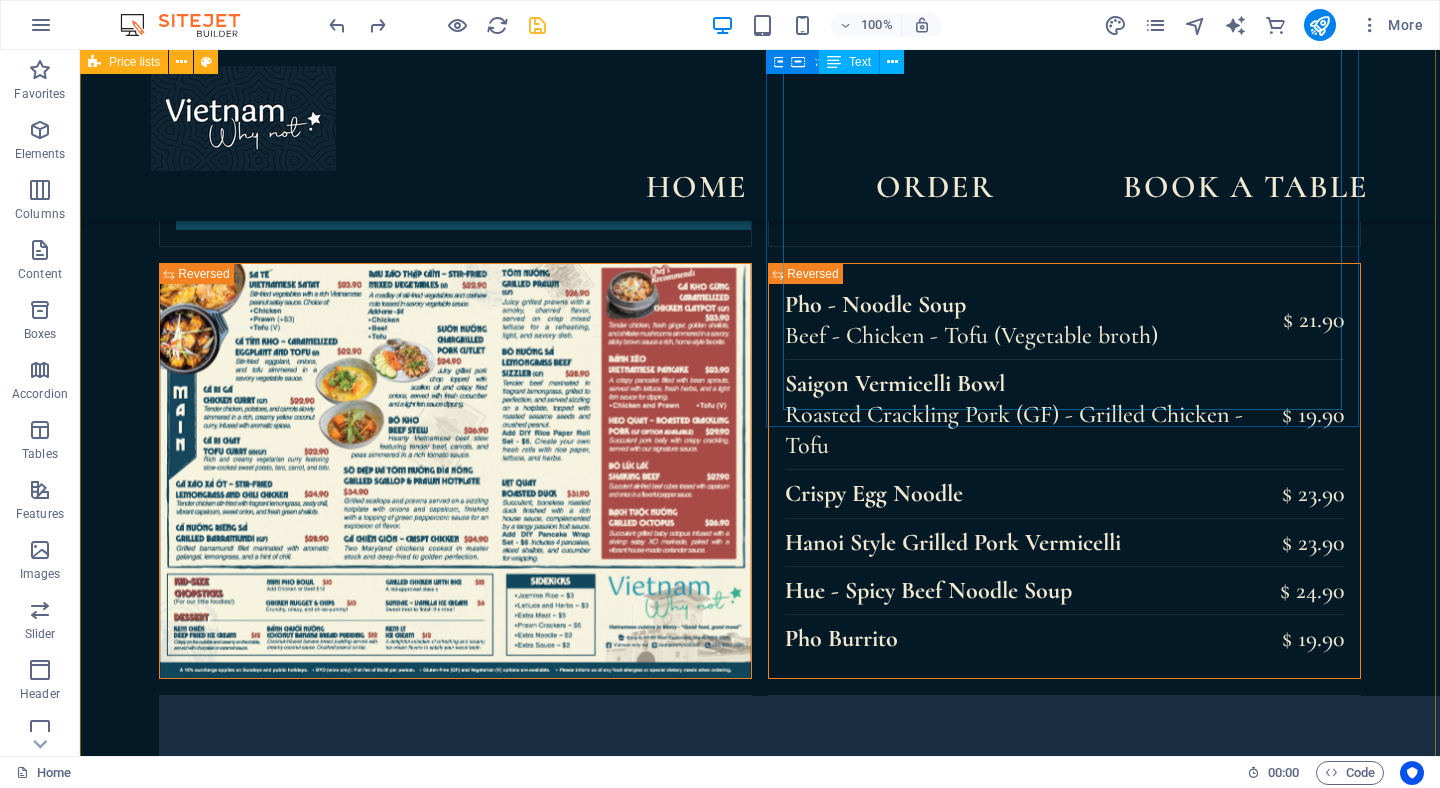 scroll, scrollTop: 2645, scrollLeft: 0, axis: vertical 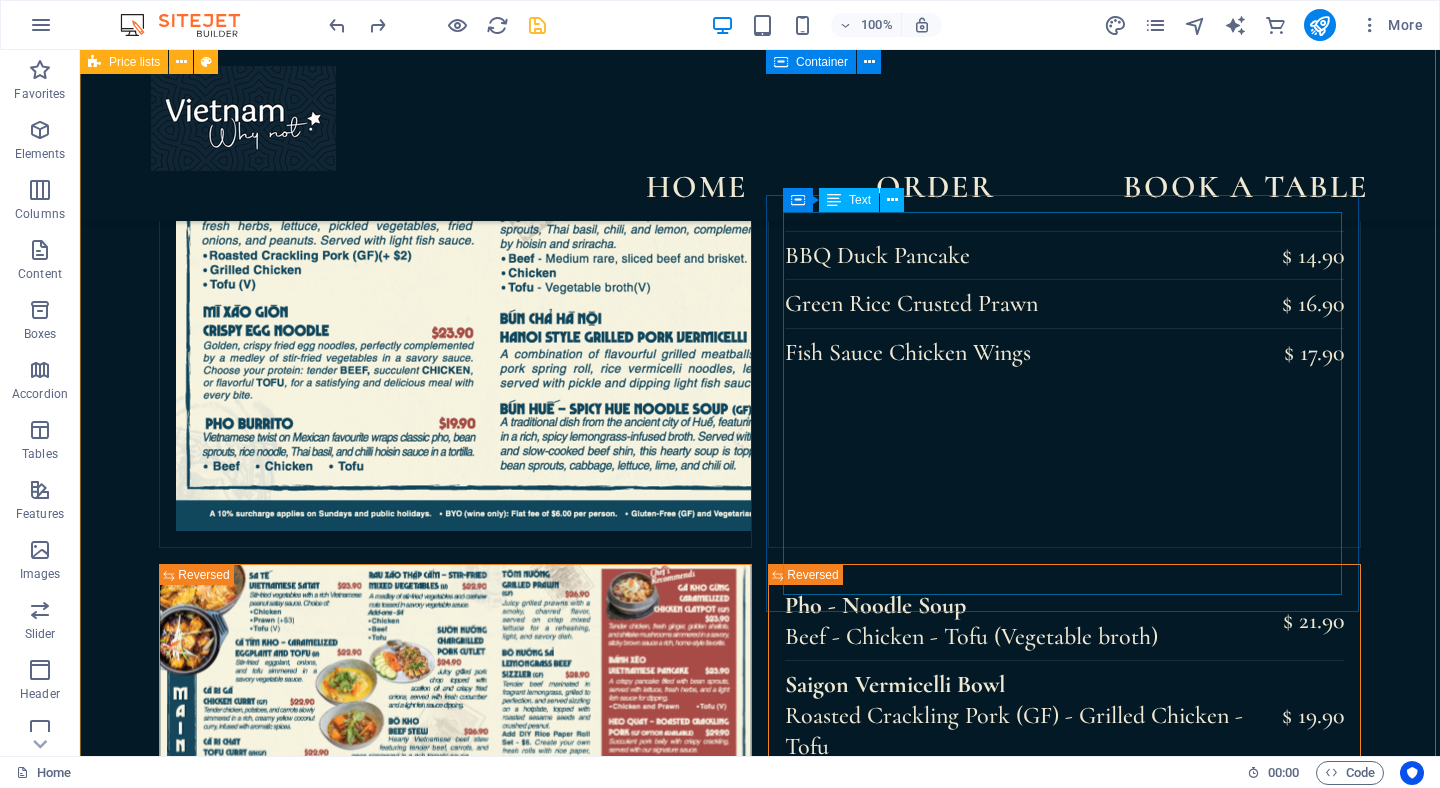 click on "Roasted Crackling Pork (GF) $ 29.90 BBQ Duck Lemongrass Beef Sizzler $ 28.90 Grilled Scallop & Prawn Hot Plate $ 34.90 Chargrilled Pork Cutlet $ 24.90 Grilled Baby Octopus $ 26.90 Grilled Prawn $ 26.90 Grilled Barramundi $ 28.90" at bounding box center [980, 1686] 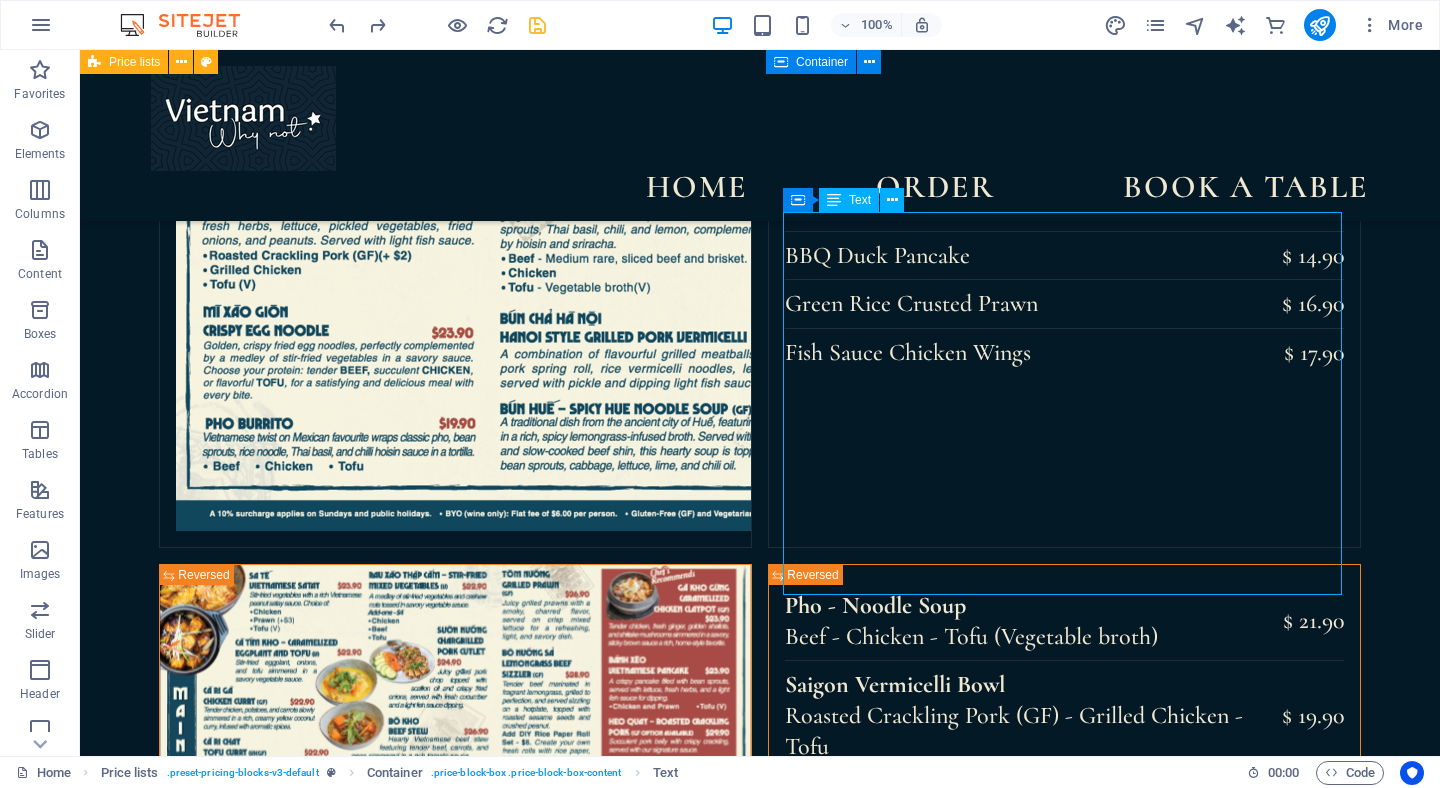 click on "Roasted Crackling Pork (GF) $ 29.90 BBQ Duck Lemongrass Beef Sizzler $ 28.90 Grilled Scallop & Prawn Hot Plate $ 34.90 Chargrilled Pork Cutlet $ 24.90 Grilled Baby Octopus $ 26.90 Grilled Prawn $ 26.90 Grilled Barramundi $ 28.90" at bounding box center [980, 1686] 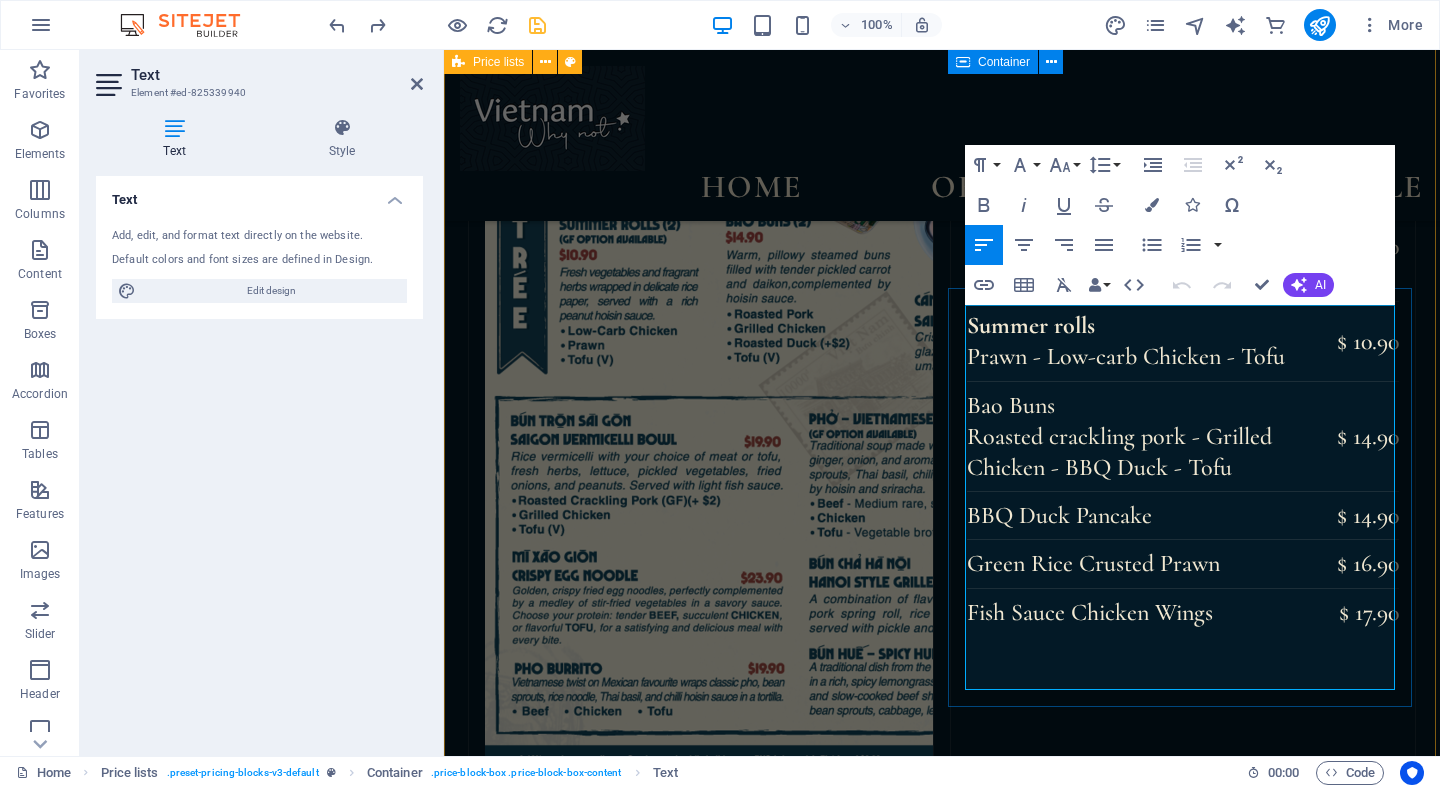 click at bounding box center (1328, 1841) 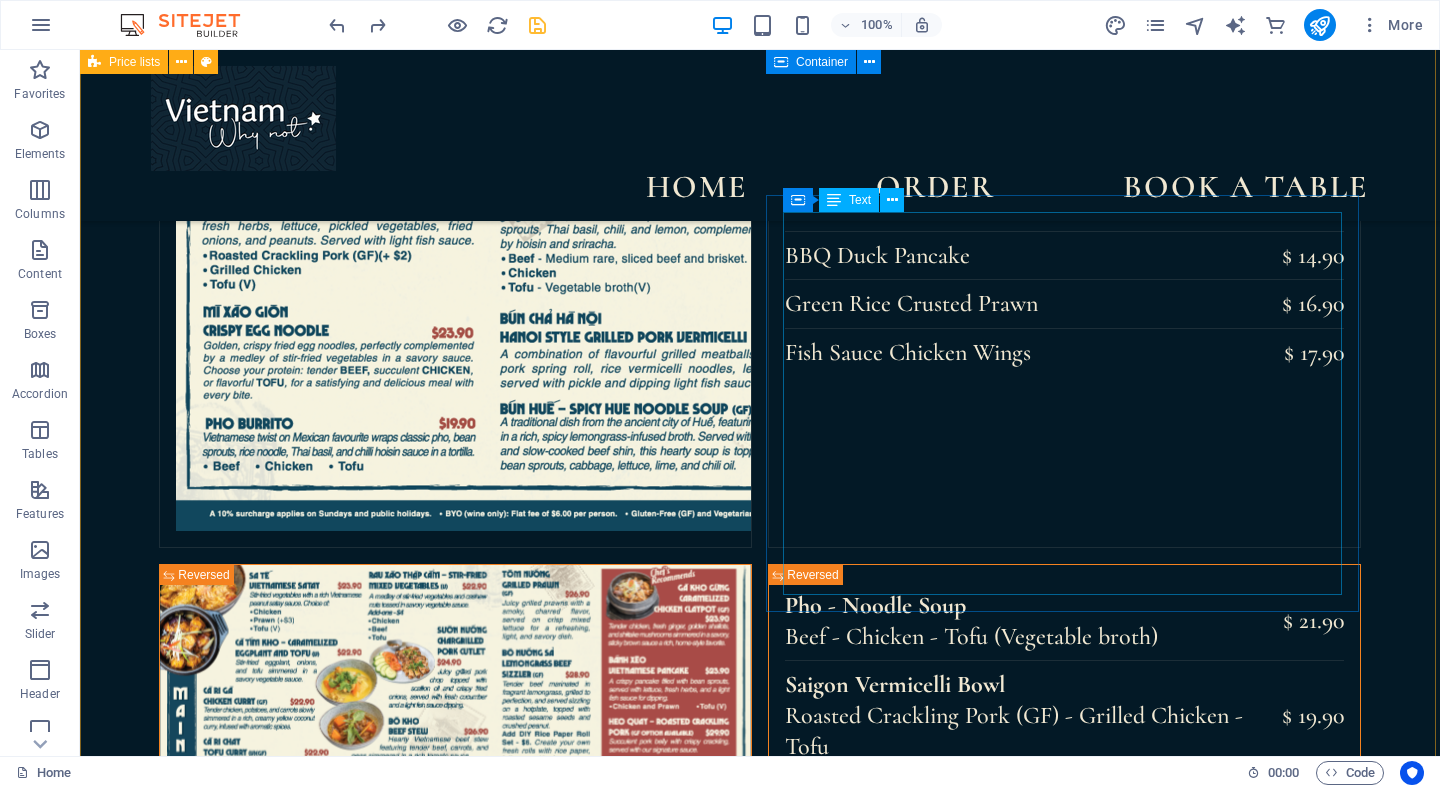 click on "Roasted Crackling Pork (GF) $ 29.90 BBQ Duck Lemongrass Beef Sizzler $ 28.90 Grilled Scallop & Prawn Hot Plate $ 34.90 Chargrilled Pork Cutlet $ 24.90 Grilled Baby Octopus $ 26.90 Grilled Prawn $ 26.90 Grilled Barramundi $ 28.90" at bounding box center (980, 1686) 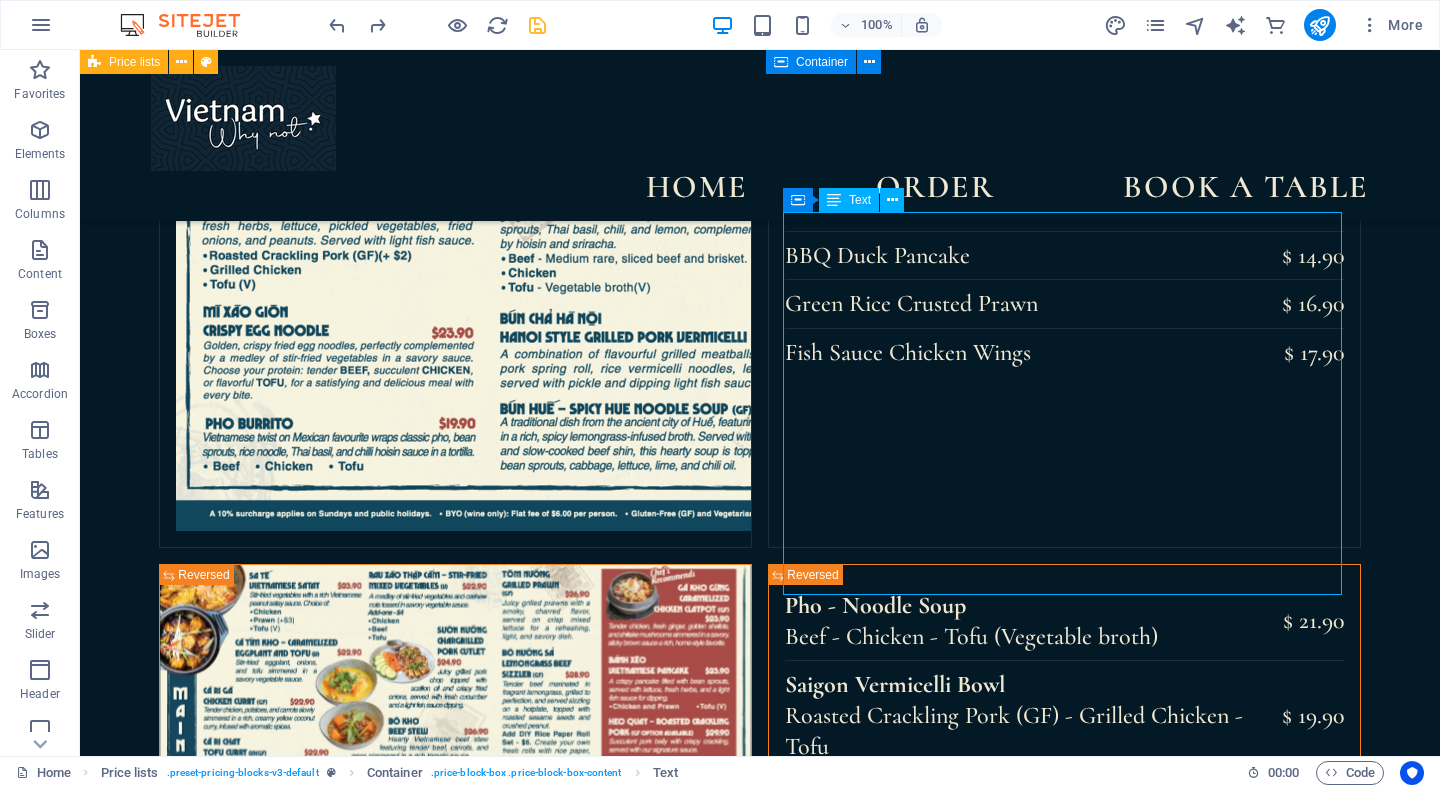 click on "Roasted Crackling Pork (GF) $ 29.90 BBQ Duck Lemongrass Beef Sizzler $ 28.90 Grilled Scallop & Prawn Hot Plate $ 34.90 Chargrilled Pork Cutlet $ 24.90 Grilled Baby Octopus $ 26.90 Grilled Prawn $ 26.90 Grilled Barramundi $ 28.90" at bounding box center (980, 1686) 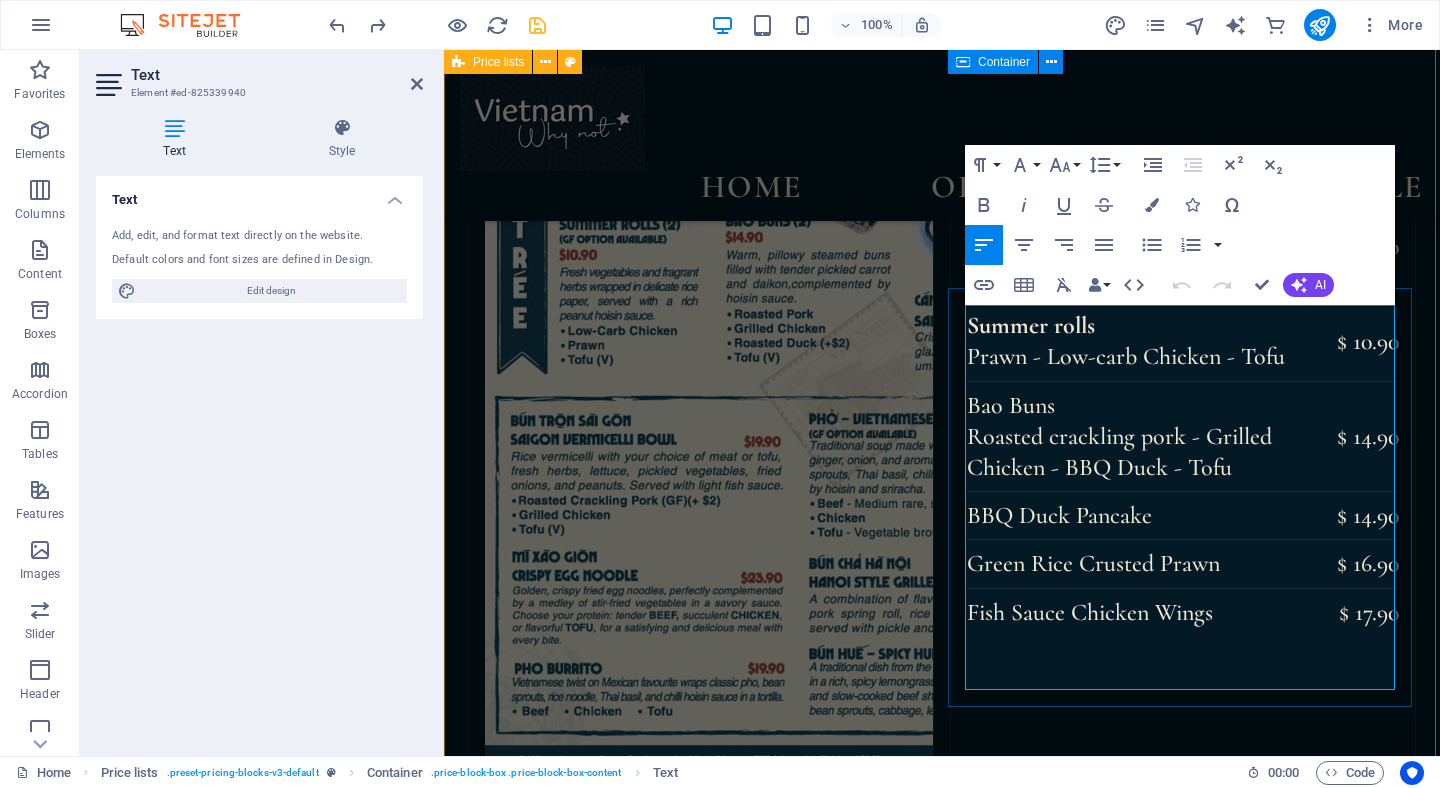 click at bounding box center (1328, 1841) 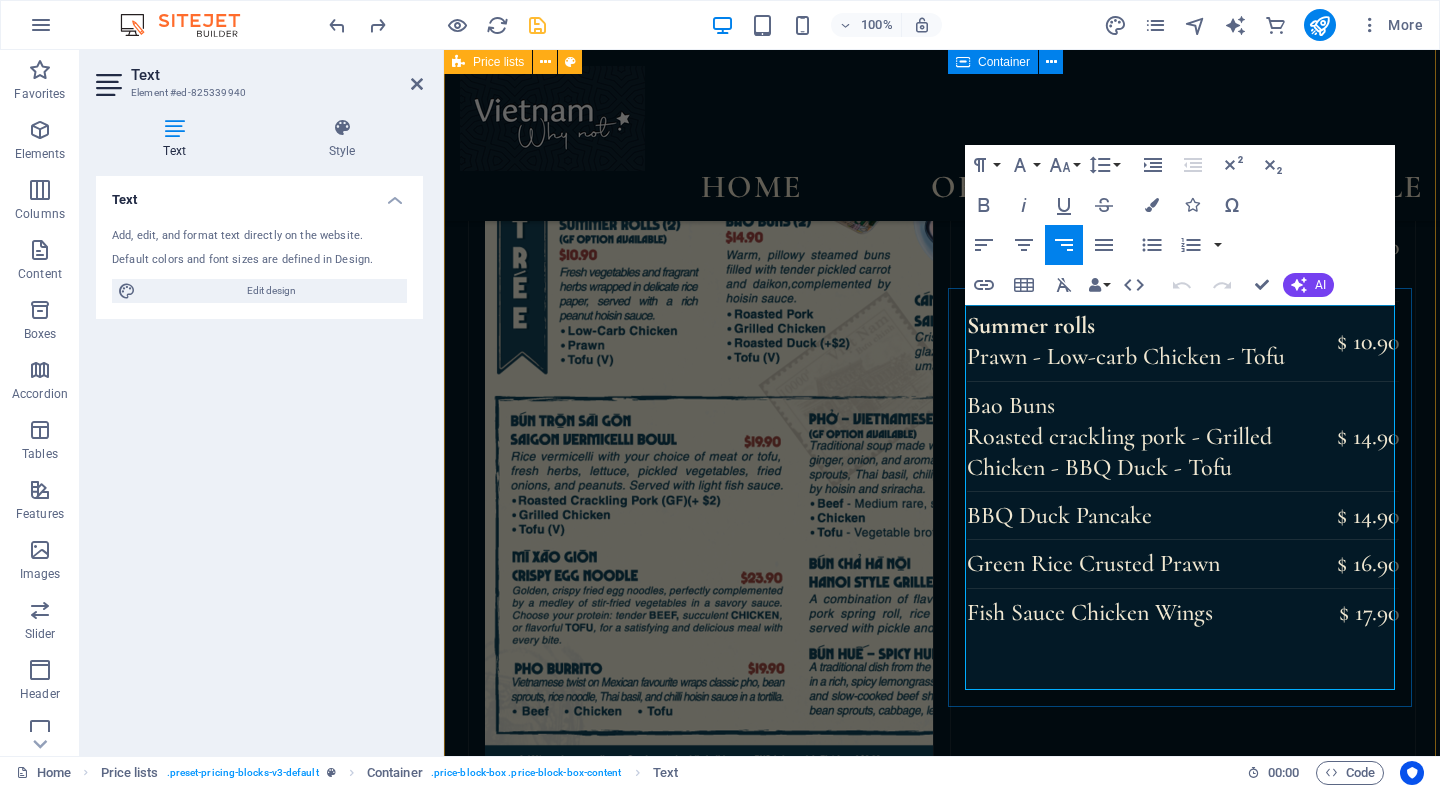 type 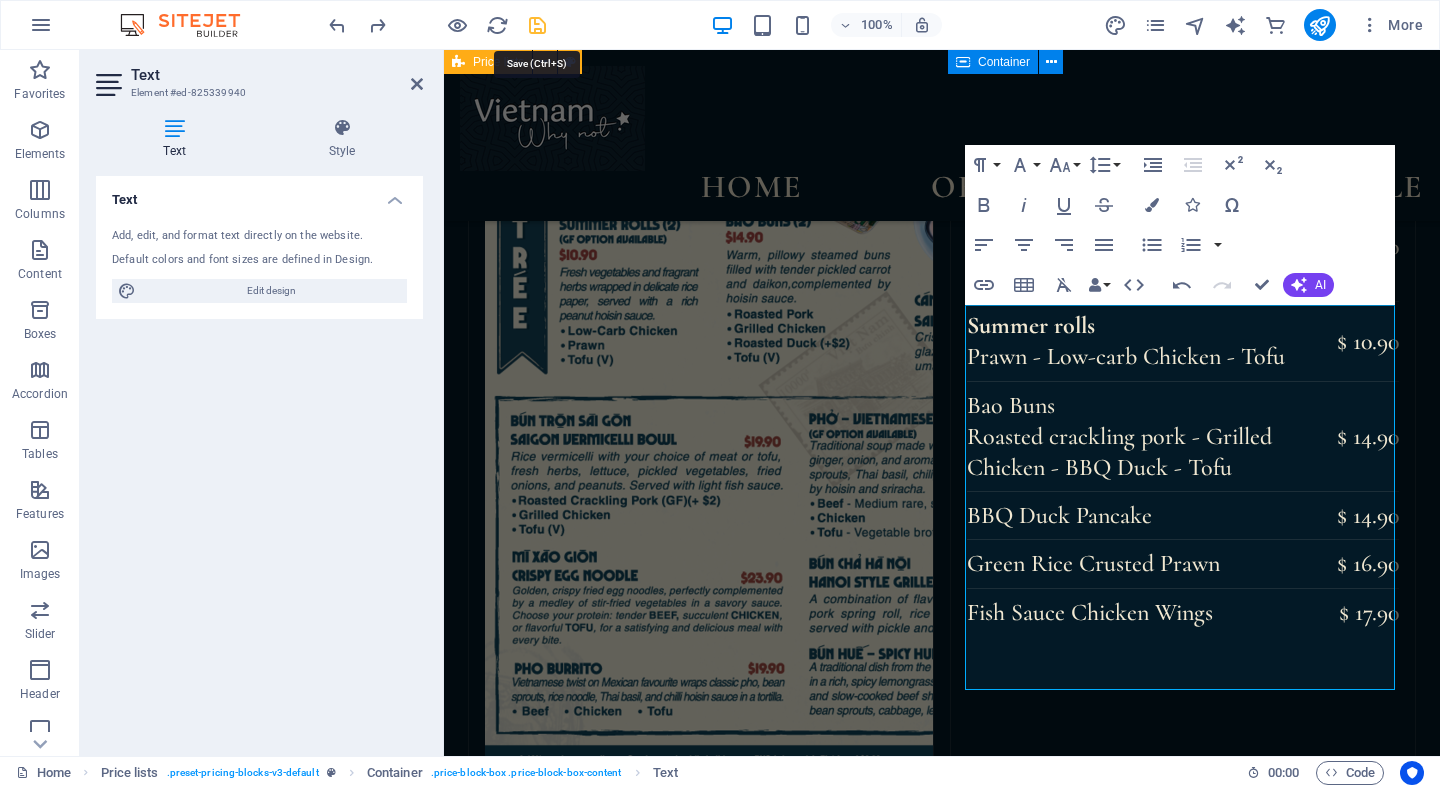 click at bounding box center (537, 25) 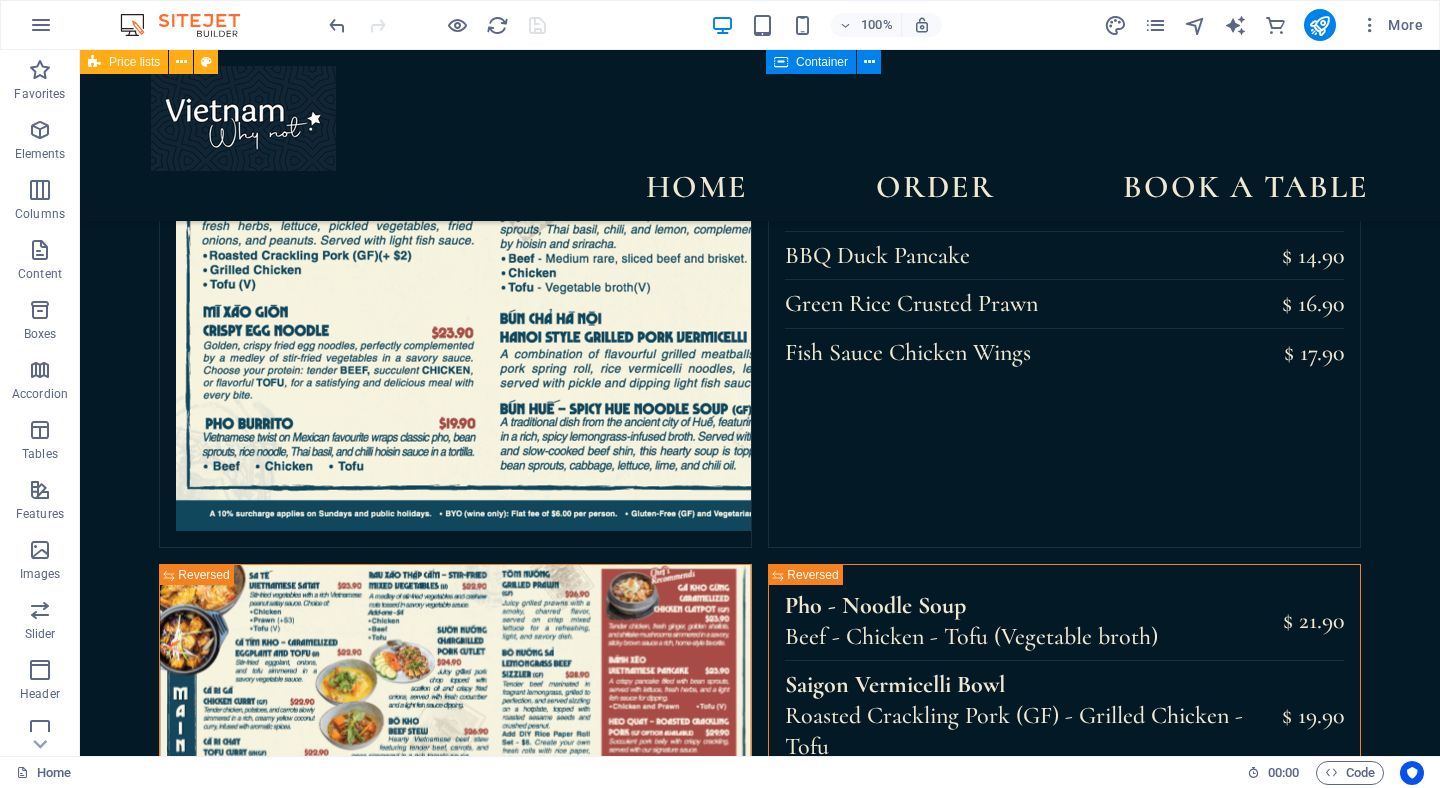 scroll, scrollTop: 220, scrollLeft: 0, axis: vertical 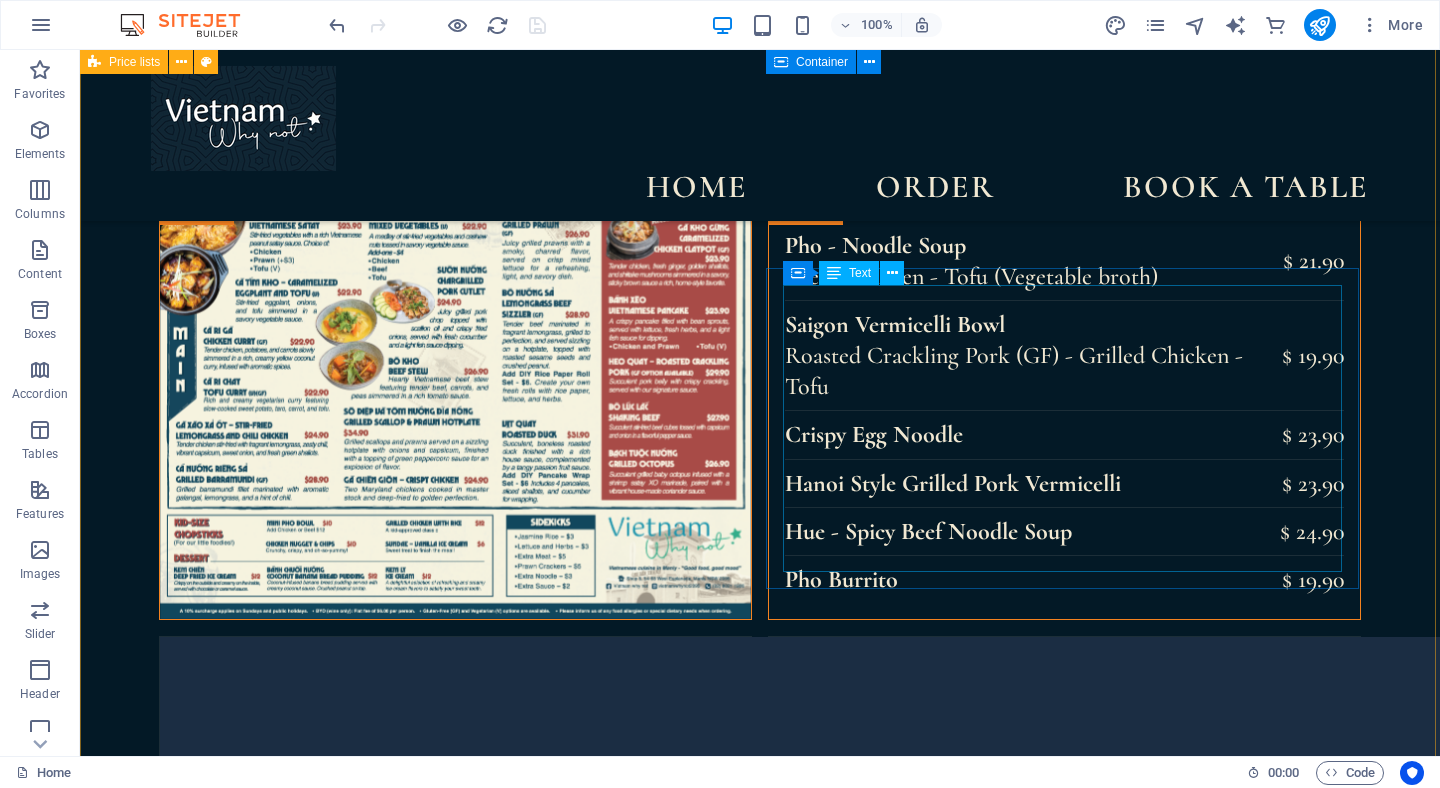 click on "Lorem ipsum dolor sit amet, consectetur. [PRICE] Lorem ipsum dolor sit amet, consectetur. [PRICE] Lorem ipsum dolor sit amet, consectetur. [PRICE] Lorem ipsum dolor sit amet, consectetur. [PRICE] Grilled Prawn [PRICE] Grilled Barramundi [PRICE]" at bounding box center (1010, 1713) 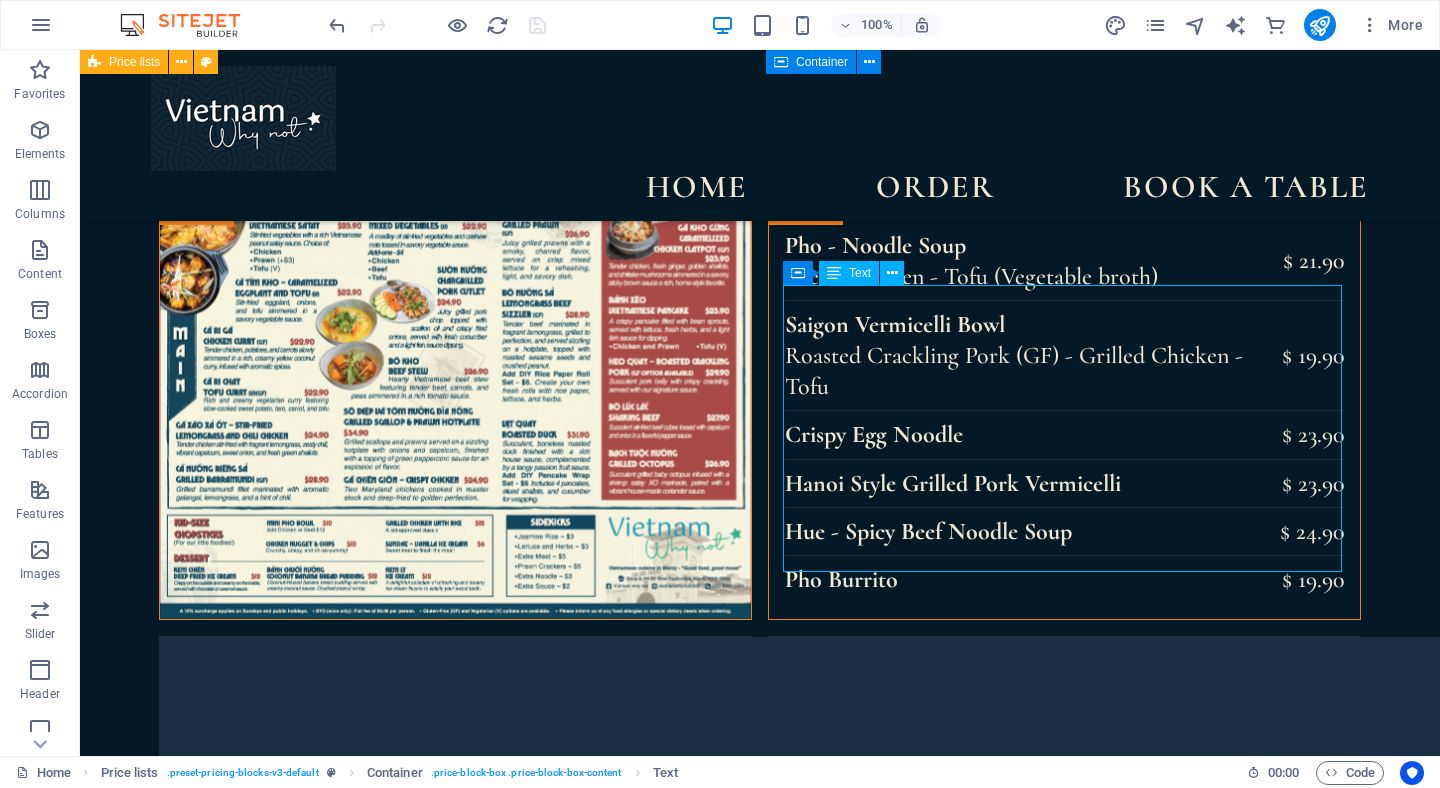 click on "Lorem ipsum dolor sit amet, consectetur. [PRICE] Lorem ipsum dolor sit amet, consectetur. [PRICE] Lorem ipsum dolor sit amet, consectetur. [PRICE] Lorem ipsum dolor sit amet, consectetur. [PRICE] Grilled Prawn [PRICE] Grilled Barramundi [PRICE]" at bounding box center [1010, 1713] 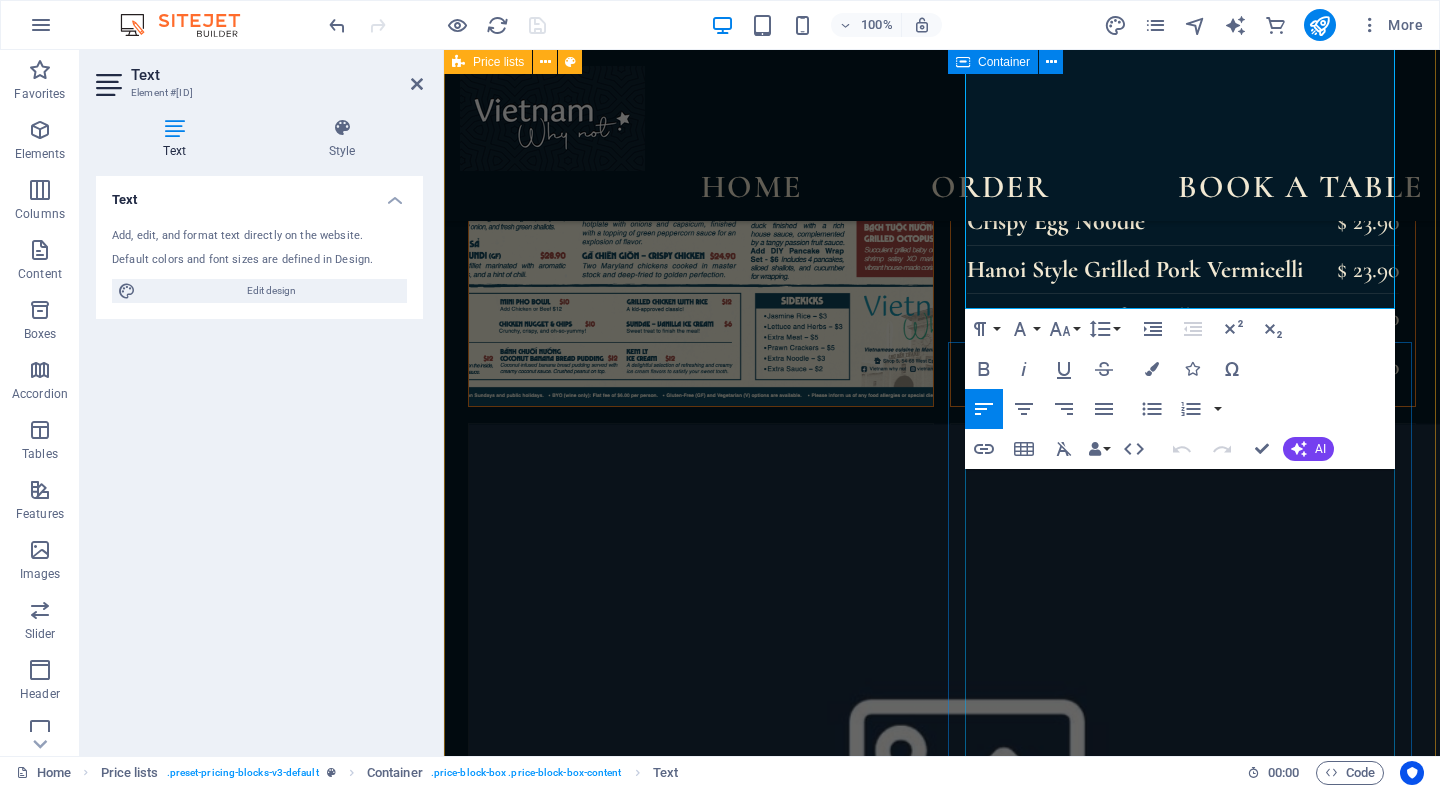 scroll, scrollTop: 3487, scrollLeft: 0, axis: vertical 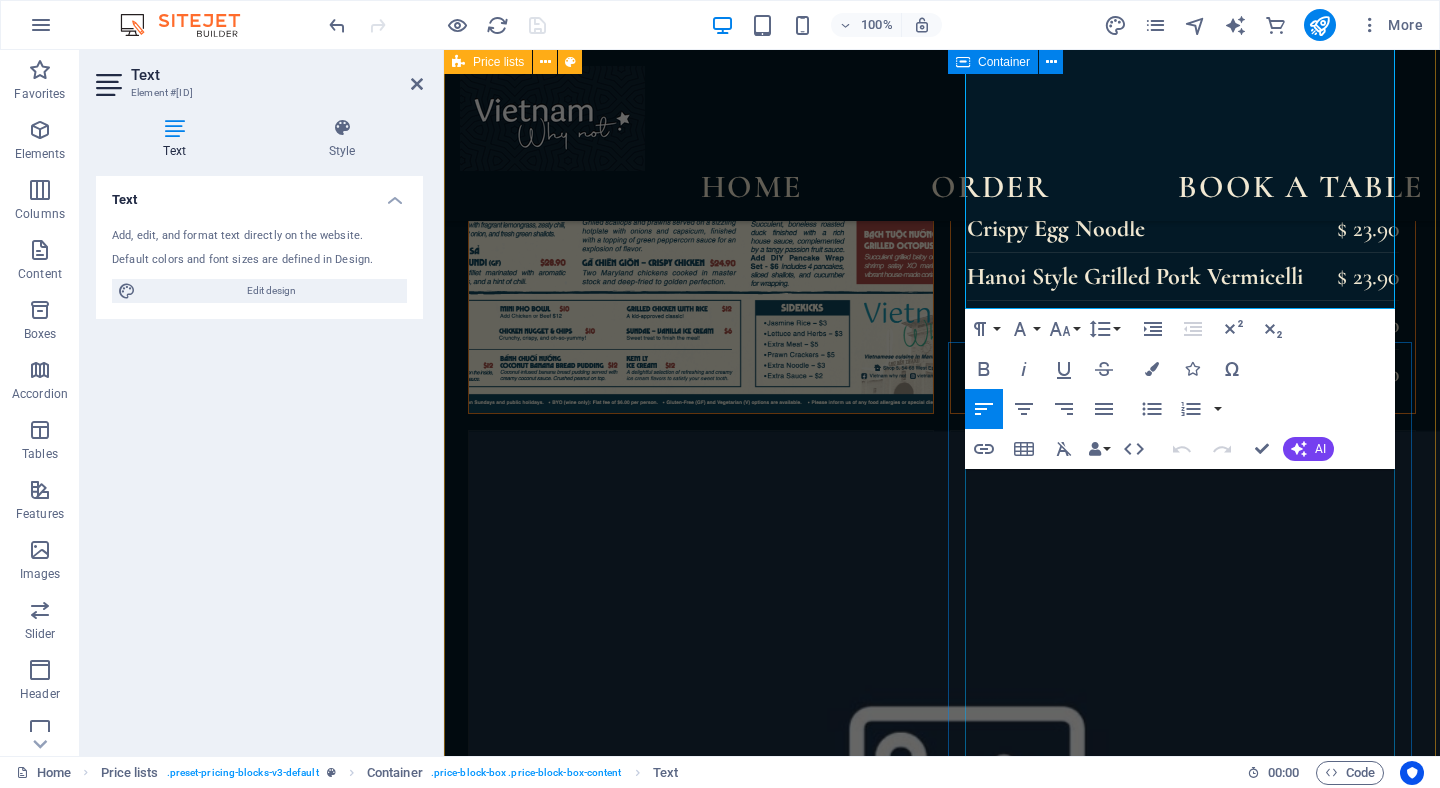 click on "Lorem ipsum dolor sit amet, consectetur. [PRICE] Lorem ipsum dolor sit amet, consectetur. [PRICE] Lorem ipsum dolor sit amet, consectetur. [PRICE] Lorem ipsum dolor sit amet, consectetur. [PRICE] Grilled Prawn [PRICE] Grilled Barramundi [PRICE]" at bounding box center (1183, 2033) 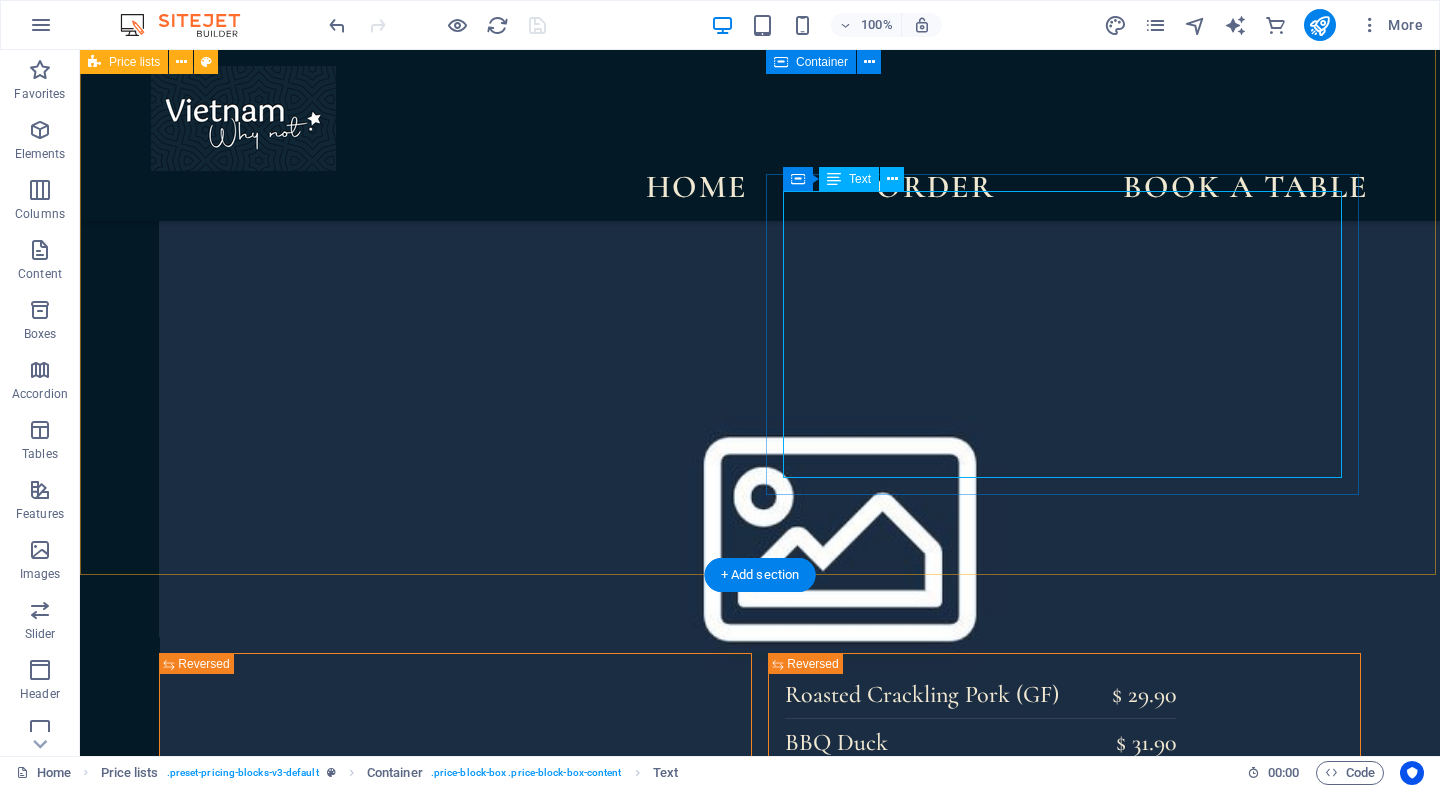 scroll, scrollTop: 3390, scrollLeft: 0, axis: vertical 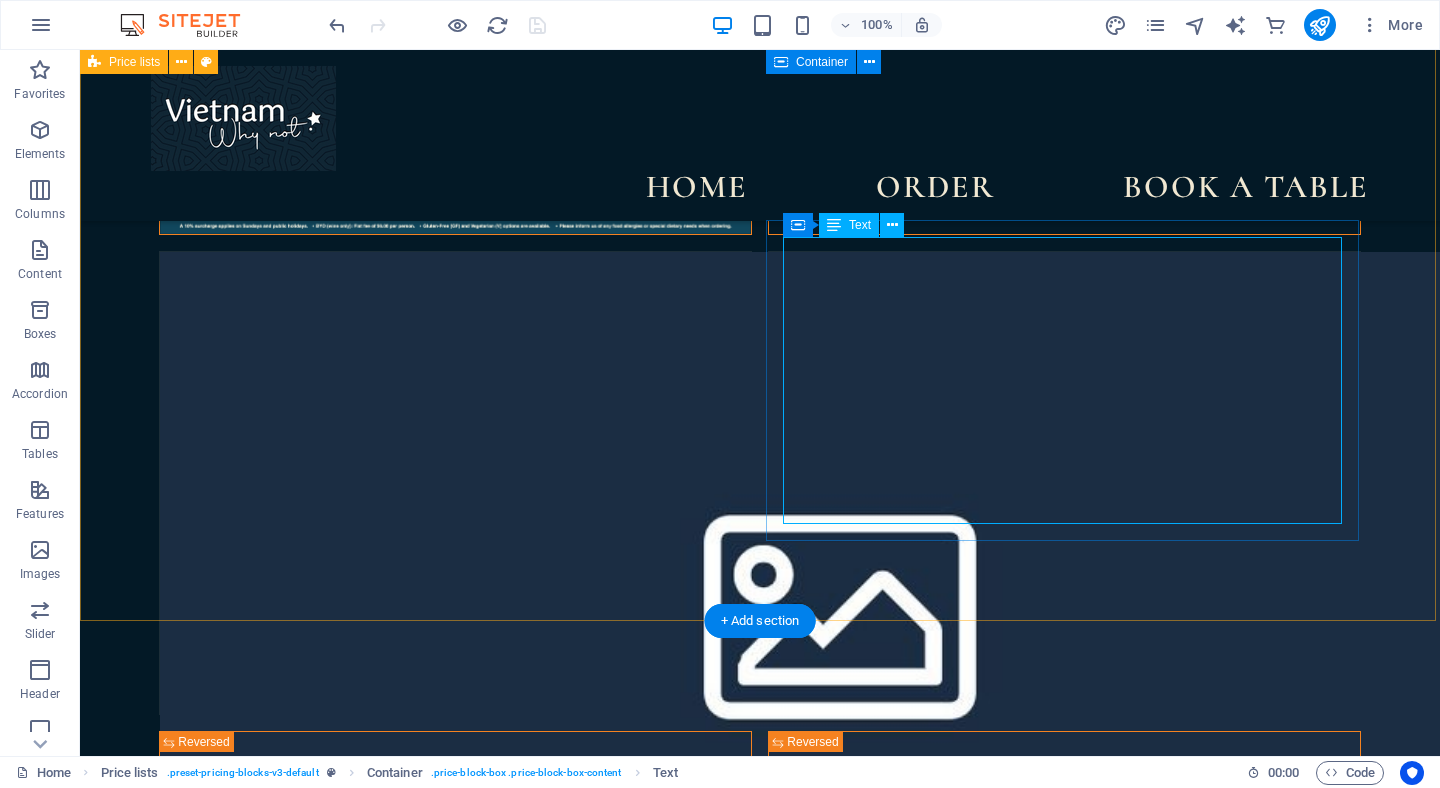 click on "Lorem ipsum dolor sit amet, consectetur. [PRICE] Lorem ipsum dolor sit amet, consectetur. [PRICE] Lorem ipsum dolor sit amet, consectetur. [PRICE] Lorem ipsum dolor sit amet, consectetur. [PRICE] Grilled Prawn [PRICE] Grilled Barramundi [PRICE]" at bounding box center (1010, 1667) 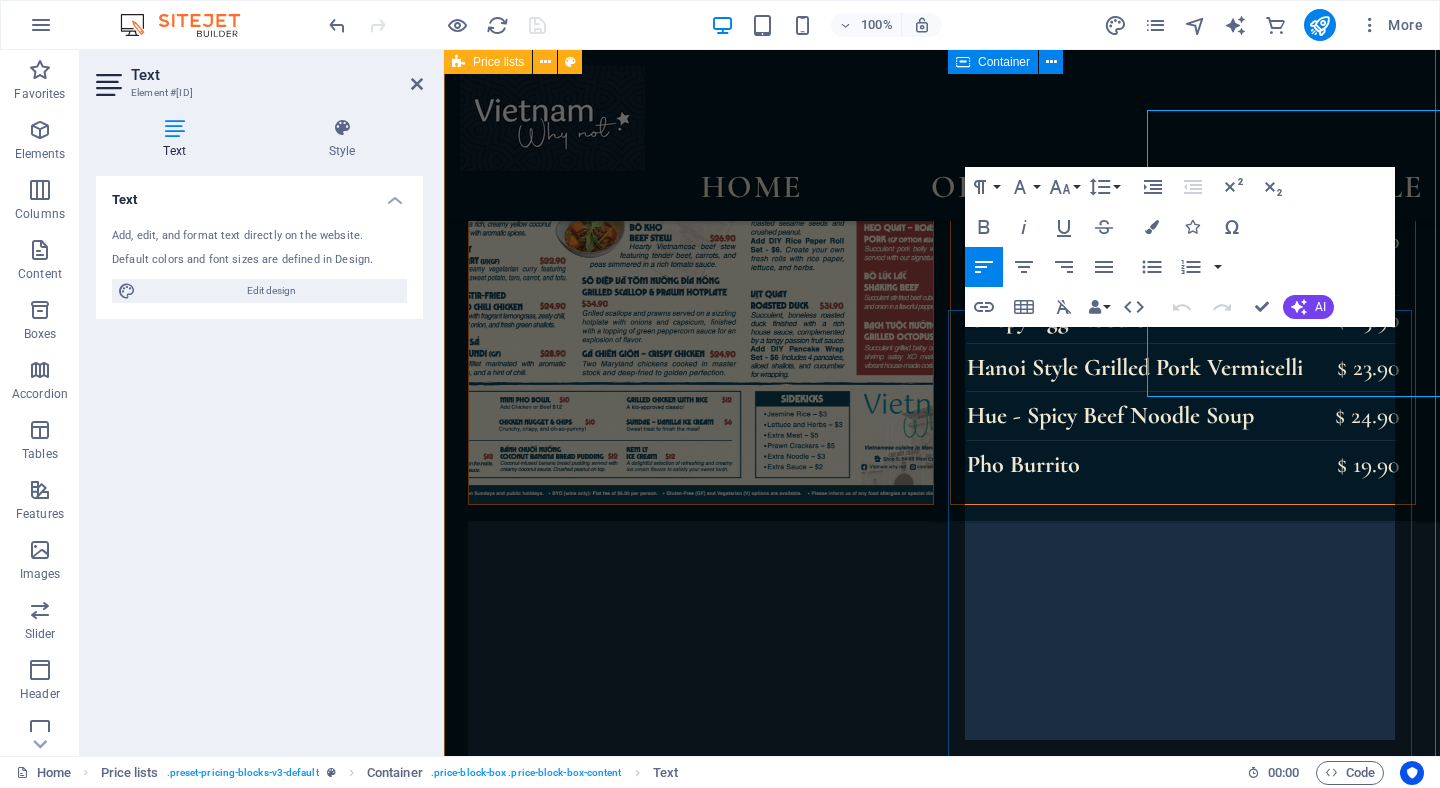 scroll, scrollTop: 3517, scrollLeft: 0, axis: vertical 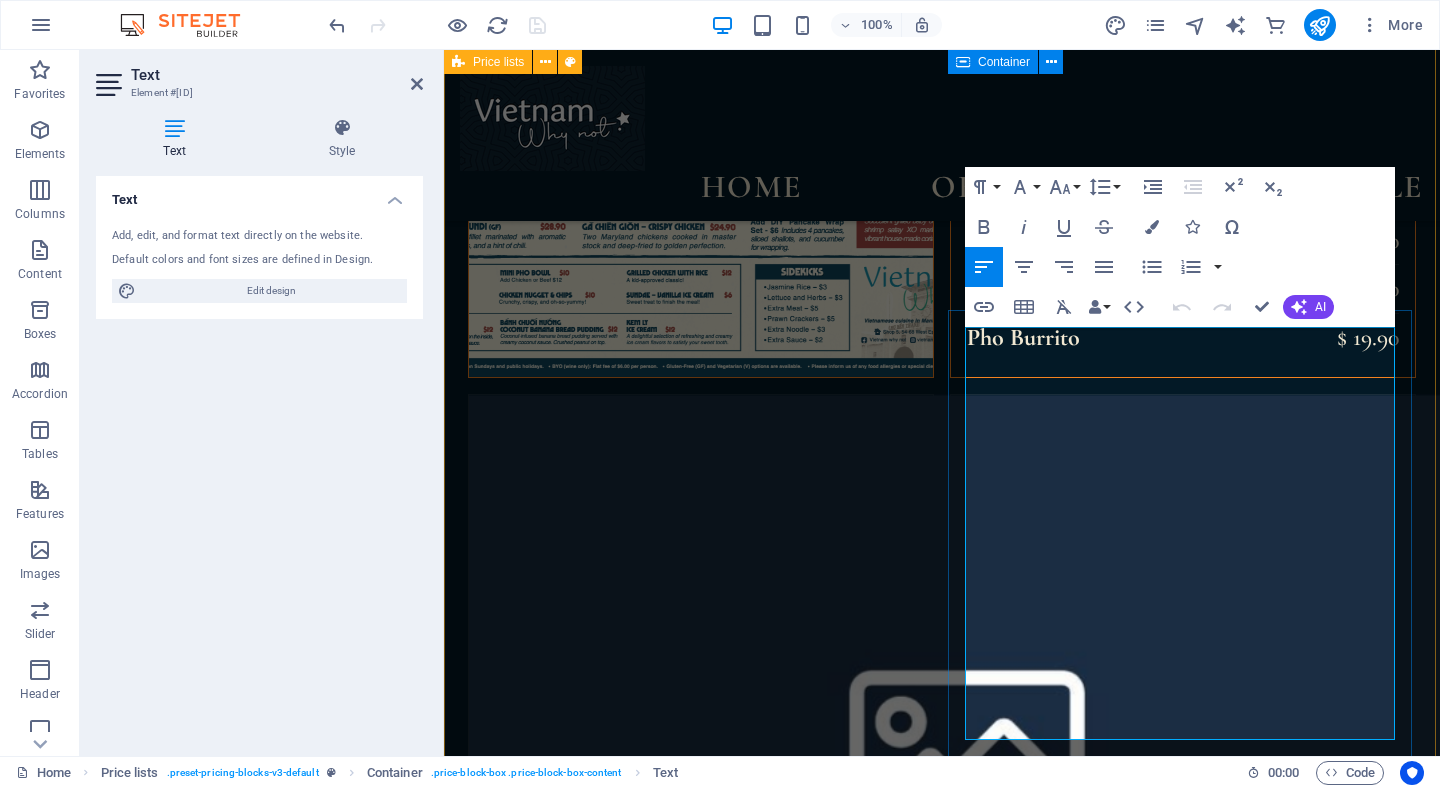 click on "Lorem ipsum dolor sit amet, consectetur." at bounding box center (1150, 1828) 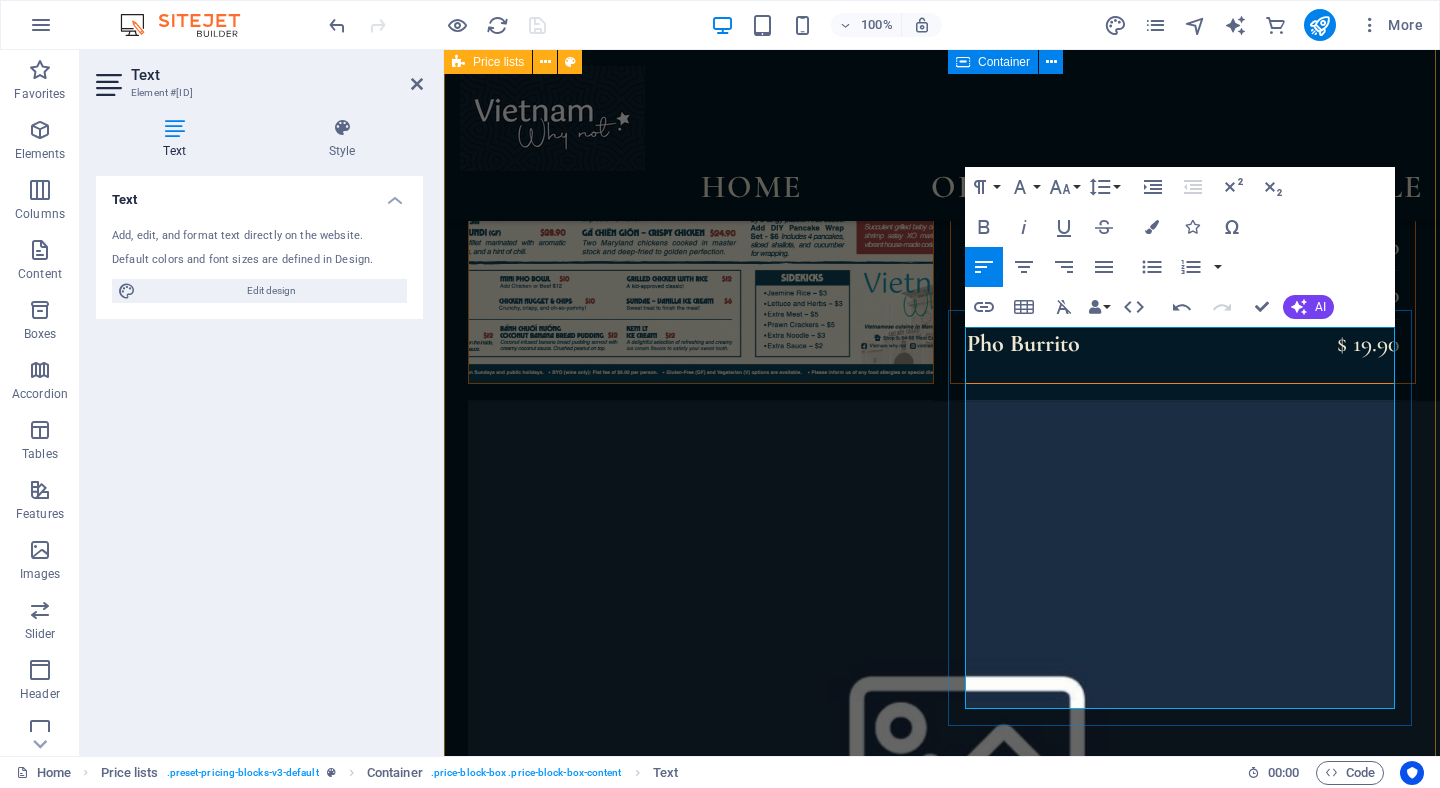 type 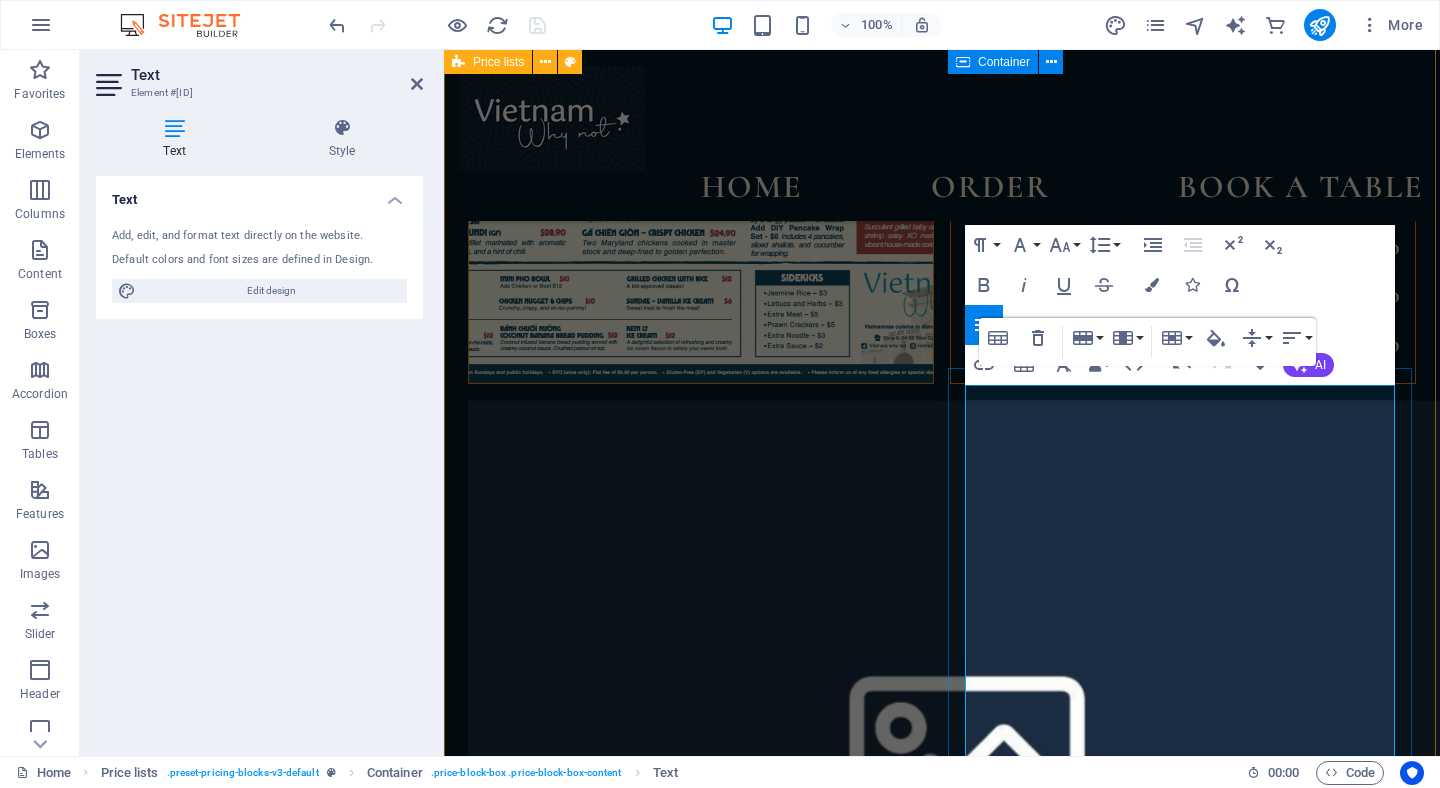 scroll, scrollTop: 3457, scrollLeft: 0, axis: vertical 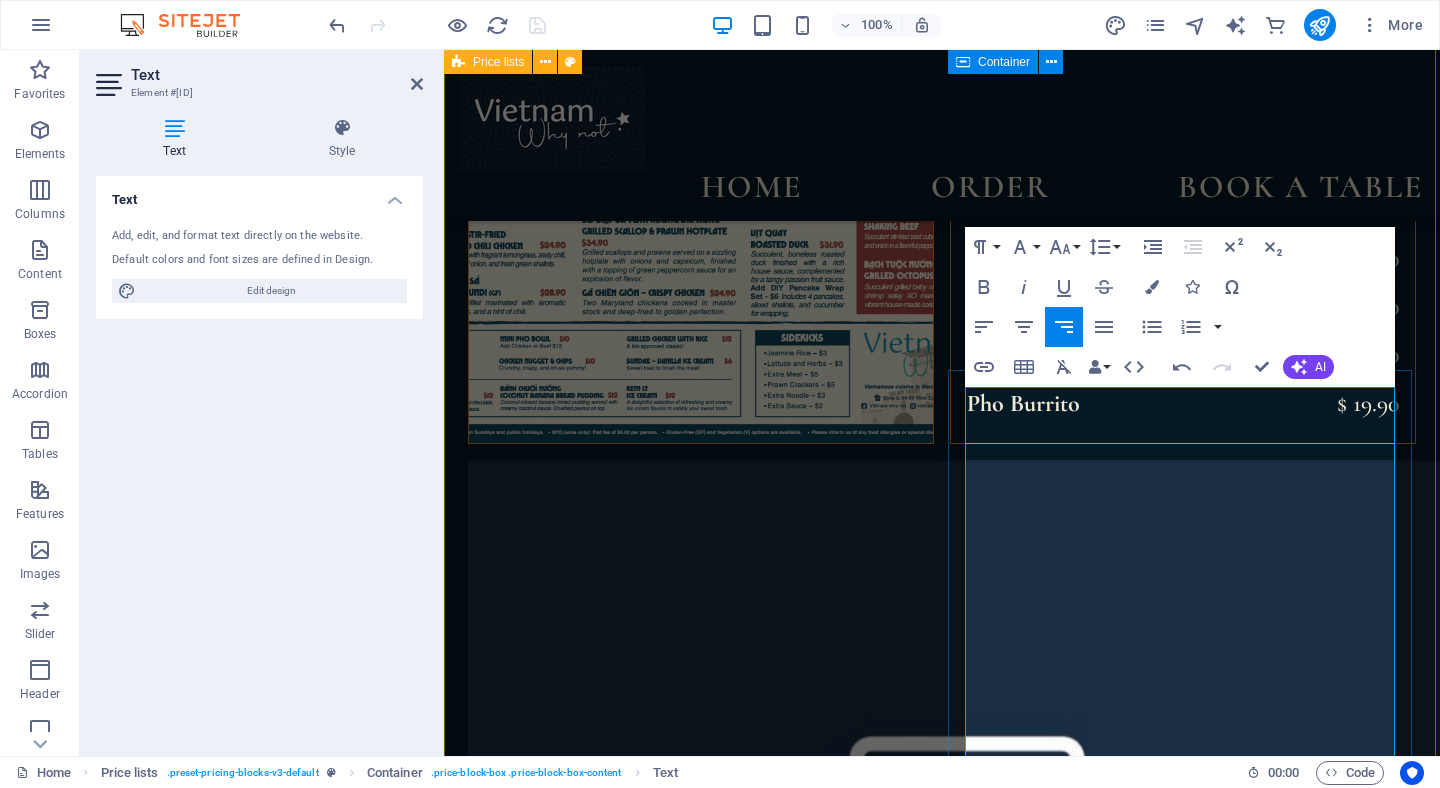 click on "$ 10" at bounding box center (1366, 1910) 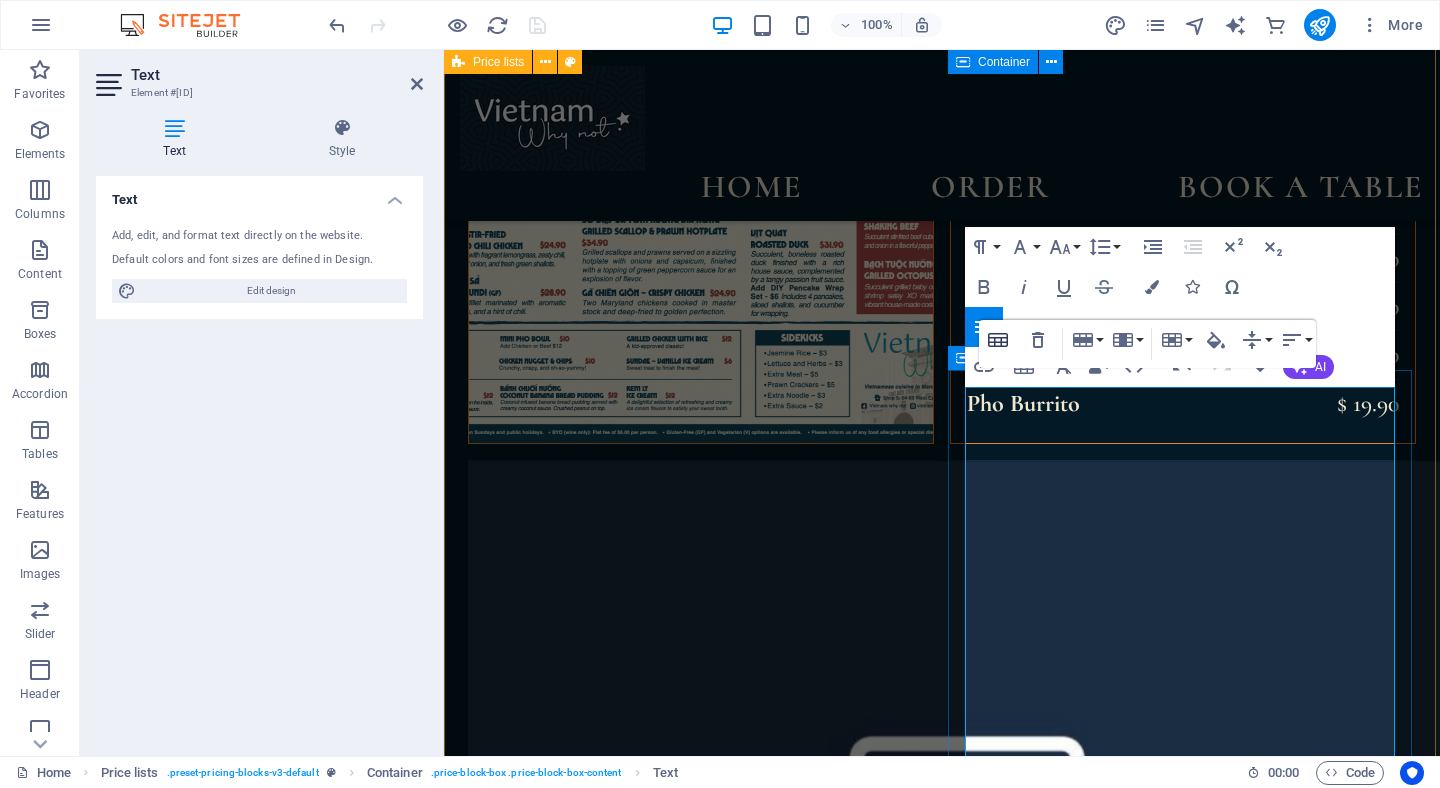 click 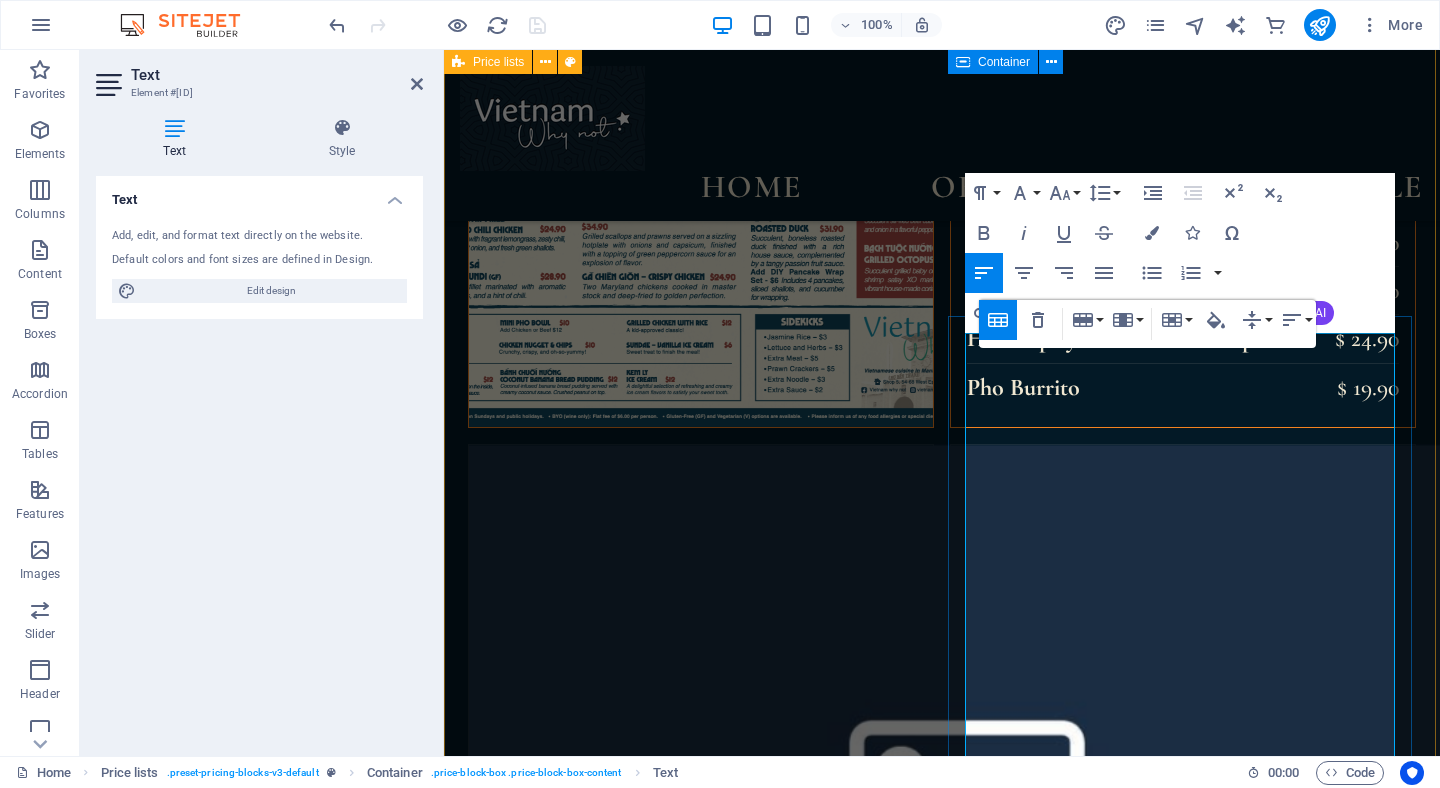 scroll, scrollTop: 3511, scrollLeft: 0, axis: vertical 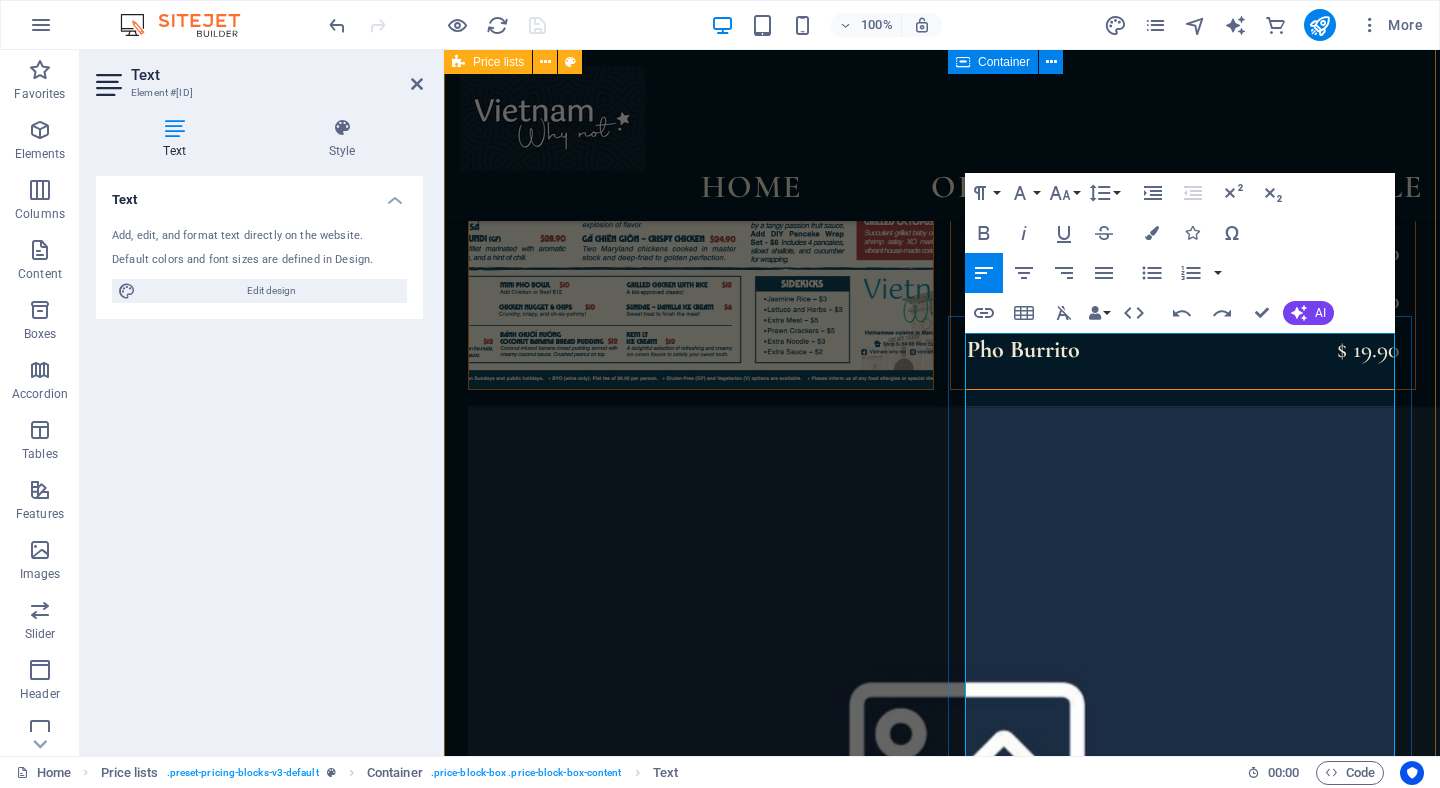 drag, startPoint x: 1077, startPoint y: 497, endPoint x: 971, endPoint y: 463, distance: 111.31936 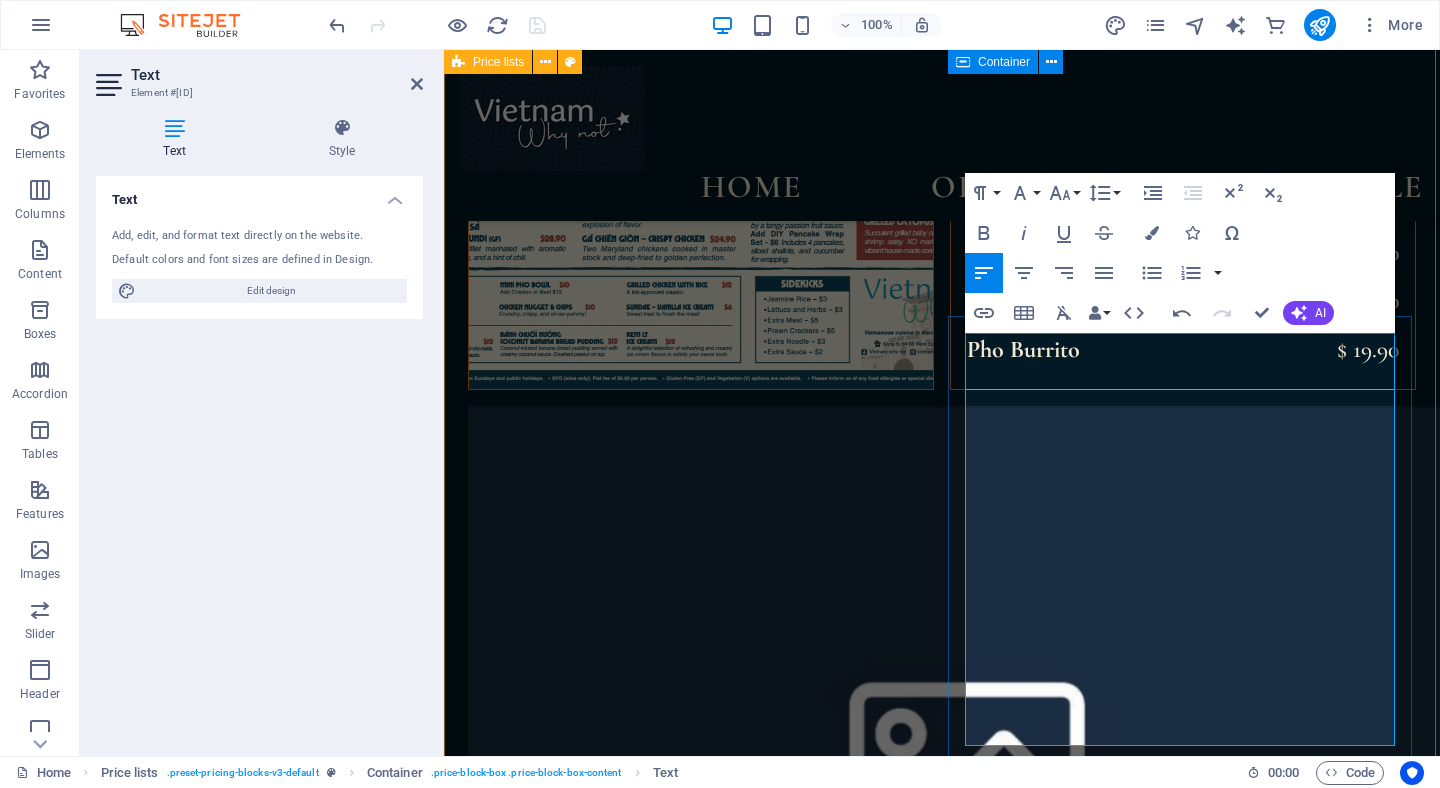 click on "Pinot Grigio" at bounding box center (1150, 1936) 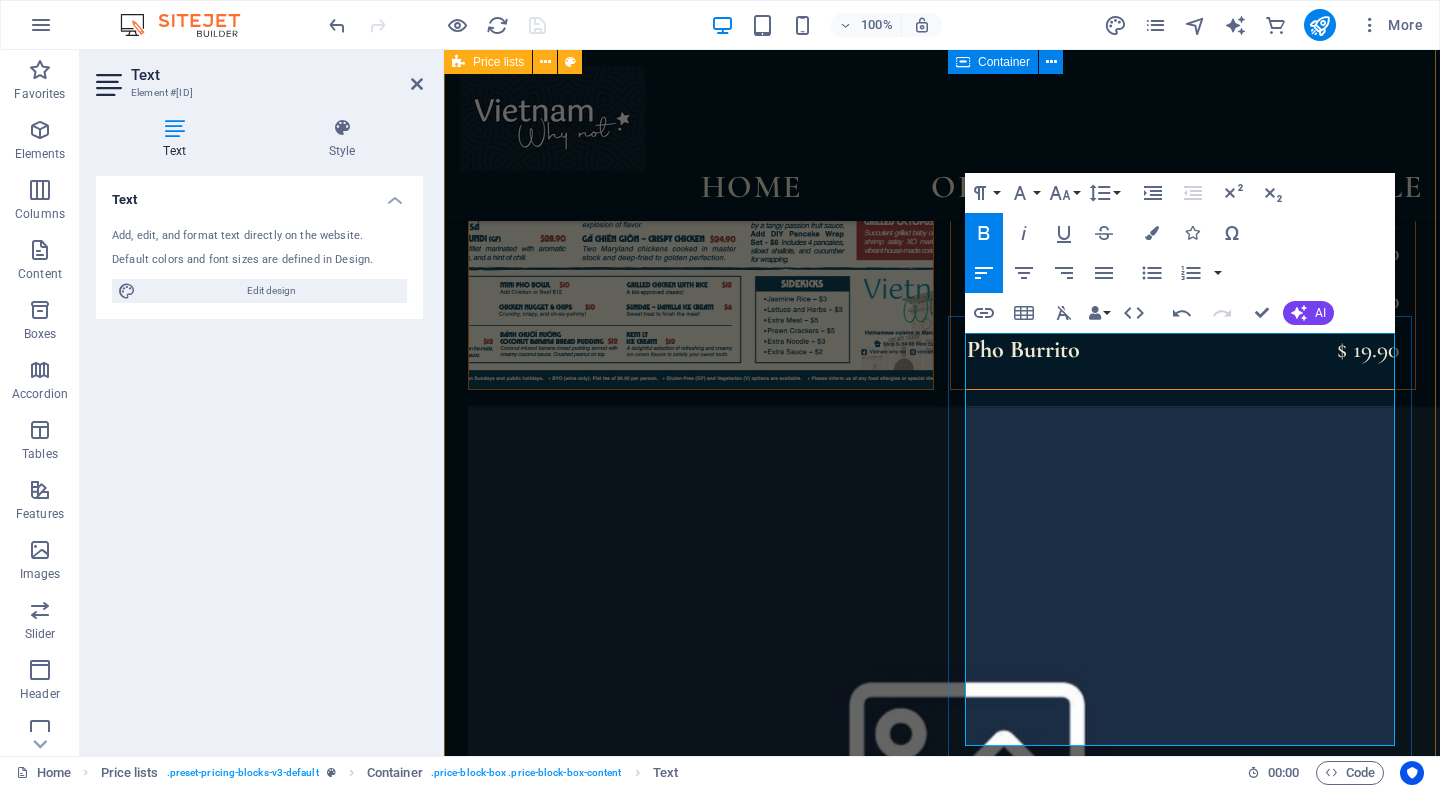 drag, startPoint x: 1092, startPoint y: 548, endPoint x: 976, endPoint y: 516, distance: 120.33287 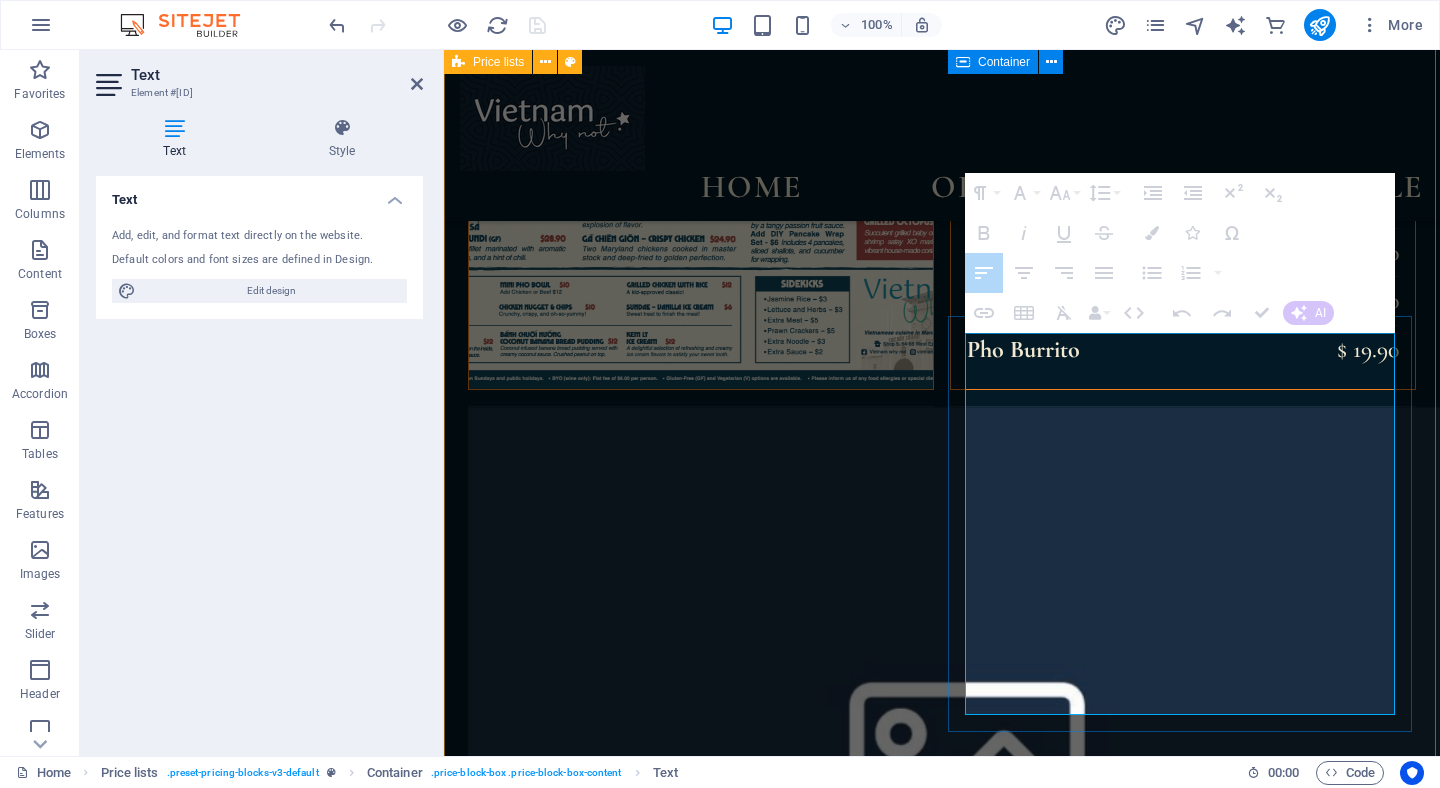 drag, startPoint x: 1359, startPoint y: 516, endPoint x: 1308, endPoint y: 519, distance: 51.088158 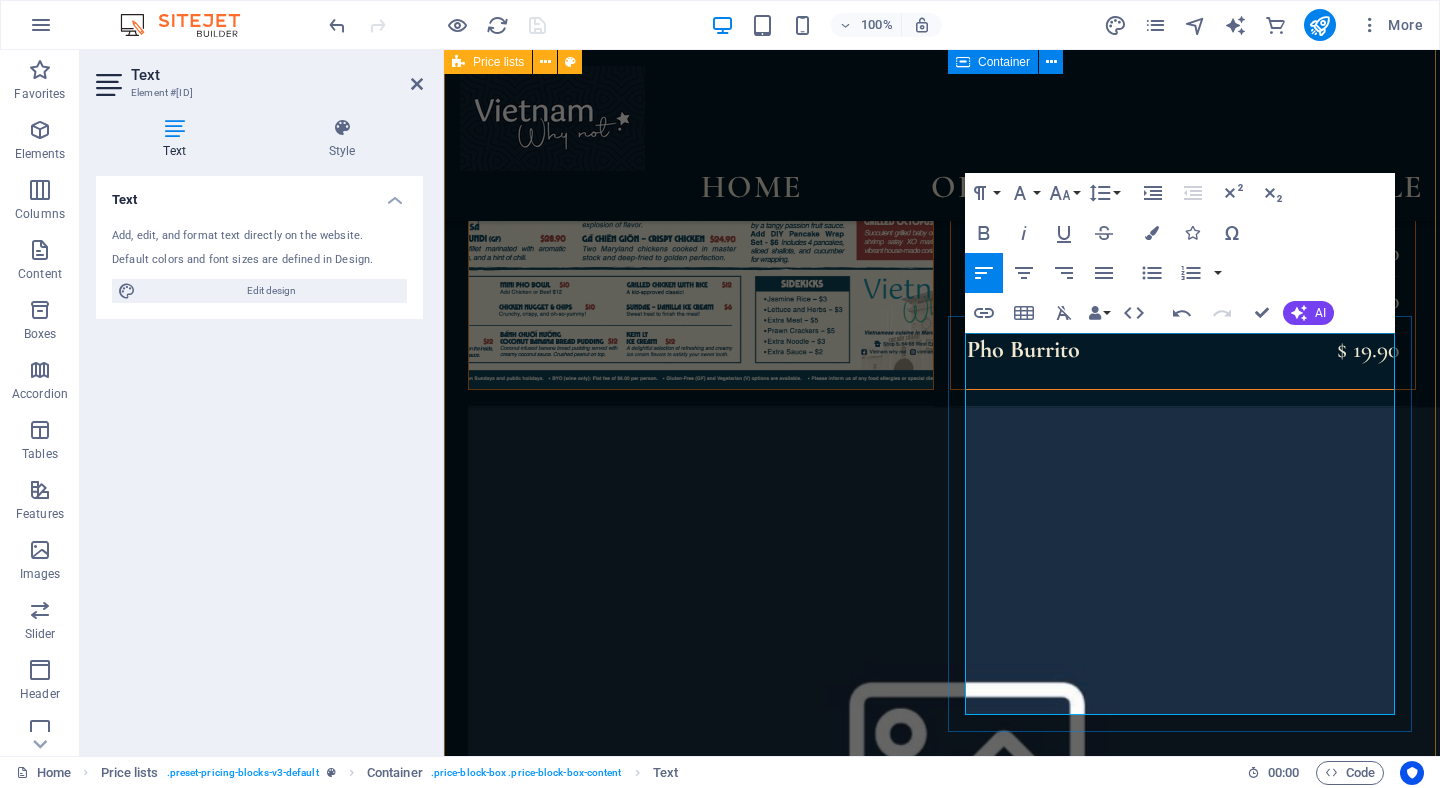 click at bounding box center (1150, 1984) 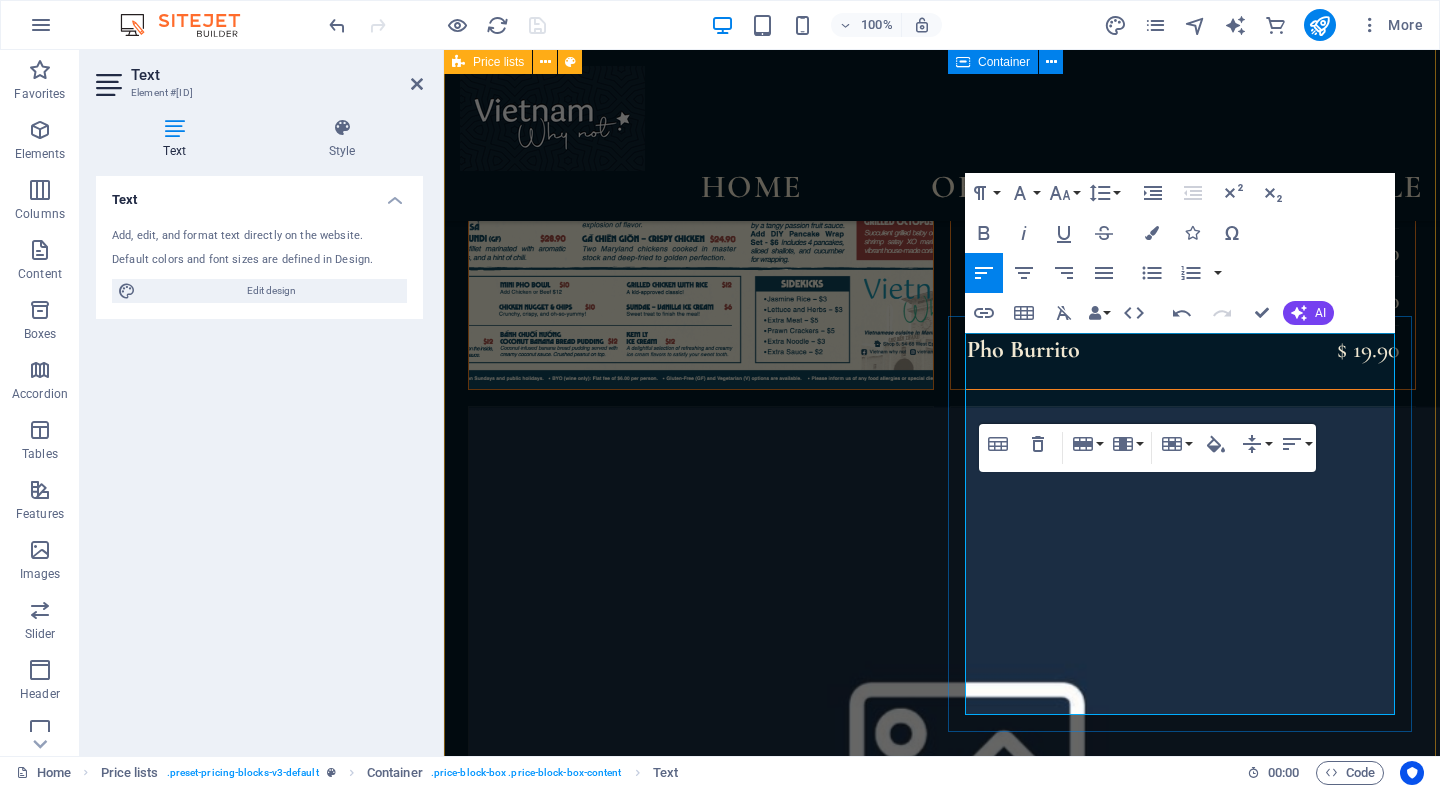 click on "Lorem ipsum dolor sit amet, consectetur." at bounding box center [1150, 2047] 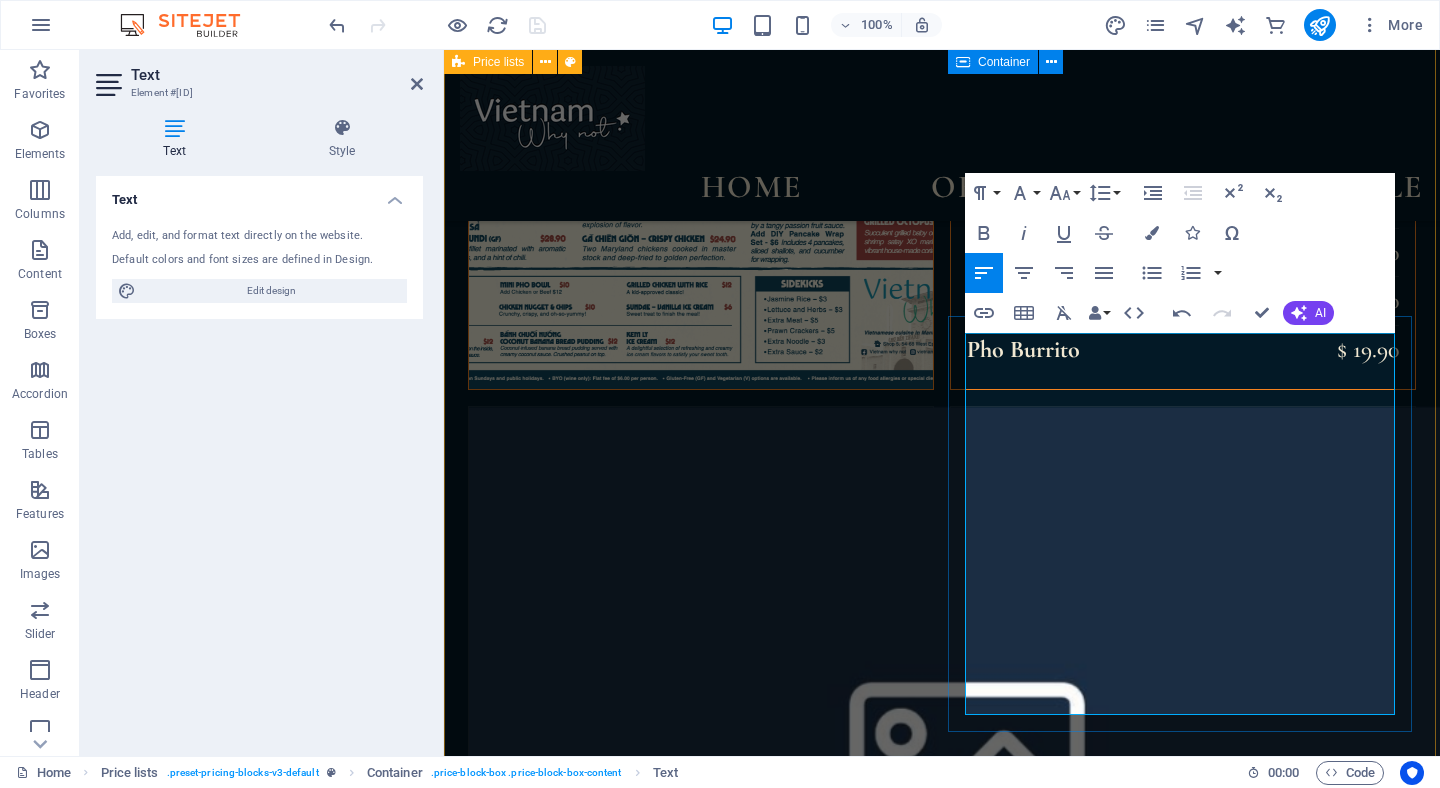 click on "Lorem ipsum dolor sit amet, consectetur." at bounding box center (1150, 2047) 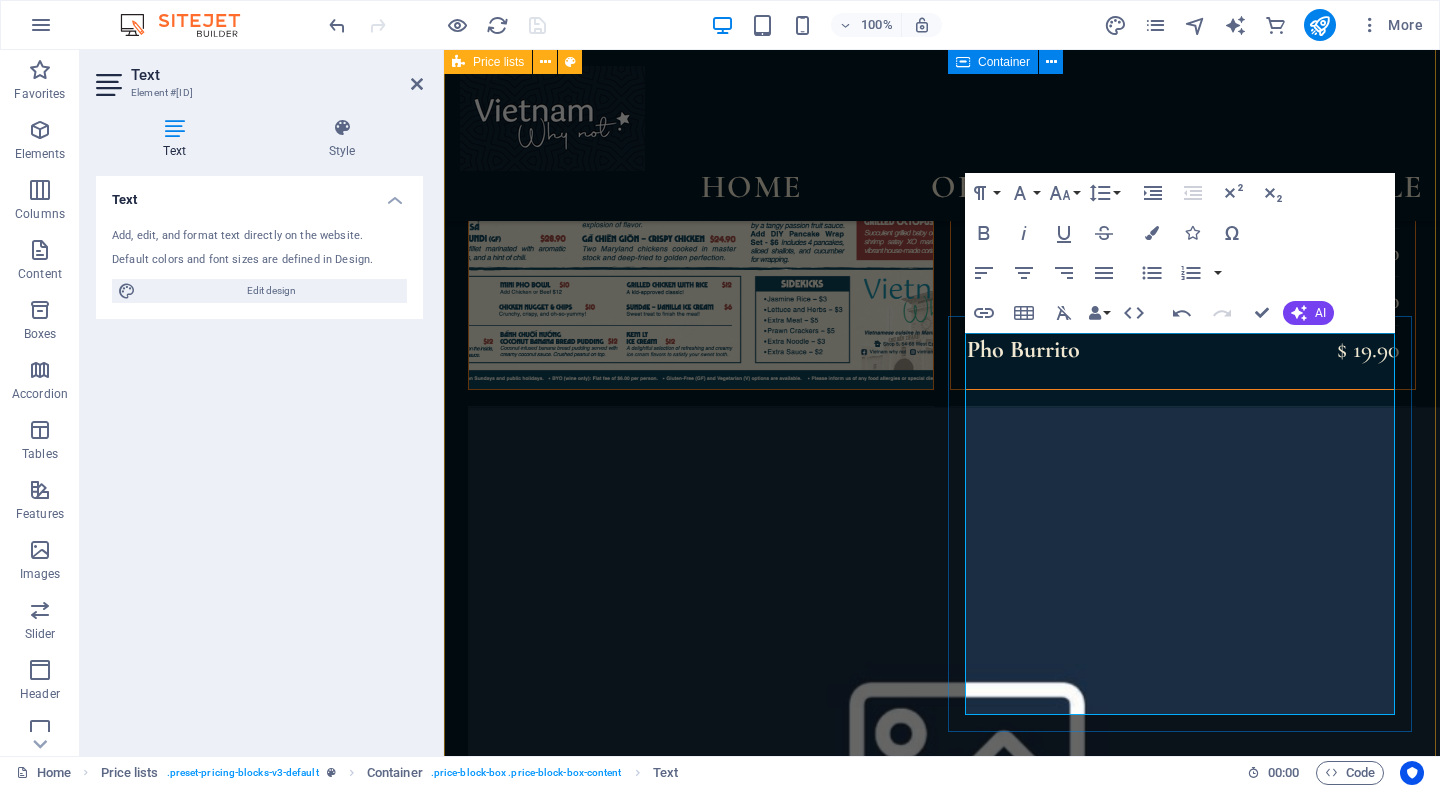 click at bounding box center [1150, 1984] 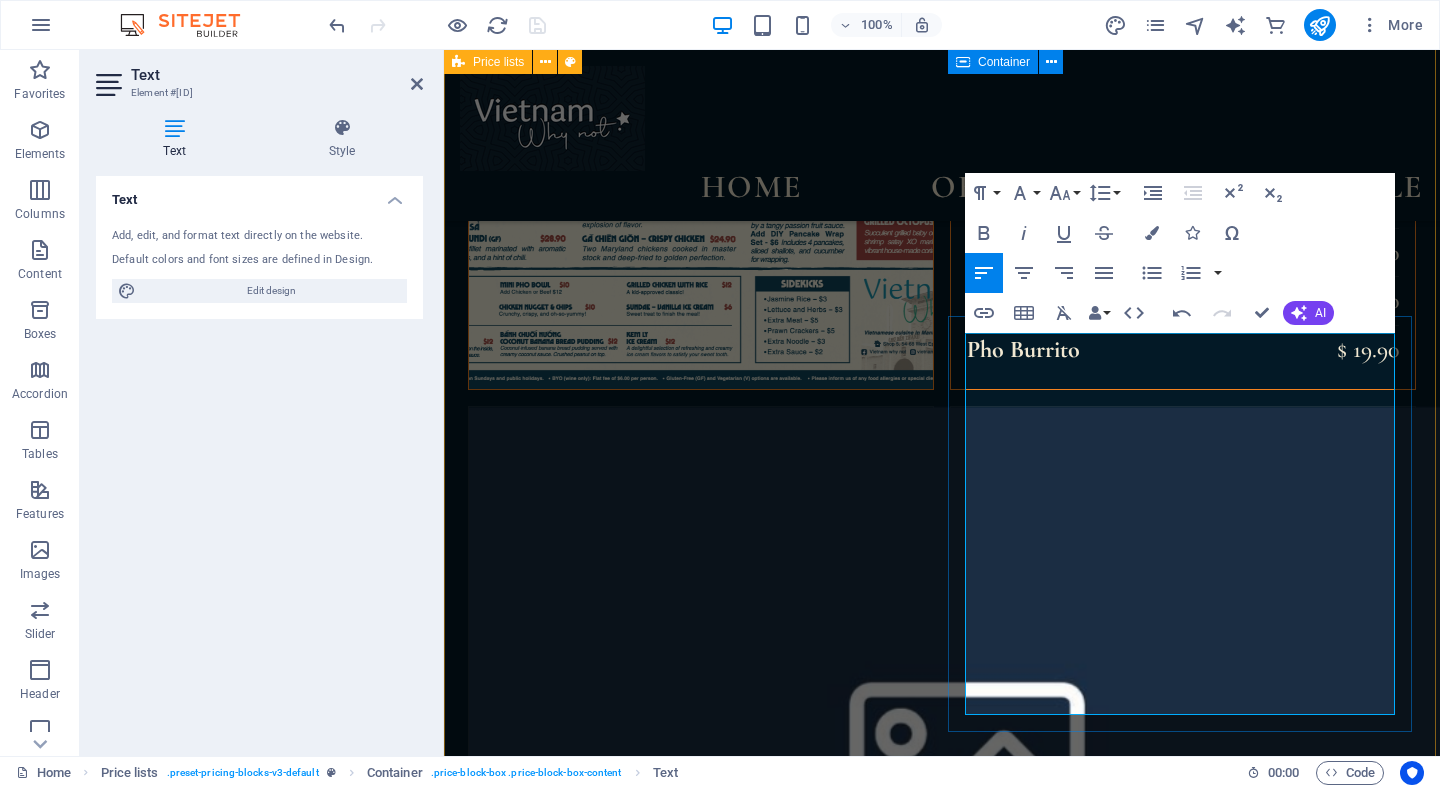 drag, startPoint x: 1098, startPoint y: 596, endPoint x: 971, endPoint y: 560, distance: 132.00378 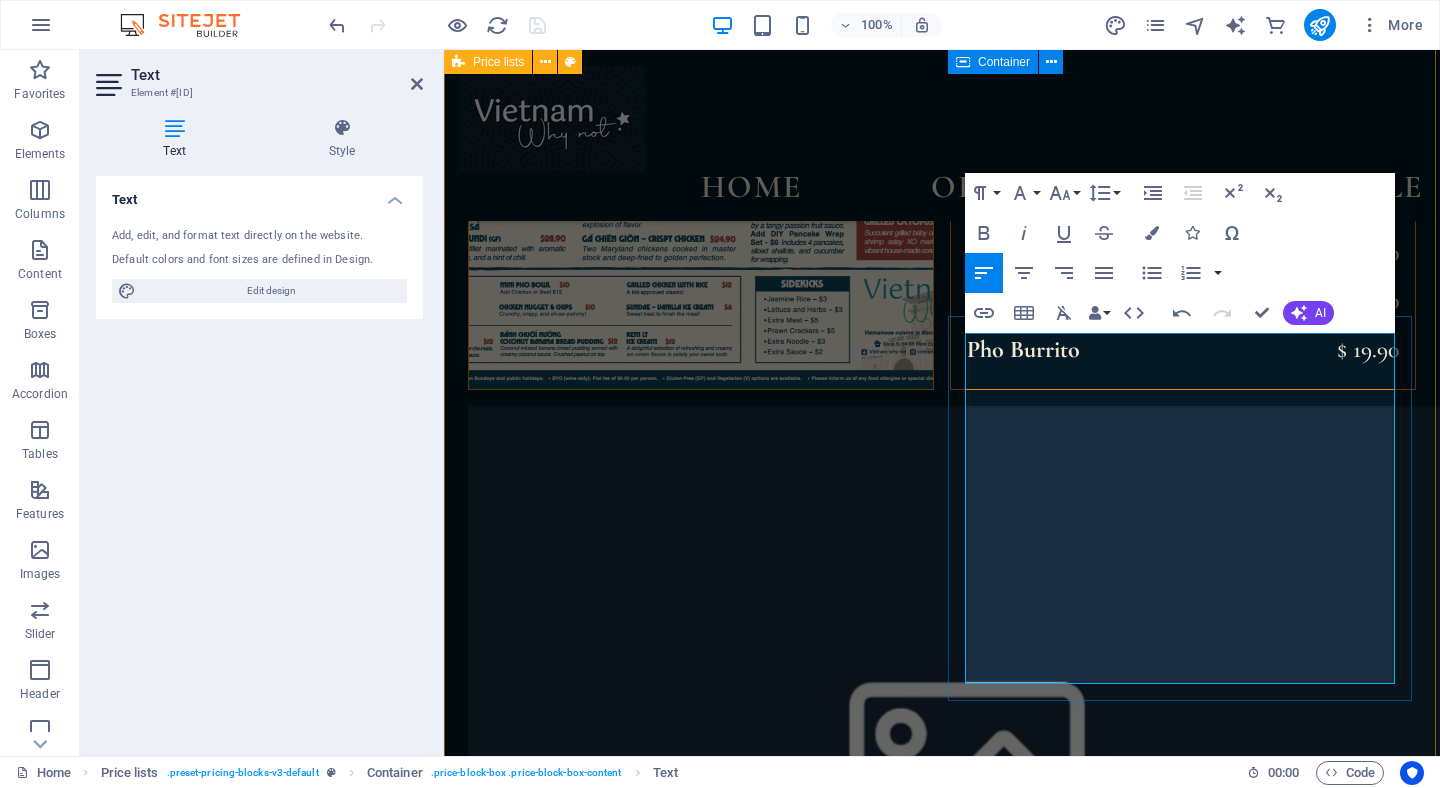 drag, startPoint x: 1225, startPoint y: 516, endPoint x: 1144, endPoint y: 516, distance: 81 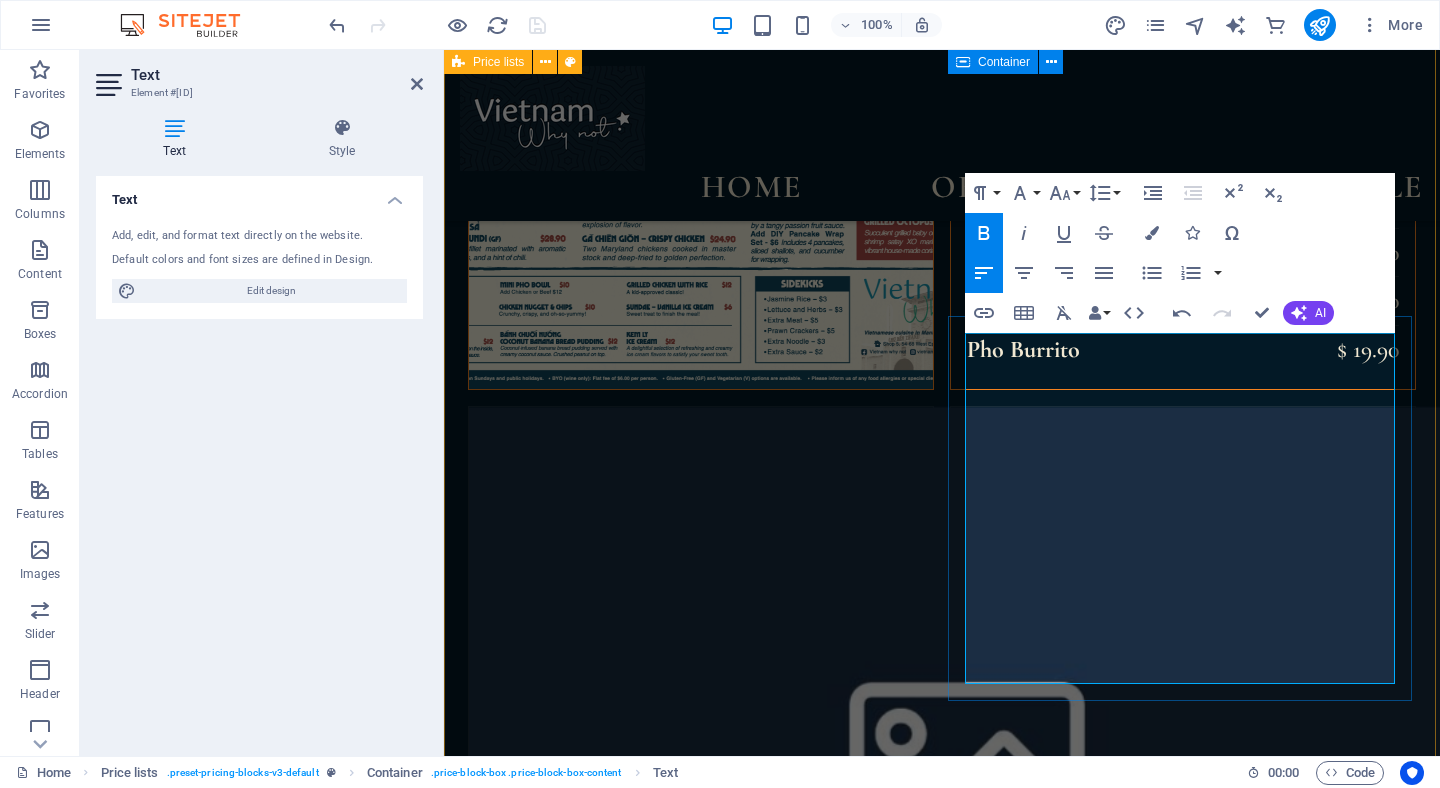 click at bounding box center (1150, 2032) 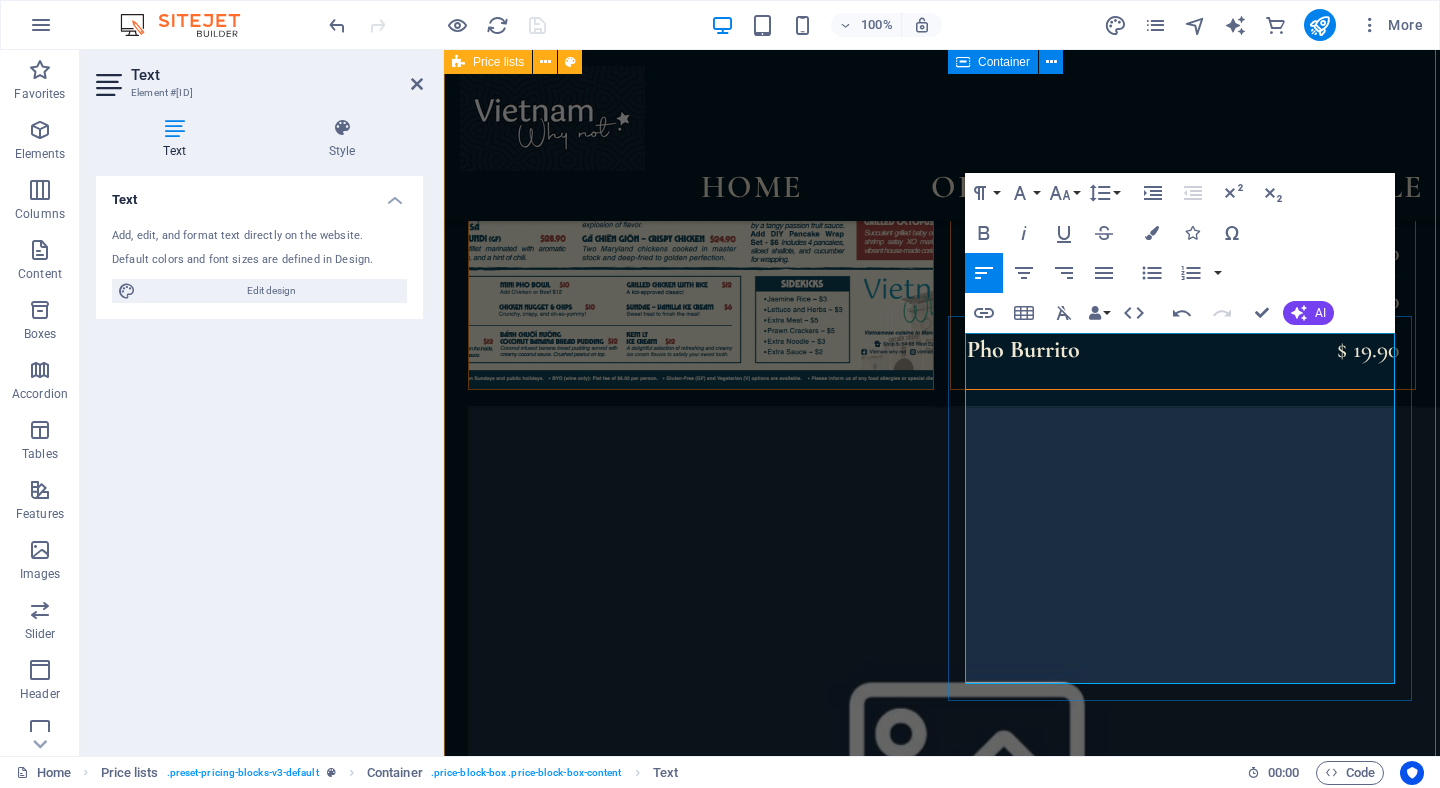click at bounding box center (1150, 2032) 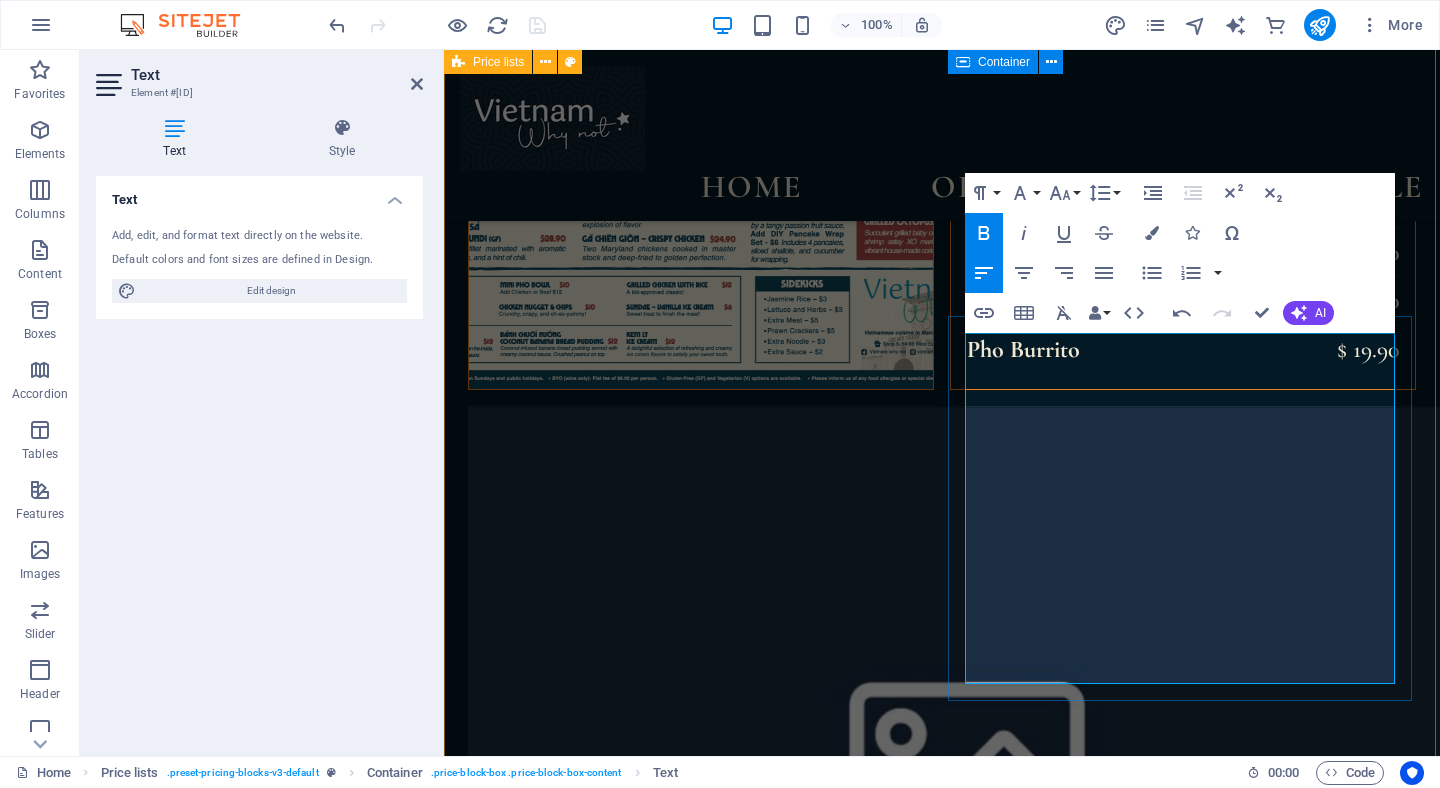 click on "$ 10" at bounding box center [1366, 2032] 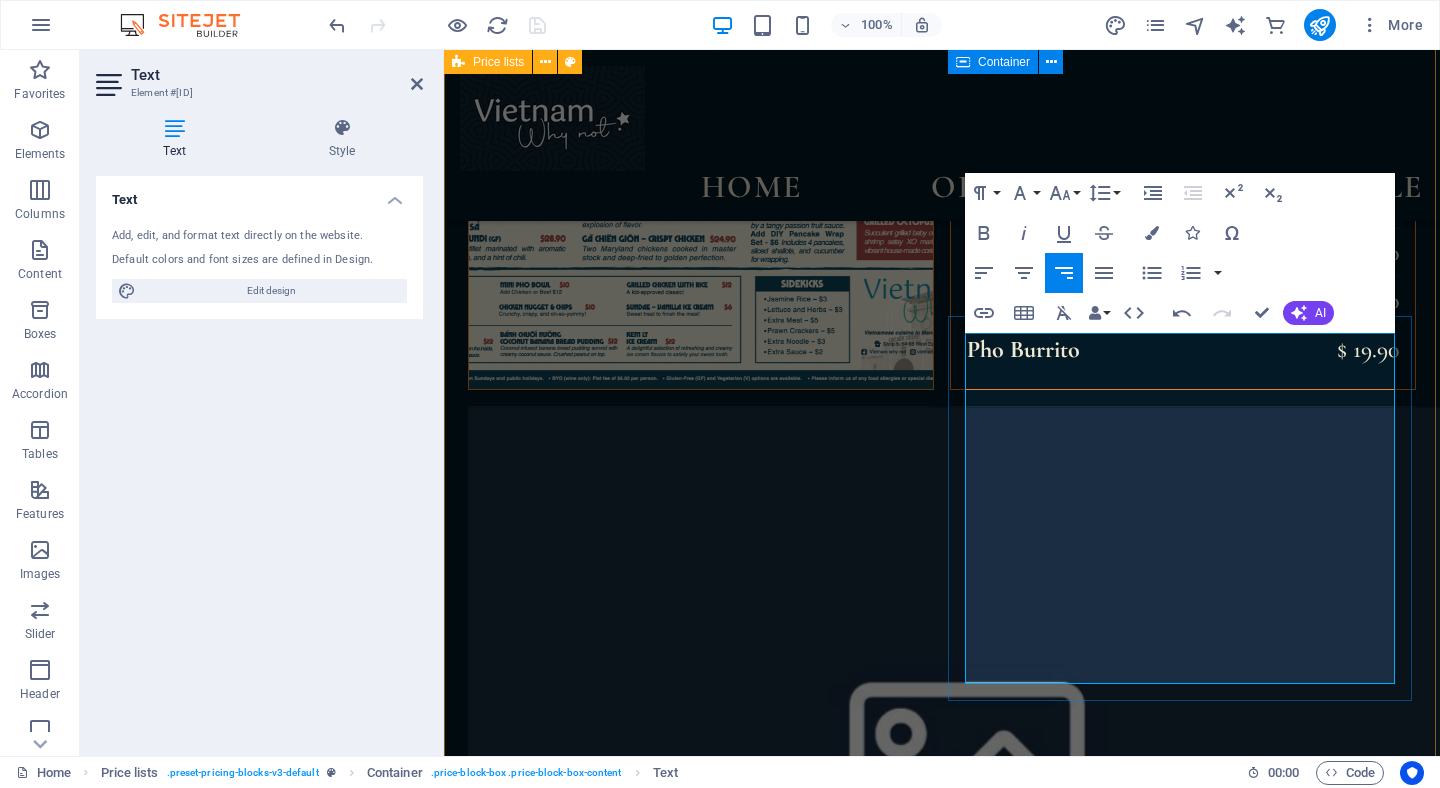 click on "$ 10" at bounding box center (1366, 1984) 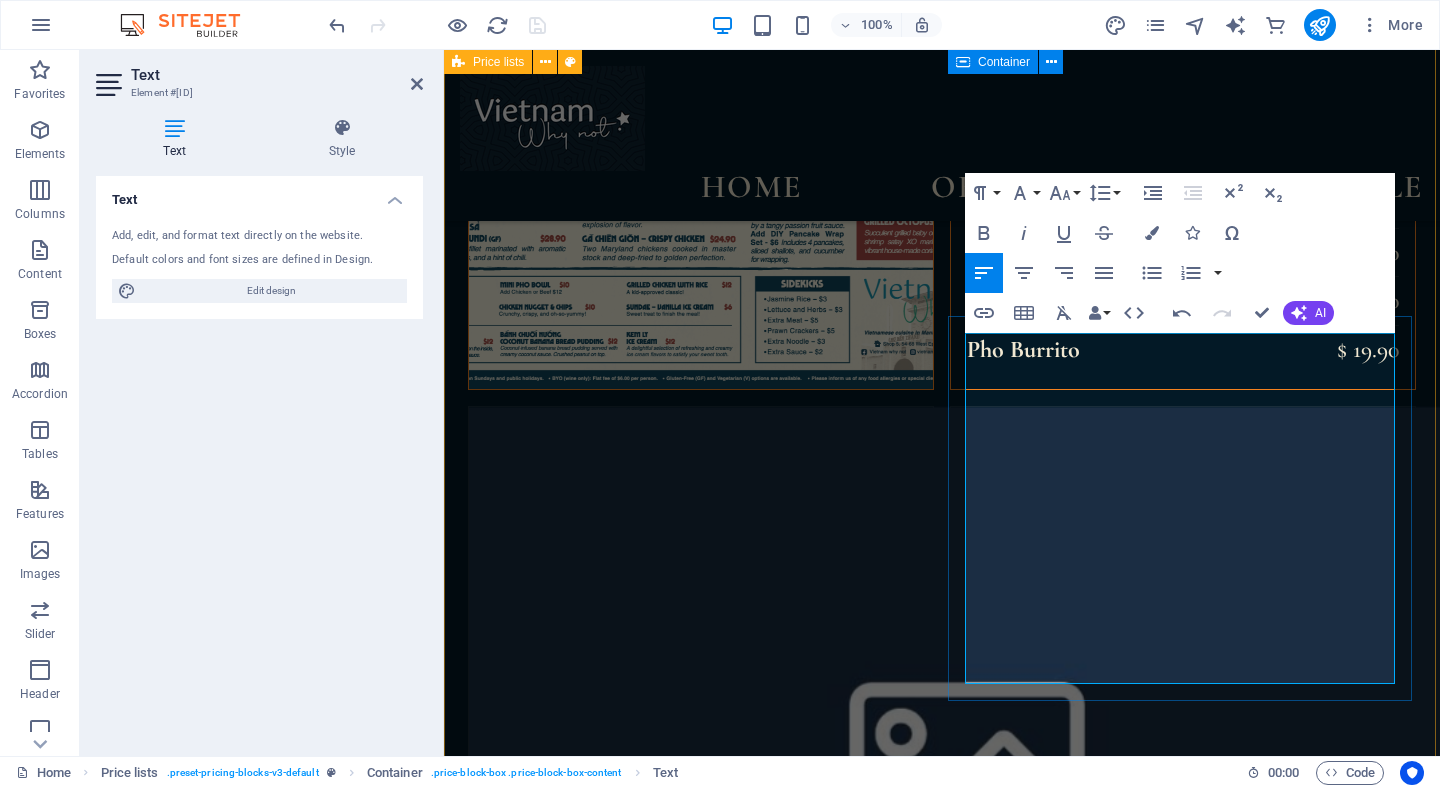 drag, startPoint x: 1085, startPoint y: 467, endPoint x: 970, endPoint y: 468, distance: 115.00435 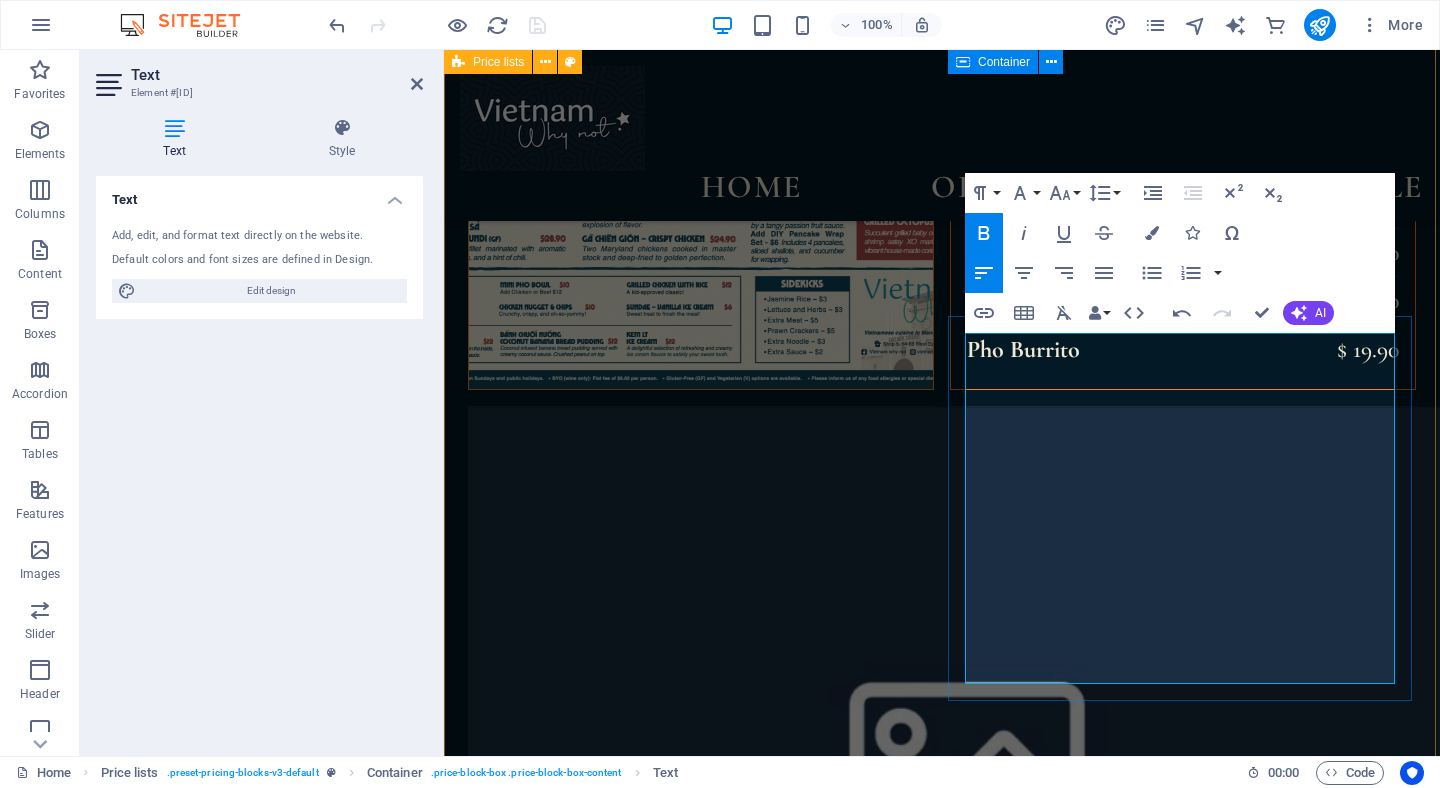 click on "Sauvignon Blanc -  Stratum" at bounding box center [1150, 1984] 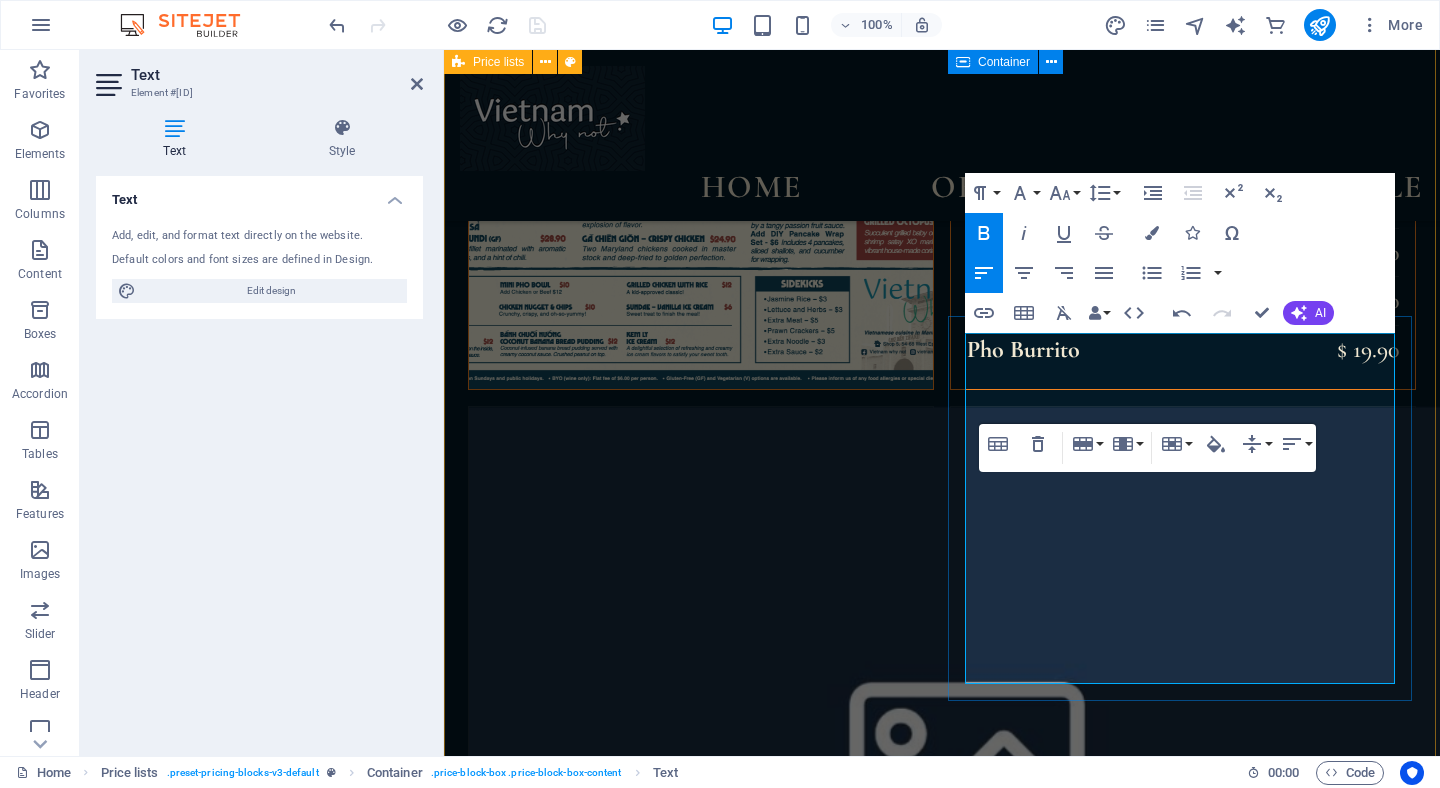 click on "[WINE] - [BRAND] [BRAND_NAME]" at bounding box center (1150, 2032) 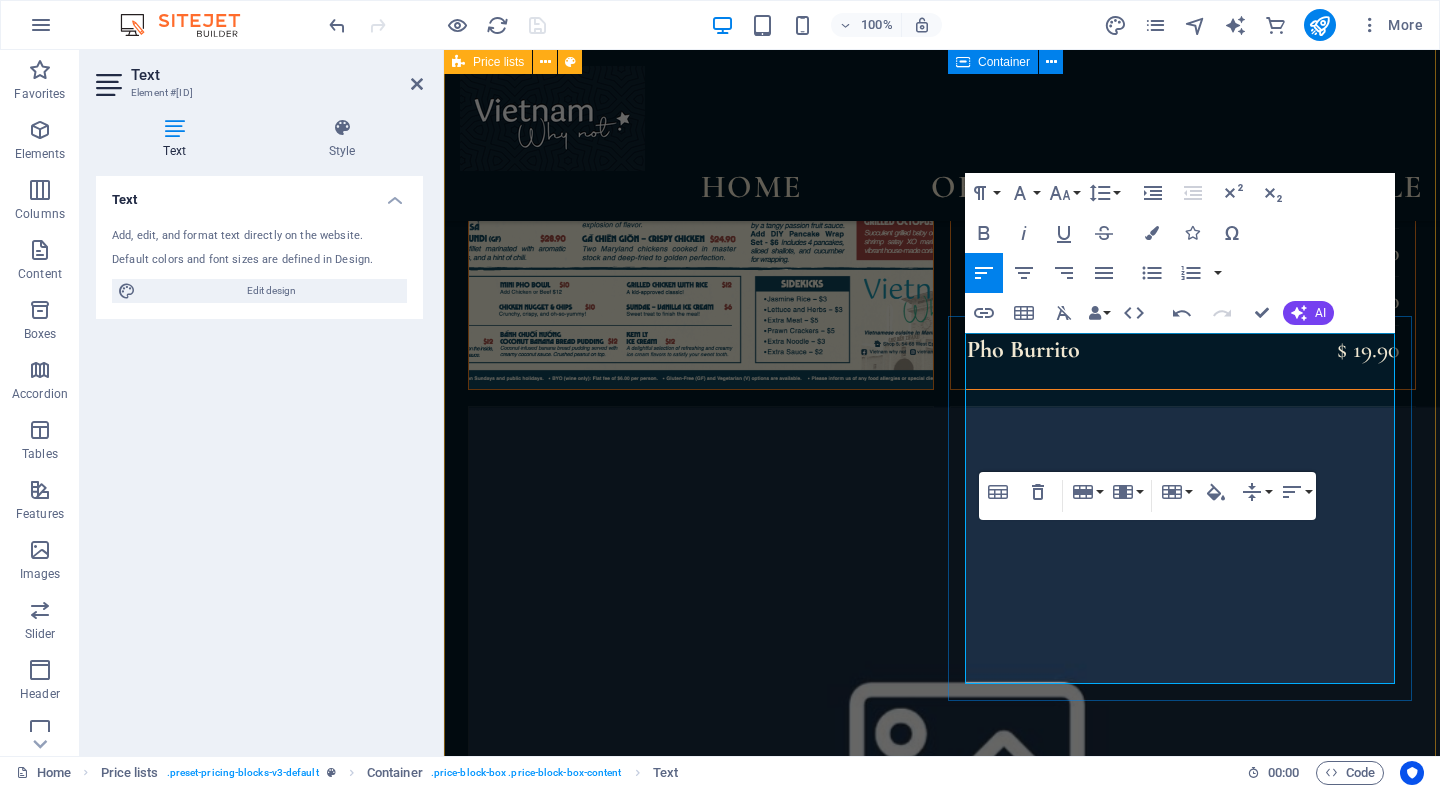 click on "Grilled Prawn" at bounding box center [1150, 2081] 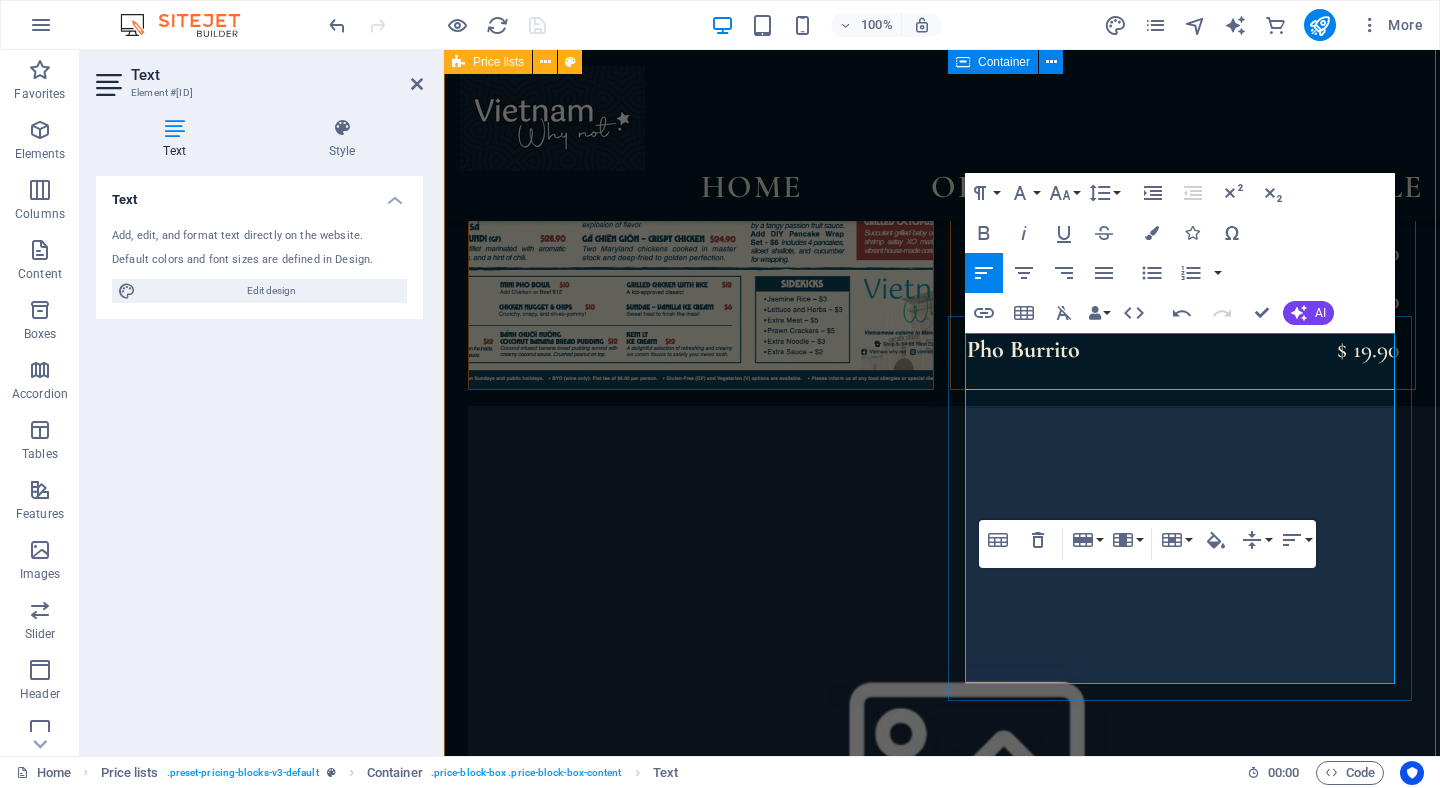 click on "$ 10" at bounding box center [1366, 2081] 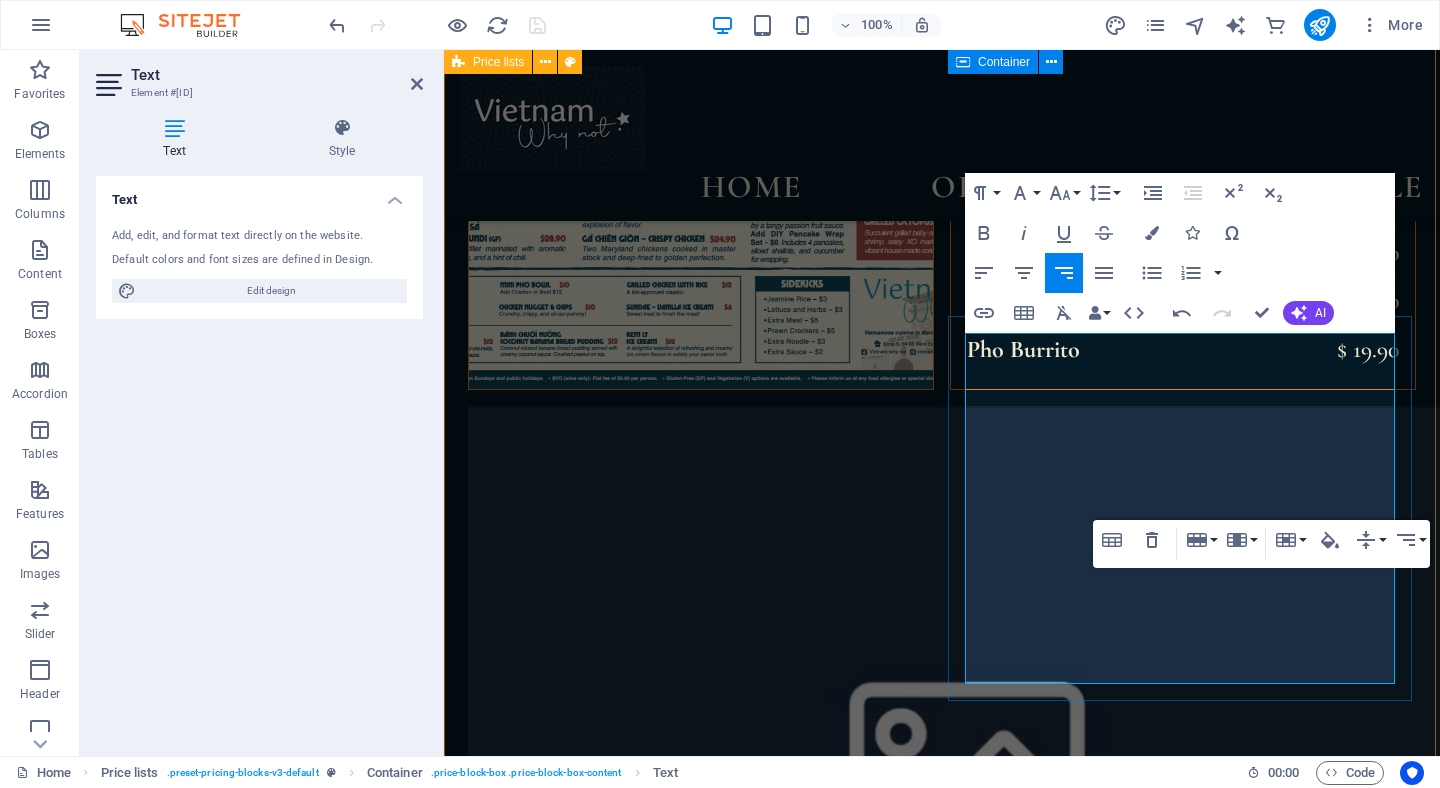 click at bounding box center [1150, 2081] 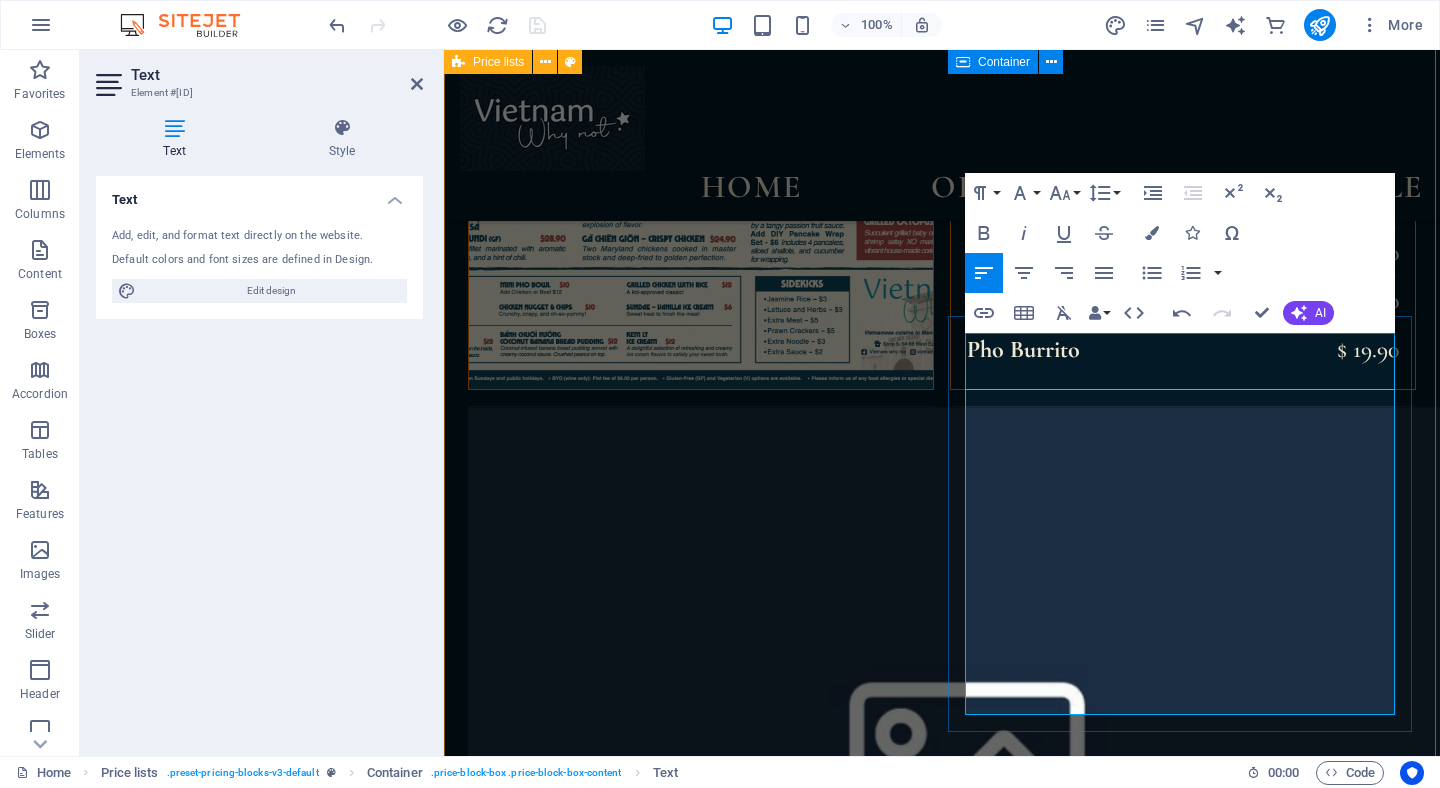 drag, startPoint x: 1163, startPoint y: 690, endPoint x: 972, endPoint y: 691, distance: 191.00262 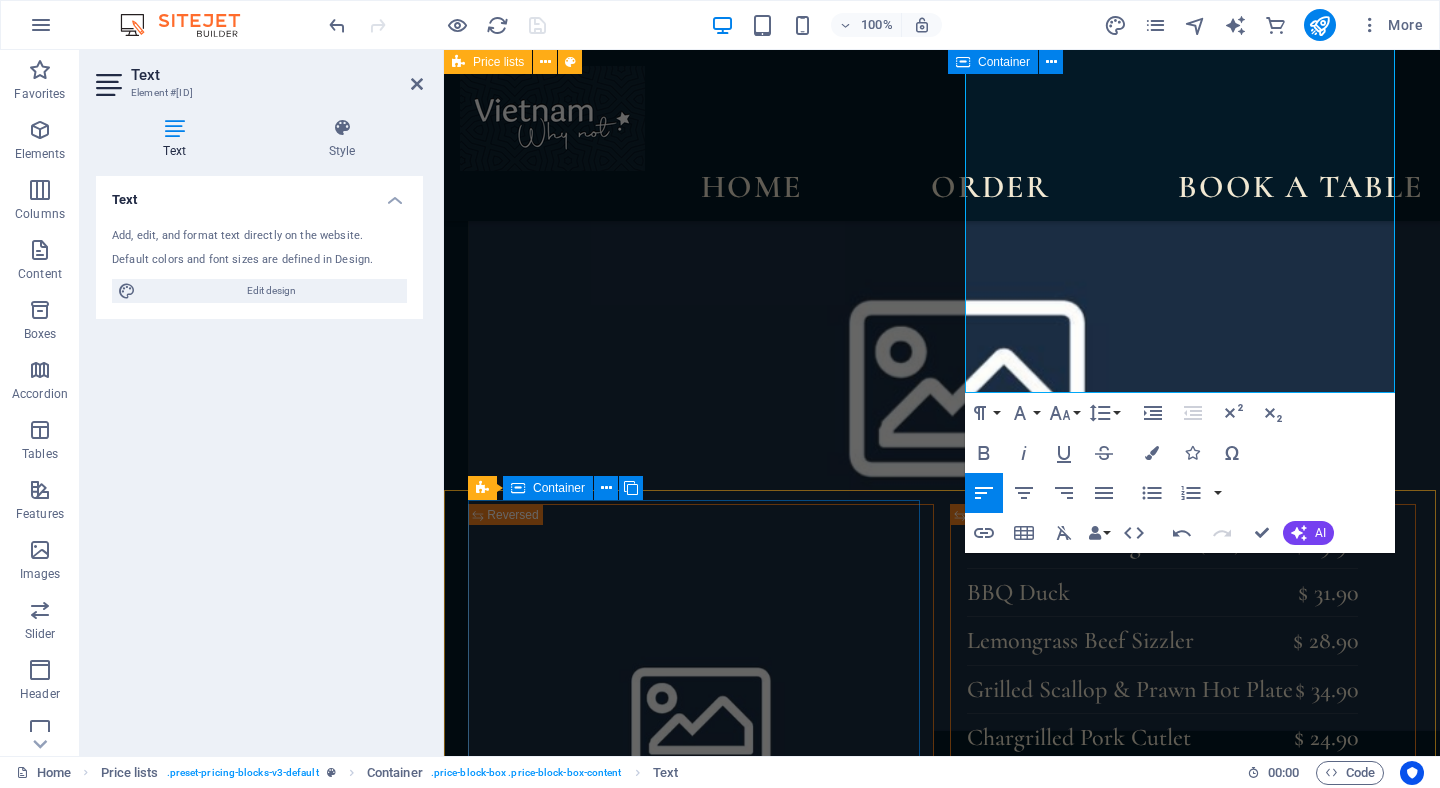 scroll, scrollTop: 3878, scrollLeft: 0, axis: vertical 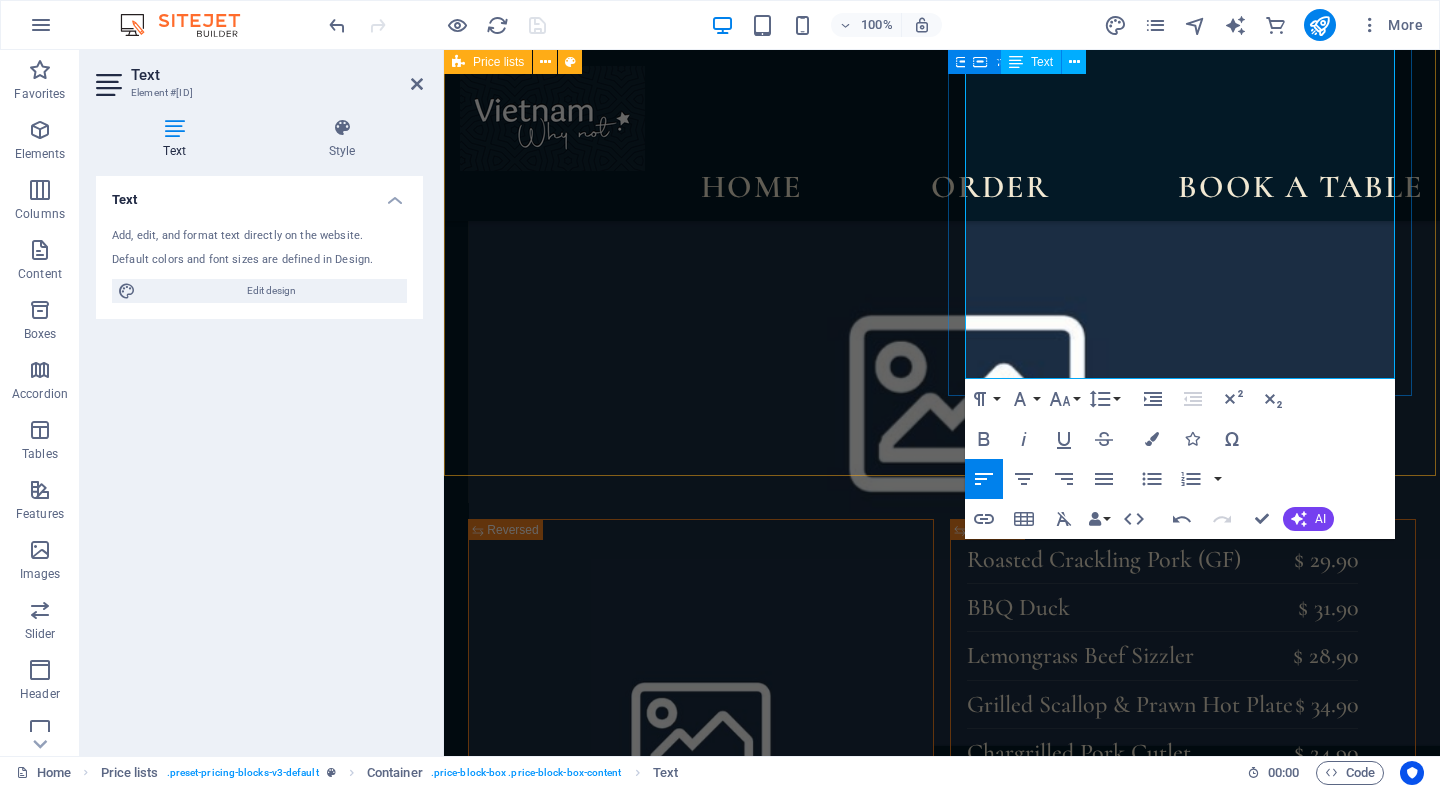 click on "Rose The Roxy - Paddington Lane - [BRAND]" at bounding box center [1150, 1808] 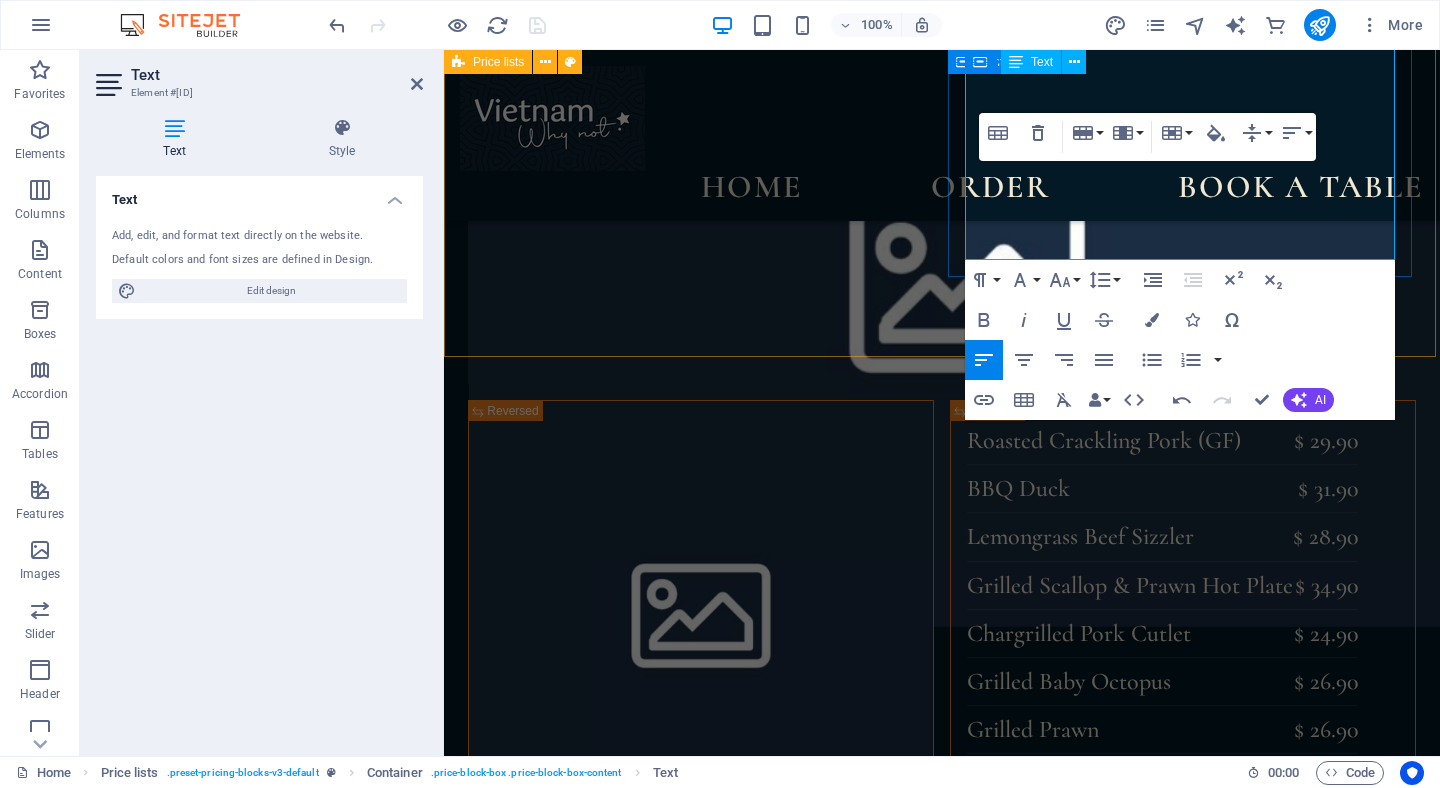scroll, scrollTop: 4005, scrollLeft: 0, axis: vertical 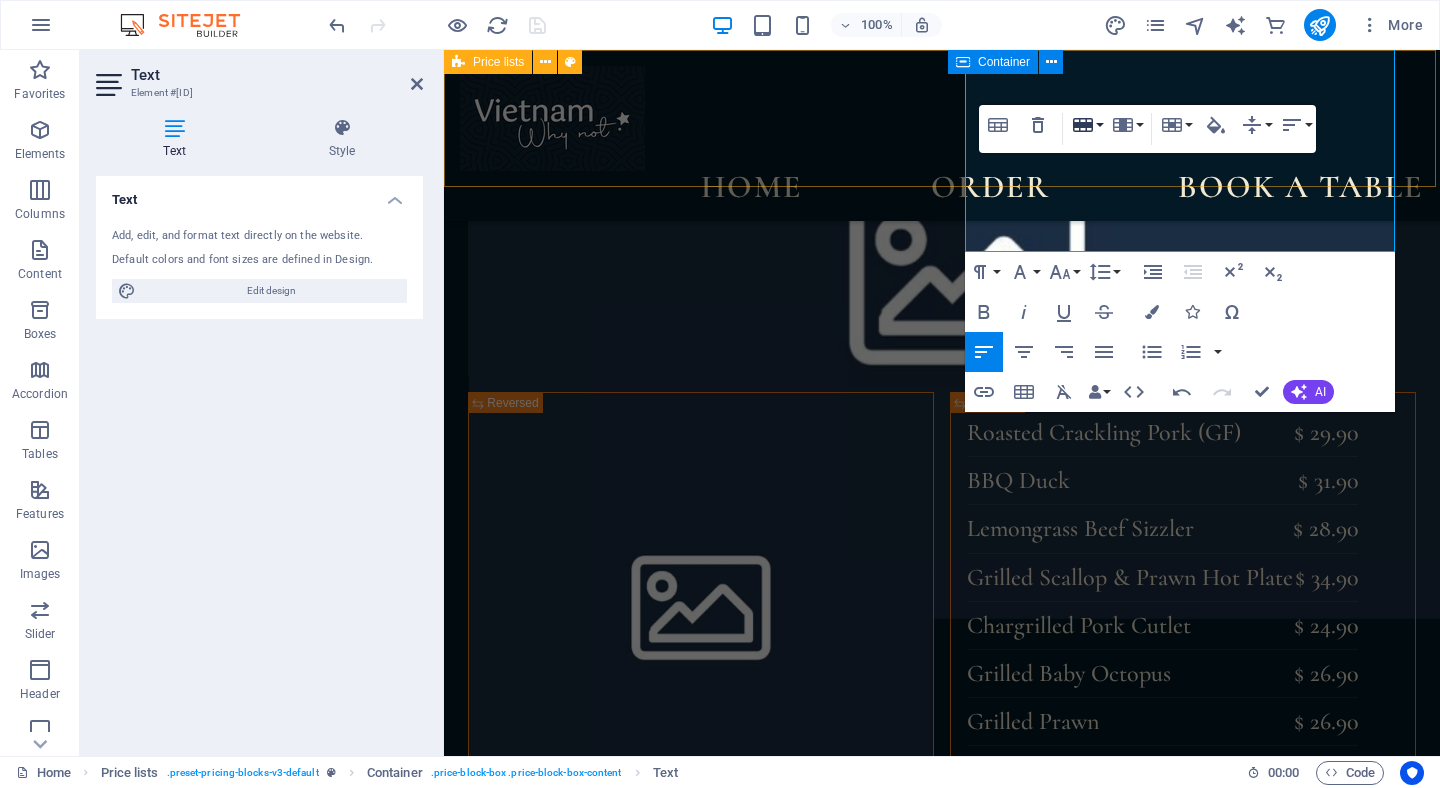 click on "Row" at bounding box center [1087, 125] 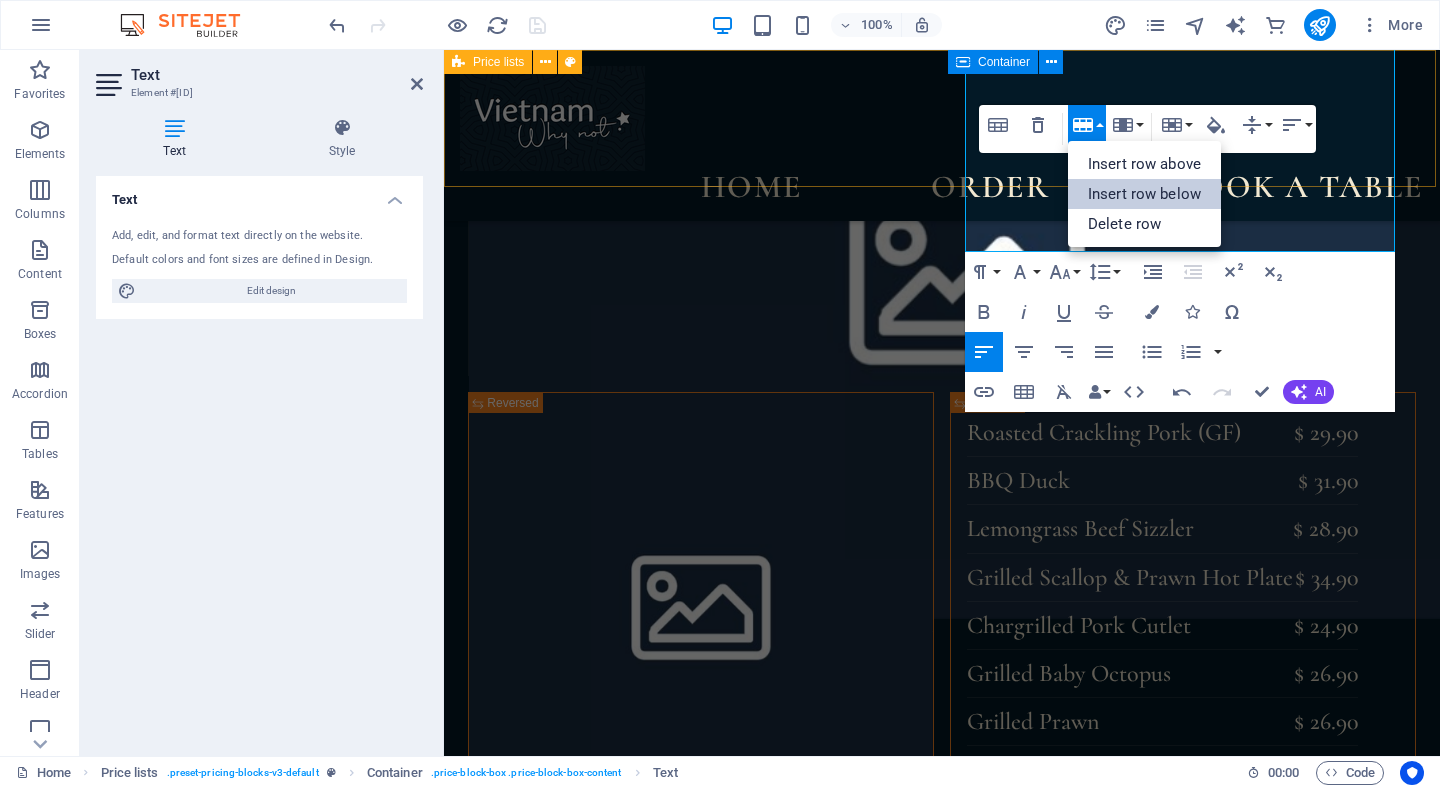 click on "Insert row below" at bounding box center (1144, 194) 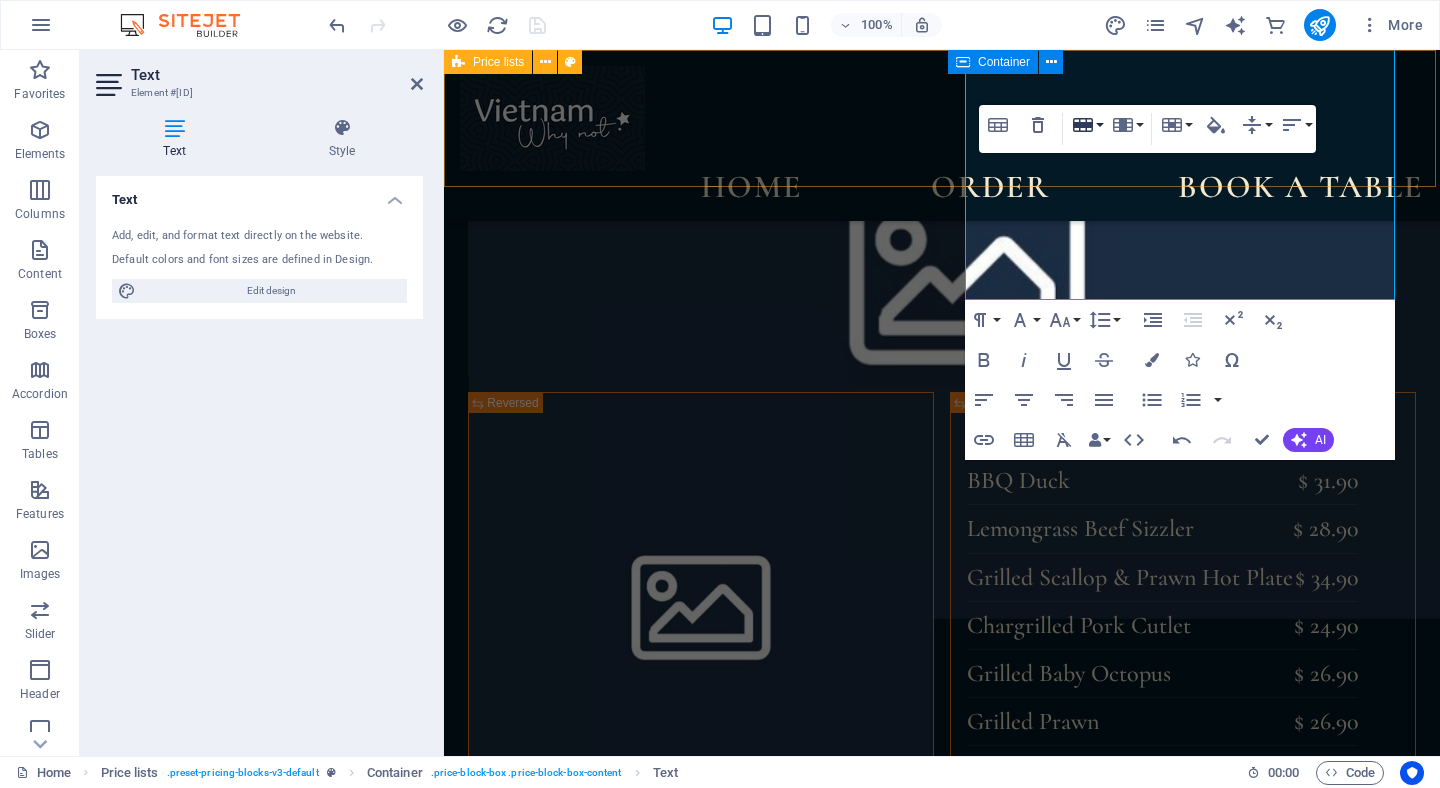 click on "Row" at bounding box center (1087, 125) 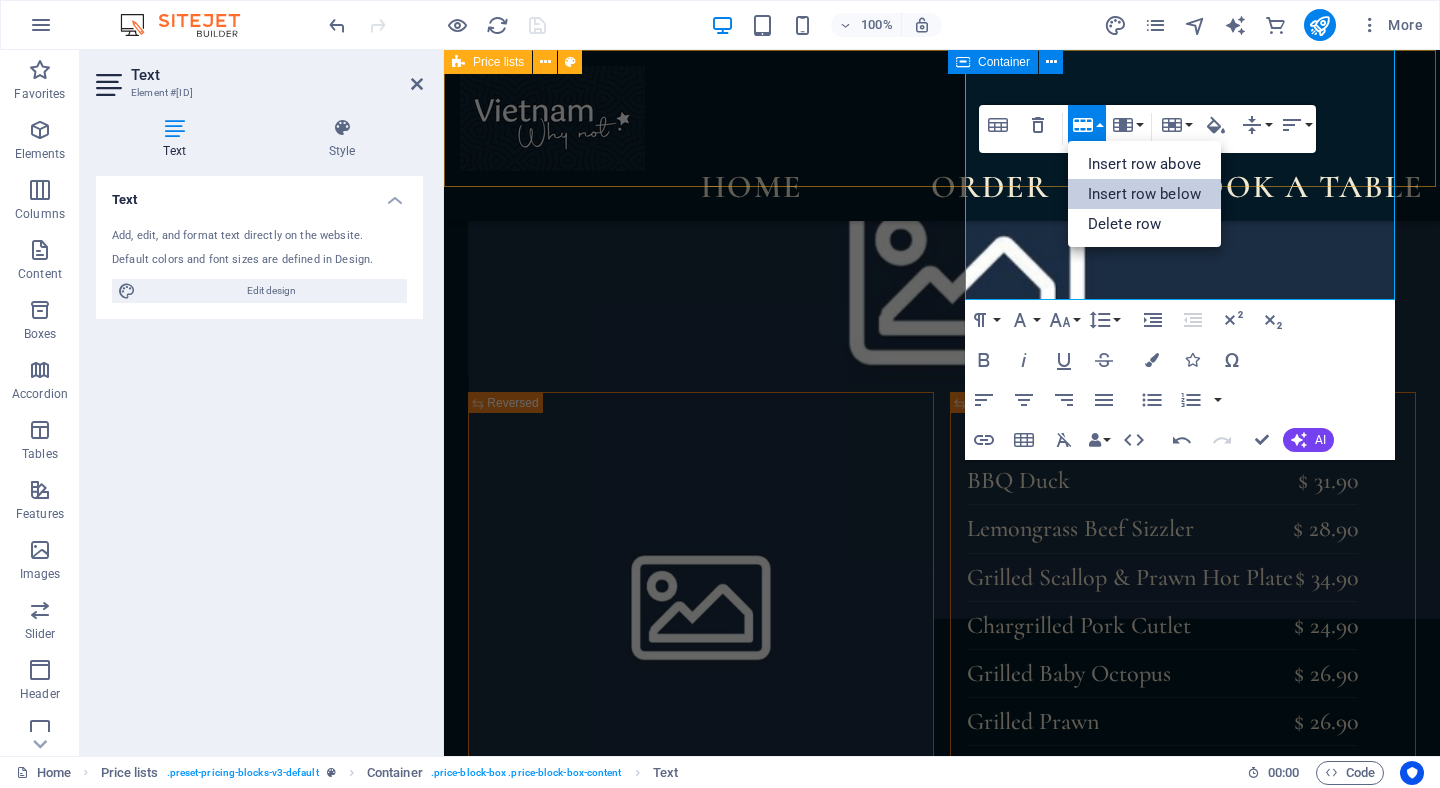 click on "Insert row below" at bounding box center (1144, 194) 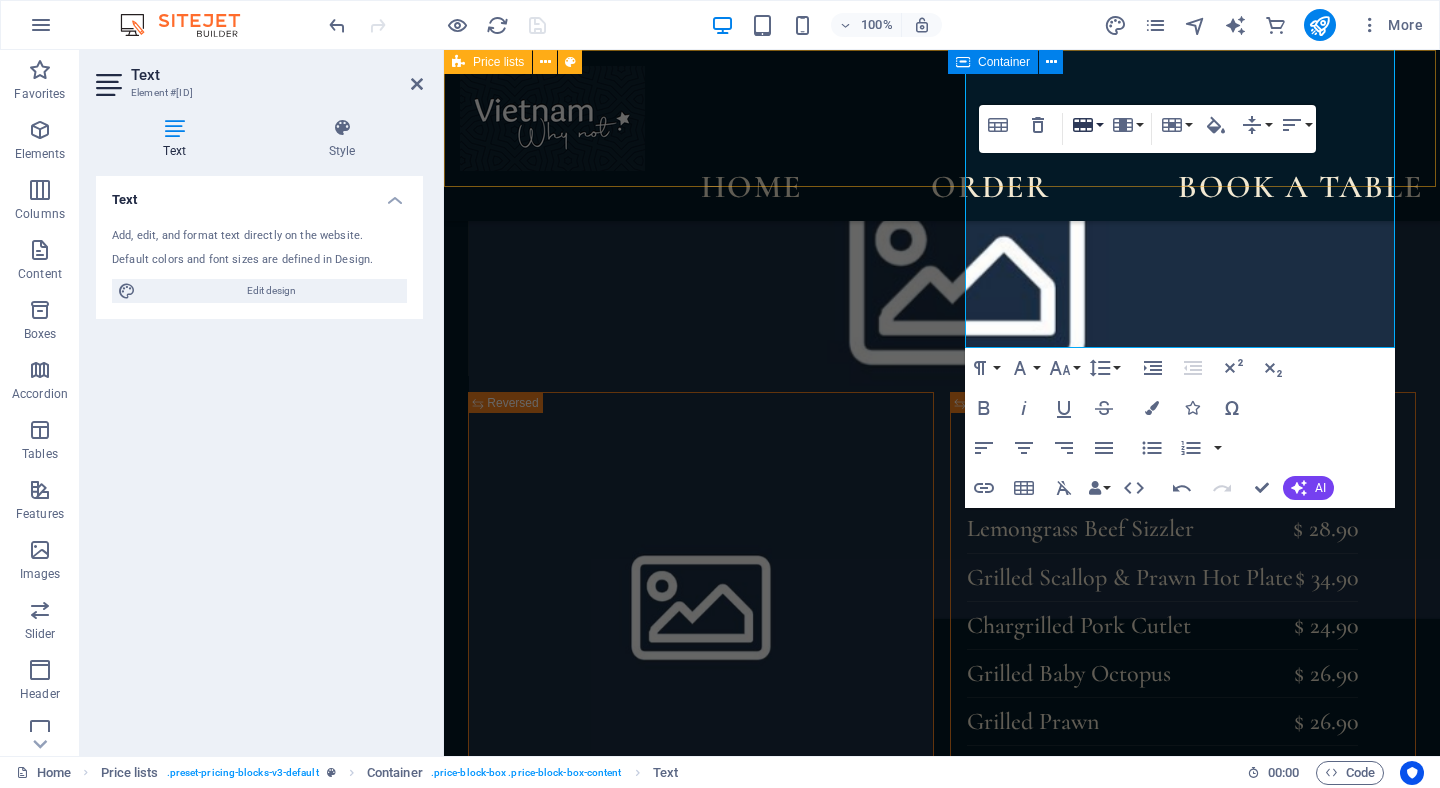 click on "Row" at bounding box center [1087, 125] 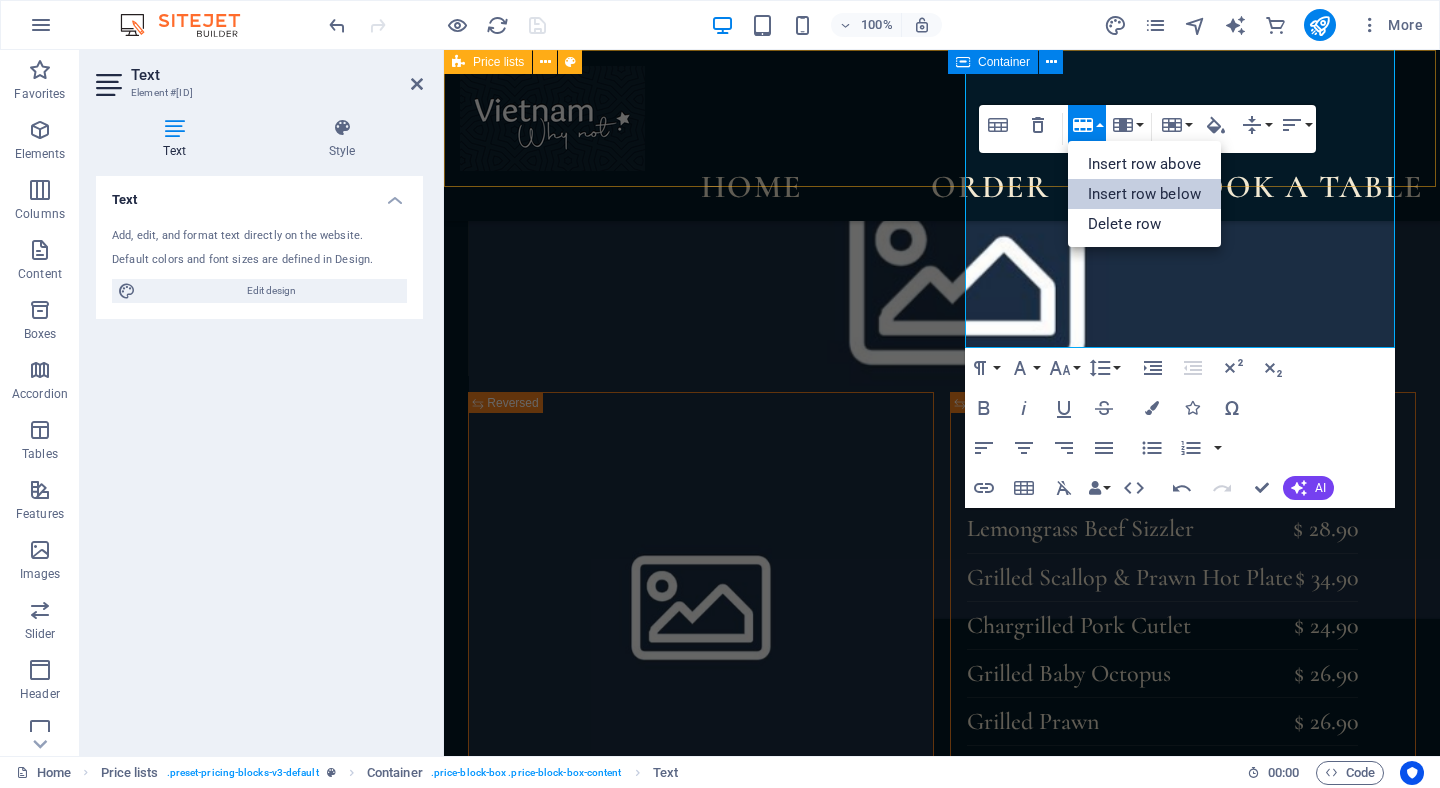 click on "Insert row below" at bounding box center [1144, 194] 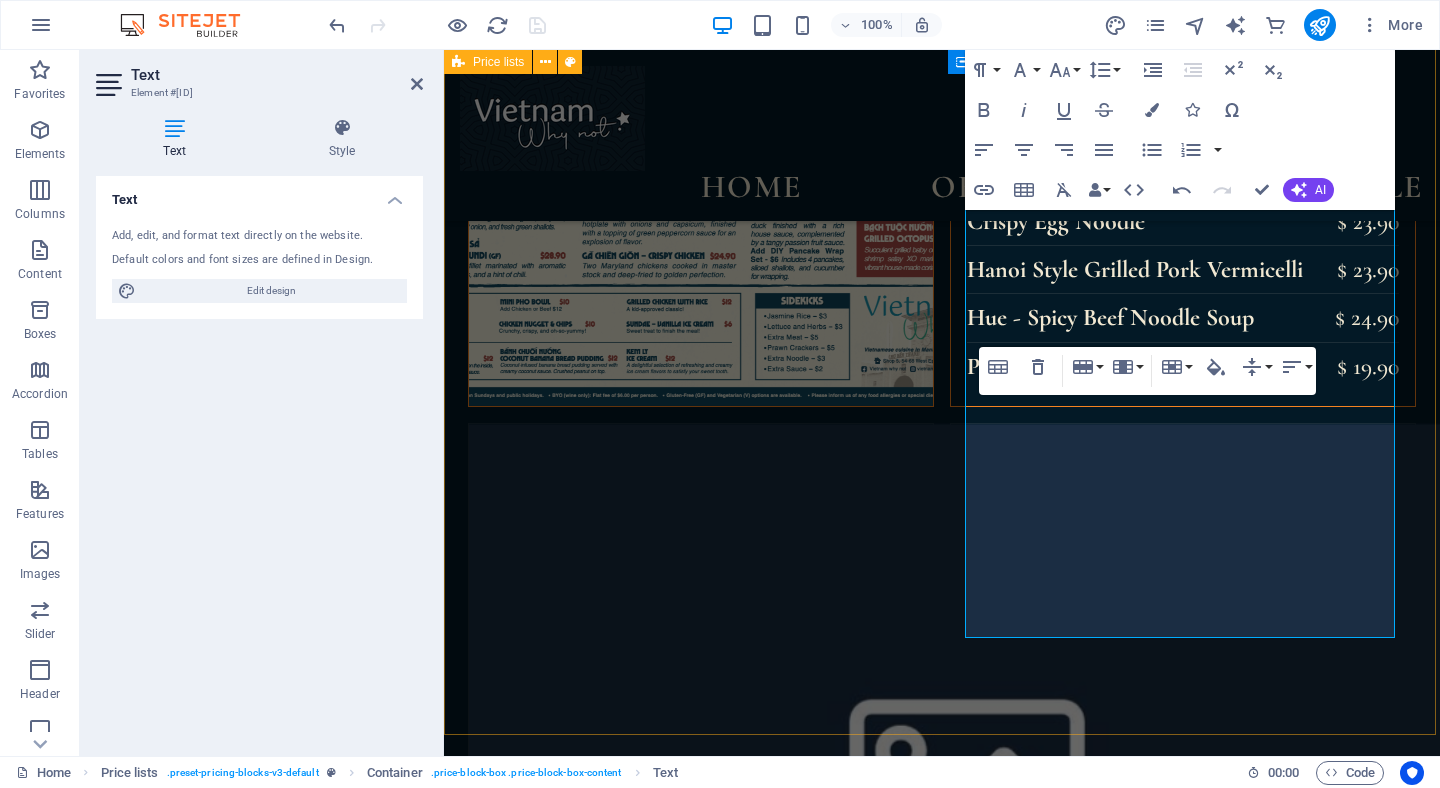 scroll, scrollTop: 3873, scrollLeft: 0, axis: vertical 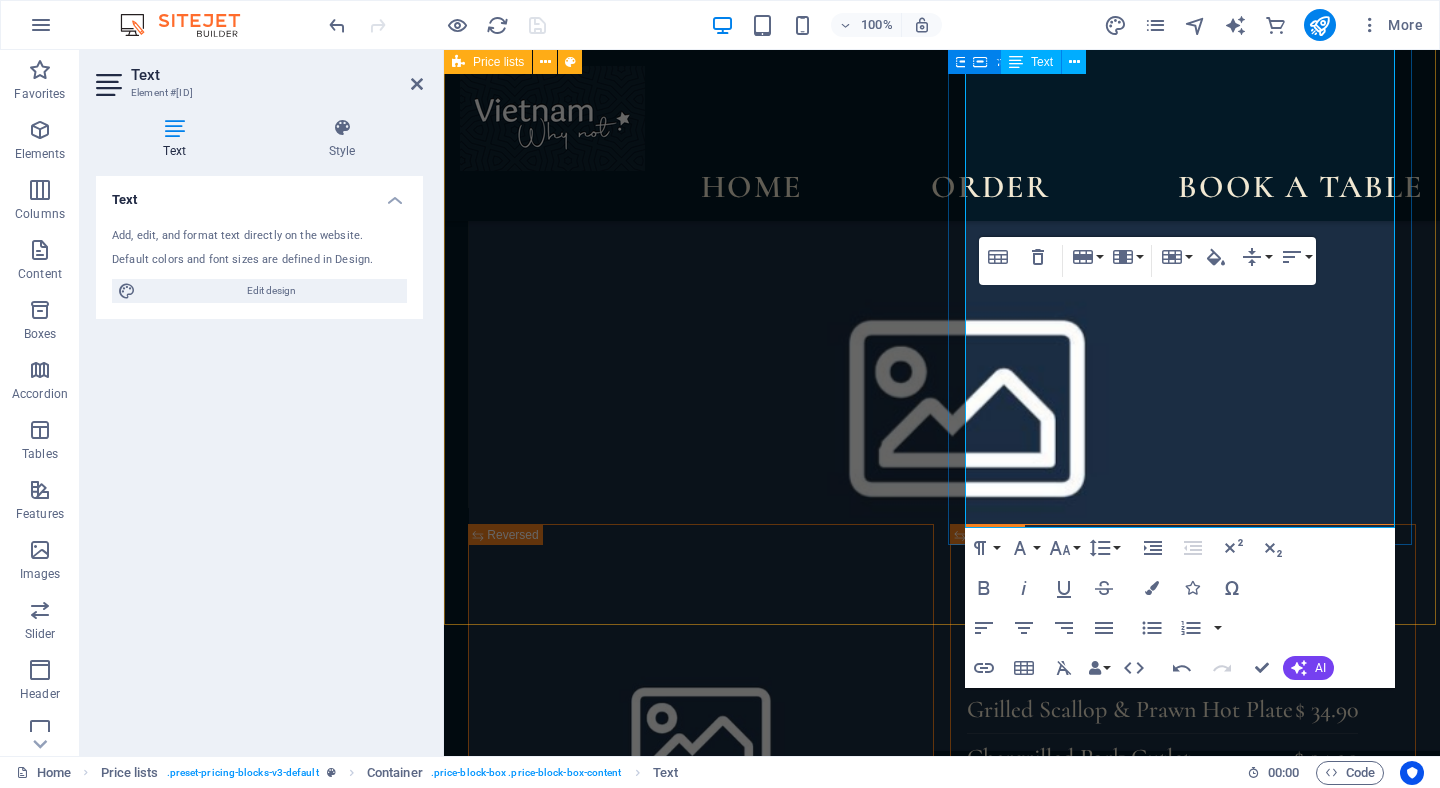 click at bounding box center [1150, 1877] 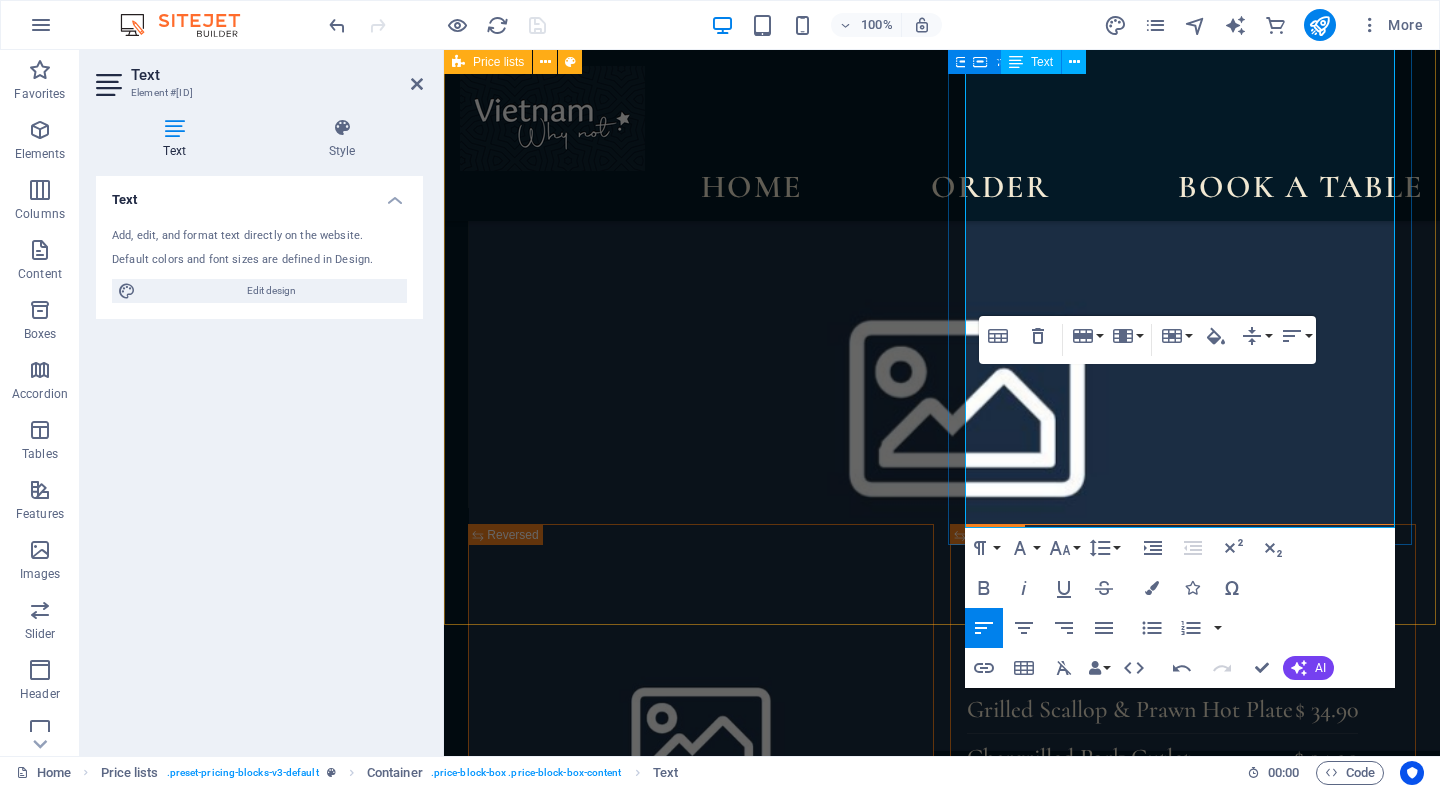 click at bounding box center (1150, 1957) 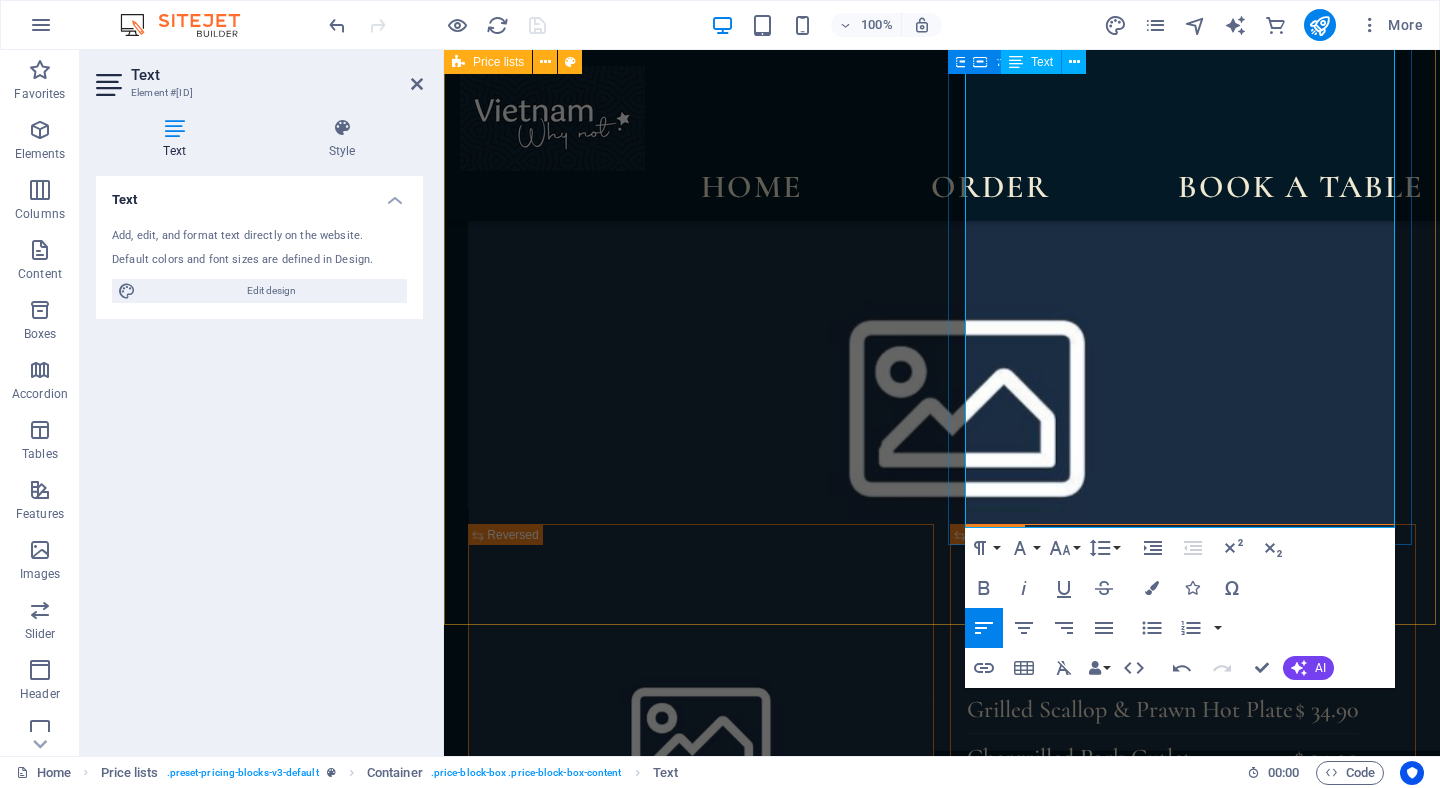 click at bounding box center (1150, 2005) 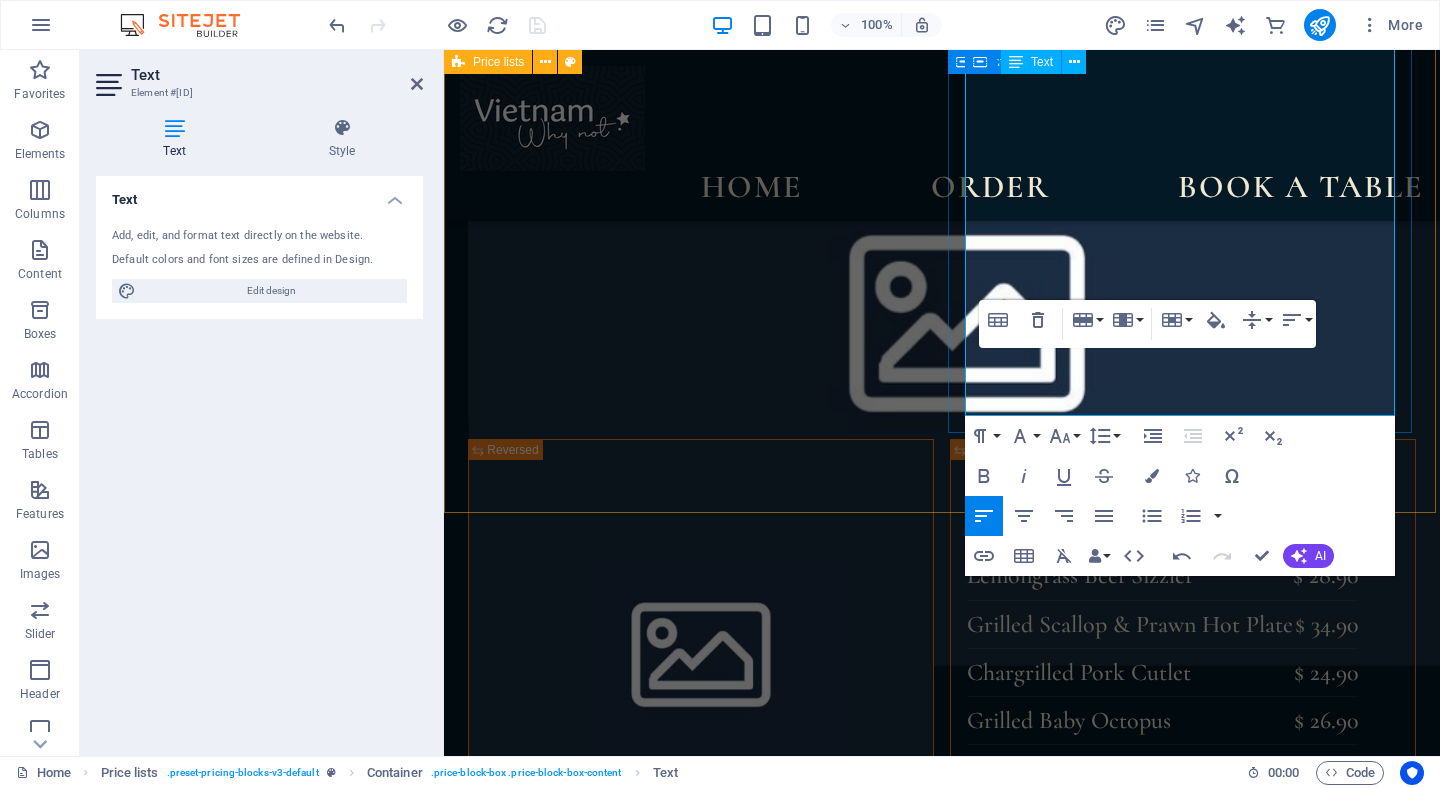 scroll, scrollTop: 3991, scrollLeft: 0, axis: vertical 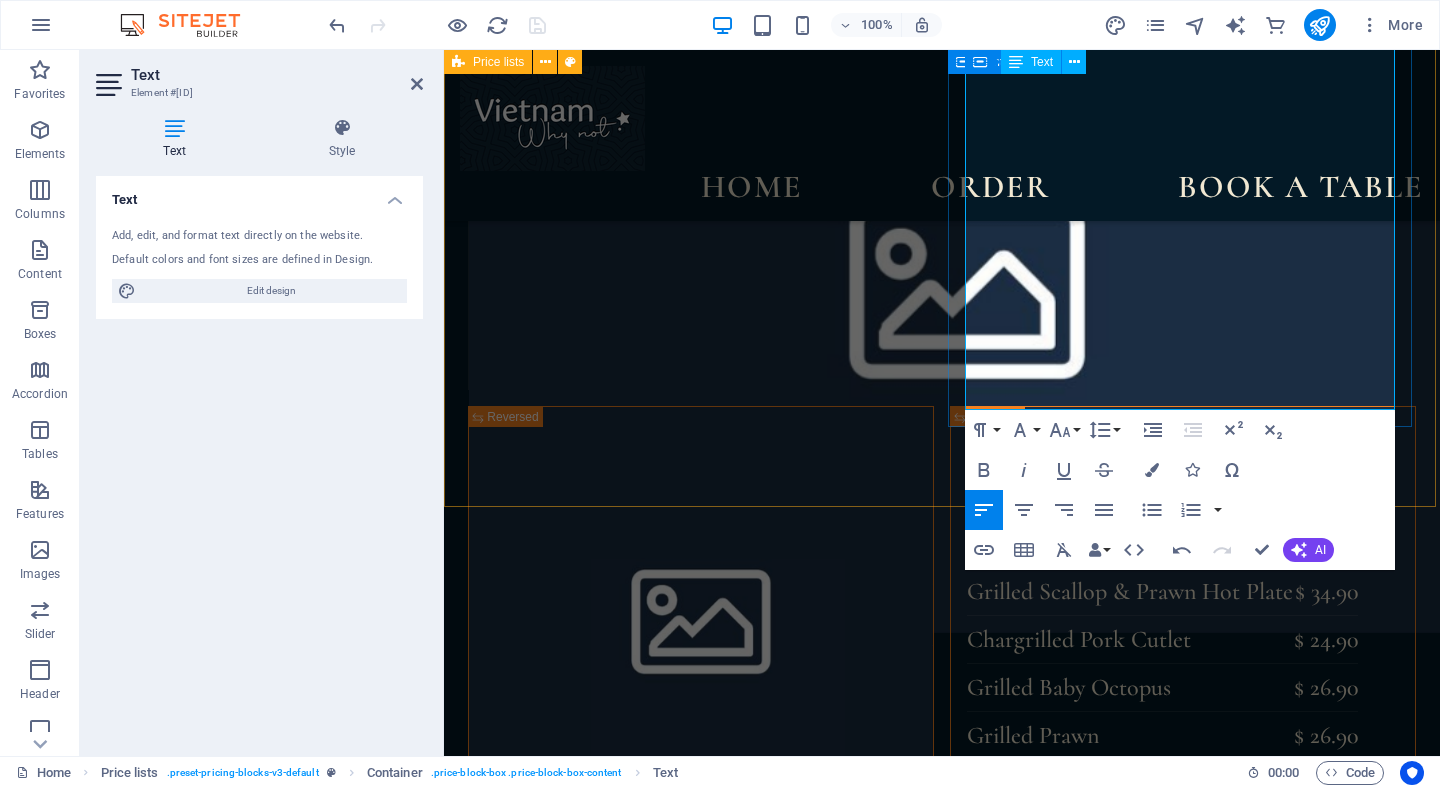 drag, startPoint x: 1023, startPoint y: 389, endPoint x: 969, endPoint y: 387, distance: 54.037025 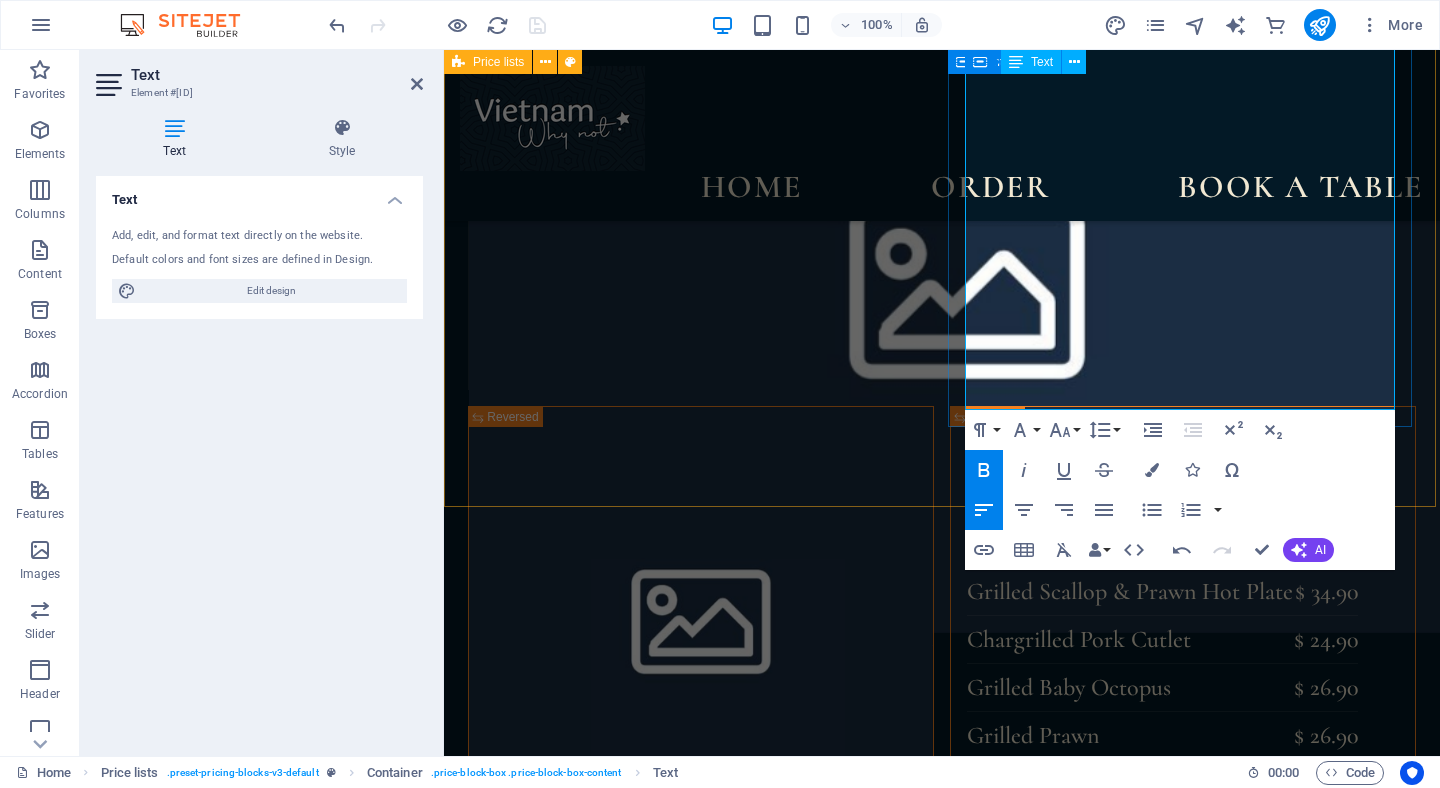 click on "[WINE] - [BRAND] [BRAND_NAME]" at bounding box center (1150, 1887) 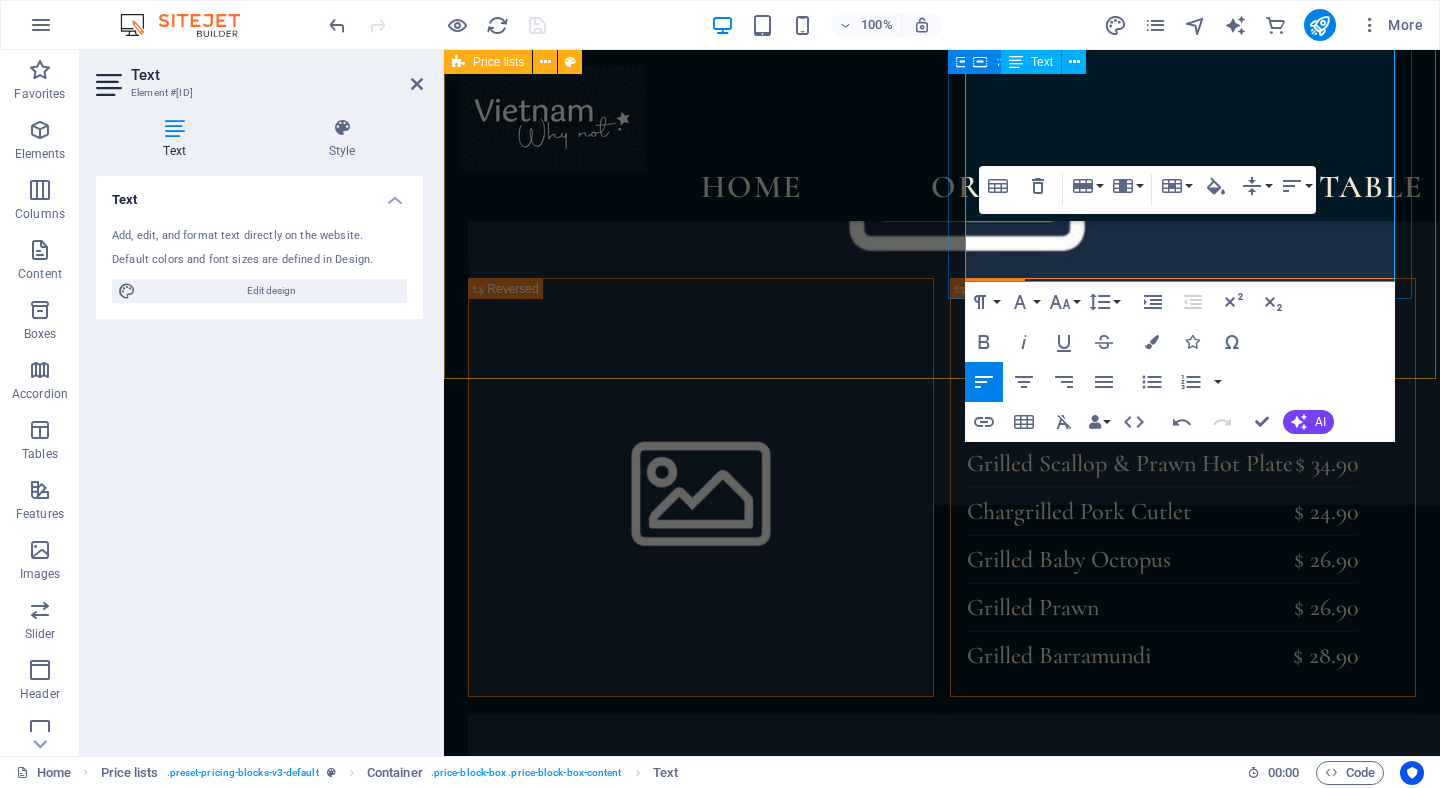 scroll, scrollTop: 4135, scrollLeft: 0, axis: vertical 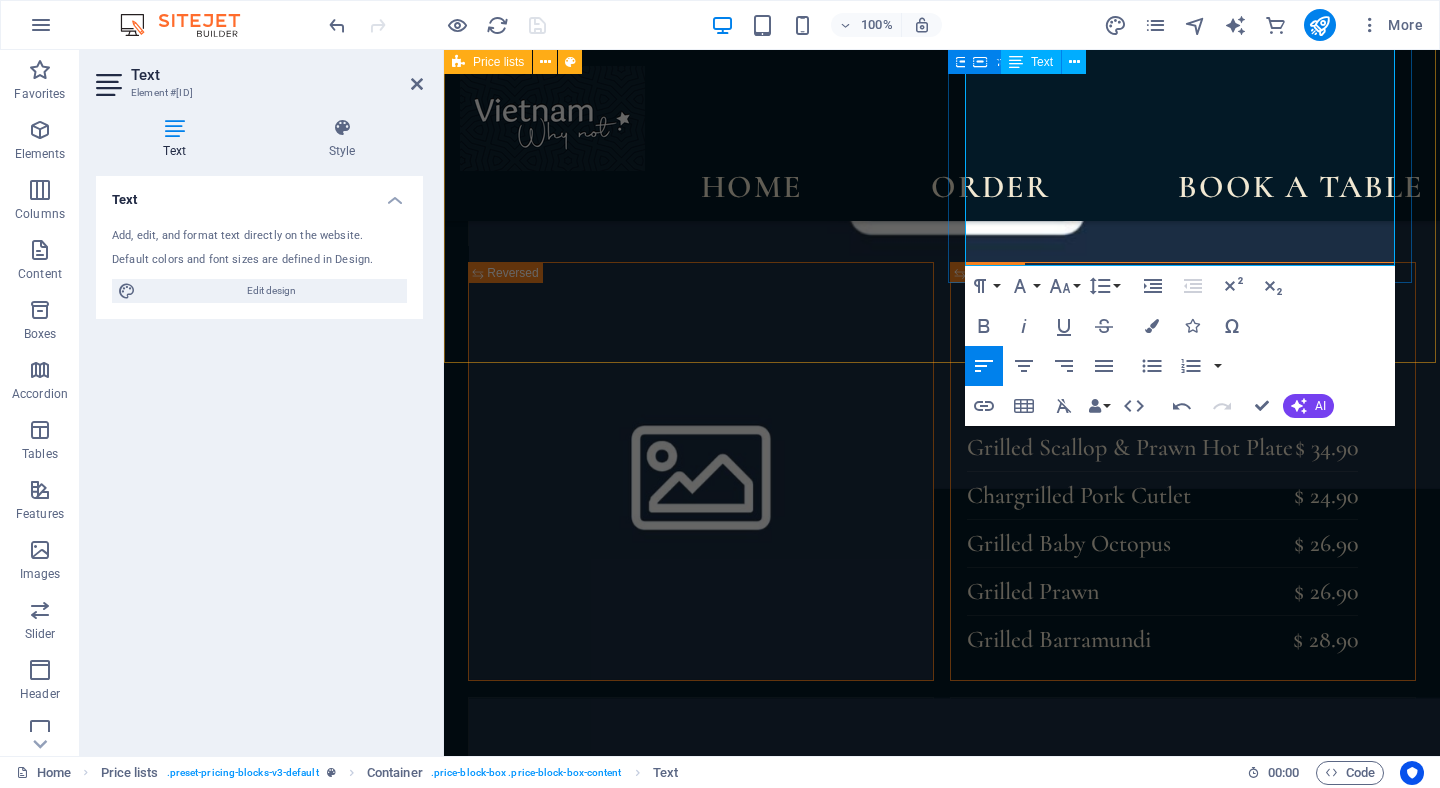 click on "[WINE] - [BRAND] [BRAND_NAME]" at bounding box center (1150, 1743) 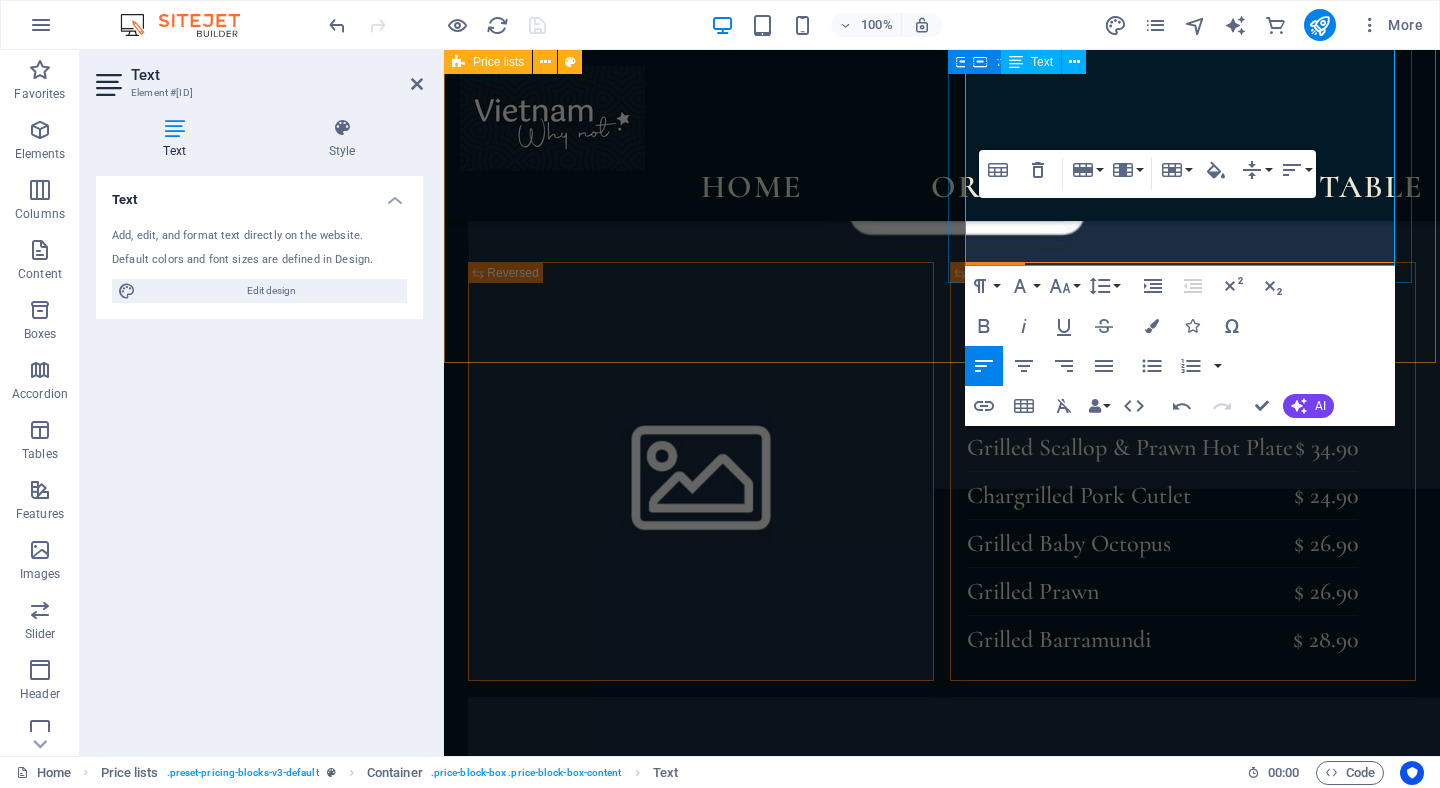 click on "[WINE] - [BRAND] [BRAND_NAME]" at bounding box center (1150, 1743) 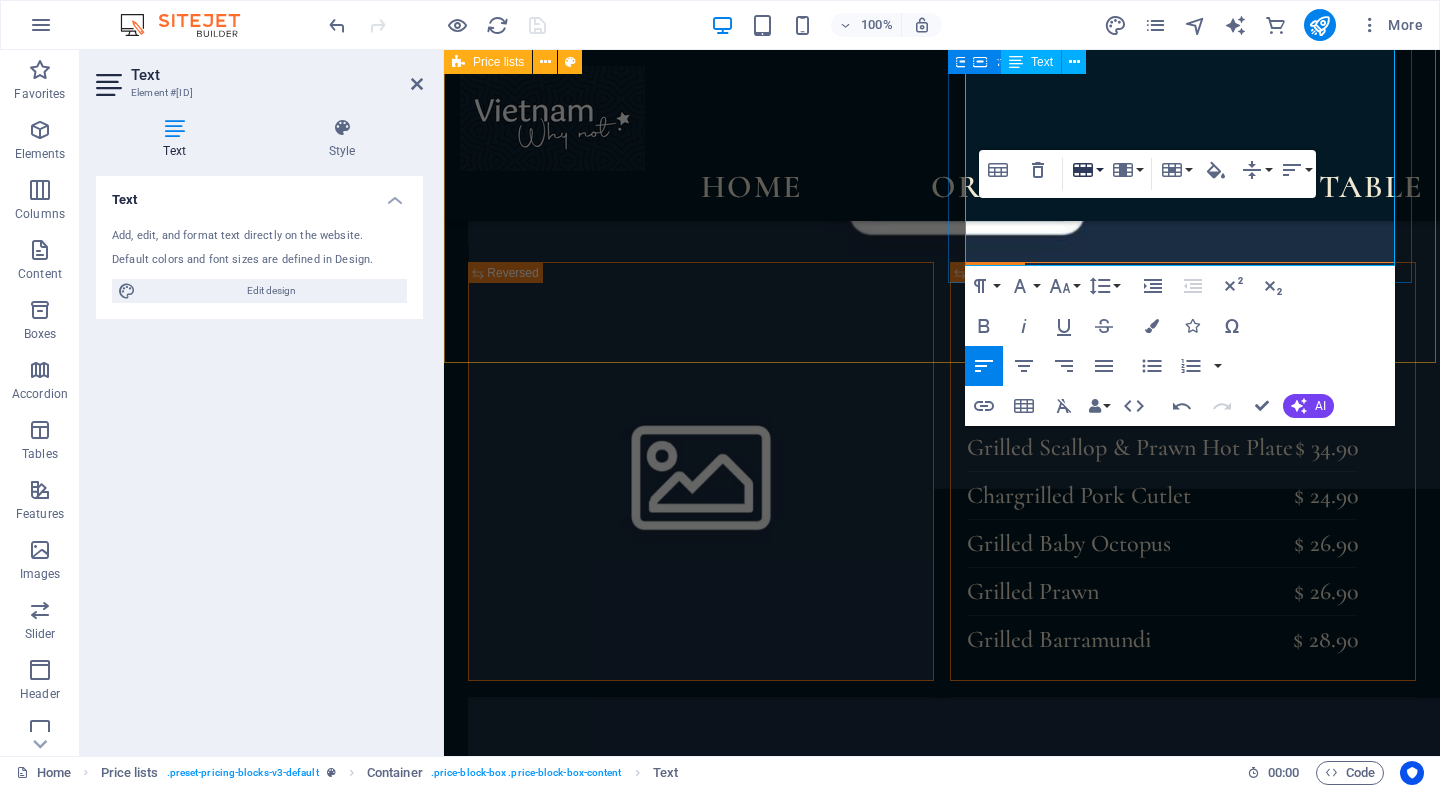 click 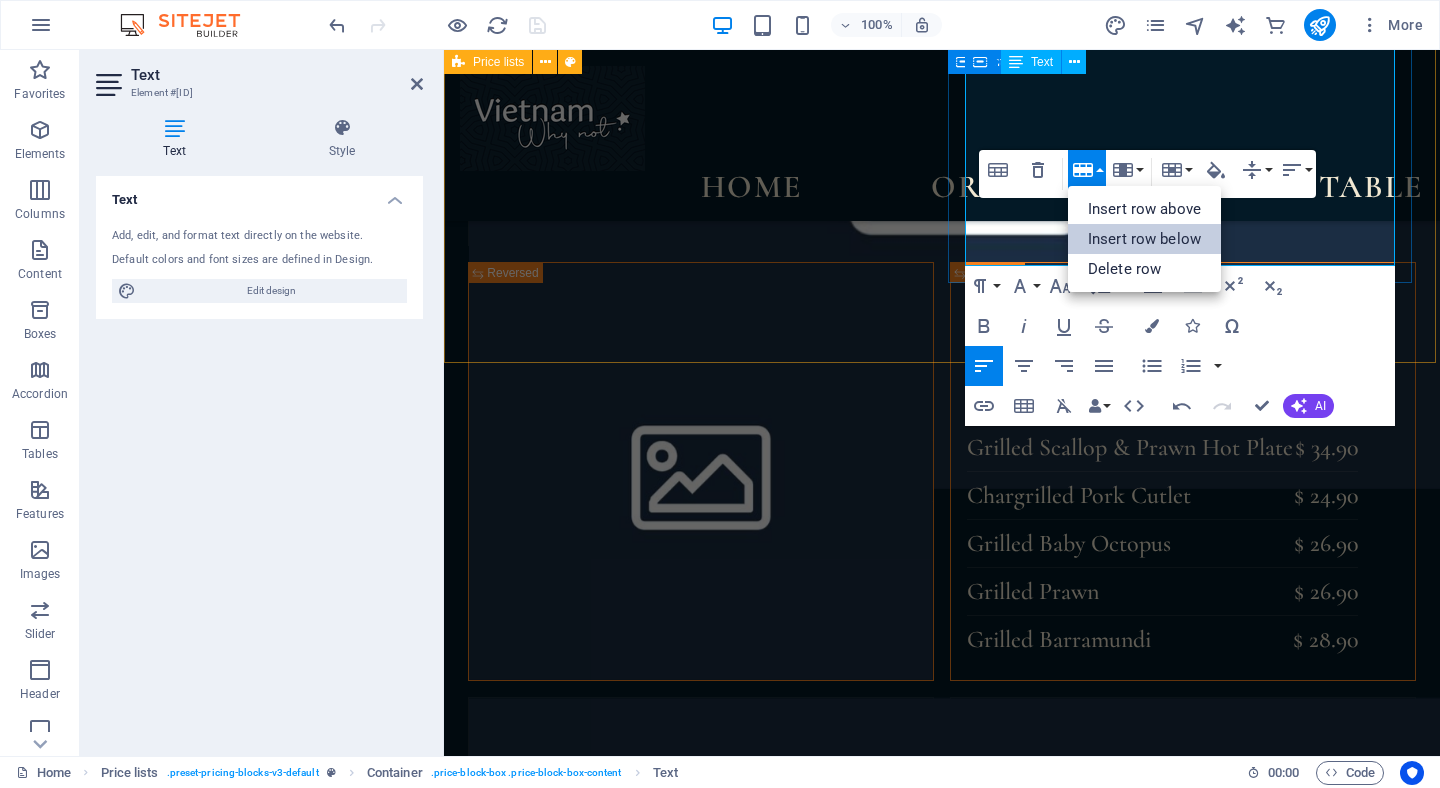 click on "Insert row below" at bounding box center [1144, 239] 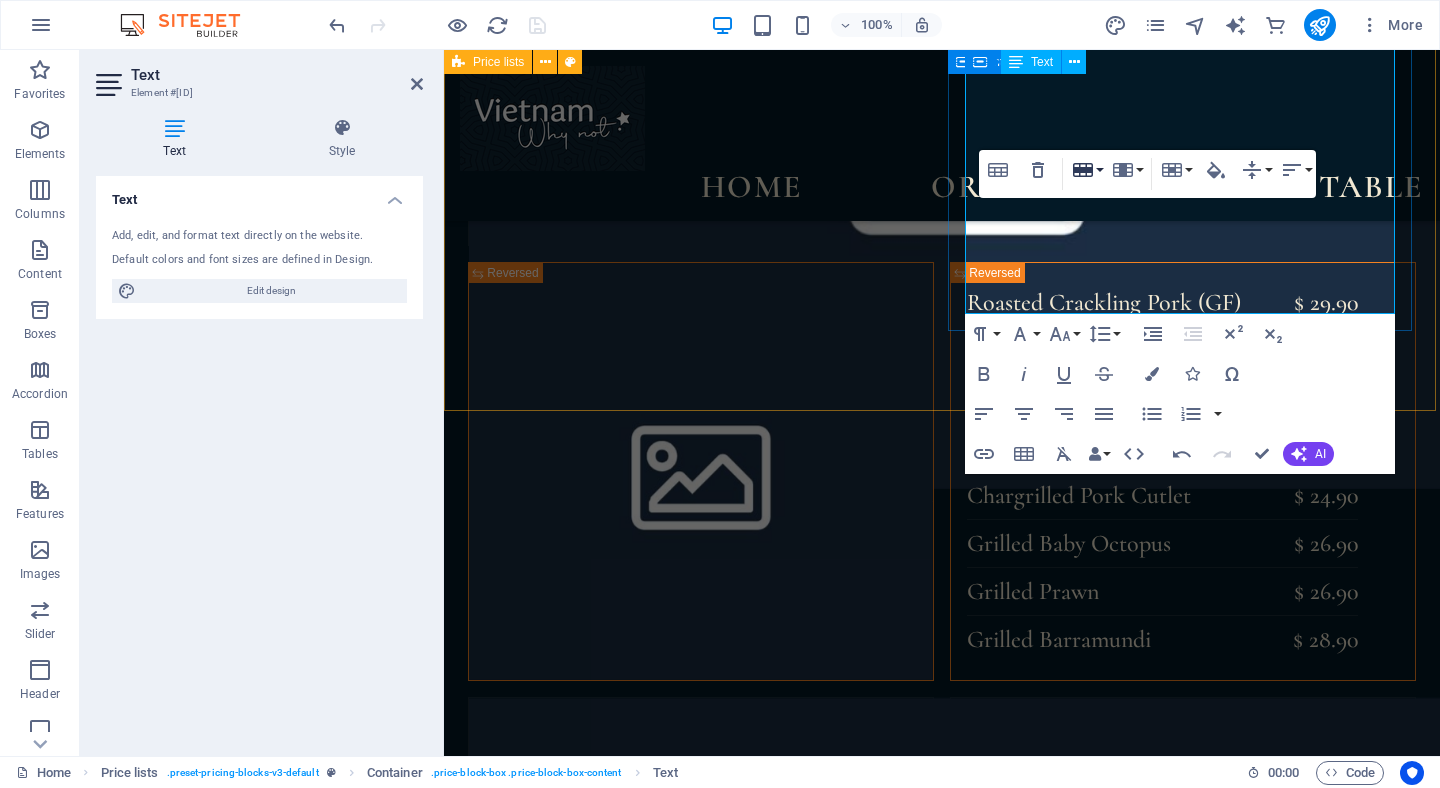 click 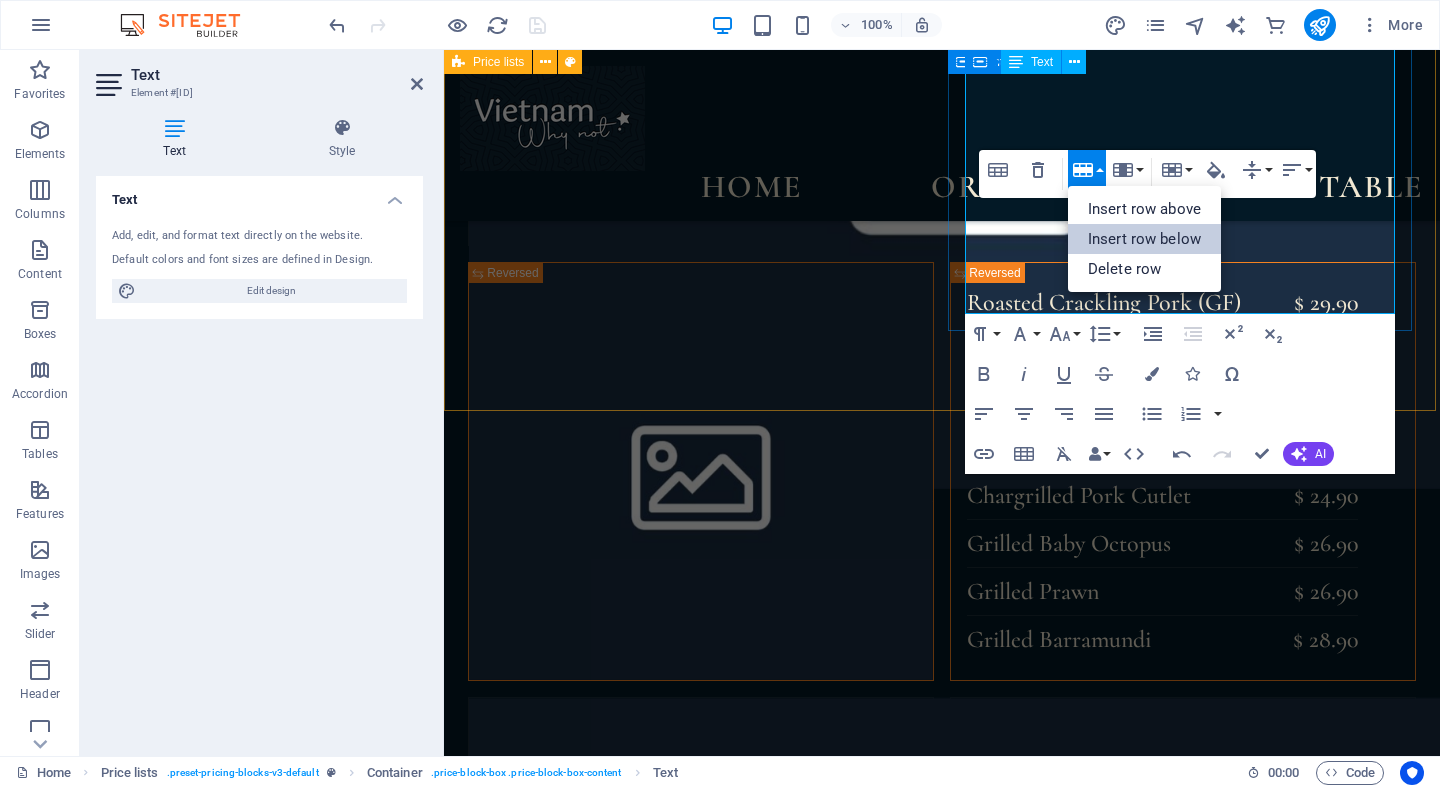 click on "Insert row below" at bounding box center (1144, 239) 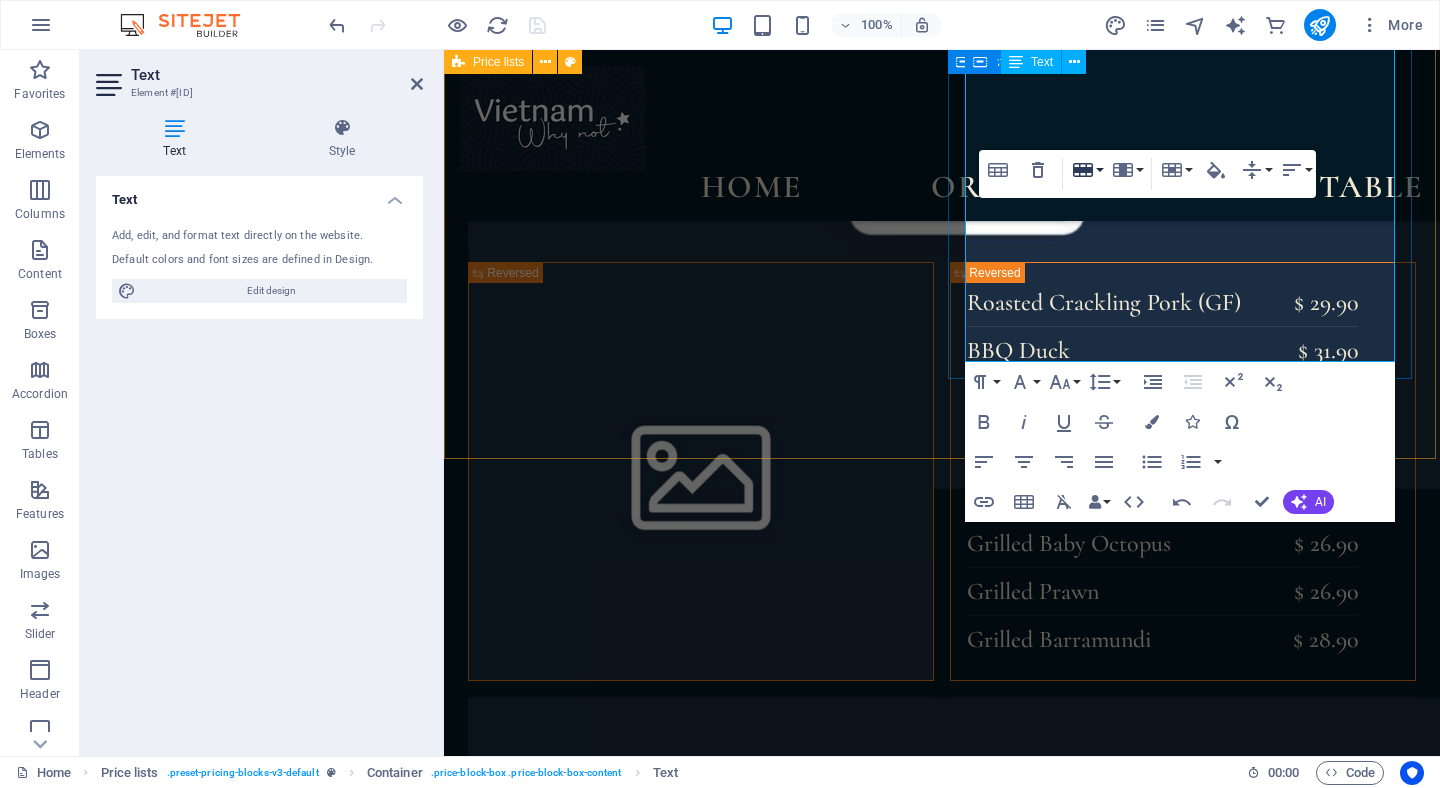 click on "Row" at bounding box center [1087, 170] 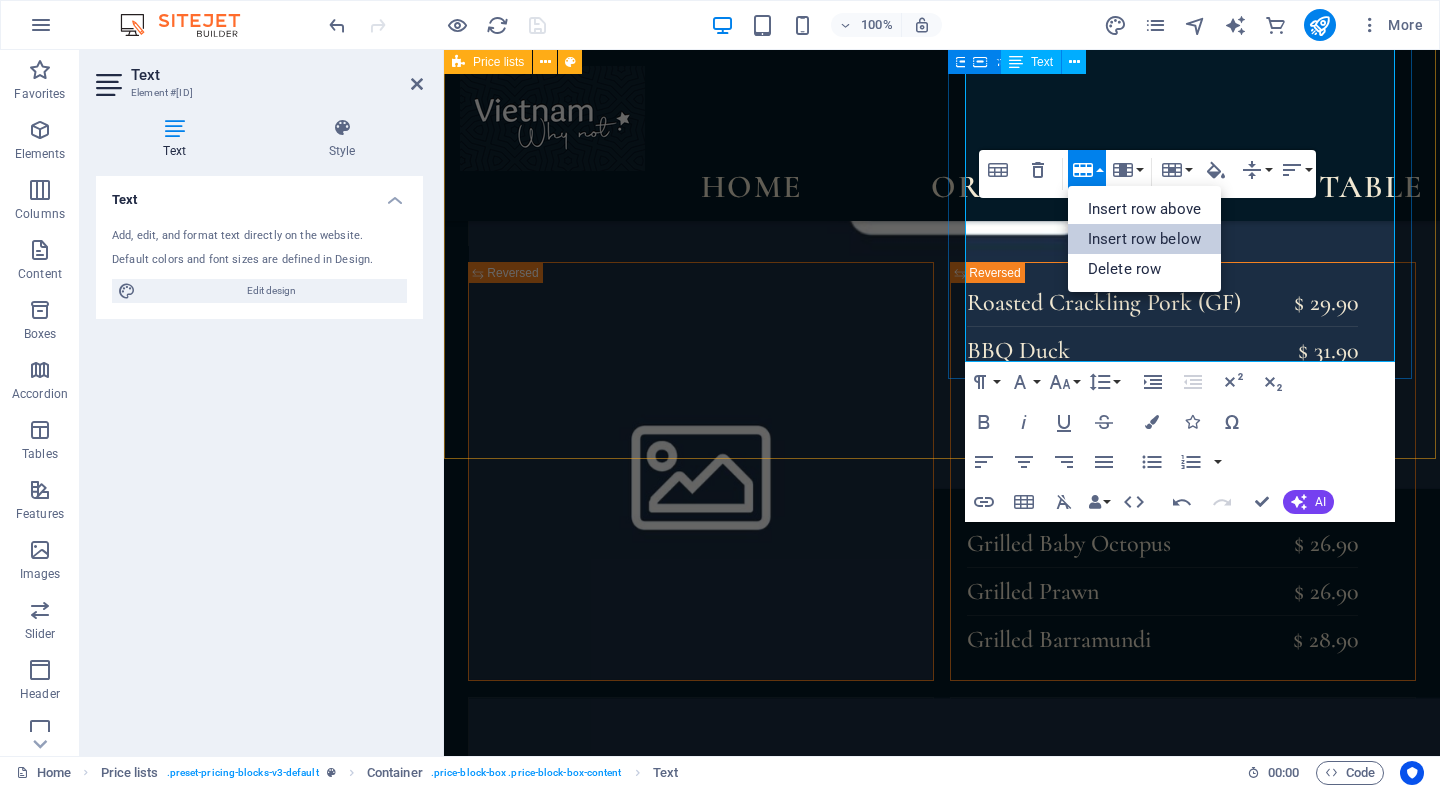 click on "Insert row below" at bounding box center (1144, 239) 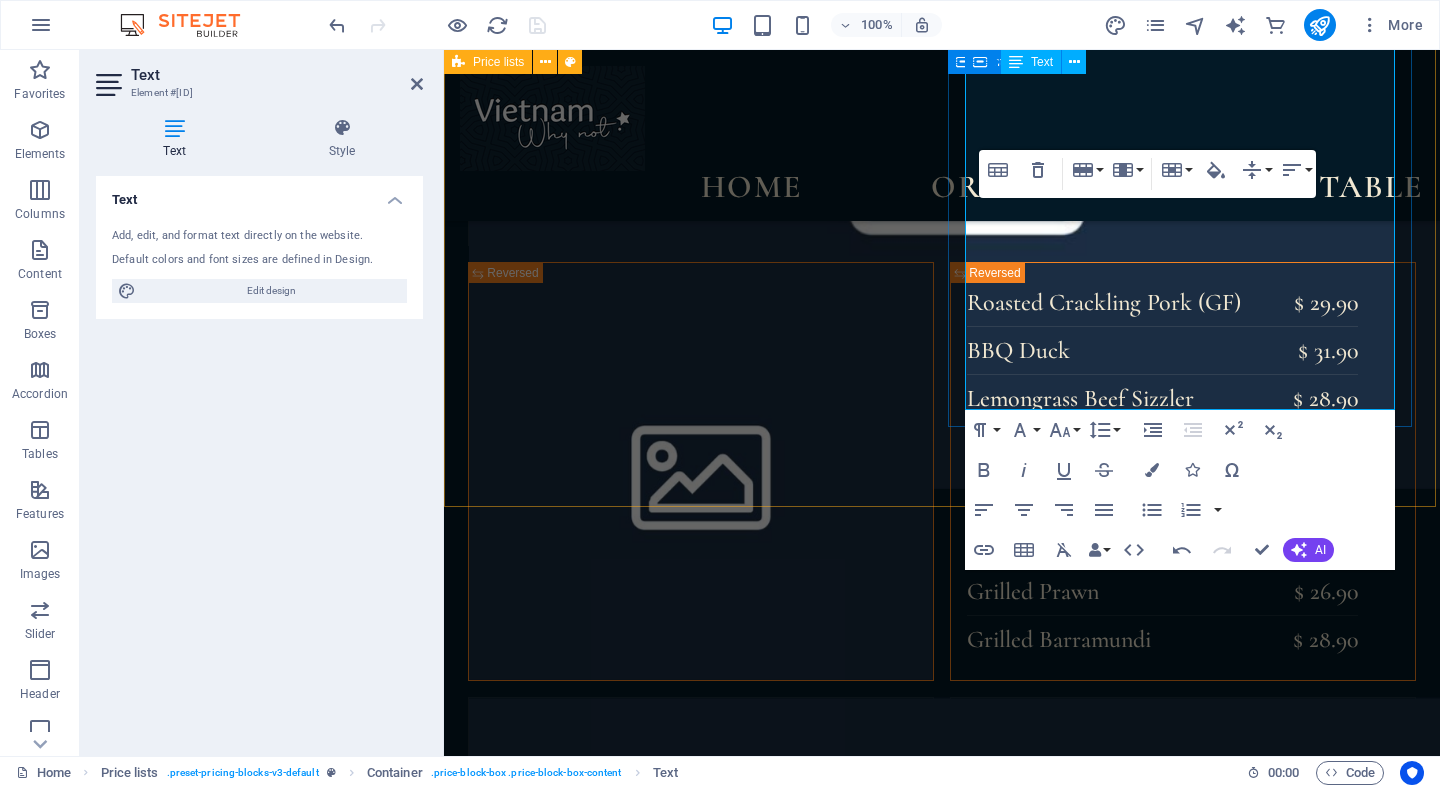 click at bounding box center [1150, 1791] 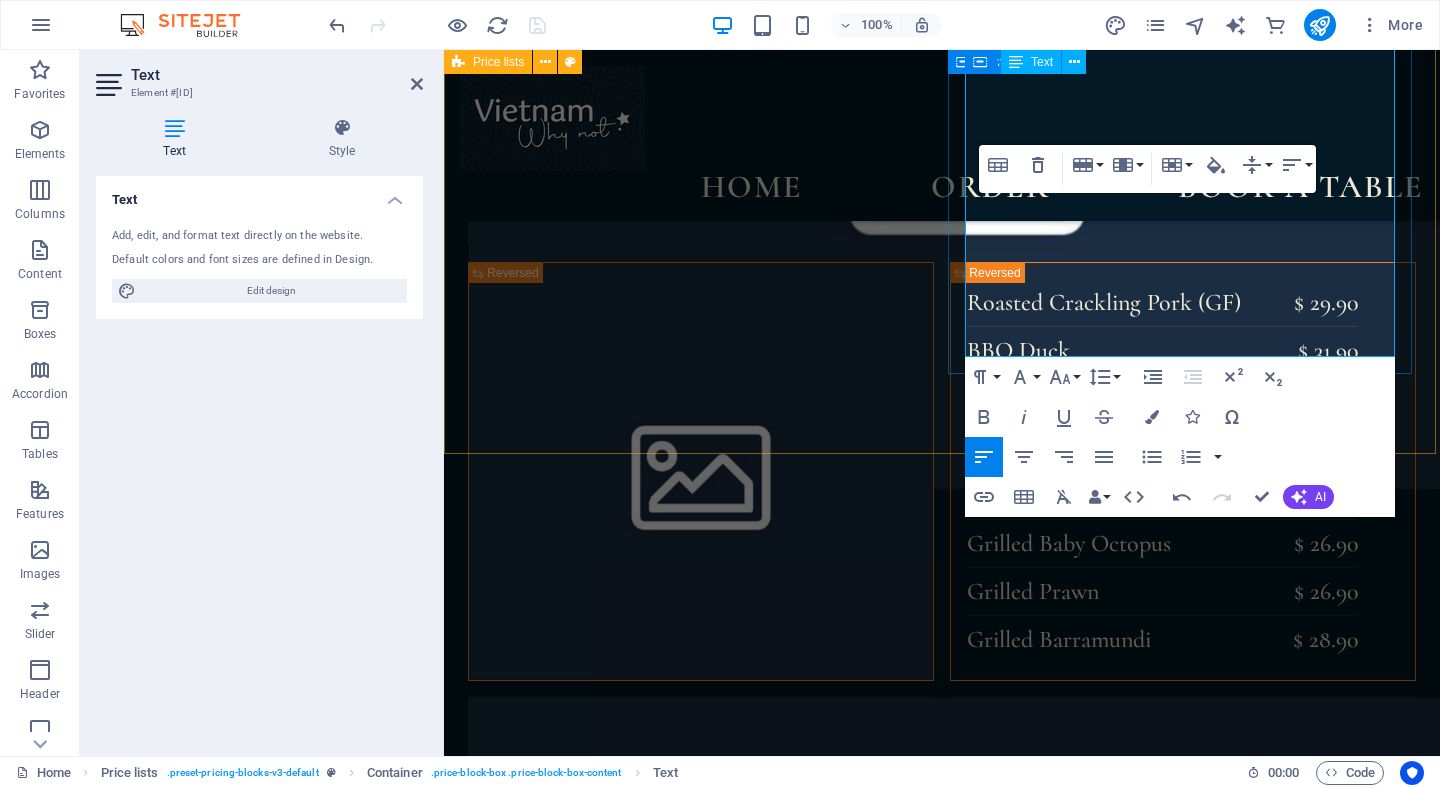 scroll, scrollTop: 4191, scrollLeft: 0, axis: vertical 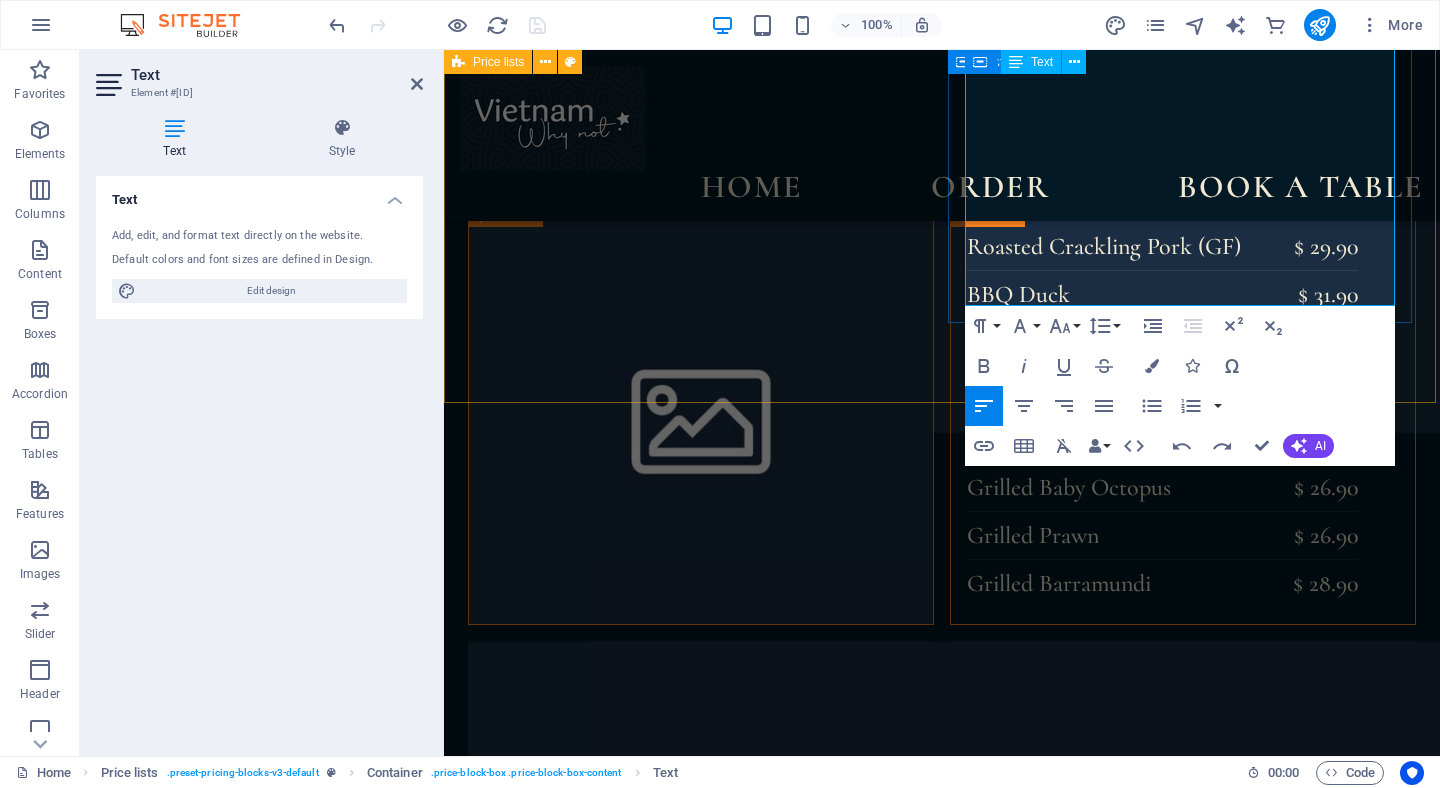 click at bounding box center [1150, 1735] 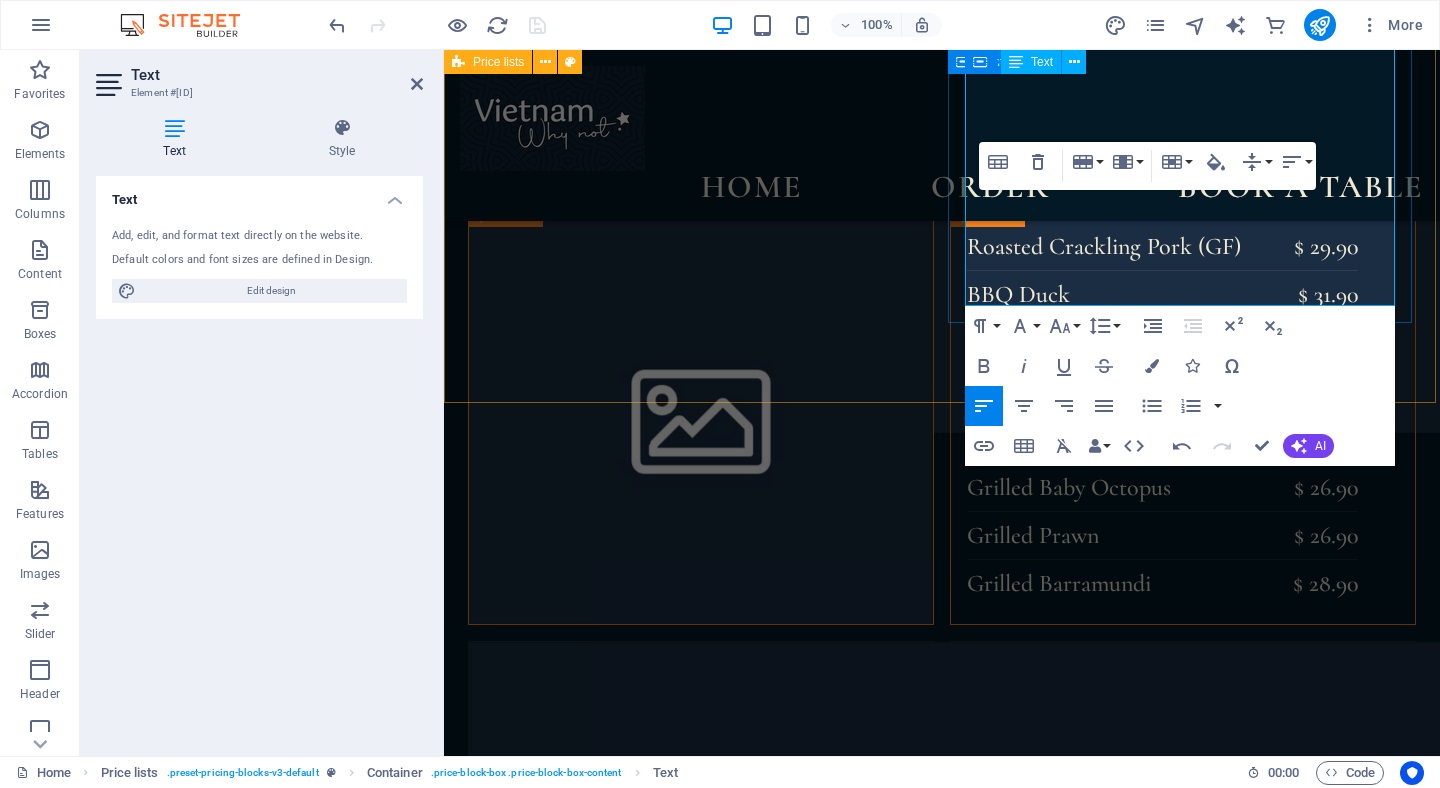 click at bounding box center (1150, 1783) 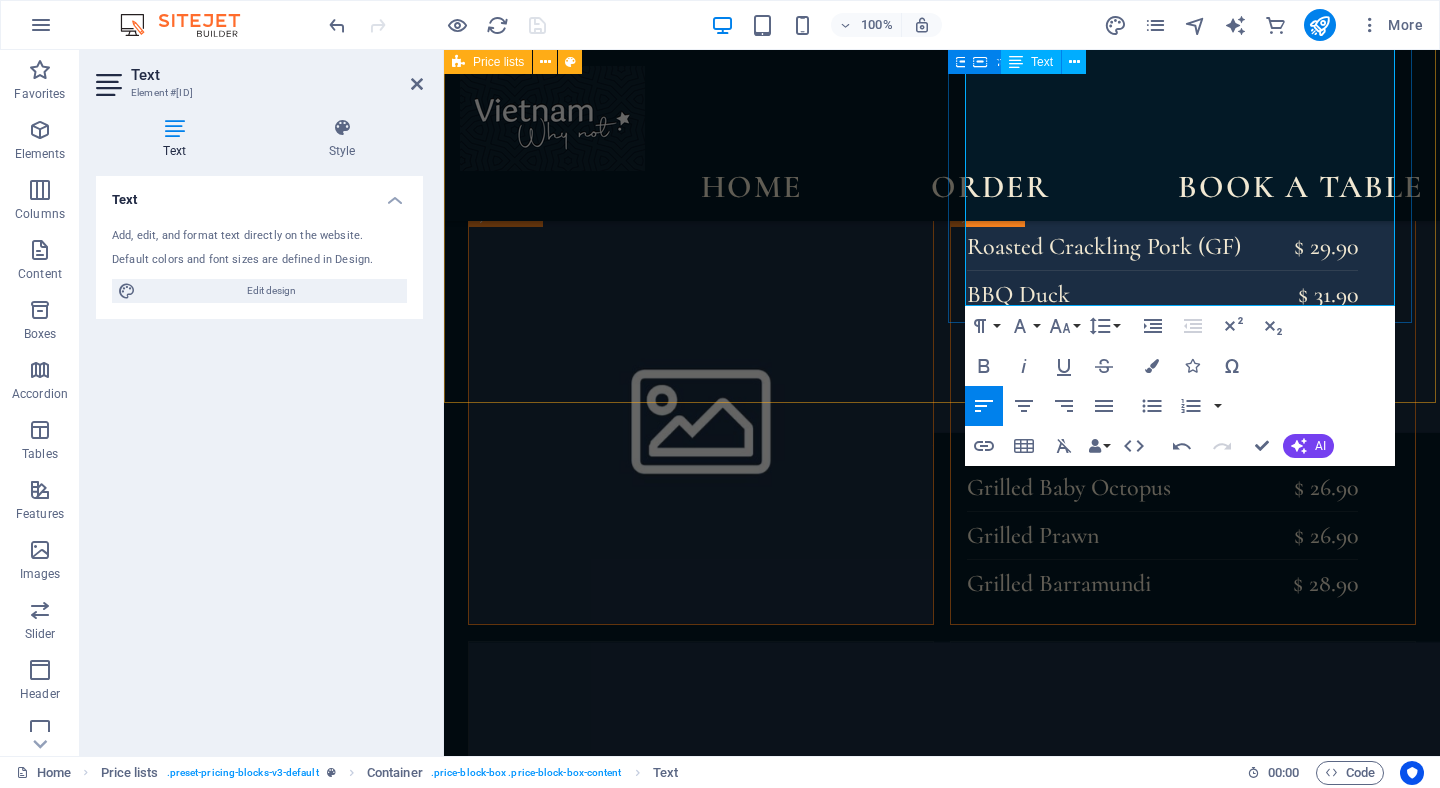 click at bounding box center (1150, 1783) 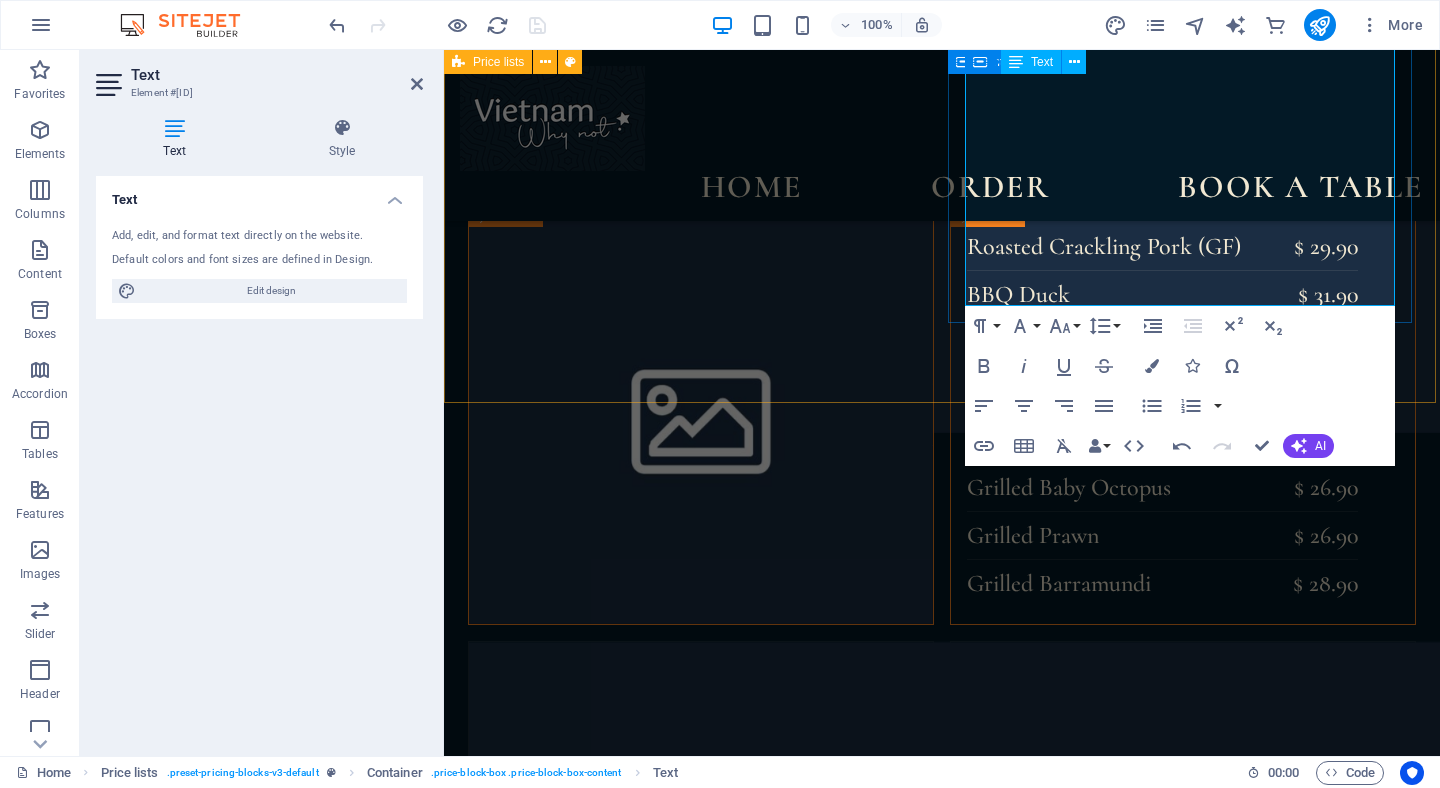 click on "Cabernet Sauvigon - Potting Shed" at bounding box center (1150, 1735) 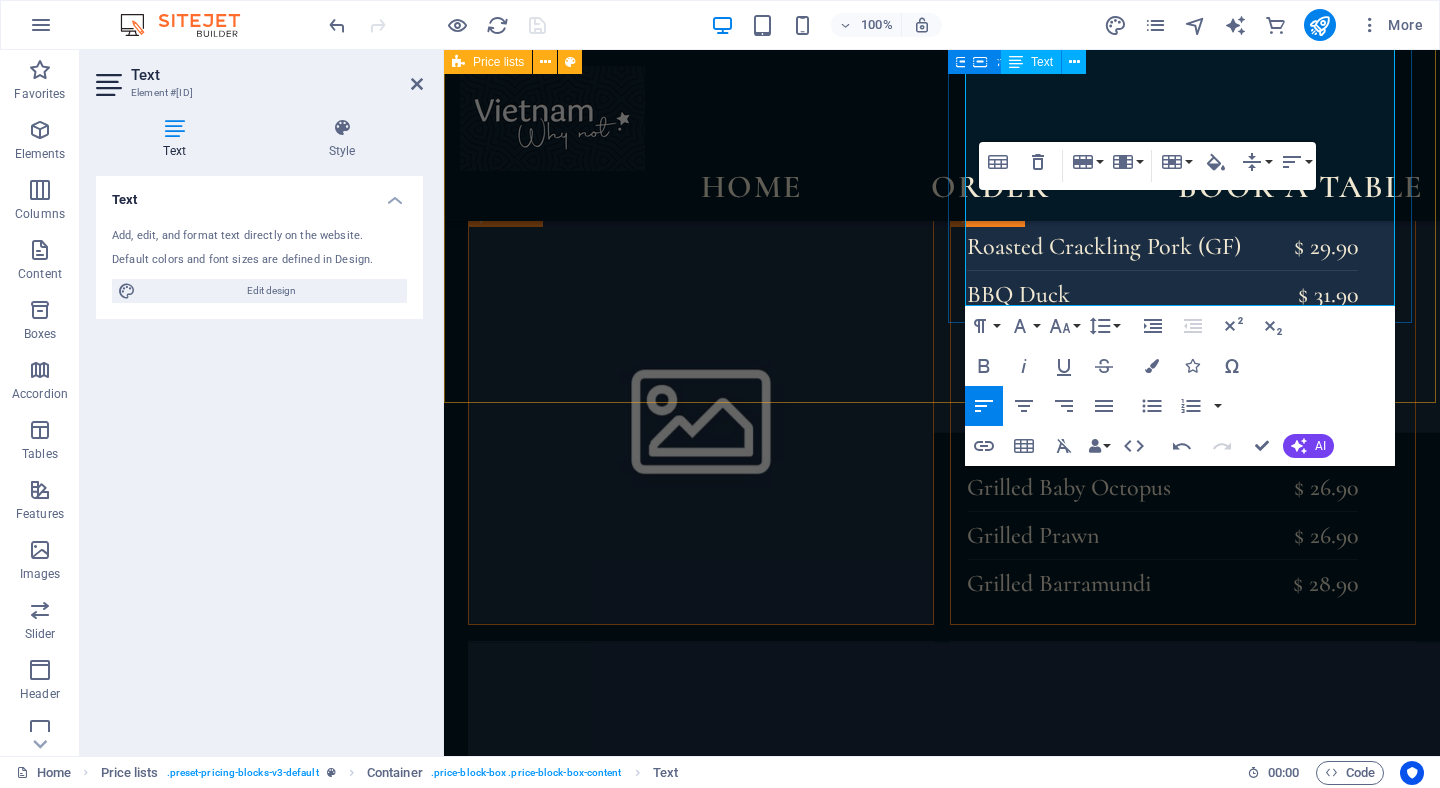 click at bounding box center [1150, 1783] 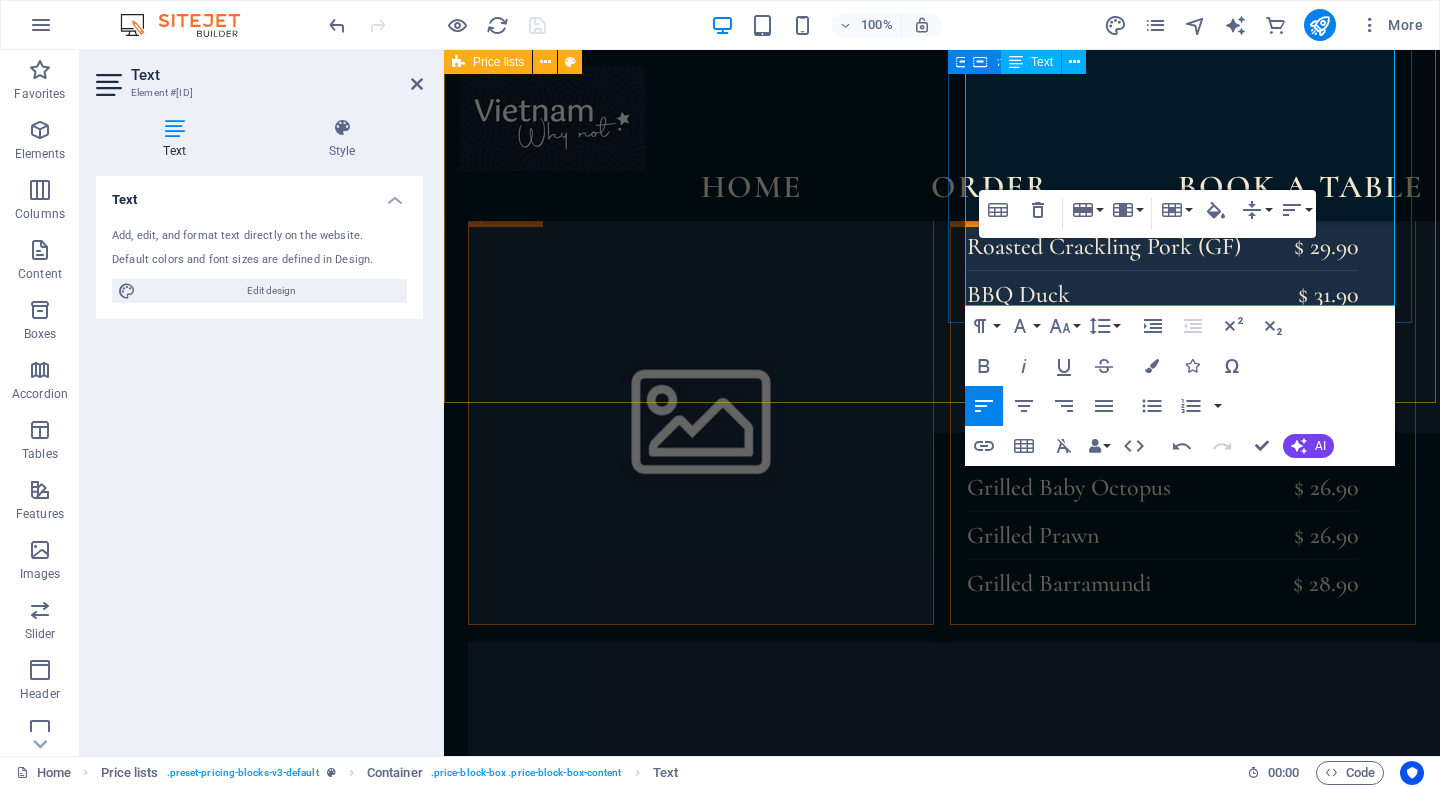 click on "[BRAND] - [BRAND]" at bounding box center (1150, 1783) 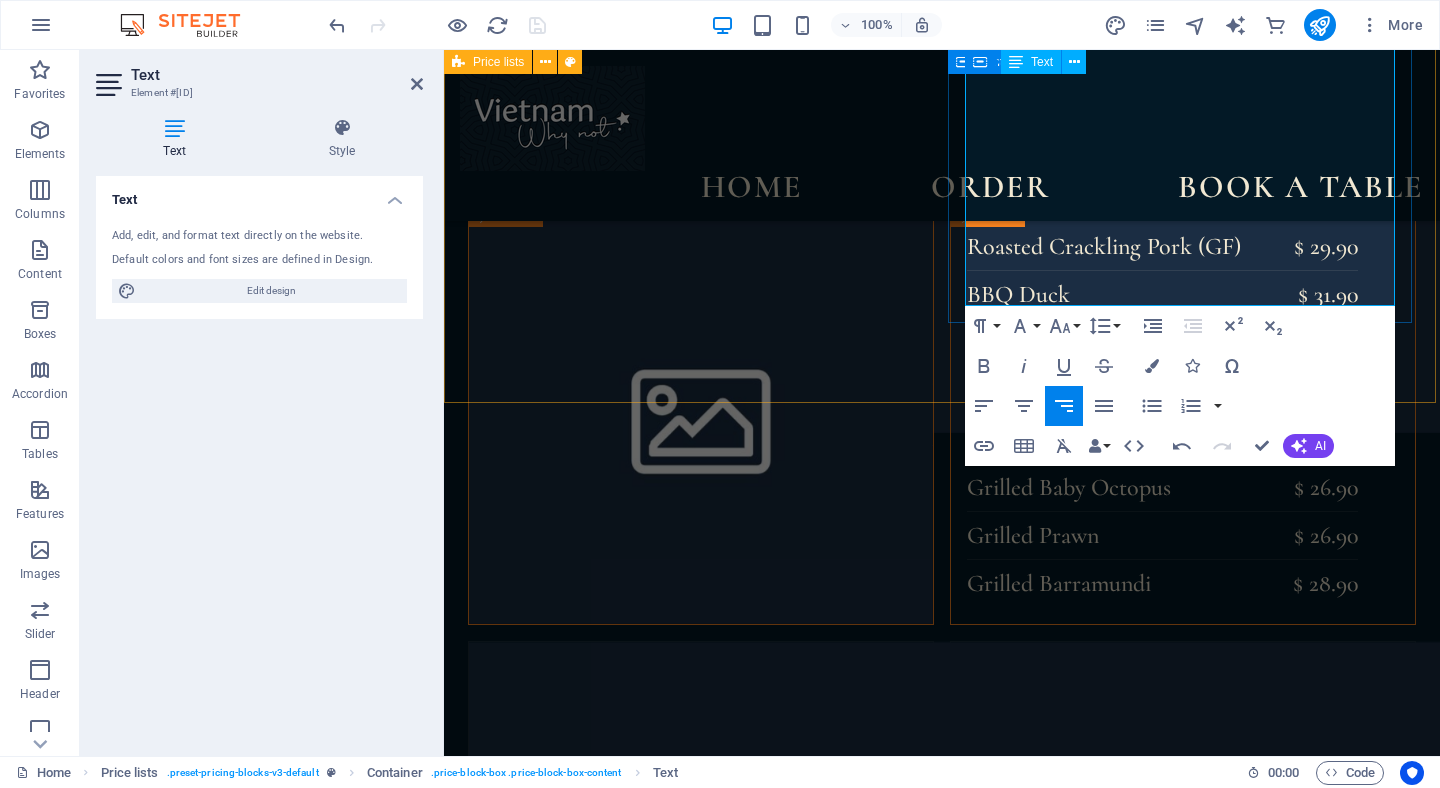 click at bounding box center [1366, 1783] 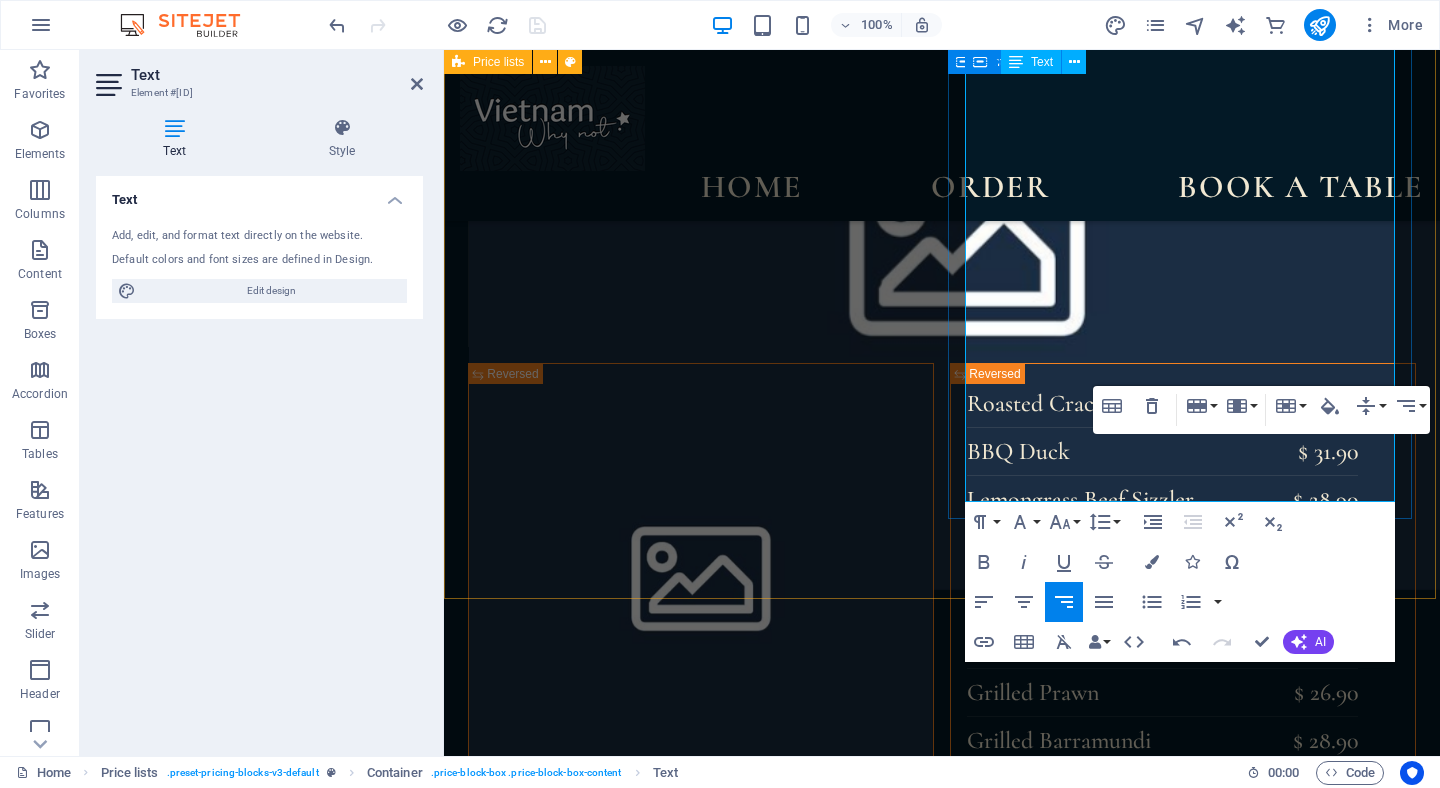 scroll, scrollTop: 3995, scrollLeft: 0, axis: vertical 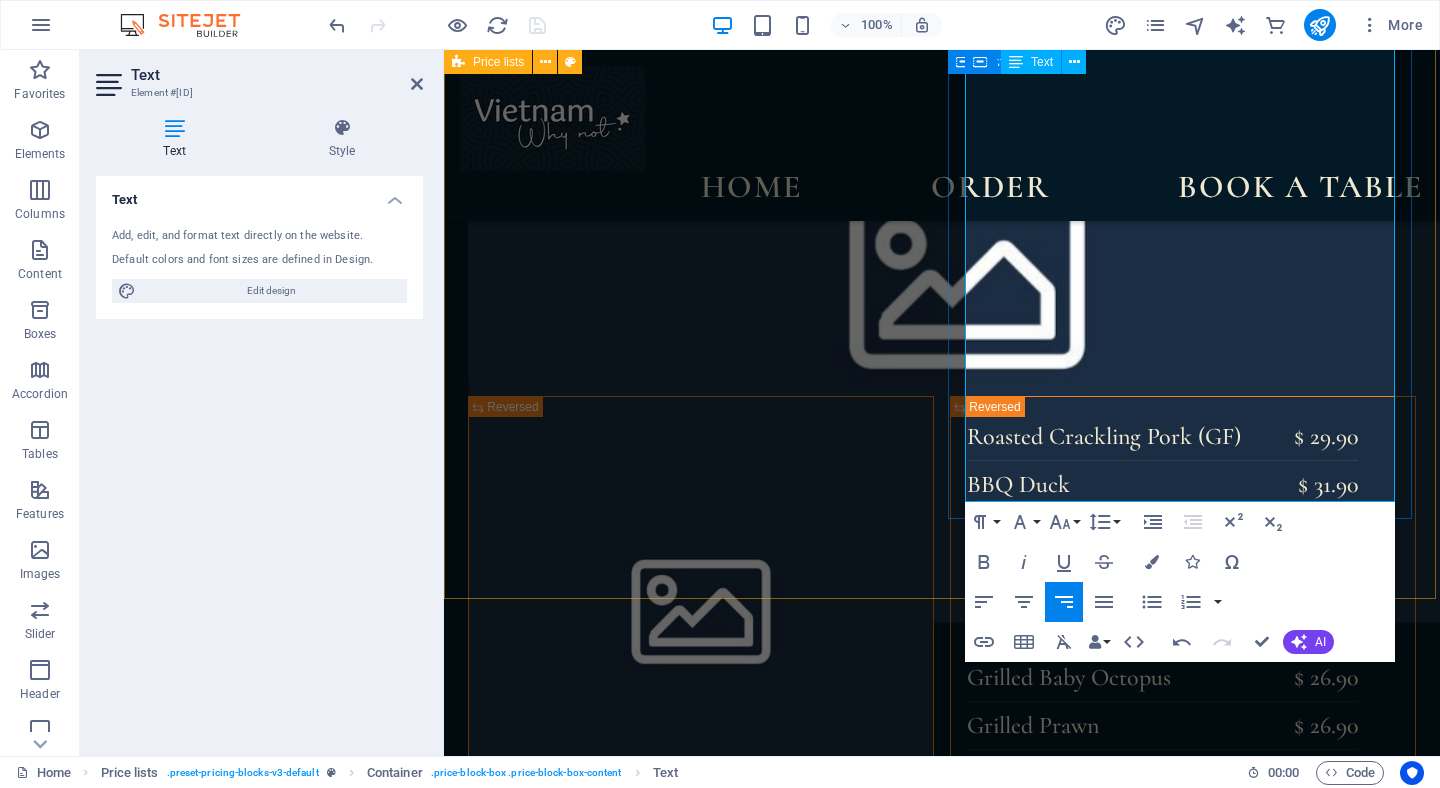 drag, startPoint x: 1386, startPoint y: 231, endPoint x: 1351, endPoint y: 222, distance: 36.138622 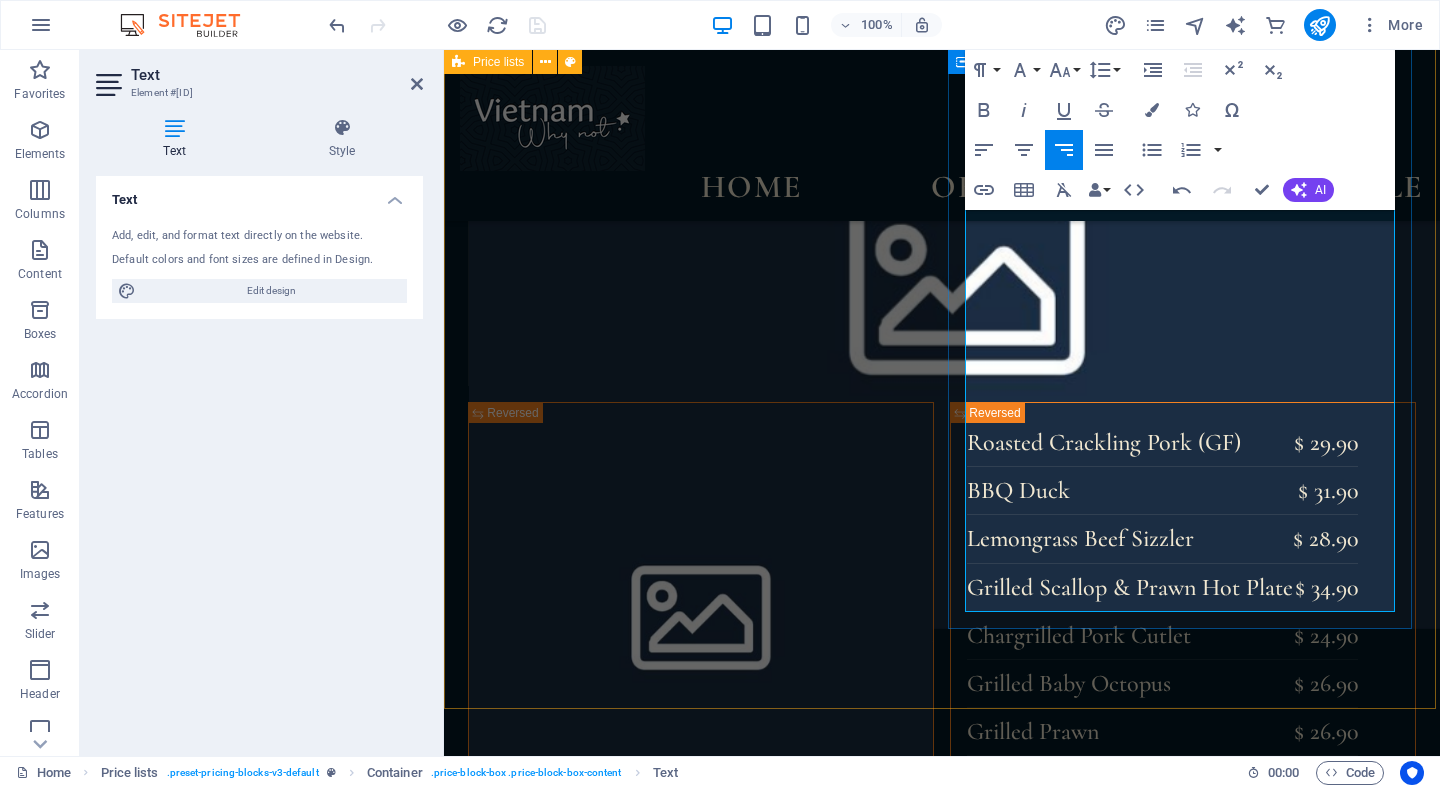 scroll, scrollTop: 3873, scrollLeft: 0, axis: vertical 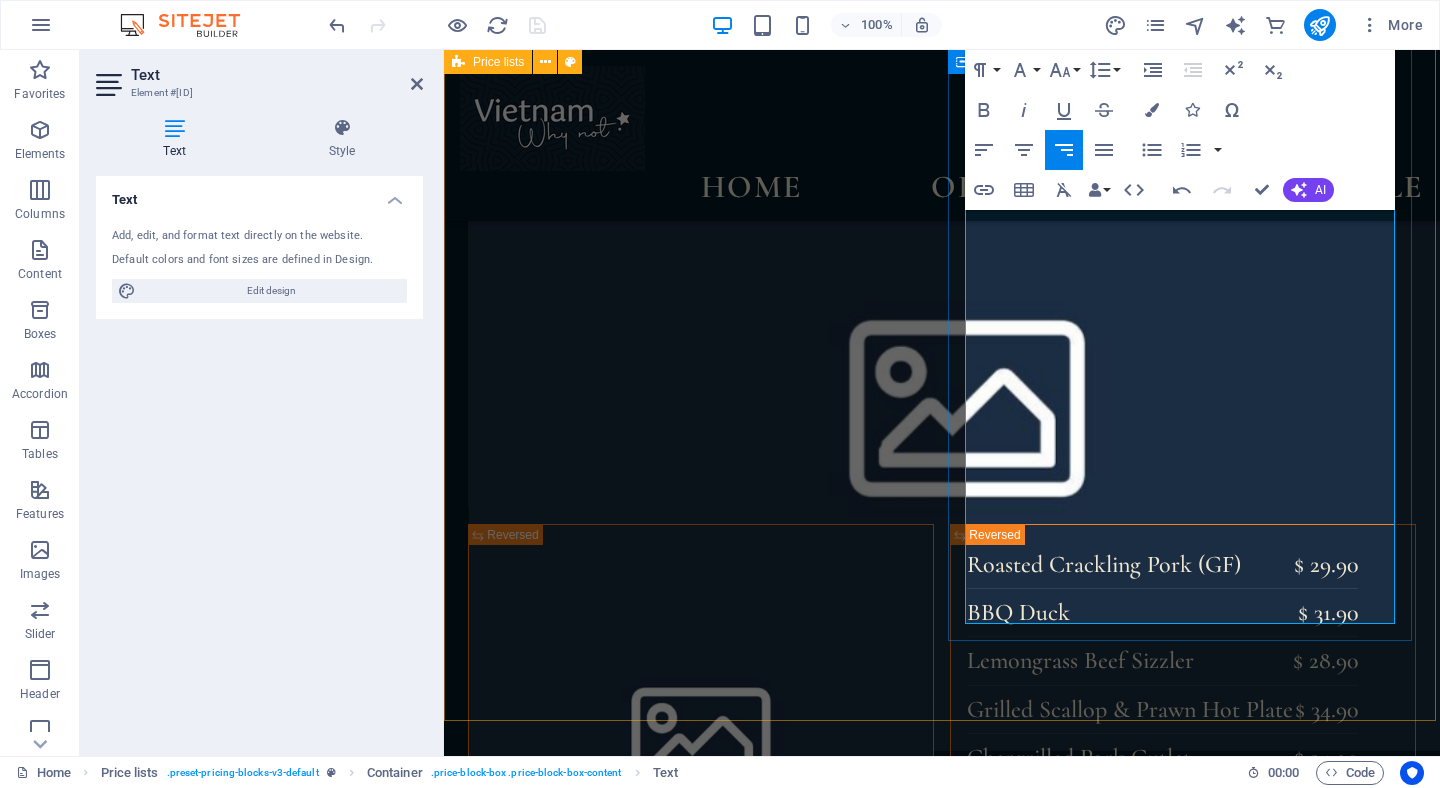 click on "$ 10" at bounding box center (1381, 1733) 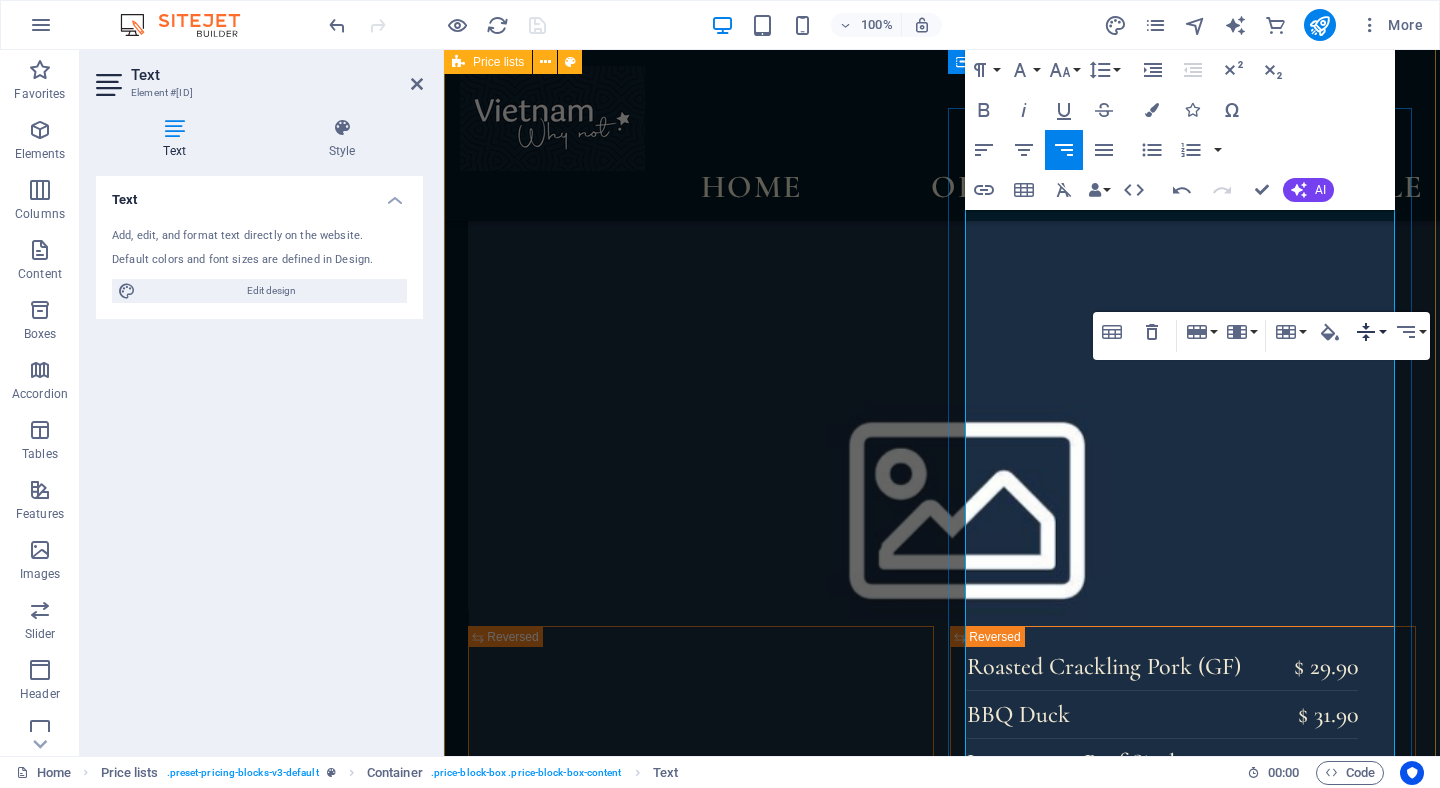 scroll, scrollTop: 3714, scrollLeft: 0, axis: vertical 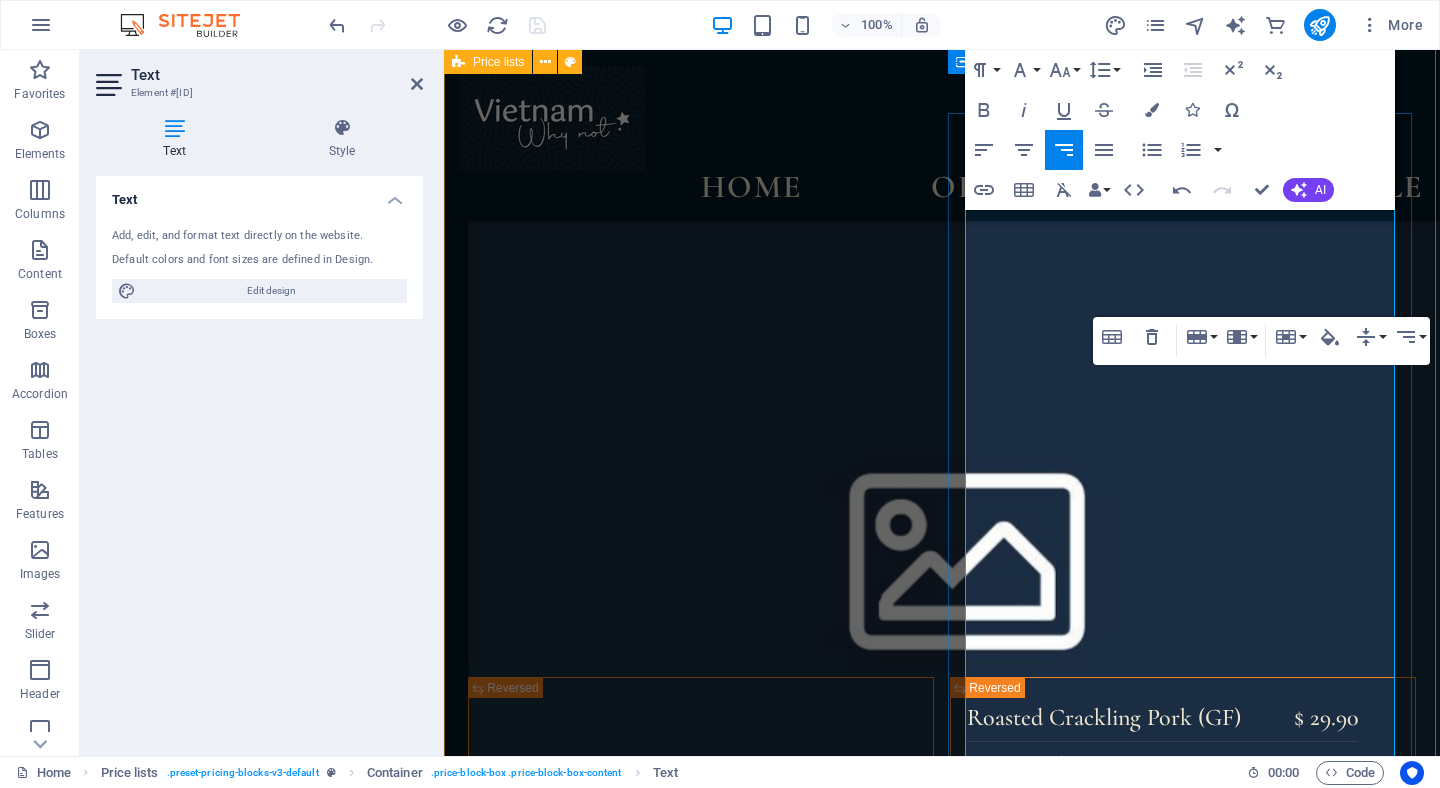 click on "$ 10" at bounding box center (1381, 1727) 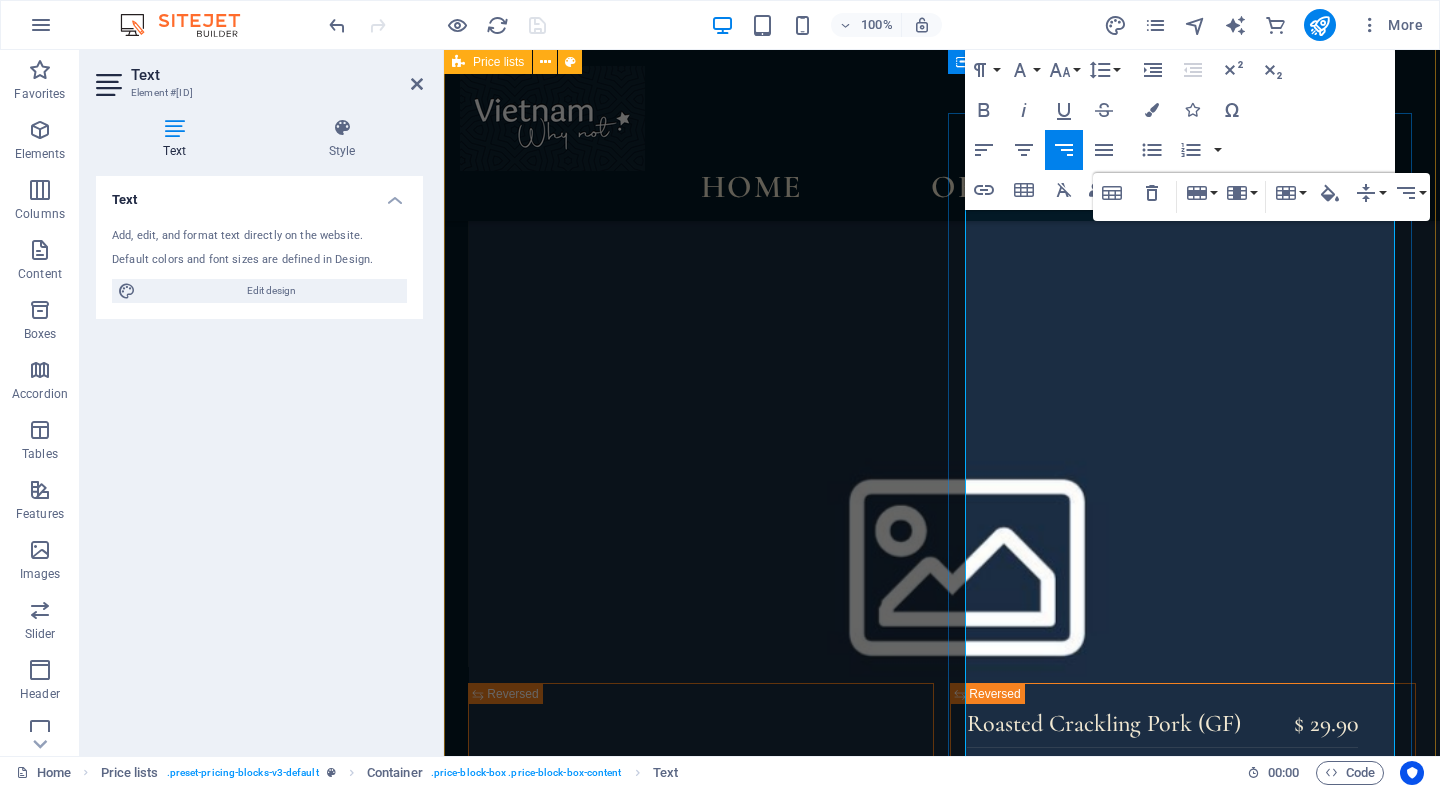 click on "$ 10" at bounding box center [1381, 1829] 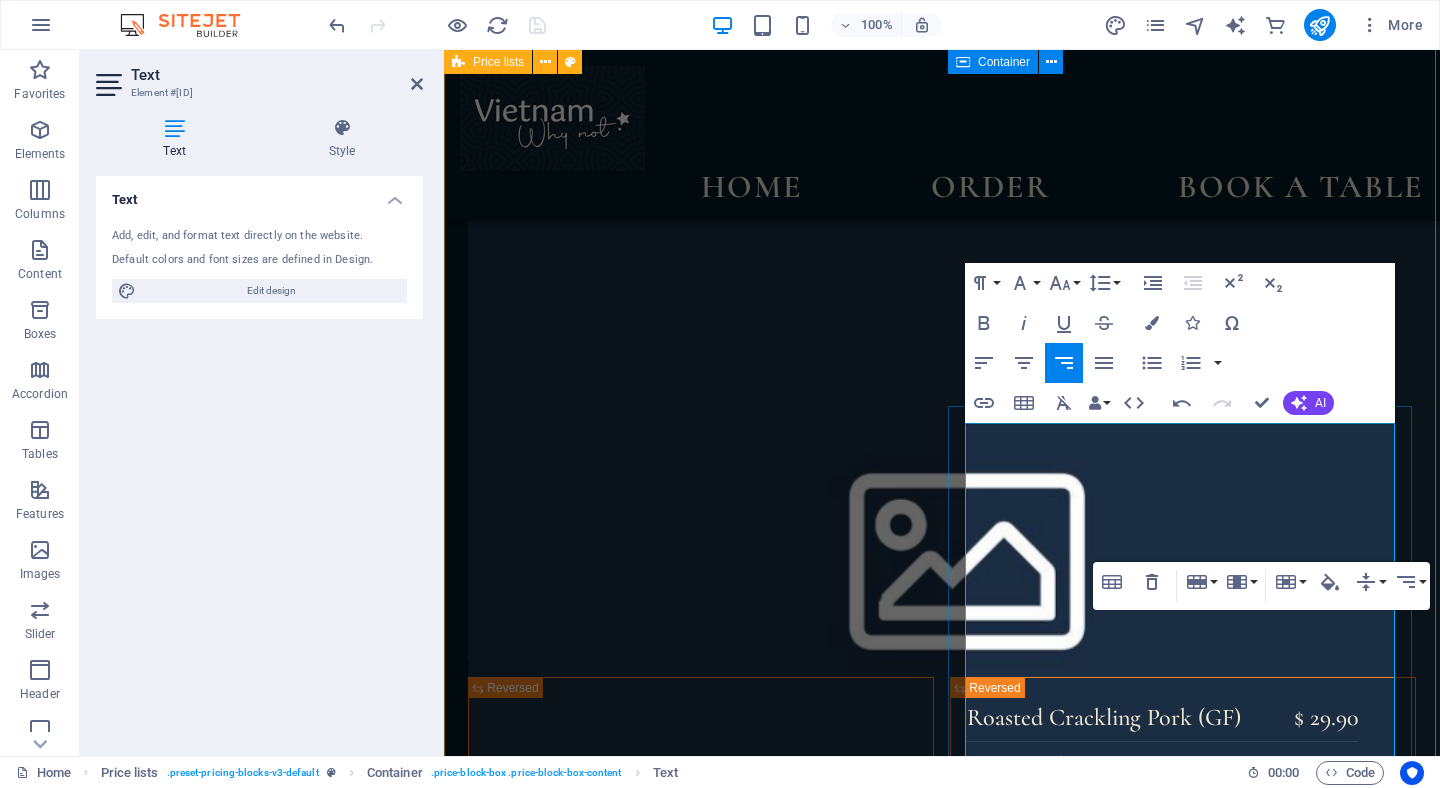 scroll, scrollTop: 3421, scrollLeft: 0, axis: vertical 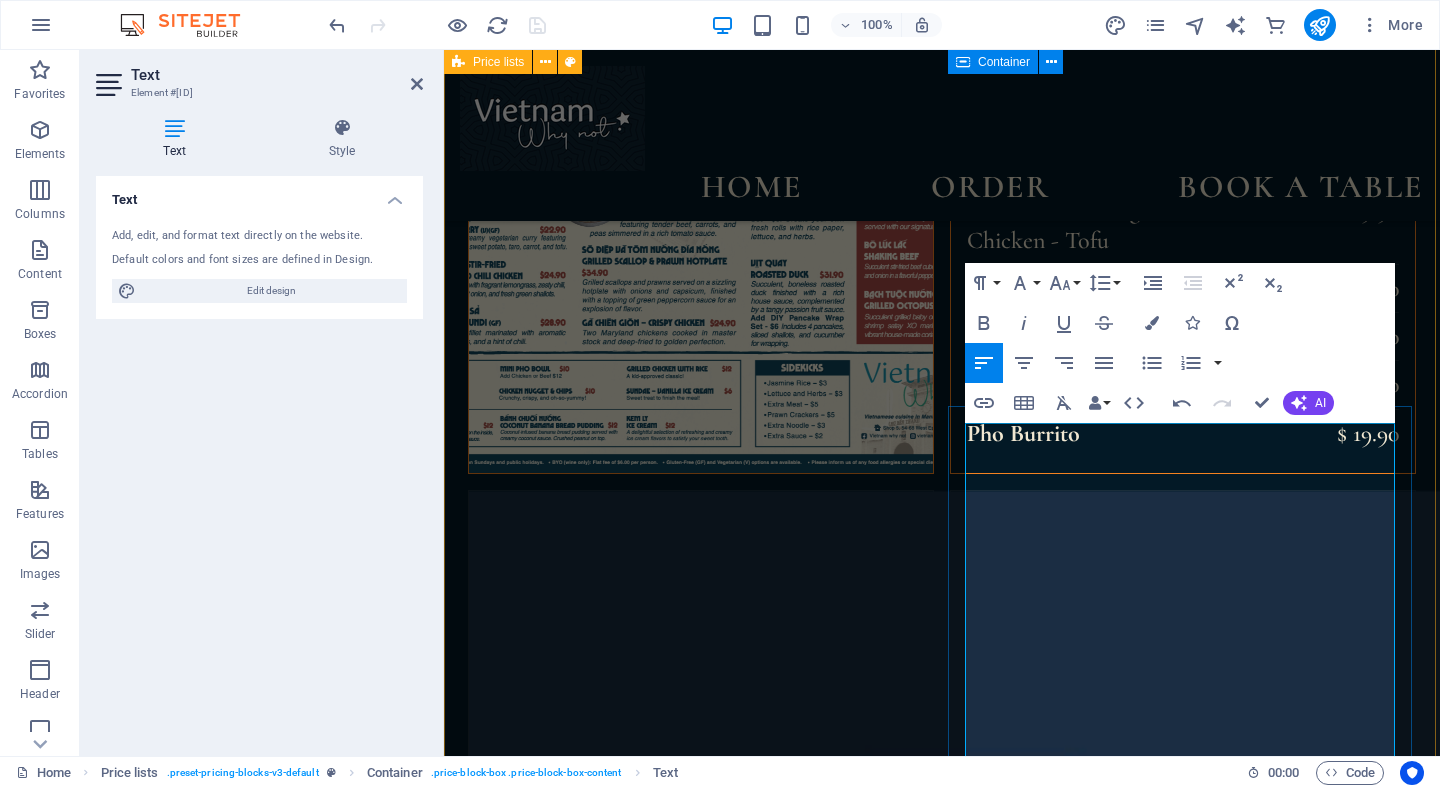 drag, startPoint x: 1059, startPoint y: 448, endPoint x: 970, endPoint y: 450, distance: 89.02247 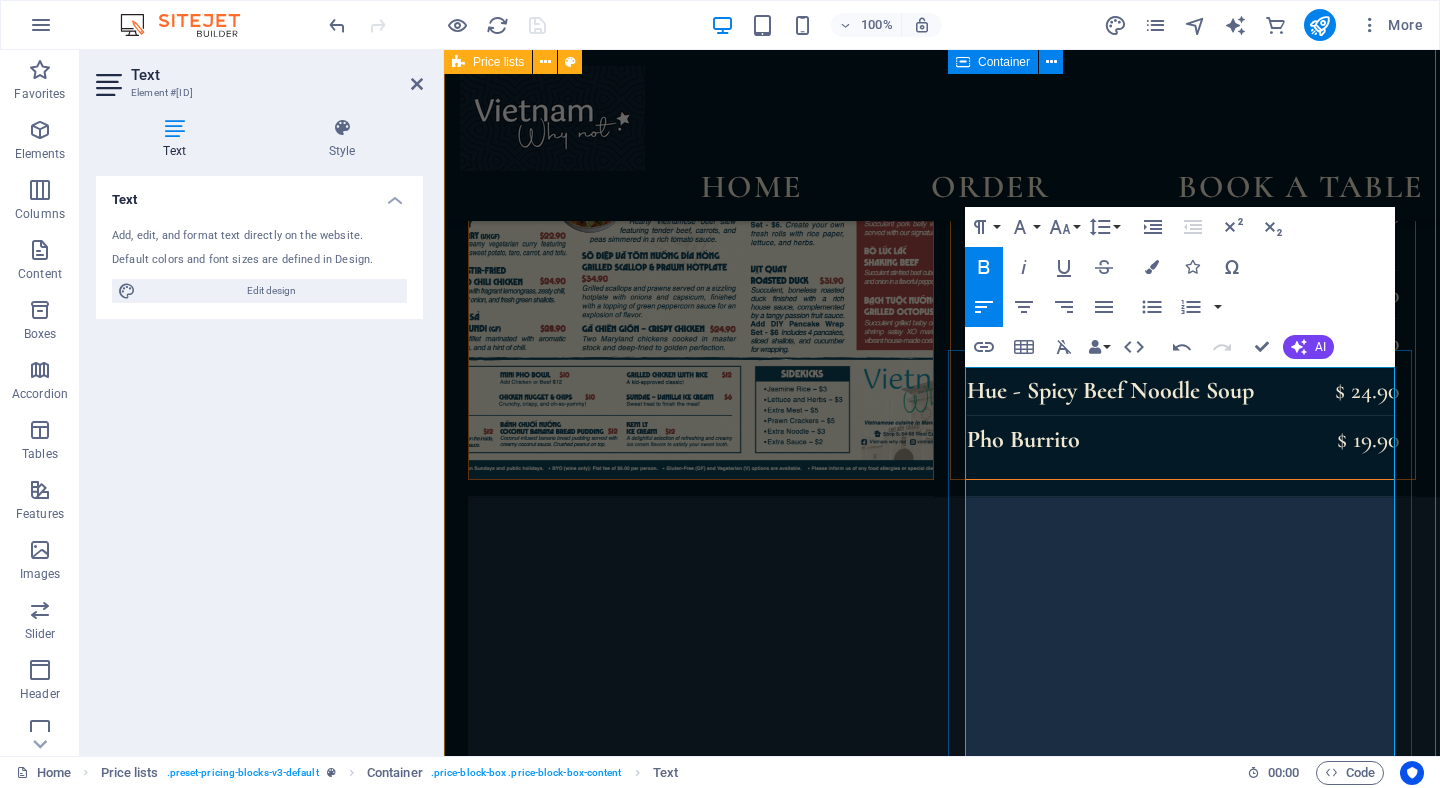 scroll, scrollTop: 3486, scrollLeft: 0, axis: vertical 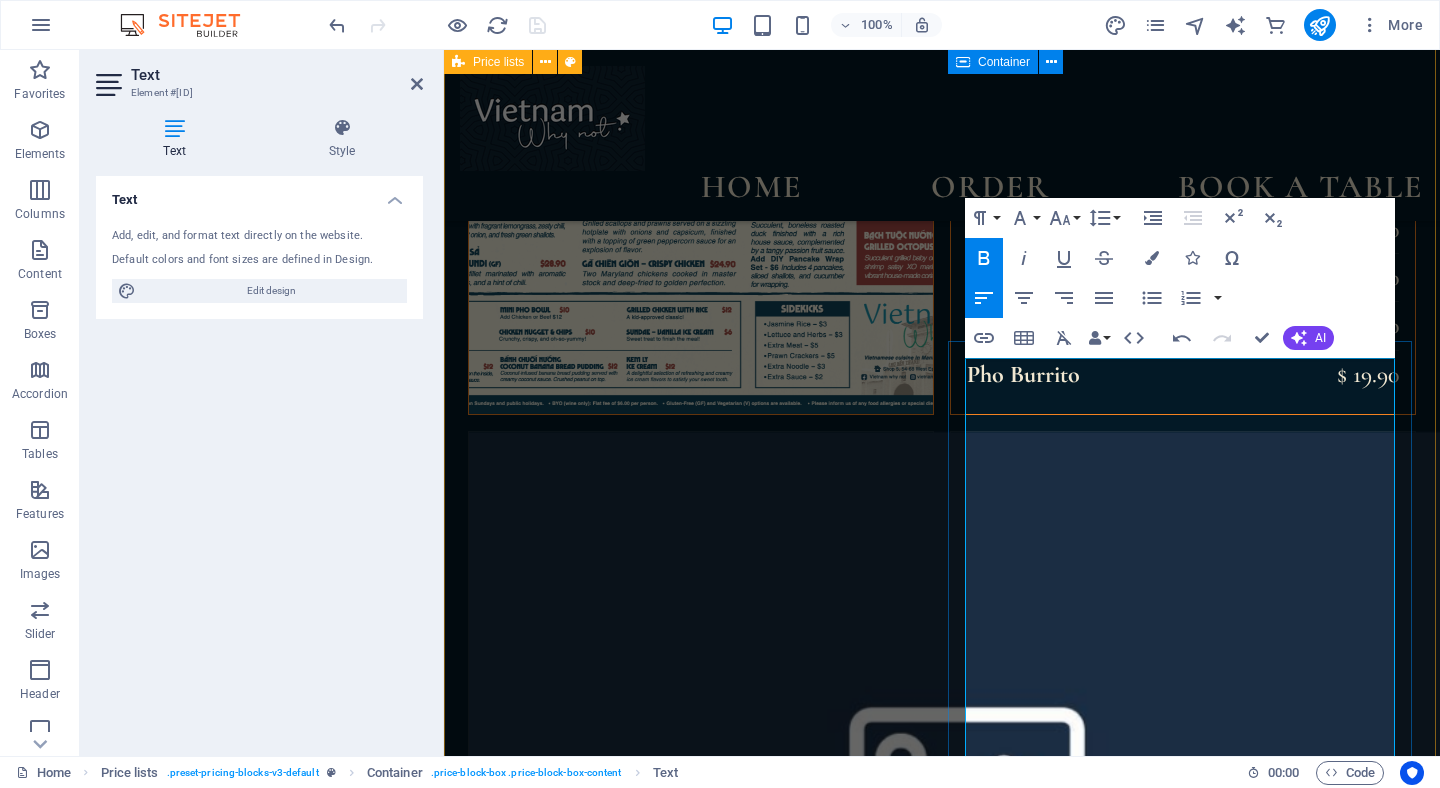 drag, startPoint x: 1082, startPoint y: 496, endPoint x: 972, endPoint y: 493, distance: 110.0409 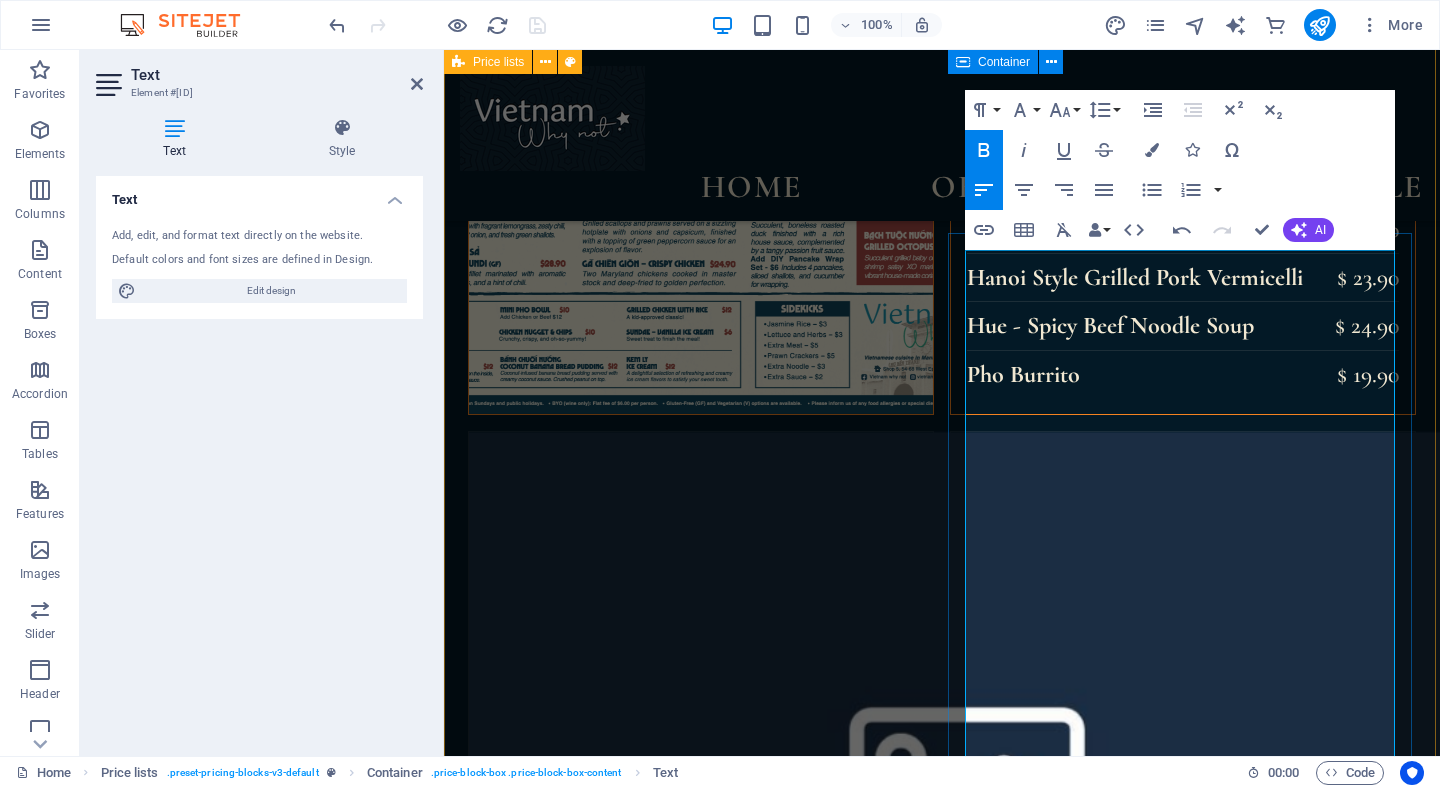 scroll, scrollTop: 3594, scrollLeft: 0, axis: vertical 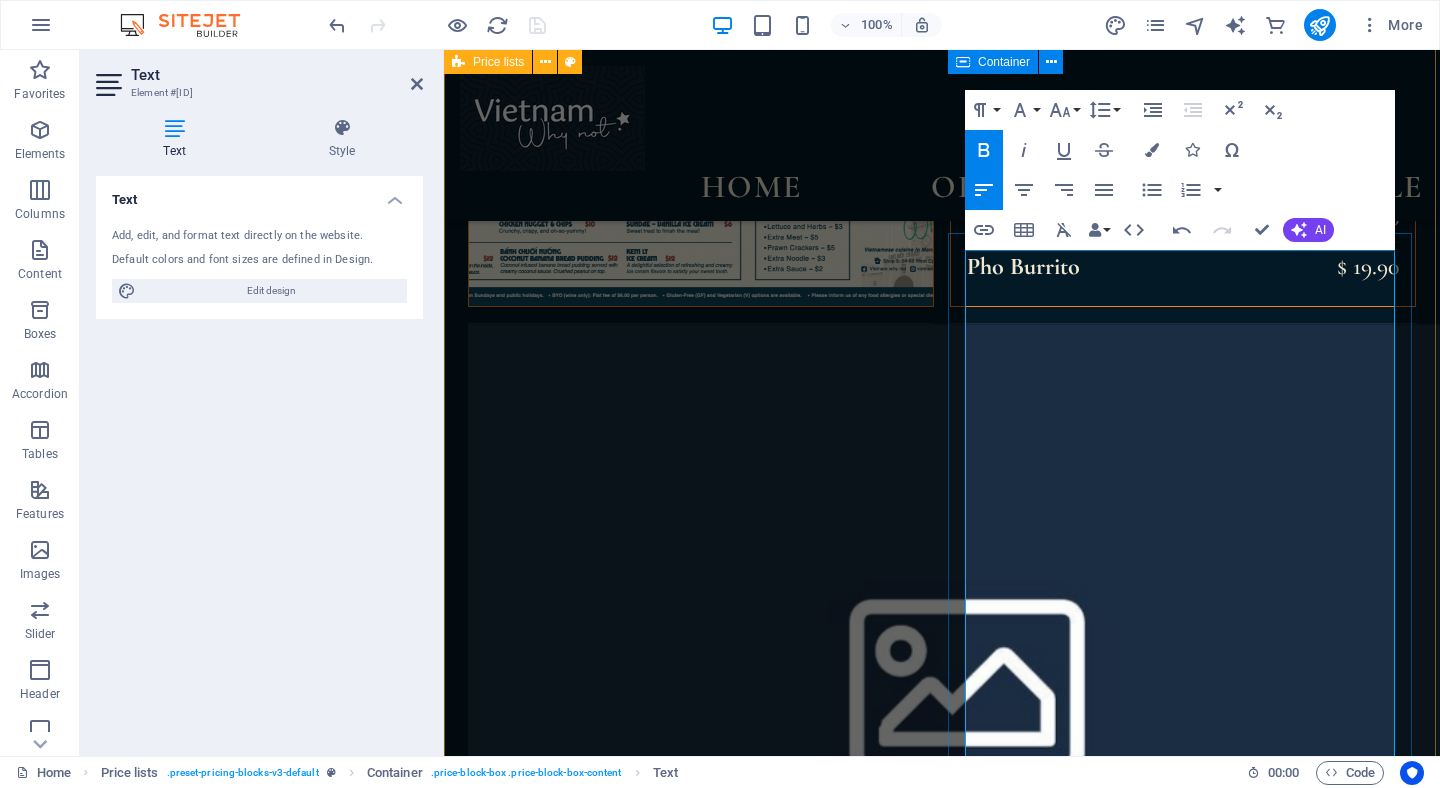 drag, startPoint x: 1124, startPoint y: 436, endPoint x: 971, endPoint y: 433, distance: 153.0294 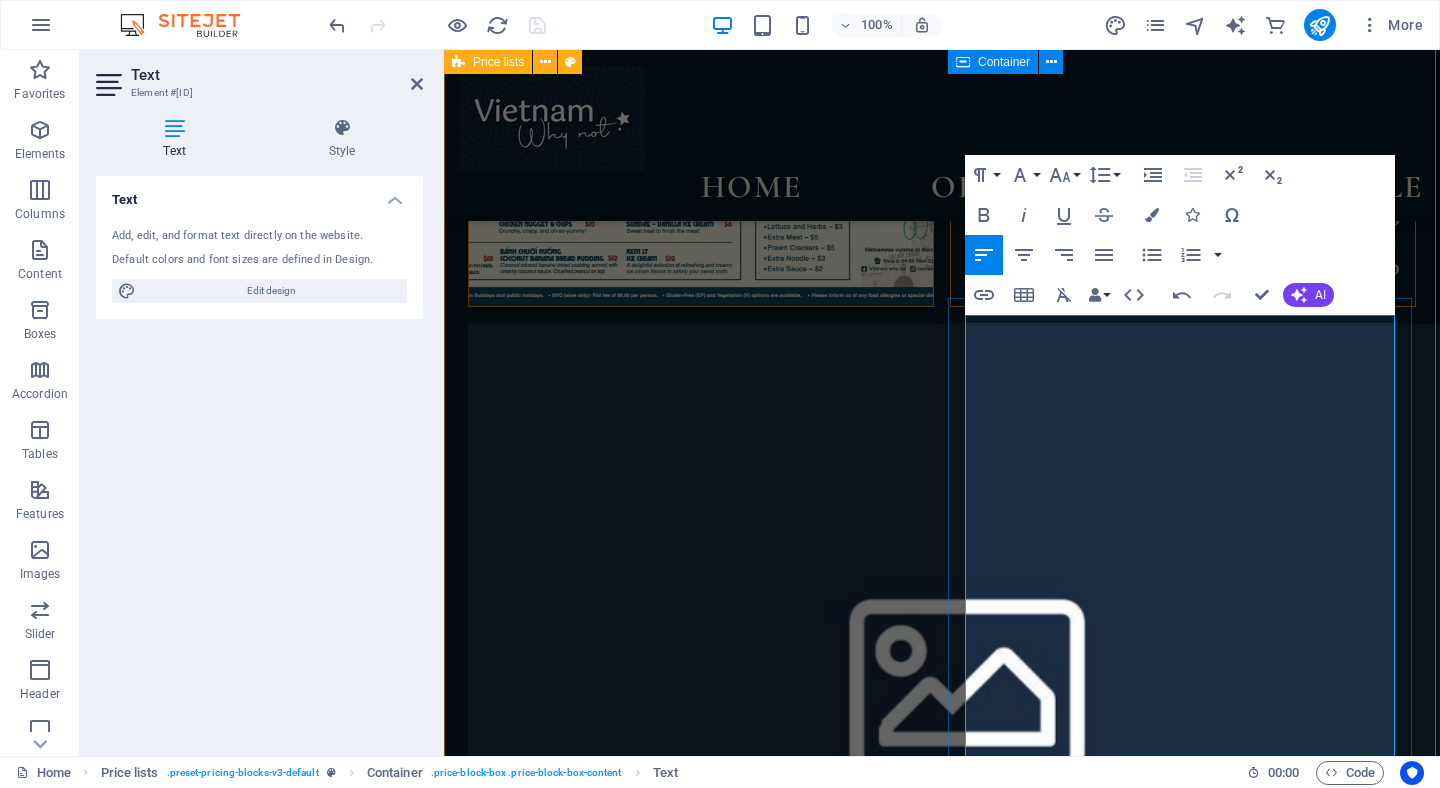 scroll, scrollTop: 3529, scrollLeft: 0, axis: vertical 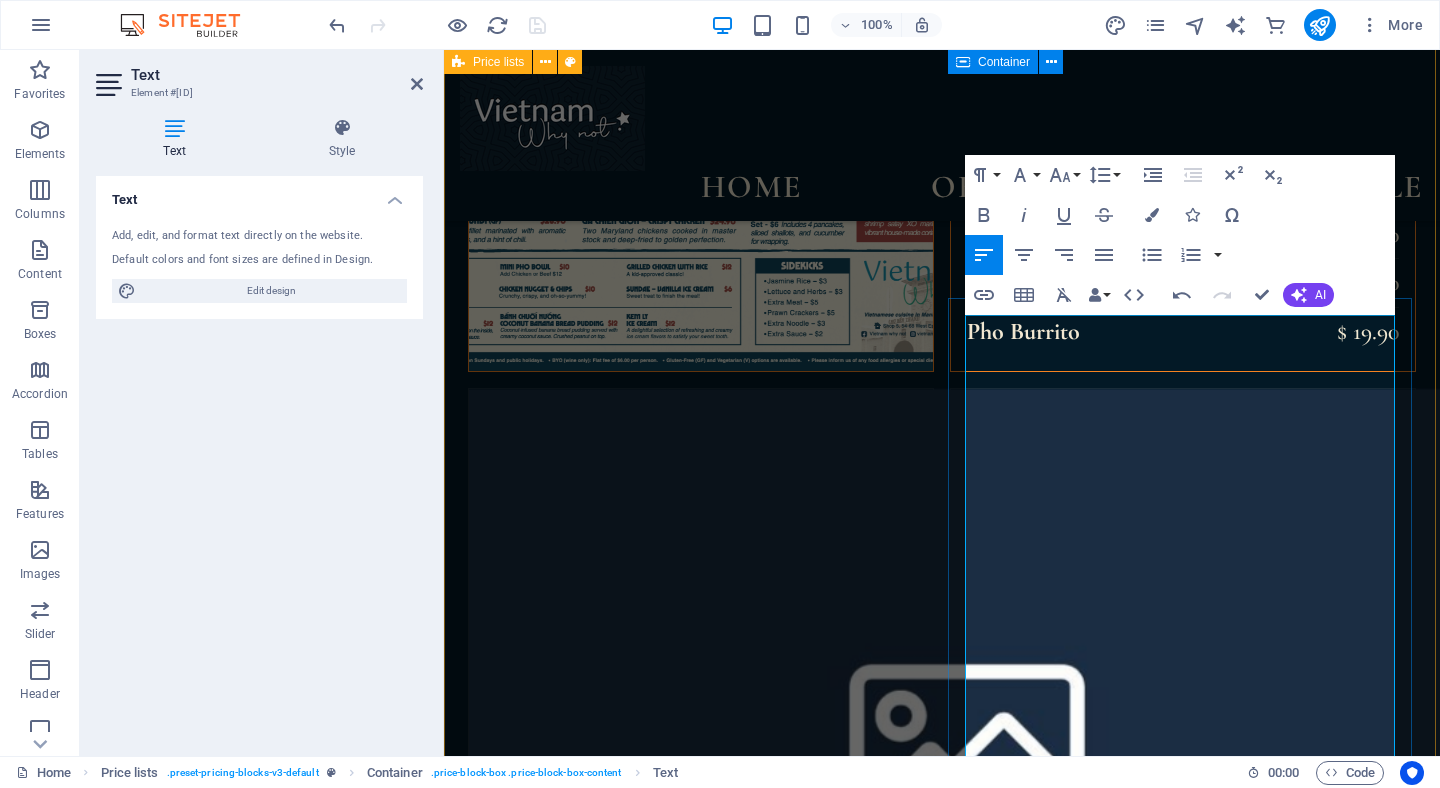 drag, startPoint x: 1227, startPoint y: 503, endPoint x: 1141, endPoint y: 499, distance: 86.09297 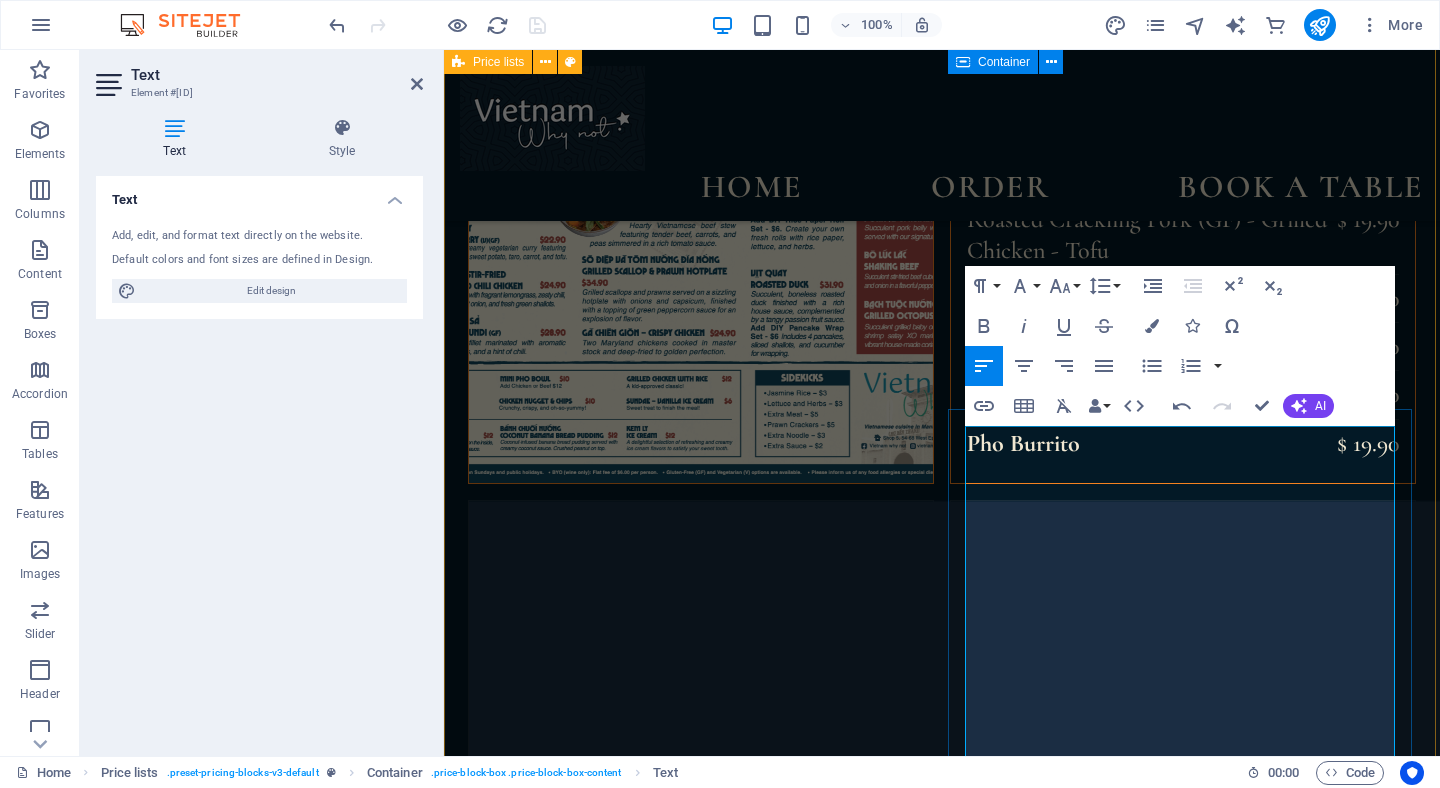 scroll, scrollTop: 3418, scrollLeft: 0, axis: vertical 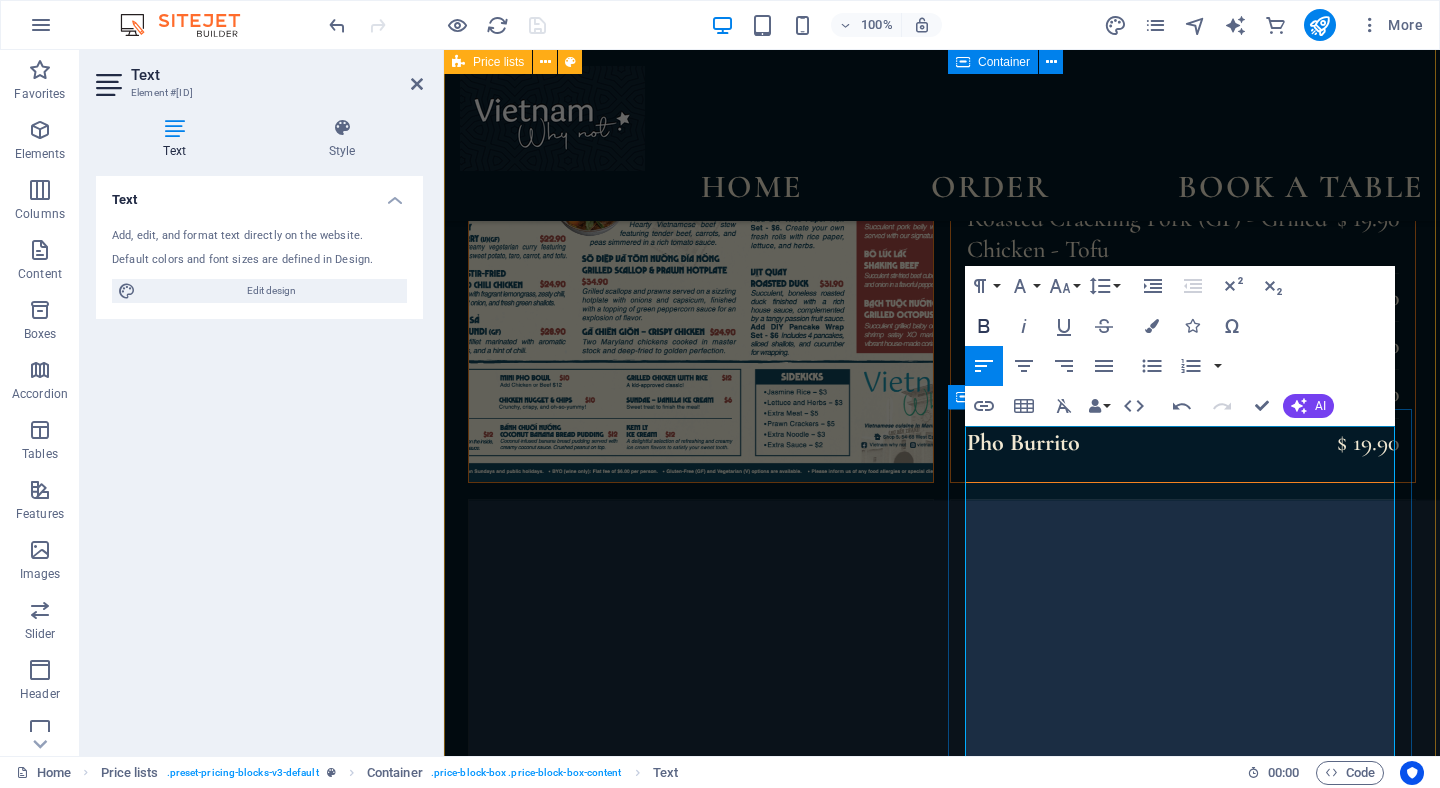 click 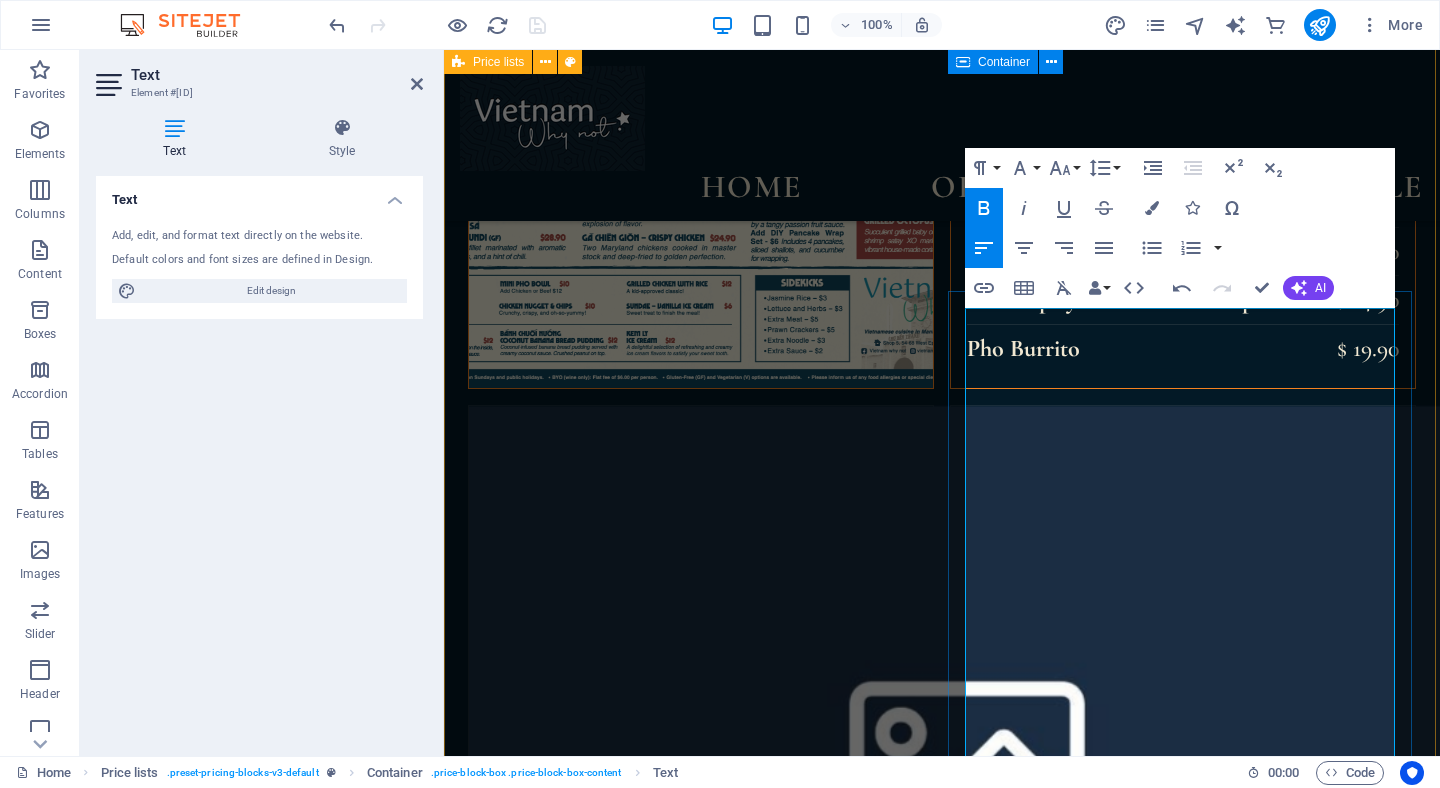 scroll, scrollTop: 3536, scrollLeft: 0, axis: vertical 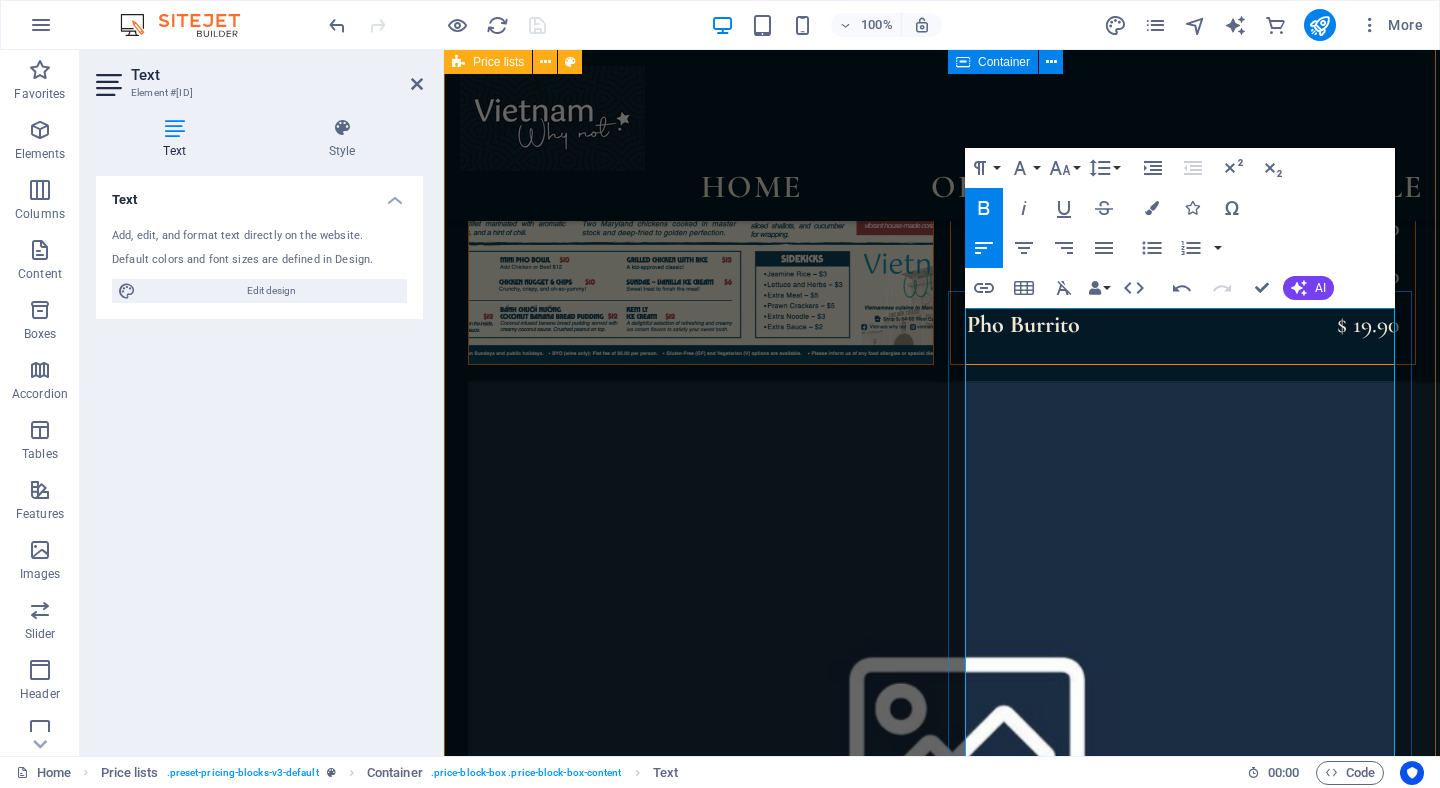 drag, startPoint x: 1078, startPoint y: 582, endPoint x: 966, endPoint y: 581, distance: 112.00446 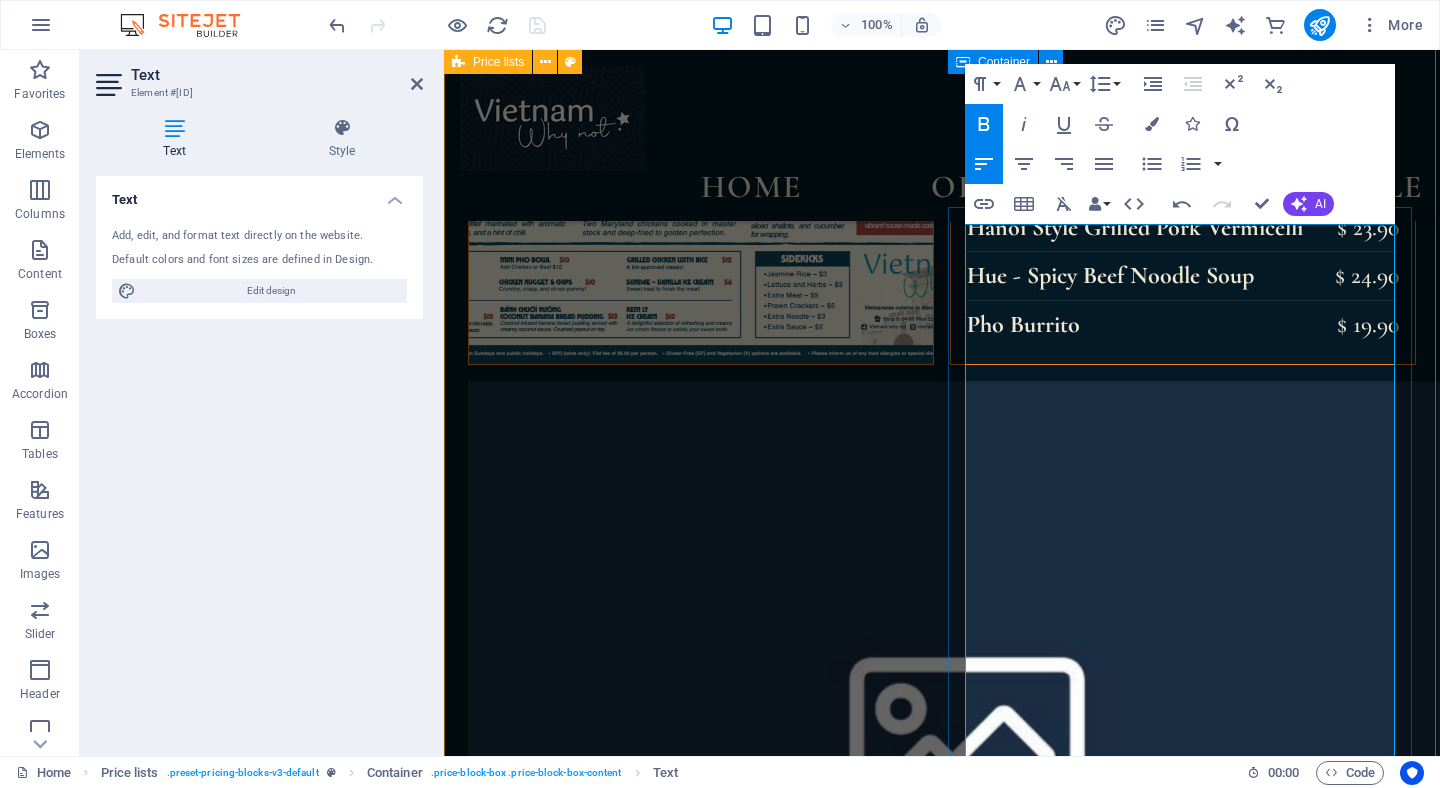 scroll, scrollTop: 3686, scrollLeft: 0, axis: vertical 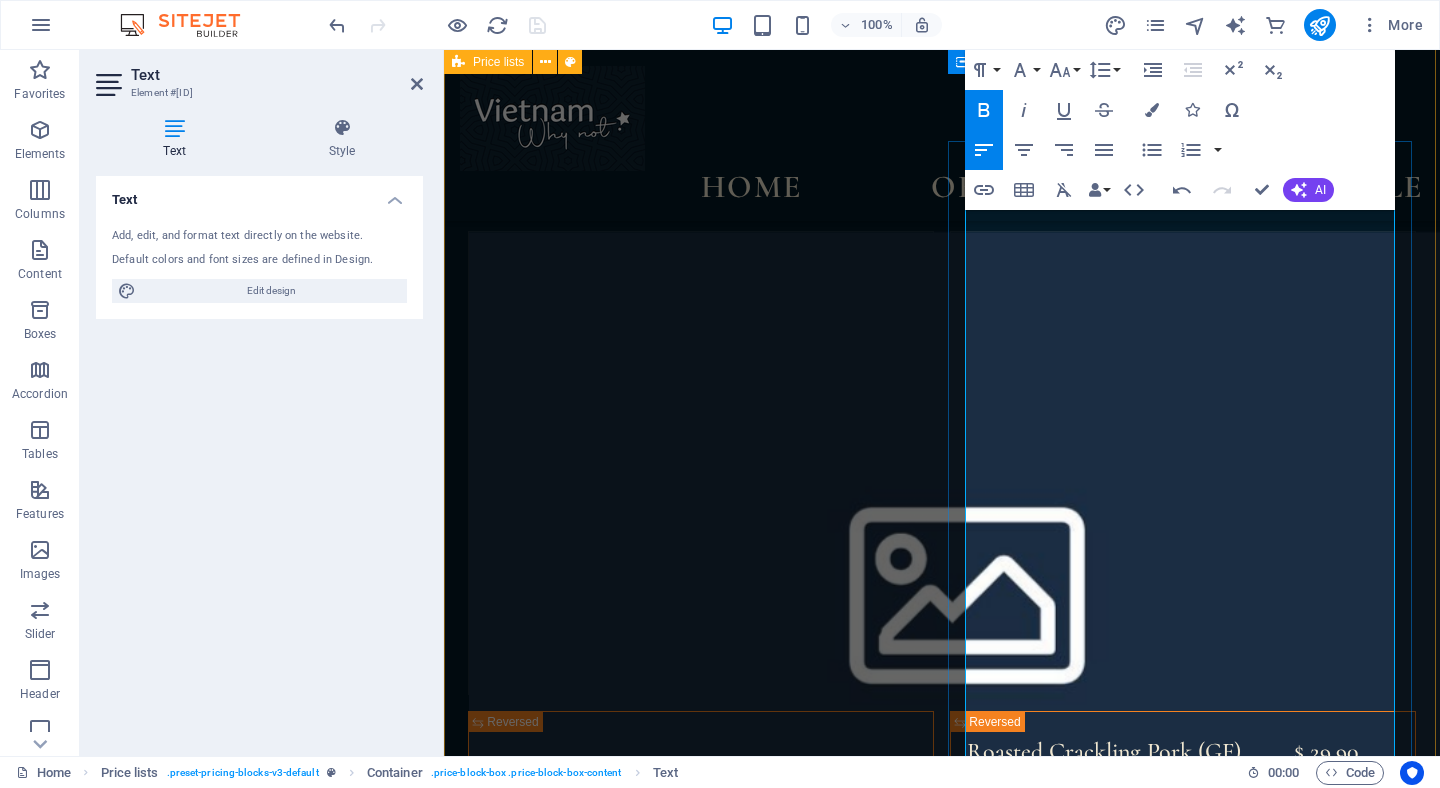 drag, startPoint x: 1022, startPoint y: 513, endPoint x: 966, endPoint y: 515, distance: 56.0357 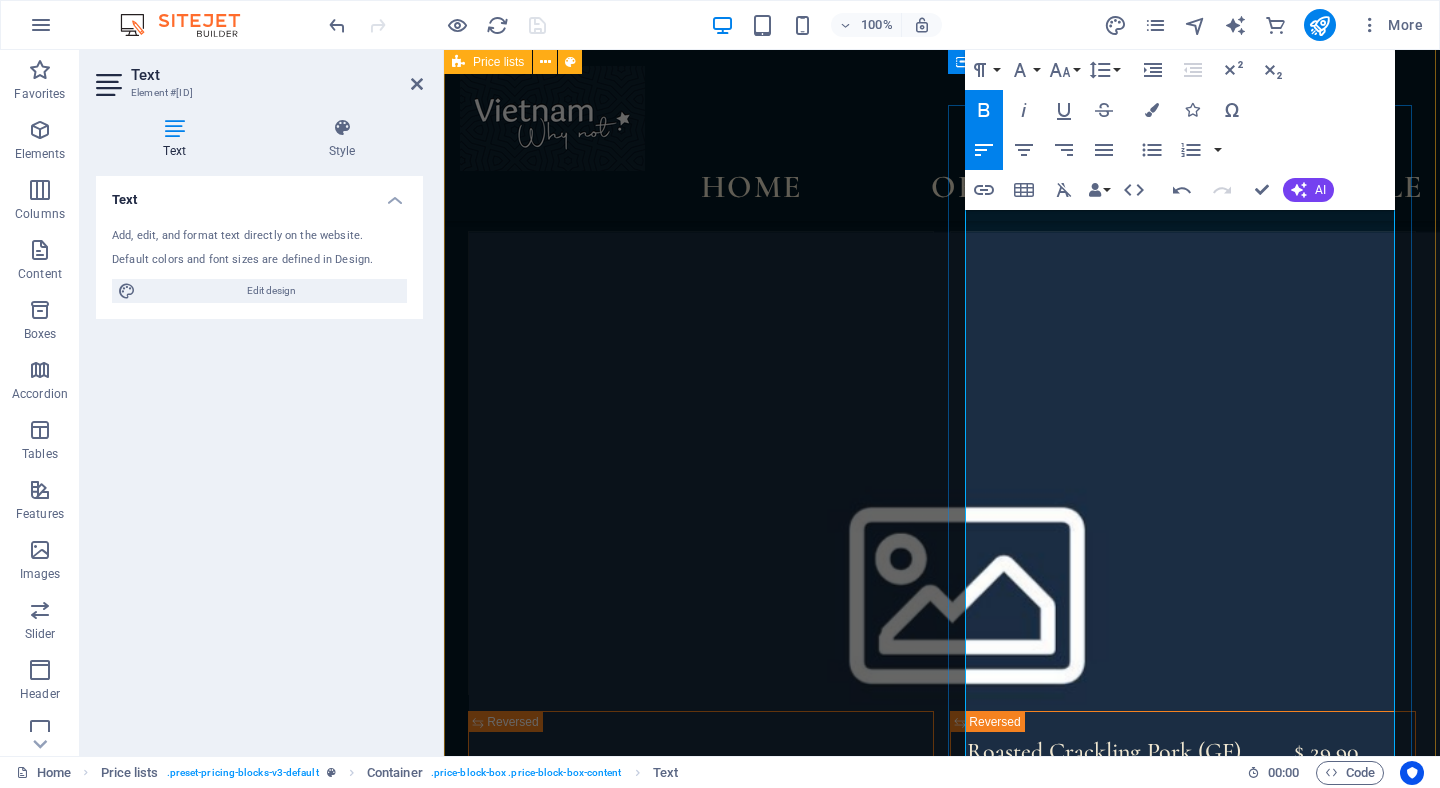 scroll, scrollTop: 3730, scrollLeft: 0, axis: vertical 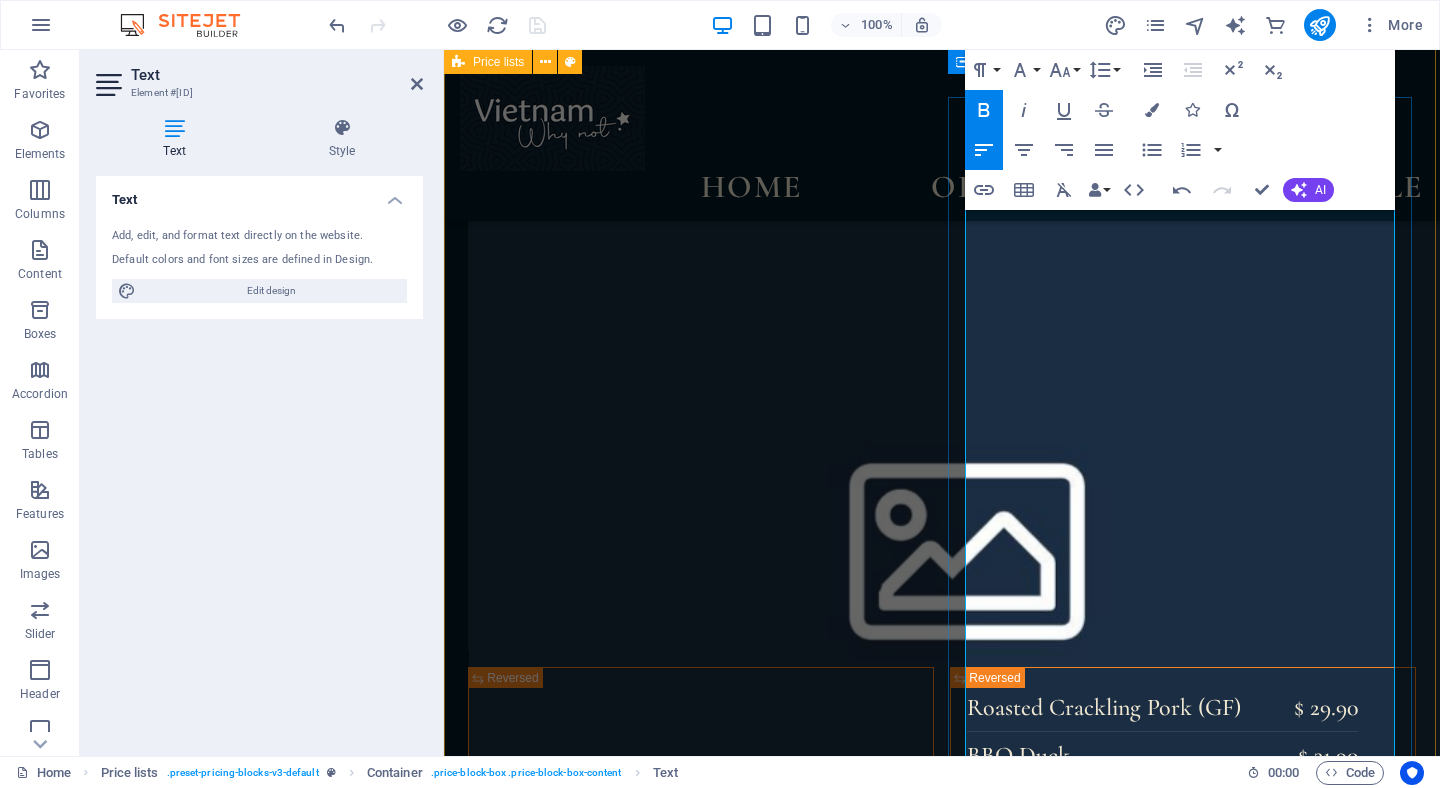 drag, startPoint x: 1074, startPoint y: 552, endPoint x: 969, endPoint y: 553, distance: 105.00476 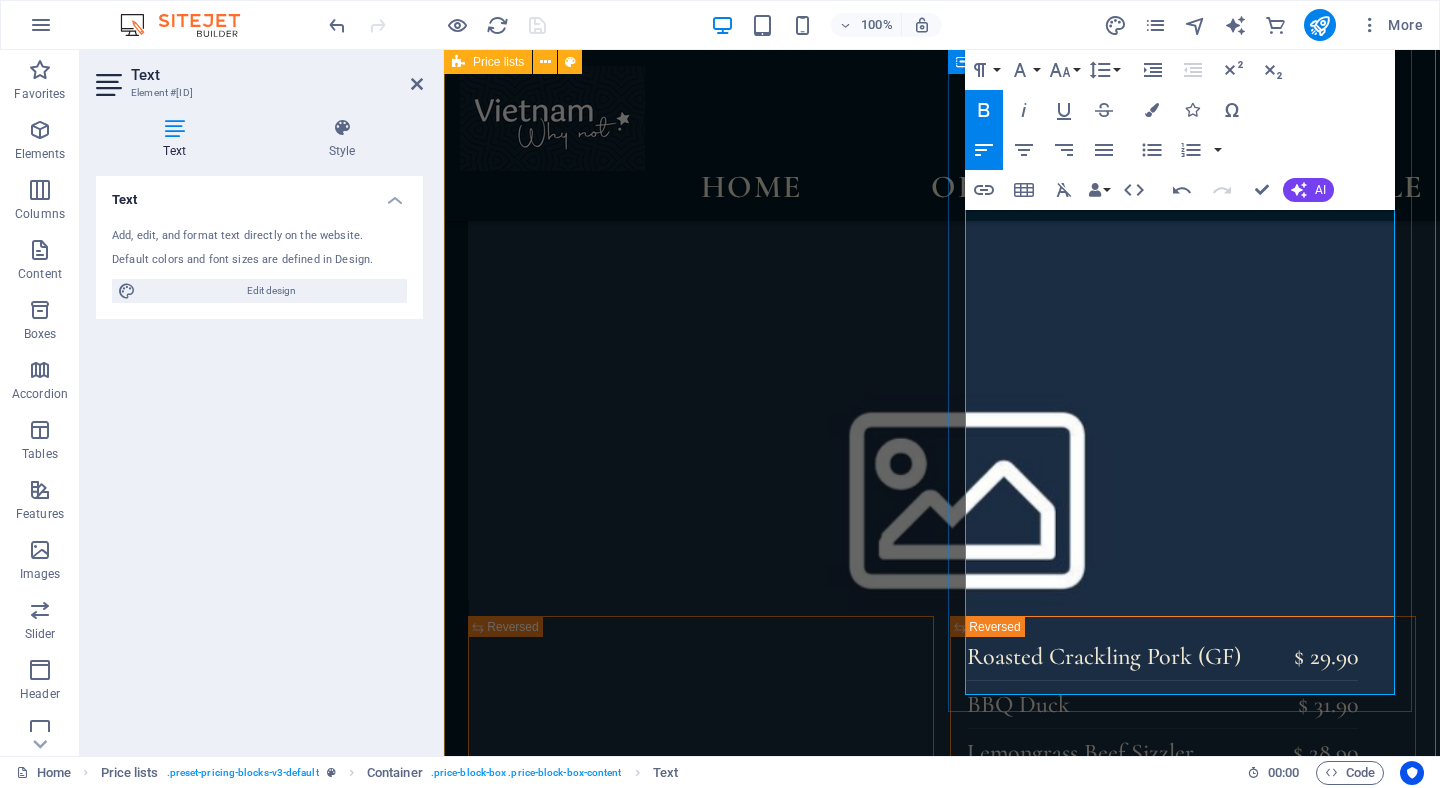 scroll, scrollTop: 3806, scrollLeft: 0, axis: vertical 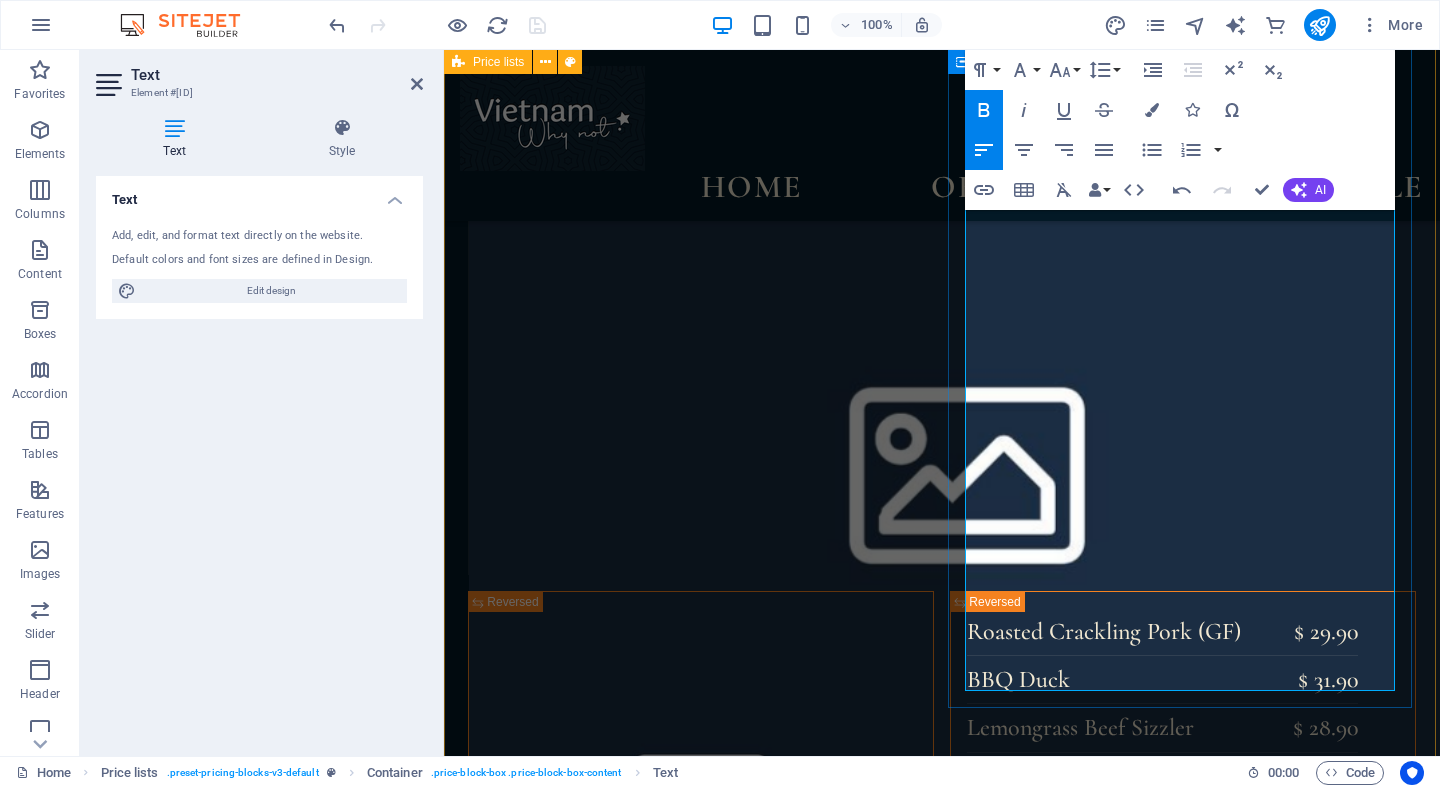 drag, startPoint x: 1157, startPoint y: 622, endPoint x: 971, endPoint y: 619, distance: 186.02419 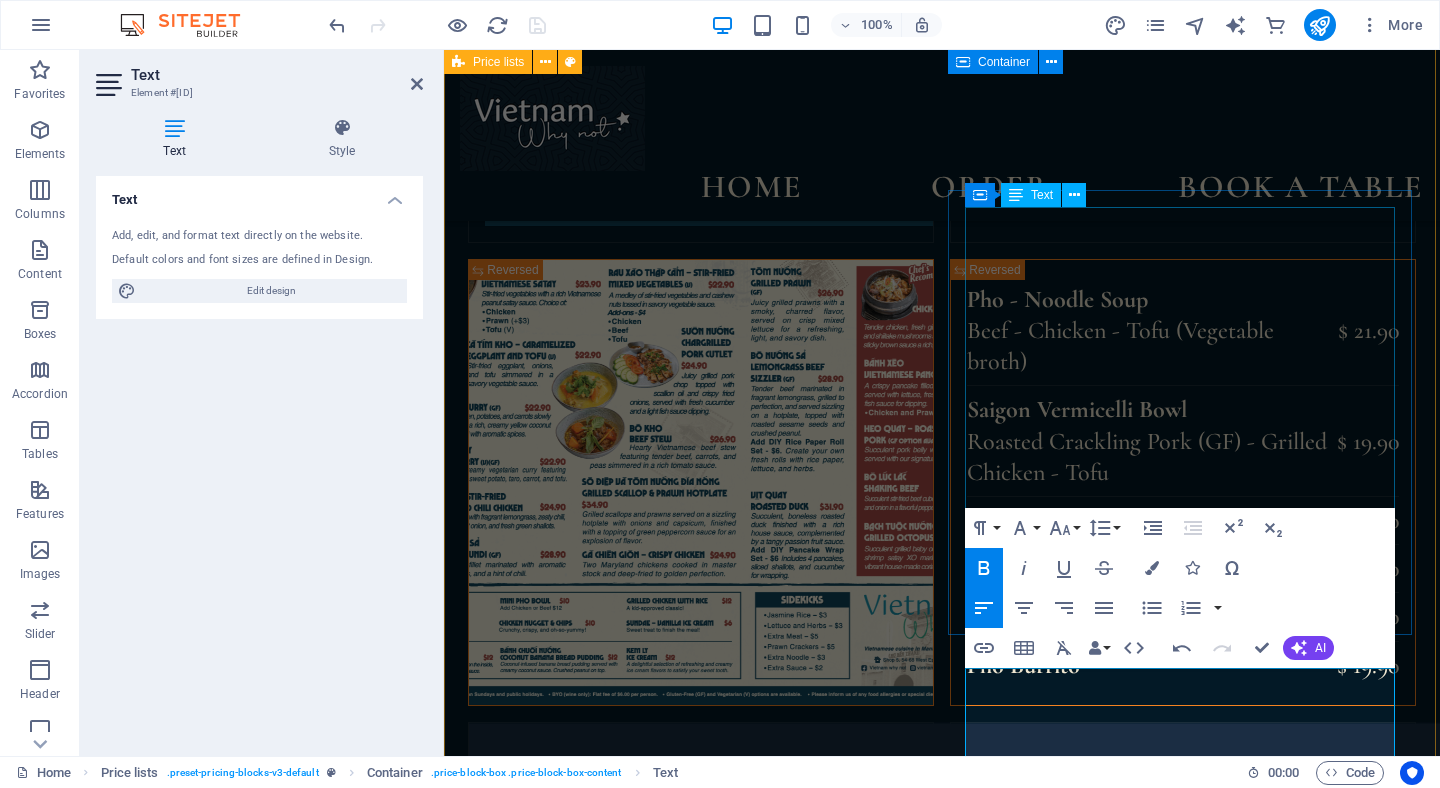 scroll, scrollTop: 3176, scrollLeft: 0, axis: vertical 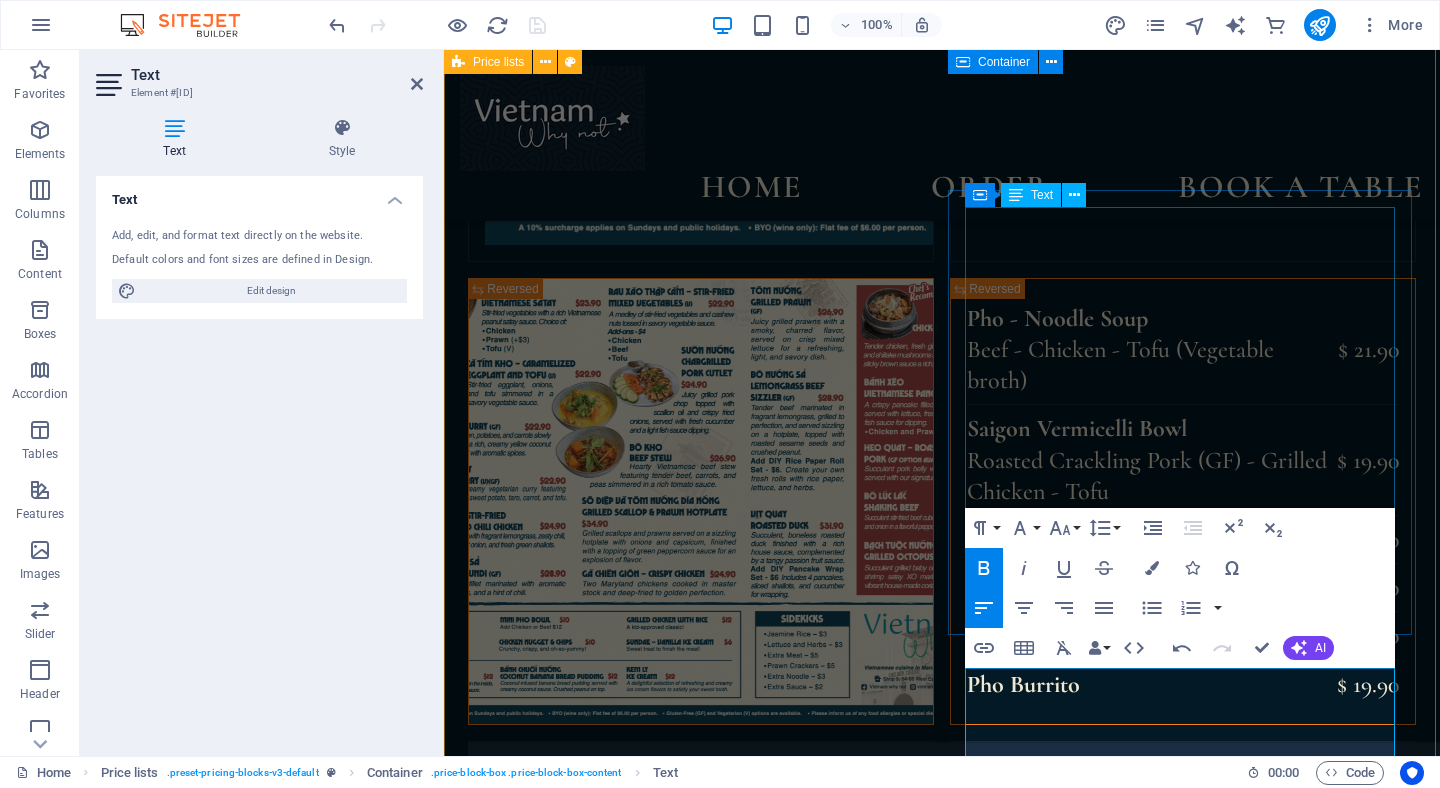 click on "Lorem ipsum dolor sit amet, consectetur. [PRICE] Lorem ipsum dolor sit amet, consectetur. [PRICE] Lorem ipsum dolor sit amet, consectetur. [PRICE] Lorem ipsum dolor sit amet, consectetur. [PRICE] Grilled Prawn [PRICE] Grilled Barramundi [PRICE]" at bounding box center (1183, 1879) 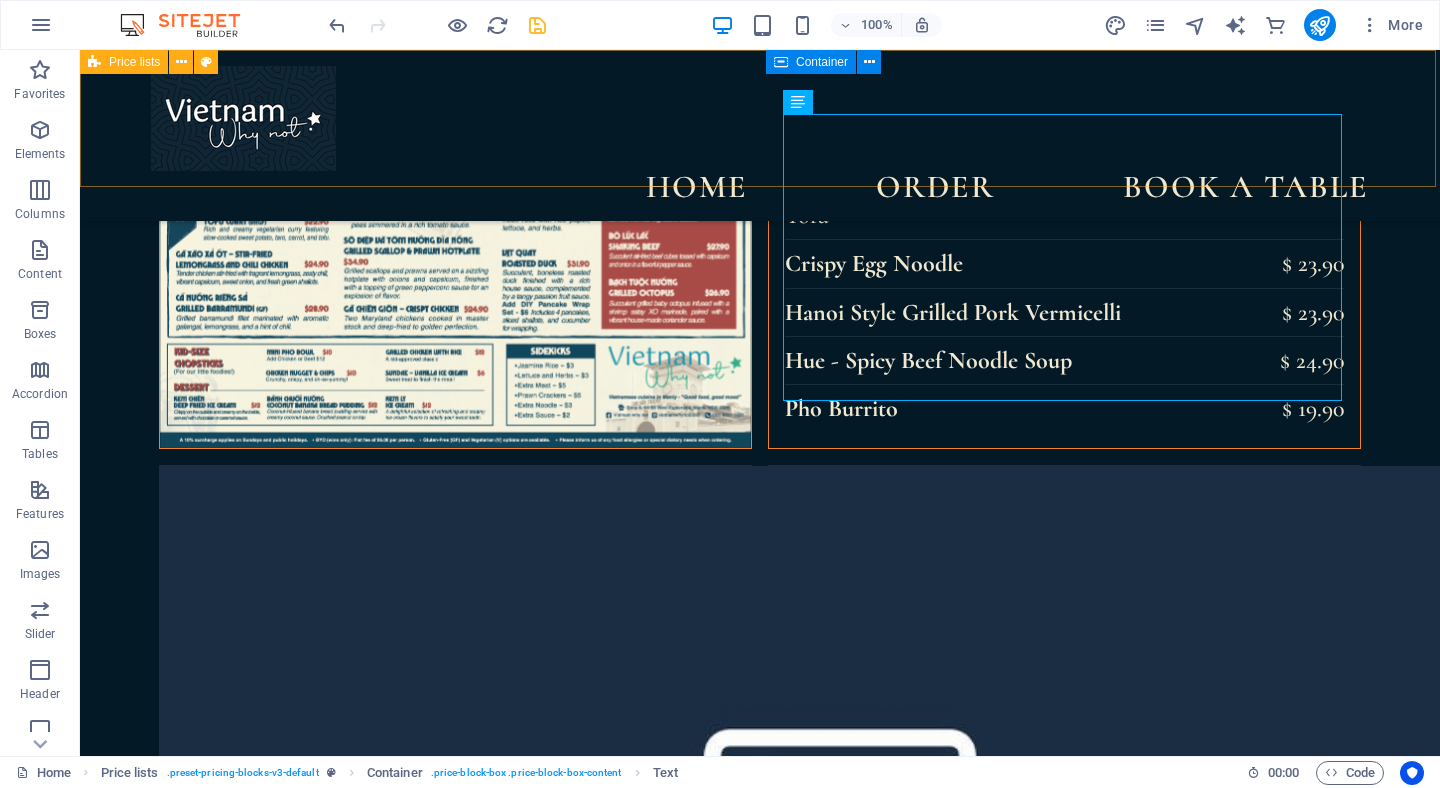 click at bounding box center (537, 25) 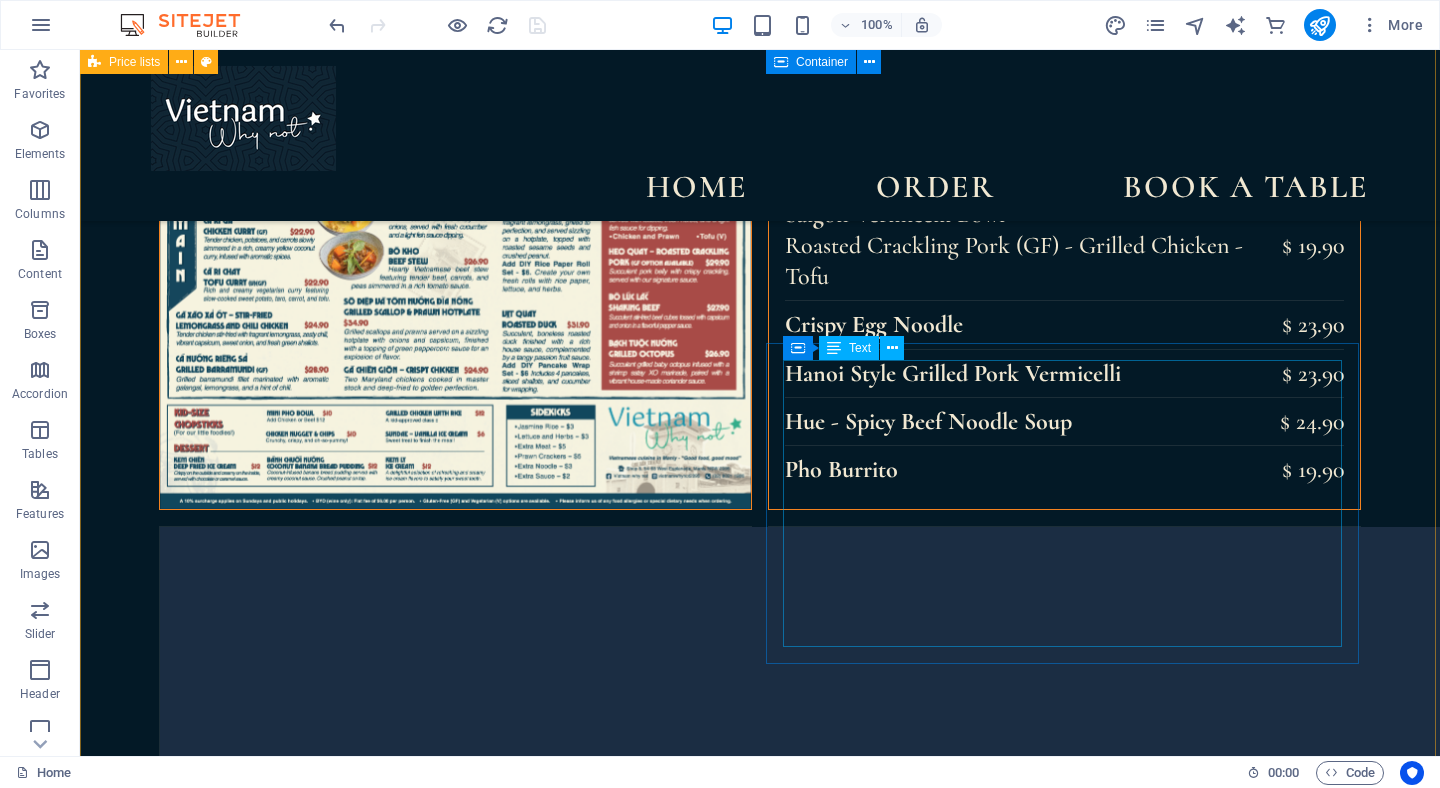 scroll, scrollTop: 2930, scrollLeft: 0, axis: vertical 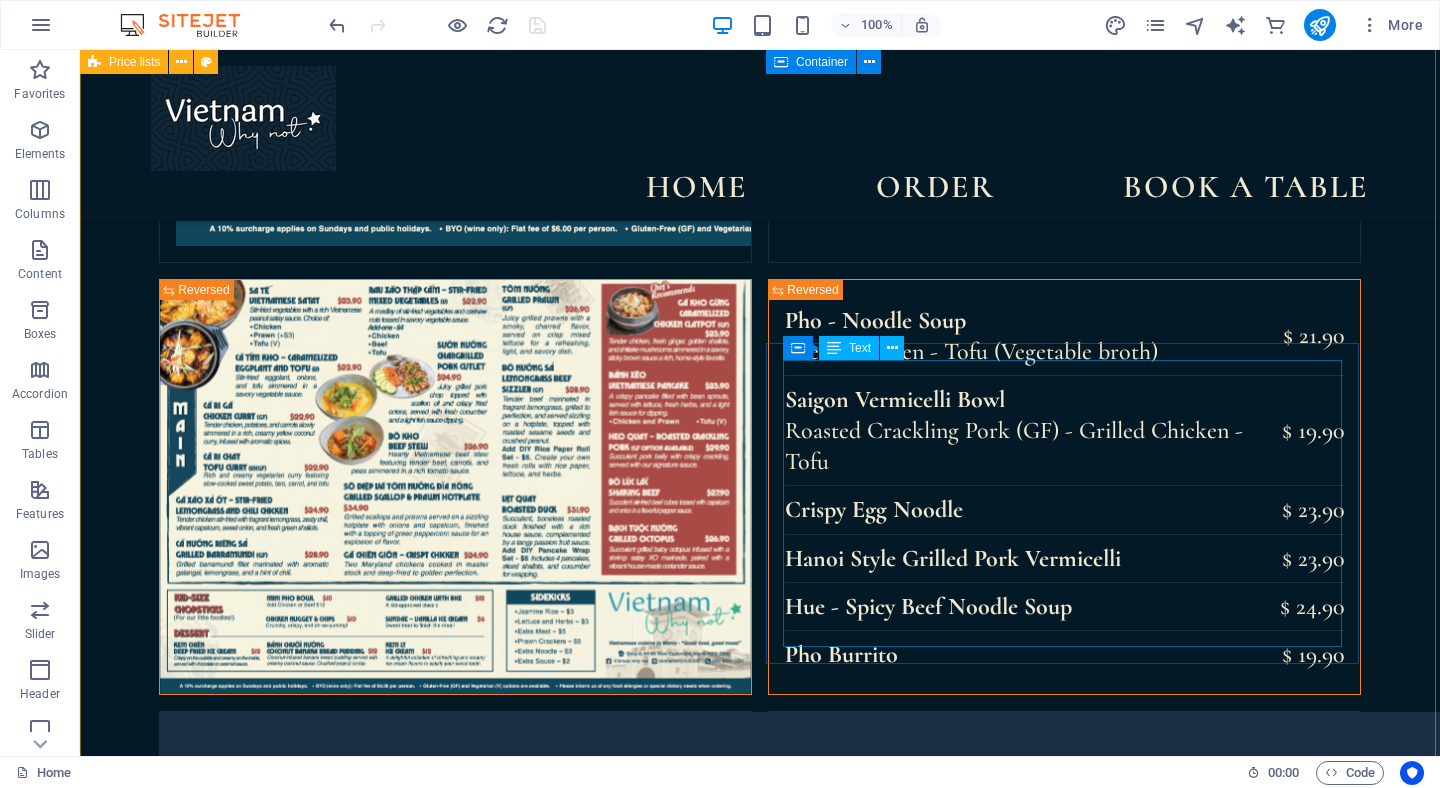 click on "Lorem ipsum dolor sit amet, consectetur. [PRICE] Lorem ipsum dolor sit amet, consectetur. [PRICE] Lorem ipsum dolor sit amet, consectetur. [PRICE] Lorem ipsum dolor sit amet, consectetur. [PRICE] Grilled Prawn [PRICE] Grilled Barramundi [PRICE]" at bounding box center (1010, 1788) 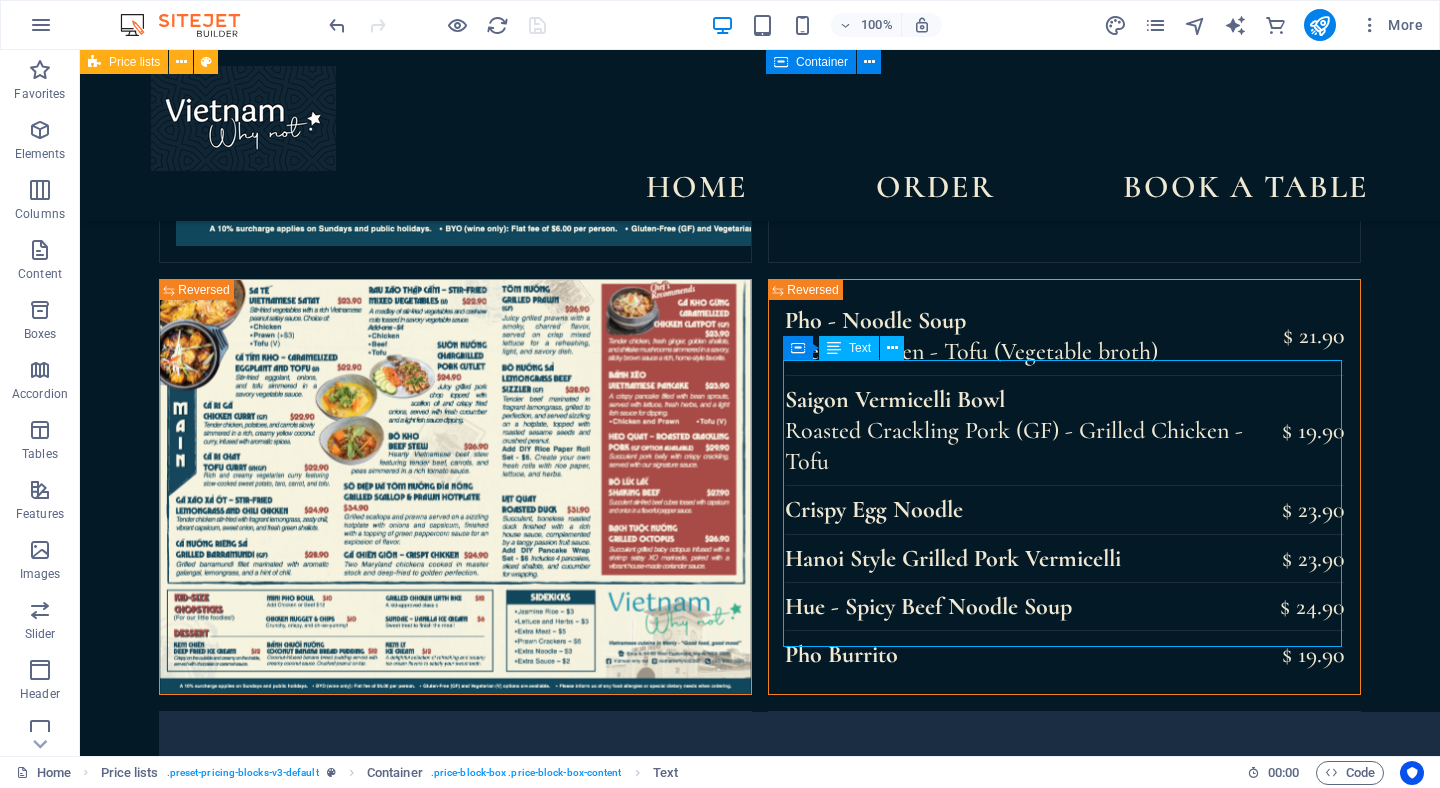 click on "Lorem ipsum dolor sit amet, consectetur. [PRICE] Lorem ipsum dolor sit amet, consectetur. [PRICE] Lorem ipsum dolor sit amet, consectetur. [PRICE] Lorem ipsum dolor sit amet, consectetur. [PRICE] Grilled Prawn [PRICE] Grilled Barramundi [PRICE]" at bounding box center (1010, 1788) 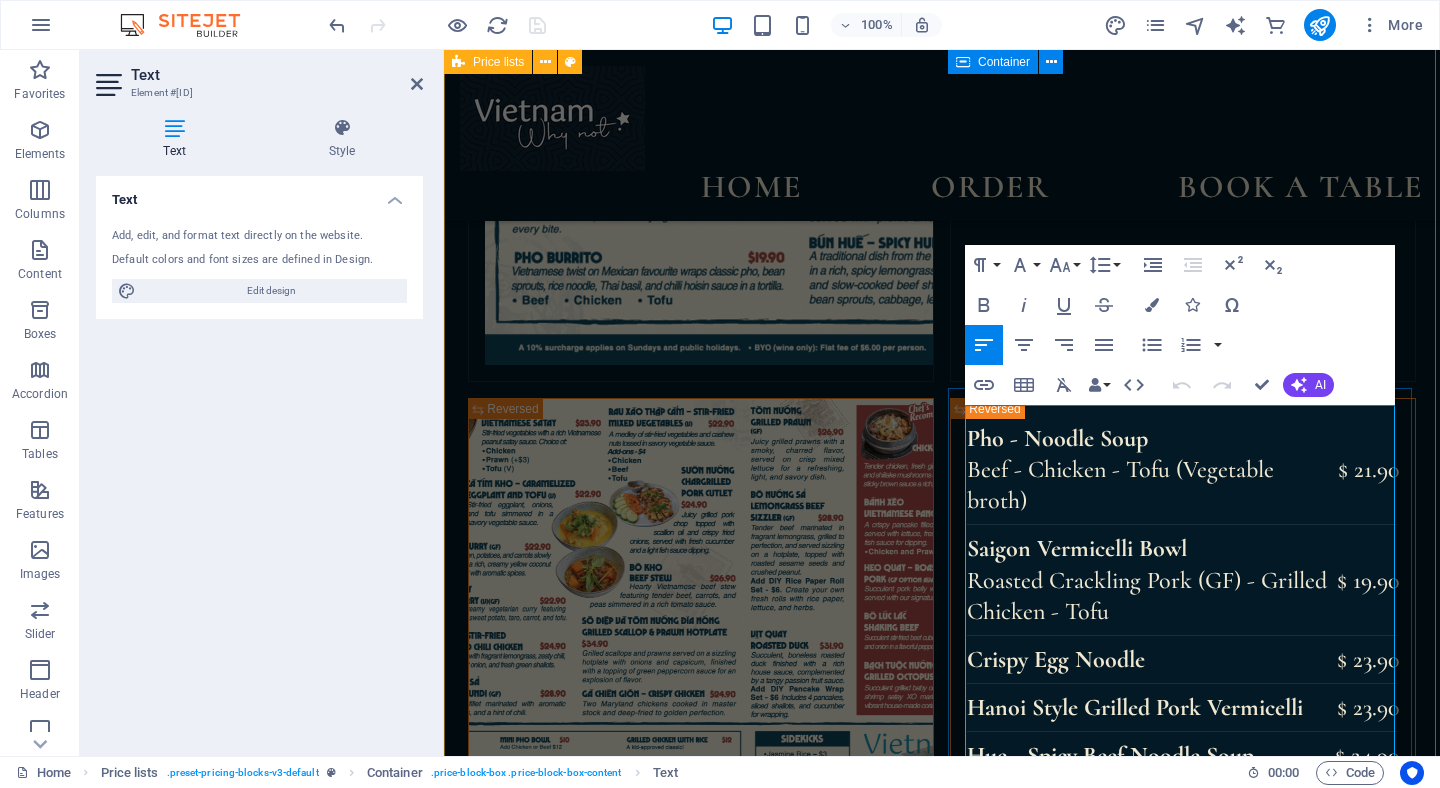 scroll, scrollTop: 2978, scrollLeft: 0, axis: vertical 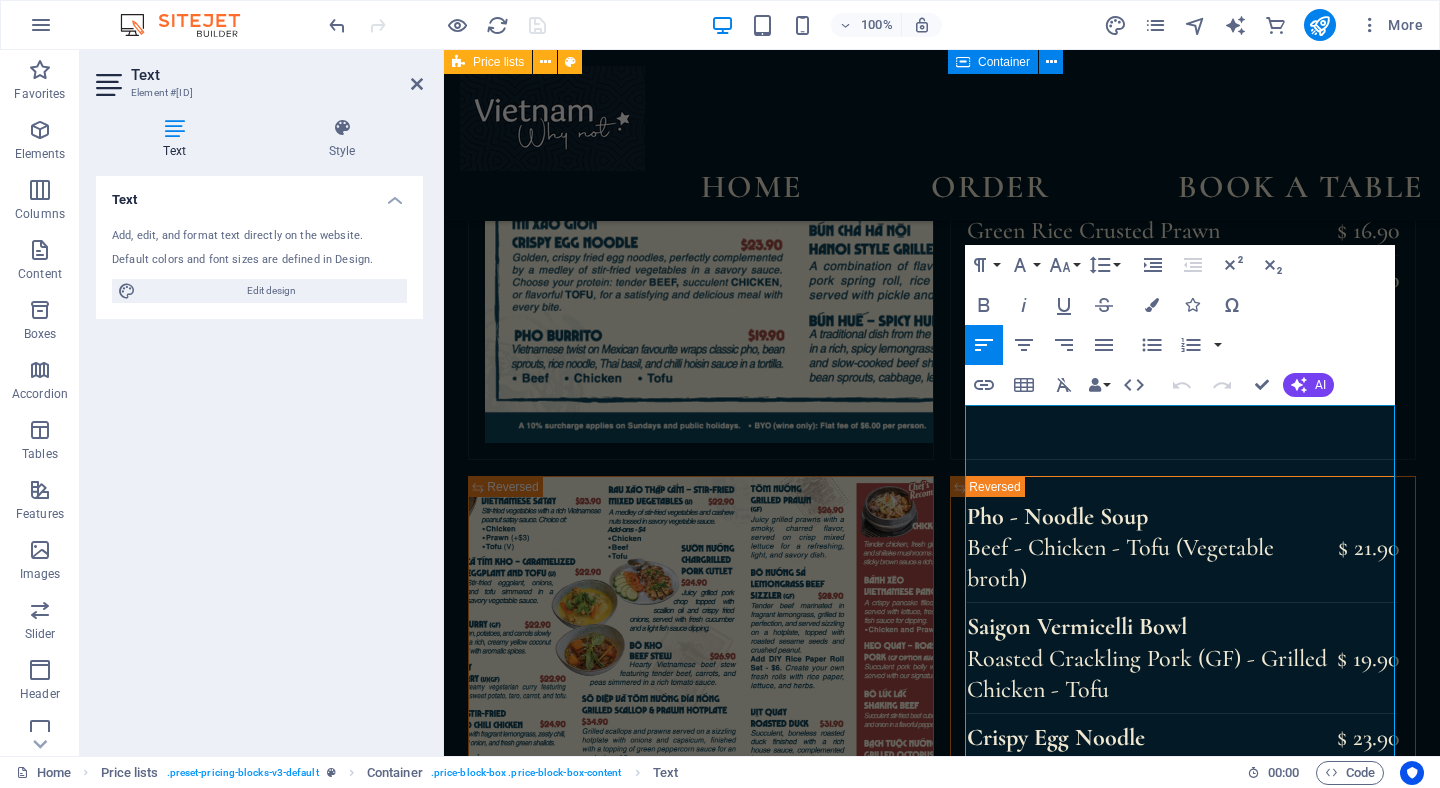 click on "Spring rolls Homemade pork - Crab & Prawn - vegetarian (V) $ 11.90 Summer rolls Prawn - Low-carb Chicken - Tofu $ 10.90 Bao Buns Roasted crackling pork - Grilled Chicken - BBQ Duck - Tofu $ 14.90 BBQ Duck Pancake $ 14.90 Green Rice Crusted Prawn $ 16.90 Fish Sauce Chicken Wings $ 17.90 Headline Pho - Noodle Soup Beef - Chicken - Tofu (Vegetable broth) $ 21.90 Saigon Vermicelli Bowl Roasted Crackling Pork (GF) - Grilled Chicken - Tofu $ 19.90 Crispy Egg Noodle $ 23.90 Hanoi Style Grilled Pork Vermicelli $ 23.90 Hue - Spicy Beef Noodle Soup $ 24.90 Pho Burrito $ 19.90 Headline Vietnamese Pancake $ 23.90 Caramelized Claypot Chicken - Eggplant & Tofu $ 22.90 Chicken or Tofu Curry $ 22.90 Vietnamese Satay Chicken - Prawn - Tofu $ 23.90 Lemongrass & Chilli Chicken $ 24.90 Shaking Beef $ 27.90 Stir-Fried Mixed Vegetable Chicken - Beef - Prawn - Tofu $ 22.90 Headline Roasted Crackling Pork (GF) $ 29.90 BBQ Duck $ 31.90 Lemongrass Beef Sizzler $ 28.90 Grilled Scallop & Prawn Hot Plate $ 34.90 $ 24.90 $ 26.90 $ 10" at bounding box center (942, 1354) 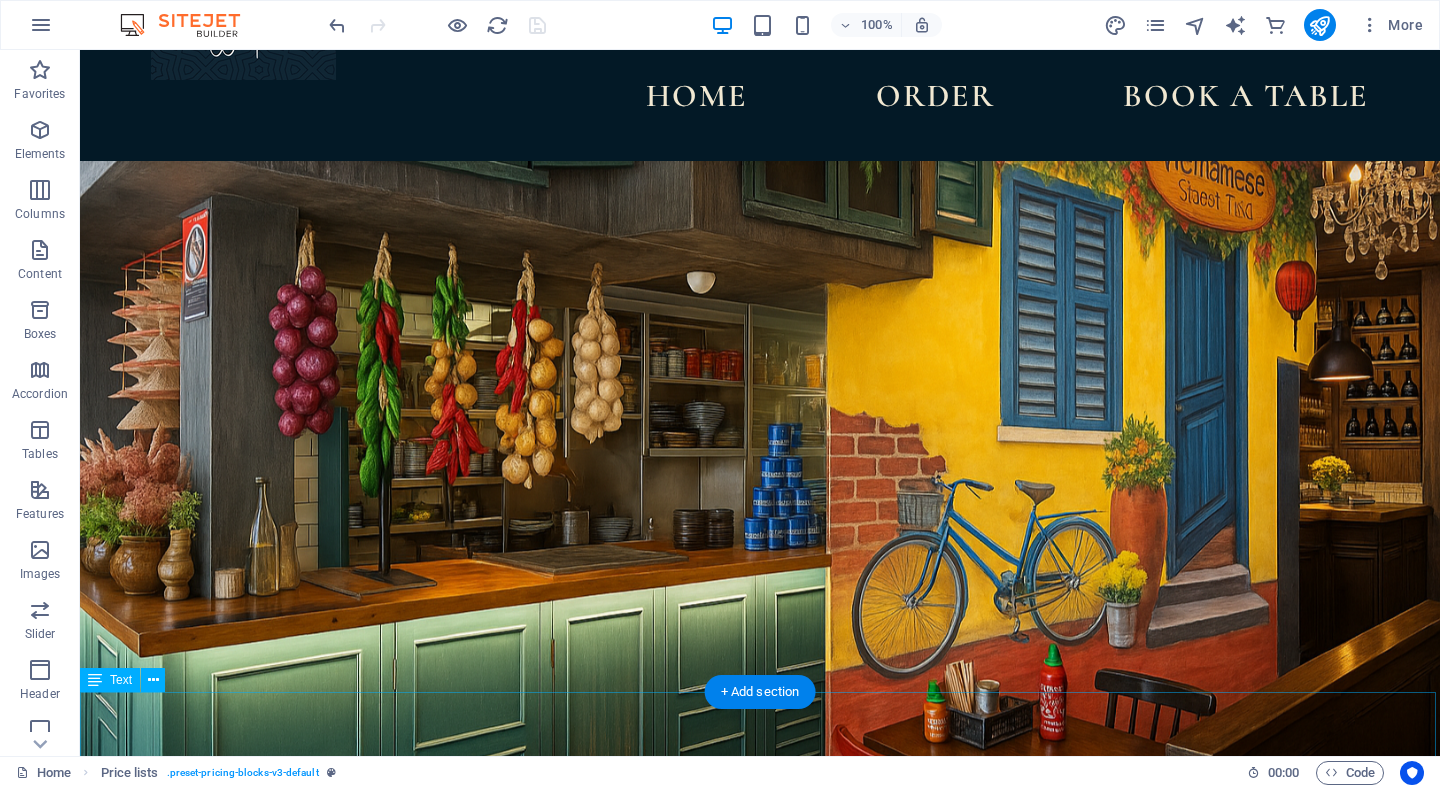 scroll, scrollTop: 80, scrollLeft: 0, axis: vertical 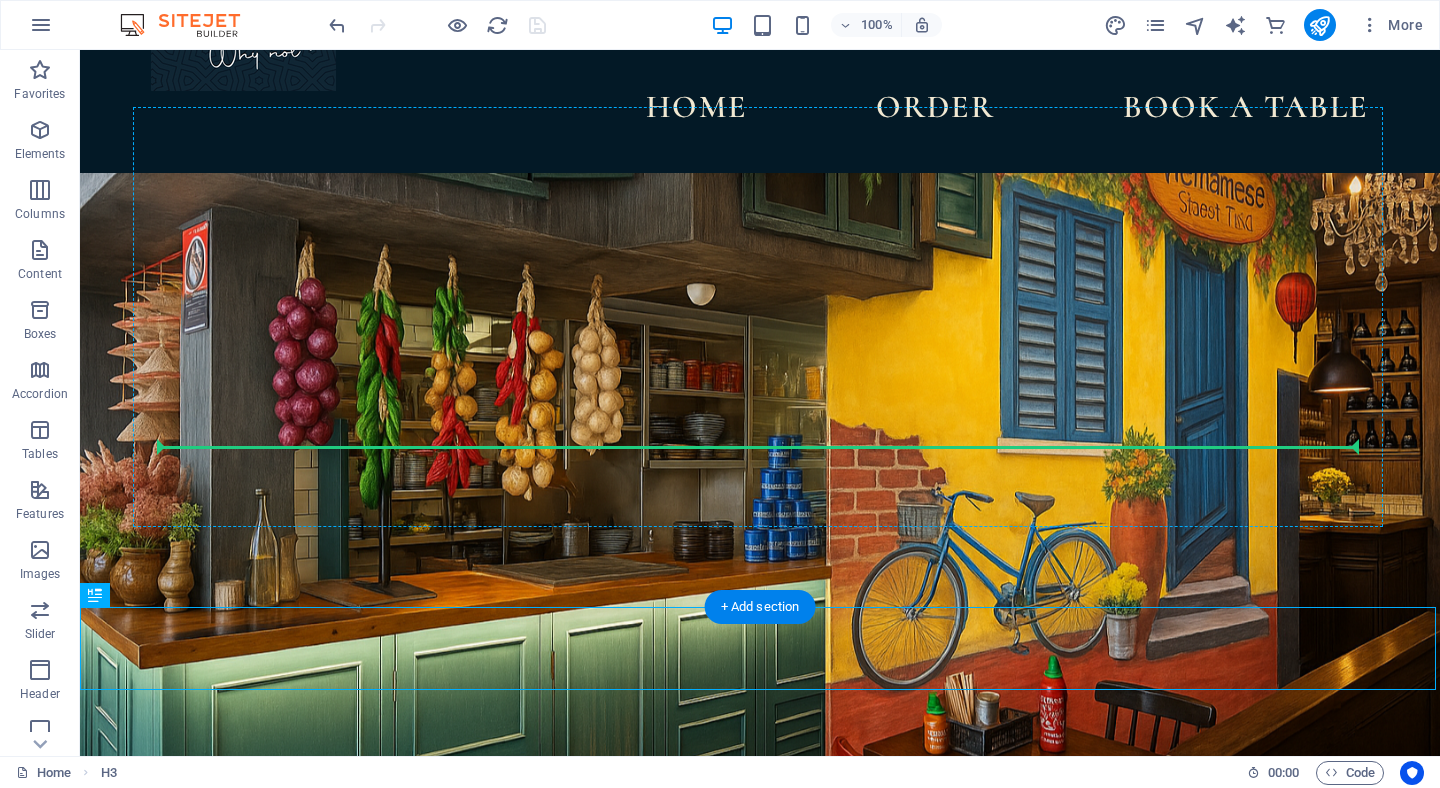 drag, startPoint x: 939, startPoint y: 642, endPoint x: 915, endPoint y: 414, distance: 229.25967 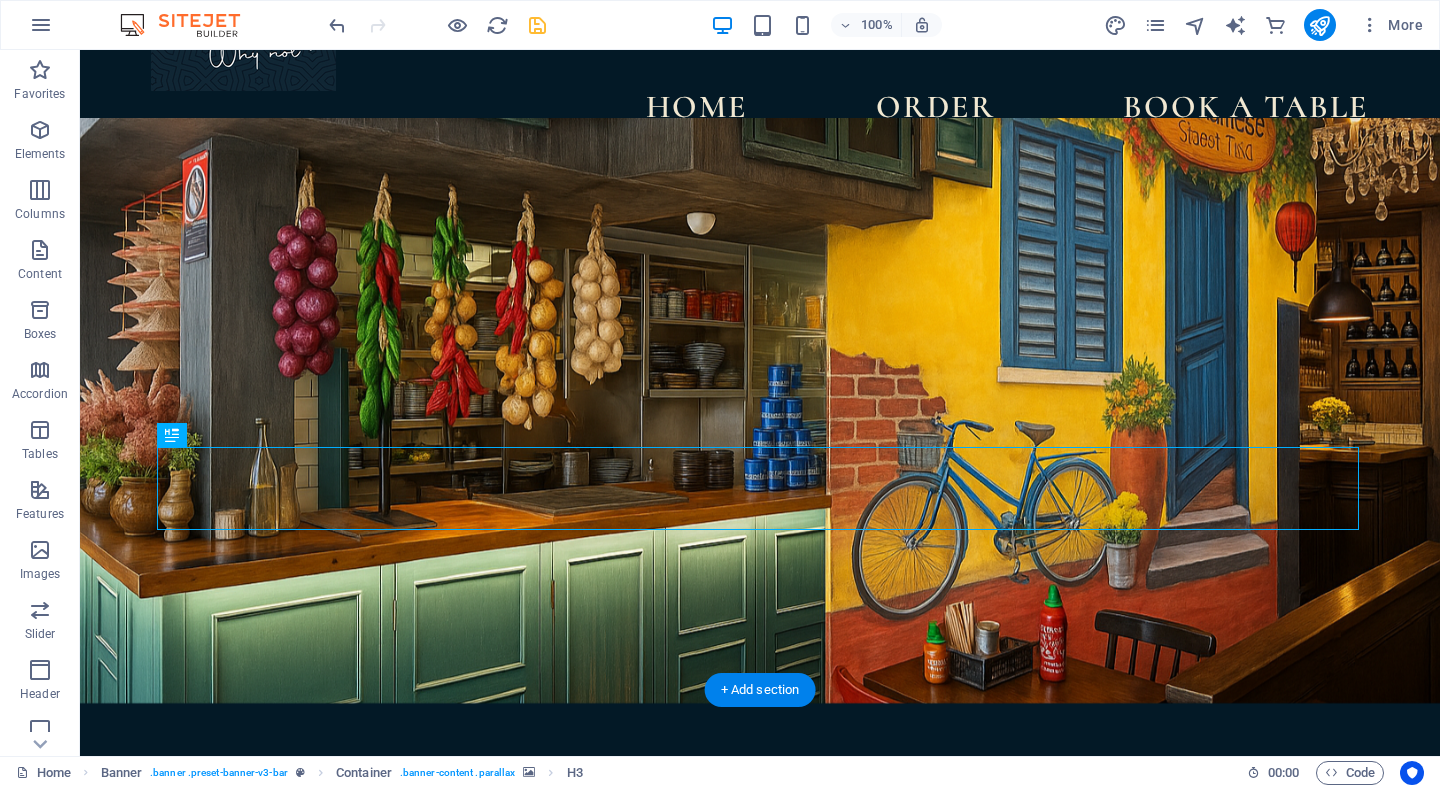 click on "[PRODUCT] [BRAND] restaurant" at bounding box center (760, 936) 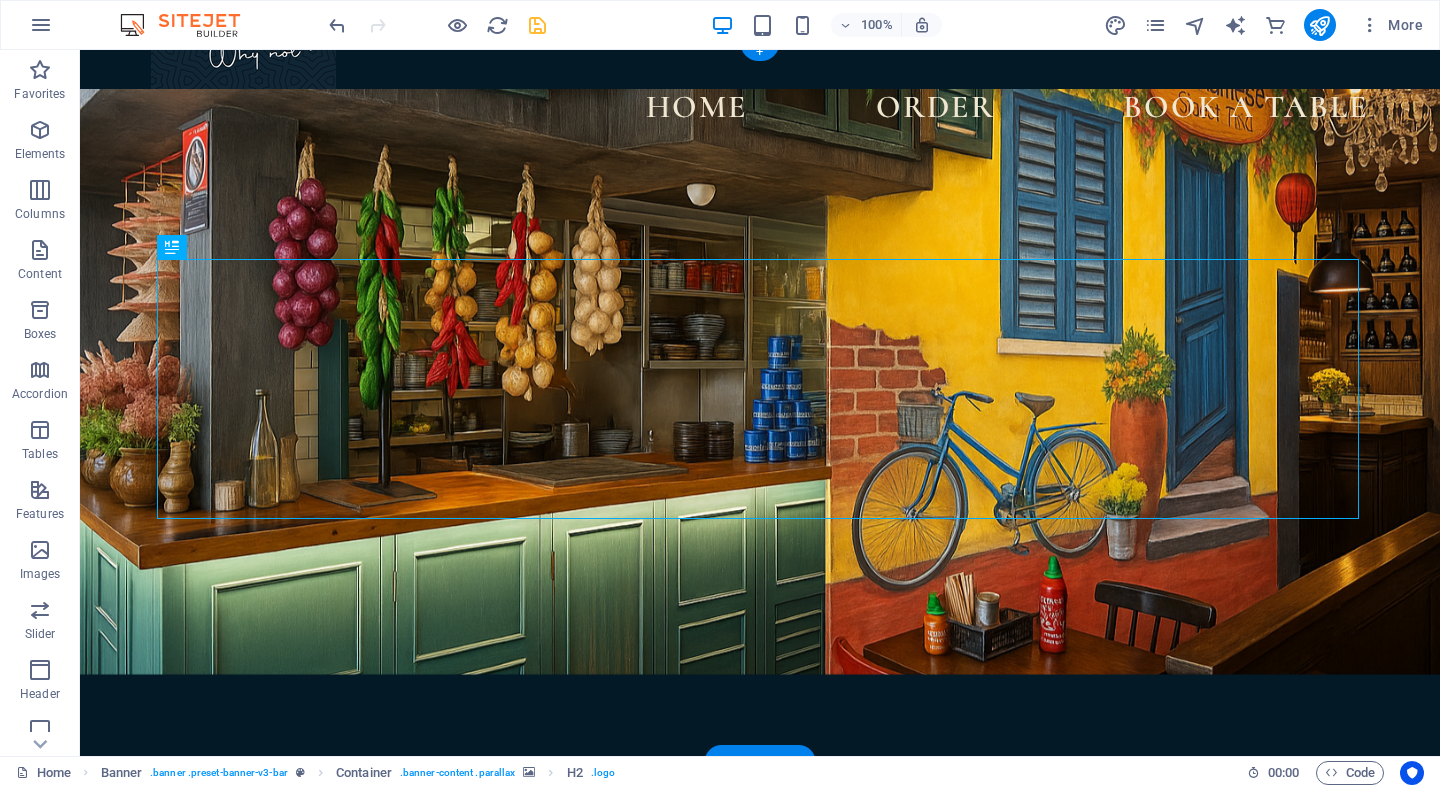 scroll, scrollTop: 8, scrollLeft: 0, axis: vertical 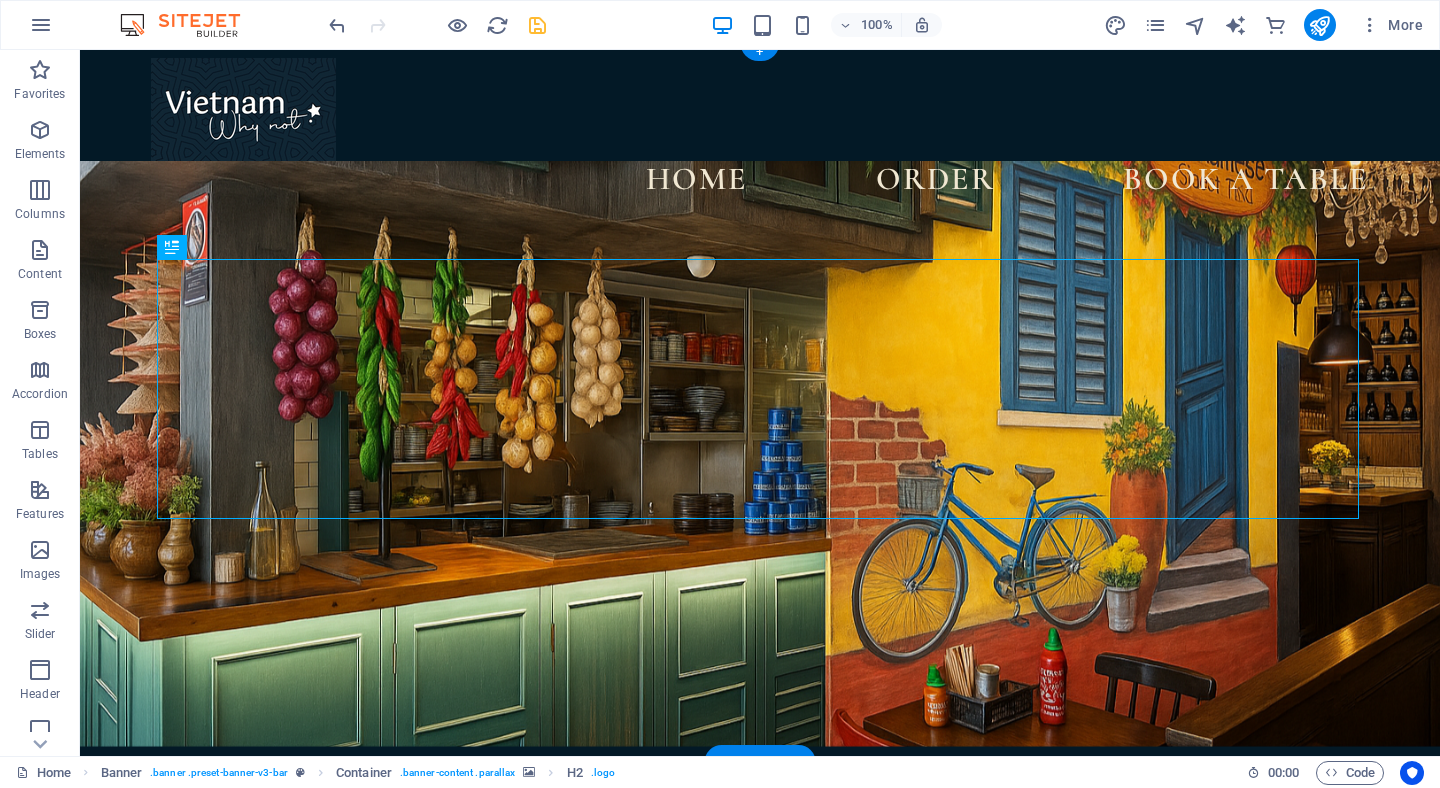 click on "[PRODUCT] [BRAND] restaurant" at bounding box center [760, 1008] 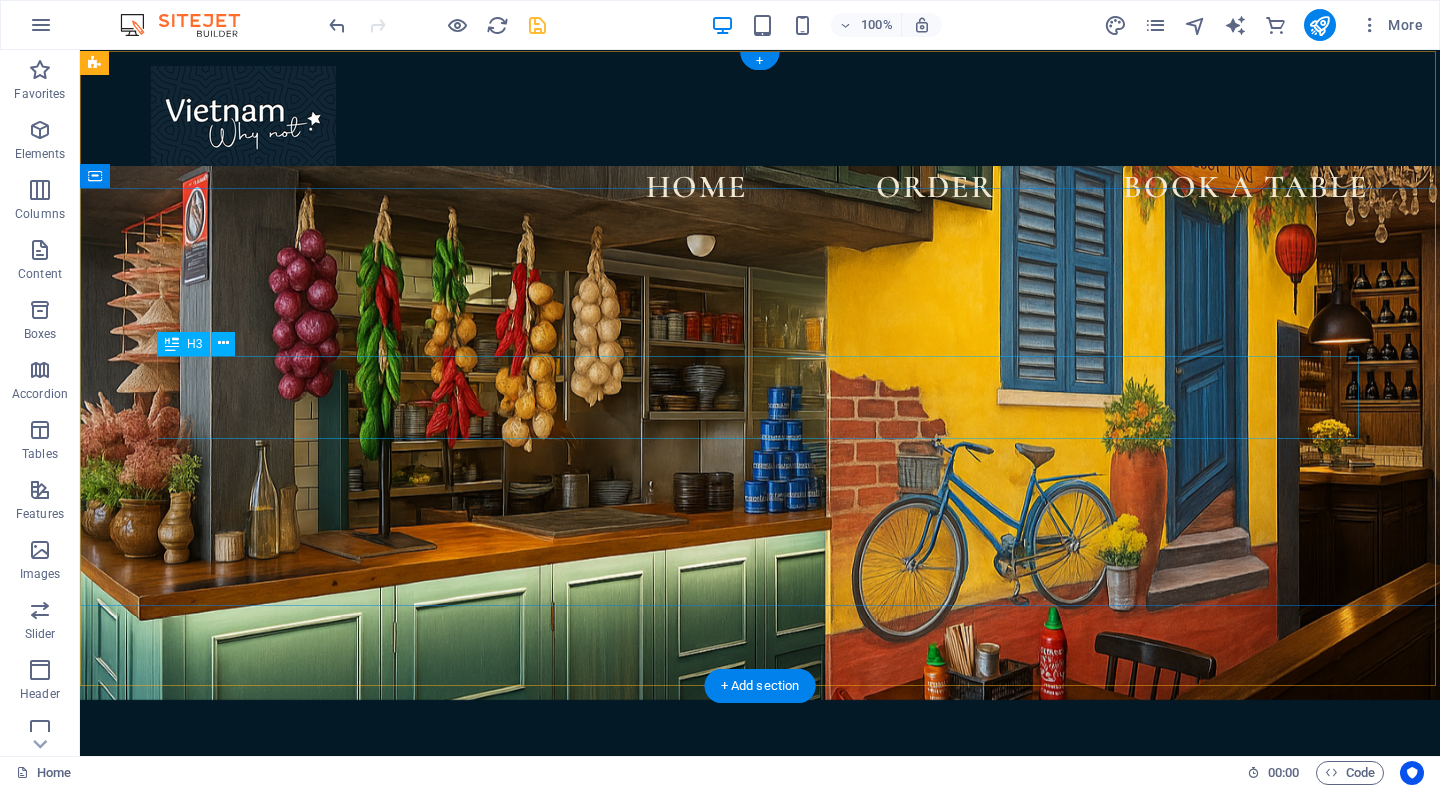 scroll, scrollTop: 0, scrollLeft: 0, axis: both 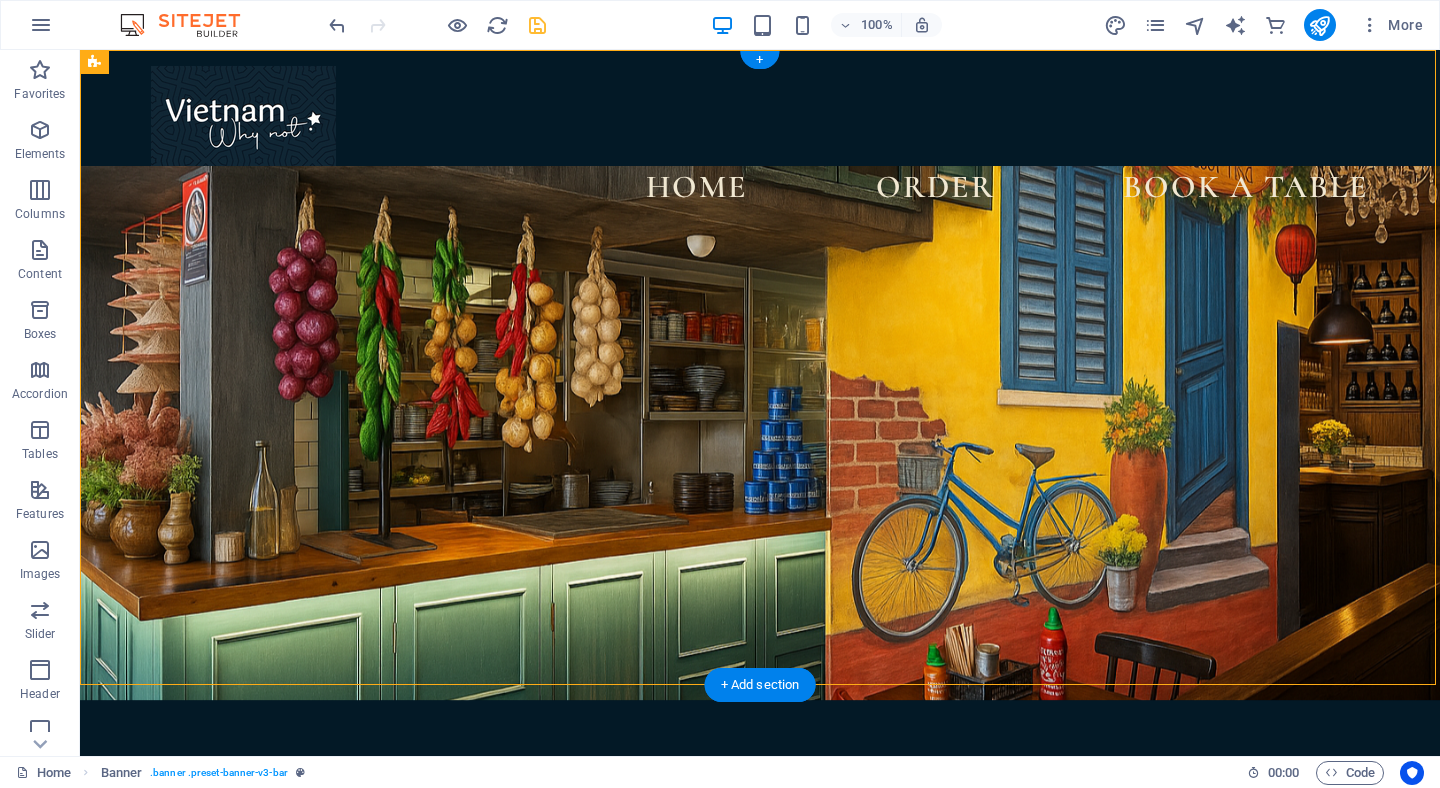 drag, startPoint x: 741, startPoint y: 402, endPoint x: 739, endPoint y: 284, distance: 118.016945 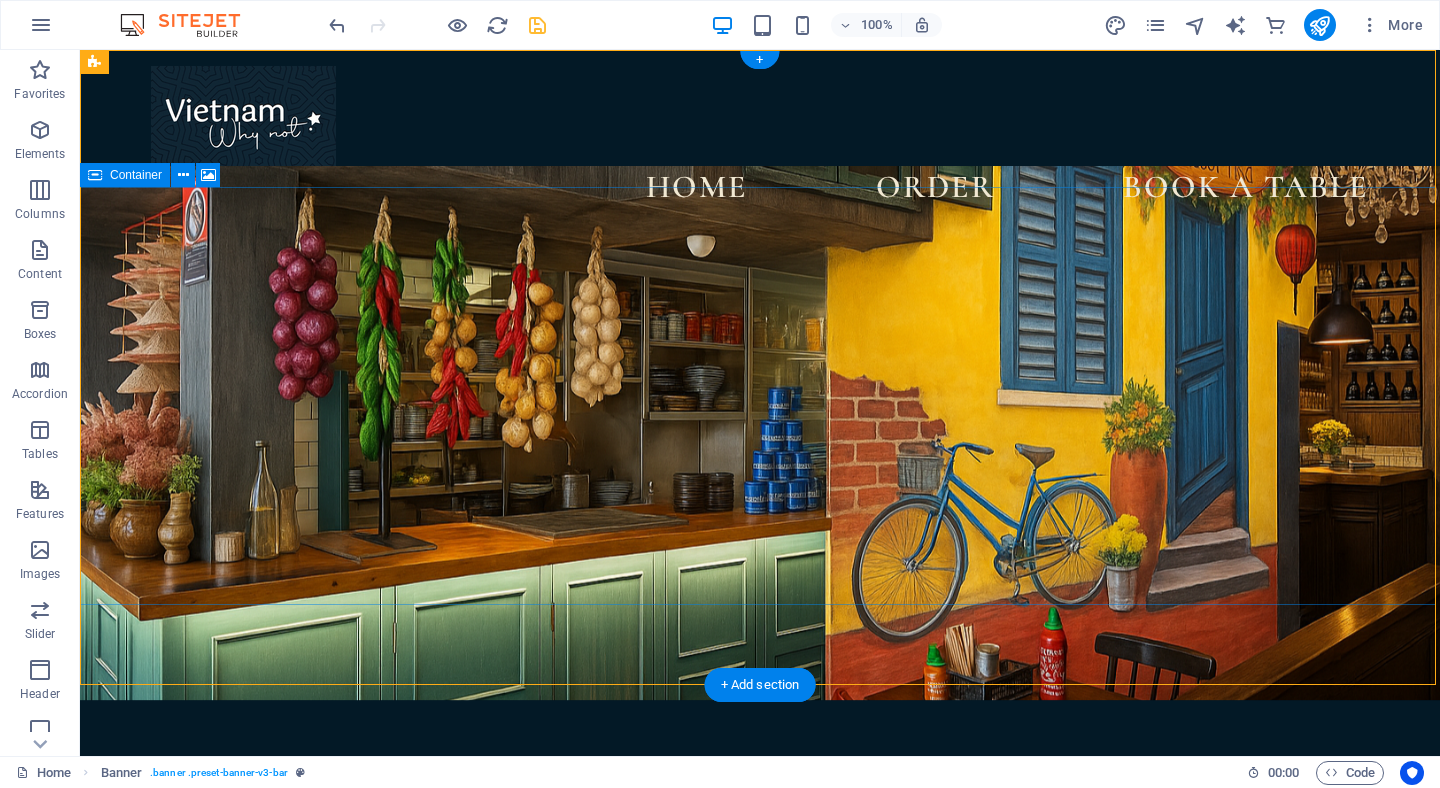 scroll, scrollTop: 0, scrollLeft: 0, axis: both 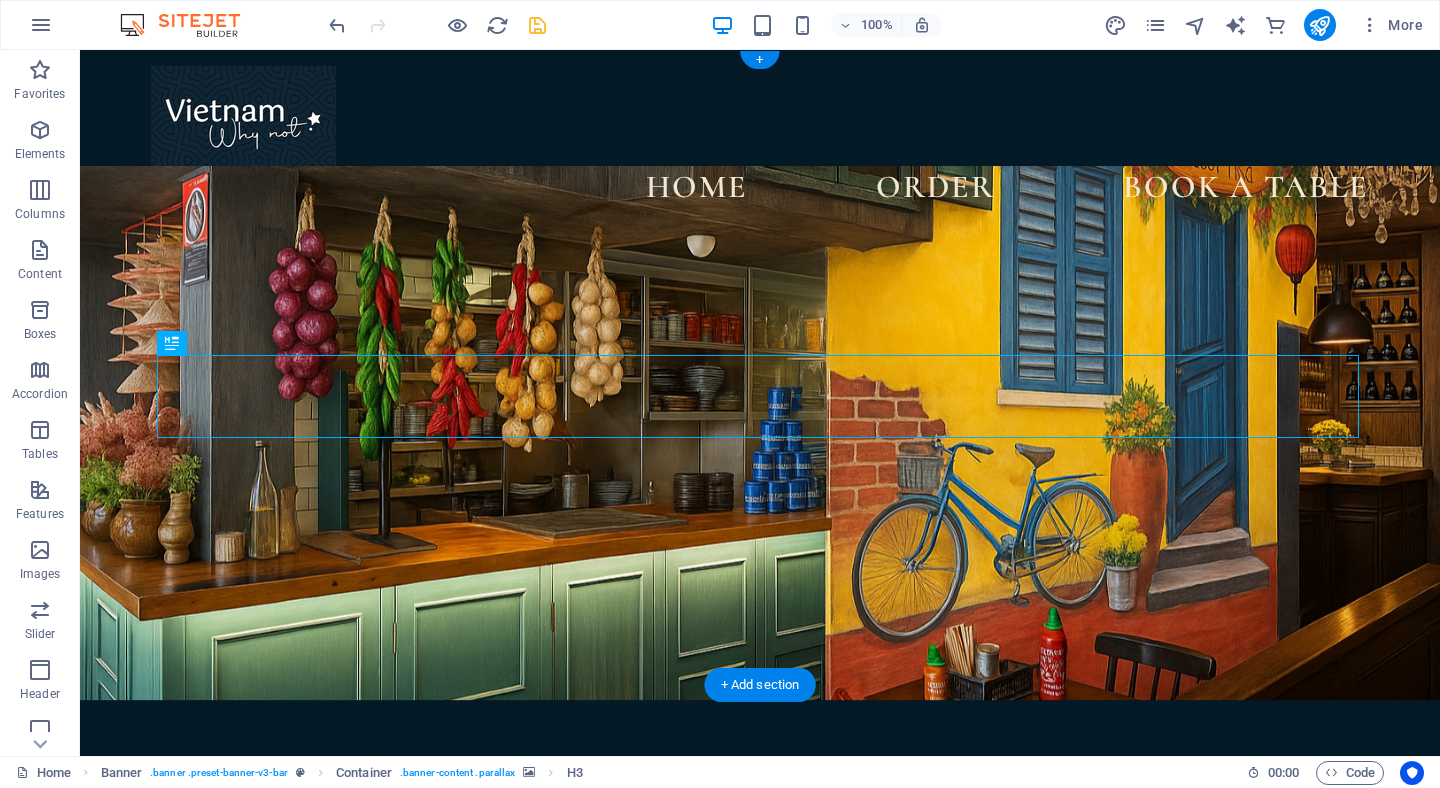 drag, startPoint x: 742, startPoint y: 400, endPoint x: 723, endPoint y: 284, distance: 117.54574 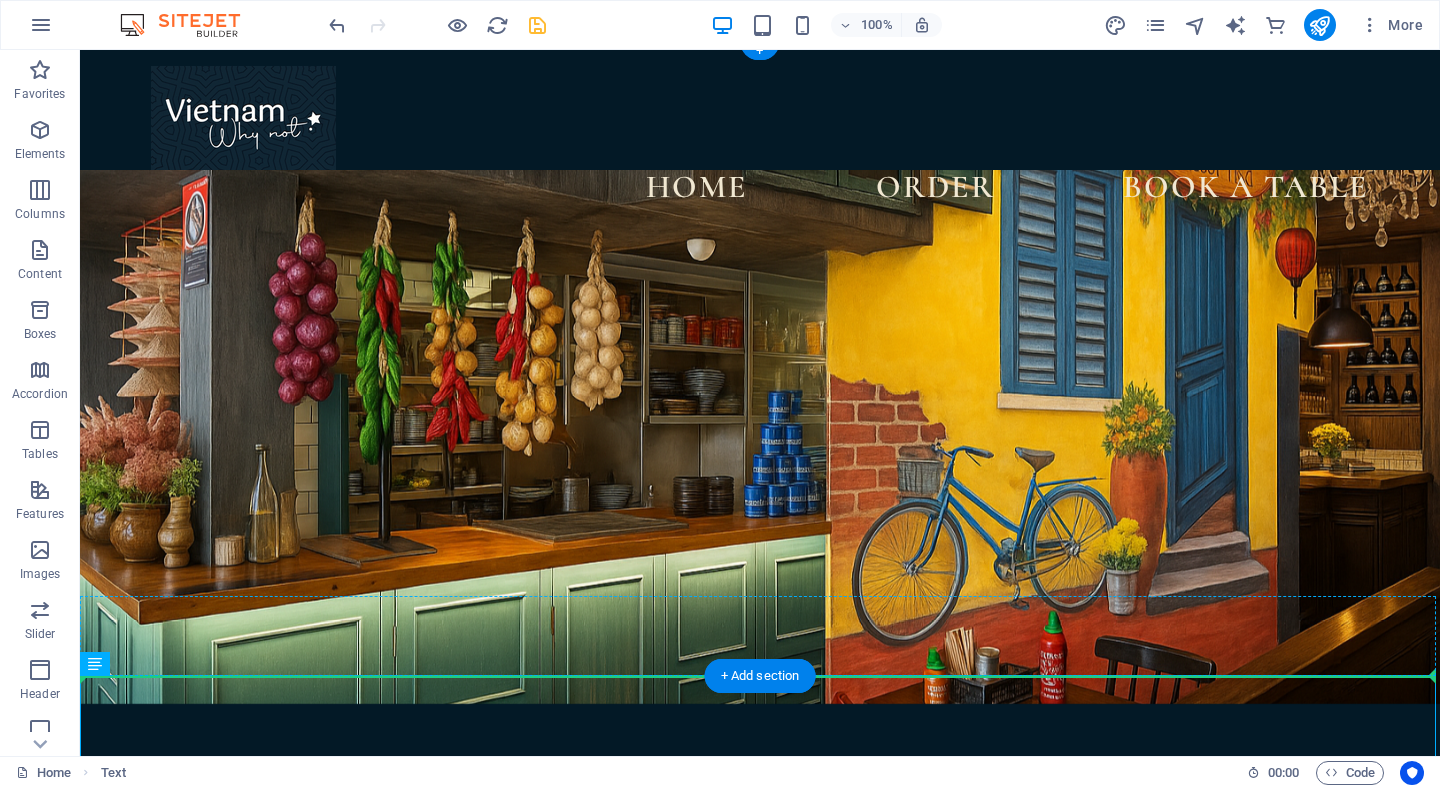 scroll, scrollTop: 9, scrollLeft: 0, axis: vertical 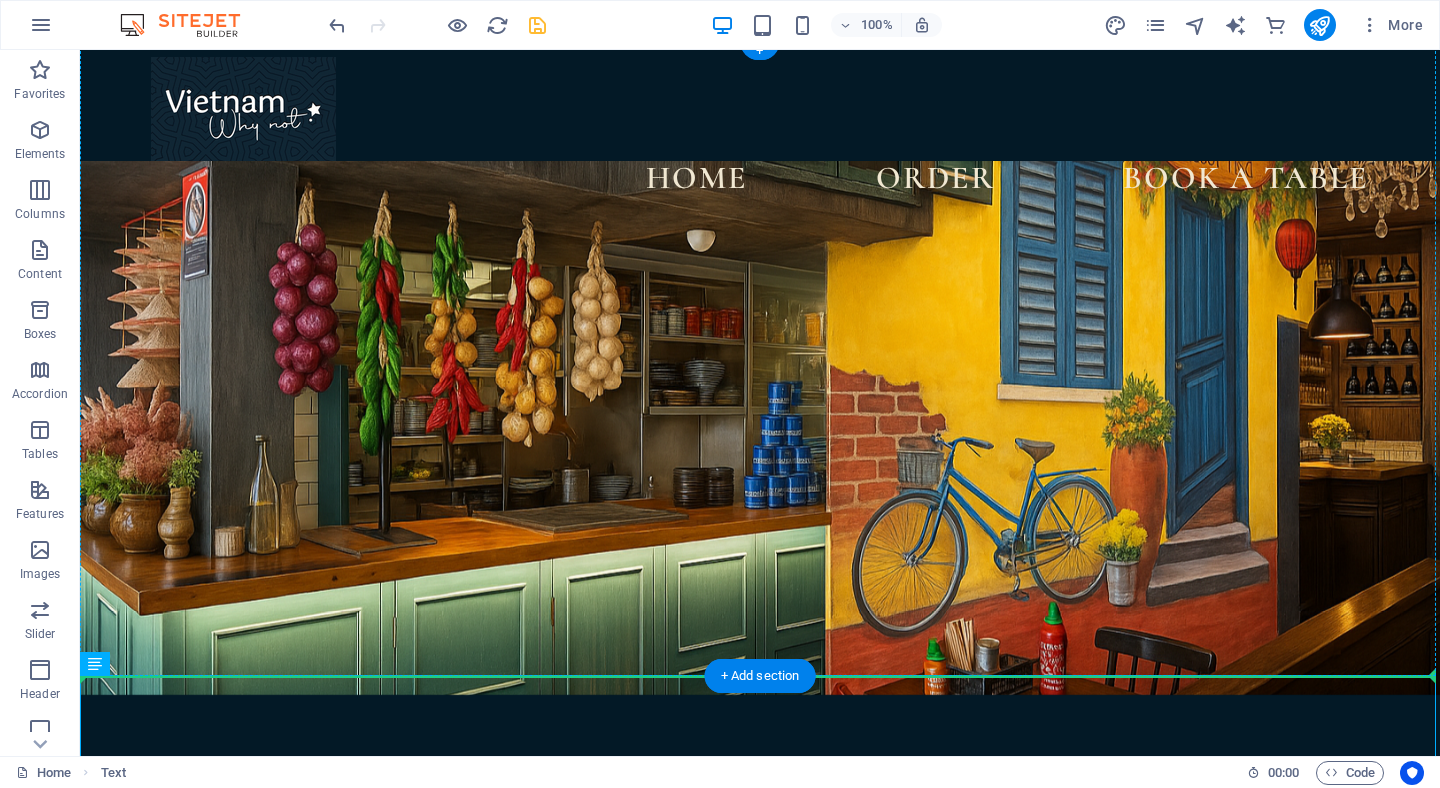 drag, startPoint x: 677, startPoint y: 716, endPoint x: 692, endPoint y: 472, distance: 244.46063 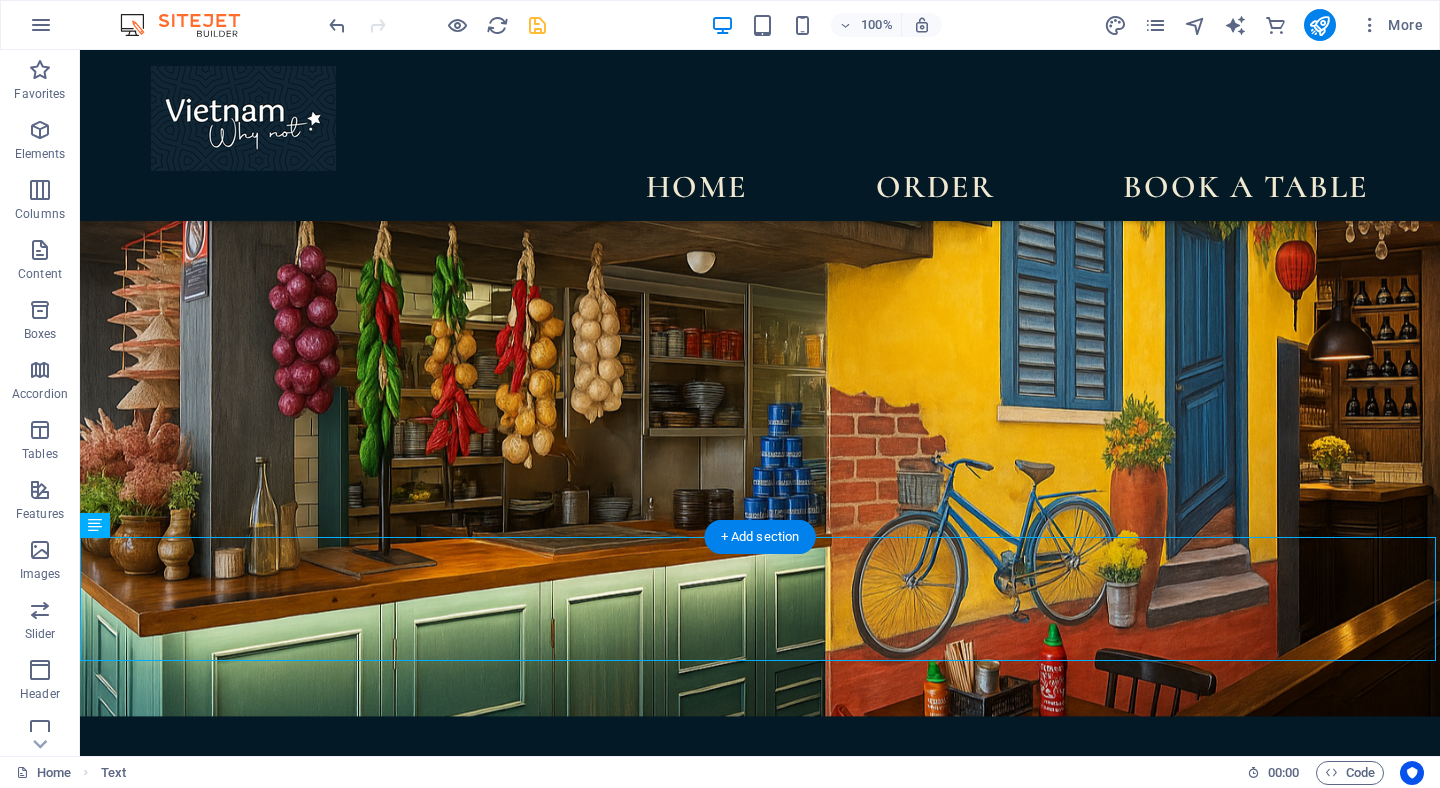 scroll, scrollTop: 161, scrollLeft: 0, axis: vertical 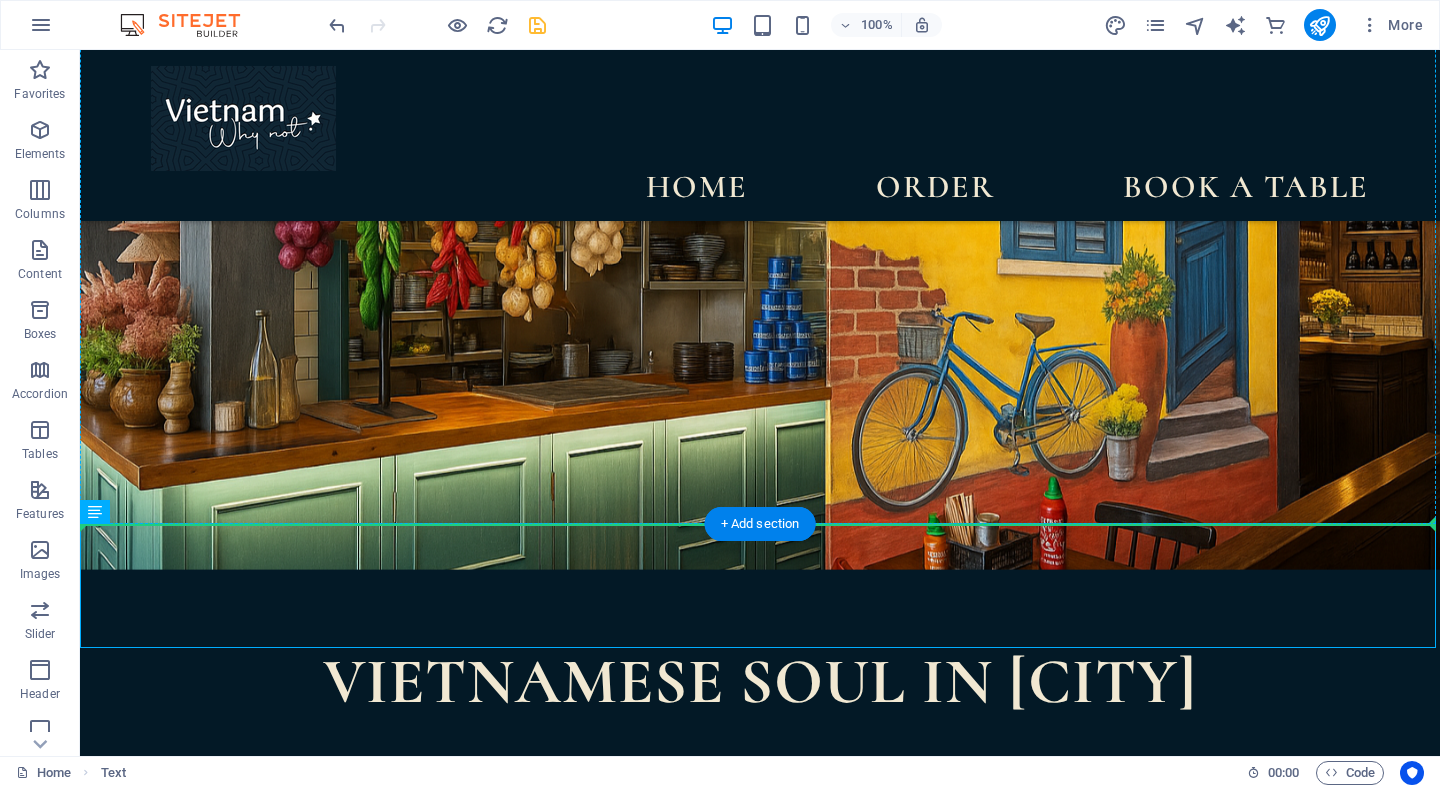 drag, startPoint x: 556, startPoint y: 550, endPoint x: 607, endPoint y: 332, distance: 223.88614 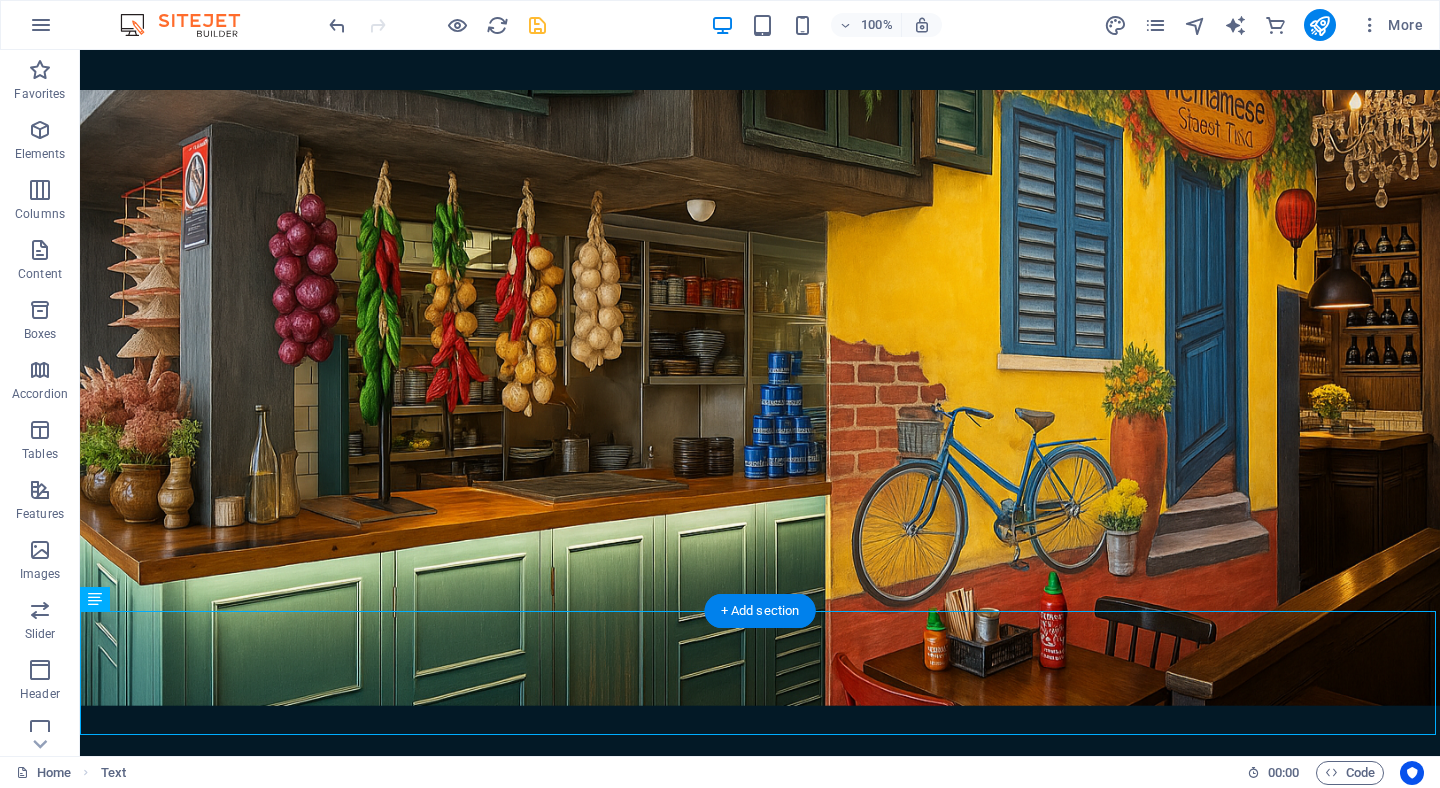 scroll, scrollTop: 74, scrollLeft: 0, axis: vertical 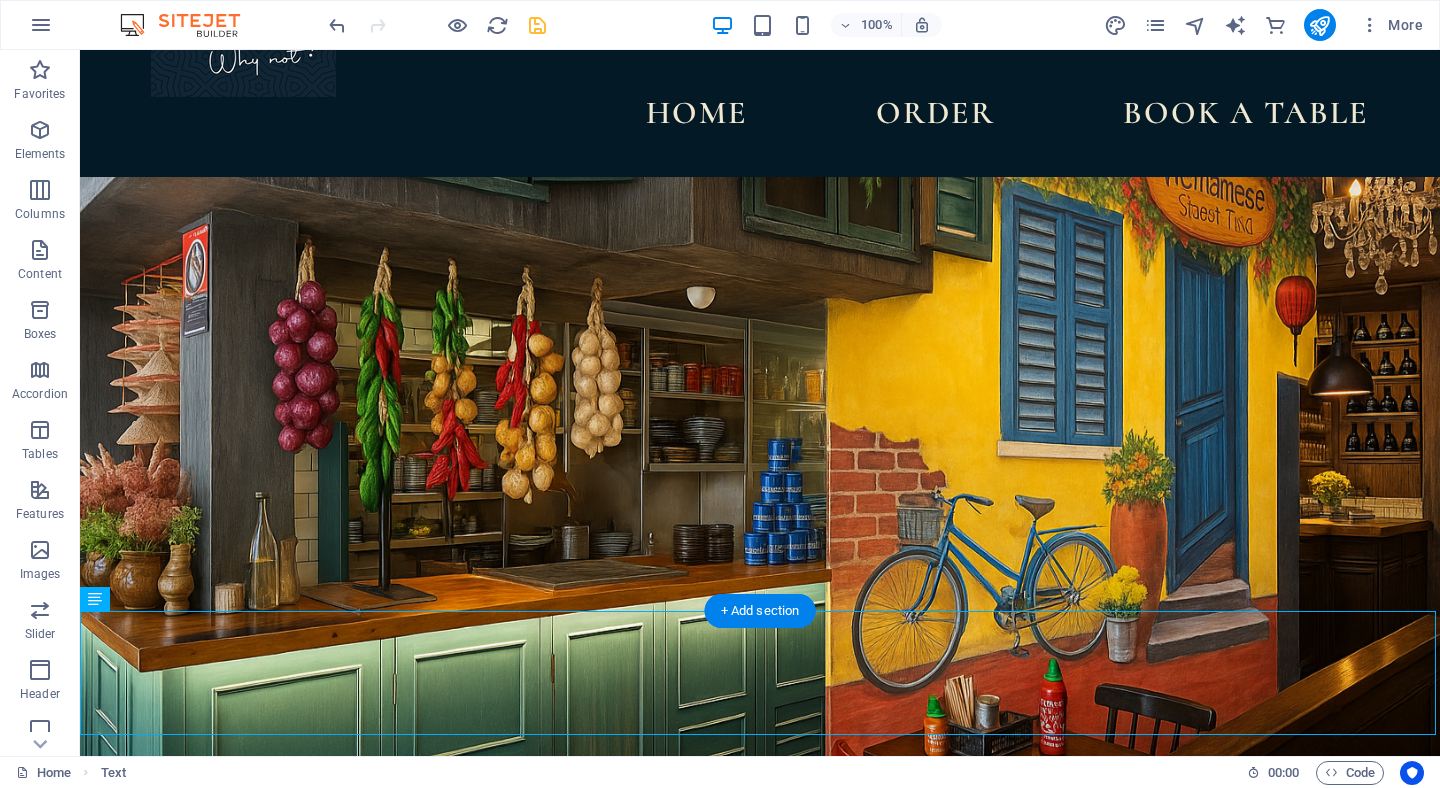 click at bounding box center (760, 485) 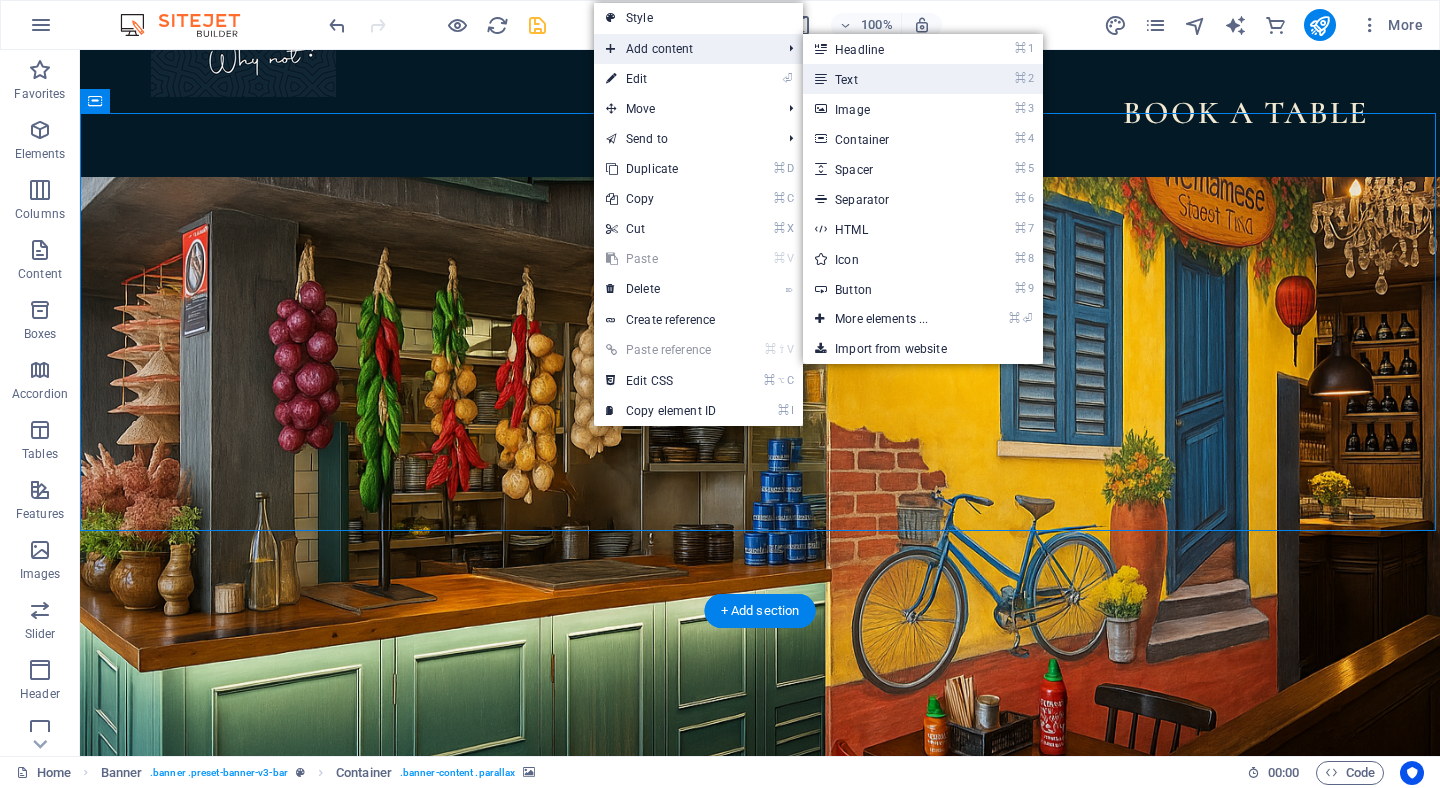 click at bounding box center (820, 79) 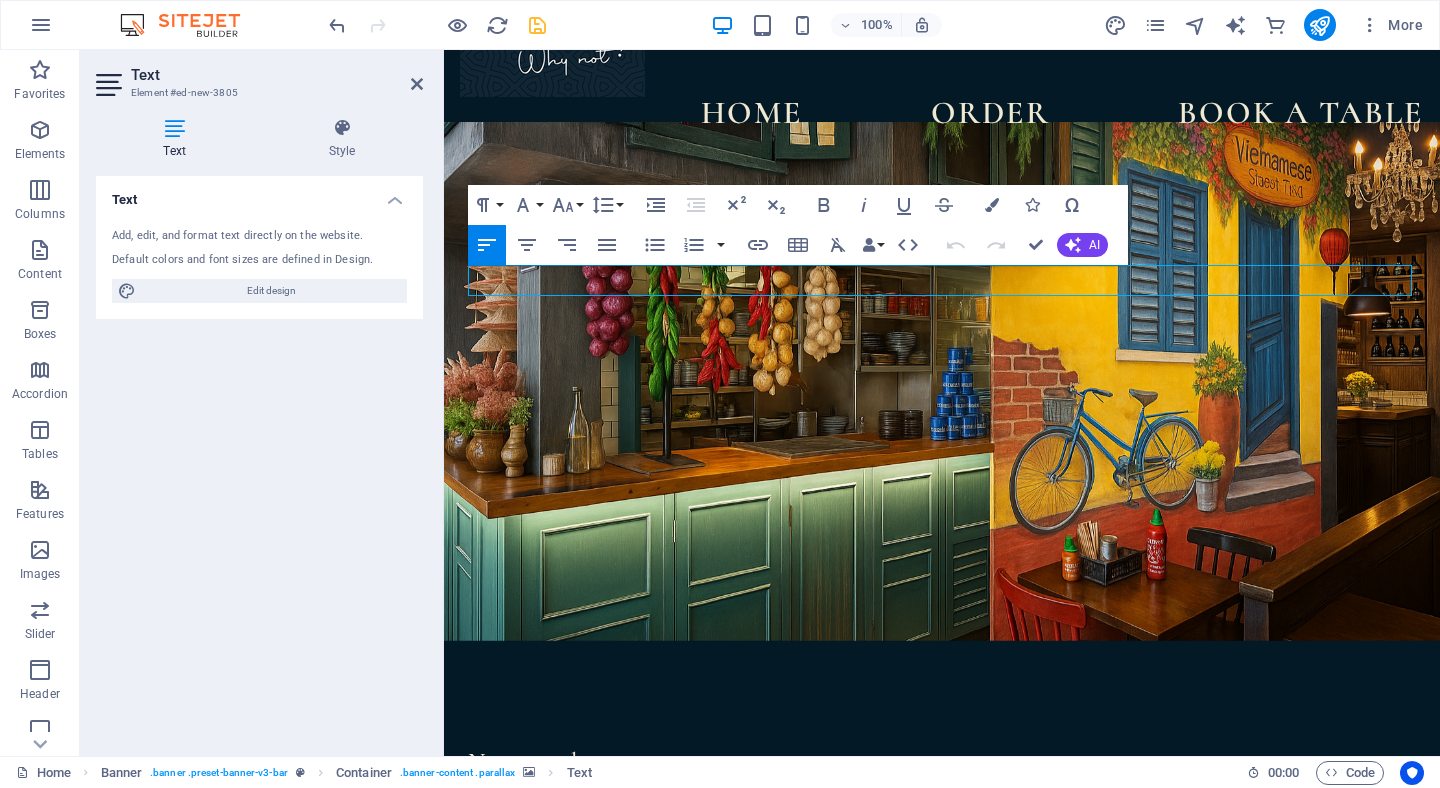 click at bounding box center (942, 381) 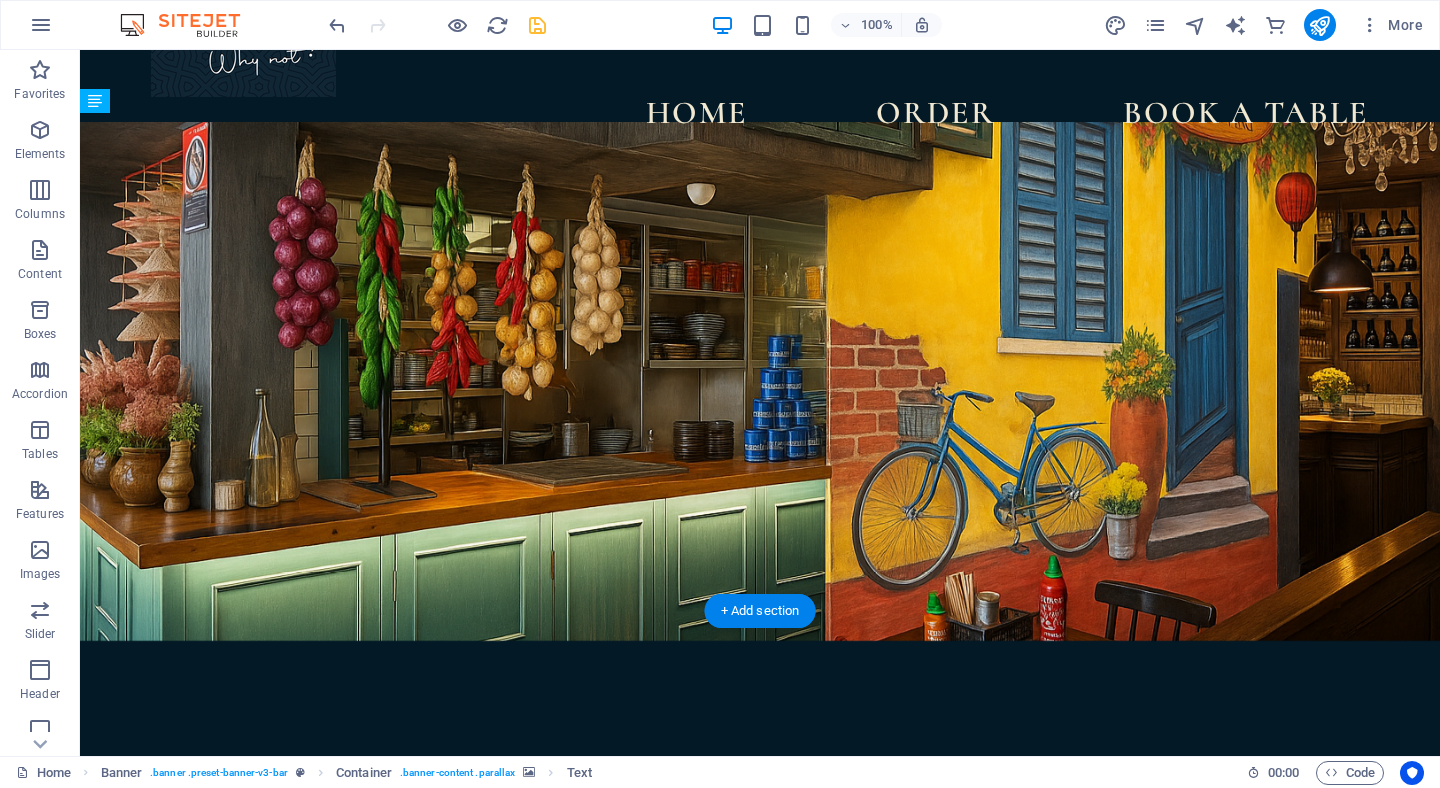 drag, startPoint x: 331, startPoint y: 279, endPoint x: 378, endPoint y: 343, distance: 79.40403 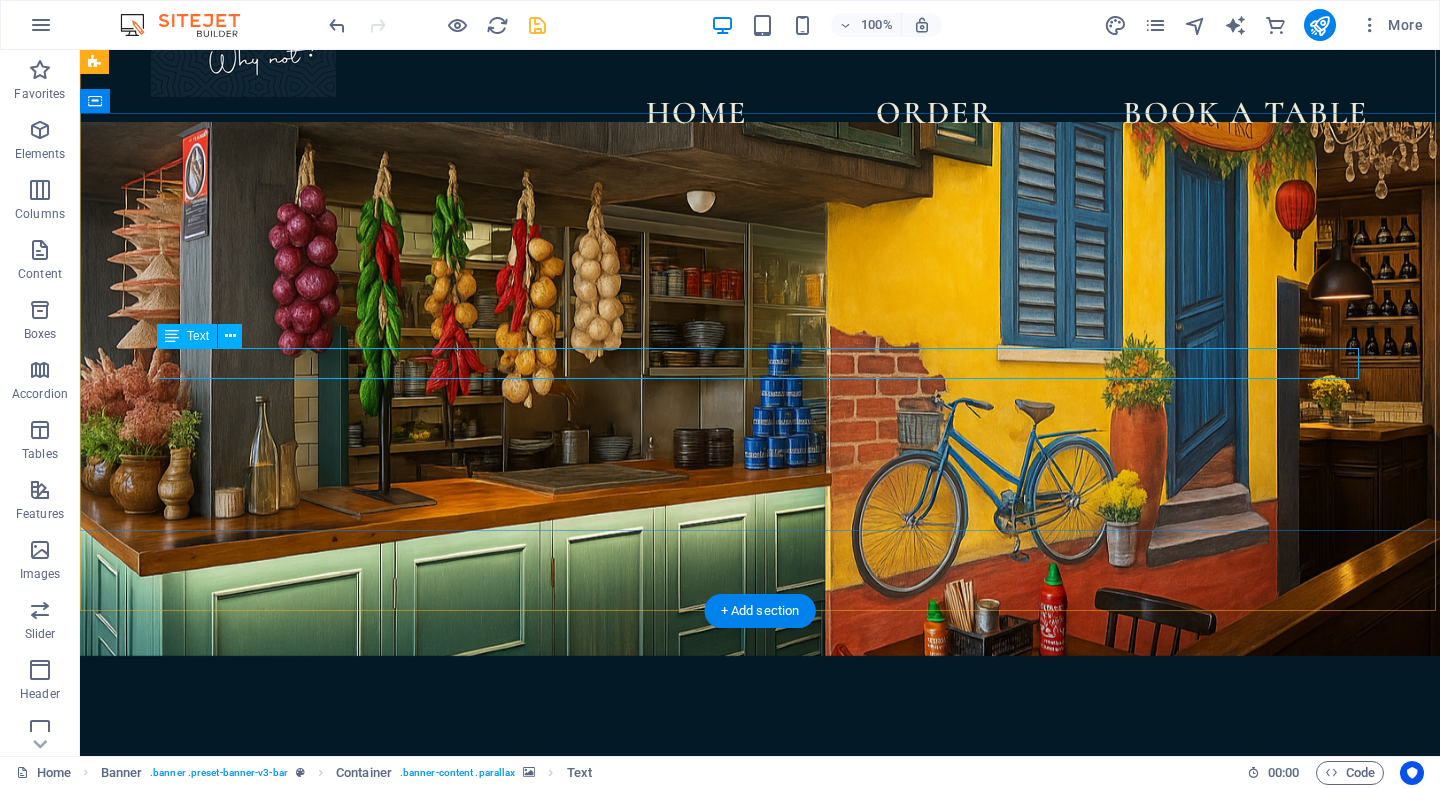 click on "New text element" at bounding box center [760, 859] 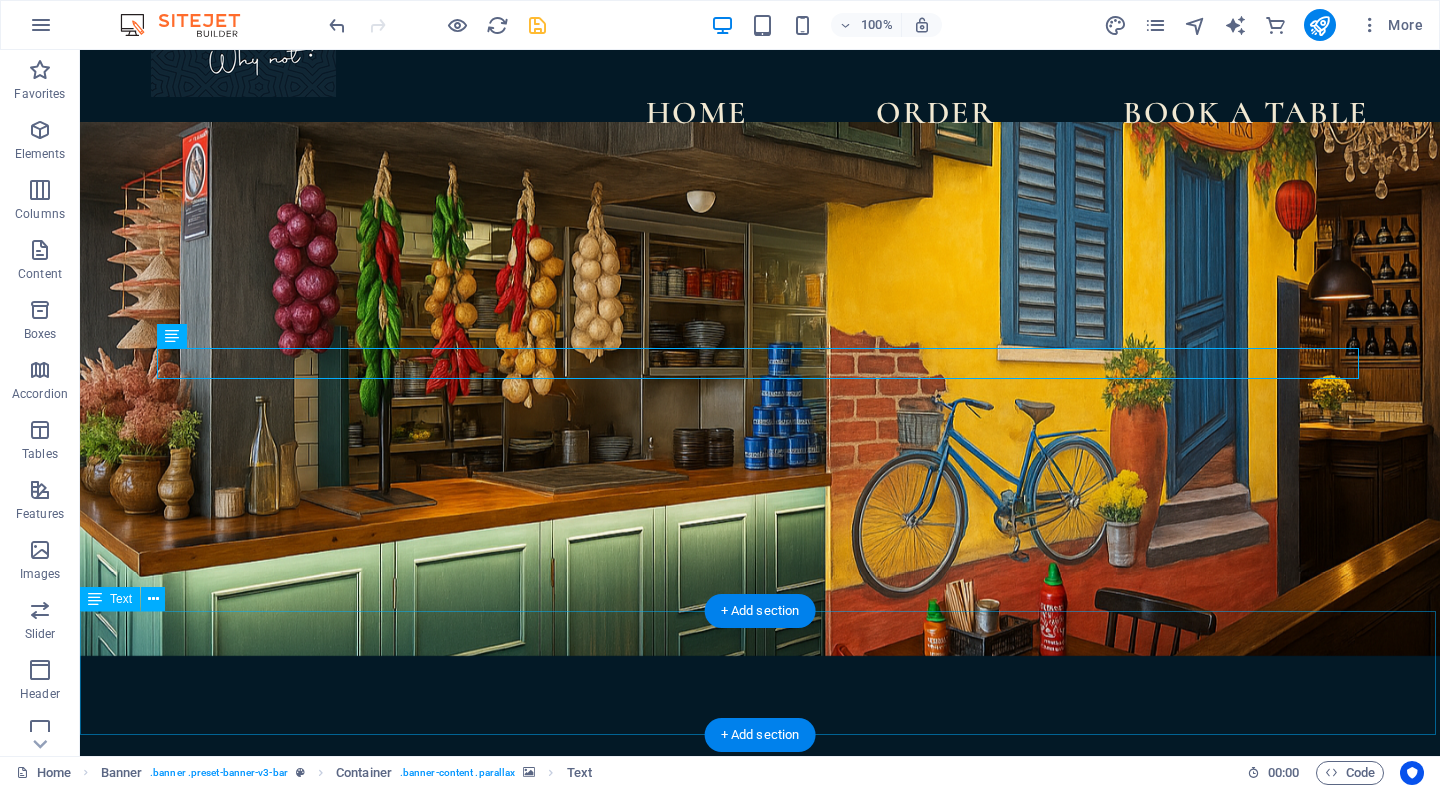click on "Opened in 2023, Vietnam Why Not is a local, family-0wned Vietnamese restaurant located just cross the street from Manly Ferry. Whether you're craving a steaming bowl of Pho, flavourful plant-based dishes, or simple a relaxing meal with your dog, we're here to make every visit memories." at bounding box center [760, 1098] 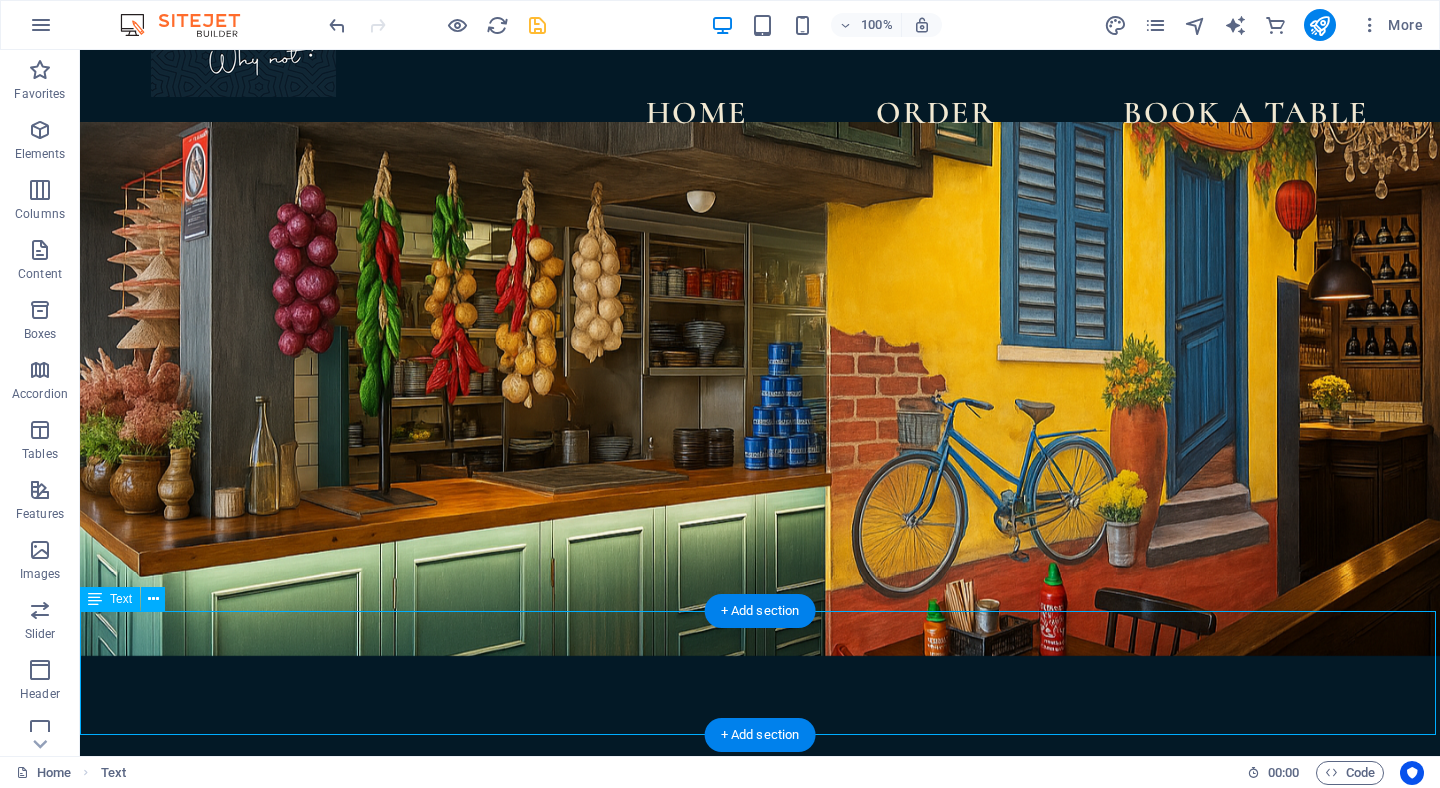 click on "Opened in 2023, Vietnam Why Not is a local, family-0wned Vietnamese restaurant located just cross the street from Manly Ferry. Whether you're craving a steaming bowl of Pho, flavourful plant-based dishes, or simple a relaxing meal with your dog, we're here to make every visit memories." at bounding box center [760, 1098] 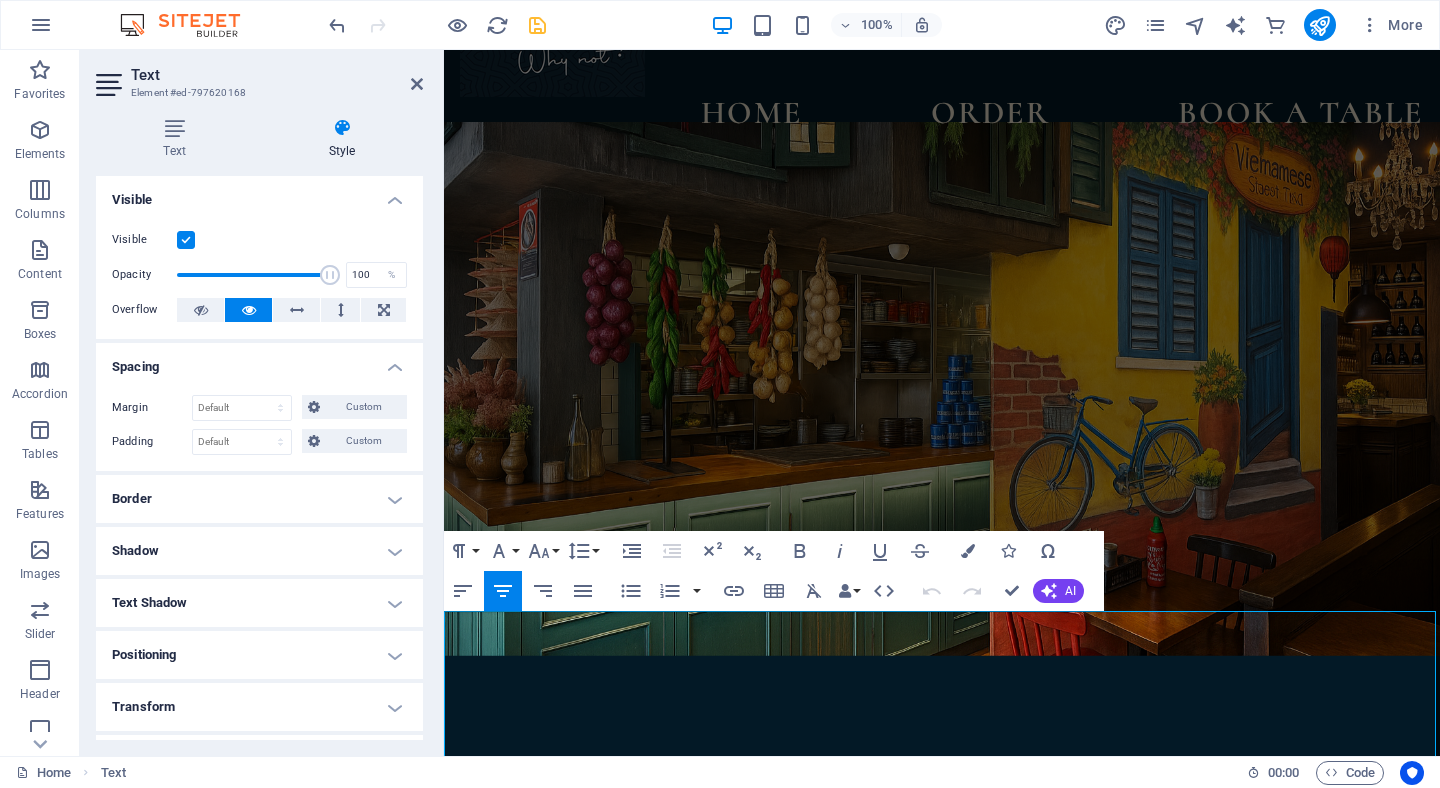 copy on "Opened in 2023, Vietnam Why Not is a local, family-0wned Vietnamese restaurant located just cross the street from Manly Ferry. Whether you're craving a steaming bowl of Pho, flavourful plant-based dishes, or simple a relaxing meal with your dog, we're here to make every visit memories." 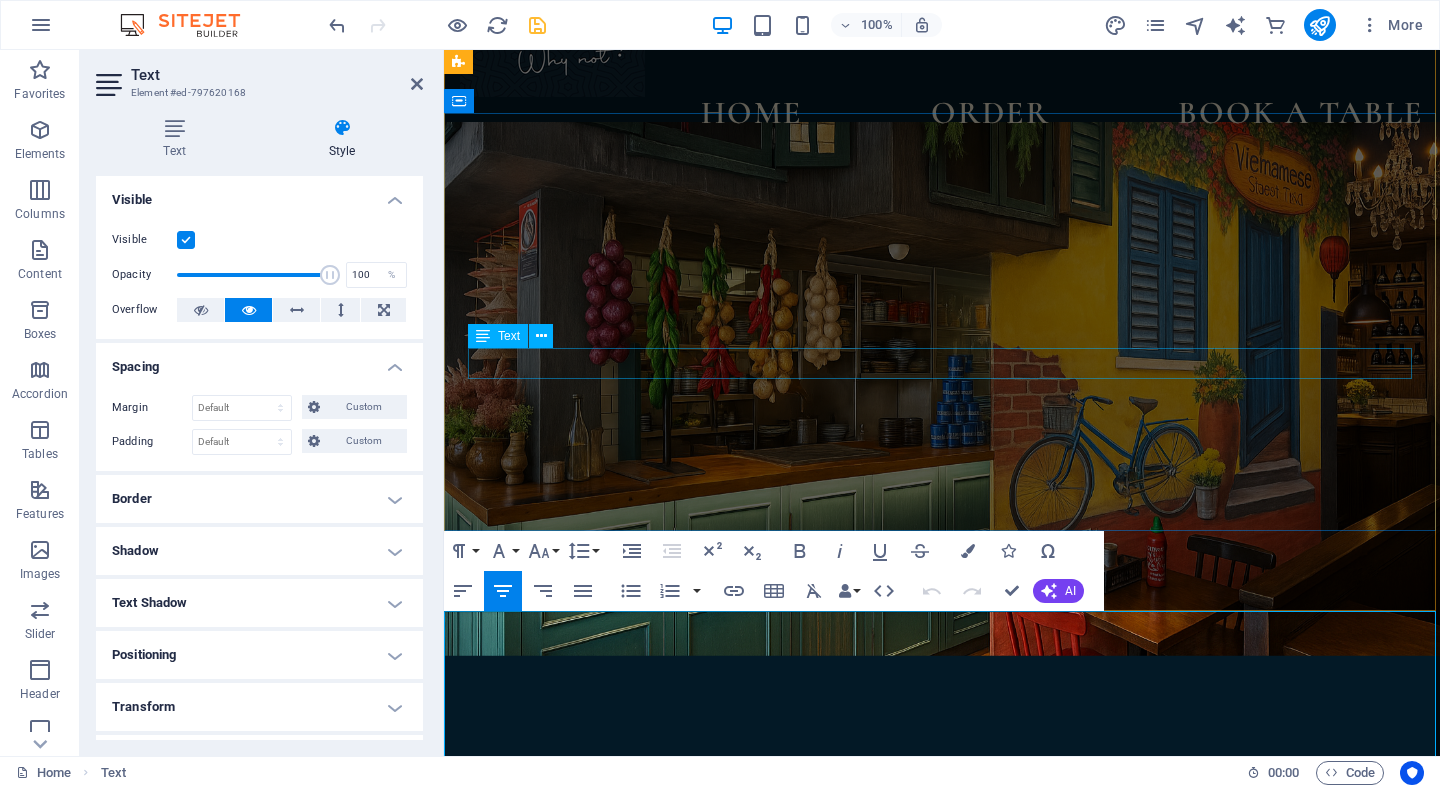 click on "New text element" at bounding box center (942, 859) 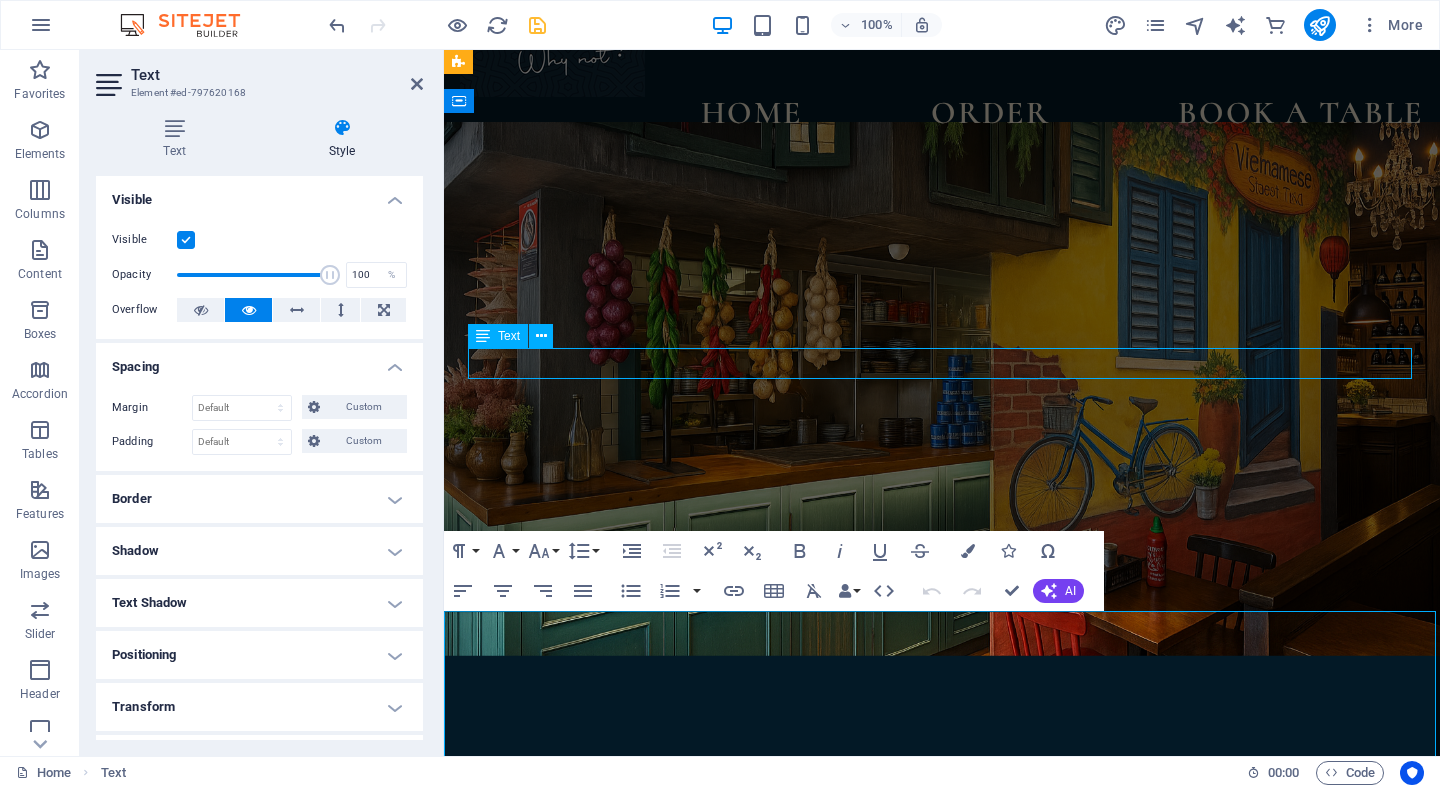 click on "New text element" at bounding box center [942, 859] 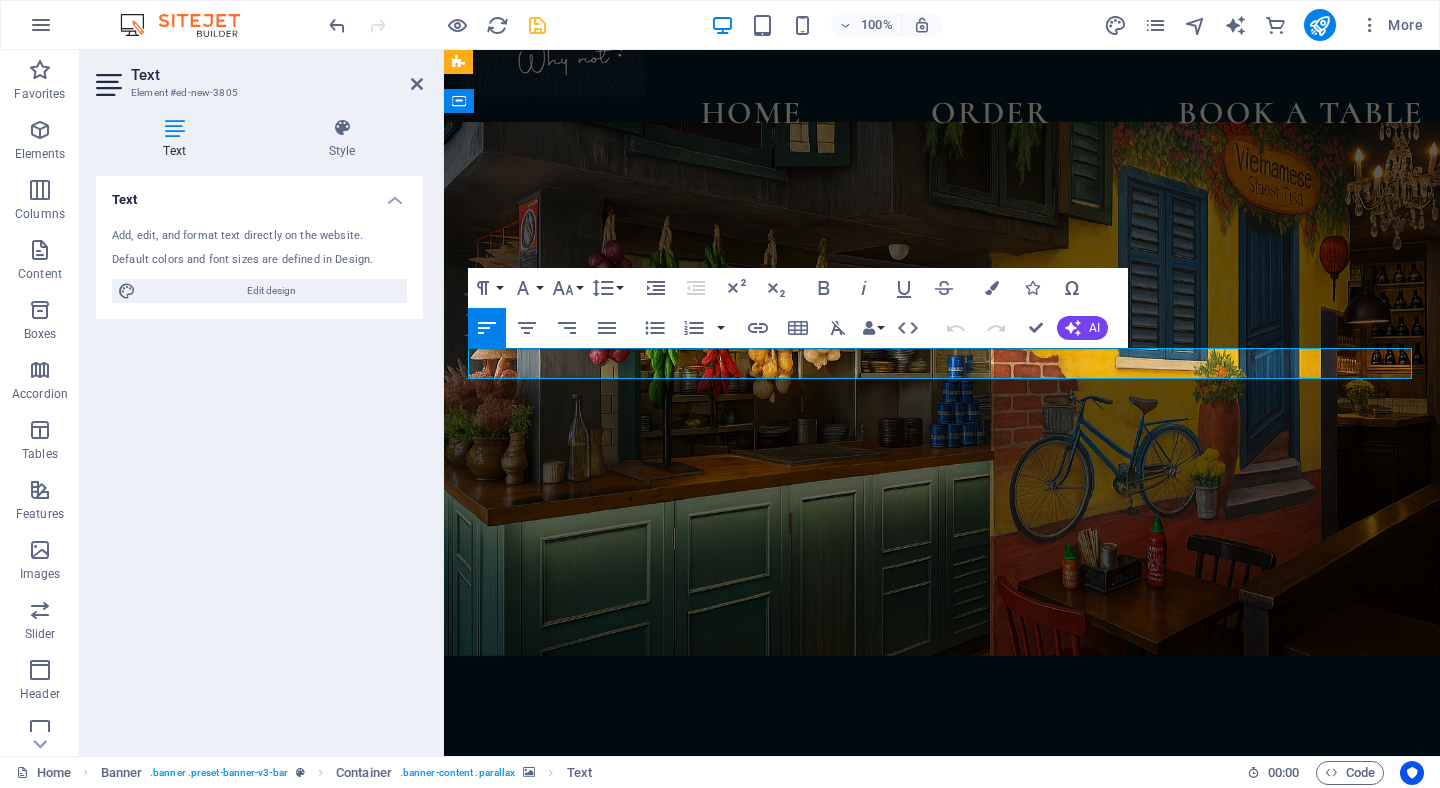 click on "New text element" at bounding box center [942, 859] 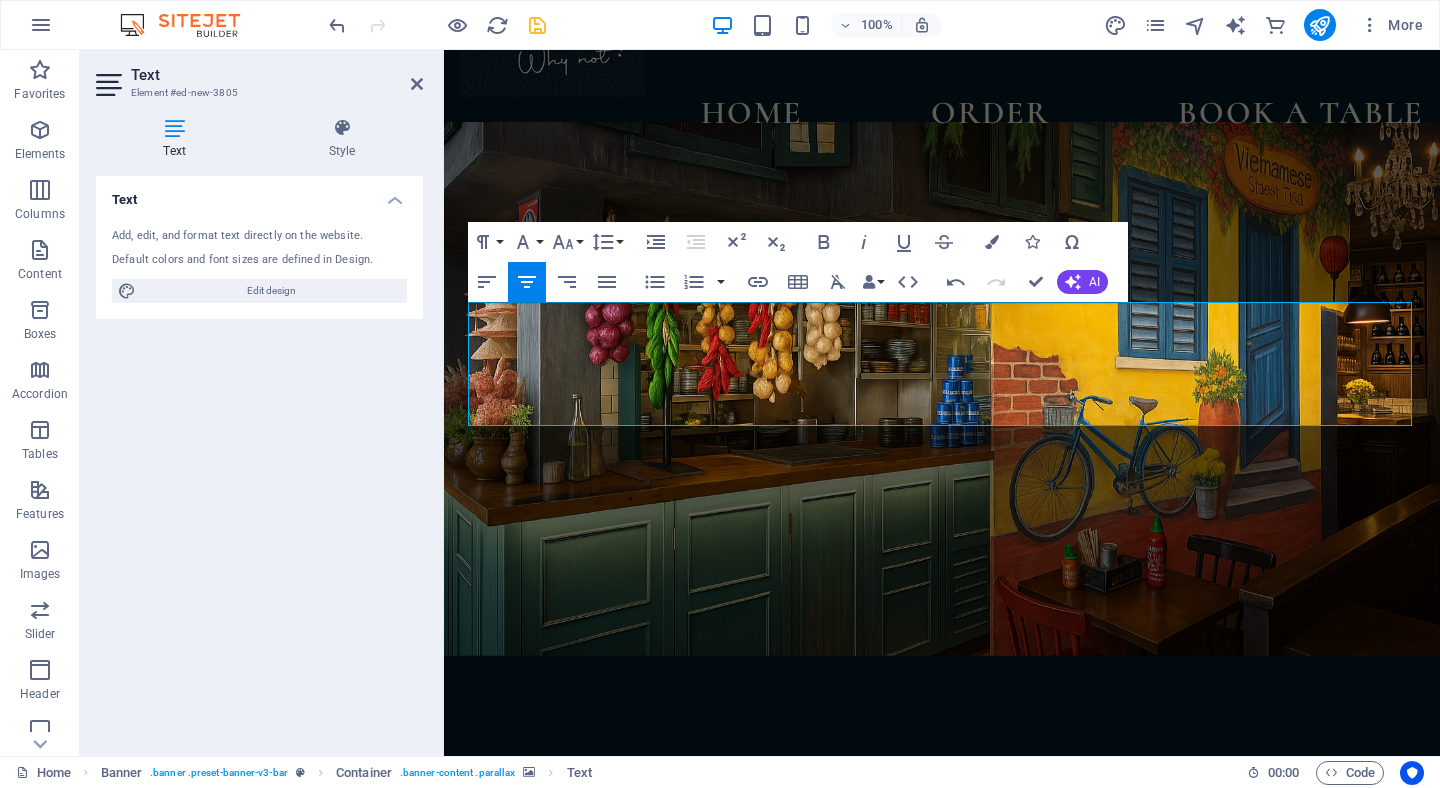 click at bounding box center [942, 389] 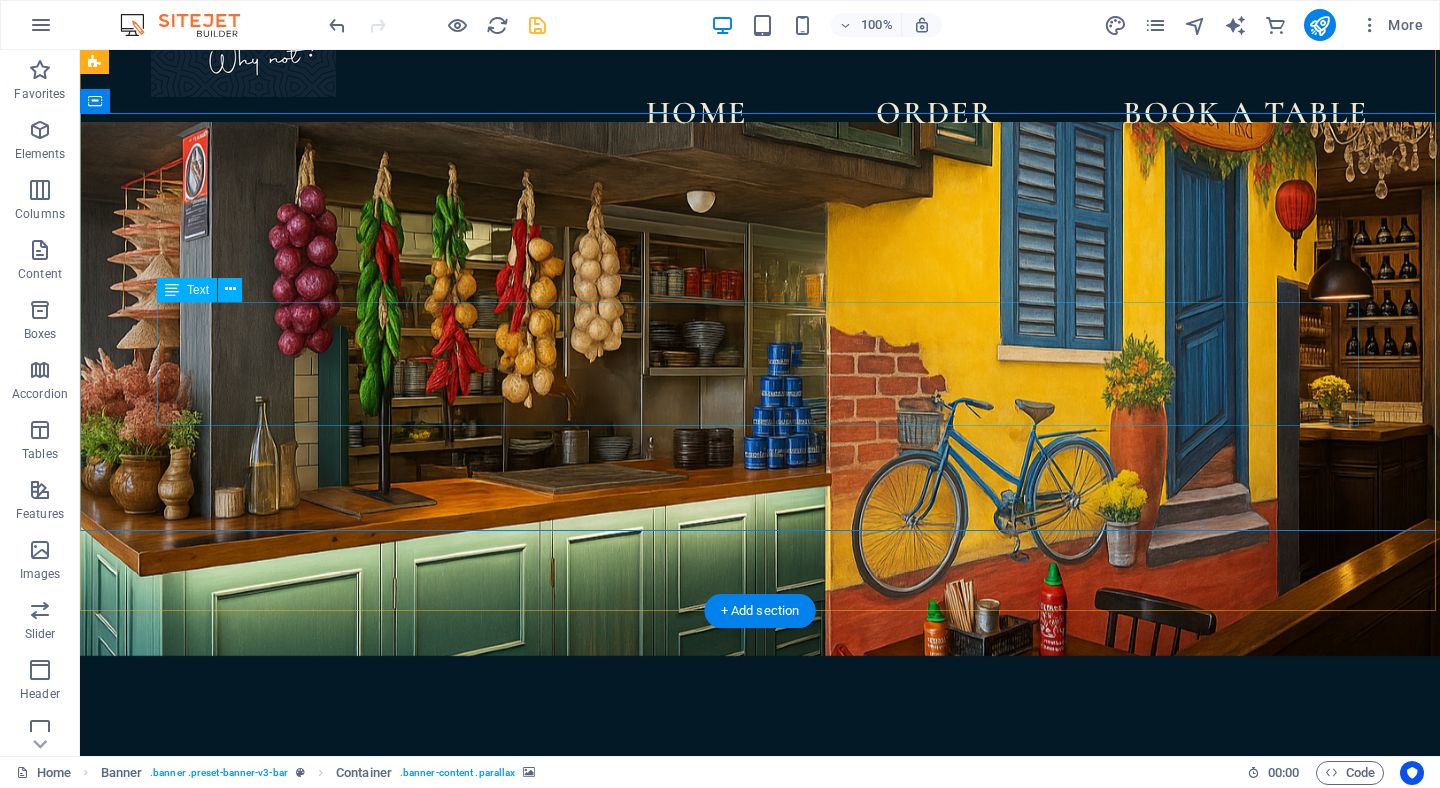 click on "Opened in 2023, Vietnam Why Not is a local, family-0wned Vietnamese restaurant located just cross the street from Manly Ferry. Whether you're craving a steaming bowl of Pho, flavourful plant-based dishes, or simple a relaxing meal with your dog, we're here to make every visit memories." at bounding box center (760, 906) 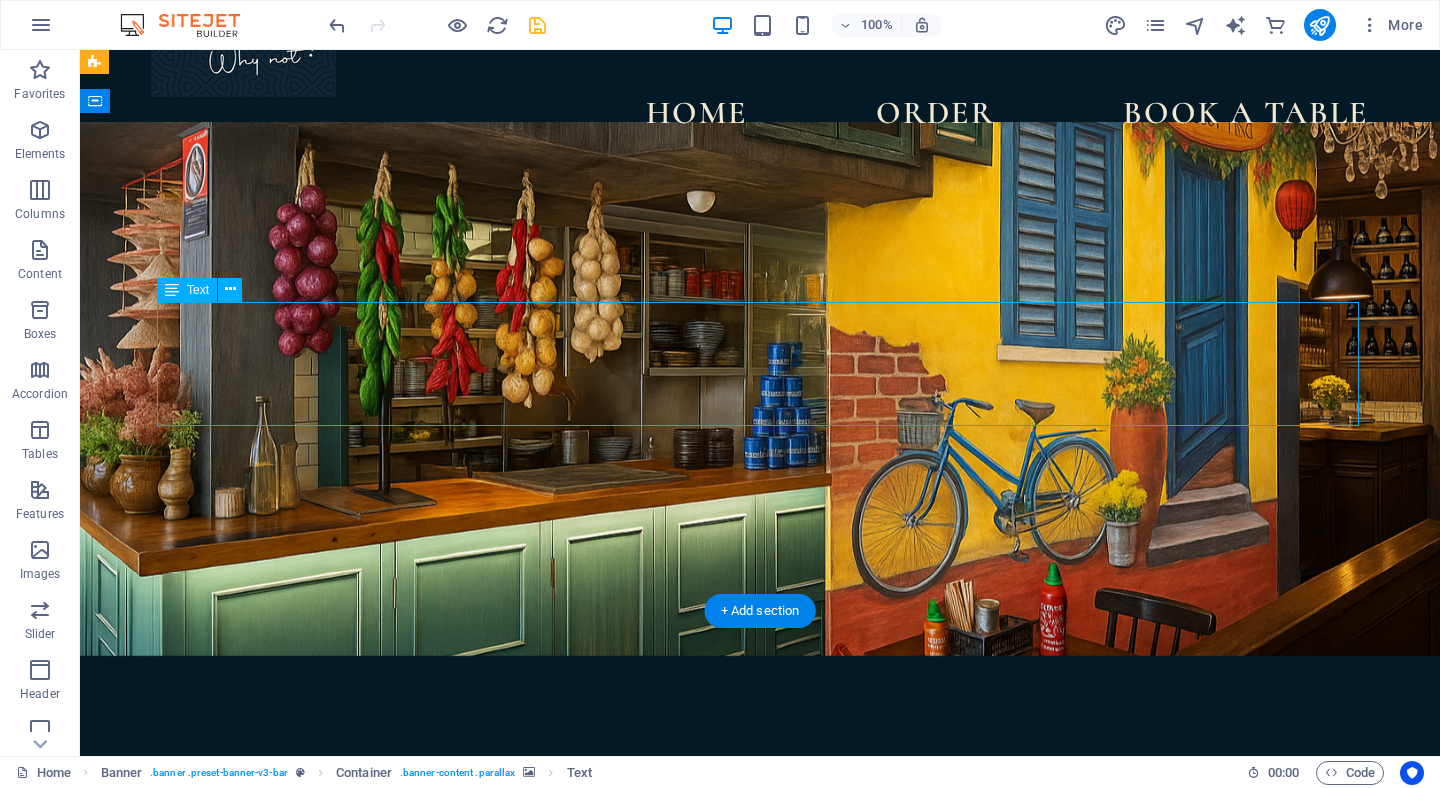 click on "Opened in 2023, Vietnam Why Not is a local, family-0wned Vietnamese restaurant located just cross the street from Manly Ferry. Whether you're craving a steaming bowl of Pho, flavourful plant-based dishes, or simple a relaxing meal with your dog, we're here to make every visit memories." at bounding box center [760, 906] 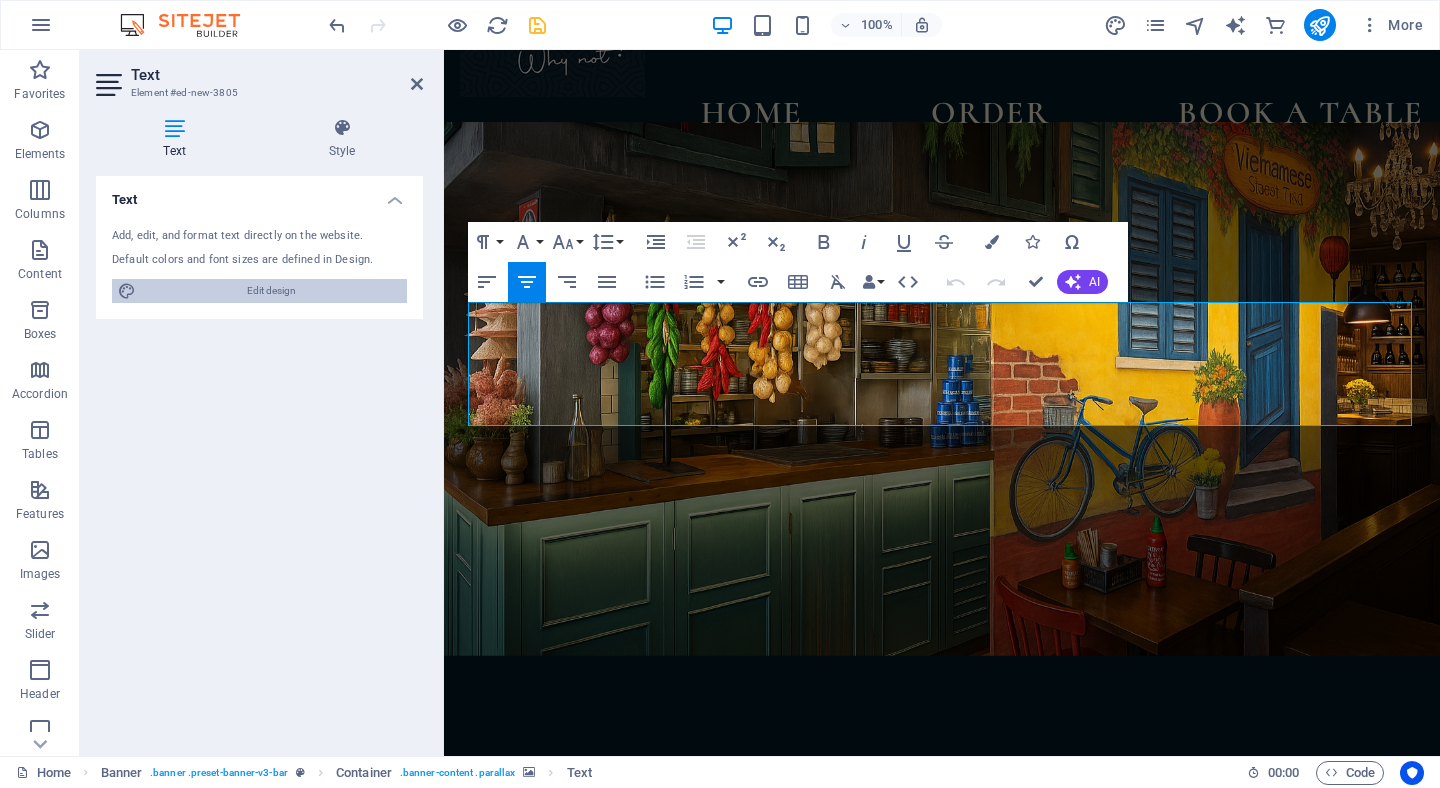 click on "Edit design" at bounding box center (271, 291) 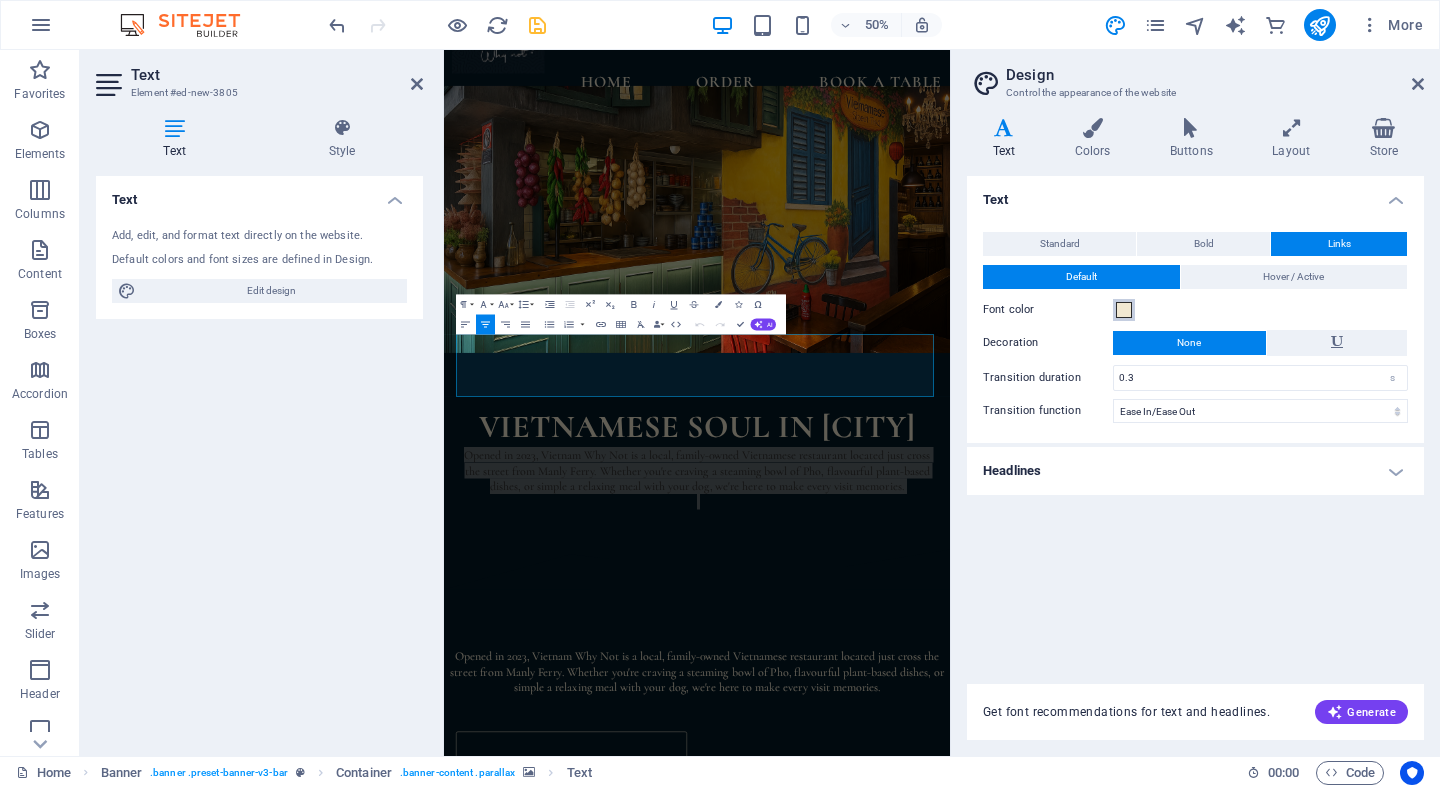 click at bounding box center [1124, 310] 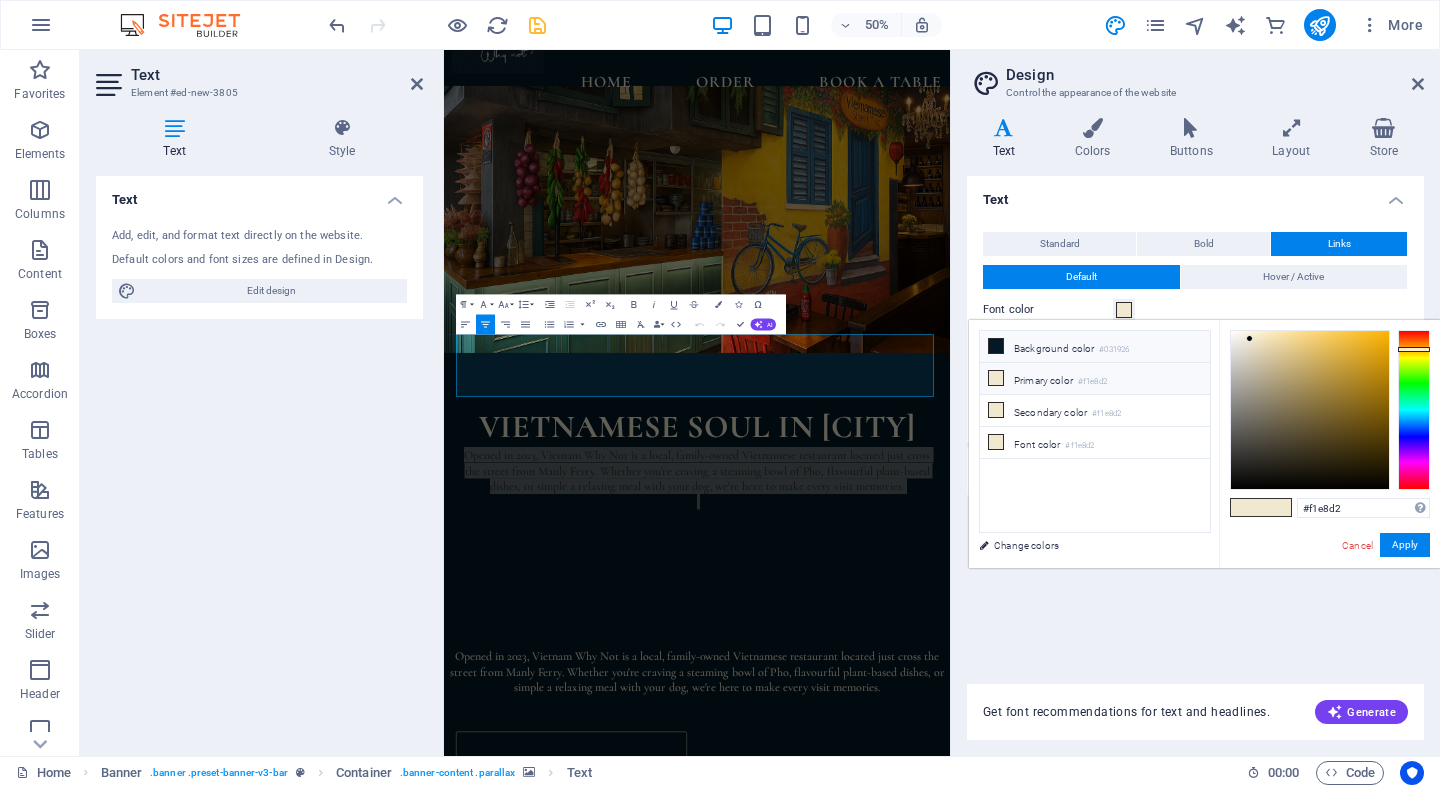click on "Background color
#031926" at bounding box center [1095, 347] 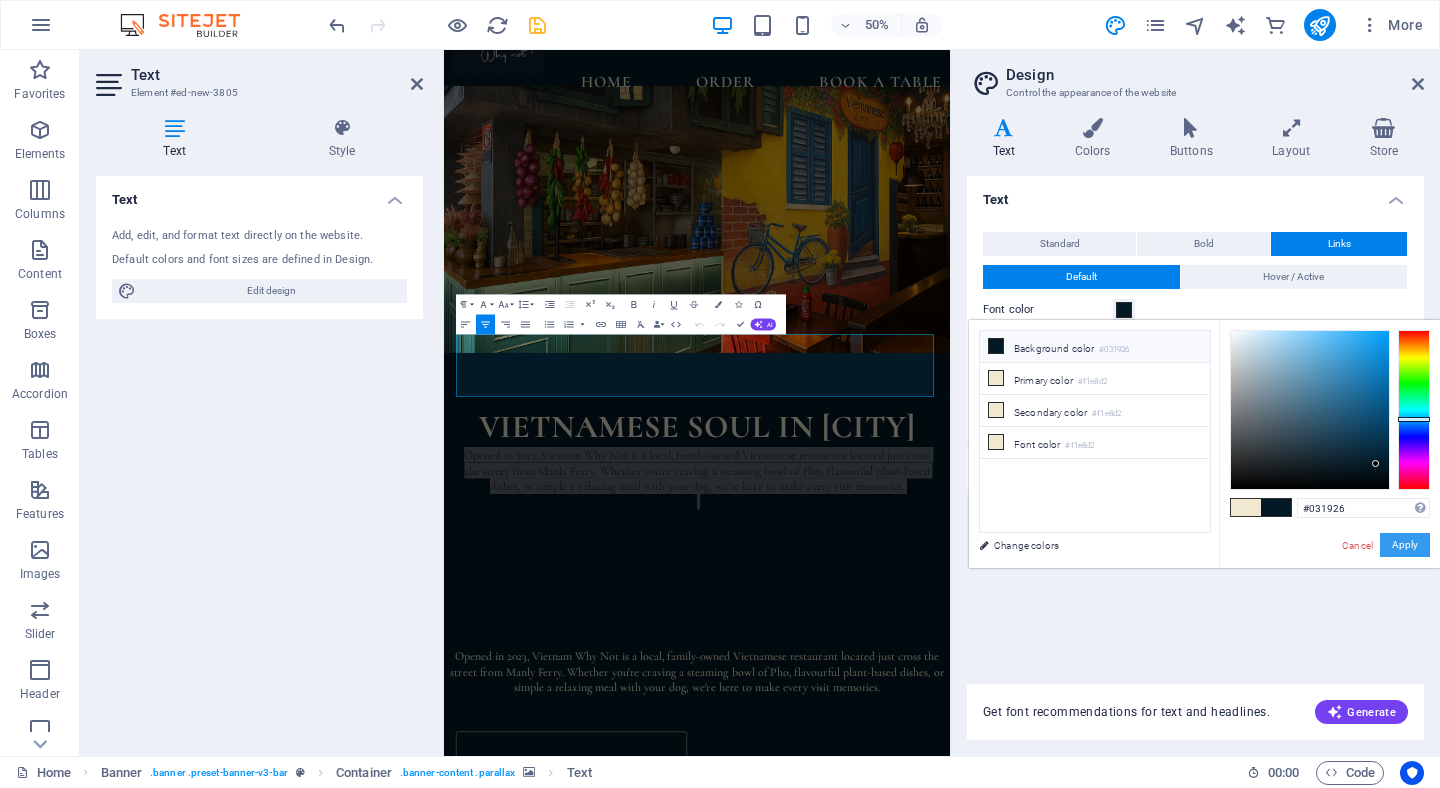 click on "Apply" at bounding box center (1405, 545) 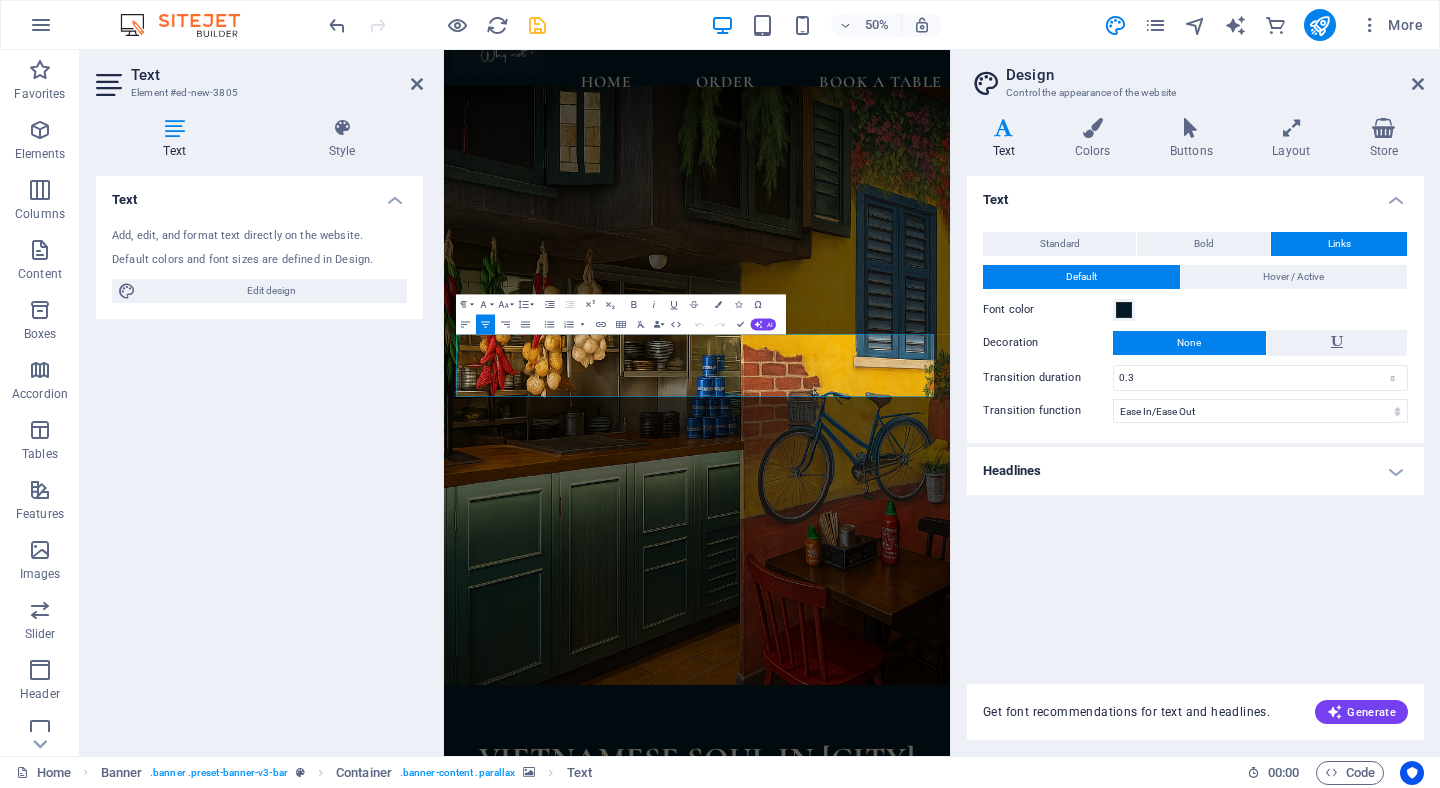 click at bounding box center (950, 721) 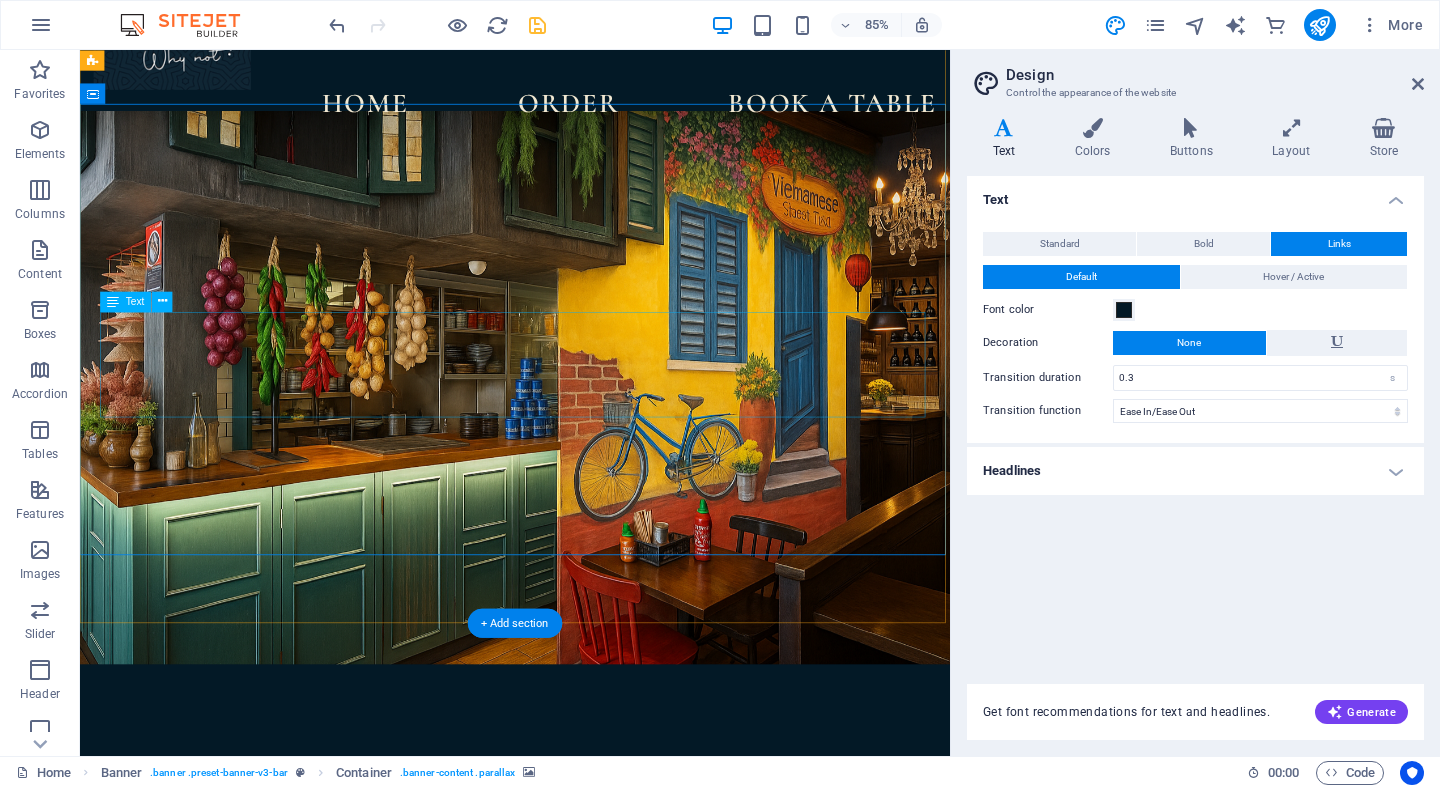 click on "Opened in 2023, Vietnam Why Not is a local, family-0wned Vietnamese restaurant located just cross the street from Manly Ferry. Whether you're craving a steaming bowl of Pho, flavourful plant-based dishes, or simple a relaxing meal with your dog, we're here to make every visit memories." at bounding box center [592, 1023] 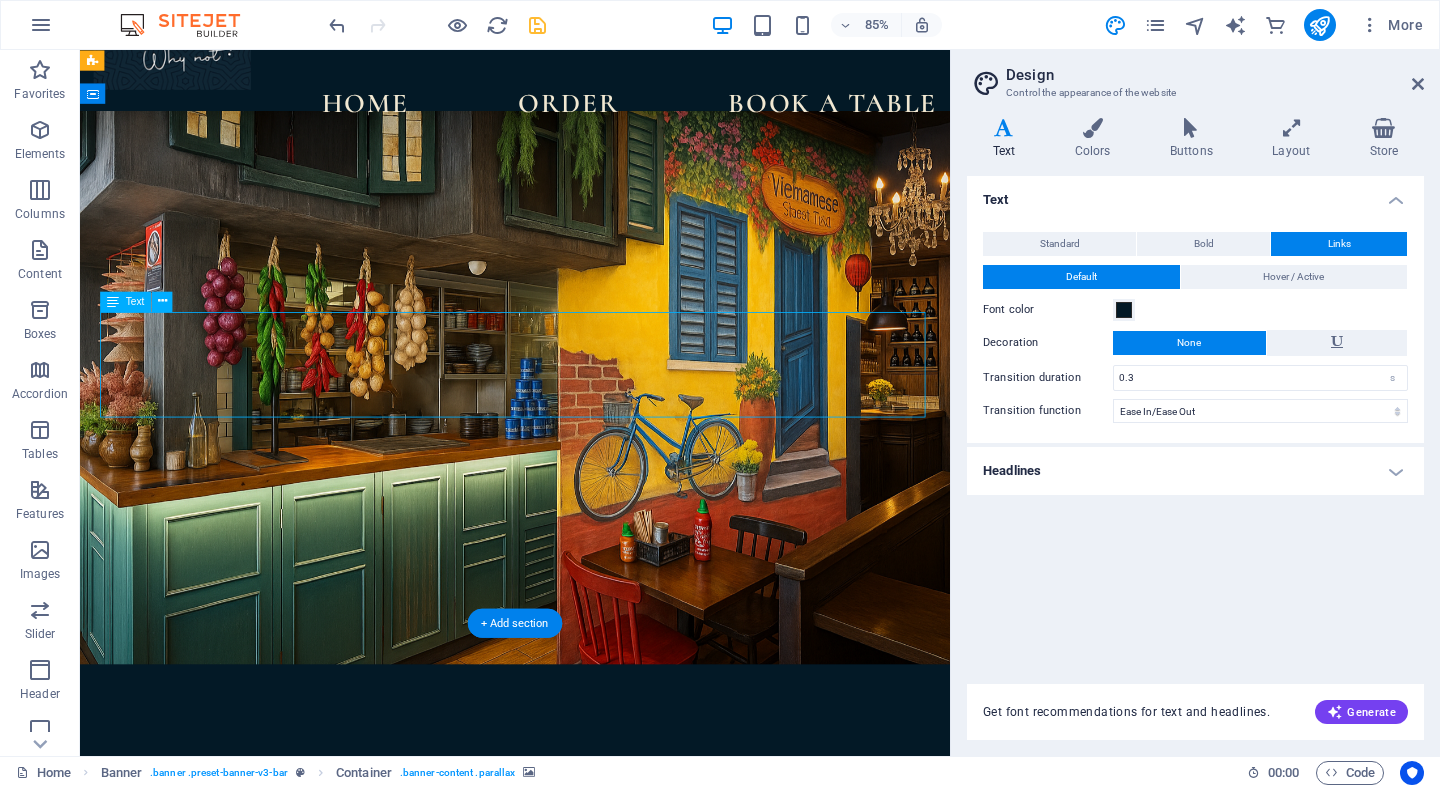 click on "Opened in 2023, Vietnam Why Not is a local, family-0wned Vietnamese restaurant located just cross the street from Manly Ferry. Whether you're craving a steaming bowl of Pho, flavourful plant-based dishes, or simple a relaxing meal with your dog, we're here to make every visit memories." at bounding box center [592, 1023] 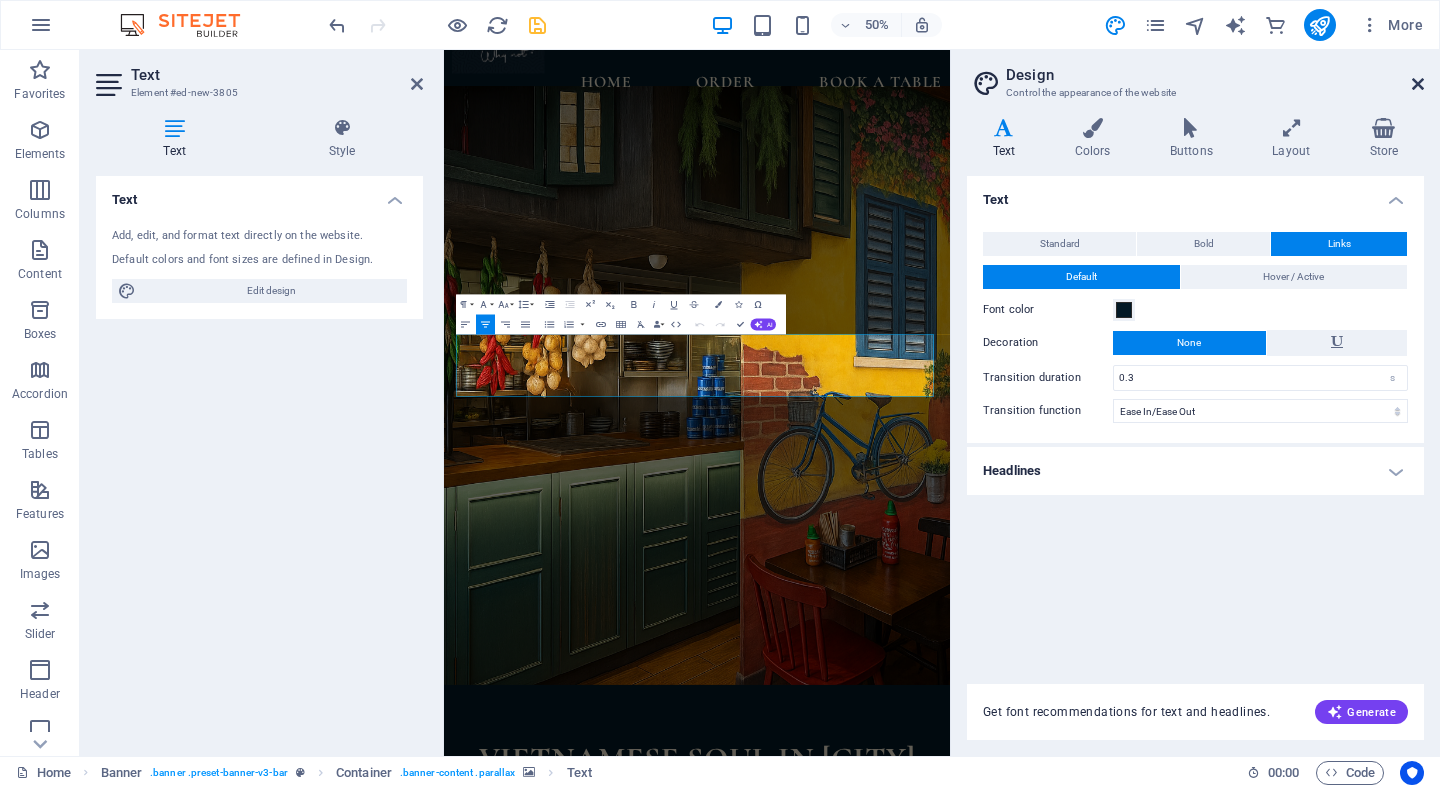 click at bounding box center (1418, 84) 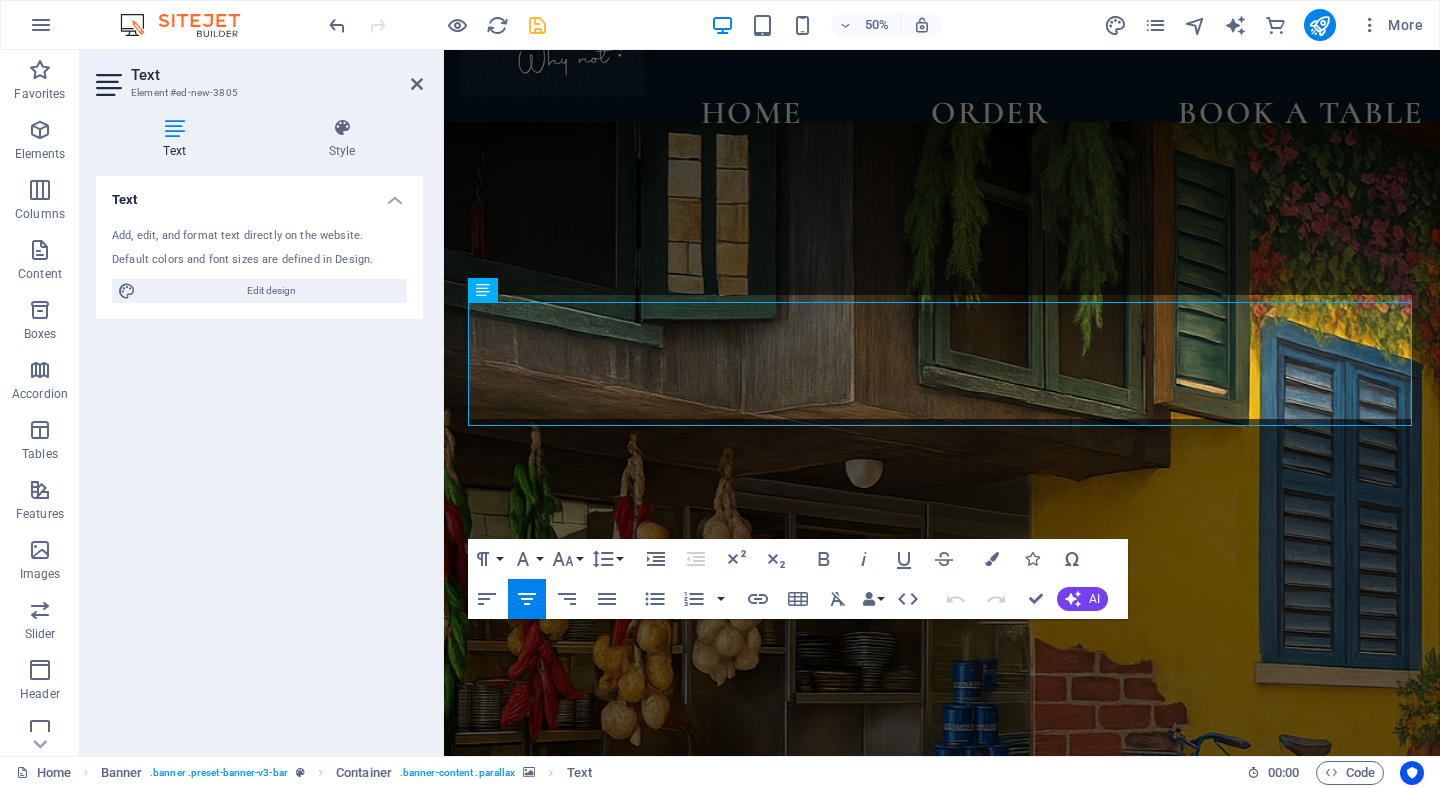 click at bounding box center [942, 721] 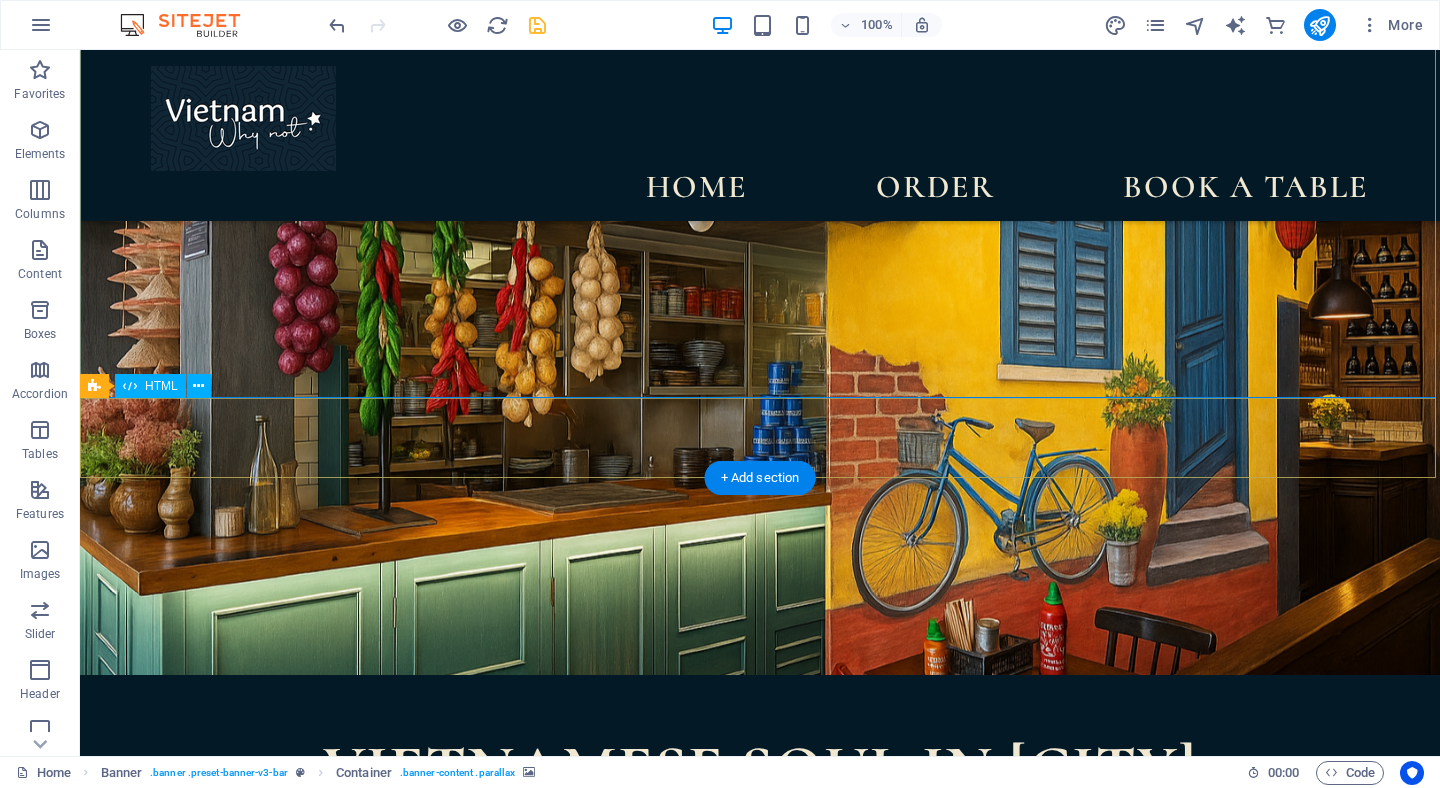 scroll, scrollTop: 207, scrollLeft: 0, axis: vertical 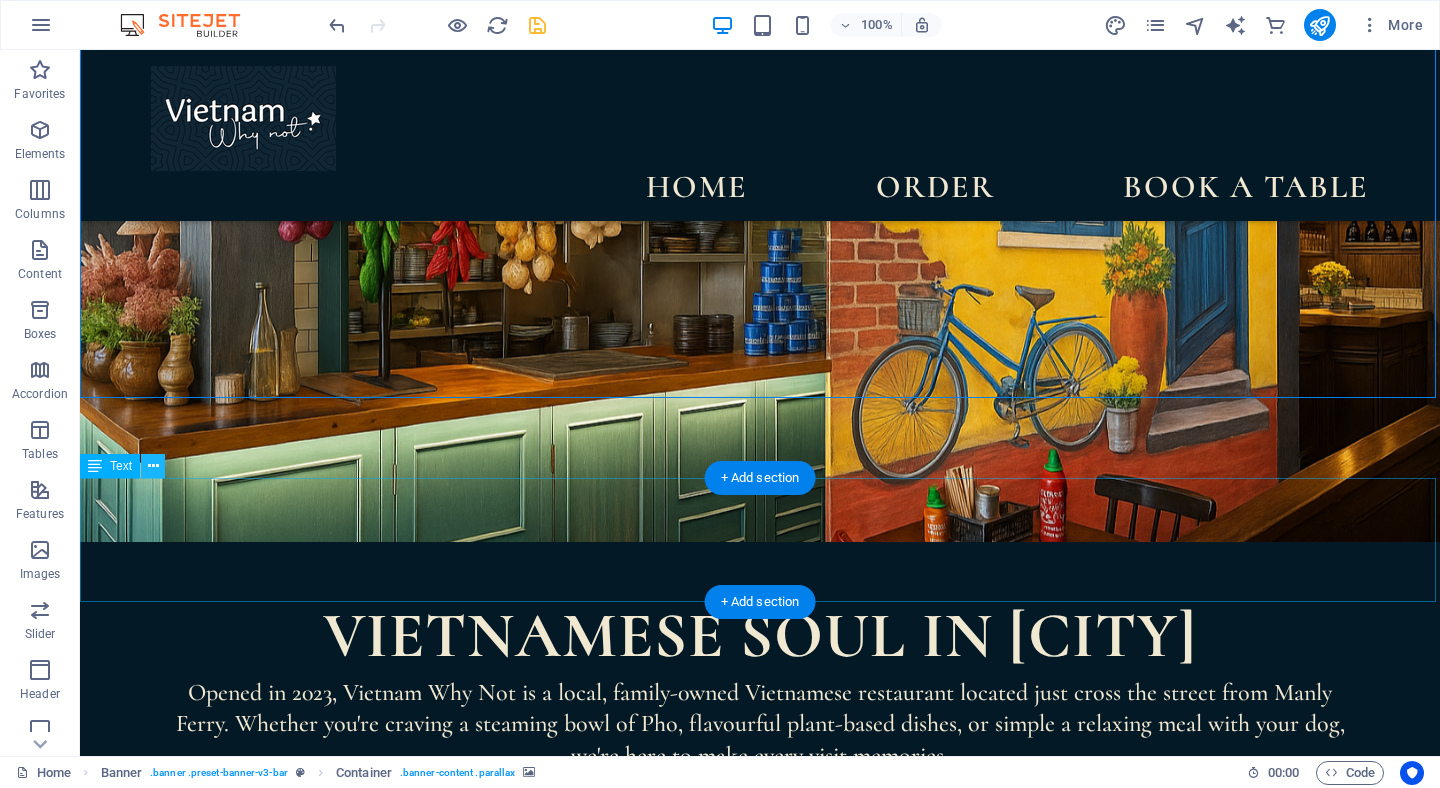 click at bounding box center [153, 466] 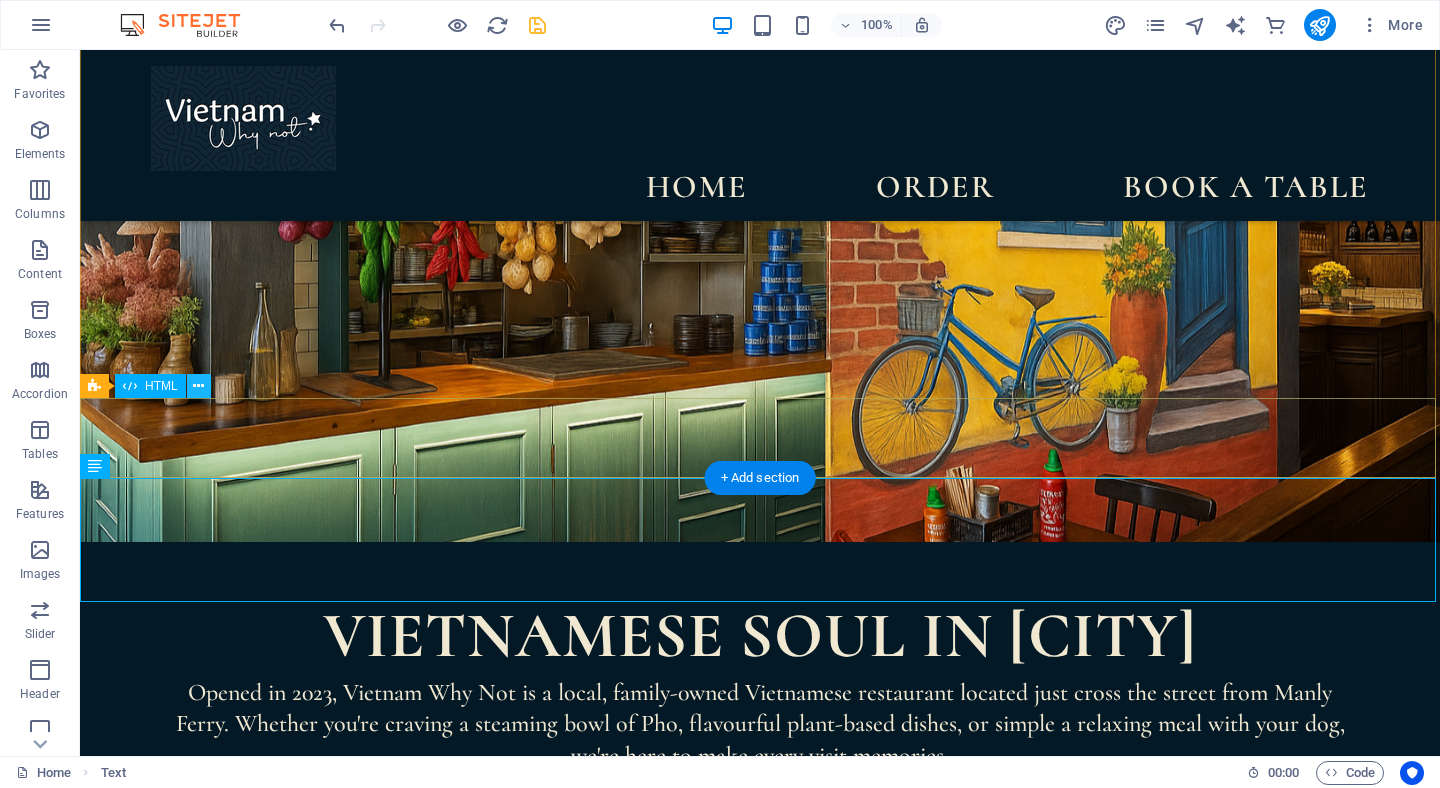 click at bounding box center (198, 386) 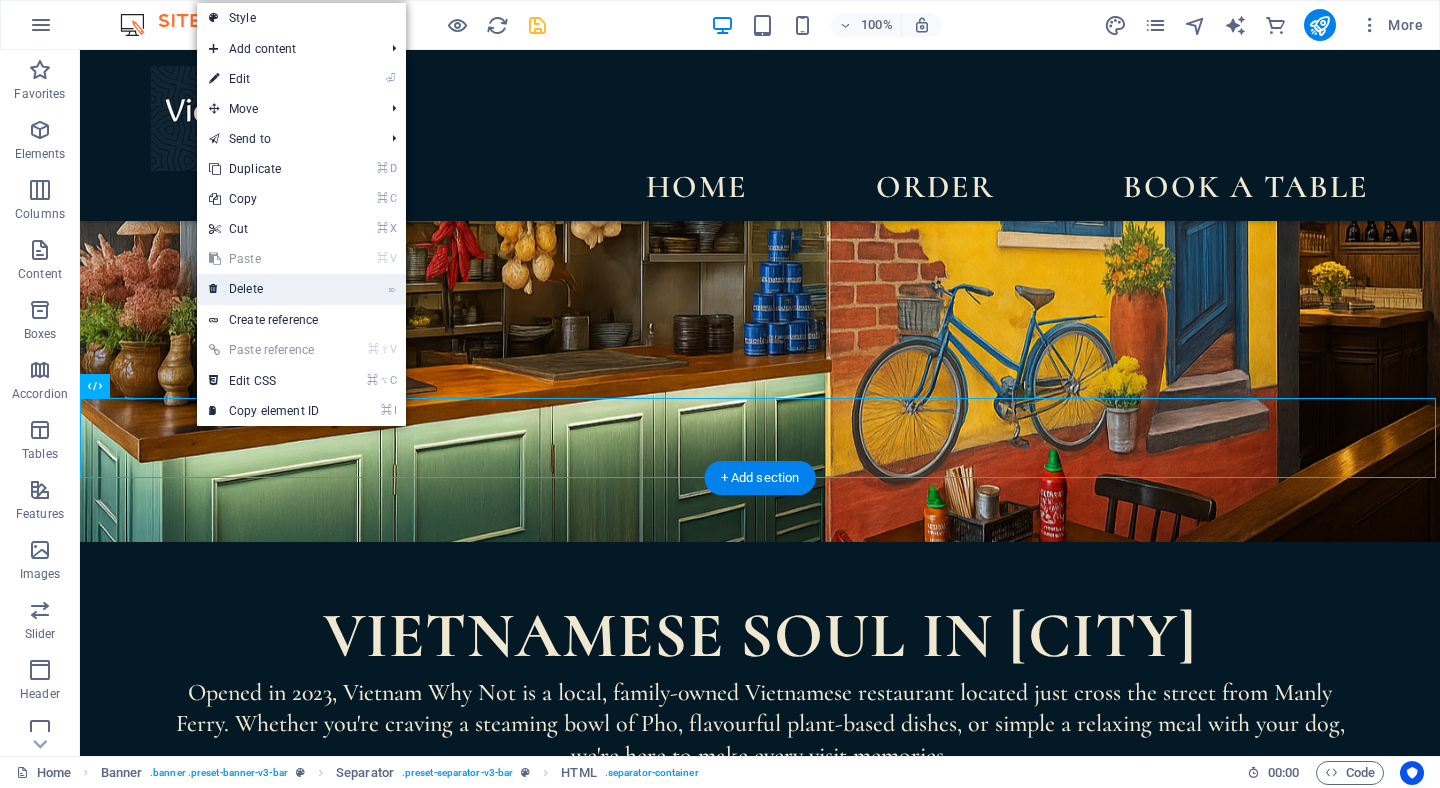 click on "⌦  Delete" at bounding box center (264, 289) 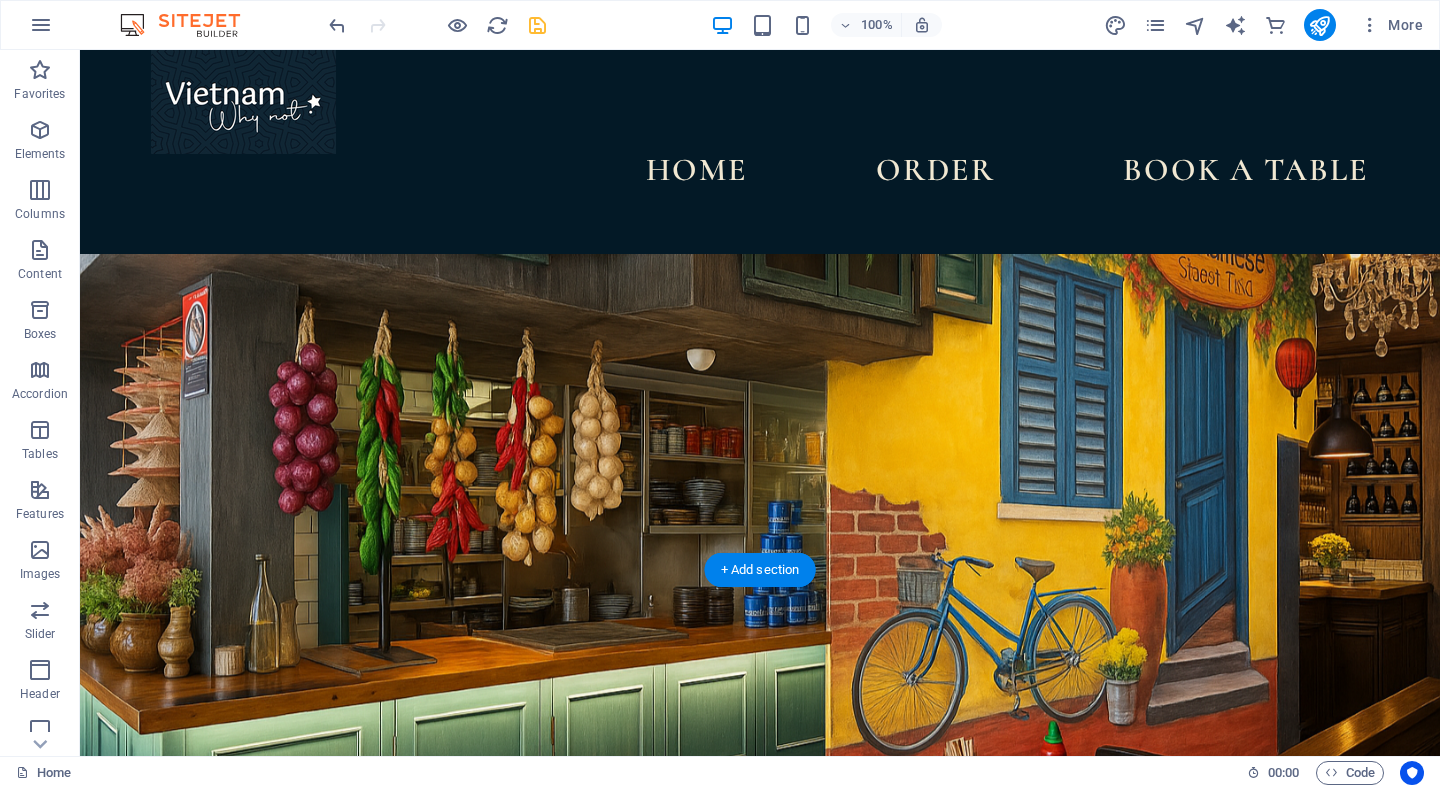 scroll, scrollTop: 124, scrollLeft: 0, axis: vertical 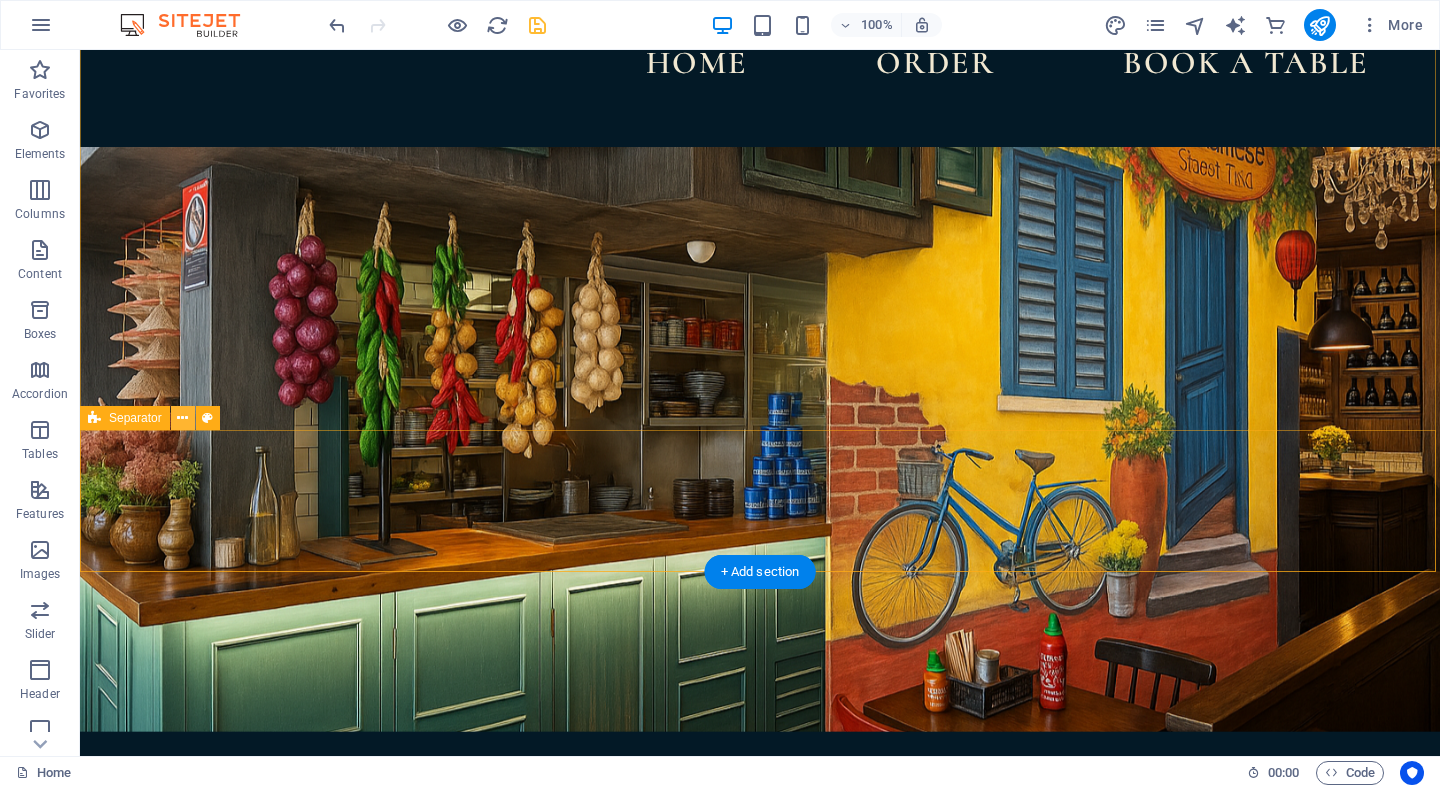 click at bounding box center (182, 418) 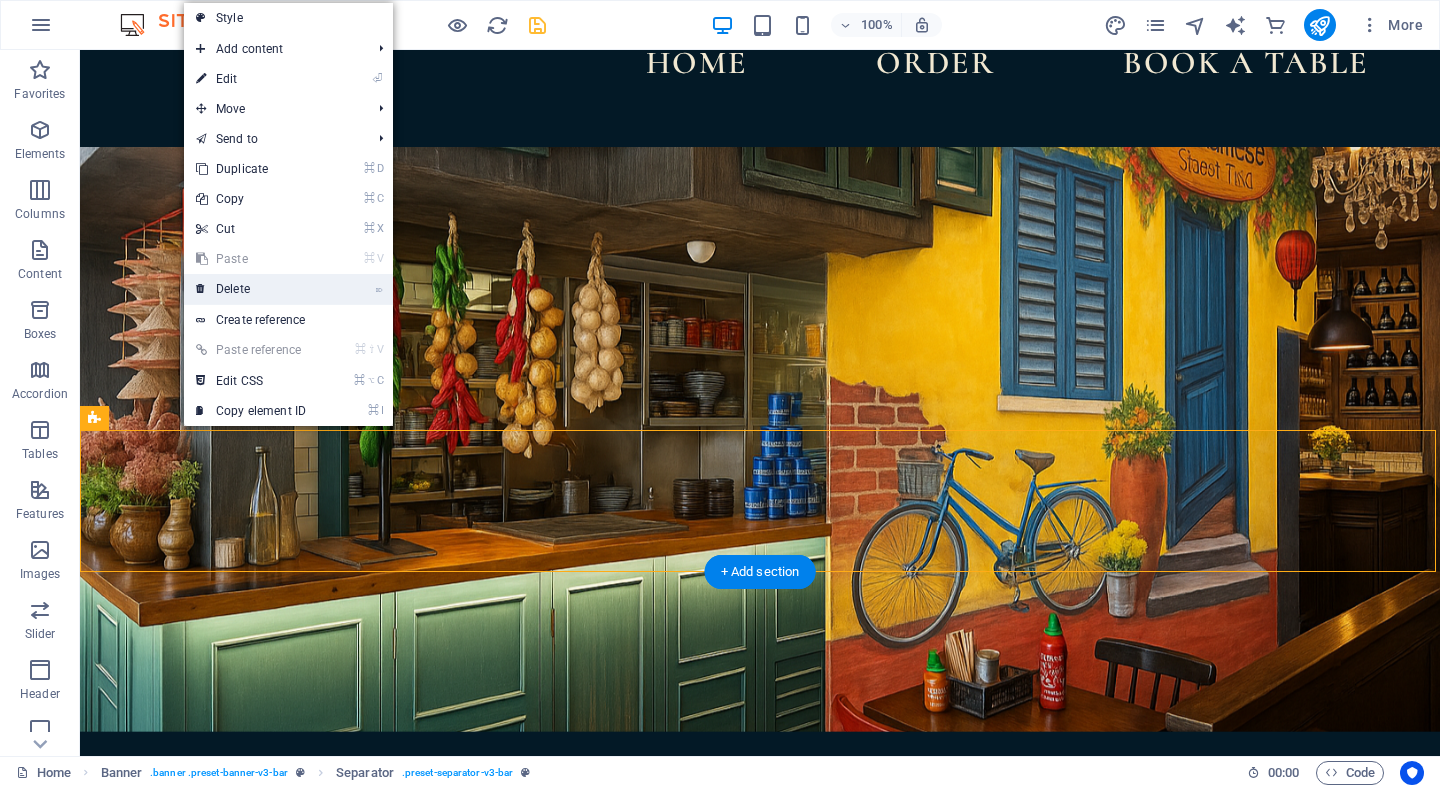 click on "⌦  Delete" at bounding box center [251, 289] 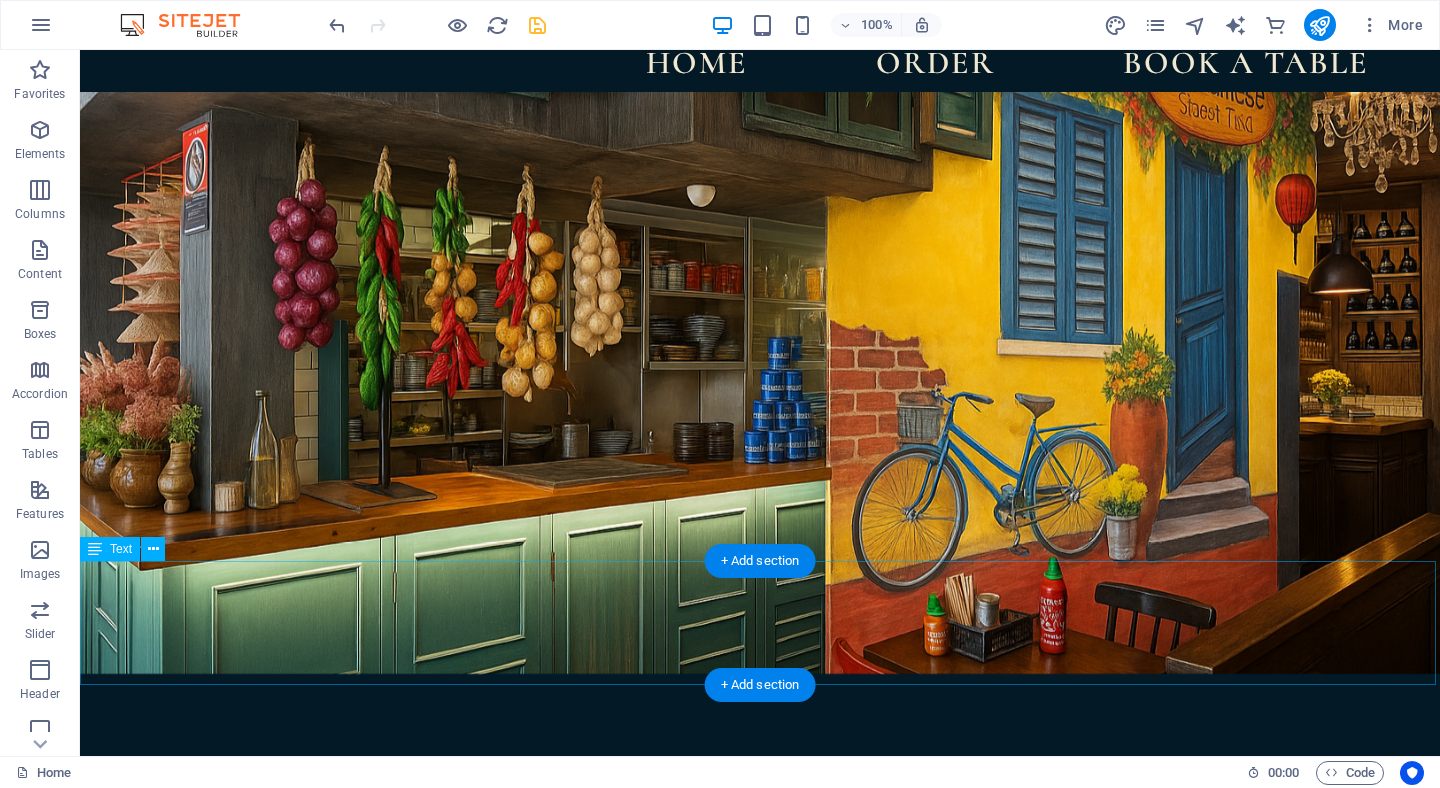 click on "Opened in 2023, Vietnam Why Not is a local, family-0wned Vietnamese restaurant located just cross the street from Manly Ferry. Whether you're craving a steaming bowl of Pho, flavourful plant-based dishes, or simple a relaxing meal with your dog, we're here to make every visit memories." at bounding box center [760, 1109] 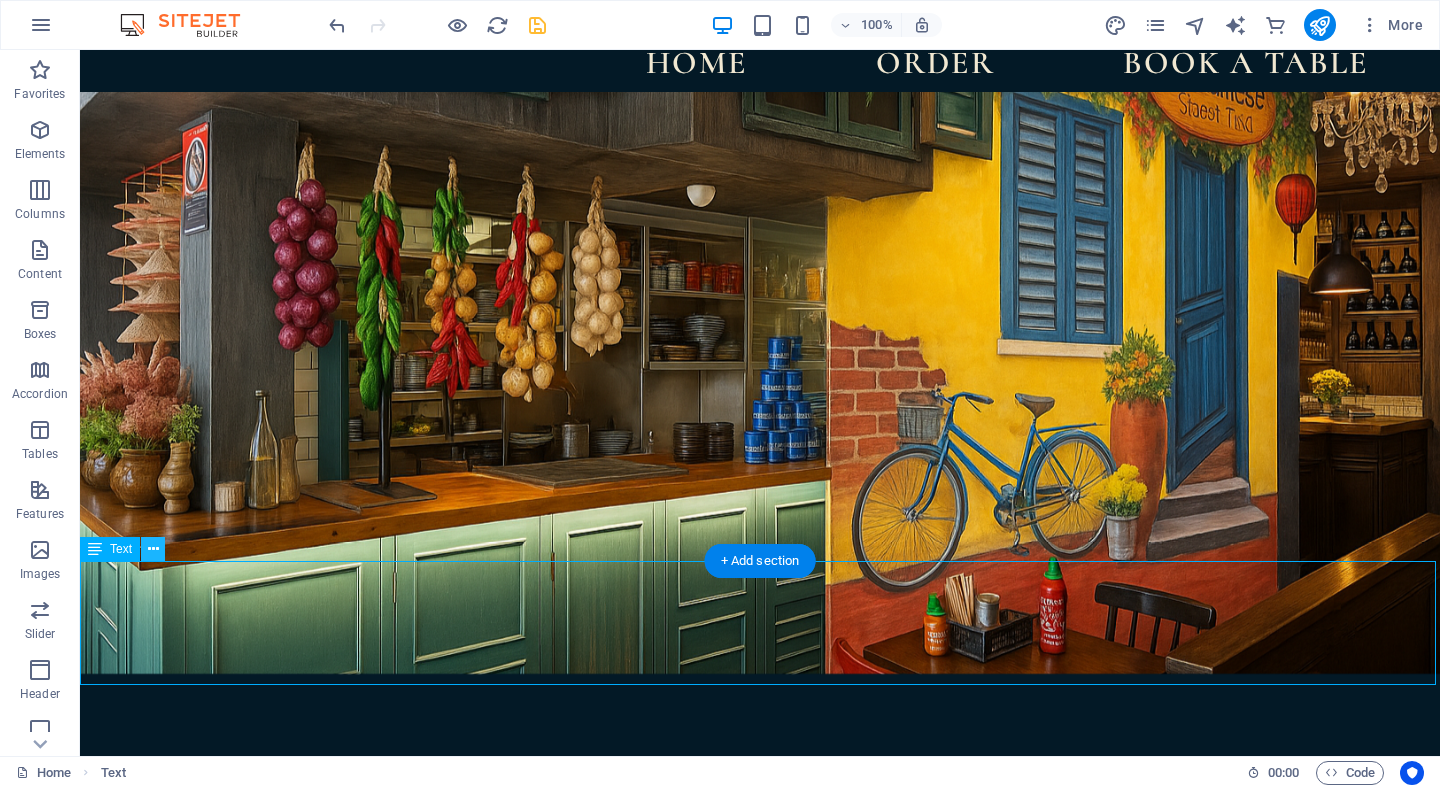 click at bounding box center (153, 549) 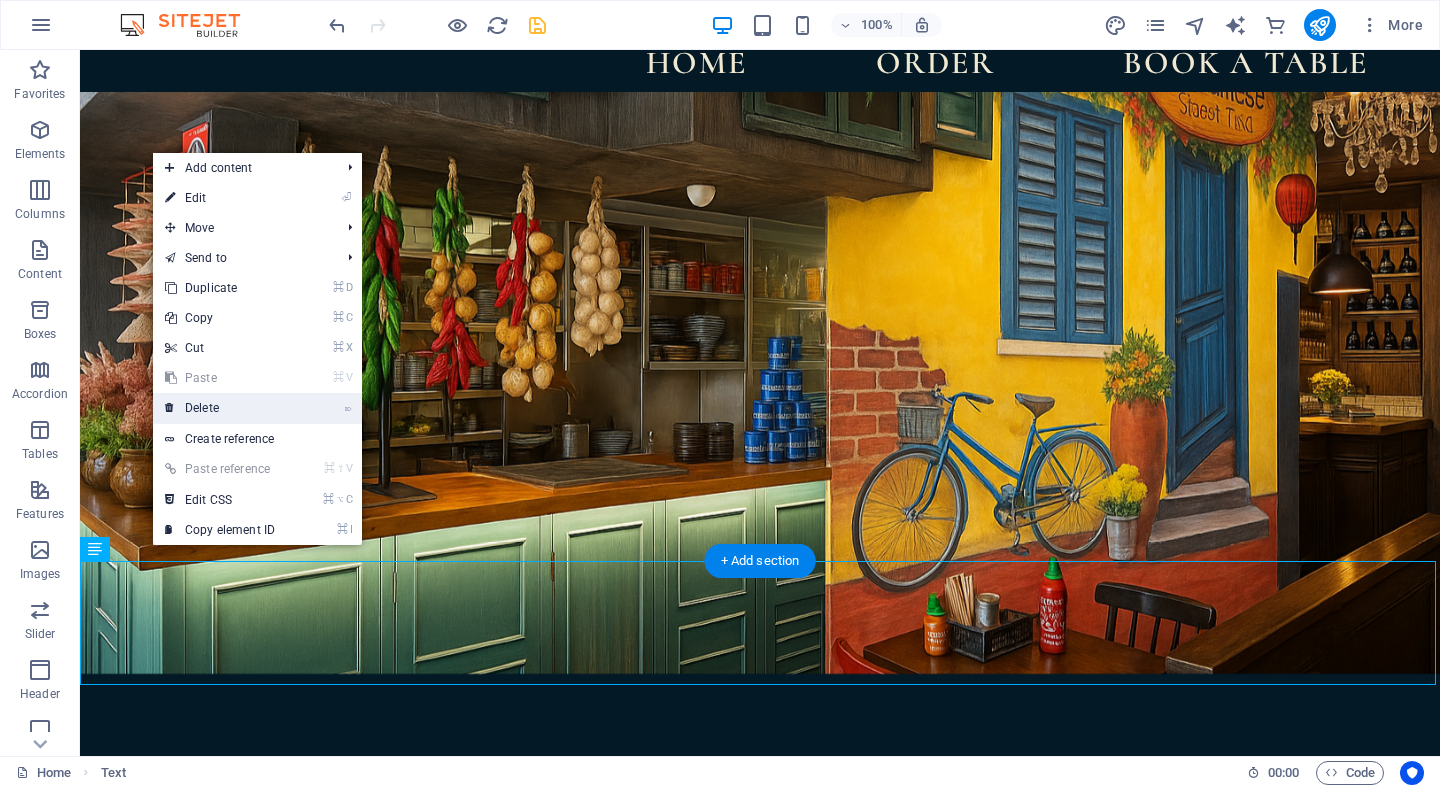 click on "⌦  Delete" at bounding box center [220, 408] 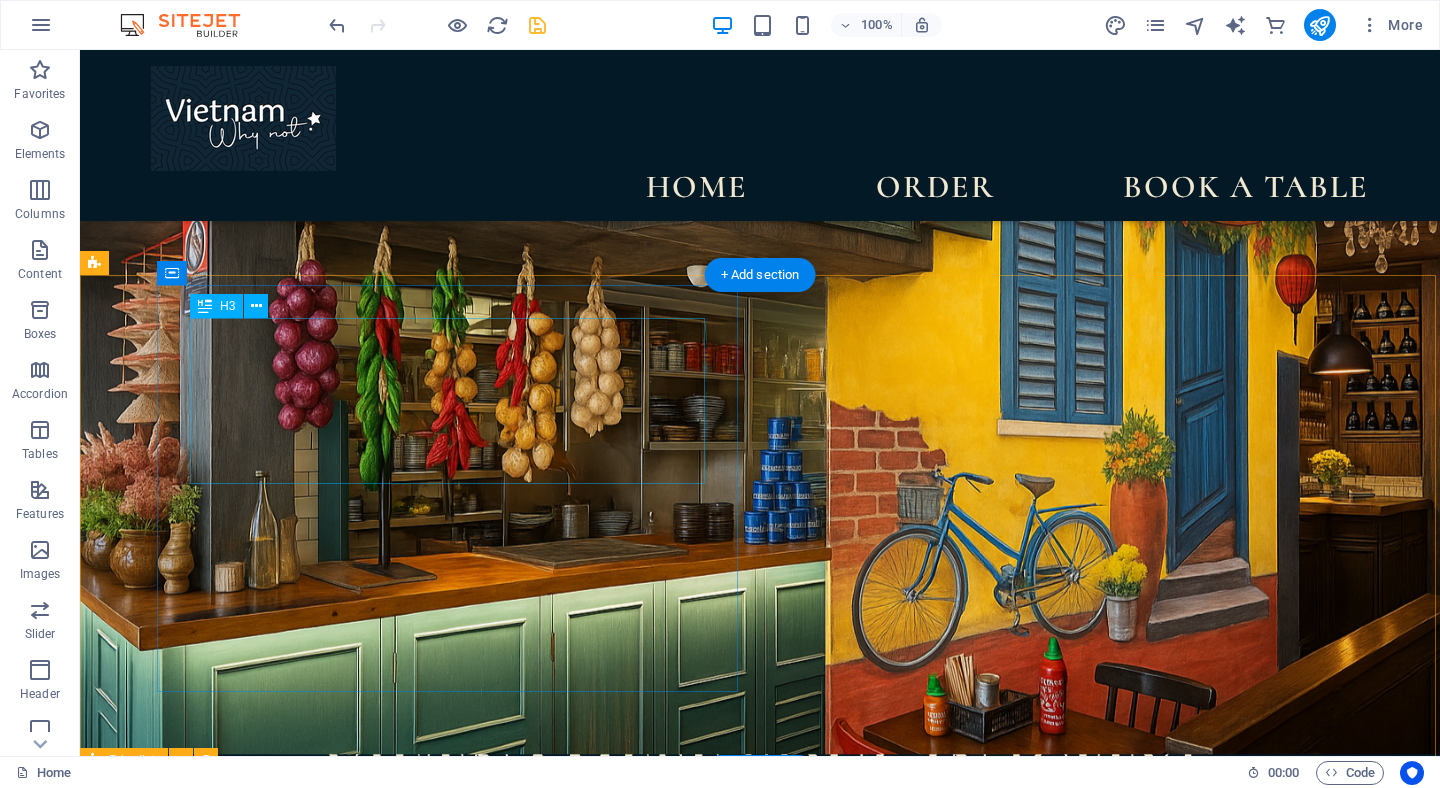 scroll, scrollTop: 411, scrollLeft: 0, axis: vertical 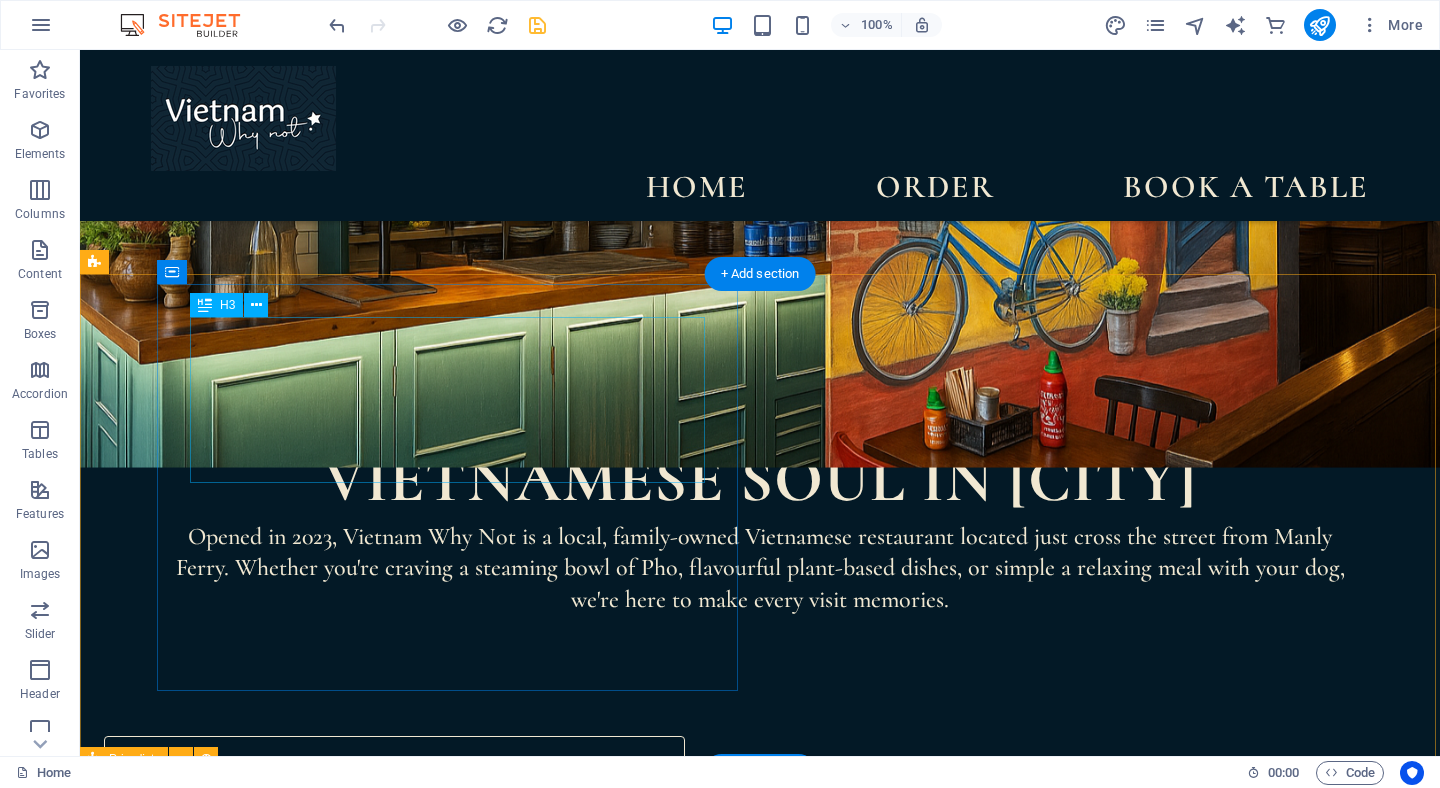 click on "E-voucher available" at bounding box center (394, 852) 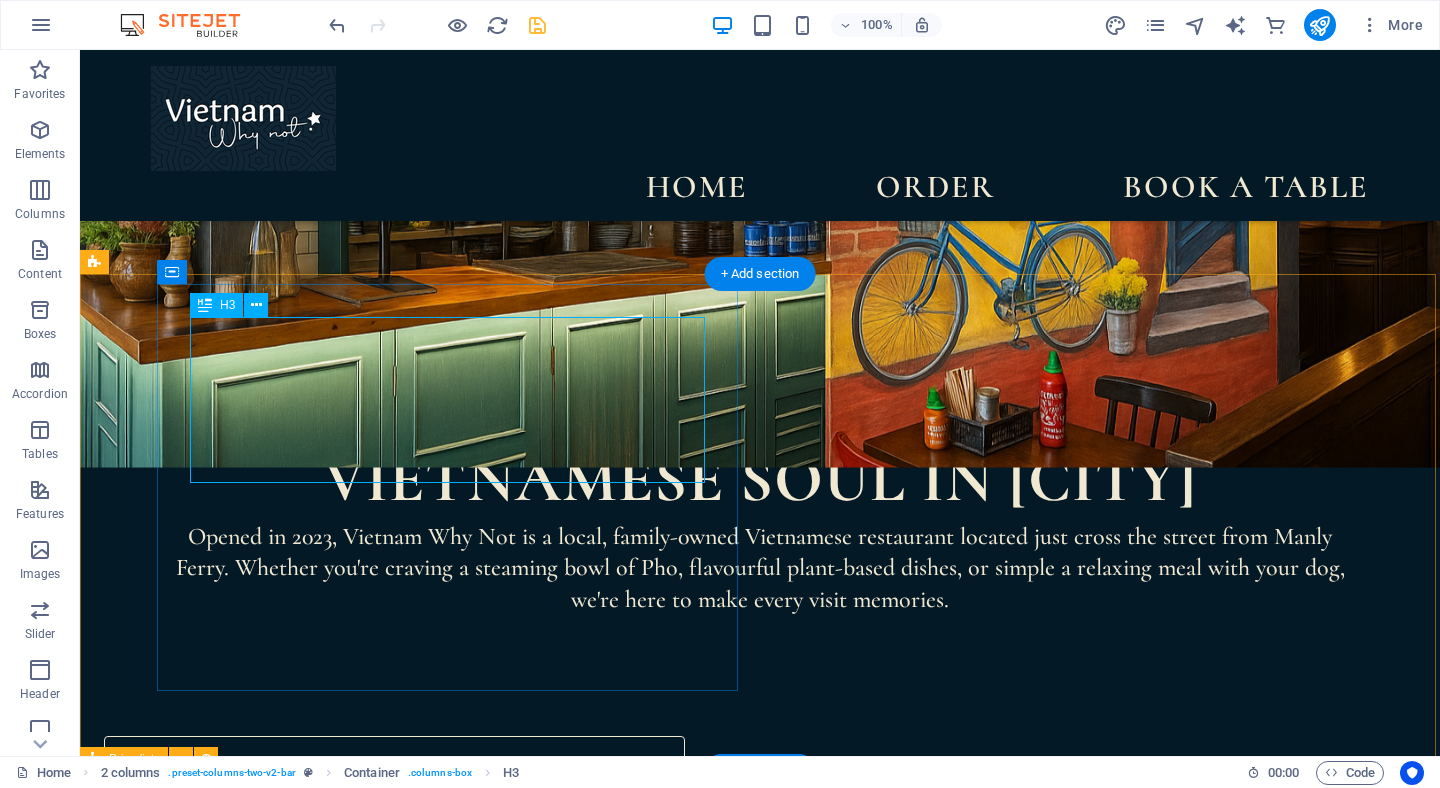 click on "H3" at bounding box center (227, 305) 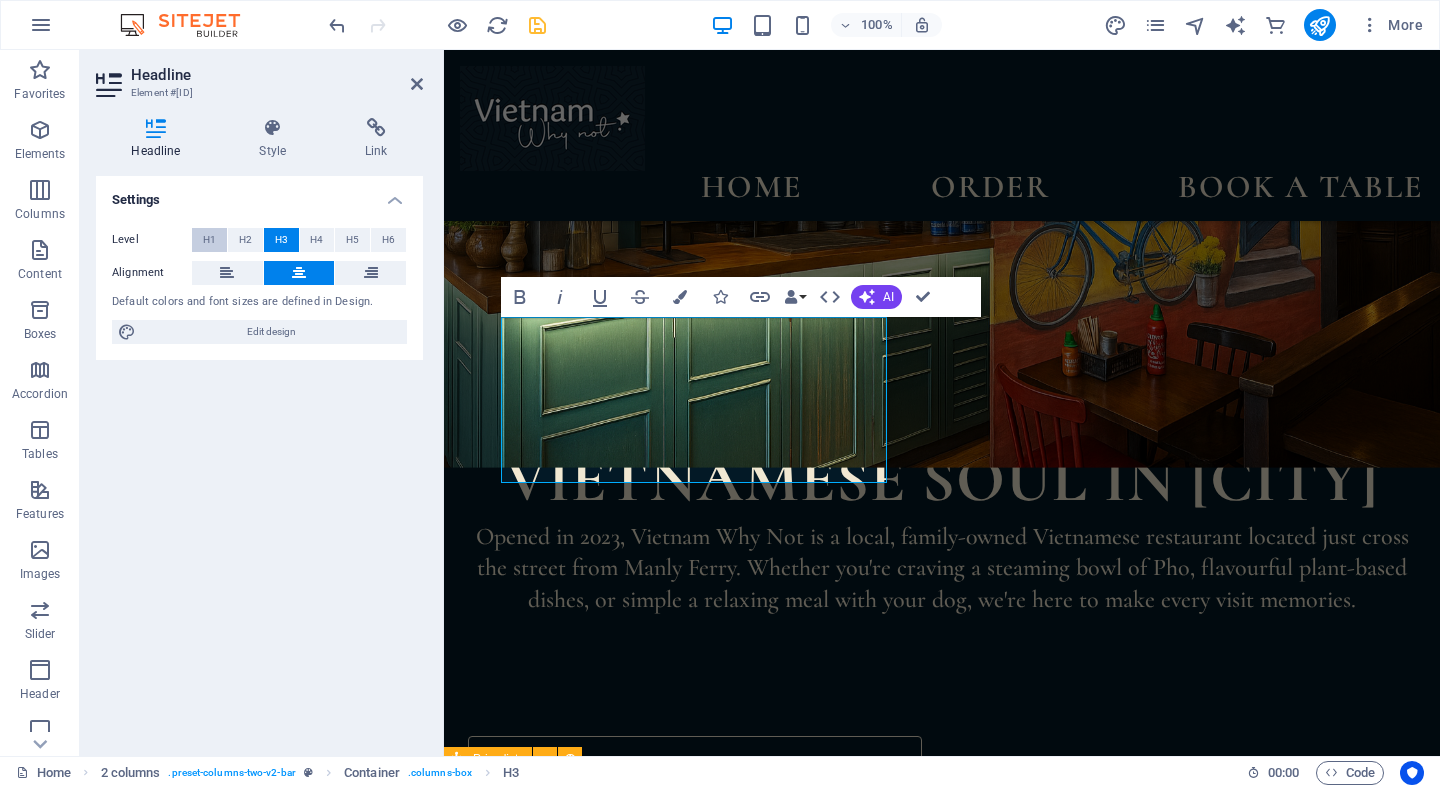 click on "H1" at bounding box center (209, 240) 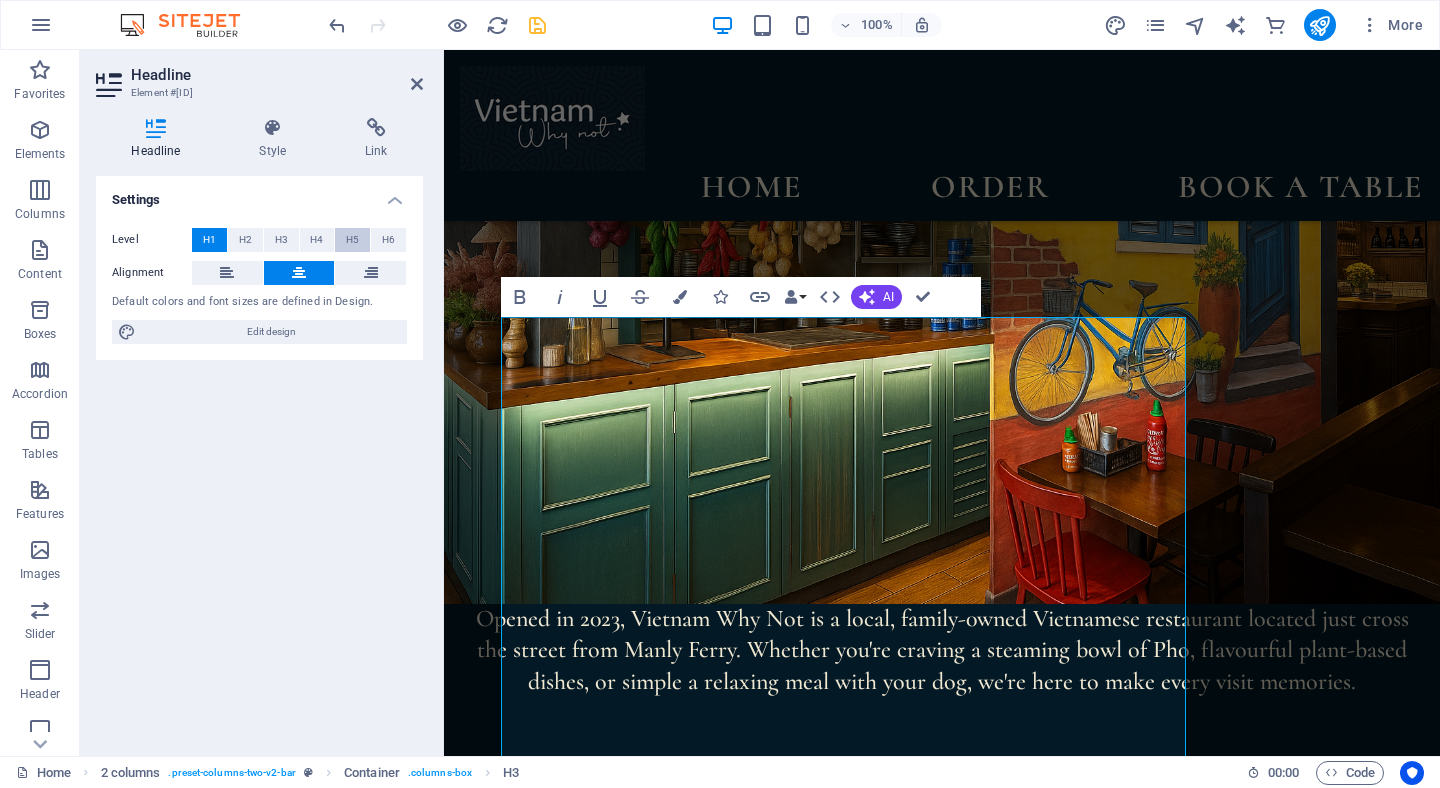click on "H5" at bounding box center (352, 240) 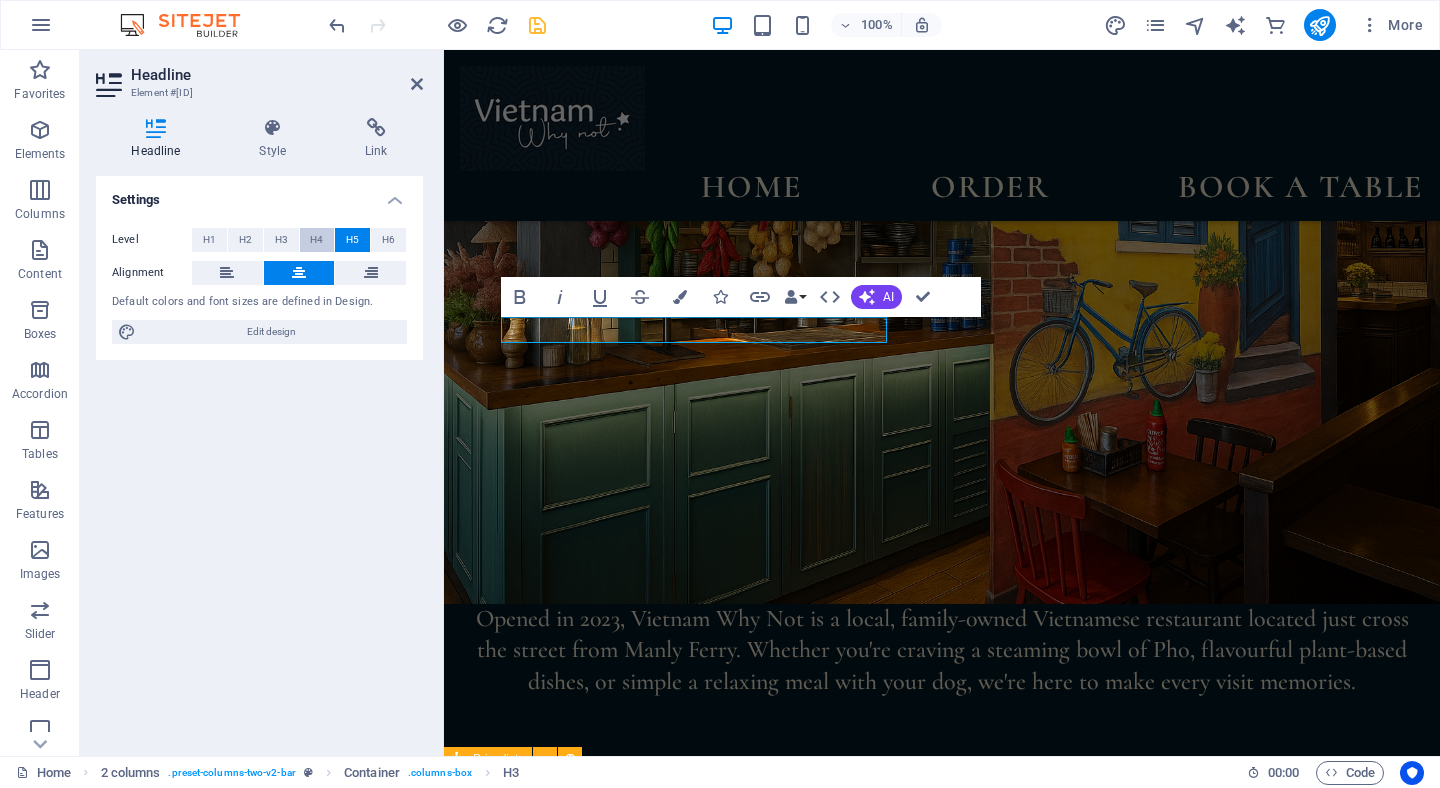 click on "H4" at bounding box center (316, 240) 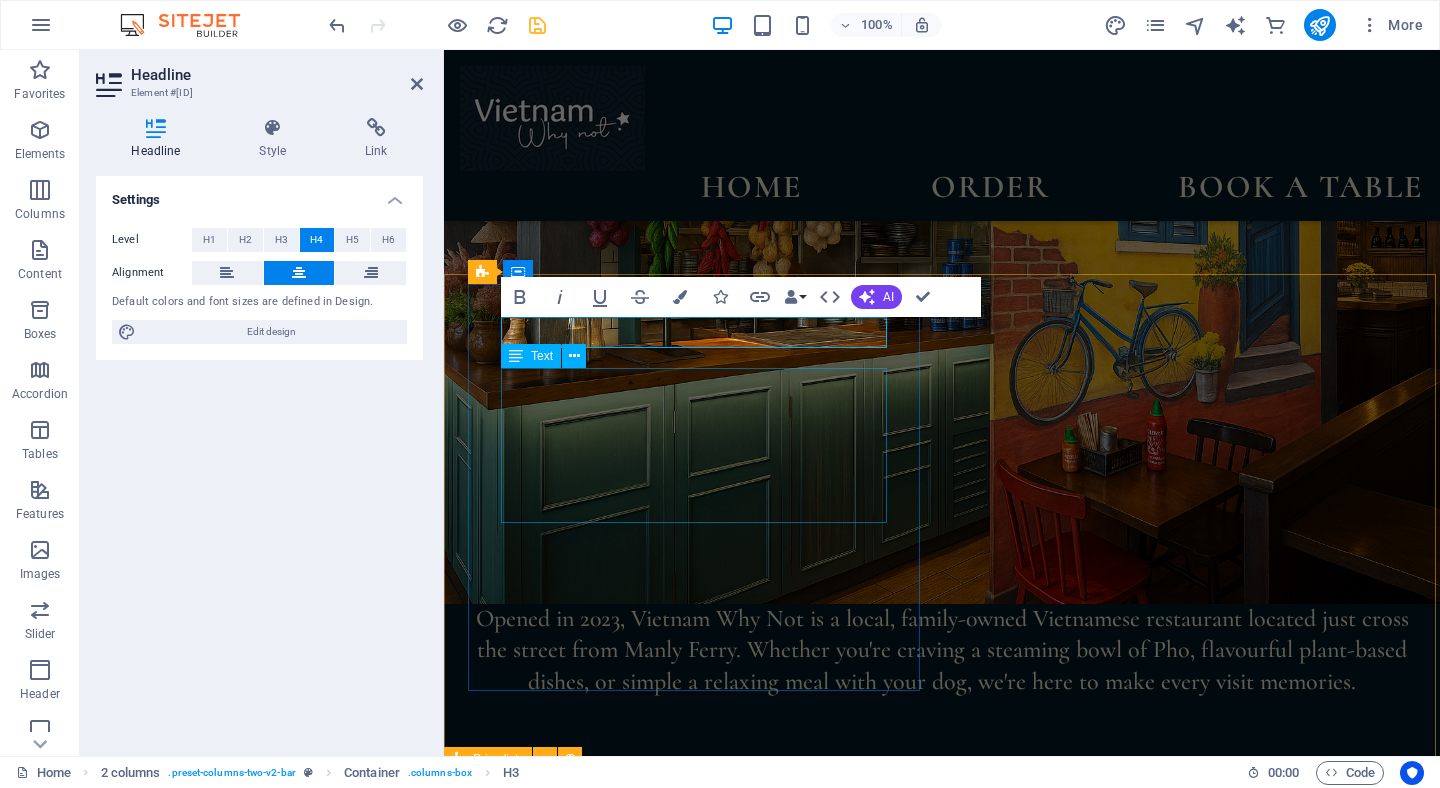 click on "Give the gift of flavour with a Vietnam Why Not eVoucher. Perfect for [HOLIDAY], [HOLIDAY], or a delicious surprise!" at bounding box center [695, 980] 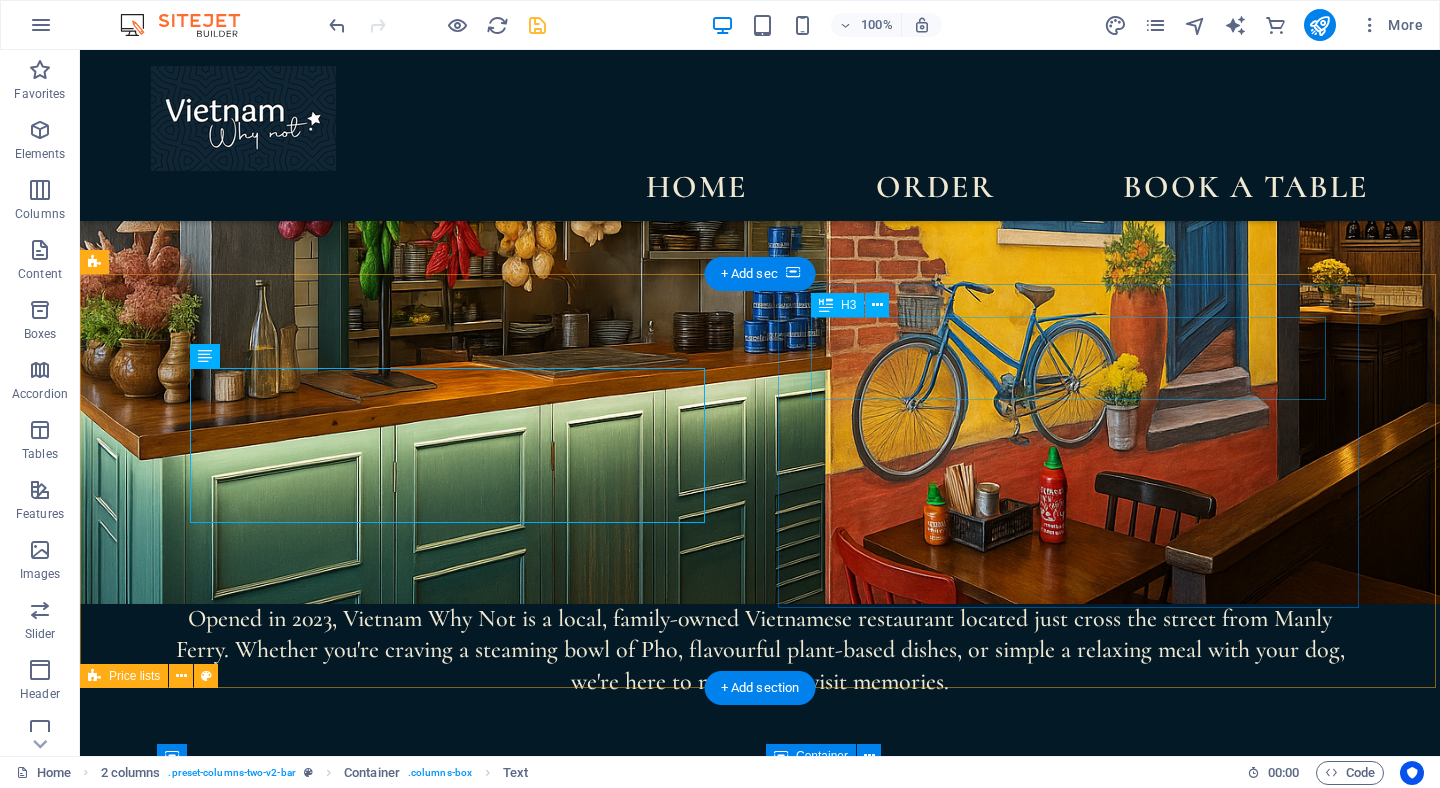 click on "happy hour" at bounding box center (394, 1185) 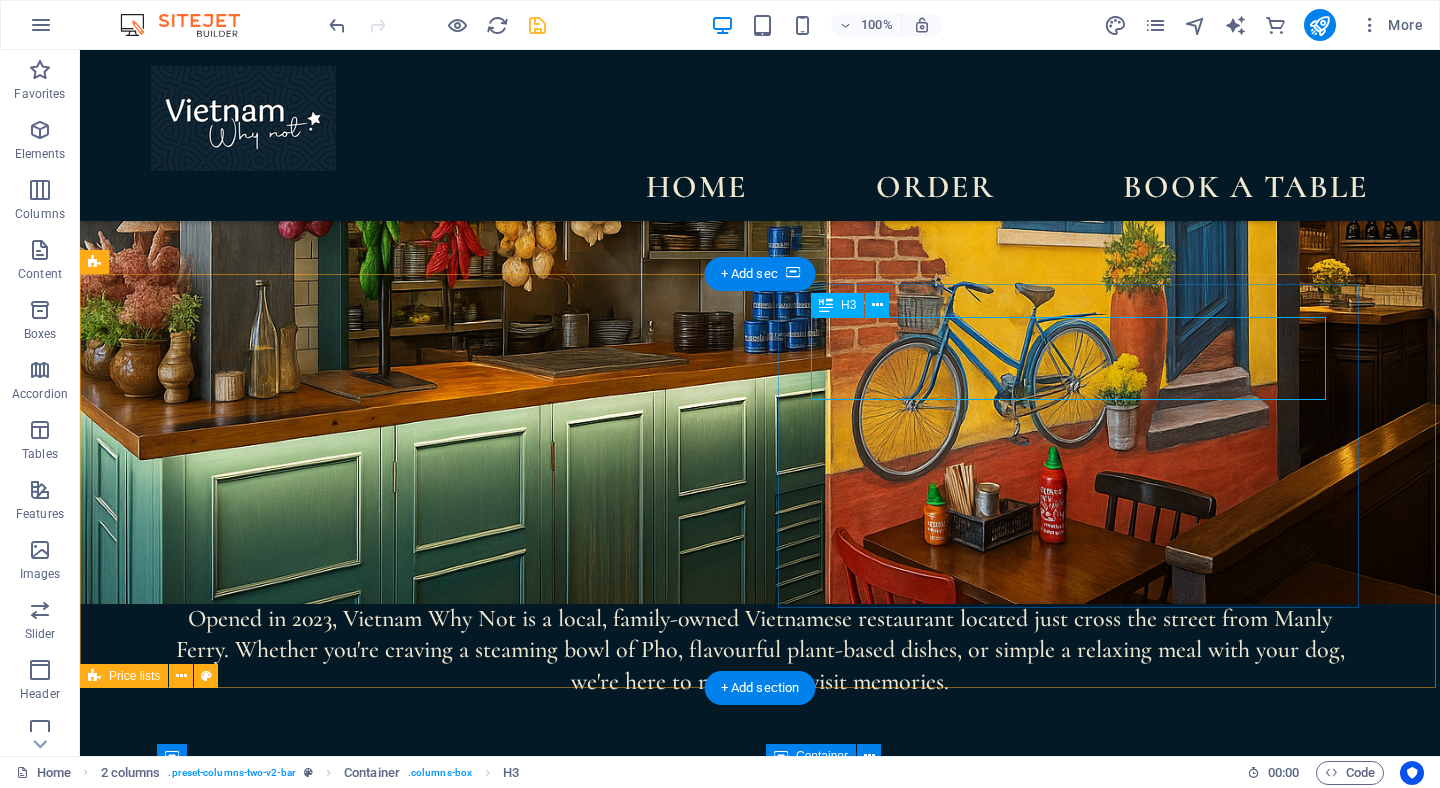 click on "H3" at bounding box center (848, 305) 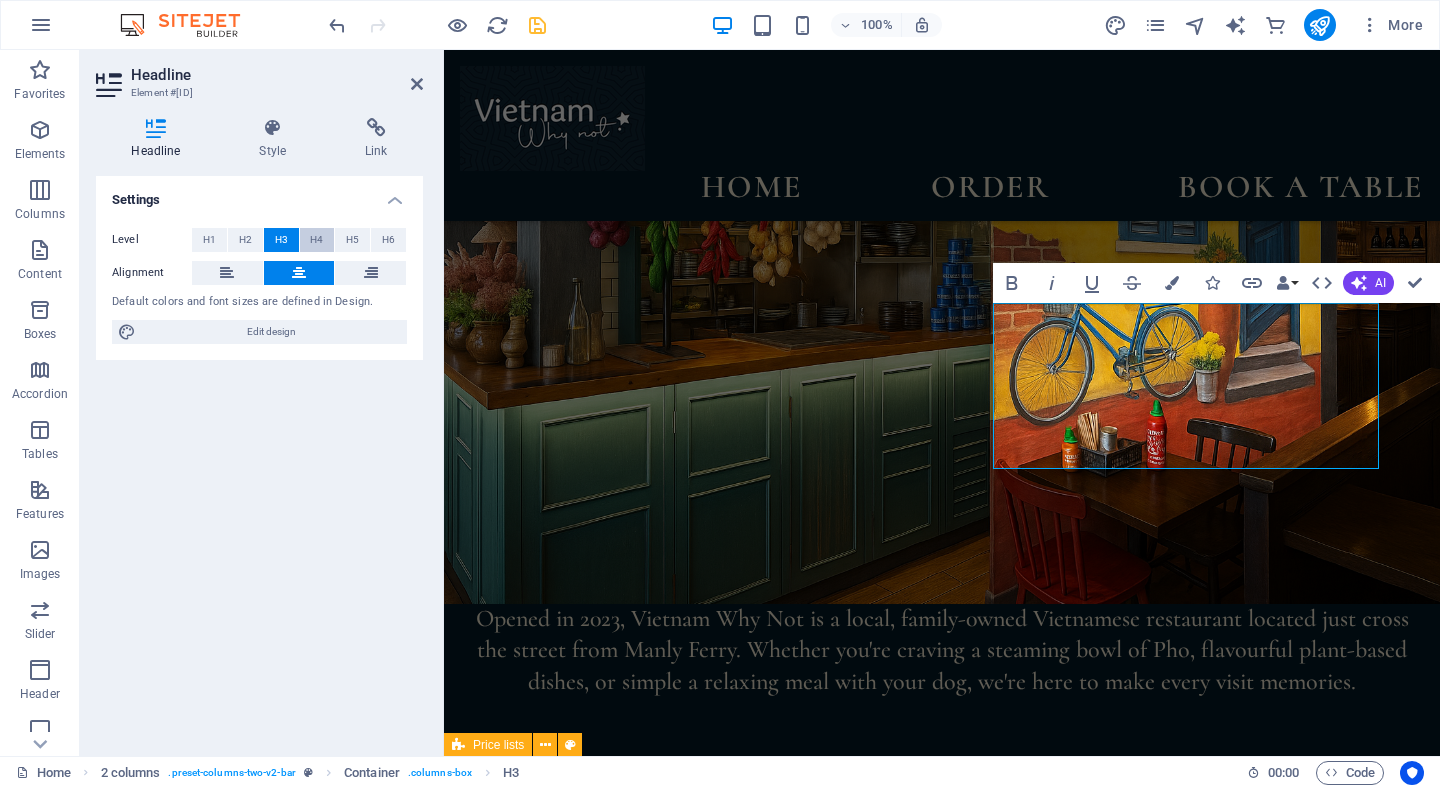 click on "H4" at bounding box center (316, 240) 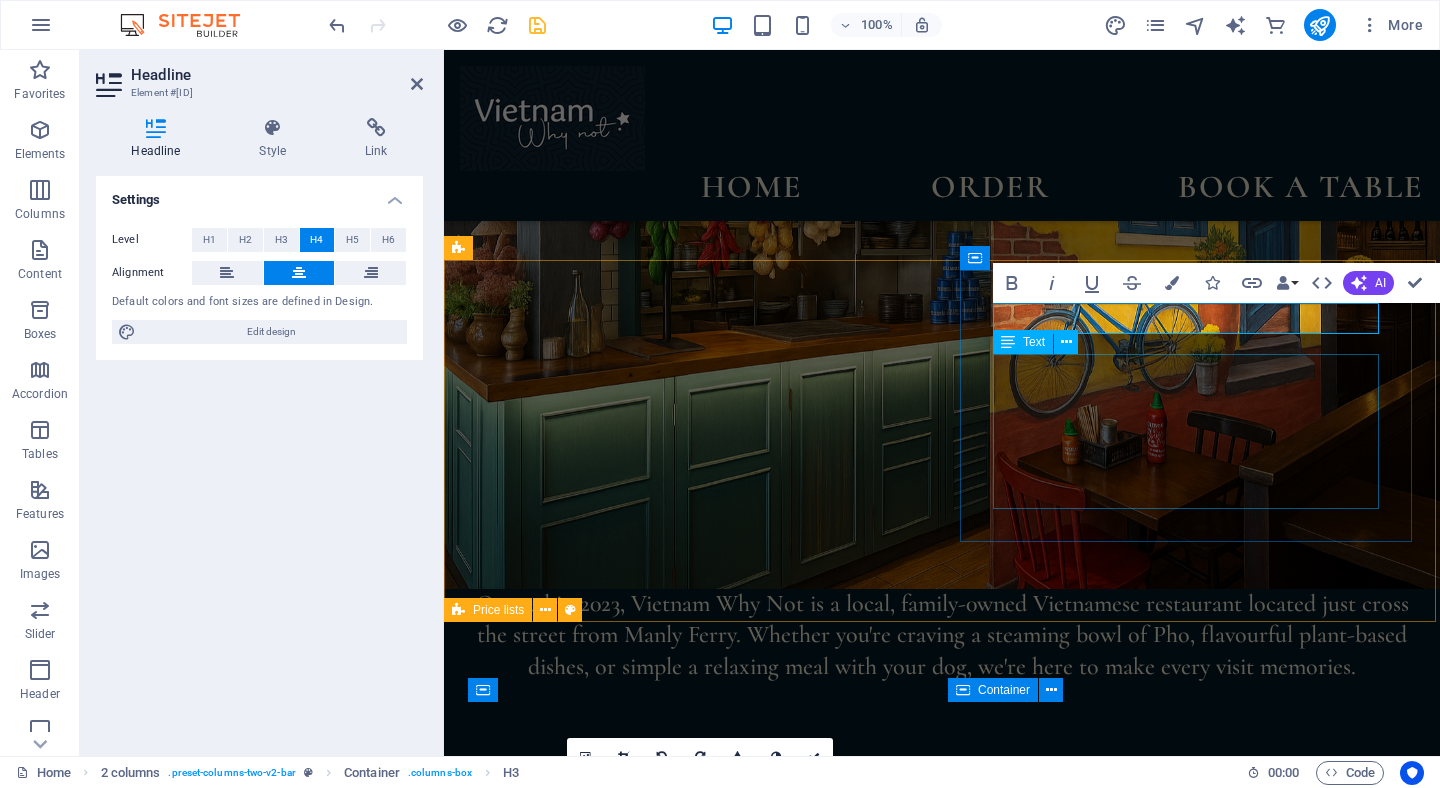 click on "Special cocktails for a special price
Every Weekdays
[TIME] to [TIME]" at bounding box center [695, 1258] 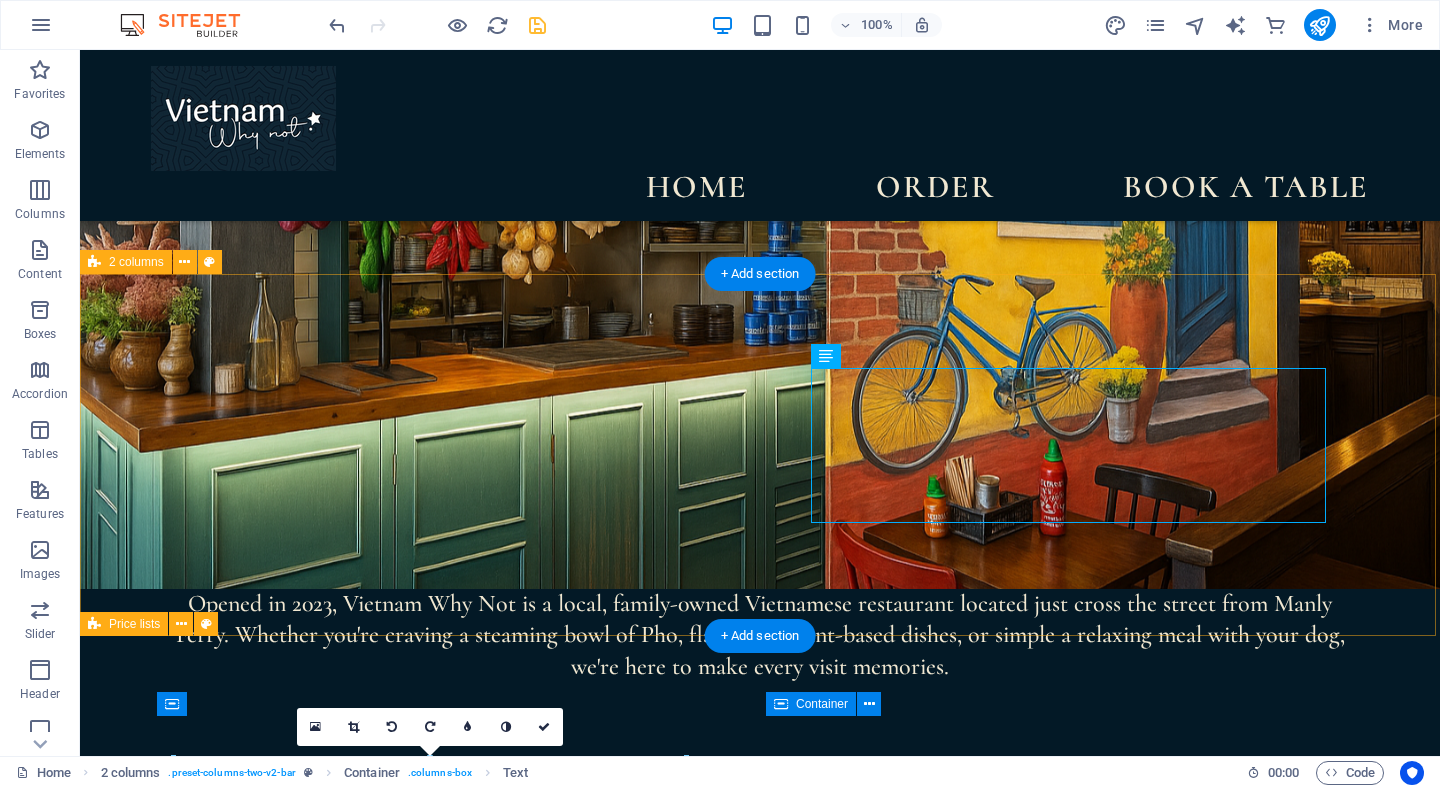 click on "E-voucher available Give the gift of flavour with a [BRAND] eVoucher. Perfect for birthdays, anniversaries, or a delicious surprise! happy hour Special cocktails for a special price Every Weekdays 15:00 to 18:00" at bounding box center [760, 1121] 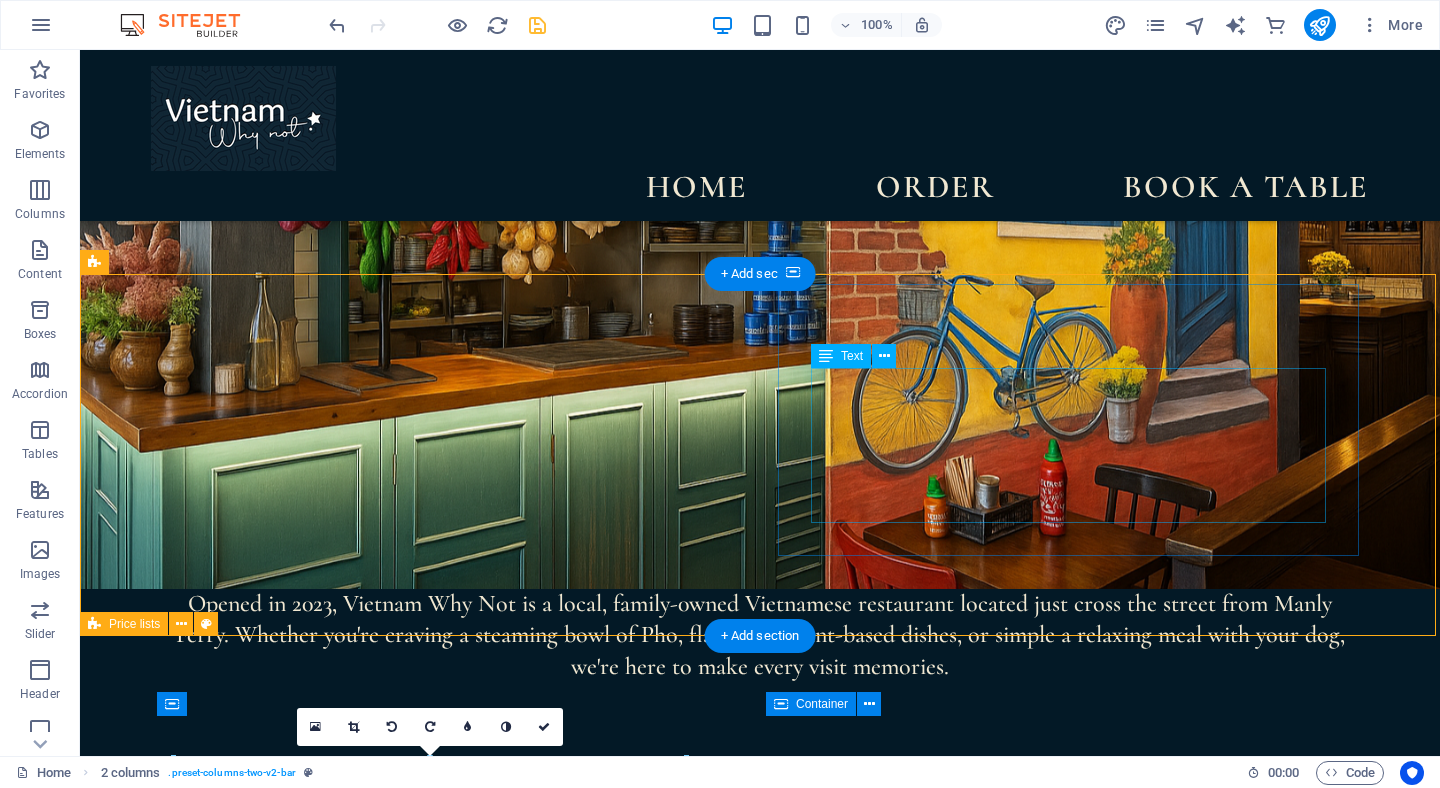 click on "Special cocktails for a special price
Every Weekdays
[TIME] to [TIME]" at bounding box center (394, 1258) 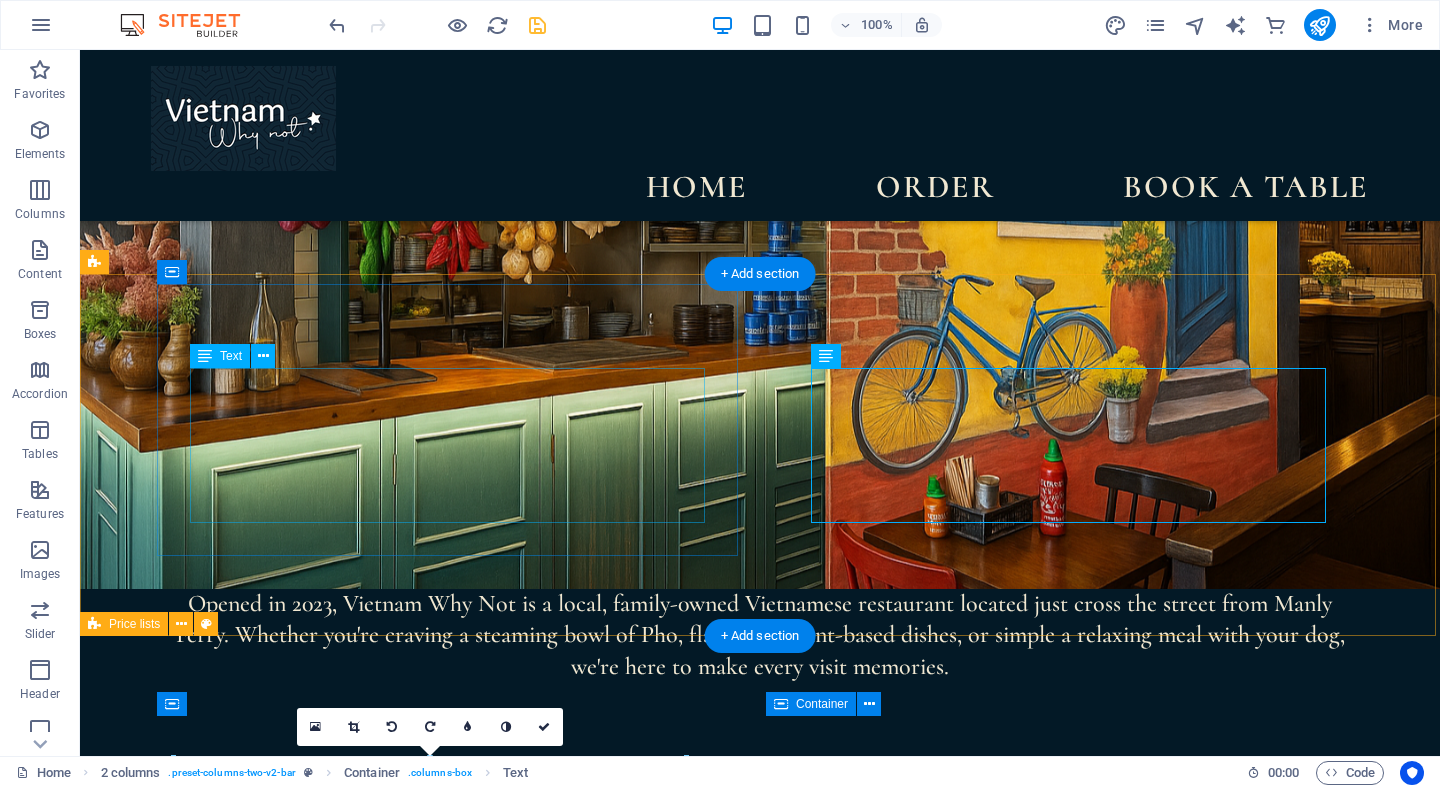 click on "Give the gift of flavour with a Vietnam Why Not eVoucher. Perfect for [HOLIDAY], [HOLIDAY], or a delicious surprise!" at bounding box center [394, 965] 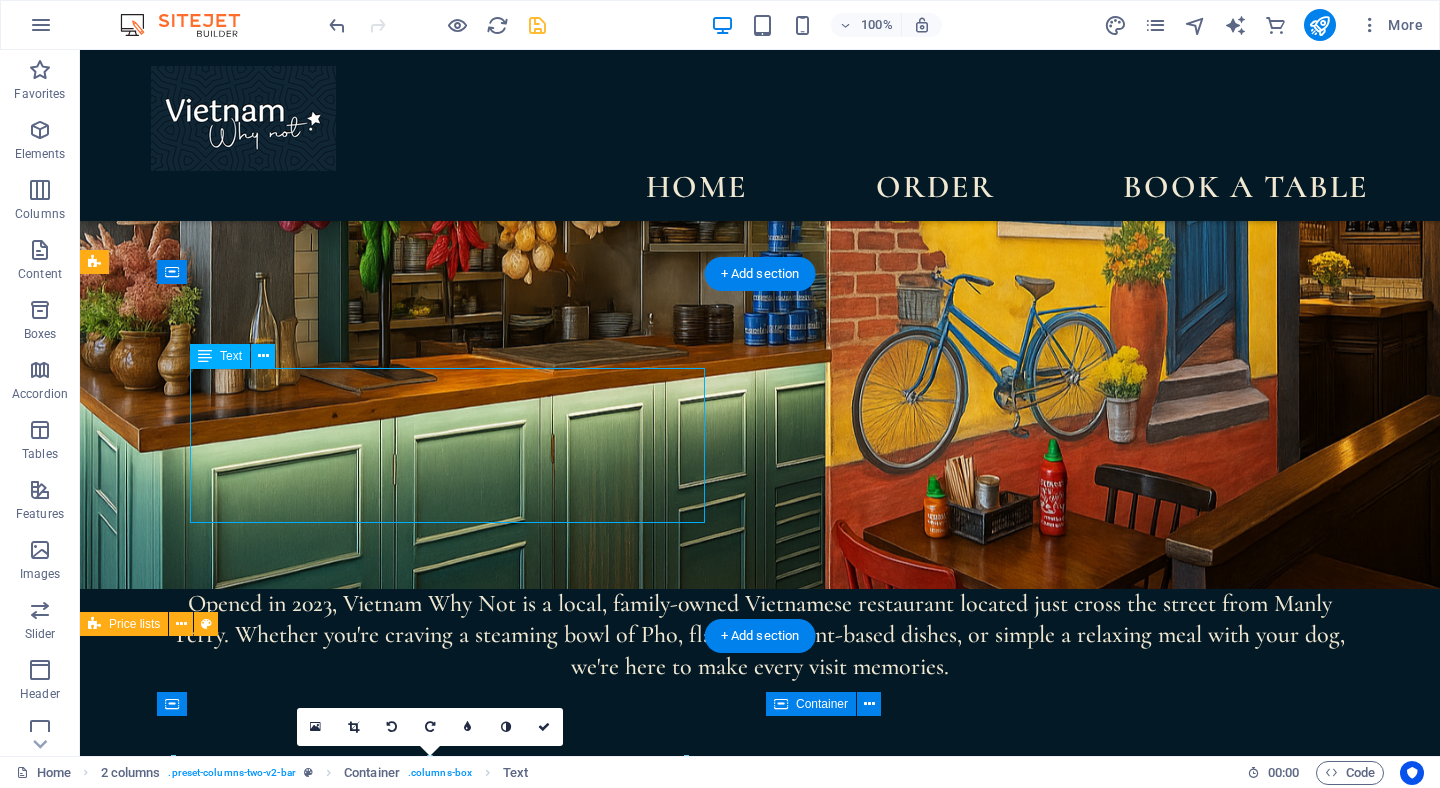 click on "Give the gift of flavour with a Vietnam Why Not eVoucher. Perfect for [HOLIDAY], [HOLIDAY], or a delicious surprise!" at bounding box center [394, 965] 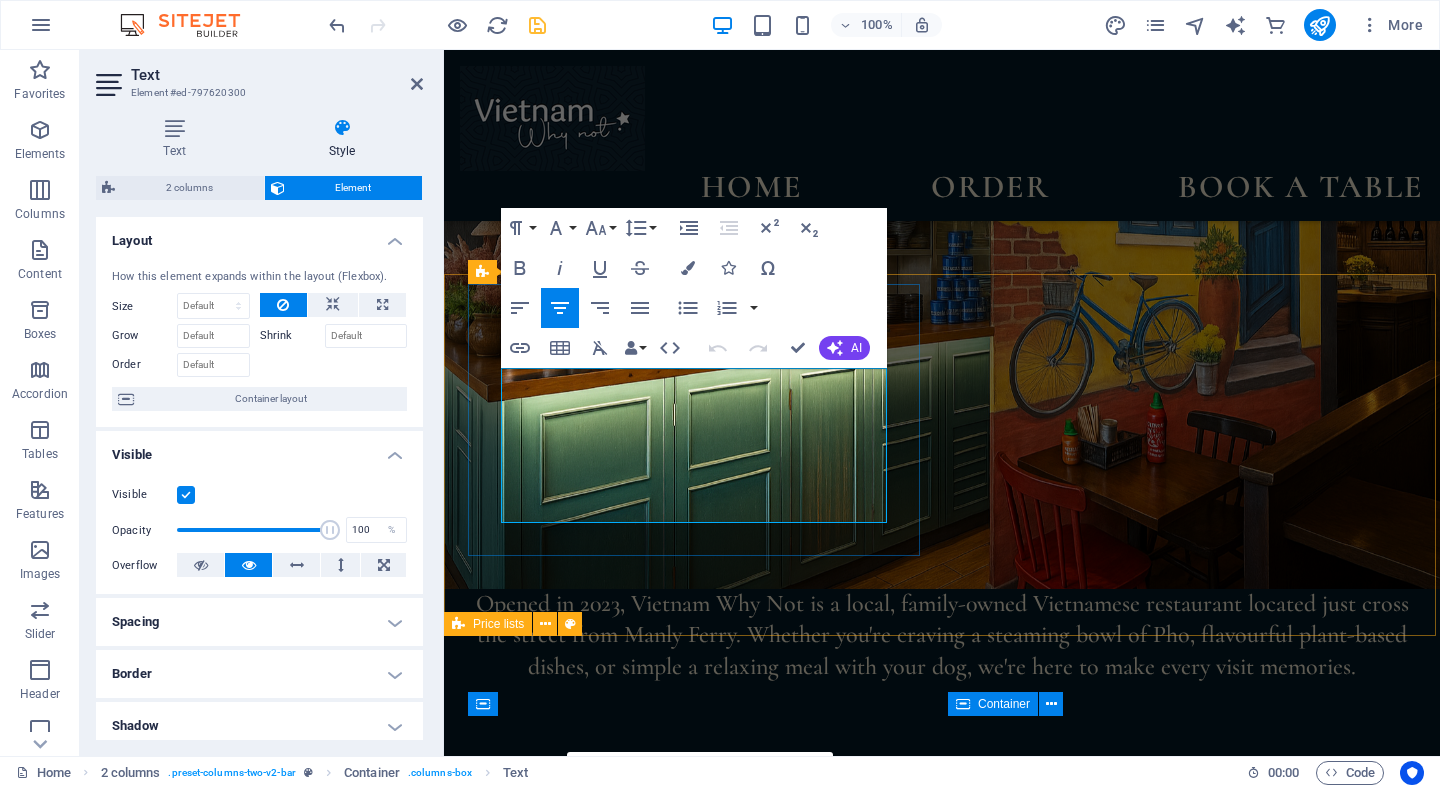 click at bounding box center (695, 965) 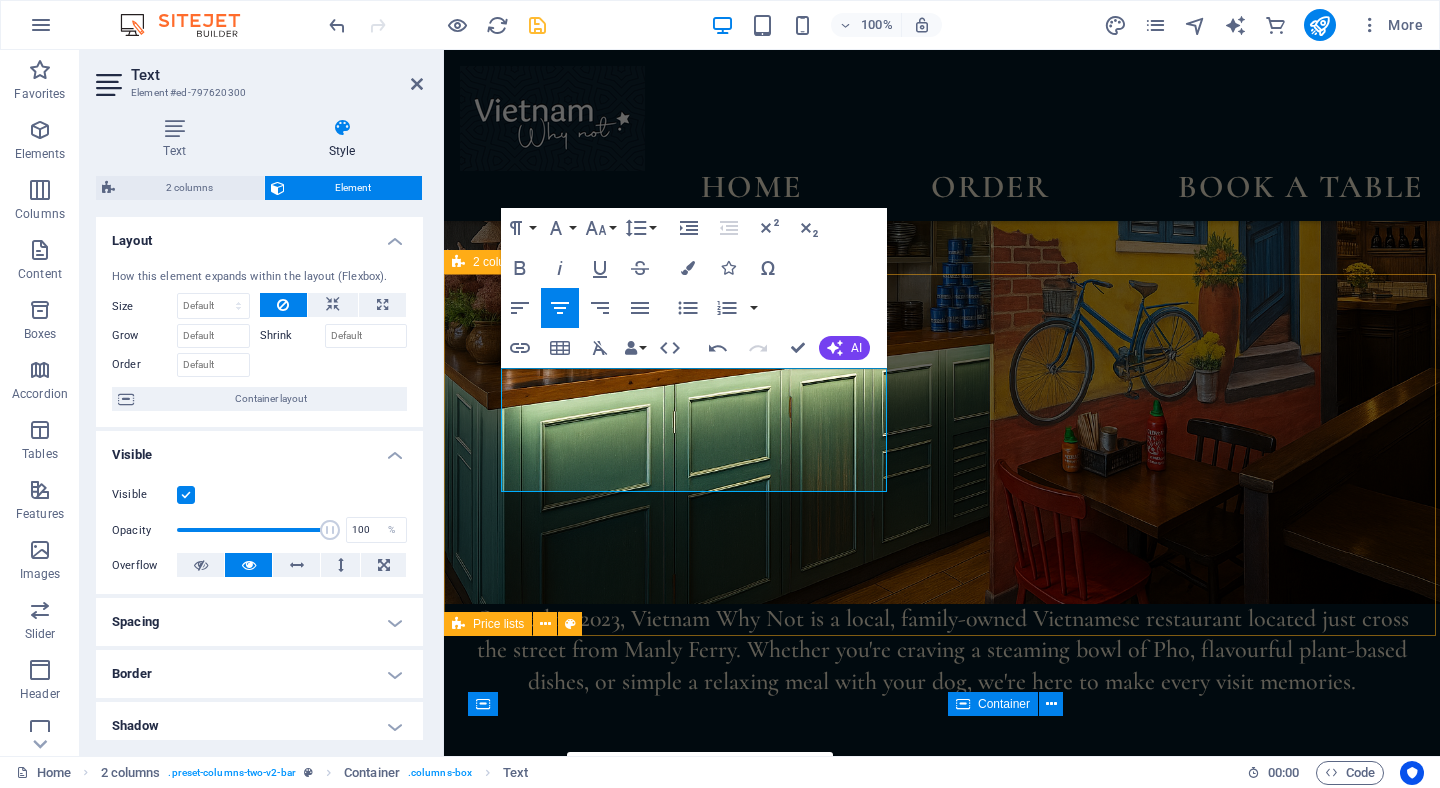 click on "E-voucher available Give the gift of flavour with a [BRAND] eVoucher. Perfect for birthdays, anniversaries, or a delicious surprise! happy hour Special cocktails for a special price Every Weekdays 15:00 to 18:00" at bounding box center [942, 1120] 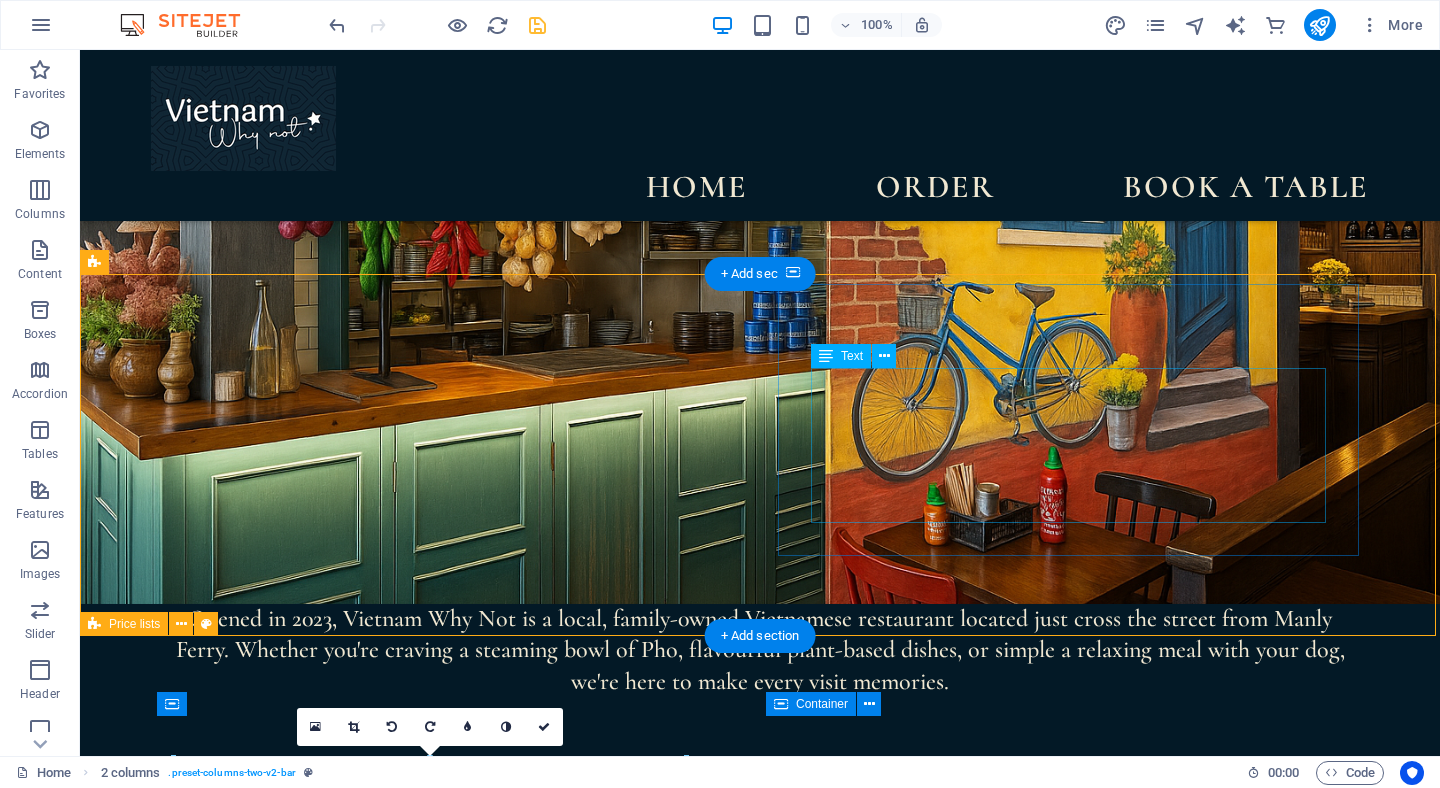 click on "E-voucher available Give the gift of flavour with a [BRAND] eVoucher. Perfect for birthdays, anniversaries, or a delicious surprise!" at bounding box center (394, 939) 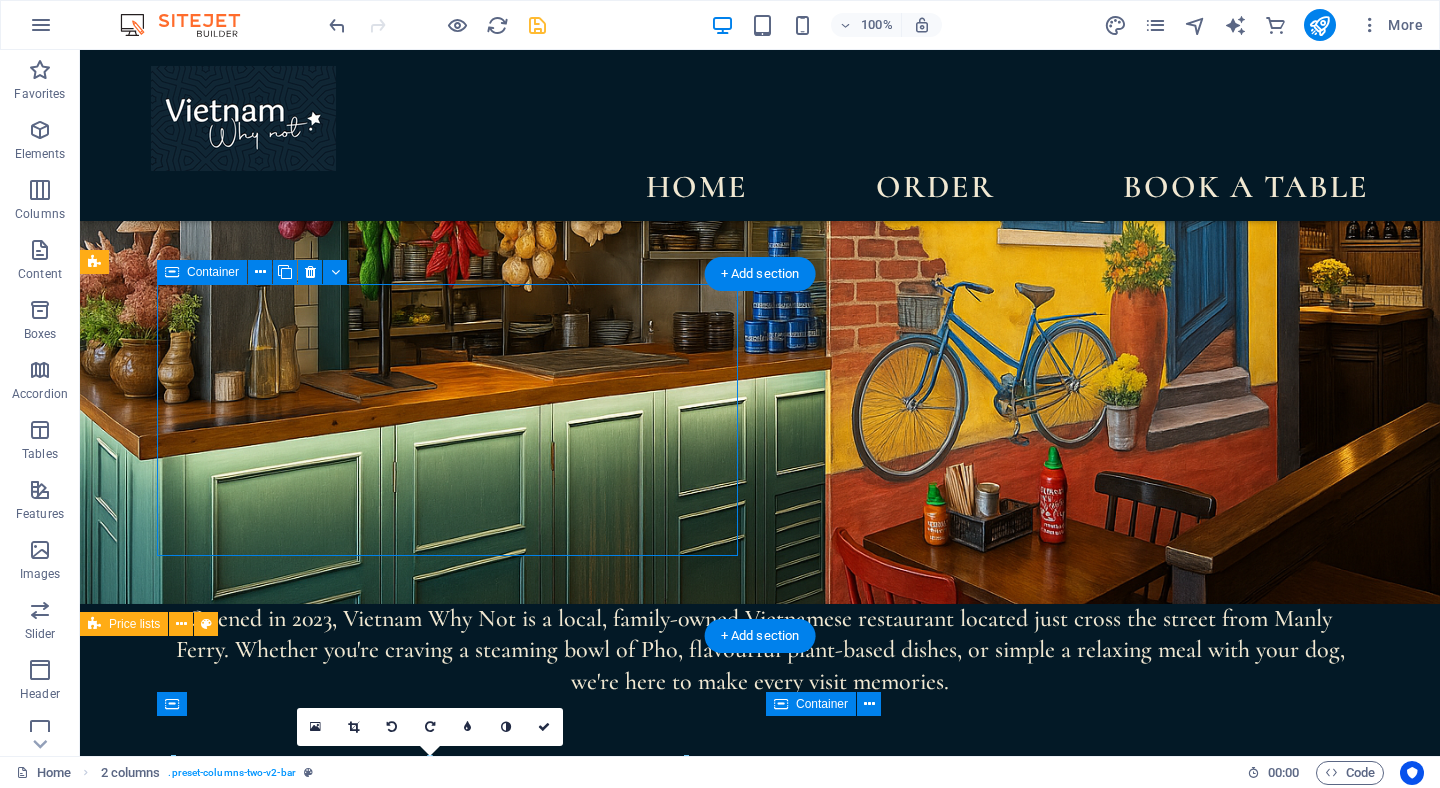 click on "E-voucher available Give the gift of flavour with a [BRAND] eVoucher. Perfect for birthdays, anniversaries, or a delicious surprise!" at bounding box center (394, 939) 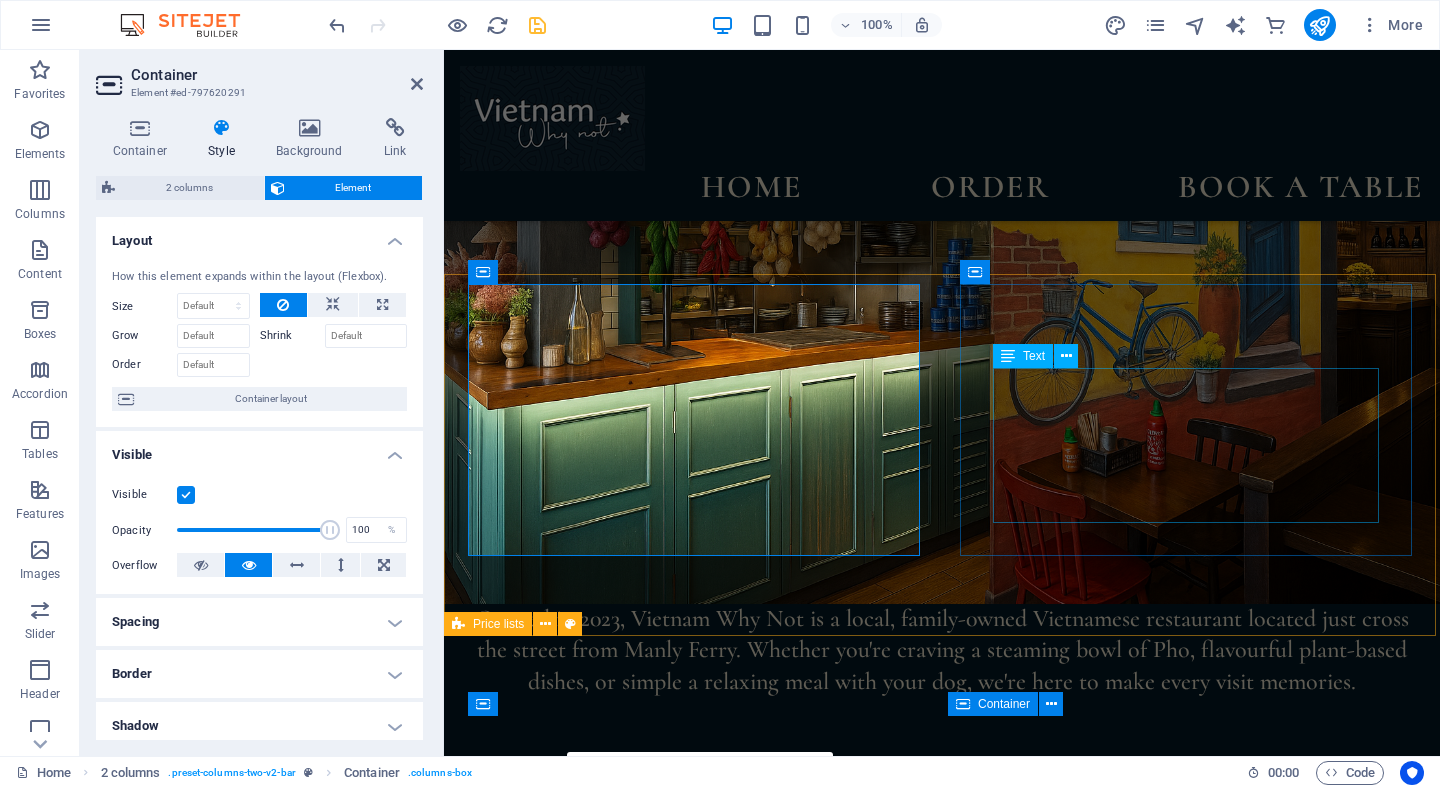 click on "Special cocktails for a special price
Every Weekdays
[TIME] to [TIME]" at bounding box center (695, 1242) 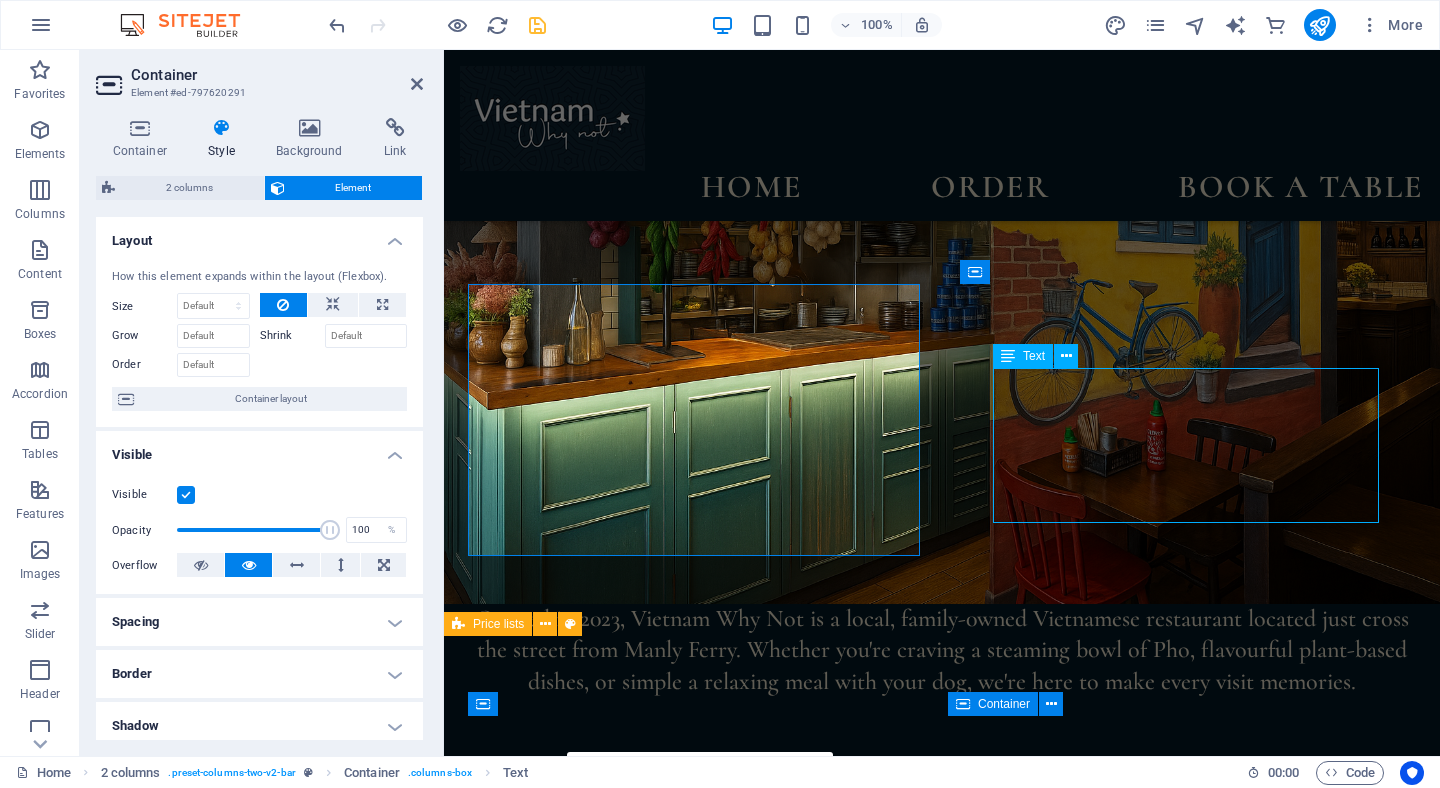 click on "Special cocktails for a special price
Every Weekdays
[TIME] to [TIME]" at bounding box center (695, 1242) 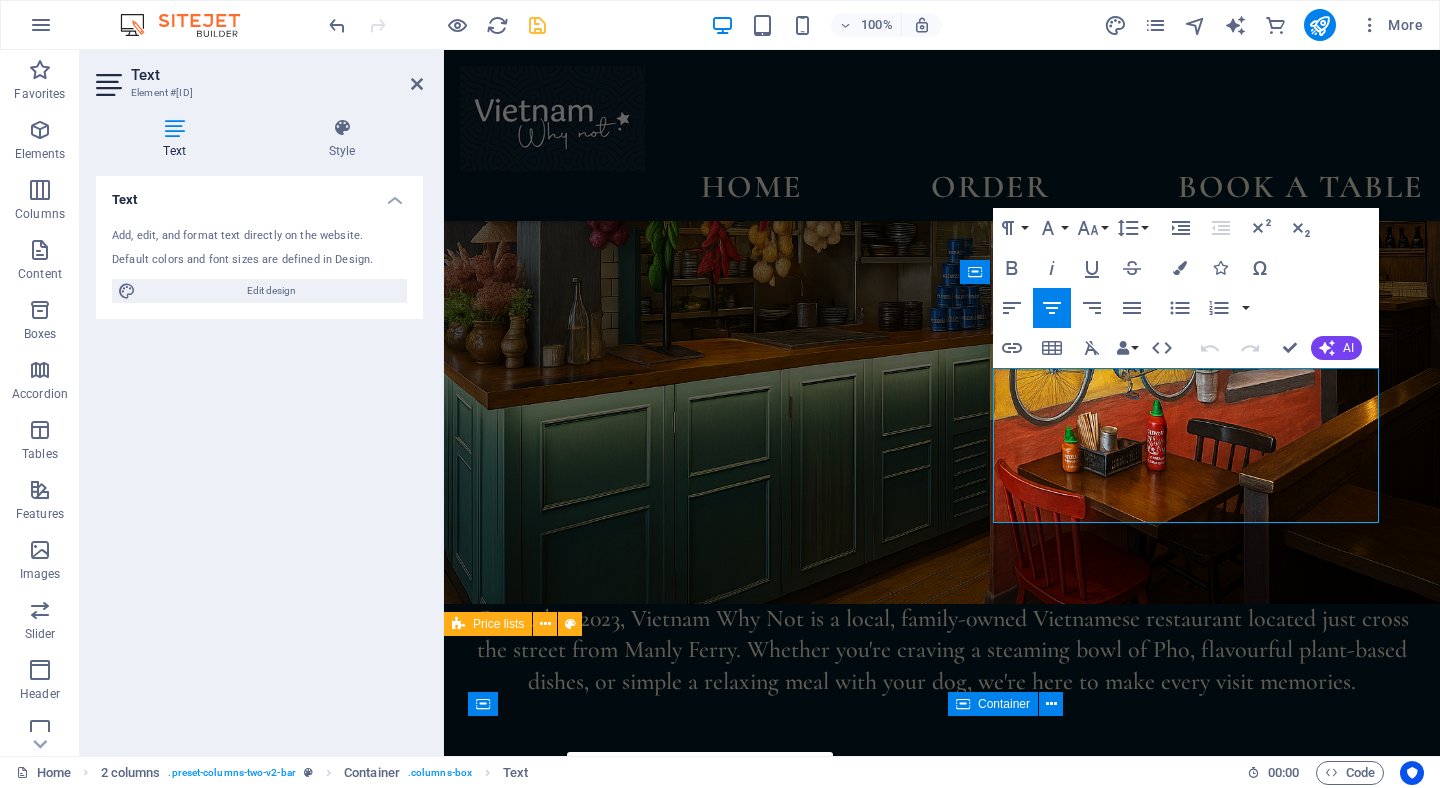 click at bounding box center [695, 1273] 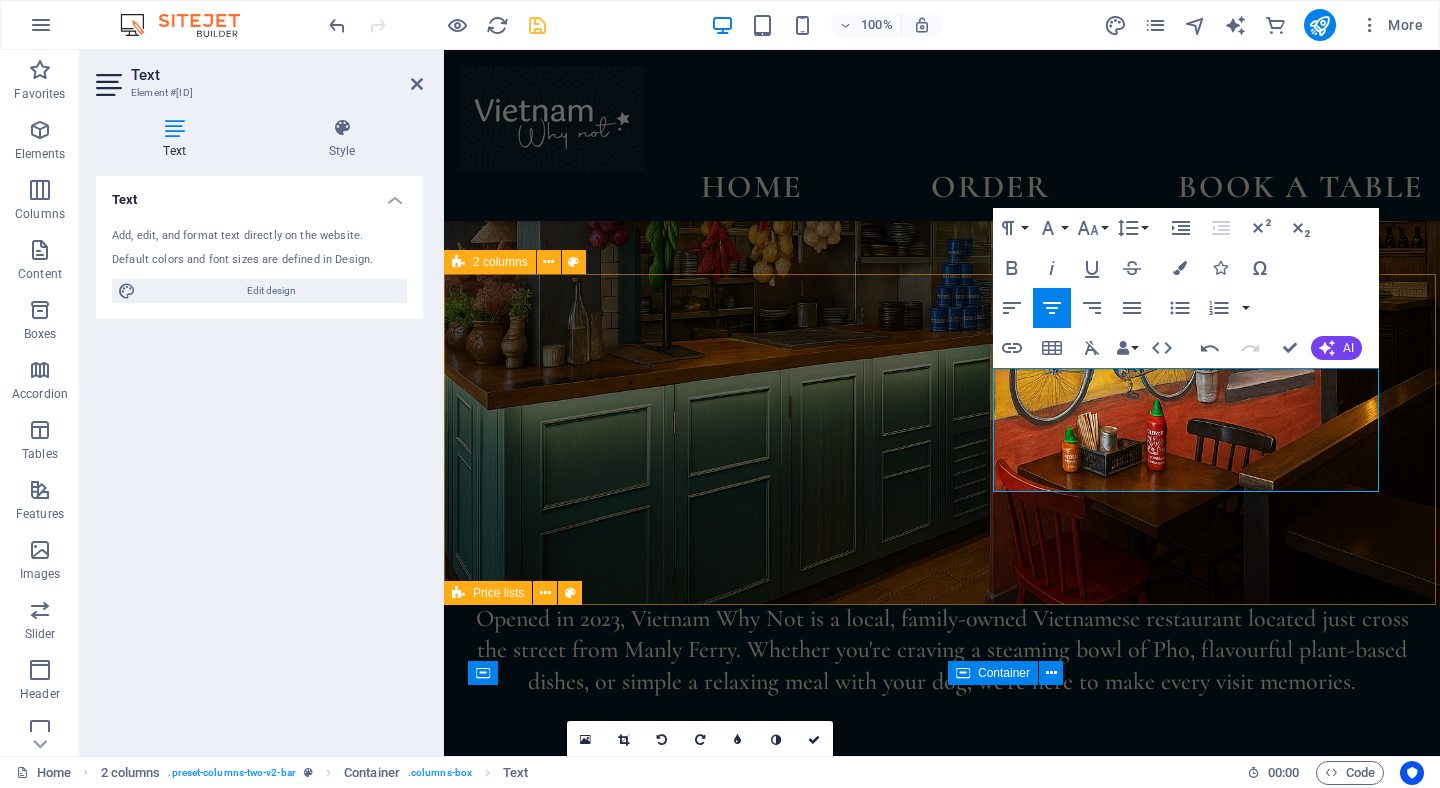 click on "E-voucher available Give the gift of flavour with a Vietnam Why Not eVoucher. Perfect for birthdays, anniversaries, or a delicious surprise! happy hour Special cocktails for a special price
Every Weekdays
15:00 to 18:00" at bounding box center [942, 1105] 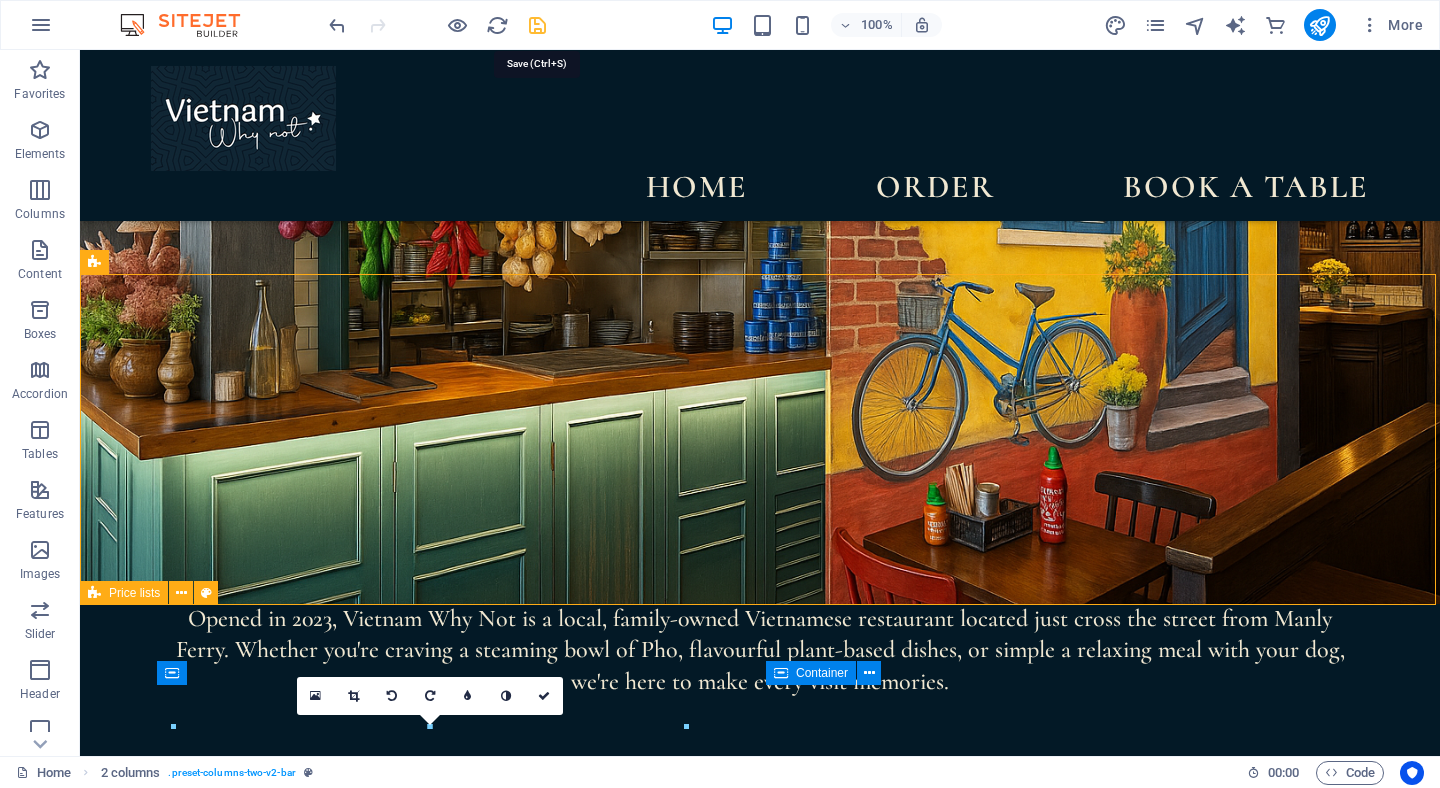 drag, startPoint x: 539, startPoint y: 25, endPoint x: 617, endPoint y: 302, distance: 287.7725 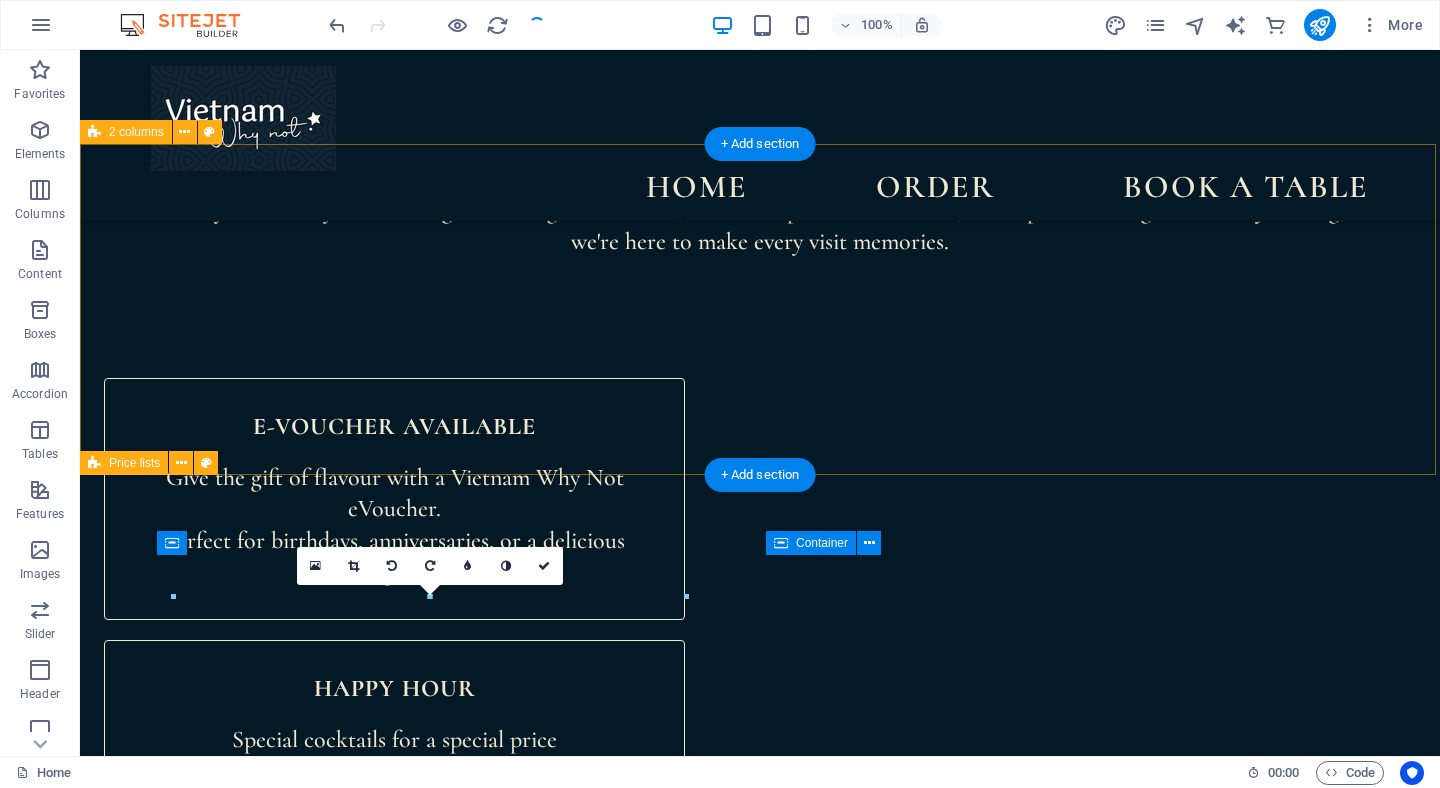 scroll, scrollTop: 534, scrollLeft: 0, axis: vertical 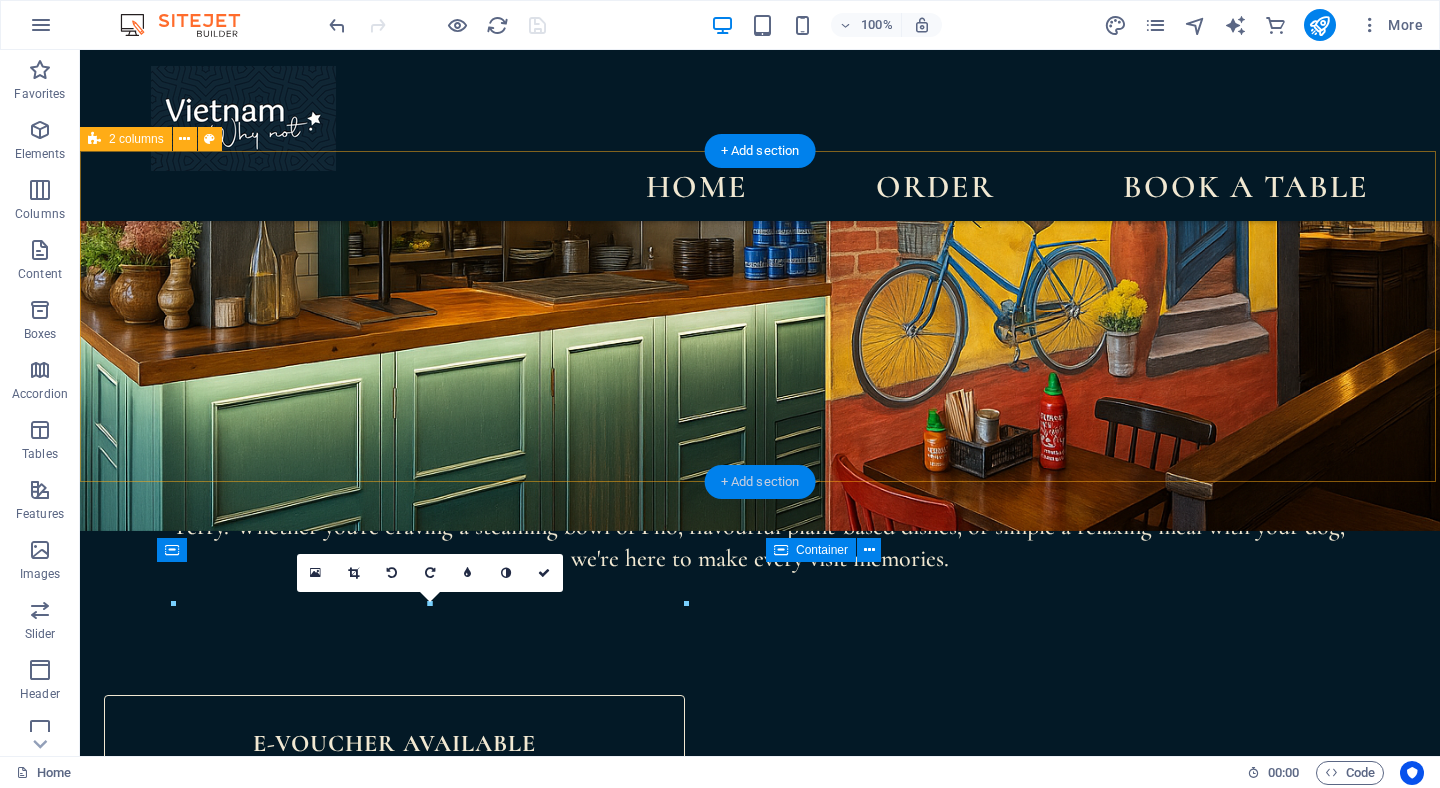 click on "+ Add section" at bounding box center [760, 482] 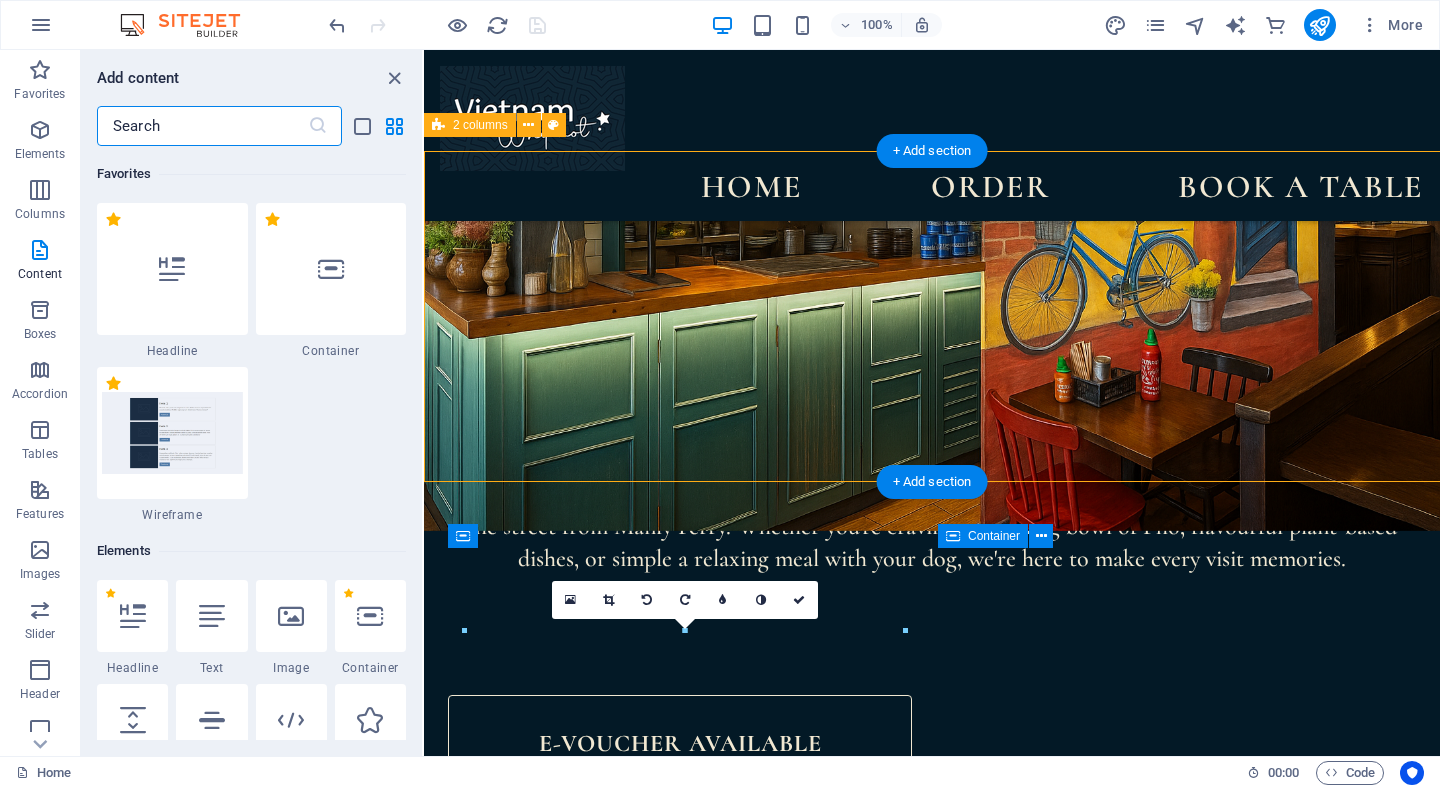 click on "Spring rolls Homemade pork - Crab & Prawn - vegetarian (V) $ 11.90 Summer rolls Prawn - Low-carb Chicken - Tofu $ 10.90 Bao Buns Roasted crackling pork - Grilled Chicken - BBQ Duck - Tofu $ 14.90 BBQ Duck Pancake $ 14.90 Green Rice Crusted Prawn $ 16.90 Fish Sauce Chicken Wings $ 17.90 Headline Pho - Noodle Soup Beef - Chicken - Tofu (Vegetable broth) $ 21.90 Saigon Vermicelli Bowl Roasted Crackling Pork (GF) - Grilled Chicken - Tofu $ 19.90 Crispy Egg Noodle $ 23.90 Hanoi Style Grilled Pork Vermicelli $ 23.90 Hue - Spicy Beef Noodle Soup $ 24.90 Pho Burrito $ 19.90 Headline Vietnamese Pancake $ 23.90 Caramelized Claypot Chicken - Eggplant & Tofu $ 22.90 Chicken or Tofu Curry $ 22.90 Vietnamese Satay Chicken - Prawn - Tofu $ 23.90 Lemongrass & Chilli Chicken $ 24.90 Shaking Beef $ 27.90 Stir-Fried Mixed Vegetable Chicken - Beef - Prawn - Tofu $ 22.90 Headline Roasted Crackling Pork (GF) $ 29.90 BBQ Duck $ 31.90 Lemongrass Beef Sizzler $ 28.90 Grilled Scallop & Prawn Hot Plate $ 34.90 $ 24.90 $ 26.90 $ 10" at bounding box center [932, 2995] 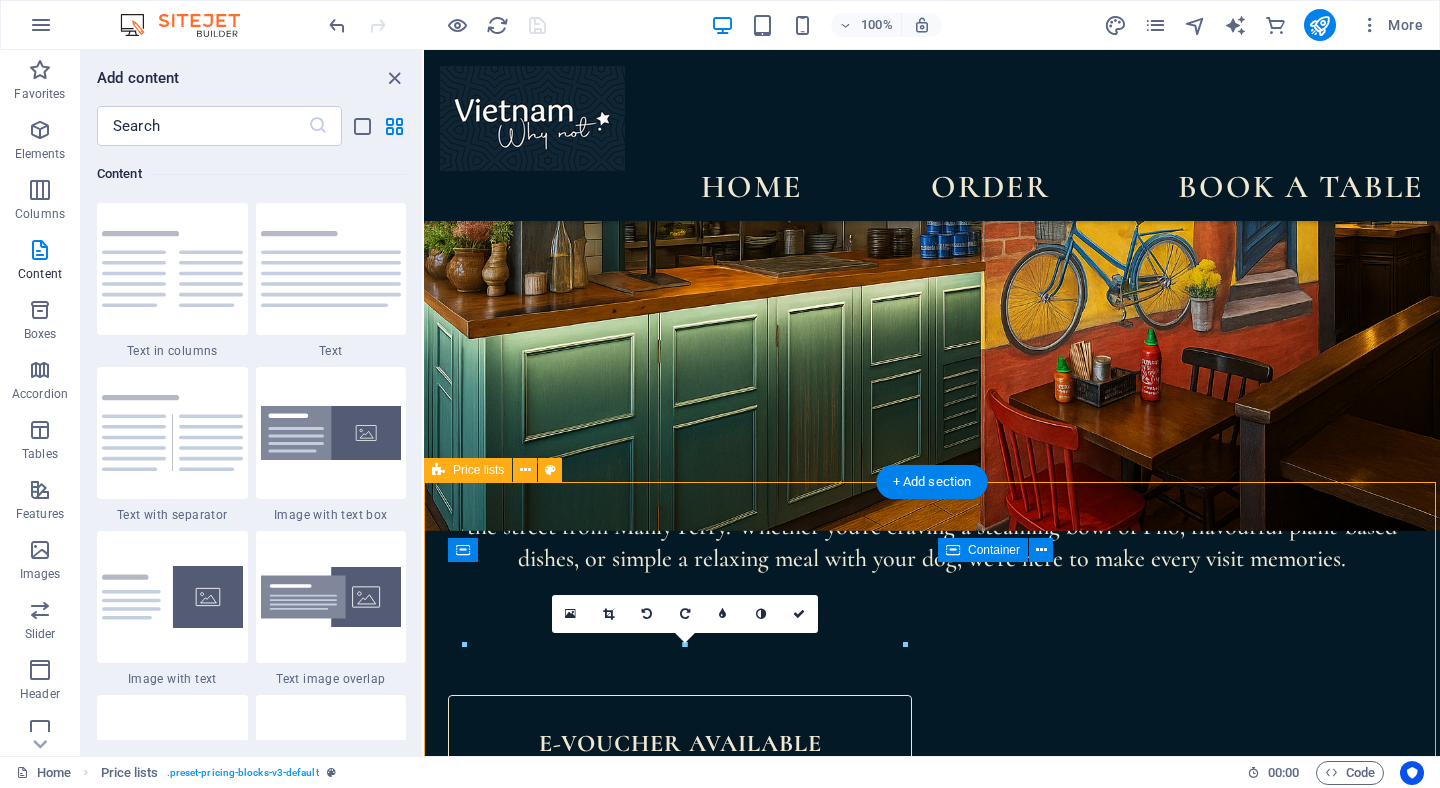 scroll, scrollTop: 3663, scrollLeft: 0, axis: vertical 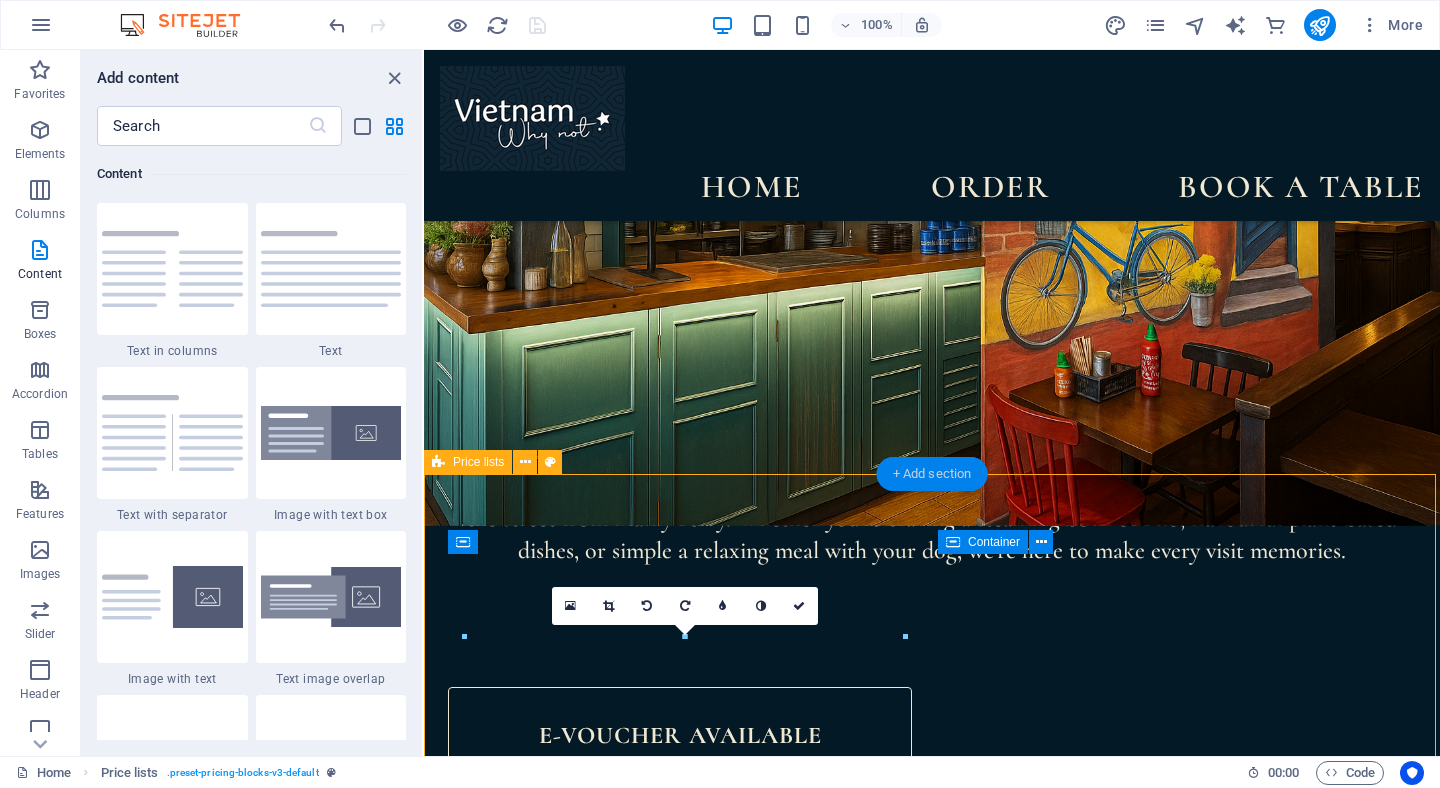 click on "+ Add section" at bounding box center [932, 474] 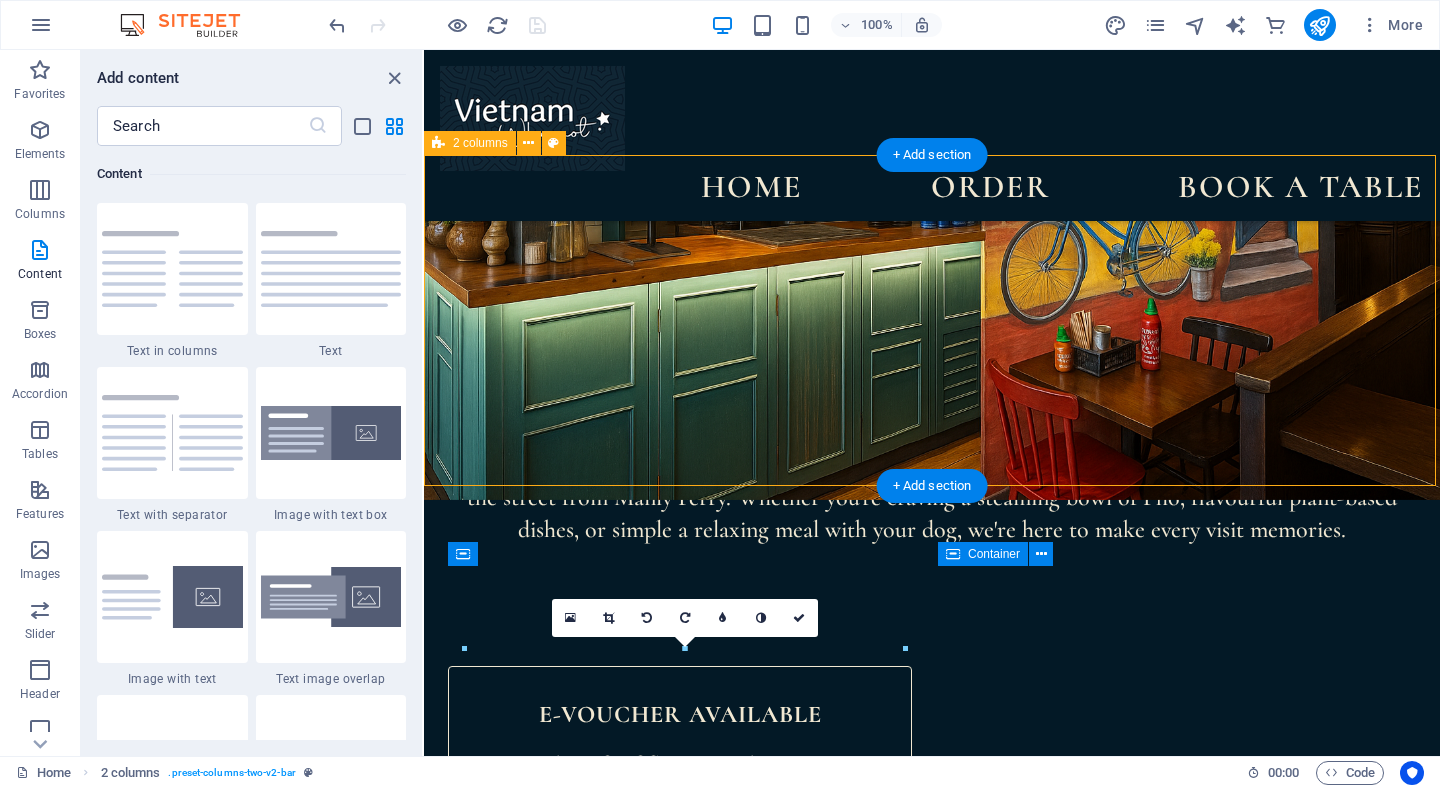 scroll, scrollTop: 528, scrollLeft: 0, axis: vertical 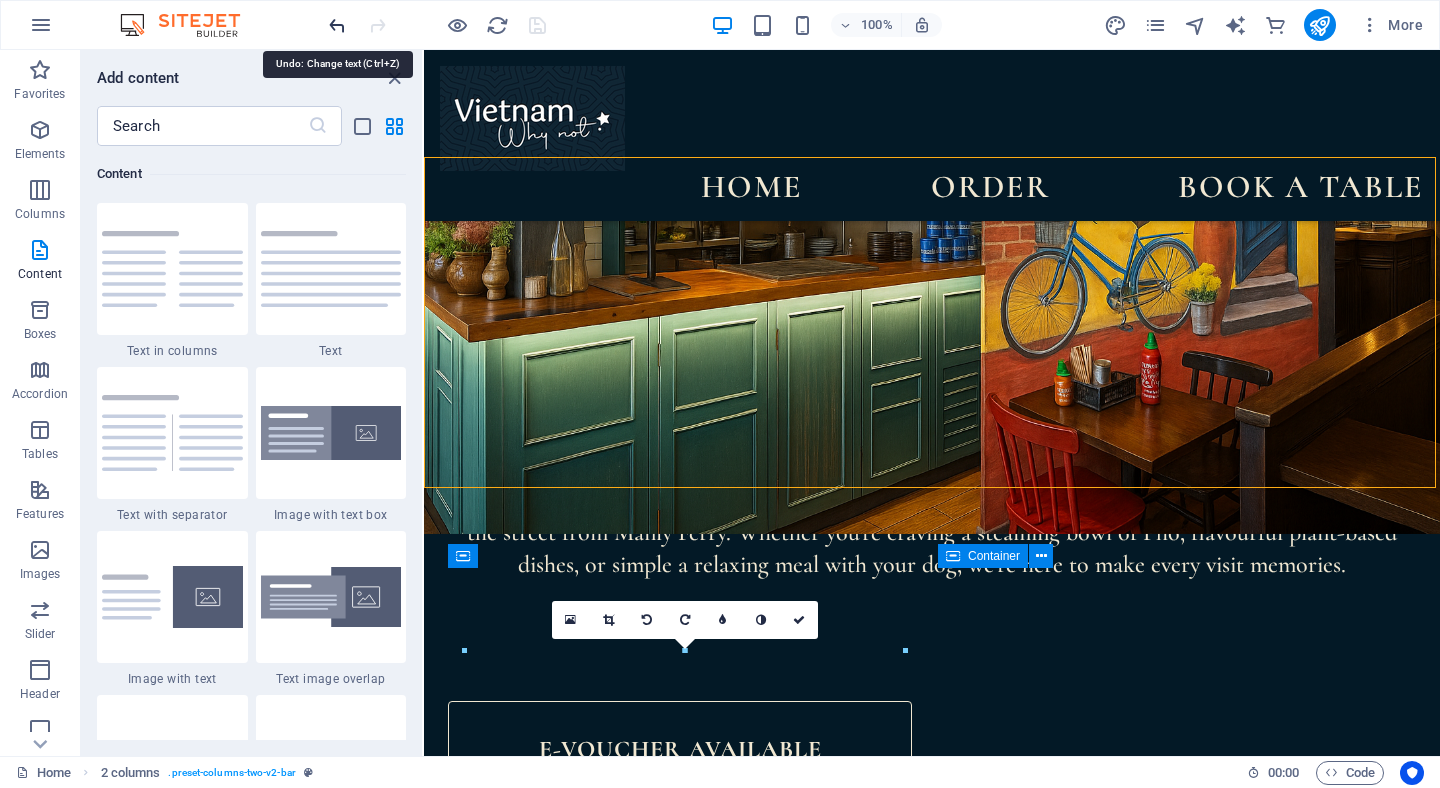 click at bounding box center (337, 25) 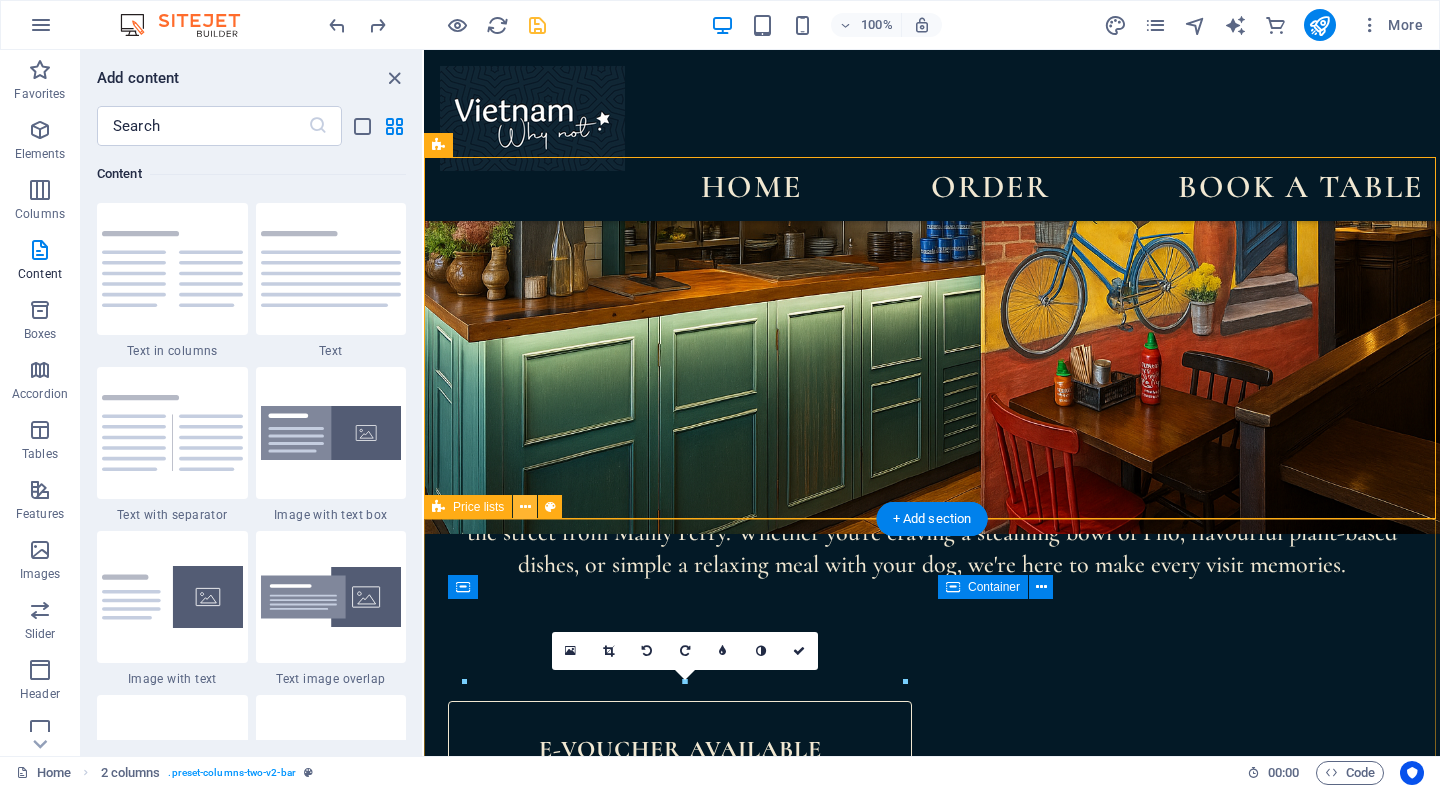 click at bounding box center [525, 507] 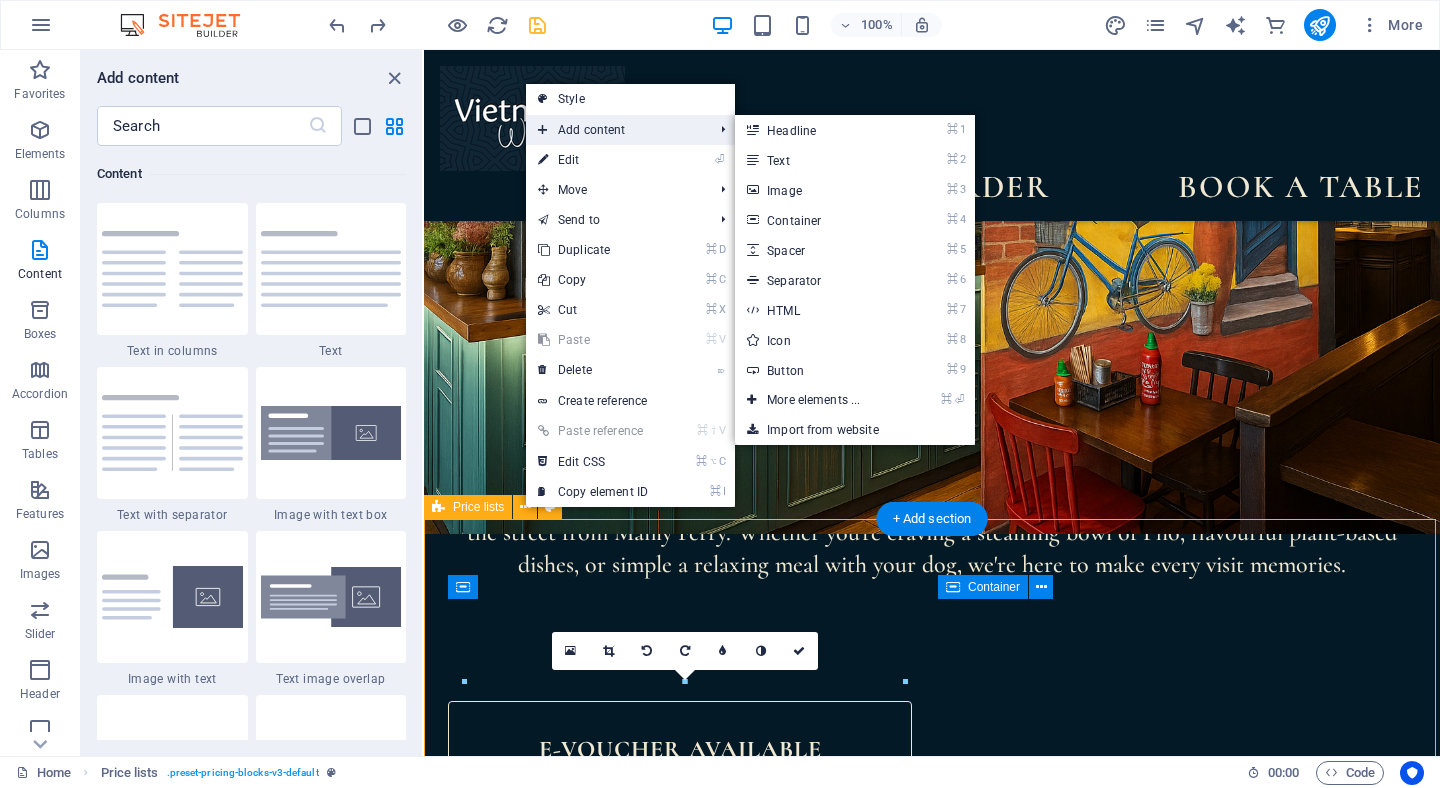 click on "Add content" at bounding box center (615, 130) 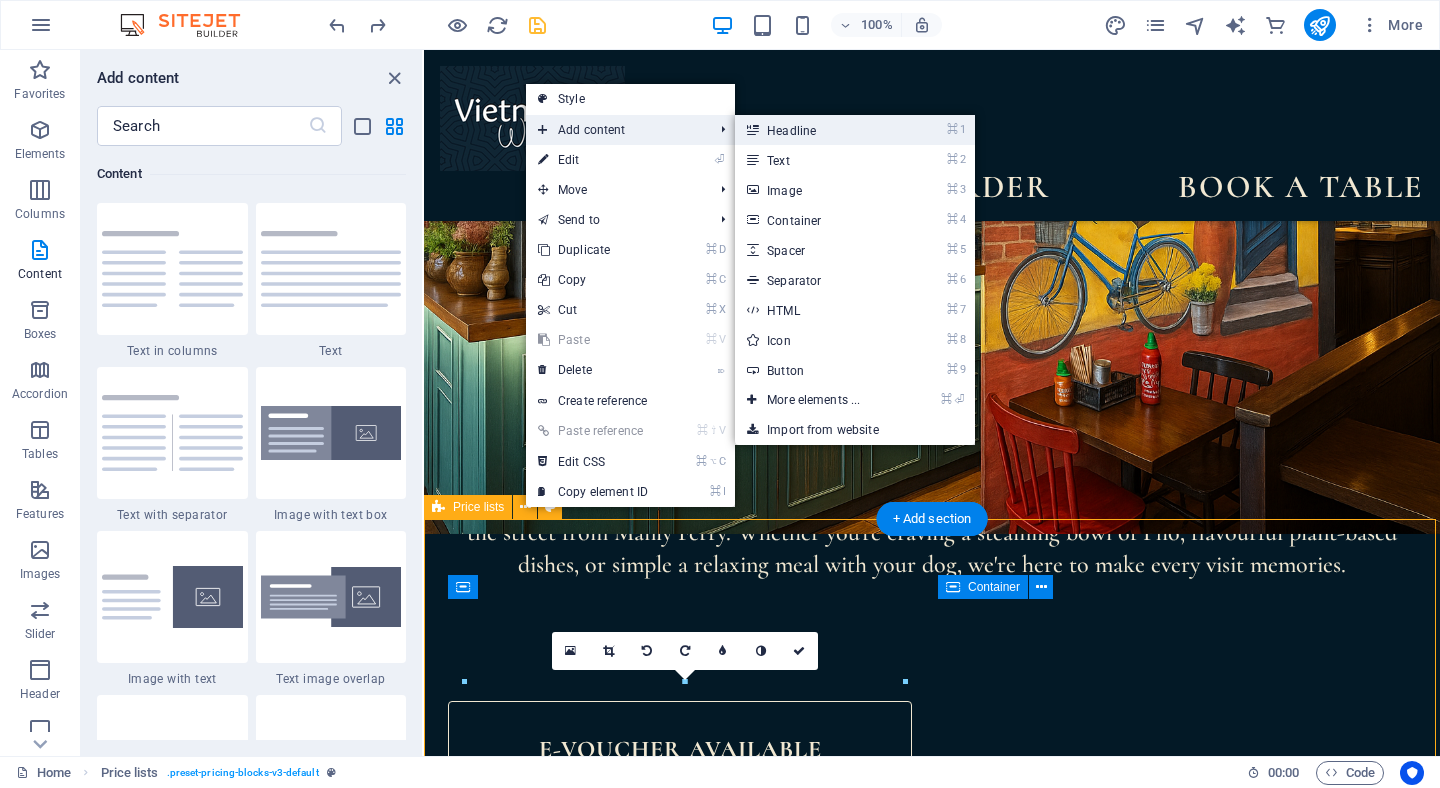 click on "⌘ 1  Headline" at bounding box center (817, 130) 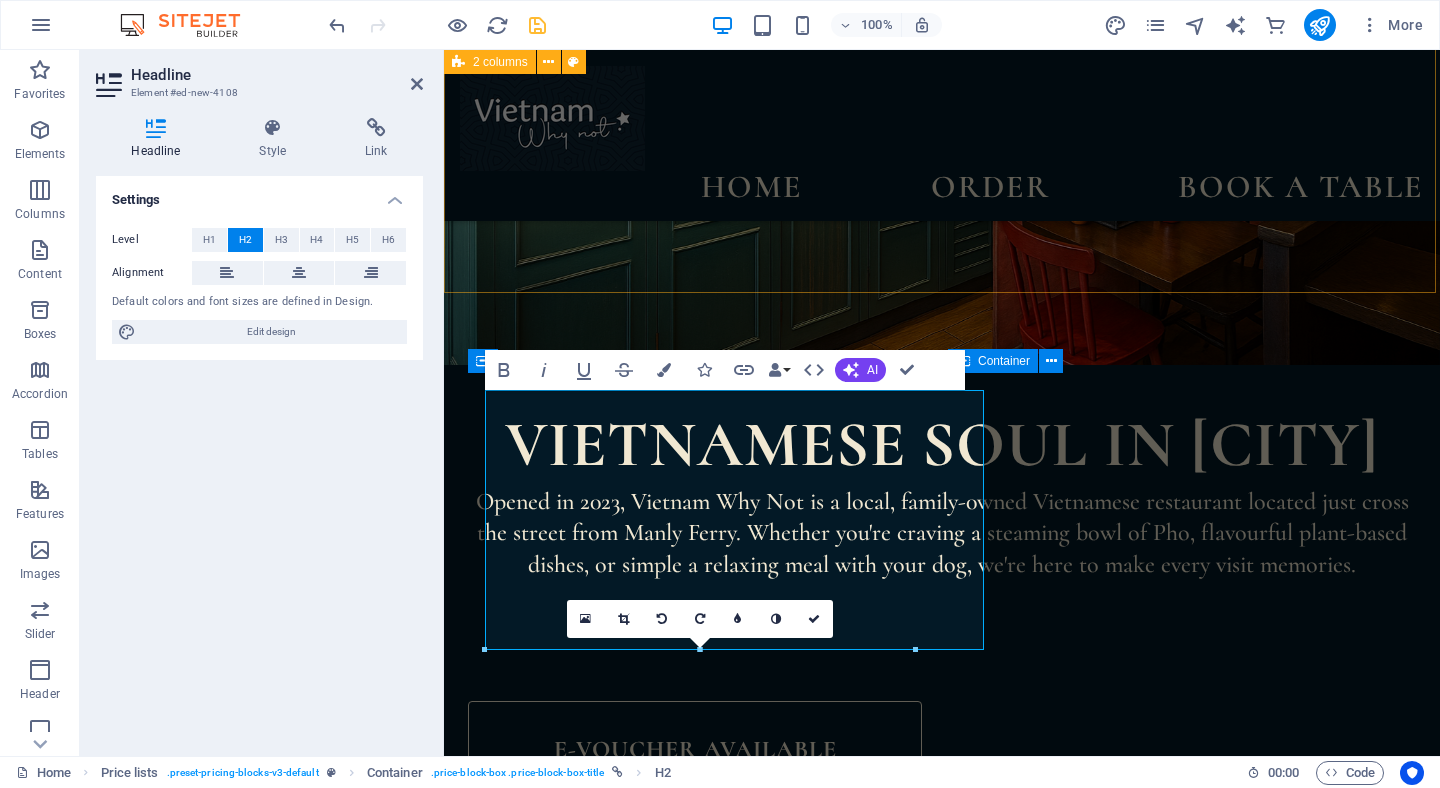 scroll, scrollTop: 754, scrollLeft: 0, axis: vertical 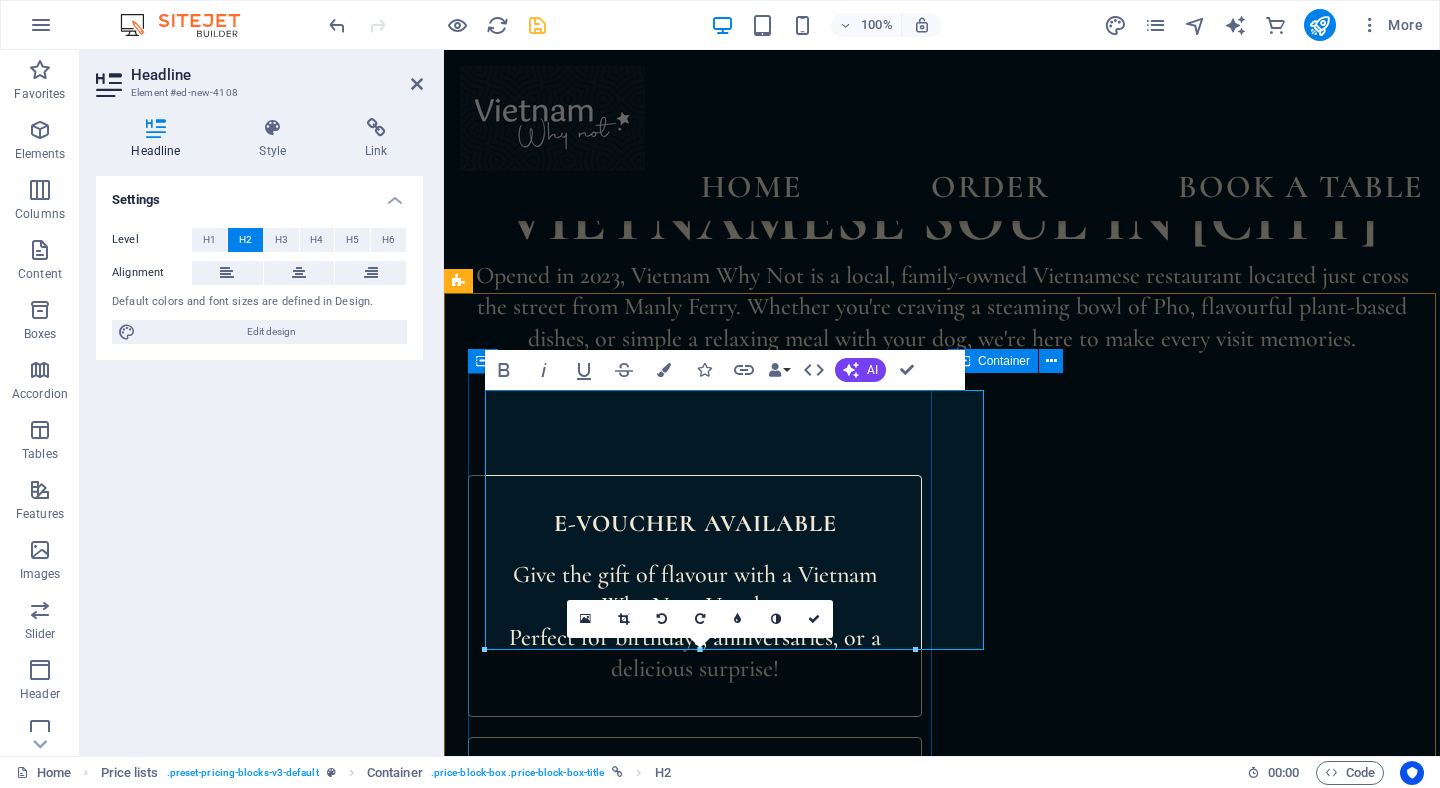 type 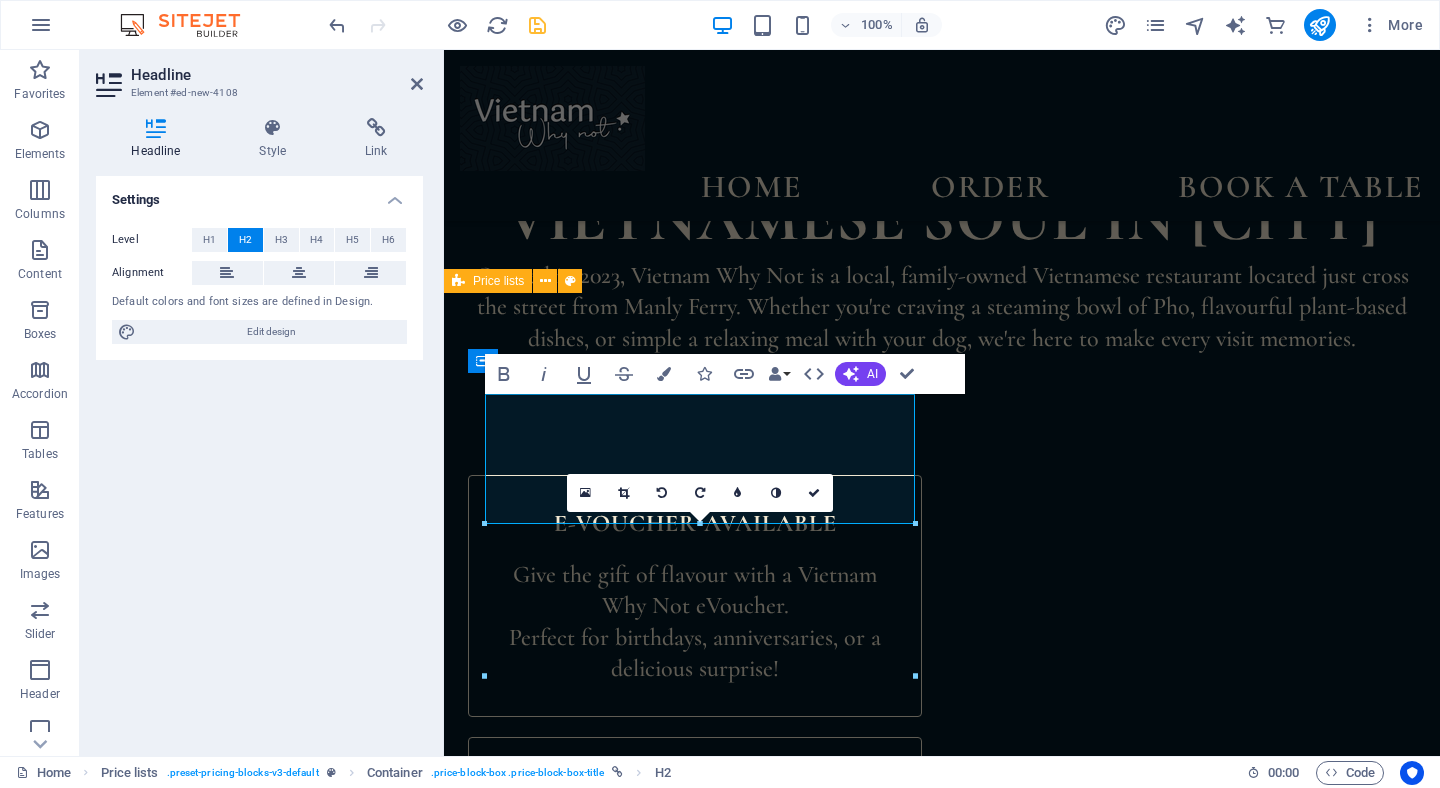 click on "menu Spring rolls Homemade pork - Crab & Prawn - vegetarian (V) $ 11.90 Summer rolls Prawn - Low-carb Chicken - Tofu $ 10.90 Bao Buns Roasted crackling pork - Grilled Chicken - BBQ Duck - Tofu $ 14.90 BBQ Duck Pancake $ 14.90 Green Rice Crusted Prawn $ 16.90 Fish Sauce Chicken Wings $ 17.90 Headline Pho - Noodle Soup Beef - Chicken - Tofu (Vegetable broth) $ 21.90 Saigon Vermicelli Bowl Roasted Crackling Pork (GF) - Grilled Chicken - Tofu $ 19.90 Crispy Egg Noodle $ 23.90 Hanoi Style Grilled Pork Vermicelli $ 23.90 Hue - Spicy Beef Noodle Soup $ 24.90 Pho Burrito $ 19.90 Headline Vietnamese Pancake $ 23.90 Caramelized Claypot Chicken - Eggplant & Tofu $ 22.90 Chicken or Tofu Curry $ 22.90 Vietnamese Satay Chicken - Prawn - Tofu $ 23.90 Lemongrass & Chilli Chicken $ 24.90 Shaking Beef $ 27.90 Stir-Fried Mixed Vegetable Chicken - Beef - Prawn - Tofu $ 22.90 Headline Roasted Crackling Pork (GF) $ 29.90 BBQ Duck $ 31.90 Lemongrass Beef Sizzler $ 28.90 Grilled Scallop & Prawn Hot Plate $ 34.90 $ 24.90 $ 26.90" at bounding box center [942, 2886] 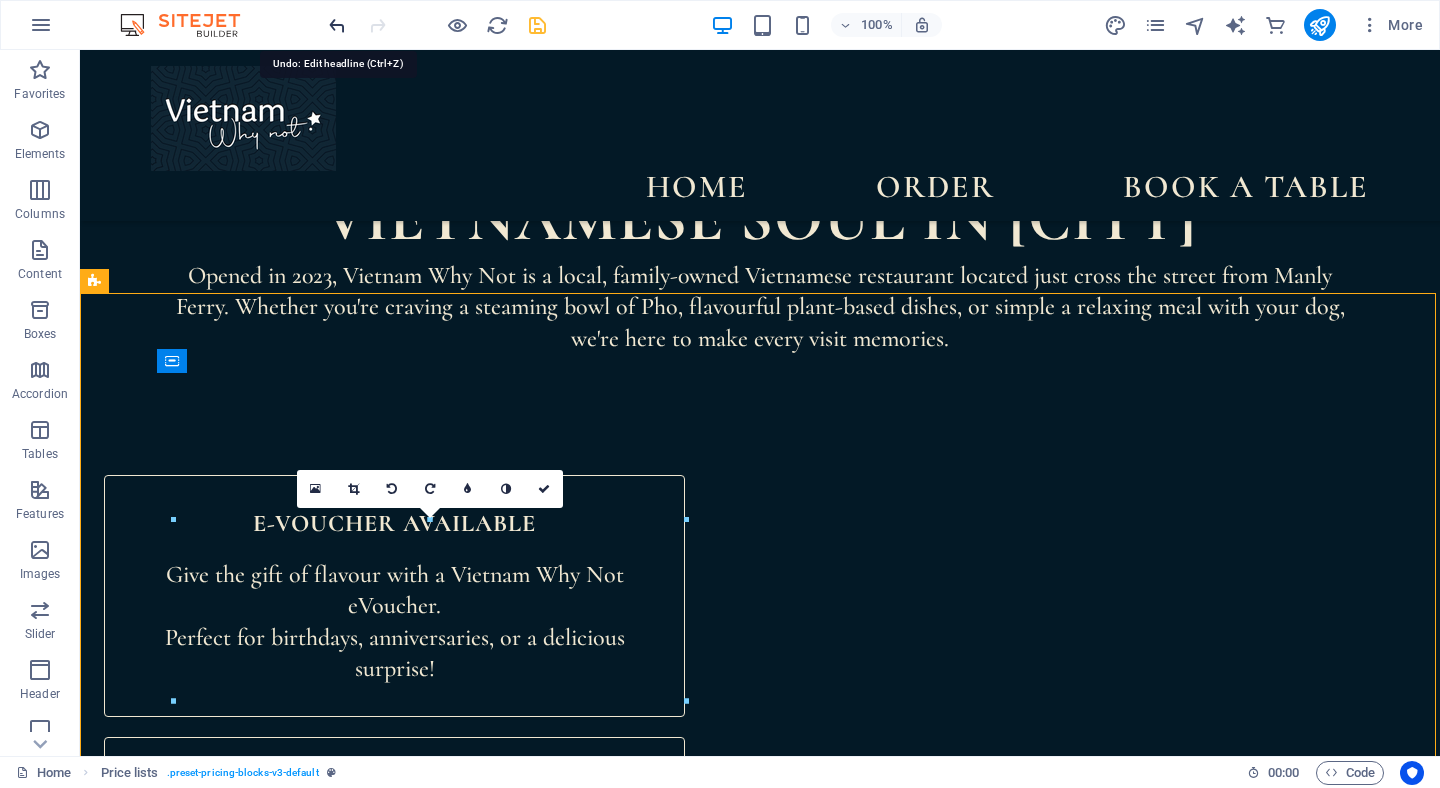 click at bounding box center [337, 25] 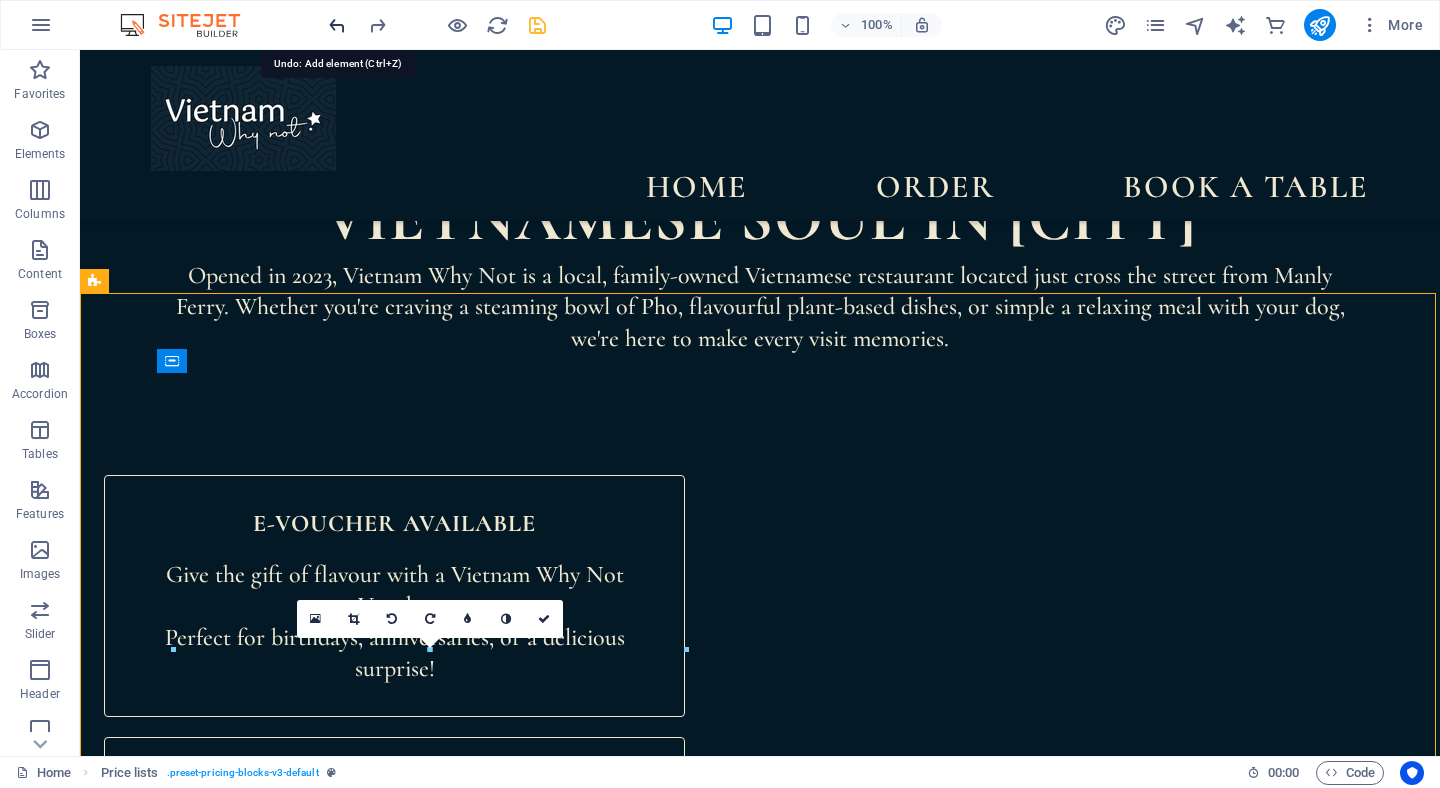 click at bounding box center [337, 25] 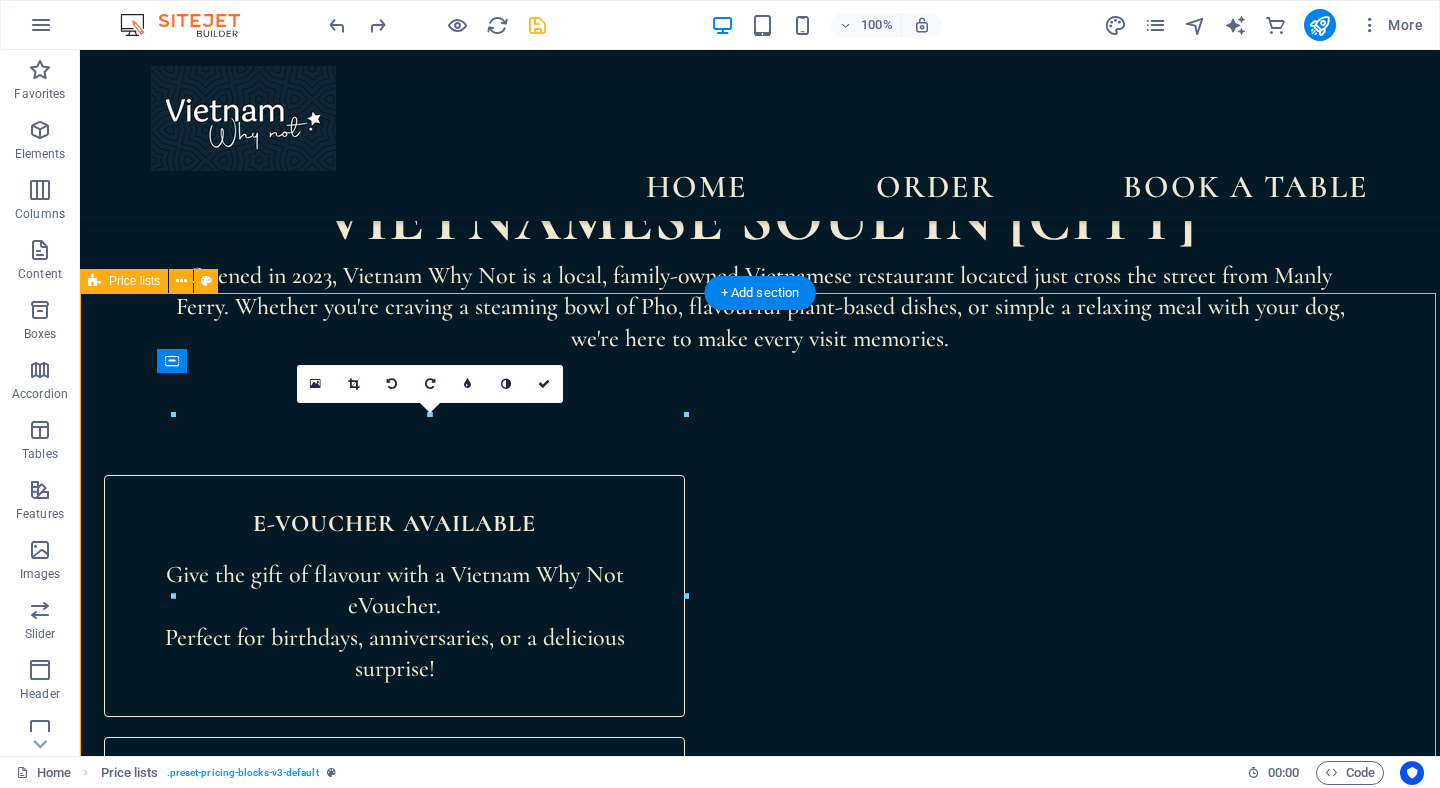 click on "Spring rolls Homemade pork - Crab & Prawn - vegetarian (V) $ 11.90 Summer rolls Prawn - Low-carb Chicken - Tofu $ 10.90 Bao Buns Roasted crackling pork - Grilled Chicken - BBQ Duck - Tofu $ 14.90 BBQ Duck Pancake $ 14.90 Green Rice Crusted Prawn $ 16.90 Fish Sauce Chicken Wings $ 17.90 Headline Pho - Noodle Soup Beef - Chicken - Tofu (Vegetable broth) $ 21.90 Saigon Vermicelli Bowl Roasted Crackling Pork (GF) - Grilled Chicken - Tofu $ 19.90 Crispy Egg Noodle $ 23.90 Hanoi Style Grilled Pork Vermicelli $ 23.90 Hue - Spicy Beef Noodle Soup $ 24.90 Pho Burrito $ 19.90 Headline Vietnamese Pancake $ 23.90 Caramelized Claypot Chicken - Eggplant & Tofu $ 22.90 Chicken or Tofu Curry $ 22.90 Vietnamese Satay Chicken - Prawn - Tofu $ 23.90 Lemongrass & Chilli Chicken $ 24.90 Shaking Beef $ 27.90 Stir-Fried Mixed Vegetable Chicken - Beef - Prawn - Tofu $ 22.90 Headline Roasted Crackling Pork (GF) $ 29.90 BBQ Duck $ 31.90 Lemongrass Beef Sizzler $ 28.90 Grilled Scallop & Prawn Hot Plate $ 34.90 $ 24.90 $ 26.90 $ 10" at bounding box center [760, 2728] 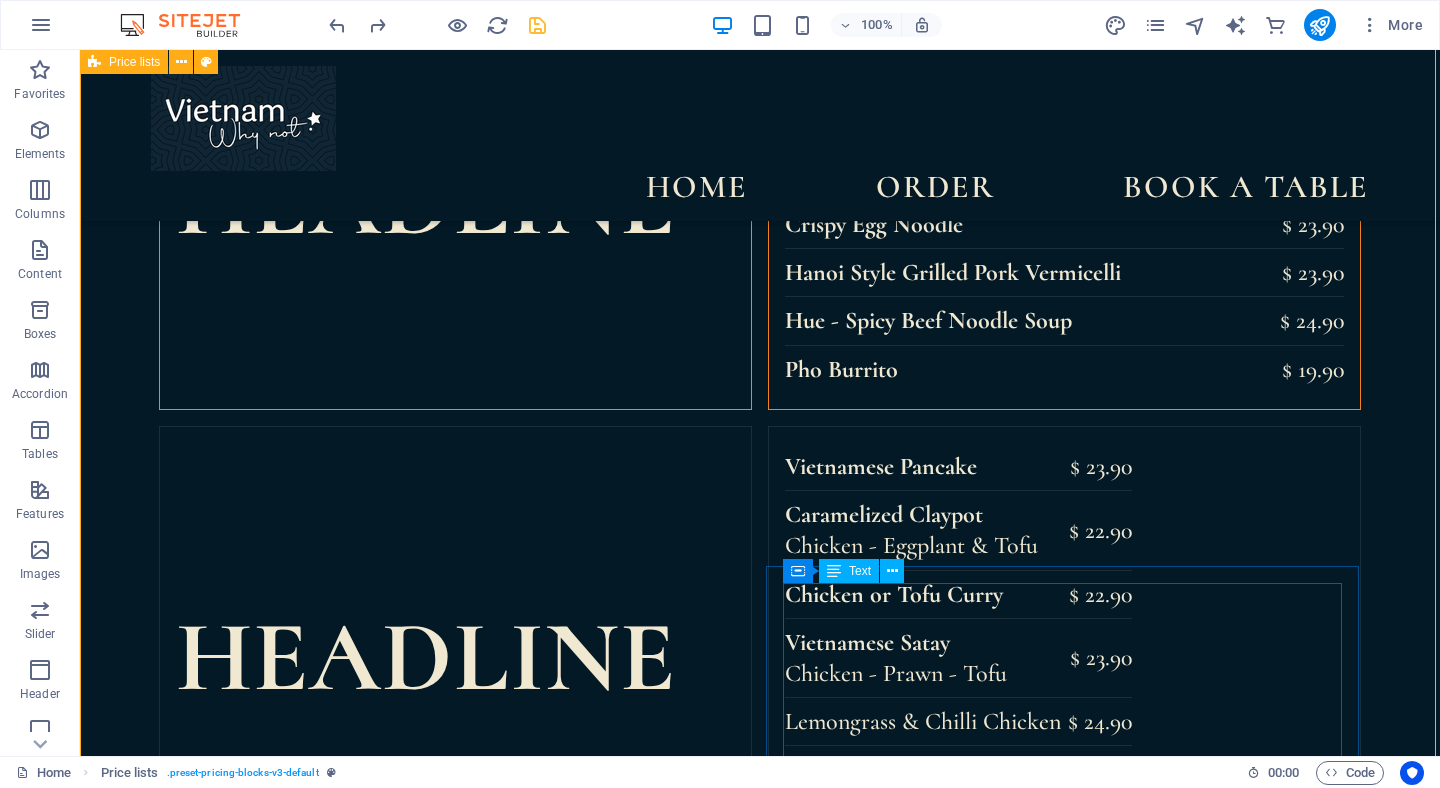 scroll, scrollTop: 2700, scrollLeft: 0, axis: vertical 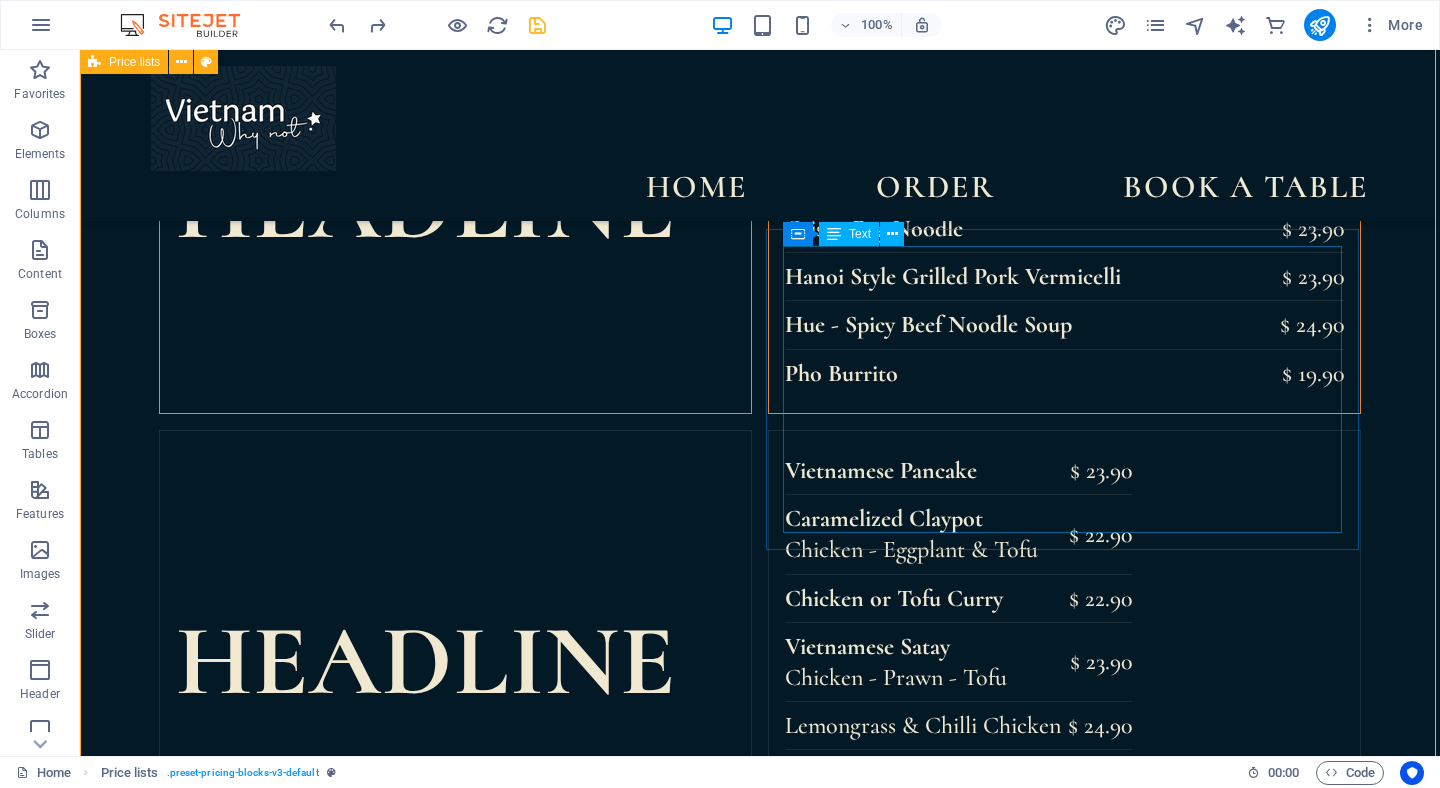 click on "Lorem ipsum dolor sit amet, consectetur. [PRICE] Lorem ipsum dolor sit amet, consectetur. [PRICE] Lorem ipsum dolor sit amet, consectetur. [PRICE] Lorem ipsum dolor sit amet, consectetur. [PRICE] Grilled Prawn [PRICE] Grilled Barramundi [PRICE]" at bounding box center [1010, 1506] 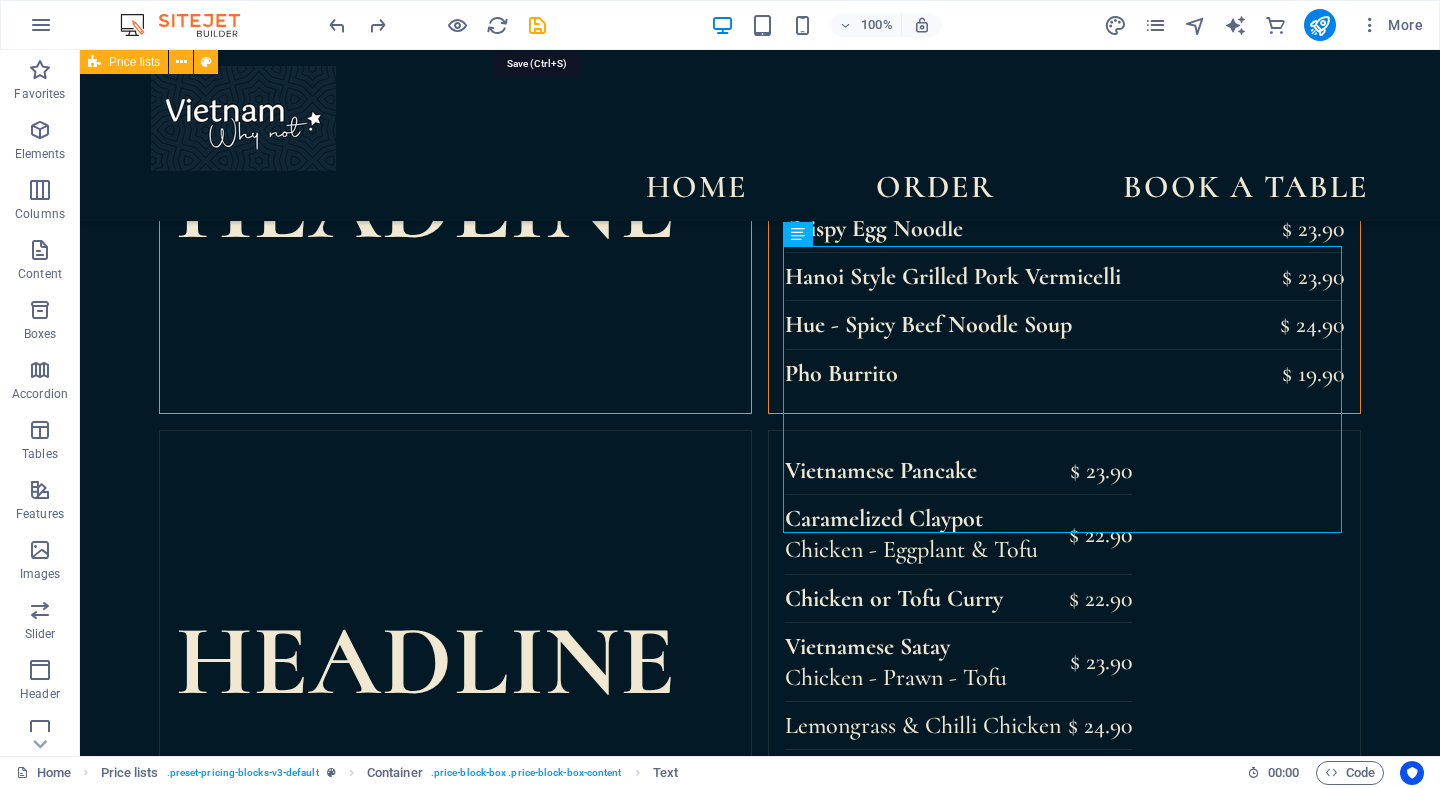 click at bounding box center (537, 25) 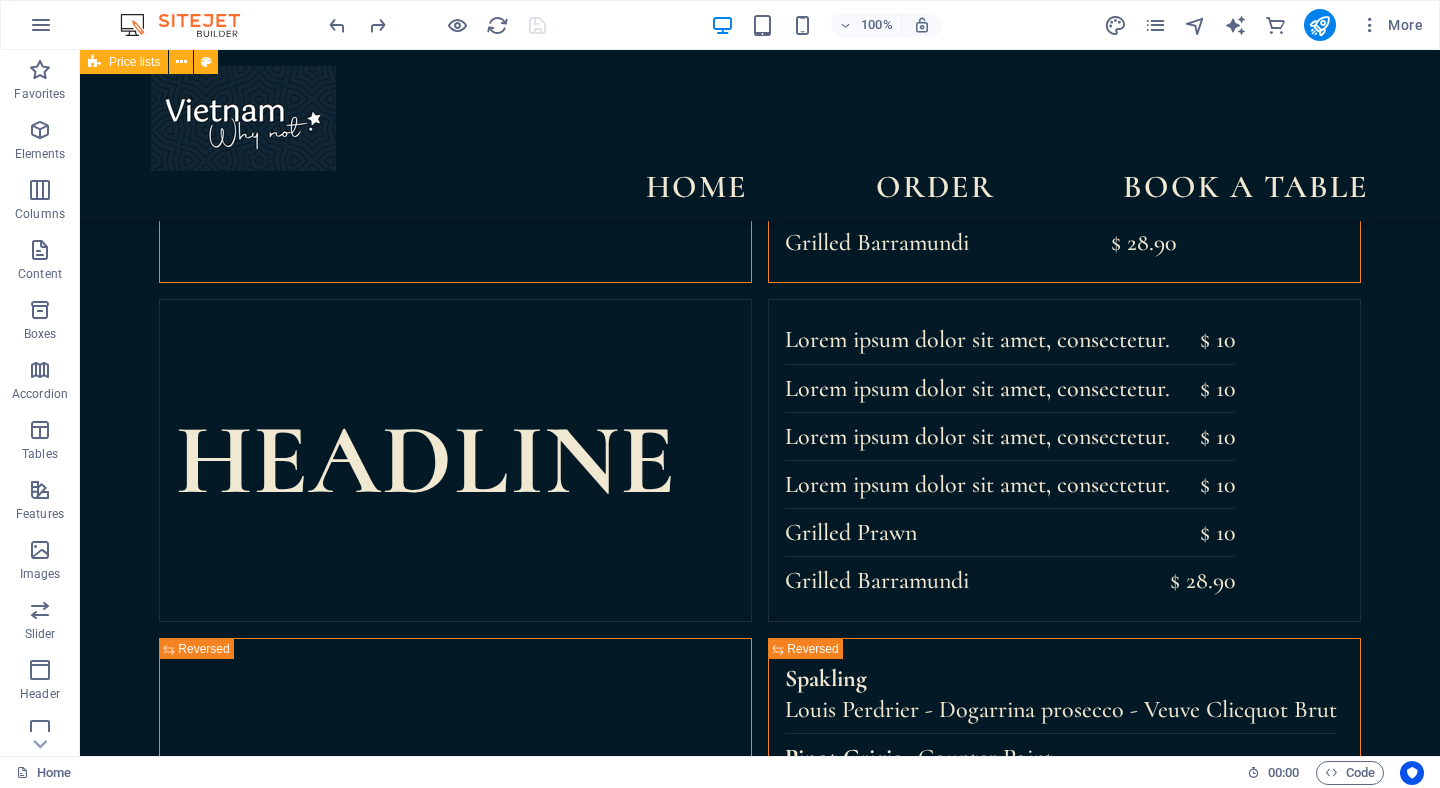 scroll, scrollTop: 3855, scrollLeft: 0, axis: vertical 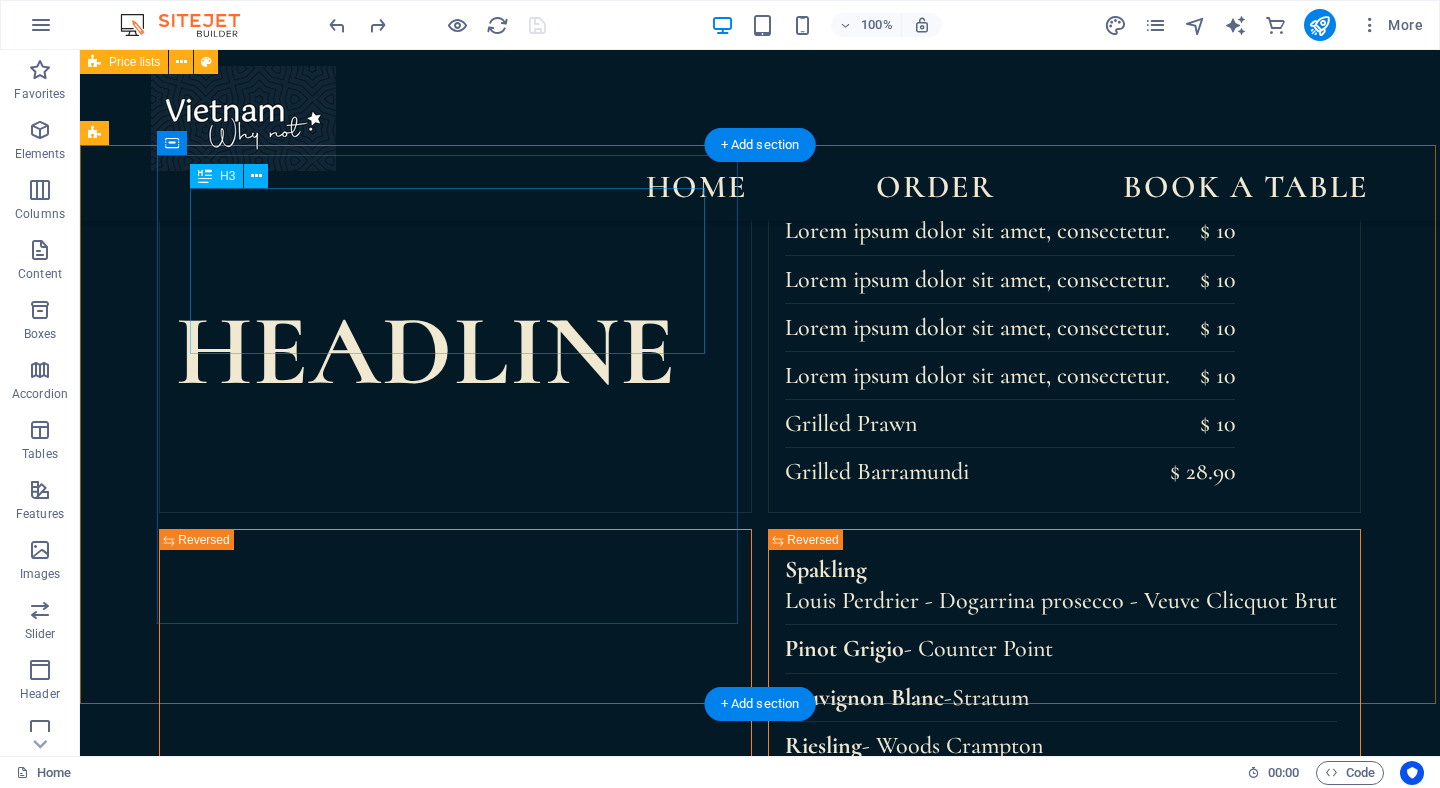 click on "E-voucher available" at bounding box center [394, 1392] 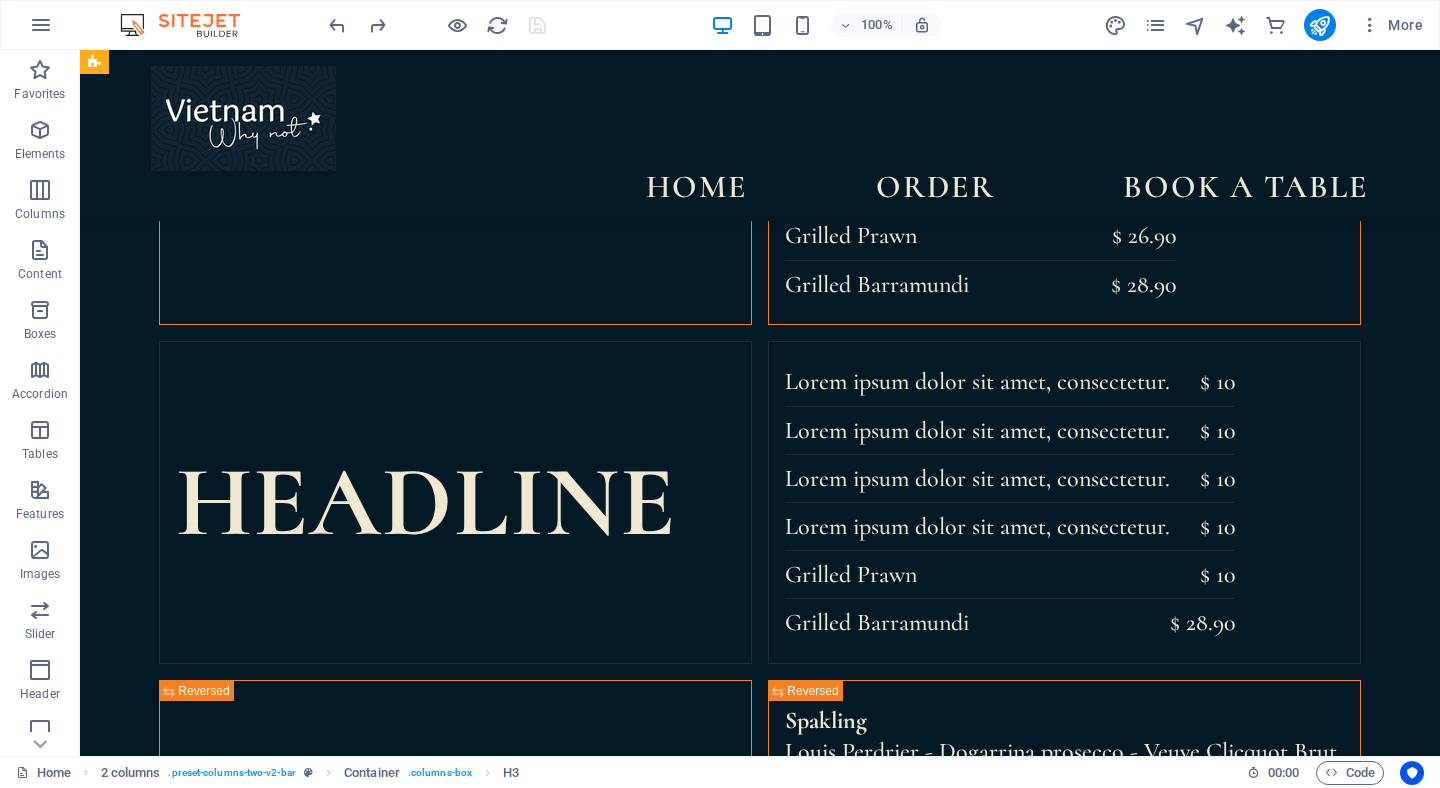 scroll, scrollTop: 4869, scrollLeft: 0, axis: vertical 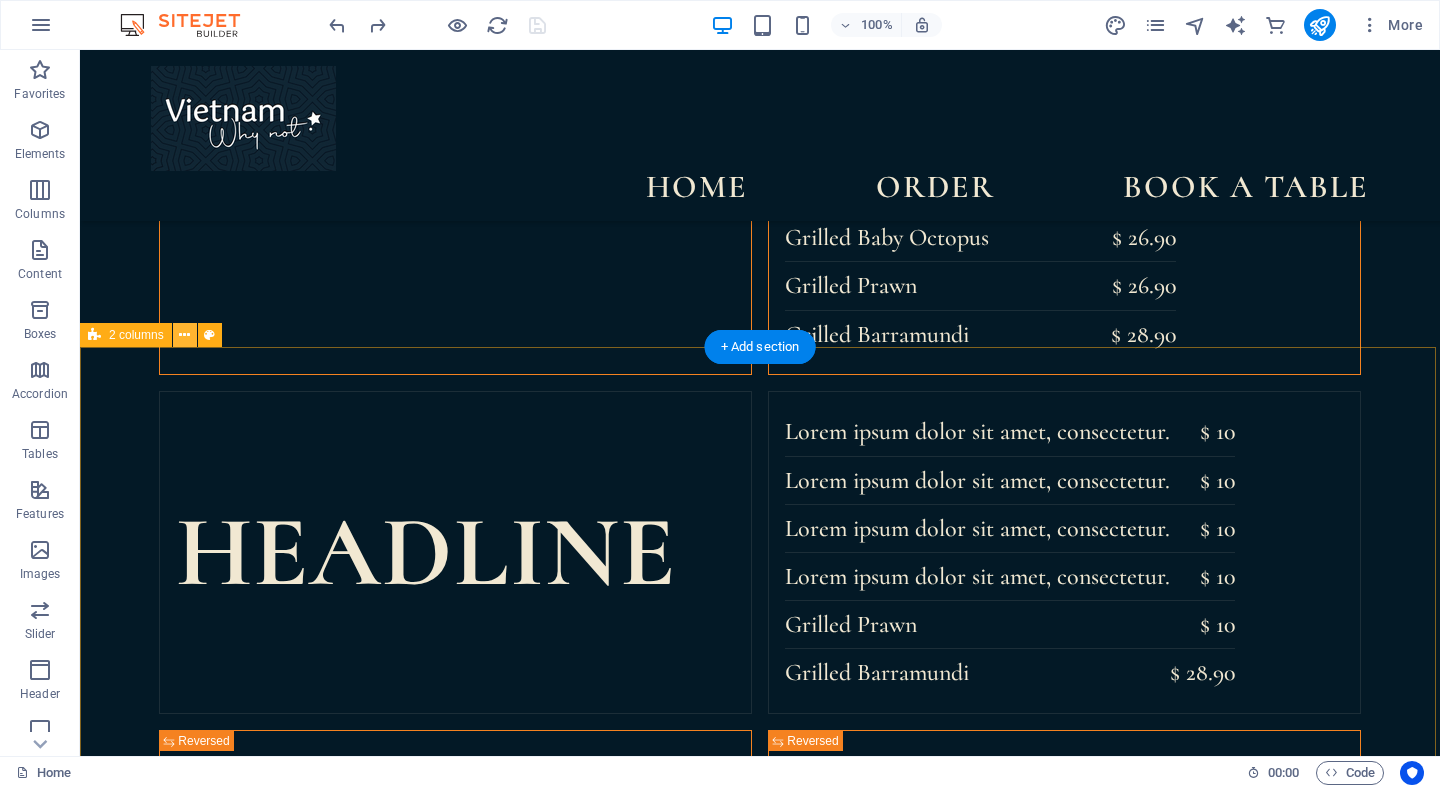 click at bounding box center [184, 335] 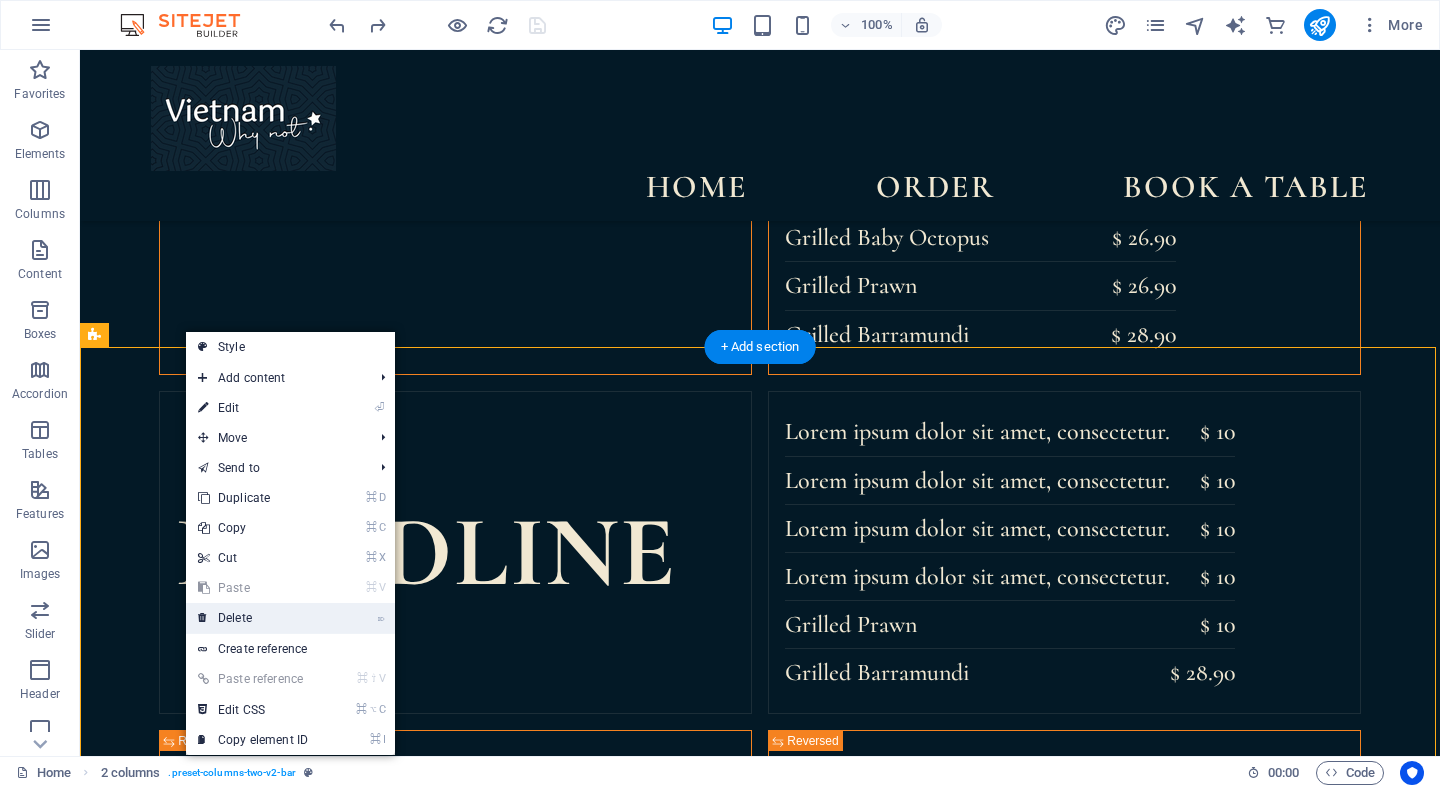 click on "⌦  Delete" at bounding box center (253, 618) 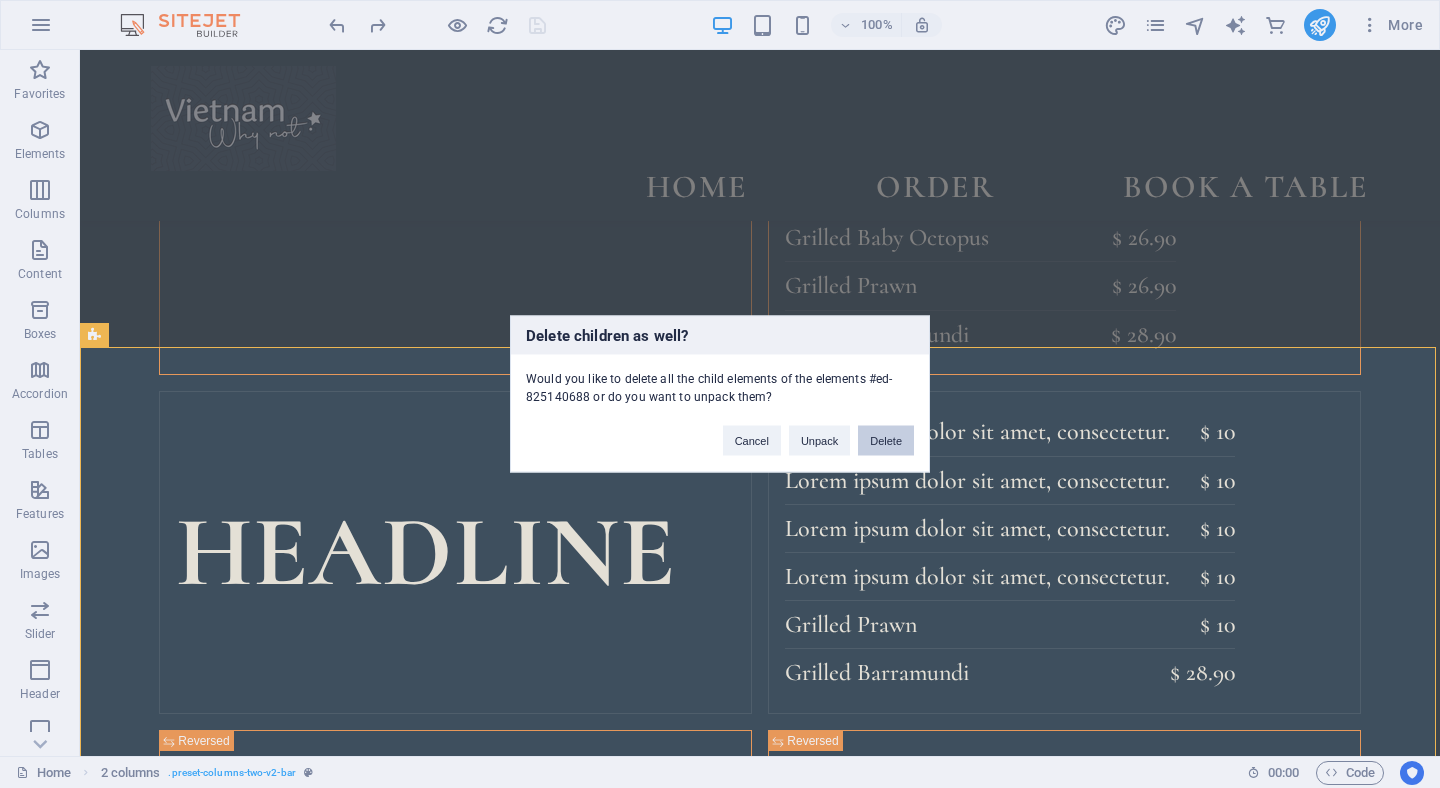 click on "Delete" at bounding box center [886, 441] 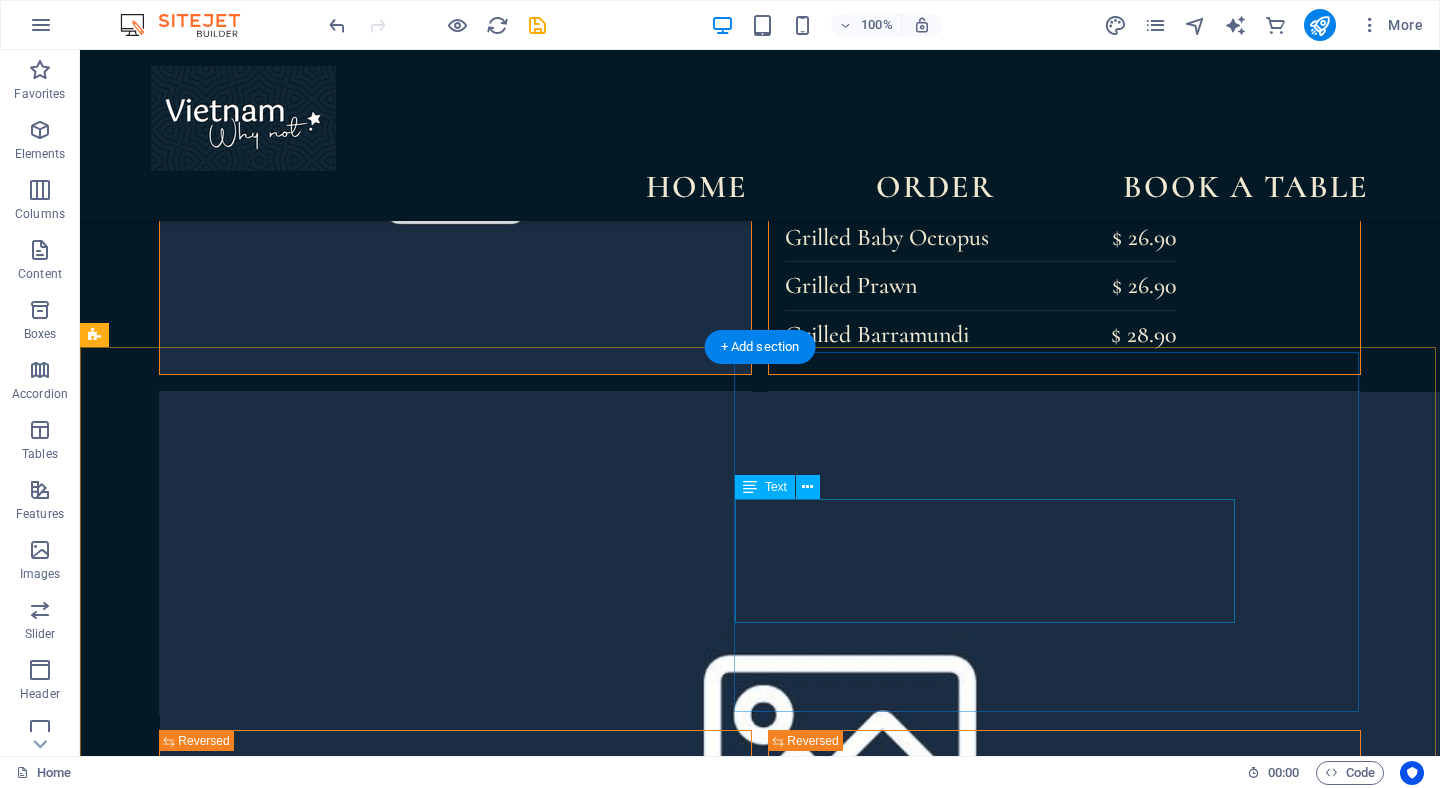 click on "Just across the street from [LOCATION] Ferry, directly in front of you and slightly to the left, you"ll see our restaurant right across the road. Open [DAYS] aweek from [TIME] to [TIME]." at bounding box center (705, 2404) 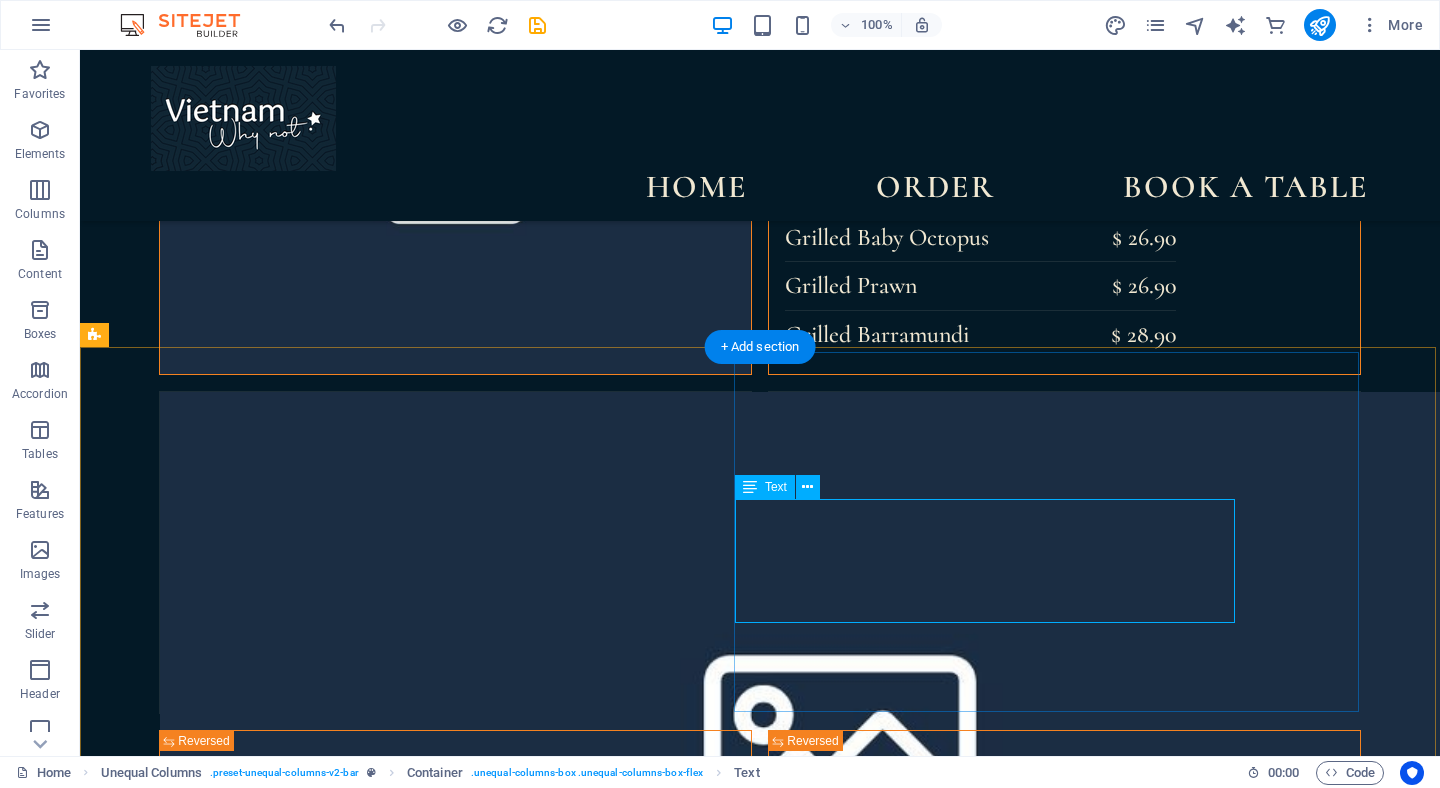 click on "Text" at bounding box center (776, 487) 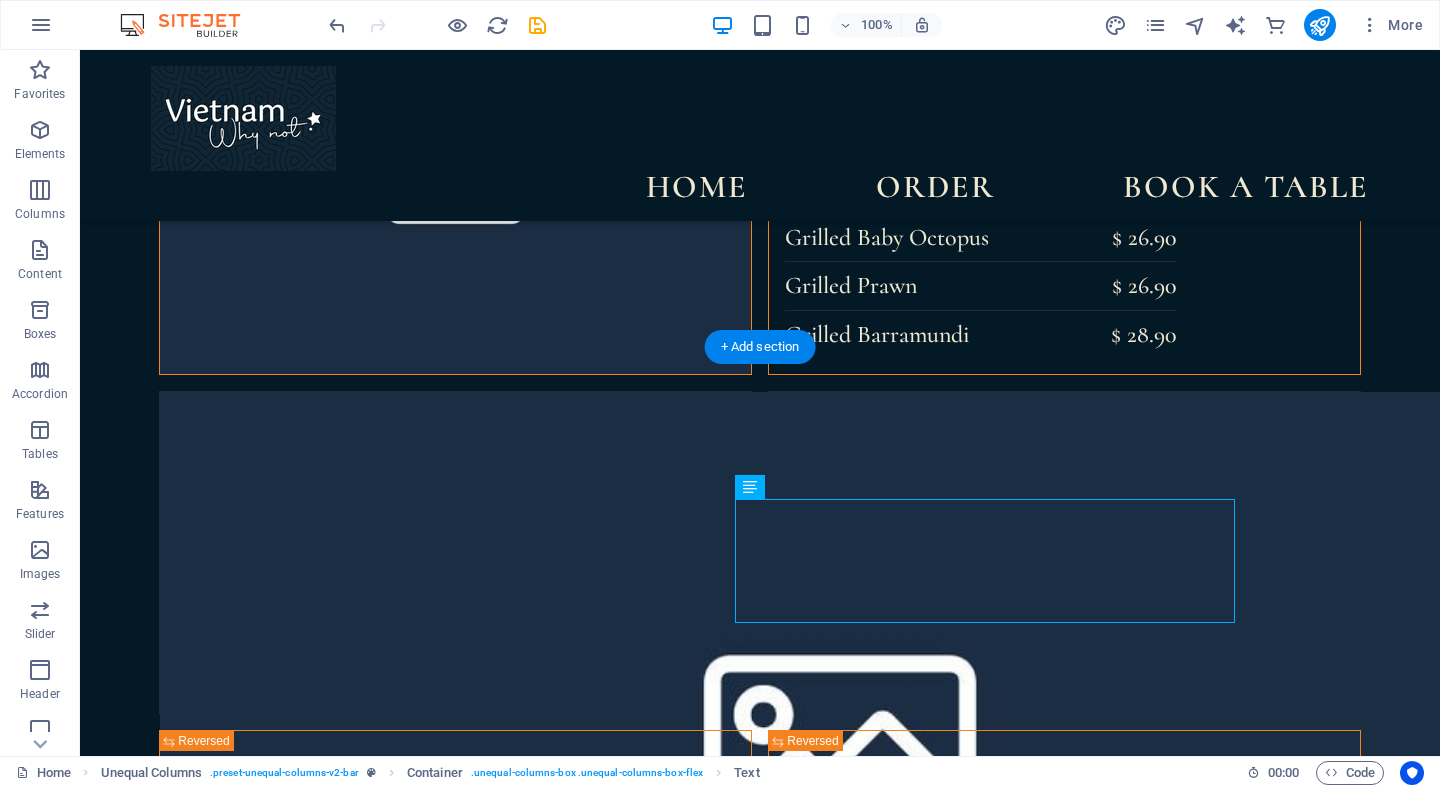 click on "Just across the street from [LOCATION] Ferry, directly in front of you and slightly to the left, you"ll see our restaurant right across the road. Open [DAYS] aweek from [TIME] to [TIME]." at bounding box center [705, 2404] 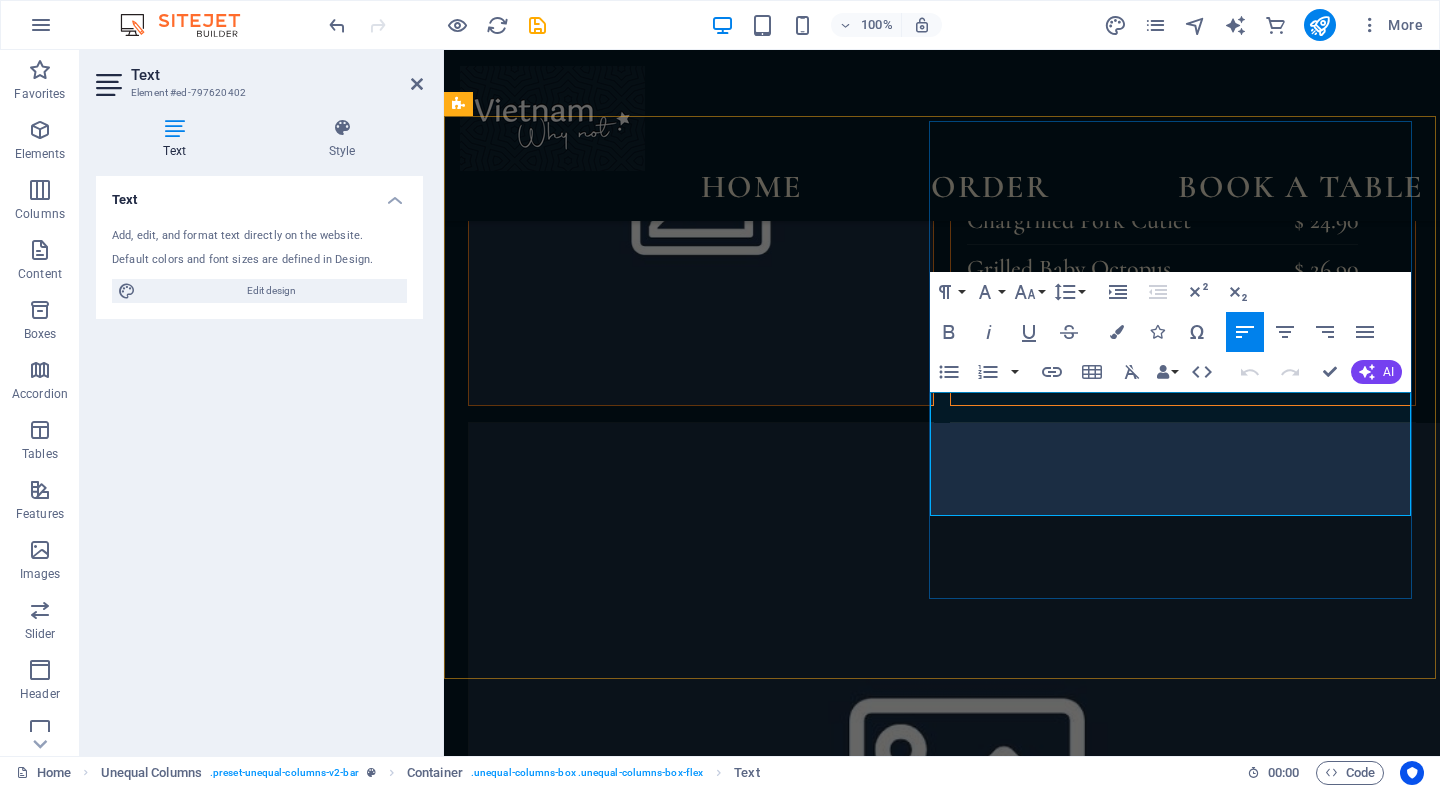 scroll, scrollTop: 4087, scrollLeft: 0, axis: vertical 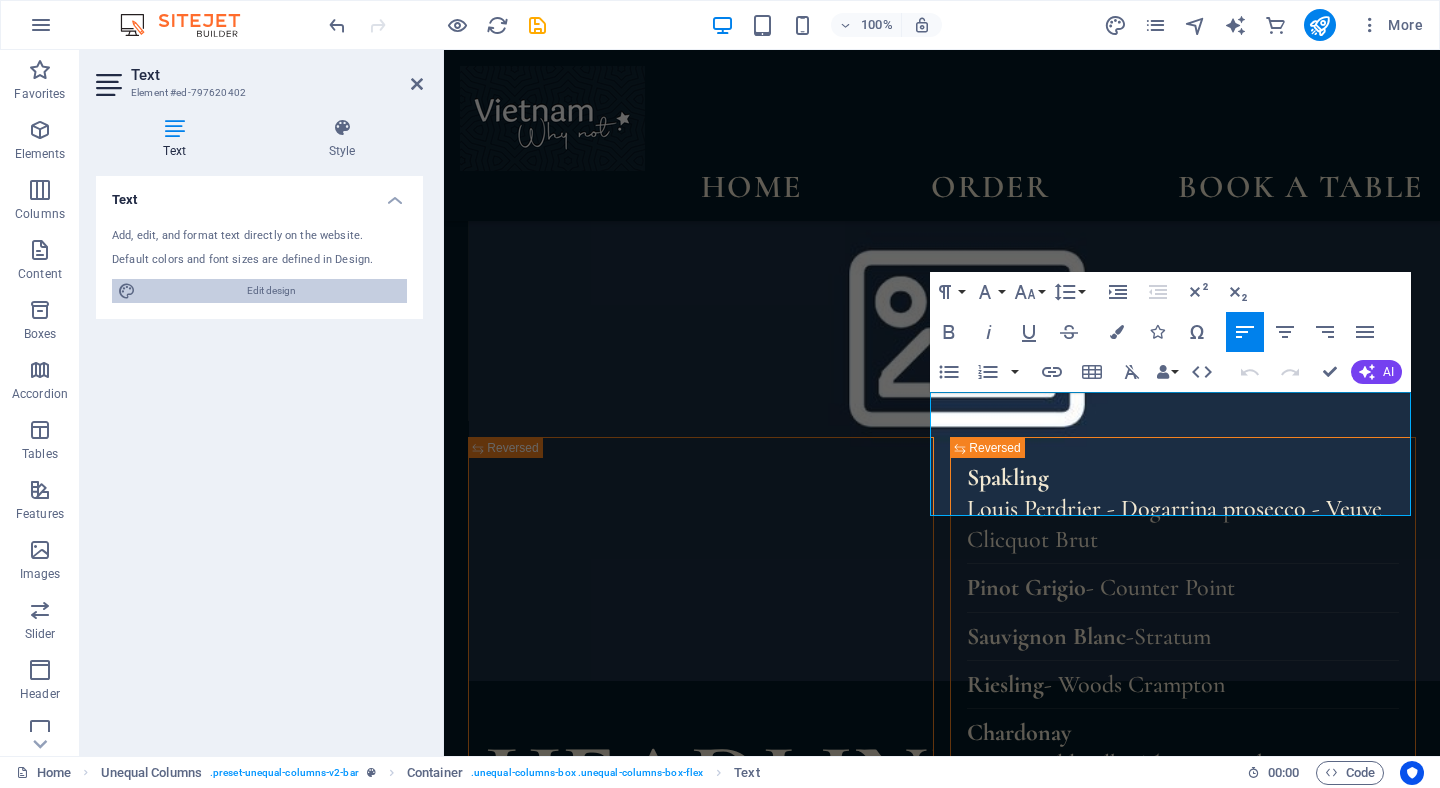 click on "Edit design" at bounding box center (271, 291) 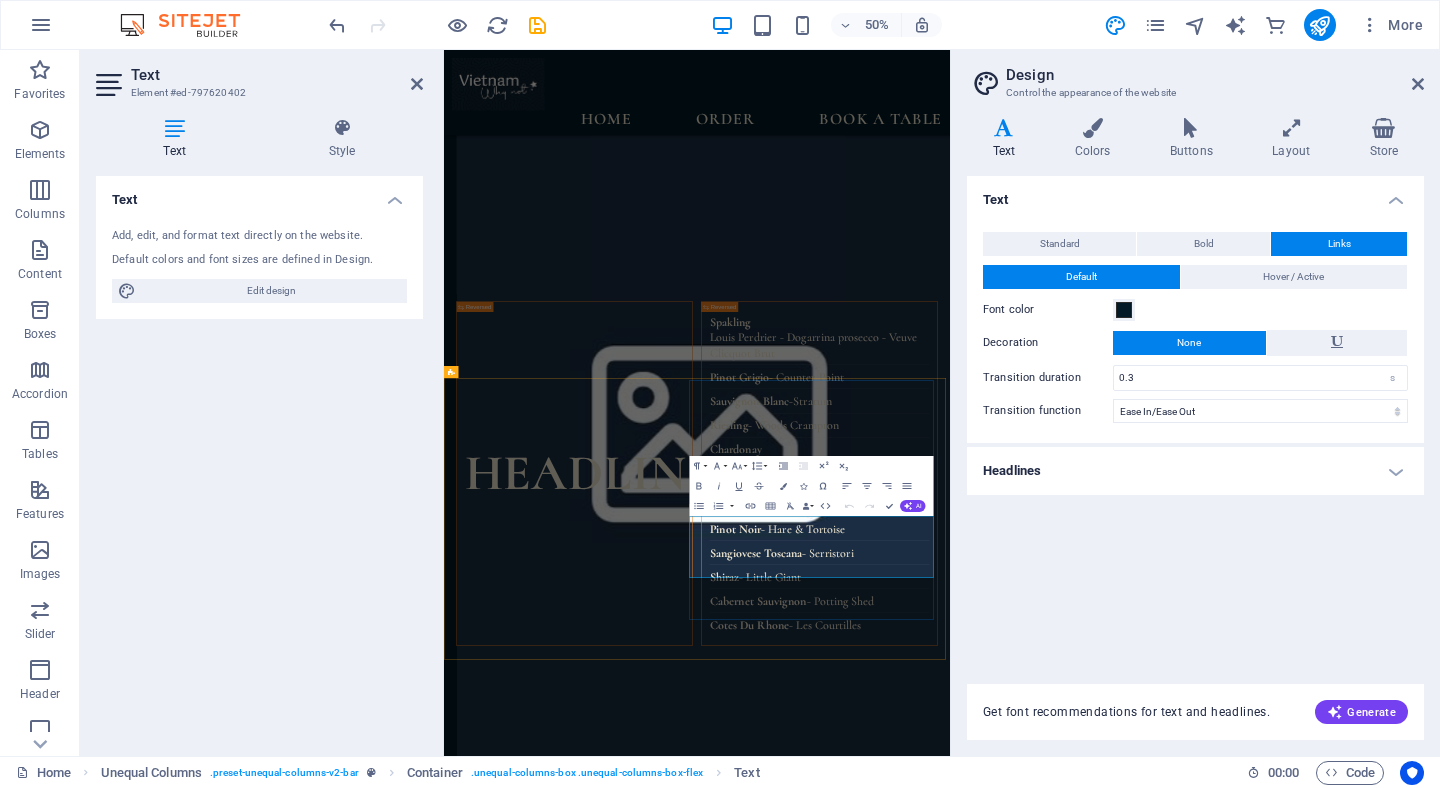 click on "Just across the street from [LOCATION] Ferry, directly in front of you and slightly to the left, you"ll see our restaurant right across the road. Open [DAYS] aweek from [TIME] to [TIME]." at bounding box center [950, 2377] 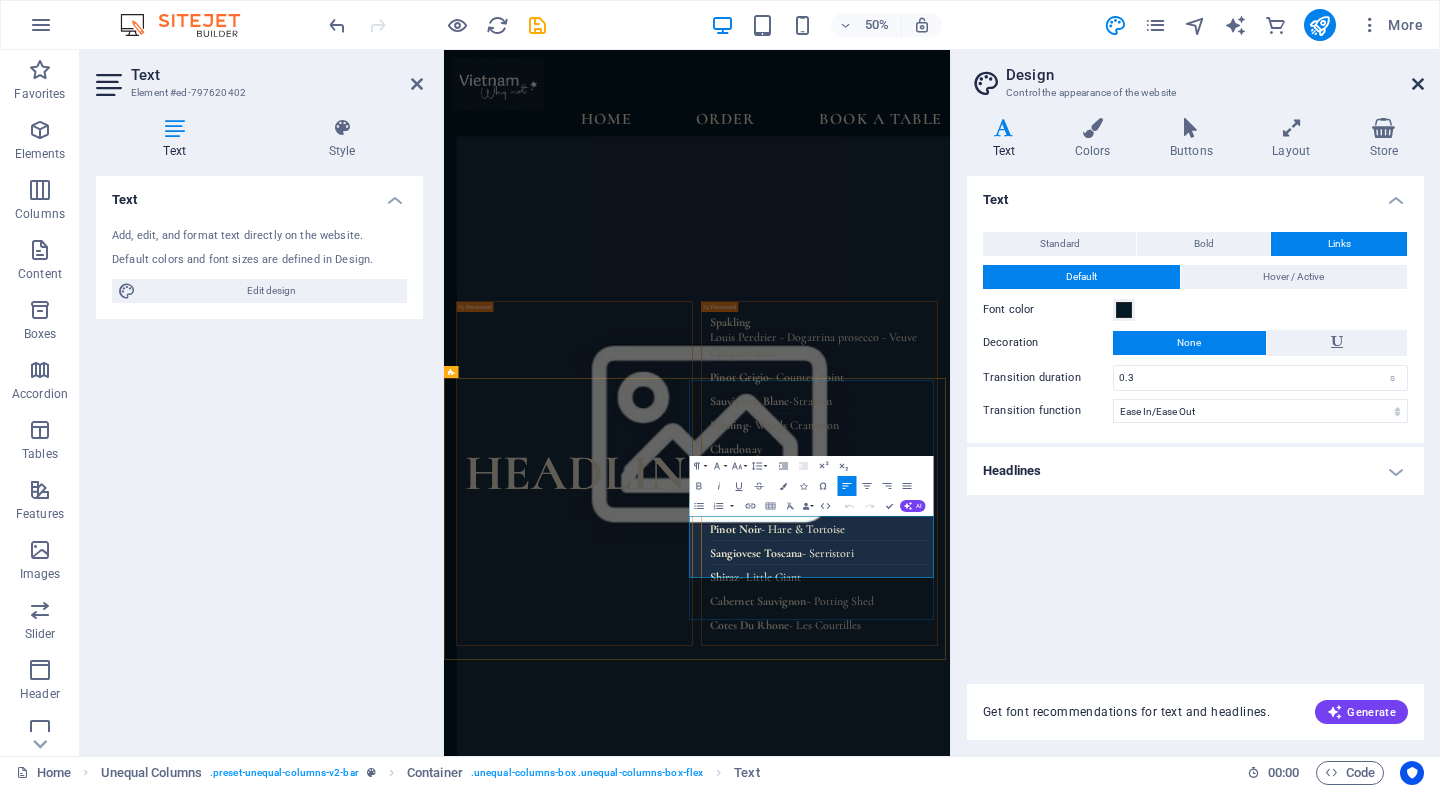 drag, startPoint x: 1416, startPoint y: 82, endPoint x: 619, endPoint y: 461, distance: 882.5248 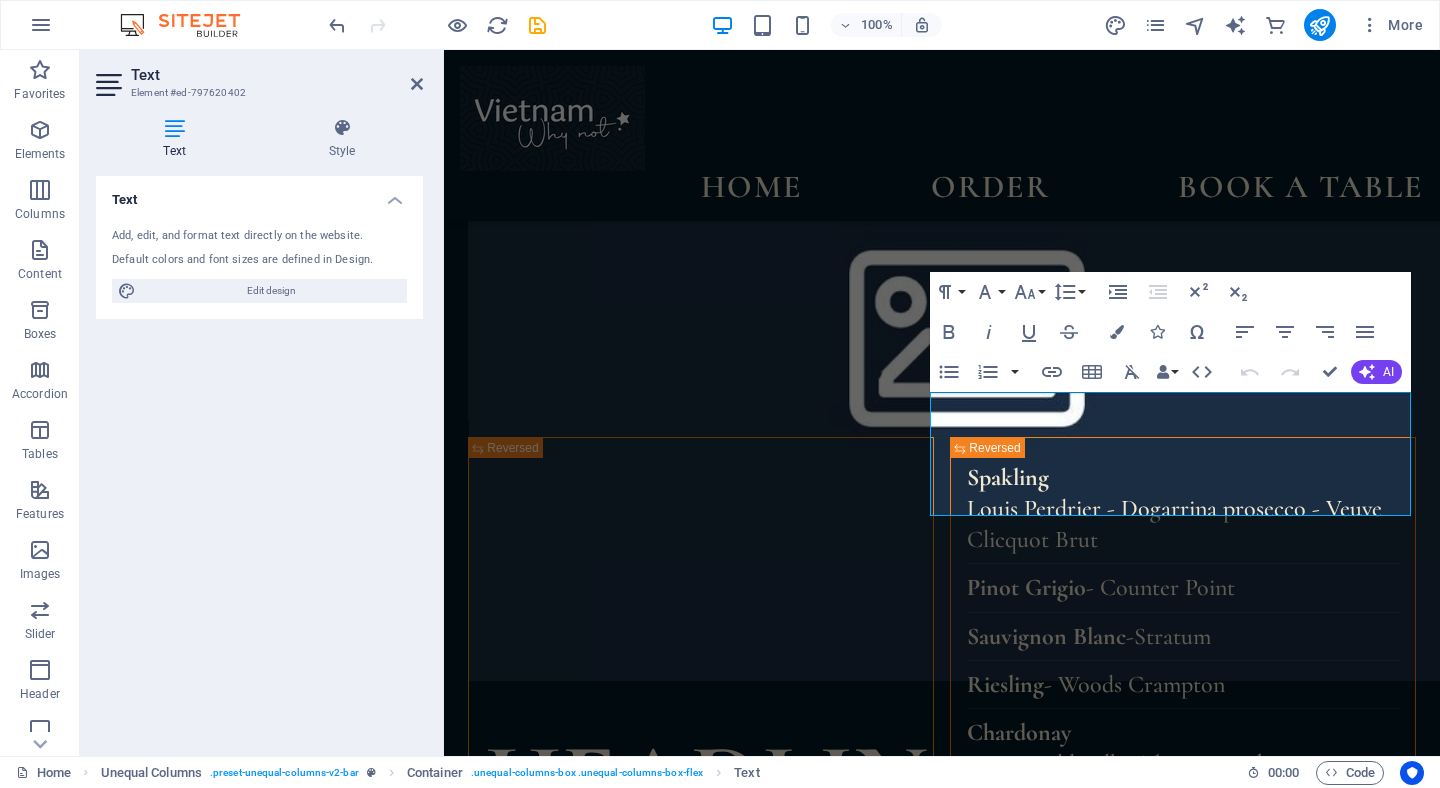 click on "Just across the street from [LOCATION] Ferry, directly in front of you and slightly to the left, you"ll see our restaurant right across the road. Open [DAYS] aweek from [TIME] to [TIME]." at bounding box center [942, 2260] 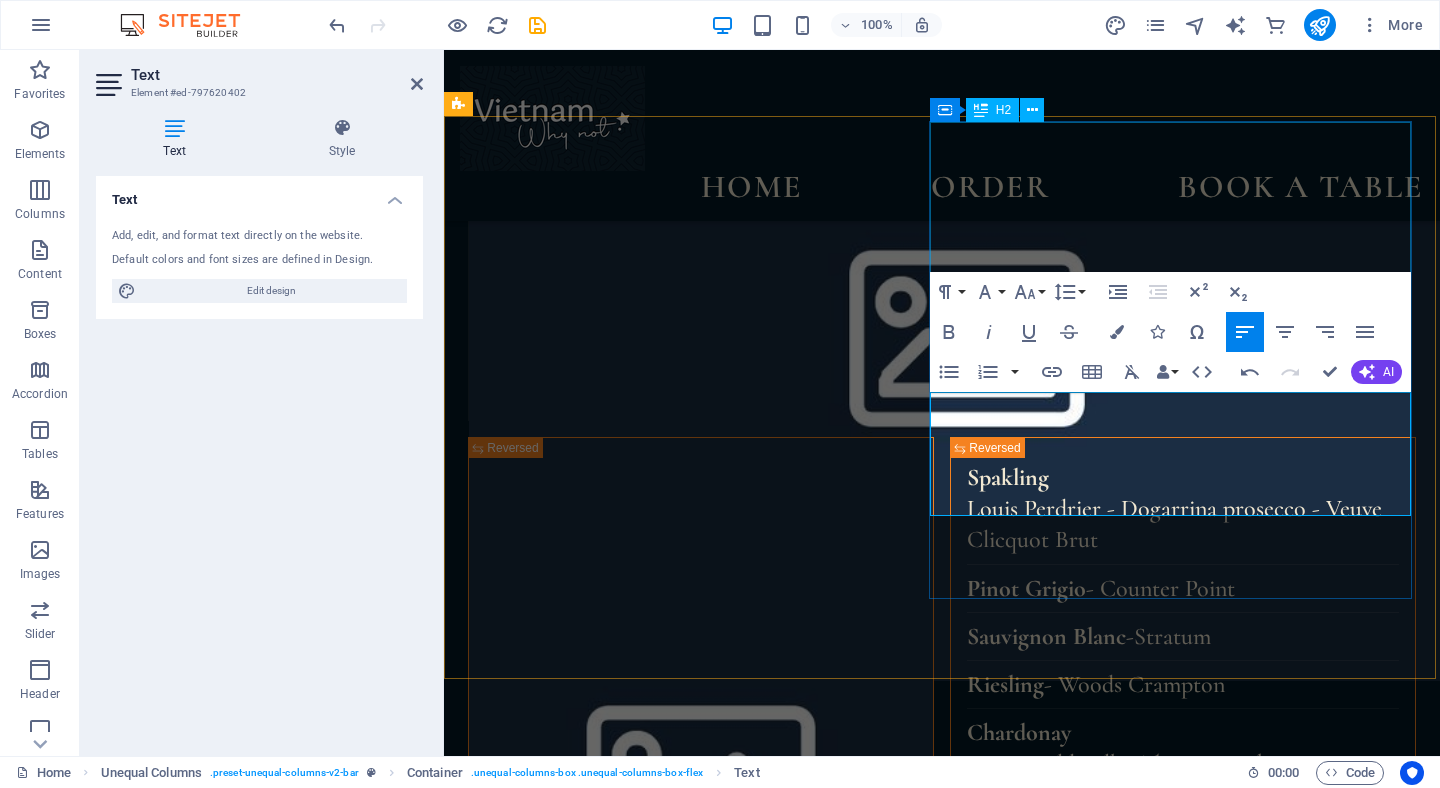 click on "find us at" at bounding box center [942, 2154] 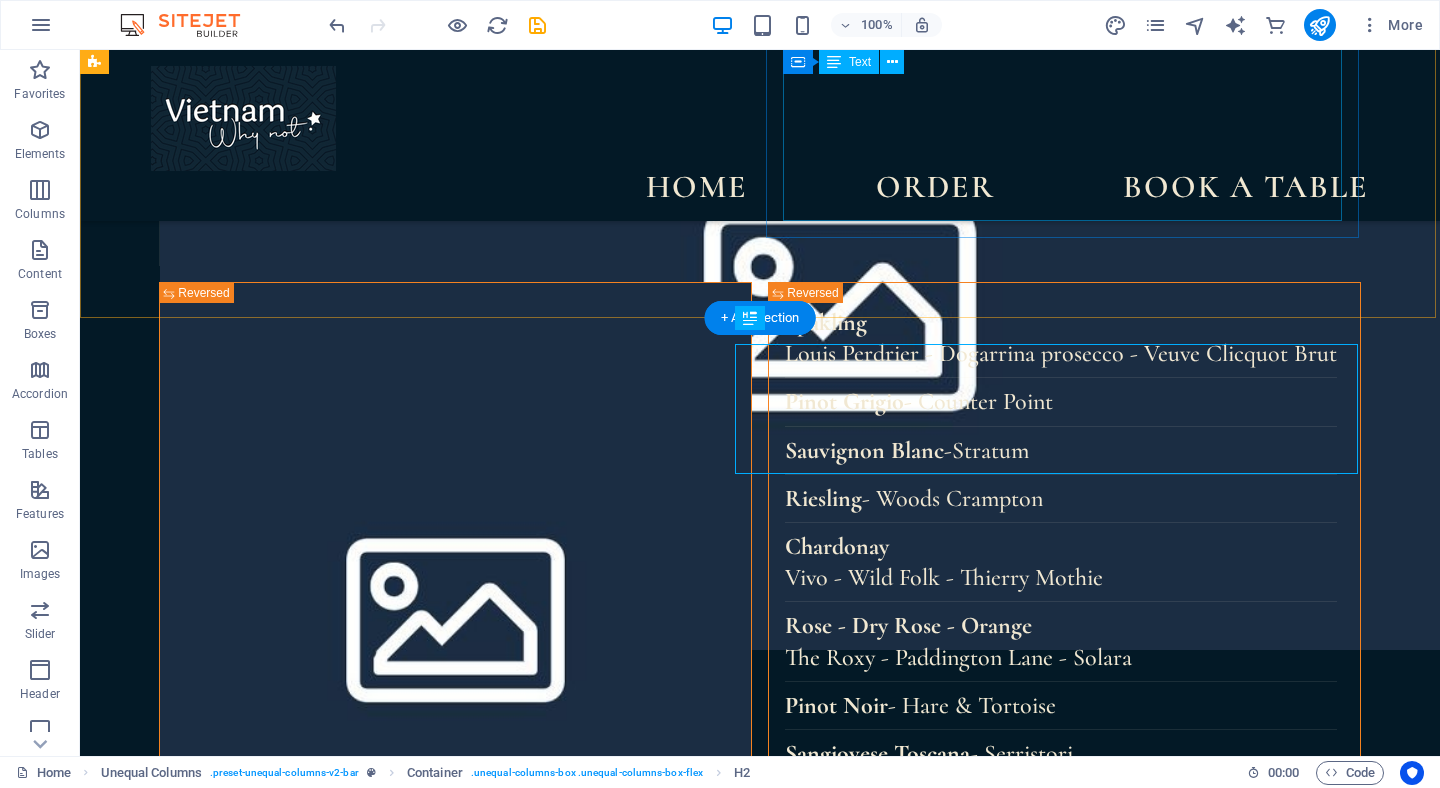 scroll, scrollTop: 3668, scrollLeft: 0, axis: vertical 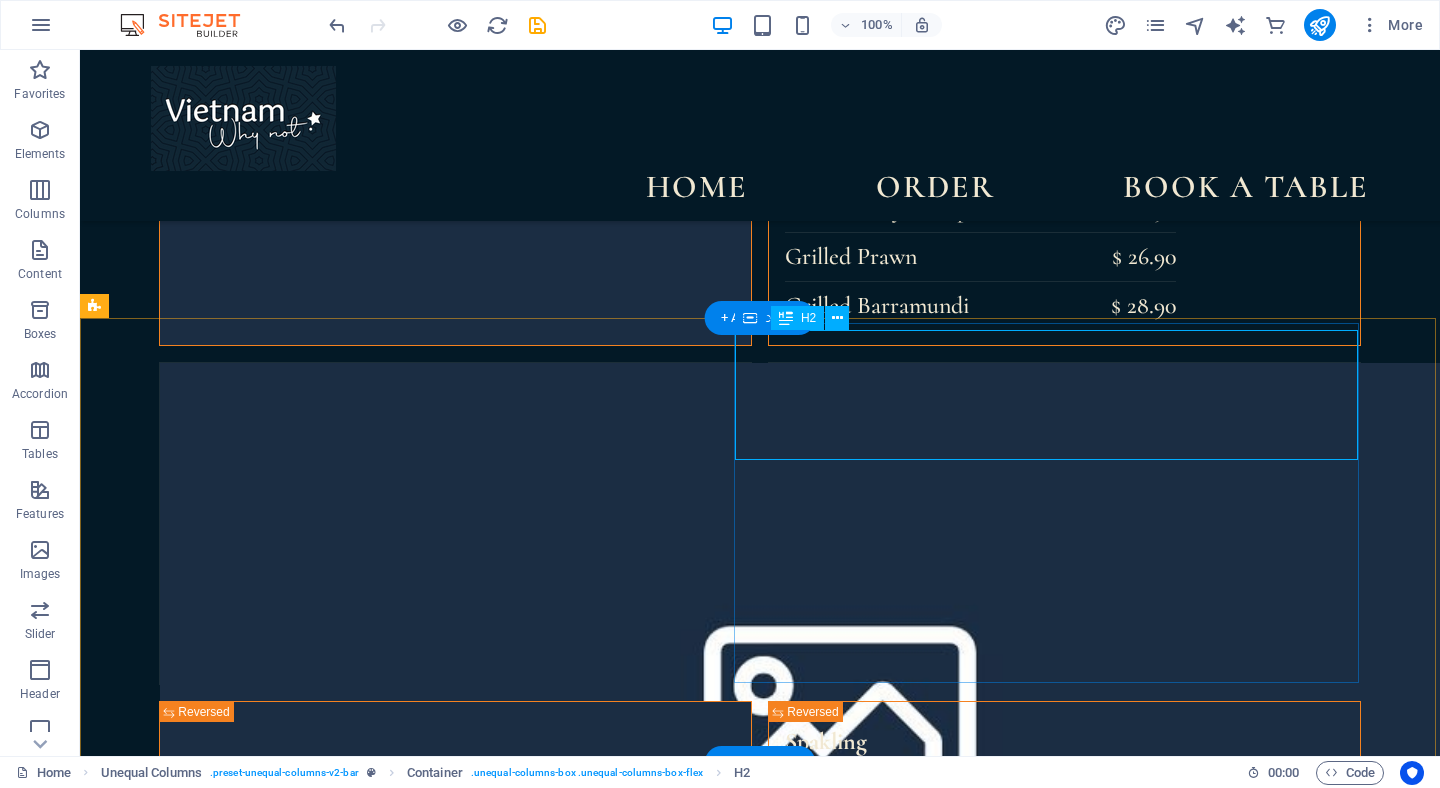 click on "find us at" at bounding box center [705, 2269] 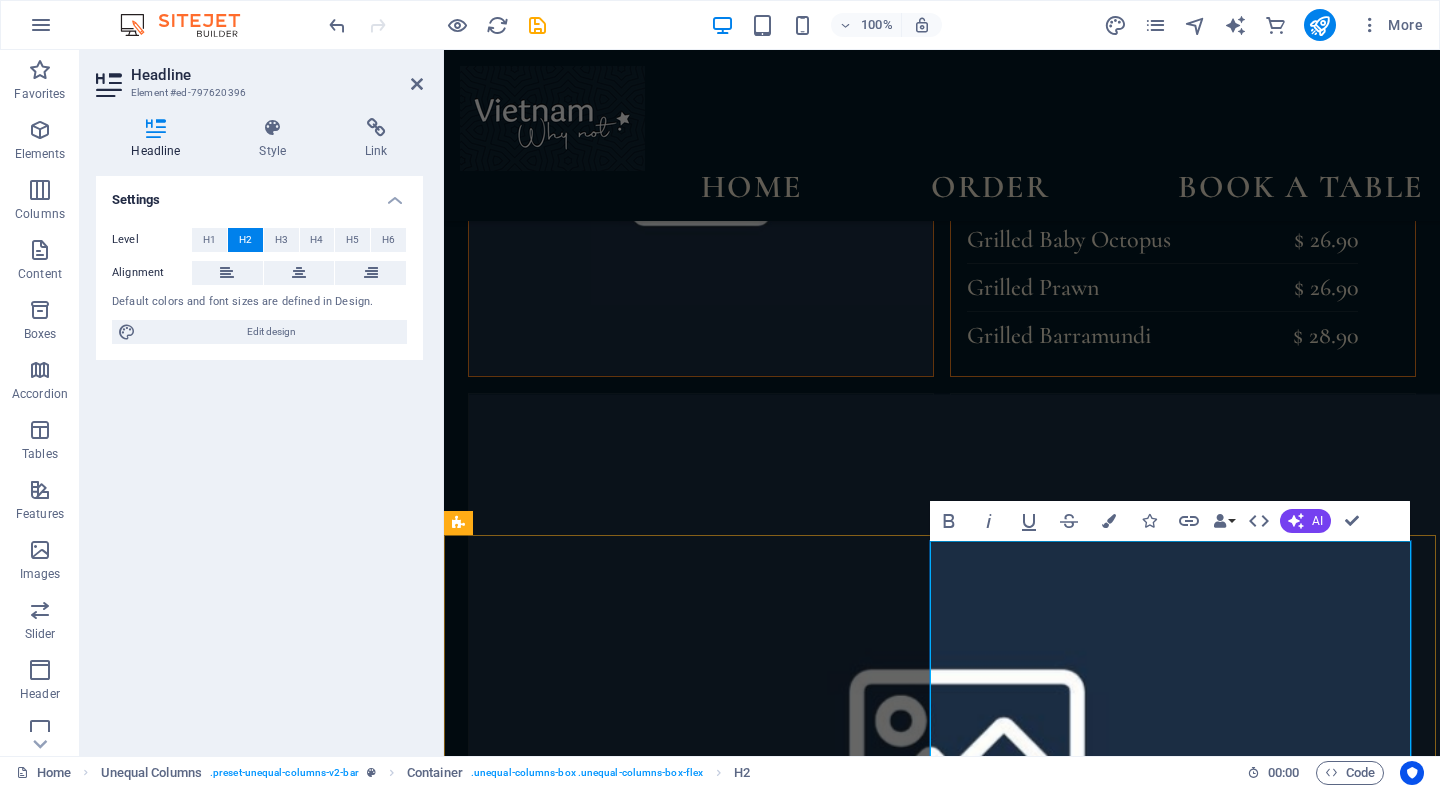 click on "find us at" at bounding box center (942, 2455) 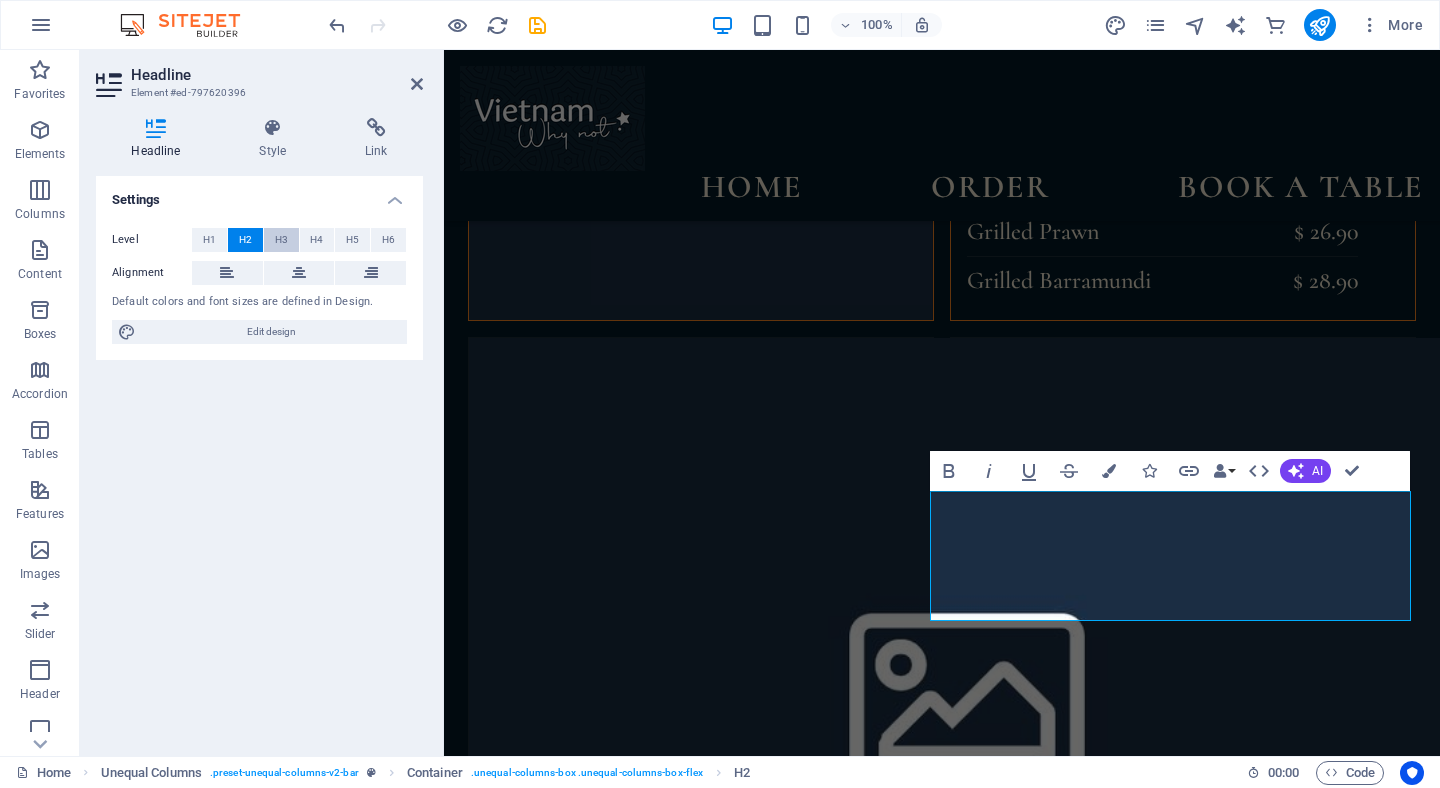 click on "H3" at bounding box center (281, 240) 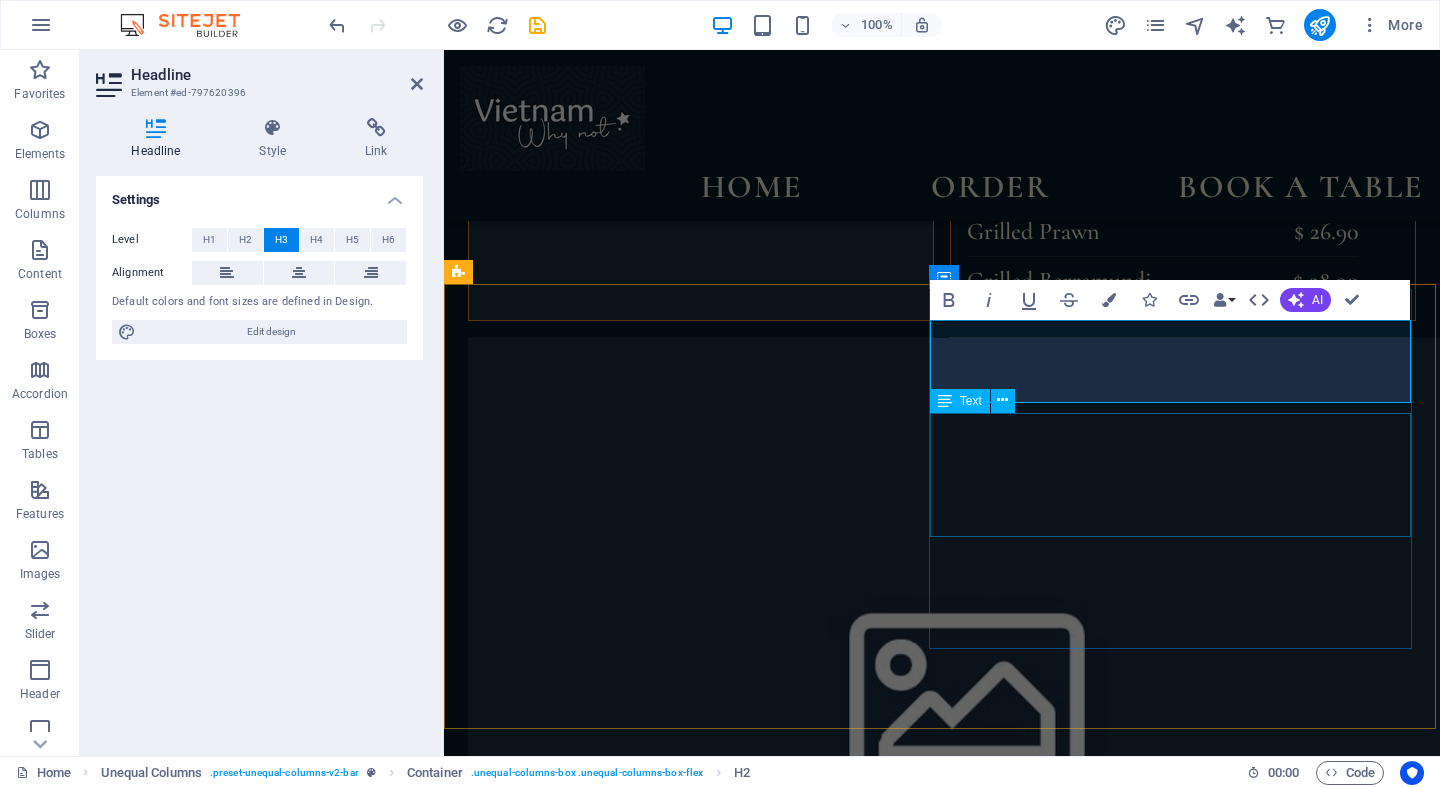 scroll, scrollTop: 3919, scrollLeft: 0, axis: vertical 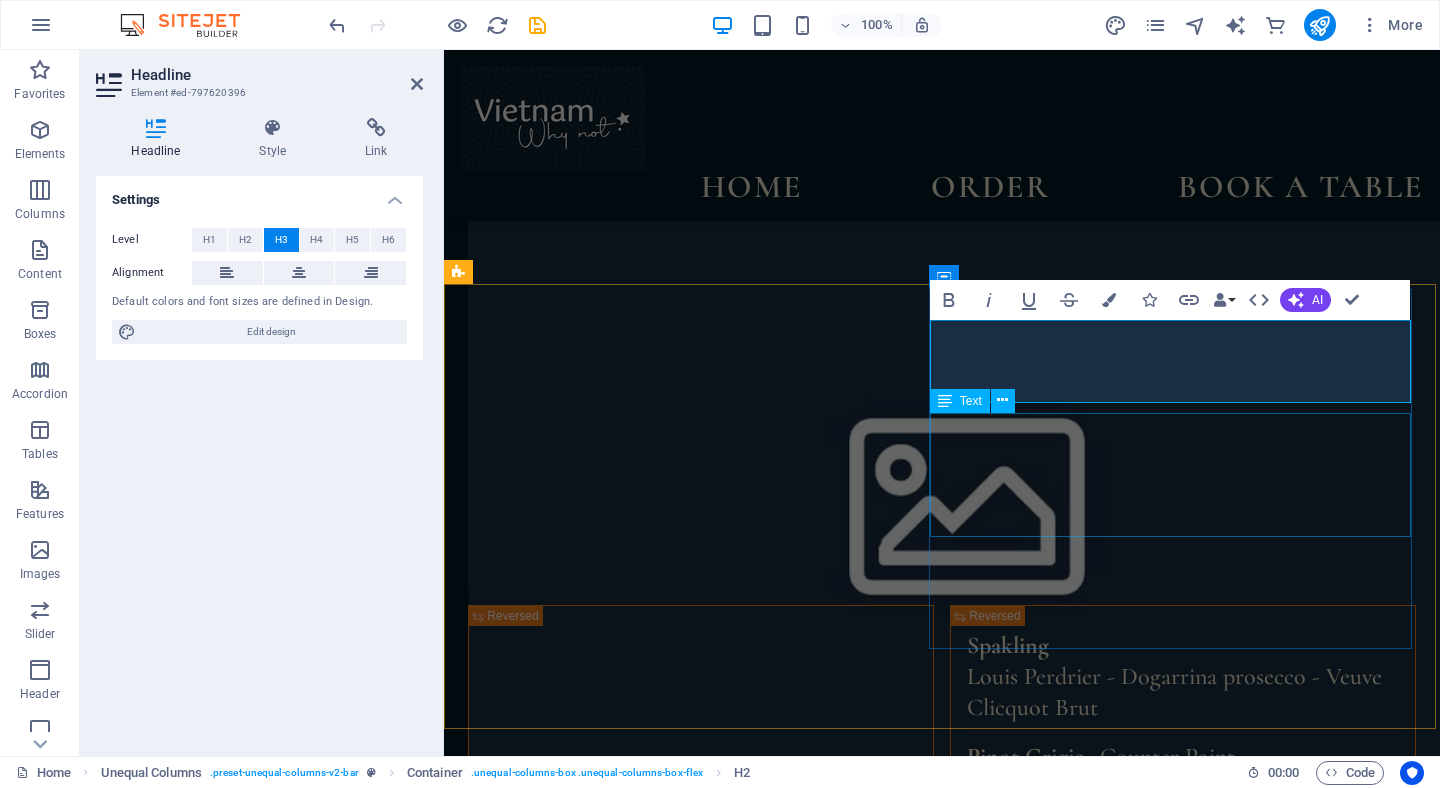 click on "Just across the street from Manly Ferry, directly in front of you and slightly to the left, you"ll see our restaurant right across the road. Open 7 days aweek from 11:30 AM to 9:00 PM." at bounding box center (942, 2279) 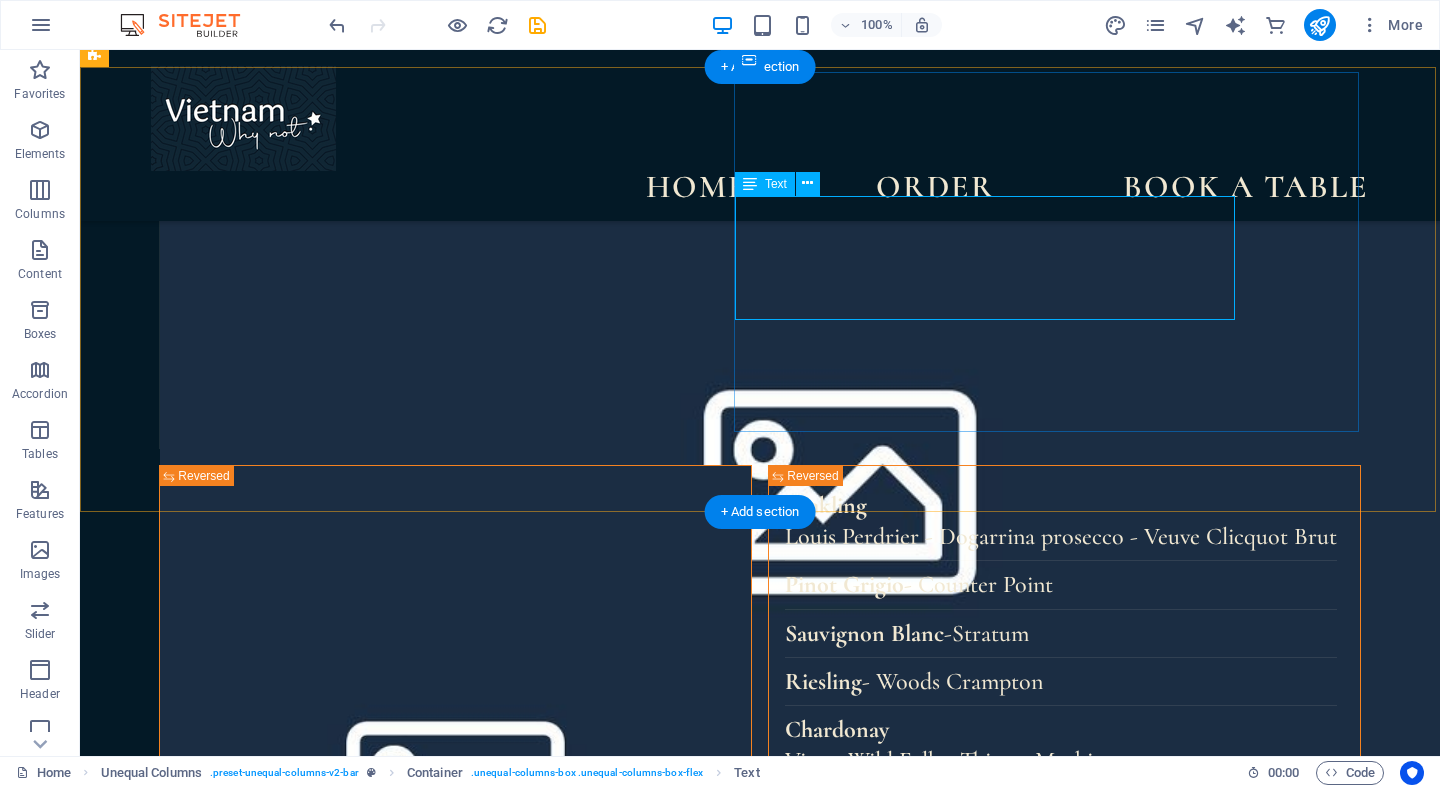 click on "Just across the street from Manly Ferry, directly in front of you and slightly to the left, you"ll see our restaurant right across the road. Open 7 days aweek from 11:30 AM to 9:00 PM." at bounding box center [705, 2108] 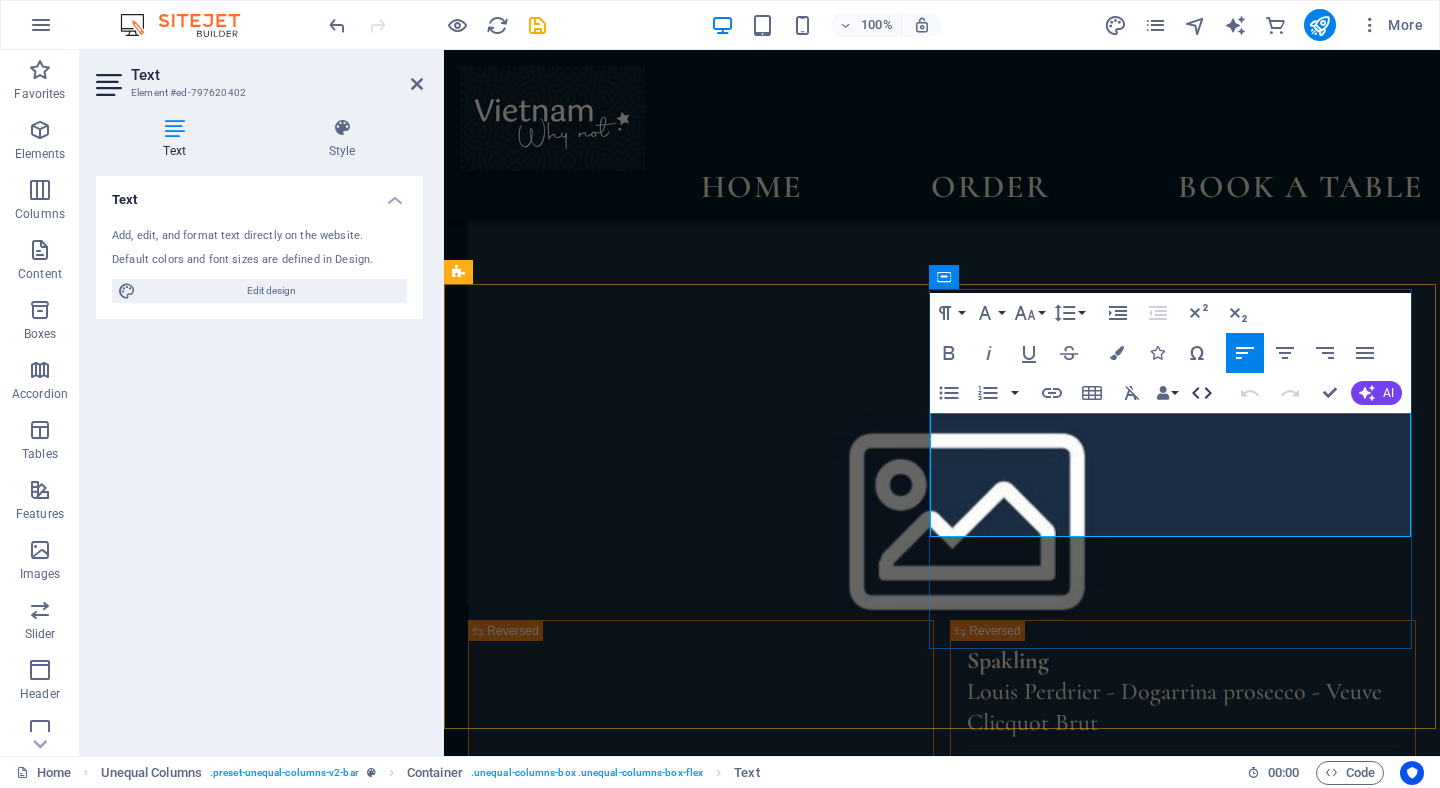 click on "Just across the street from [LOCATION] Ferry, directly in front of you and slightly to the left, you"ll see our restaurant right across the road." at bounding box center [942, 2278] 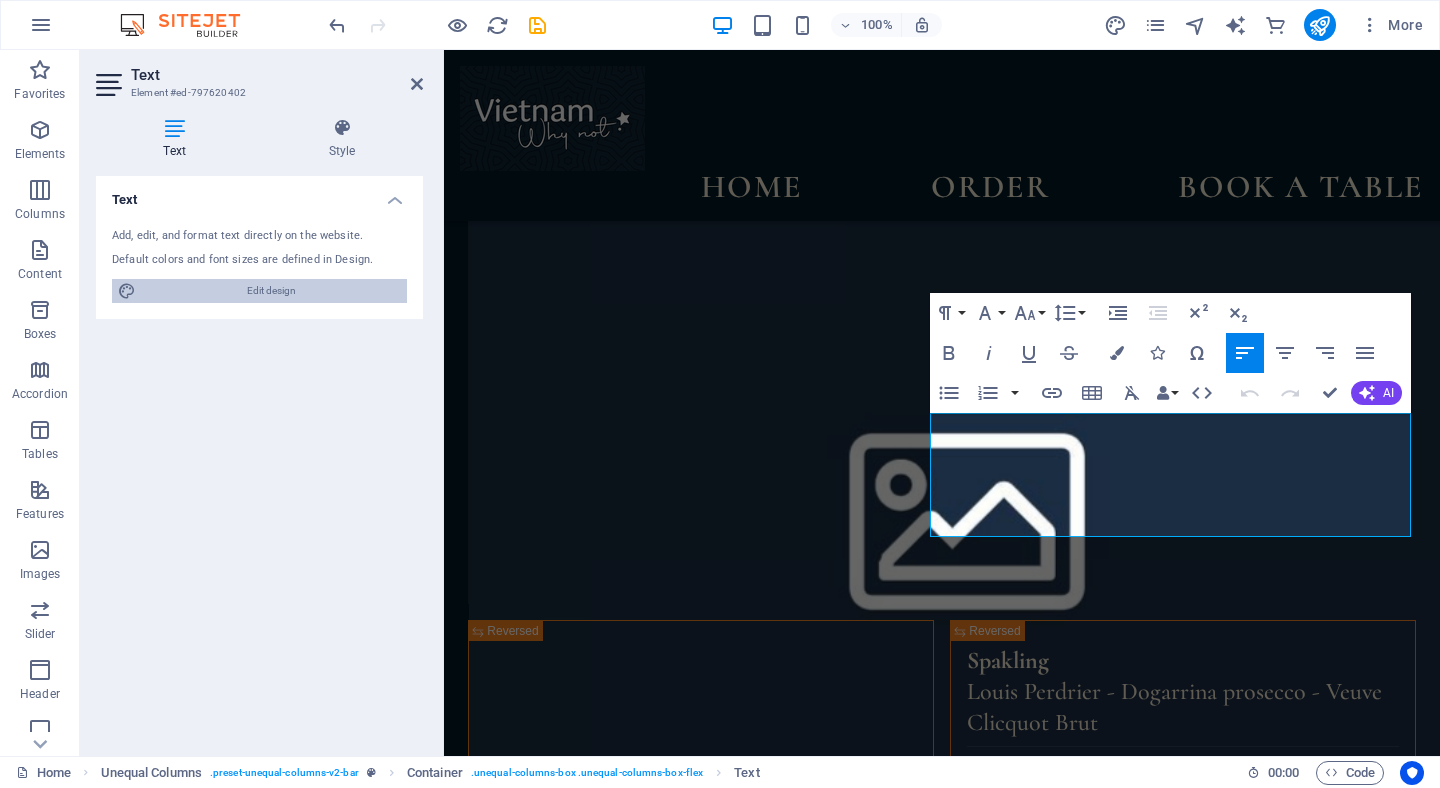 click on "Edit design" at bounding box center (271, 291) 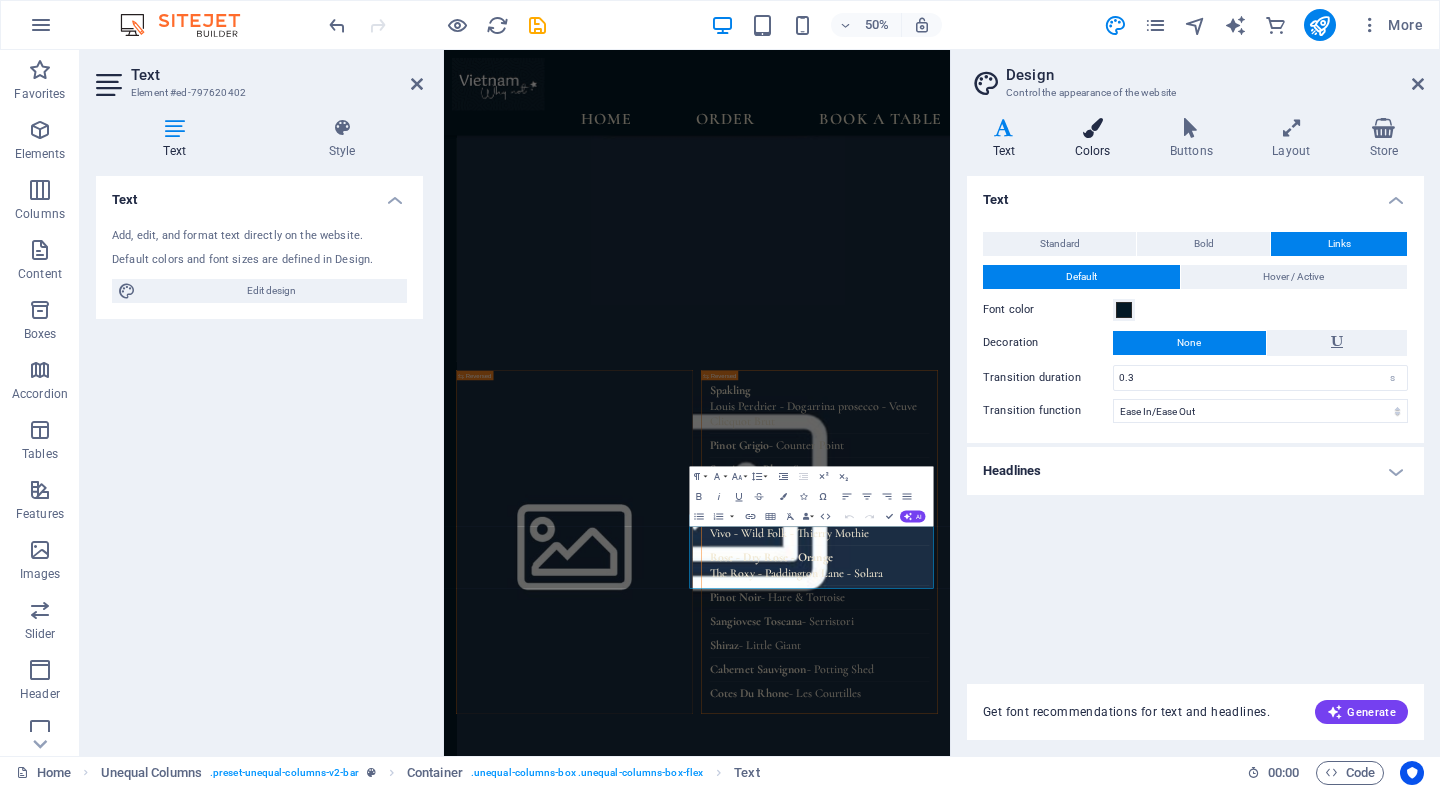click on "Colors" at bounding box center (1096, 139) 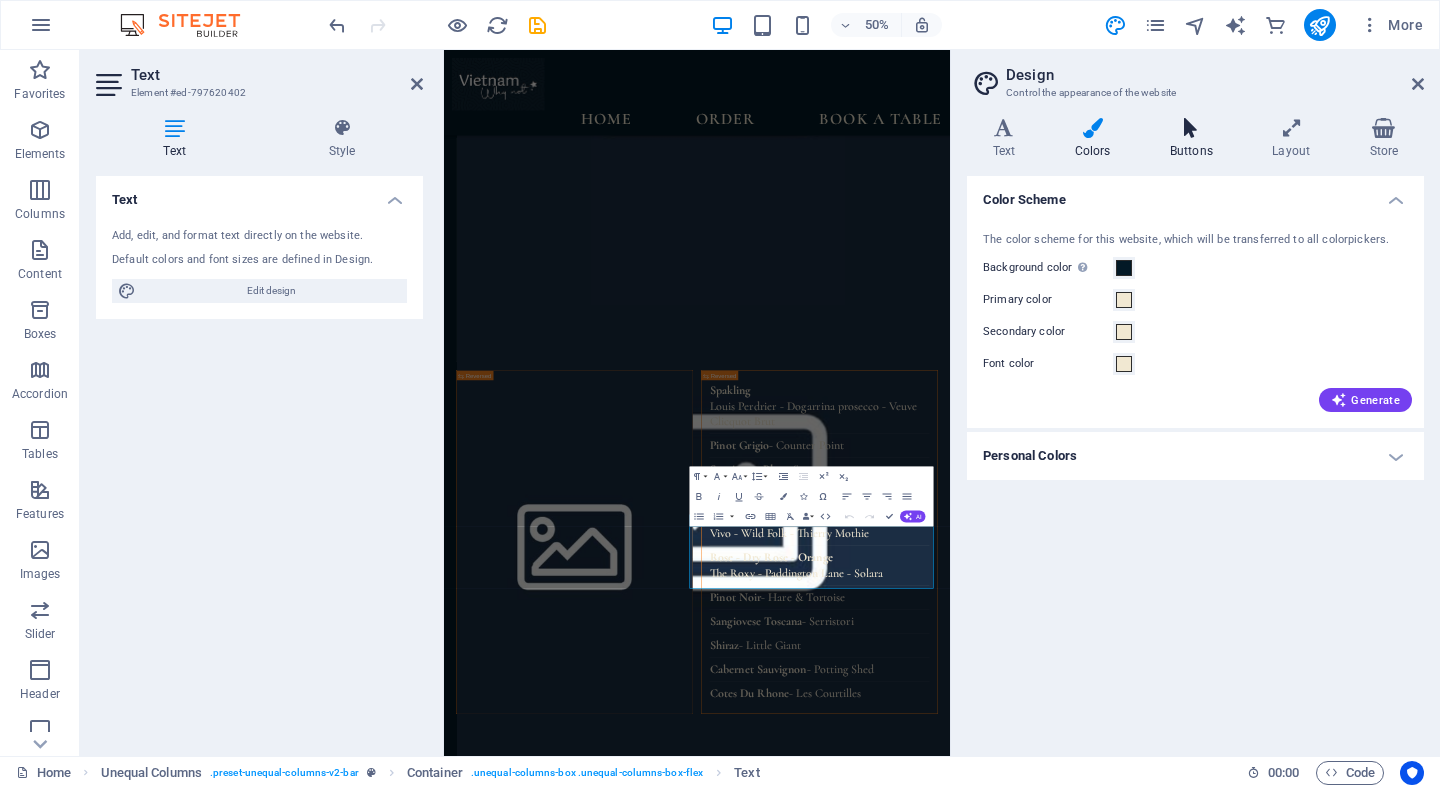 click on "Buttons" at bounding box center (1195, 139) 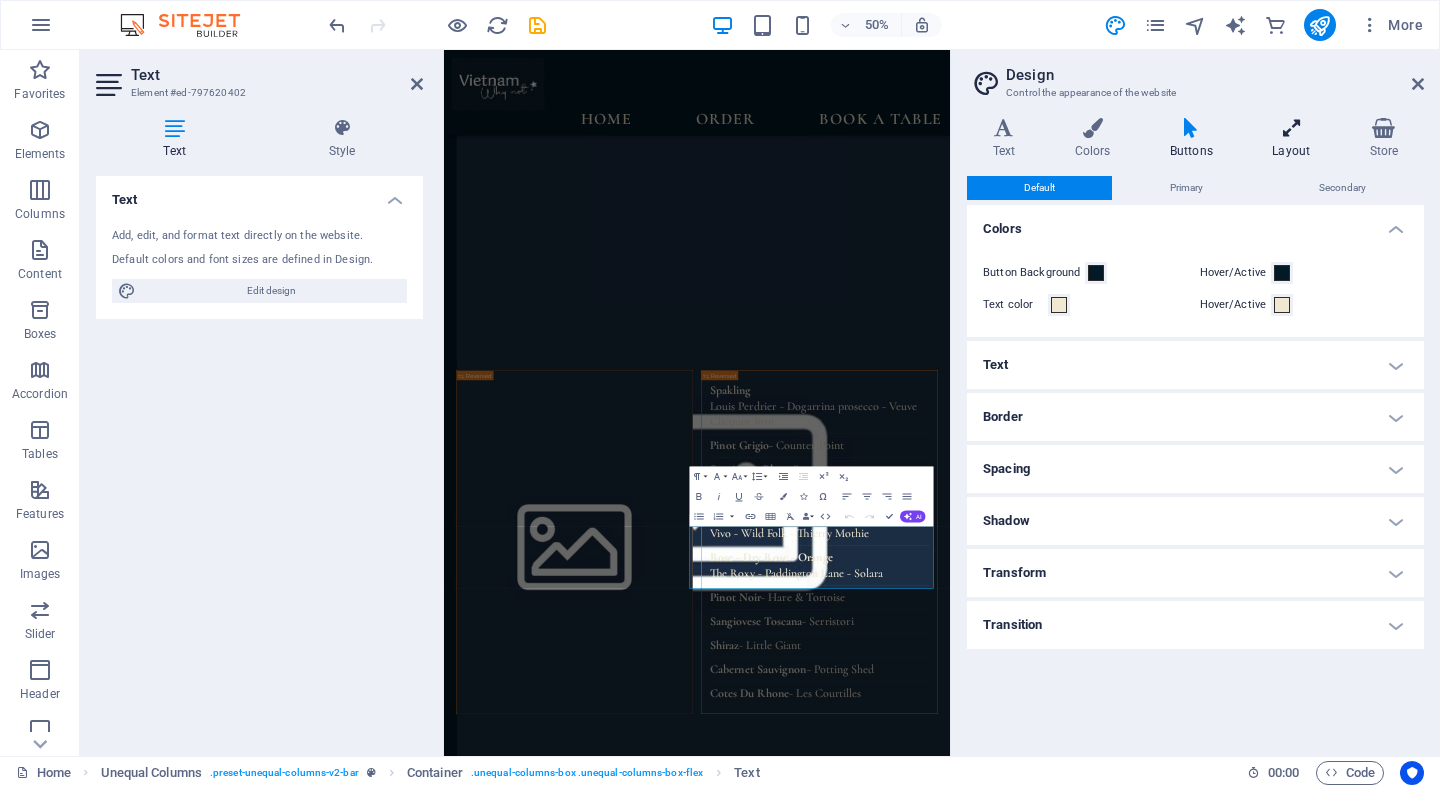 click on "Layout" at bounding box center (1295, 139) 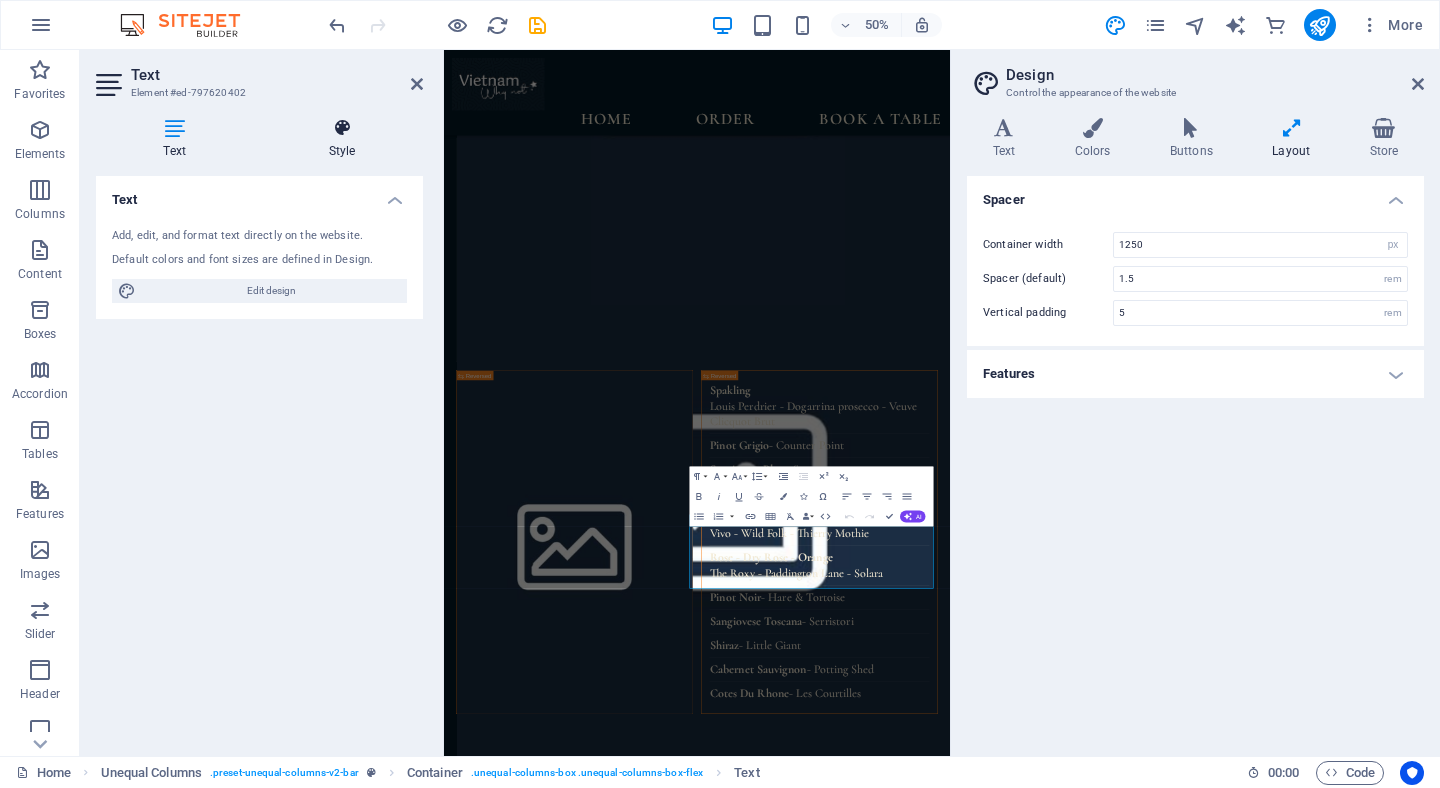 click on "Style" at bounding box center (342, 139) 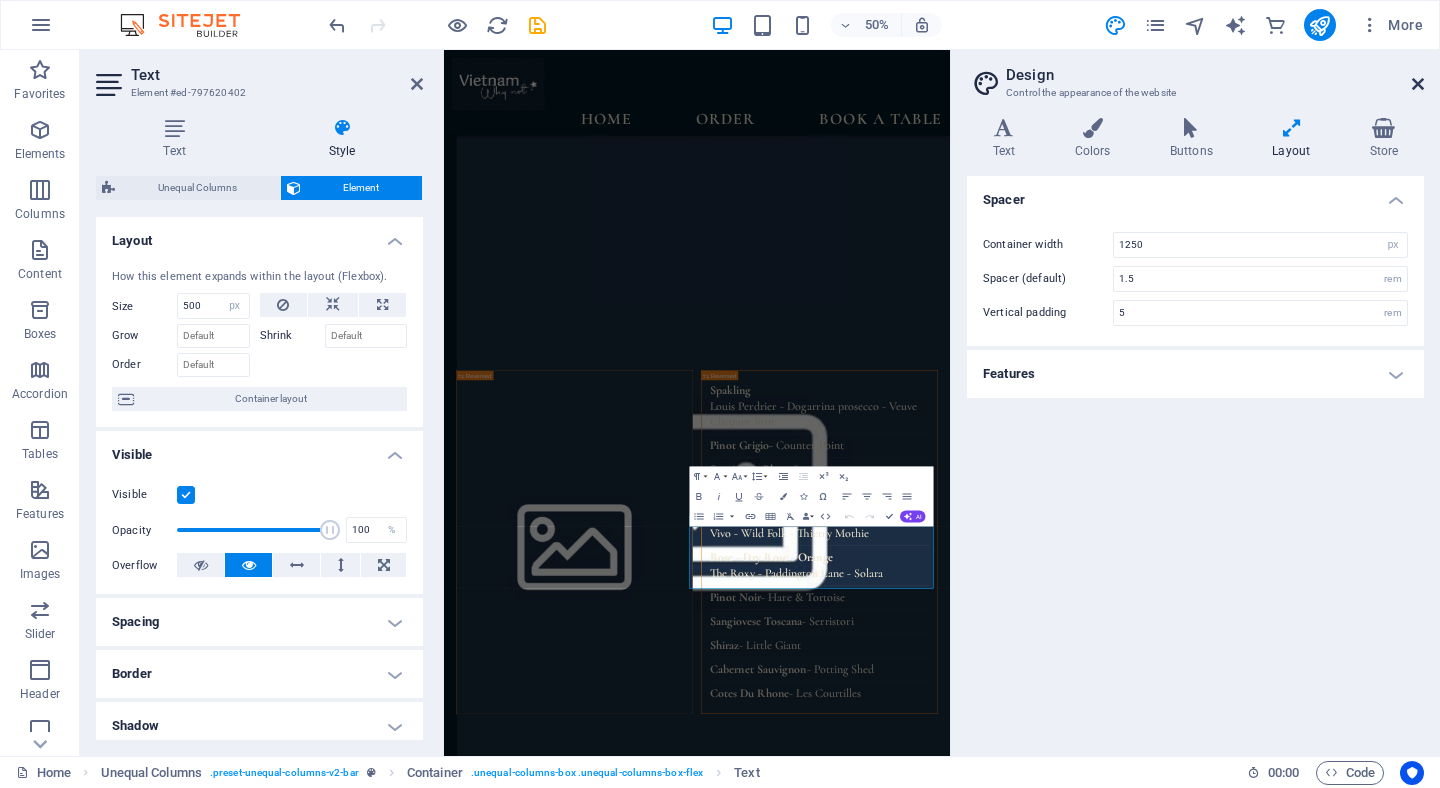 click at bounding box center [1418, 84] 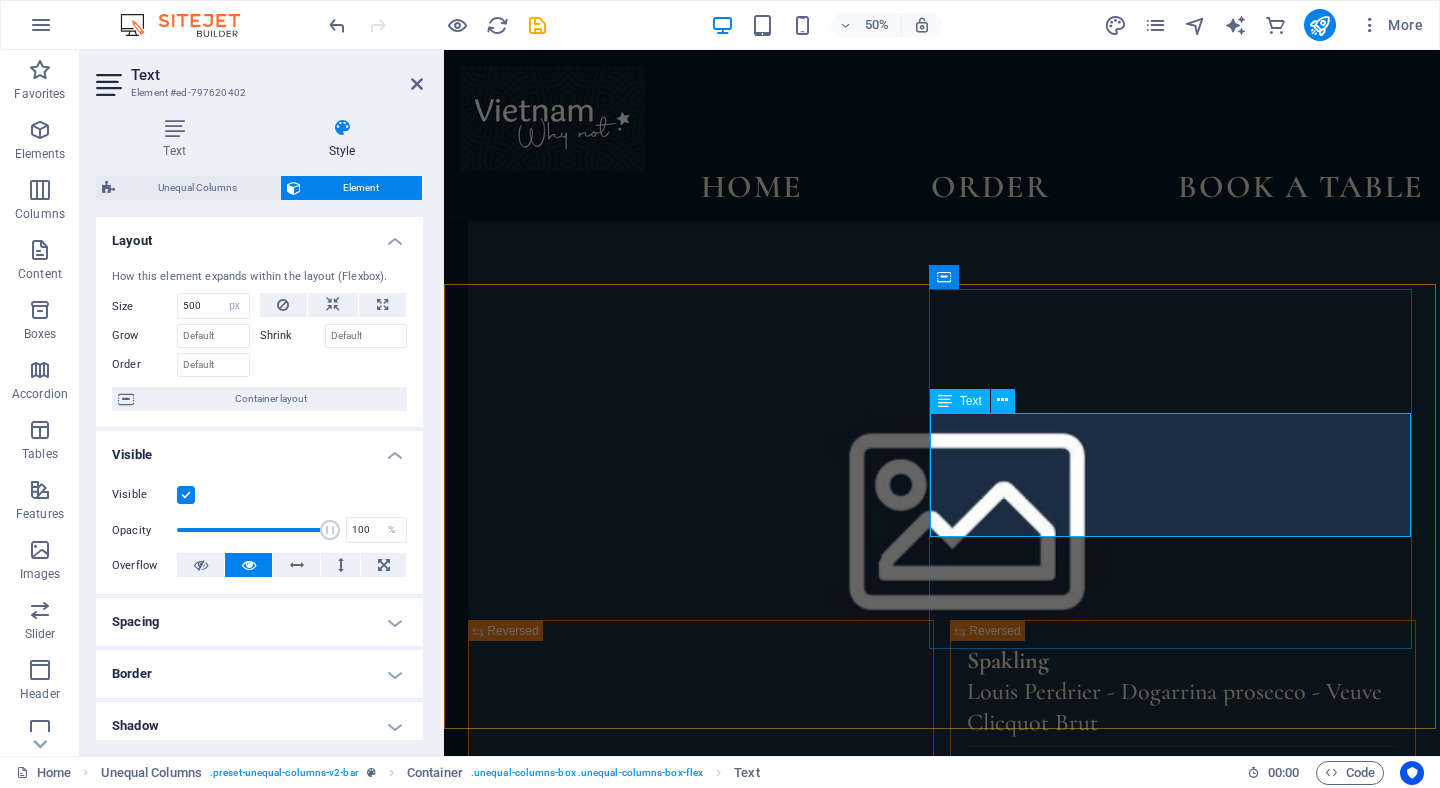 click on "Just across the street from [LOCATION] Ferry, directly in front of you and slightly to the left, you"ll see our restaurant right across the road." at bounding box center (942, 2278) 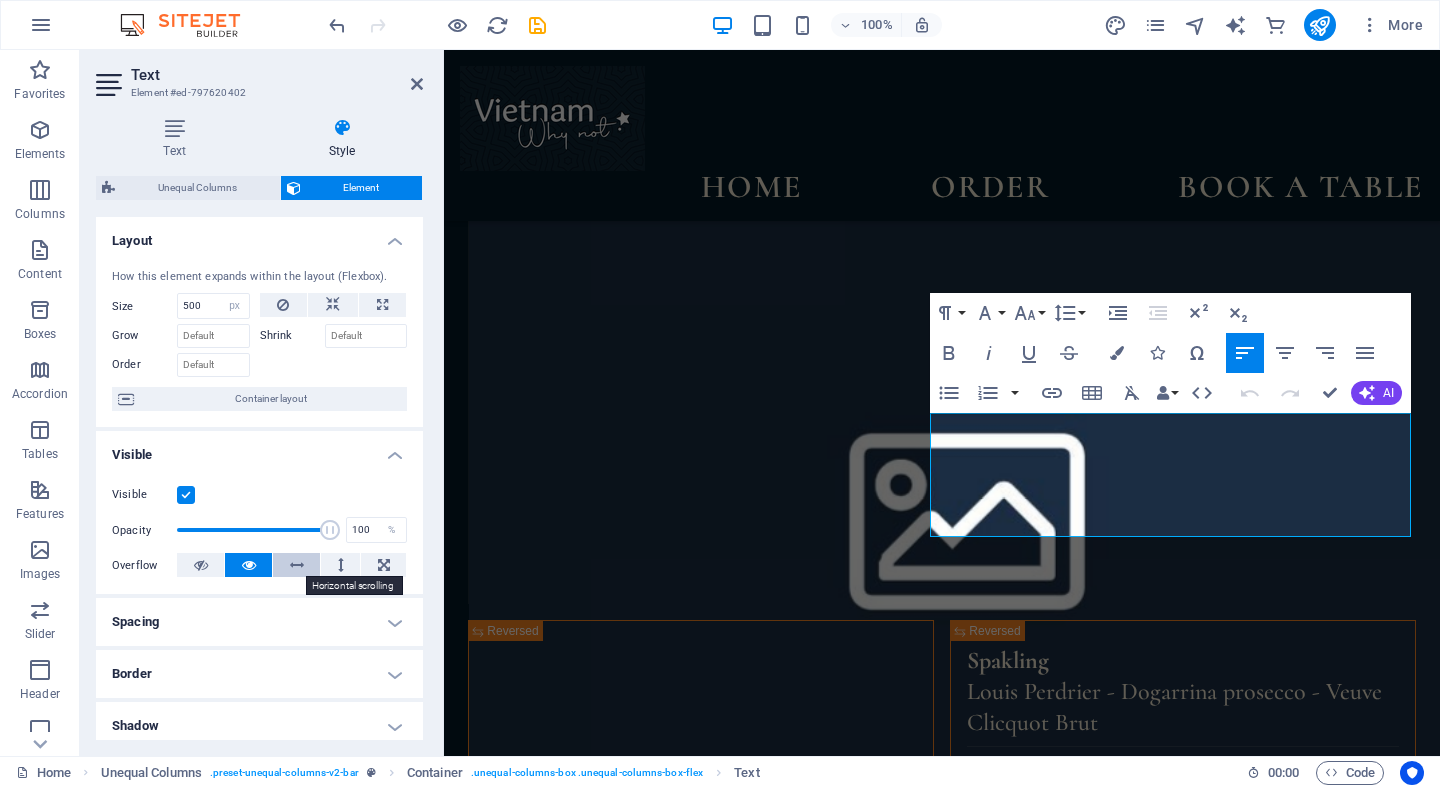 click at bounding box center (296, 565) 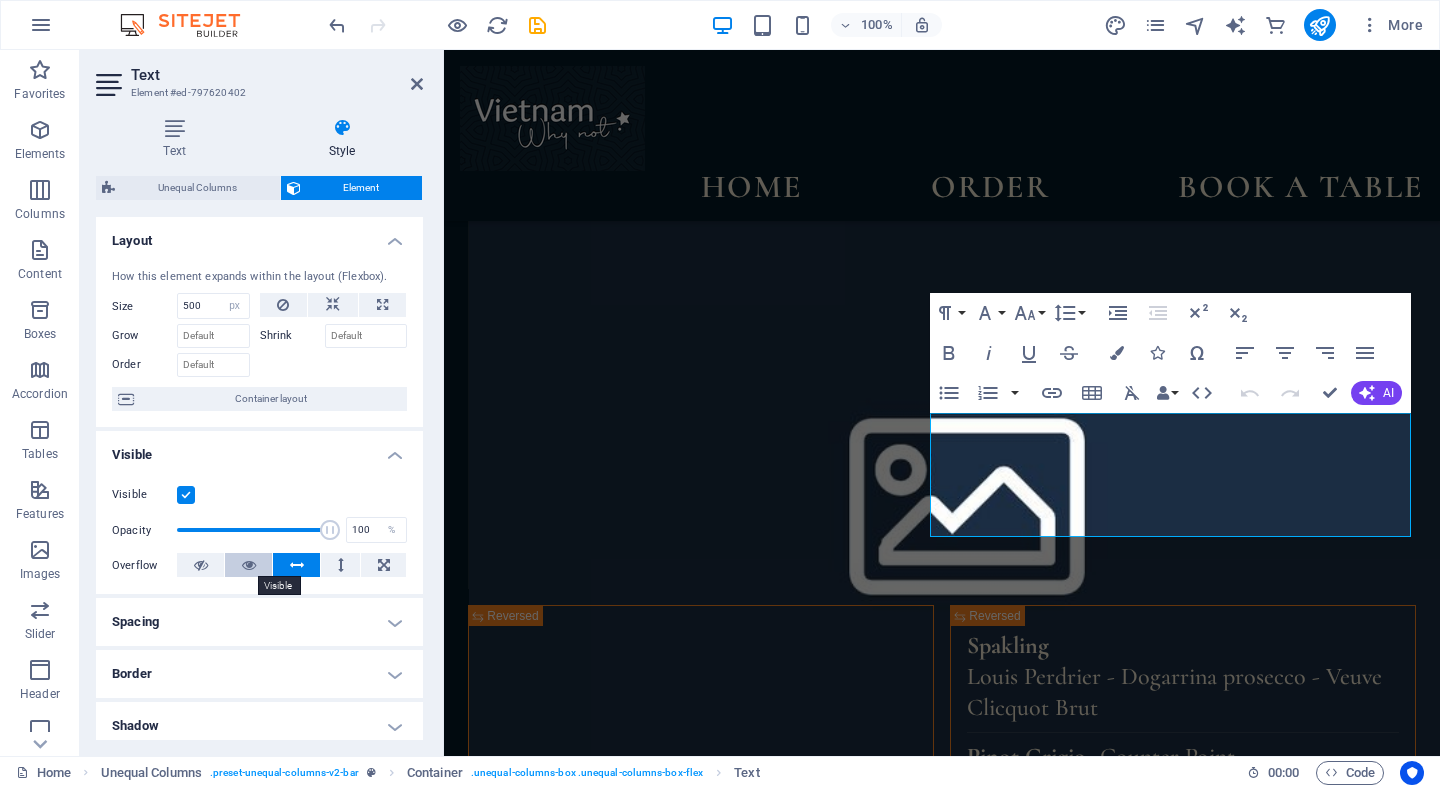 click at bounding box center (249, 565) 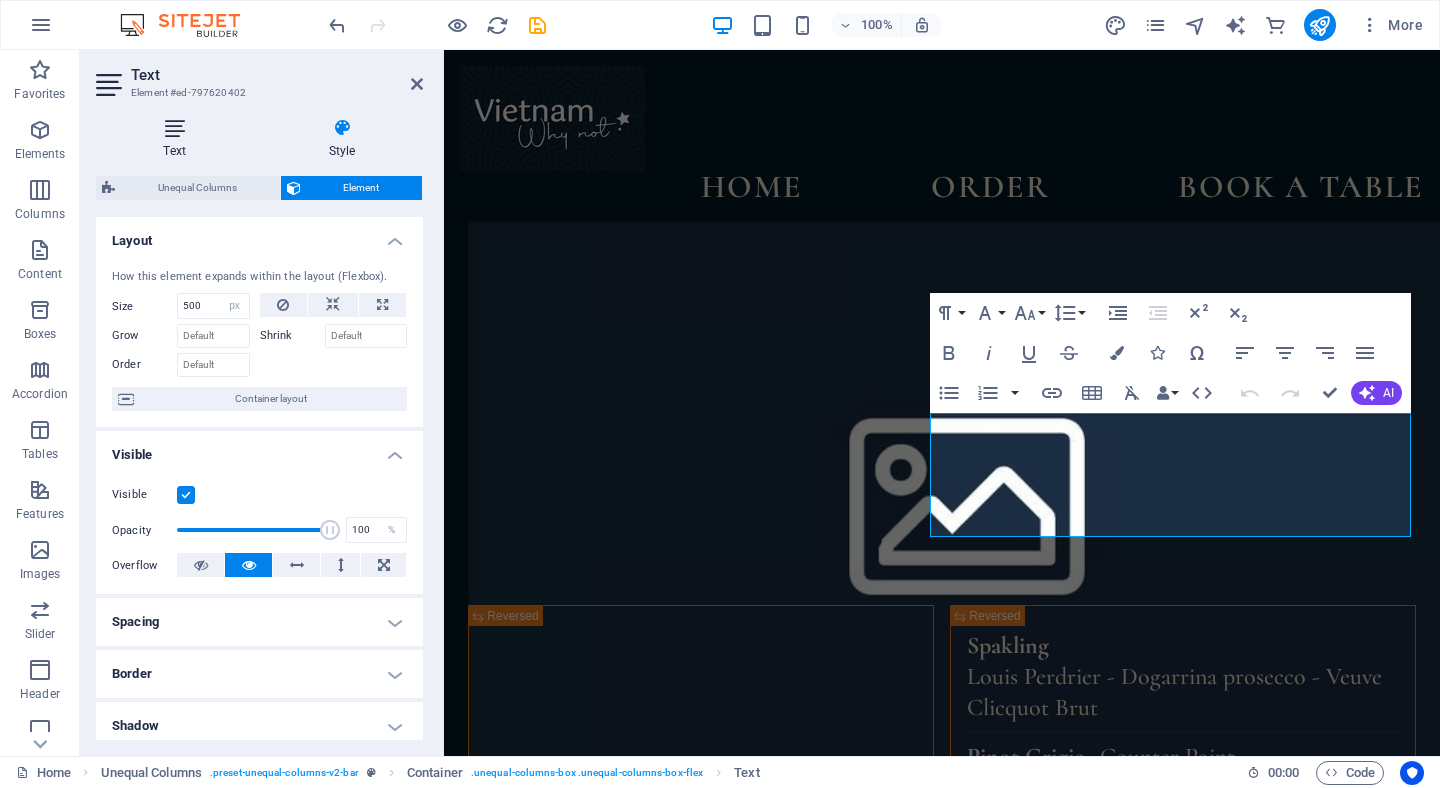 click at bounding box center (174, 128) 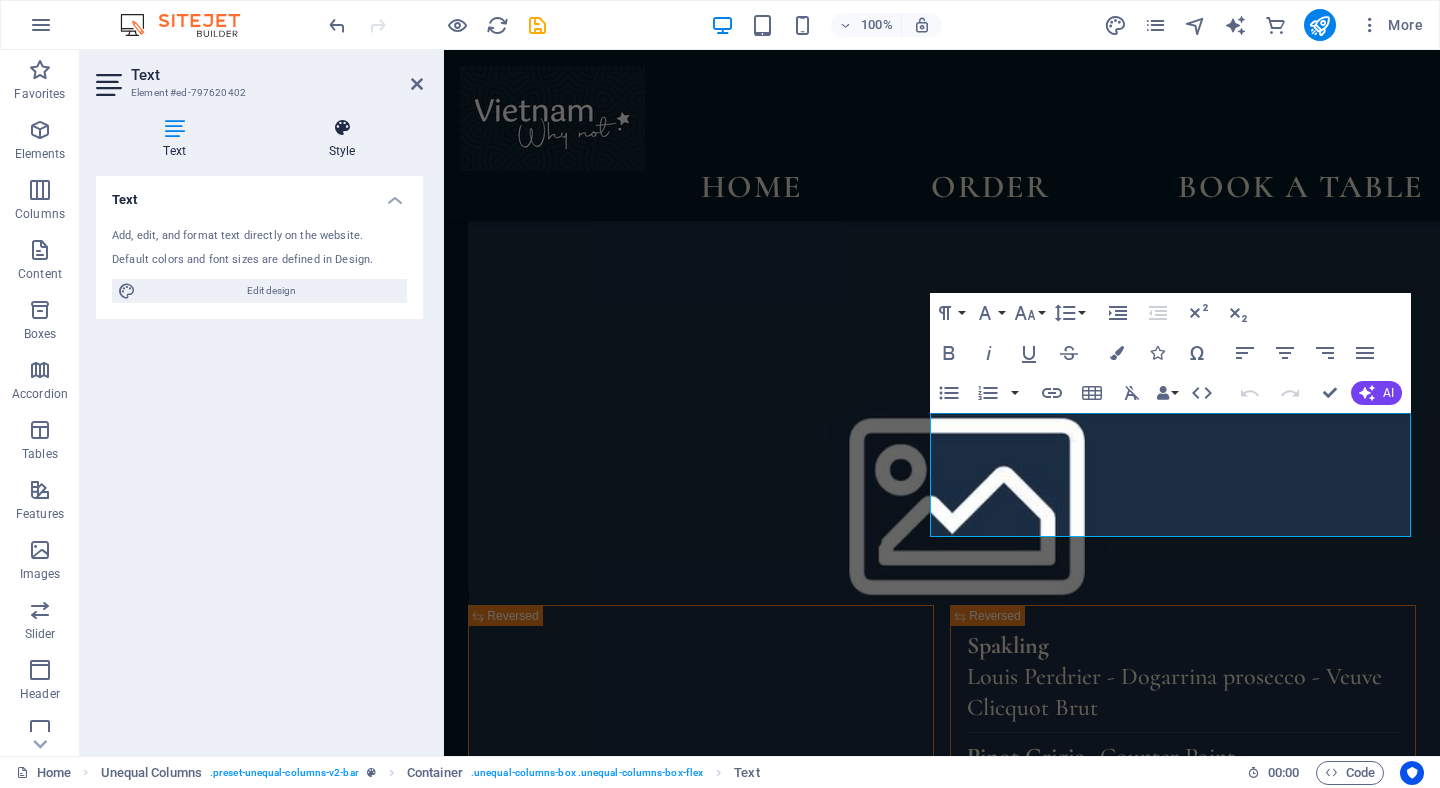 click on "Style" at bounding box center (342, 139) 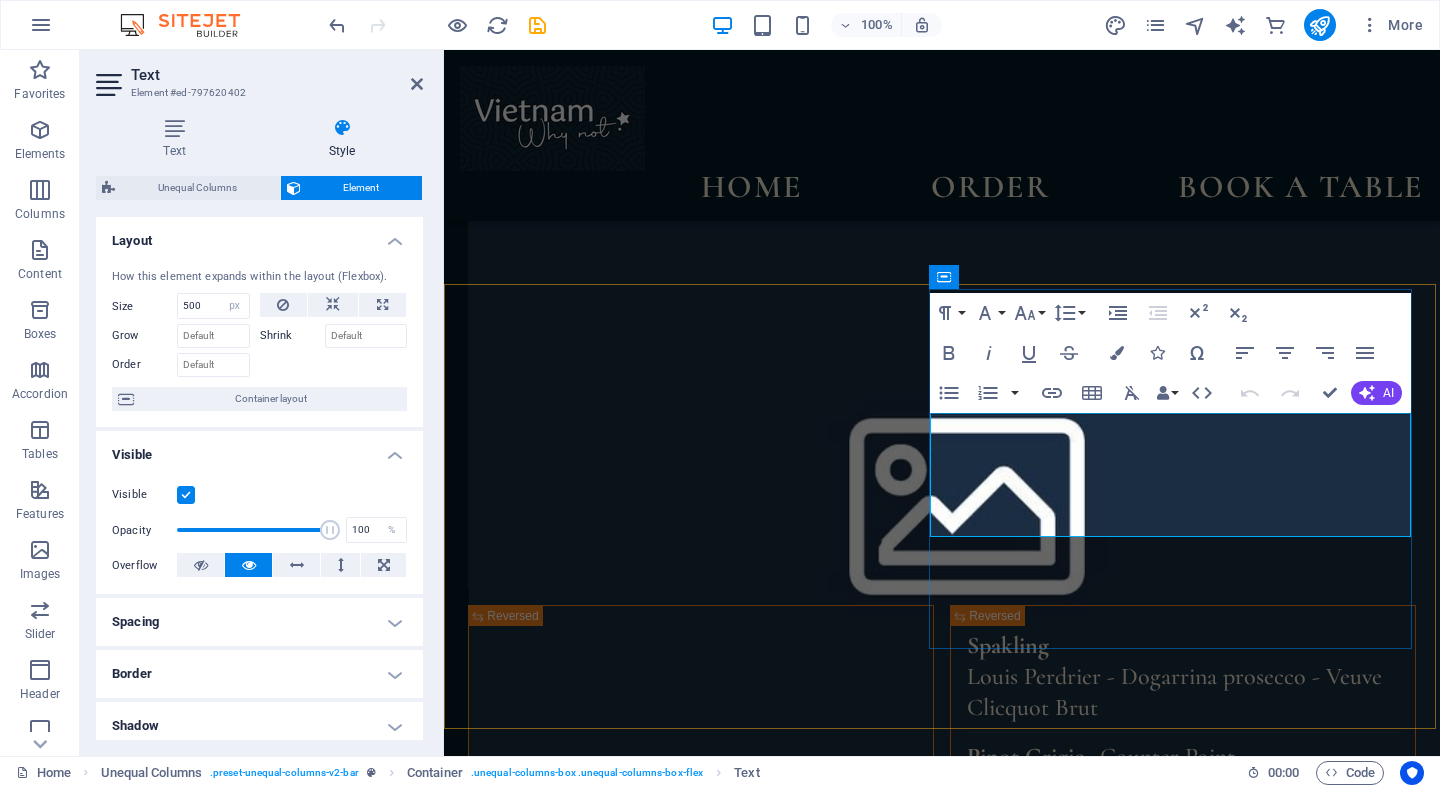 click on "Open [DAYS] aweek from [TIME] to [TIME]." at bounding box center (942, 2309) 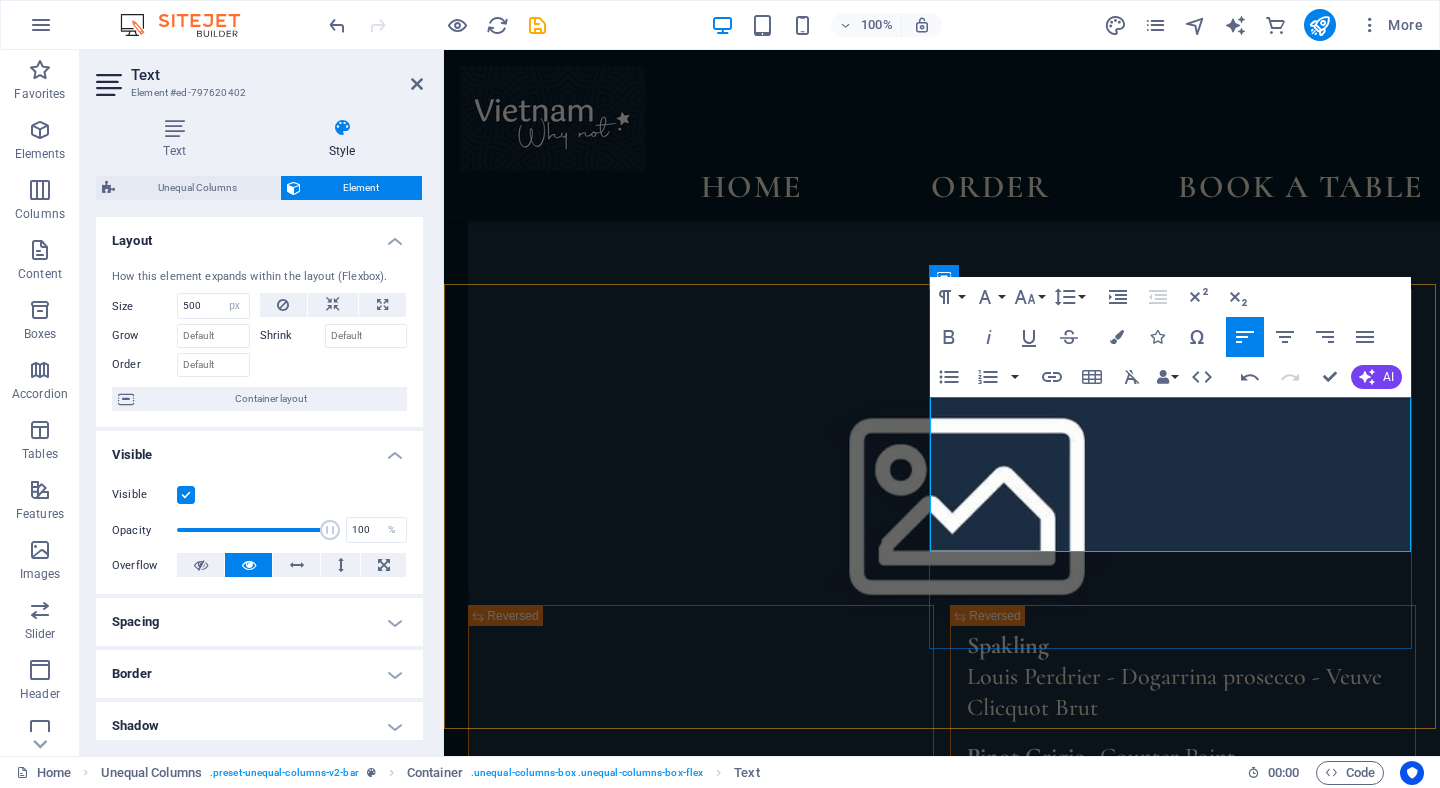 click on "Open" at bounding box center (942, 2309) 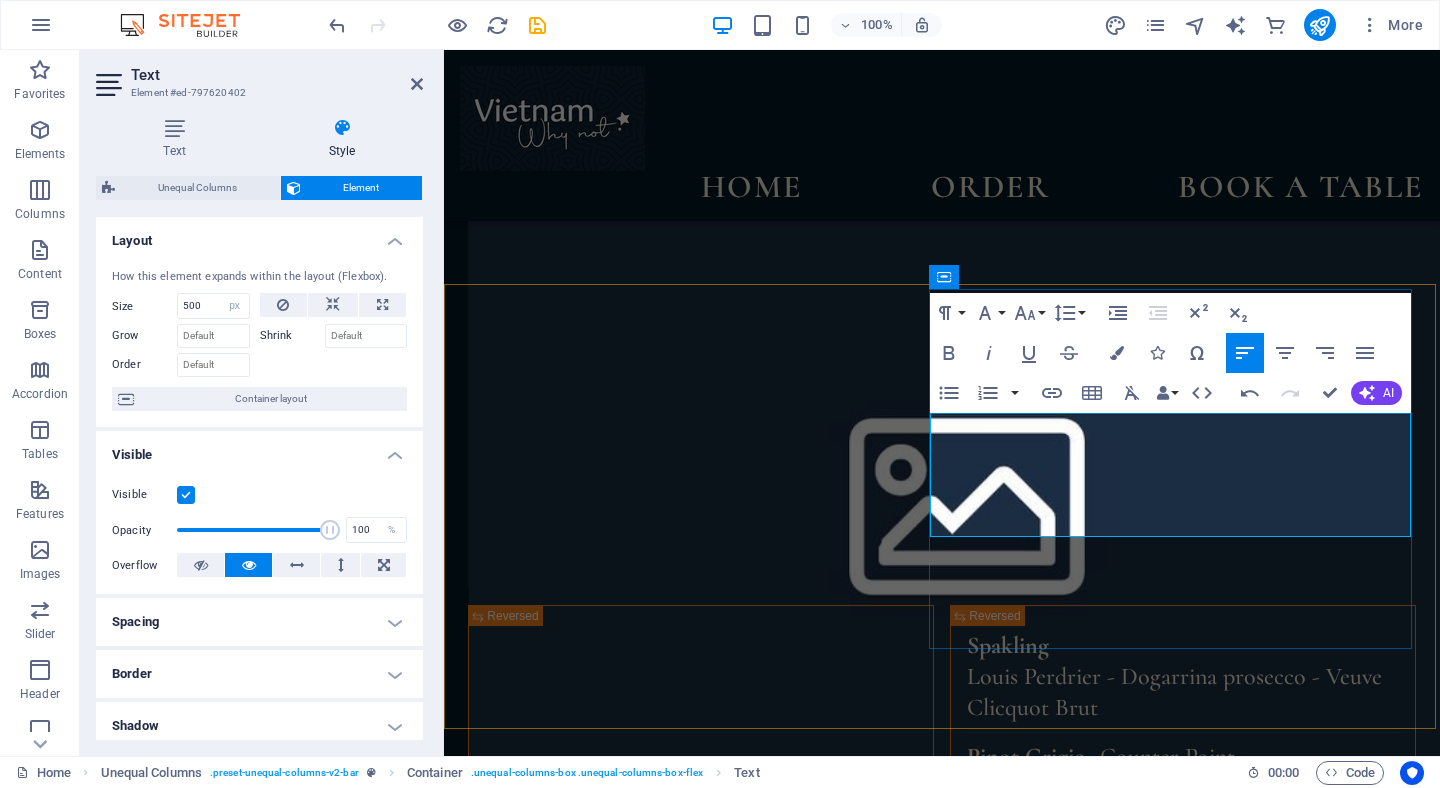 type 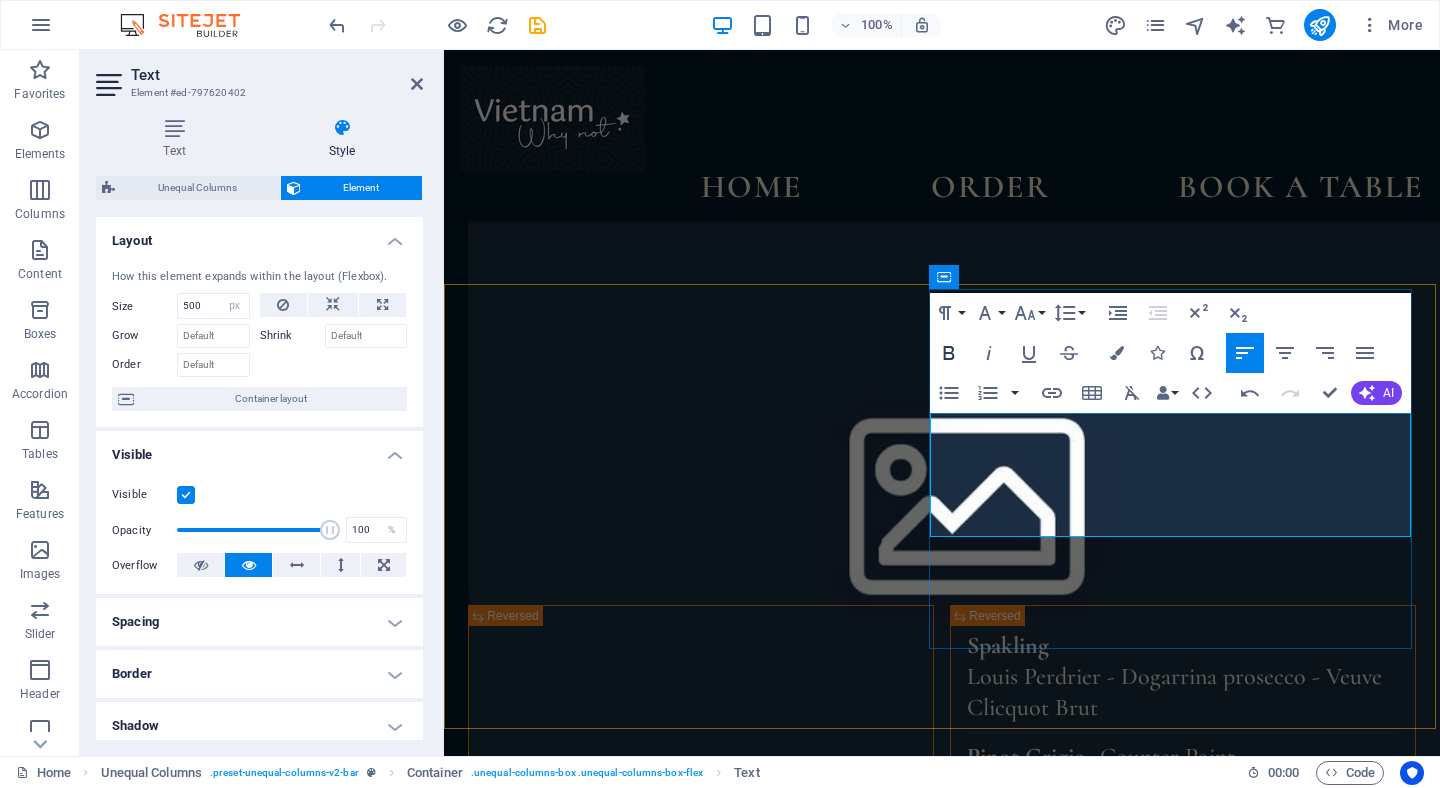 click 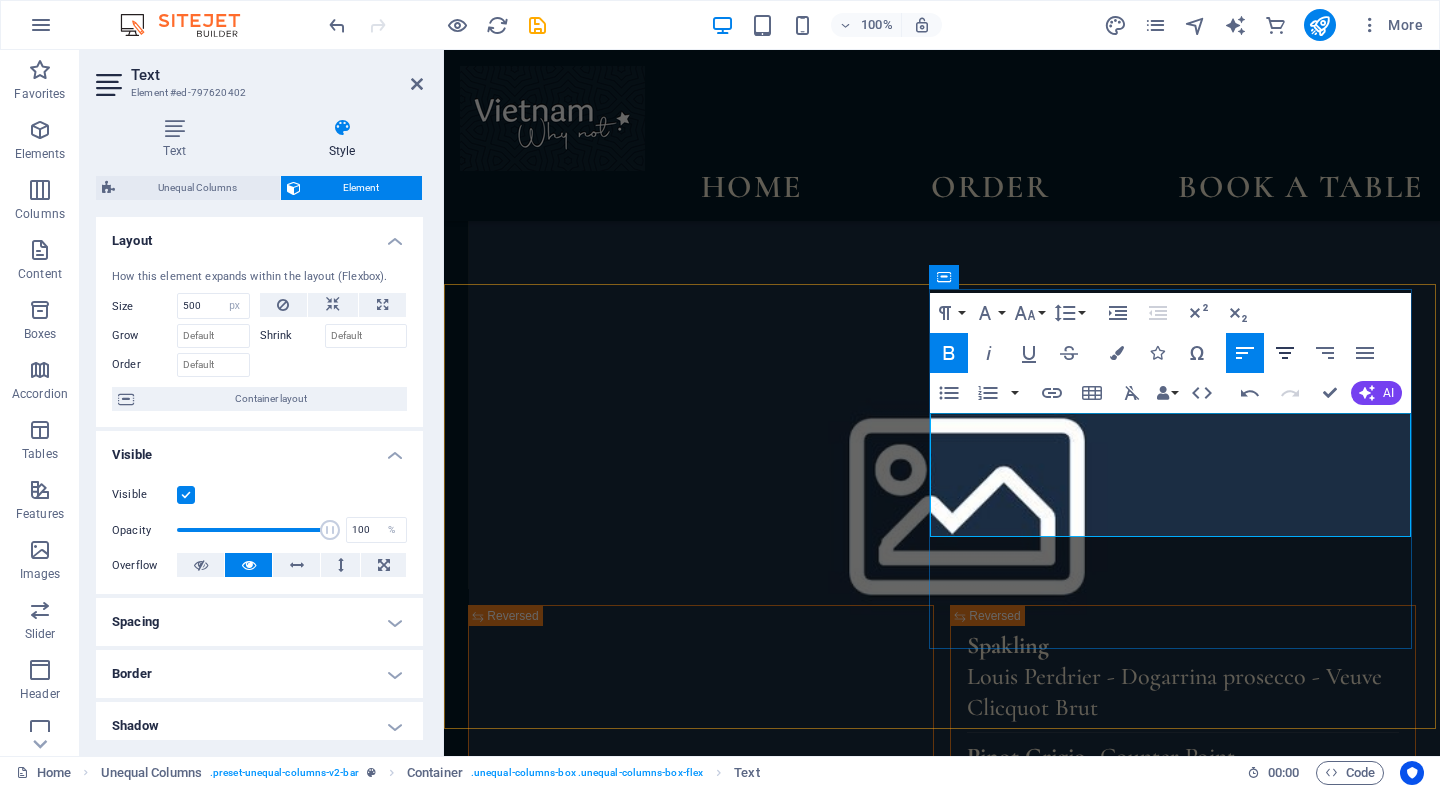 click 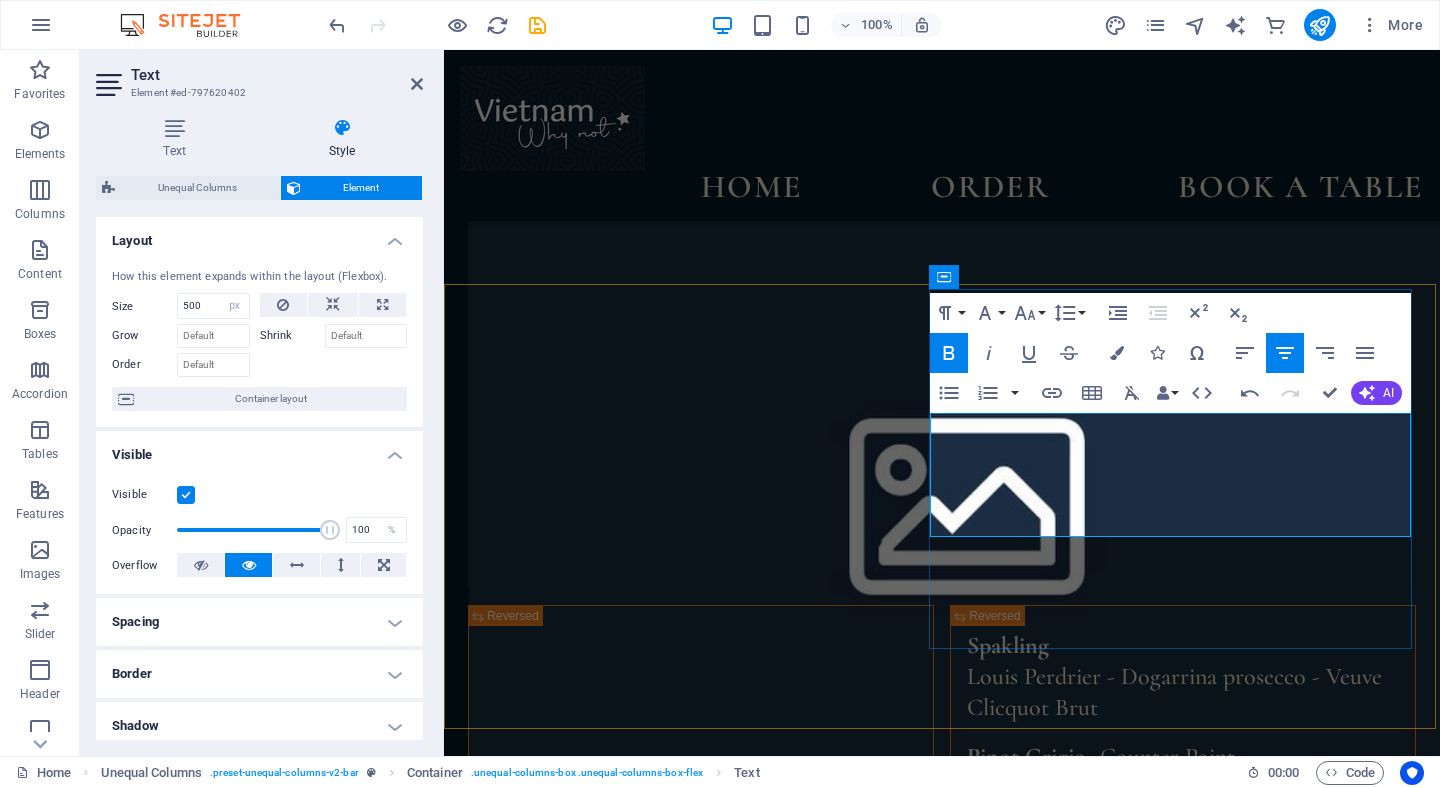 drag, startPoint x: 1249, startPoint y: 485, endPoint x: 931, endPoint y: 435, distance: 321.90683 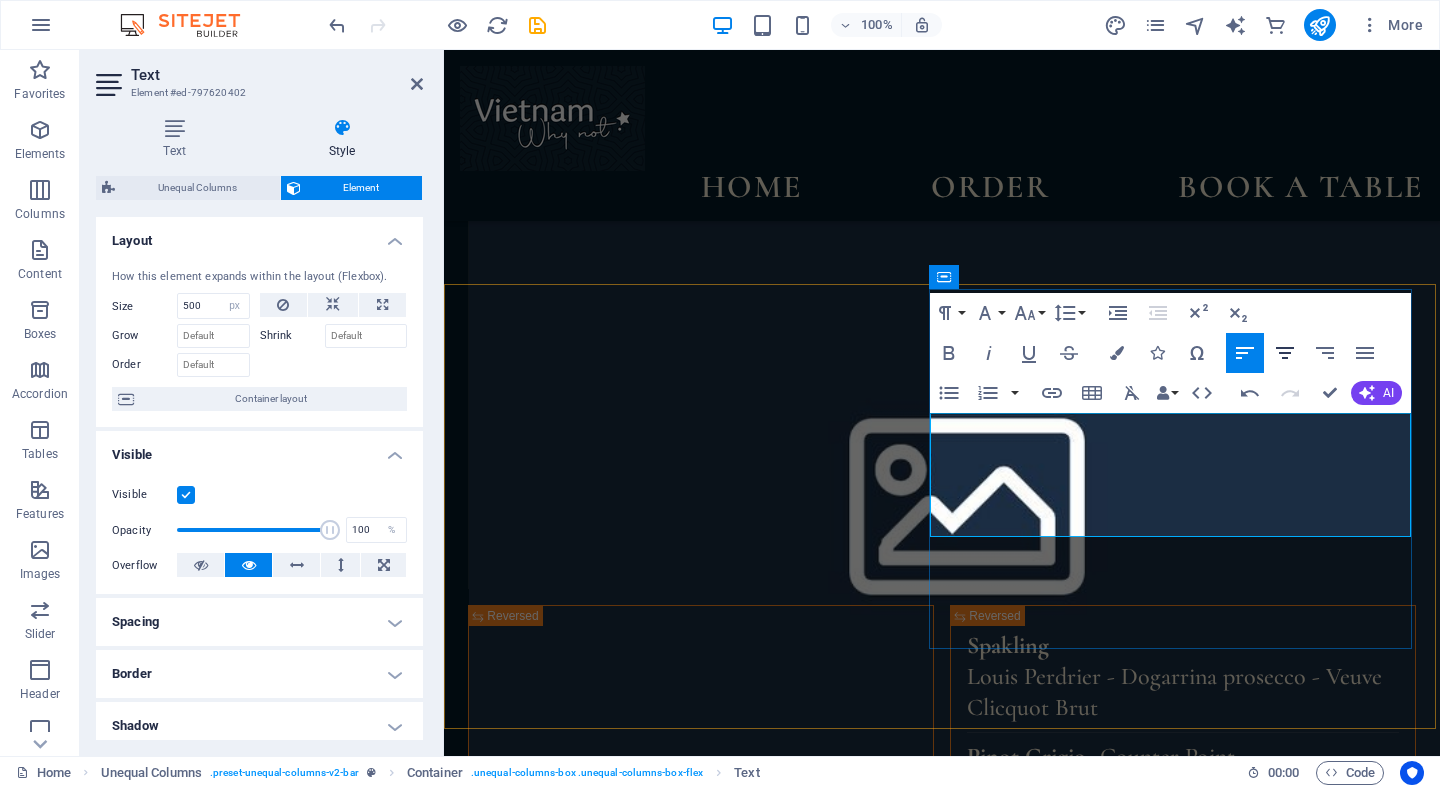 click 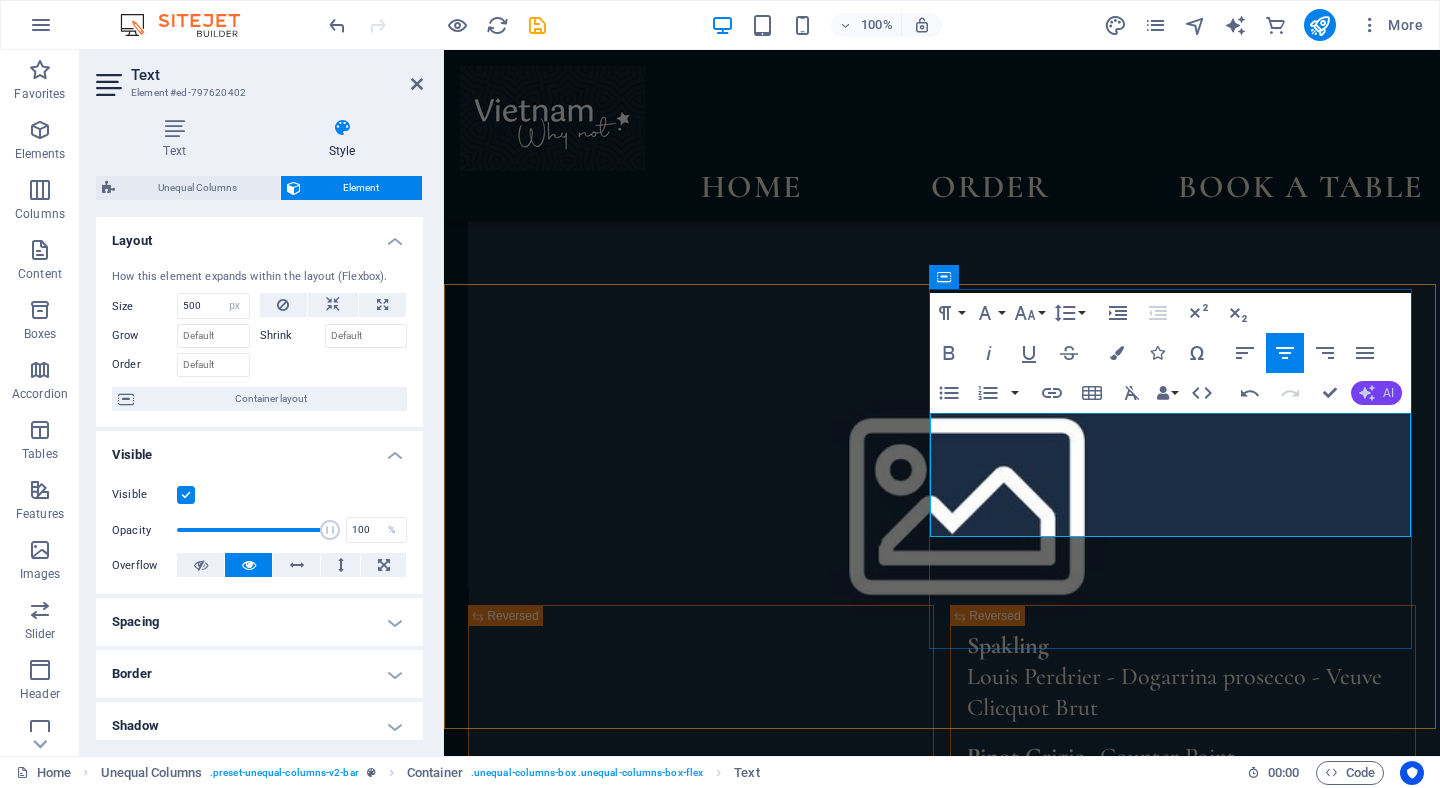 click on "AI" at bounding box center [1388, 393] 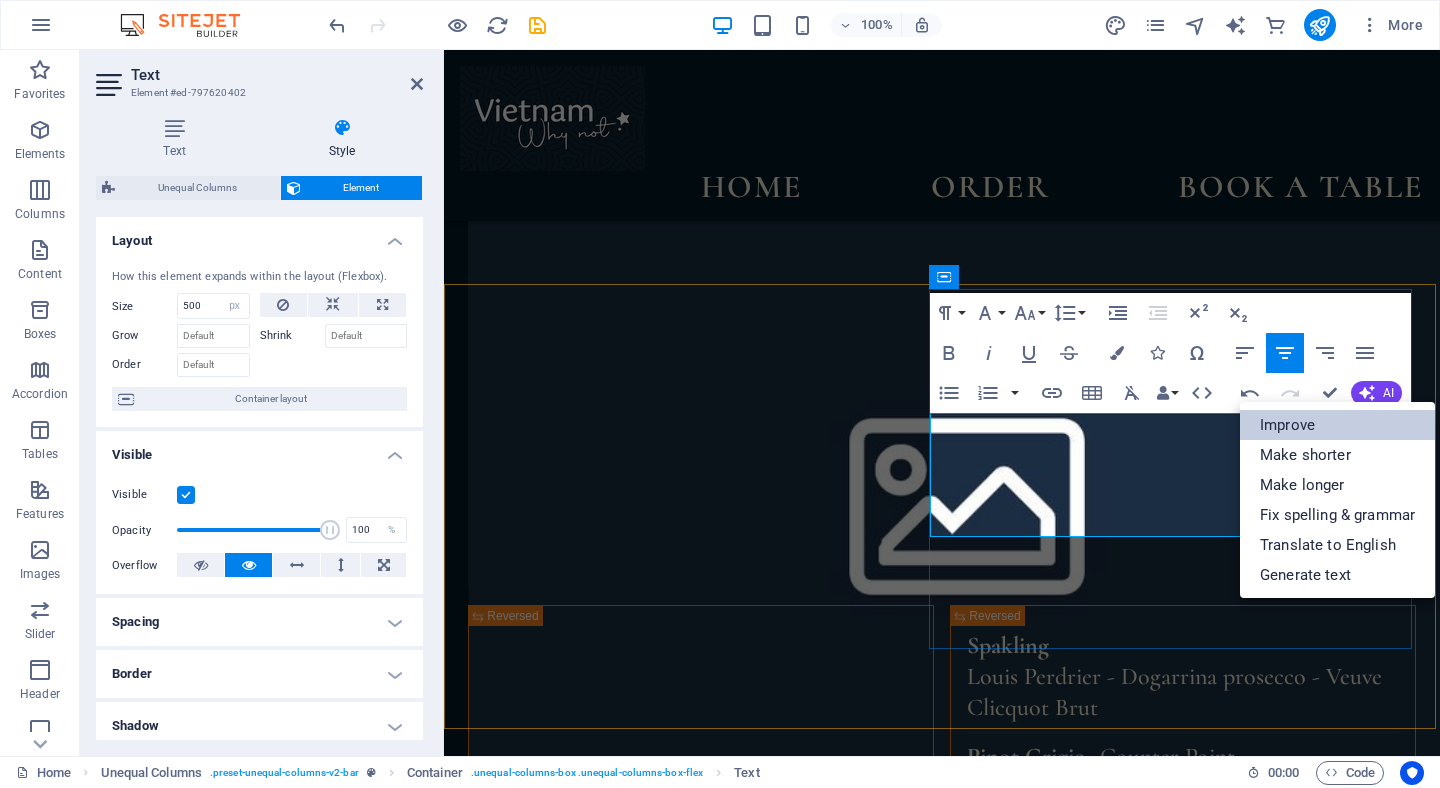 click on "Improve" at bounding box center (1337, 425) 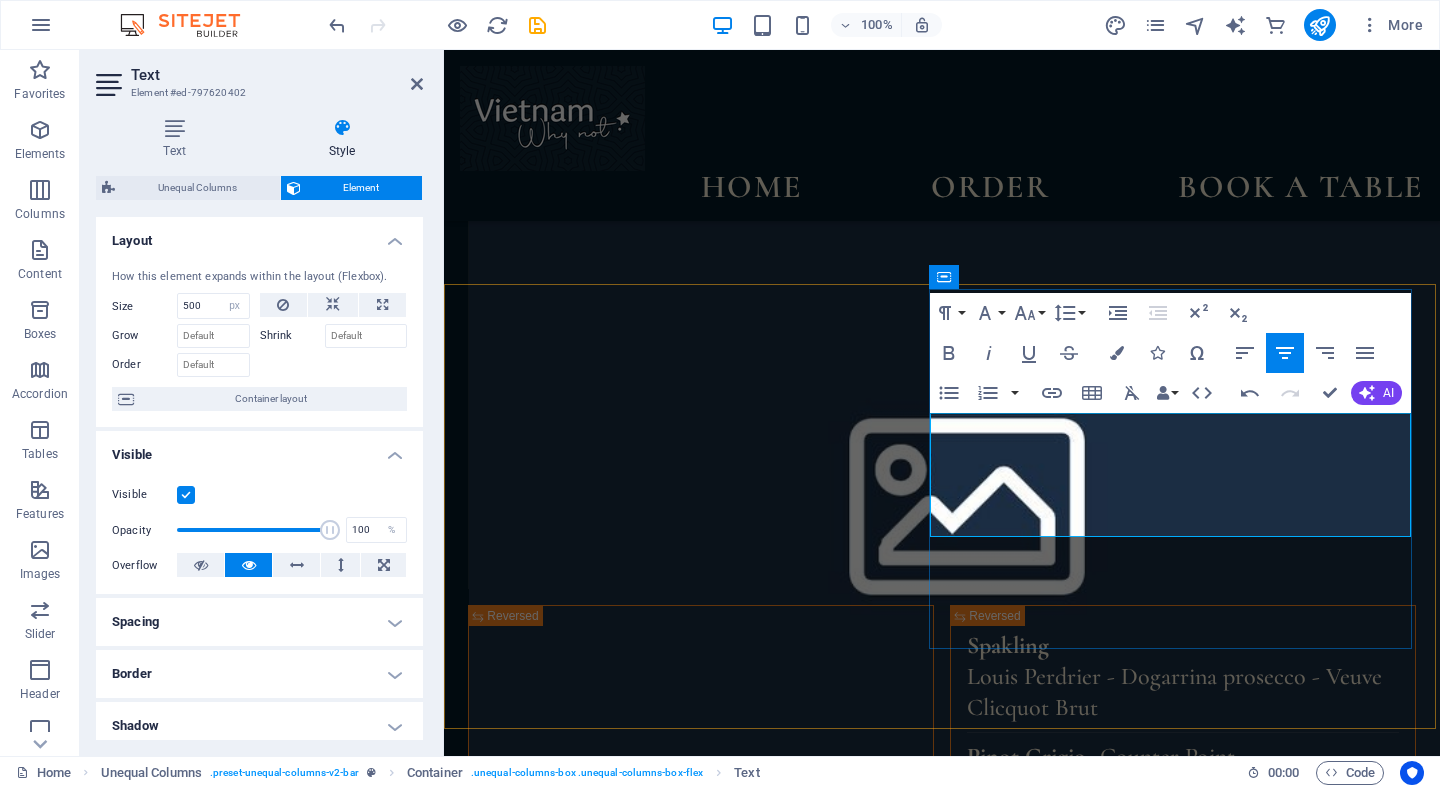 click on "Just across the street from the [LOCATION] Ferry, directly in front of you and slightly to the left, you'll find our restaurant. We are open [DAYS] a week from [TIME] to [TIME]." at bounding box center (942, 2263) 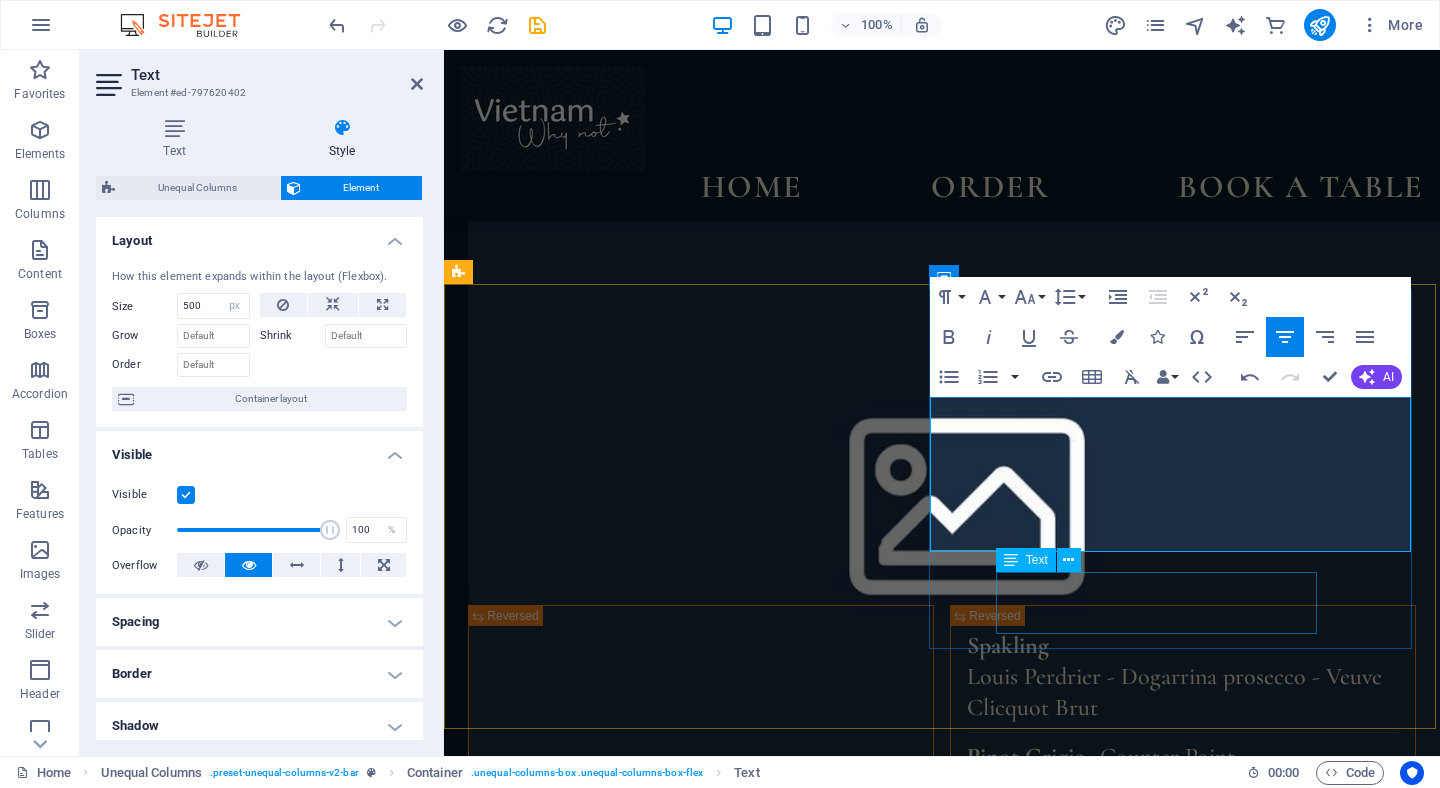 click on "SHOP [NUMBER] [NUMBER] WEST ESPLANDE" at bounding box center (712, 2419) 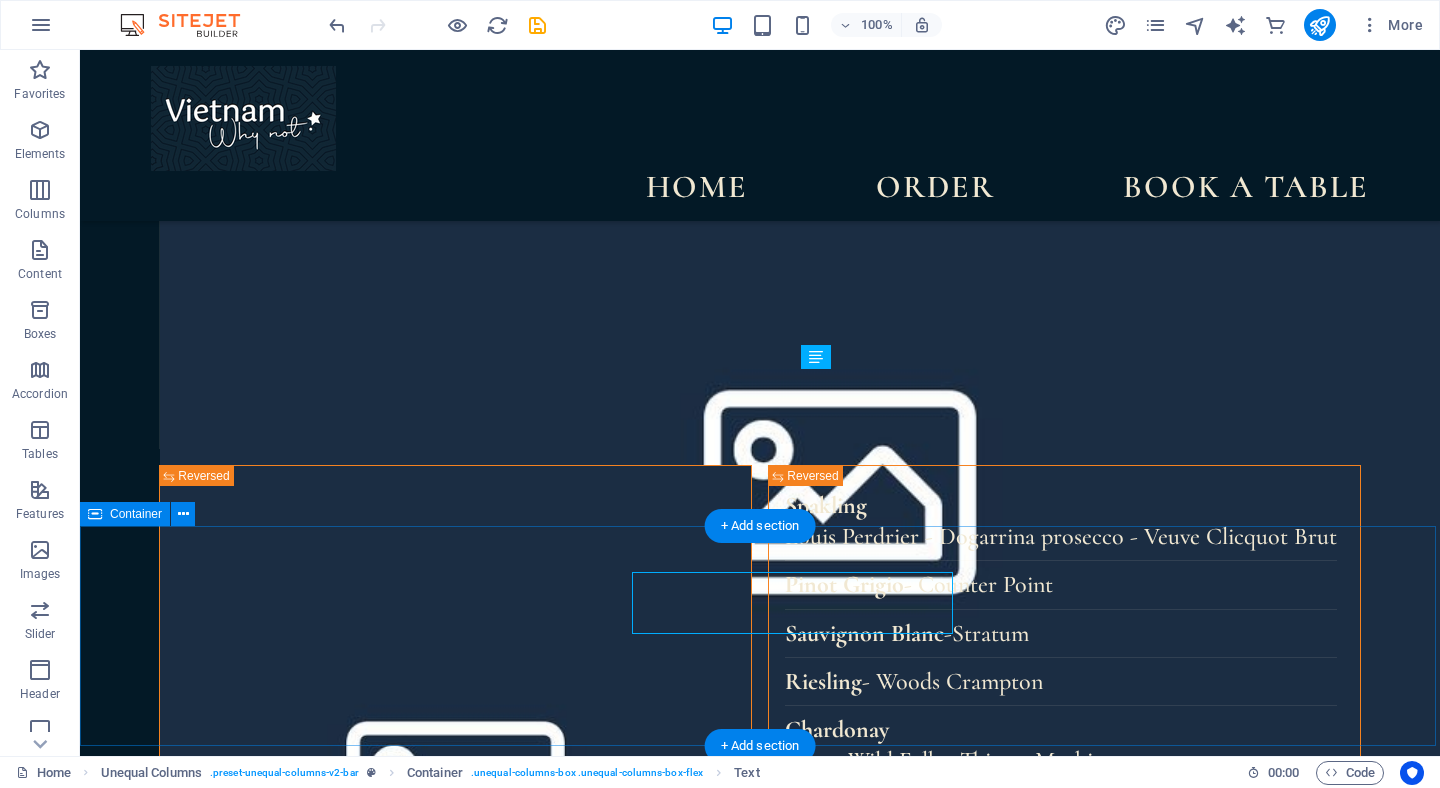 click on "our socials follow us" at bounding box center [760, 2558] 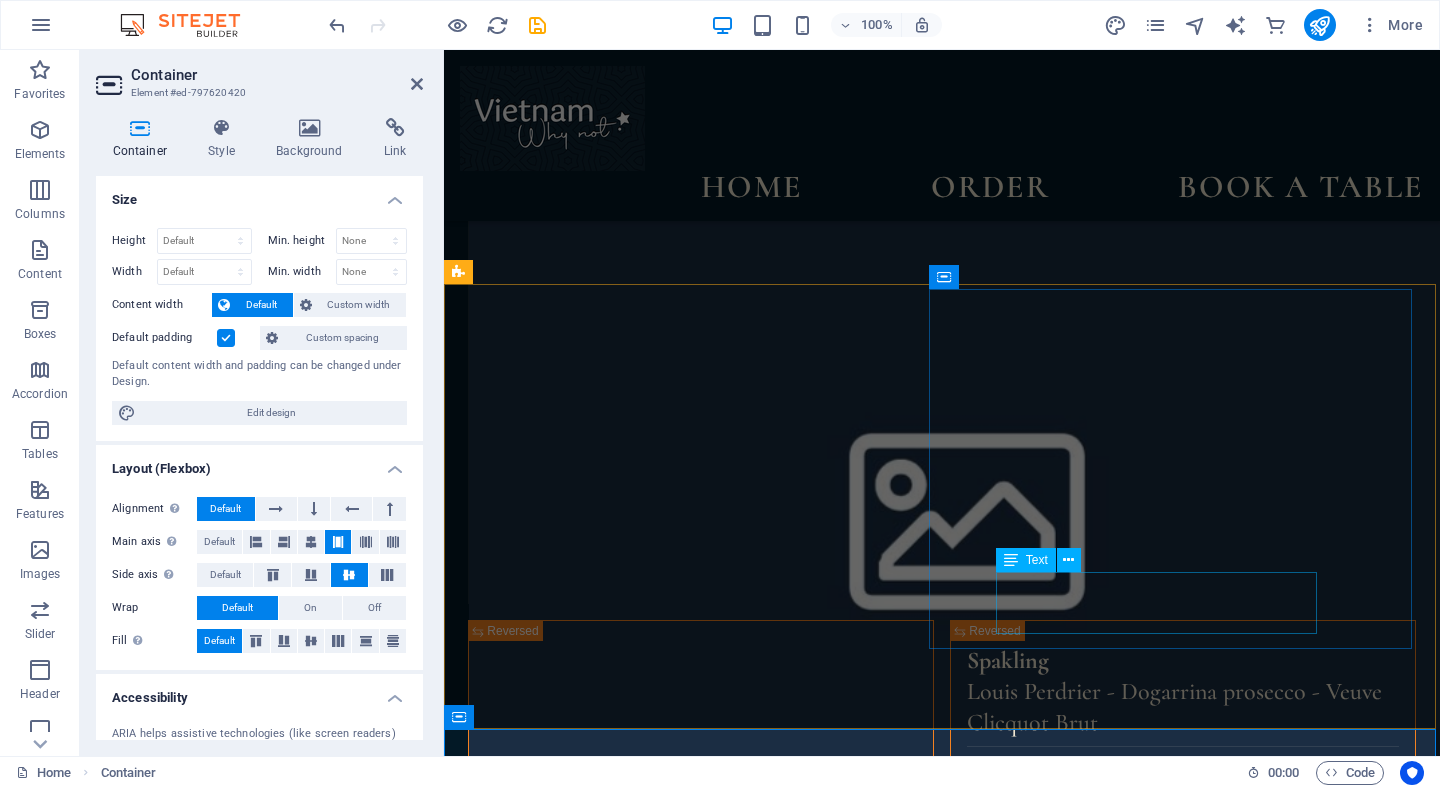click on "SHOP [NUMBER] [NUMBER] WEST ESPLANDE" at bounding box center [712, 2433] 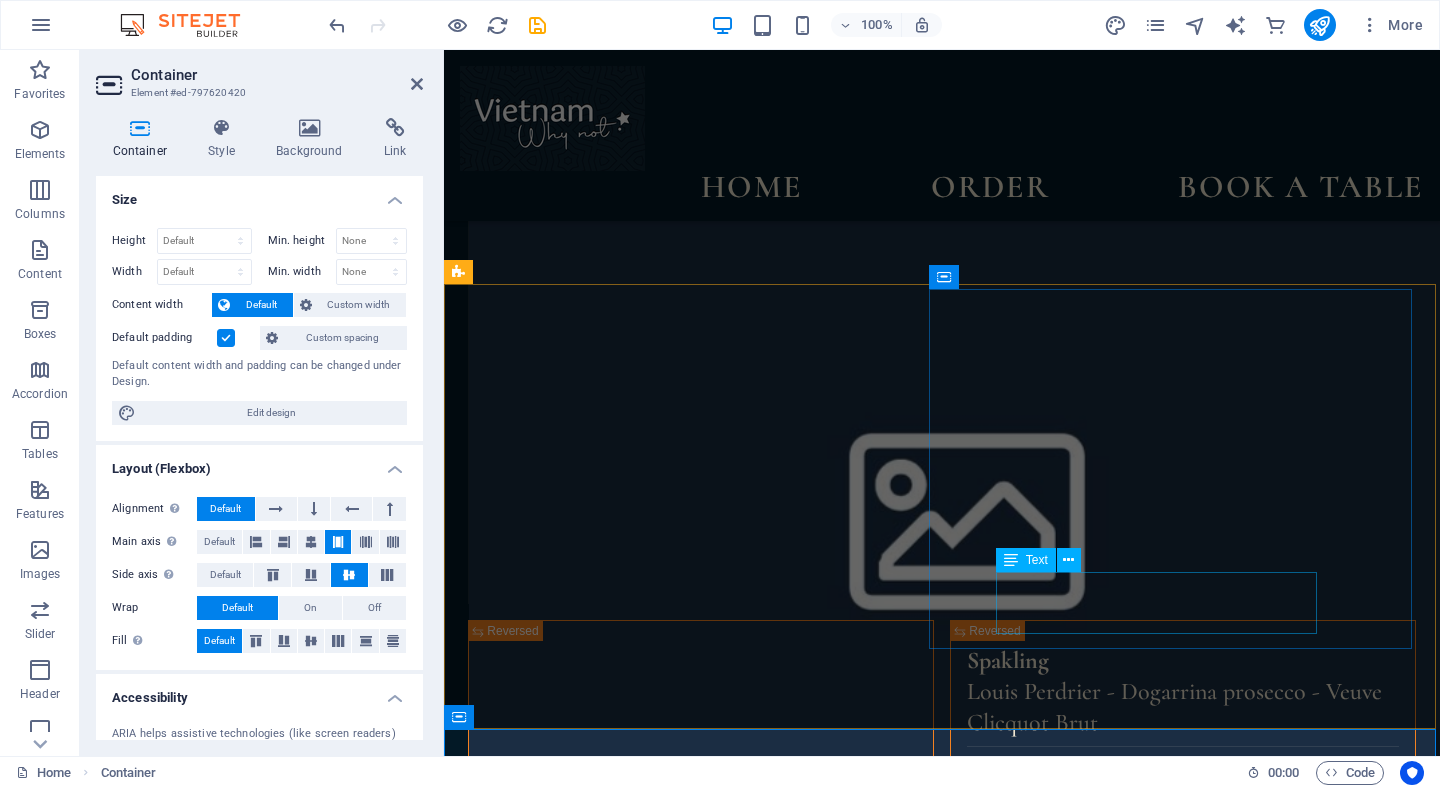 click on "SHOP [NUMBER] [NUMBER] WEST ESPLANDE" at bounding box center [712, 2433] 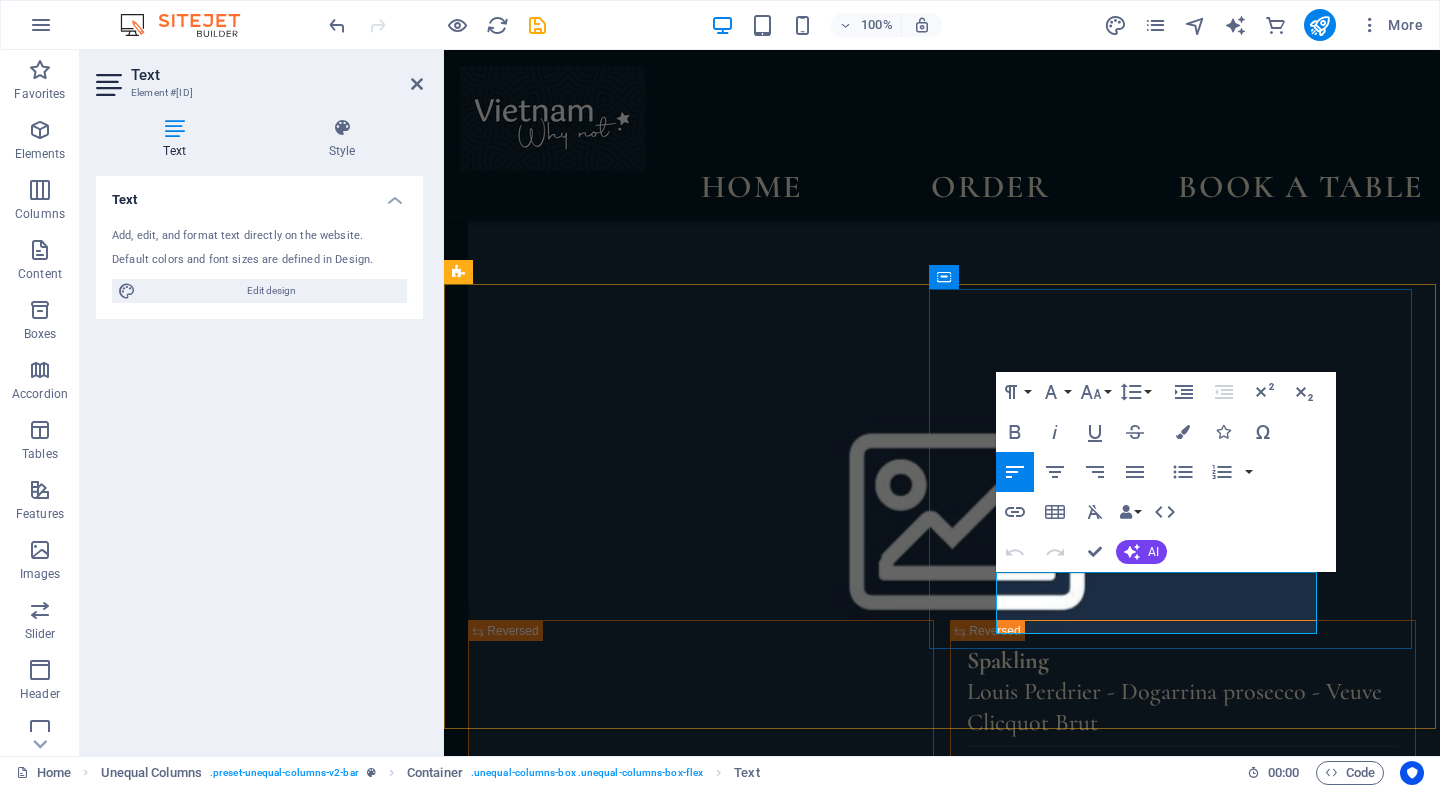 click on "SHOP [NUMBER] [NUMBER] WEST ESPLANDE" at bounding box center [712, 2433] 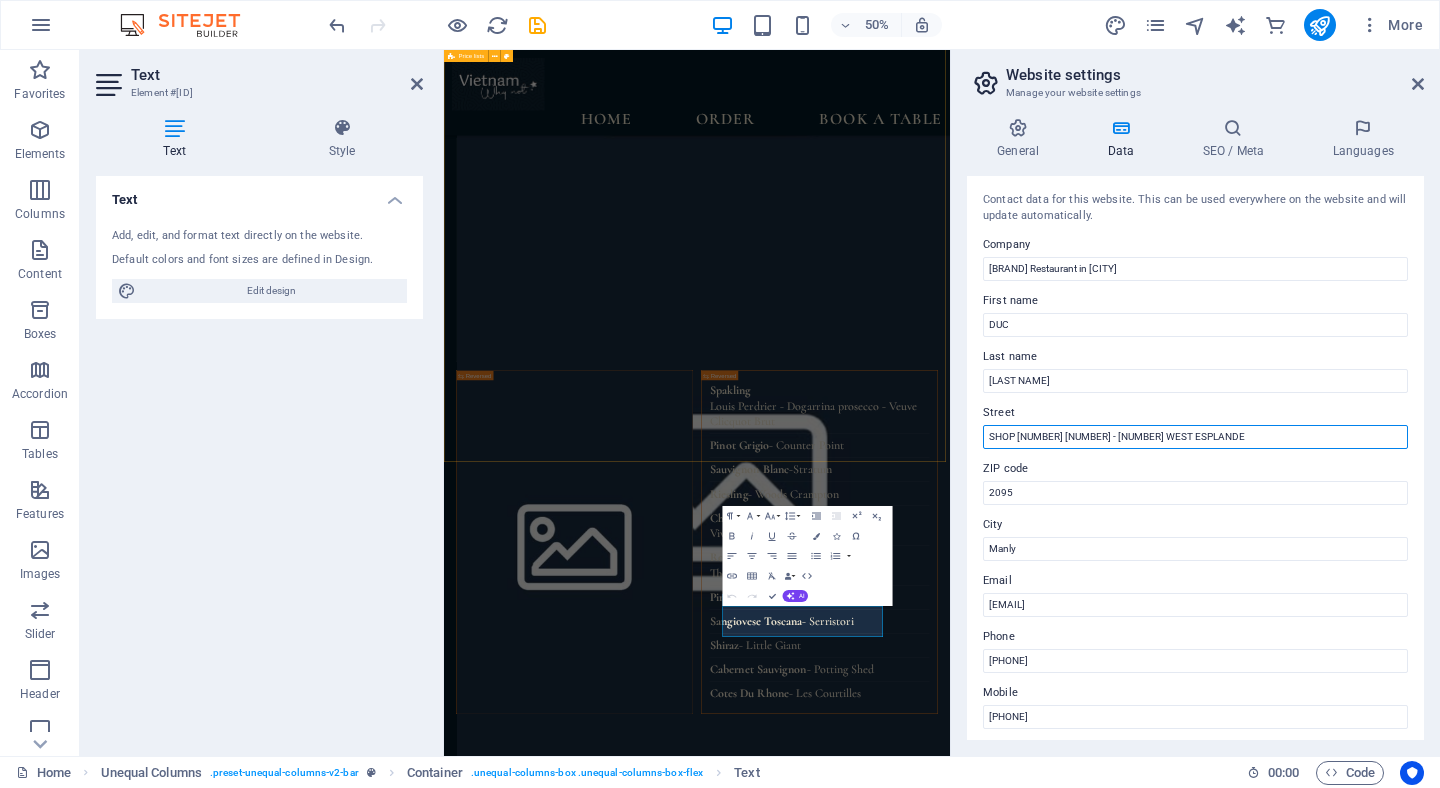 type on "SHOP [NUMBER] [NUMBER] - [NUMBER] WEST ESPLANDE" 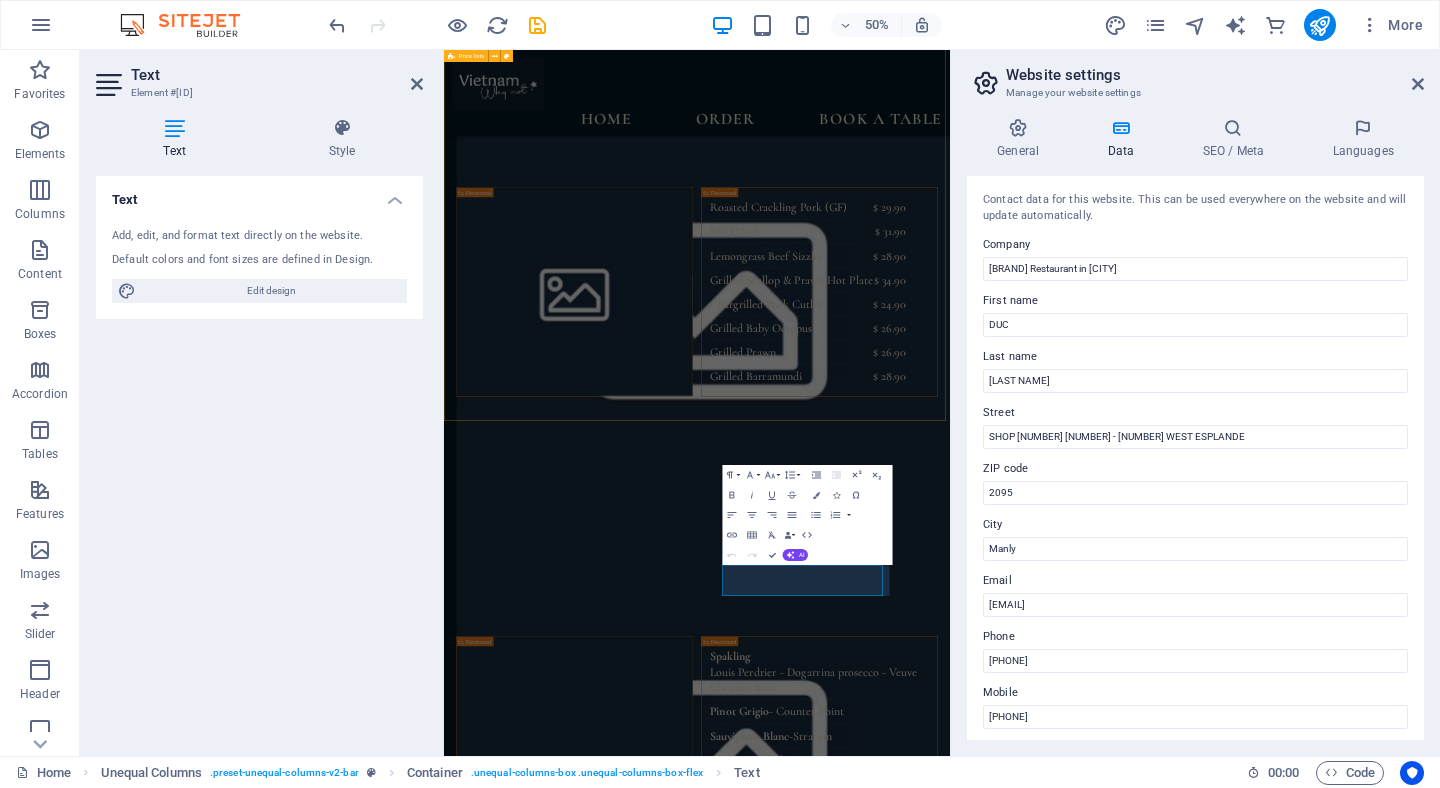 scroll, scrollTop: 4019, scrollLeft: 0, axis: vertical 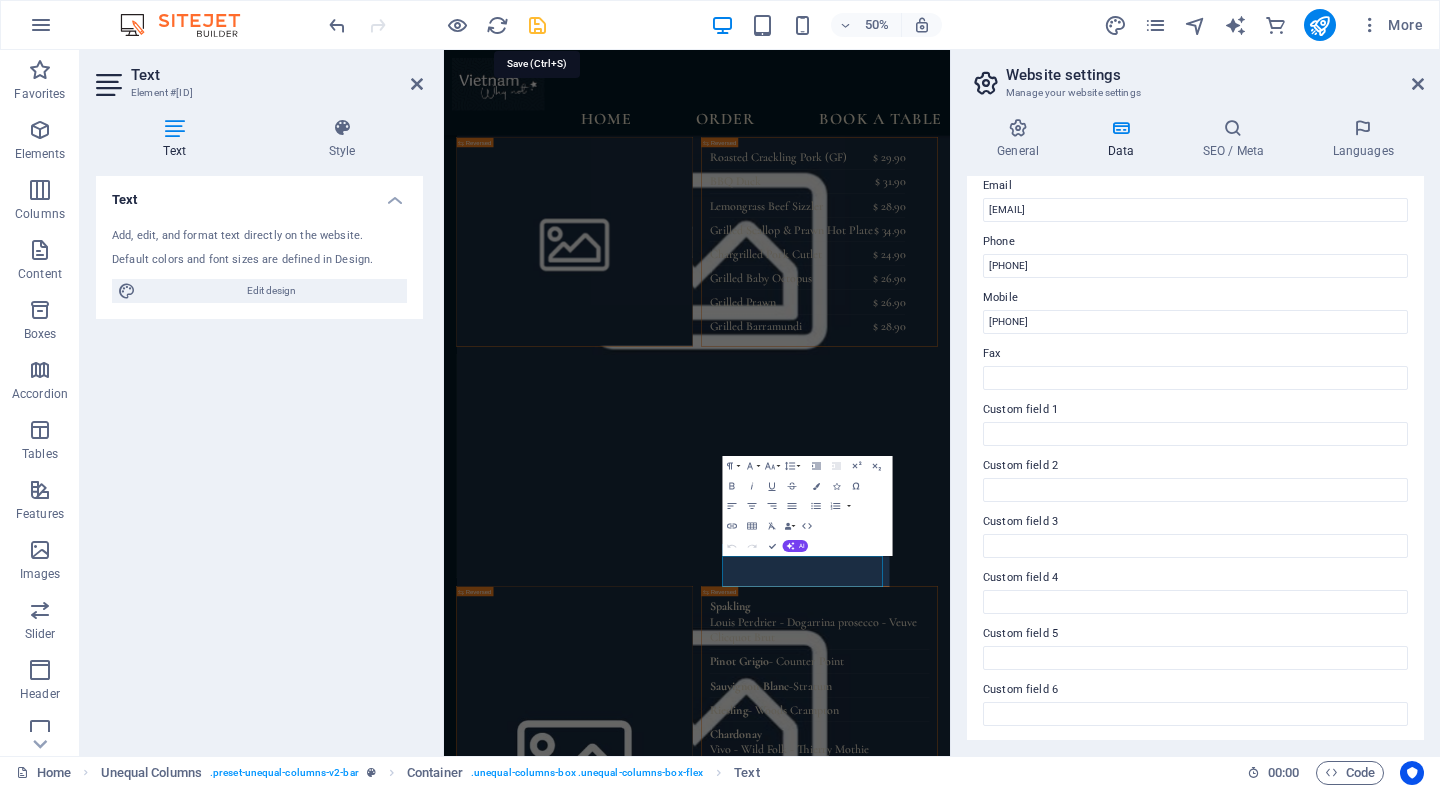click at bounding box center [537, 25] 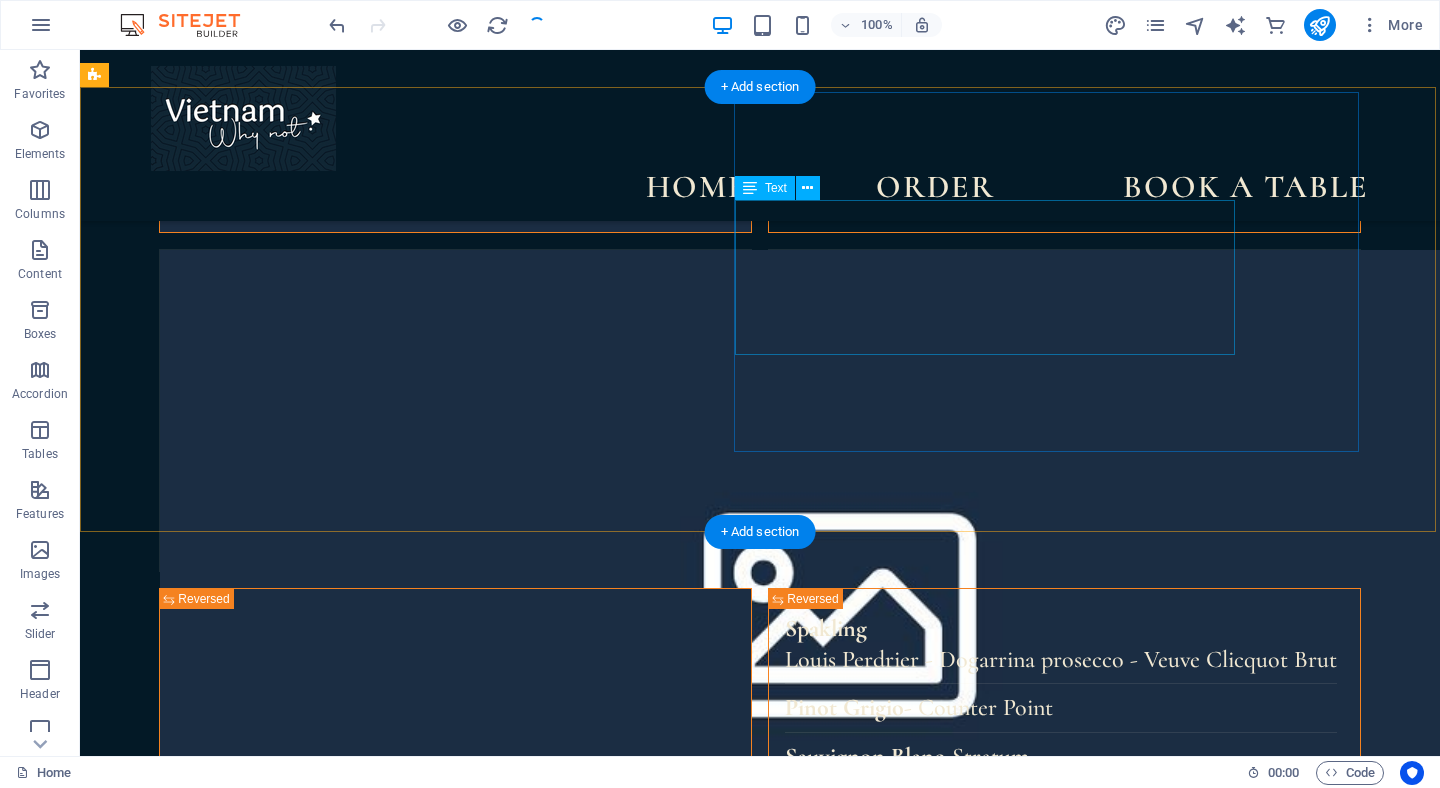scroll, scrollTop: 4157, scrollLeft: 0, axis: vertical 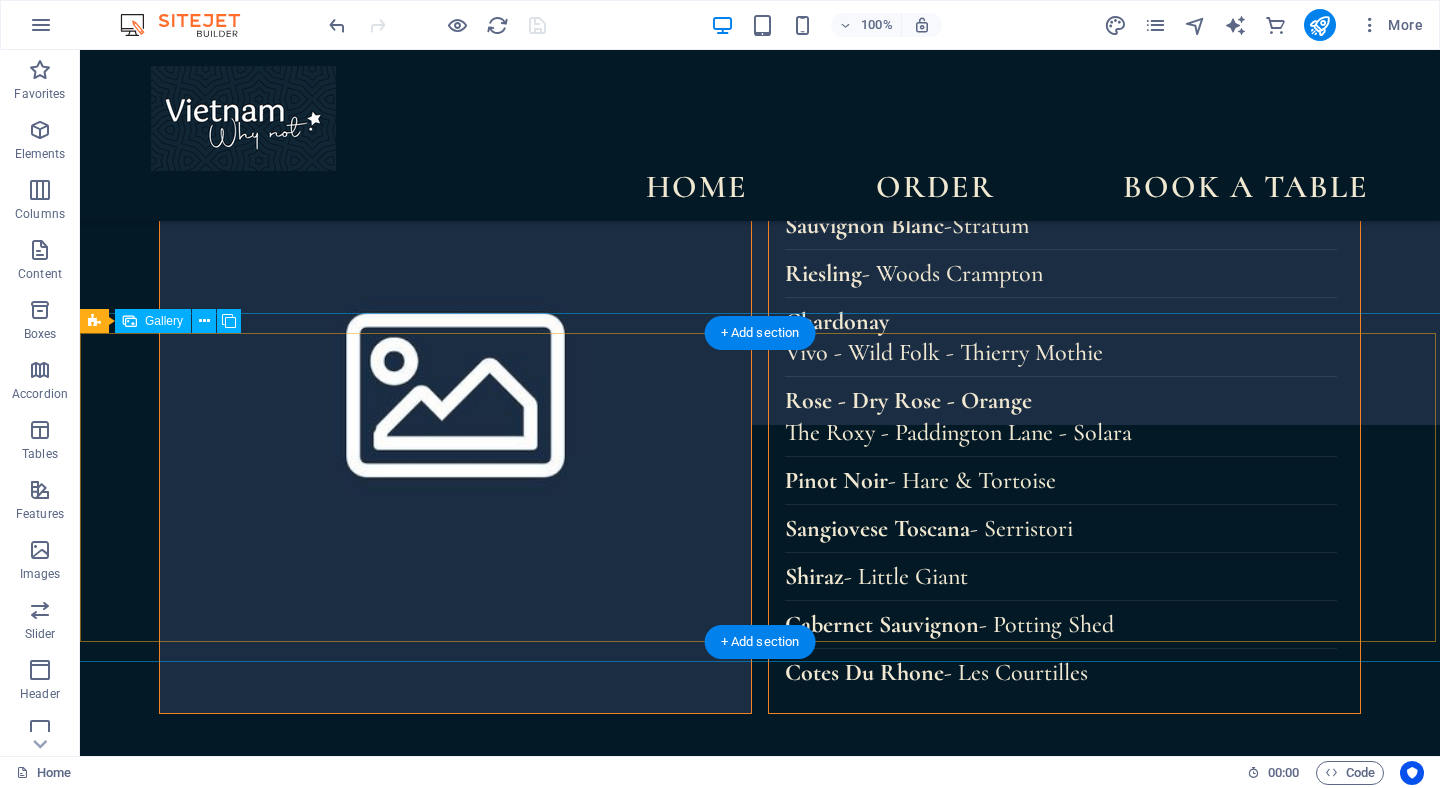 click at bounding box center (585, 2519) 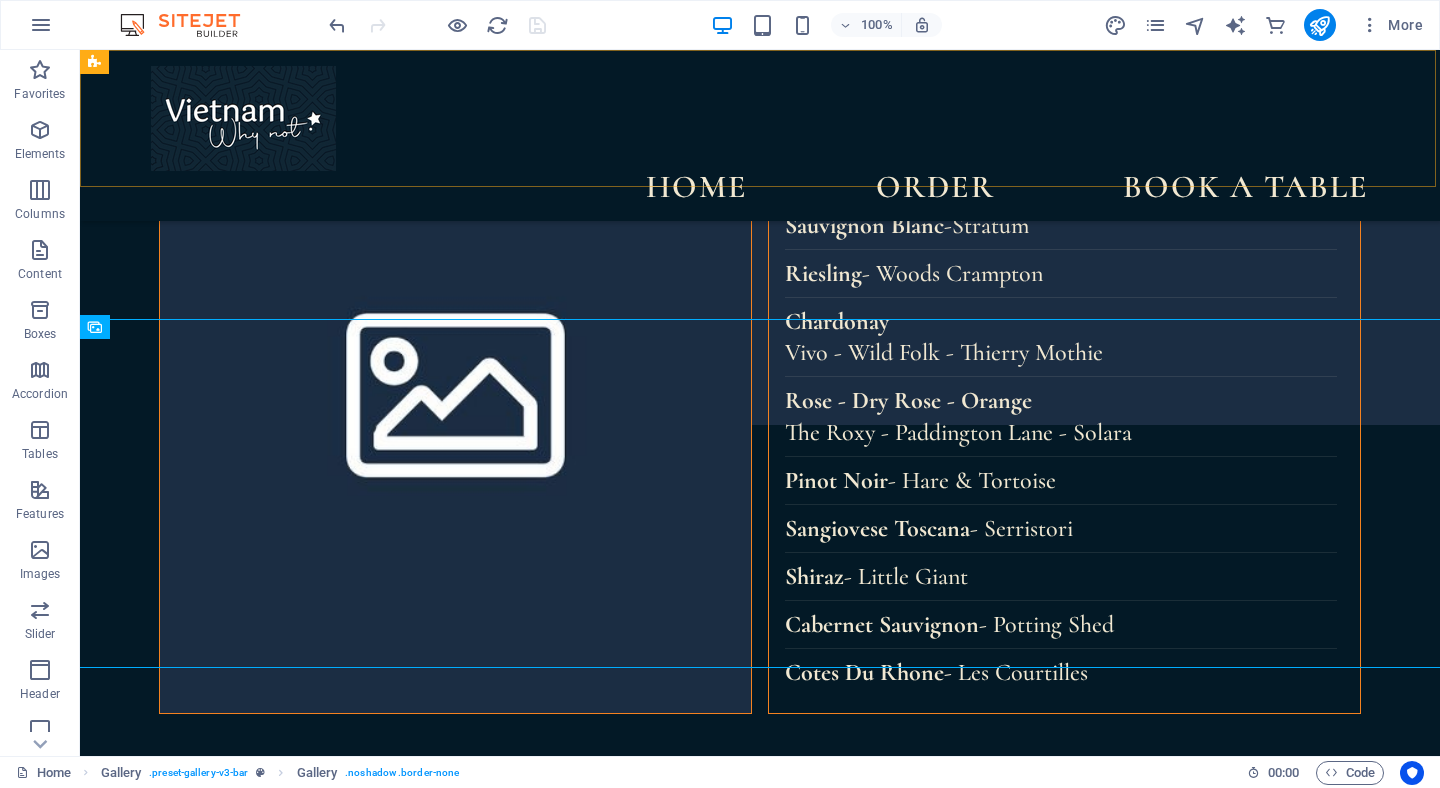 click on "Home order Book a table" at bounding box center [760, 135] 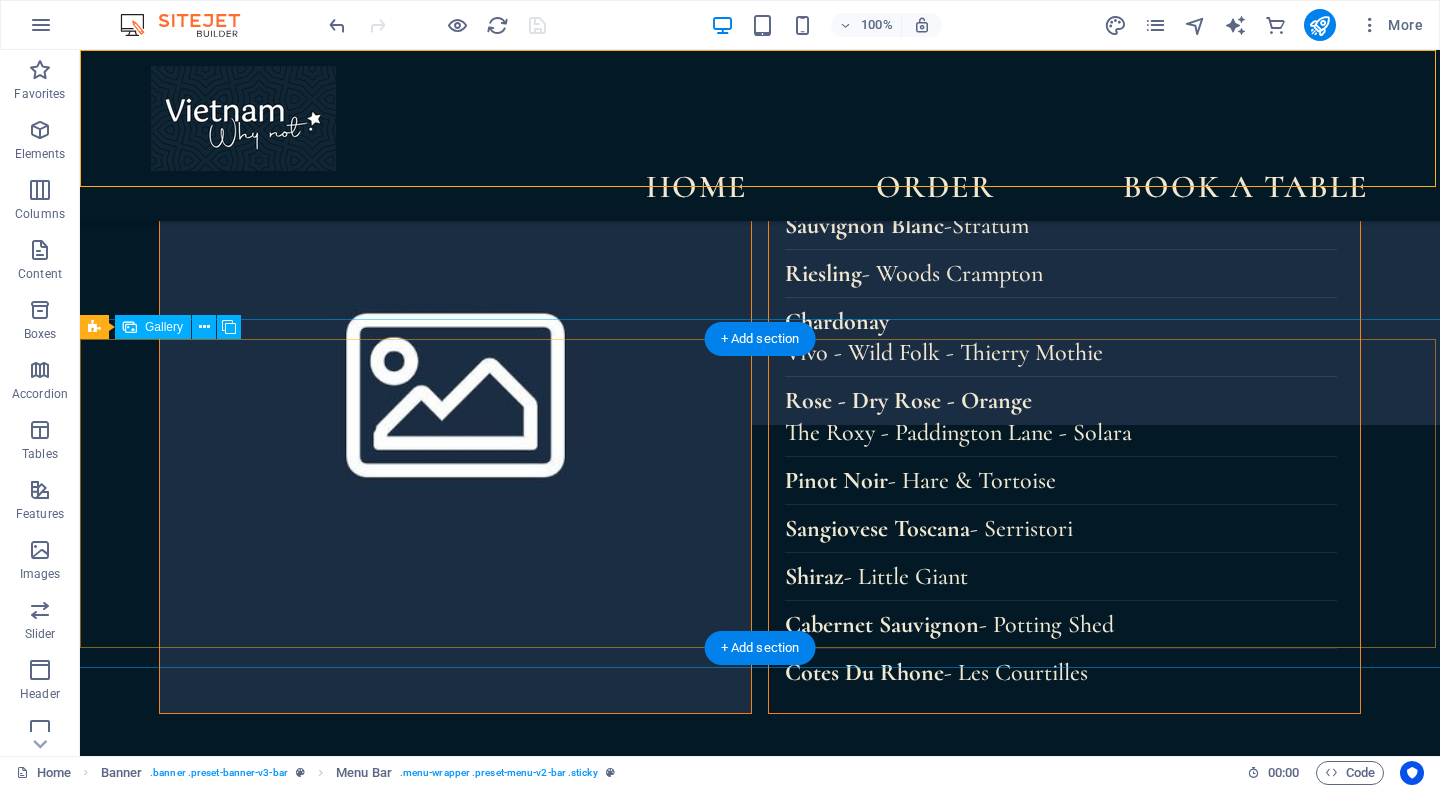 click at bounding box center [585, 2519] 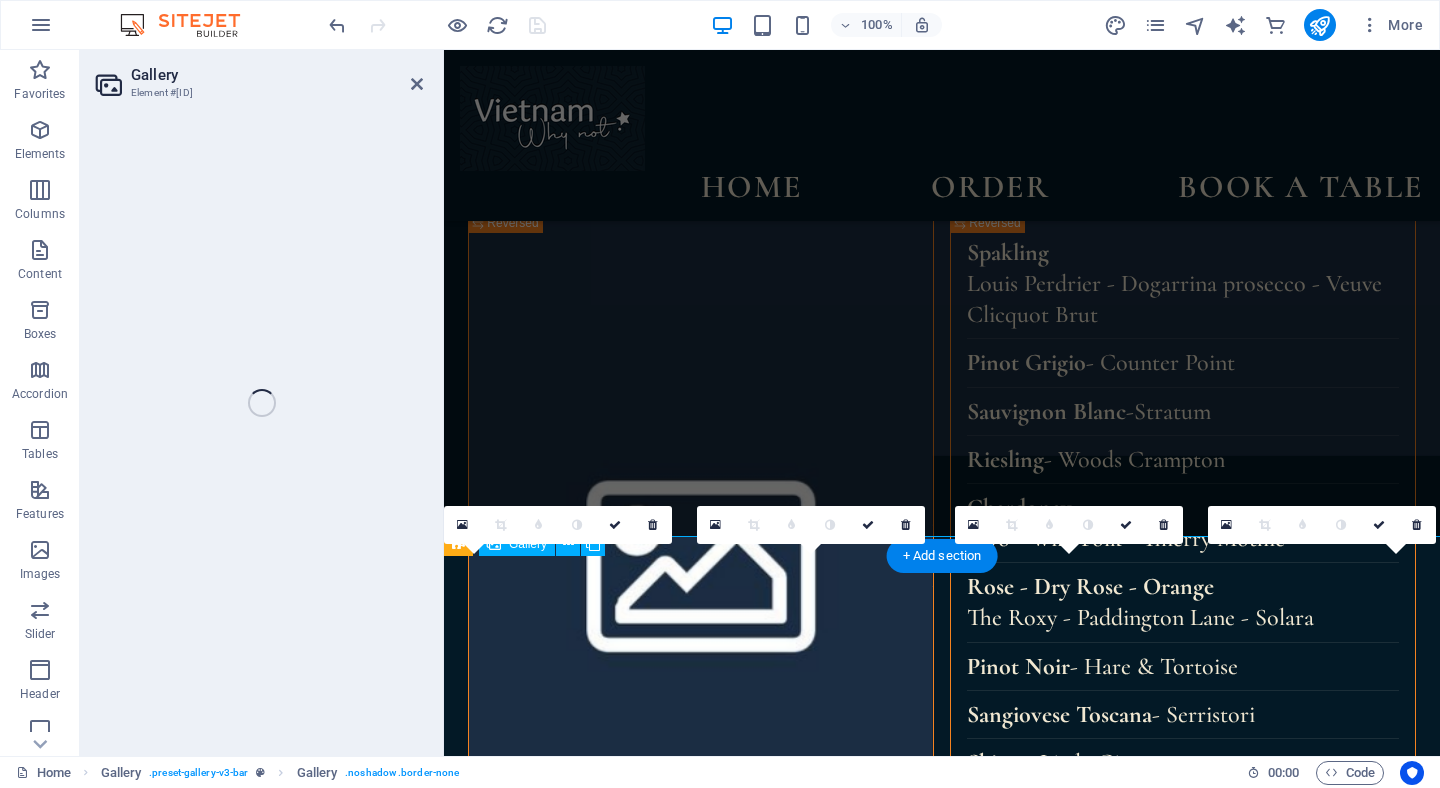 select on "4" 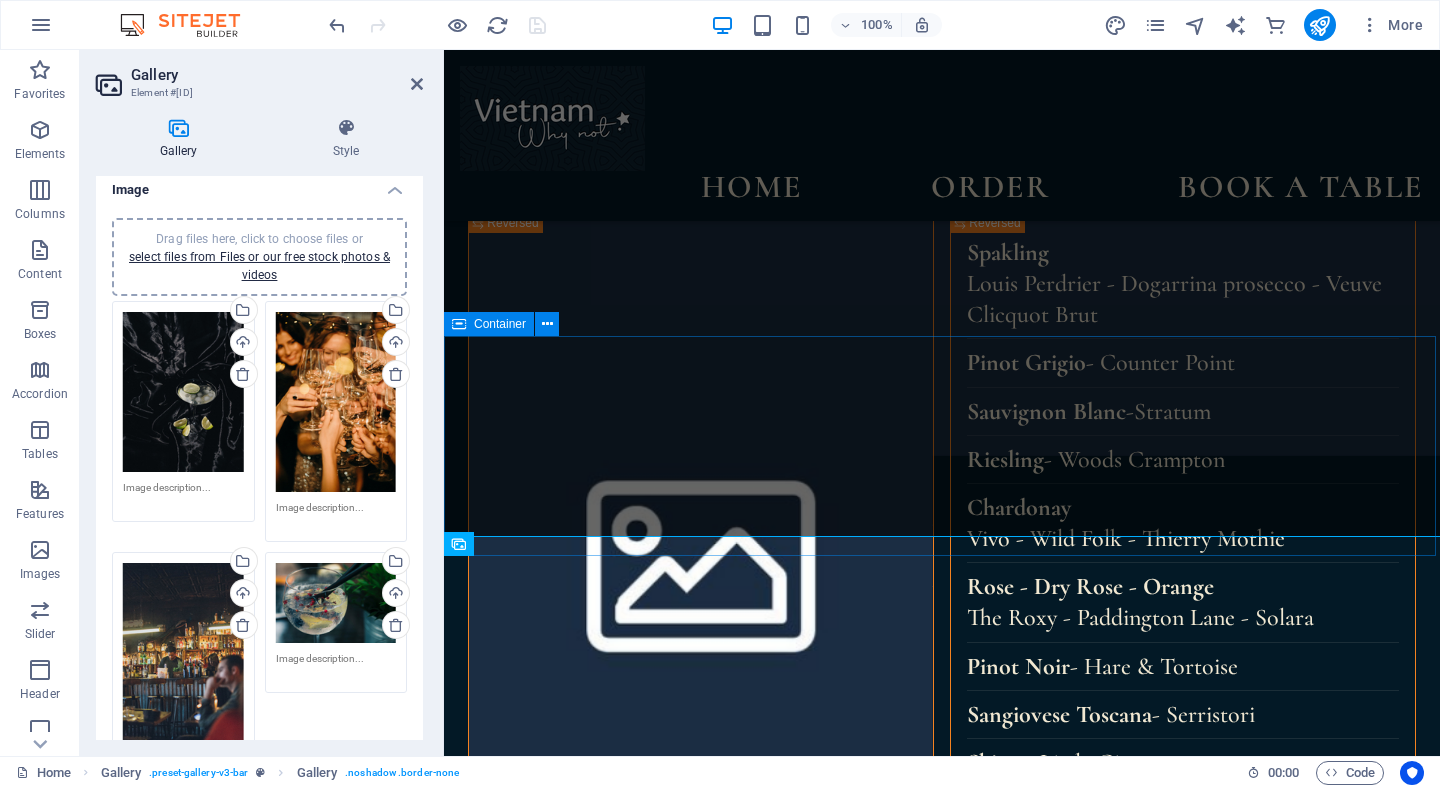 scroll, scrollTop: 0, scrollLeft: 0, axis: both 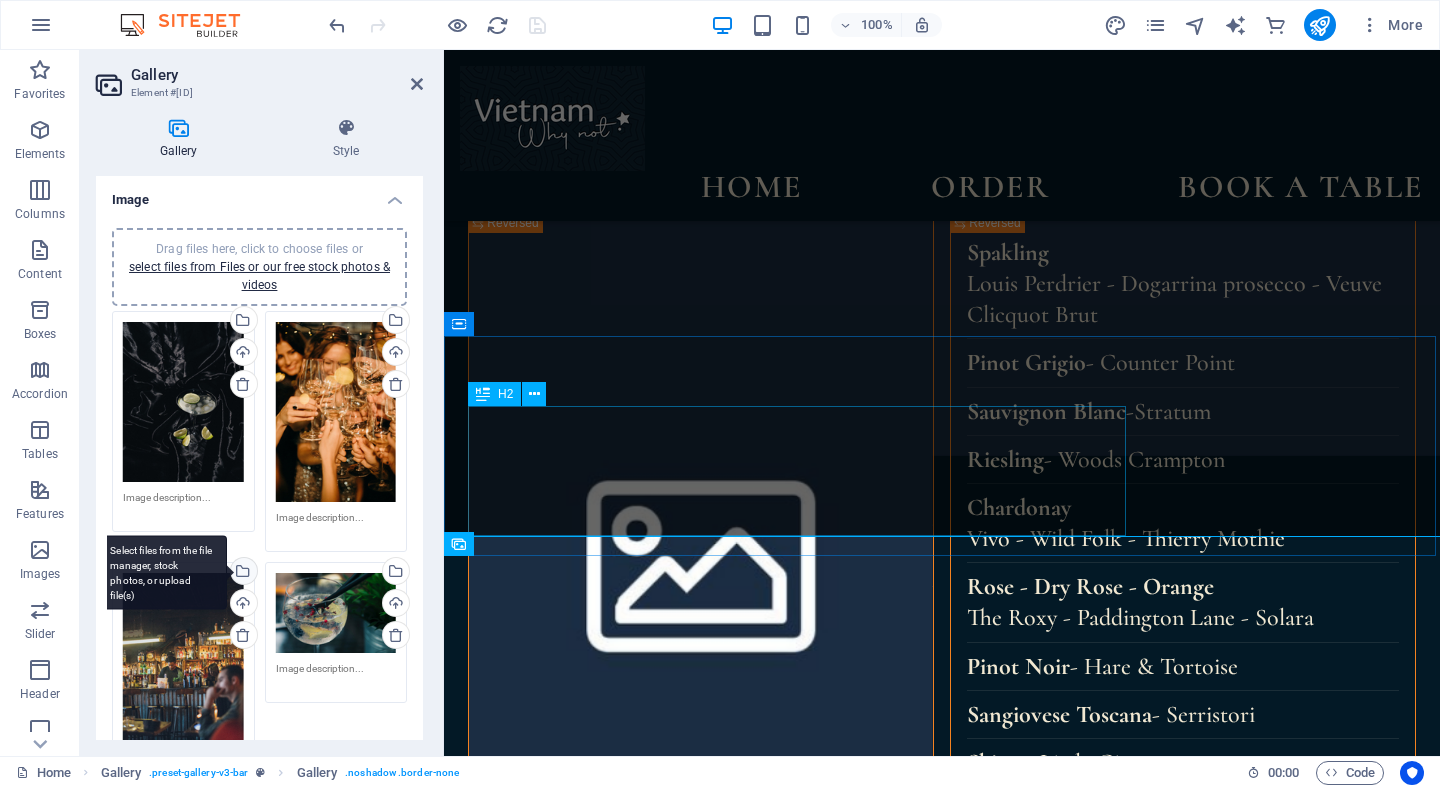 click on "Select files from the file manager, stock photos, or upload file(s)" at bounding box center [242, 573] 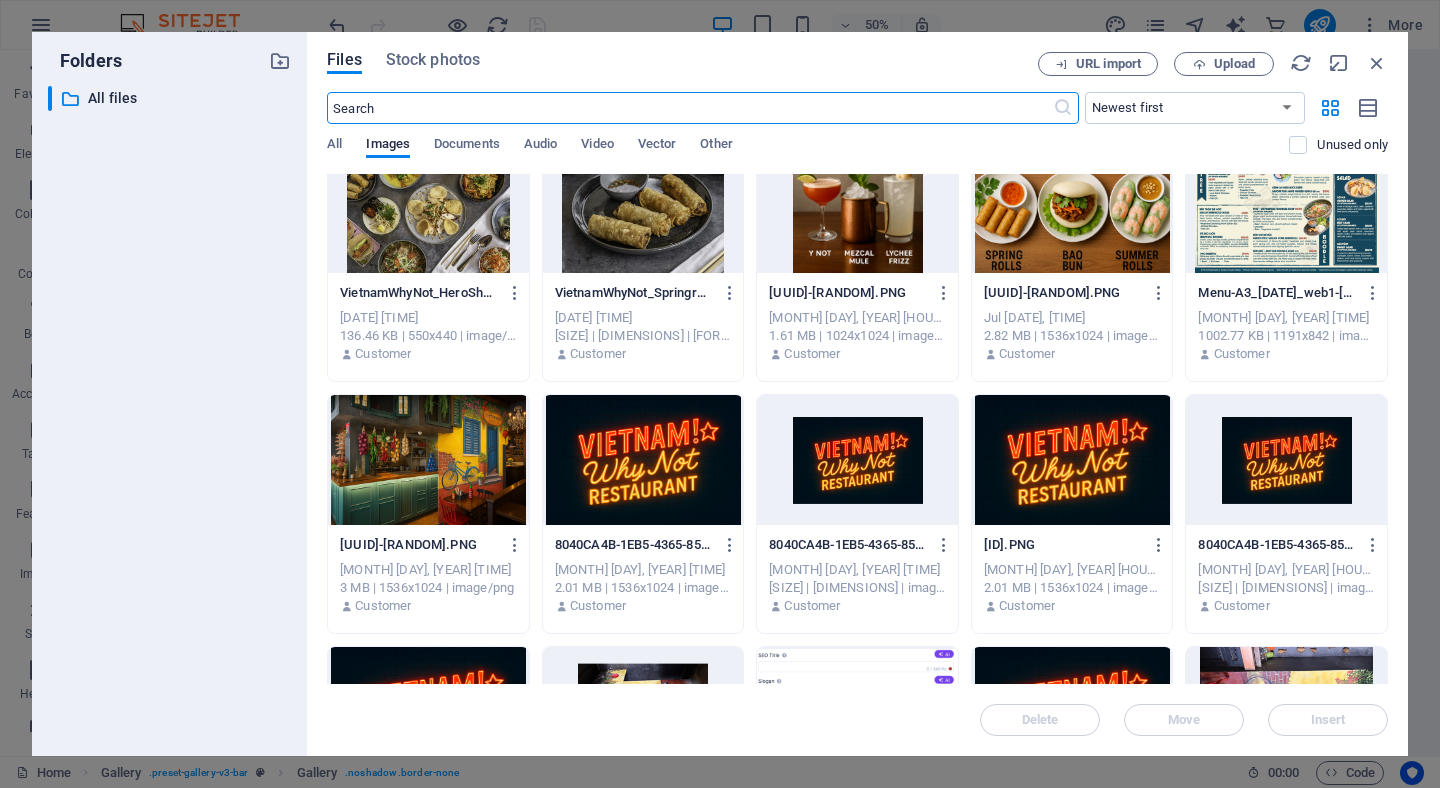 scroll, scrollTop: 0, scrollLeft: 0, axis: both 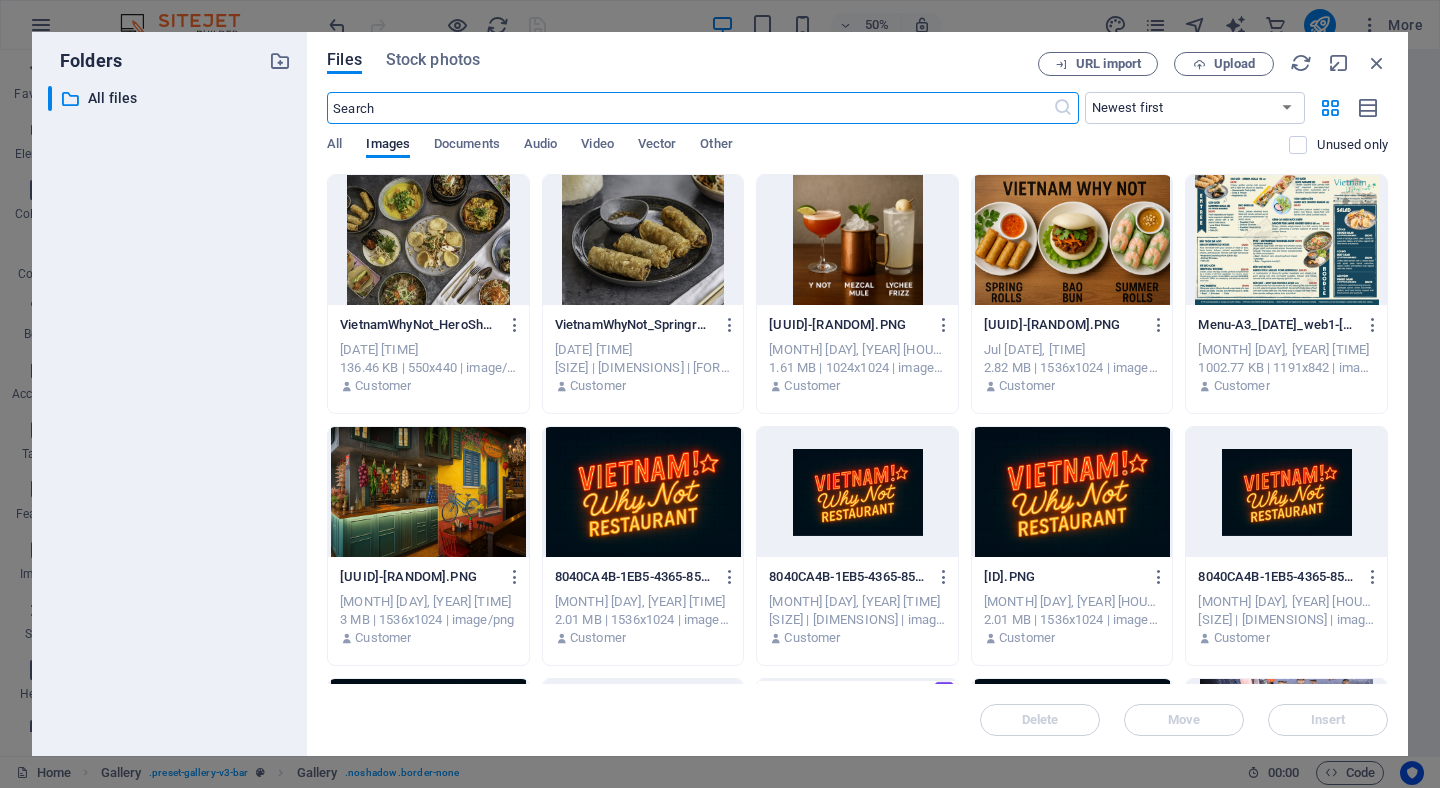 click at bounding box center (857, 240) 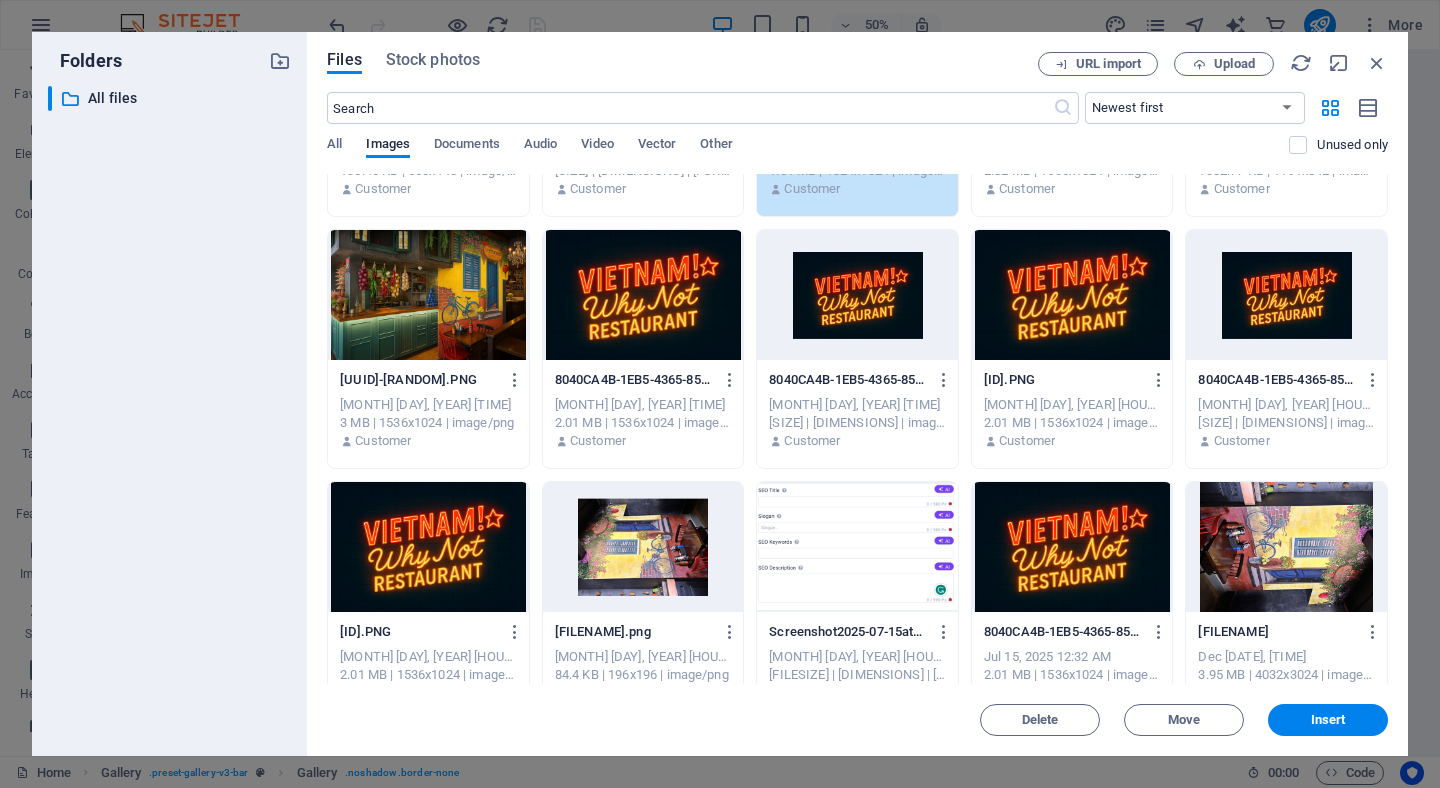 scroll, scrollTop: 200, scrollLeft: 0, axis: vertical 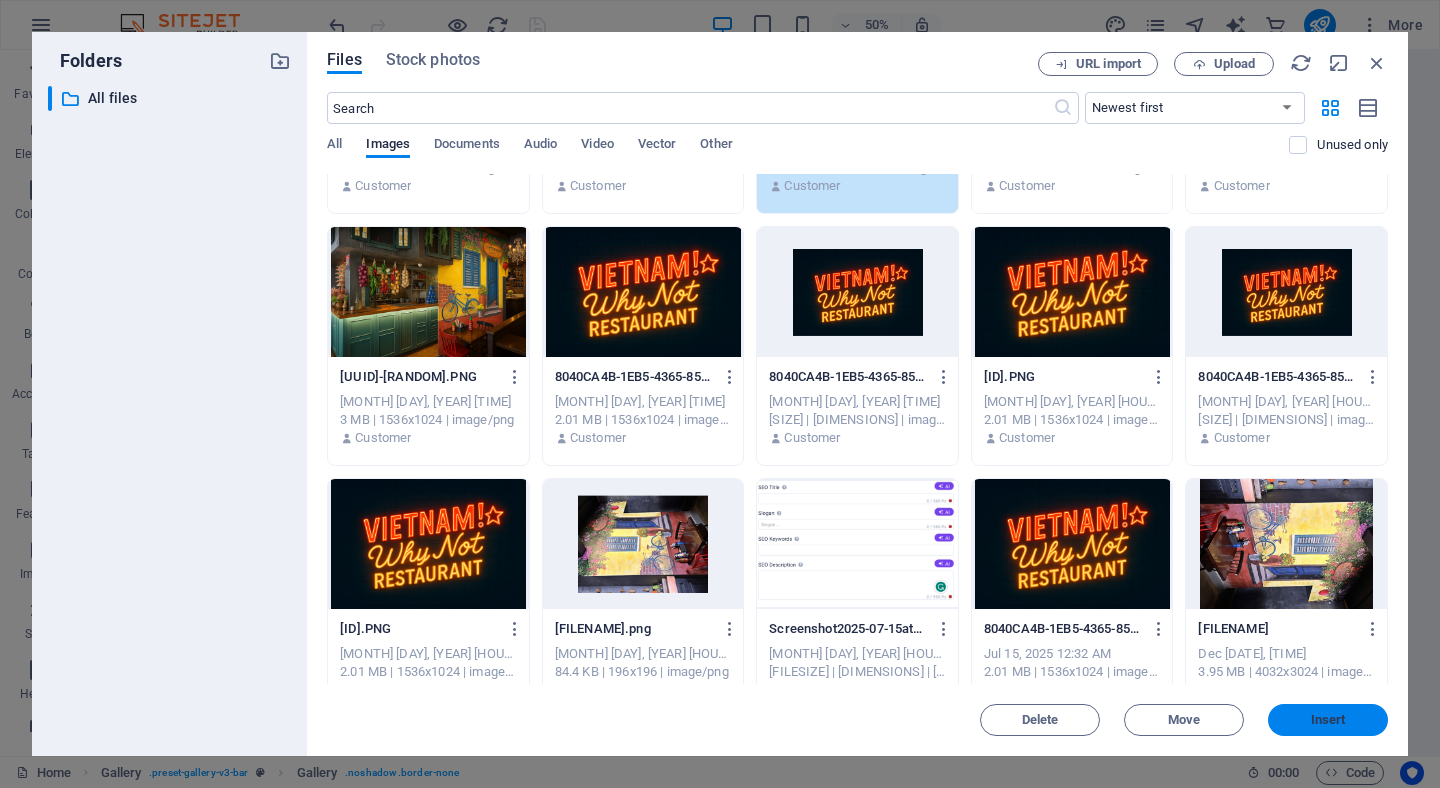 click on "Insert" at bounding box center [1328, 720] 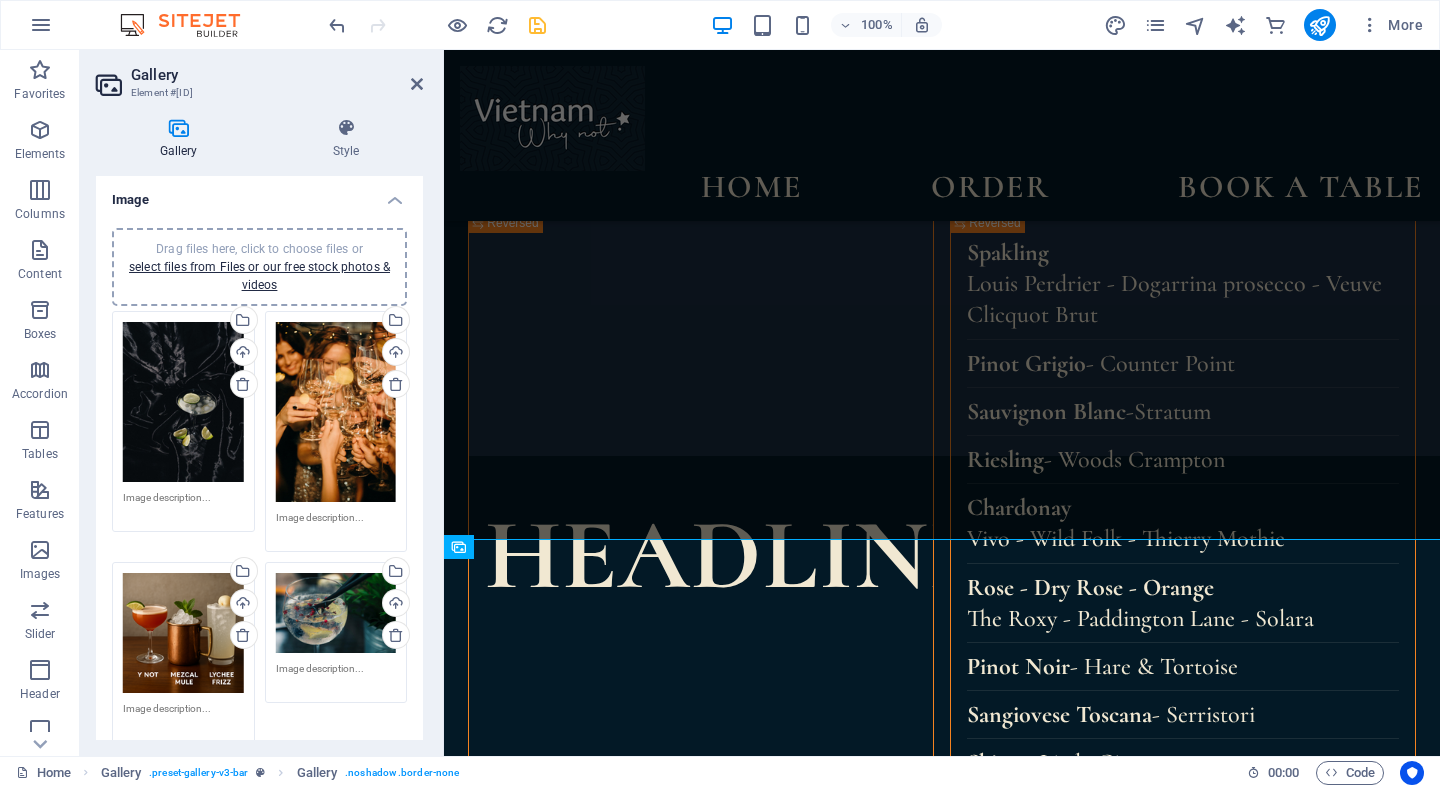 scroll, scrollTop: 4309, scrollLeft: 0, axis: vertical 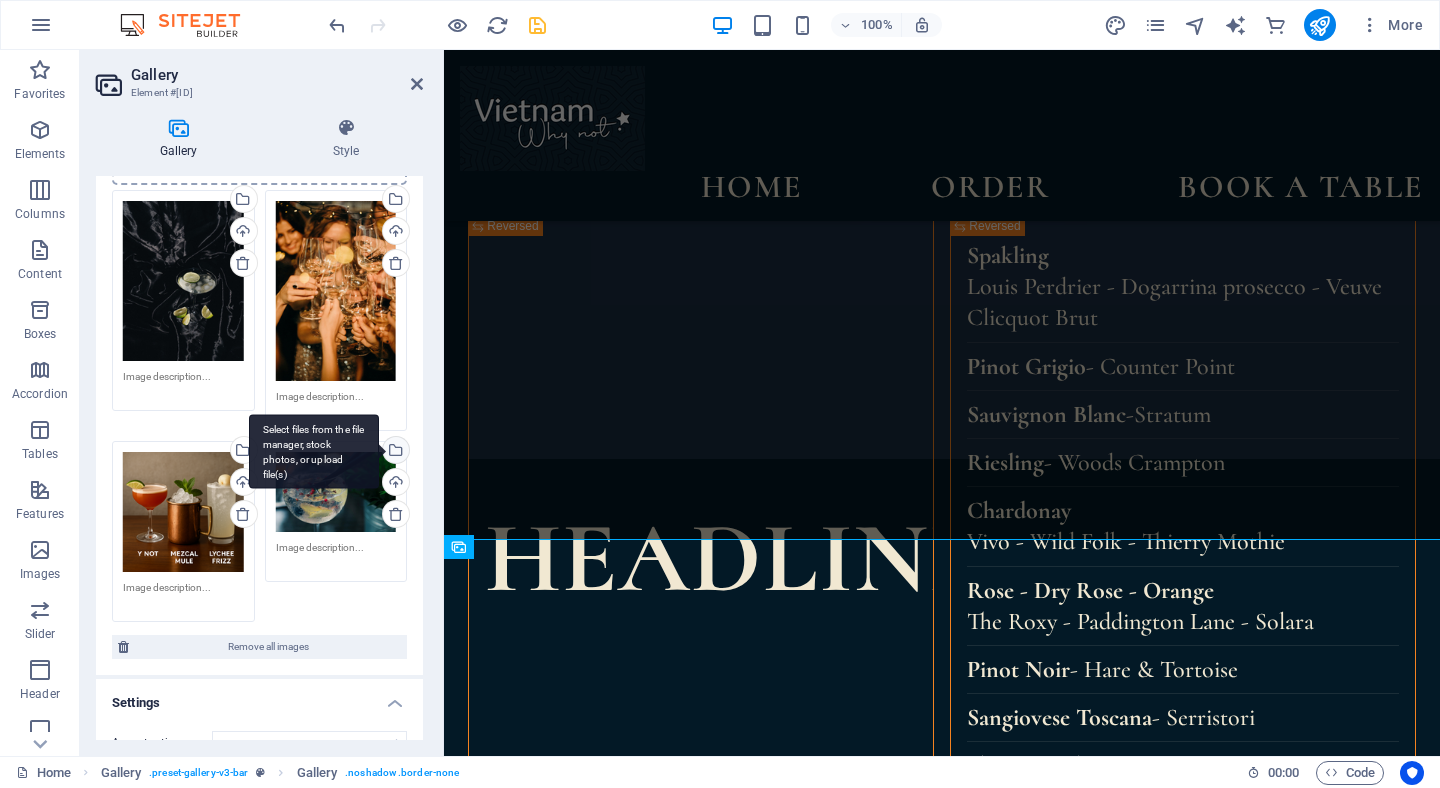 click on "Select files from the file manager, stock photos, or upload file(s)" at bounding box center (394, 452) 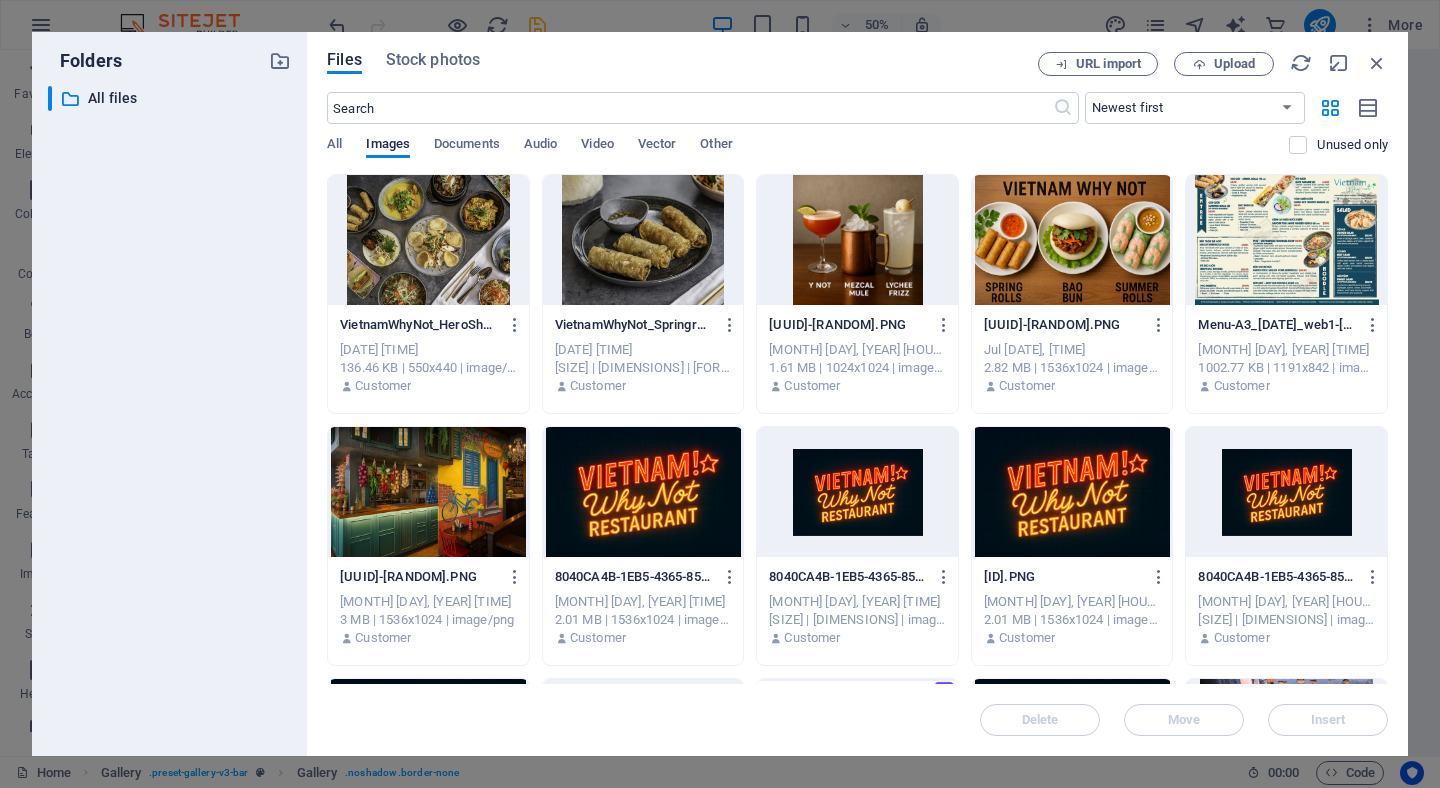 click at bounding box center [428, 492] 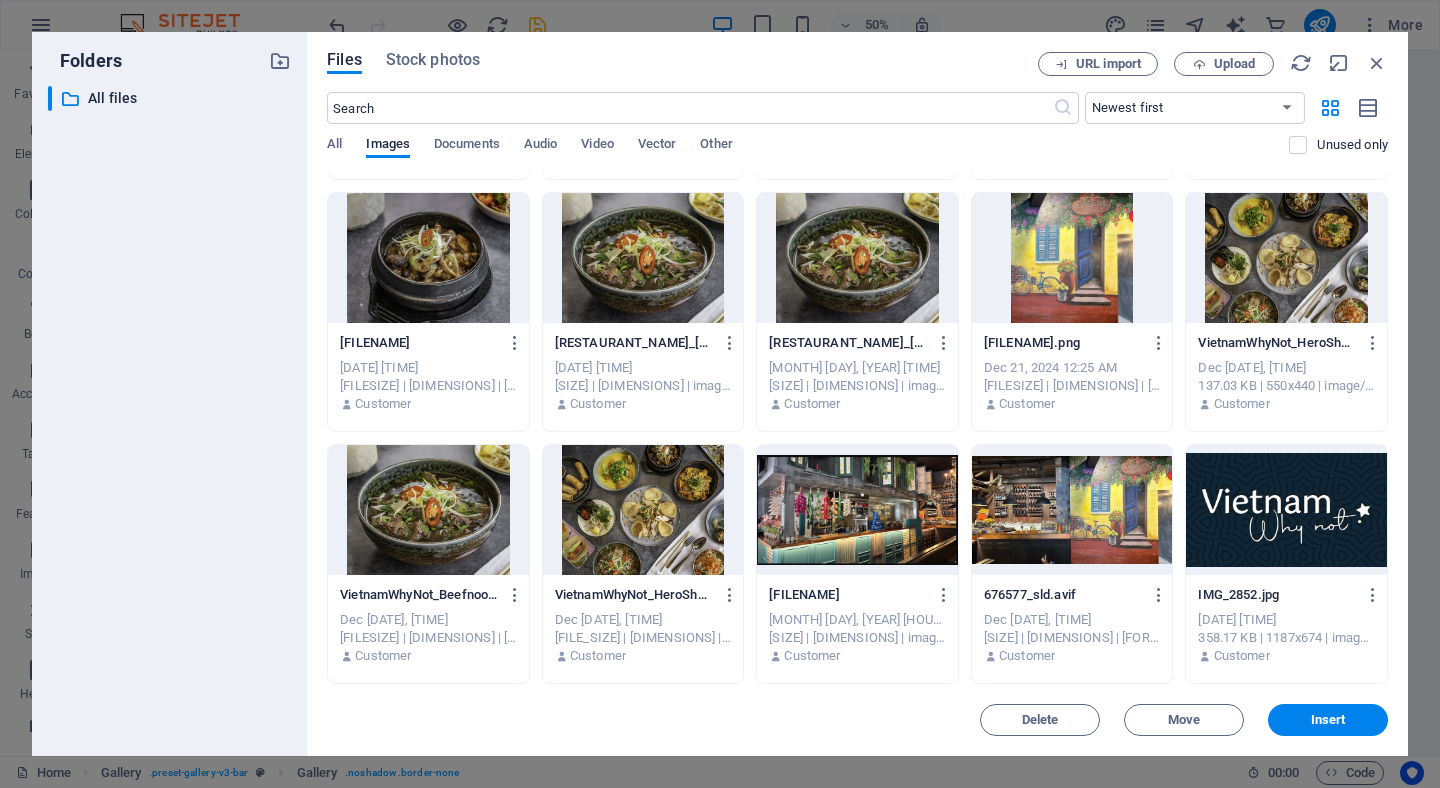 scroll, scrollTop: 1494, scrollLeft: 0, axis: vertical 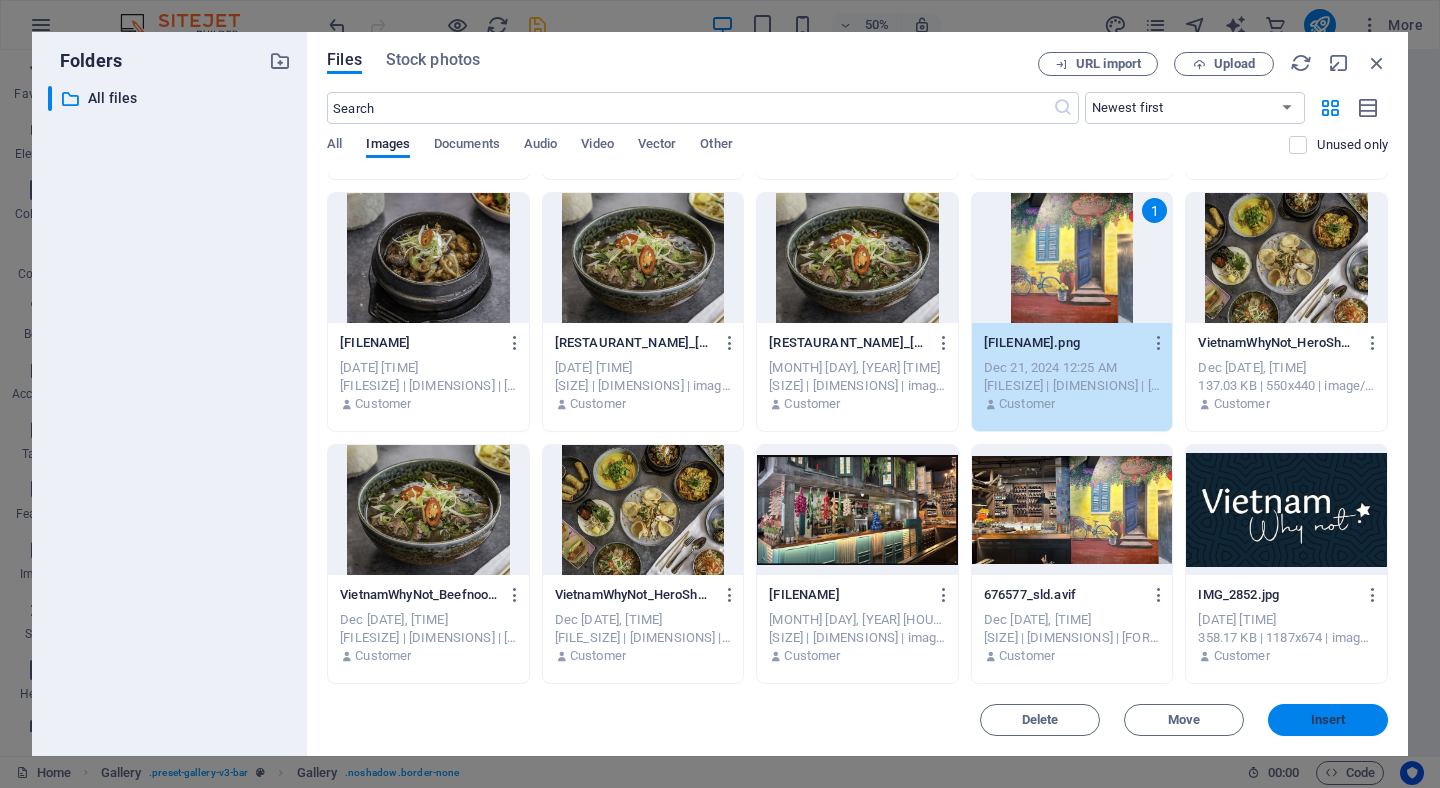 click on "Insert" at bounding box center (1328, 720) 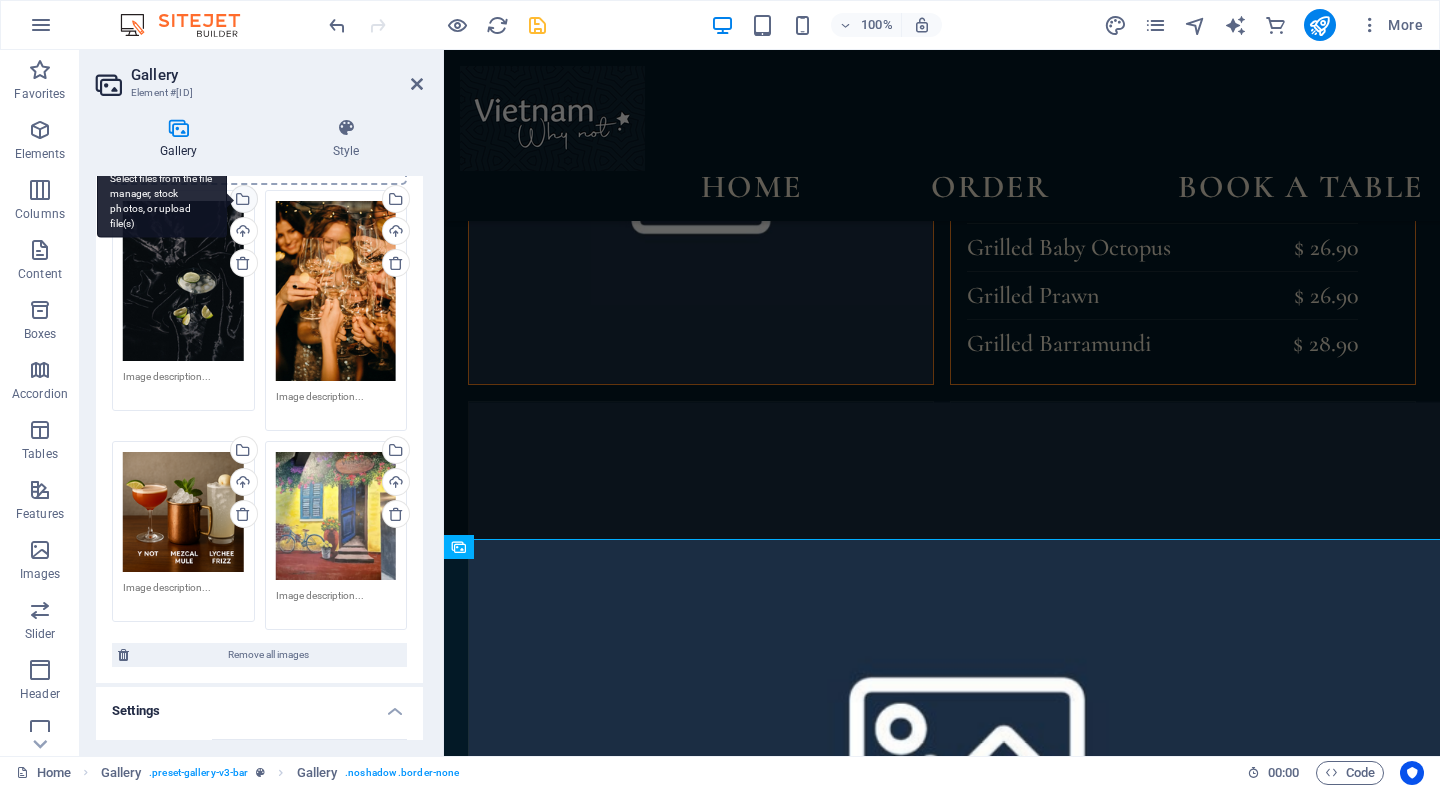 click on "Select files from the file manager, stock photos, or upload file(s)" at bounding box center (242, 201) 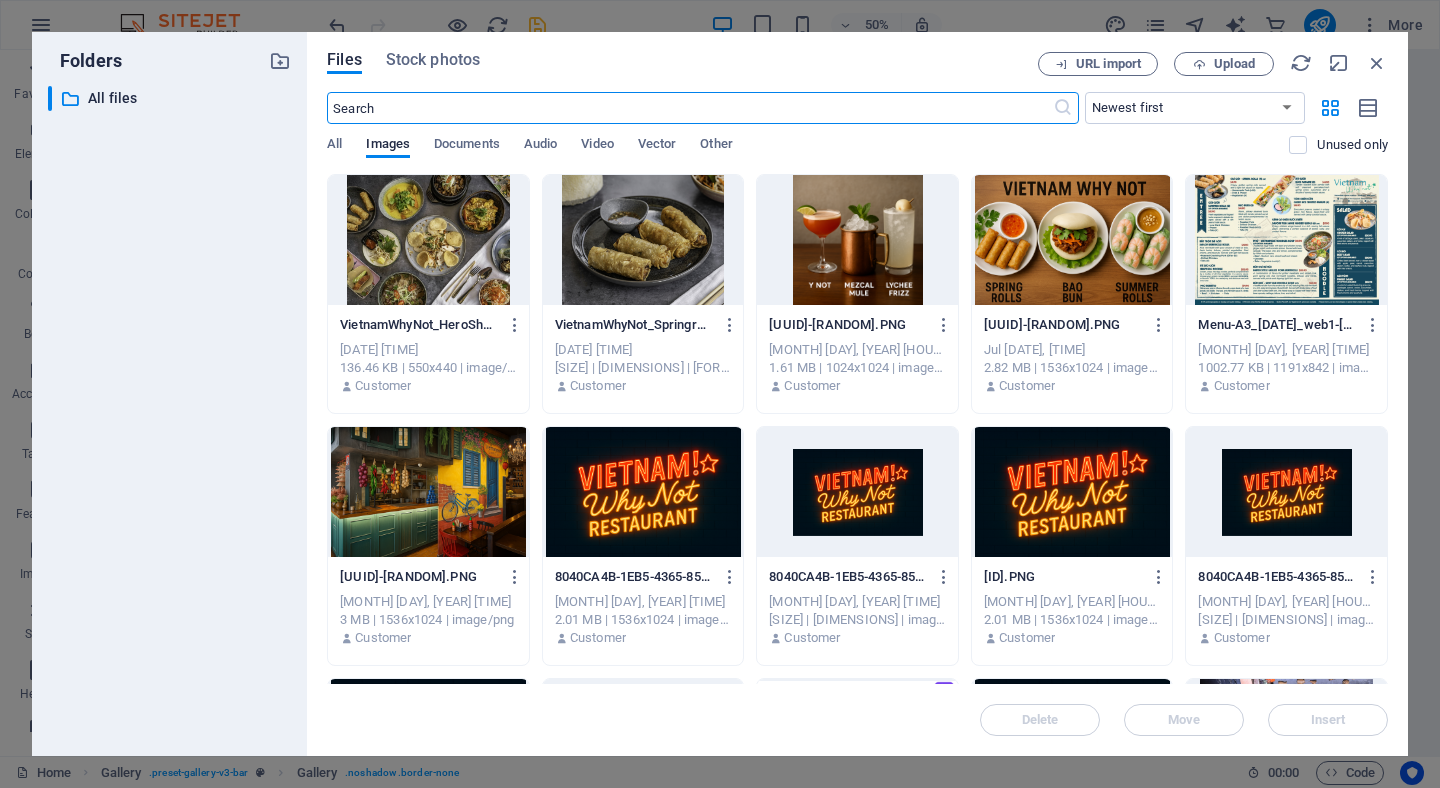 click at bounding box center (857, 492) 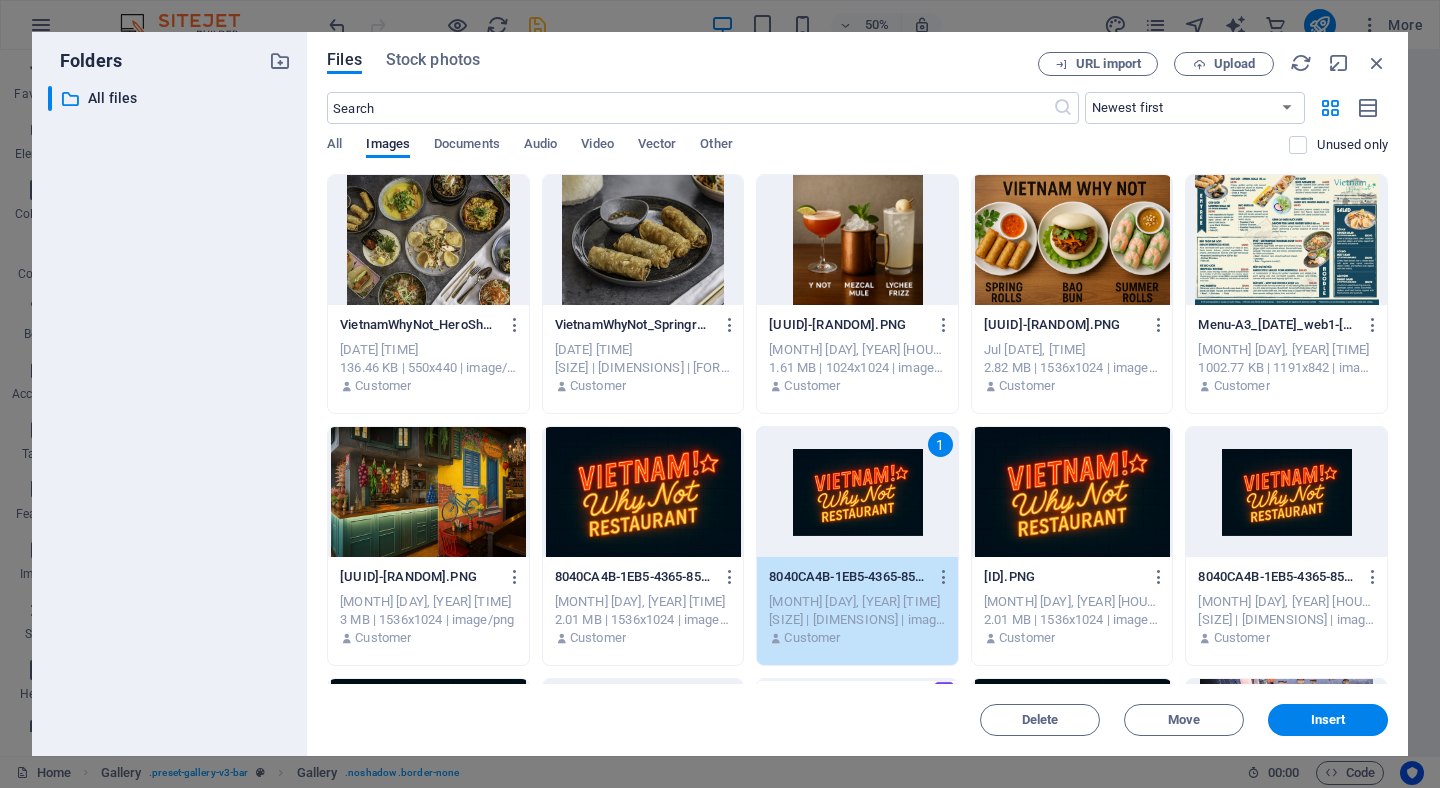 click at bounding box center (643, 492) 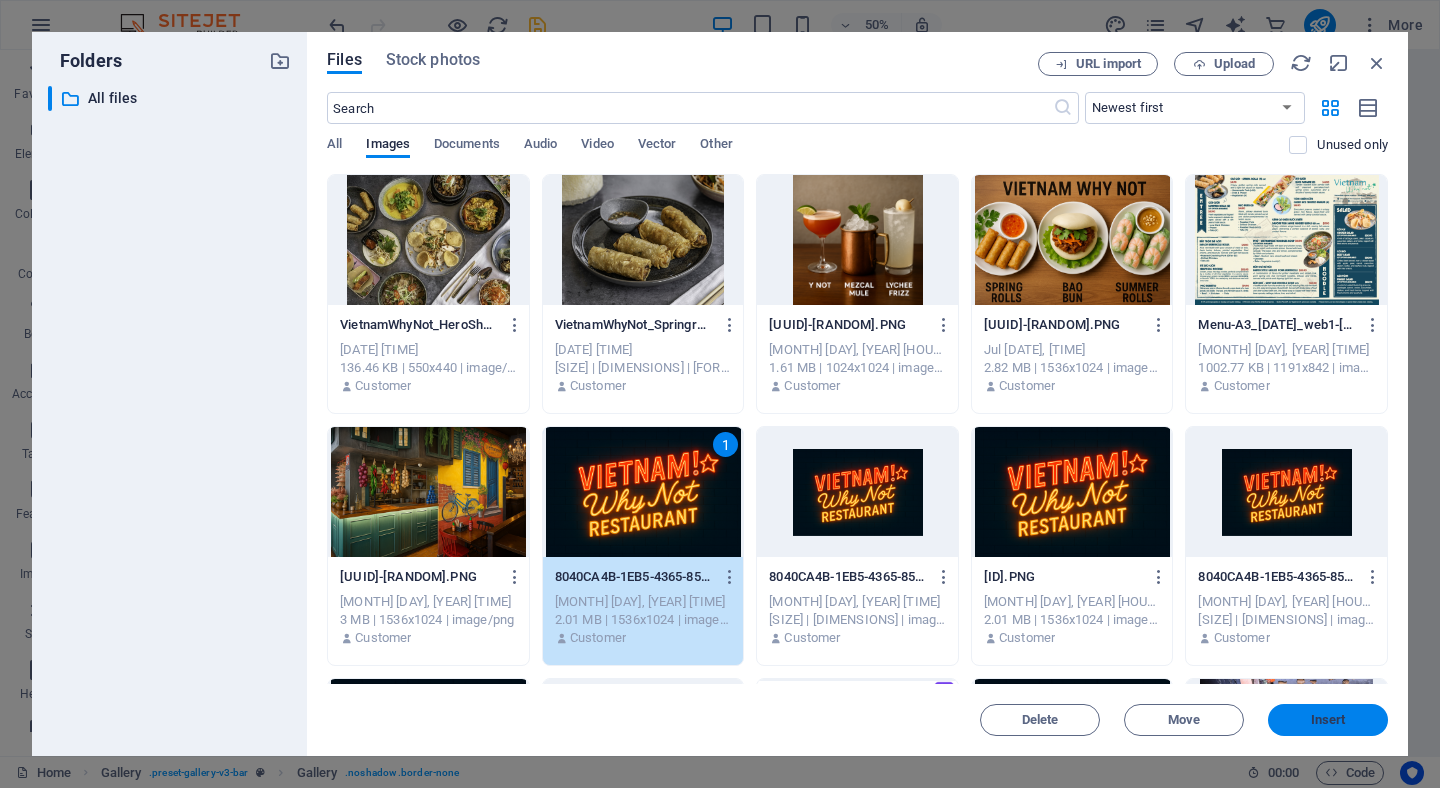 click on "Insert" at bounding box center (1328, 720) 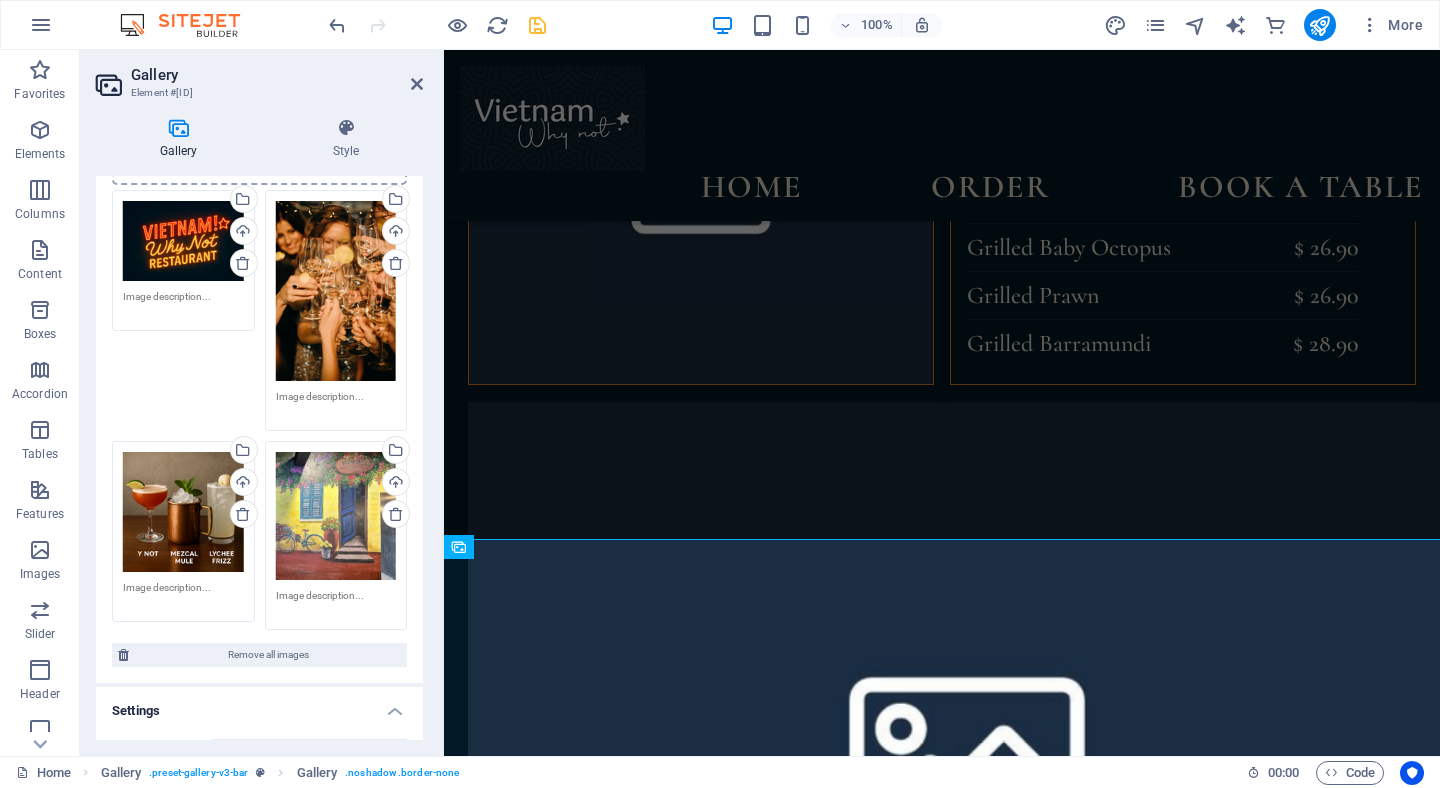 click at bounding box center (537, 25) 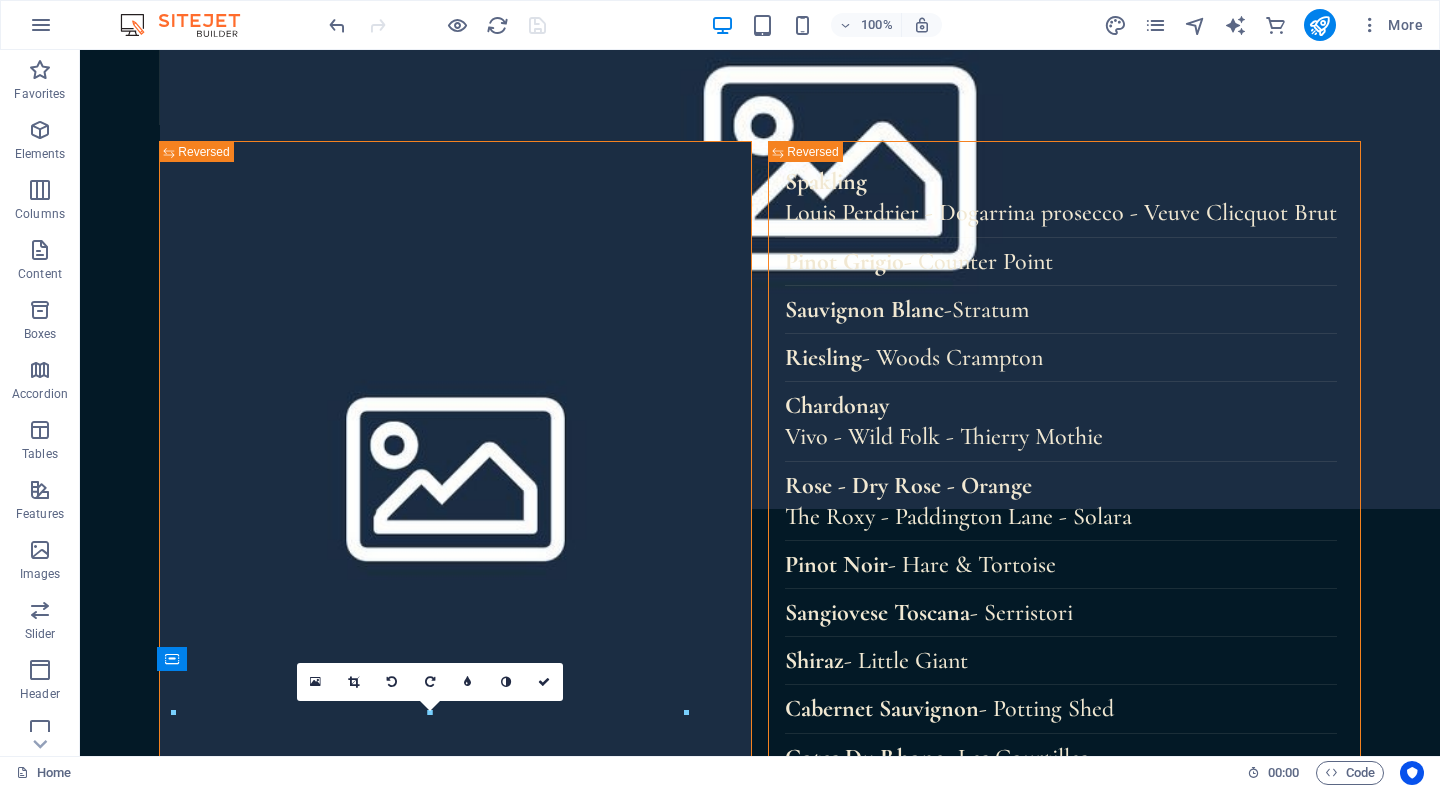 scroll, scrollTop: 0, scrollLeft: 0, axis: both 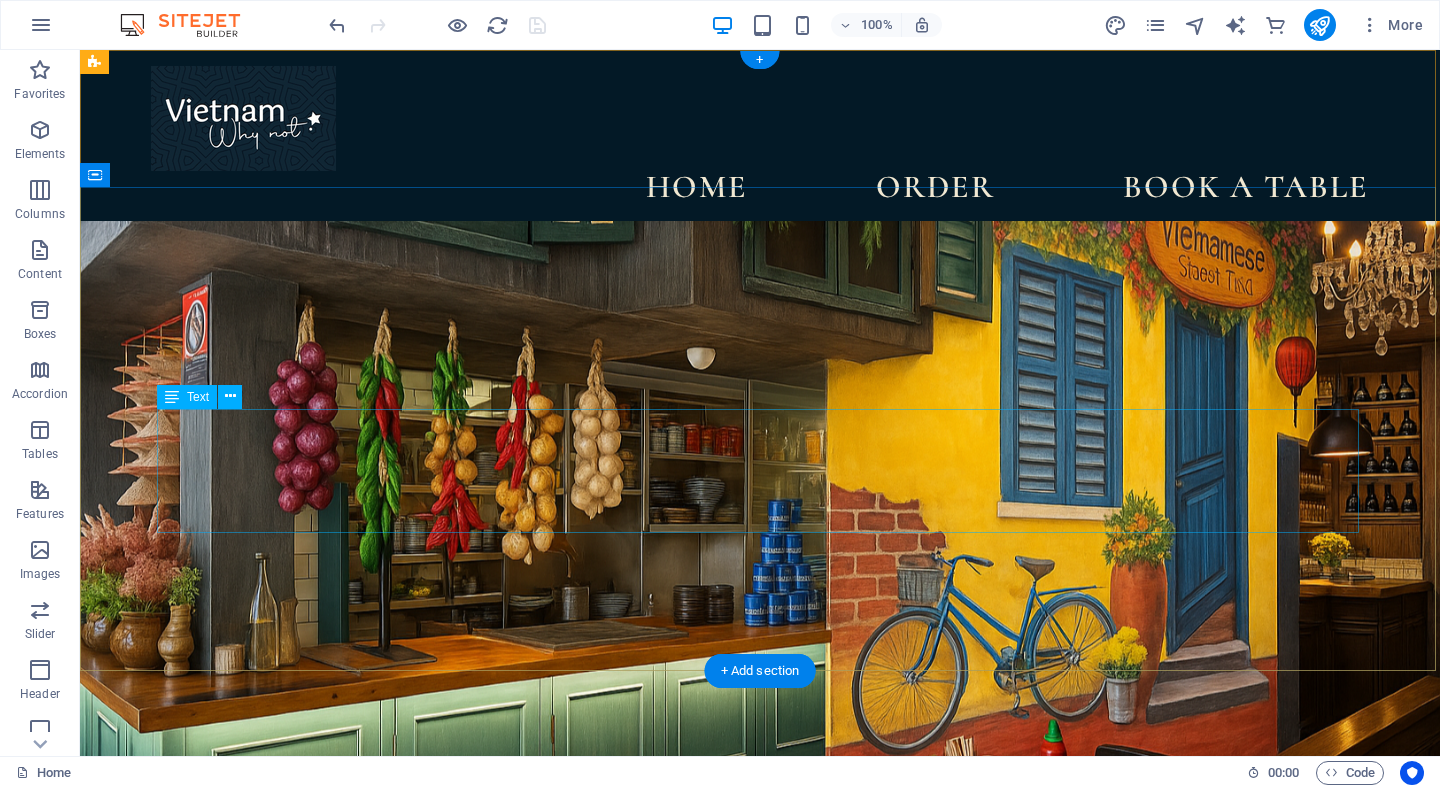 click on "Opened in 2023, Vietnam Why Not is a local, family-0wned Vietnamese restaurant located just cross the street from Manly Ferry. Whether you're craving a steaming bowl of Pho, flavourful plant-based dishes, or simple a relaxing meal with your dog, we're here to make every visit memories." at bounding box center (760, 1095) 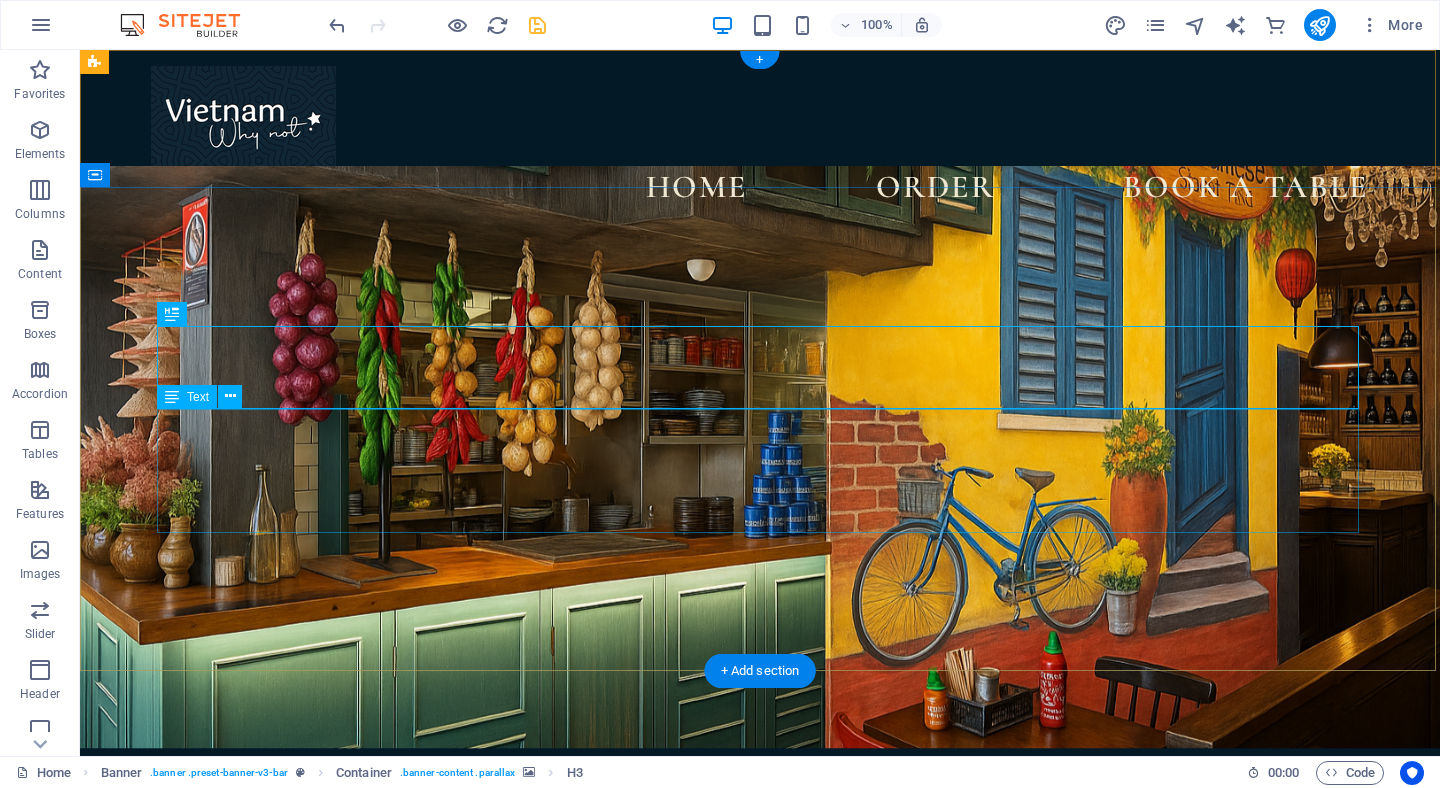 click on "Opened in 2023, Vietnam Why Not is a local, family-0wned Vietnamese restaurant located just cross the street from Manly Ferry. Whether you're craving a steaming bowl of Pho, flavourful plant-based dishes, or simple a relaxing meal with your dog, we're here to make every visit memories." at bounding box center (760, 1028) 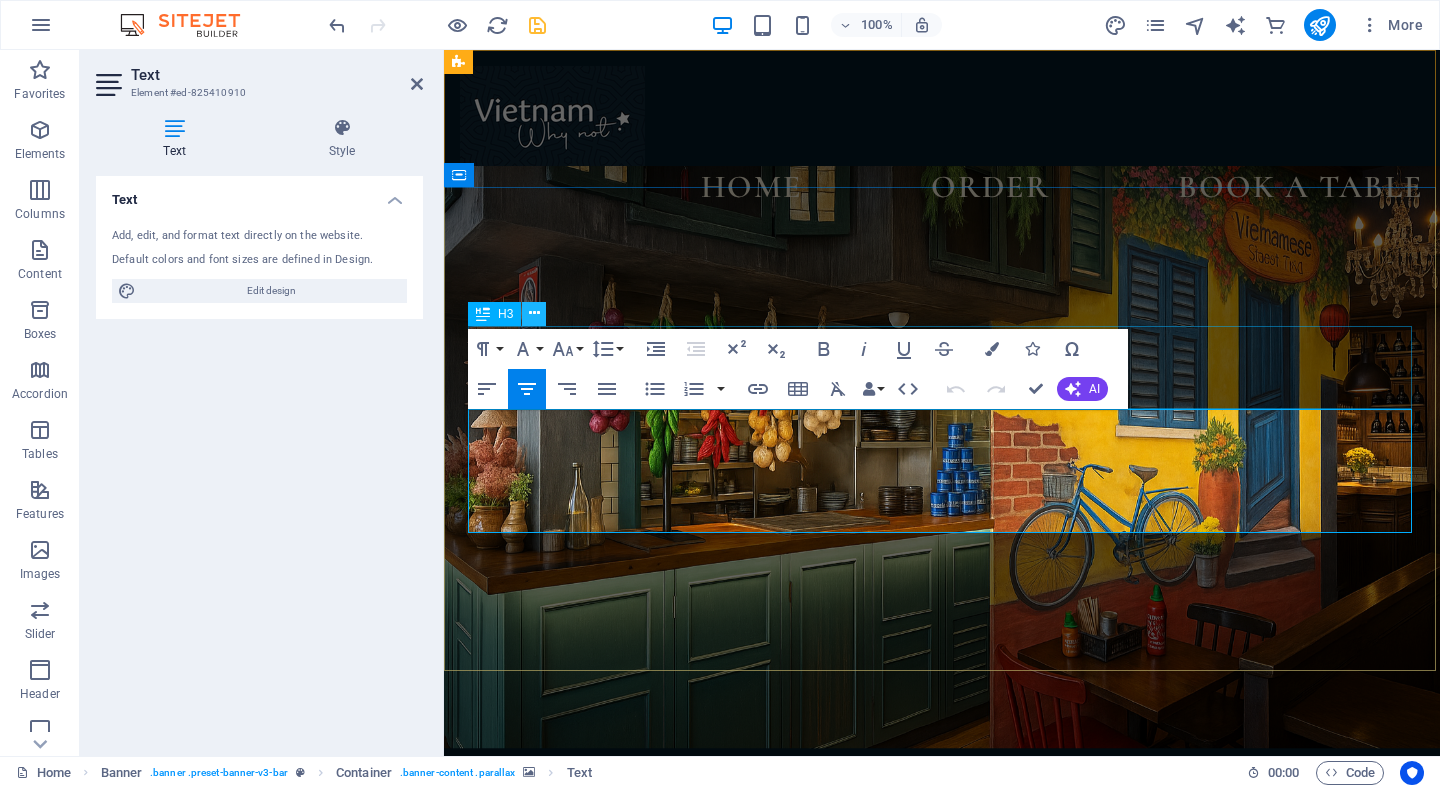 click at bounding box center [534, 313] 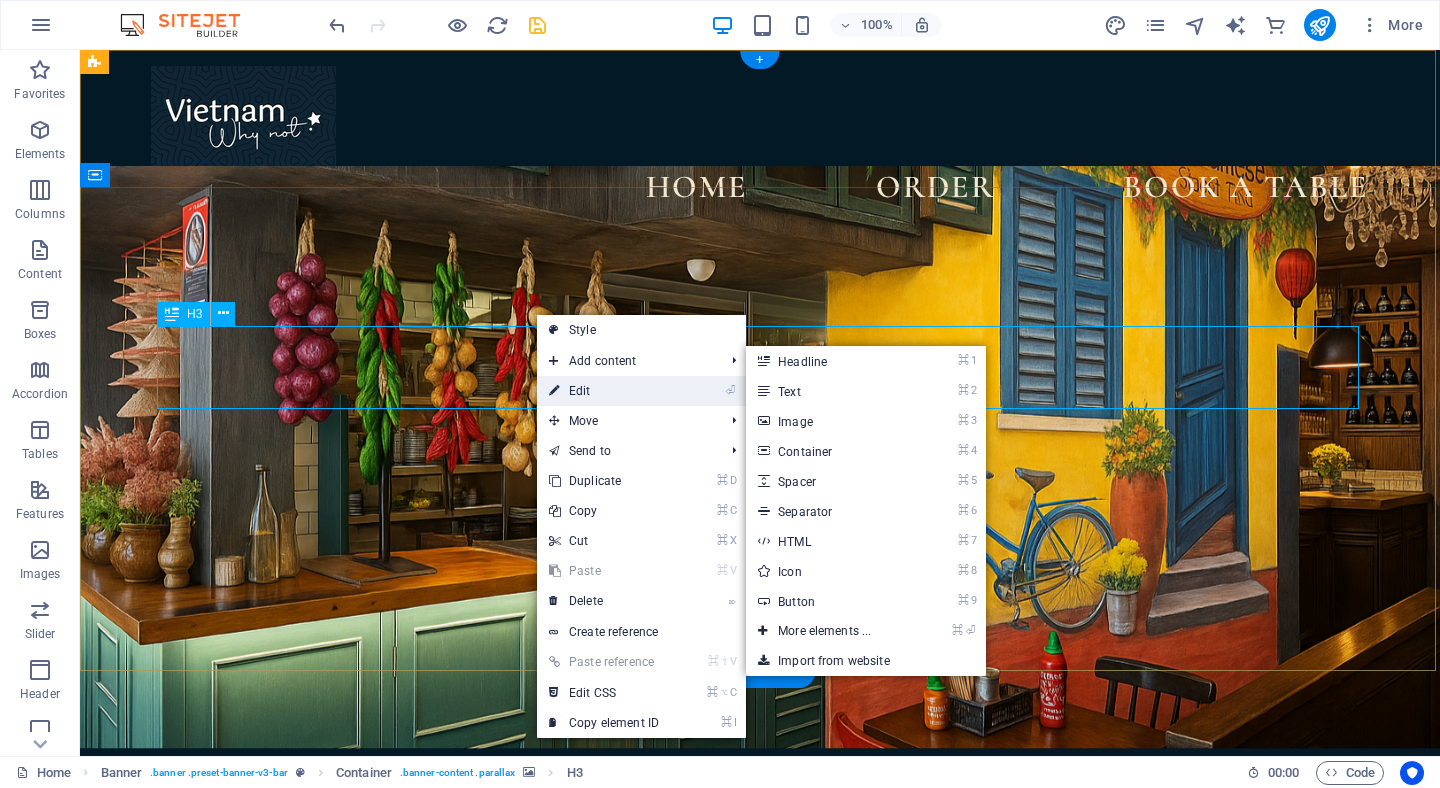 click on "⏎  Edit" at bounding box center [604, 391] 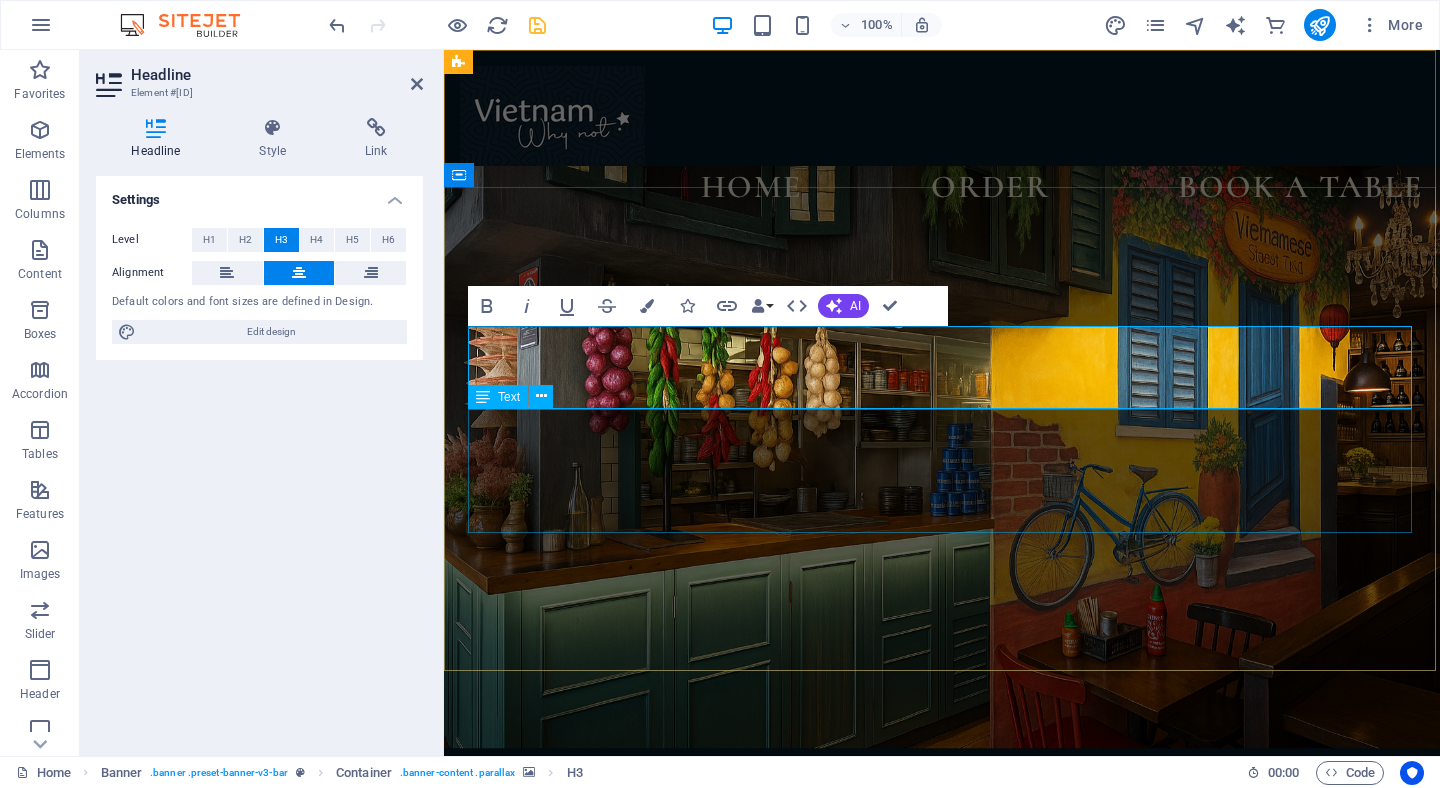 click on "Opened in 2023, Vietnam Why Not is a local, family-0wned Vietnamese restaurant located just cross the street from Manly Ferry. Whether you're craving a steaming bowl of Pho, flavourful plant-based dishes, or simple a relaxing meal with your dog, we're here to make every visit memories." at bounding box center (942, 1028) 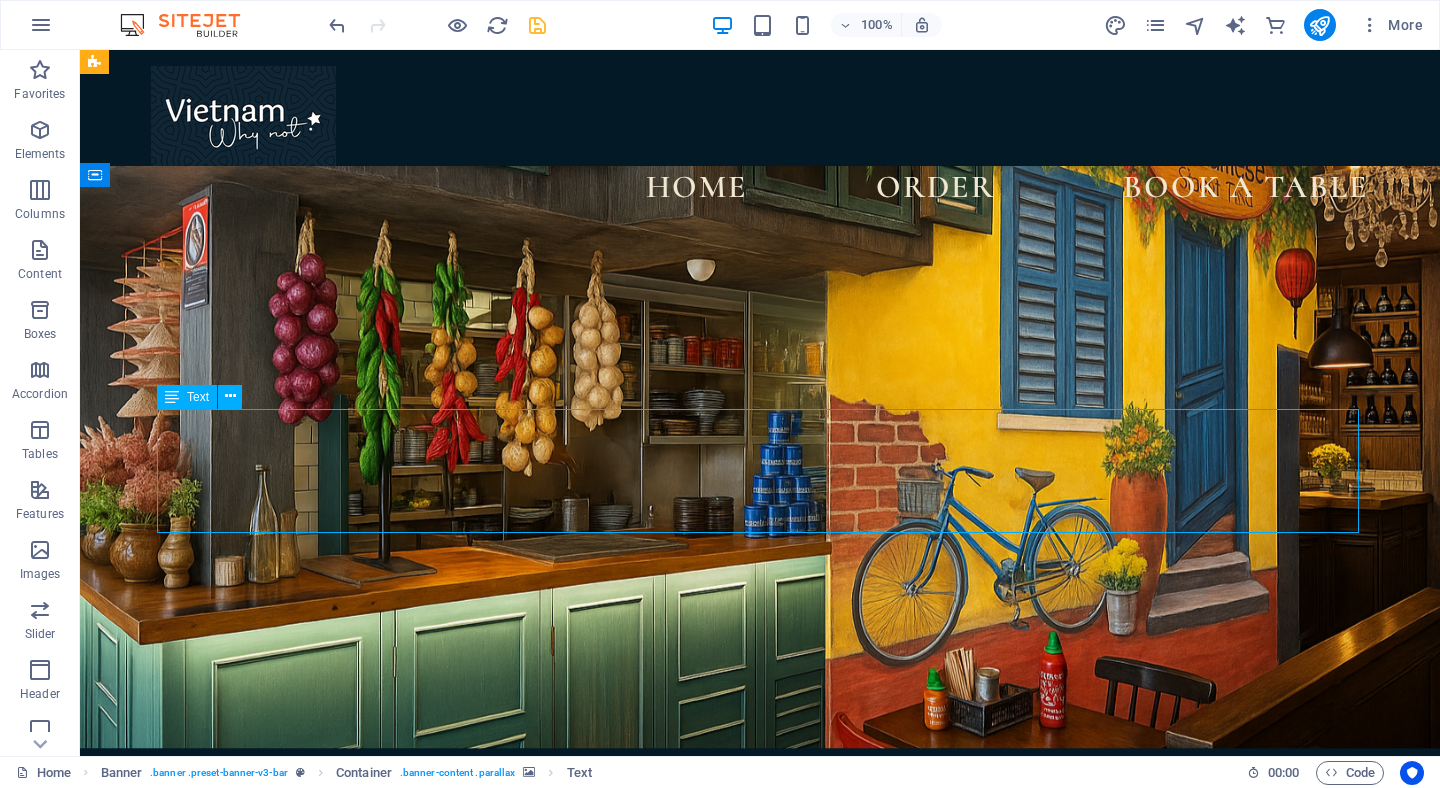 click on "Opened in 2023, Vietnam Why Not is a local, family-0wned Vietnamese restaurant located just cross the street from Manly Ferry. Whether you're craving a steaming bowl of Pho, flavourful plant-based dishes, or simple a relaxing meal with your dog, we're here to make every visit memories." at bounding box center [760, 1028] 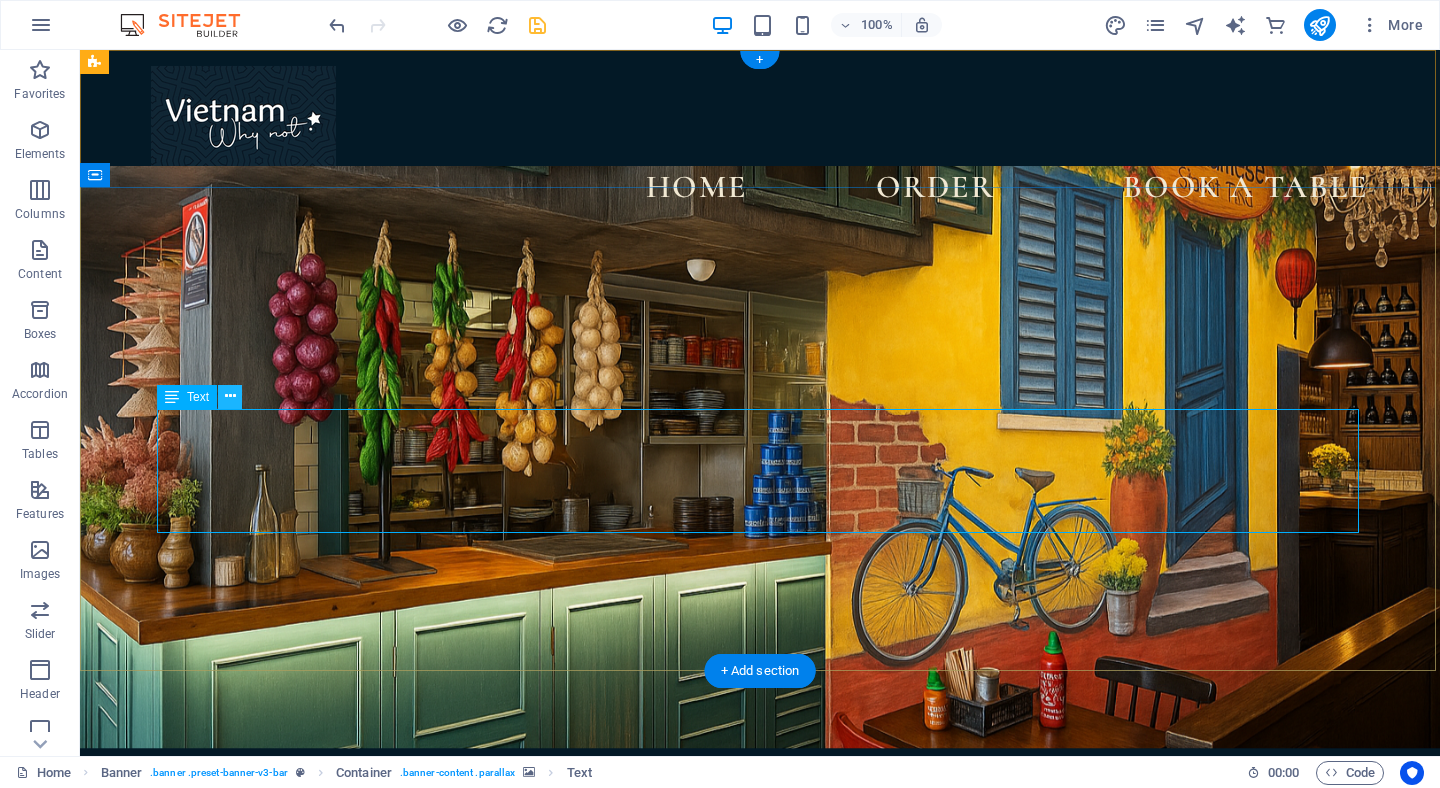 click at bounding box center (230, 396) 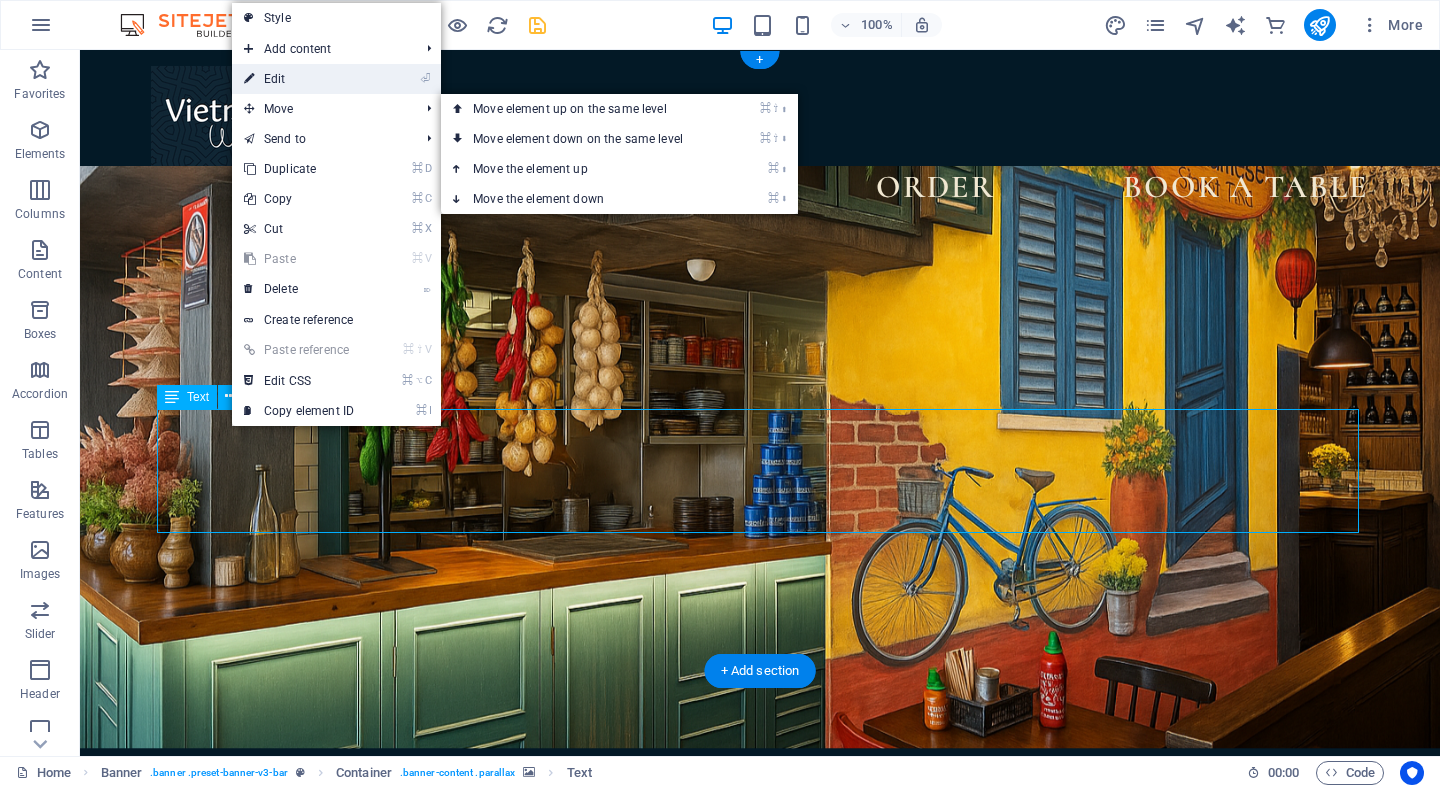 click on "⏎  Edit" at bounding box center (299, 79) 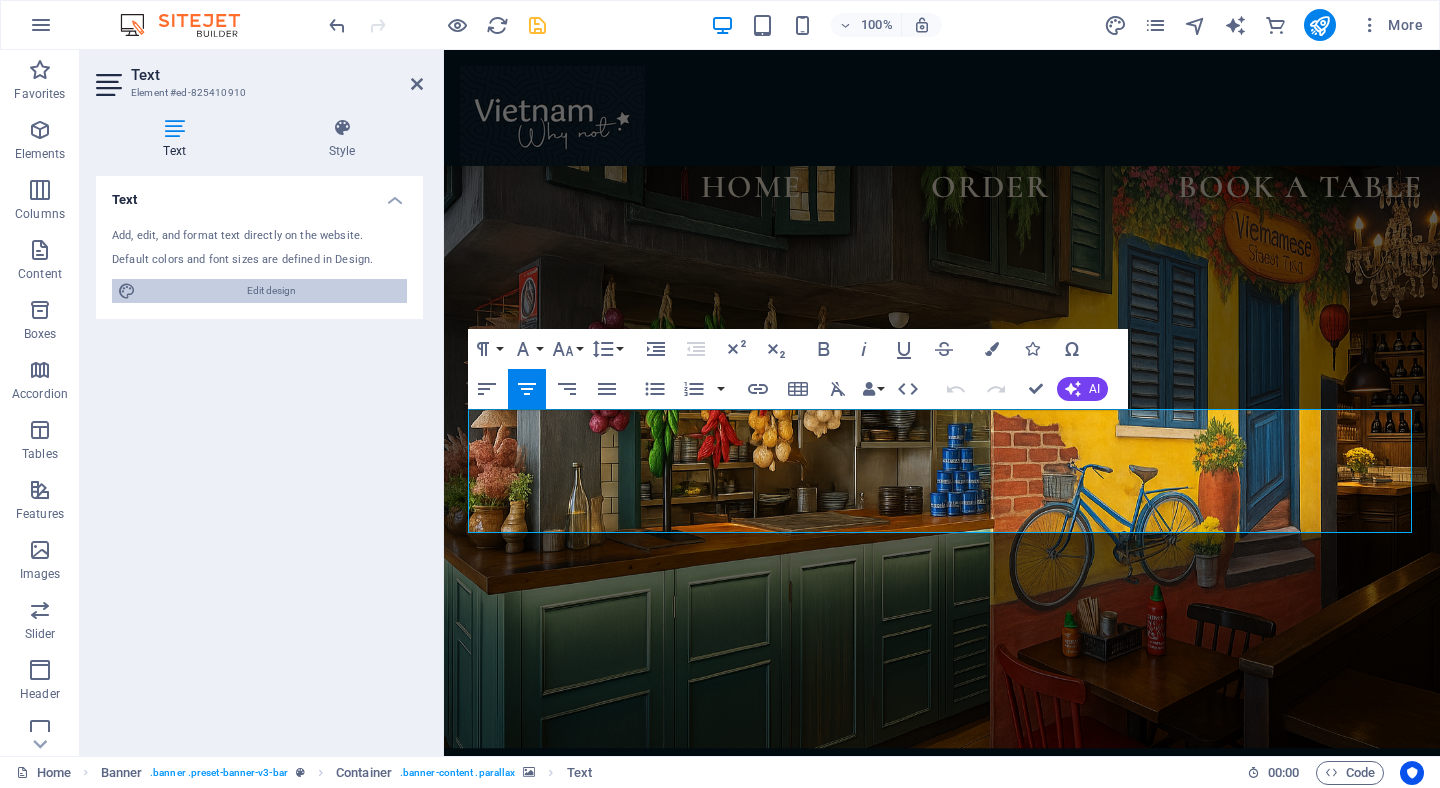 click on "Edit design" at bounding box center (271, 291) 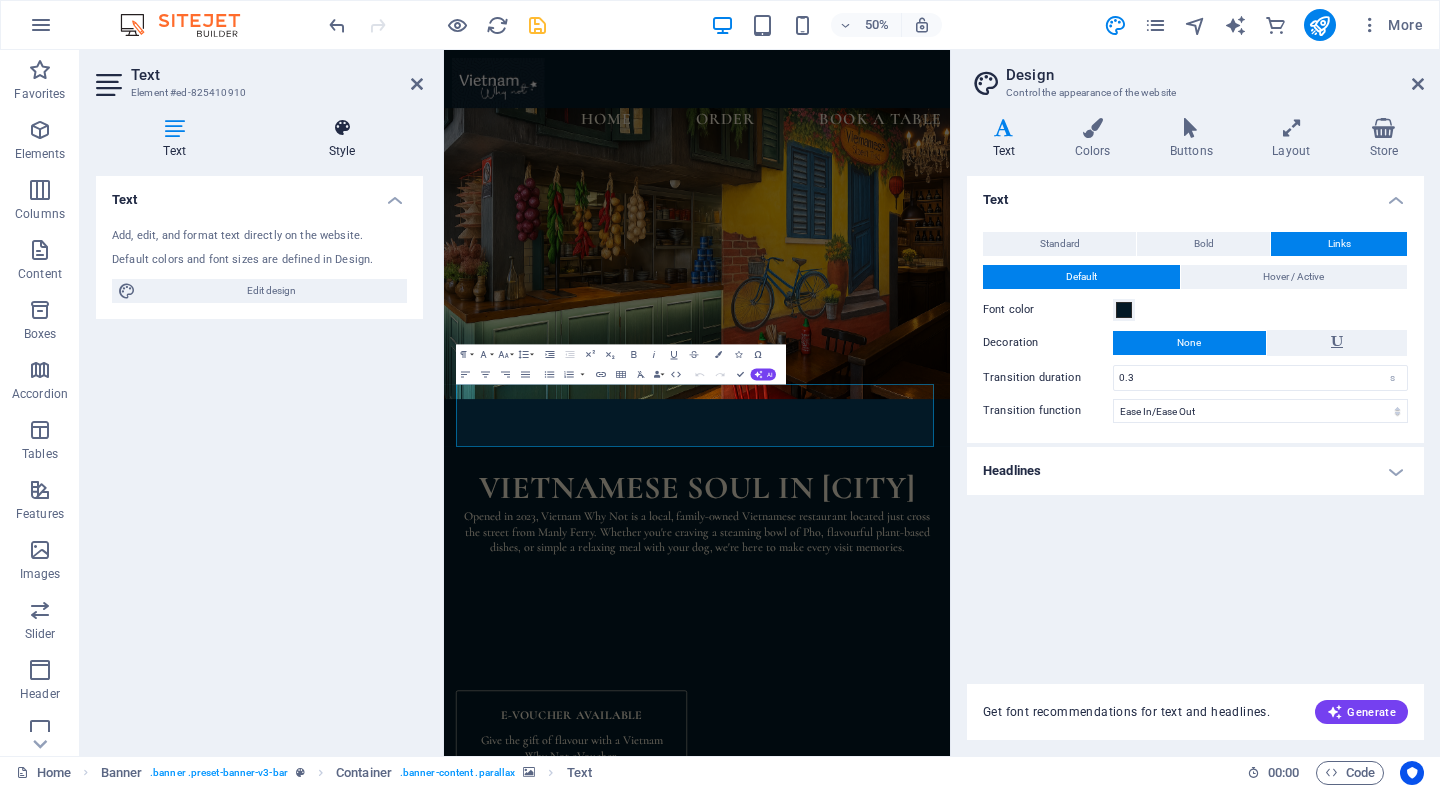 click at bounding box center [342, 128] 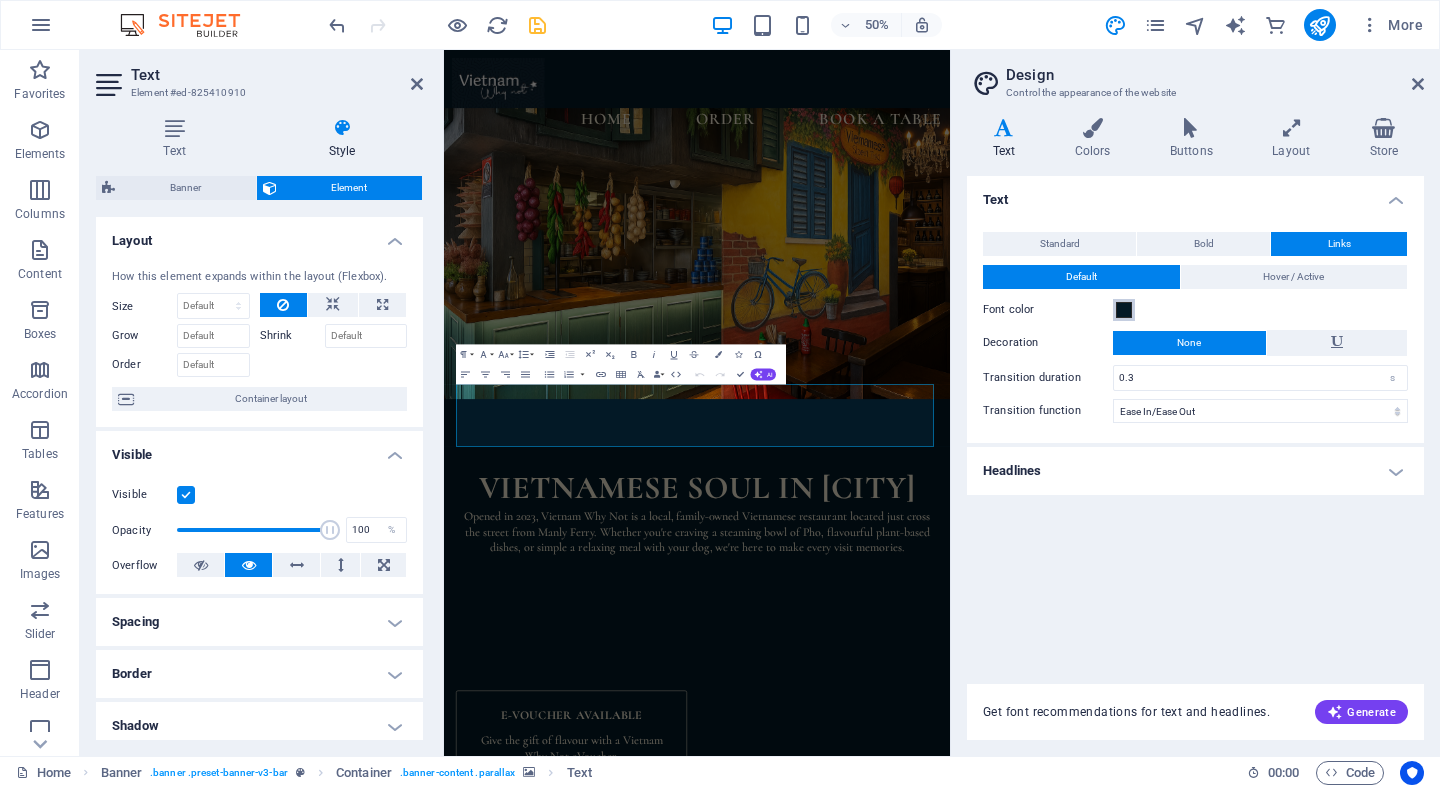 click at bounding box center [1124, 310] 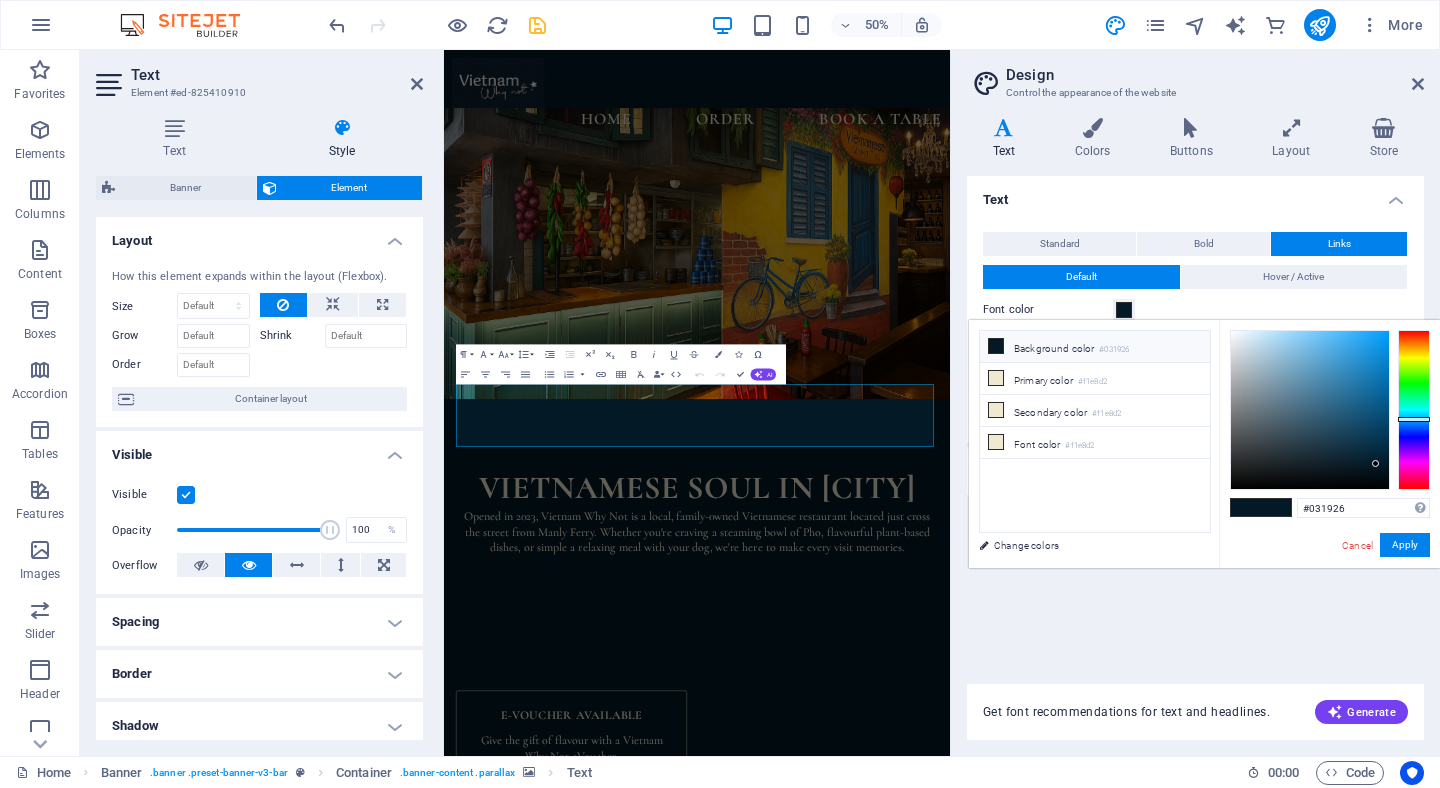 type on "#[HEX]" 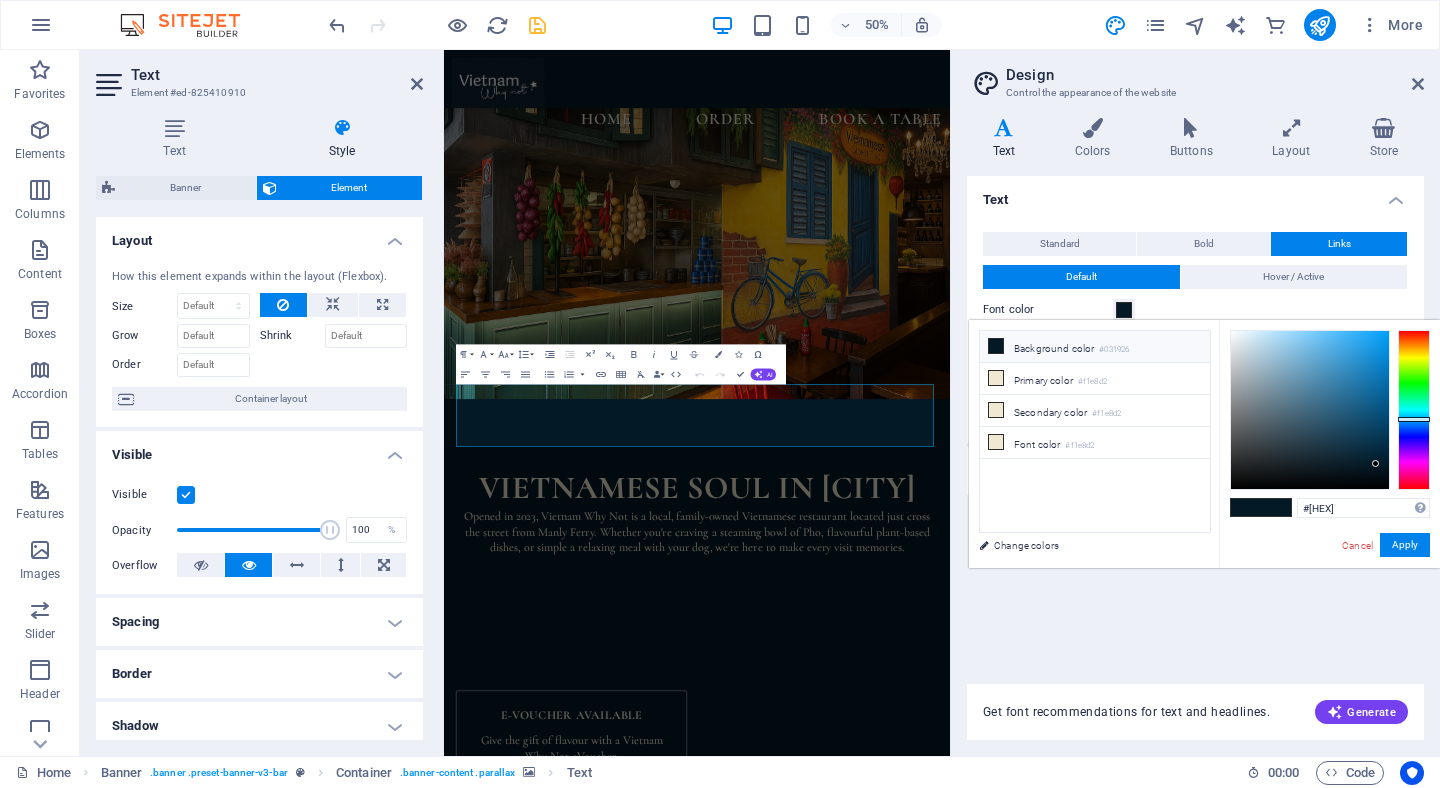 click at bounding box center [1414, 410] 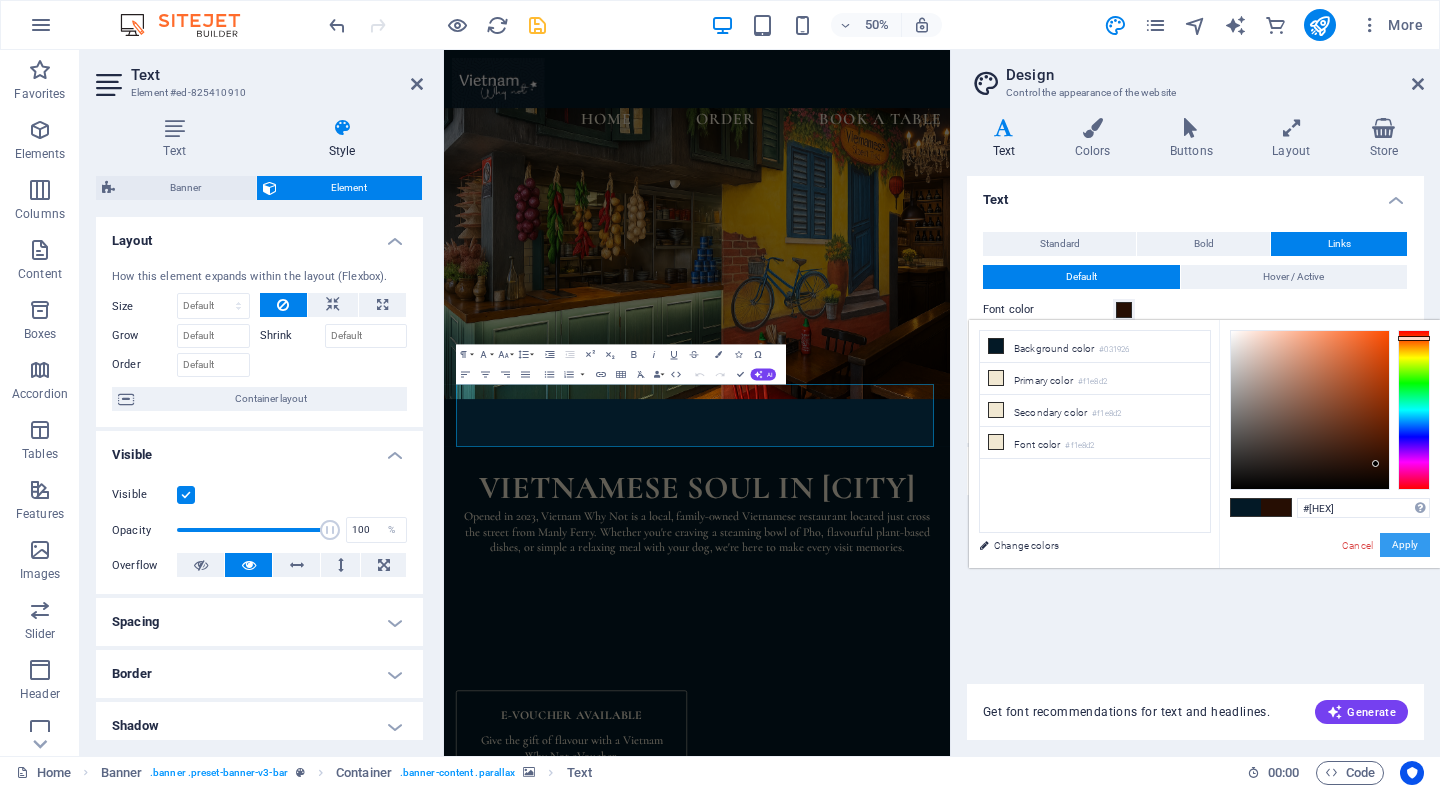 click on "Apply" at bounding box center [1405, 545] 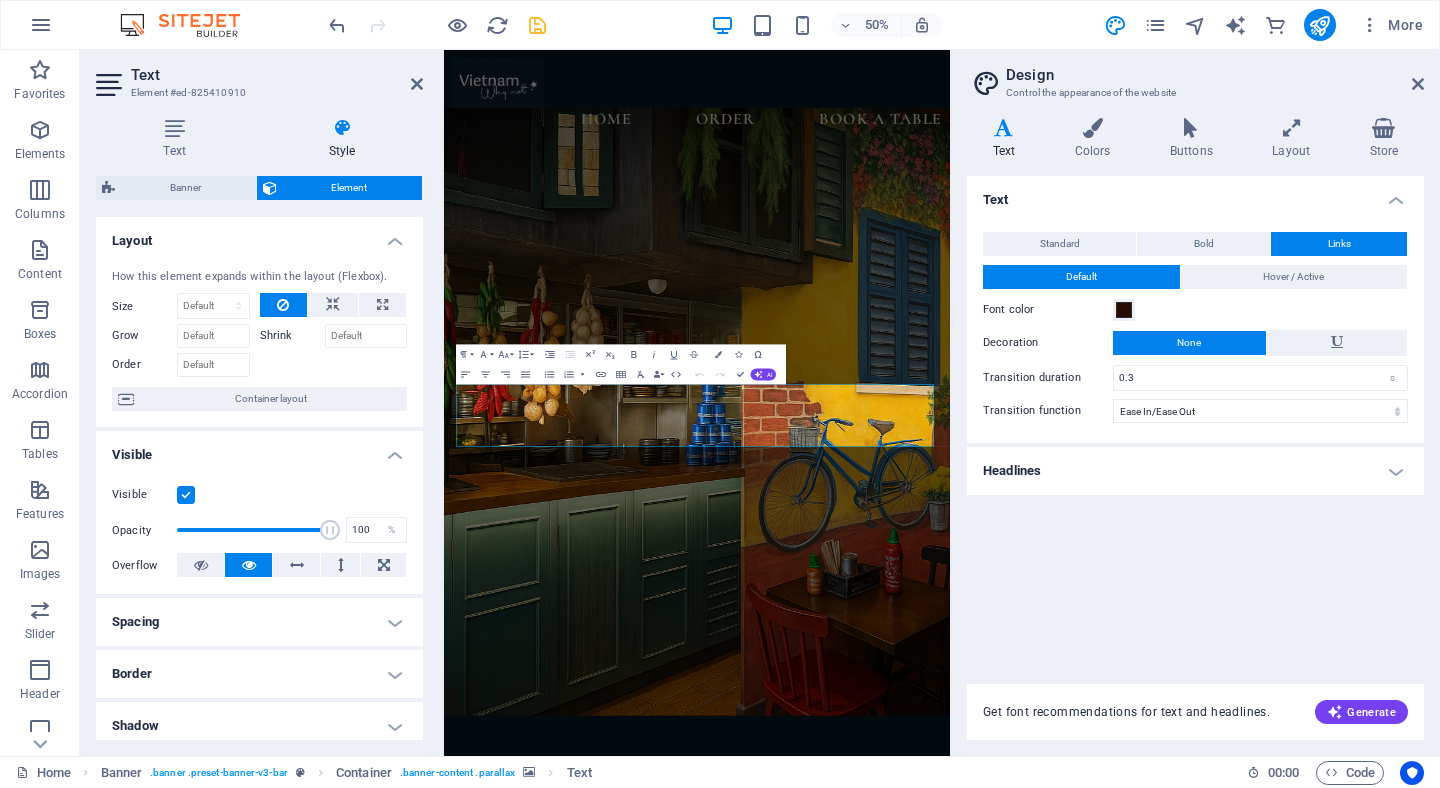 click at bounding box center [950, 773] 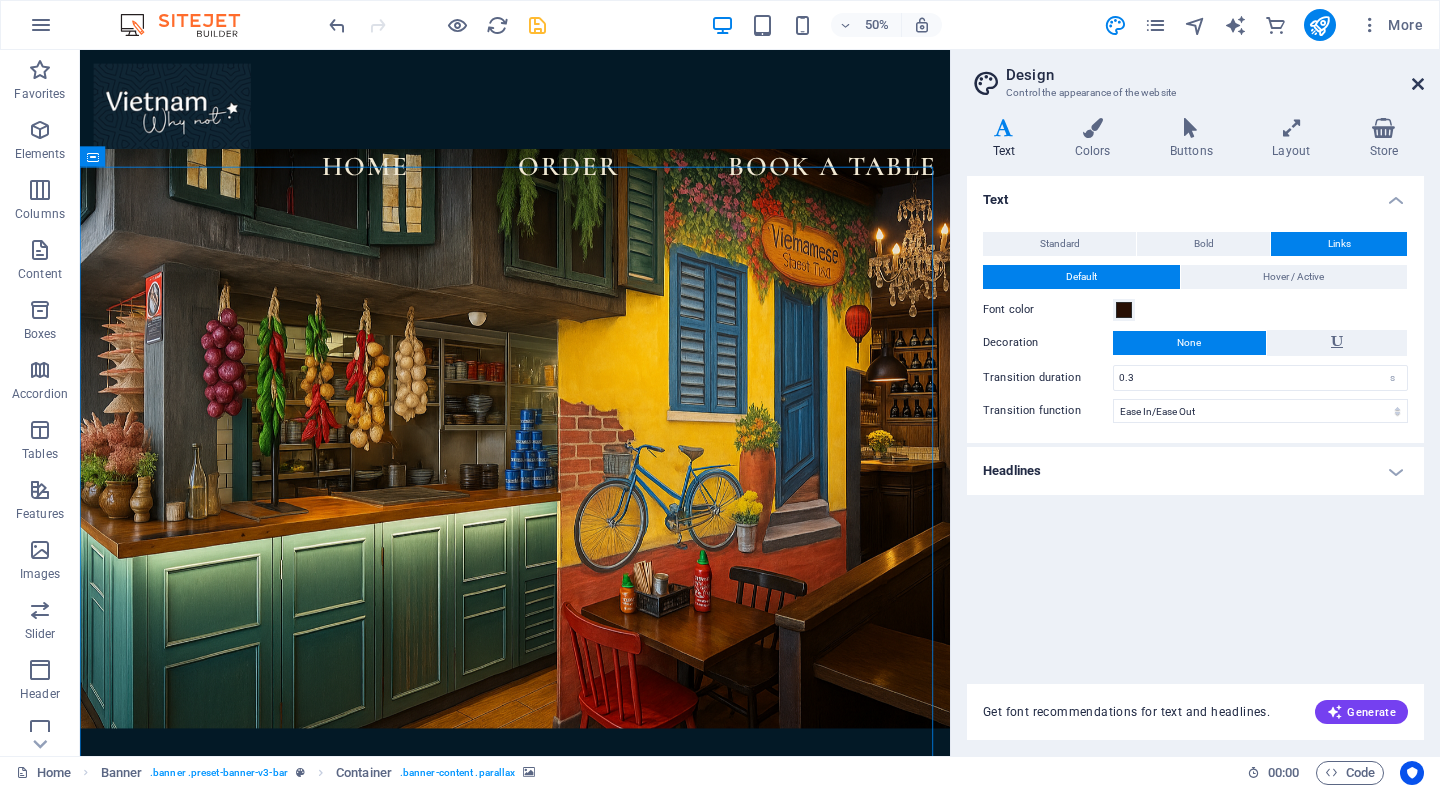 click at bounding box center [1418, 84] 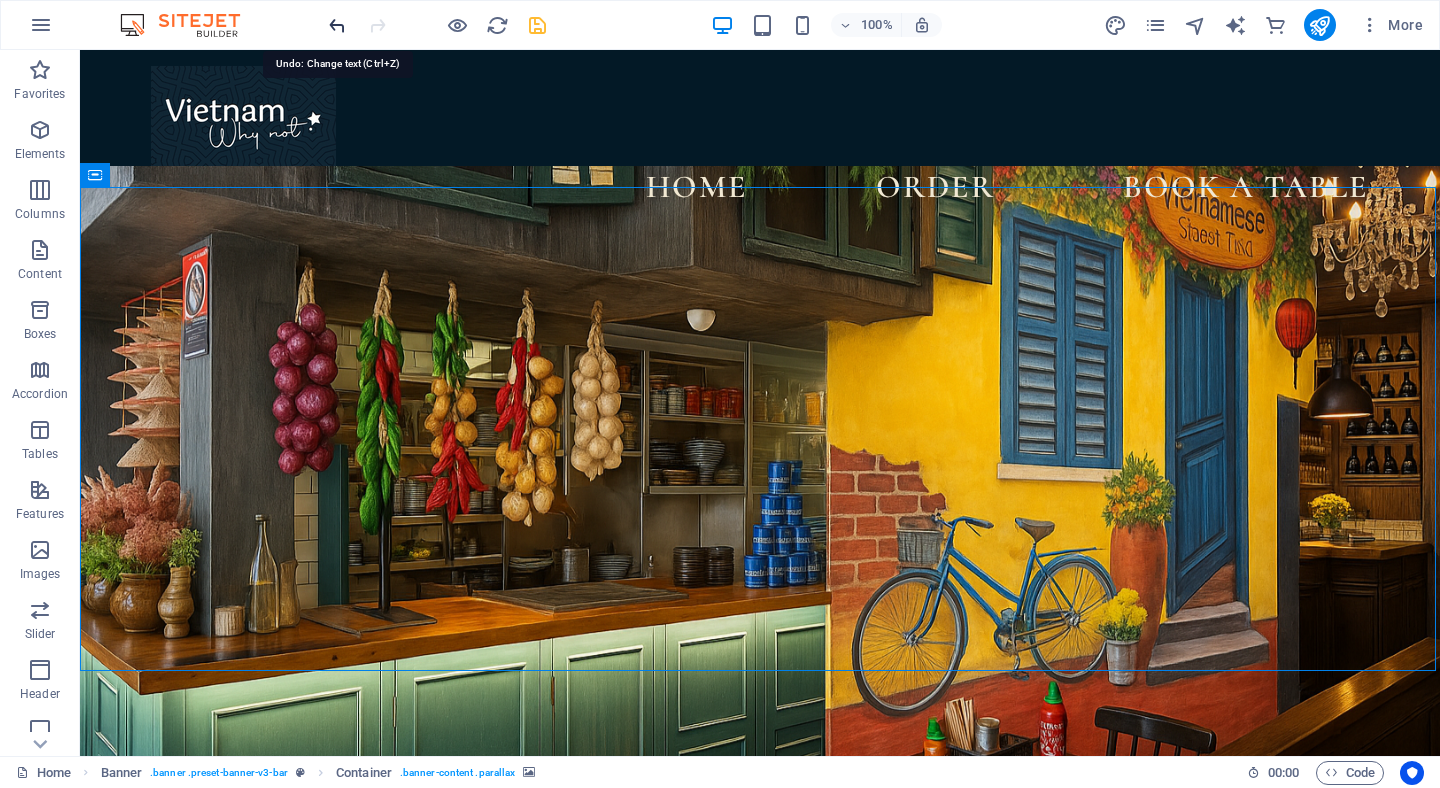 click at bounding box center (337, 25) 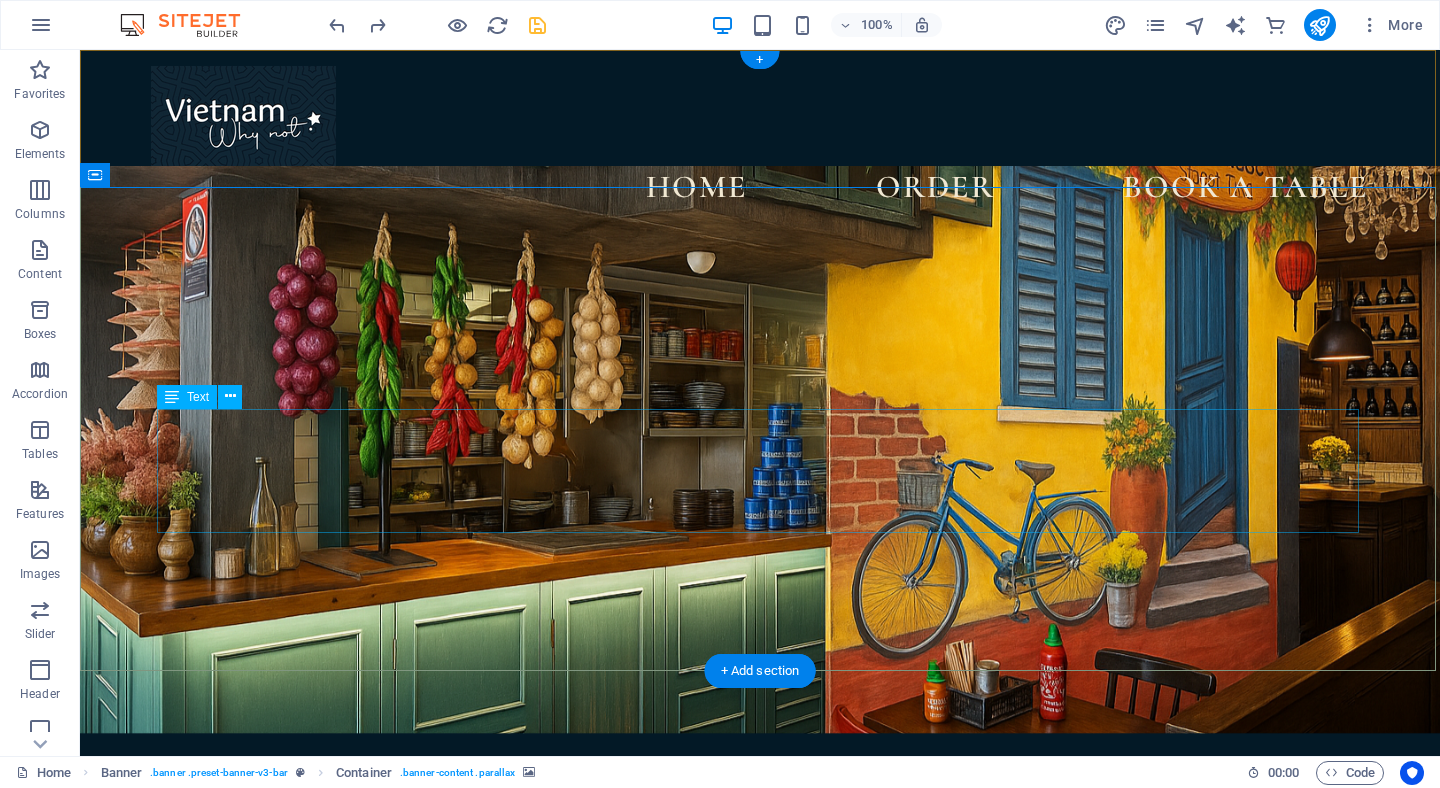click on "Opened in 2023, Vietnam Why Not is a local, family-0wned Vietnamese restaurant located just cross the street from Manly Ferry. Whether you're craving a steaming bowl of Pho, flavourful plant-based dishes, or simple a relaxing meal with your dog, we're here to make every visit memories." at bounding box center (760, 1013) 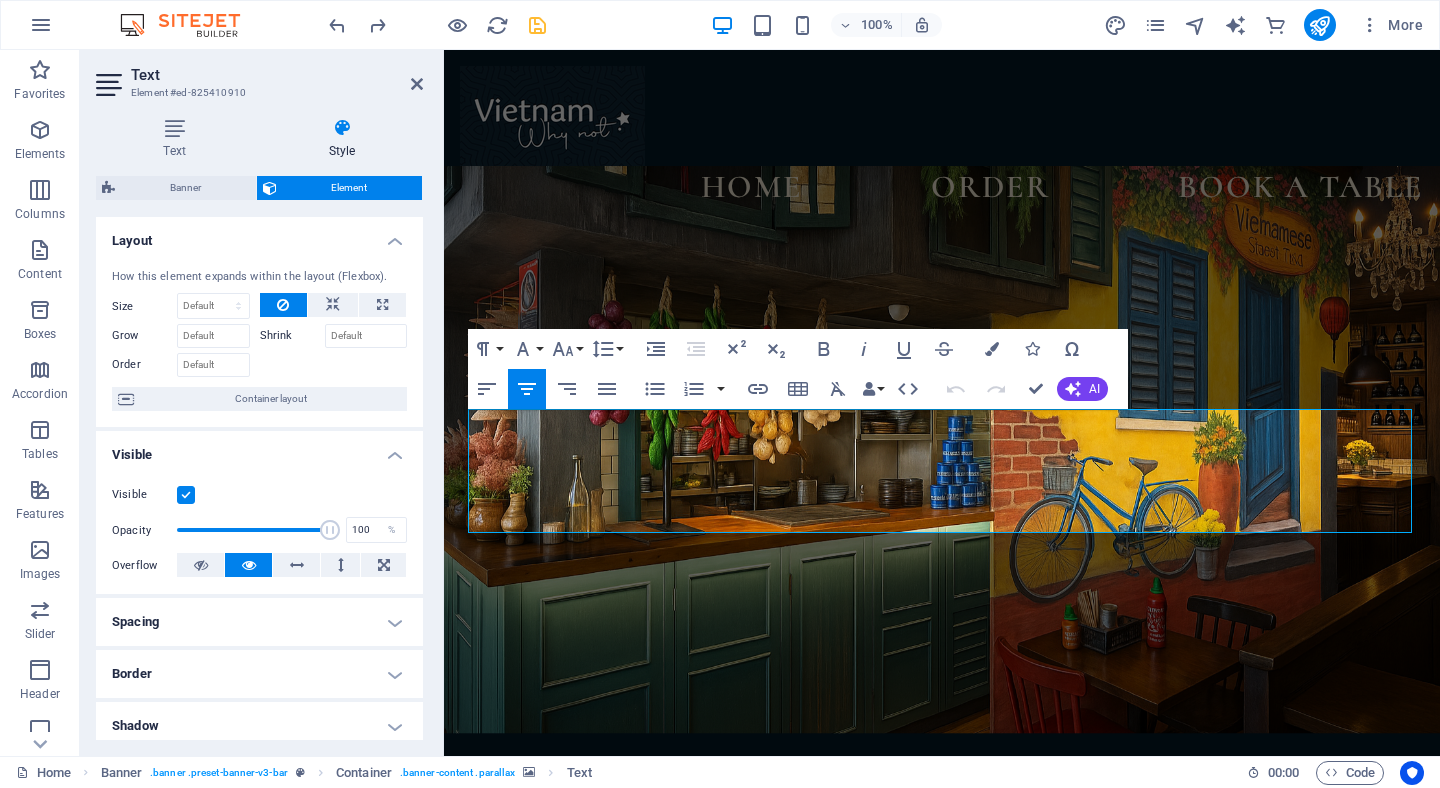 scroll, scrollTop: 0, scrollLeft: 0, axis: both 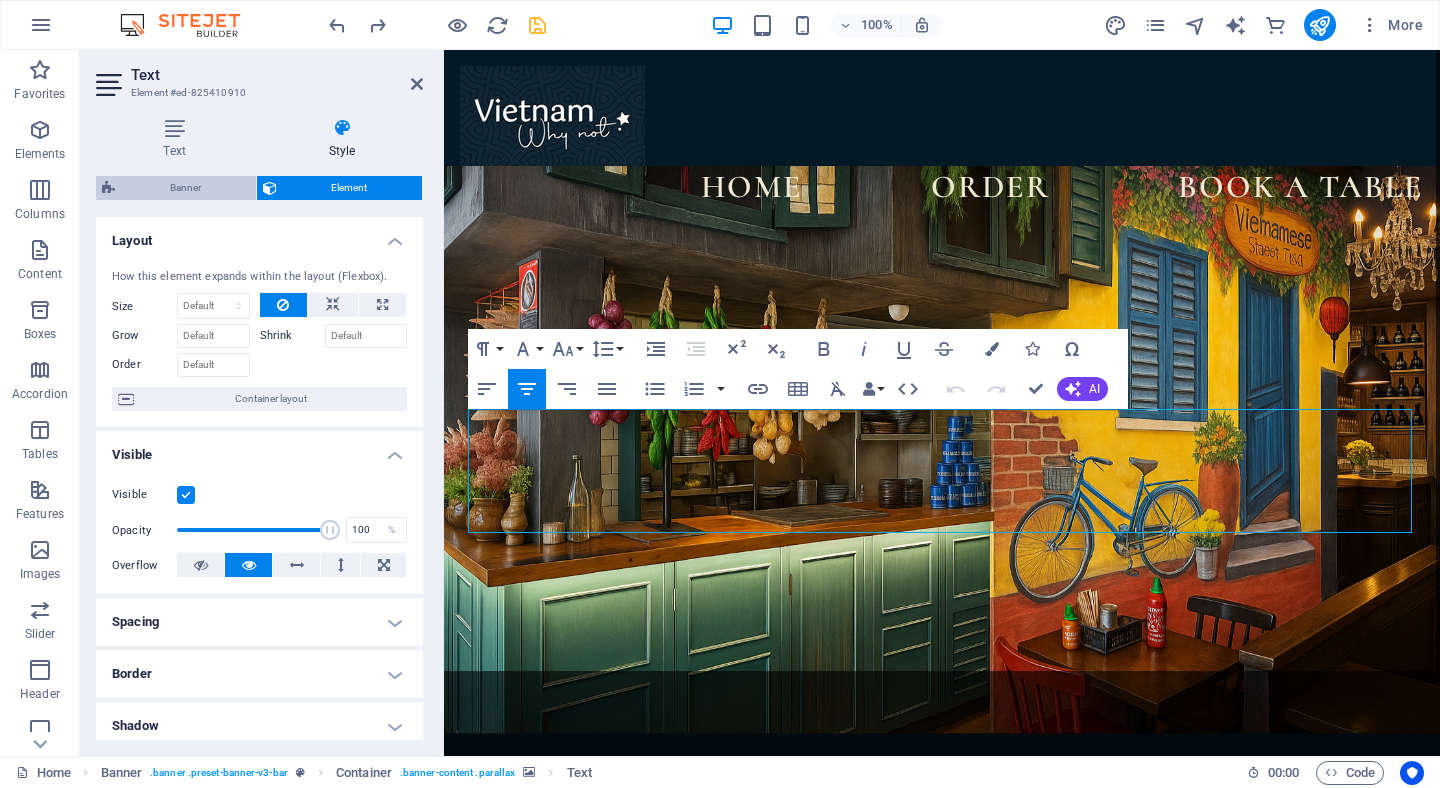 click on "Banner" at bounding box center (185, 188) 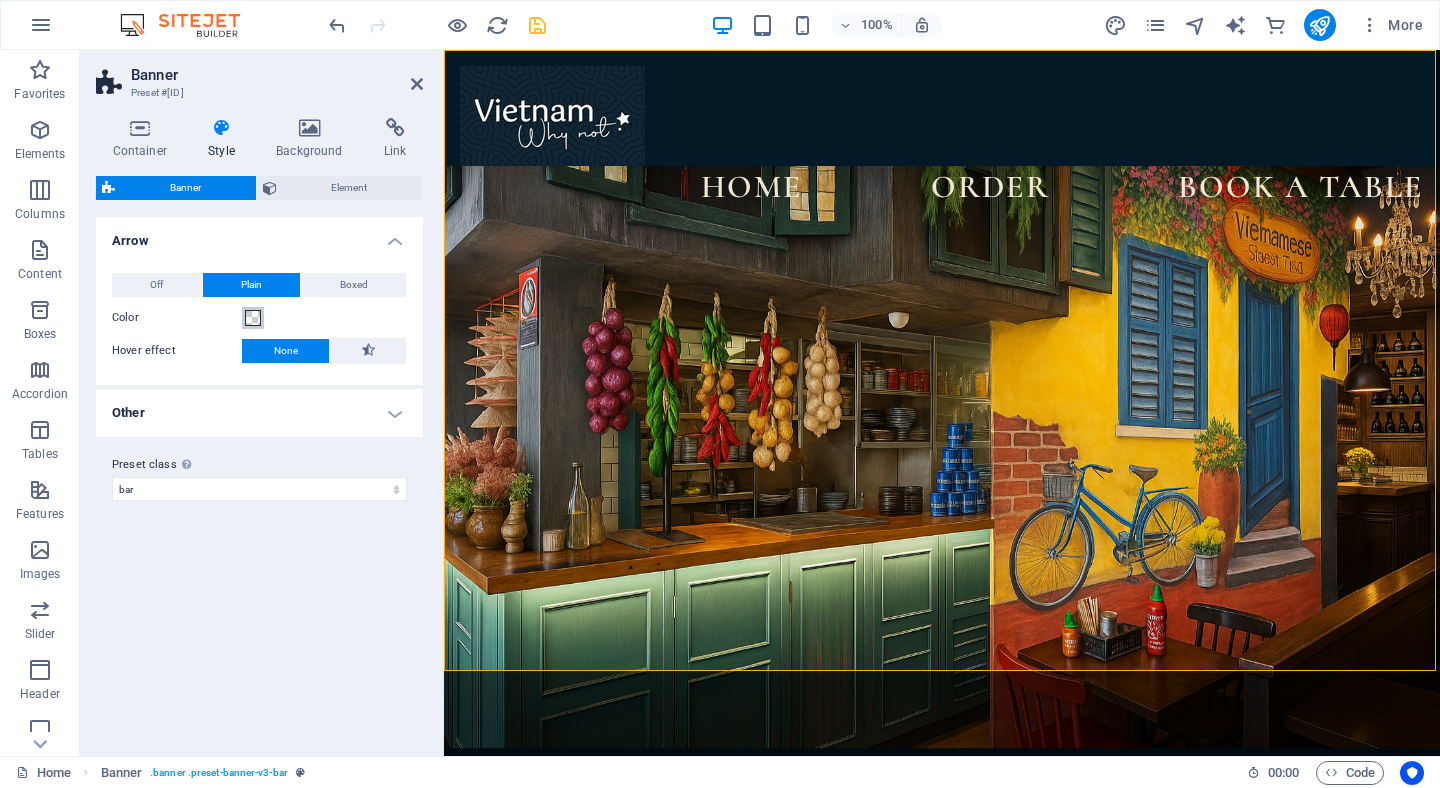 click at bounding box center [253, 318] 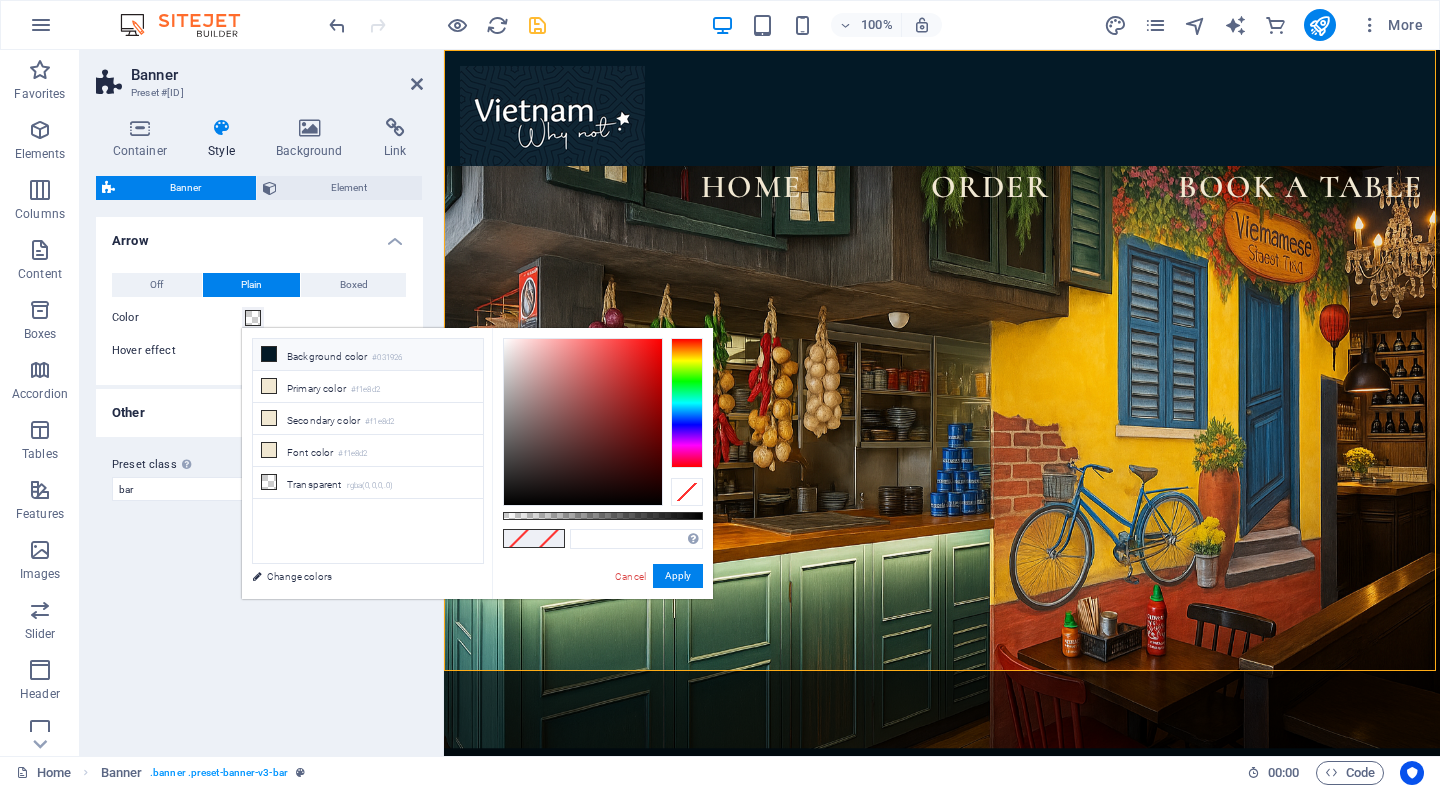 click on "Background color
#031926" at bounding box center [368, 355] 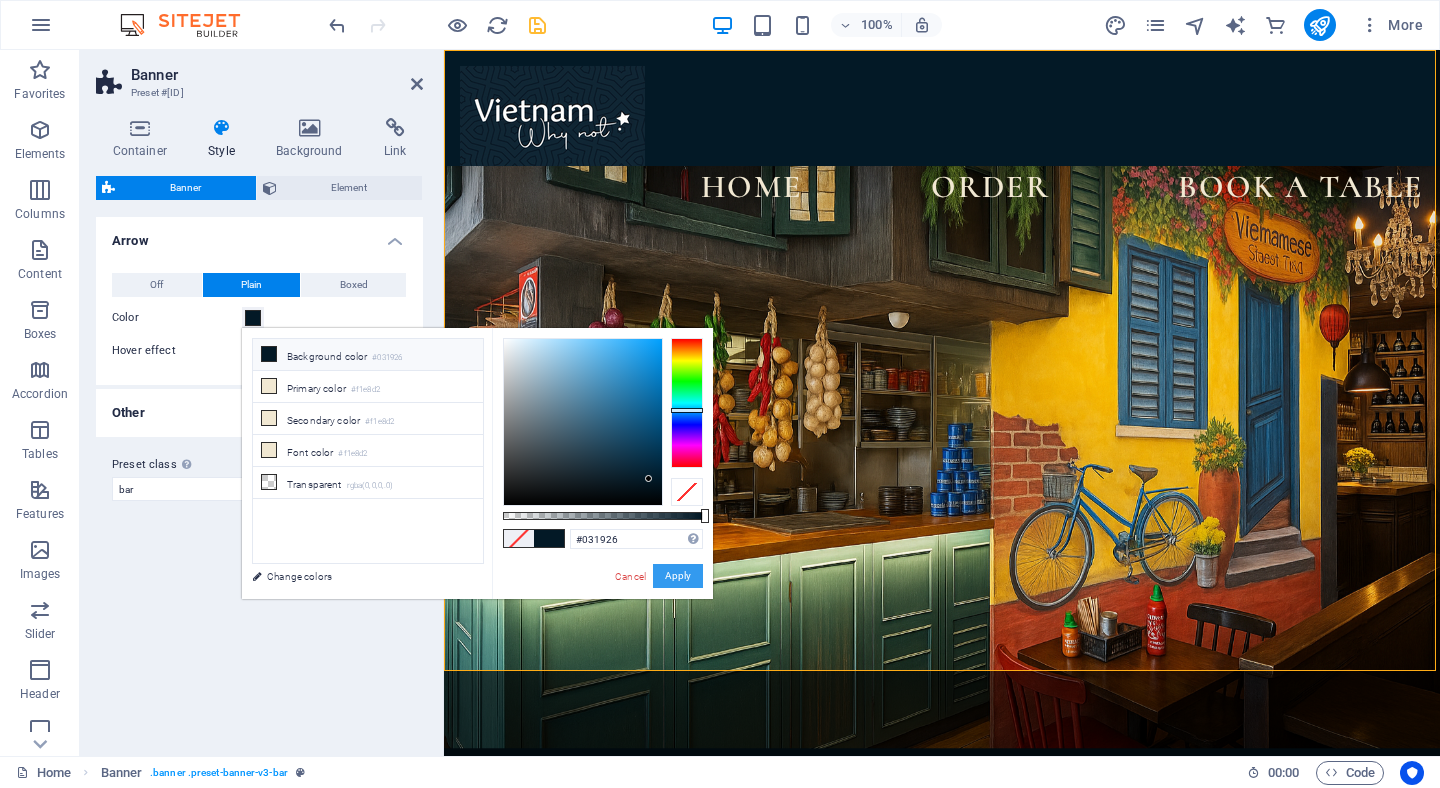 click on "Apply" at bounding box center (678, 576) 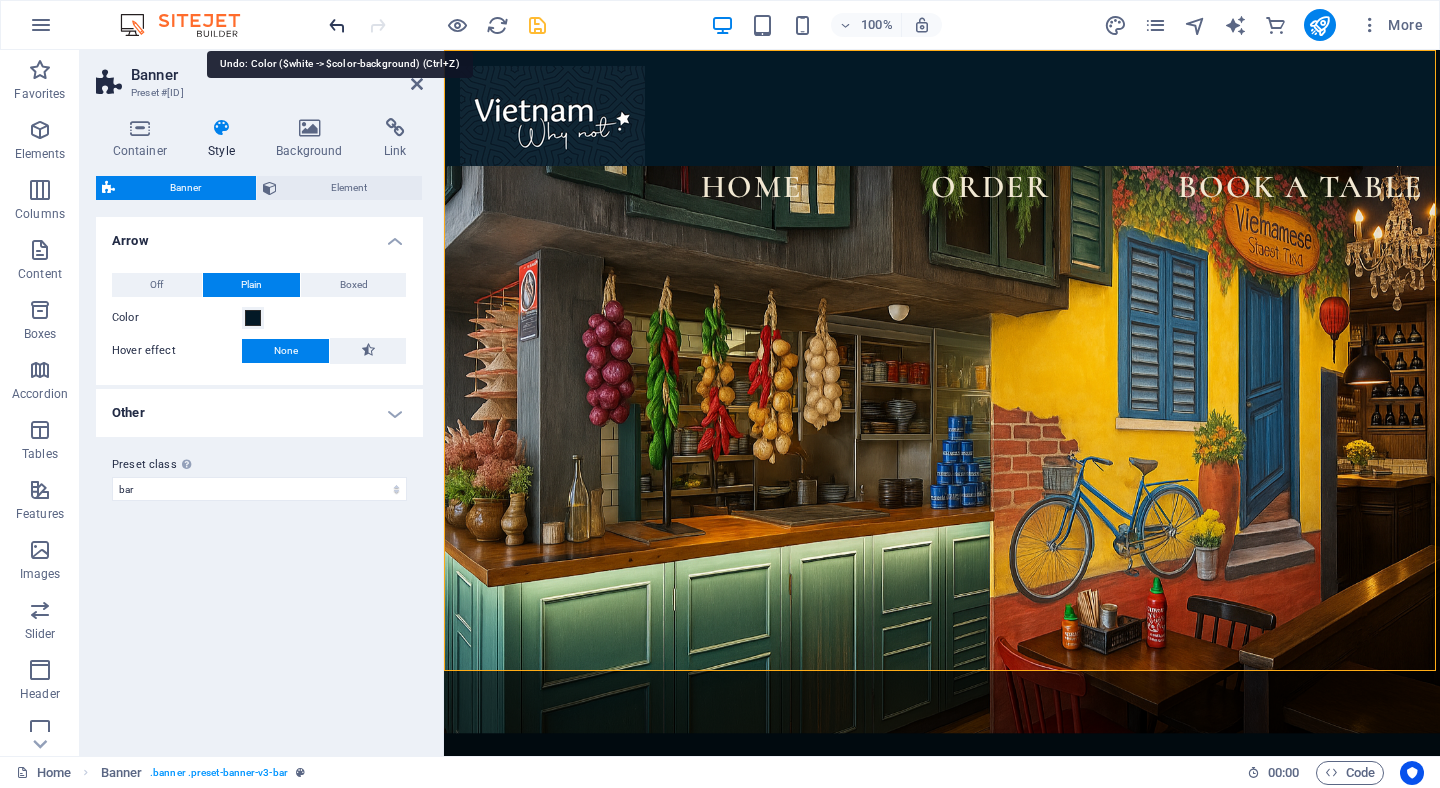 click at bounding box center [337, 25] 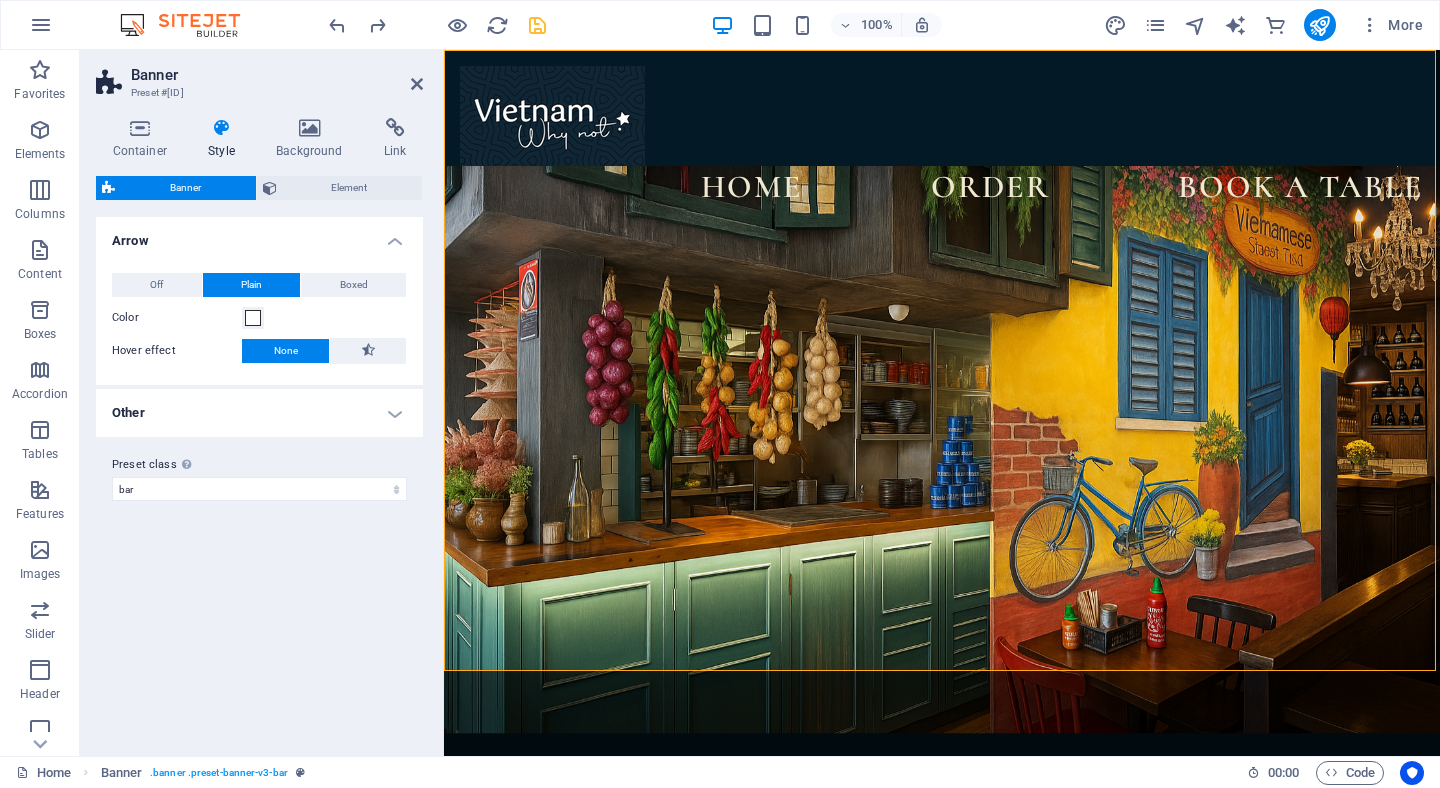 click at bounding box center [222, 128] 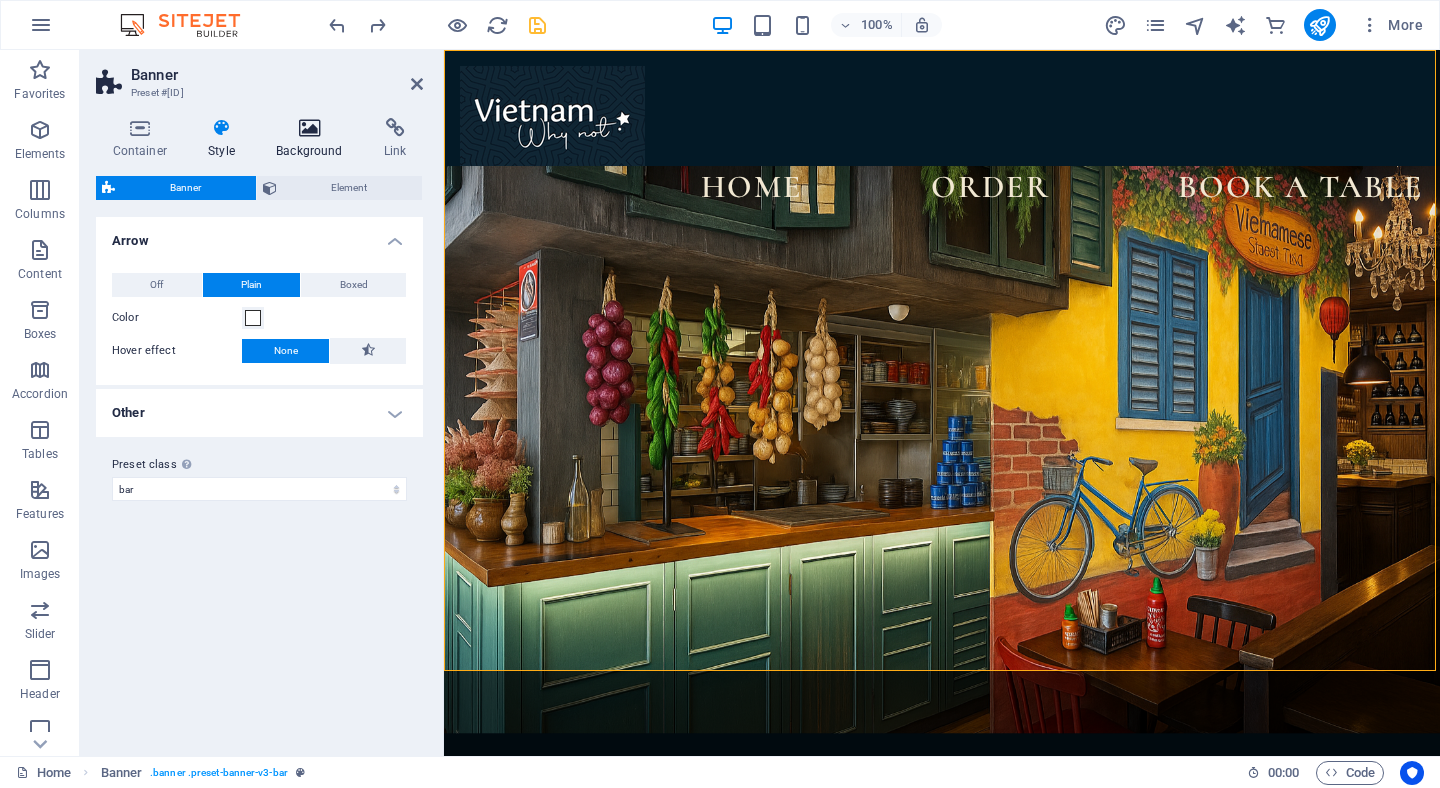click at bounding box center (310, 128) 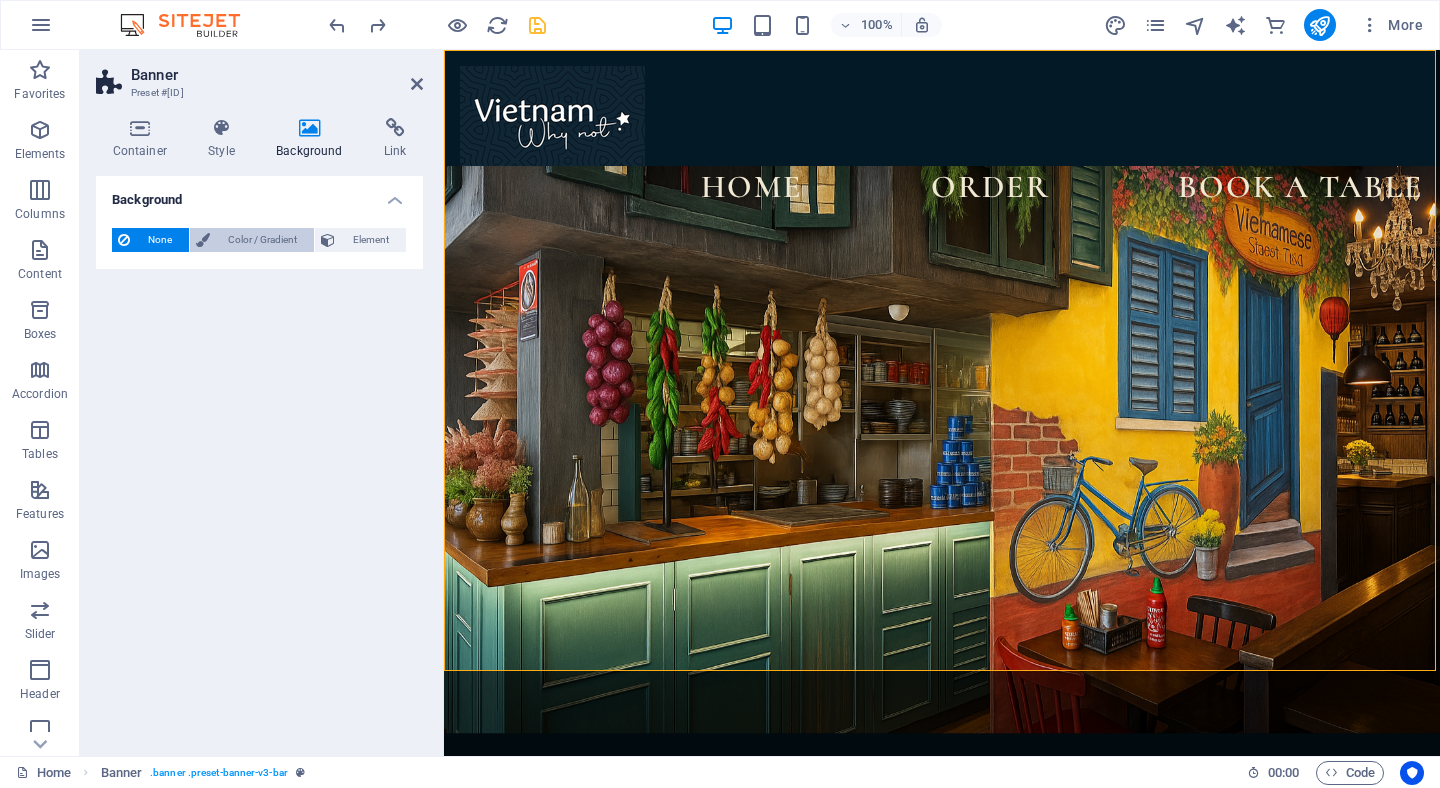click on "Color / Gradient" at bounding box center [262, 240] 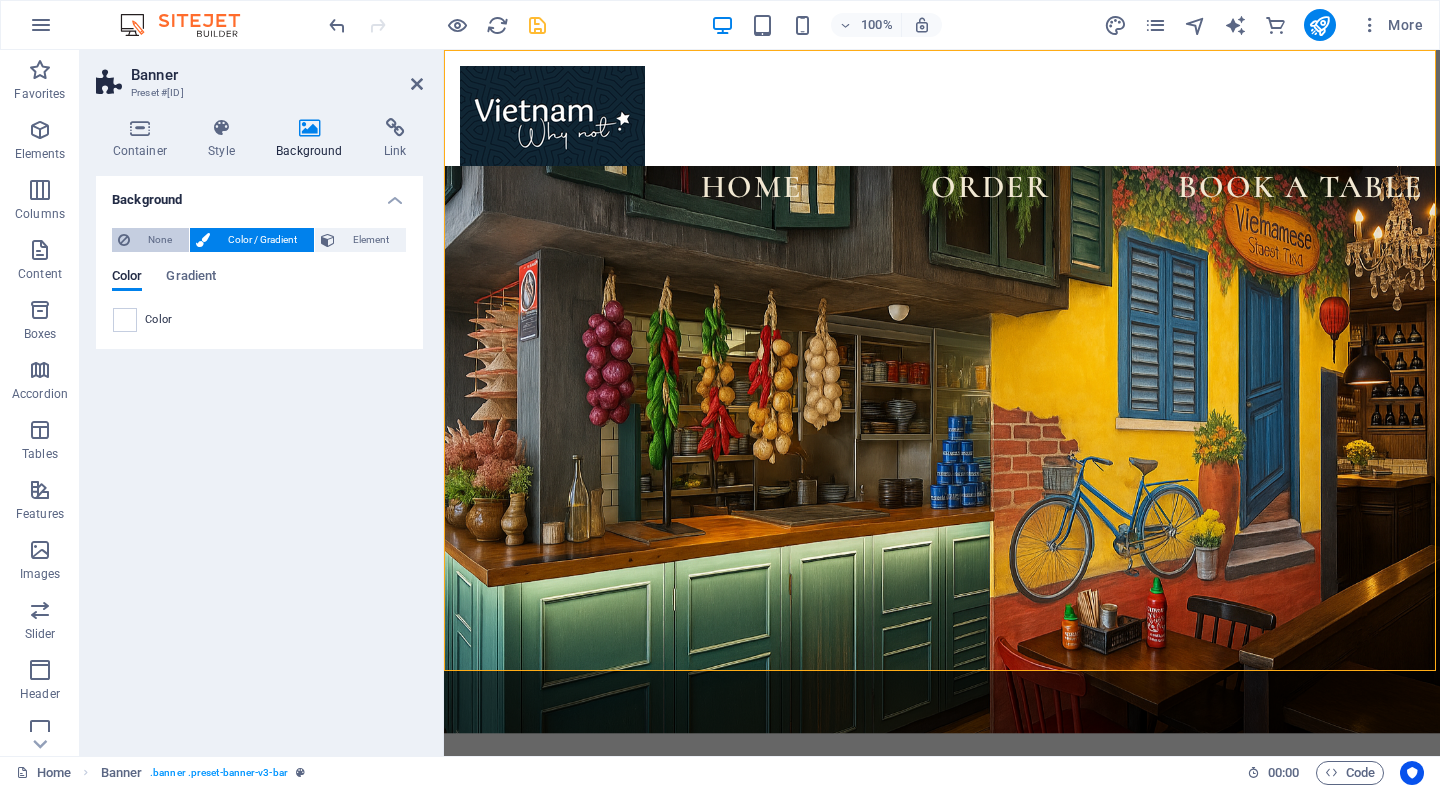 click on "None" at bounding box center (159, 240) 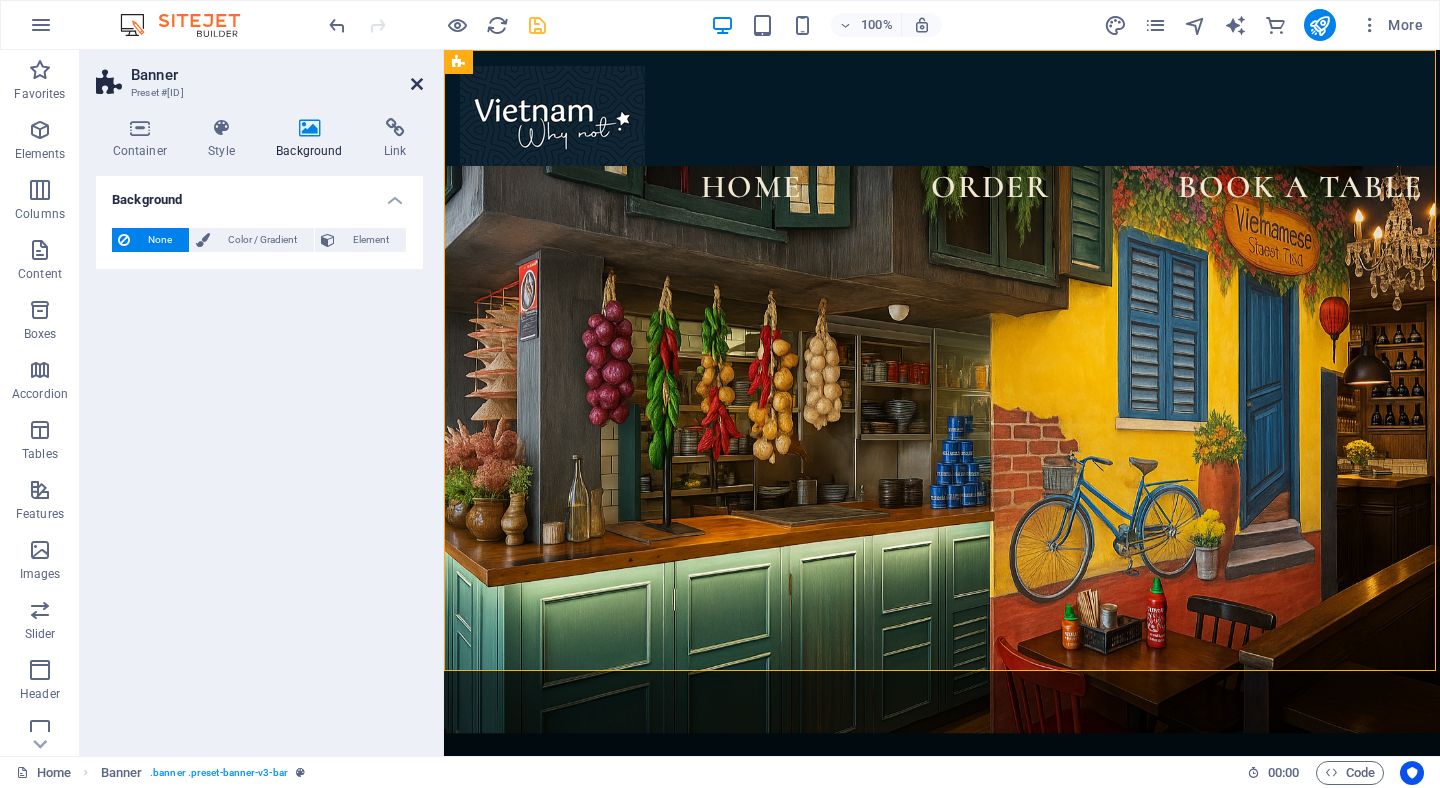 click at bounding box center [417, 84] 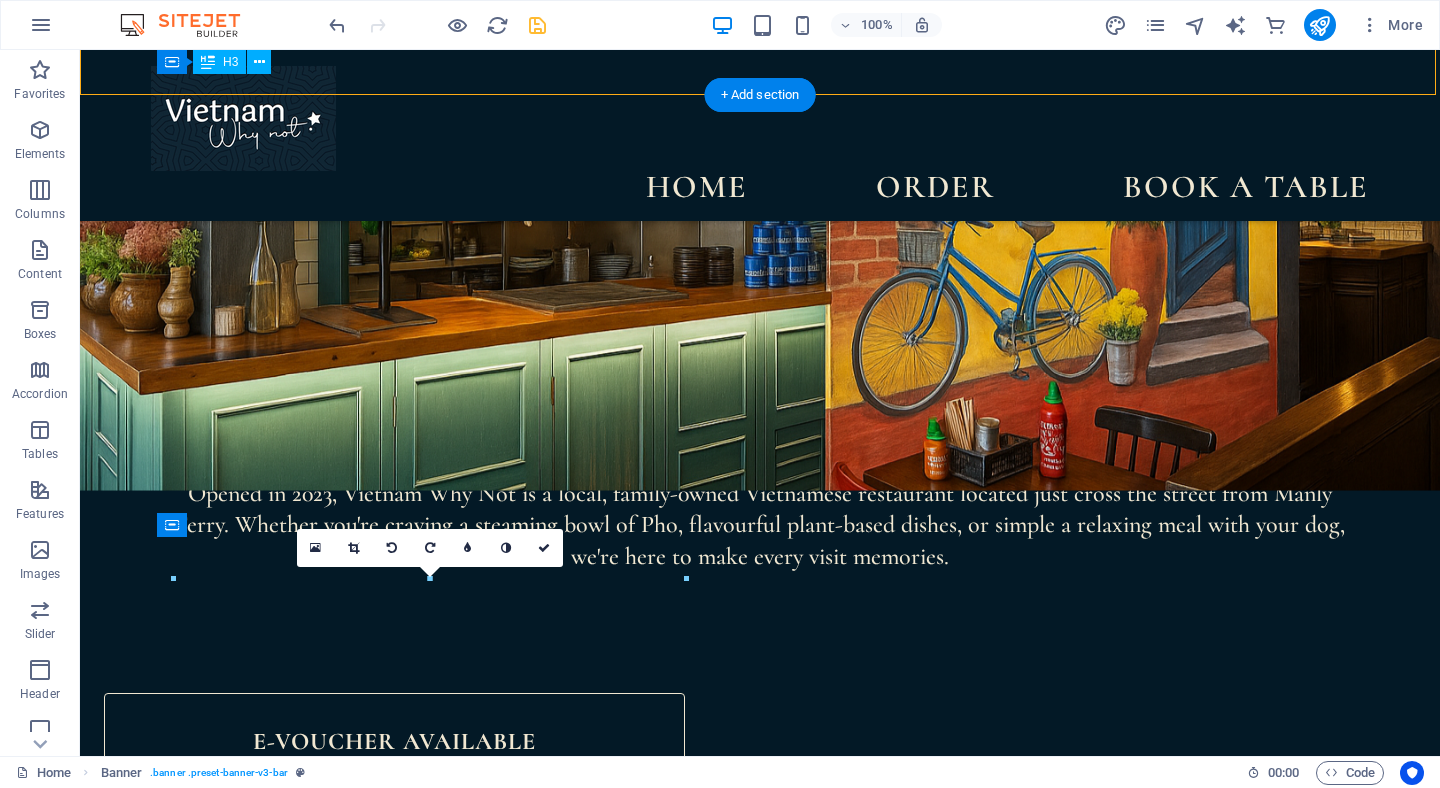 scroll, scrollTop: 577, scrollLeft: 0, axis: vertical 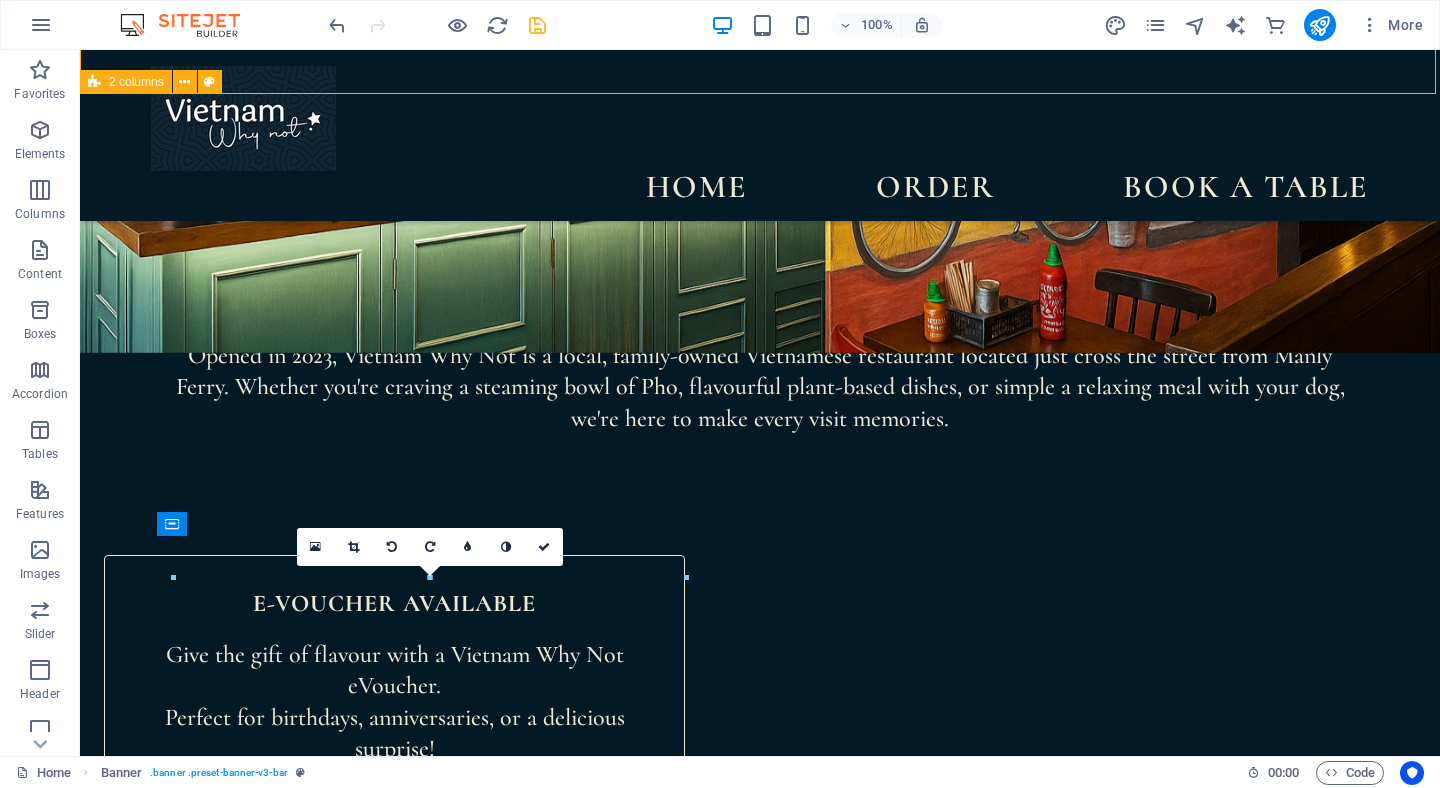 drag, startPoint x: 818, startPoint y: 501, endPoint x: 733, endPoint y: 413, distance: 122.34786 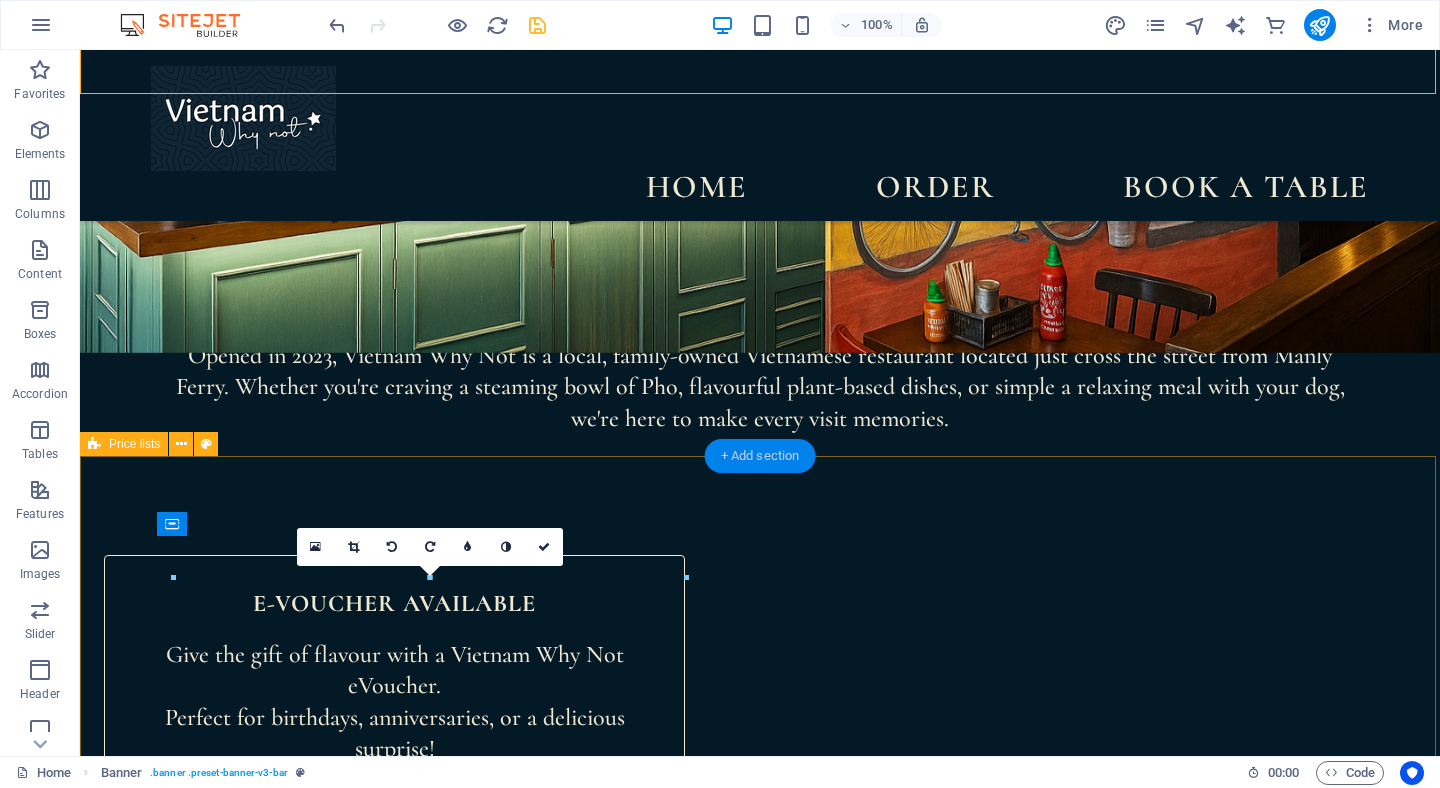 click on "+ Add section" at bounding box center [760, 456] 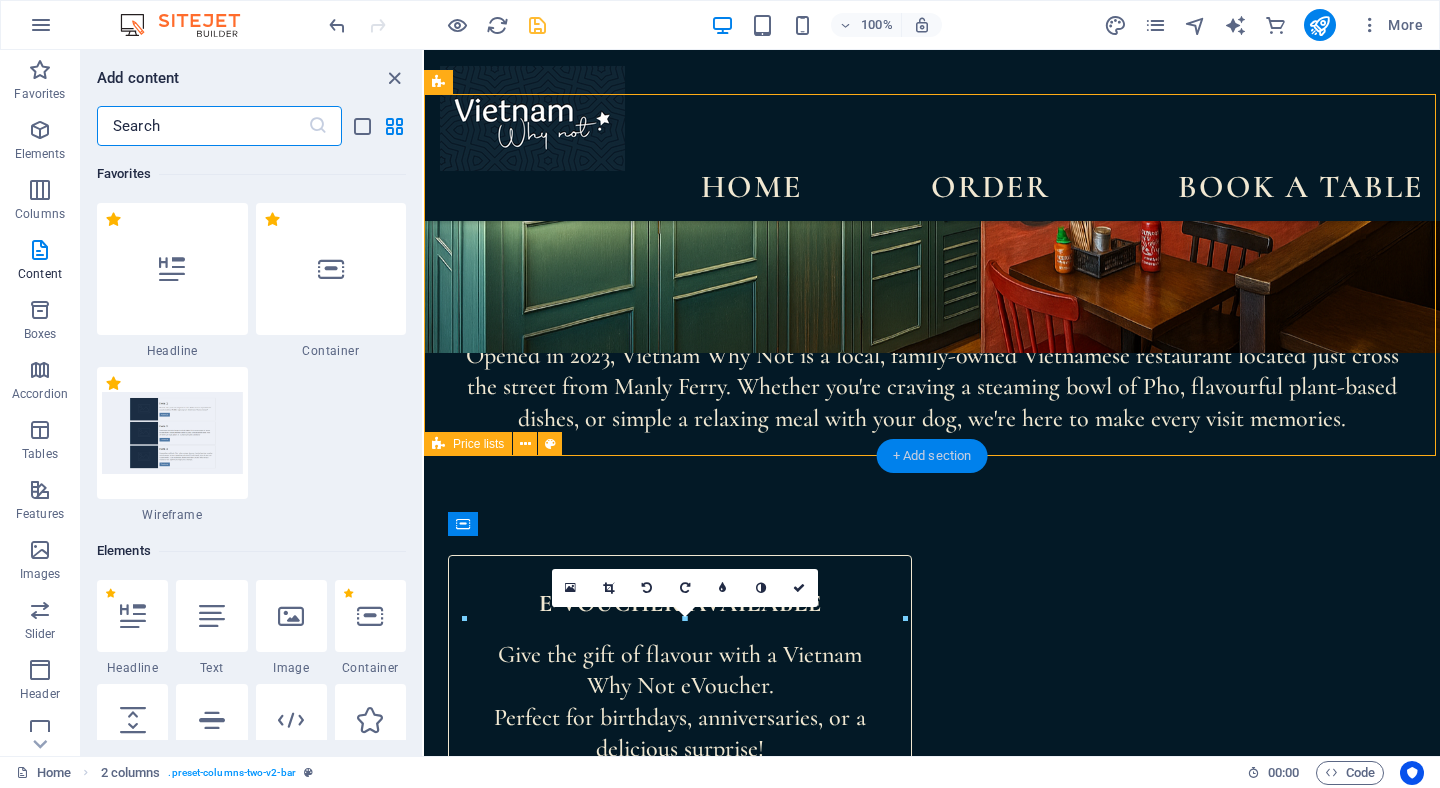 scroll, scrollTop: 3663, scrollLeft: 0, axis: vertical 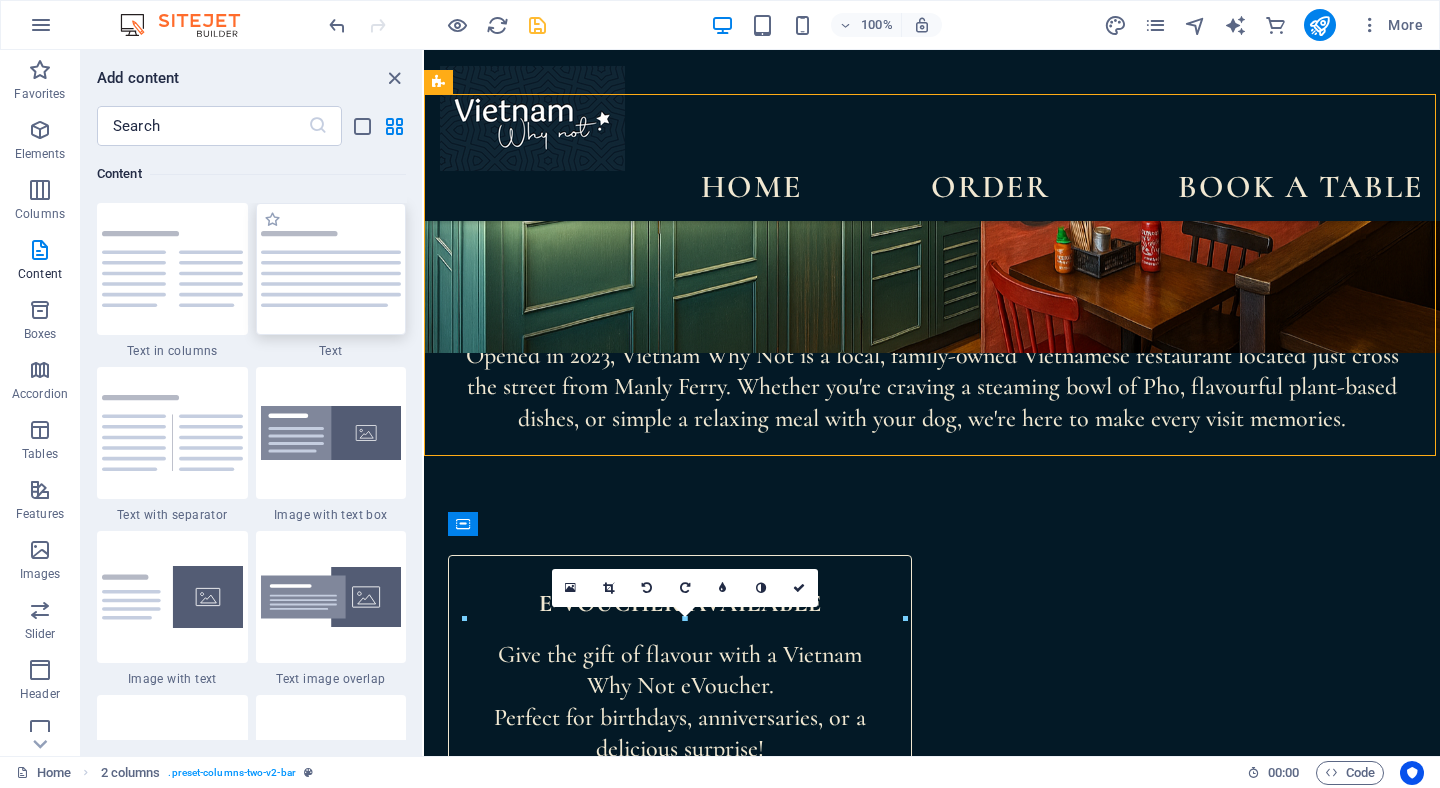 click at bounding box center [331, 268] 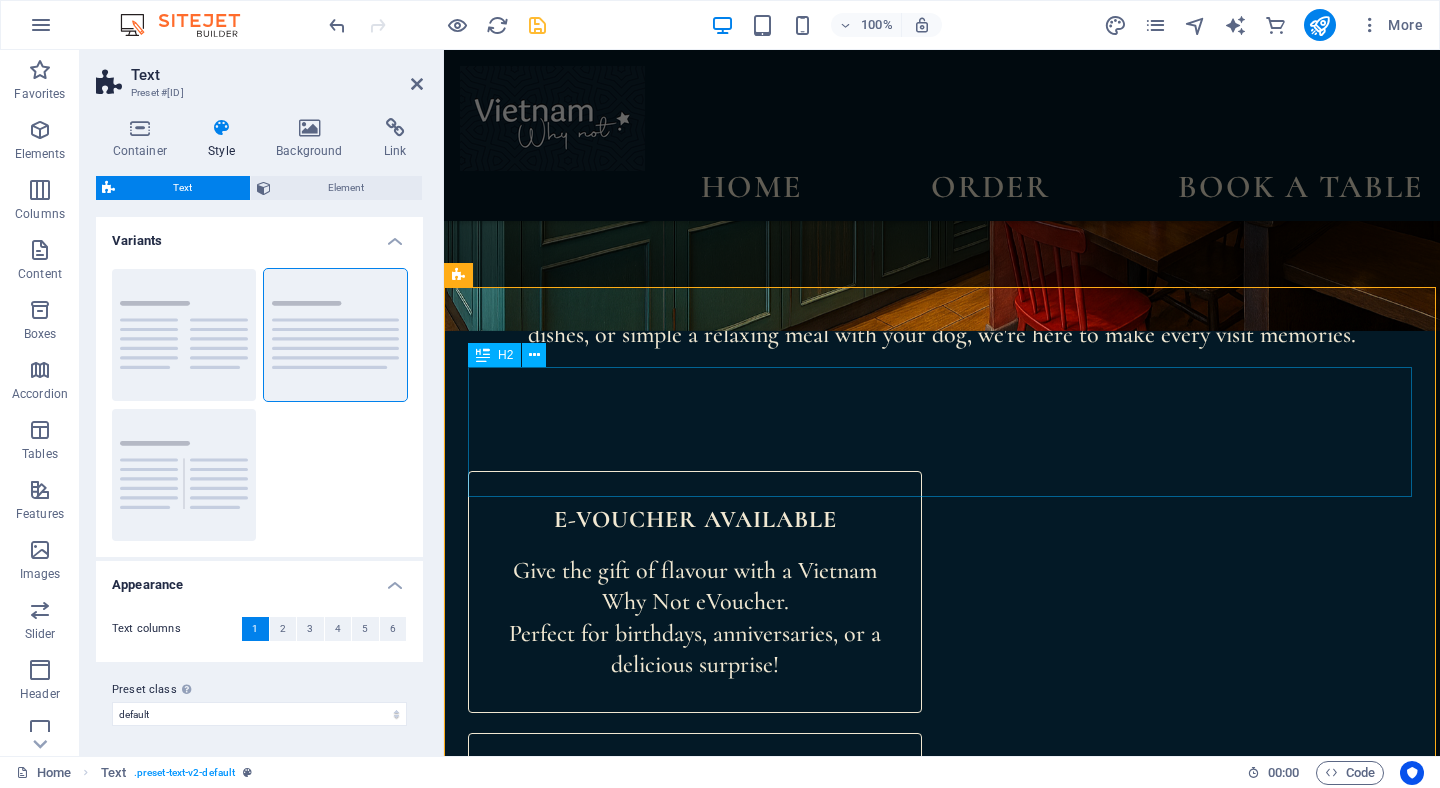 scroll, scrollTop: 746, scrollLeft: 0, axis: vertical 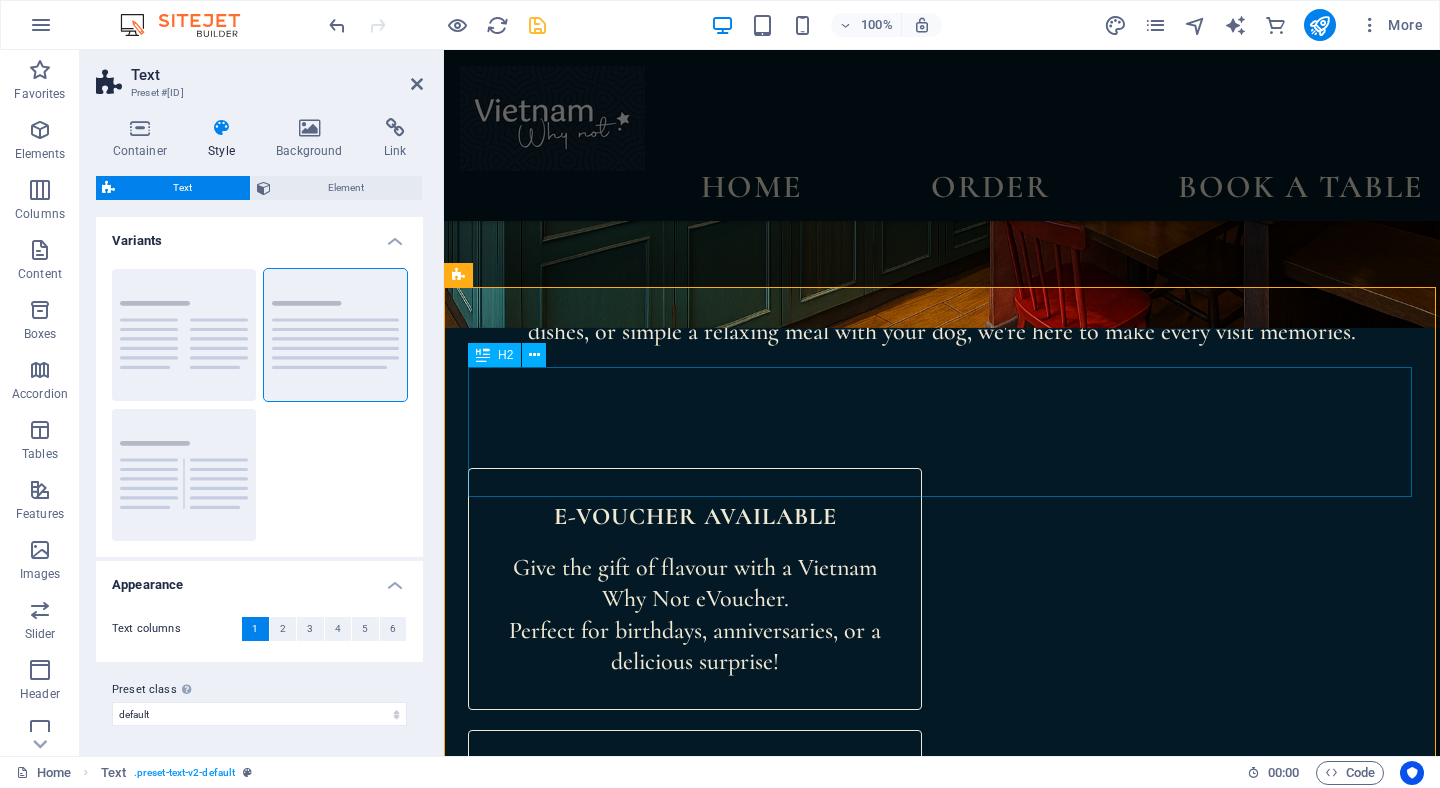 click on "Headline" at bounding box center (942, 1228) 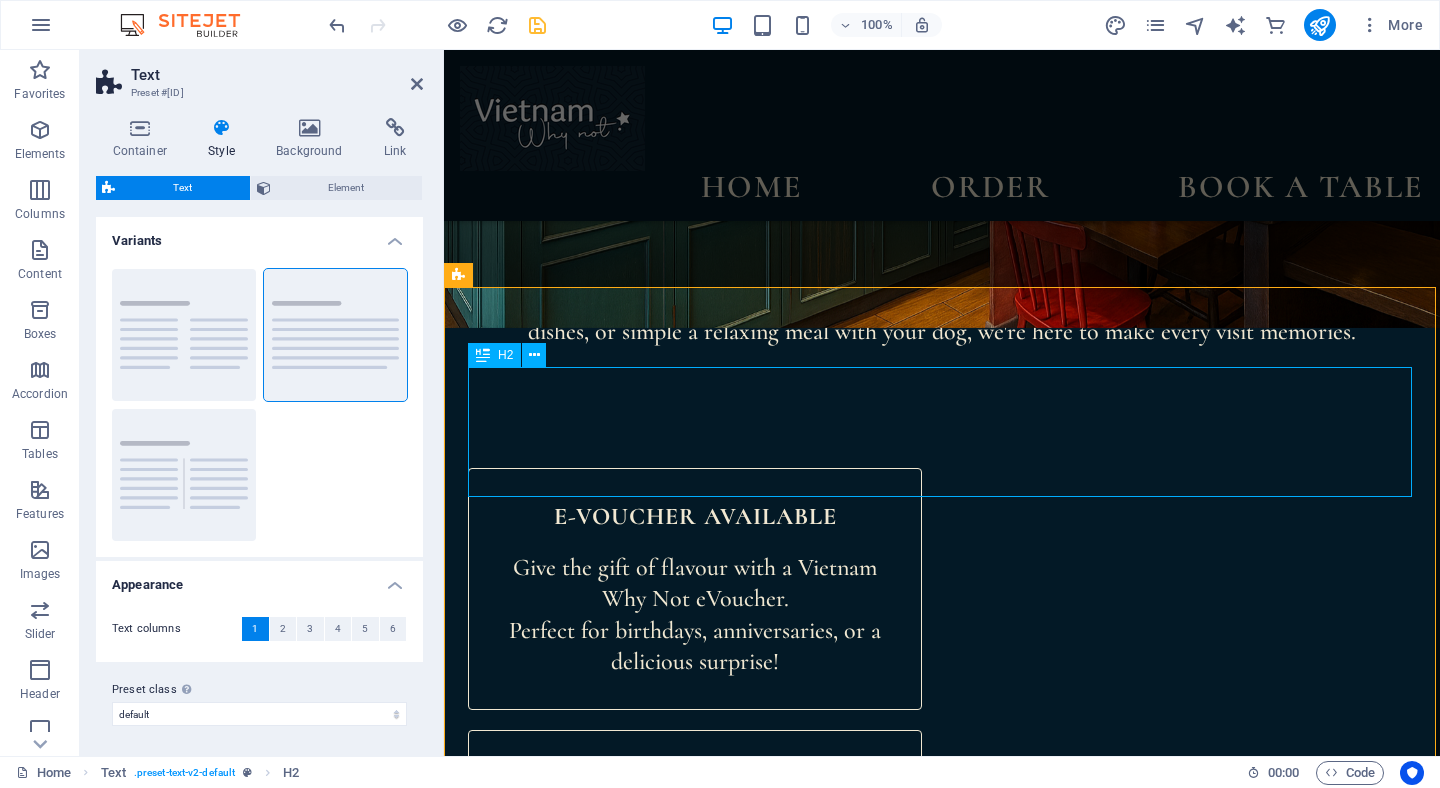 click on "Headline" at bounding box center (942, 1228) 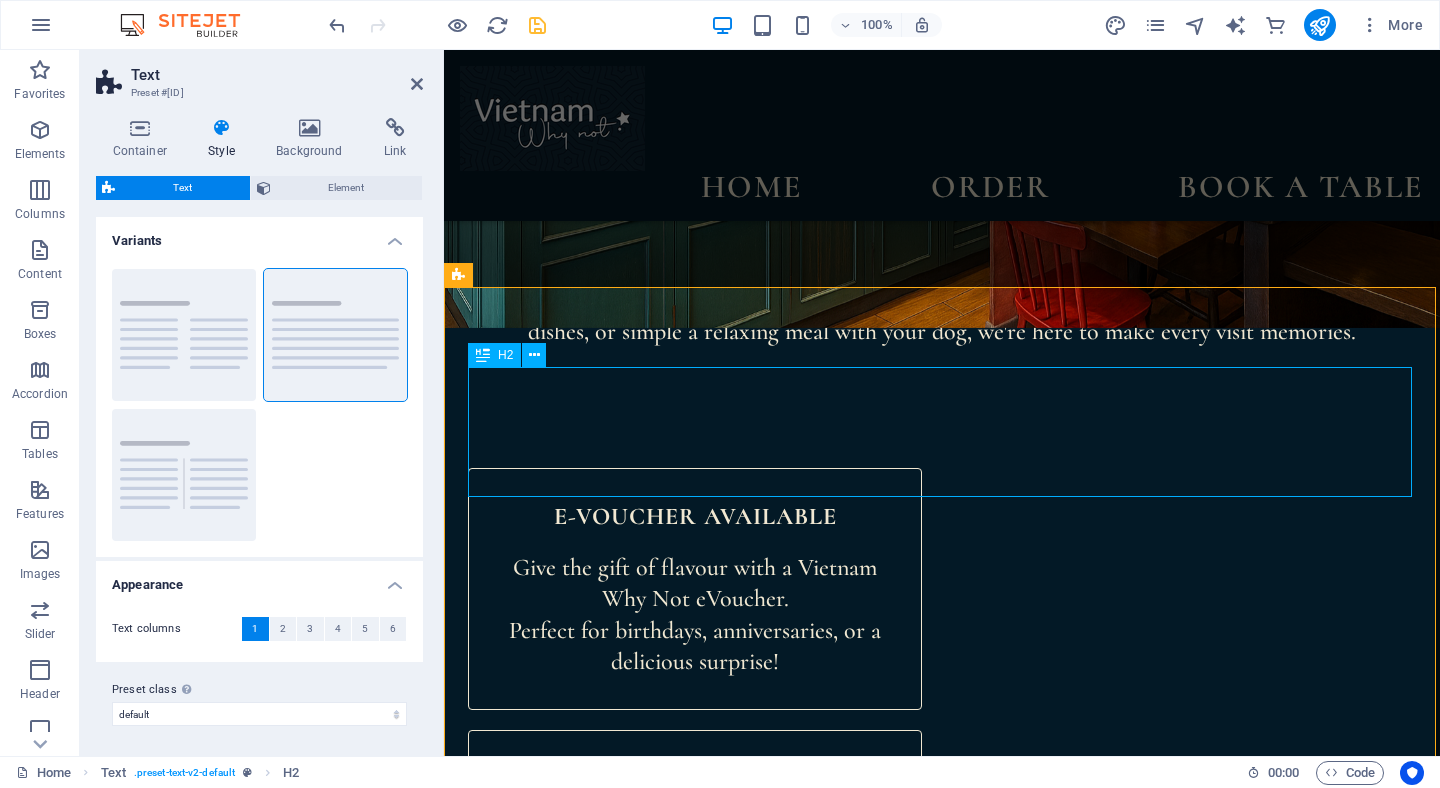 drag, startPoint x: 952, startPoint y: 442, endPoint x: 1213, endPoint y: 442, distance: 261 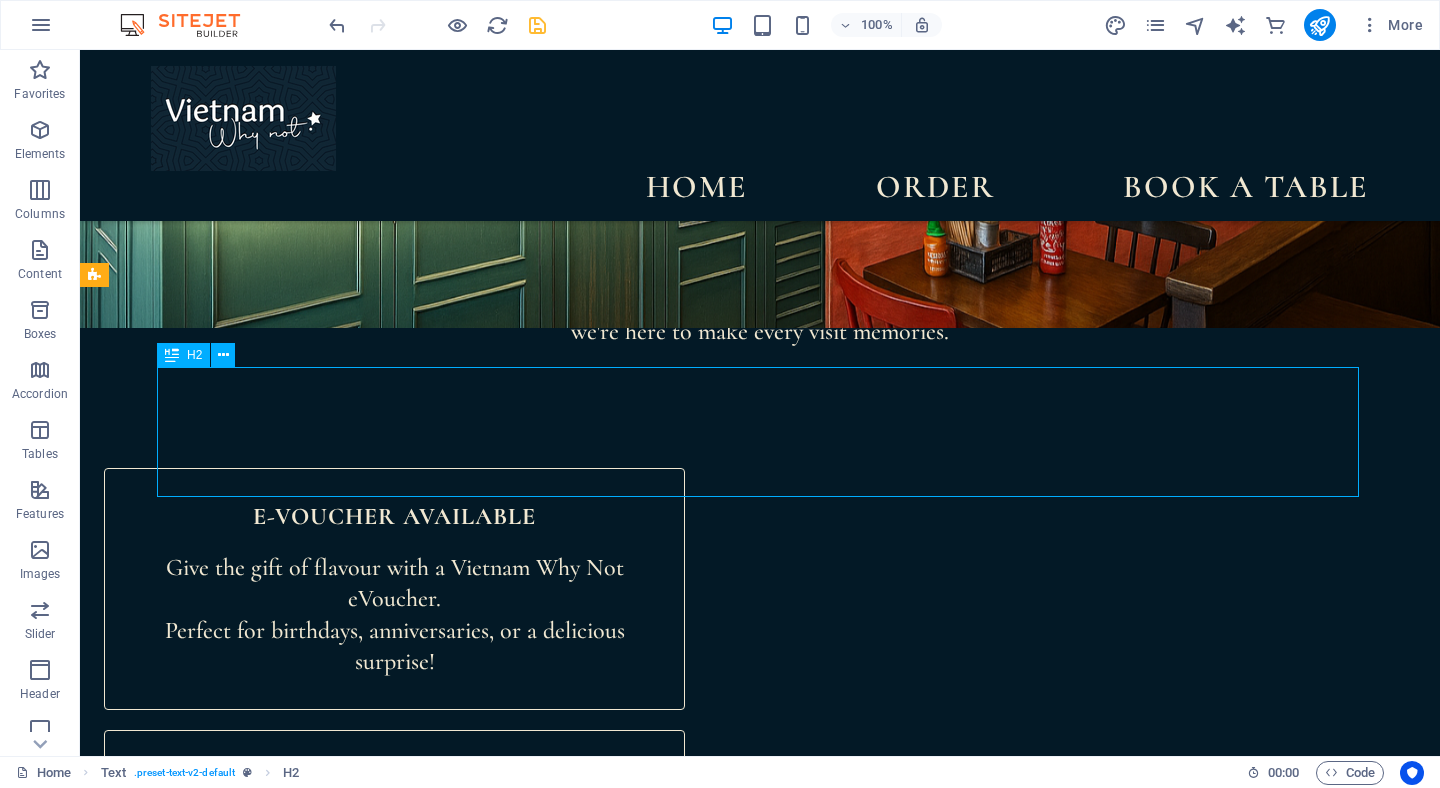 click on "Headline" at bounding box center [760, 1228] 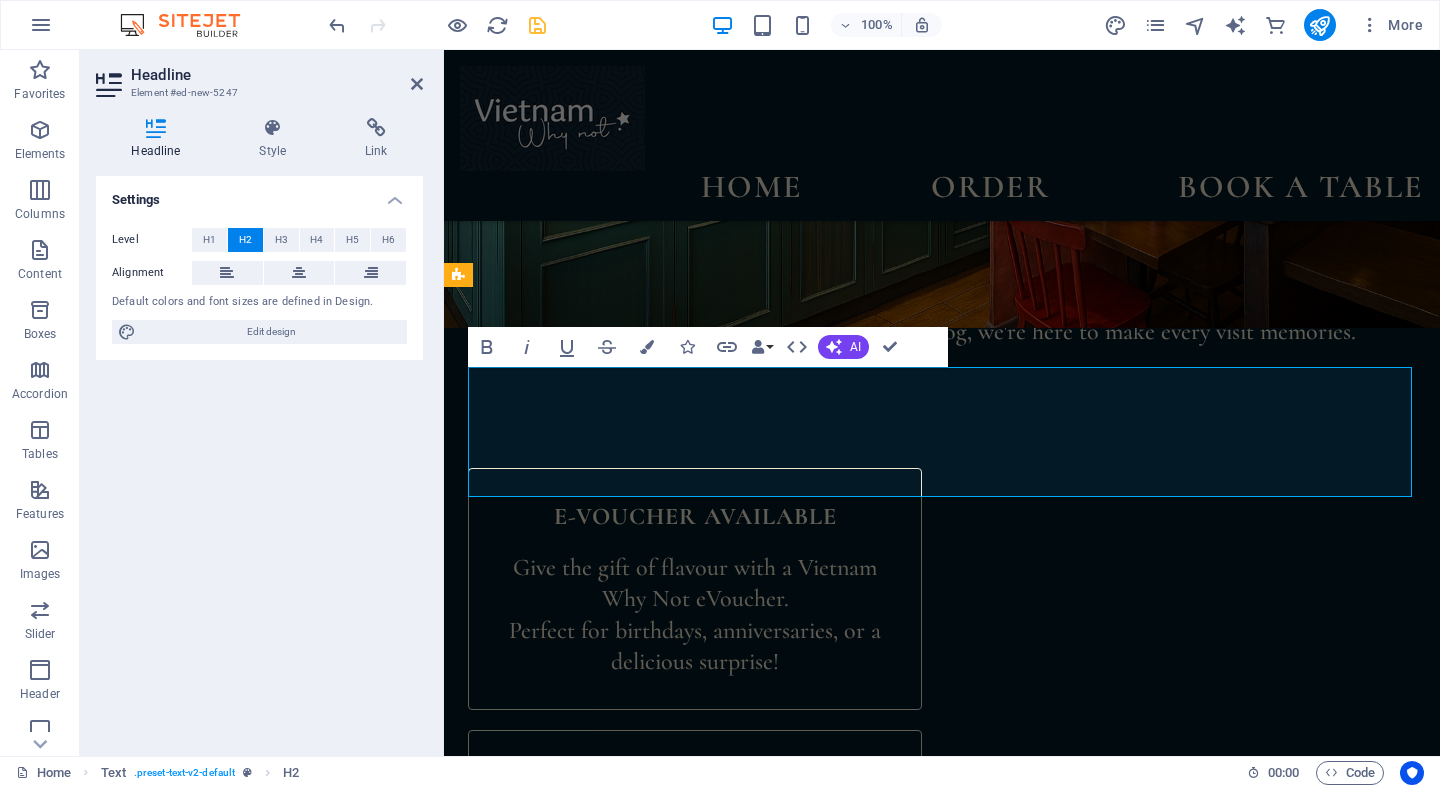 type 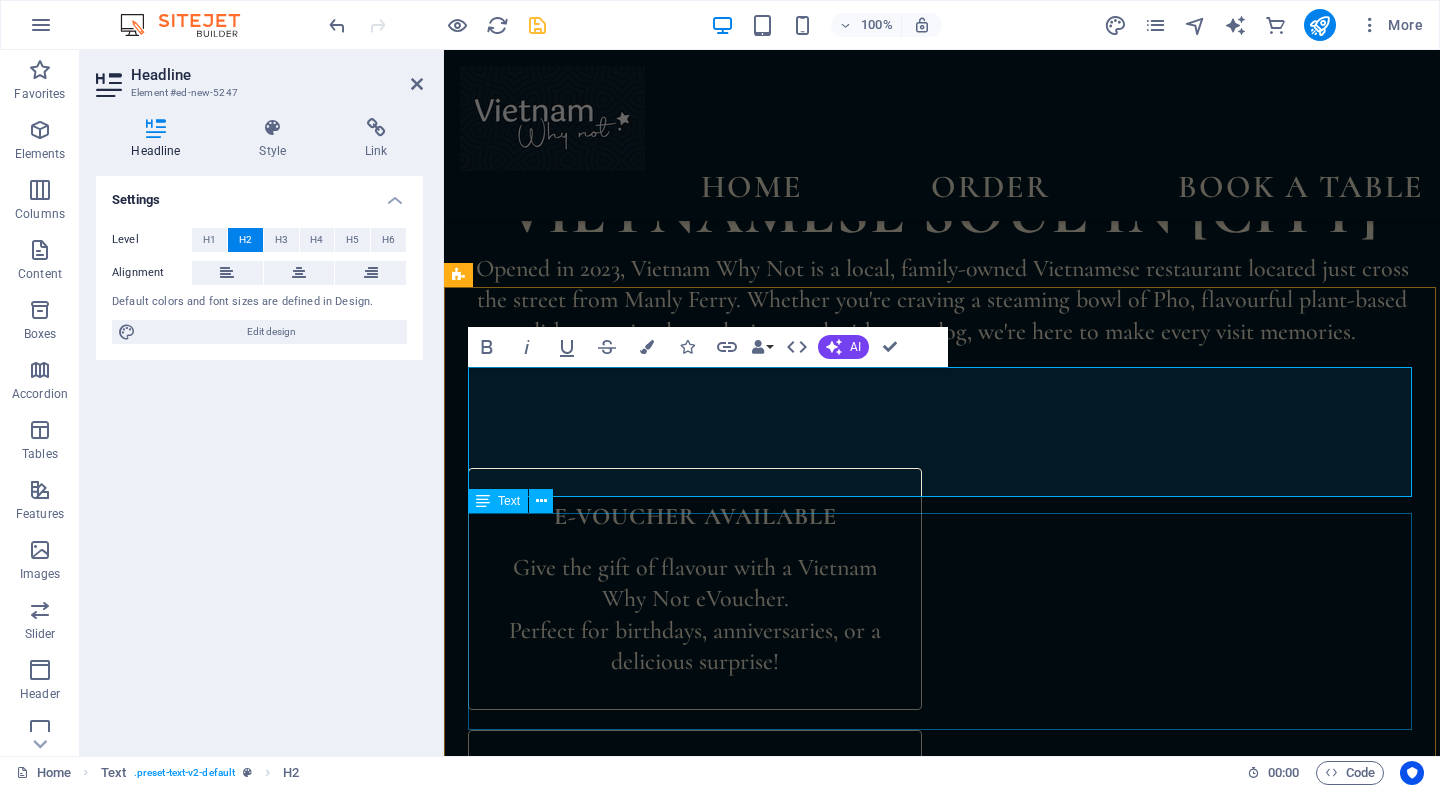 click on "Lorem ipsum dolor sitope amet, consectetur adipisicing elitip. Massumenda, dolore, cum vel modi asperiores consequatur suscipit quidem ducimus eveniet iure expedita consecteture odiogil voluptatum similique fugit voluptates atem accusamus quae quas dolorem tenetur facere tempora maiores adipisci reiciendis accusantium voluptatibus id voluptate tempore dolor harum nisi amet! Nobis, eaque. Aenean commodo ligula eget dolor. Lorem ipsum dolor sit amet, consectetuer adipiscing elit leget odiogil voluptatum similique fugit voluptates dolor. Libero assumenda, dolore, cum vel modi asperiores consequatur." at bounding box center [942, 1418] 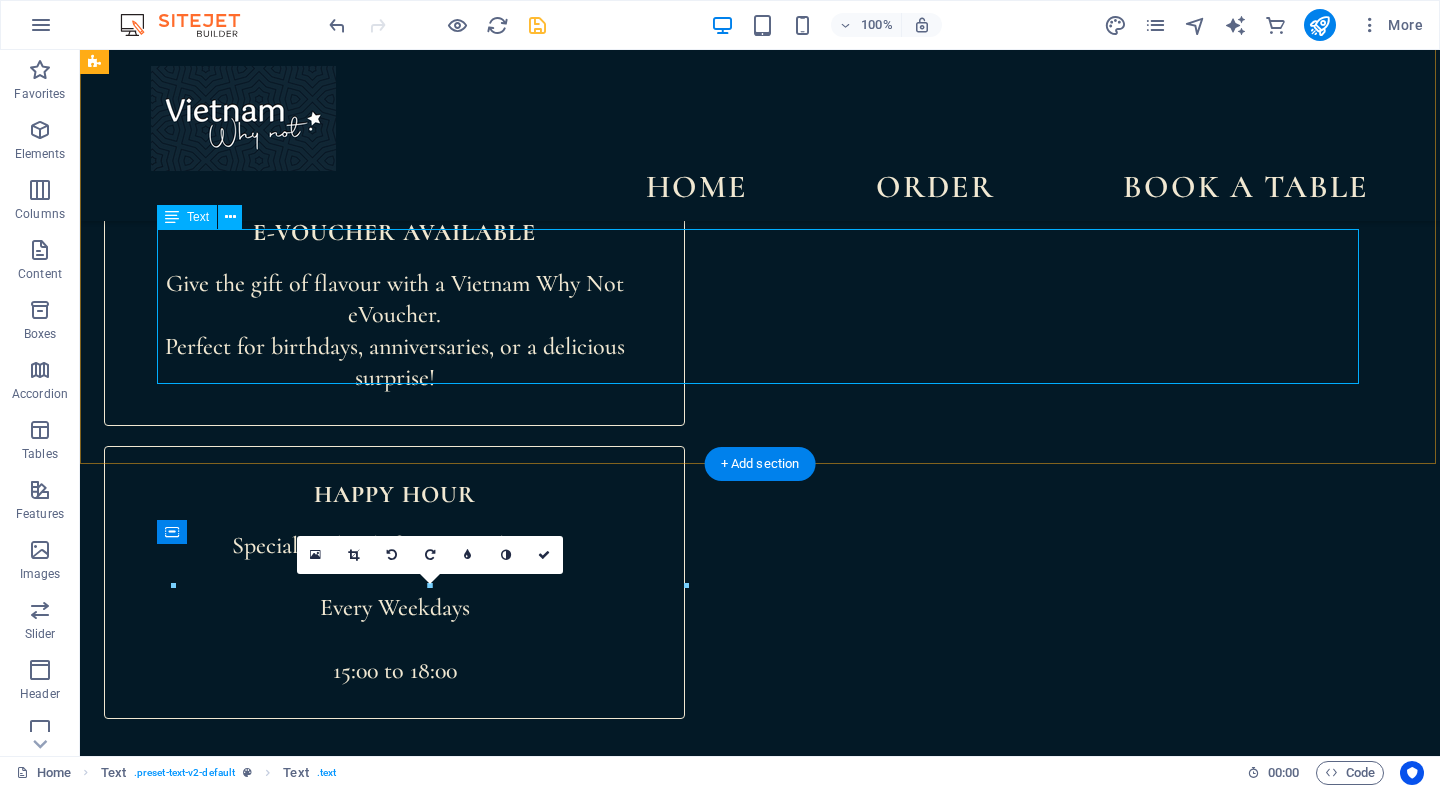 scroll, scrollTop: 977, scrollLeft: 0, axis: vertical 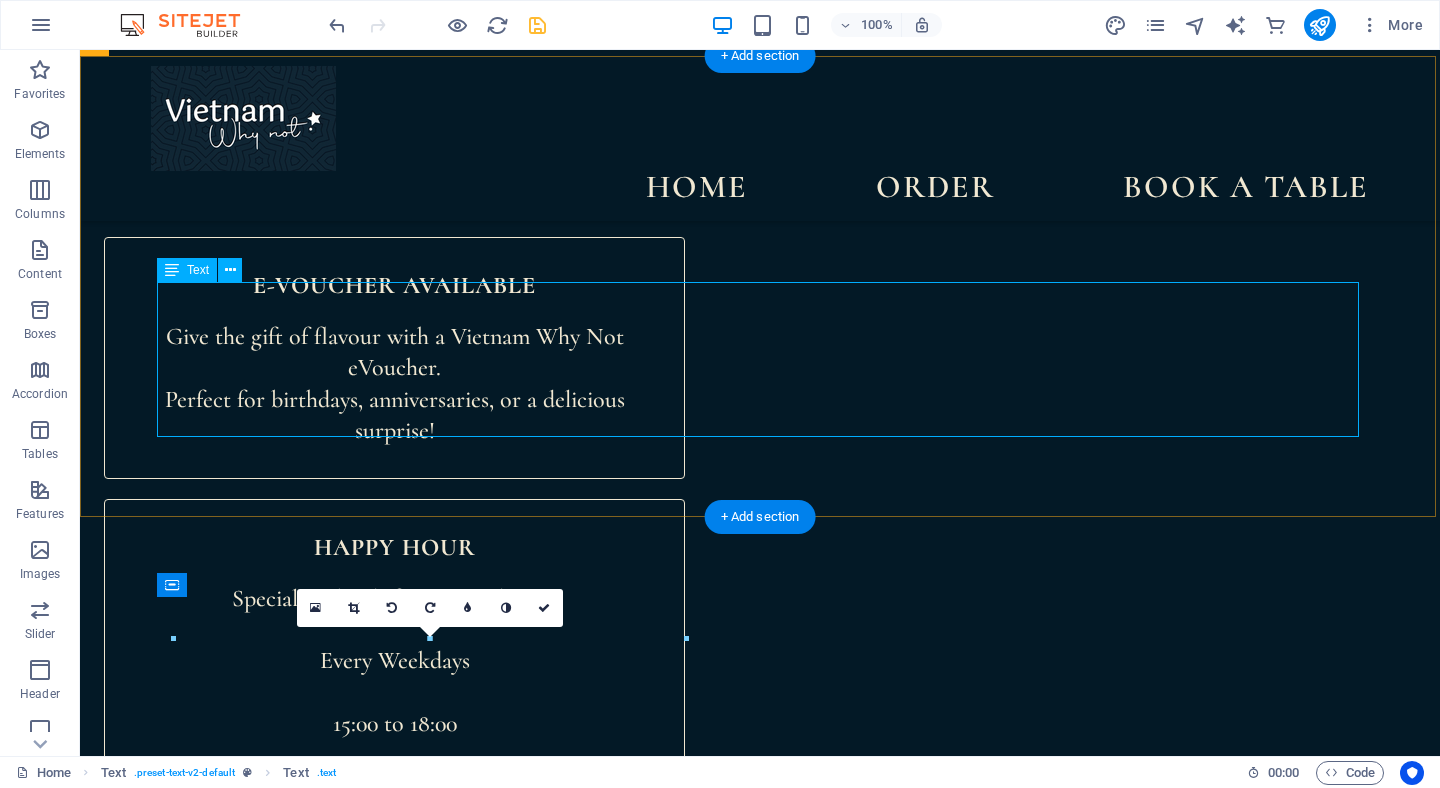 click on "Lorem ipsum dolor sitope amet, consectetur adipisicing elitip. Massumenda, dolore, cum vel modi asperiores consequatur suscipit quidem ducimus eveniet iure expedita consecteture odiogil voluptatum similique fugit voluptates atem accusamus quae quas dolorem tenetur facere tempora maiores adipisci reiciendis accusantium voluptatibus id voluptate tempore dolor harum nisi amet! Nobis, eaque. Aenean commodo ligula eget dolor. Lorem ipsum dolor sit amet, consectetuer adipiscing elit leget odiogil voluptatum similique fugit voluptates dolor. Libero assumenda, dolore, cum vel modi asperiores consequatur." at bounding box center (760, 1156) 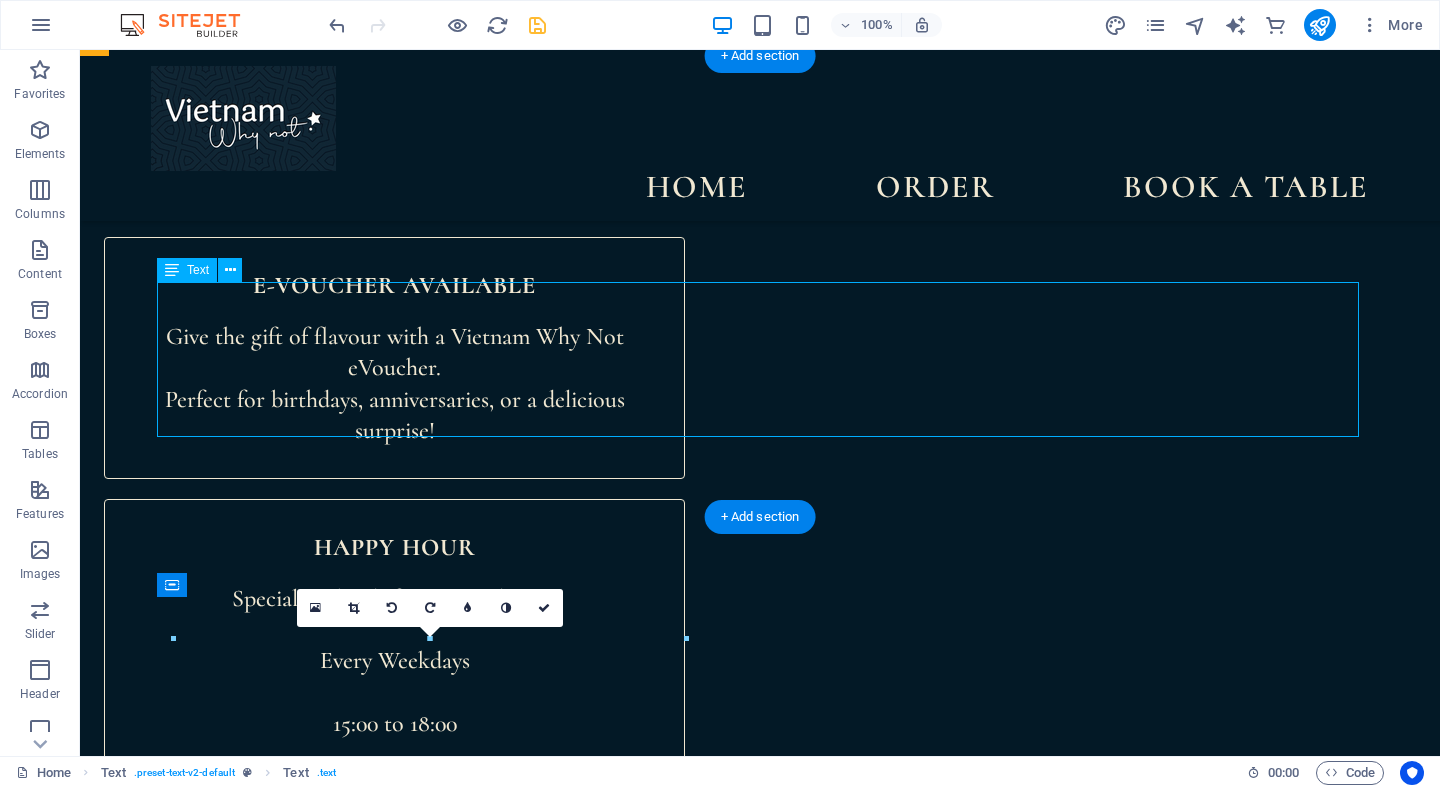 drag, startPoint x: 1239, startPoint y: 422, endPoint x: 932, endPoint y: 371, distance: 311.20734 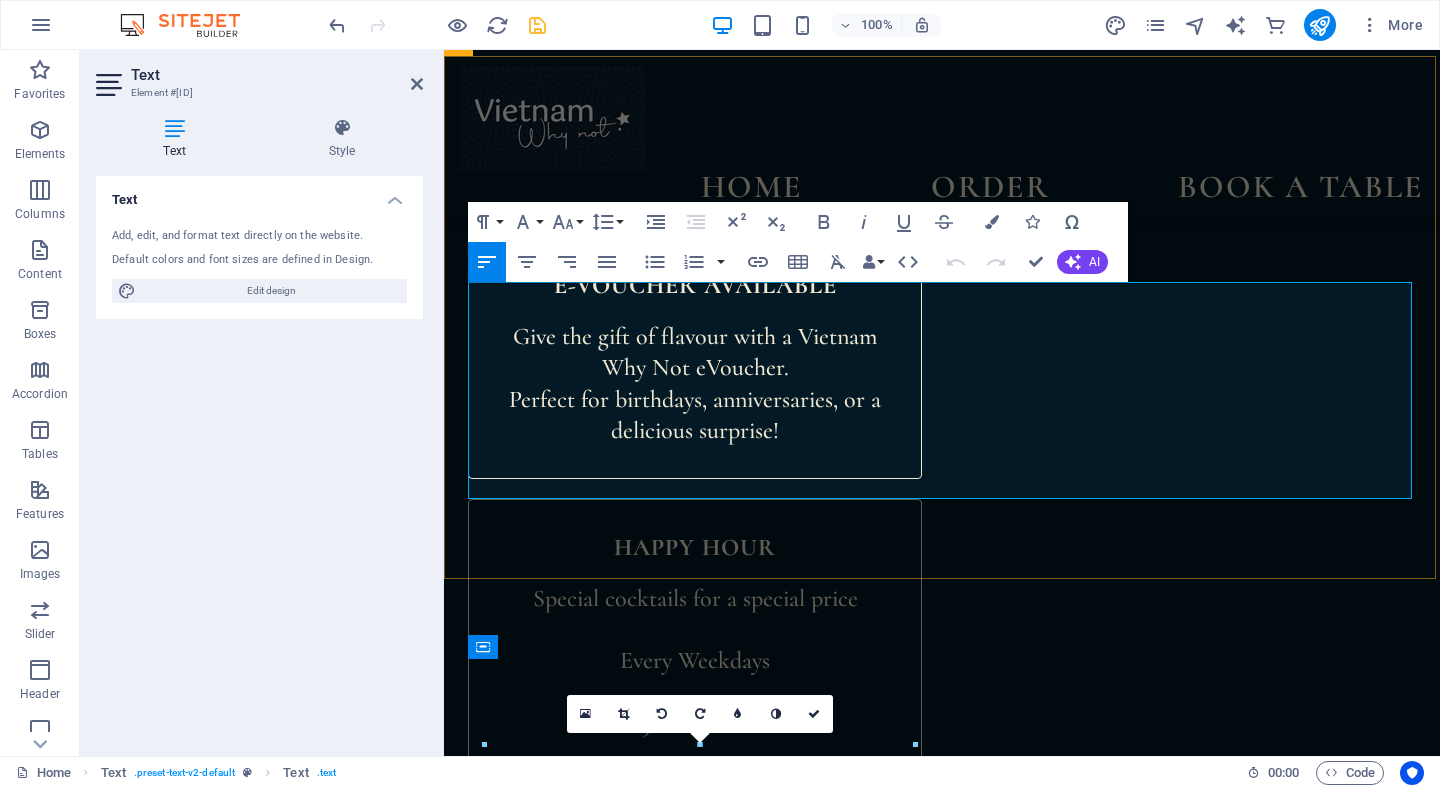 drag, startPoint x: 840, startPoint y: 481, endPoint x: 472, endPoint y: 299, distance: 410.546 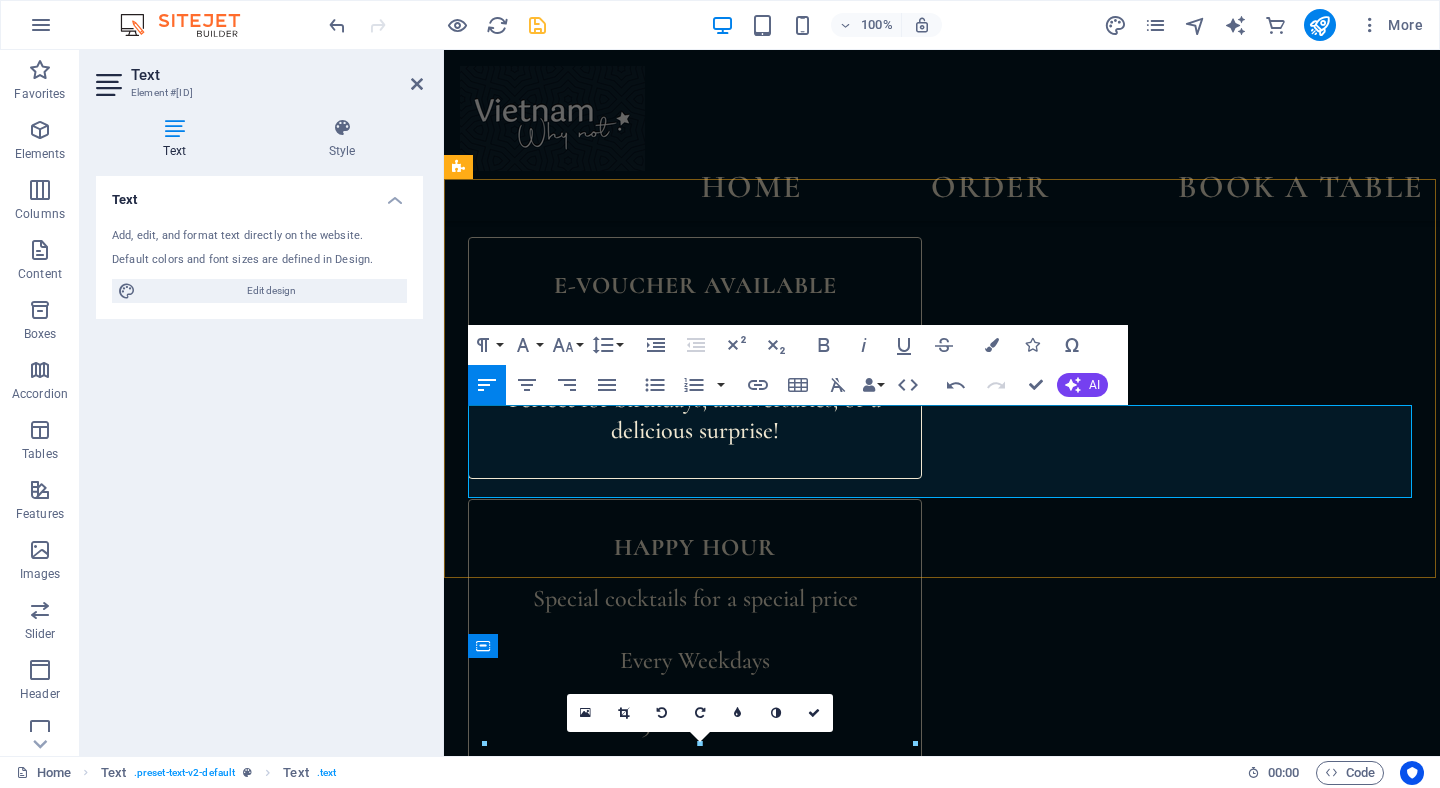 scroll, scrollTop: 854, scrollLeft: 0, axis: vertical 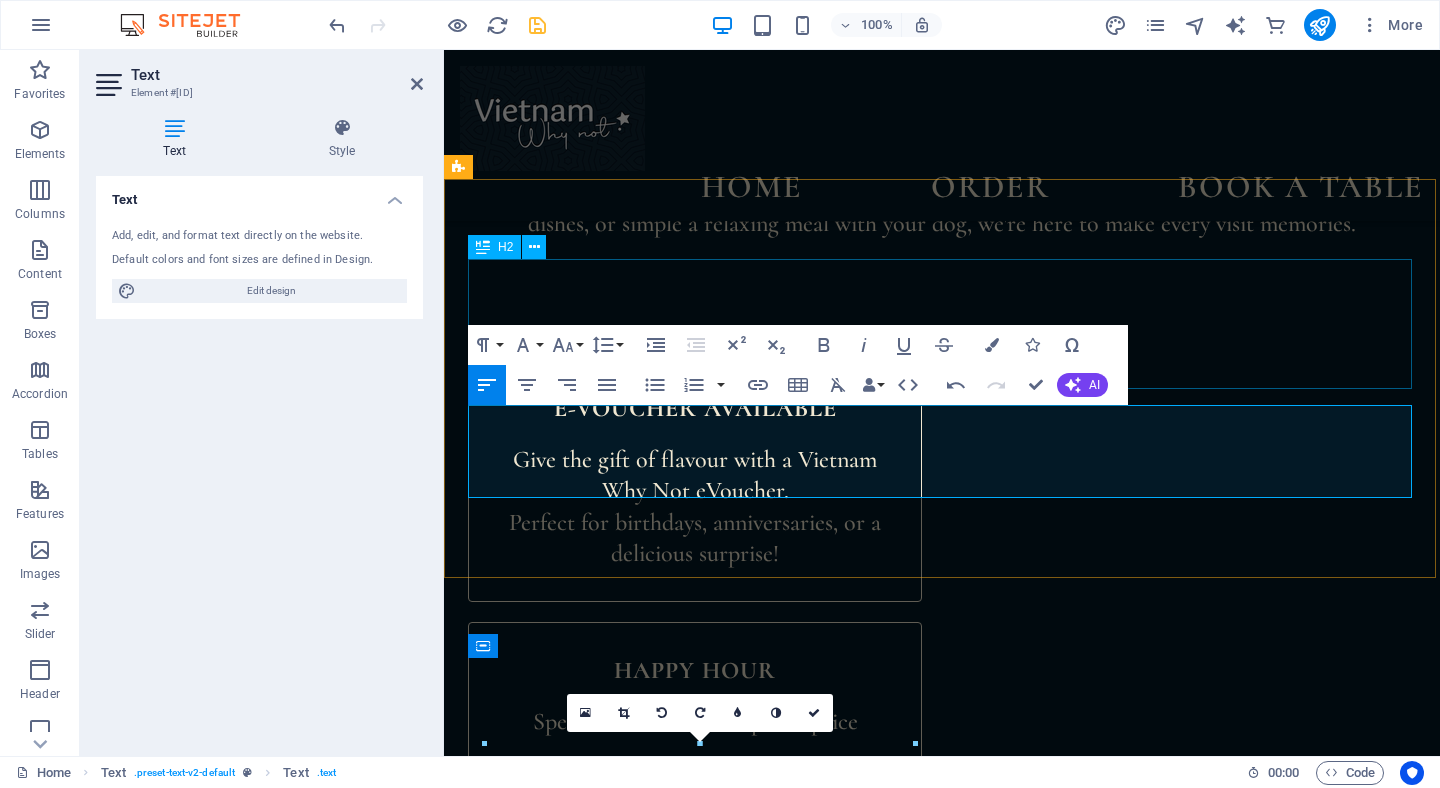 click on "menu" at bounding box center (942, 1120) 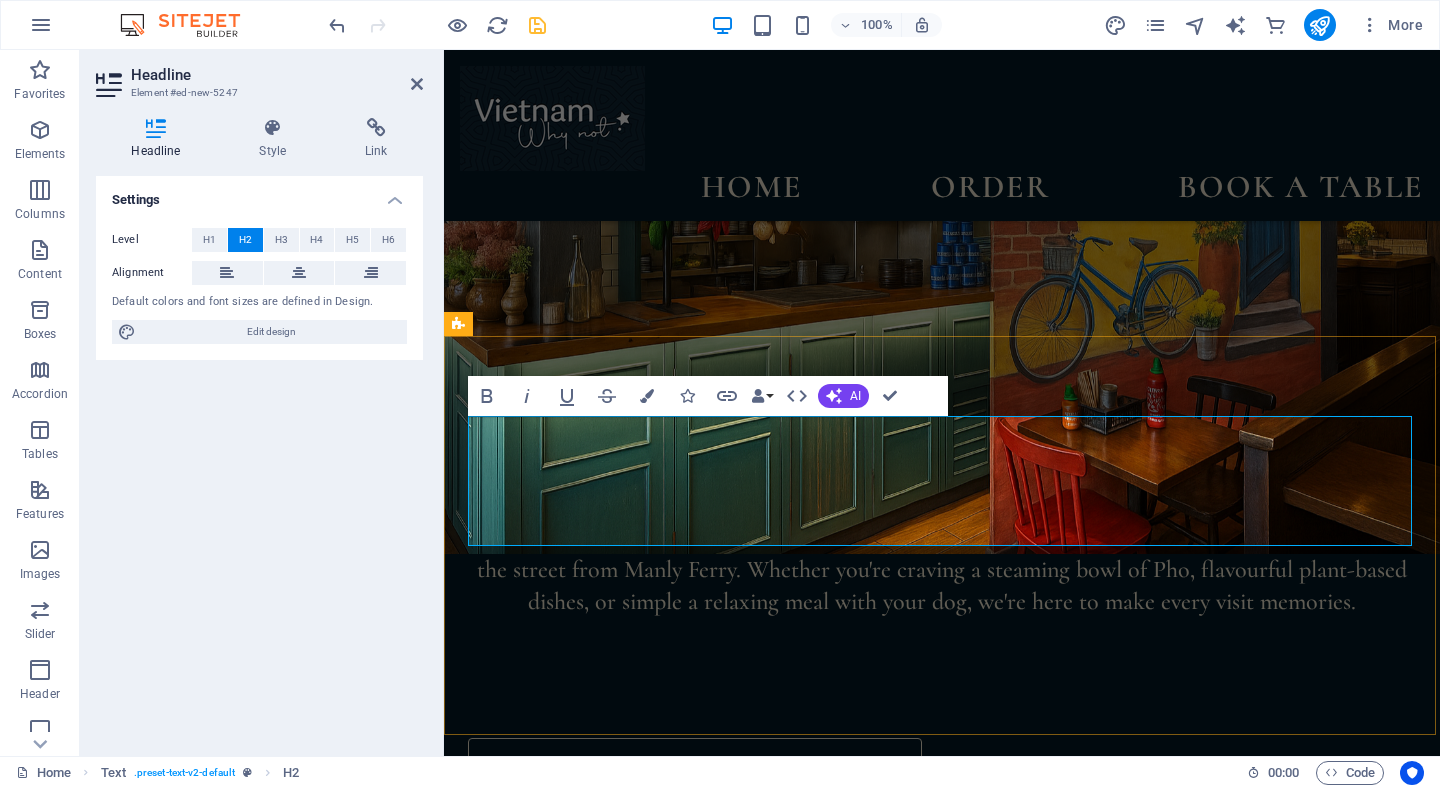 scroll, scrollTop: 699, scrollLeft: 0, axis: vertical 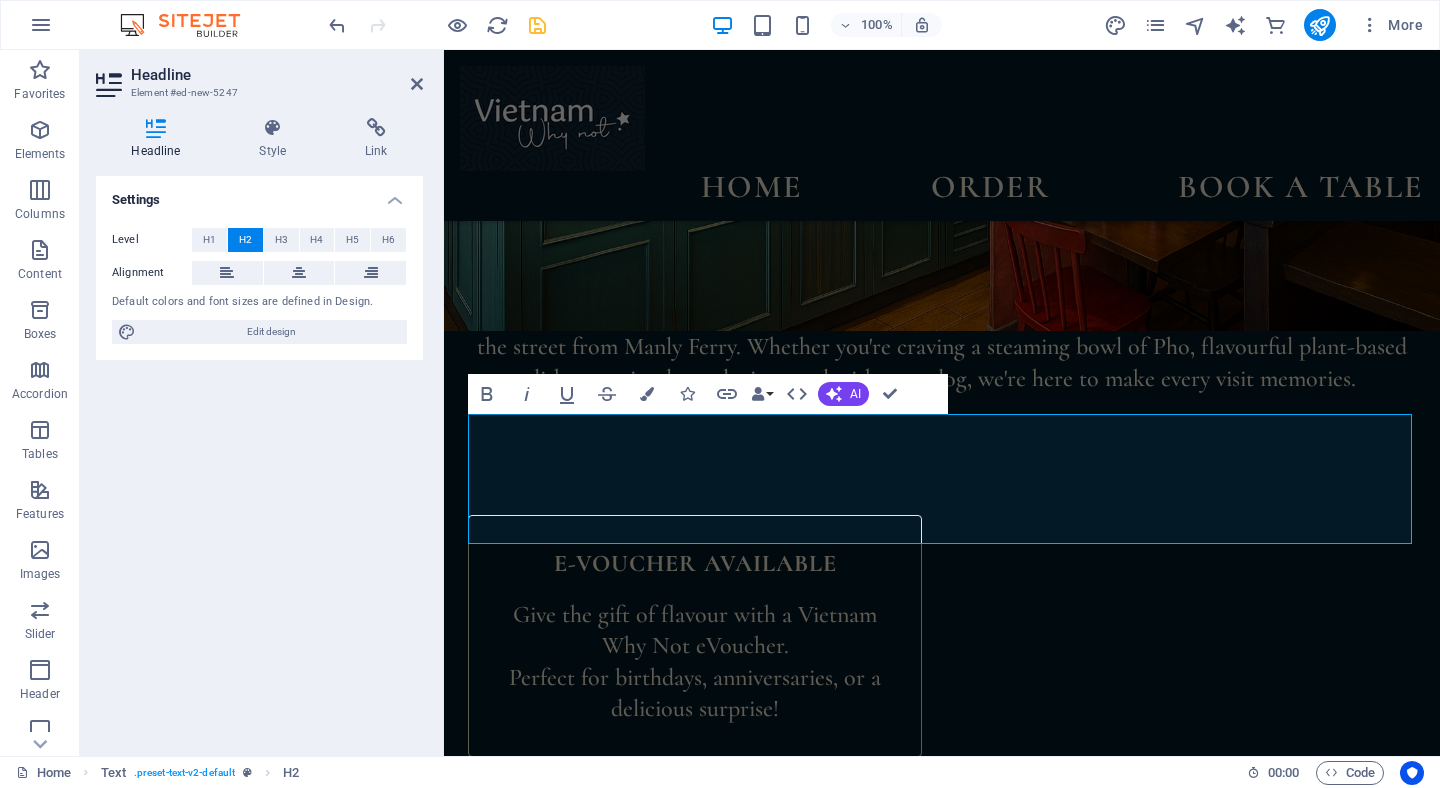 click on "menu" at bounding box center [942, 1275] 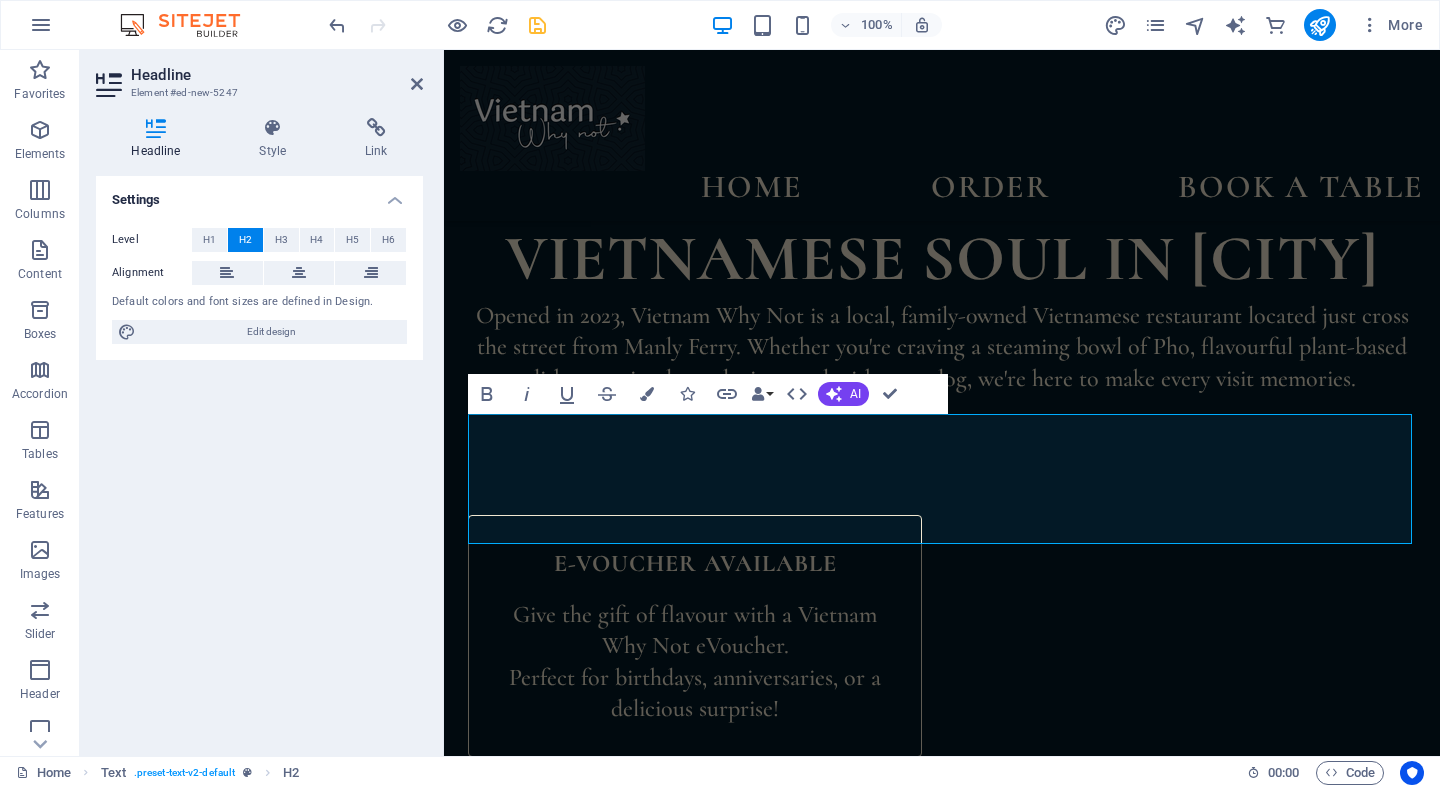 type 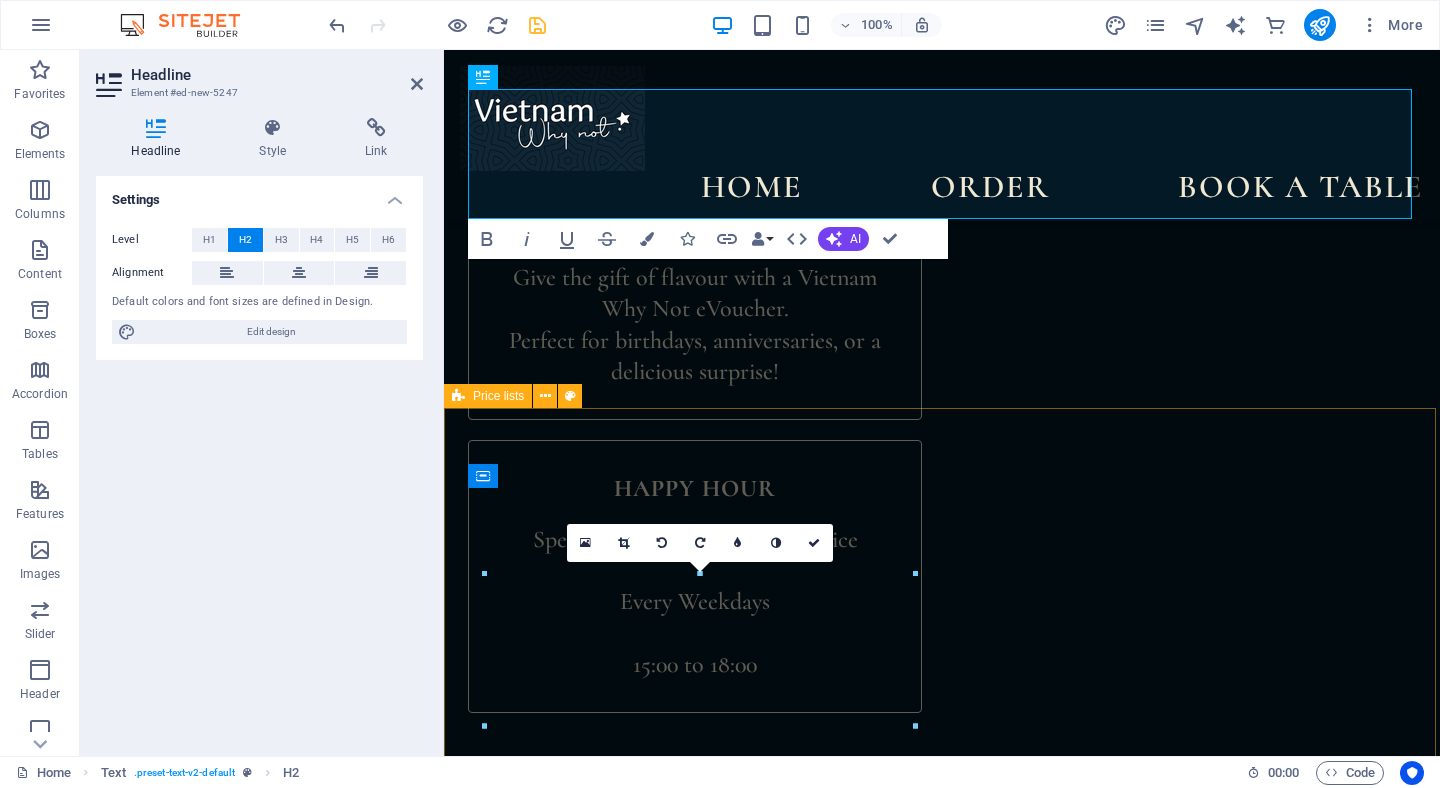 scroll, scrollTop: 1024, scrollLeft: 0, axis: vertical 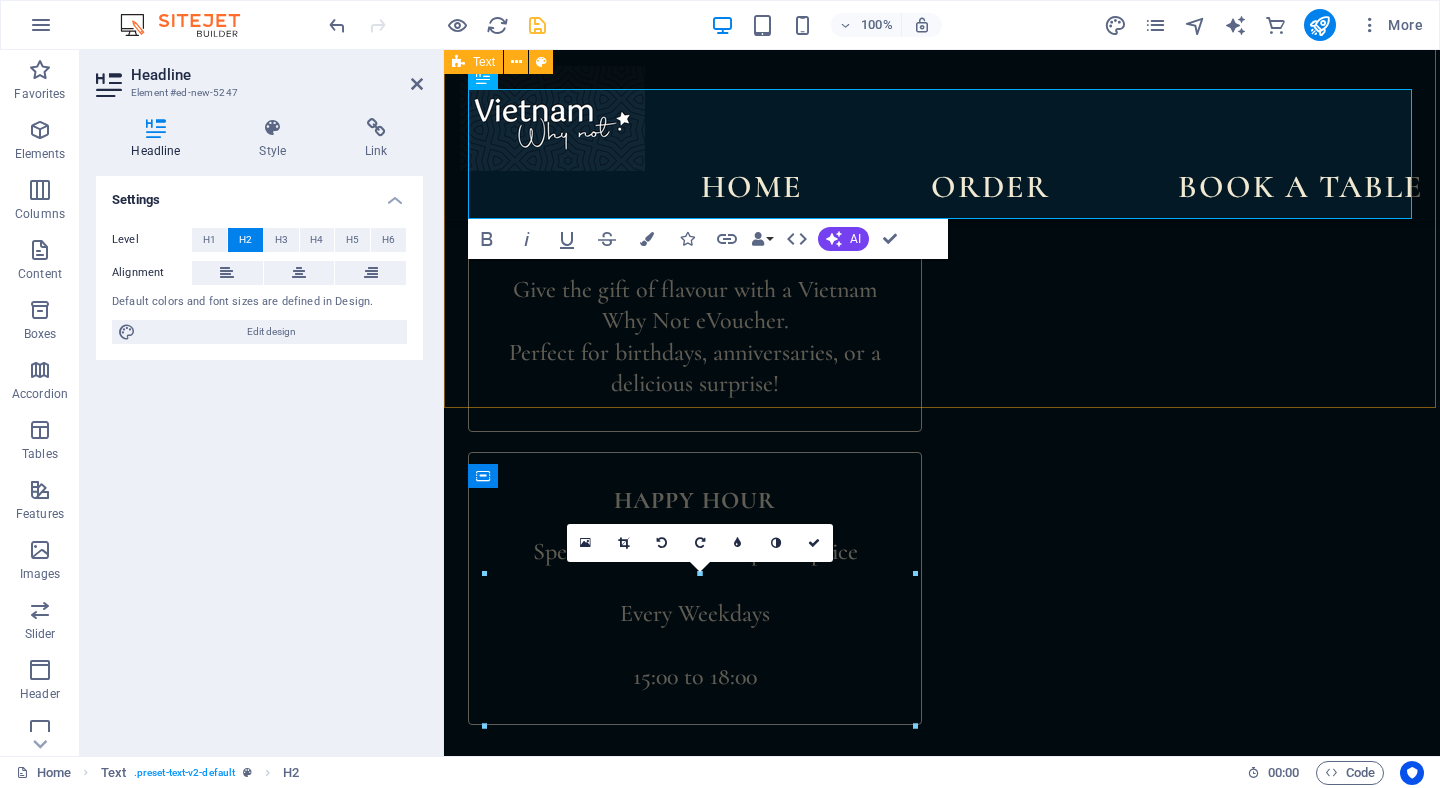click on "our menu Discover a vibrant menu full of classic Vietnamese favorites and modern twists - from comforting bowls of Pho to fresh, flavorful salads and savory grilled specialties. Perfect for sharing or enjoying solo, every meal is made fresh daily with quality ingredients" at bounding box center (942, 1005) 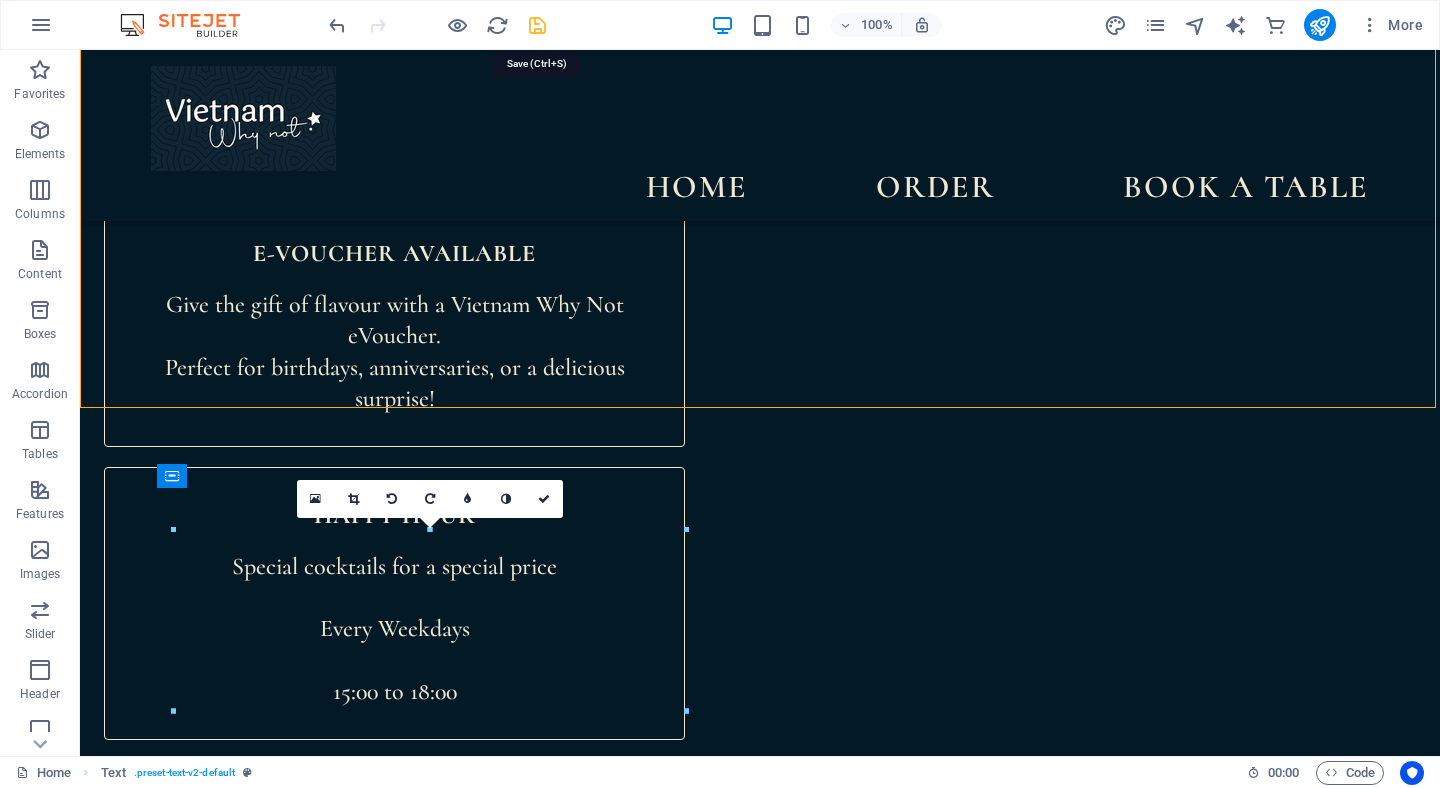click at bounding box center [537, 25] 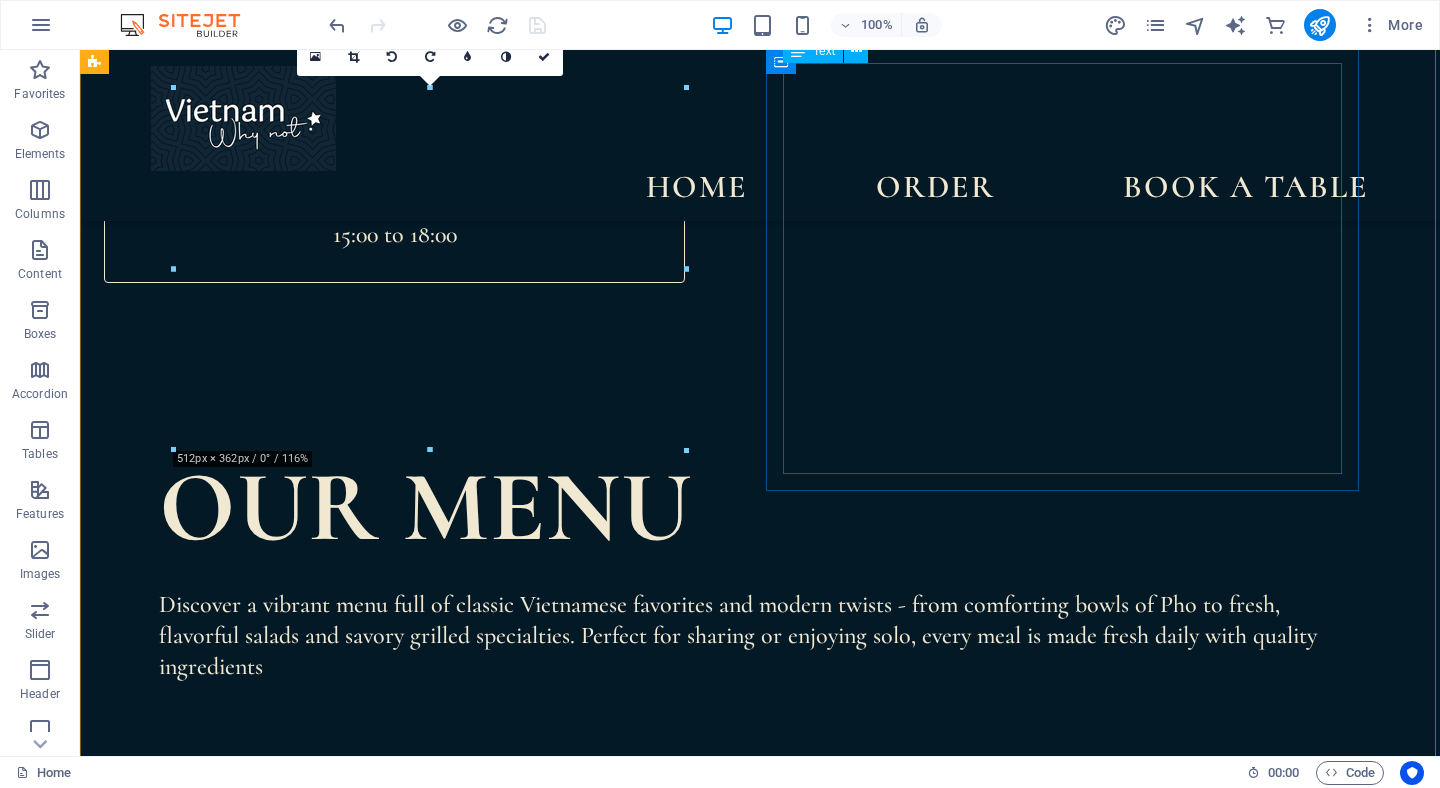 scroll, scrollTop: 1789, scrollLeft: 0, axis: vertical 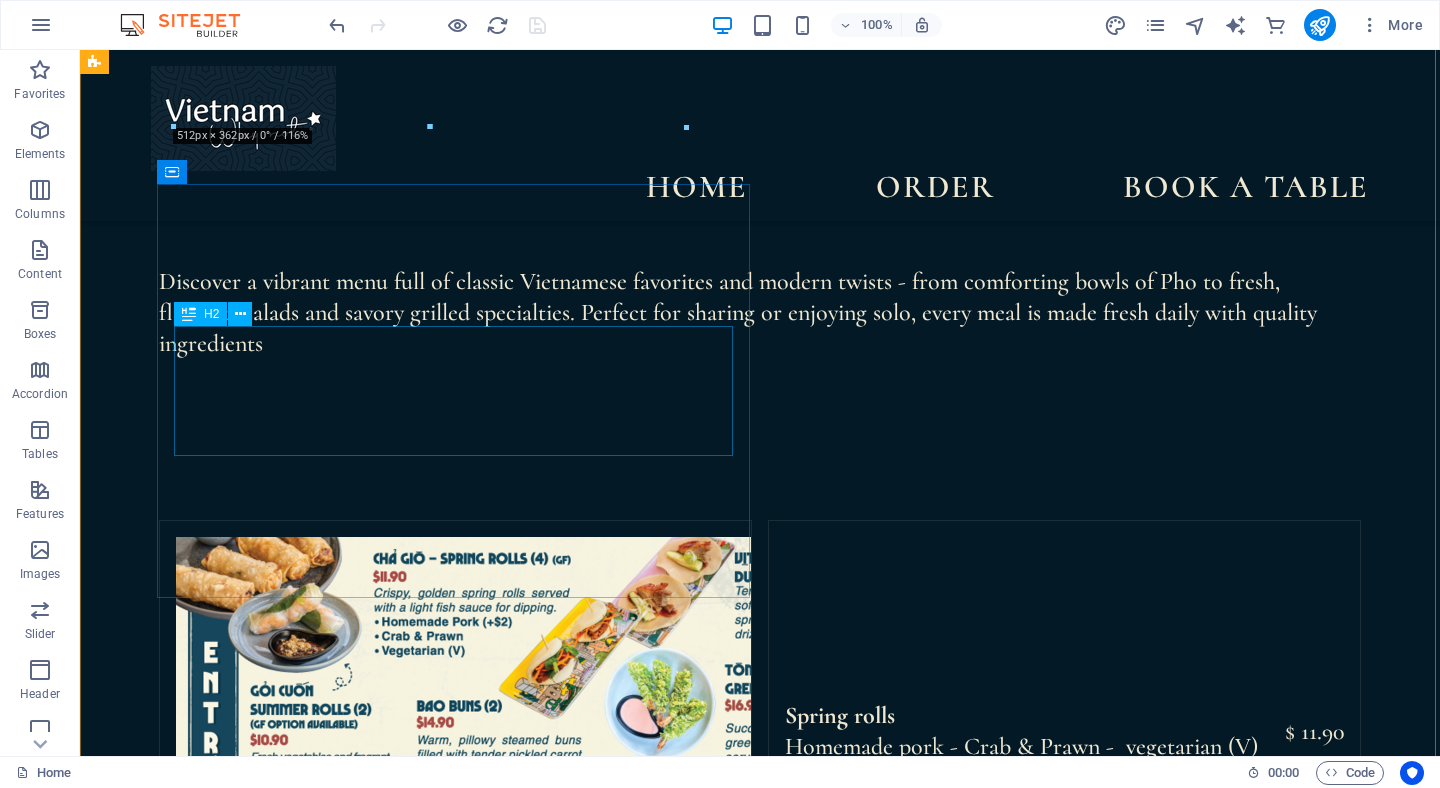 click on "Headline" at bounding box center [426, 1502] 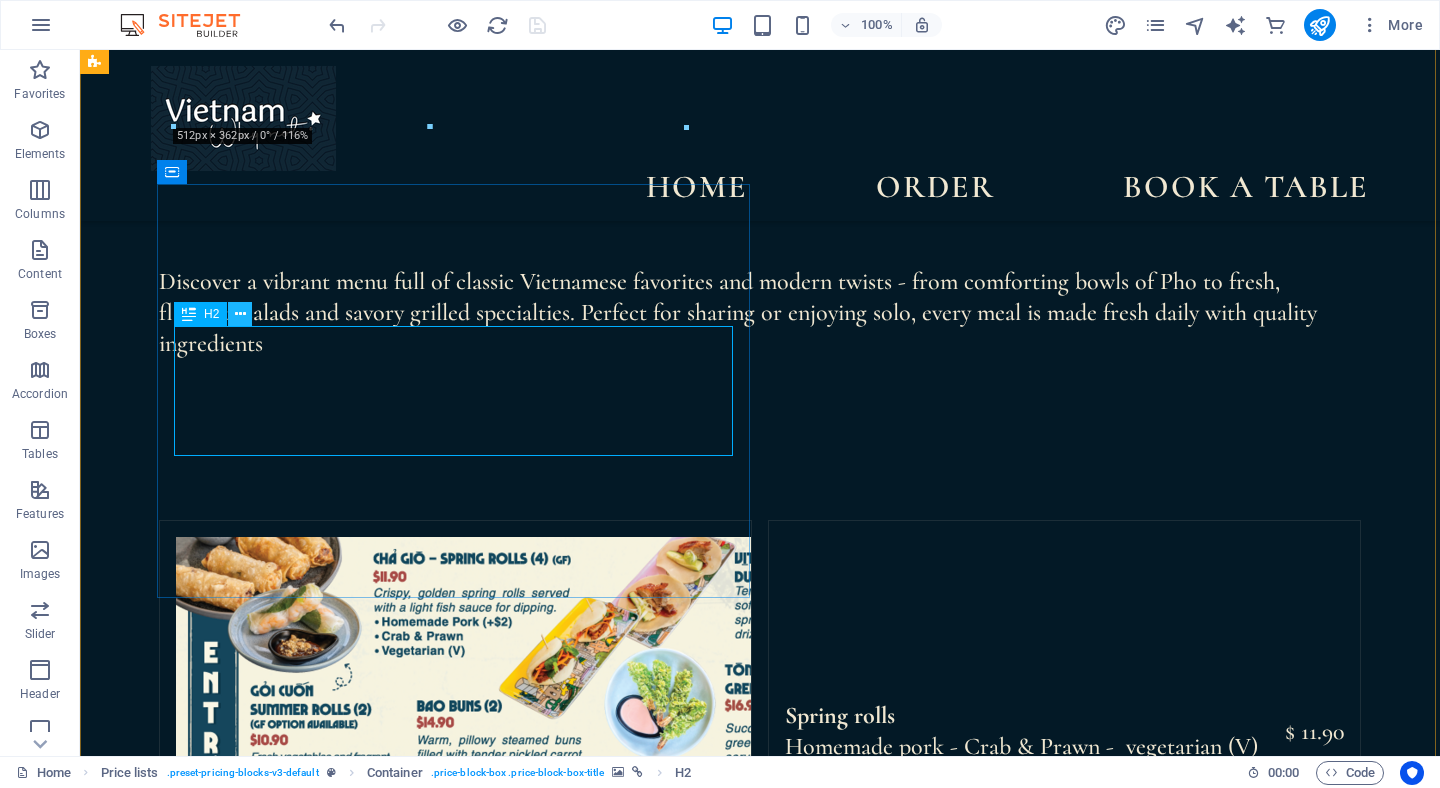 click at bounding box center (240, 314) 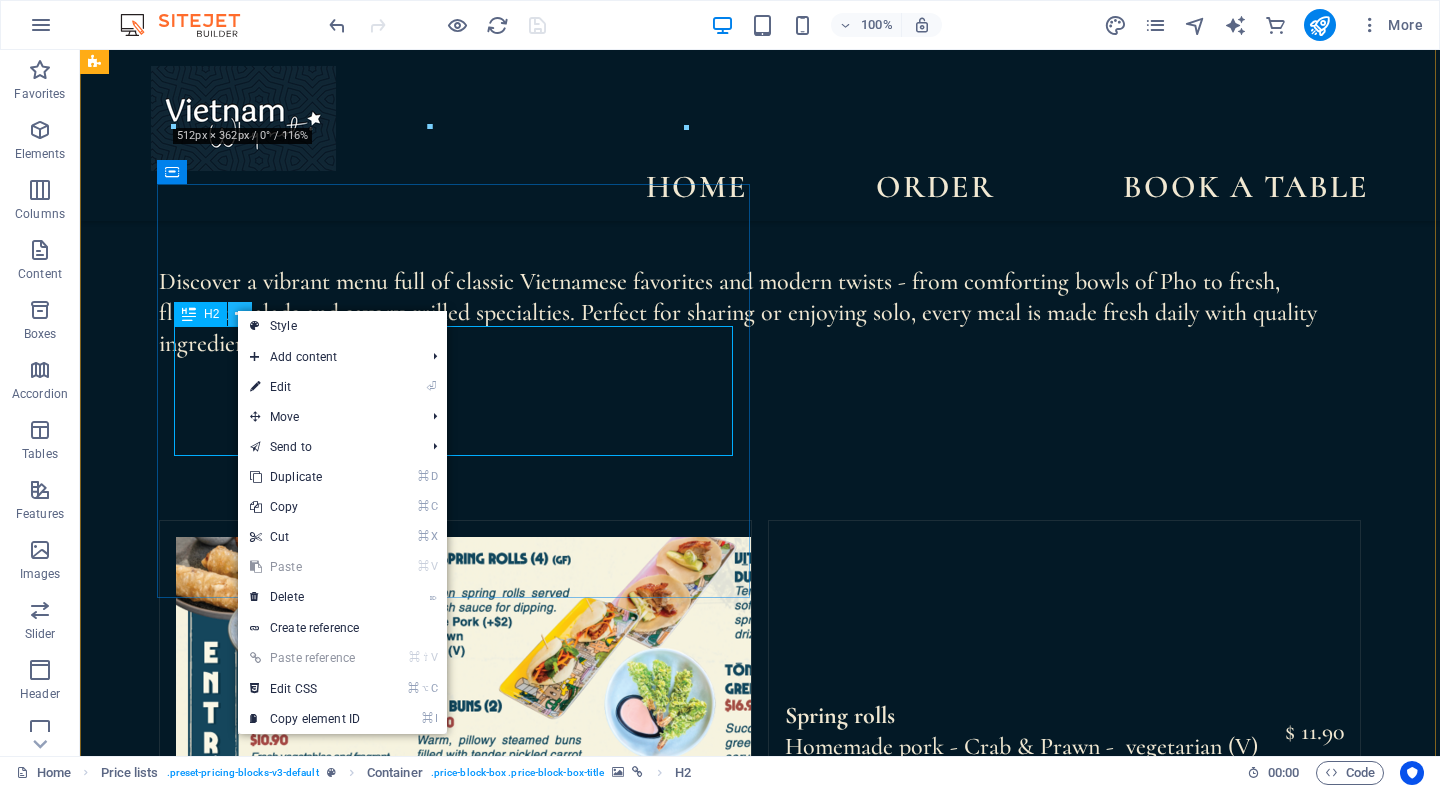 click at bounding box center (240, 314) 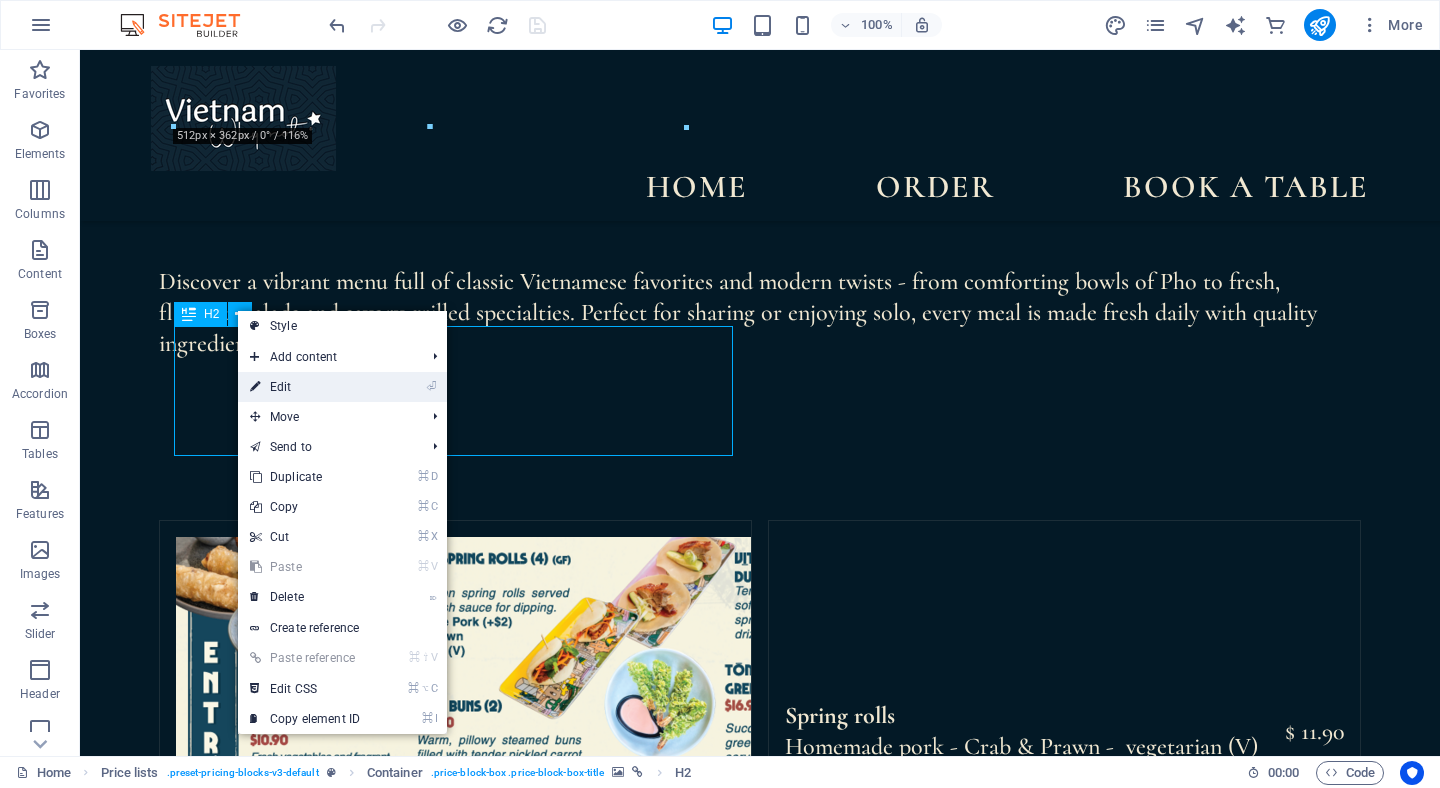 click on "⏎  Edit" at bounding box center [305, 387] 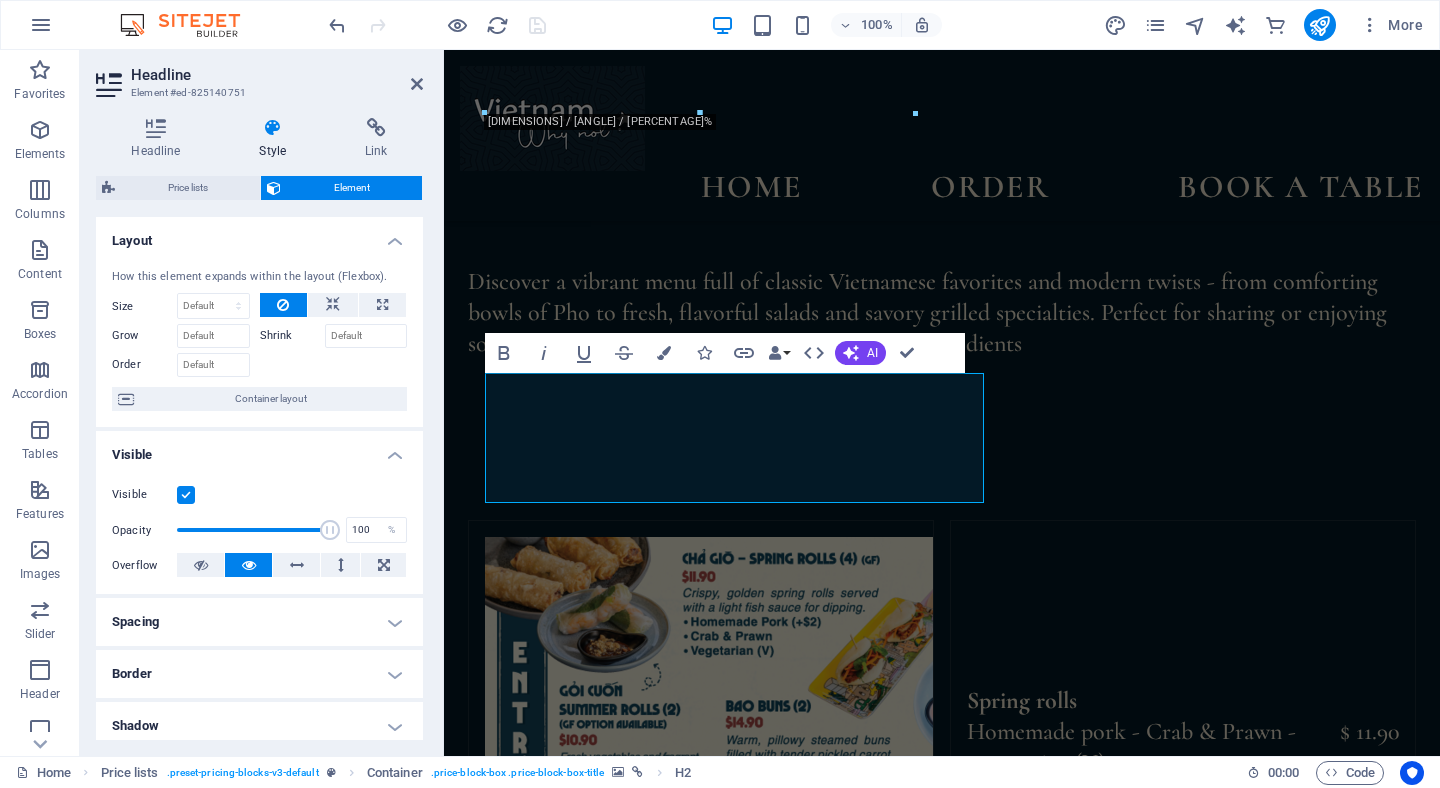 click on "Style" at bounding box center [277, 139] 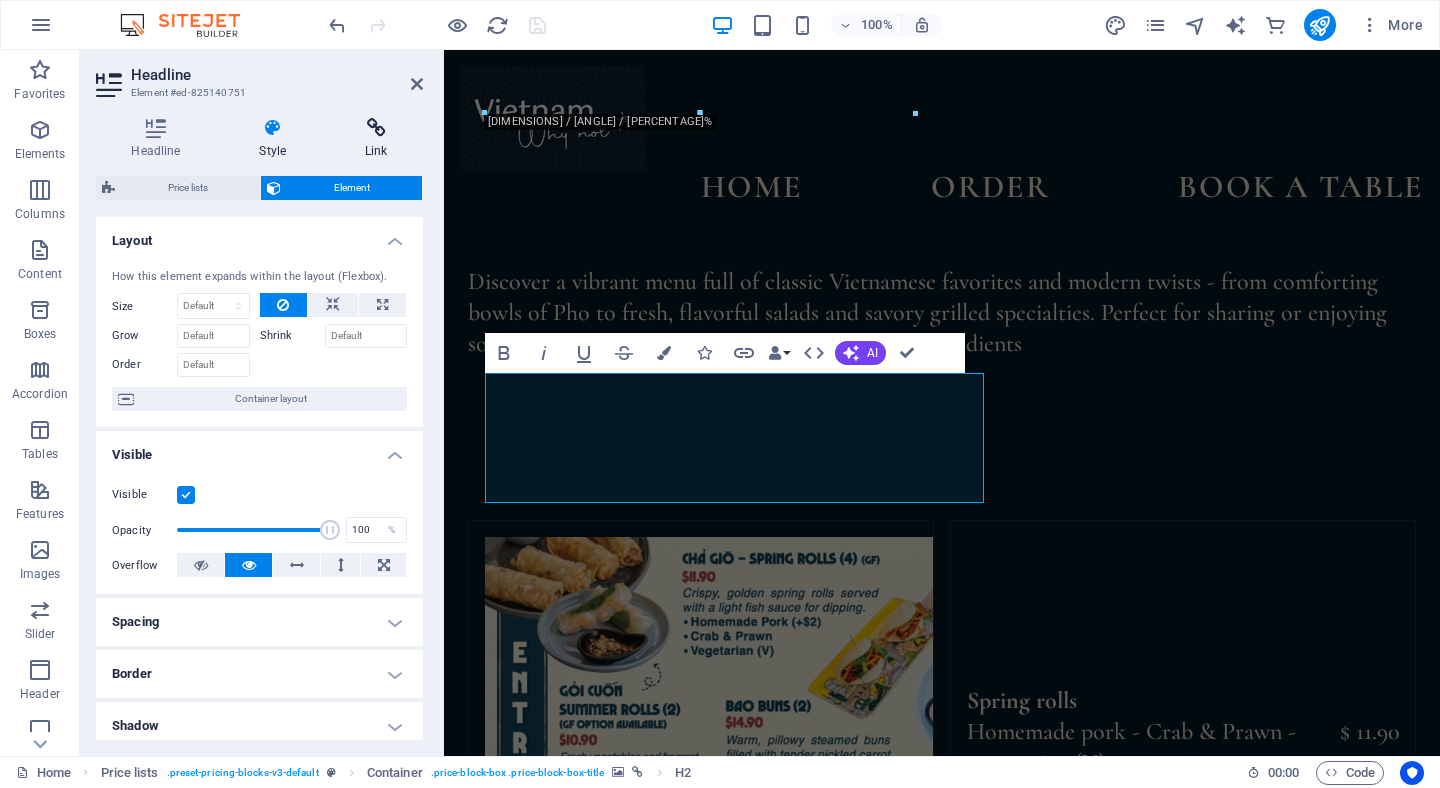 click at bounding box center (376, 128) 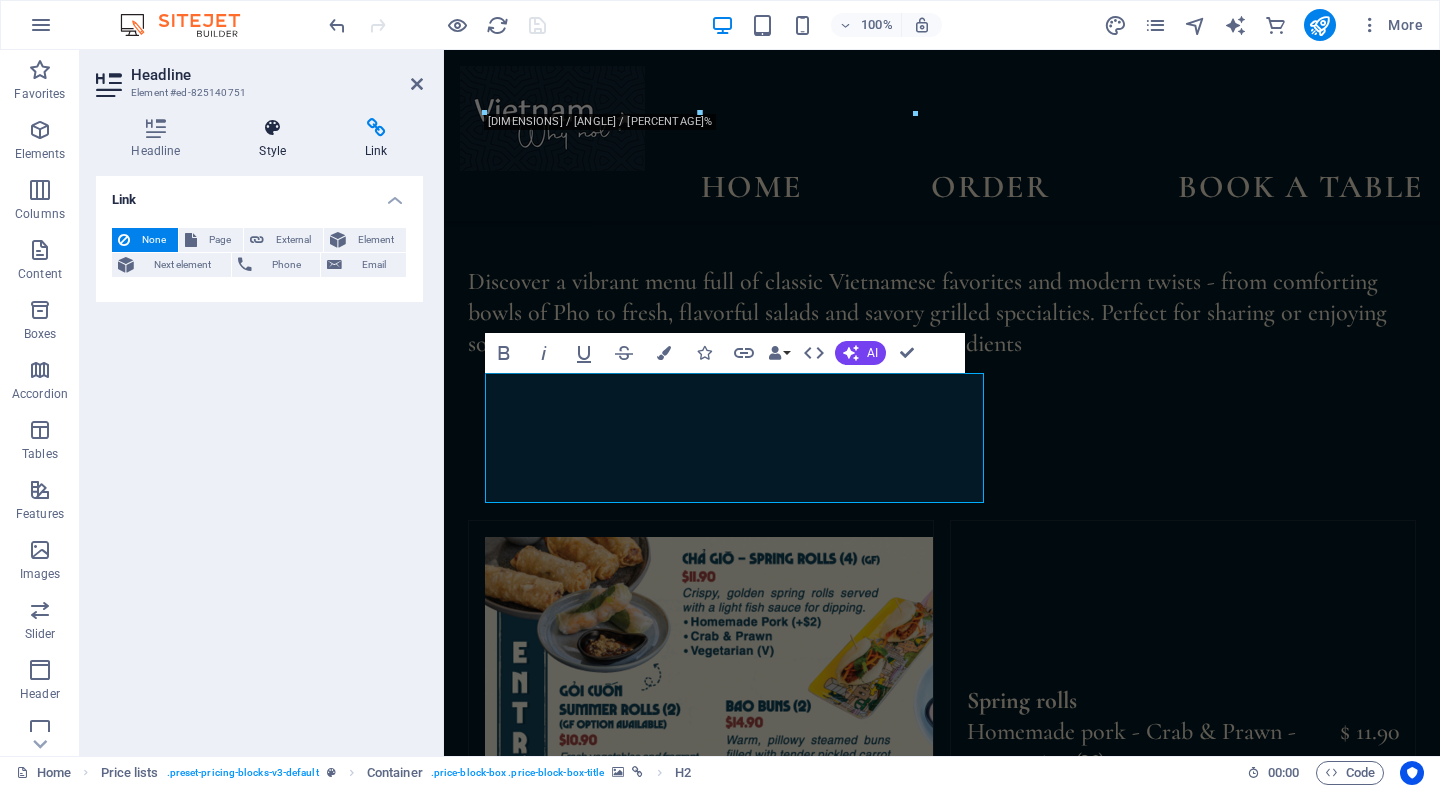 click at bounding box center [273, 128] 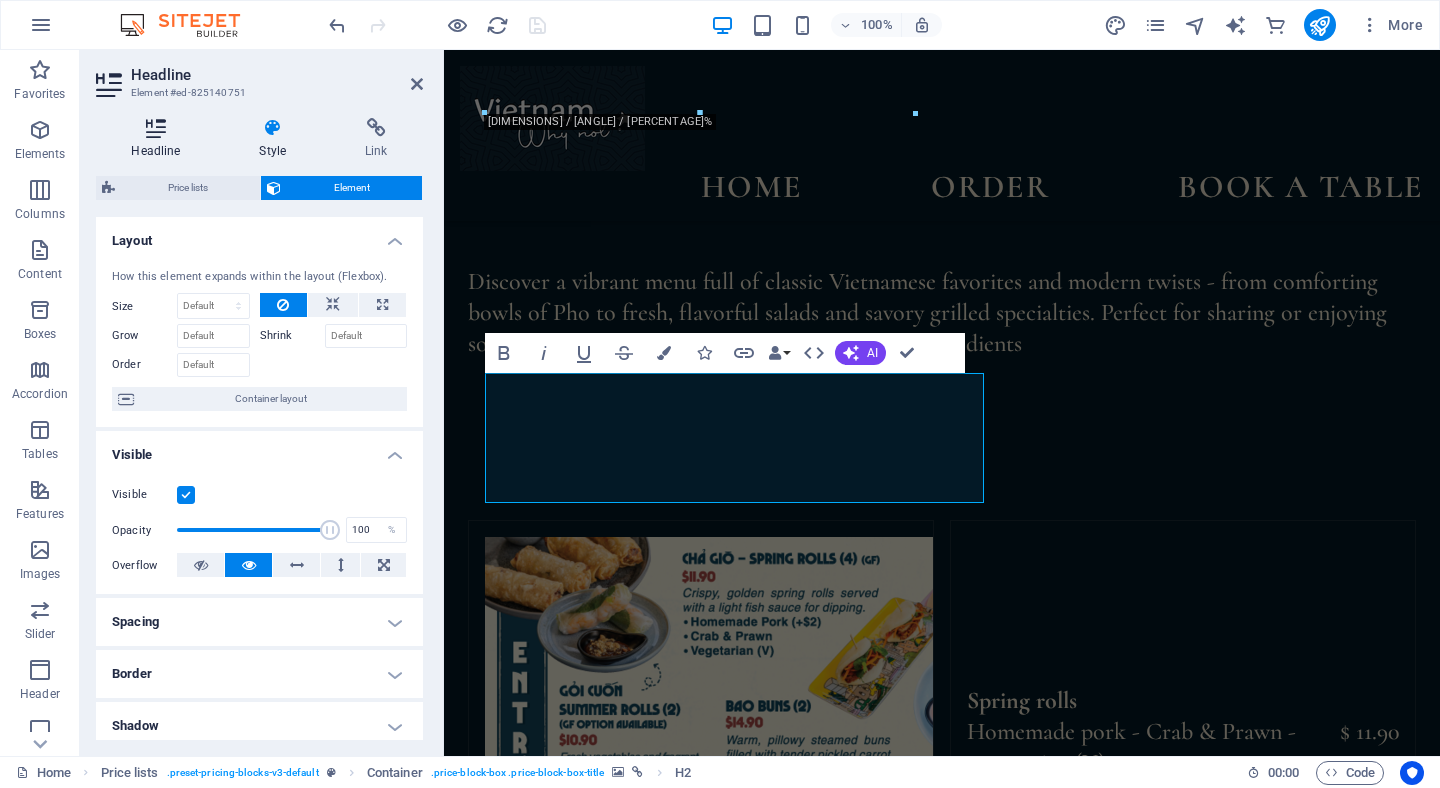 click at bounding box center [156, 128] 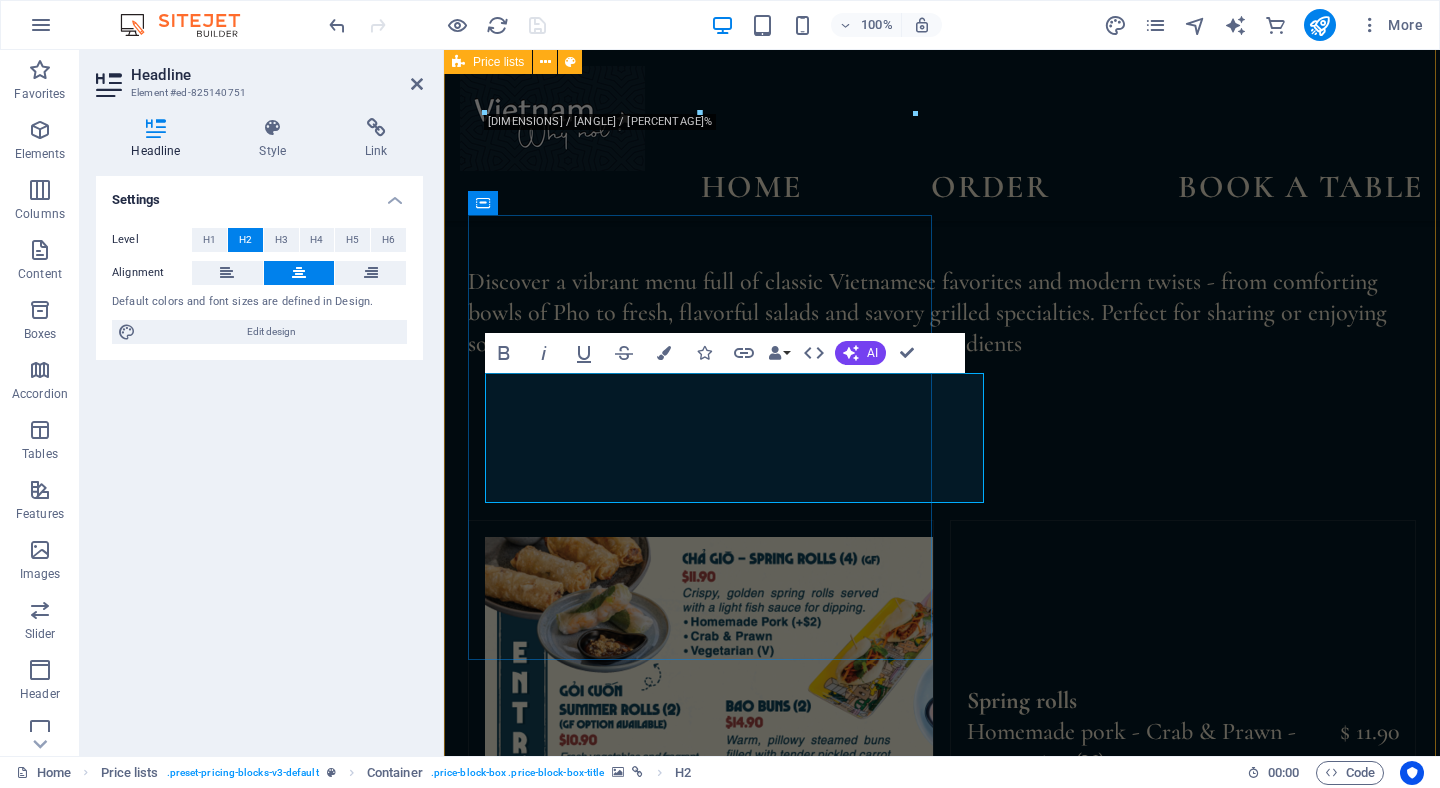 click on "Headline" at bounding box center (701, 1517) 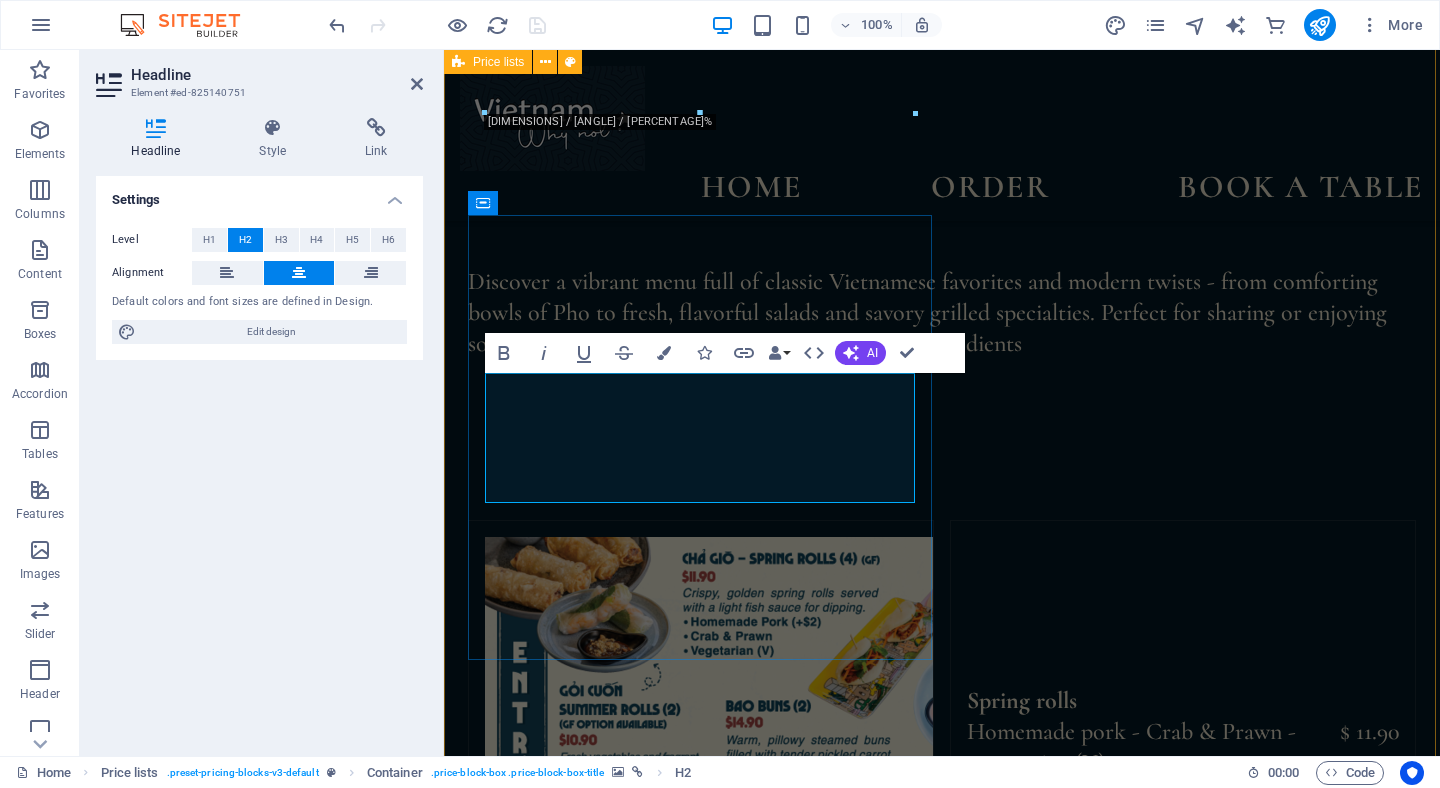 type 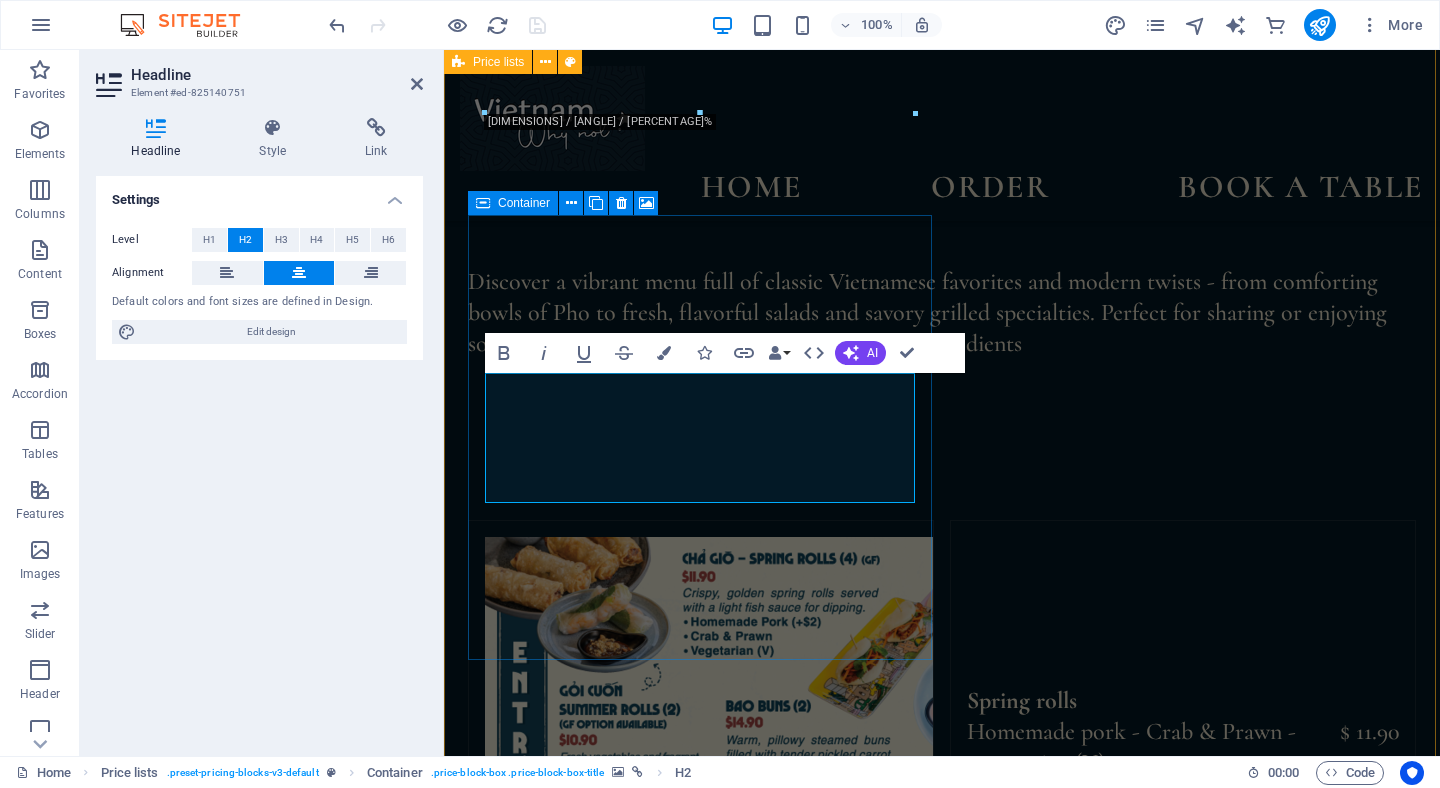 click at bounding box center (469, 1517) 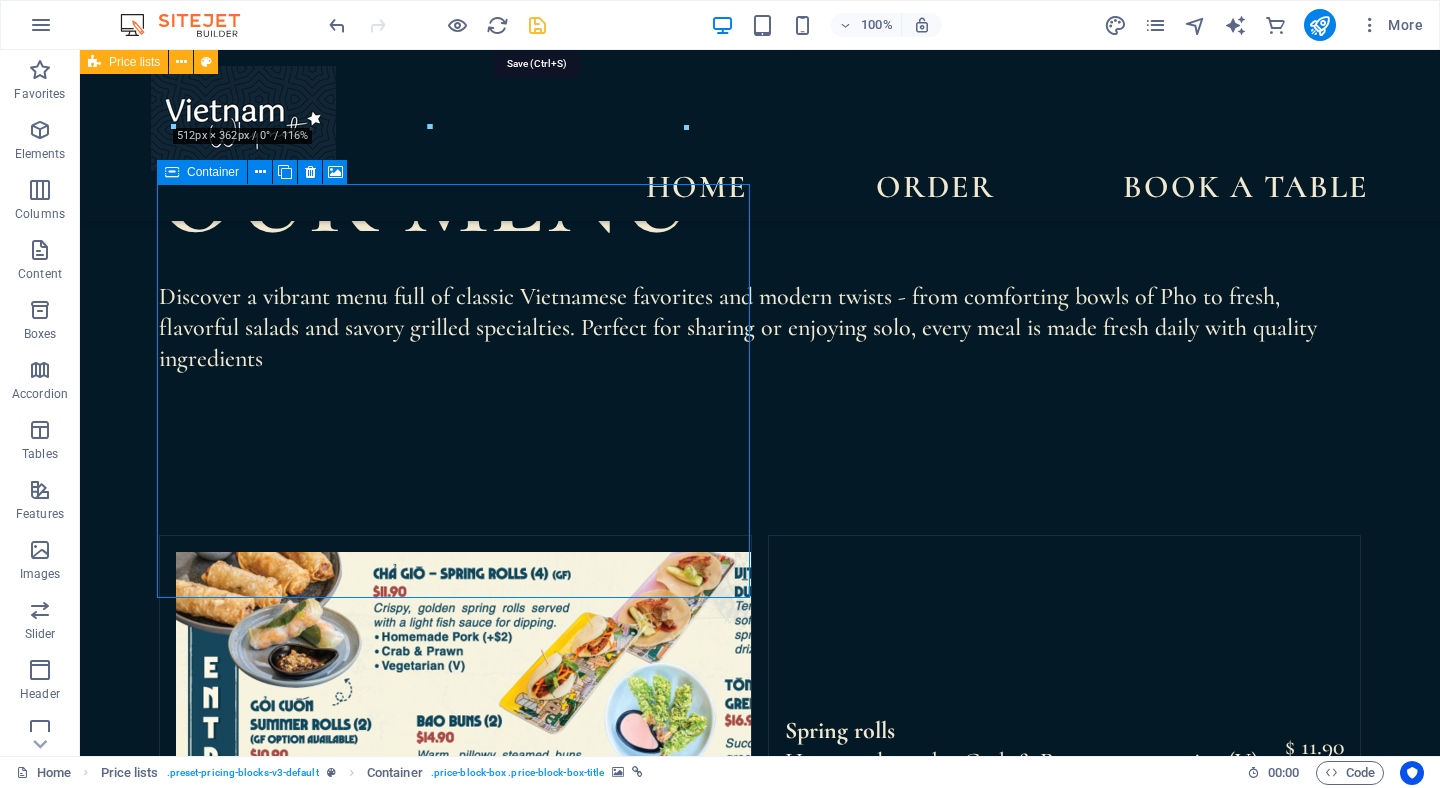 click at bounding box center [537, 25] 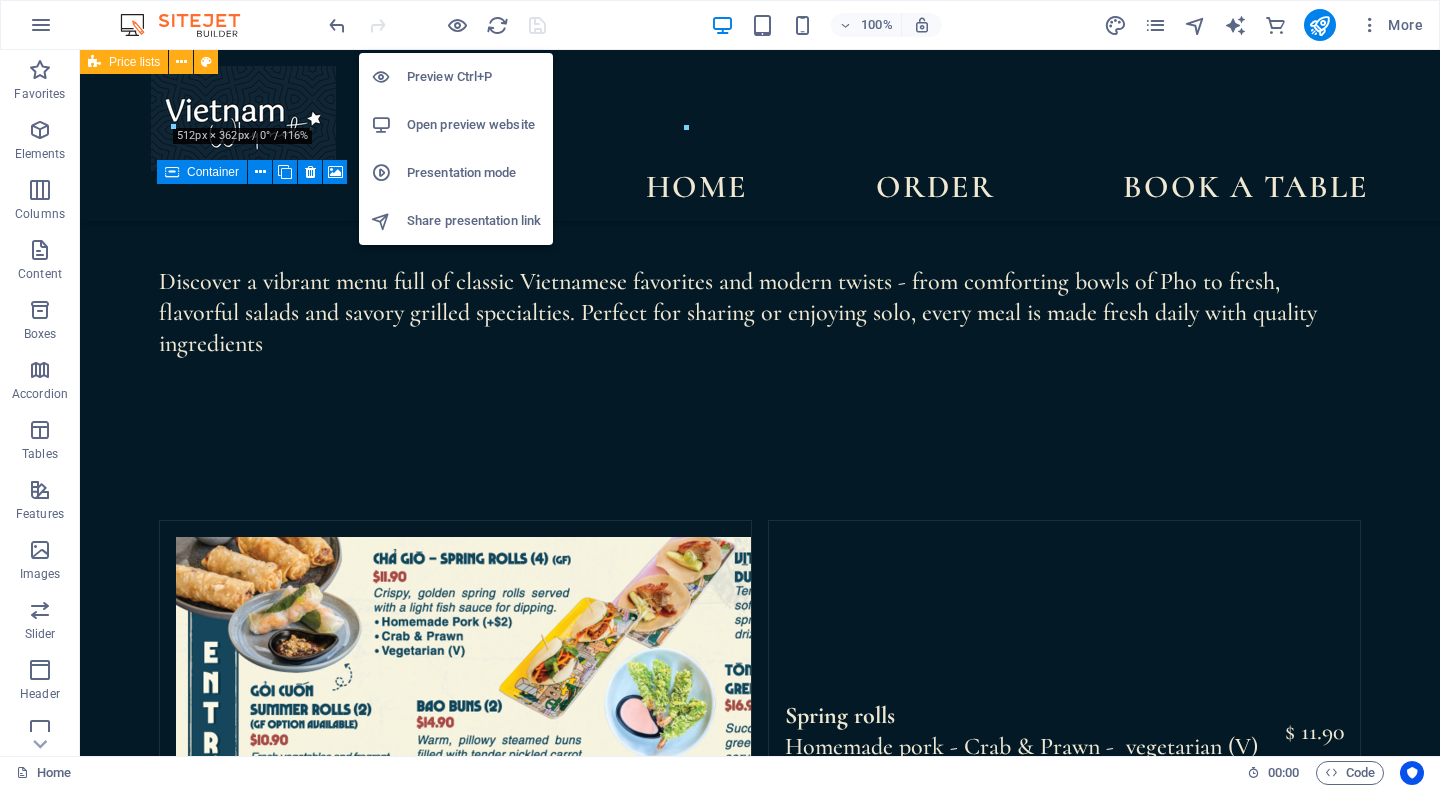 click on "Open preview website" at bounding box center (474, 125) 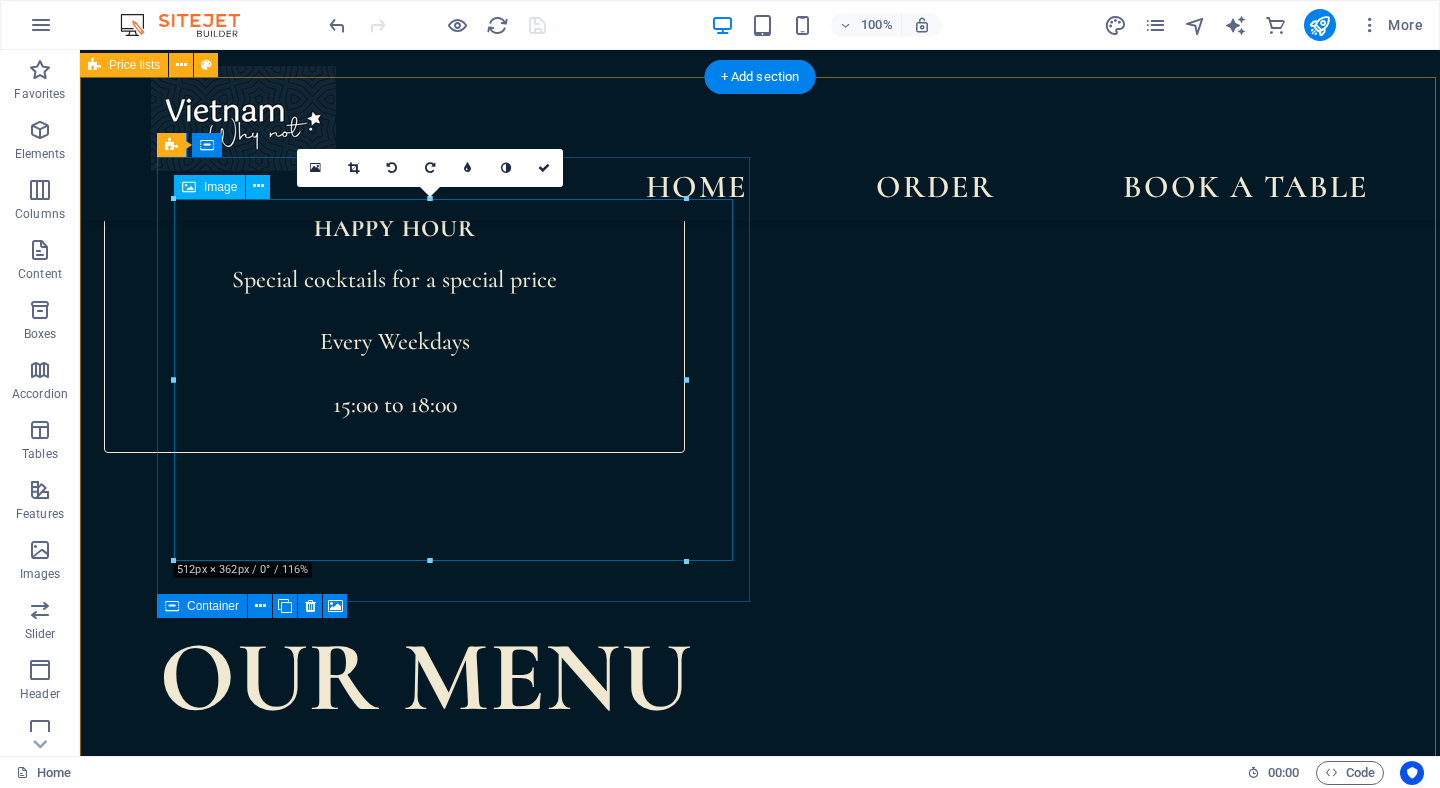 scroll, scrollTop: 1436, scrollLeft: 0, axis: vertical 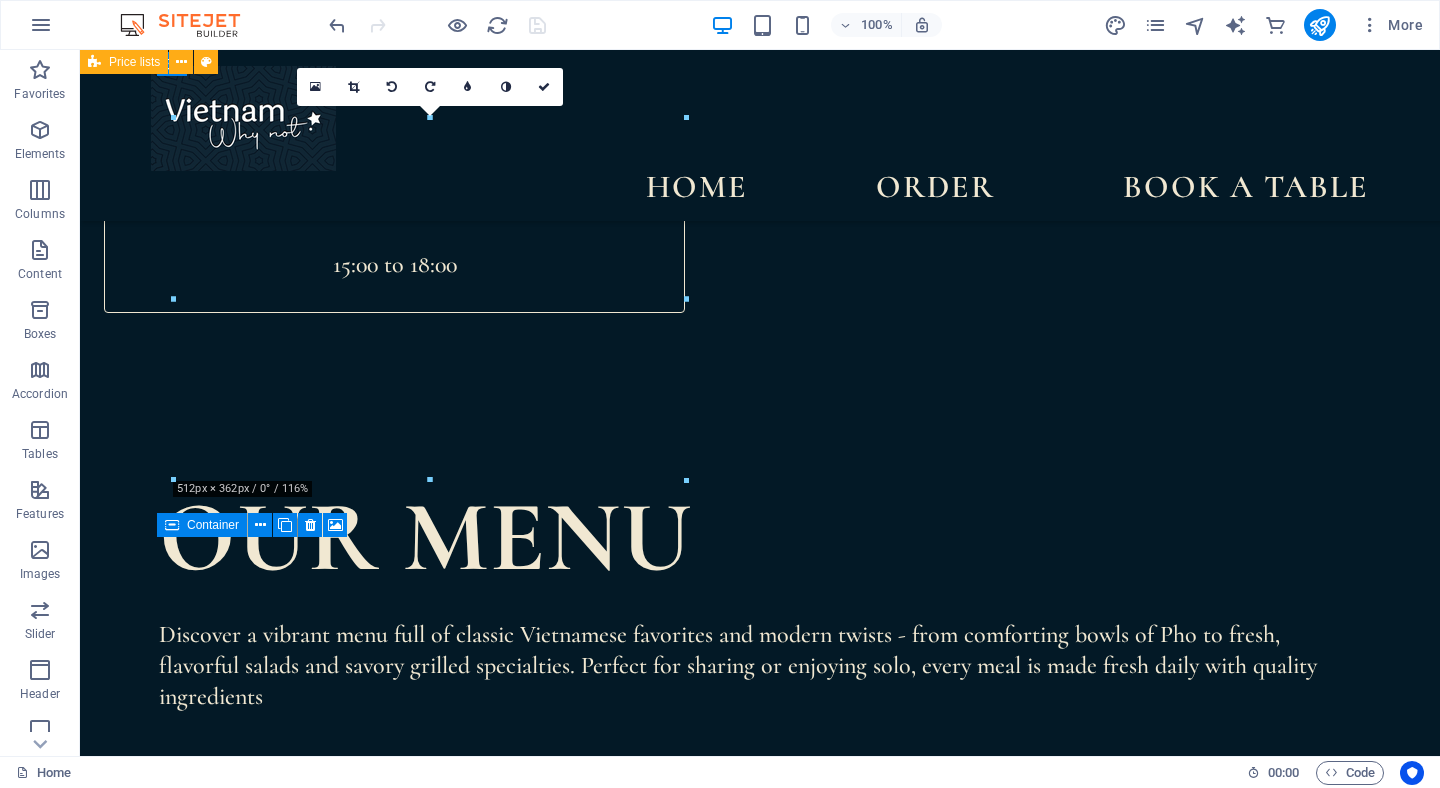 click at bounding box center (160, 1855) 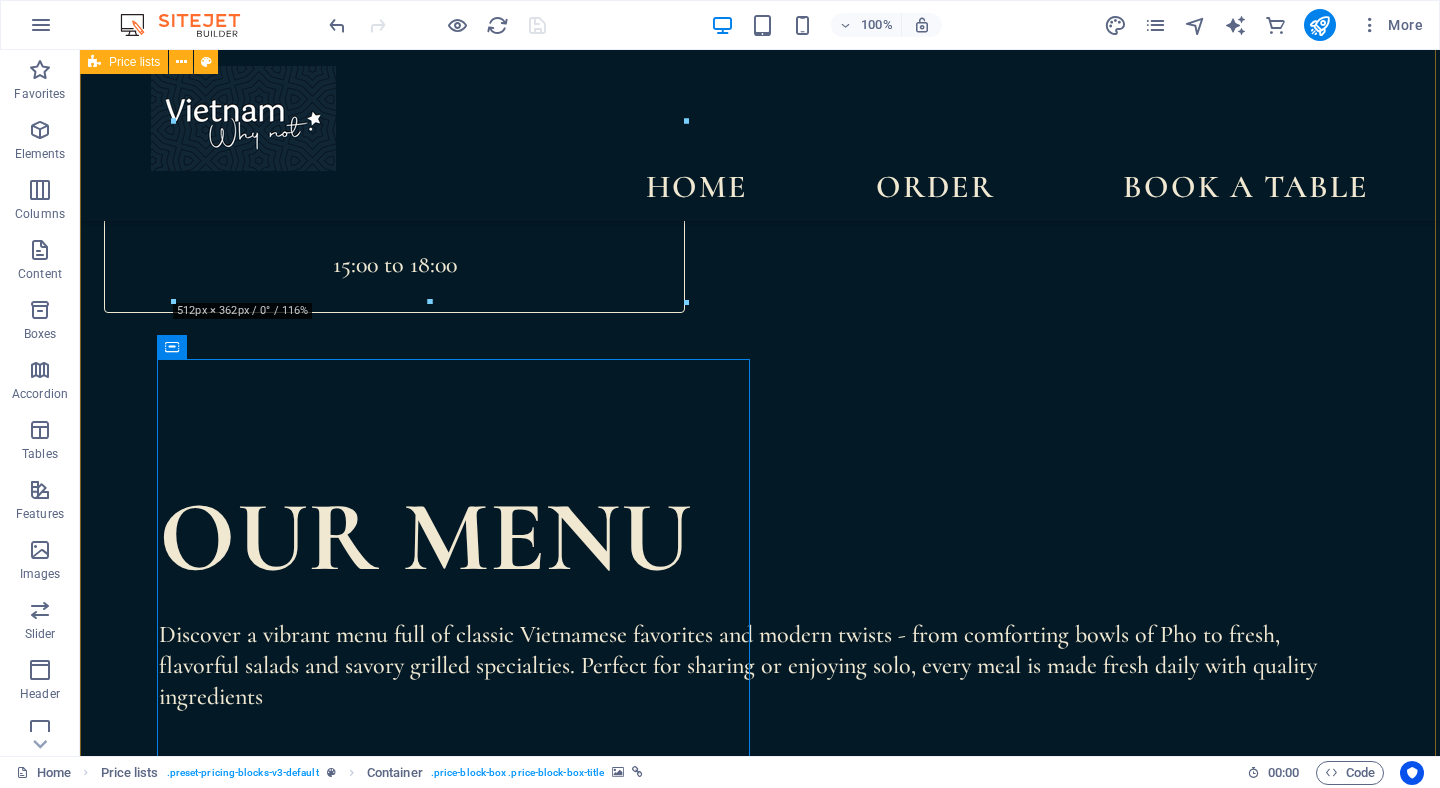 scroll, scrollTop: 1614, scrollLeft: 0, axis: vertical 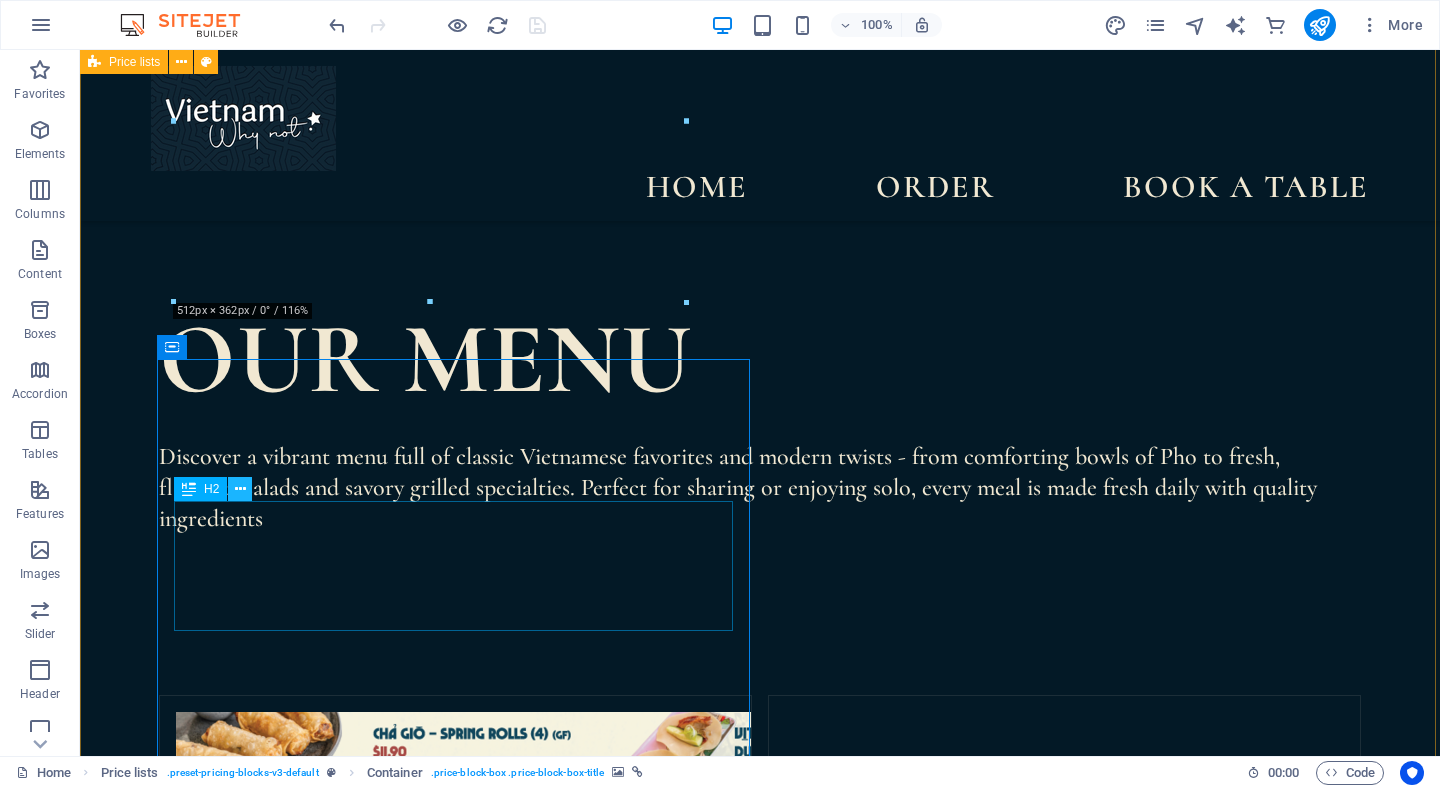 click at bounding box center [240, 489] 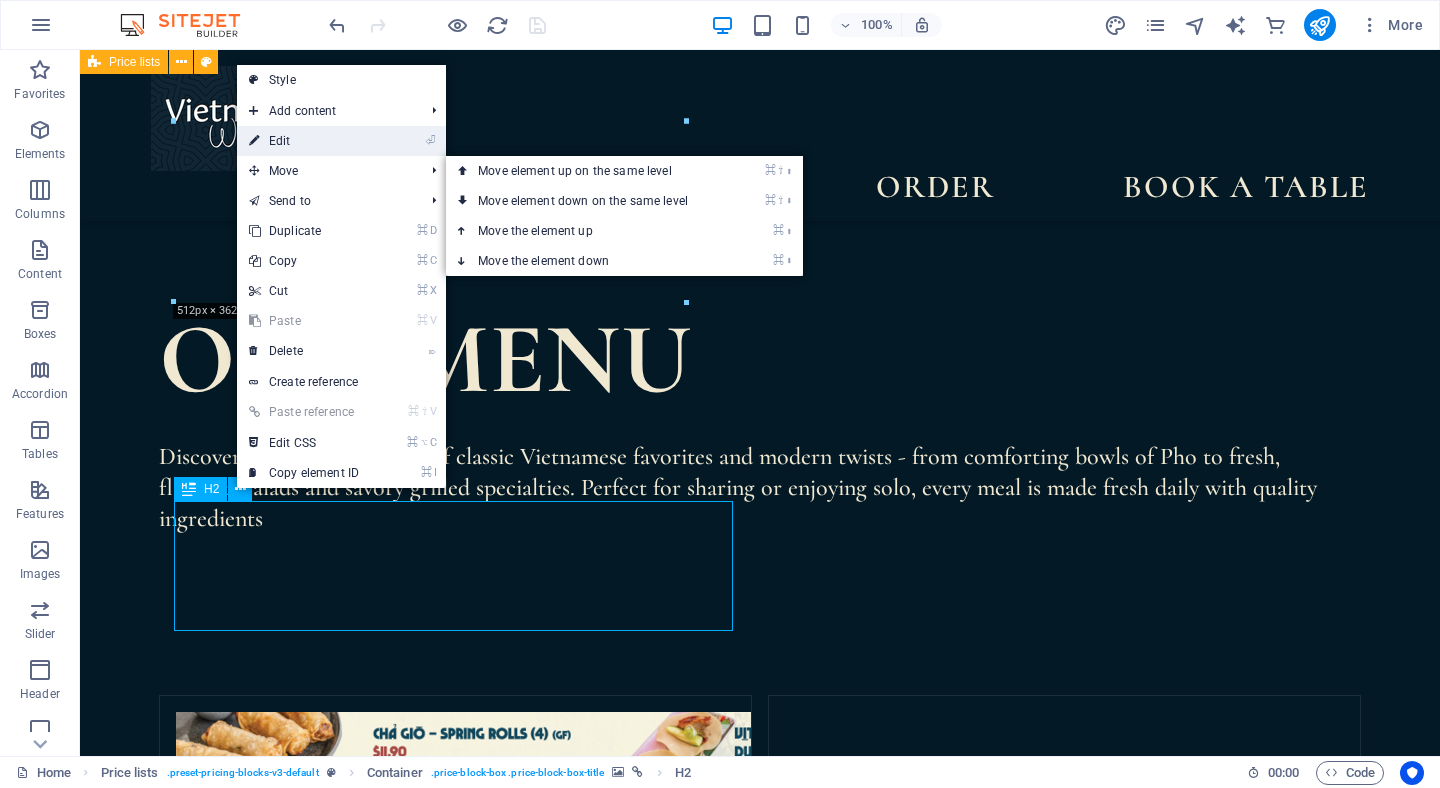 click on "⏎  Edit" at bounding box center (304, 141) 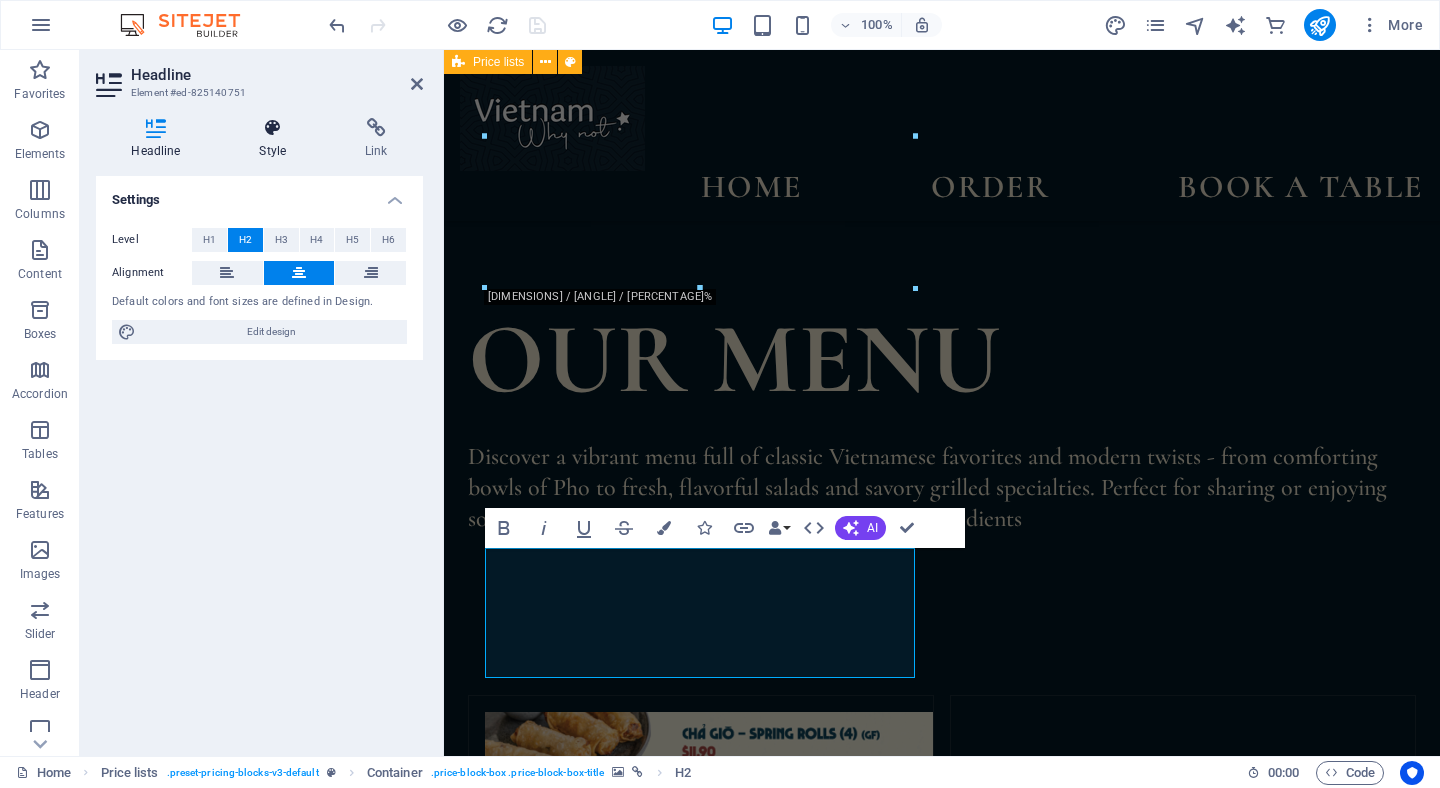 click on "Style" at bounding box center (277, 139) 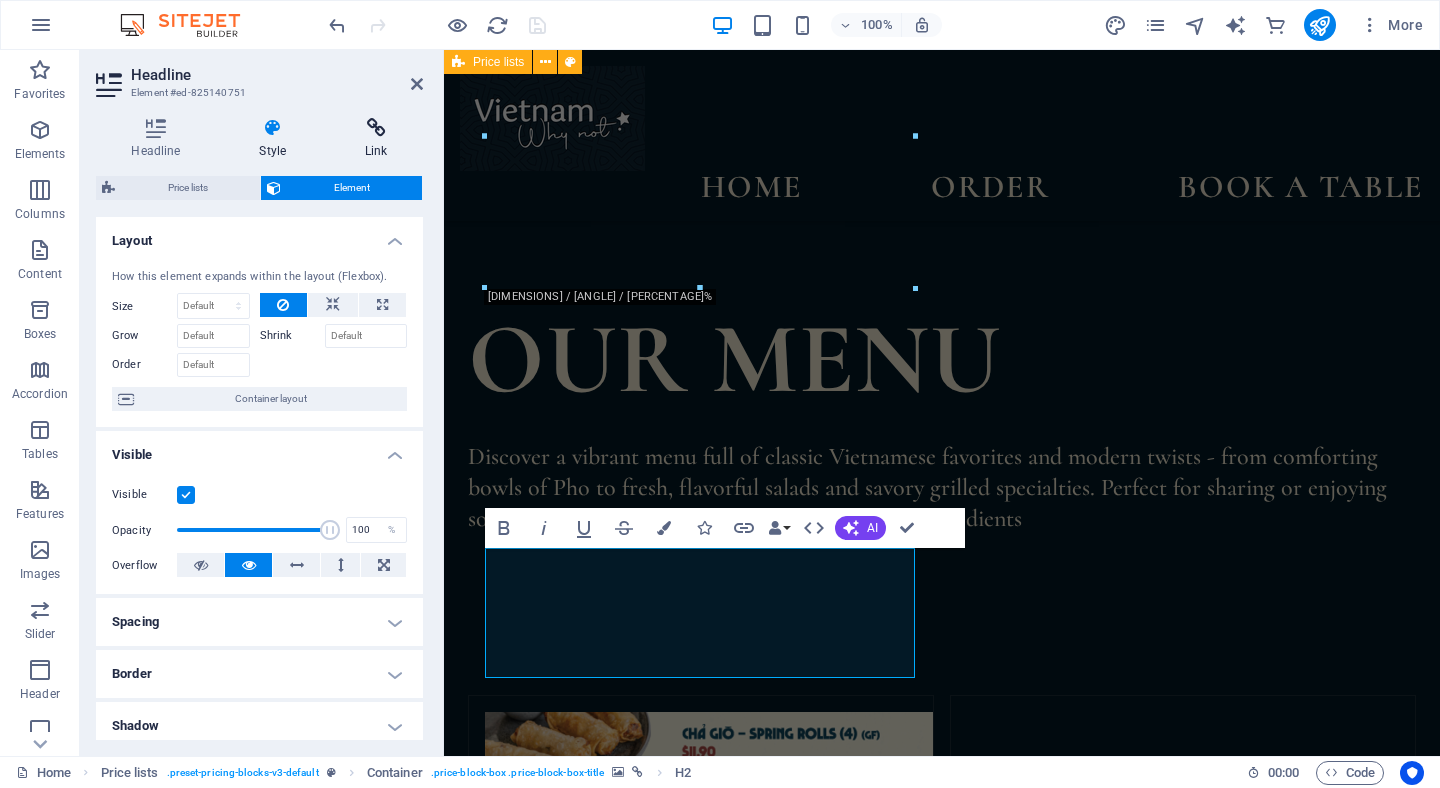 click at bounding box center (376, 128) 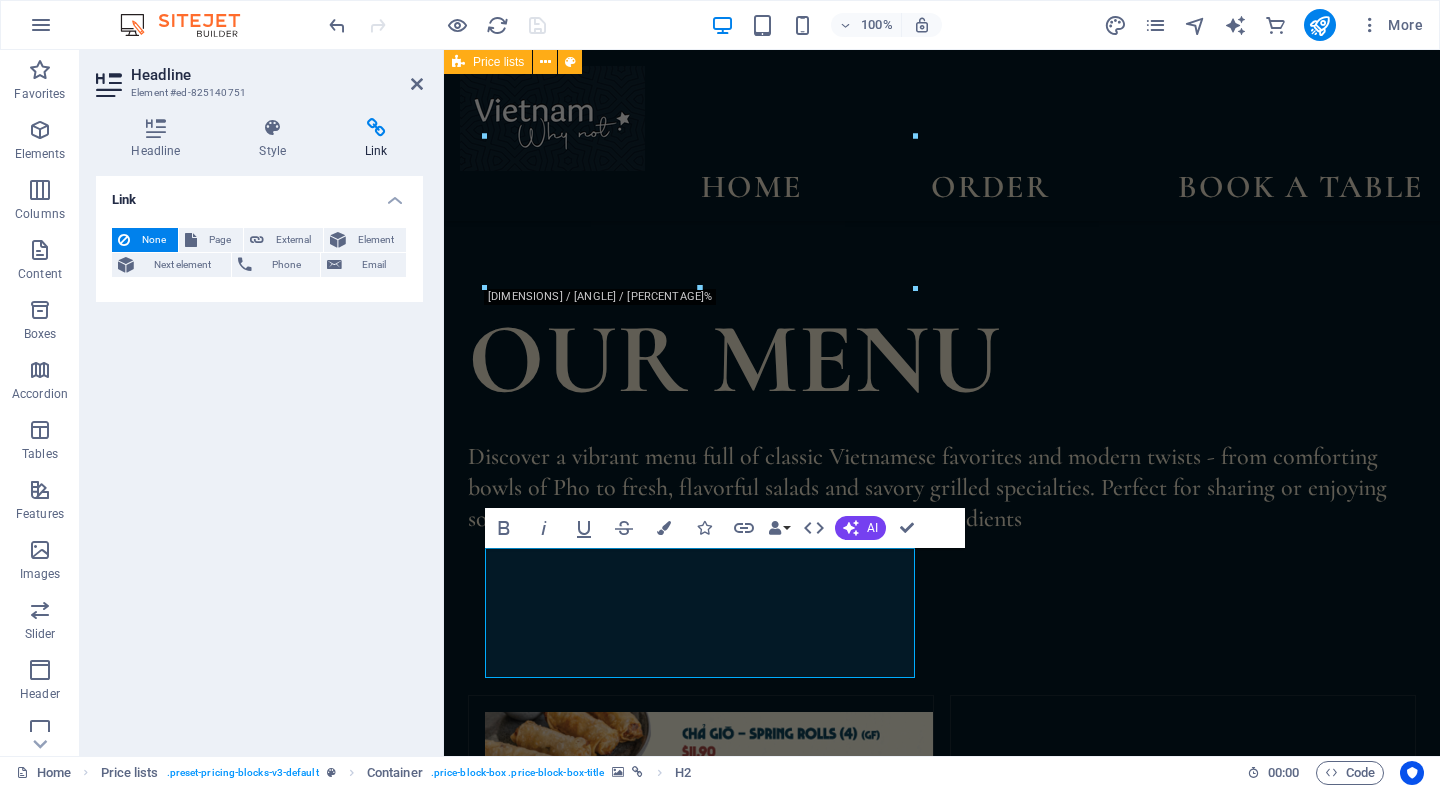 click at bounding box center (469, 1677) 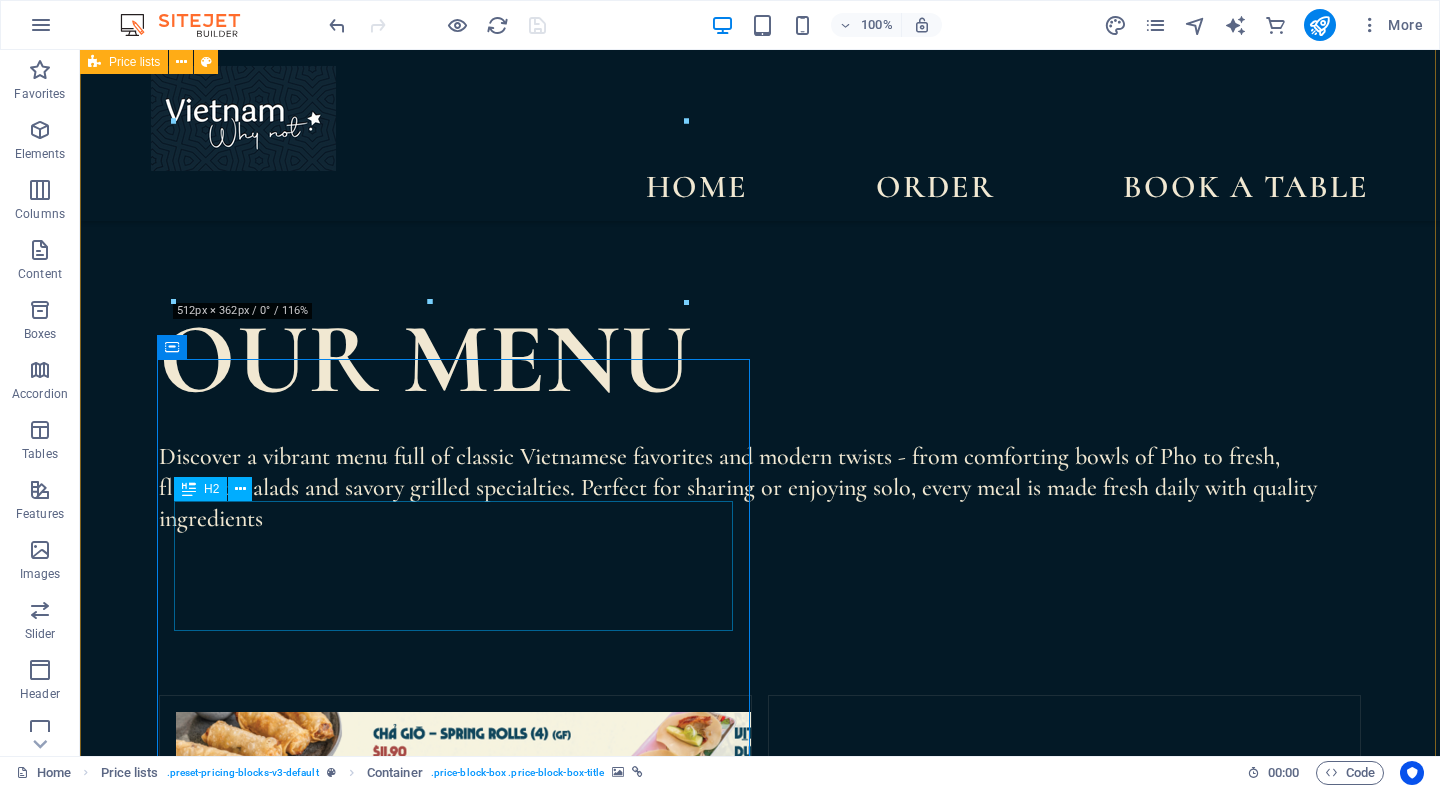 click on "noodle" at bounding box center (383, 1677) 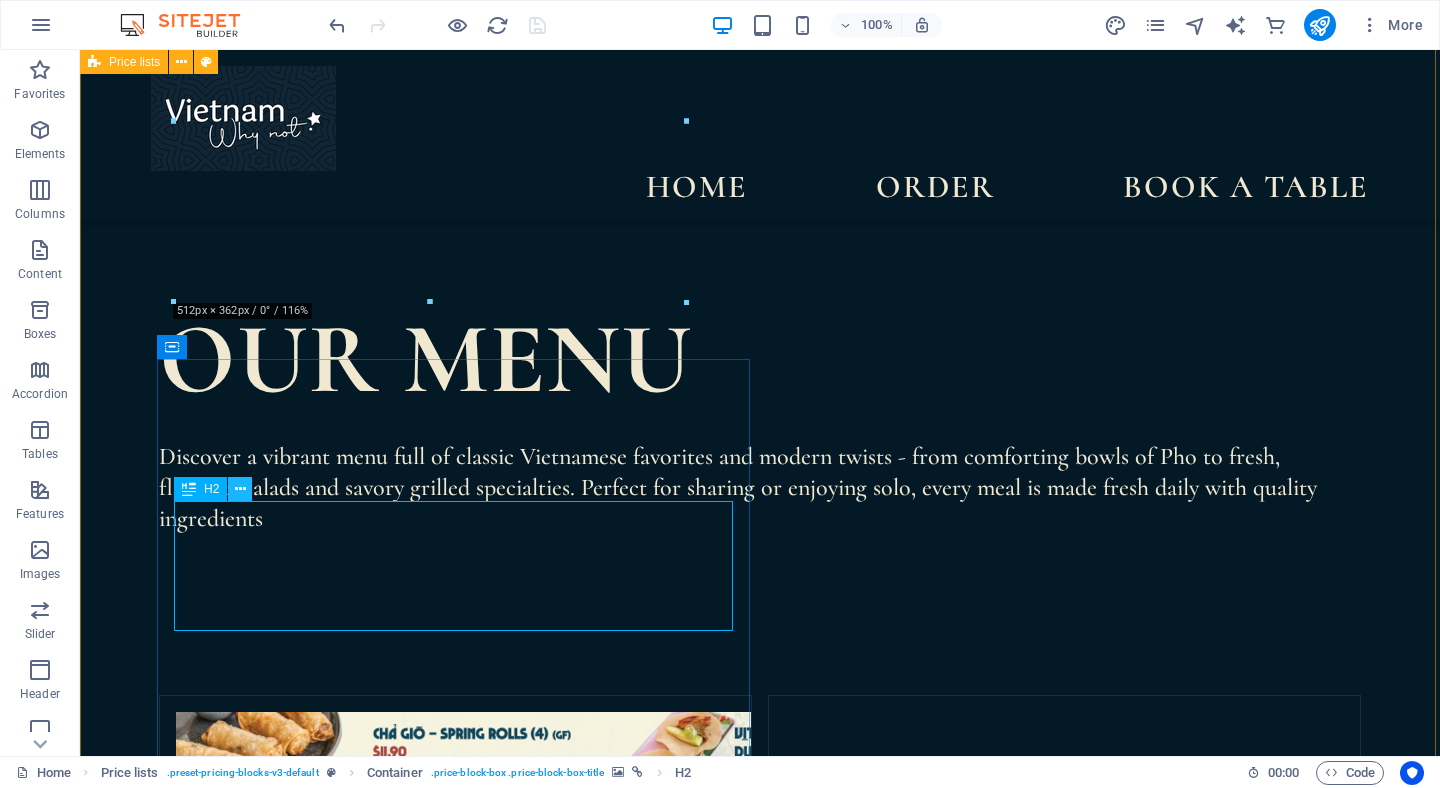 click at bounding box center (240, 489) 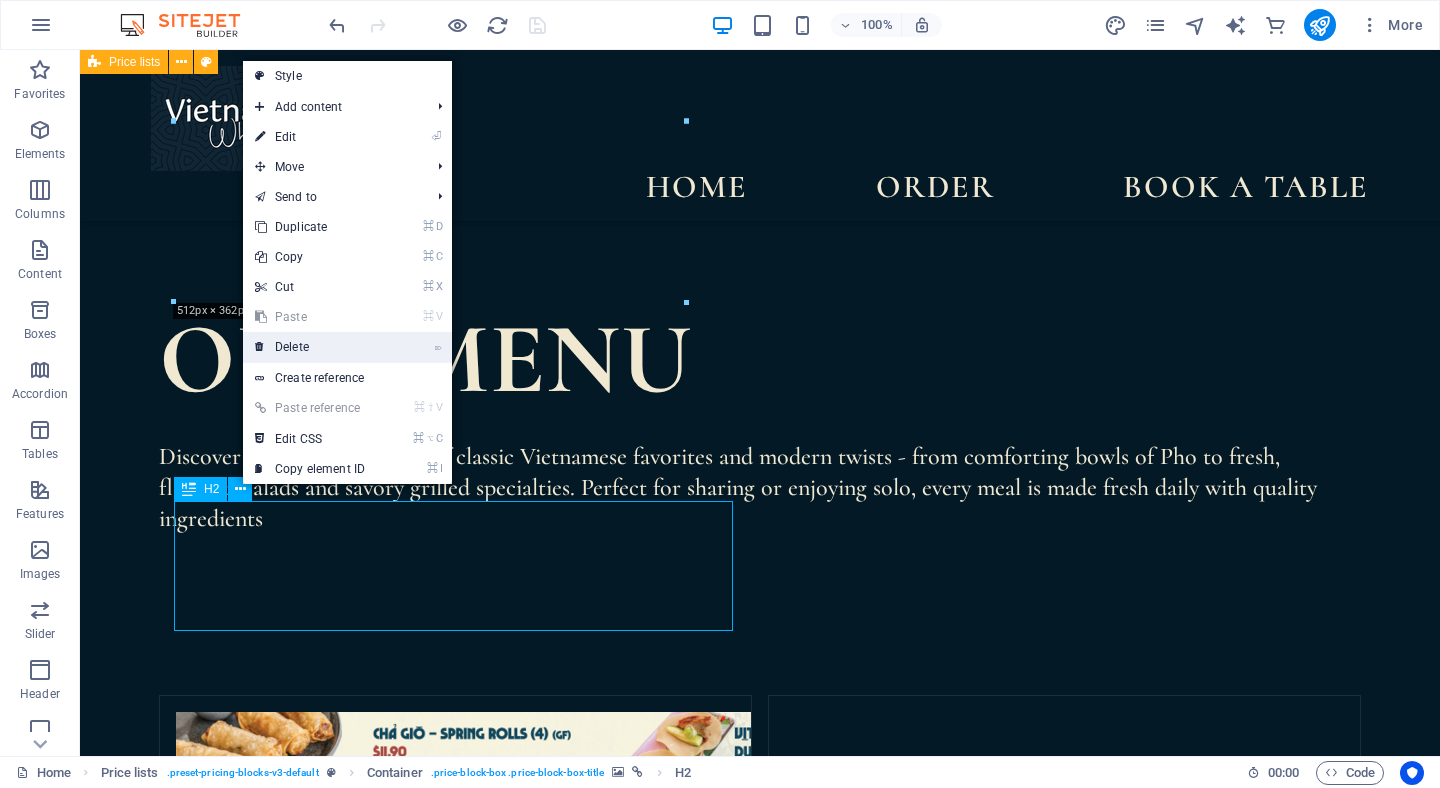 click on "⌦  Delete" at bounding box center (310, 347) 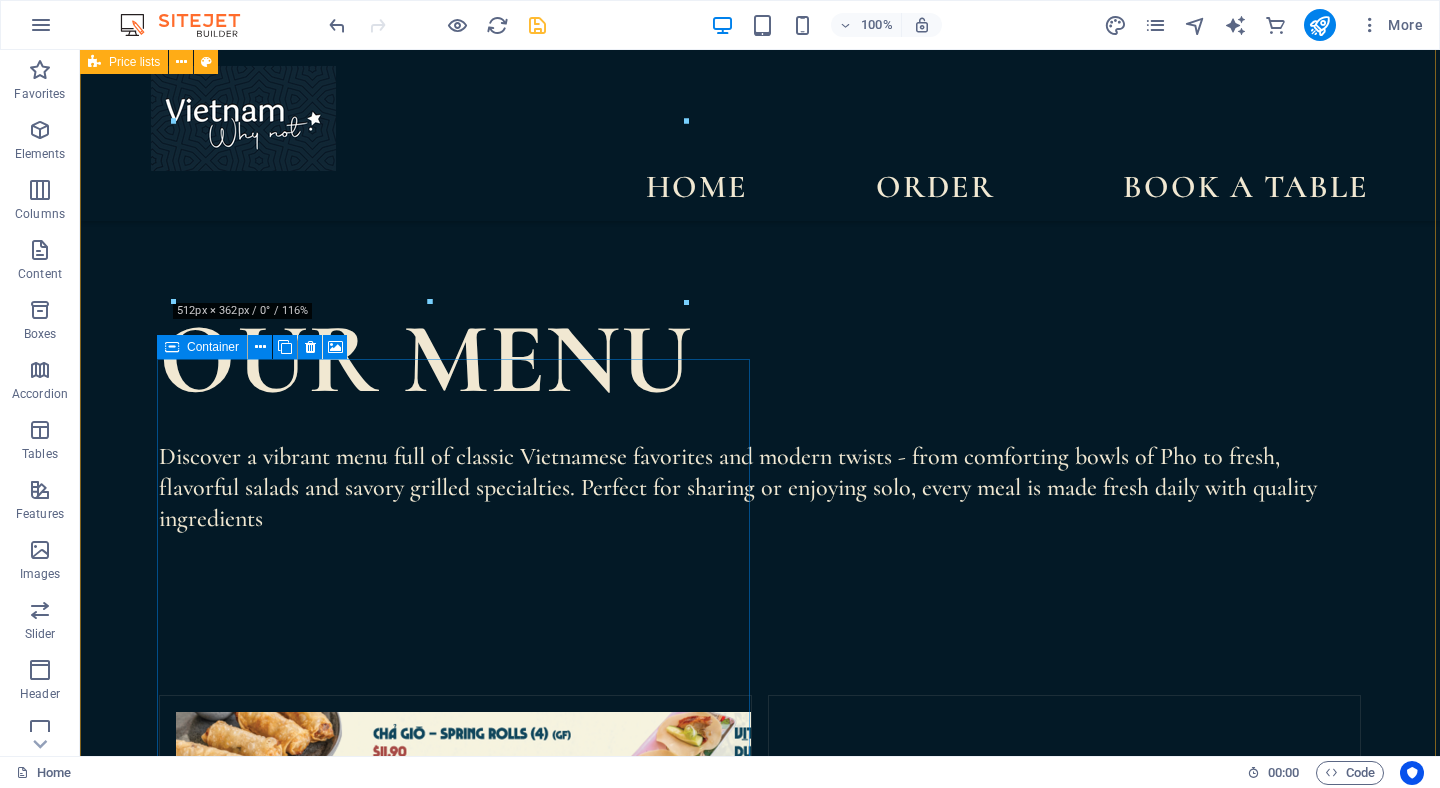 click on "Drop content here or  Add elements  Paste clipboard" at bounding box center [291, 1677] 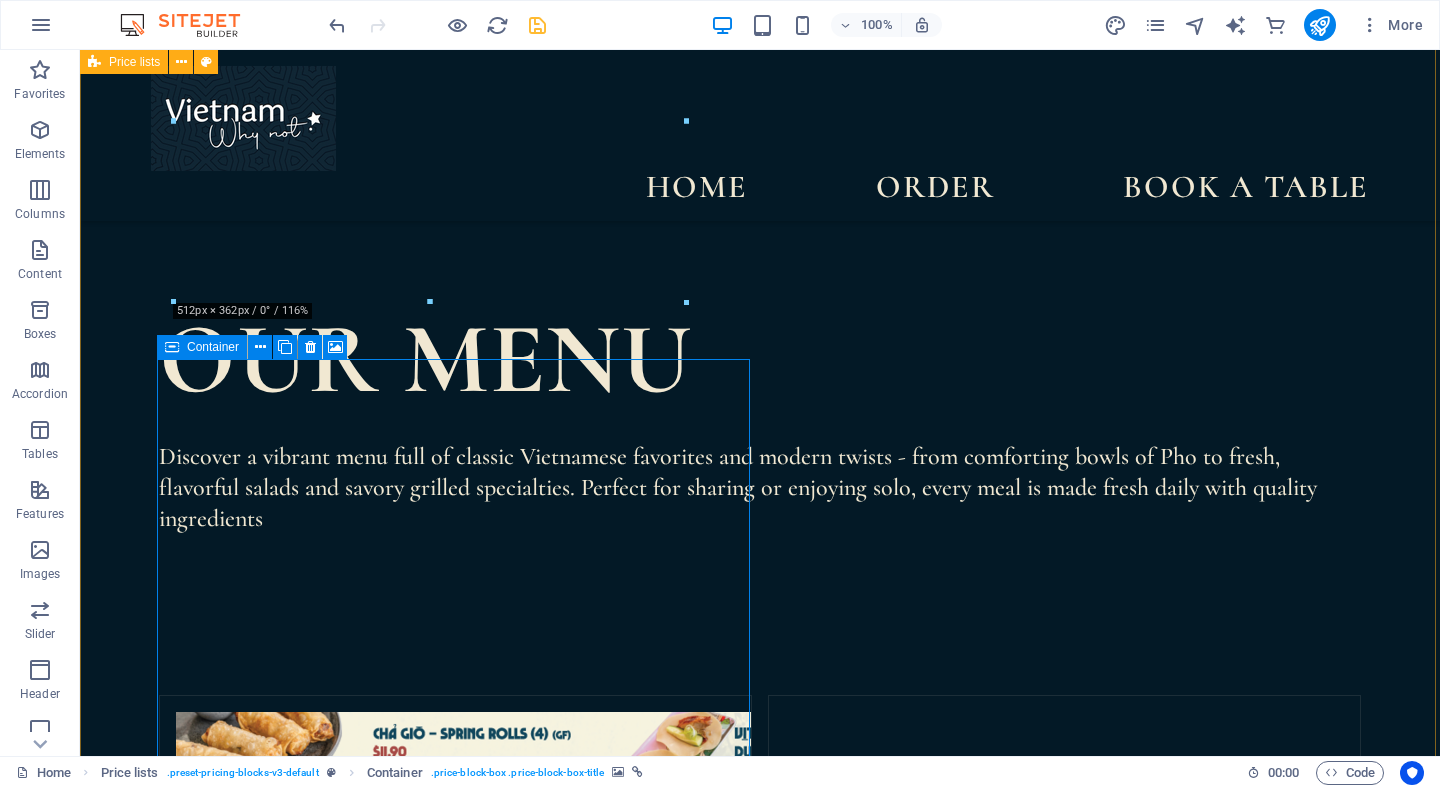 click on "Add elements" at bounding box center [291, 1689] 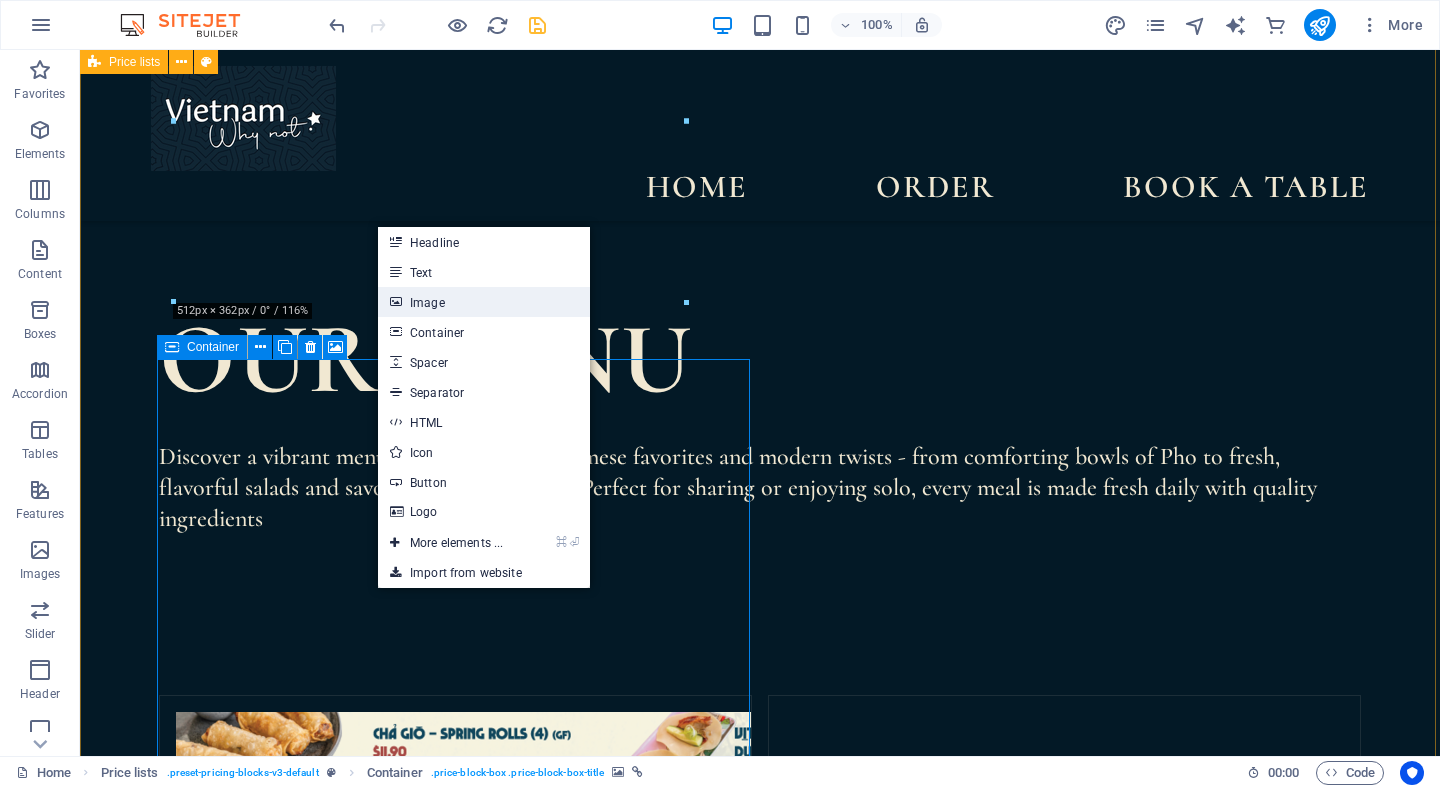 click on "Image" at bounding box center (484, 302) 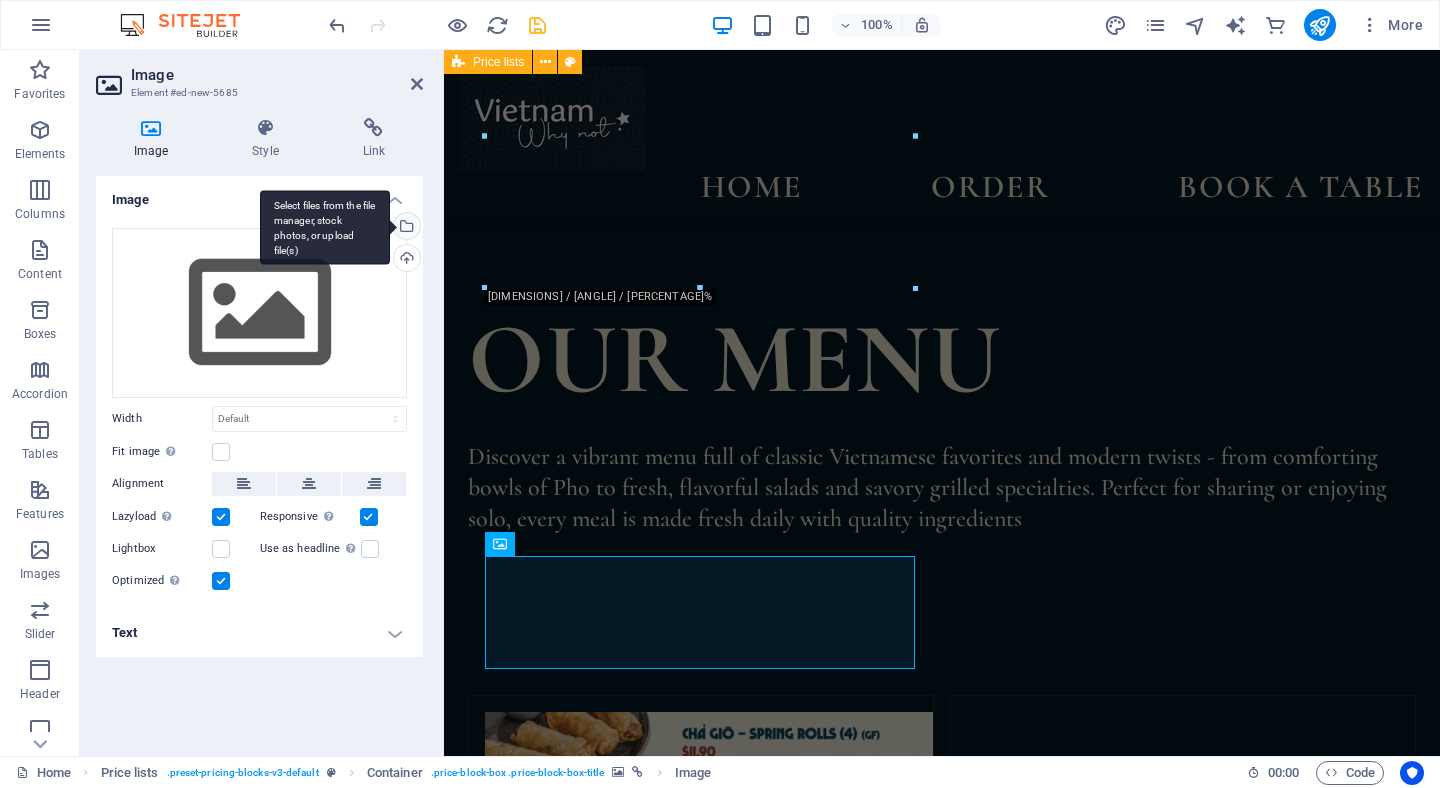 click on "Select files from the file manager, stock photos, or upload file(s)" at bounding box center [405, 228] 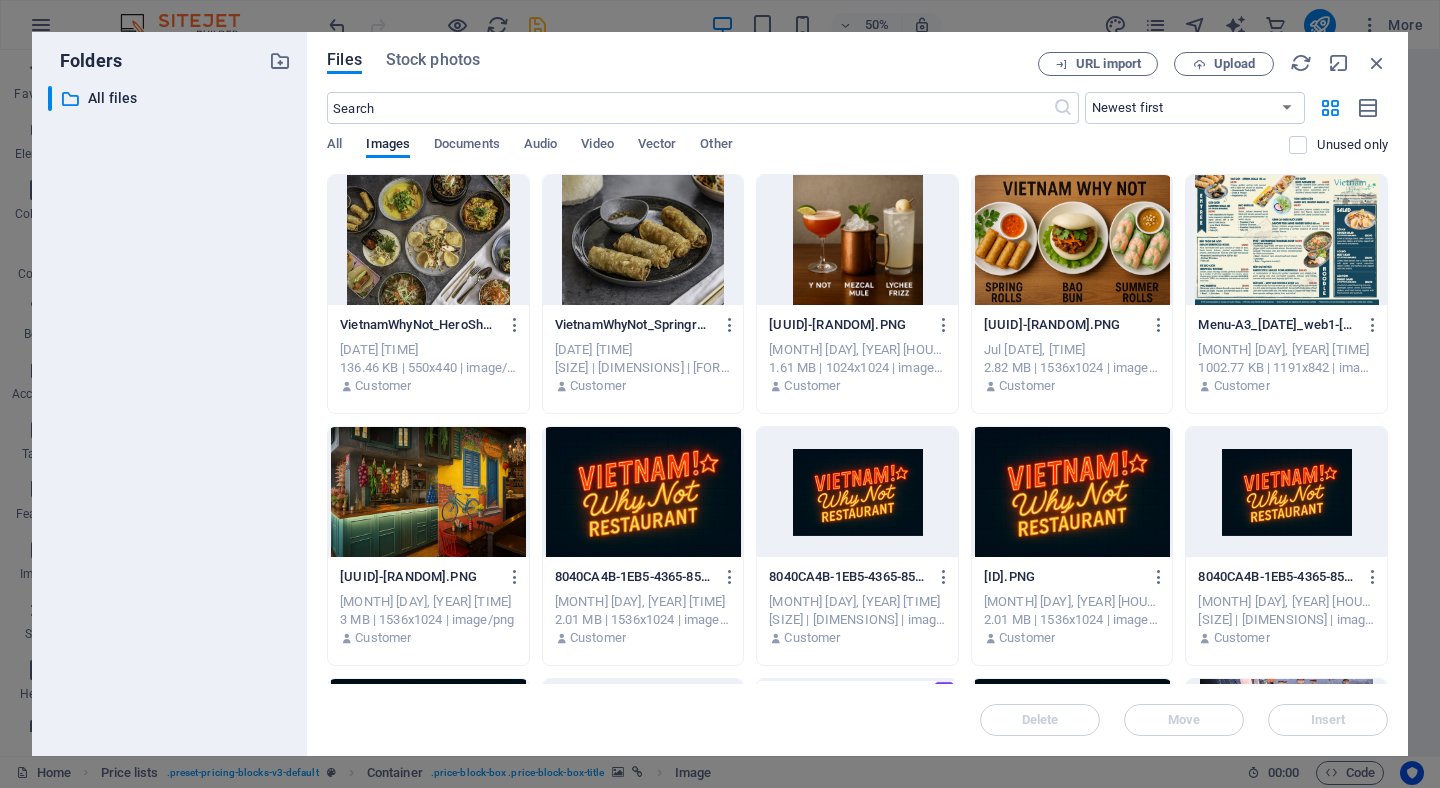 click at bounding box center (1286, 240) 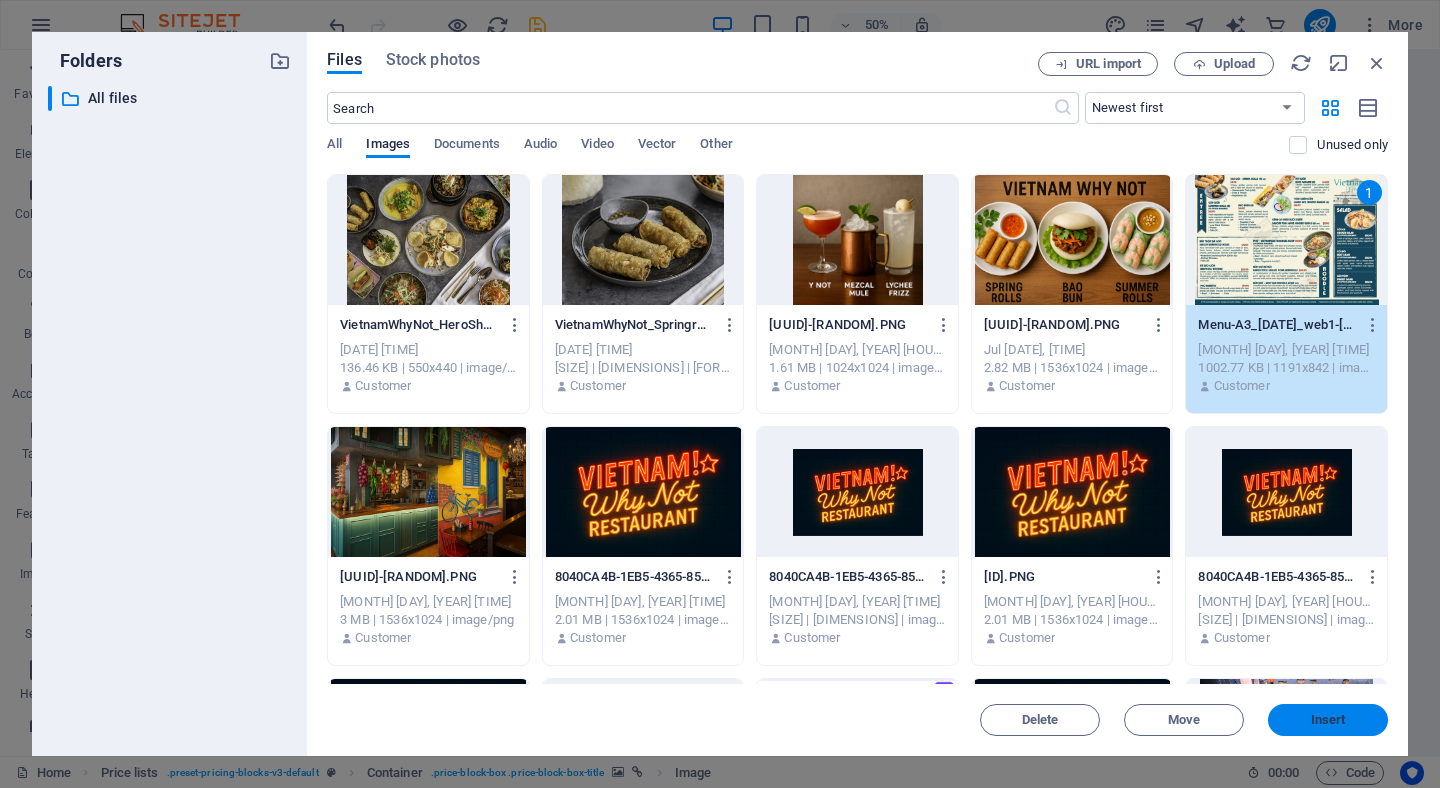 click on "Insert" at bounding box center [1328, 720] 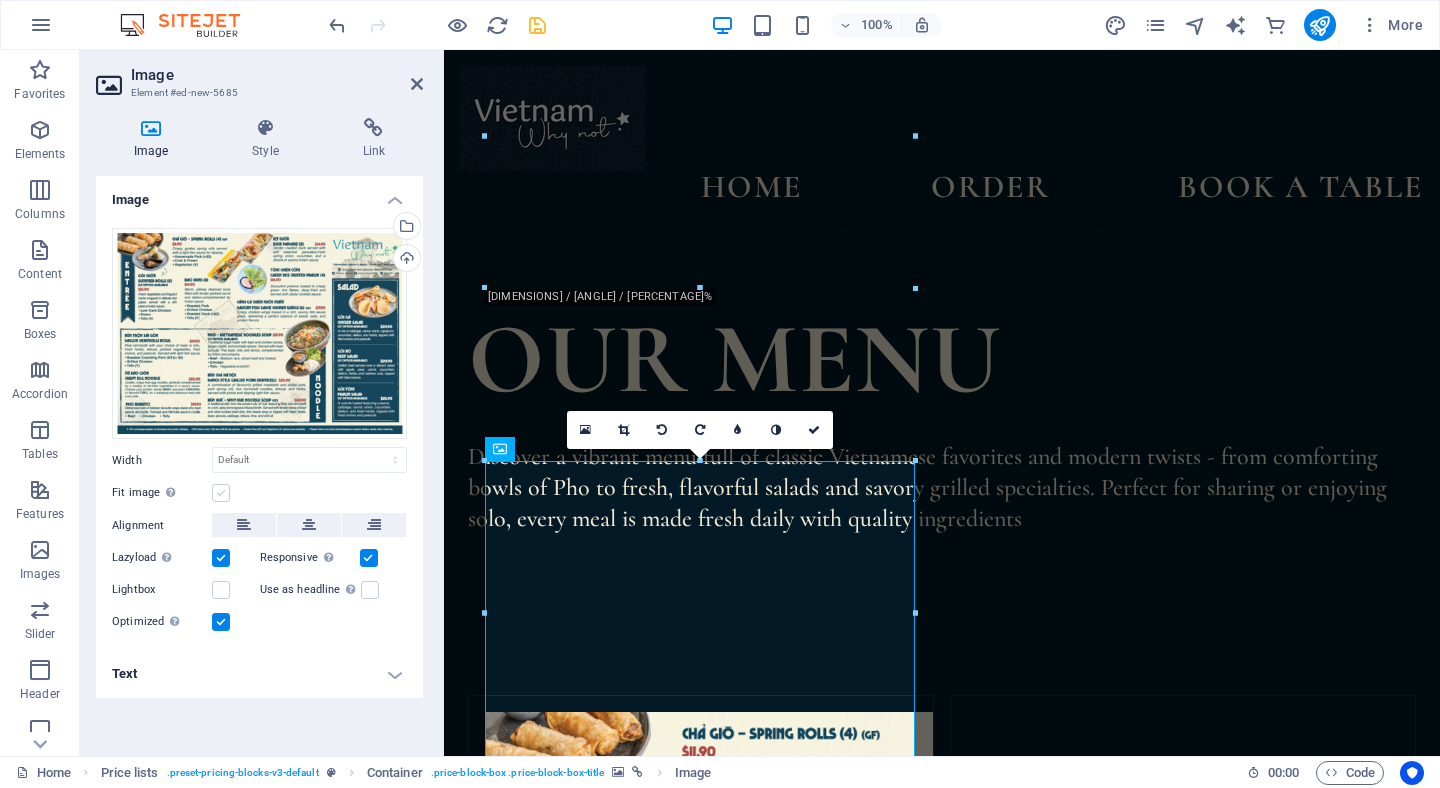 click at bounding box center (221, 493) 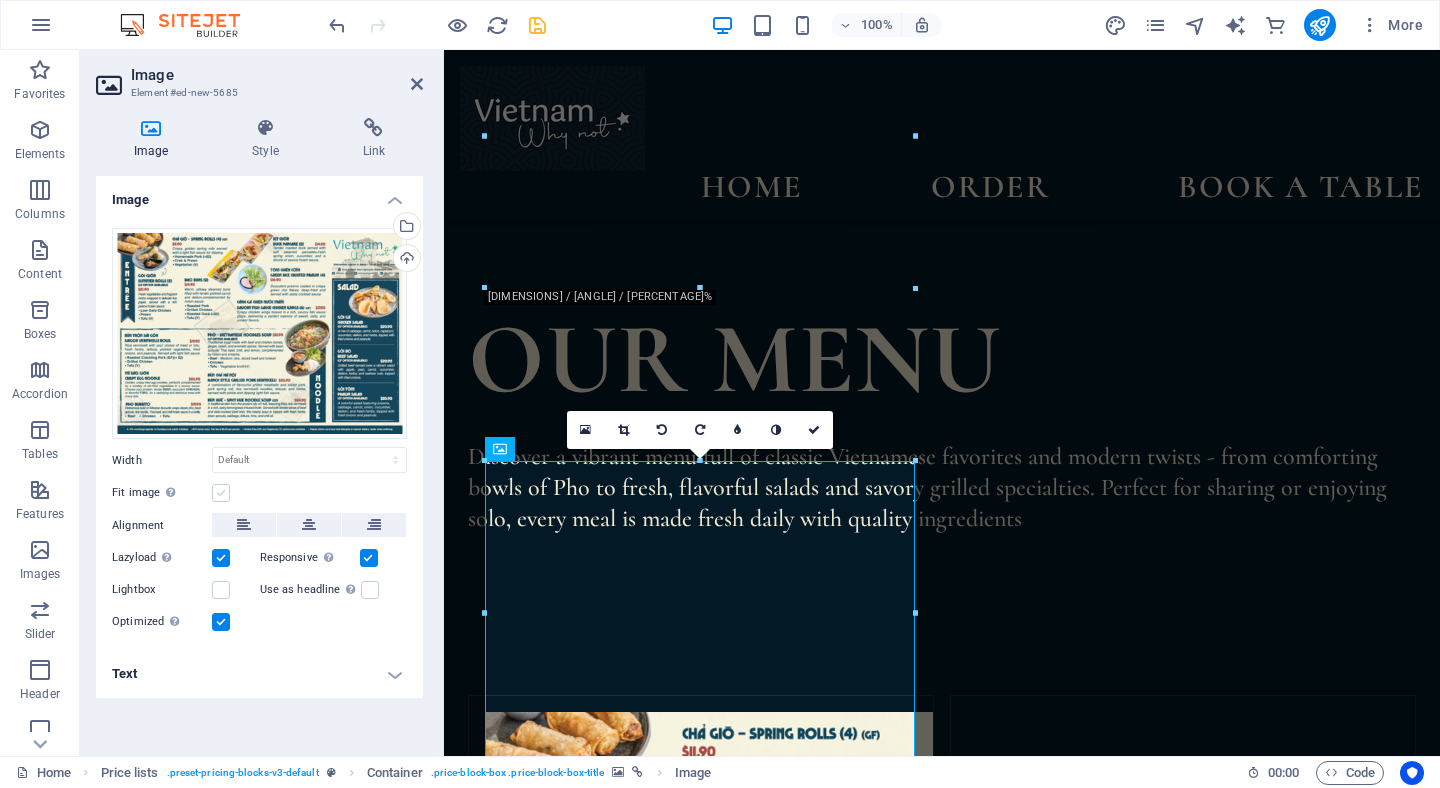 click on "Fit image Automatically fit image to a fixed width and height" at bounding box center [0, 0] 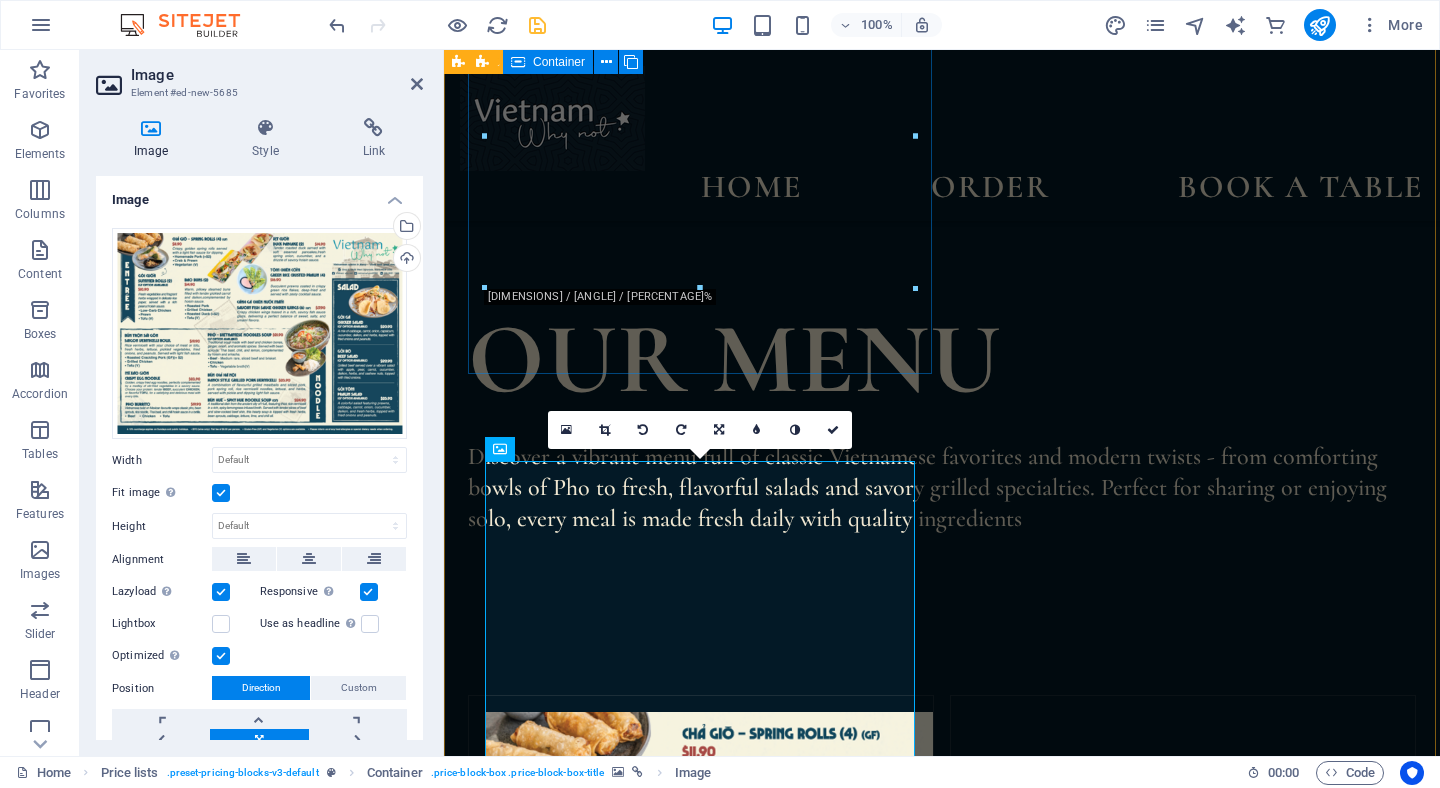 click at bounding box center [701, 1074] 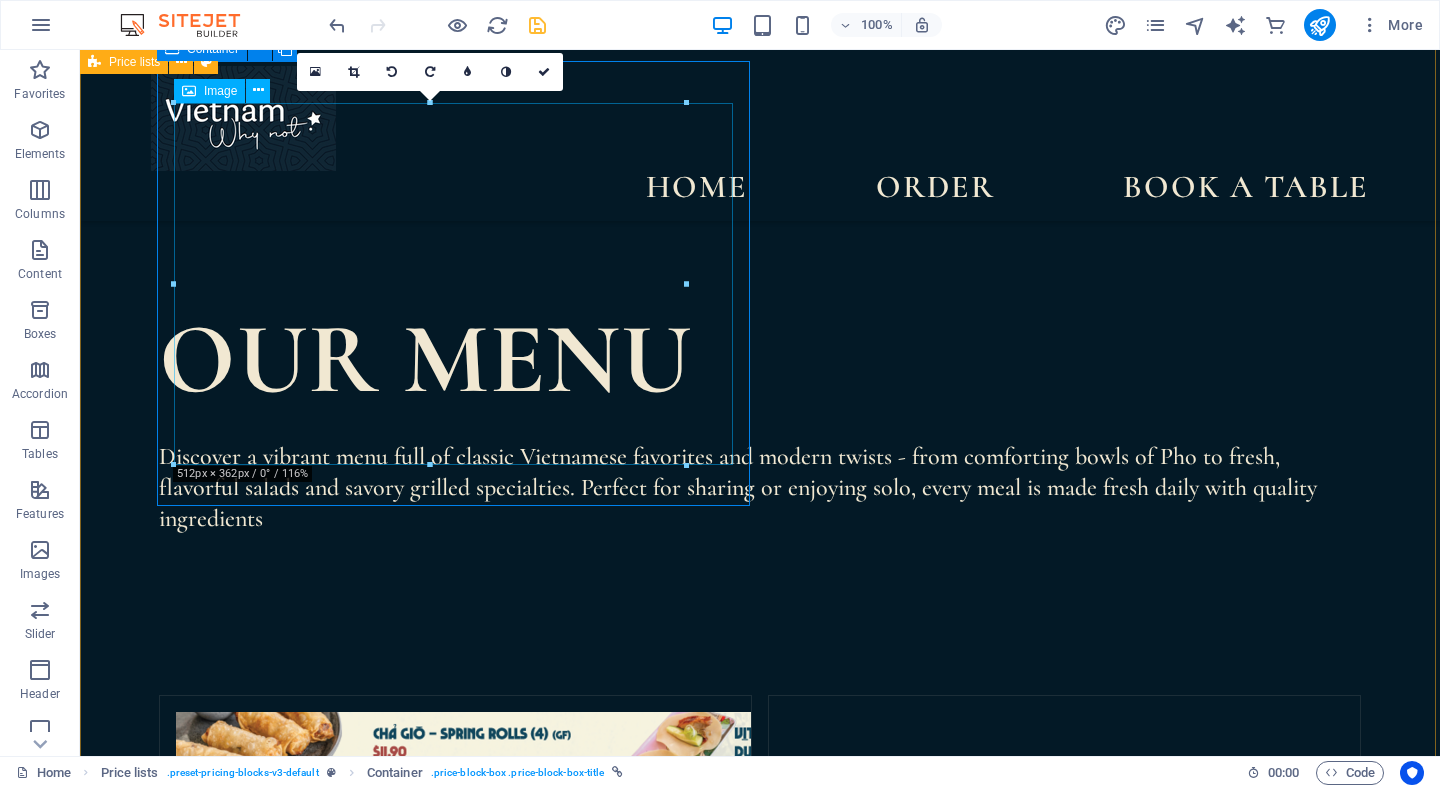 scroll, scrollTop: 1451, scrollLeft: 0, axis: vertical 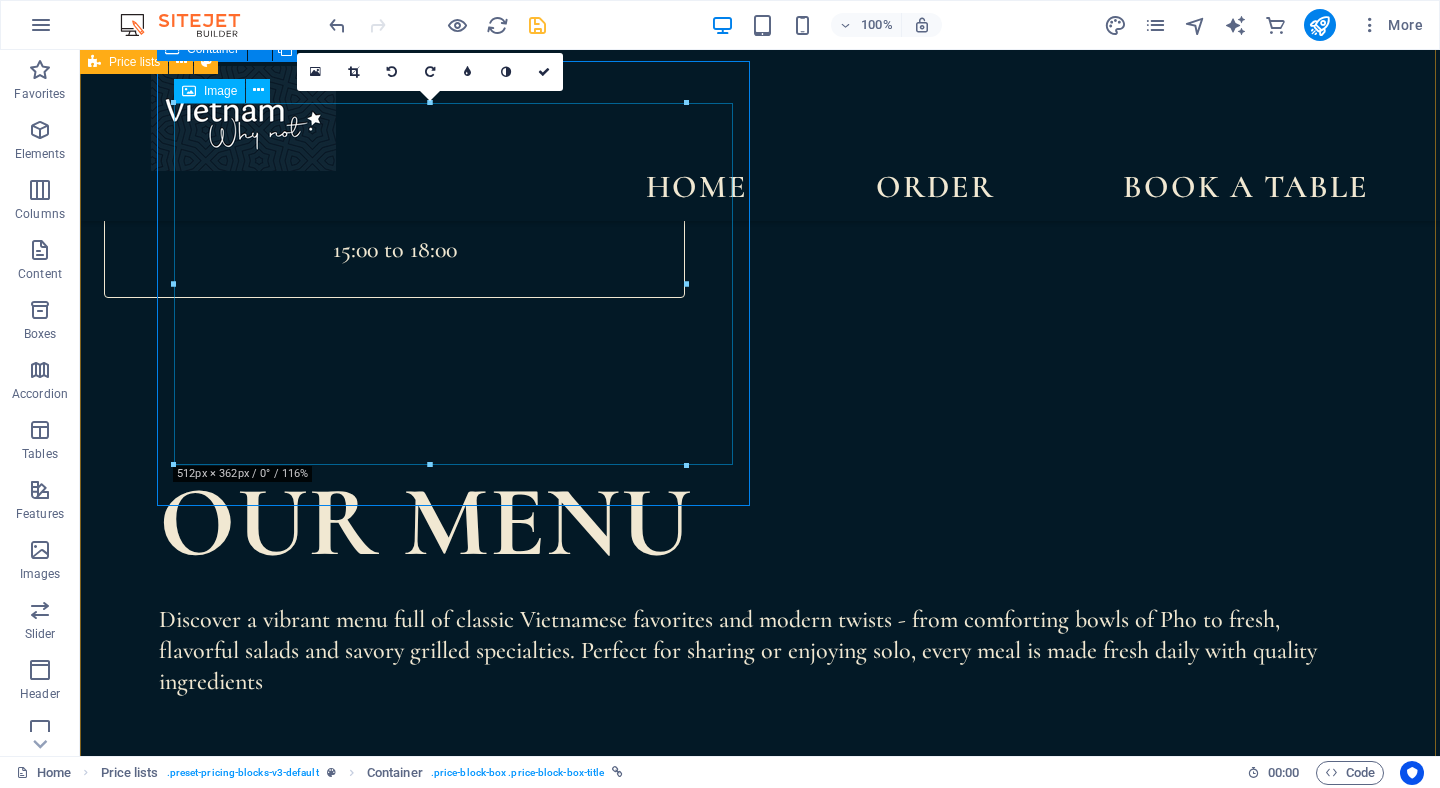 click at bounding box center (688, 1237) 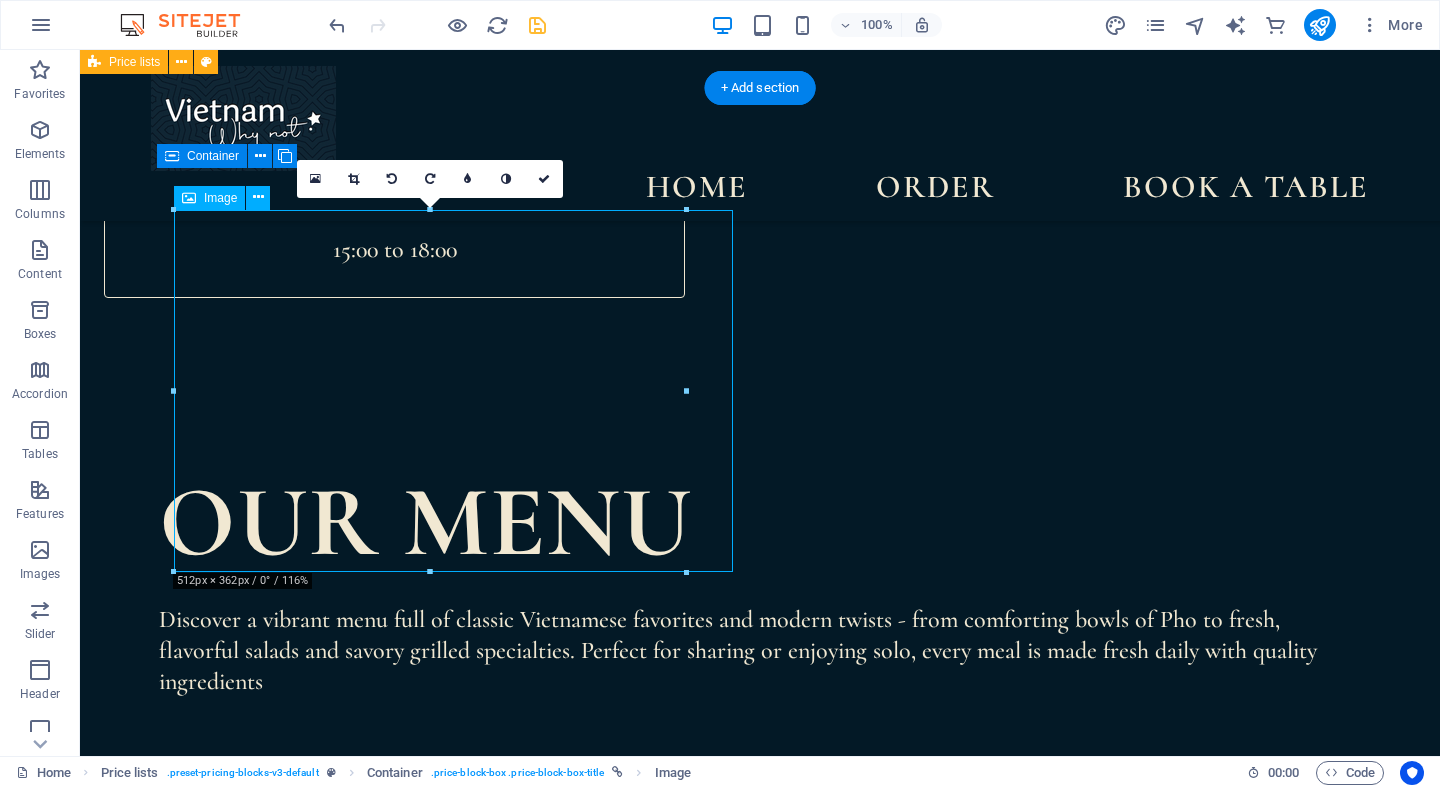 scroll, scrollTop: 1342, scrollLeft: 0, axis: vertical 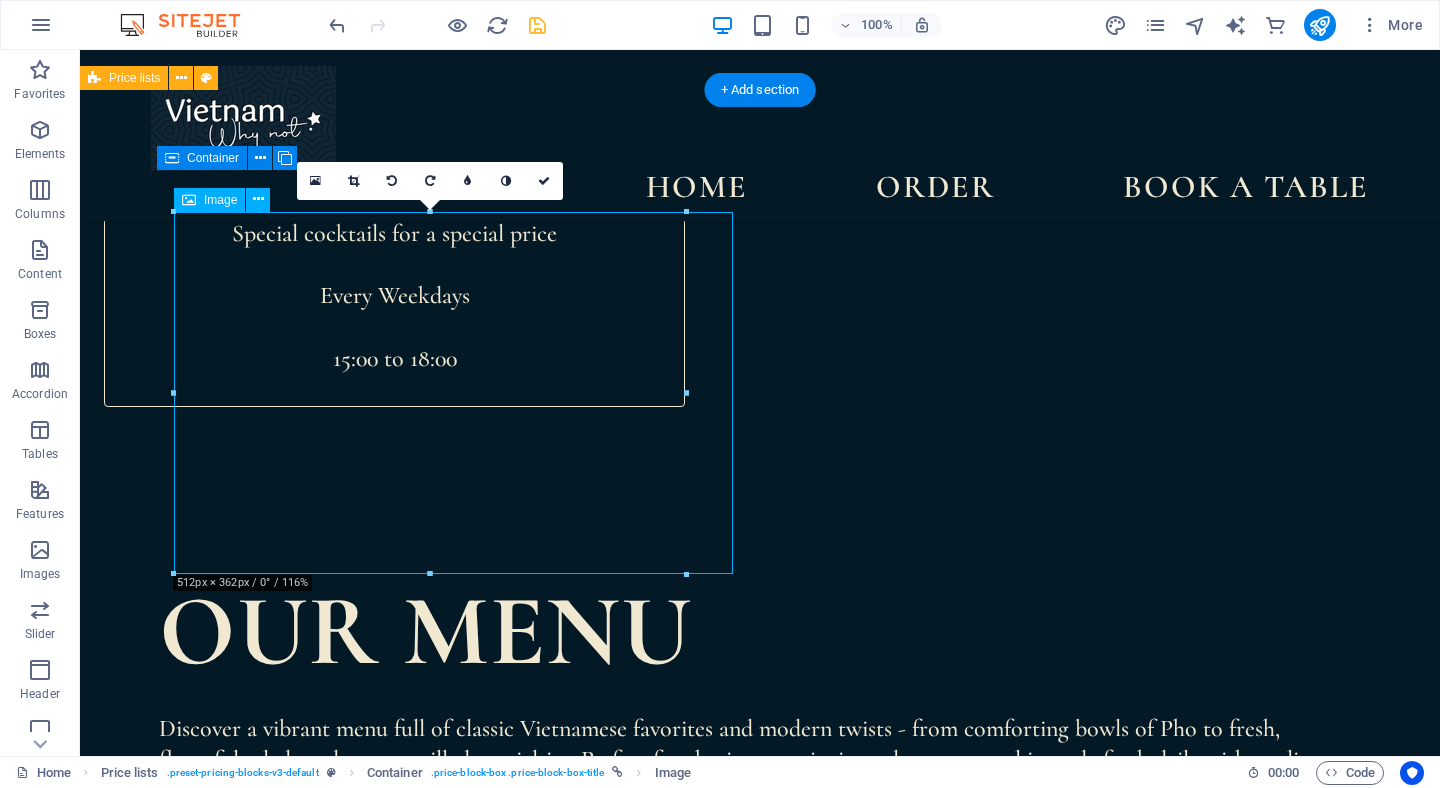 click at bounding box center [688, 1346] 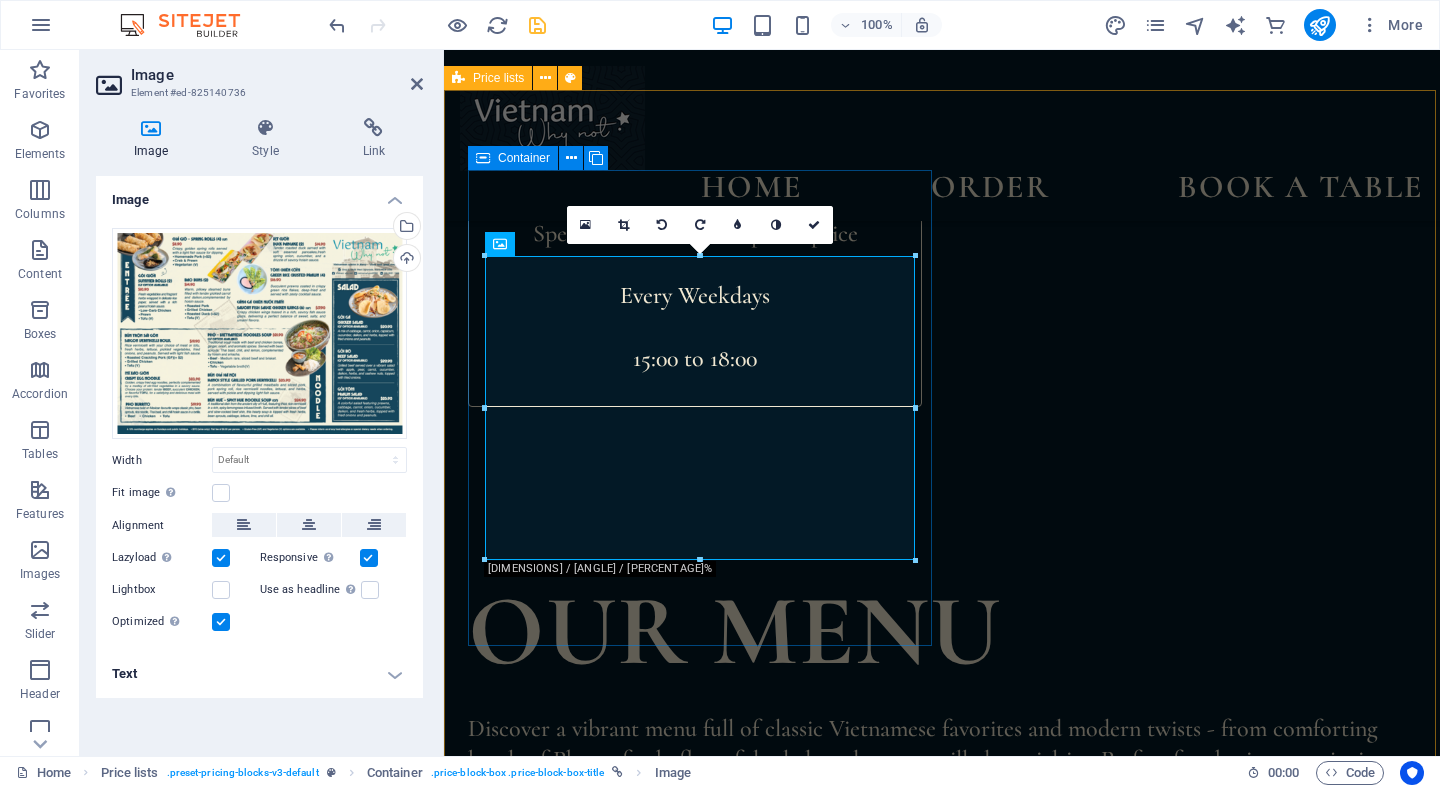 click at bounding box center (701, 1346) 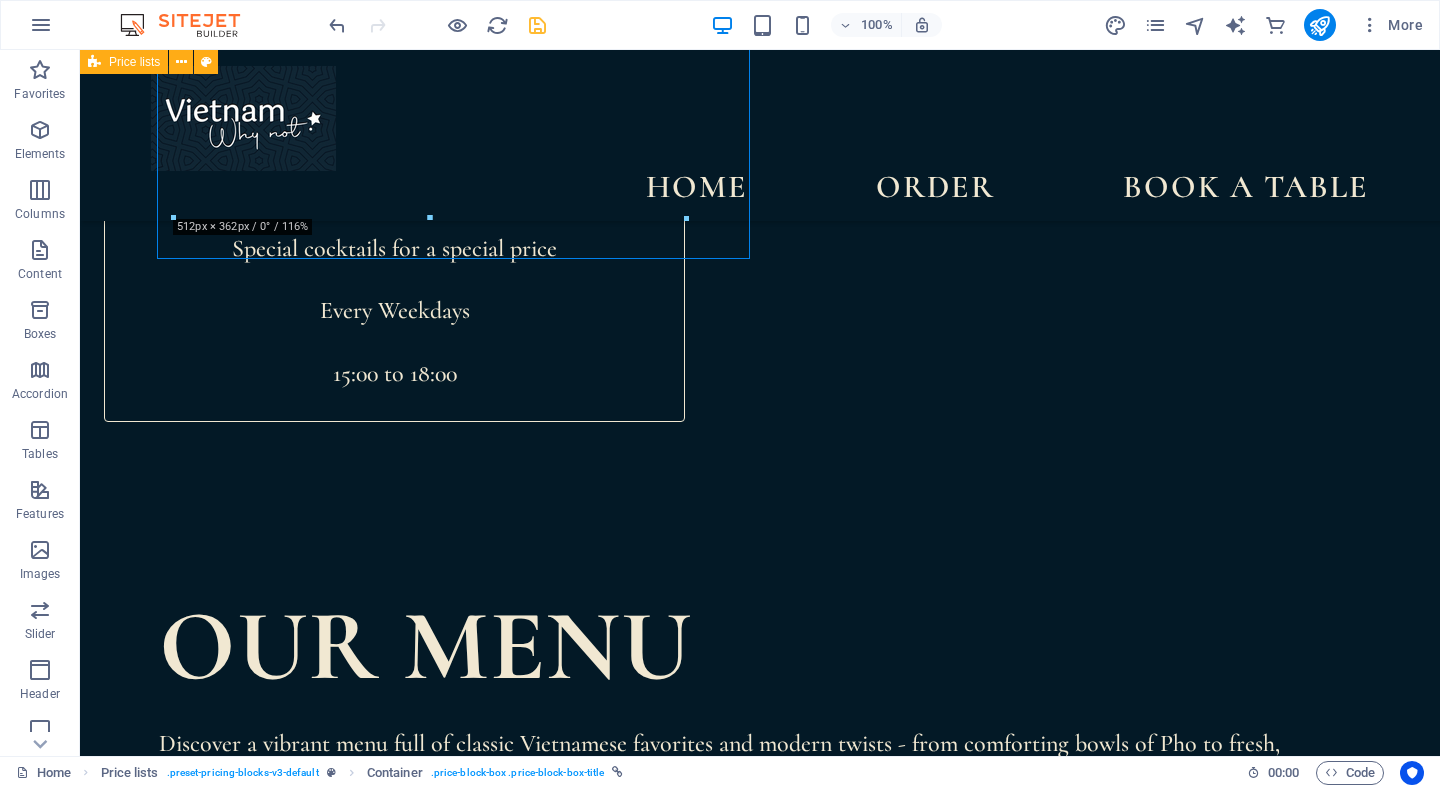 scroll, scrollTop: 1698, scrollLeft: 0, axis: vertical 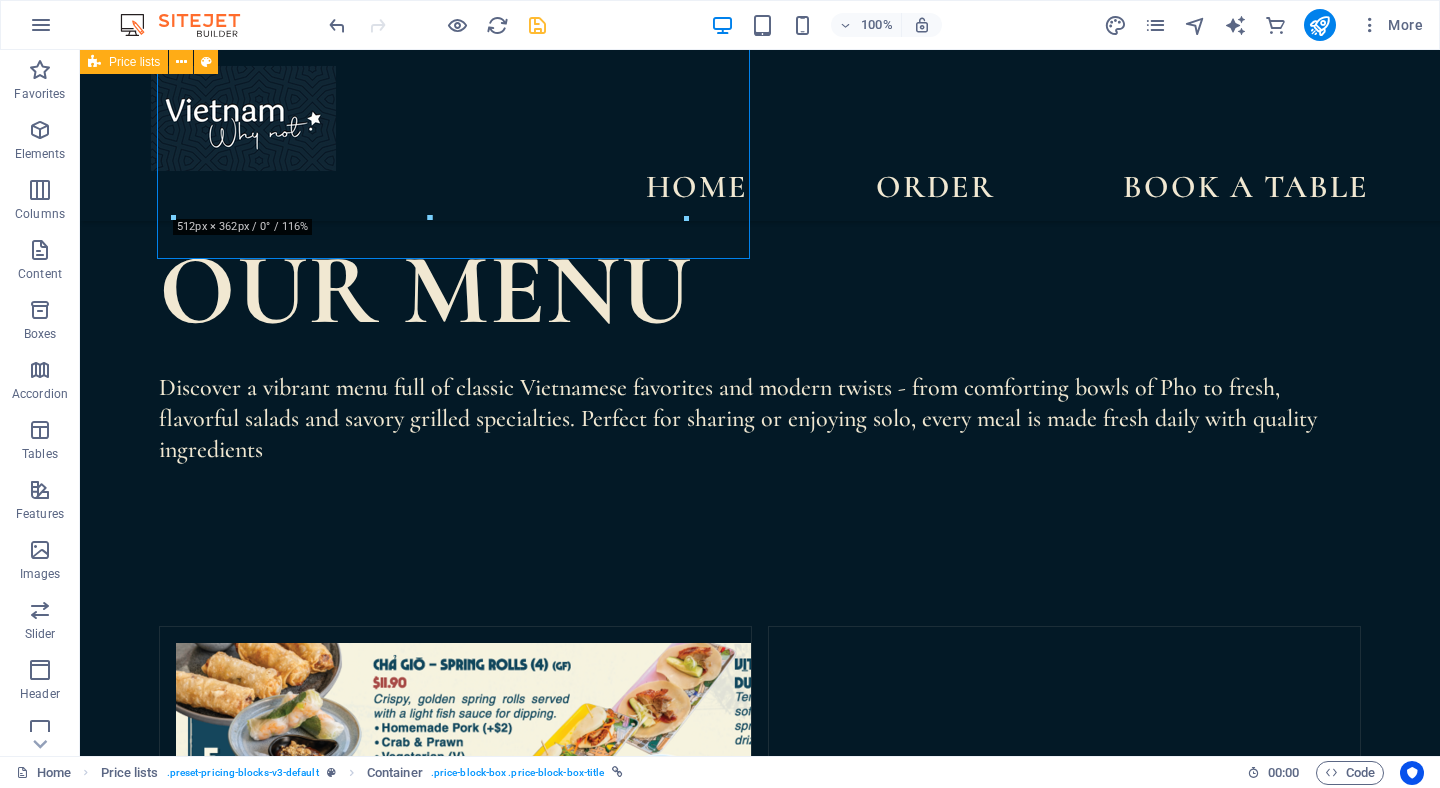 click at bounding box center [160, 1615] 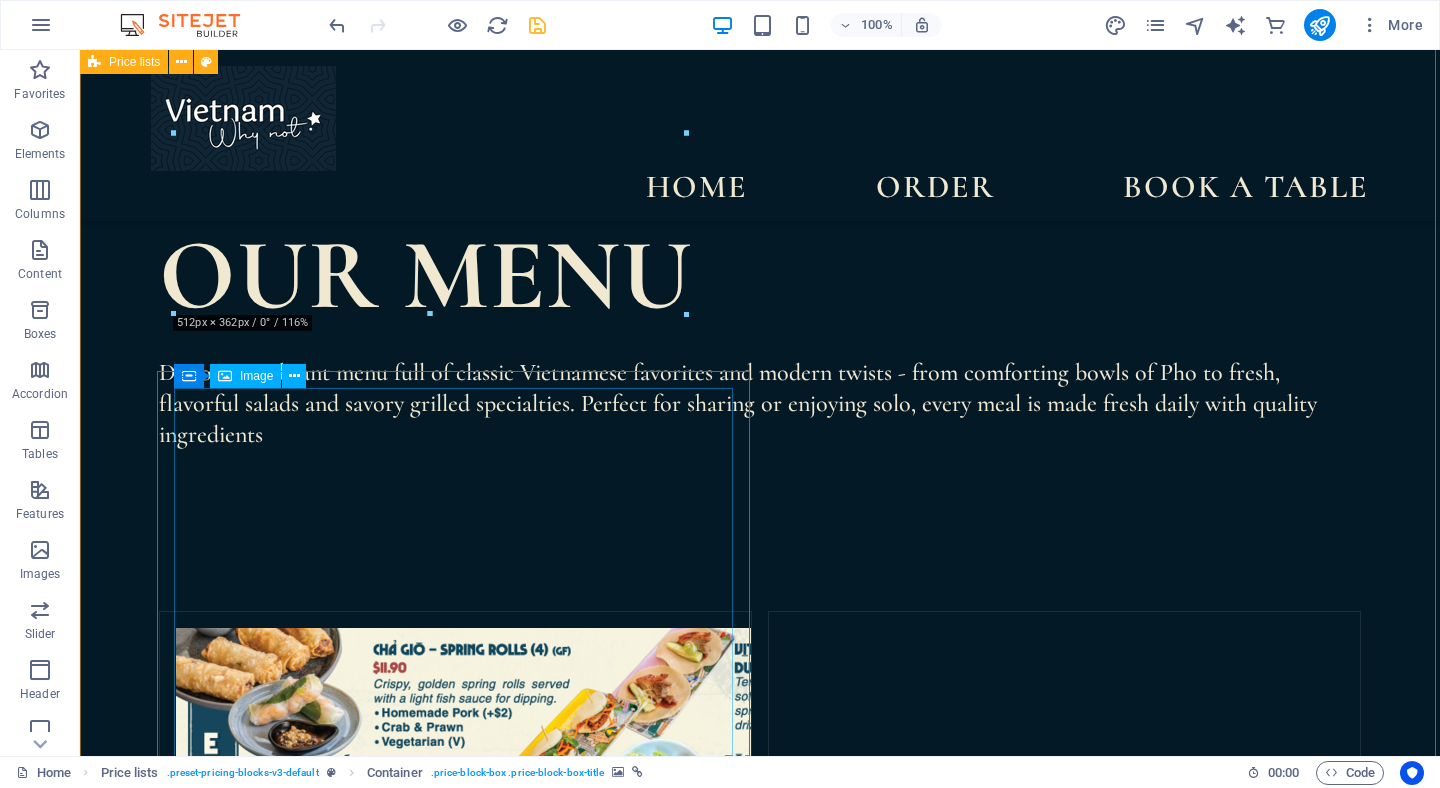 scroll, scrollTop: 1602, scrollLeft: 0, axis: vertical 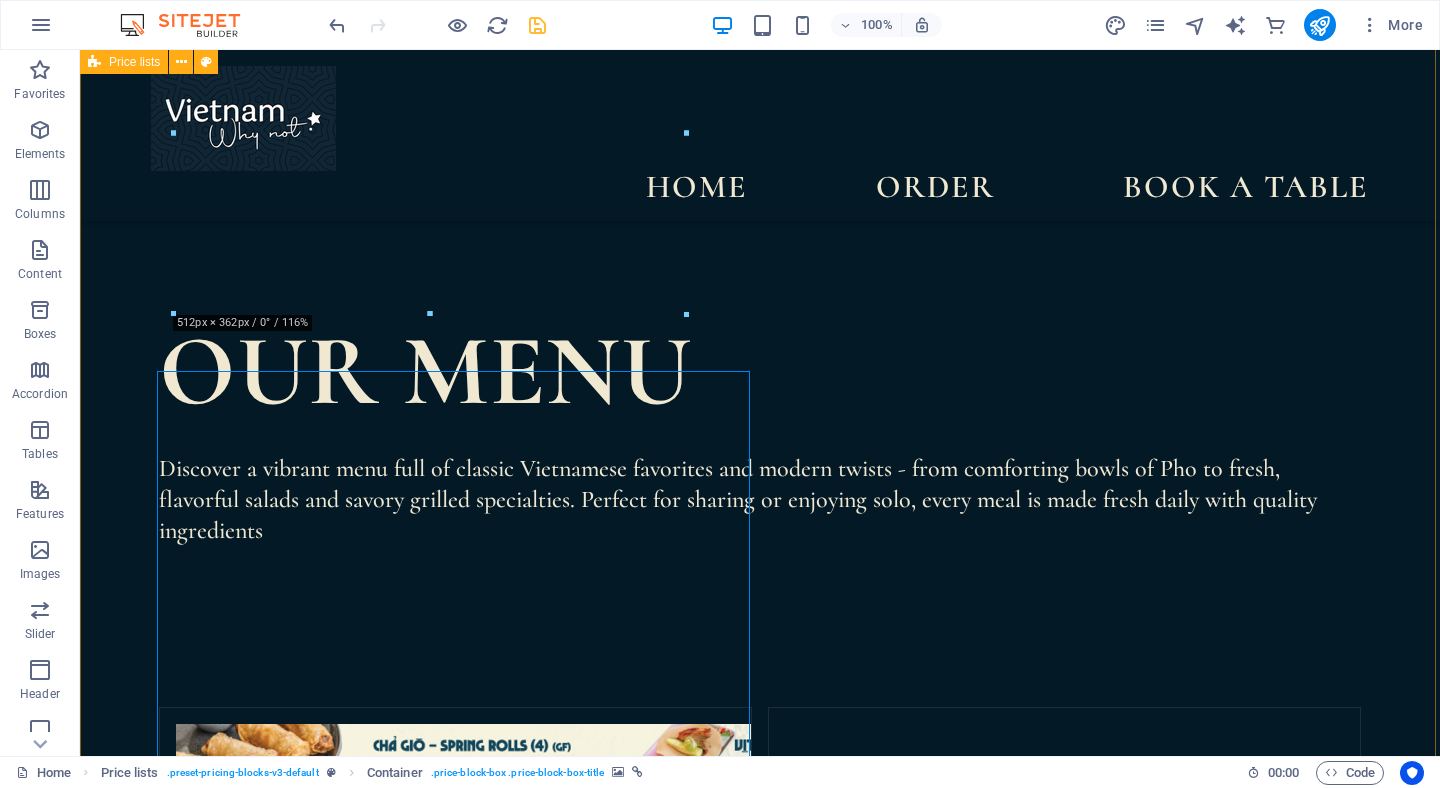 click at bounding box center [160, 1696] 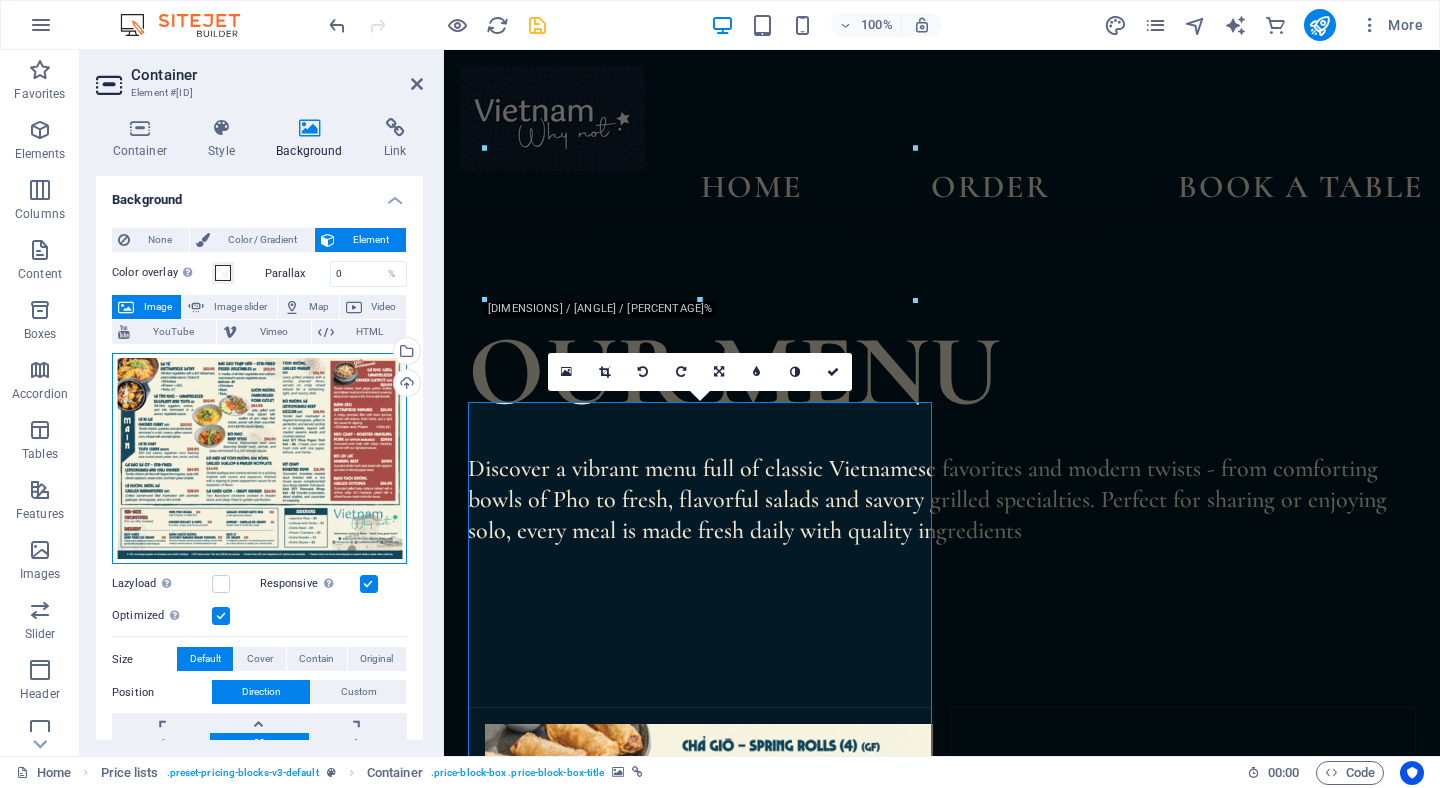 click on "Drag files here, click to choose files or select files from Files or our free stock photos & videos" at bounding box center (259, 459) 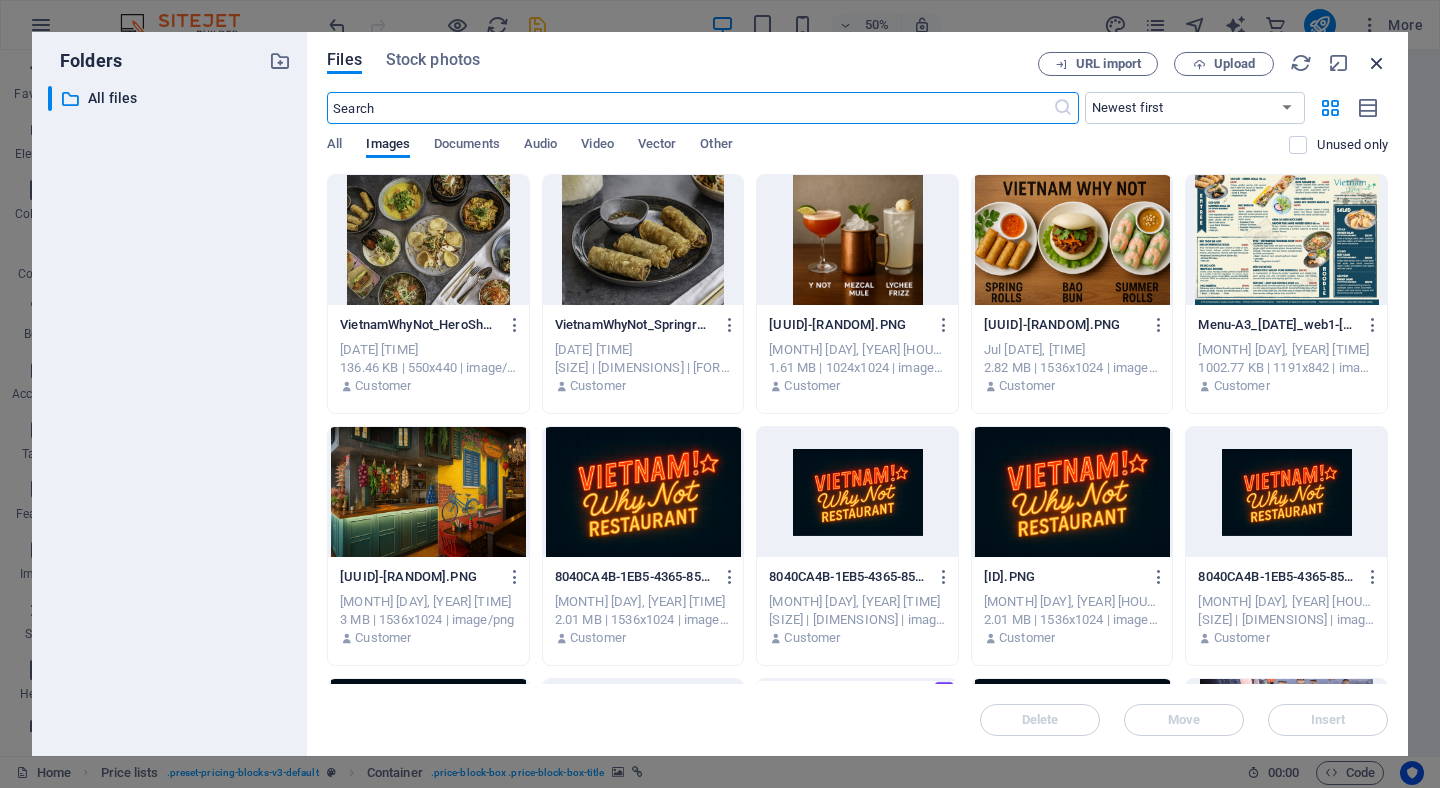 click at bounding box center [1377, 63] 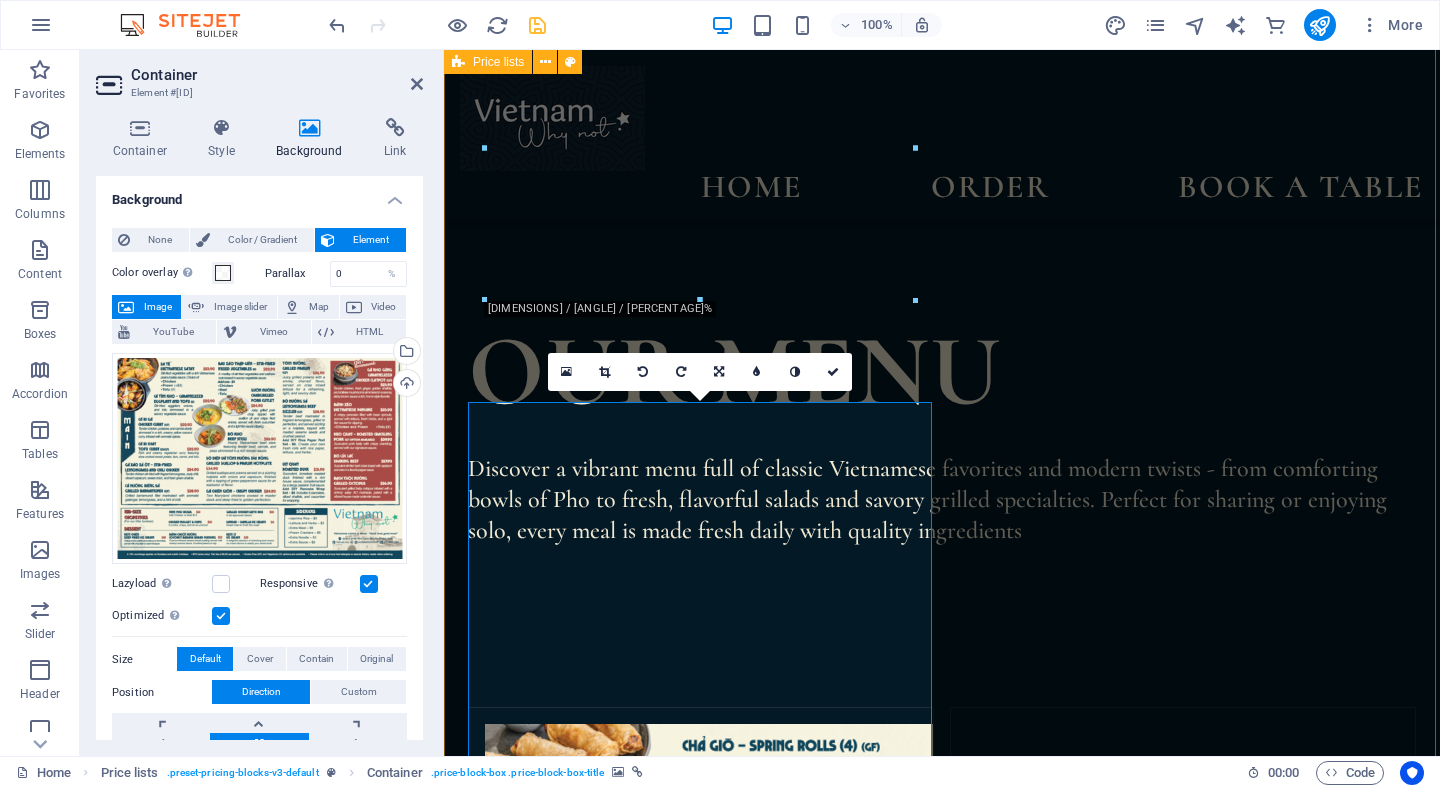 click at bounding box center [469, 1696] 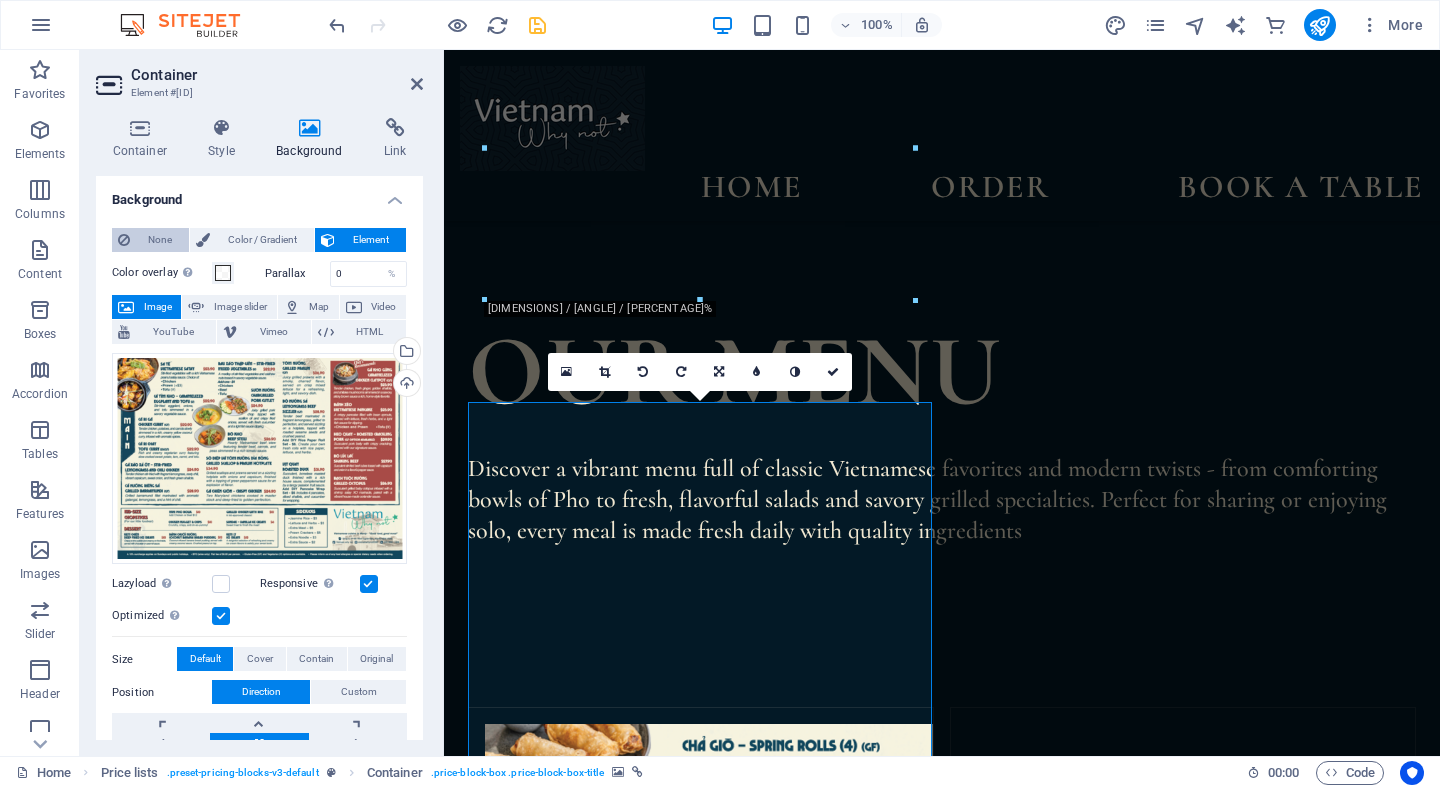 click on "None" at bounding box center [159, 240] 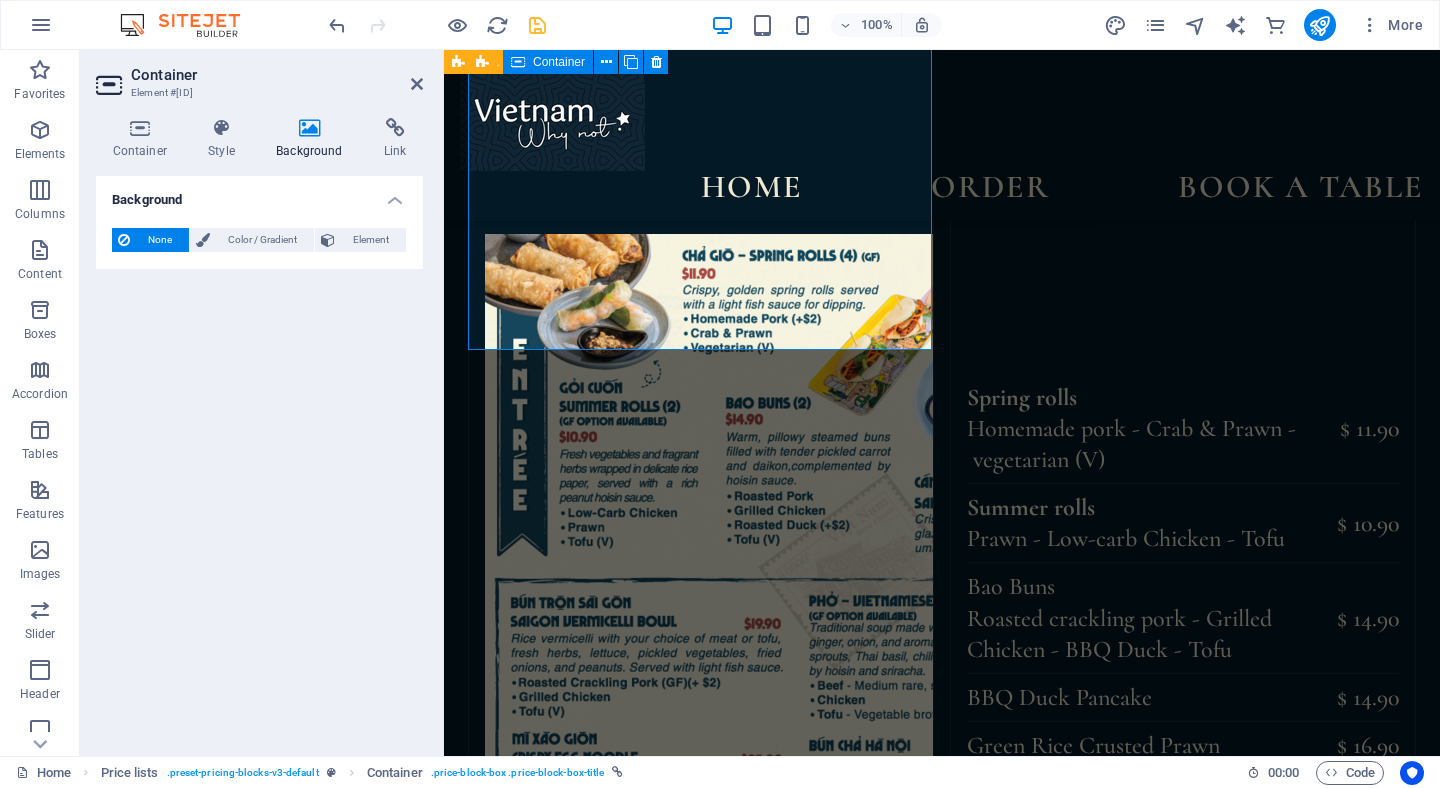 scroll, scrollTop: 2099, scrollLeft: 0, axis: vertical 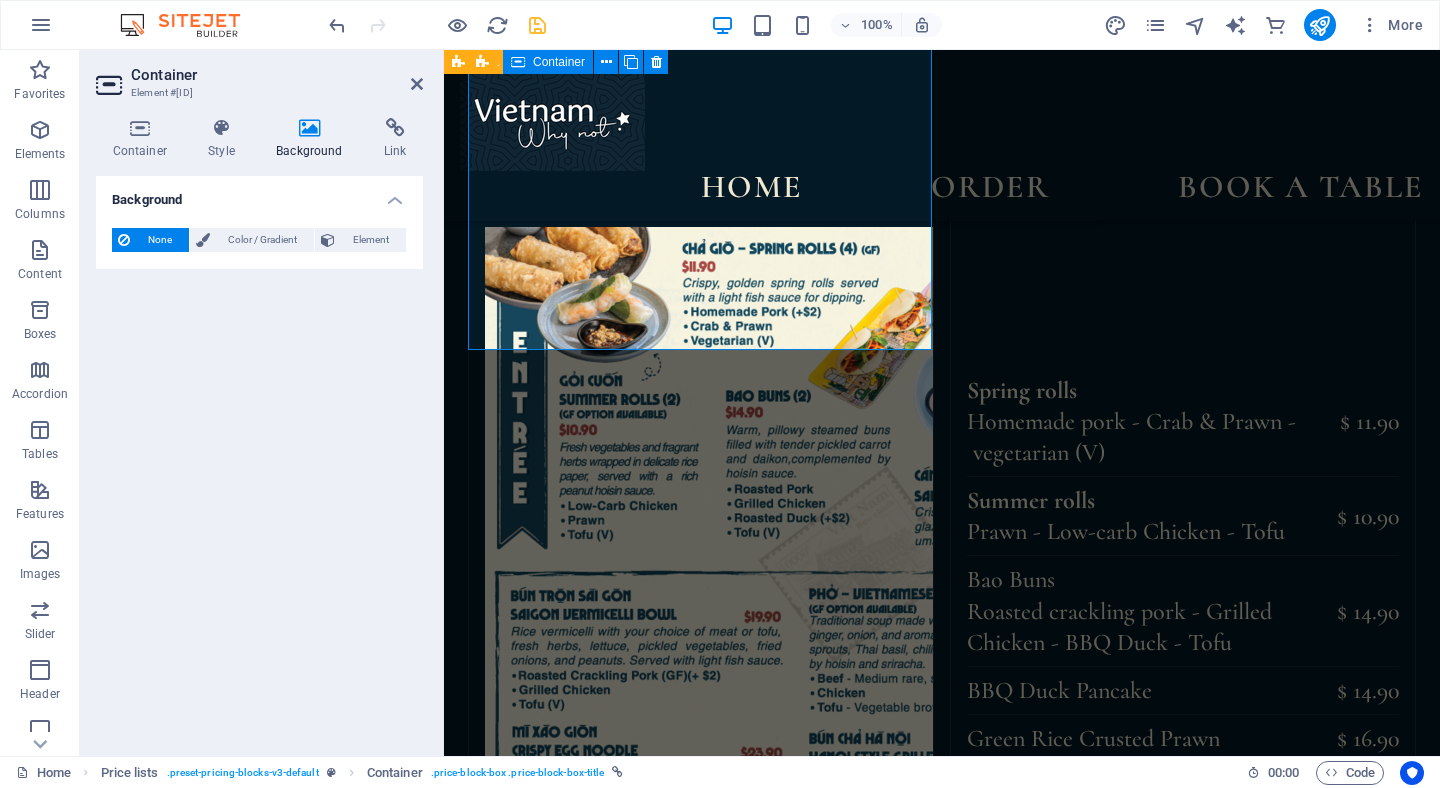 click on "Headline" at bounding box center [701, 1970] 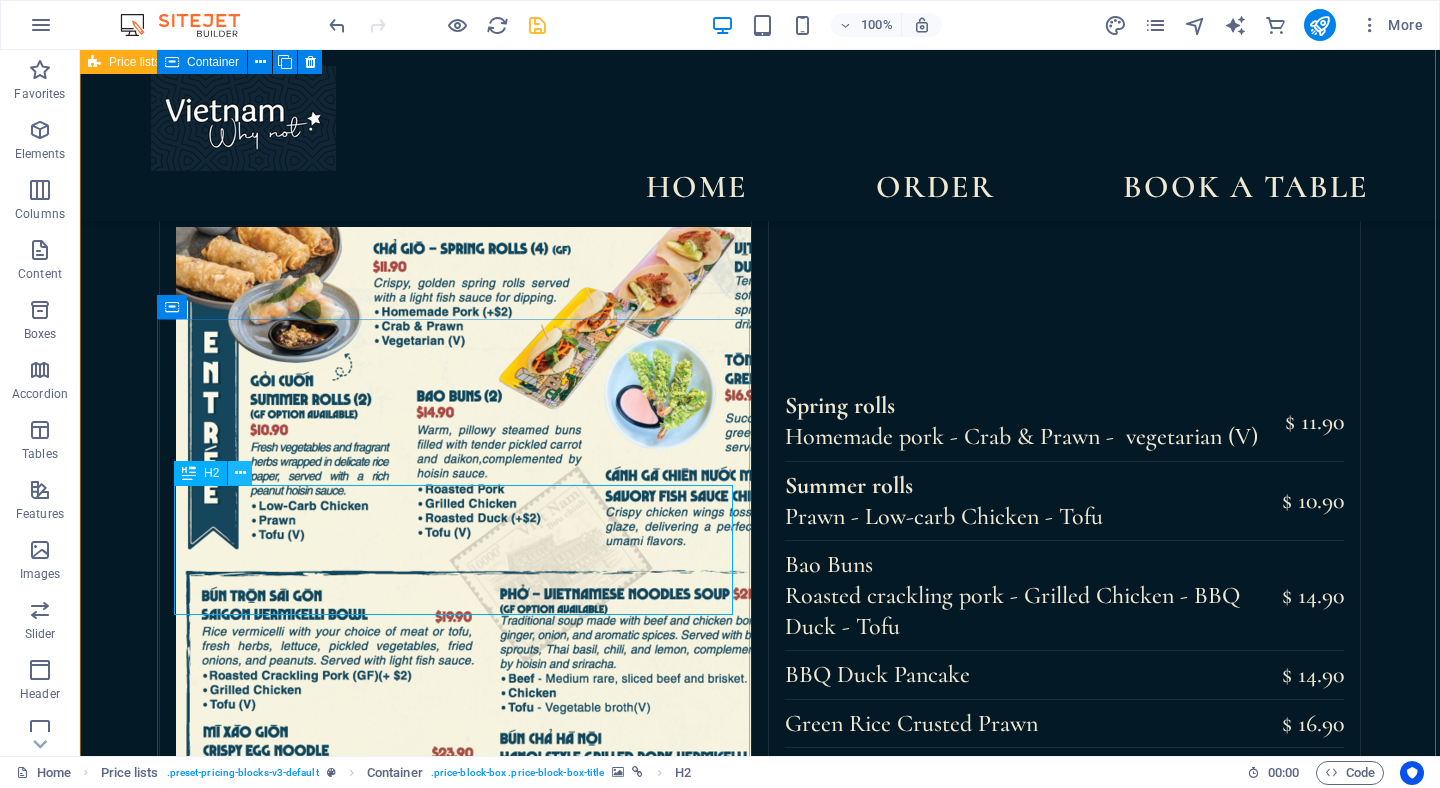 click at bounding box center [240, 473] 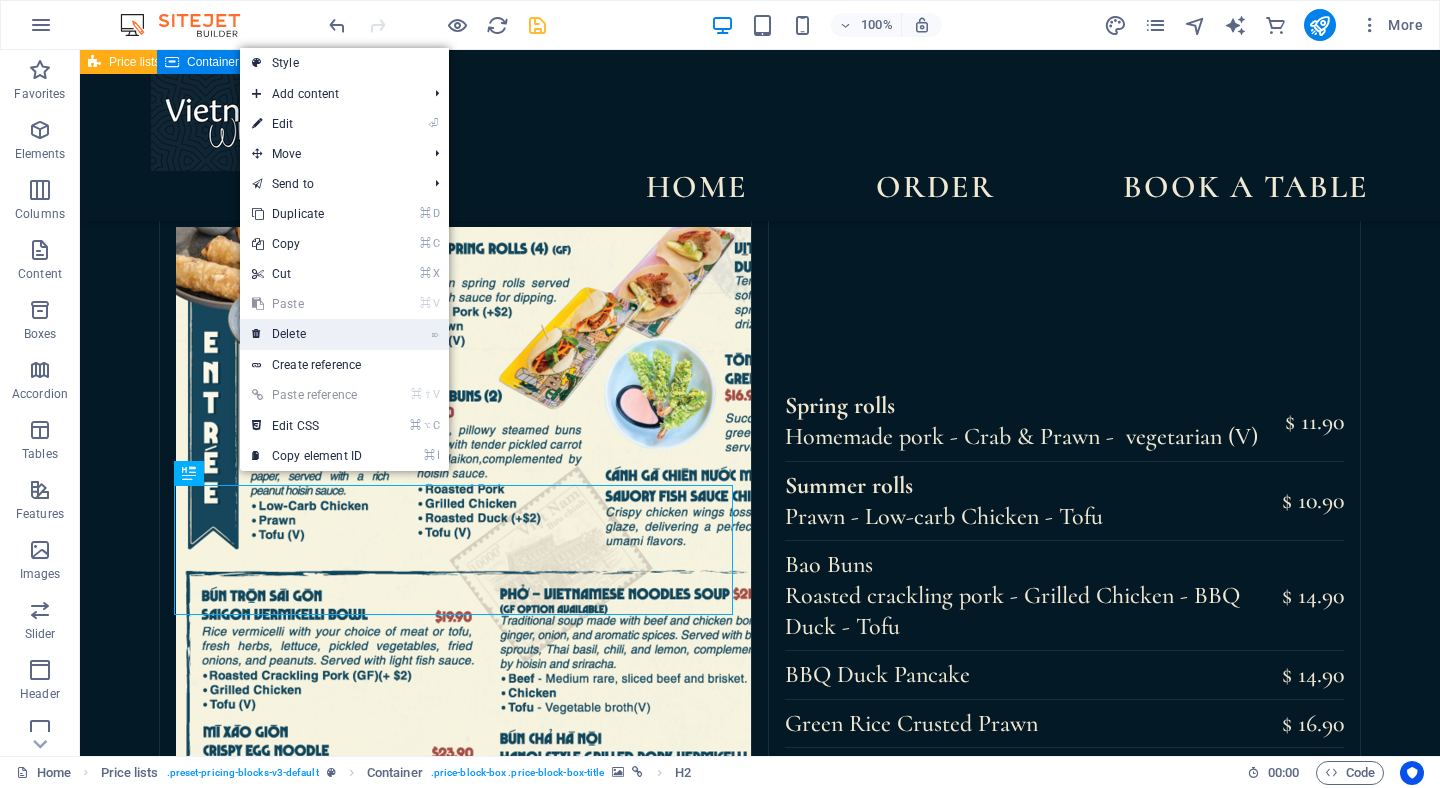 click on "⌦  Delete" at bounding box center (307, 334) 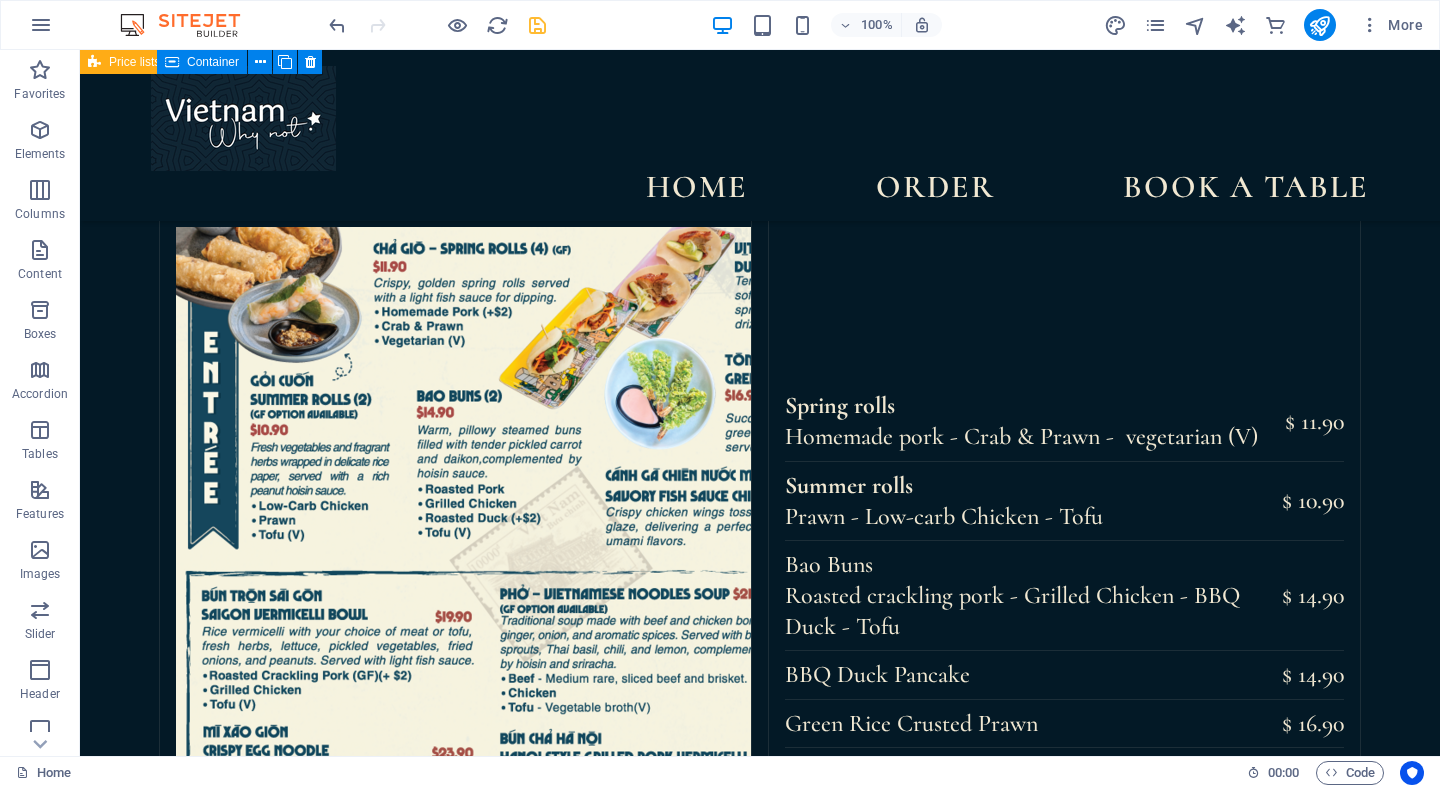 click at bounding box center (160, 2227) 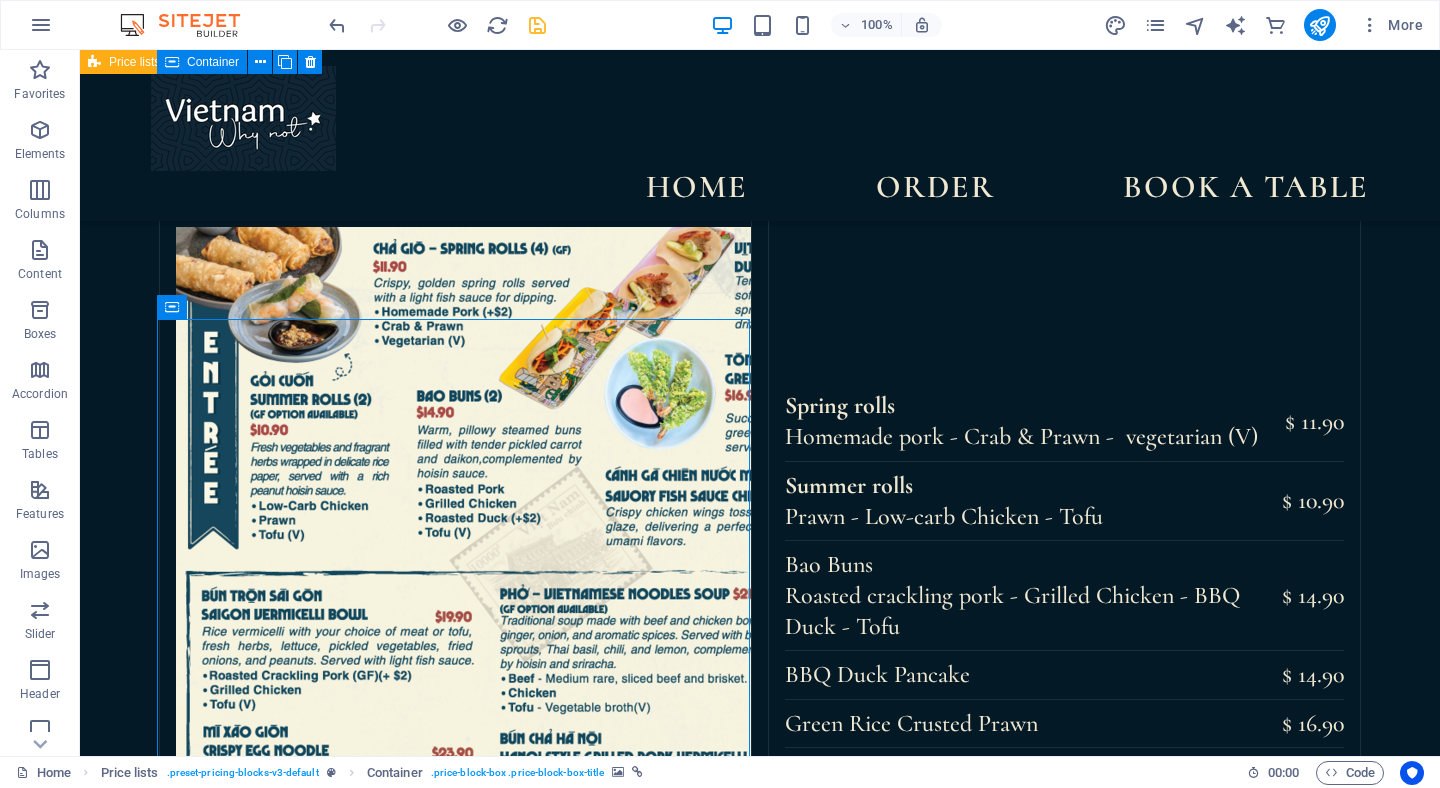 click at bounding box center [160, 2227] 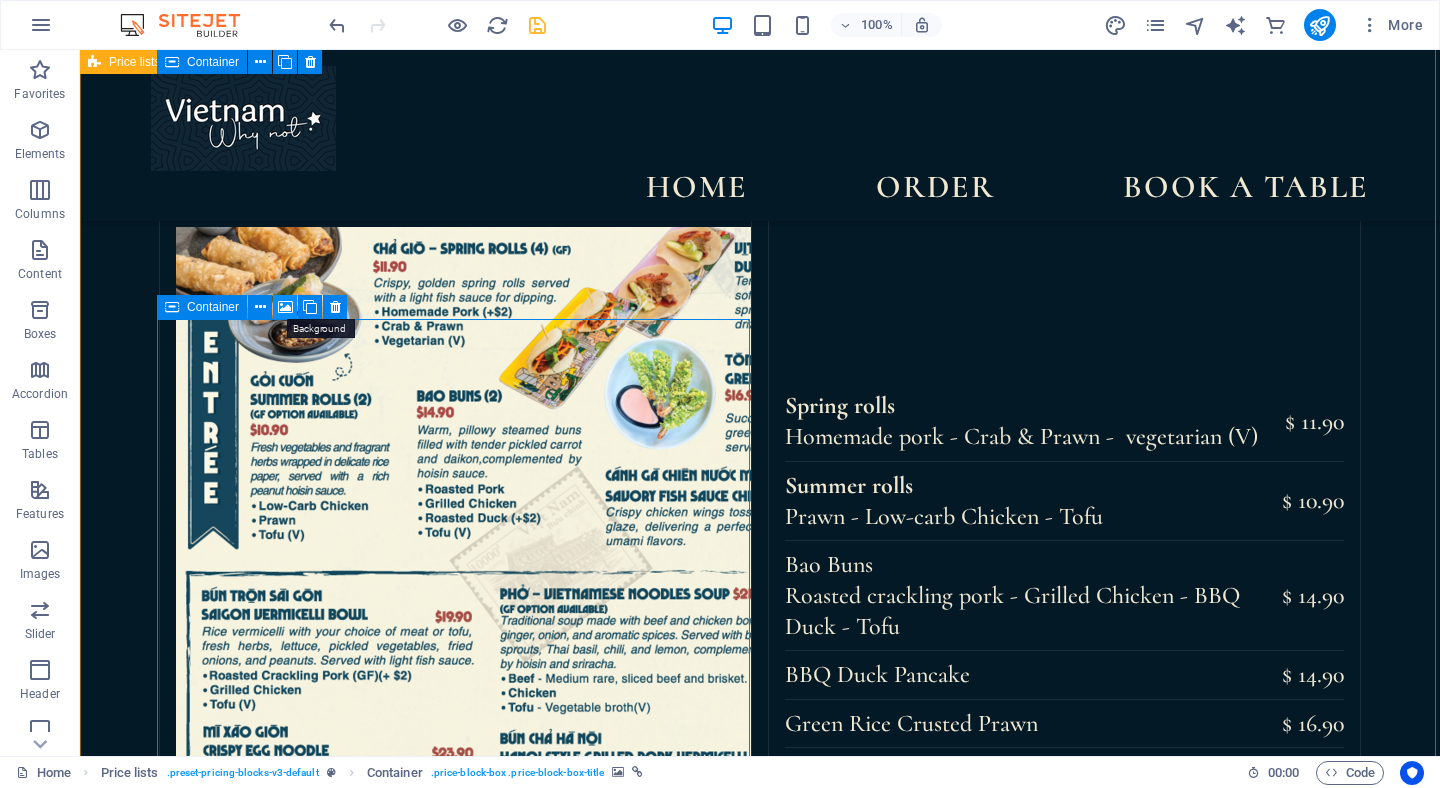 click at bounding box center [285, 307] 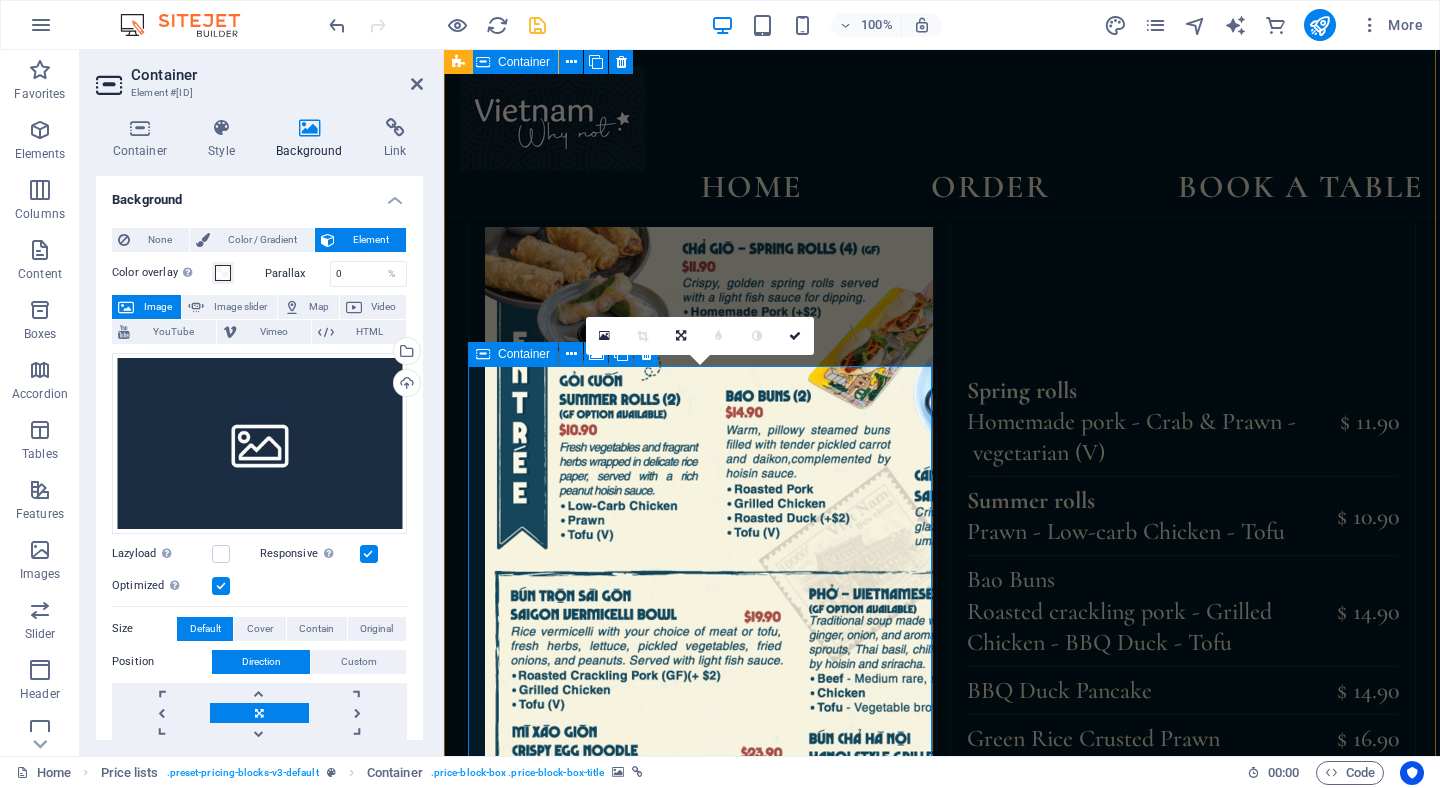 click on "Add elements" at bounding box center [600, 1982] 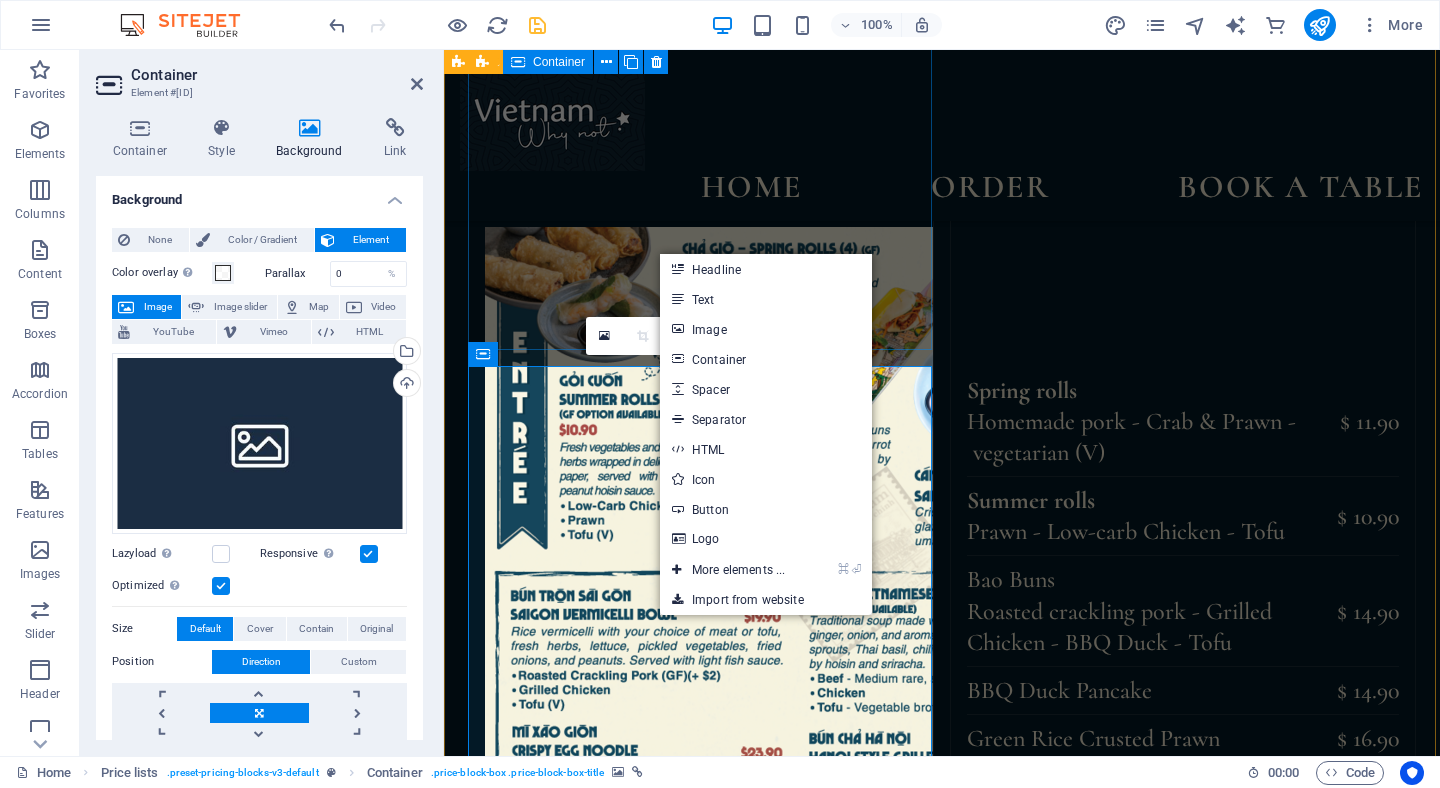 click at bounding box center (701, 1353) 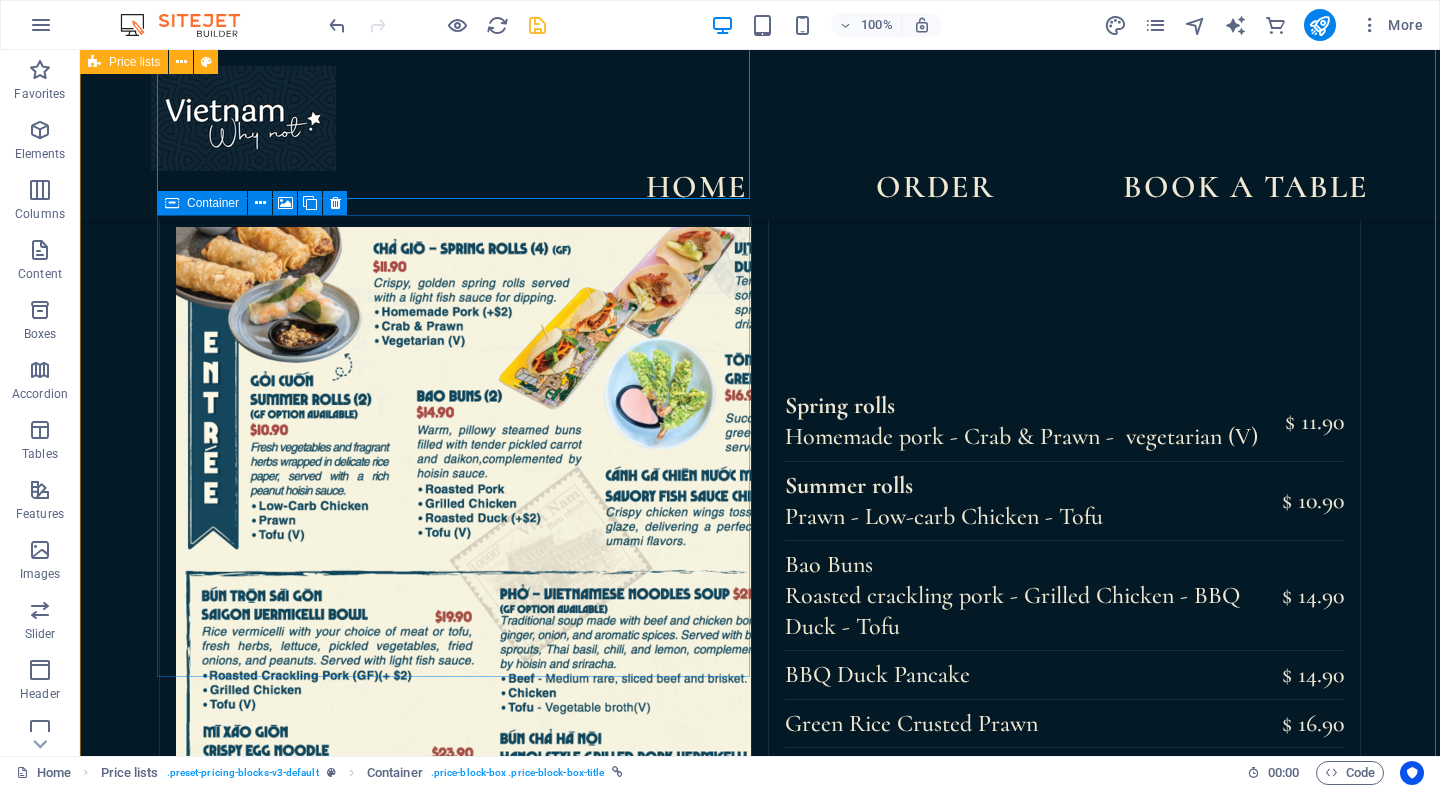scroll, scrollTop: 2203, scrollLeft: 0, axis: vertical 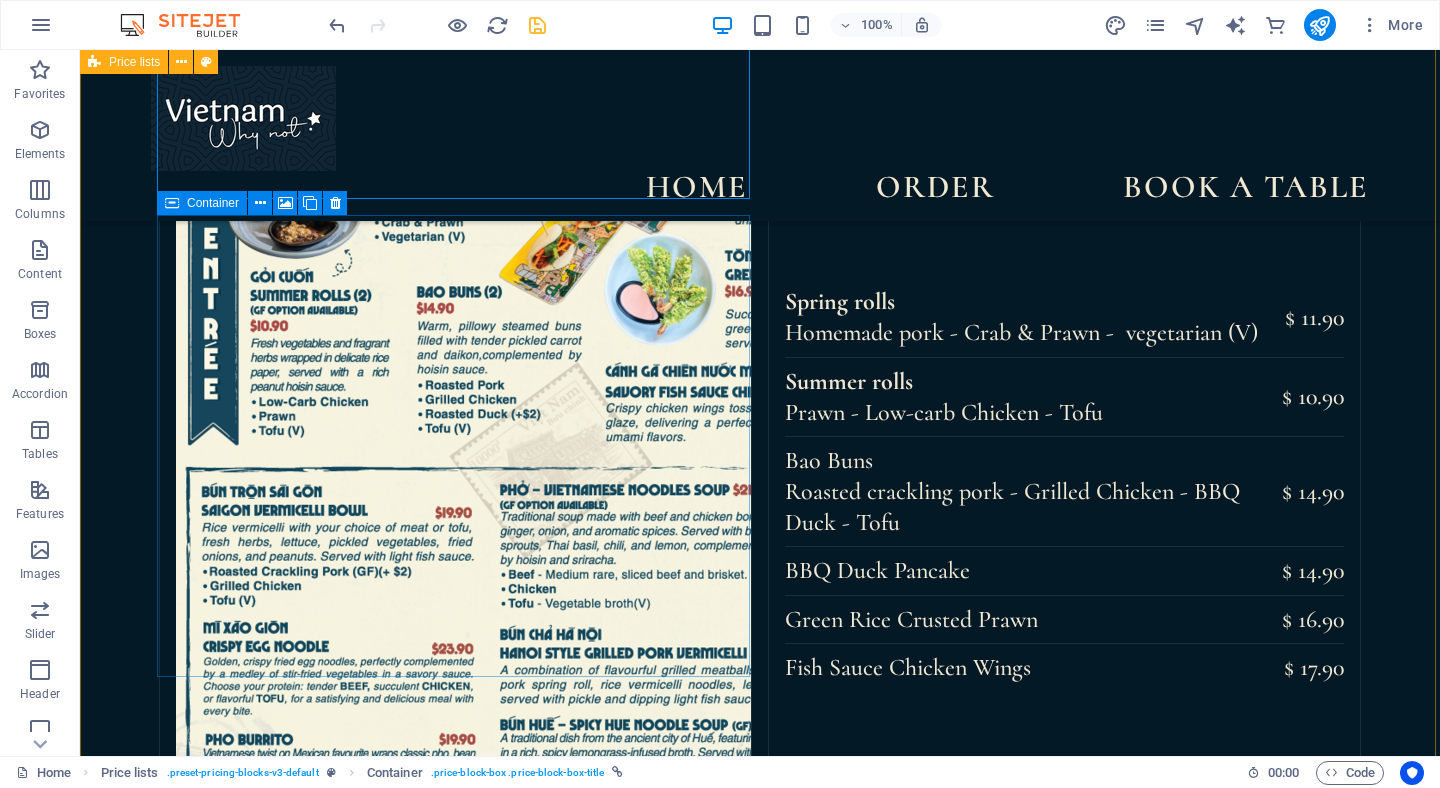 click on "Drop content here or  Add elements  Paste clipboard" at bounding box center [291, 2123] 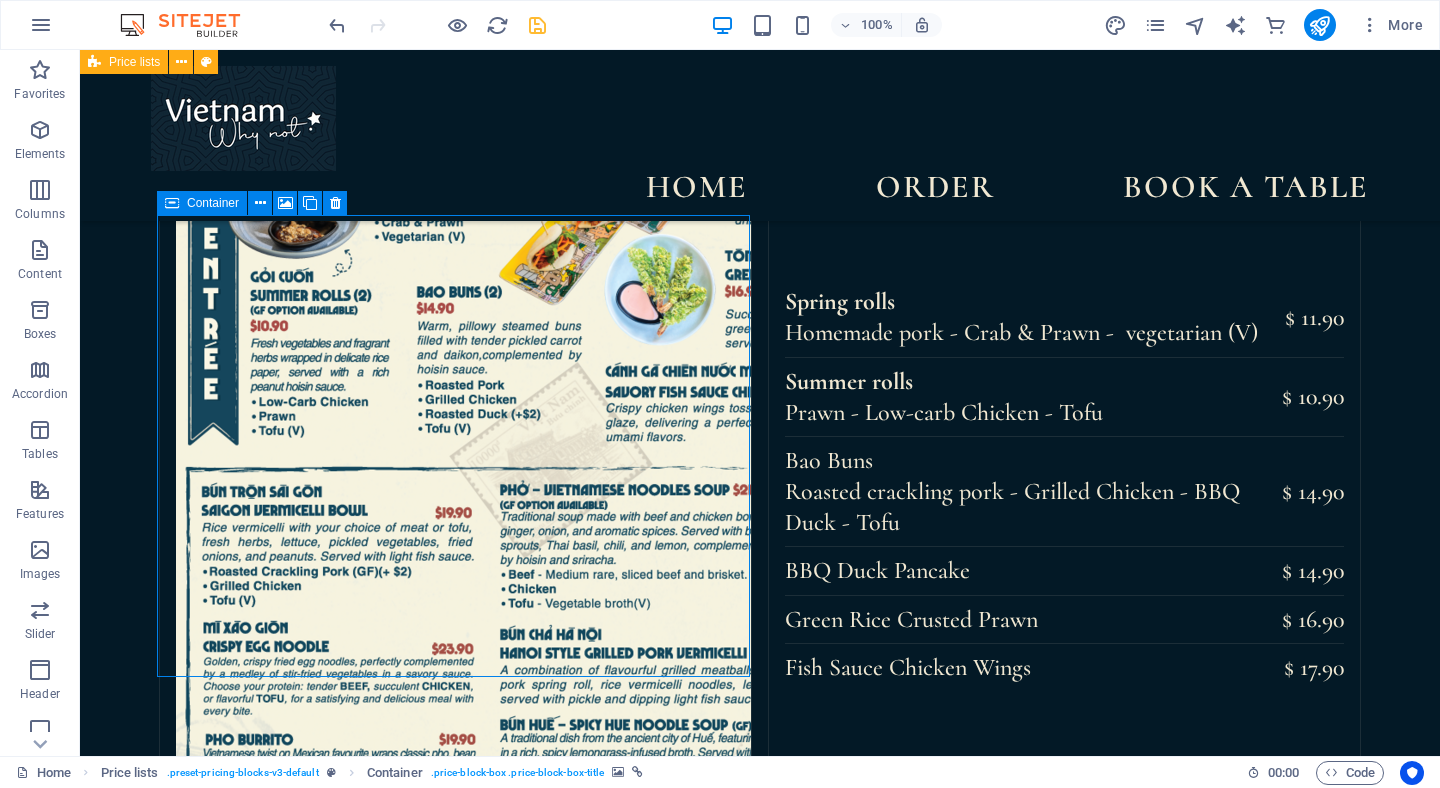 click on "Add elements" at bounding box center (291, 2135) 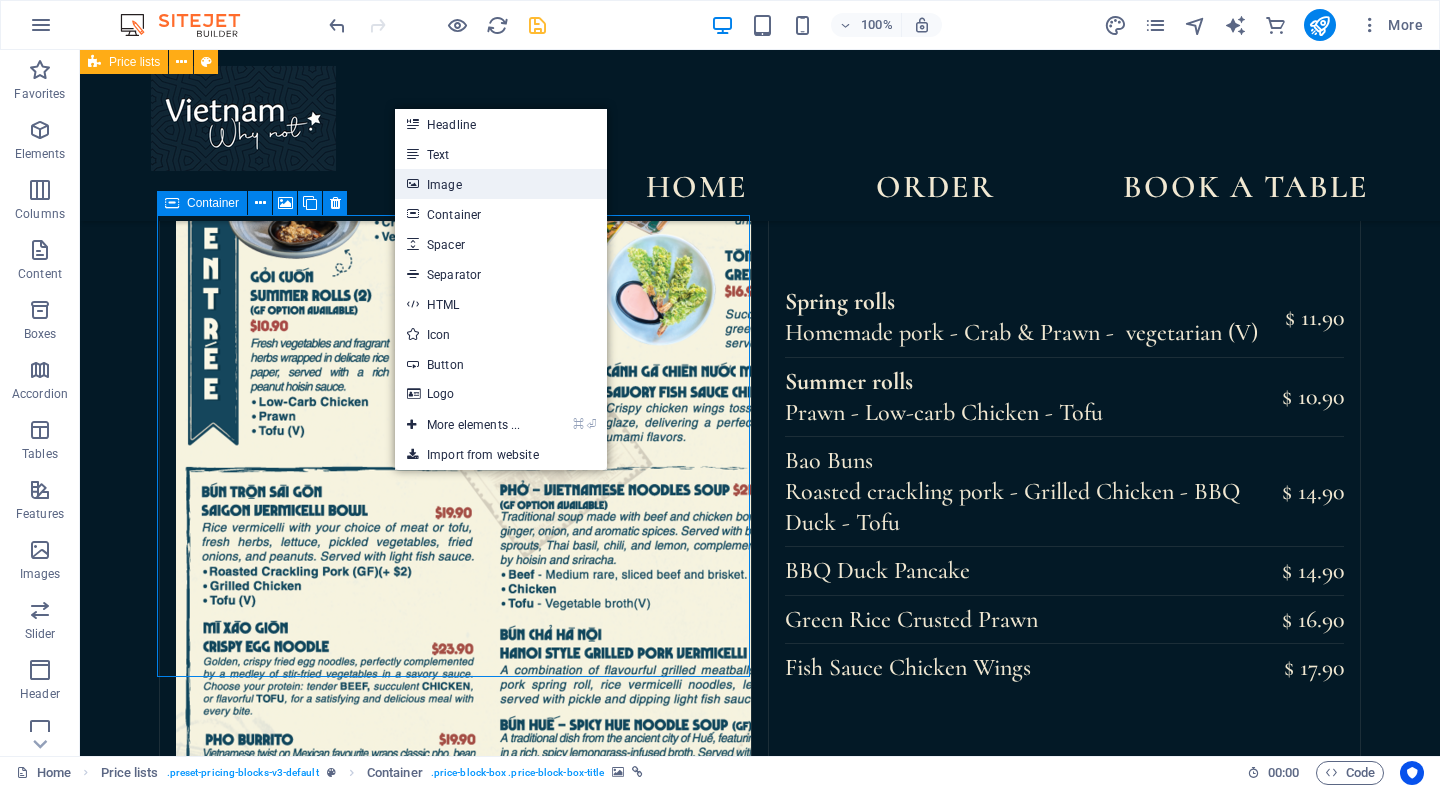 click on "Image" at bounding box center [501, 184] 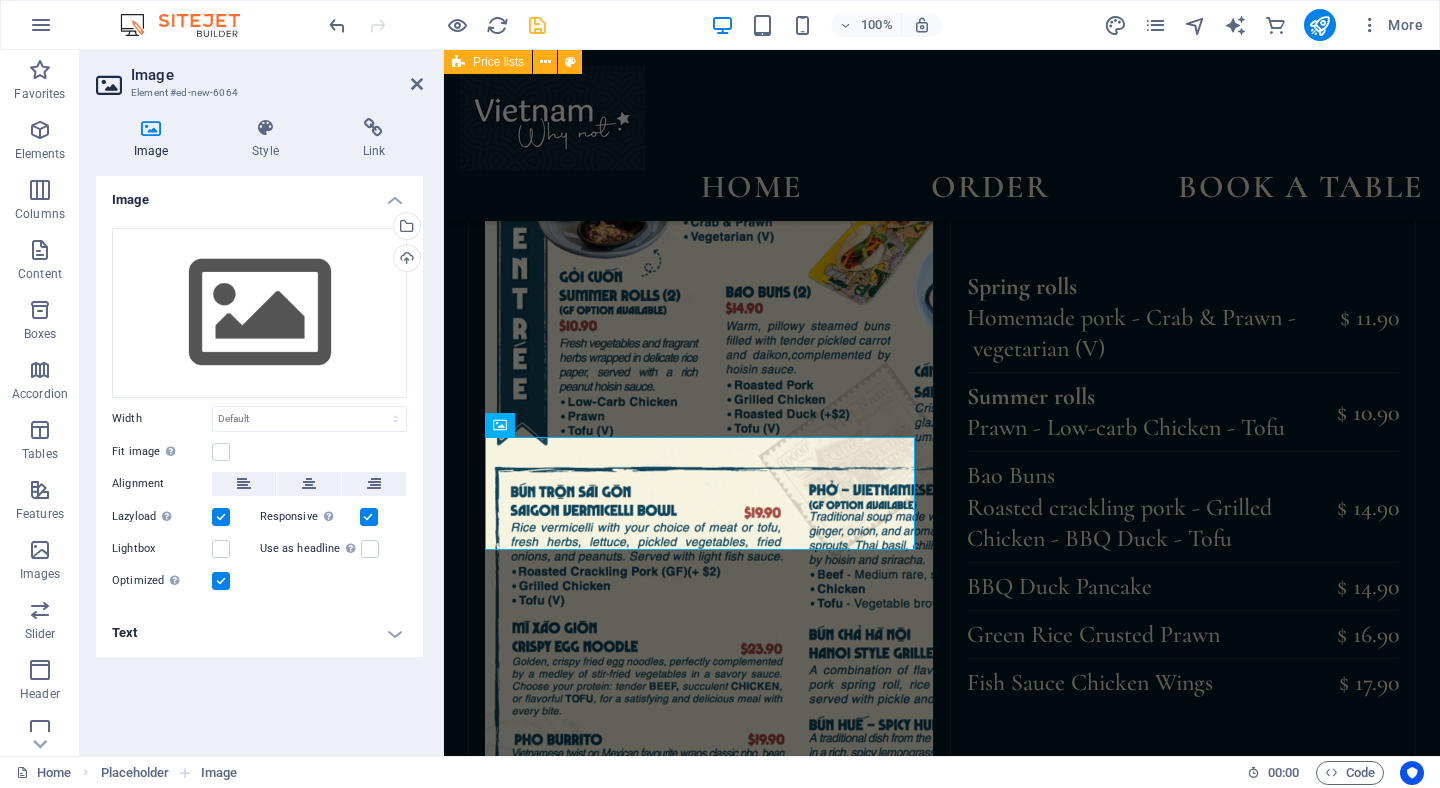 click on "Select files from the file manager, stock photos, or upload file(s)" at bounding box center [405, 228] 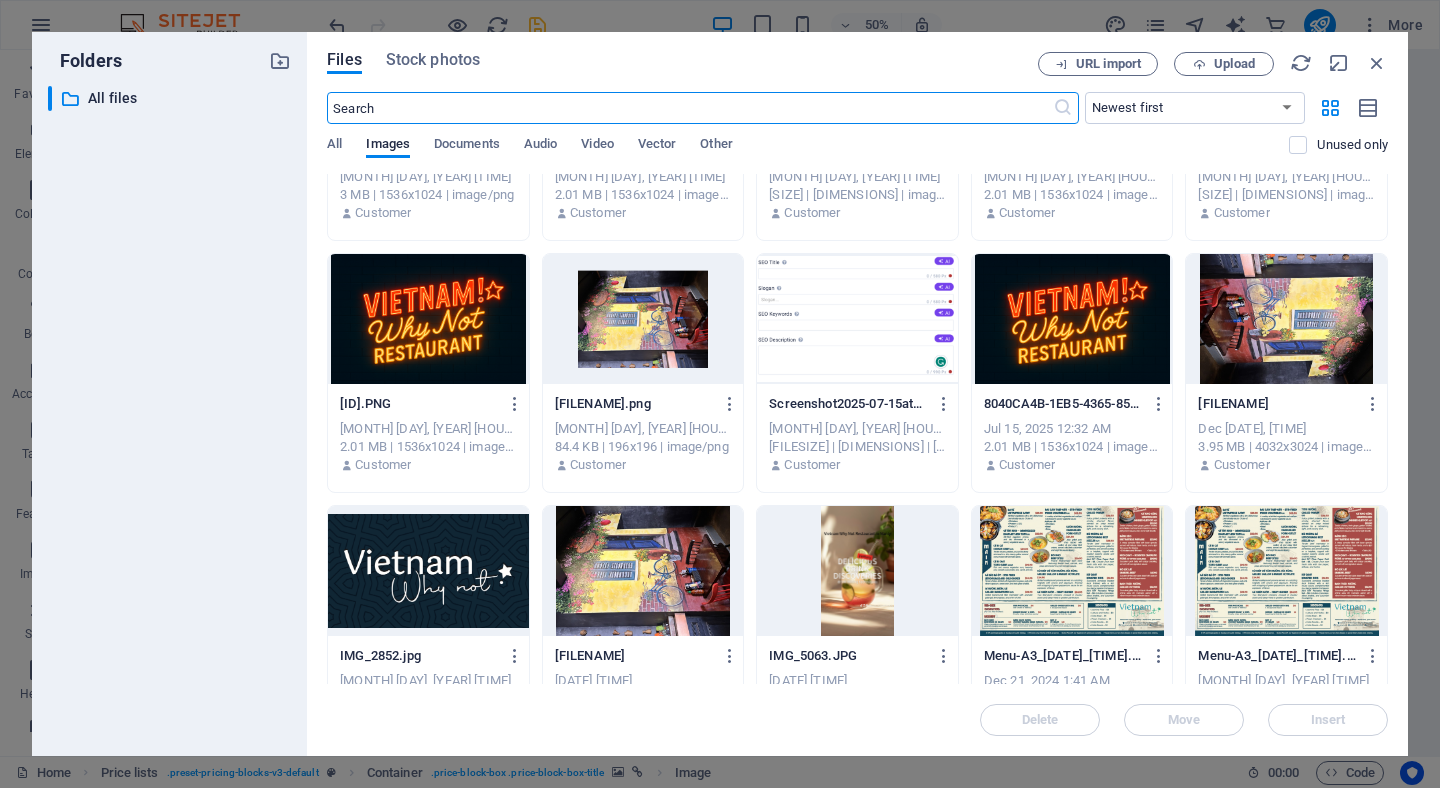 scroll, scrollTop: 431, scrollLeft: 0, axis: vertical 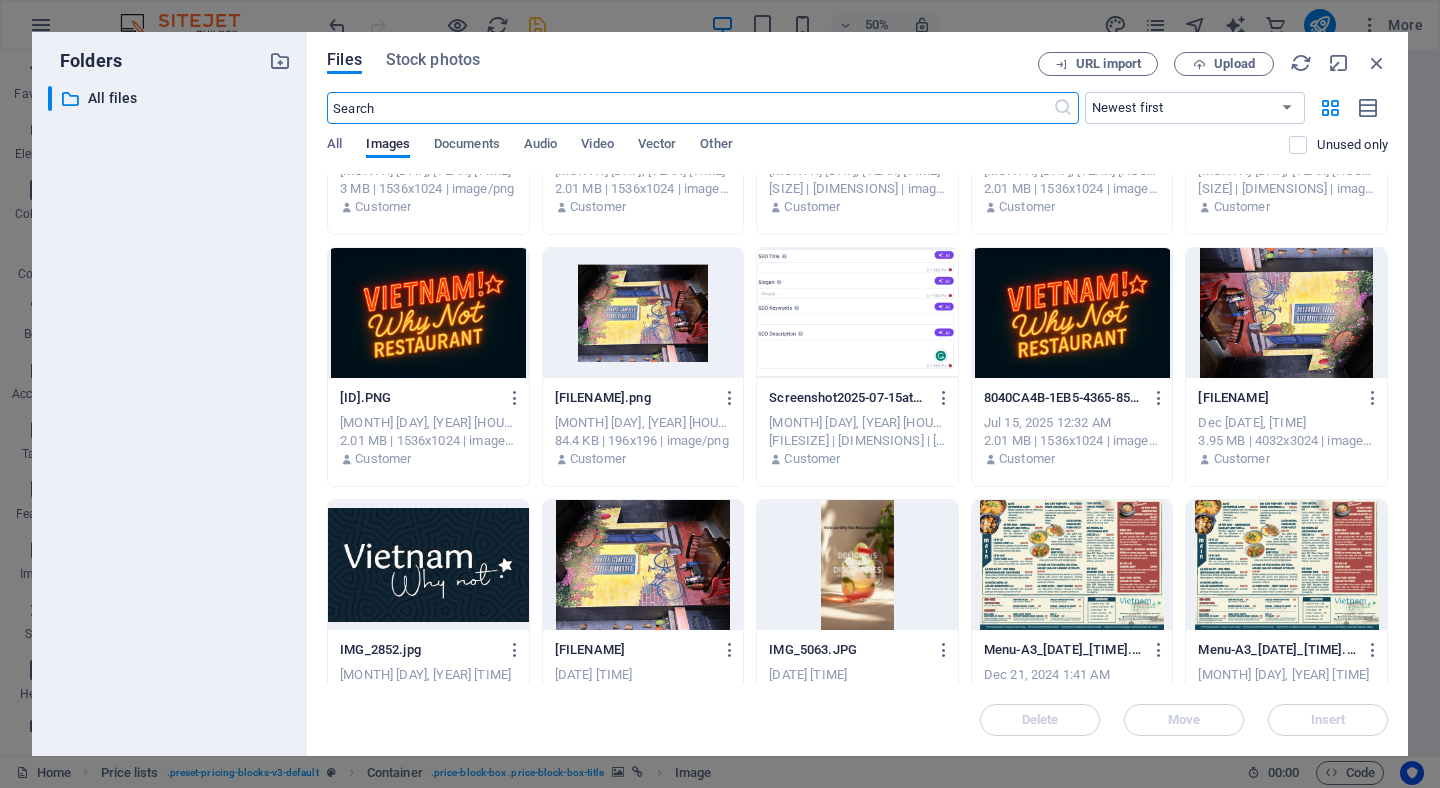 click at bounding box center (1286, 565) 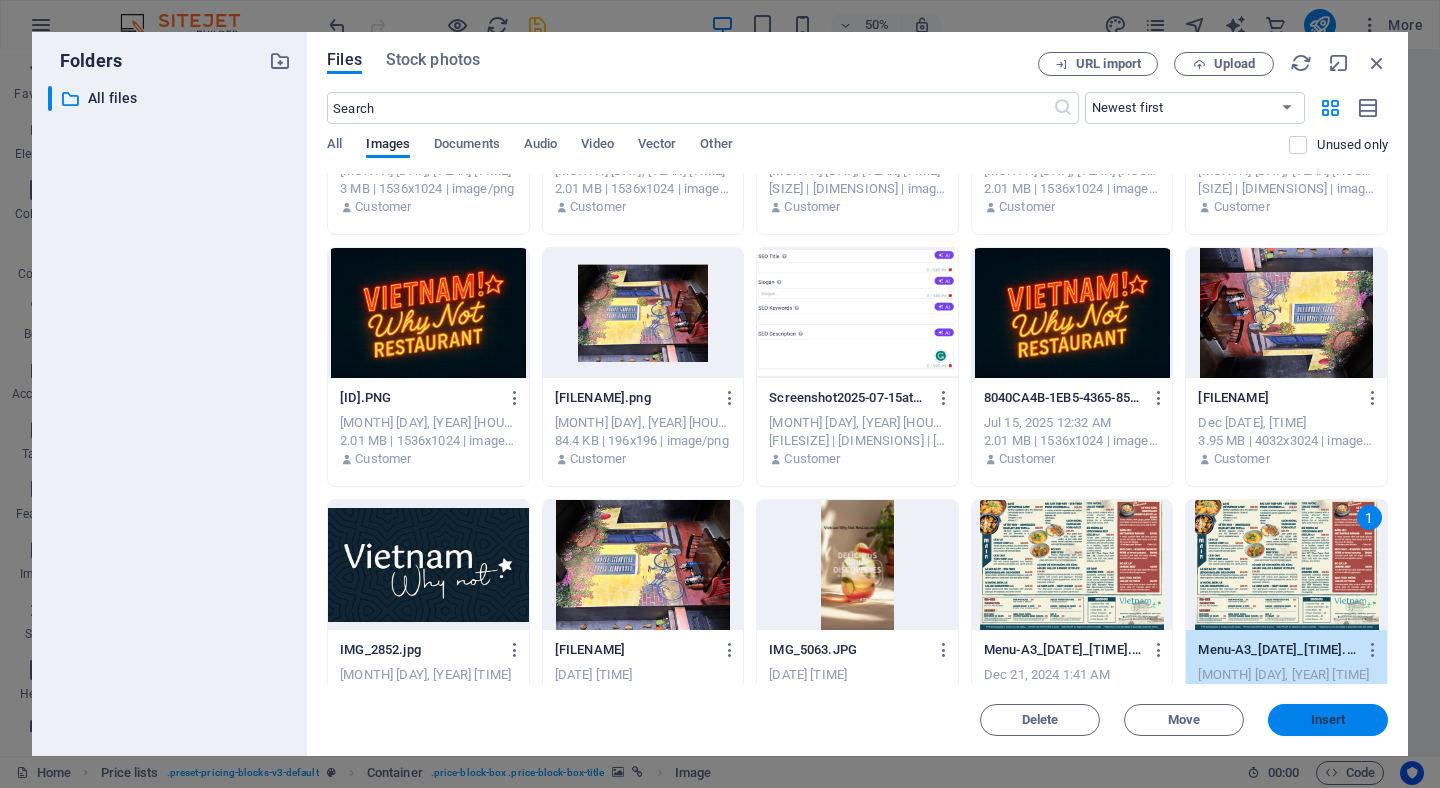 drag, startPoint x: 1286, startPoint y: 723, endPoint x: 842, endPoint y: 673, distance: 446.80646 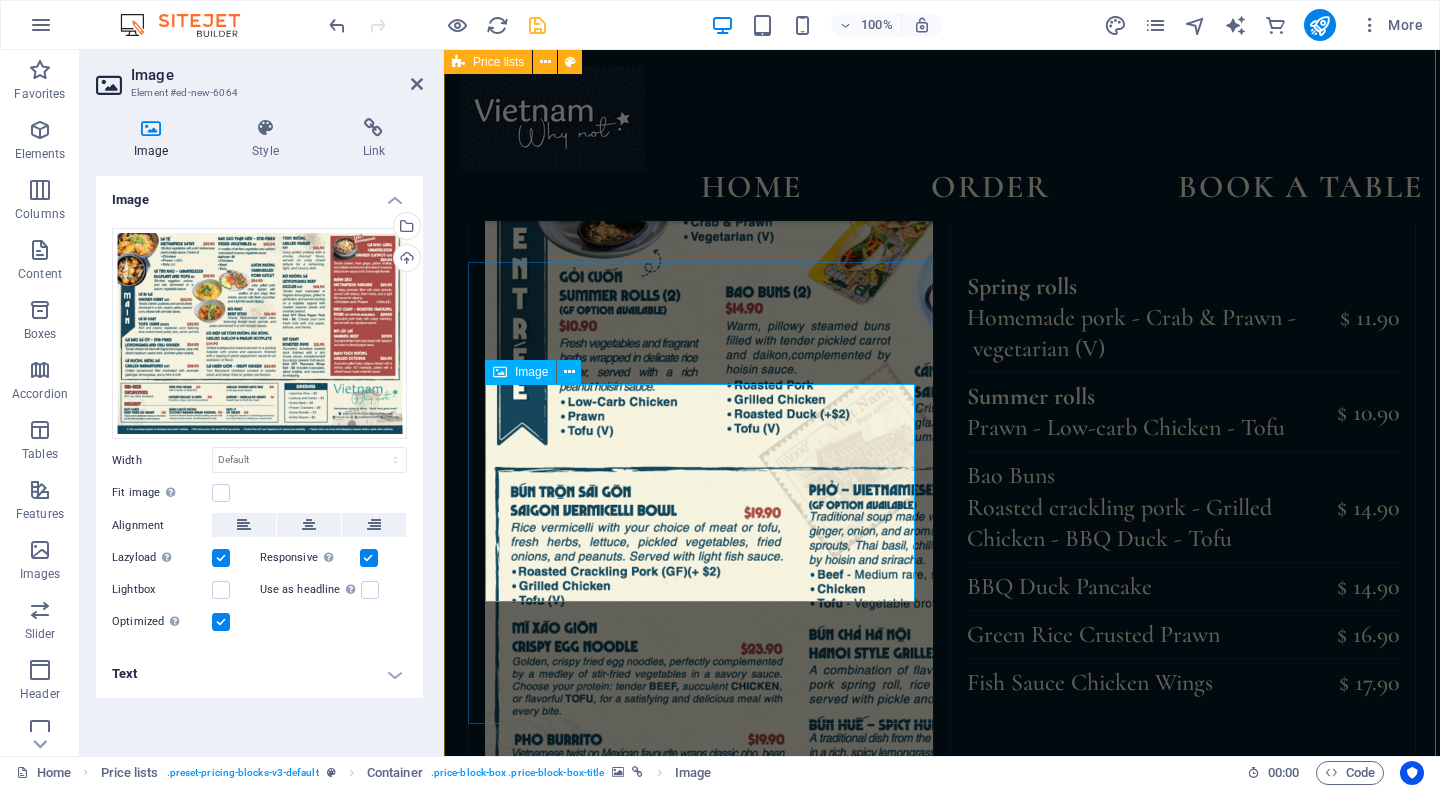 click on "Image" at bounding box center [531, 372] 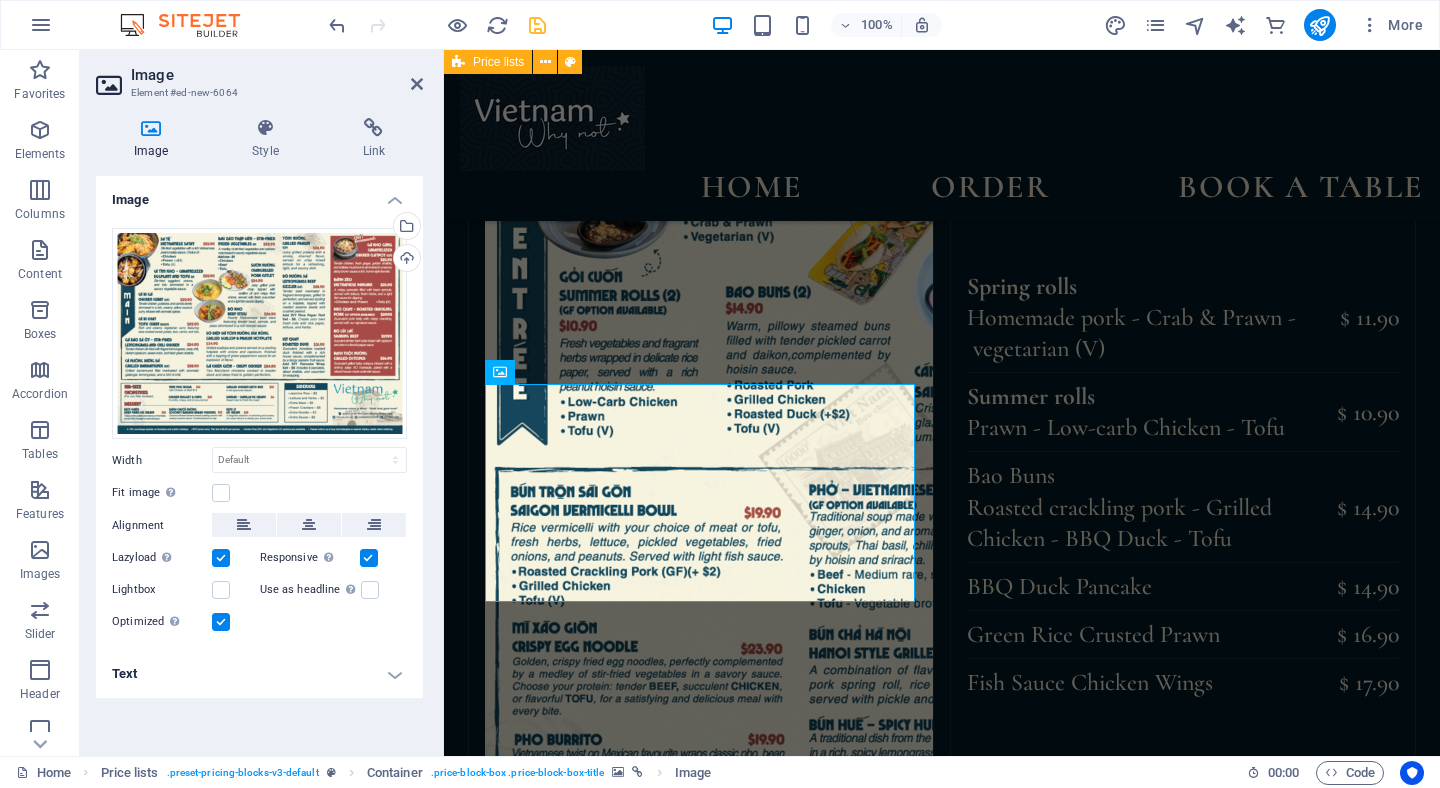 click at bounding box center (469, 1866) 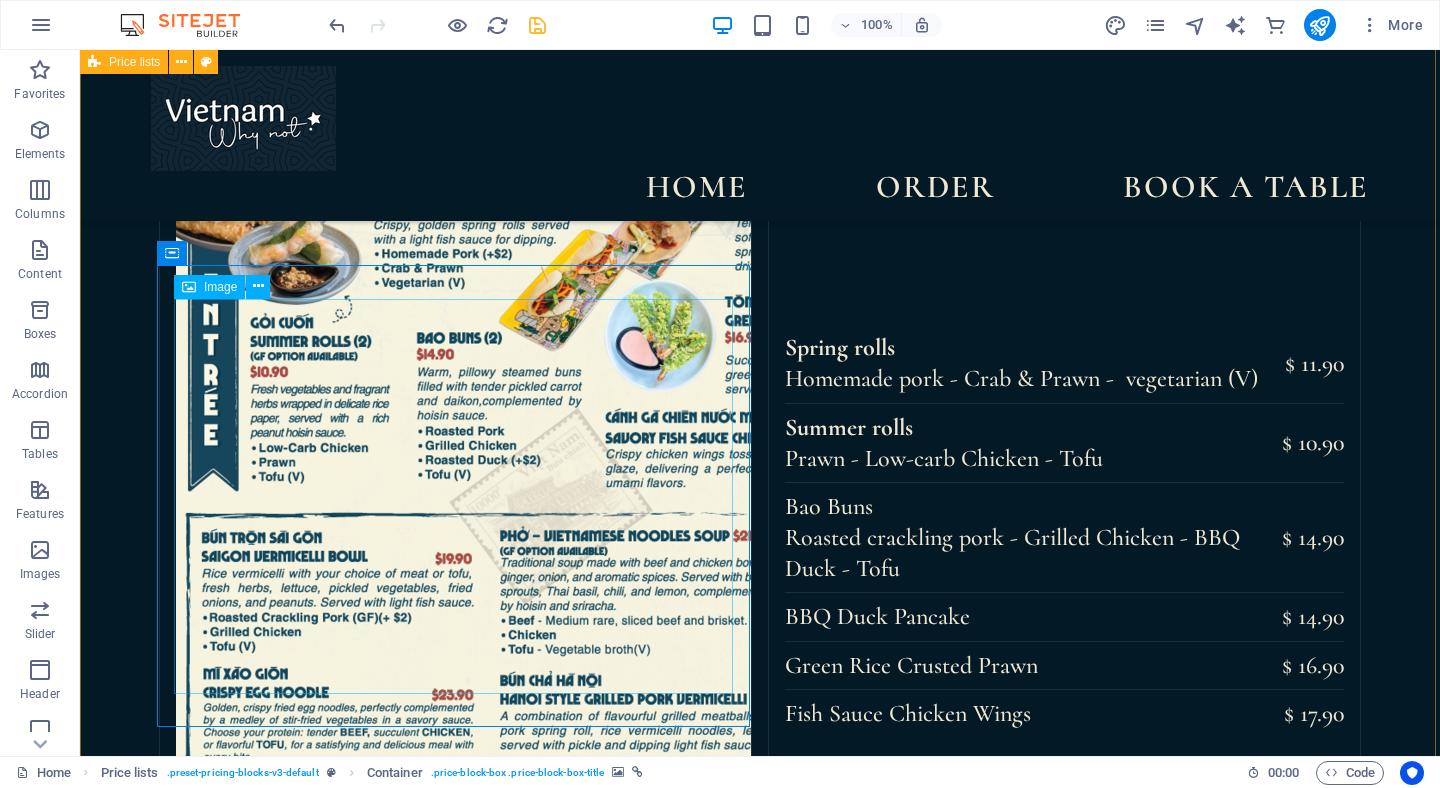 scroll, scrollTop: 2153, scrollLeft: 0, axis: vertical 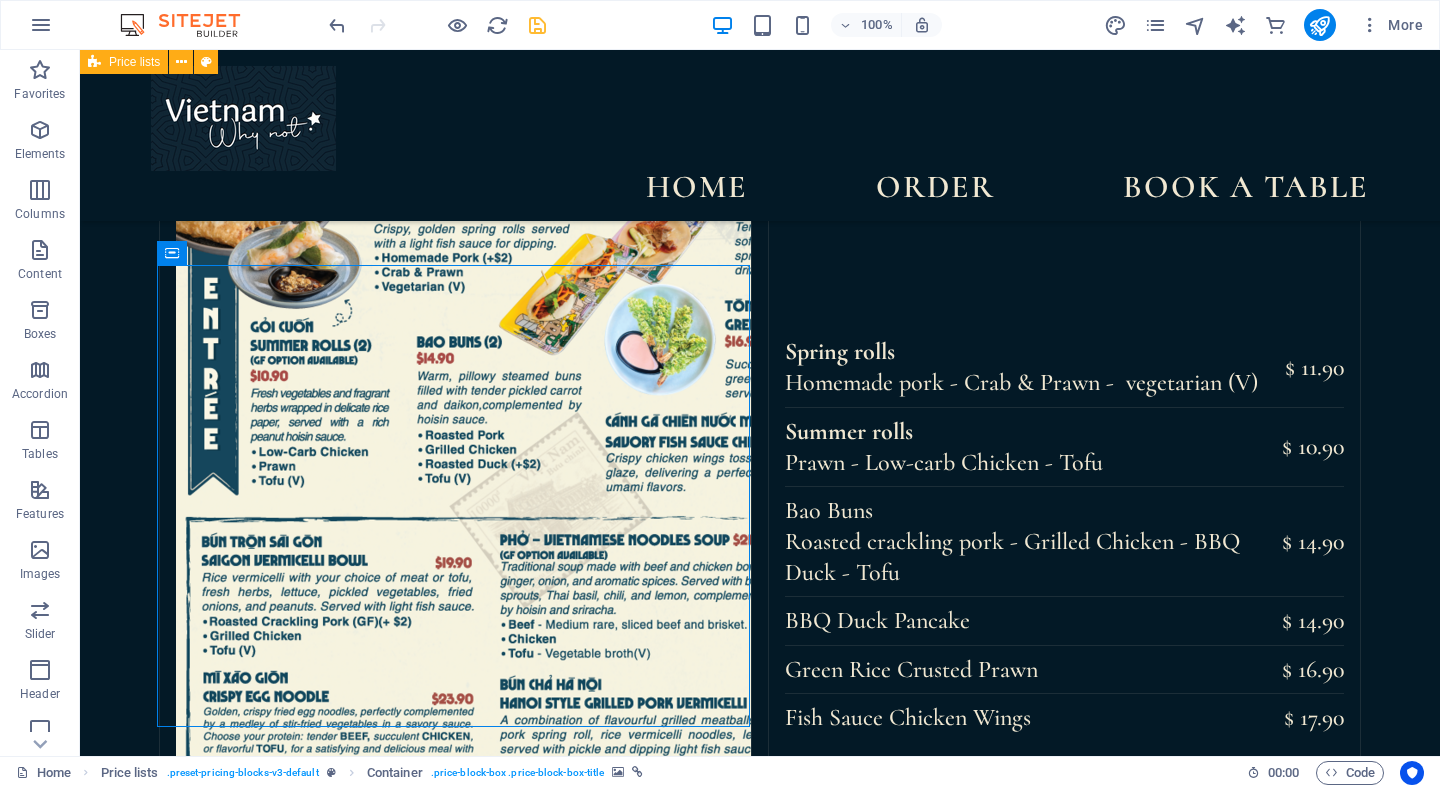 click at bounding box center (160, 2173) 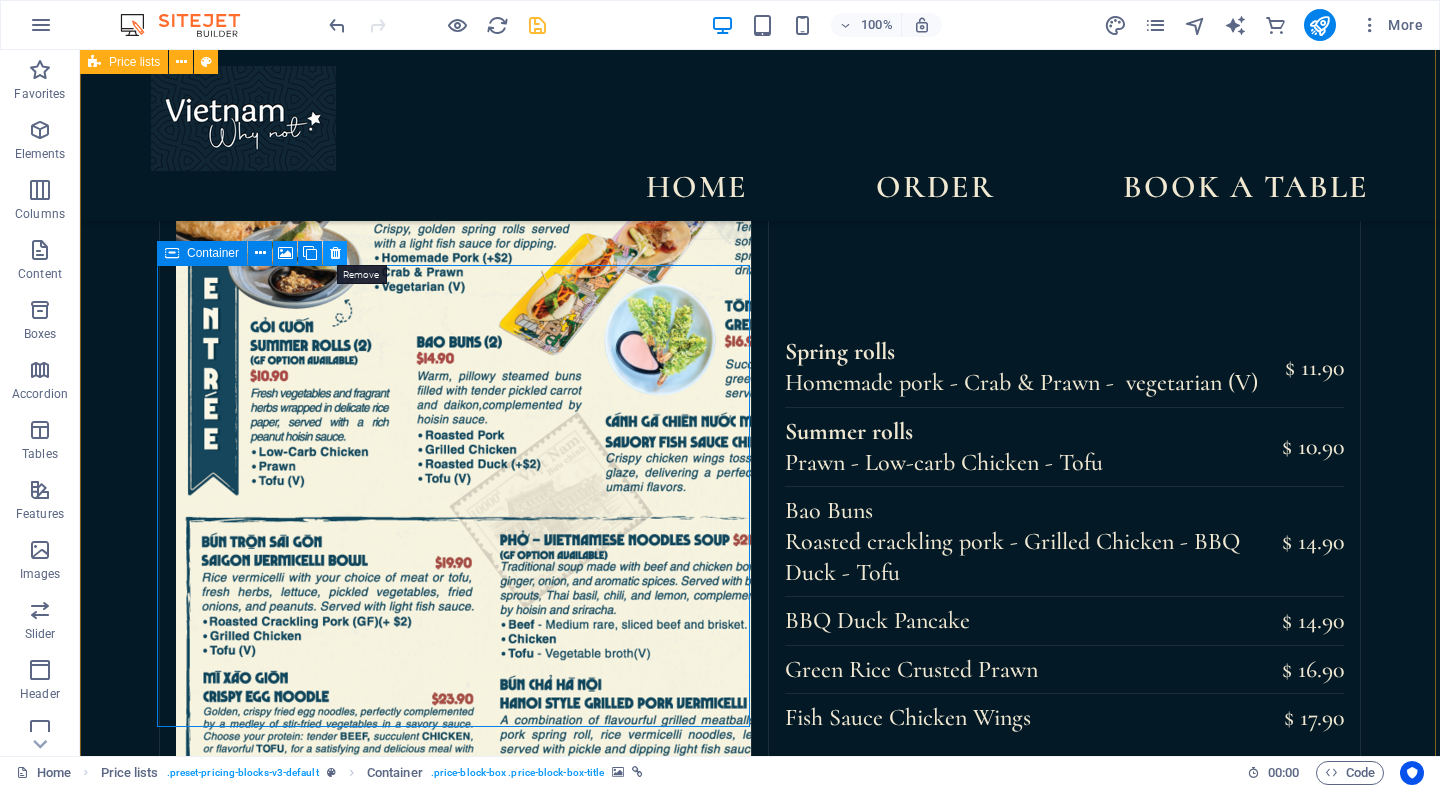 click at bounding box center [335, 253] 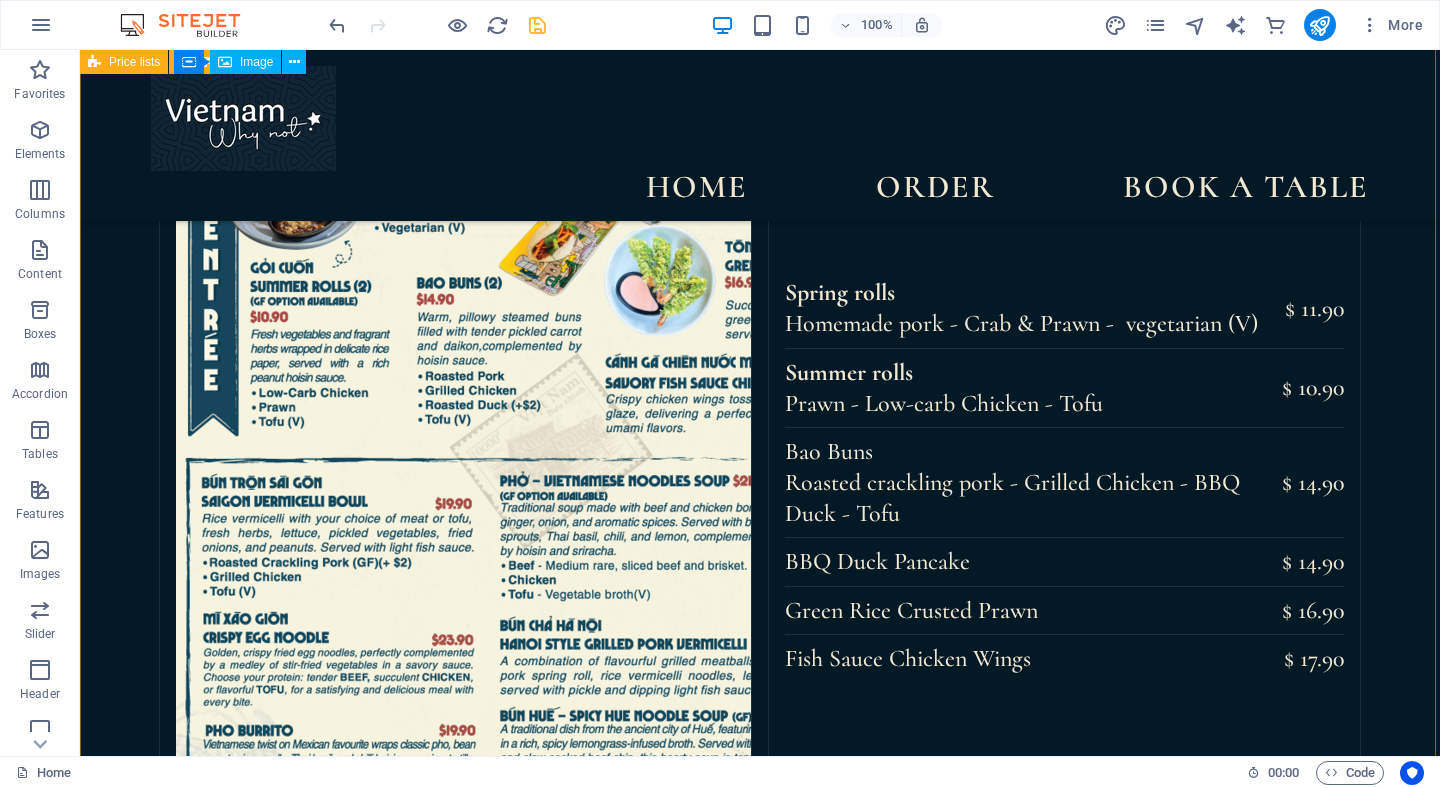 scroll, scrollTop: 2554, scrollLeft: 0, axis: vertical 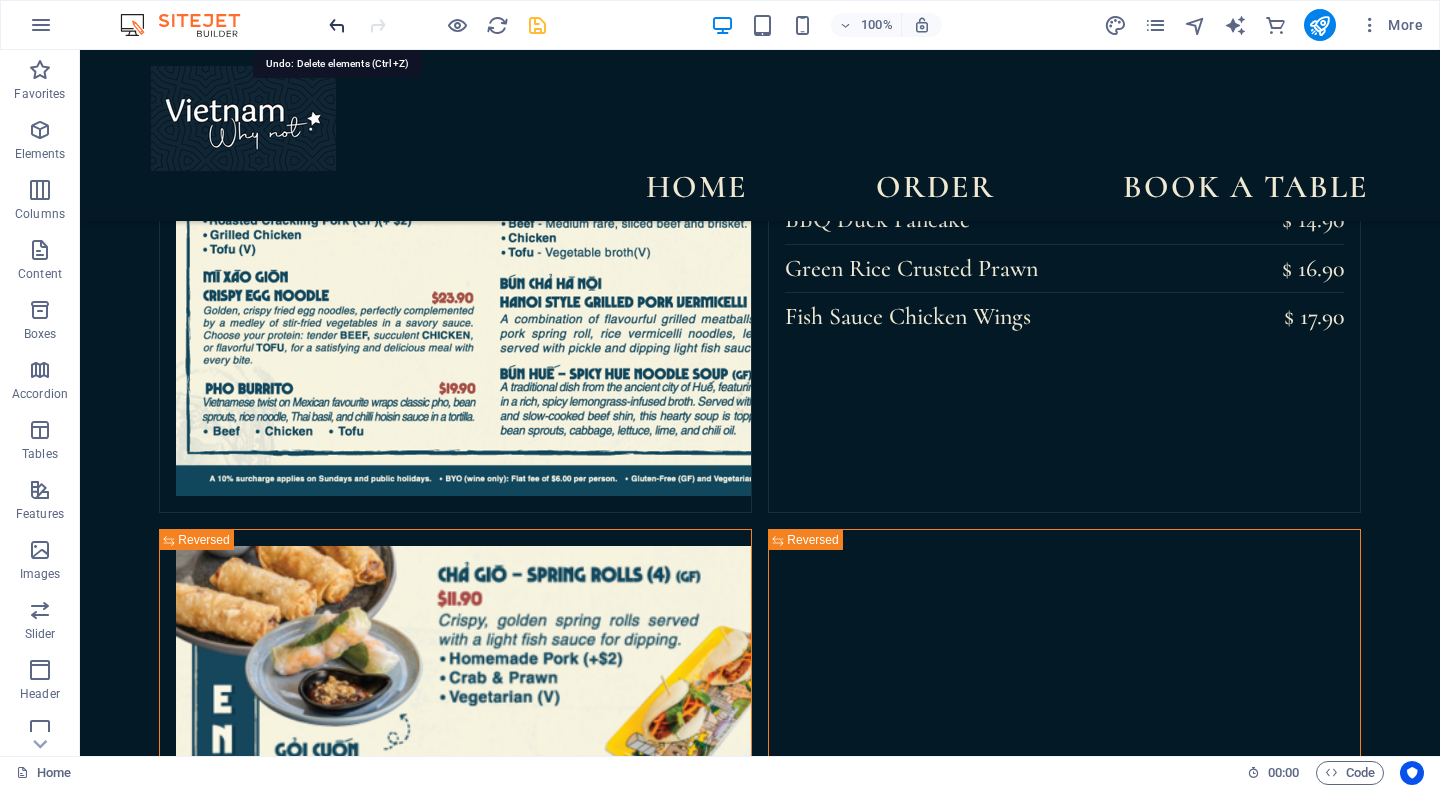 click at bounding box center [337, 25] 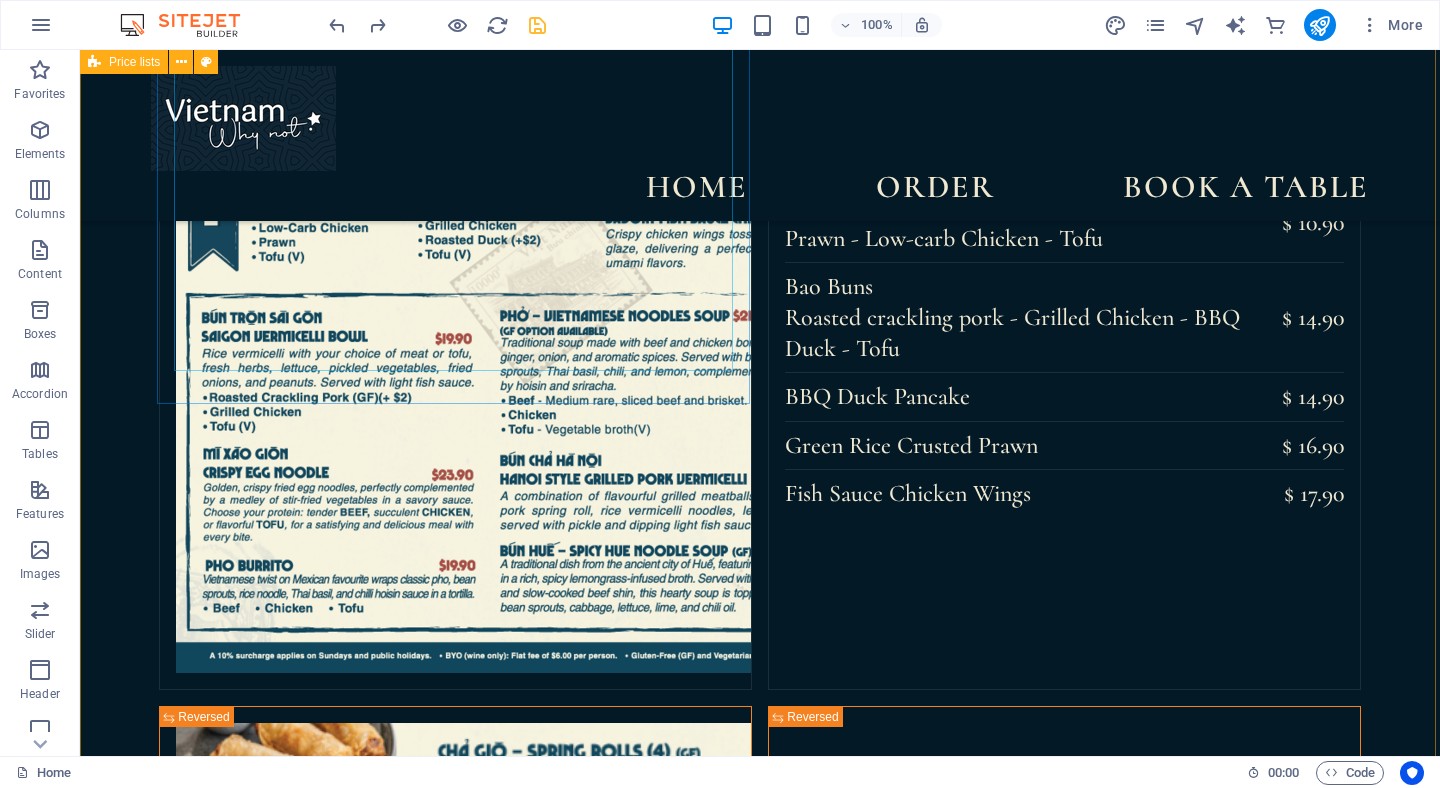 scroll, scrollTop: 2570, scrollLeft: 0, axis: vertical 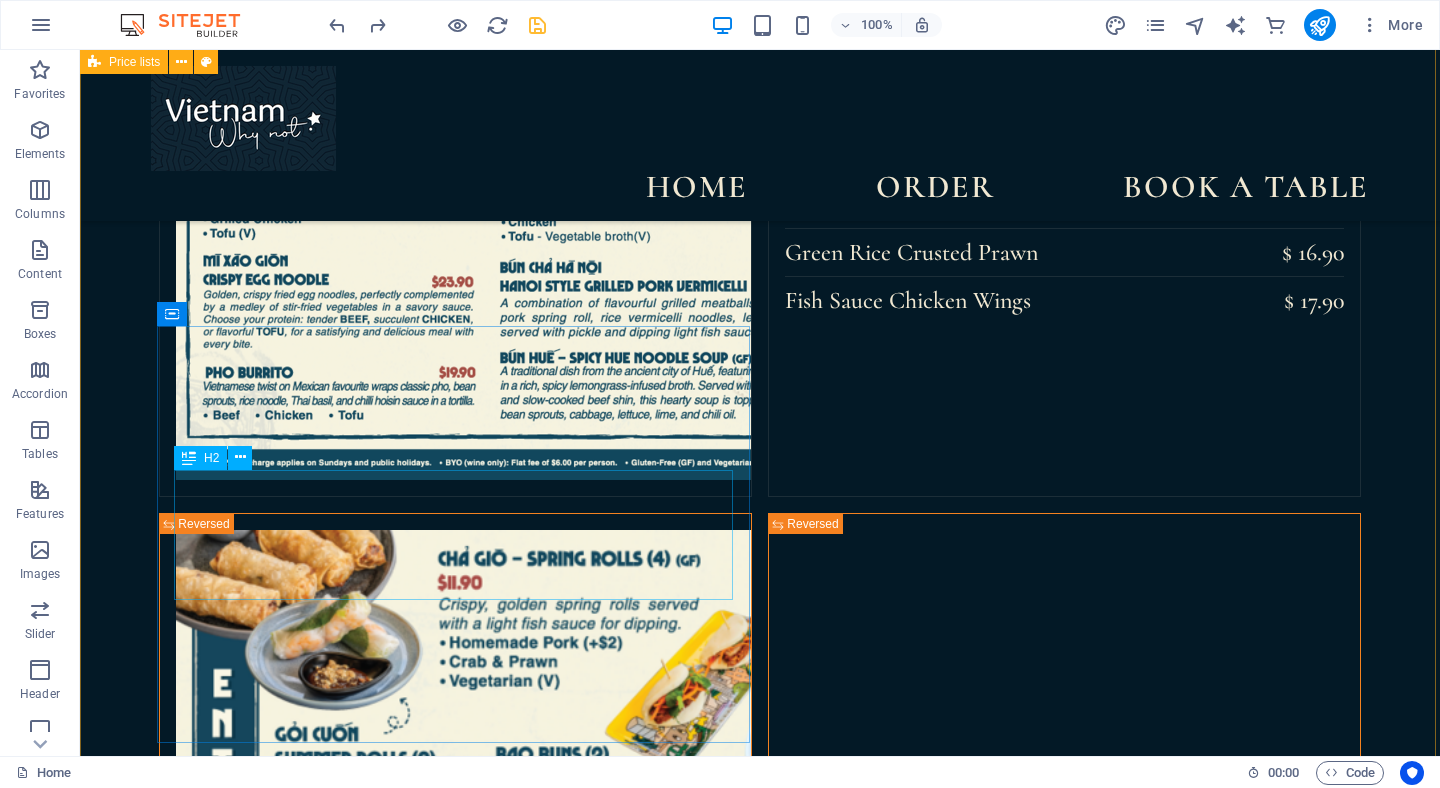click on "Headline" at bounding box center [426, 2745] 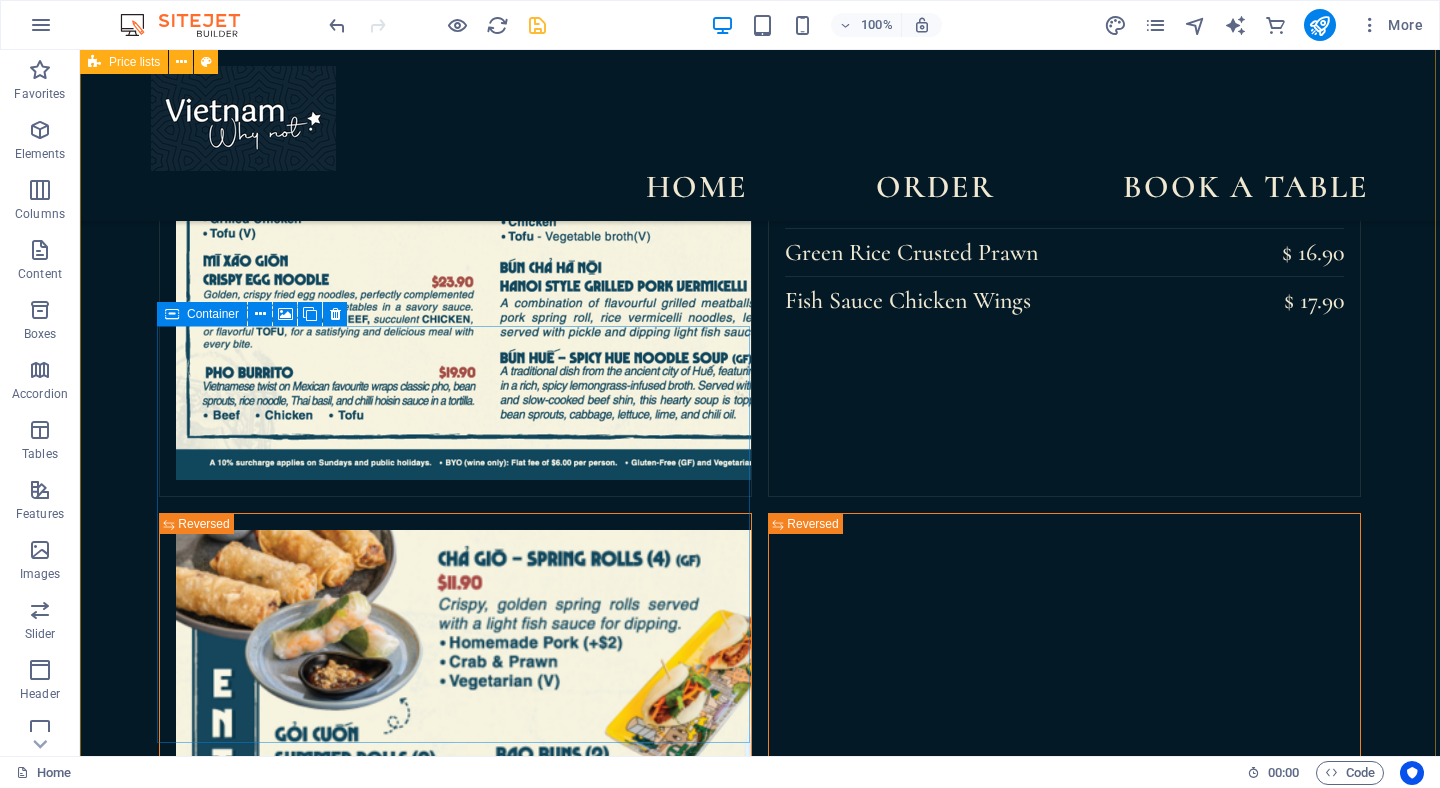 click on "Add elements" at bounding box center [291, 2757] 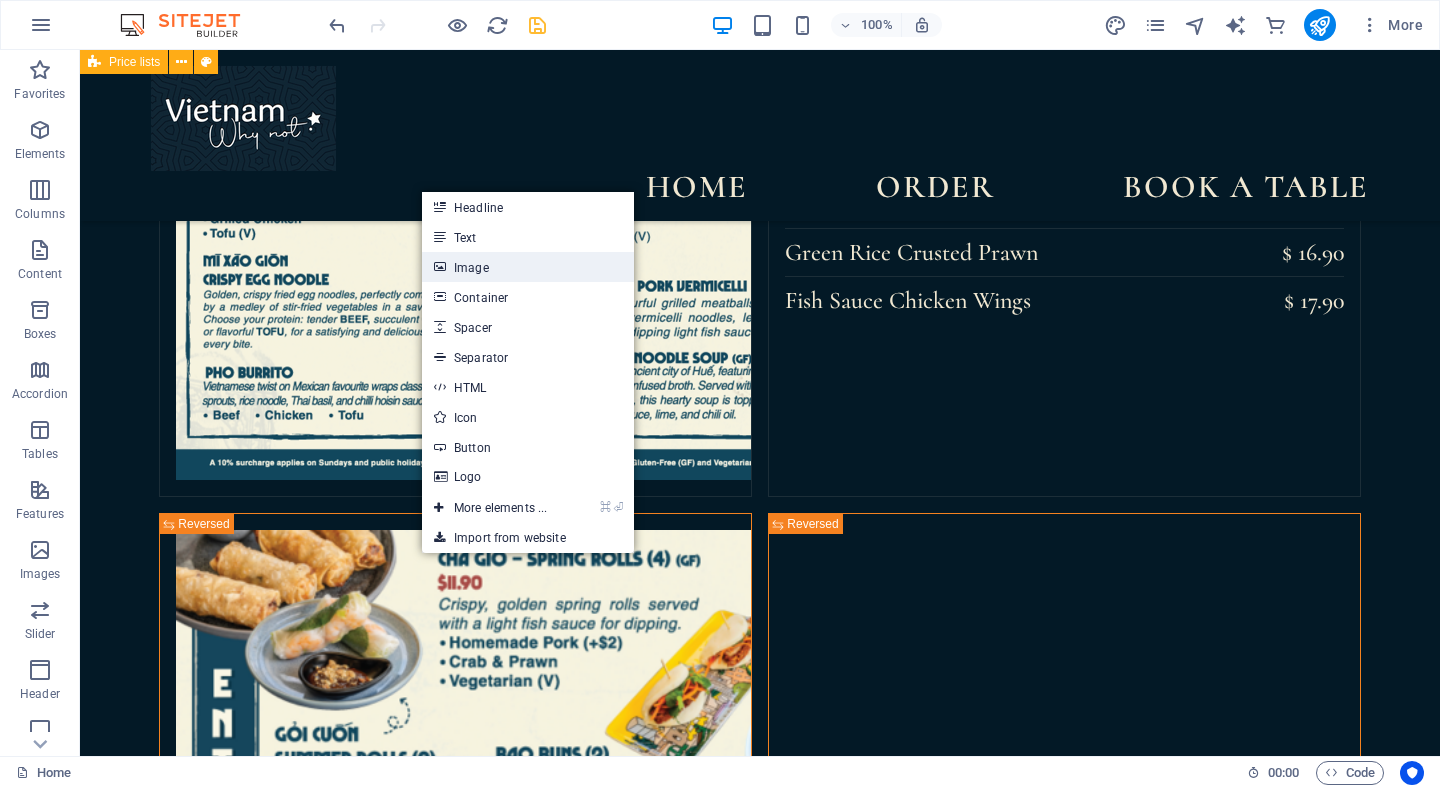 click on "Image" at bounding box center (528, 267) 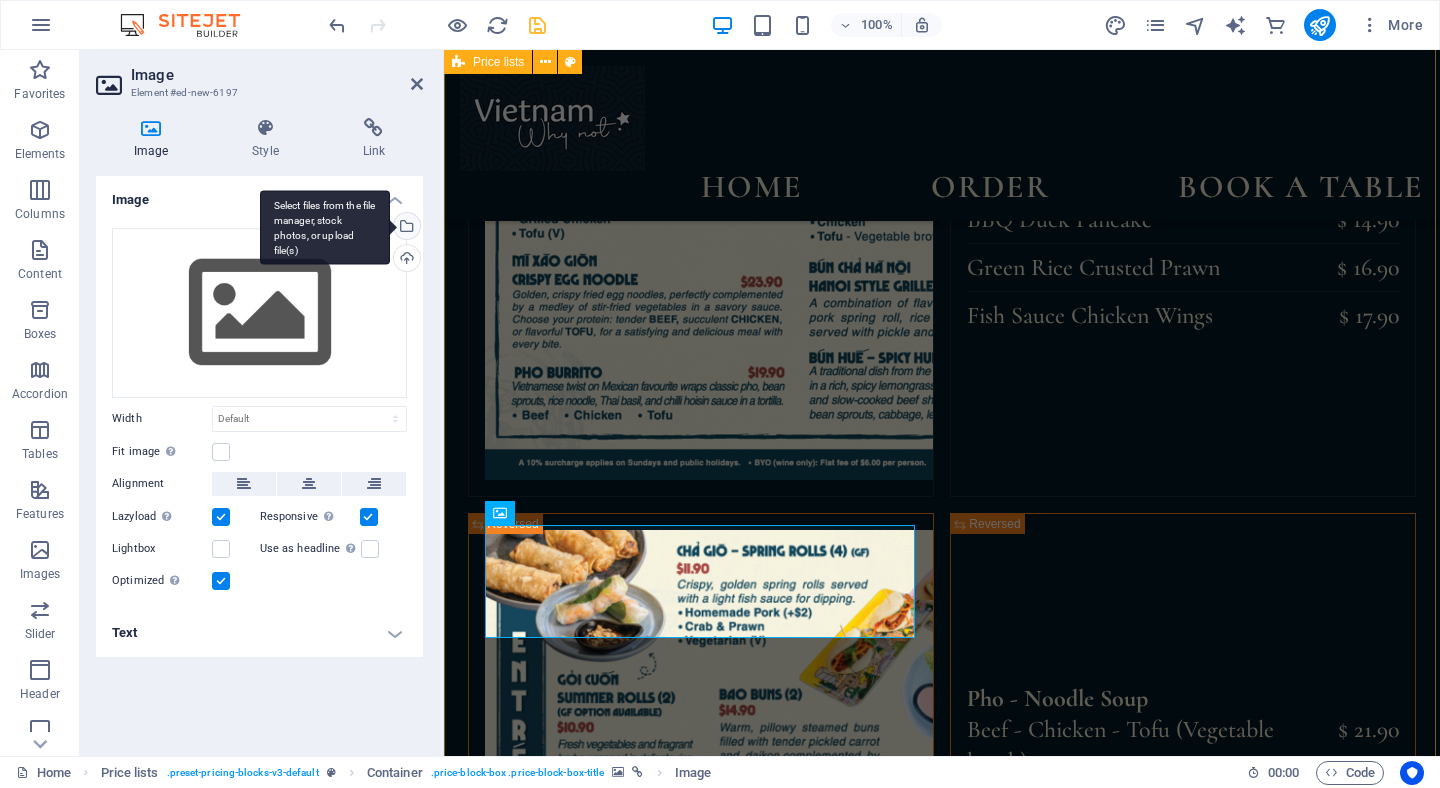 click on "Select files from the file manager, stock photos, or upload file(s)" at bounding box center [405, 228] 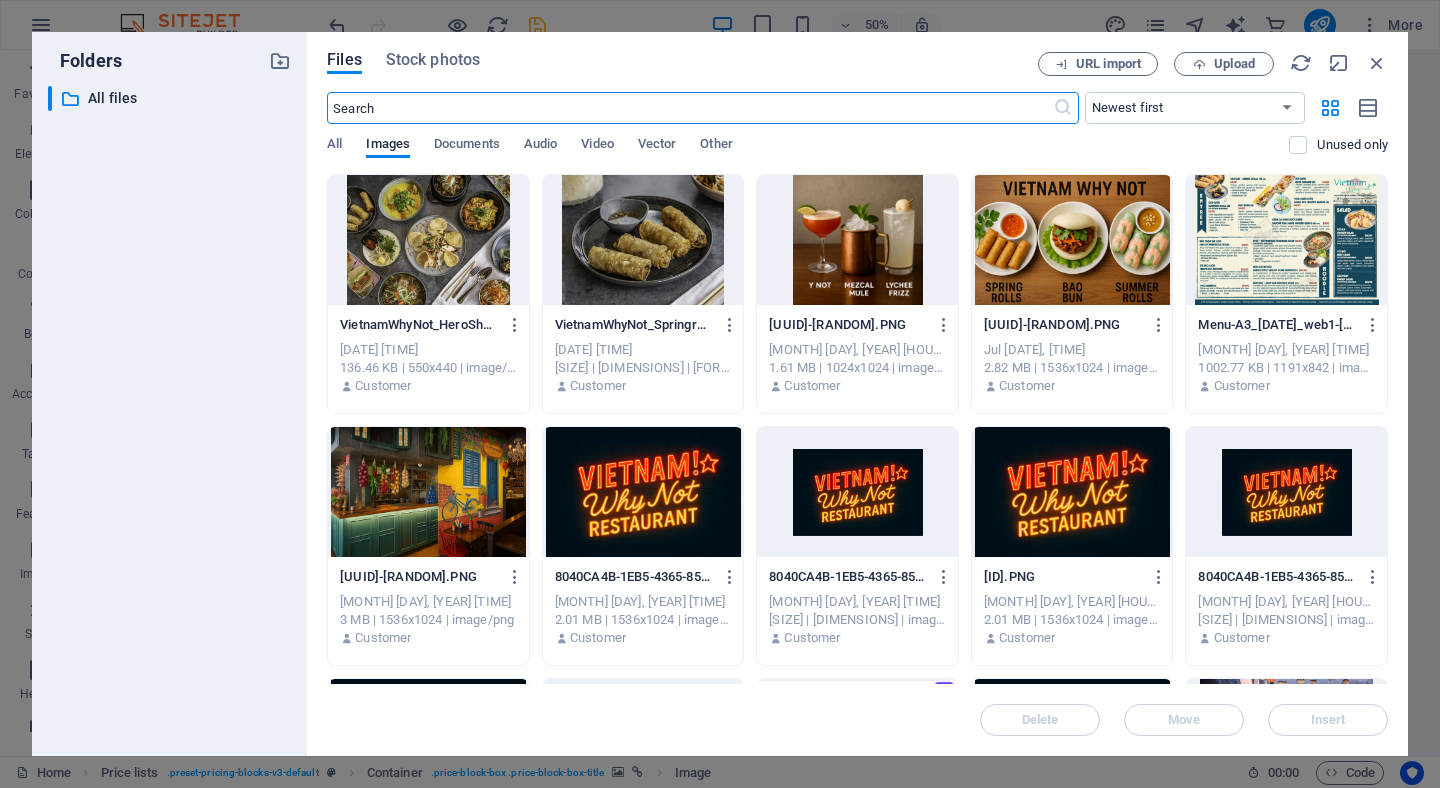 scroll, scrollTop: 373, scrollLeft: 0, axis: vertical 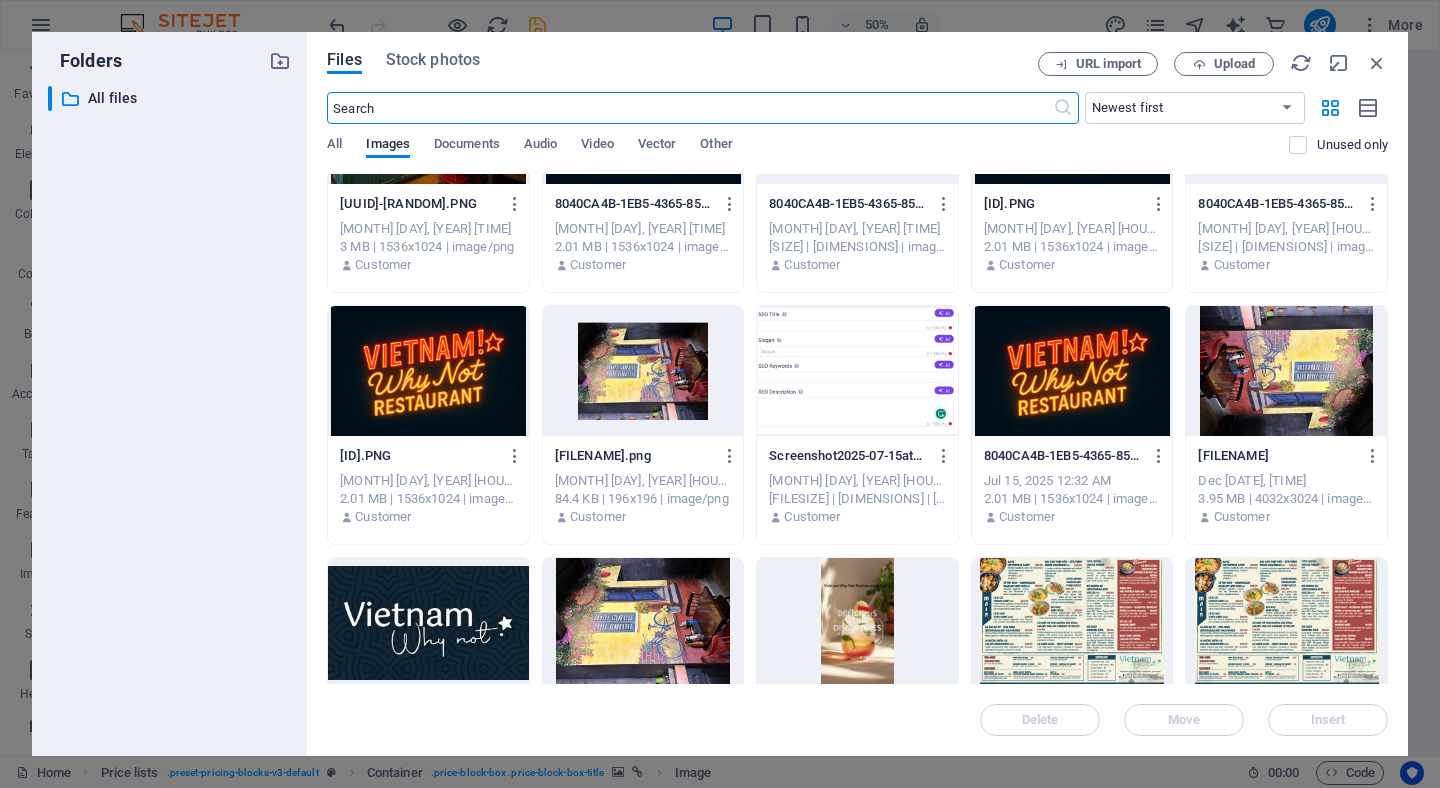 click at bounding box center [1072, 623] 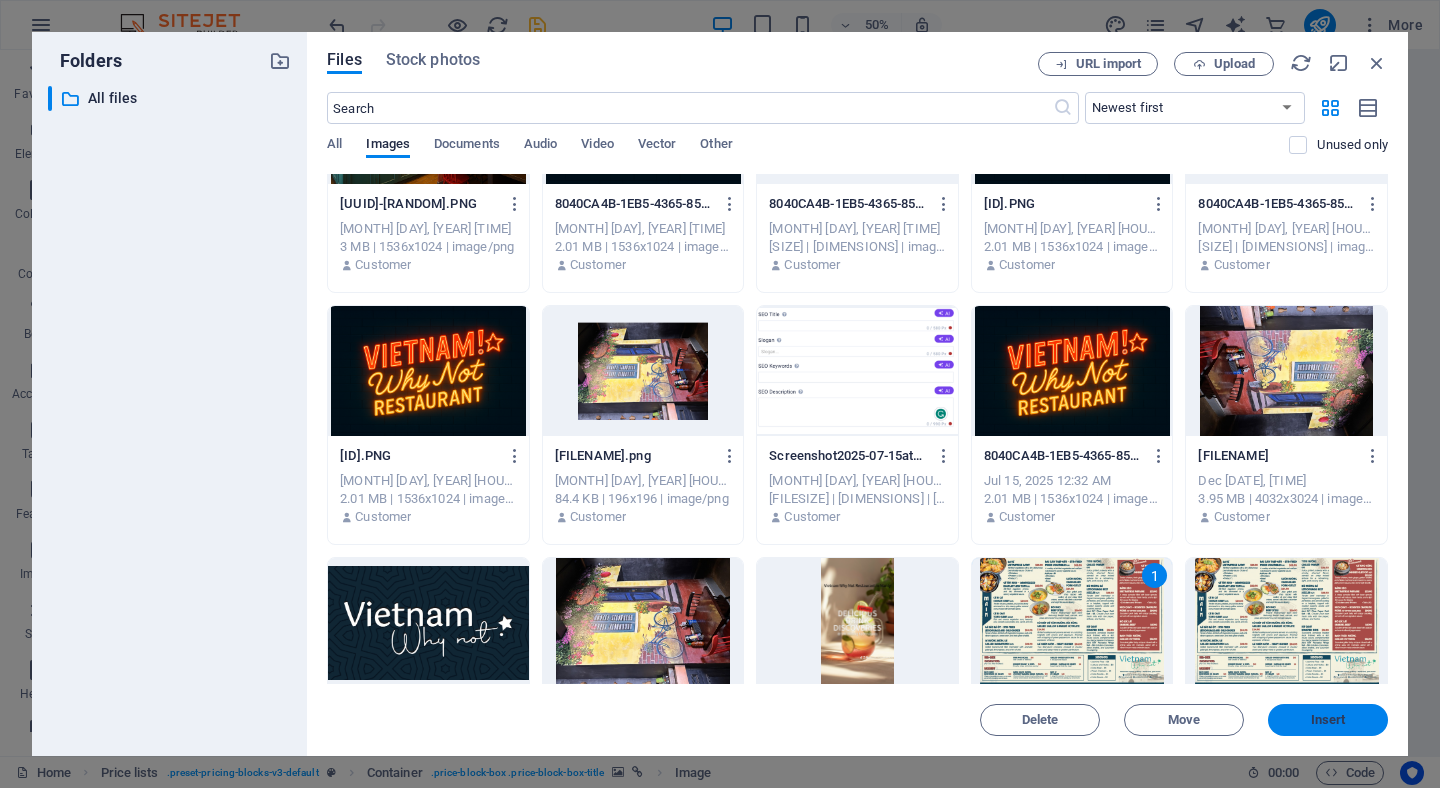 click on "Insert" at bounding box center [1328, 720] 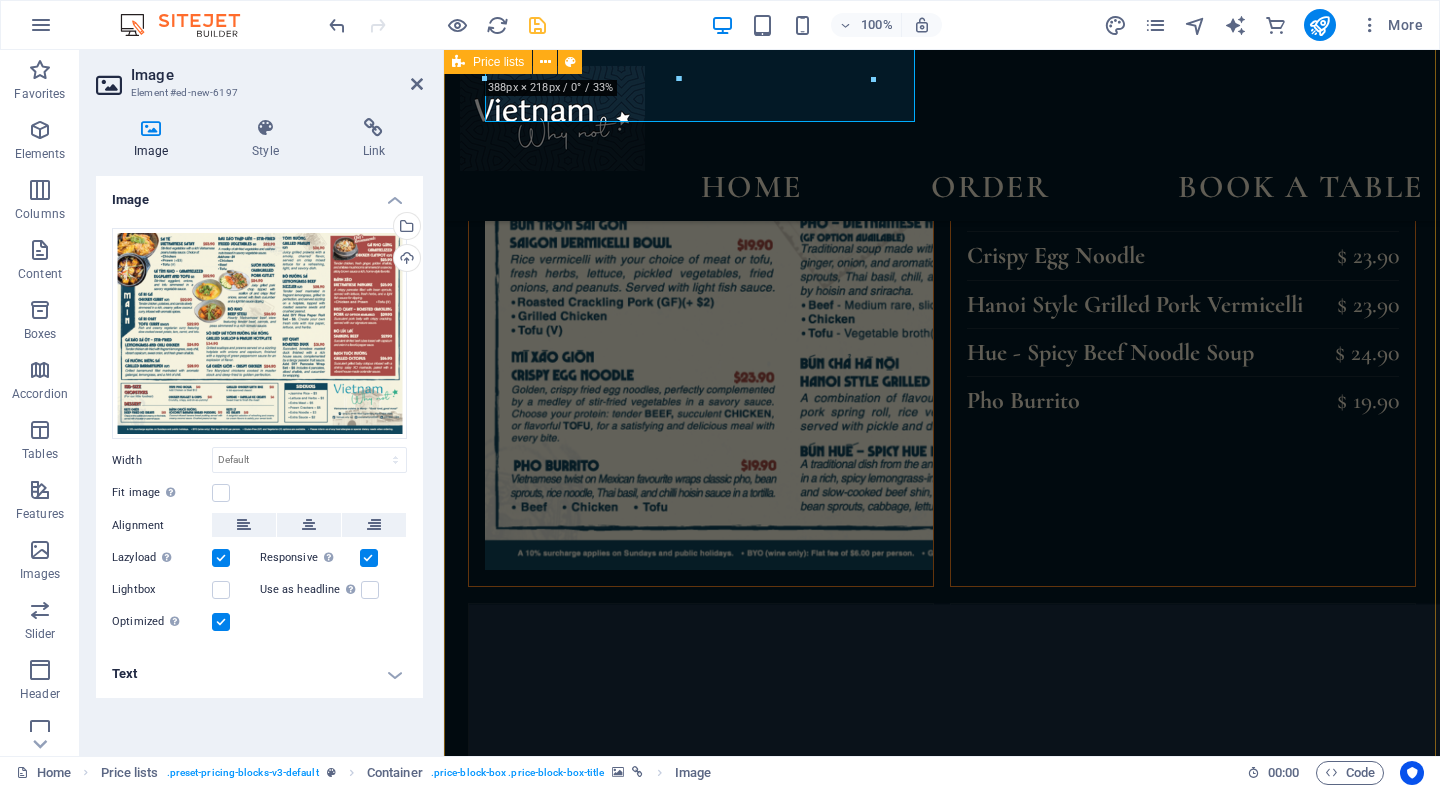 scroll, scrollTop: 3041, scrollLeft: 0, axis: vertical 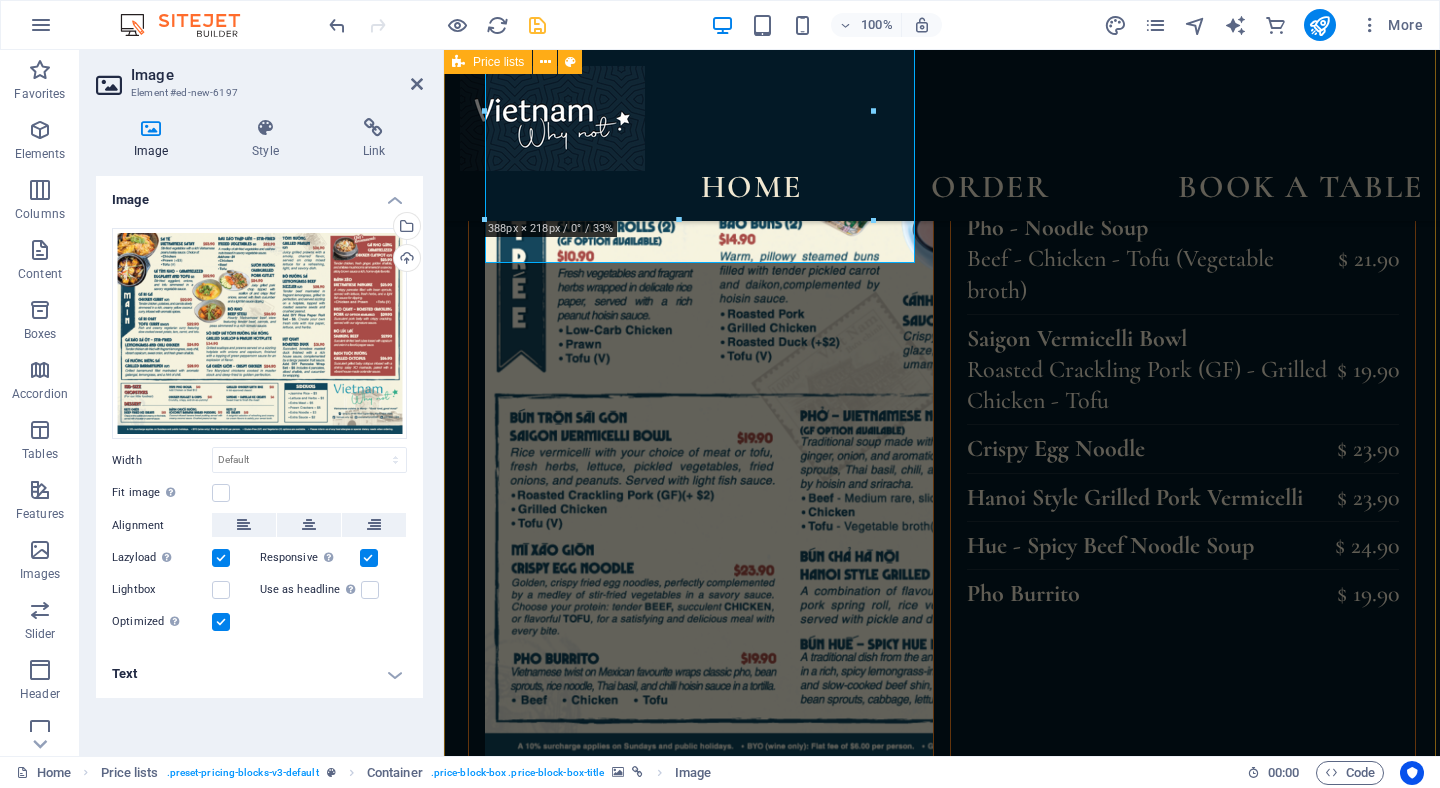 click at bounding box center [469, 2527] 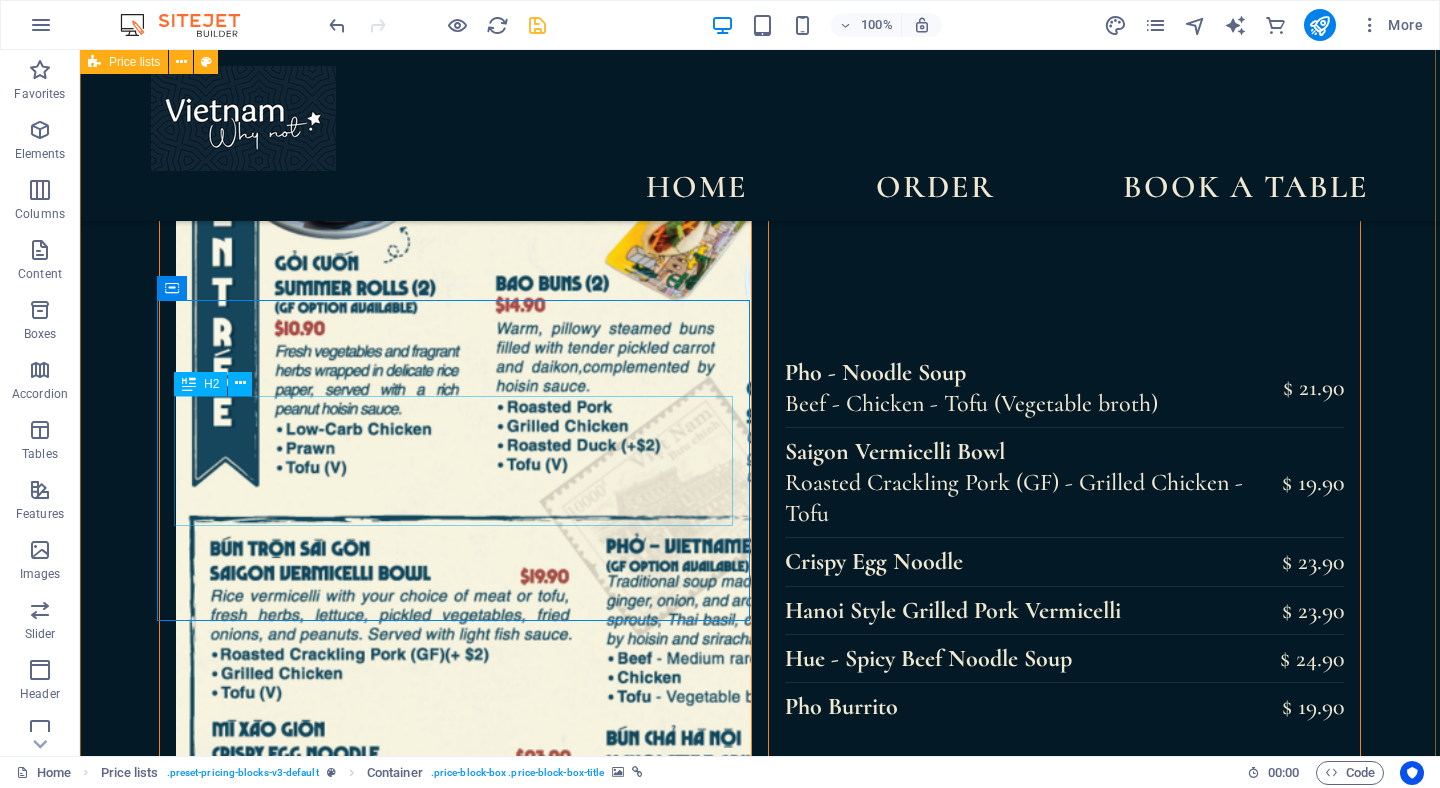 click on "Headline" at bounding box center (426, 3300) 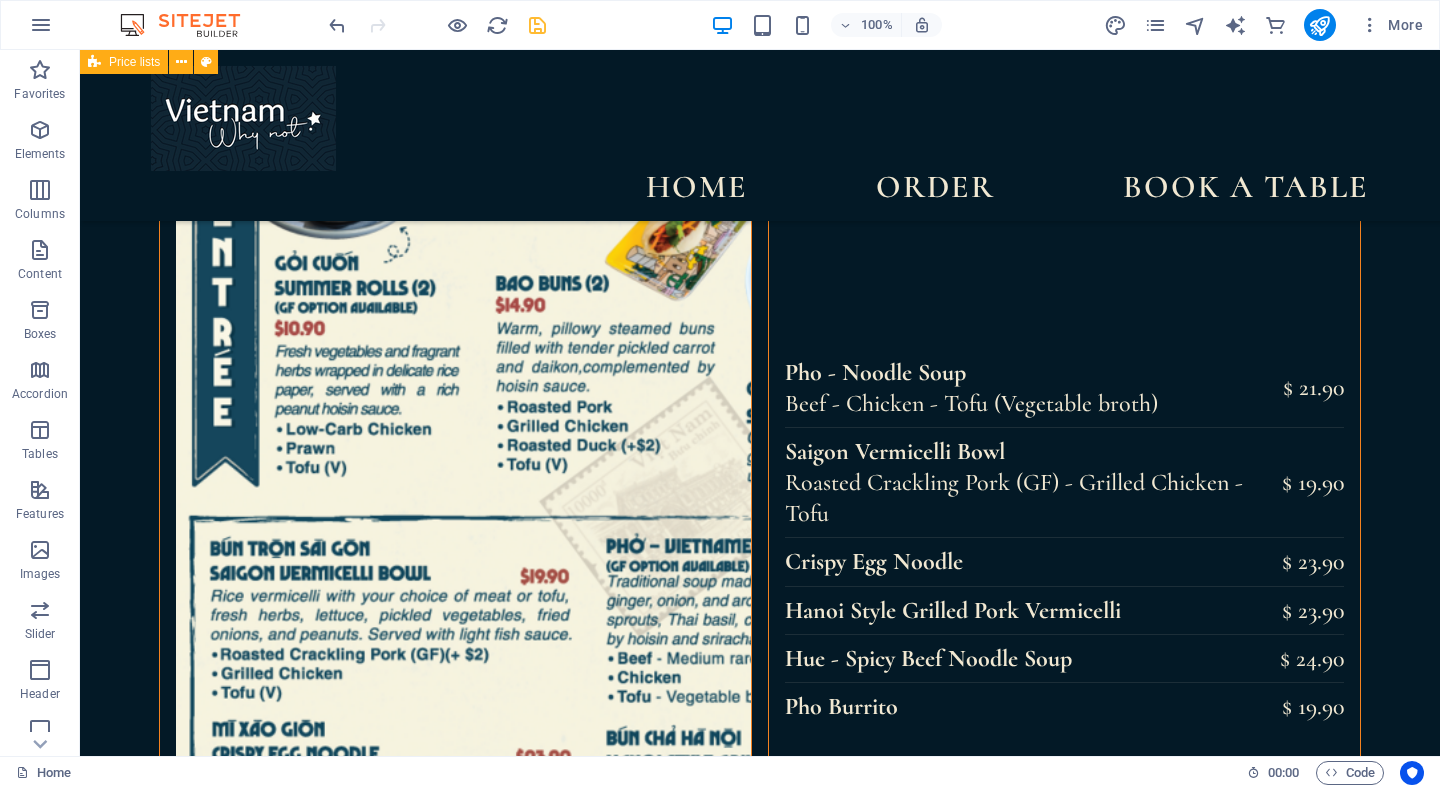click at bounding box center (160, 3237) 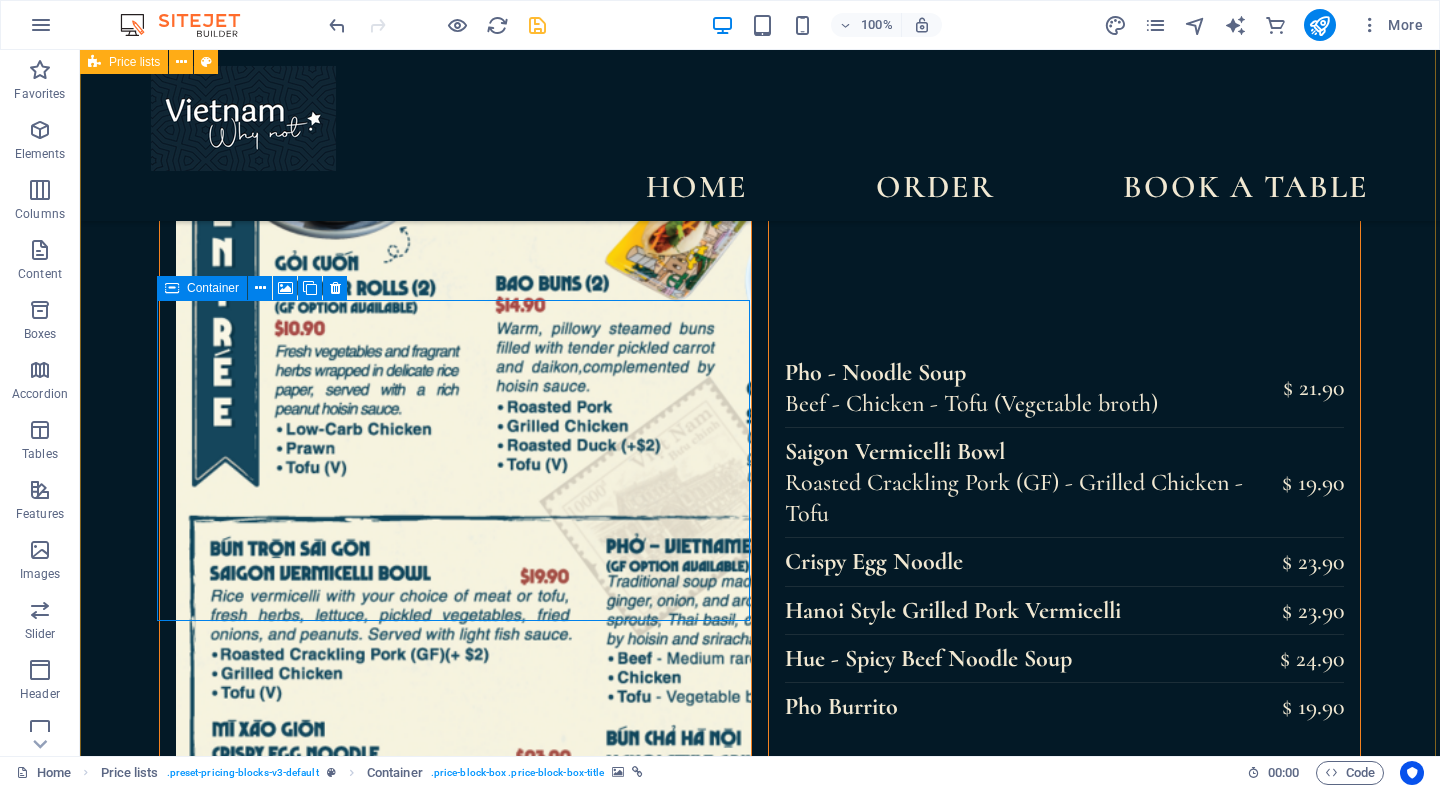 click on "Add elements" at bounding box center [291, 3250] 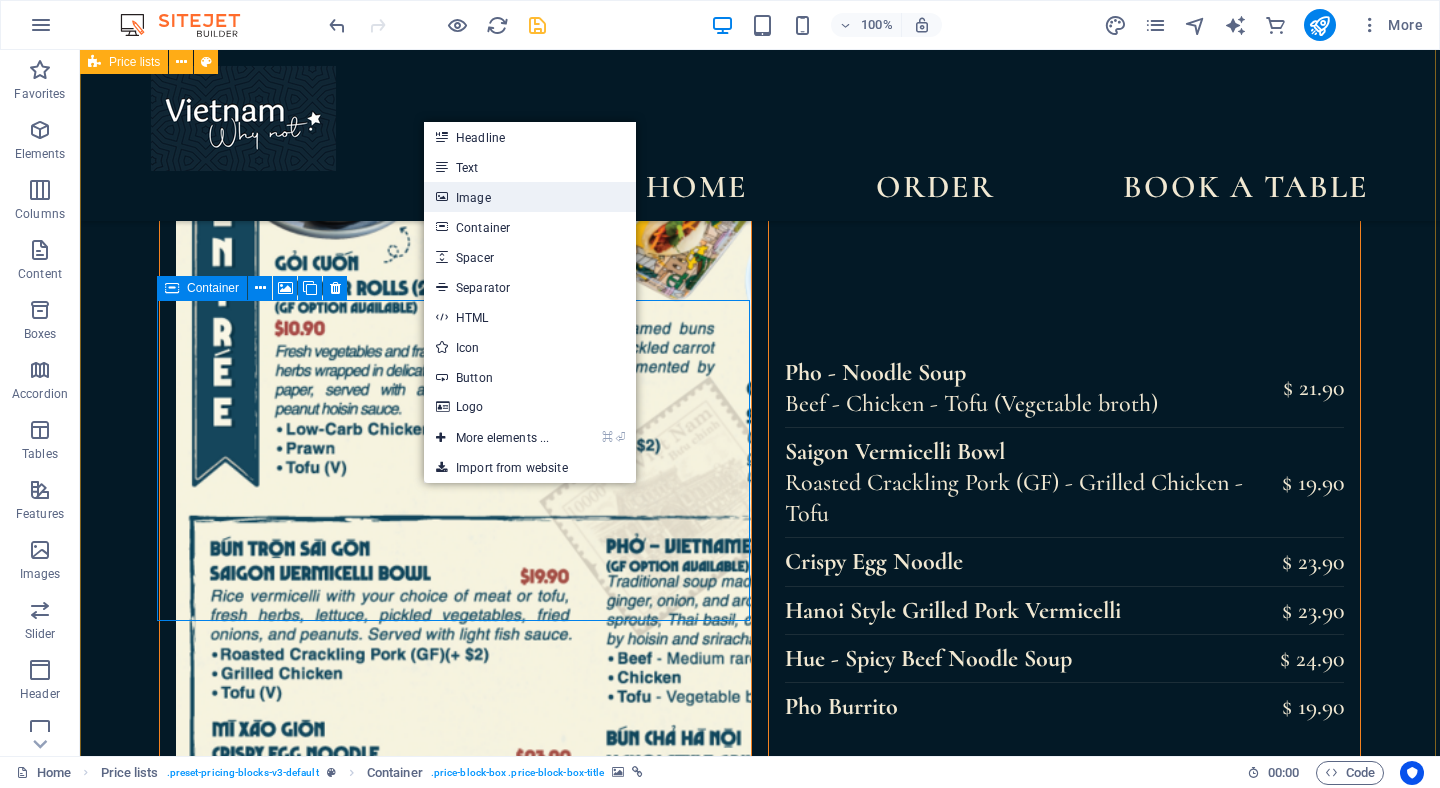 click on "Image" at bounding box center [530, 197] 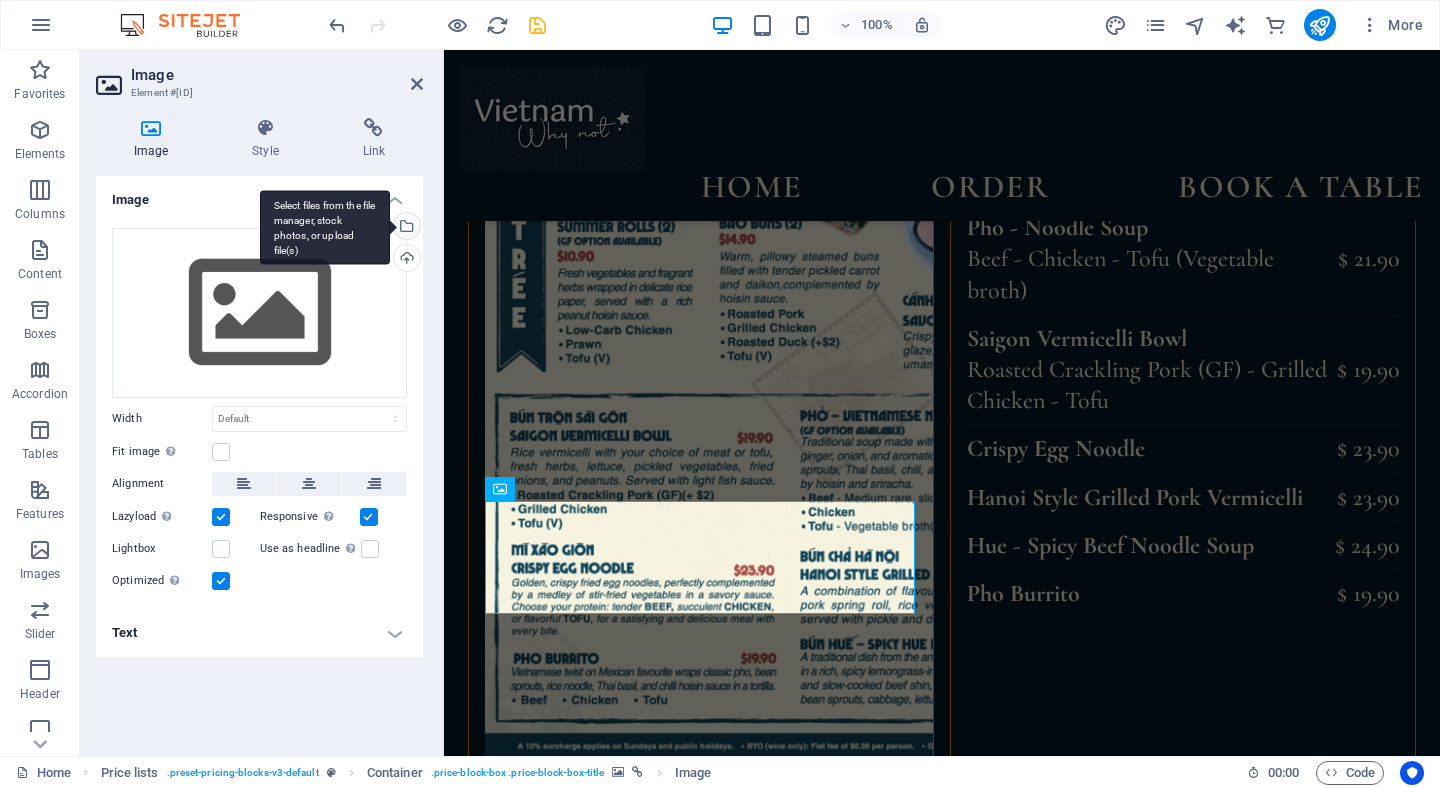 click on "Select files from the file manager, stock photos, or upload file(s)" at bounding box center (405, 228) 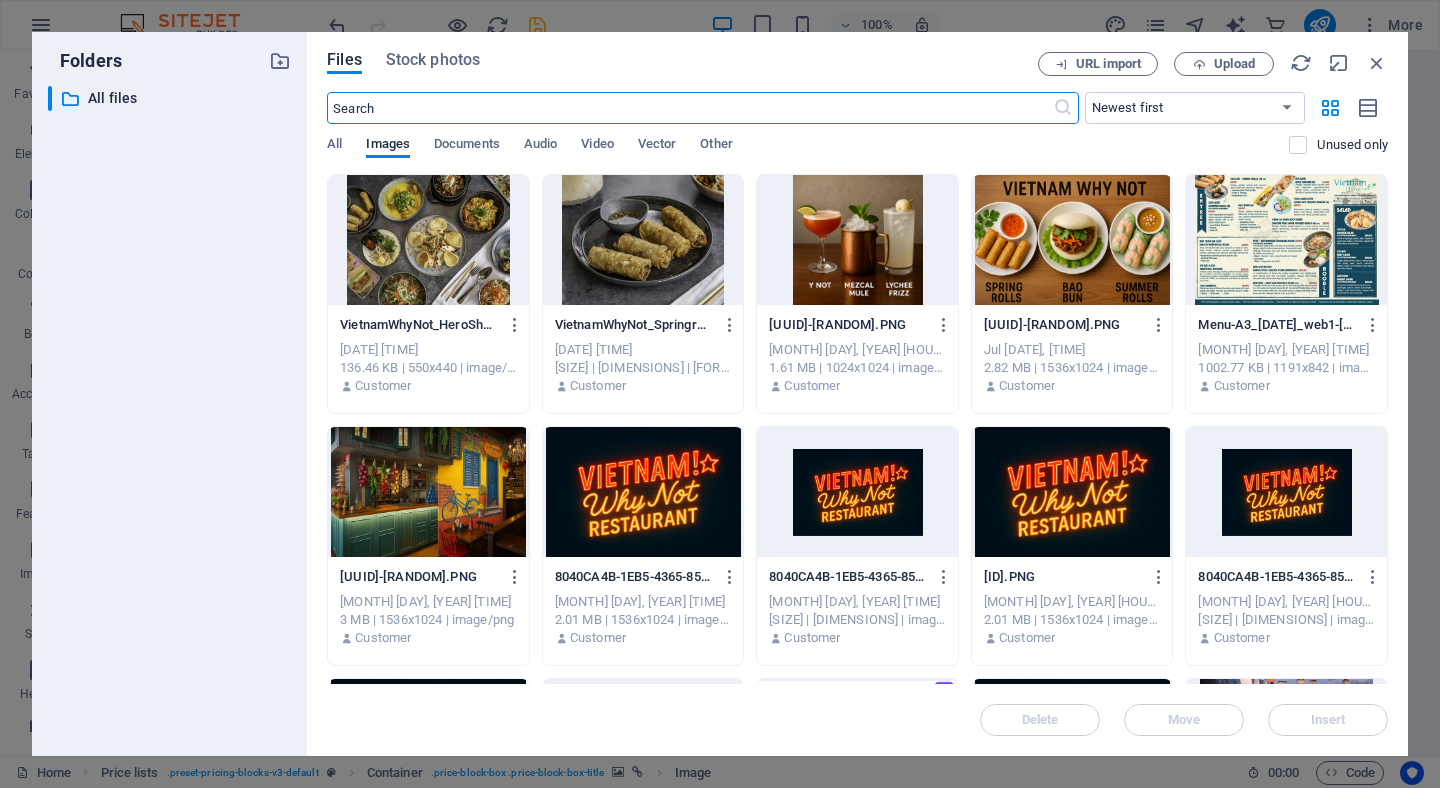 click at bounding box center [857, 240] 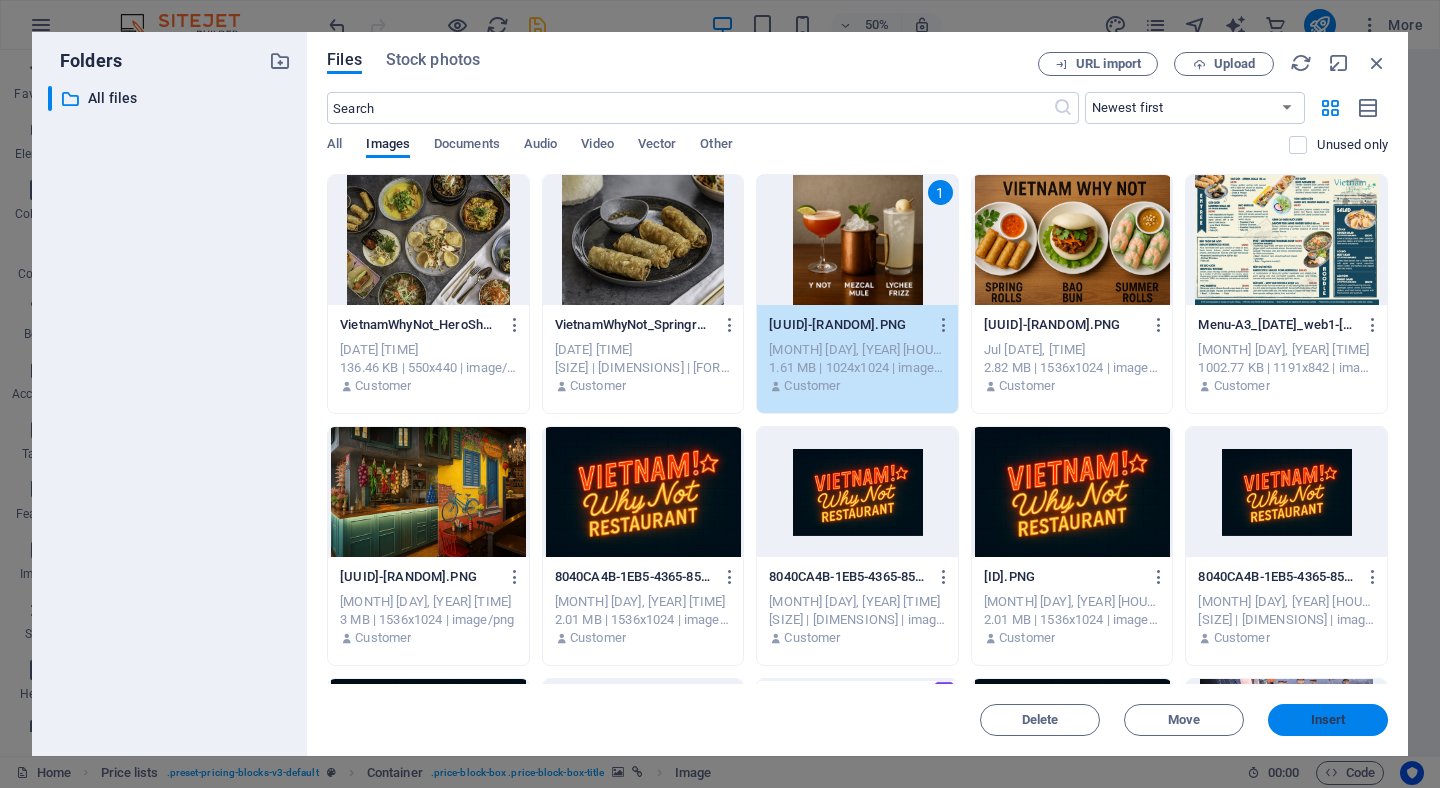 click on "Insert" at bounding box center [1328, 720] 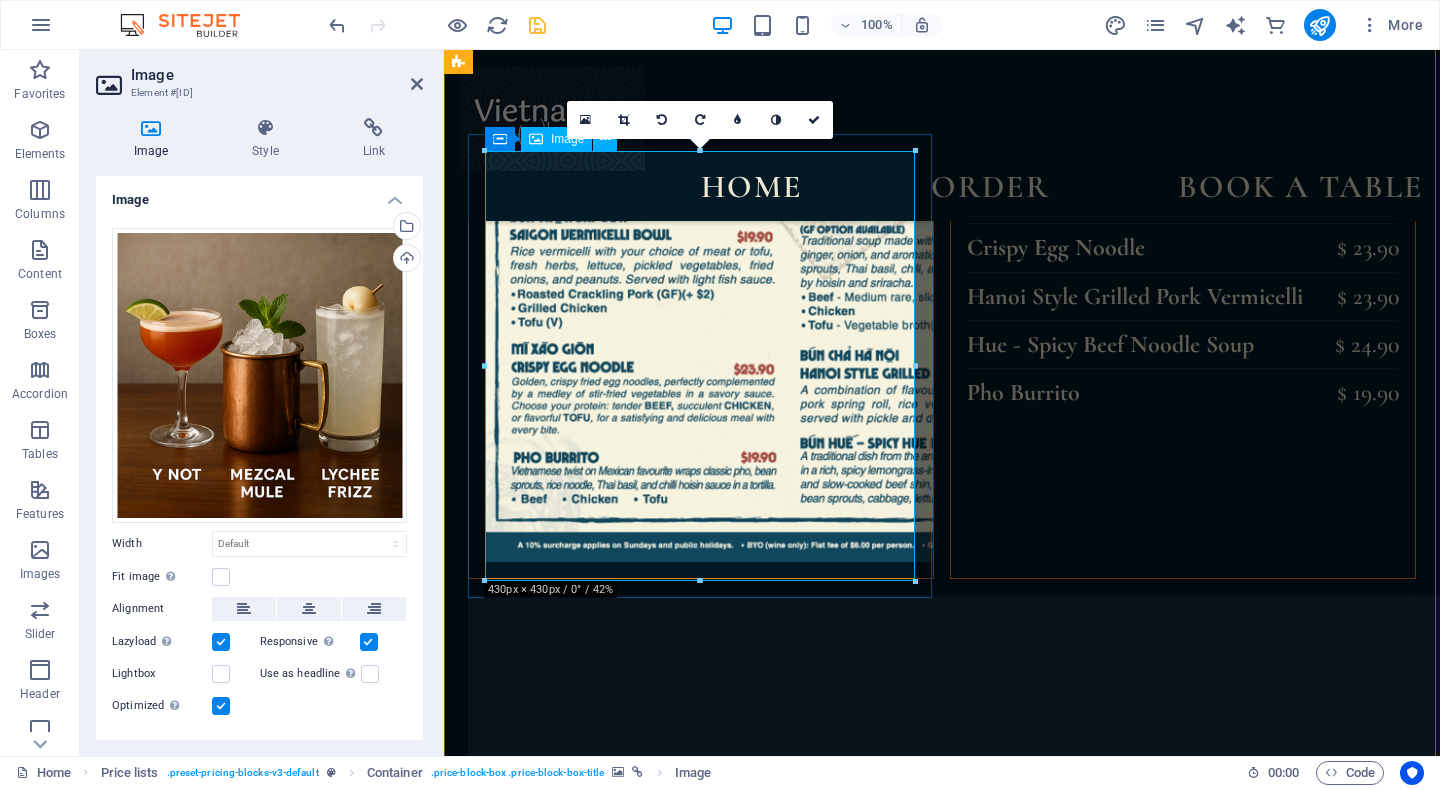 scroll, scrollTop: 3375, scrollLeft: 0, axis: vertical 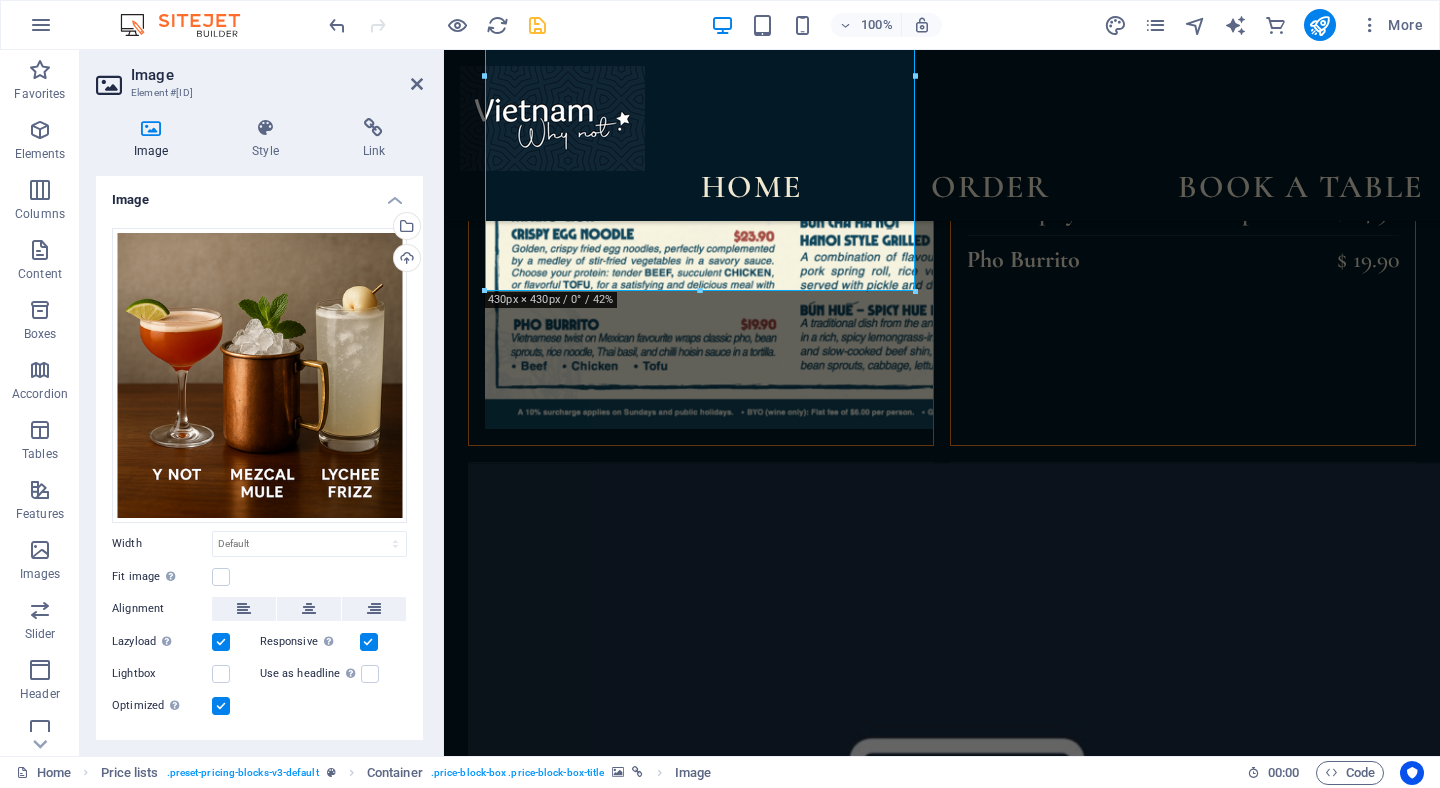 click at bounding box center (469, 3359) 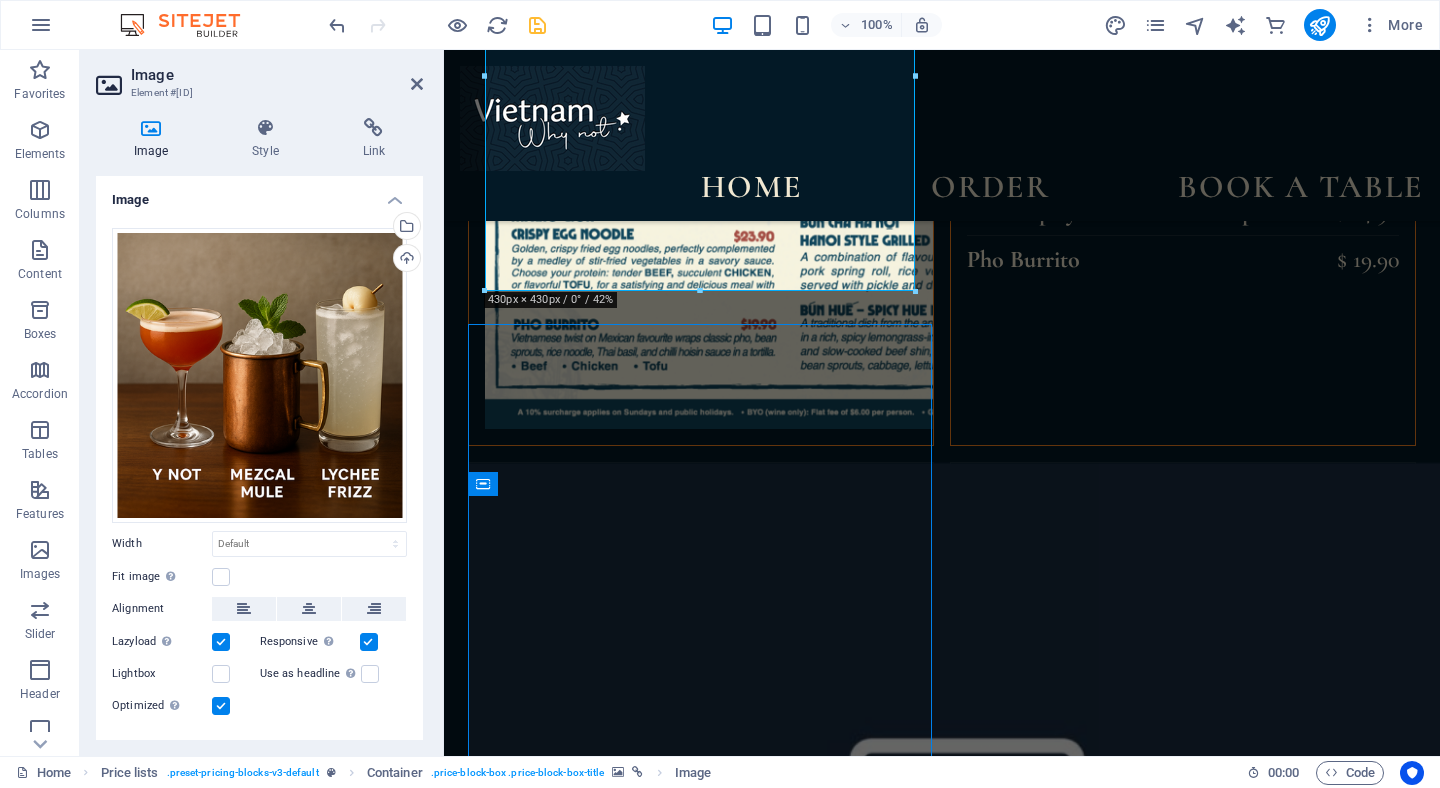 scroll, scrollTop: 3627, scrollLeft: 0, axis: vertical 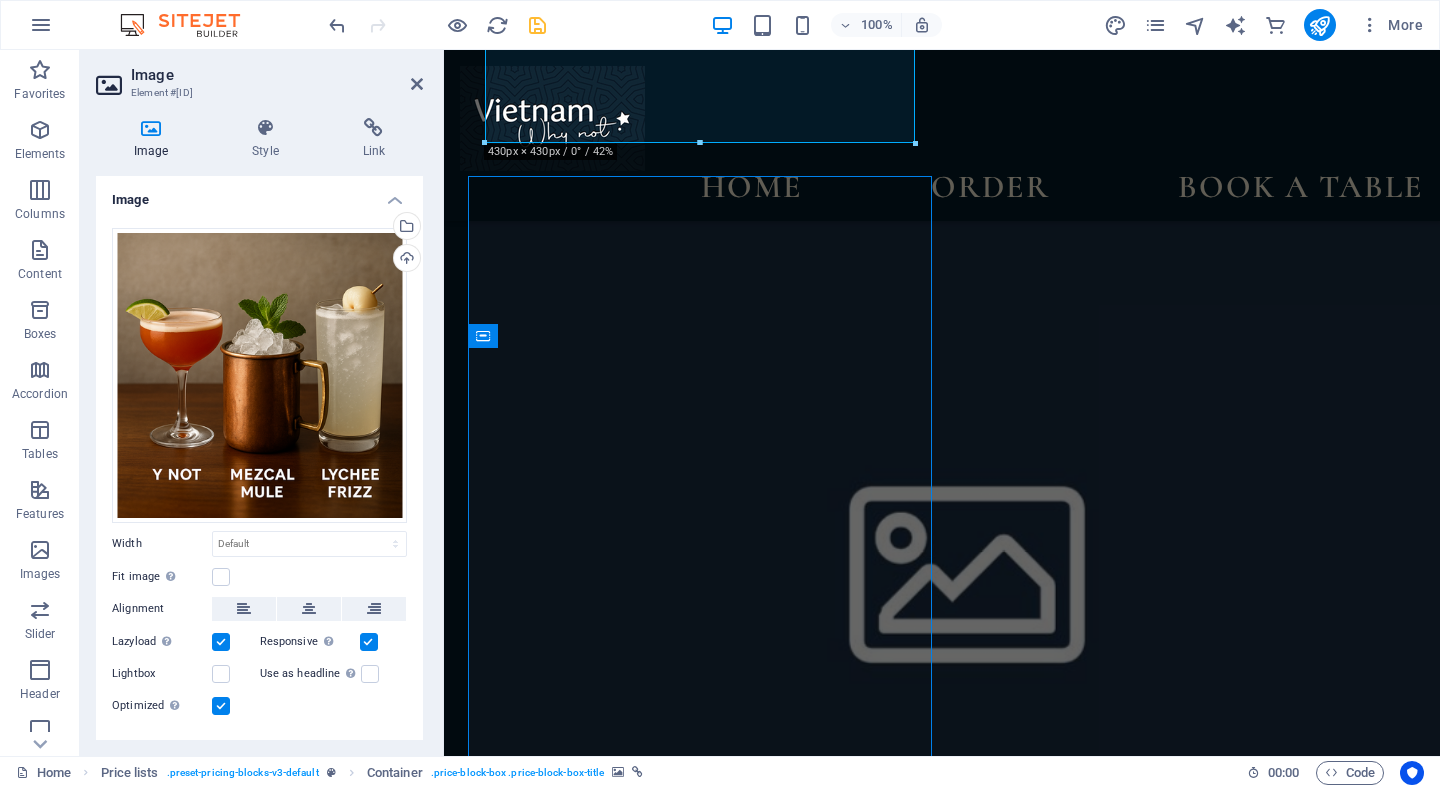 click at bounding box center (469, 3107) 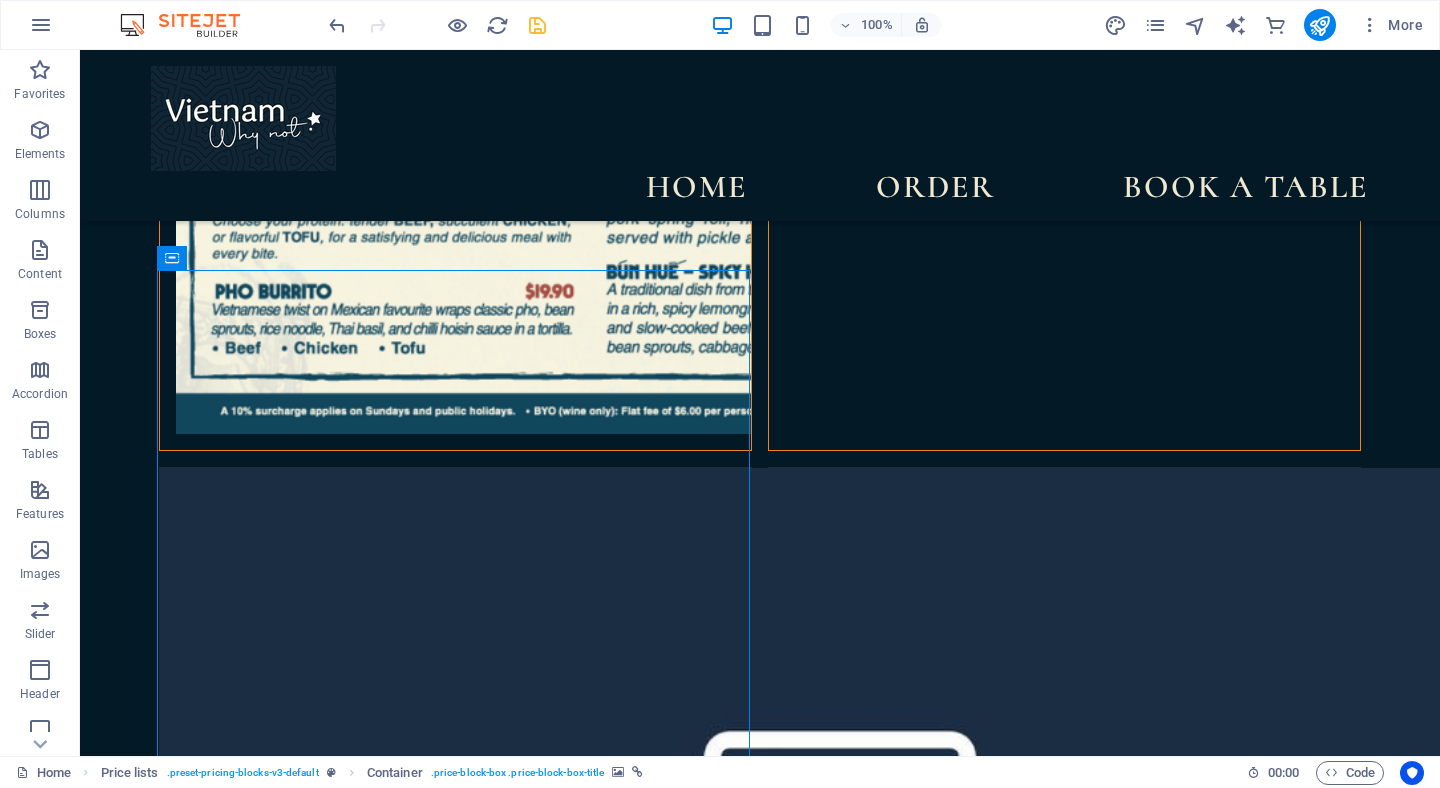scroll, scrollTop: 3680, scrollLeft: 0, axis: vertical 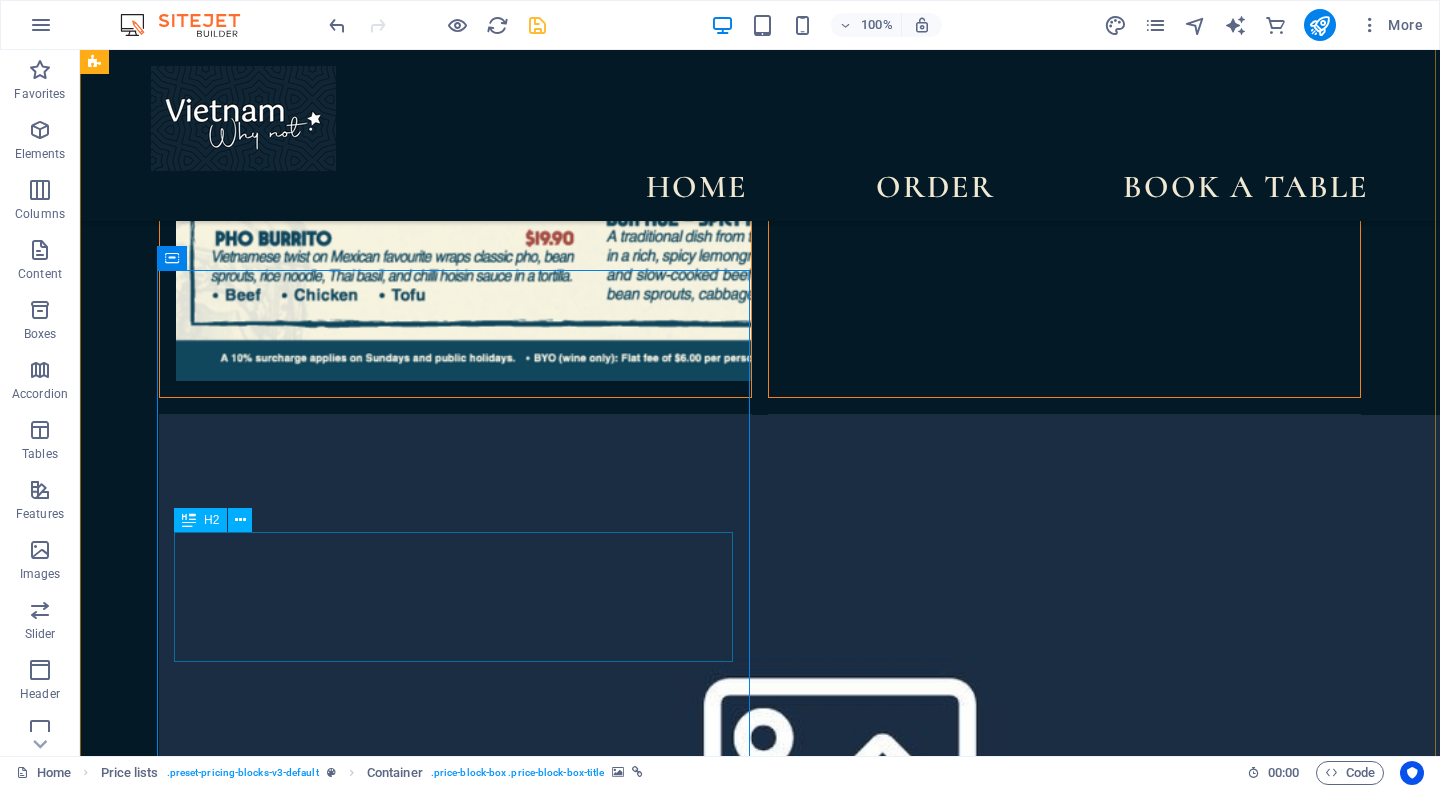 click on "Headline" at bounding box center [426, 4191] 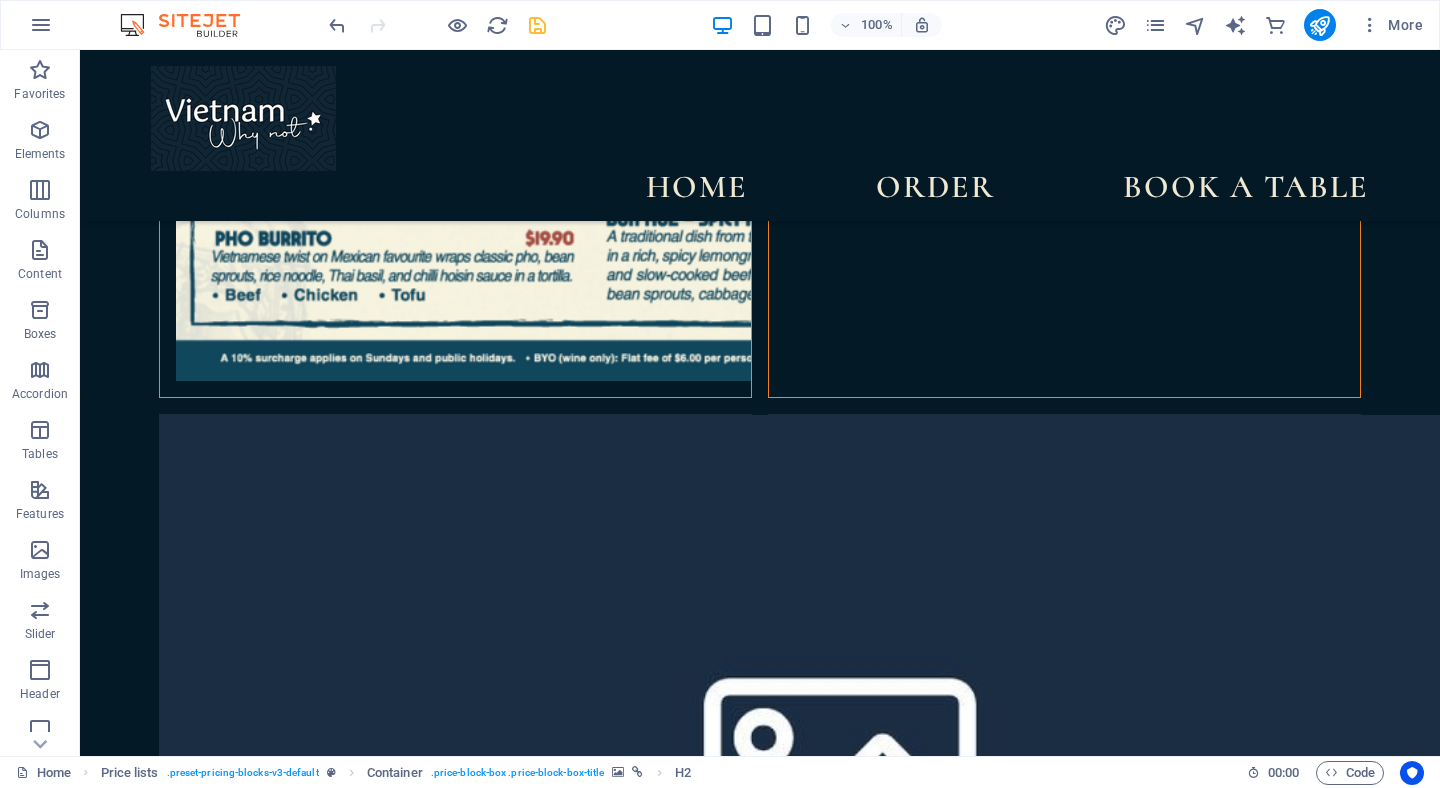 click at bounding box center (160, 4175) 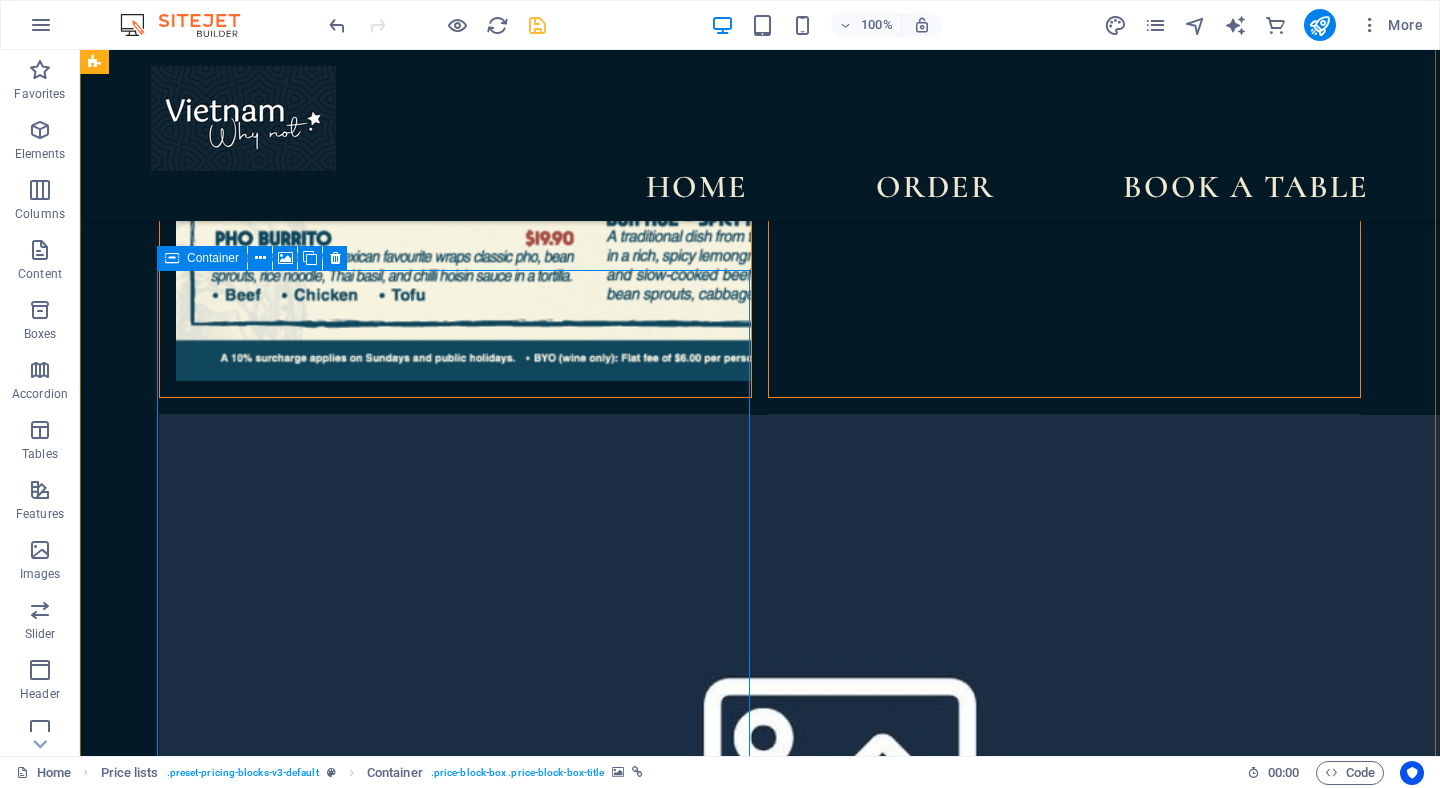 click on "Add elements" at bounding box center [291, 4188] 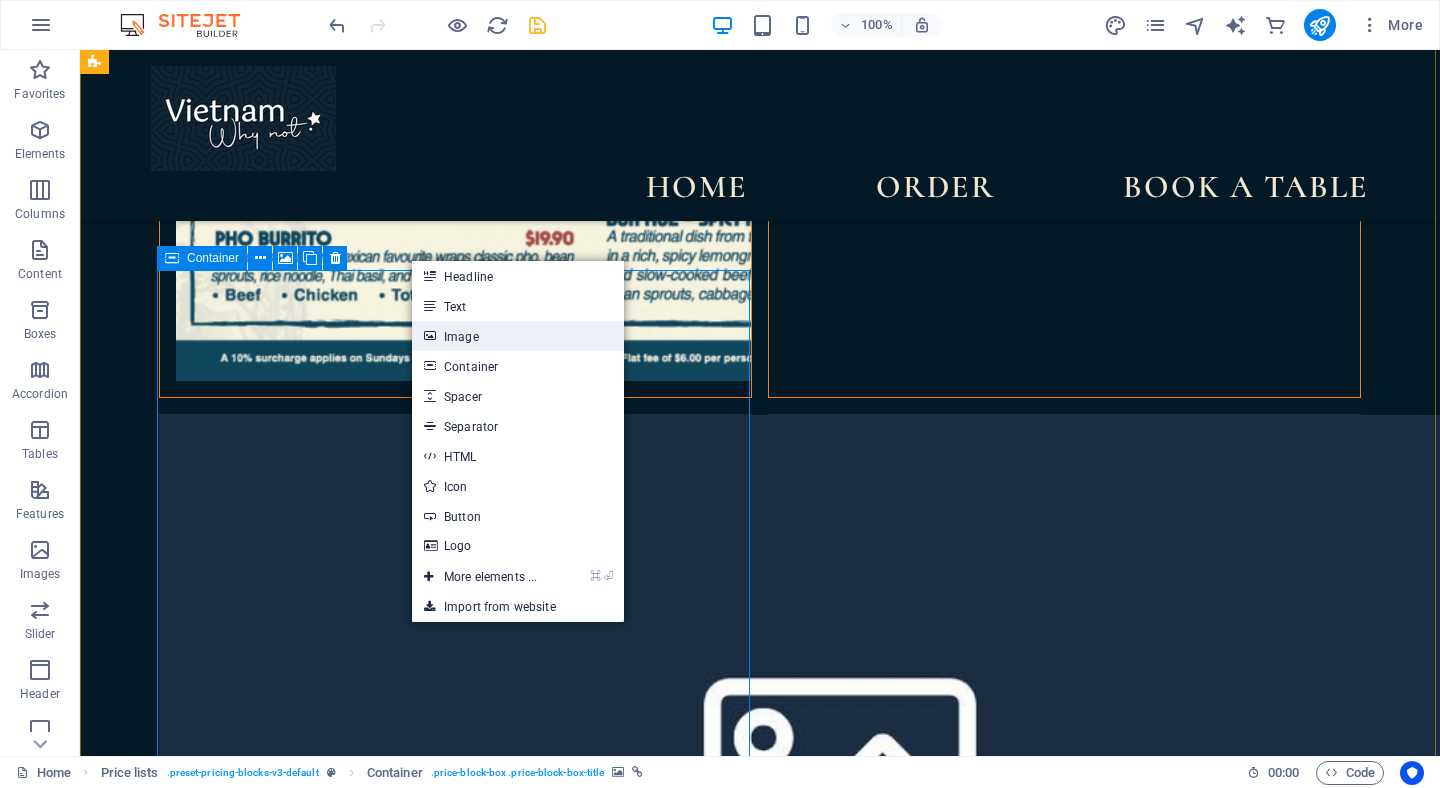 click on "Image" at bounding box center (518, 336) 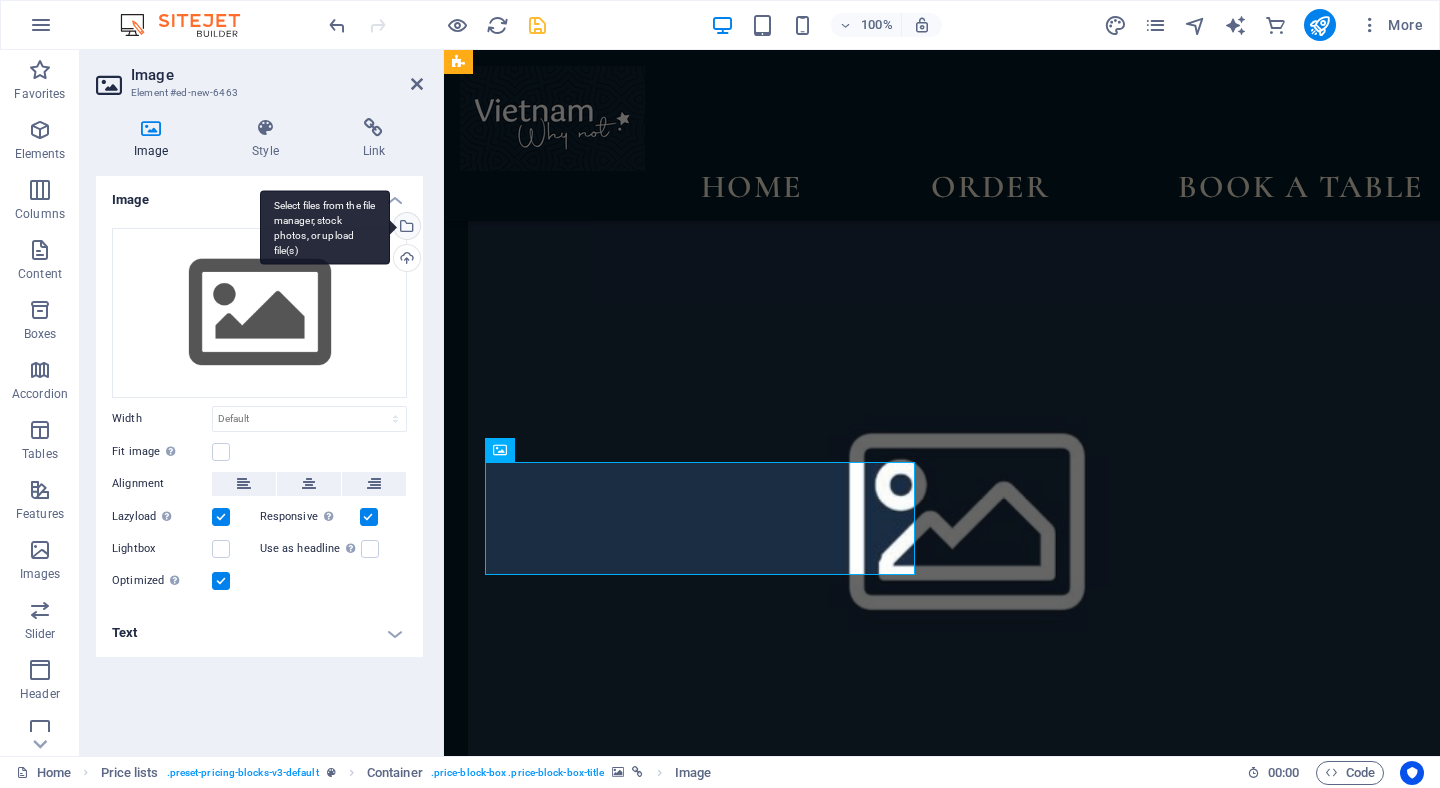 click on "Select files from the file manager, stock photos, or upload file(s)" at bounding box center [405, 228] 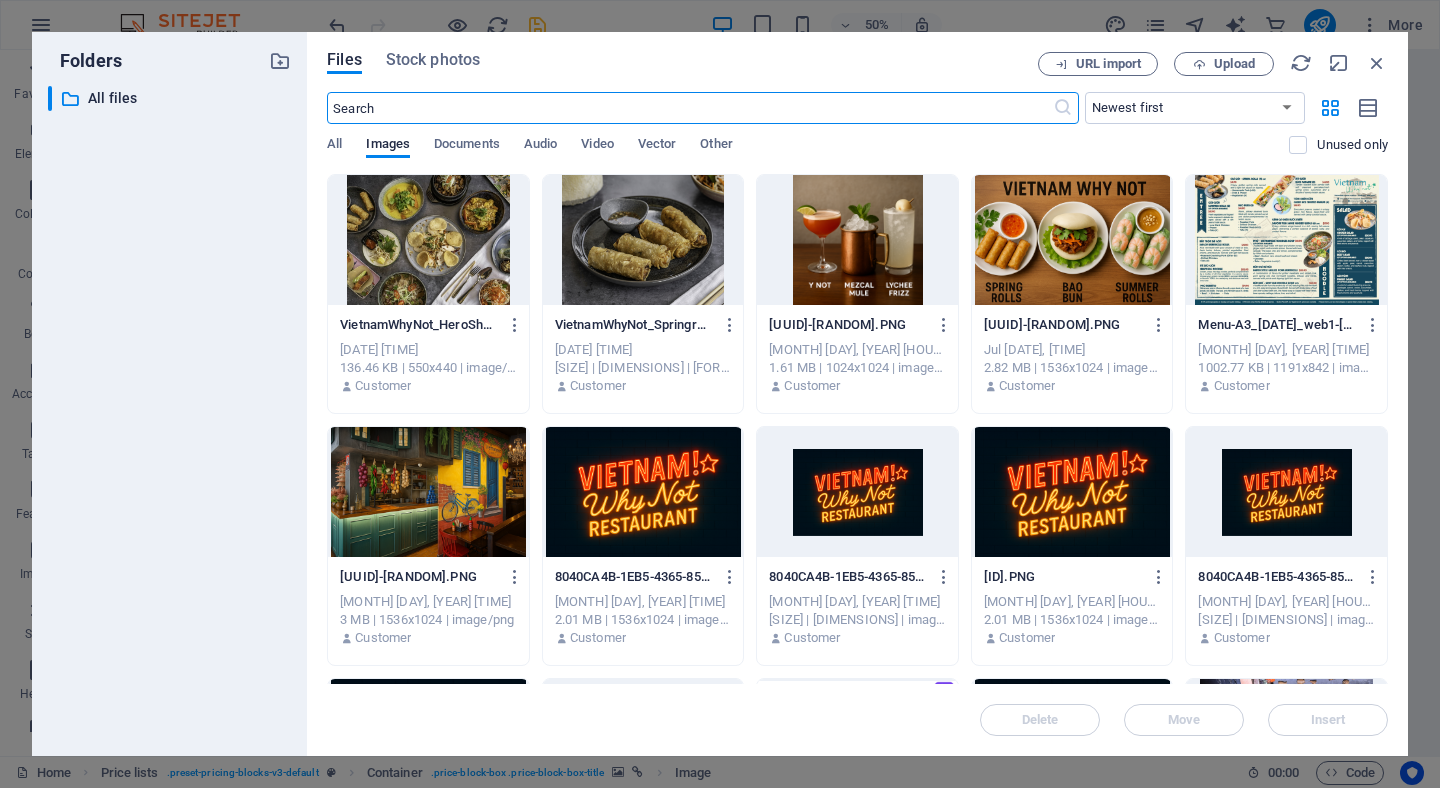 scroll, scrollTop: 721, scrollLeft: 0, axis: vertical 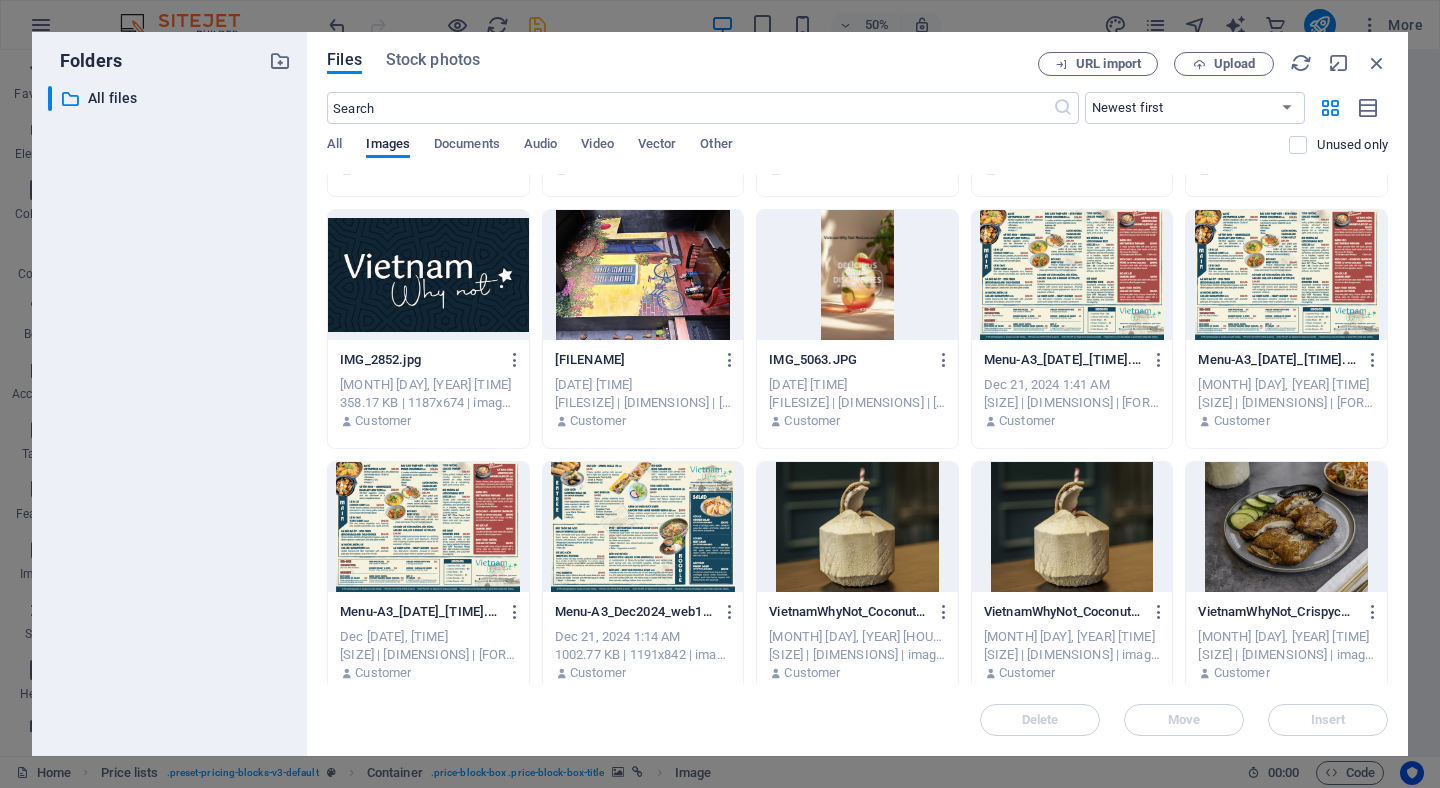 click at bounding box center (428, 275) 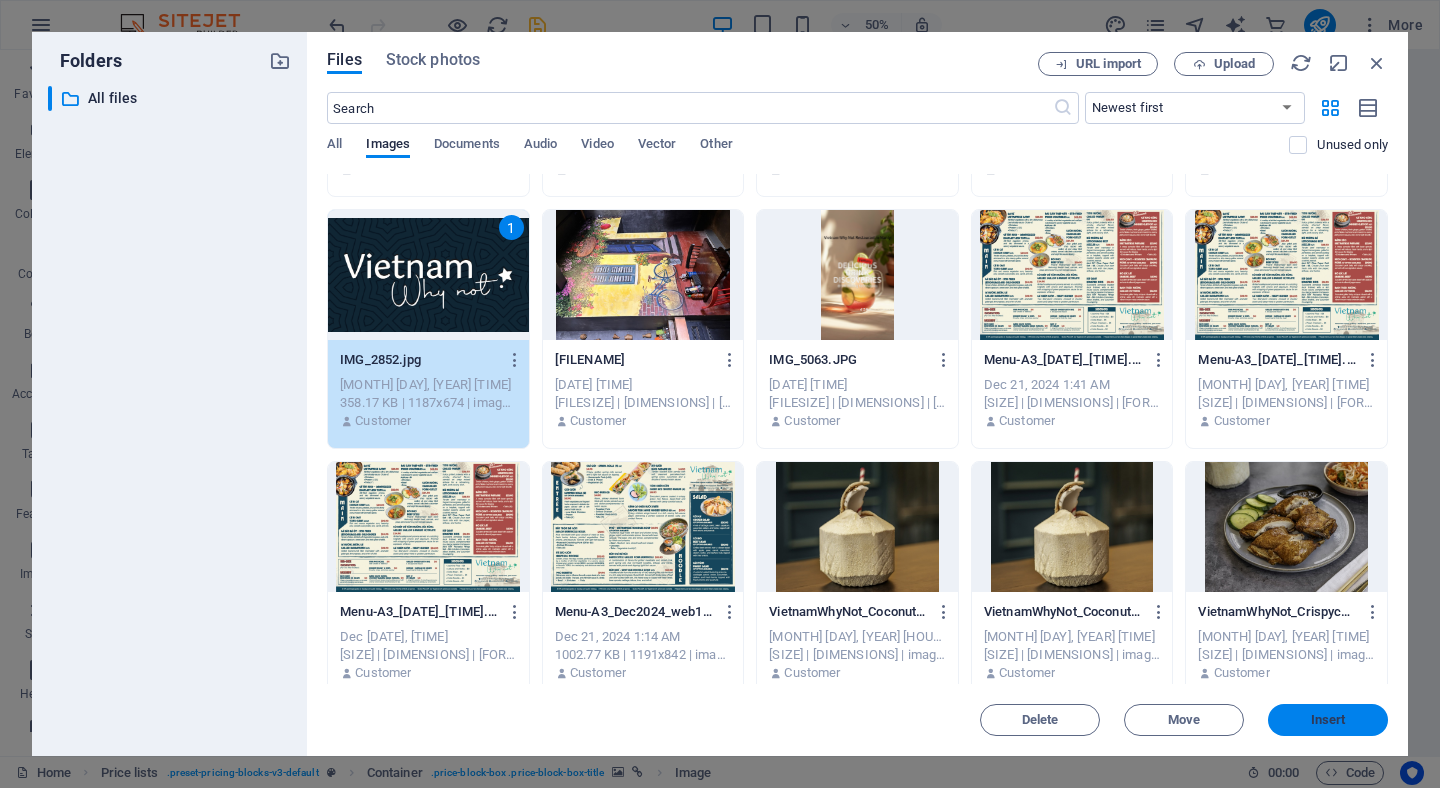 drag, startPoint x: 899, startPoint y: 668, endPoint x: 1343, endPoint y: 718, distance: 446.80646 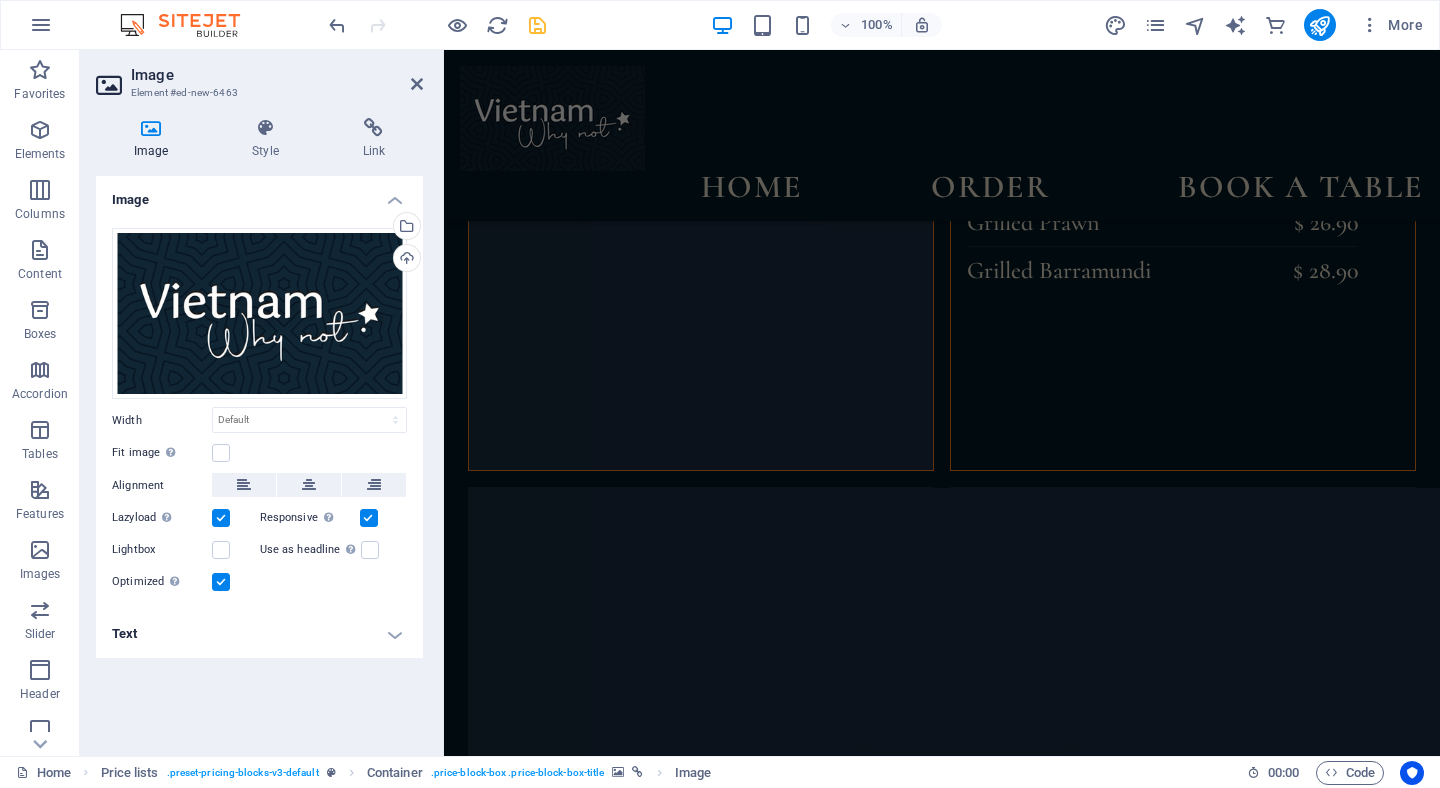scroll, scrollTop: 3, scrollLeft: 1, axis: both 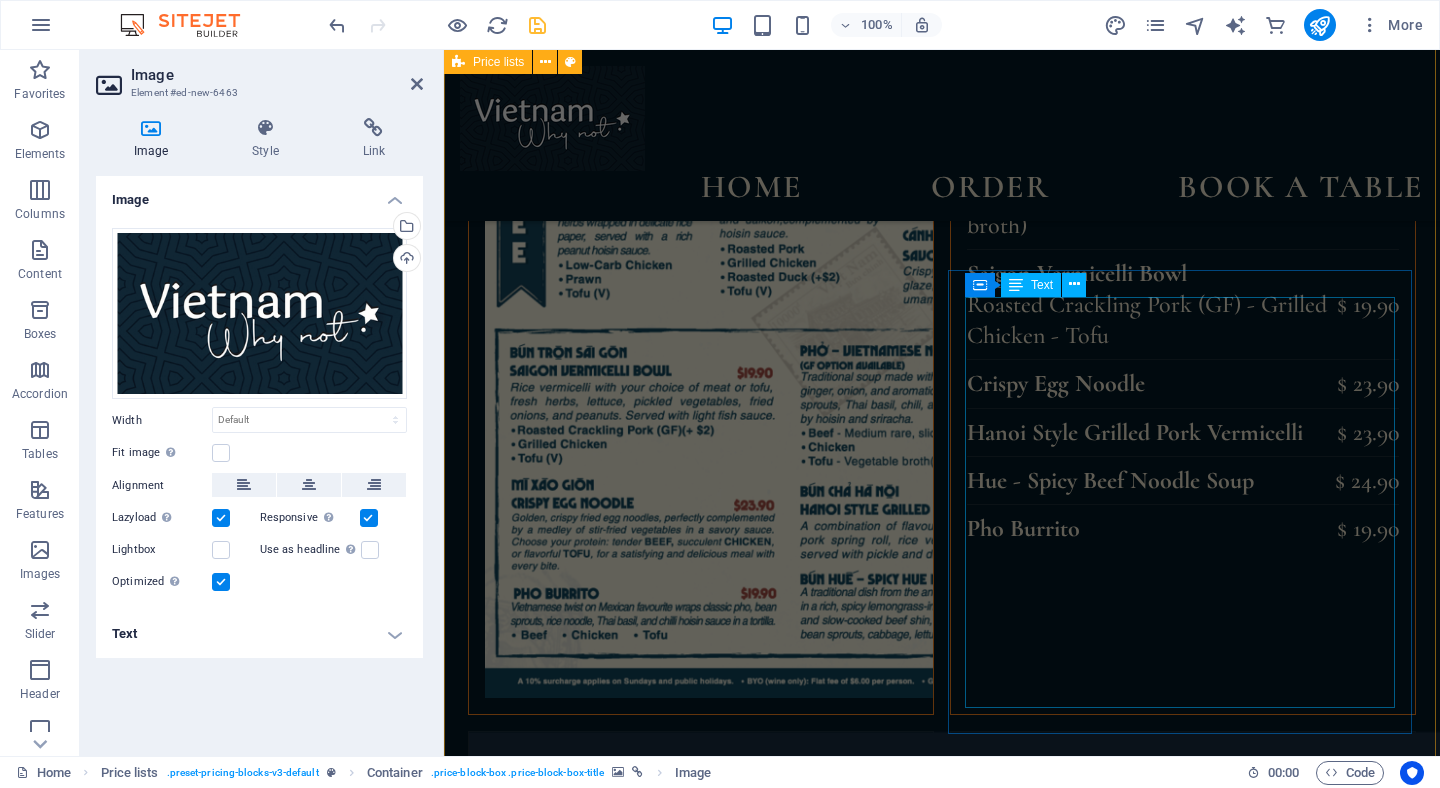 click on "Lorem ipsum dolor sit amet, consectetur. [PRICE] Lorem ipsum dolor sit amet, consectetur. [PRICE] Lorem ipsum dolor sit amet, consectetur. [PRICE] Lorem ipsum dolor sit amet, consectetur. [PRICE] Grilled Prawn [PRICE] Grilled Barramundi [PRICE]" at bounding box center [1183, 2754] 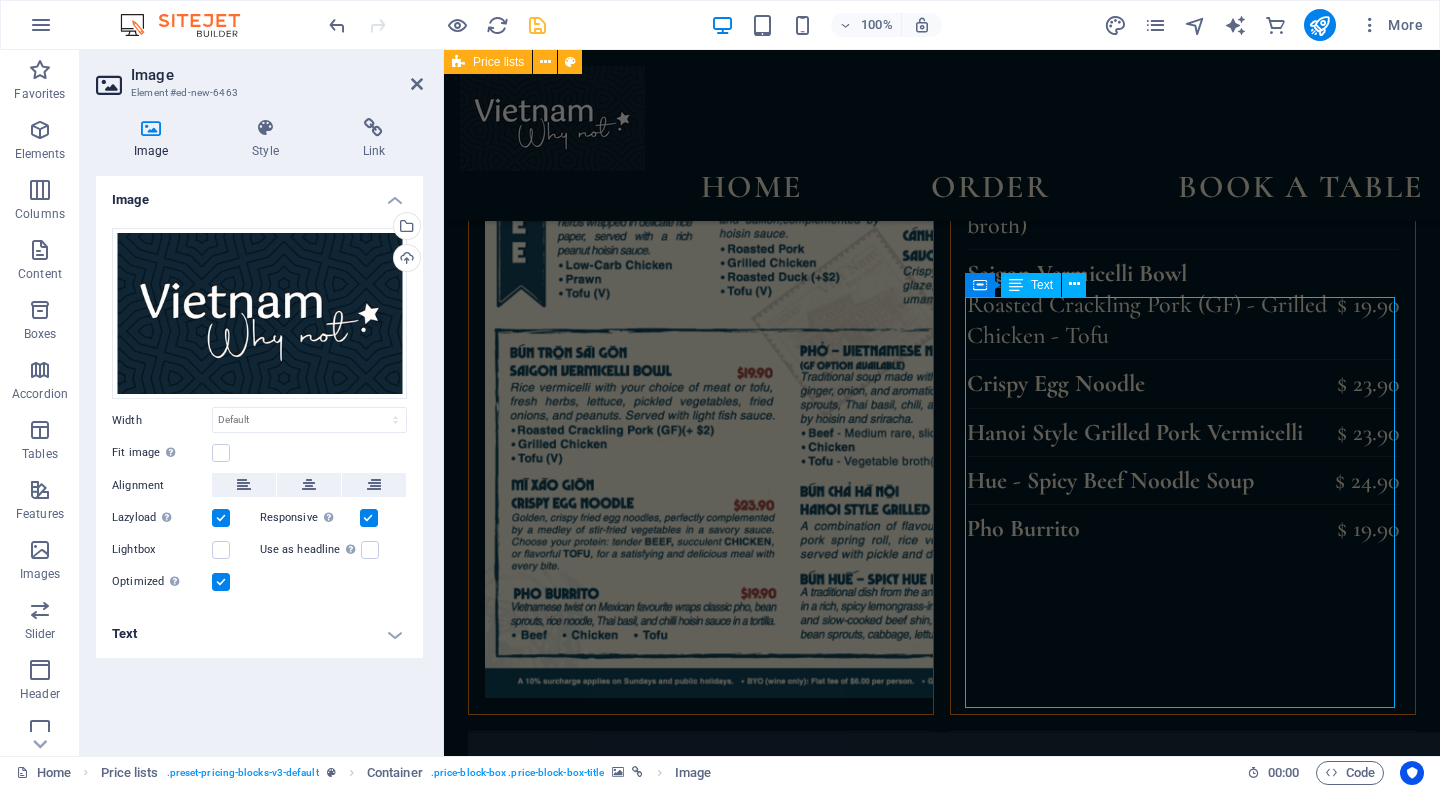 click on "Lorem ipsum dolor sit amet, consectetur. [PRICE] Lorem ipsum dolor sit amet, consectetur. [PRICE] Lorem ipsum dolor sit amet, consectetur. [PRICE] Lorem ipsum dolor sit amet, consectetur. [PRICE] Grilled Prawn [PRICE] Grilled Barramundi [PRICE]" at bounding box center (1183, 2754) 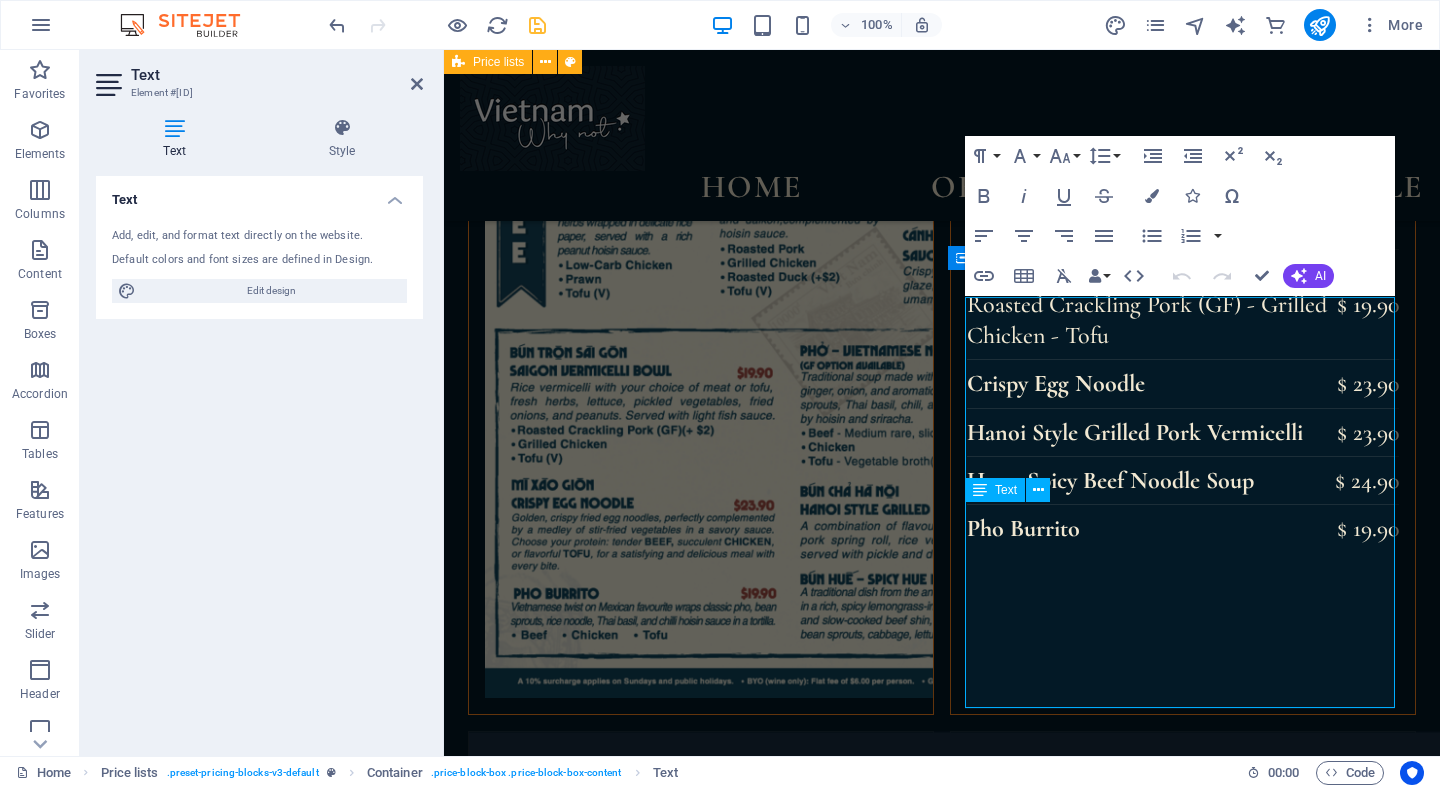 scroll, scrollTop: 3, scrollLeft: 0, axis: vertical 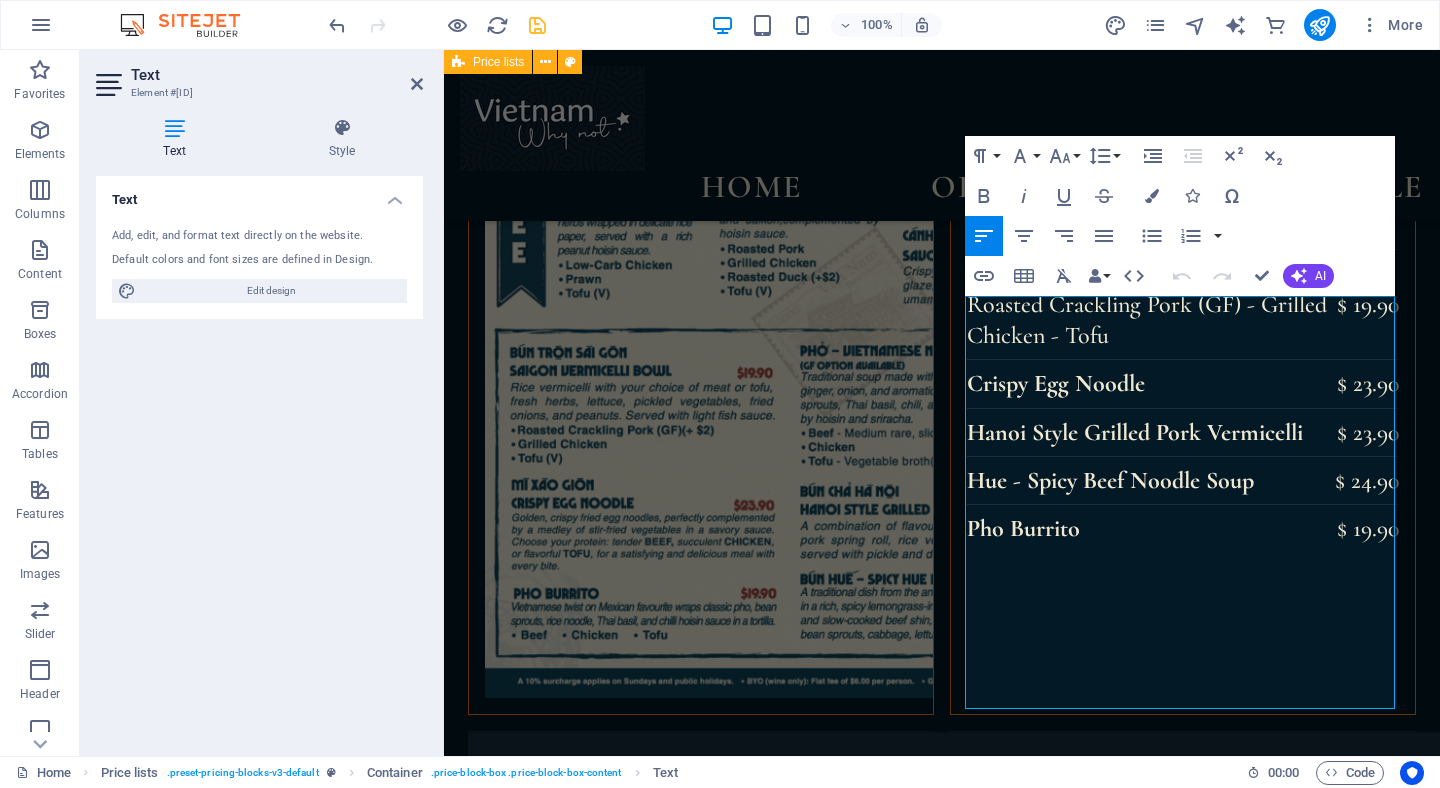 drag, startPoint x: 1086, startPoint y: 356, endPoint x: 969, endPoint y: 320, distance: 122.41323 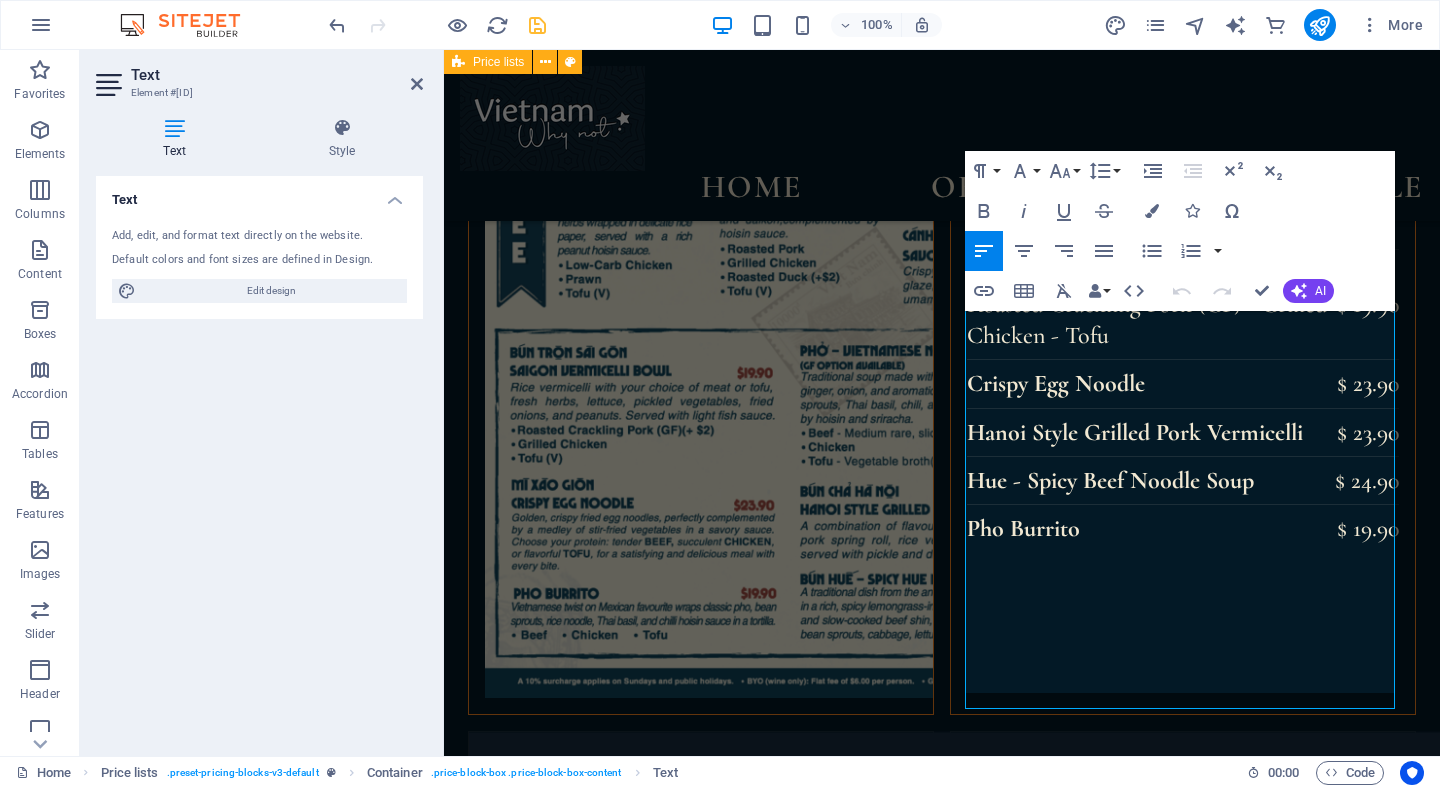 type 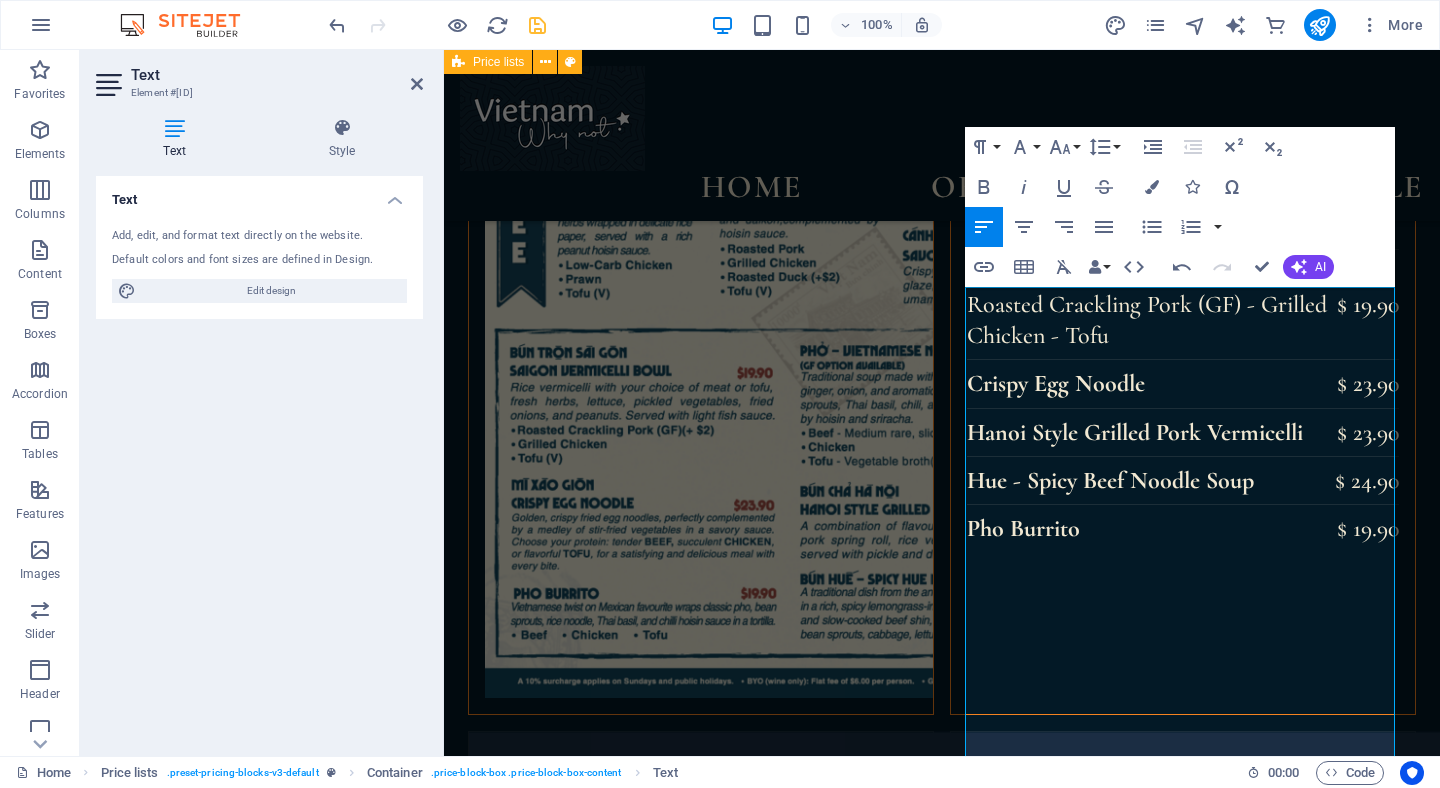 click on "$ 10" at bounding box center (1366, 2587) 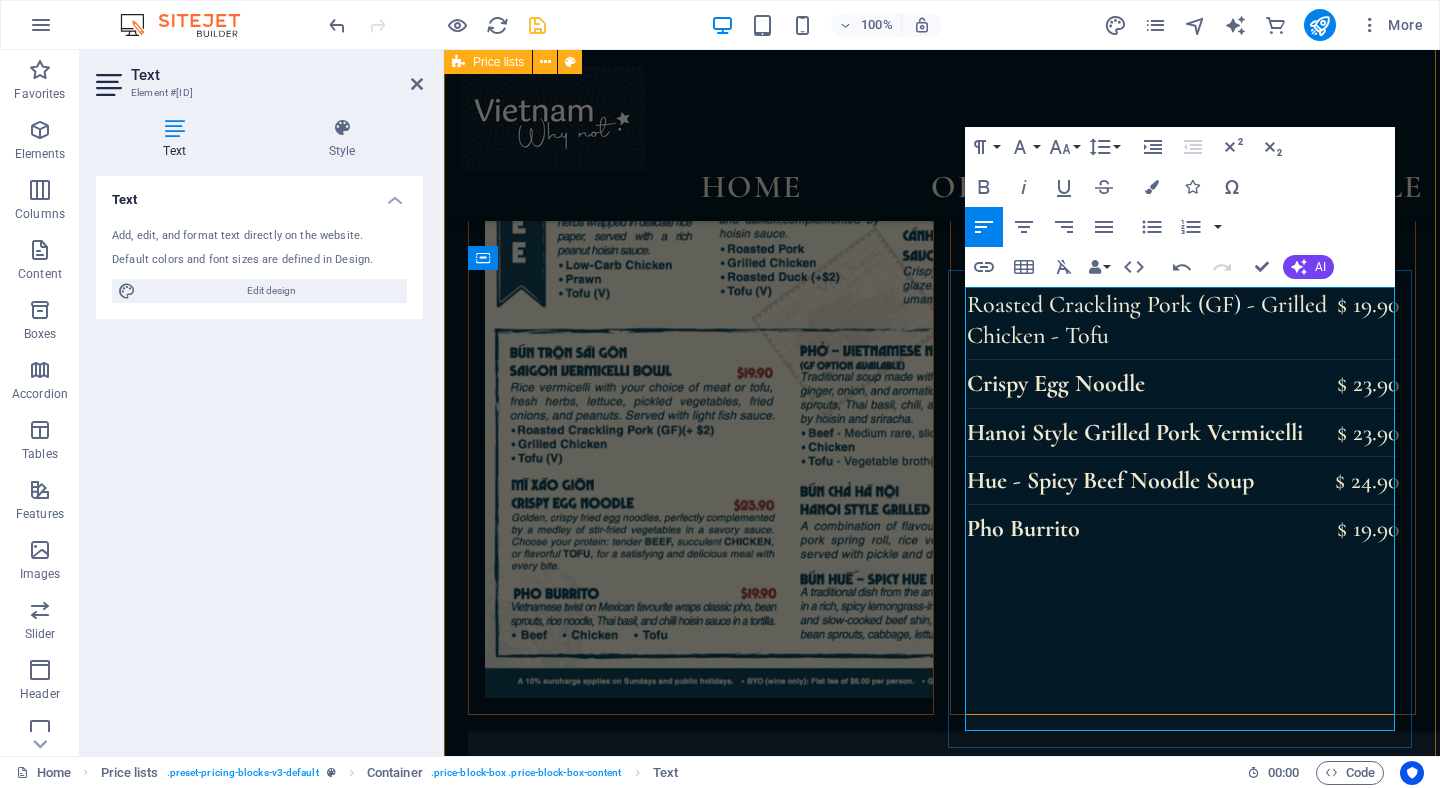 drag, startPoint x: 1087, startPoint y: 617, endPoint x: 967, endPoint y: 580, distance: 125.57468 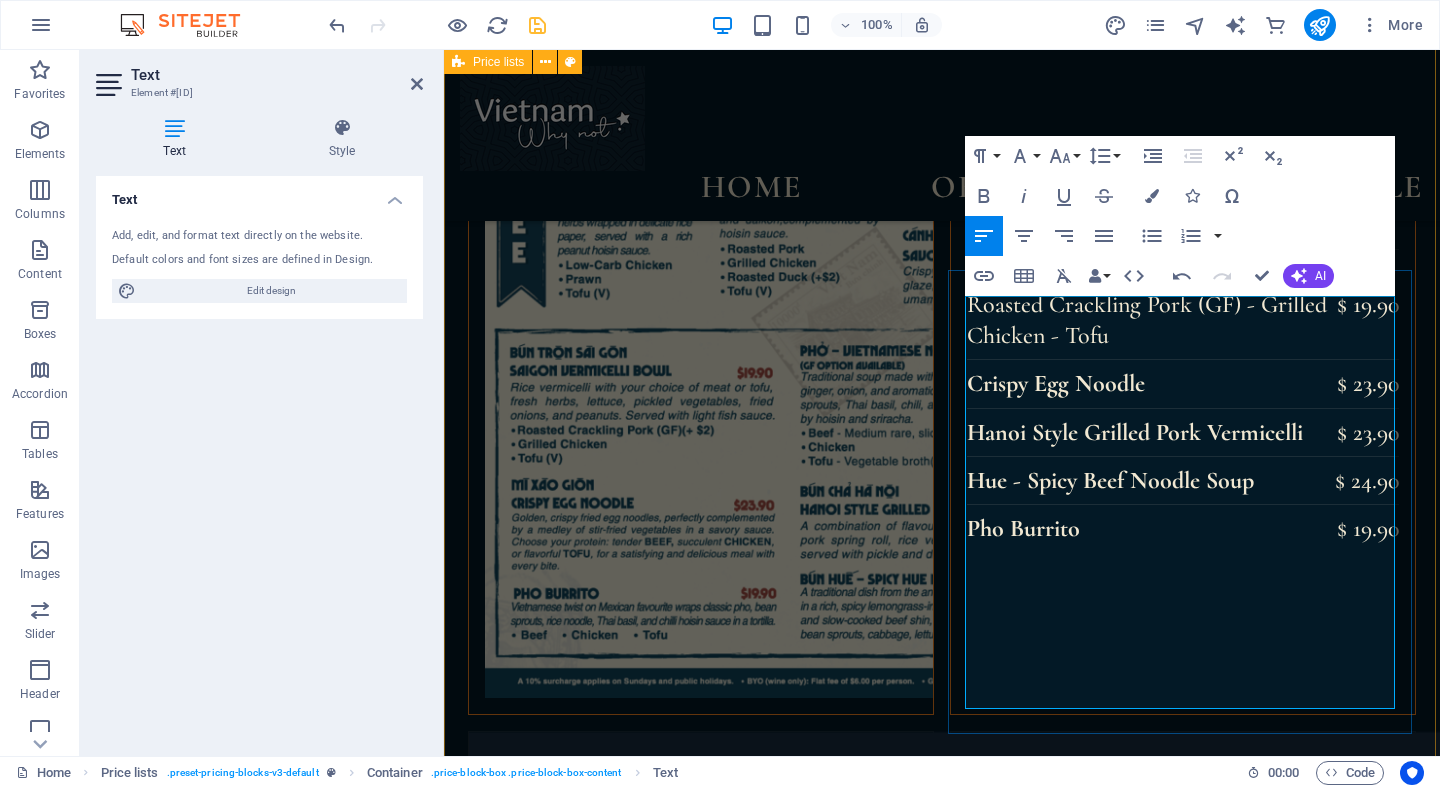 drag, startPoint x: 1118, startPoint y: 644, endPoint x: 969, endPoint y: 628, distance: 149.8566 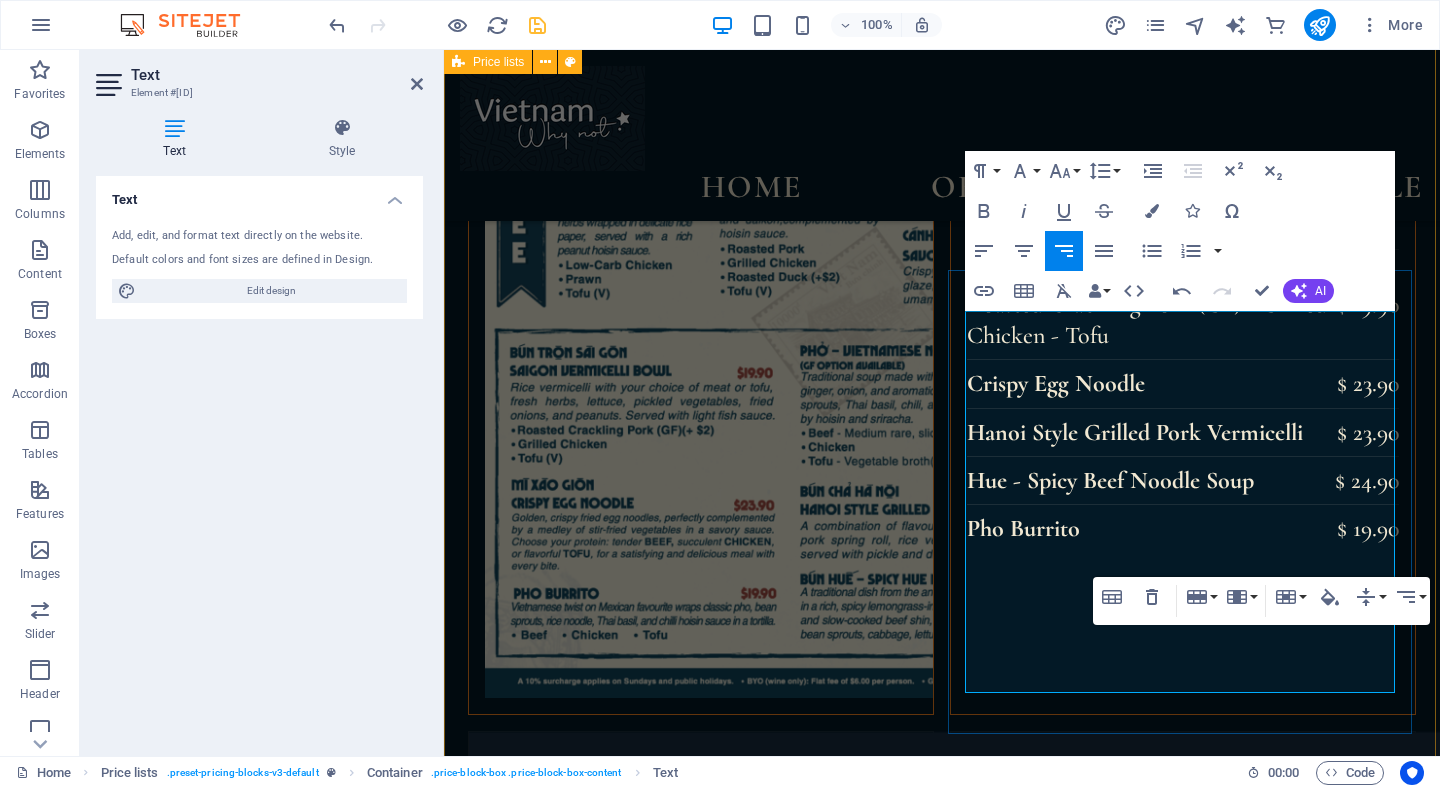 click on "Table Header Remove Table Row Insert row above Insert row below Delete row Column Insert column before Insert column after Delete column Cell Merge cells Vertical split Horizontal split Cell Background Vertical Align Top Middle Bottom Horizontal Align Align Left Align Center Align Right Align Justify" at bounding box center (1261, 601) 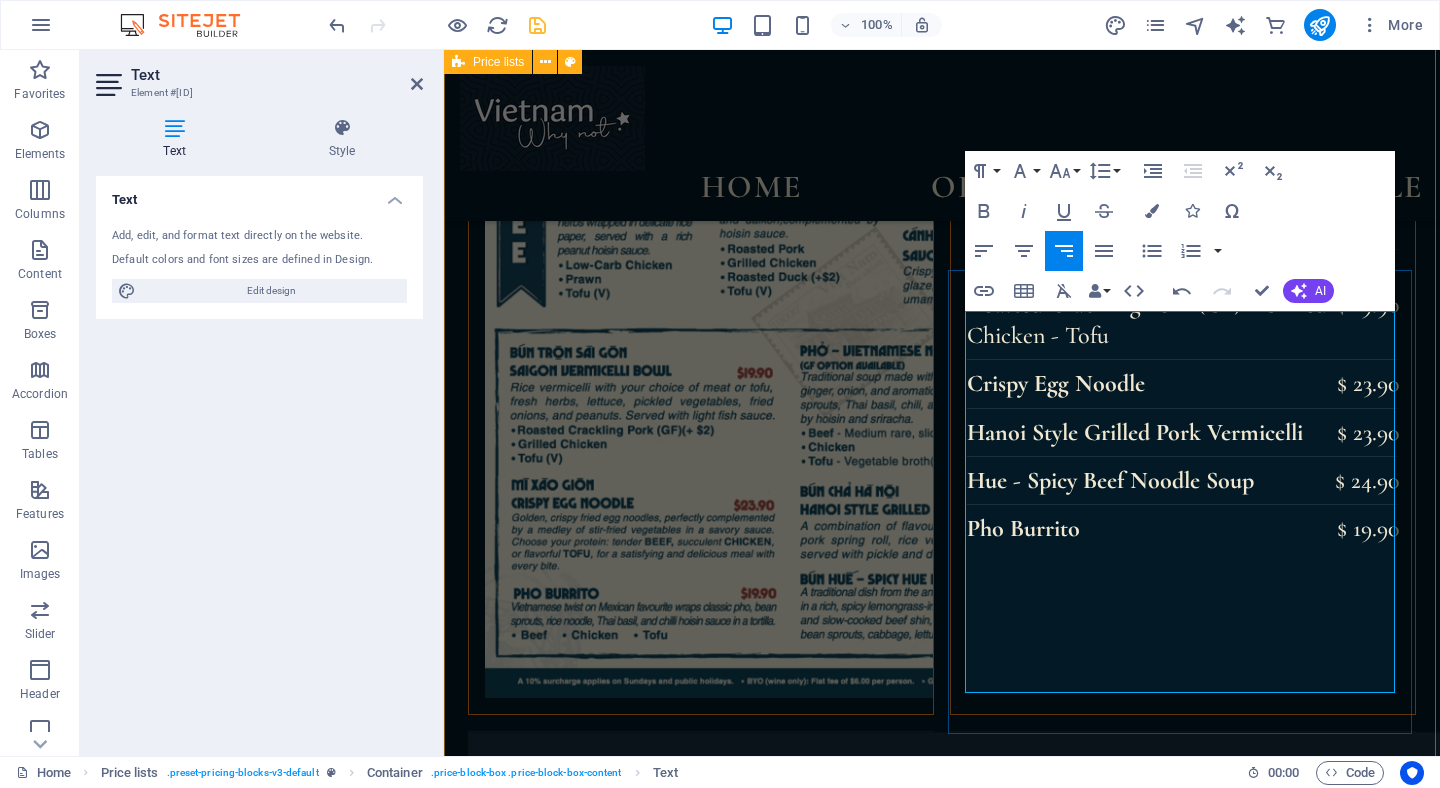 click on "$ 10" at bounding box center [1381, 2889] 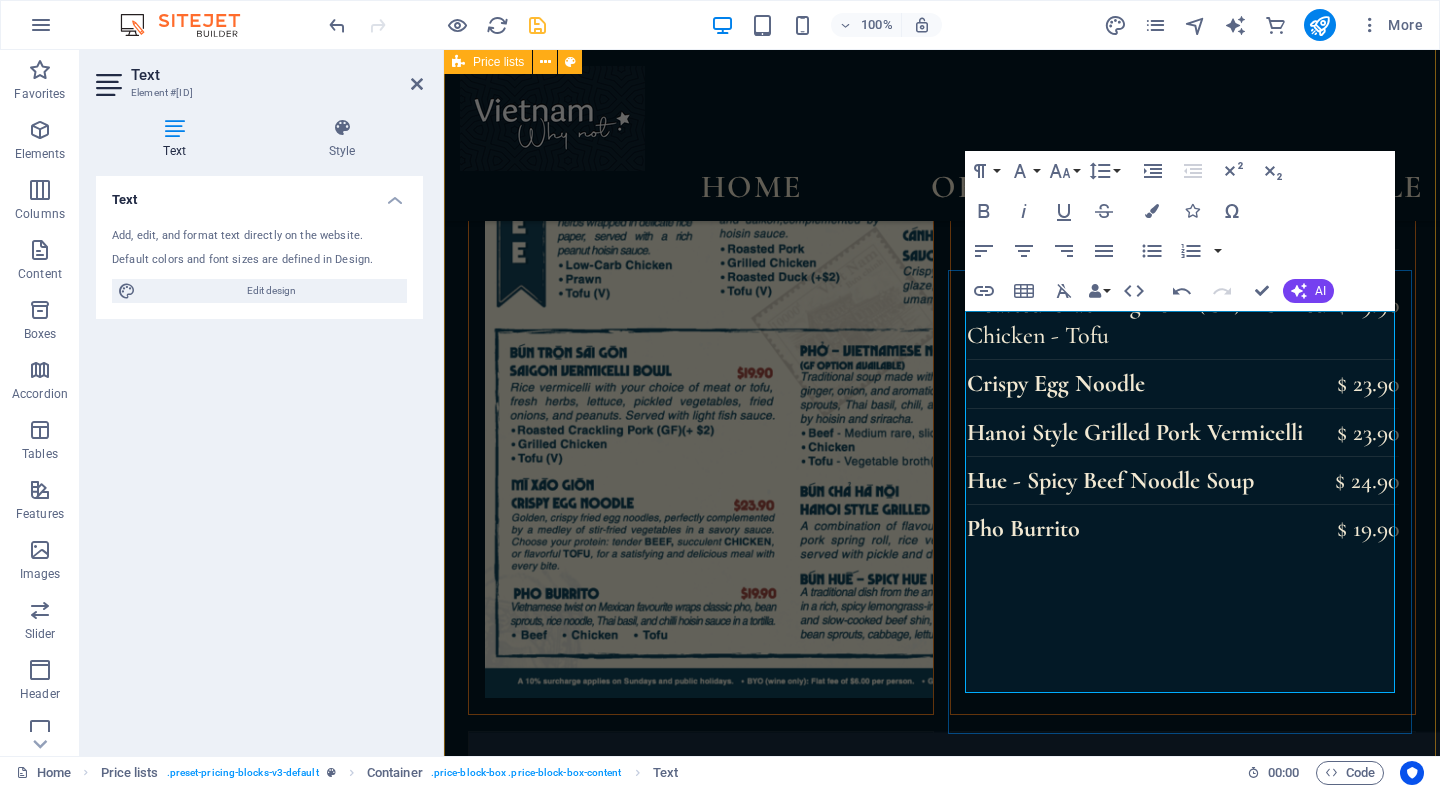 click on "$ 10" at bounding box center (1381, 2841) 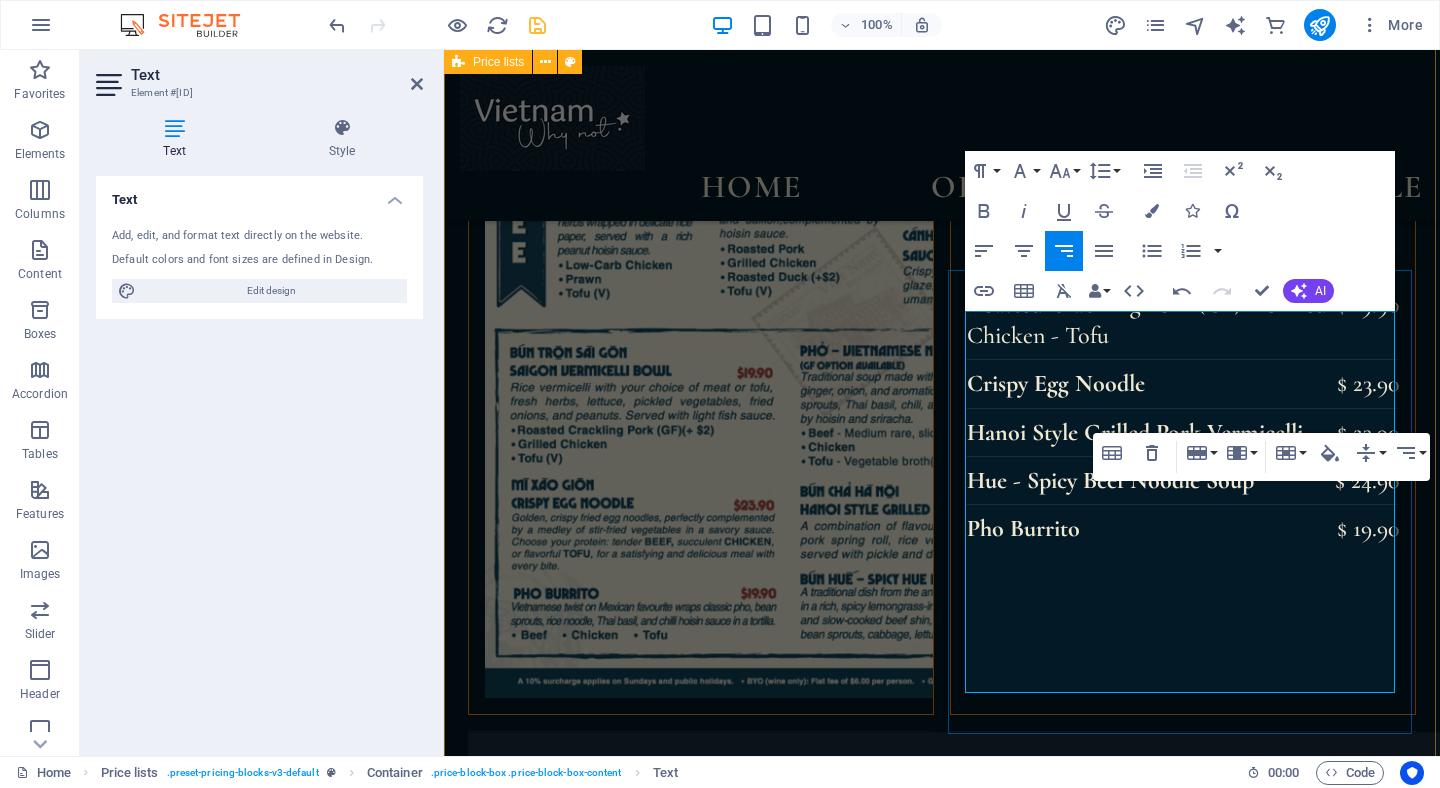 scroll, scrollTop: 3279, scrollLeft: 0, axis: vertical 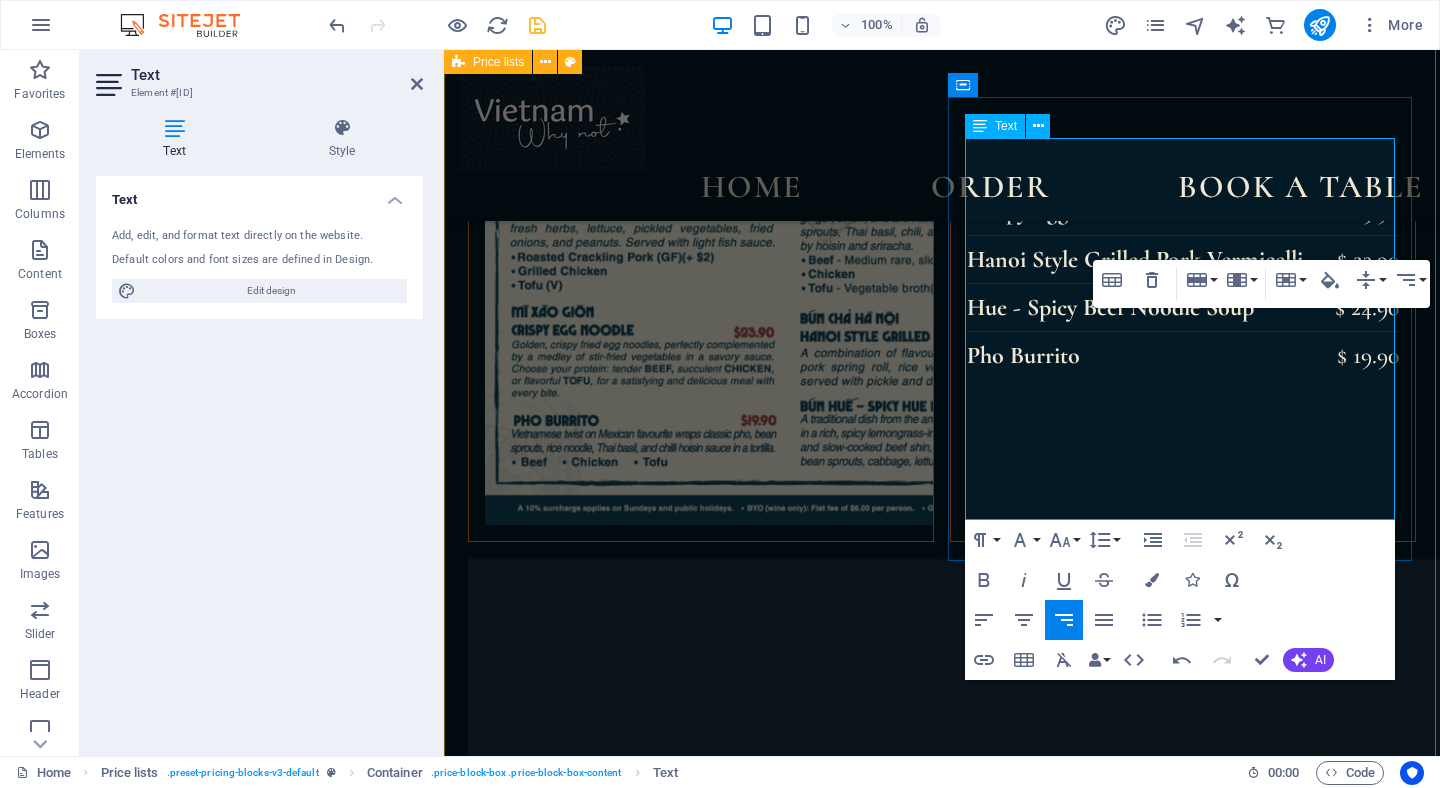 click on "Espresso MArtini" at bounding box center (1166, 2748) 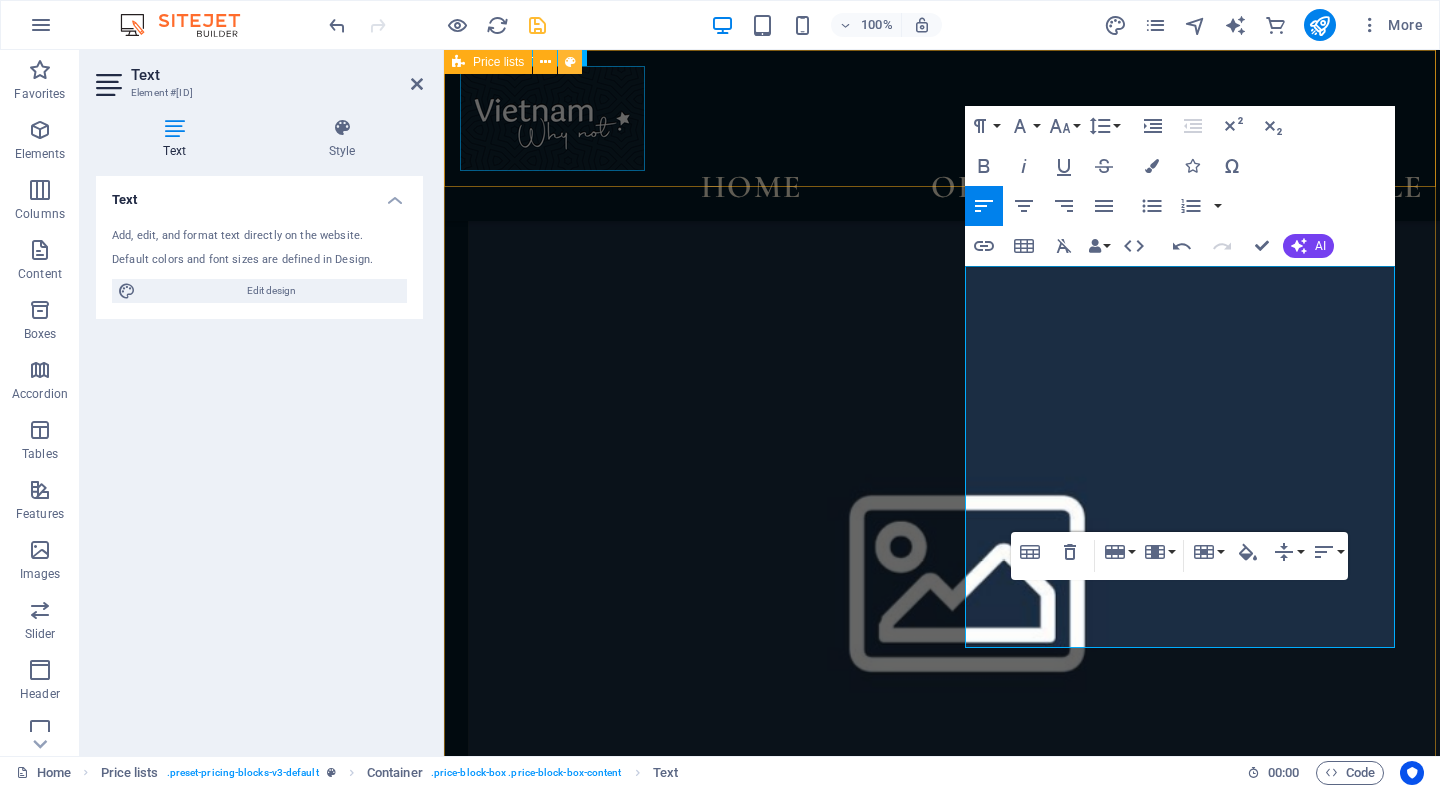scroll, scrollTop: 3151, scrollLeft: 0, axis: vertical 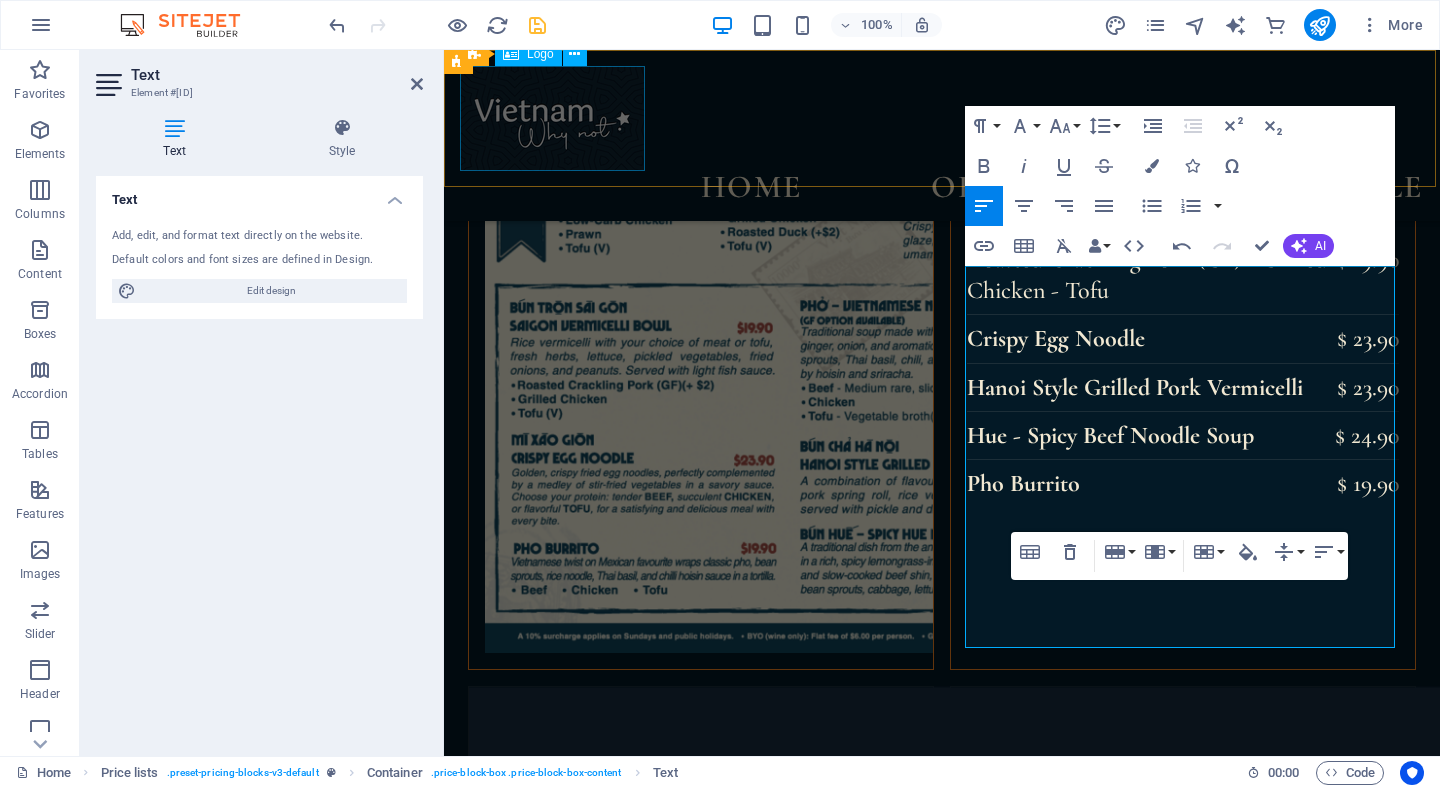 click at bounding box center [537, 25] 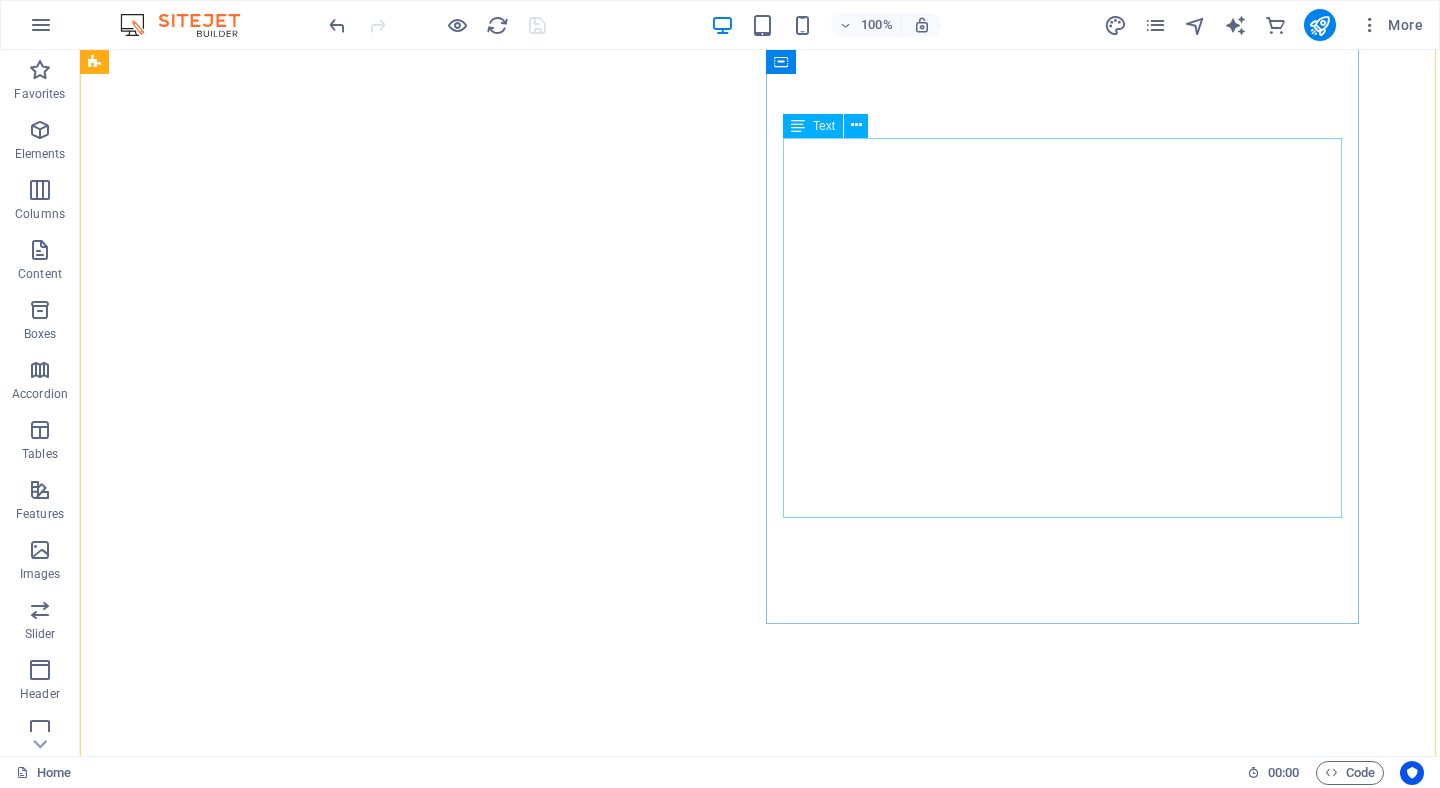 scroll, scrollTop: 0, scrollLeft: 0, axis: both 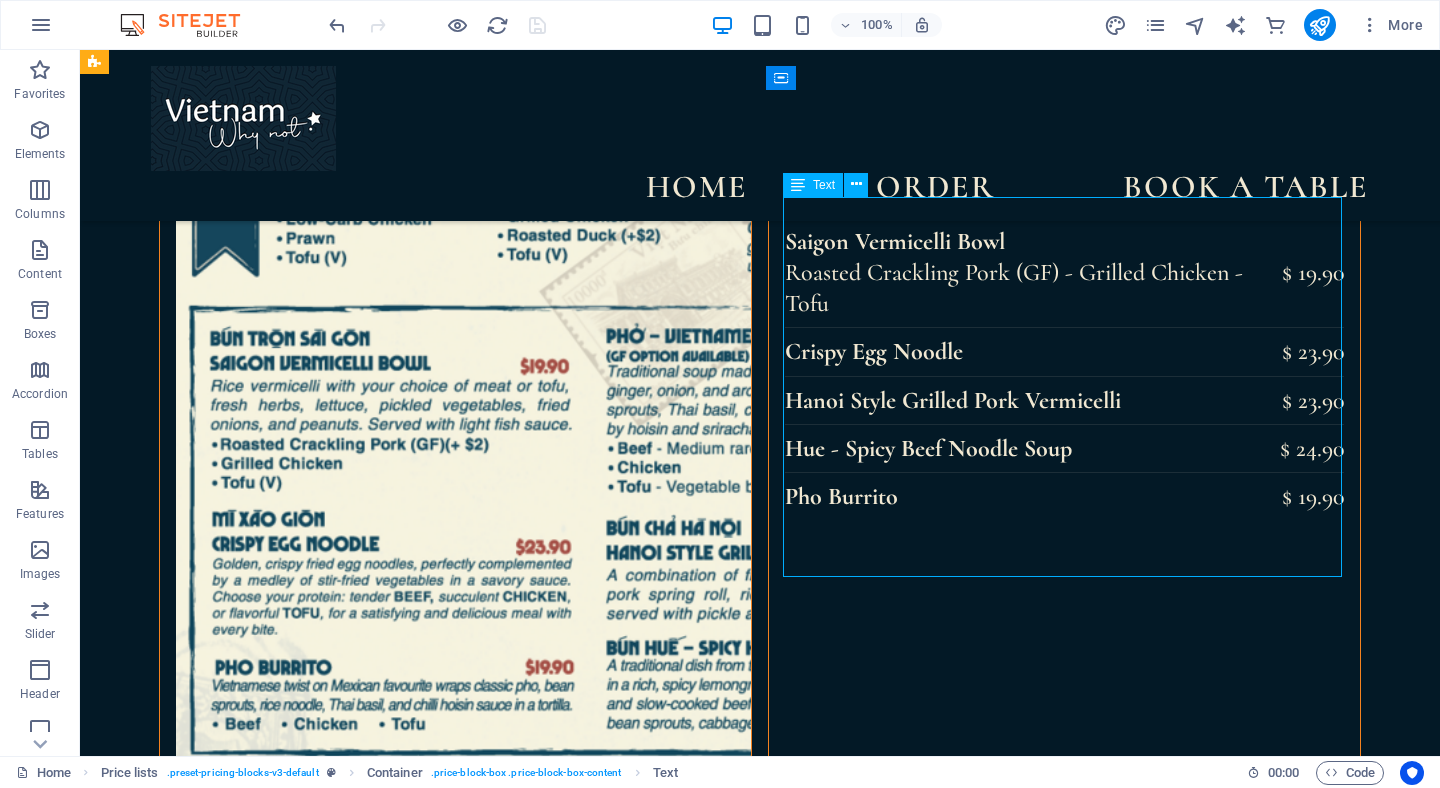click on "Beer Hanoi, Saigon, Coopers Asahi on Tap Asahi - non Alcoholic Y Not Blaze - Mekong Mule - Pho Collins S' Time - Red Summer Garden Spicy Margarita - Coconut Mojito Aperol Spritz Espresso Martini" at bounding box center [982, 3563] 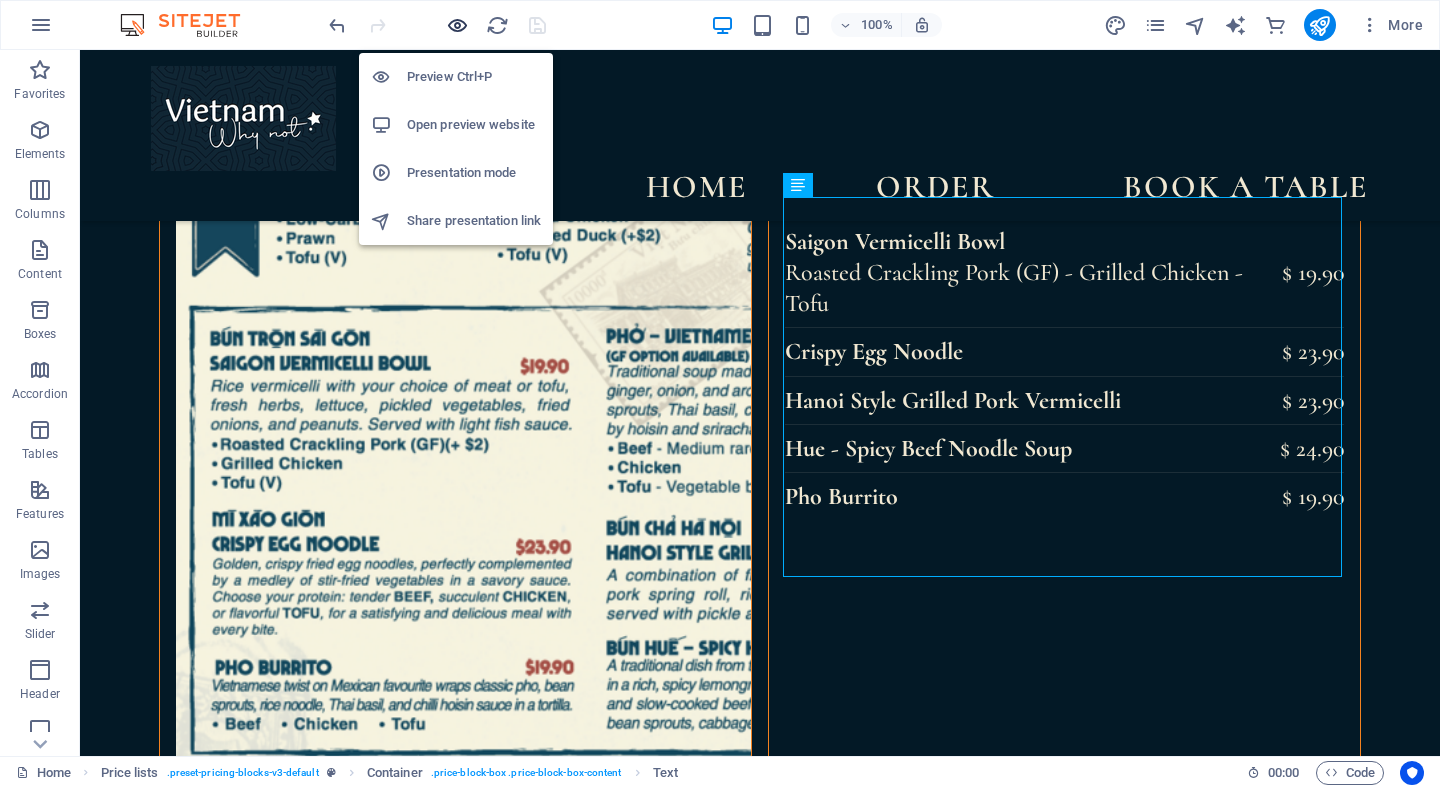 click at bounding box center [457, 25] 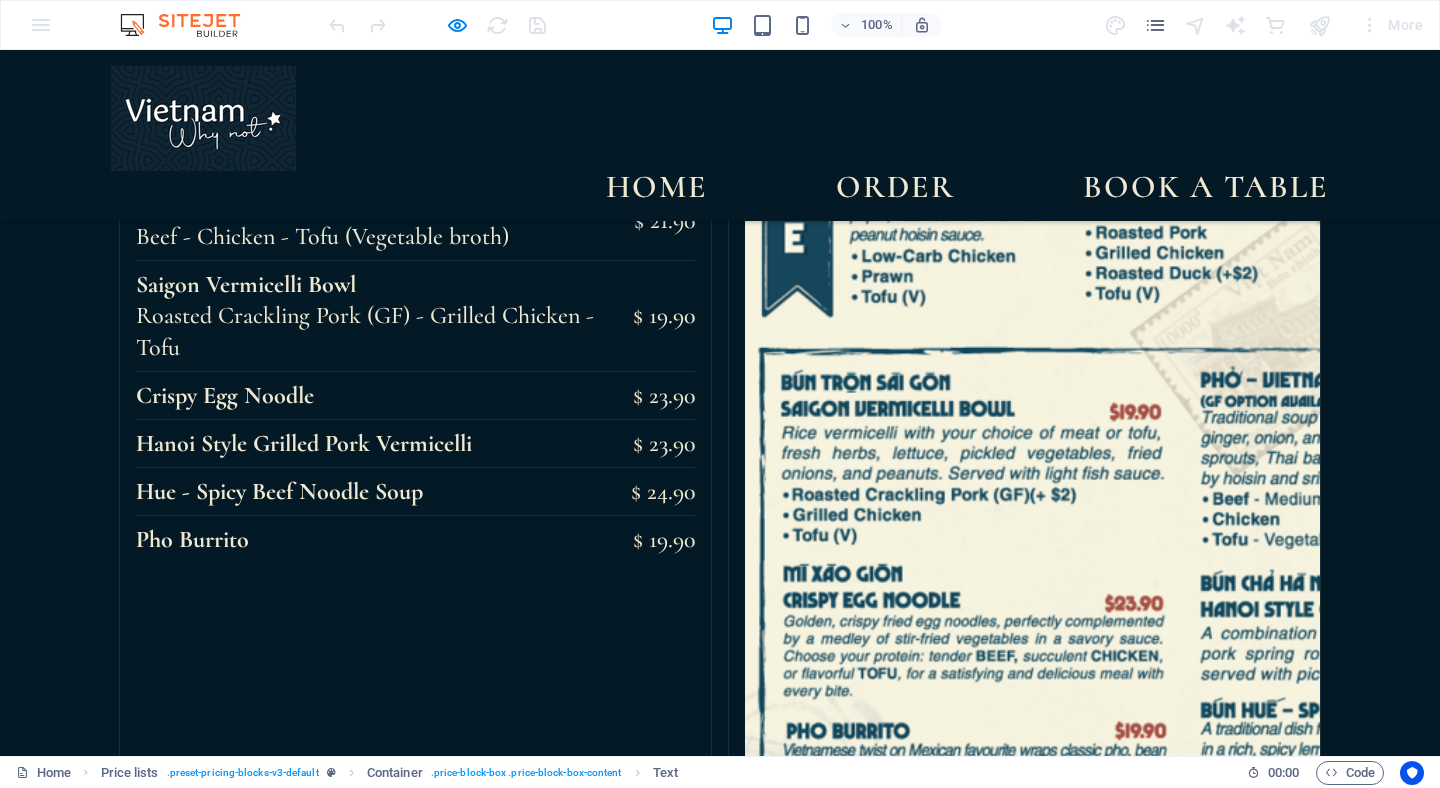 click on "Y Not Blaze - Mekong Mule - Pho Collins" at bounding box center (942, 3762) 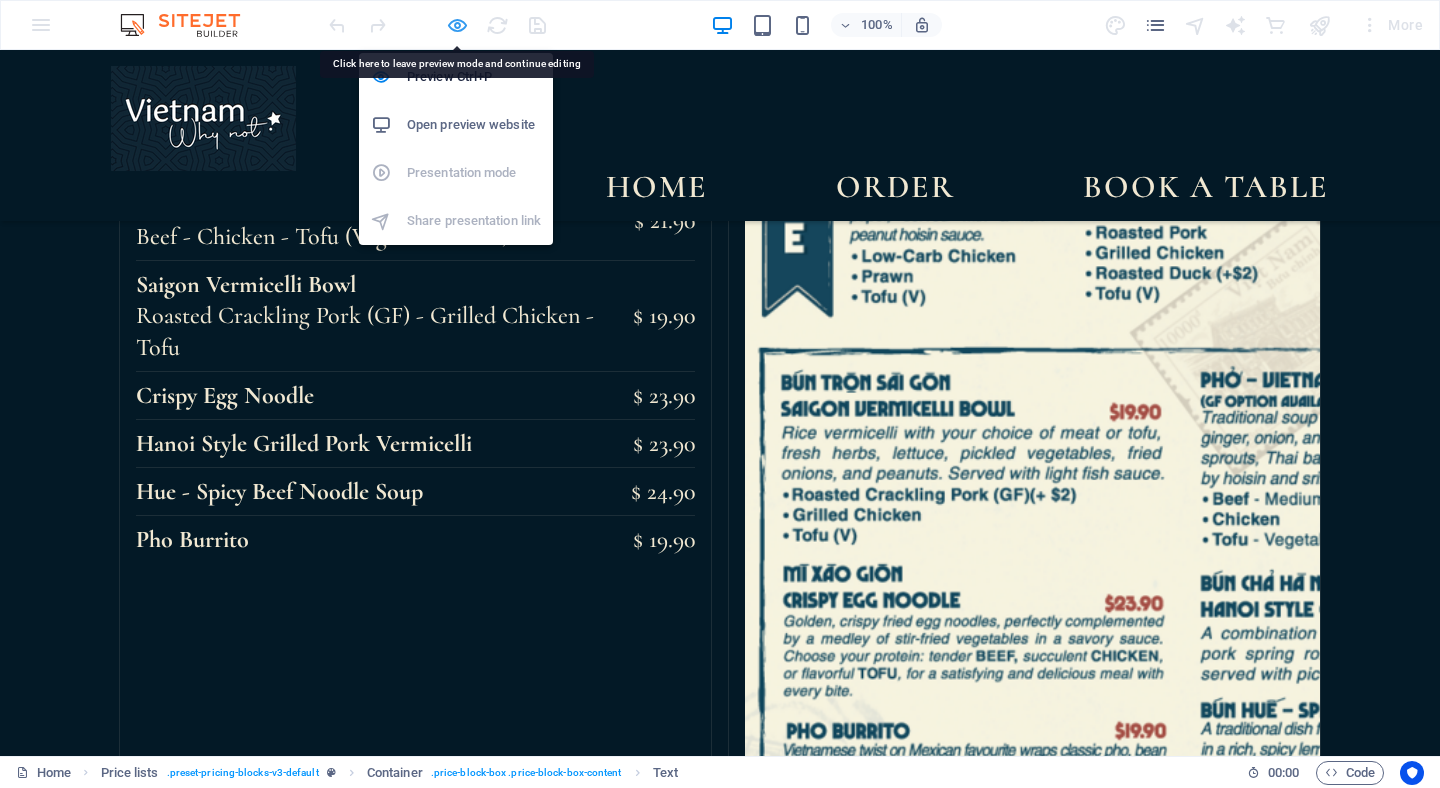 click at bounding box center [457, 25] 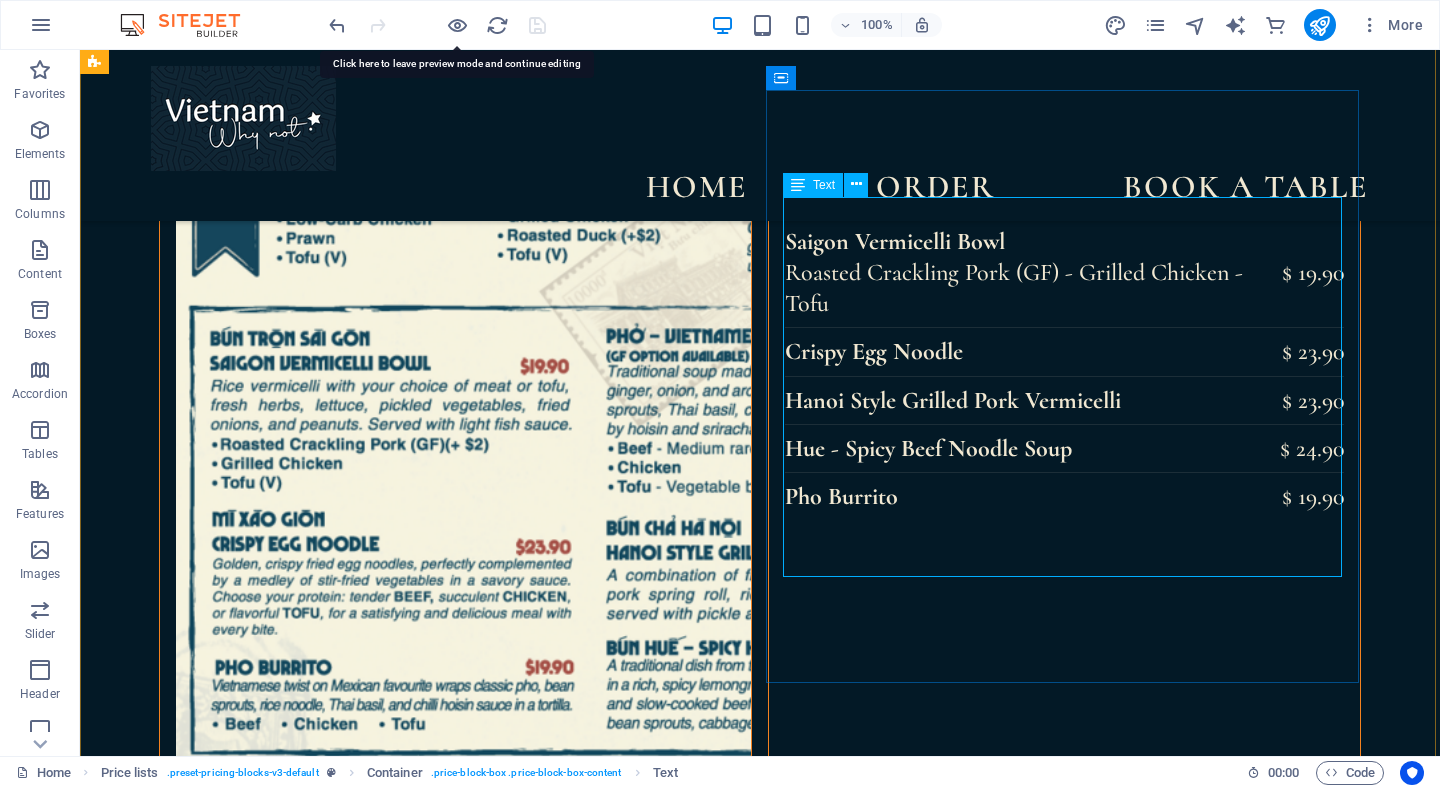 click on "Beer Hanoi, Saigon, Coopers Asahi on Tap Asahi - non Alcoholic Y Not Blaze - Mekong Mule - Pho Collins S' Time - Red Summer Garden Spicy Margarita - Coconut Mojito Aperol Spritz Espresso Martini" at bounding box center [982, 3563] 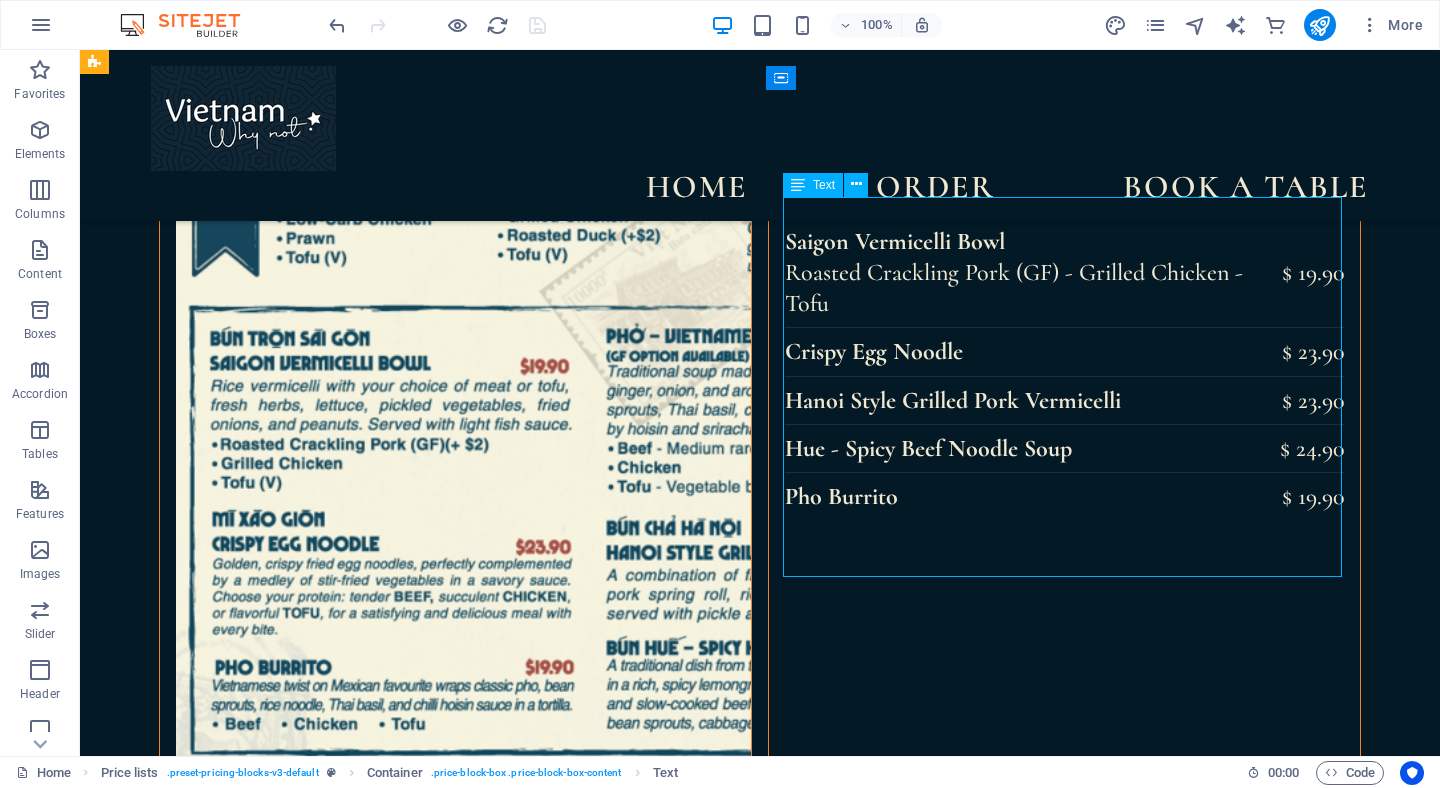 drag, startPoint x: 828, startPoint y: 225, endPoint x: 802, endPoint y: 224, distance: 26.019224 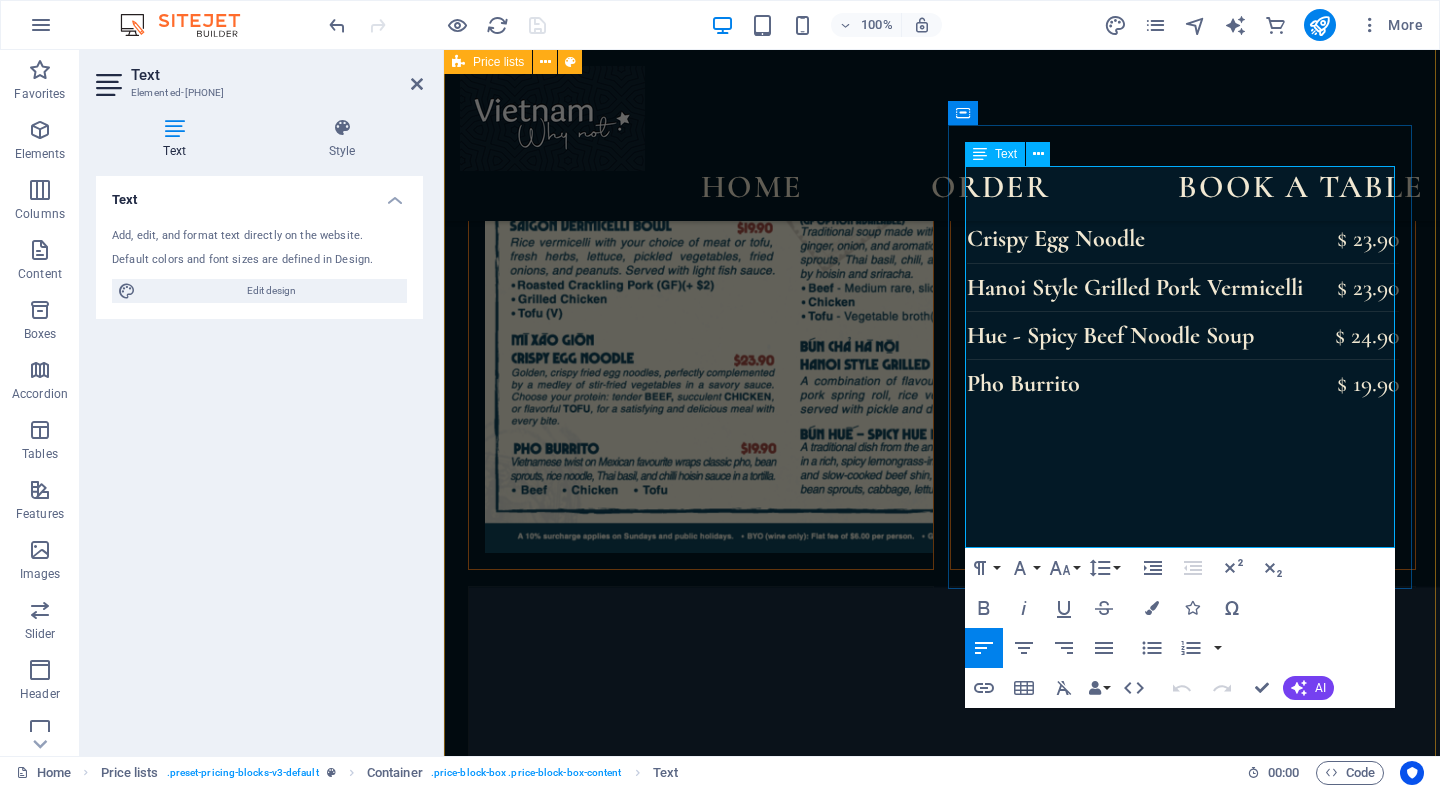 click on "Beer Hanoi, Saigon, Coopers Asahi on Tap Asahi - non Alcoholic" at bounding box center (1166, 2489) 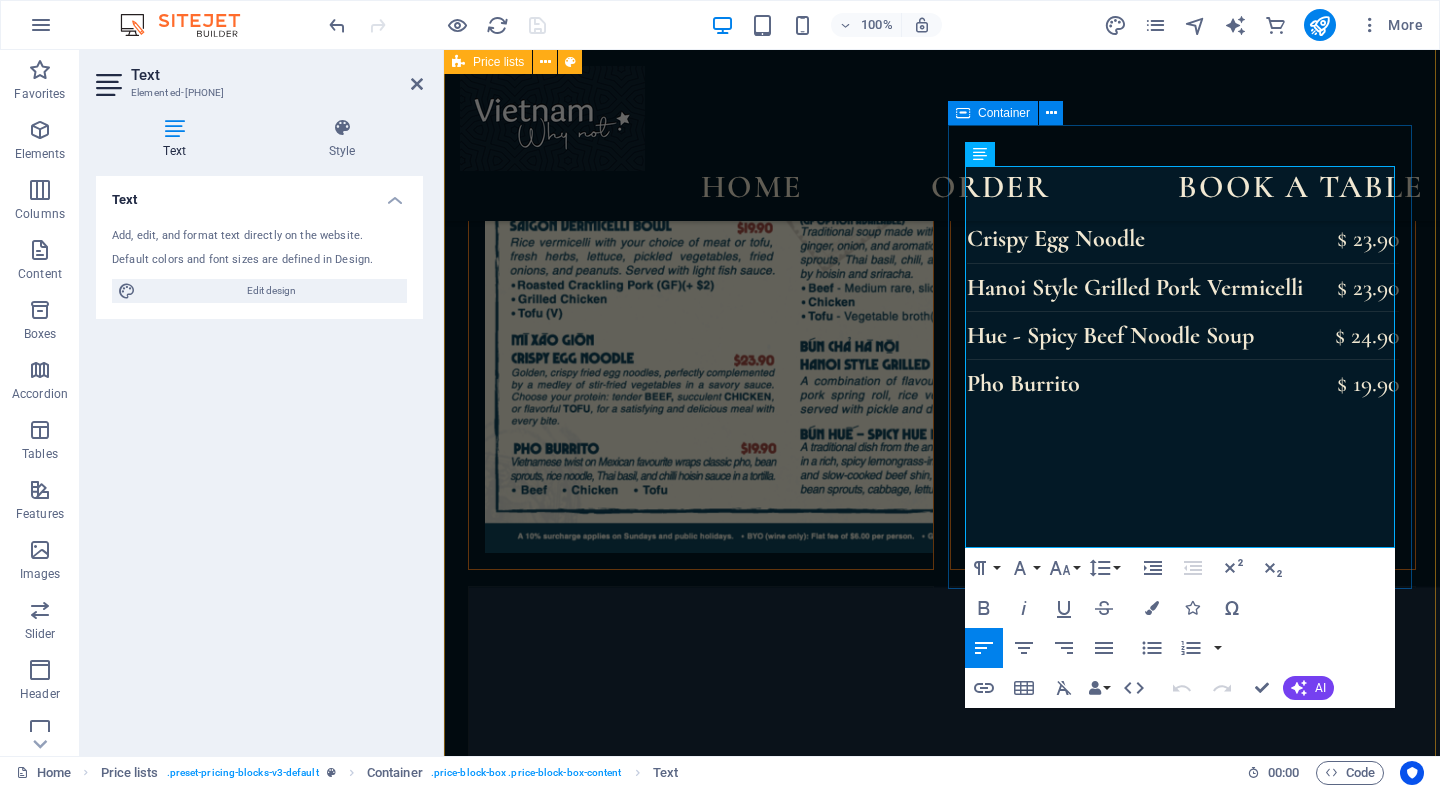 drag, startPoint x: 1021, startPoint y: 196, endPoint x: 963, endPoint y: 194, distance: 58.034473 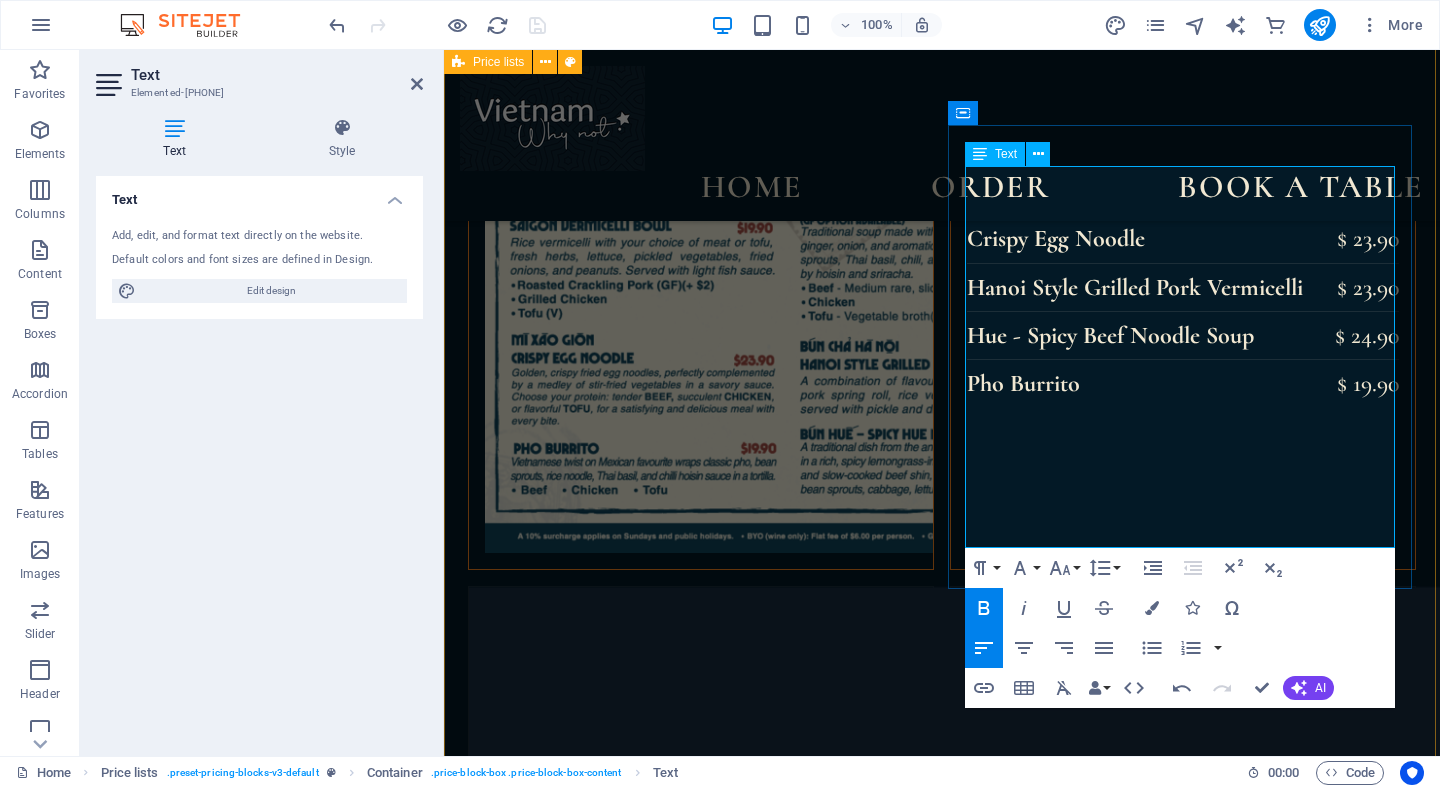 click on "Y Not Blaze - Mekong Mule - Pho Collins" at bounding box center [1166, 2584] 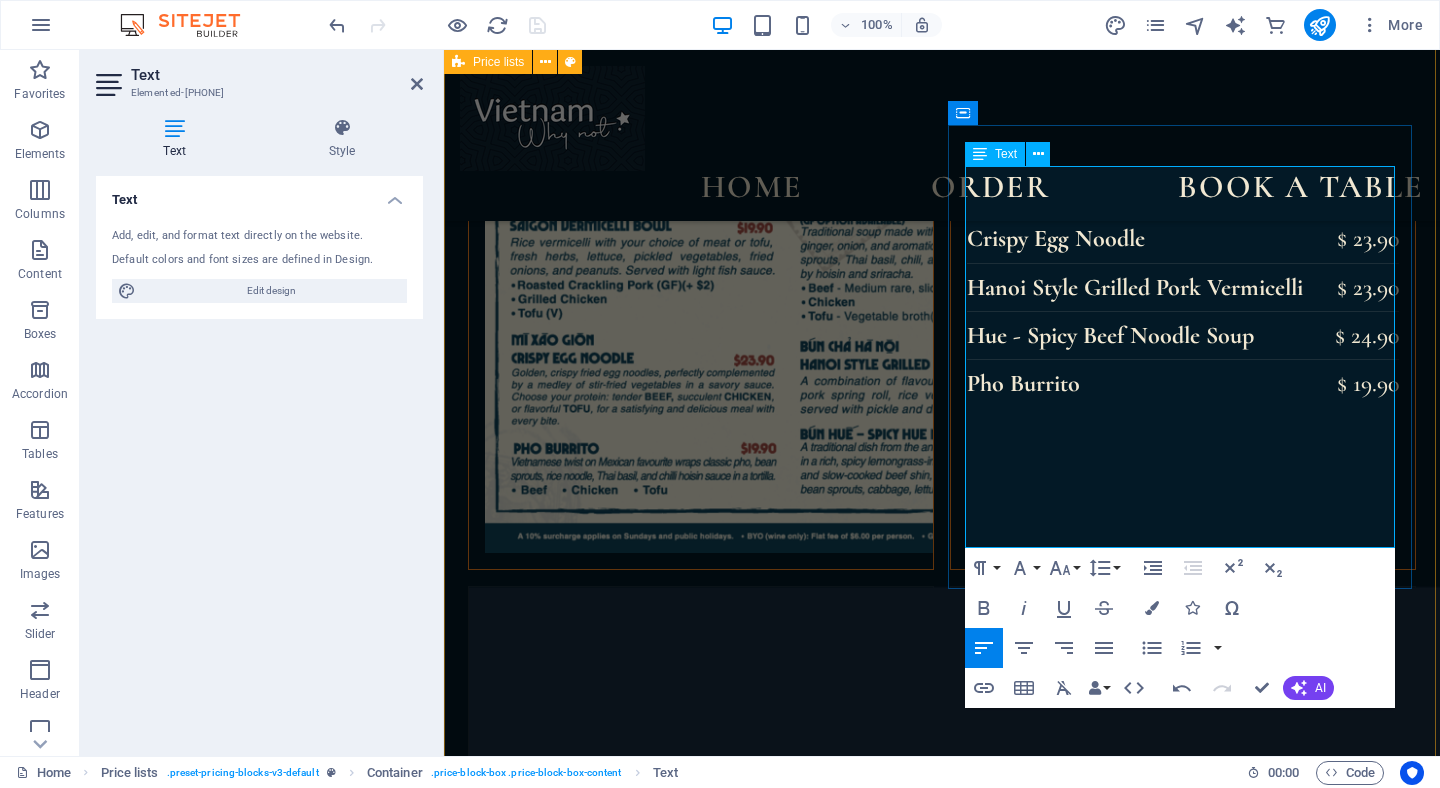 click on "Y Not Blaze - Mekong Mule - Pho Collins" at bounding box center (1166, 2584) 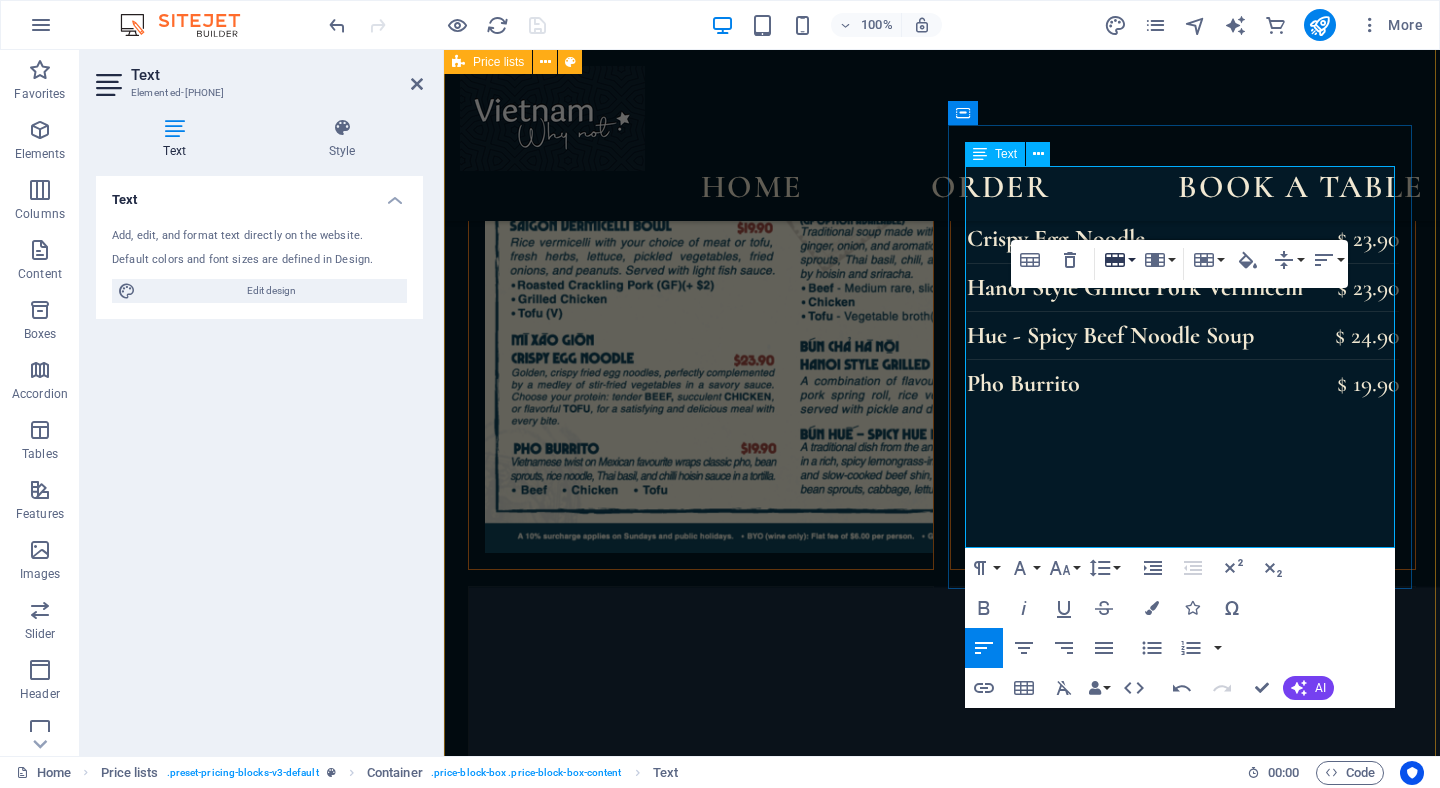 click 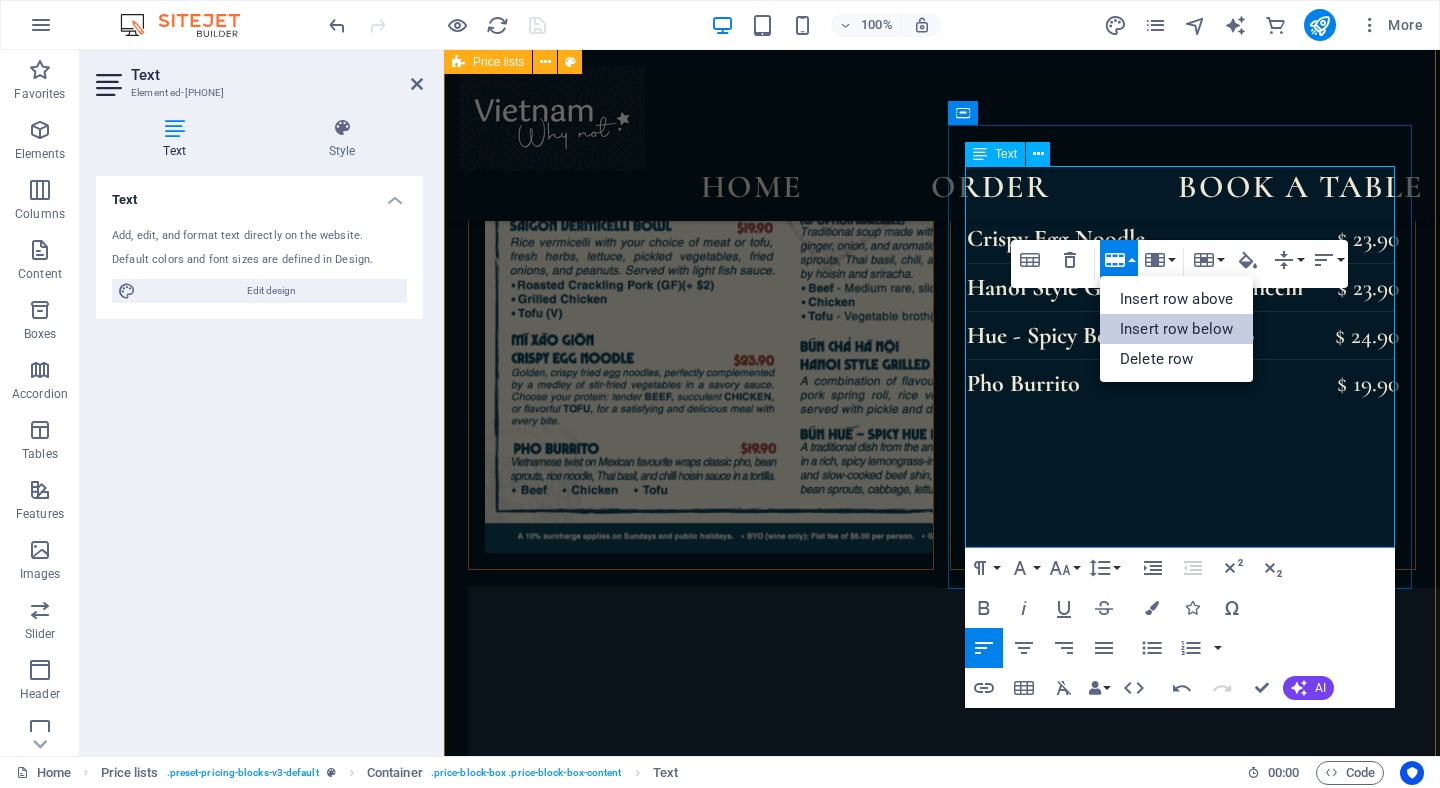 click on "Insert row below" at bounding box center [1176, 329] 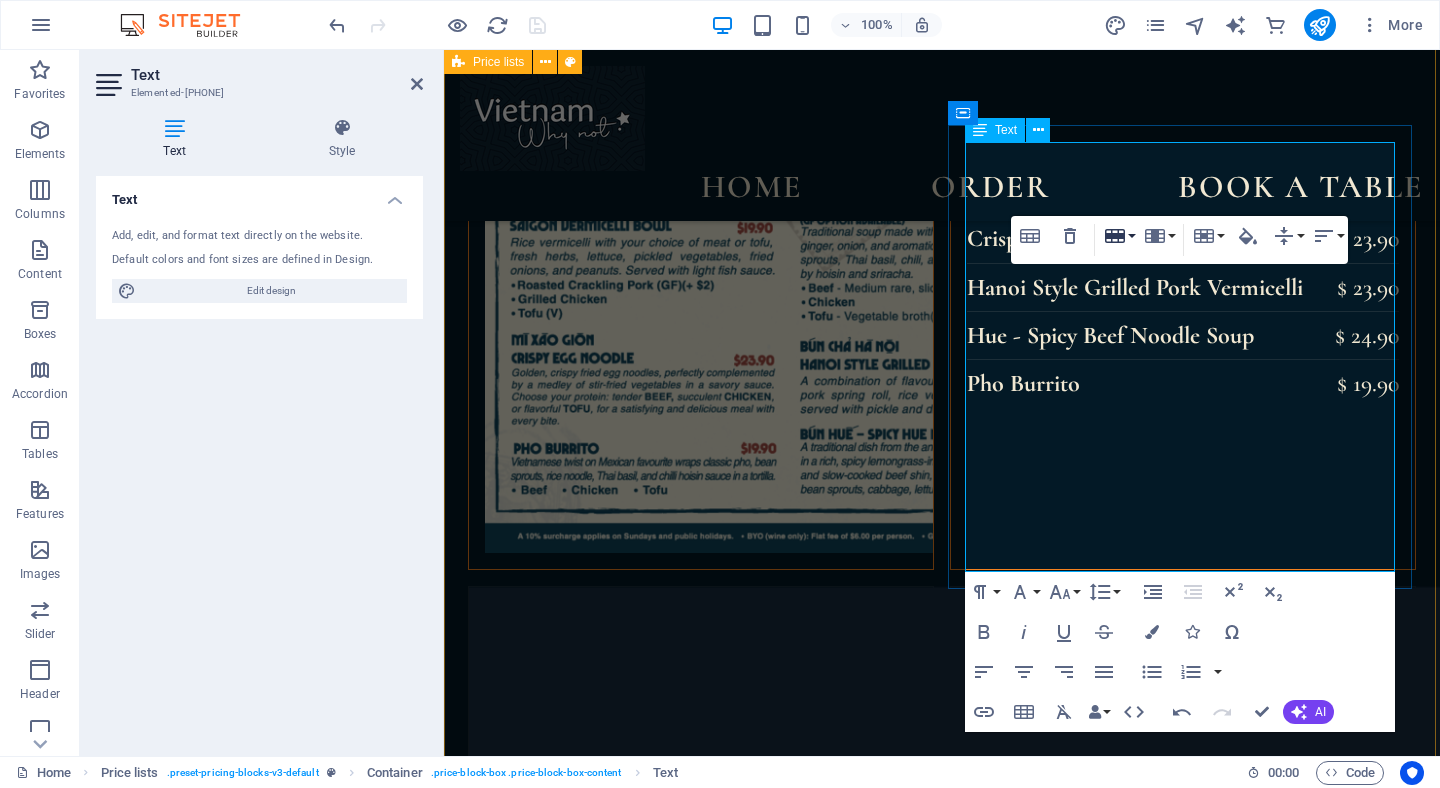 click 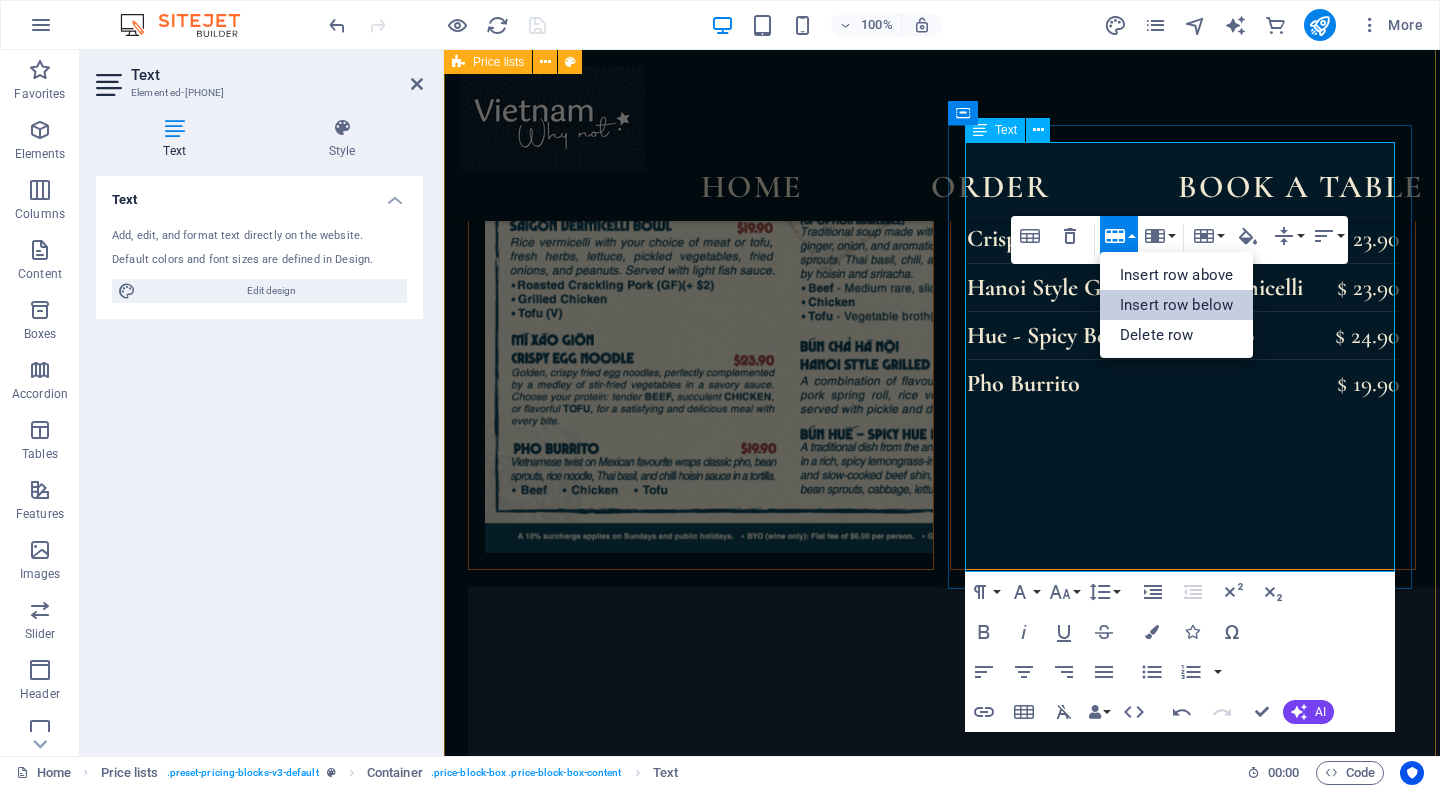 click on "Insert row below" at bounding box center [1176, 305] 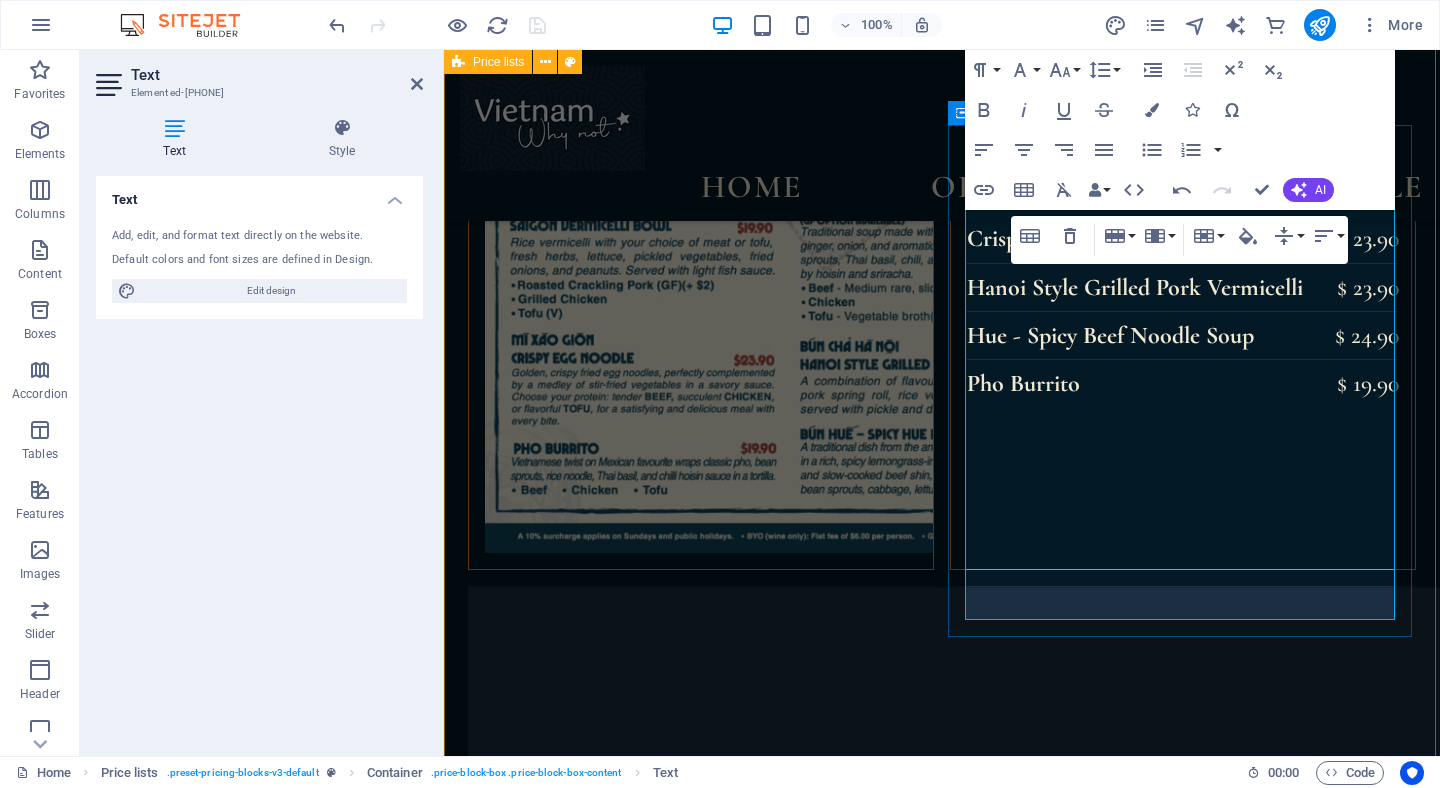 click at bounding box center [1166, 2584] 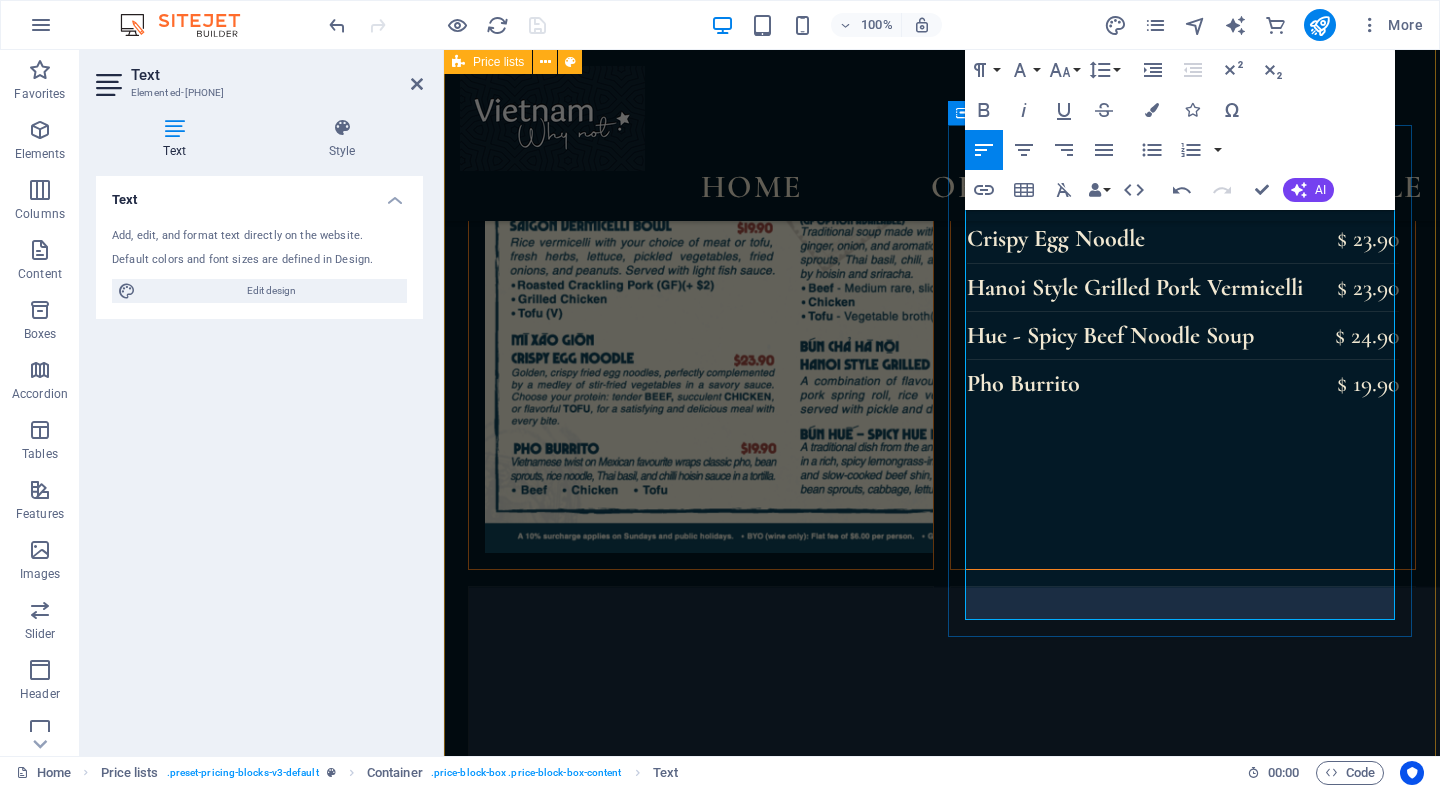 type 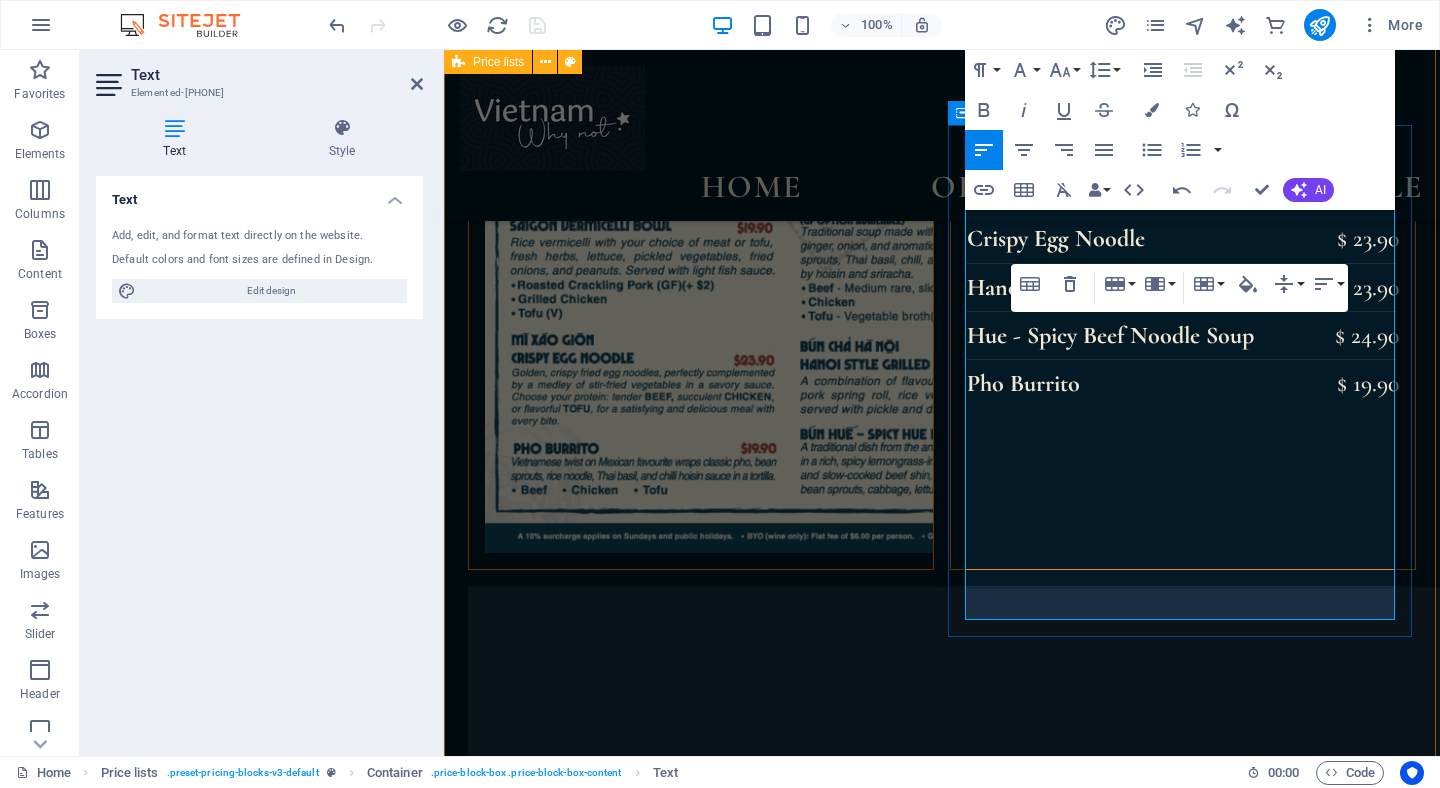 click at bounding box center (1166, 2632) 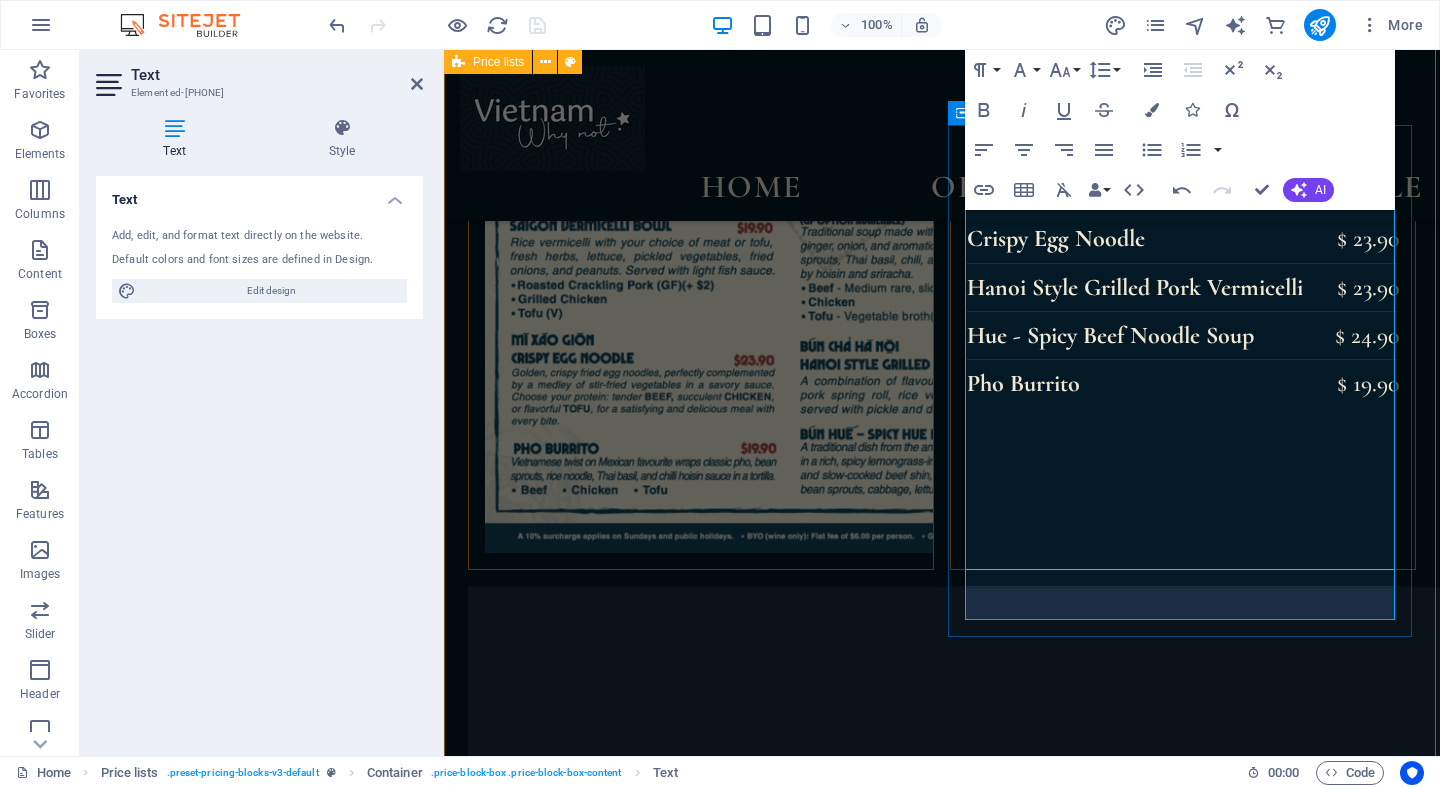 click on "Y Not Blaze - Mekong Mule - Pho Collins" at bounding box center [1166, 2535] 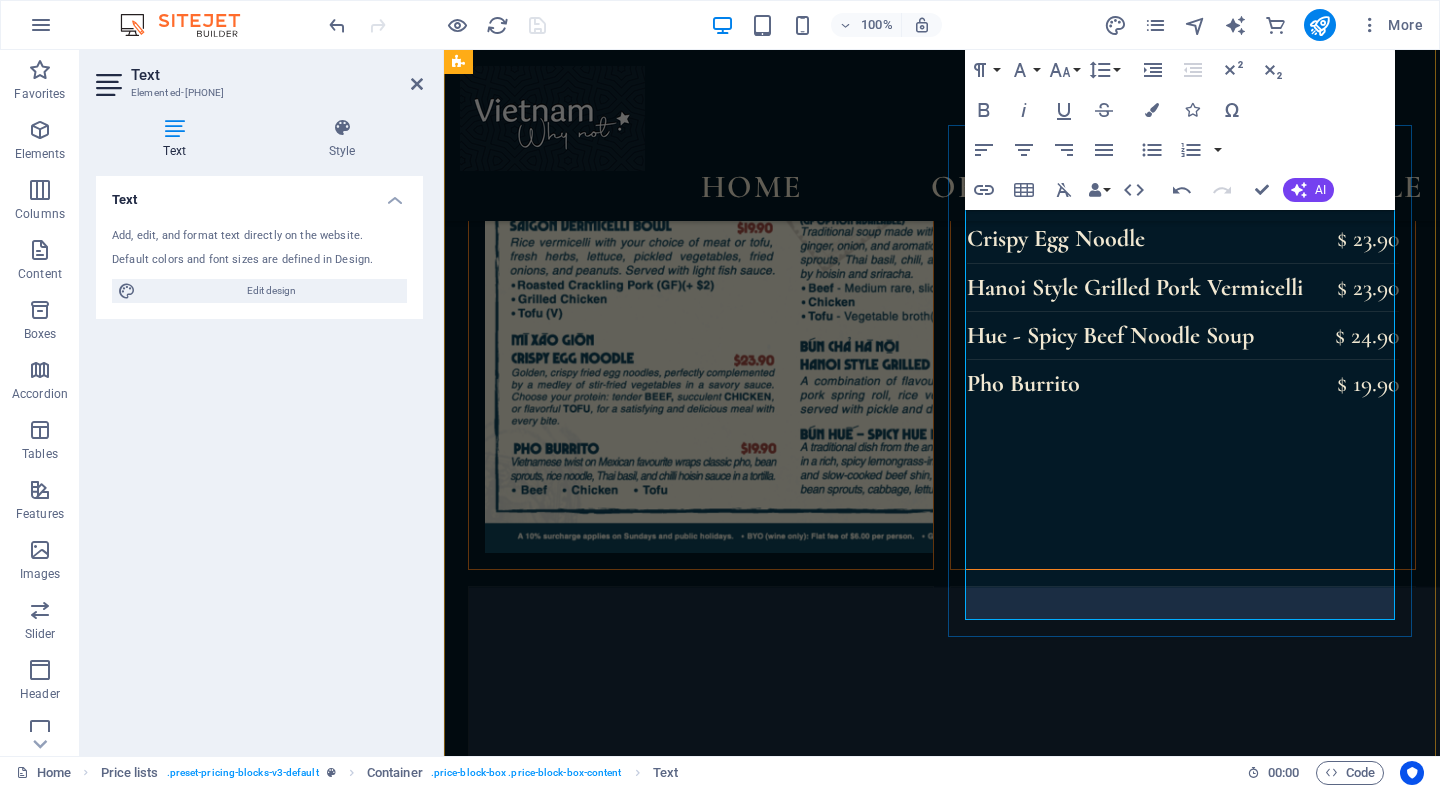 click on "S' Time - Red Summer Garden" at bounding box center [1129, 2680] 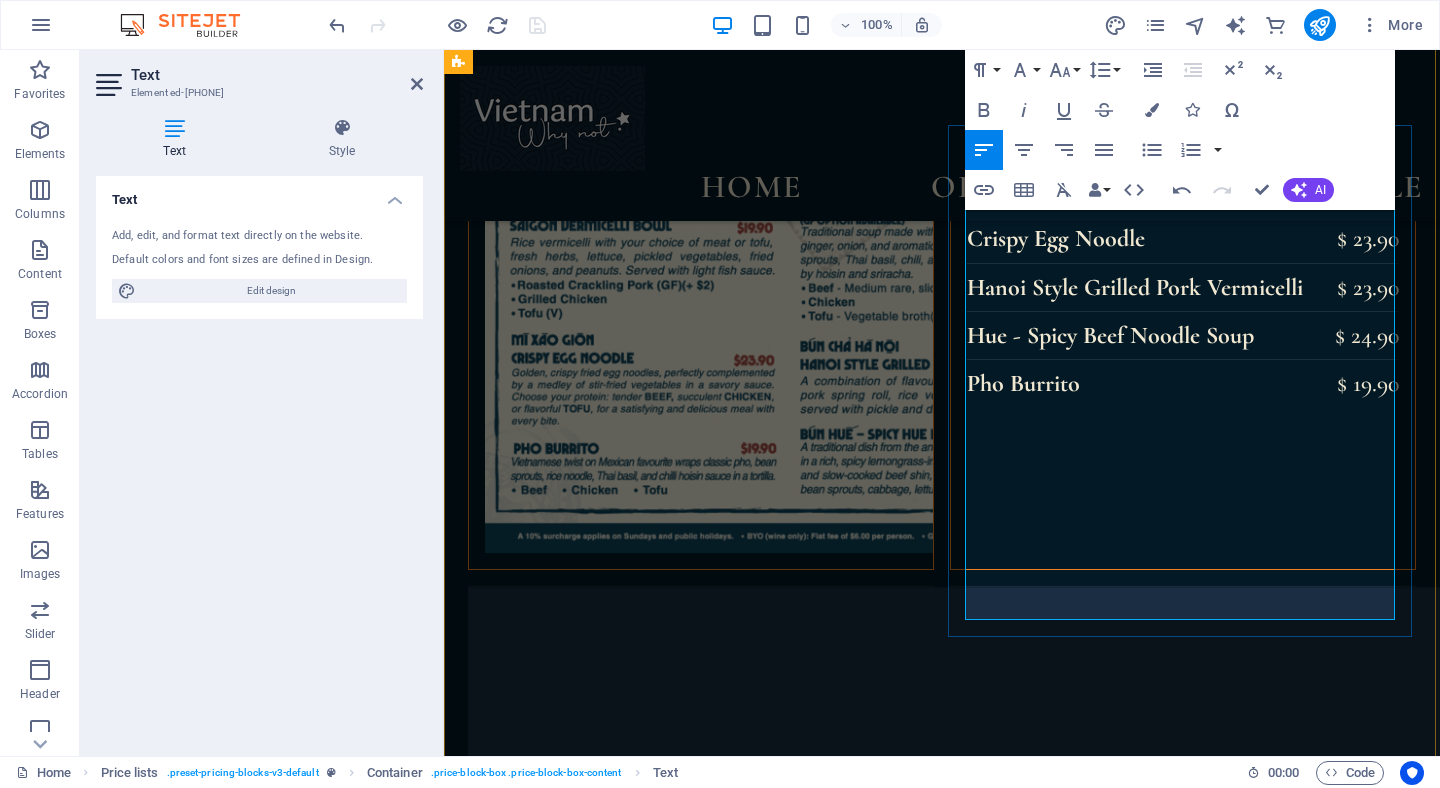 click on "S' Time - Red Summer Garden" at bounding box center [1129, 2680] 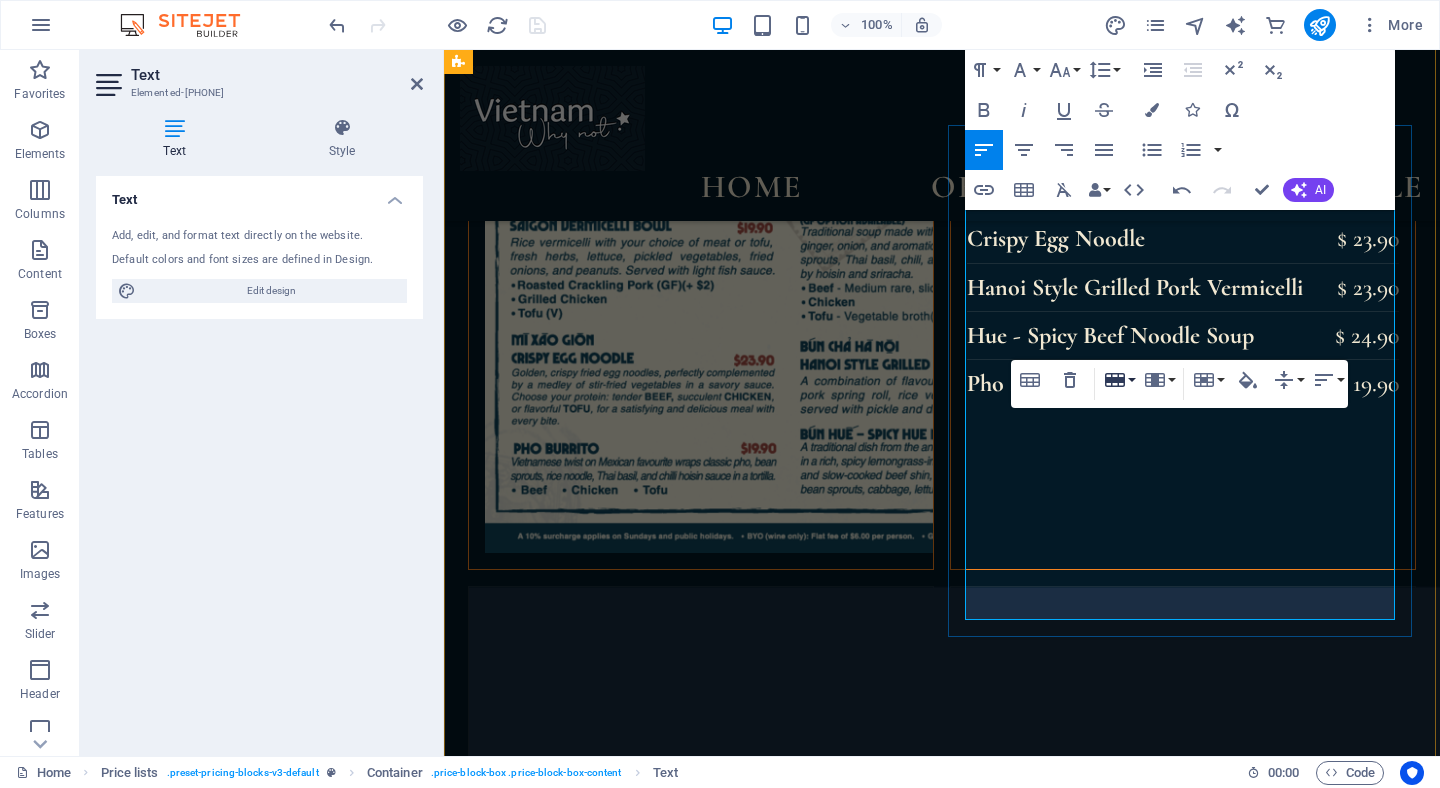 click 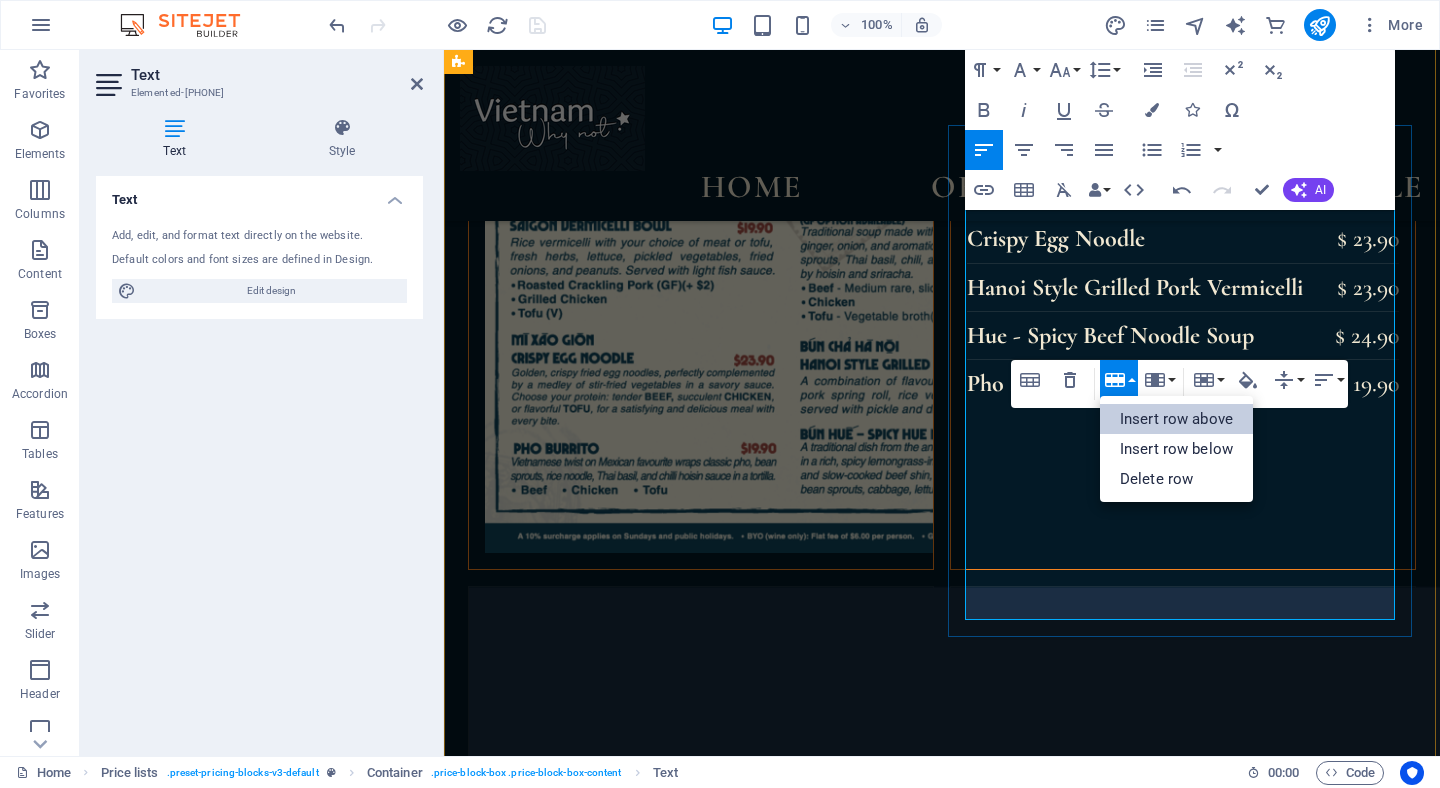 click on "Insert row above" at bounding box center [1176, 419] 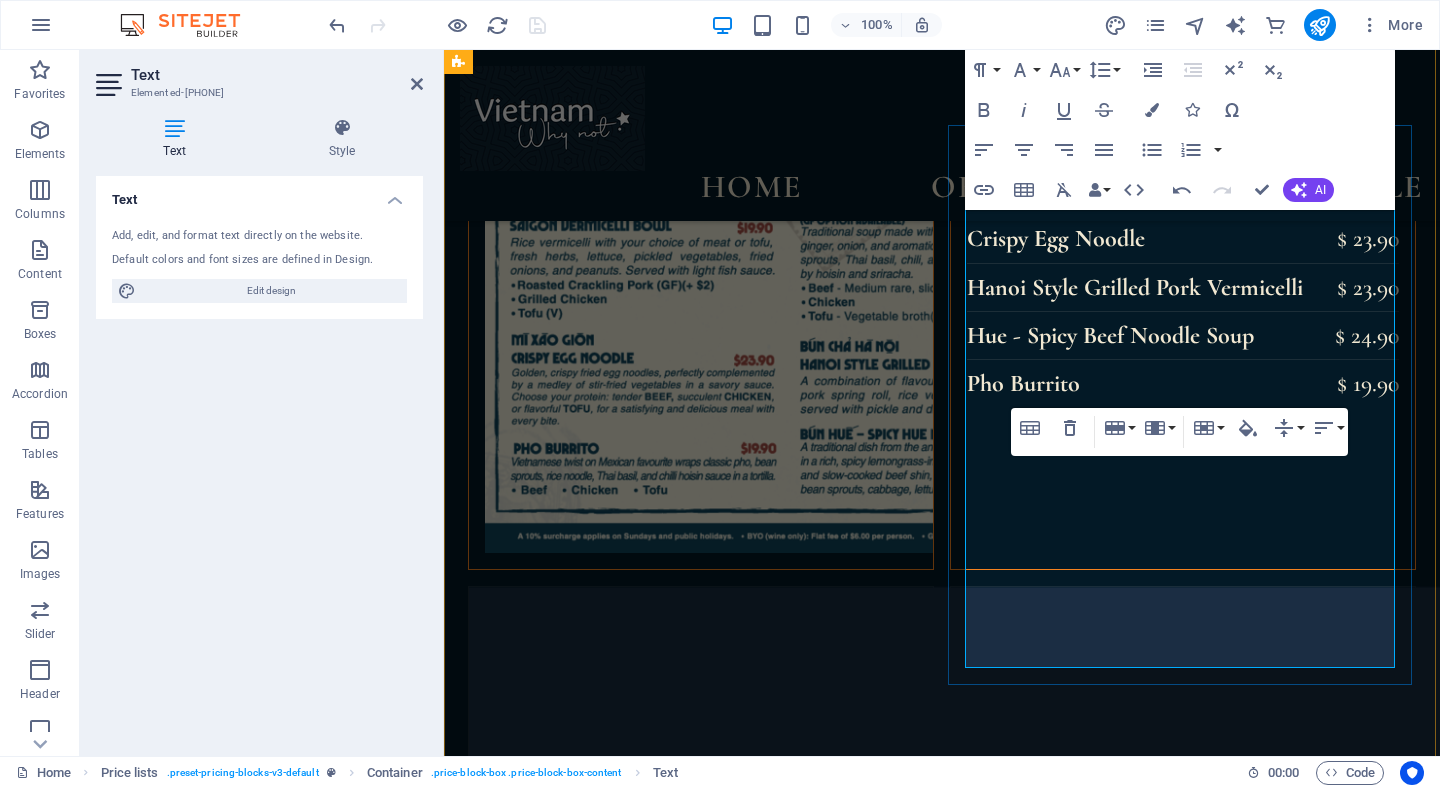 click on "Table Header Remove Table Row Insert row above Insert row below Delete row Column Insert column before Insert column after Delete column Cell Merge cells Vertical split Horizontal split Cell Background Vertical Align Top Middle Bottom Horizontal Align Align Left Align Center Align Right Align Justify" at bounding box center [1179, 432] 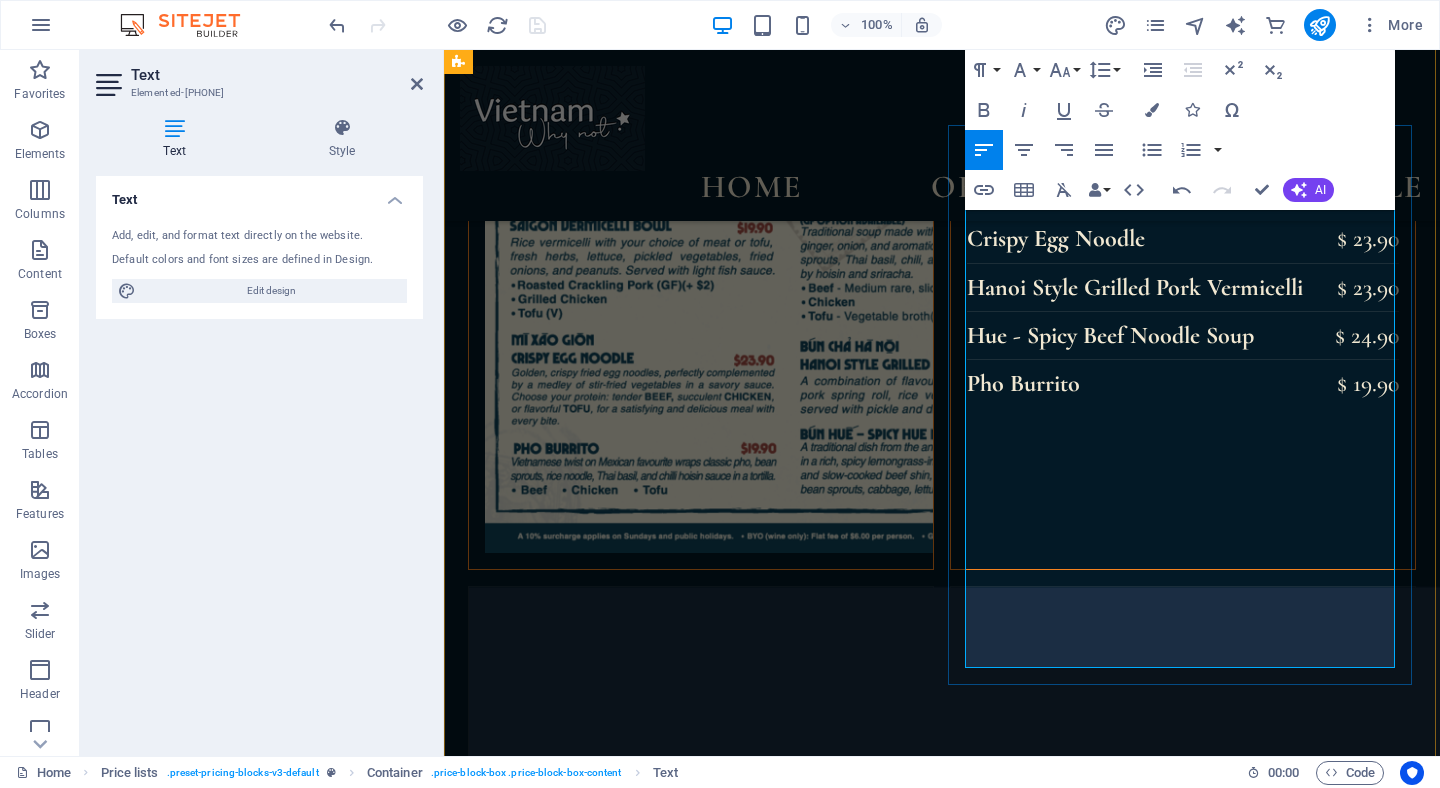 click on "S' Time - Red Summer Garden" at bounding box center [1129, 2704] 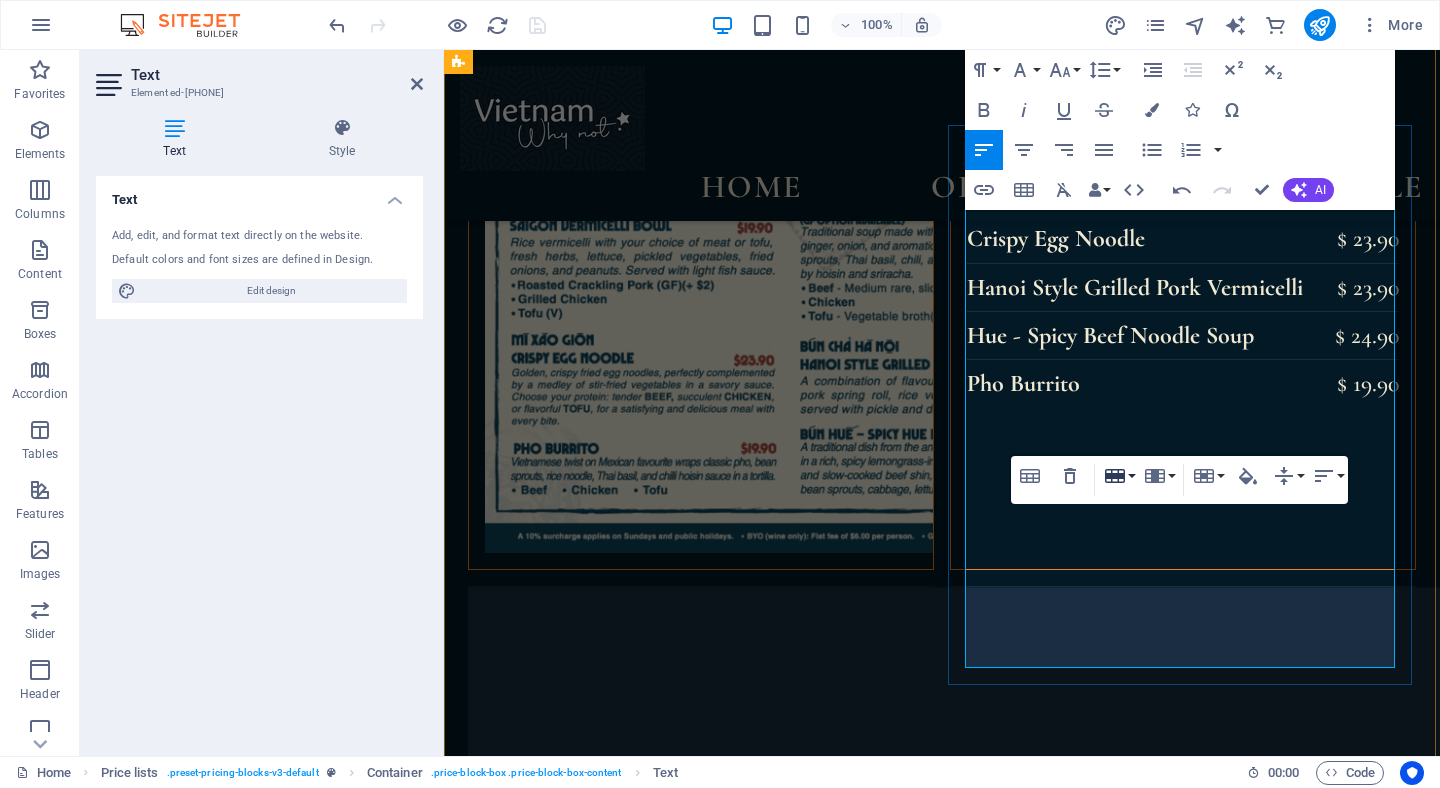 click 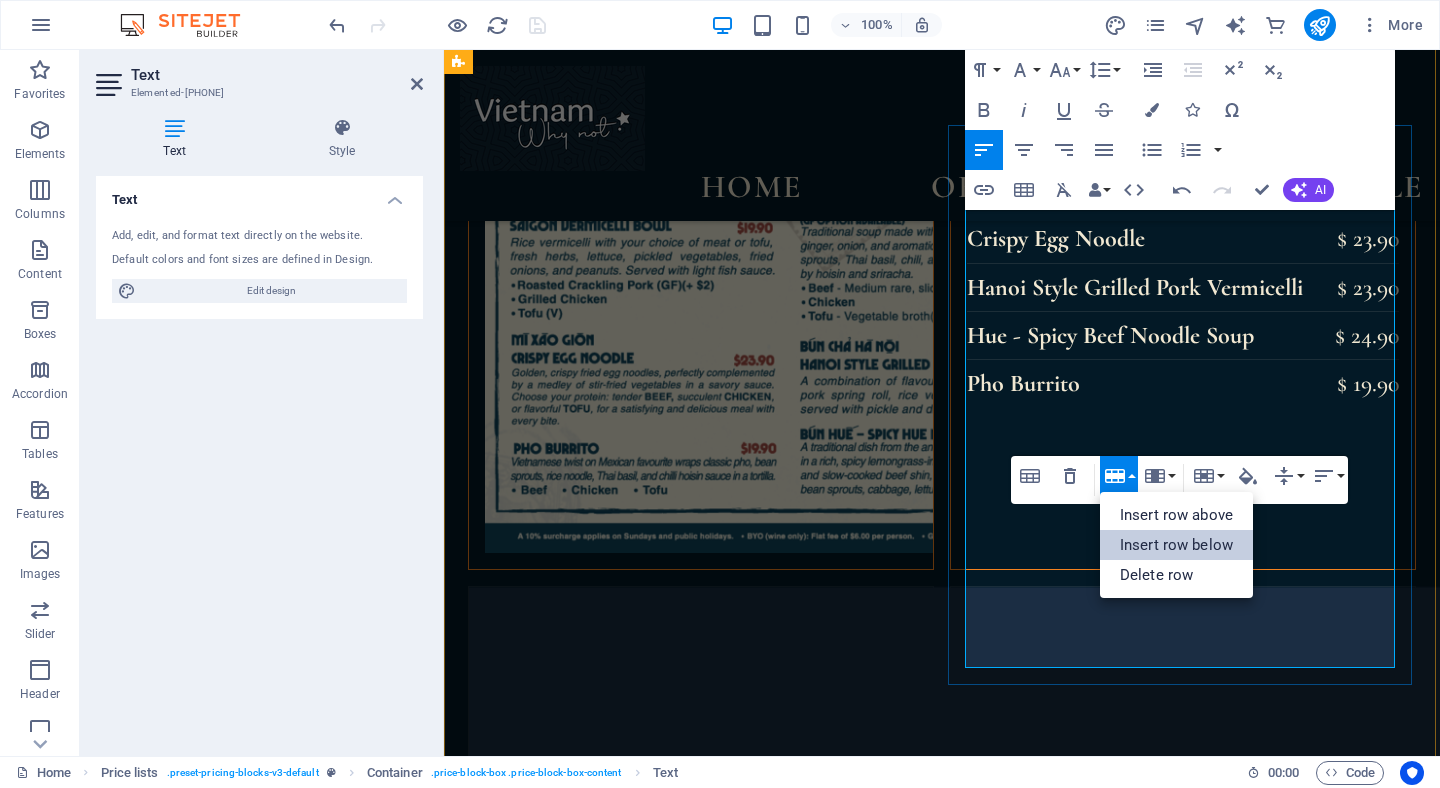click on "Insert row below" at bounding box center [1176, 545] 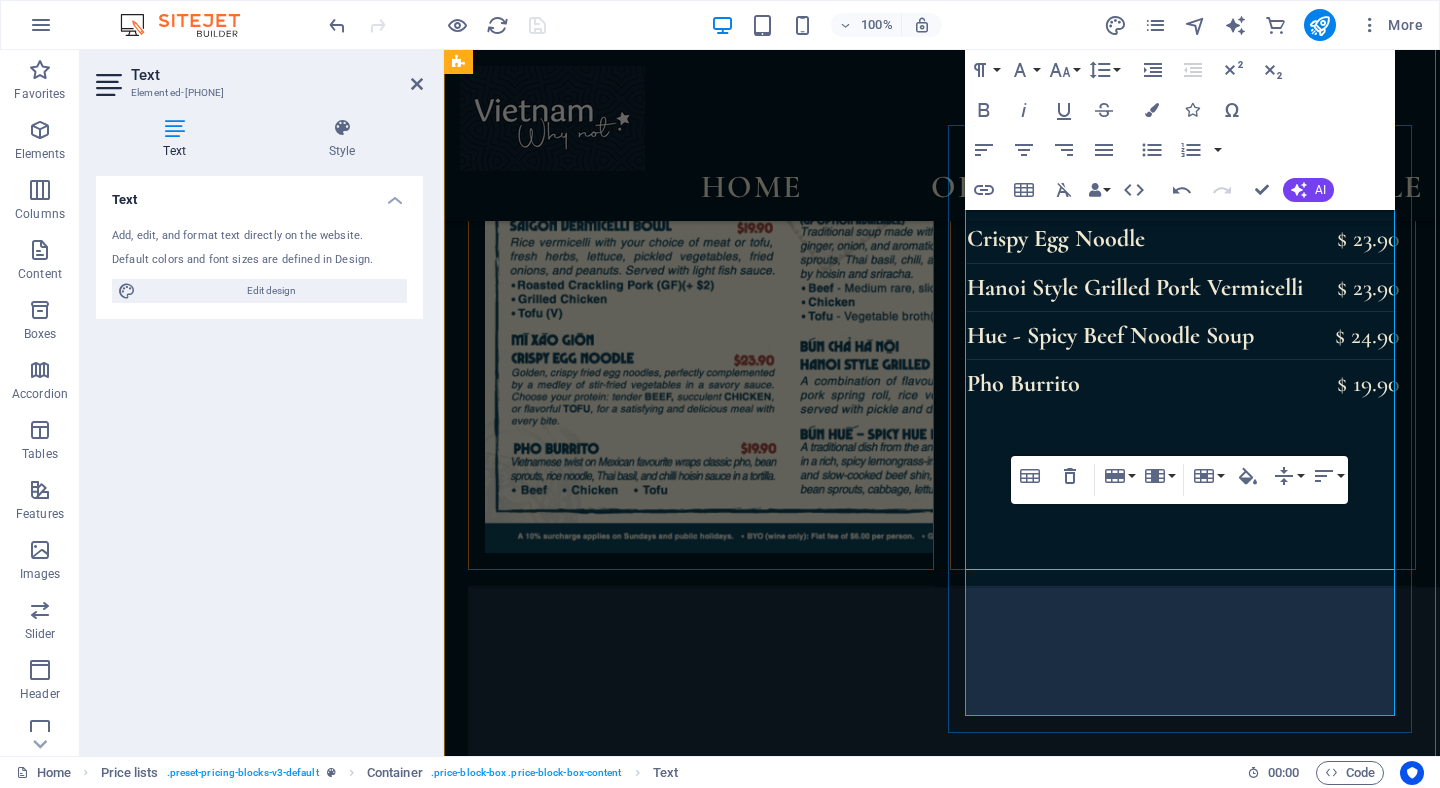 click at bounding box center (1129, 2776) 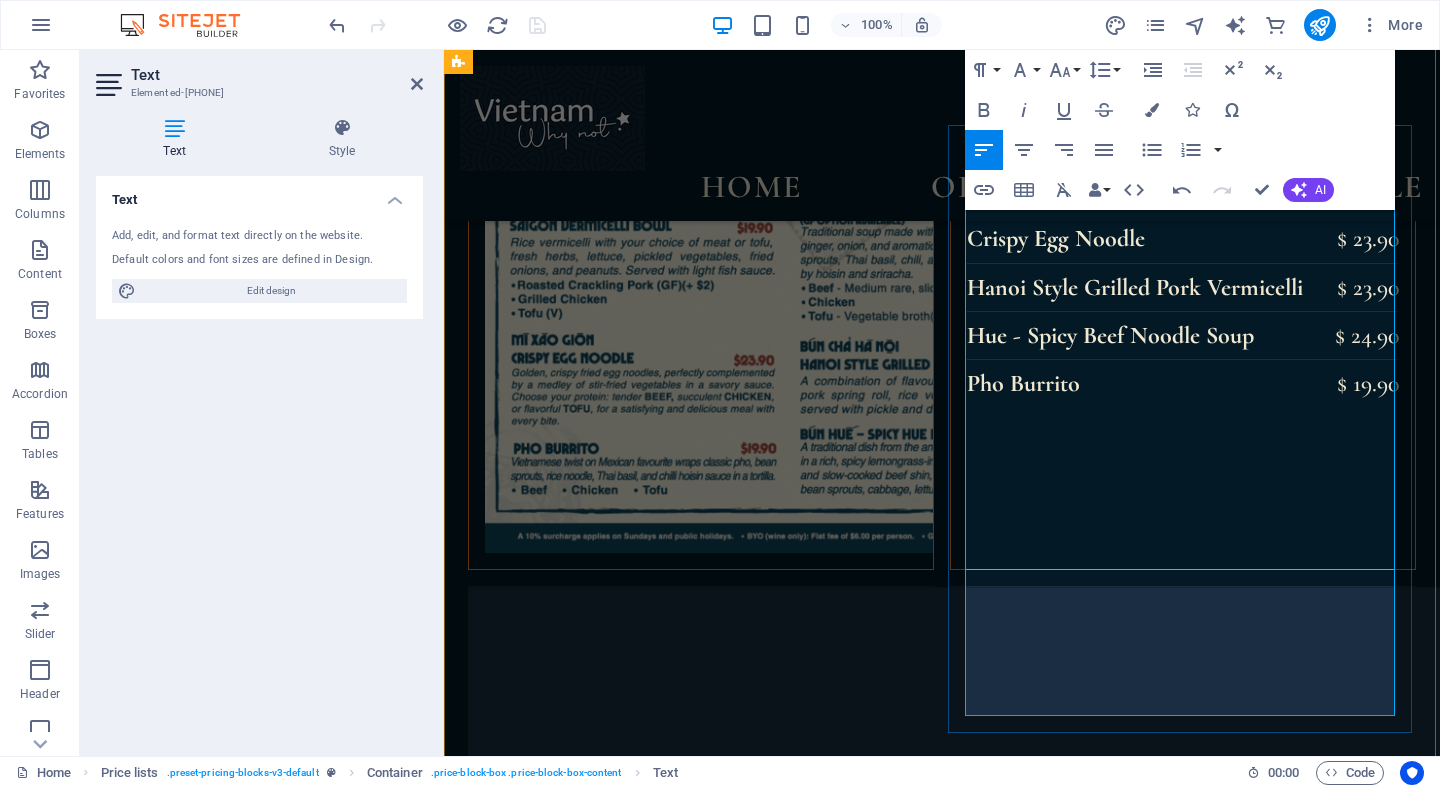 click on "Aperol Spritz" at bounding box center [1129, 2825] 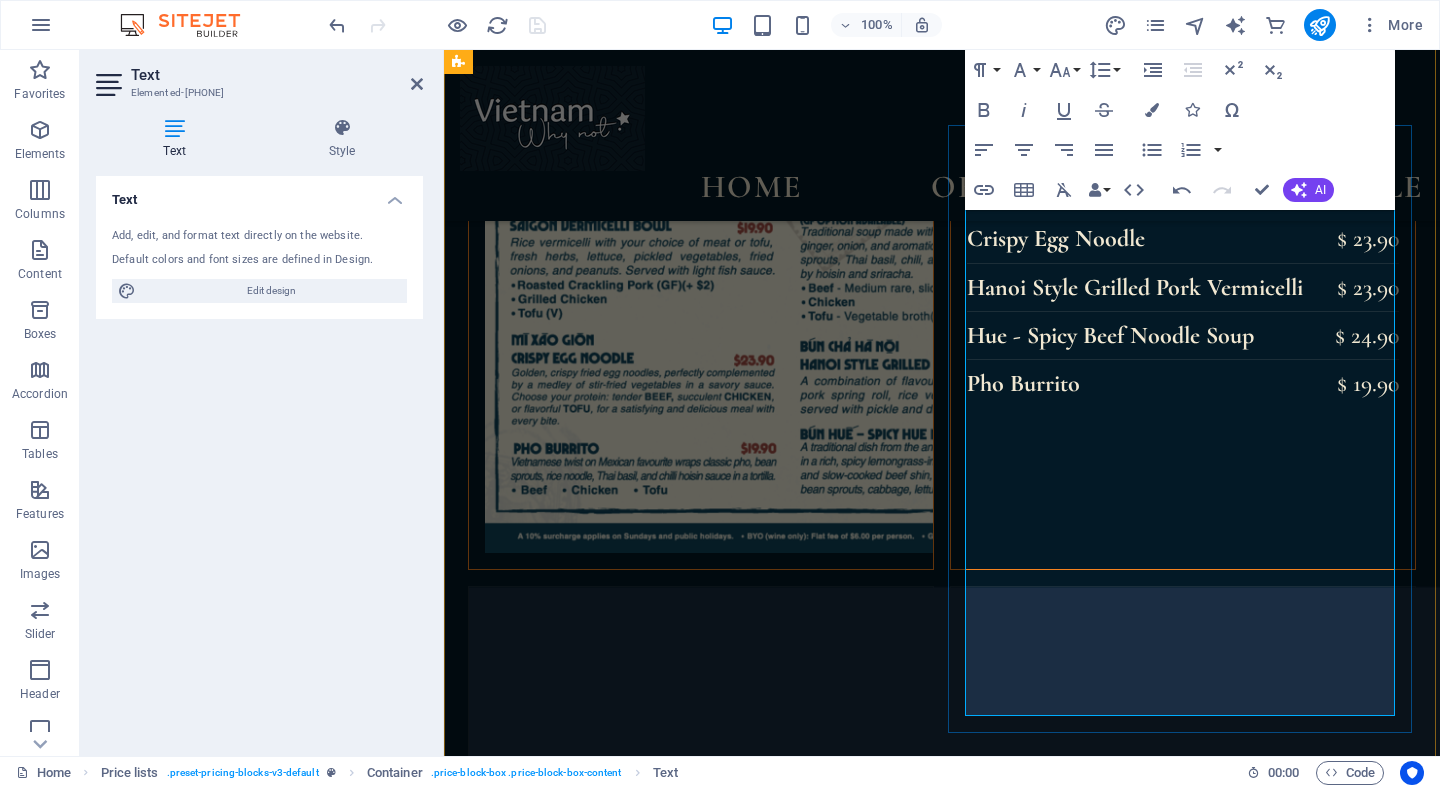 drag, startPoint x: 1469, startPoint y: 593, endPoint x: 1025, endPoint y: 546, distance: 446.48068 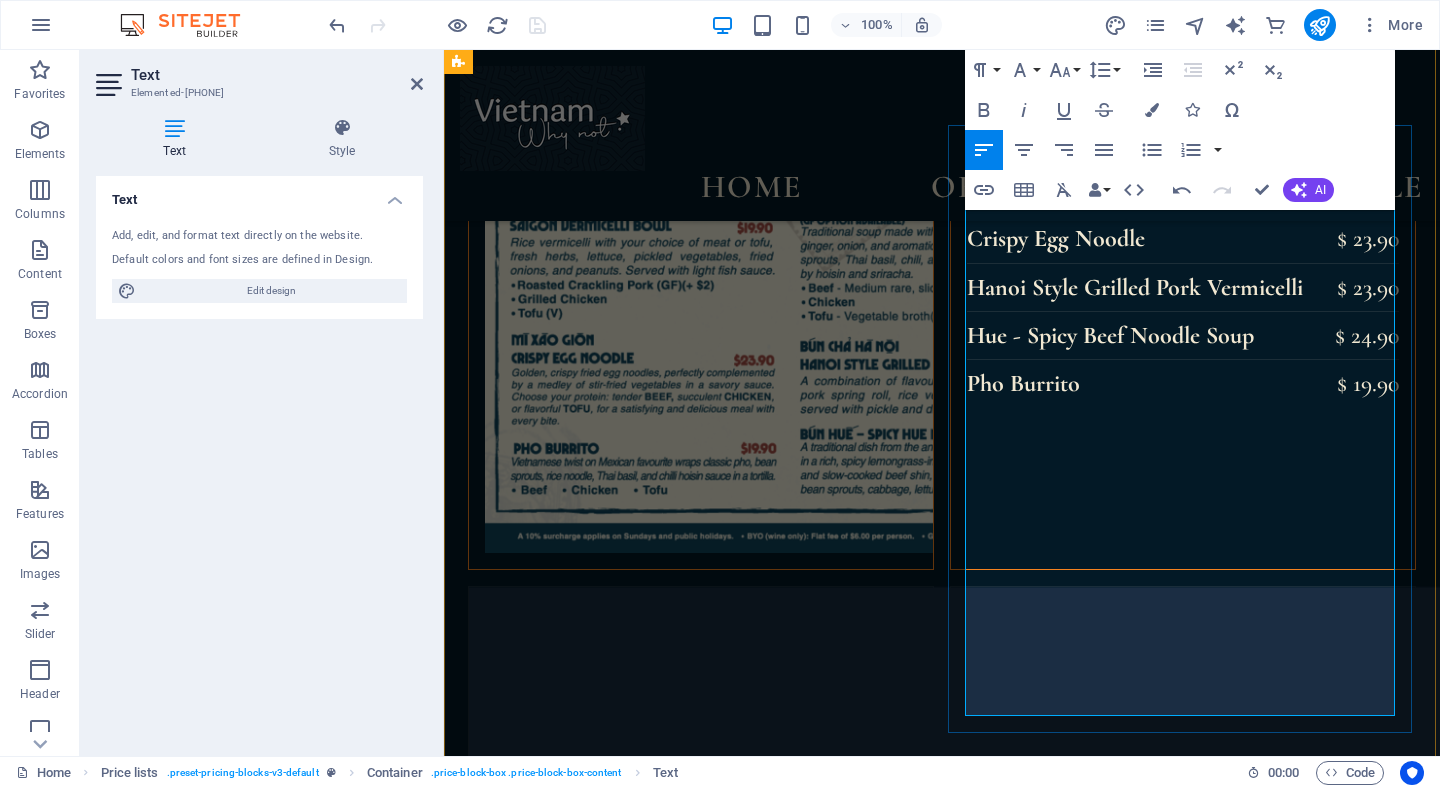 click on "Margarita - Coconut Mojito" at bounding box center [1101, 2728] 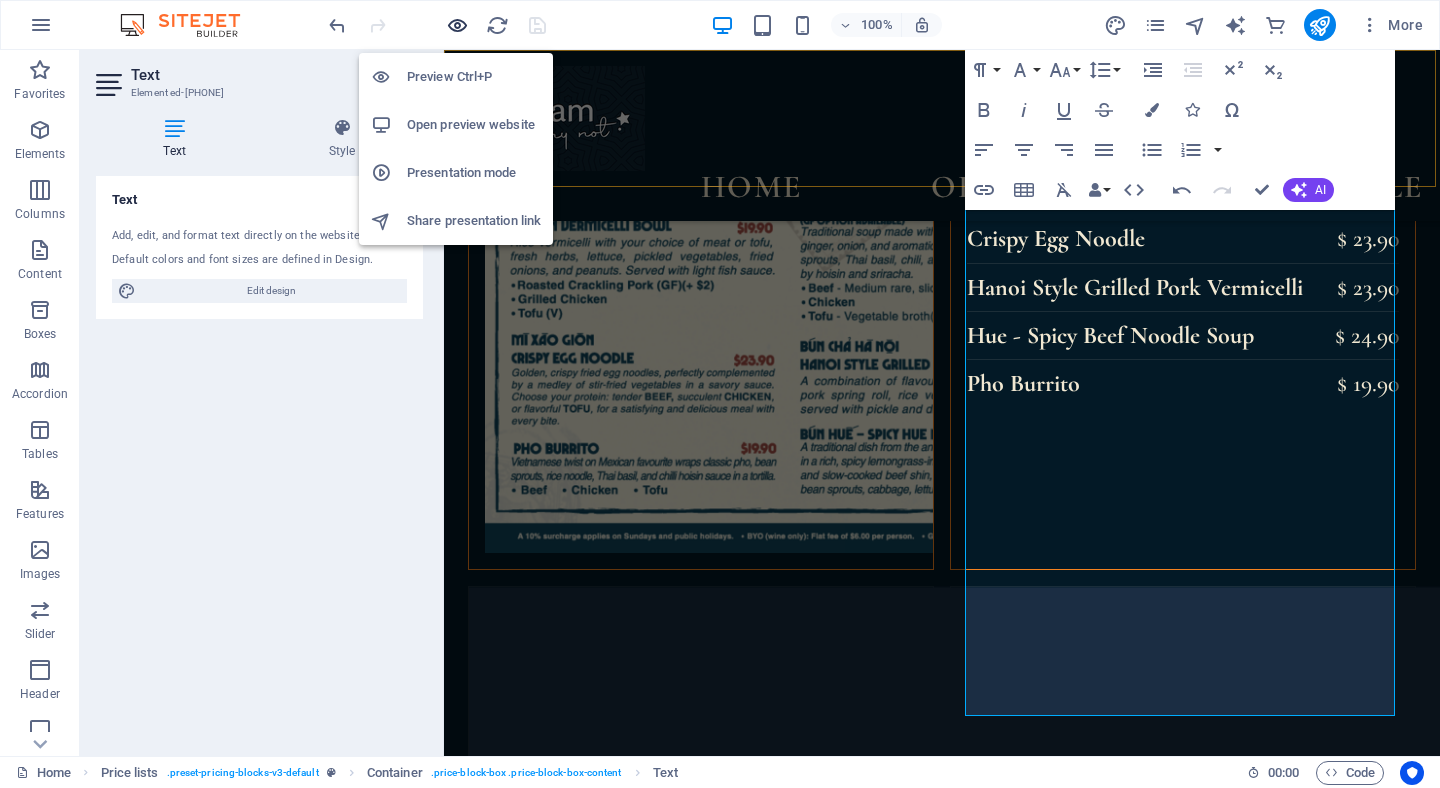 click at bounding box center [457, 25] 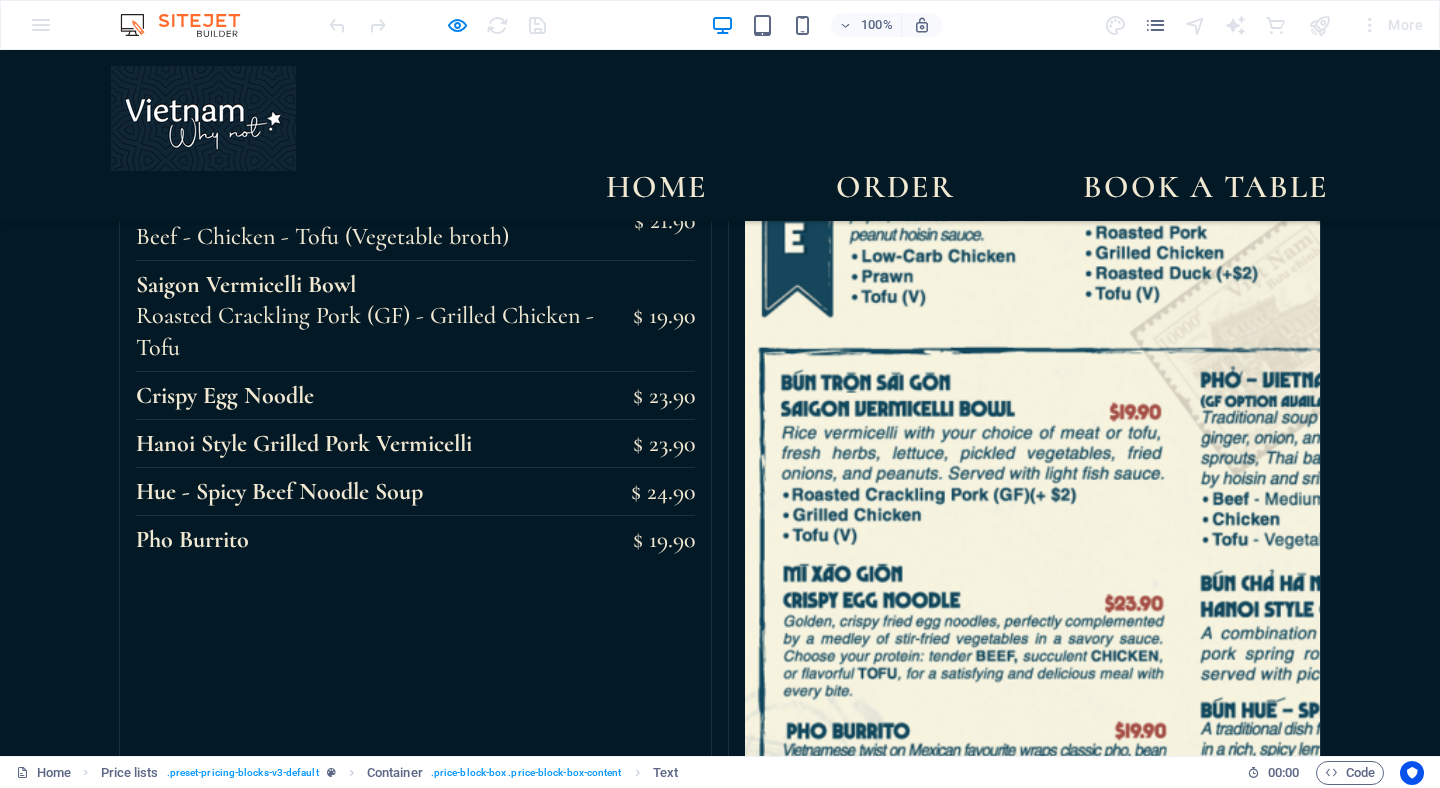 click on "S' Time" at bounding box center (876, 3811) 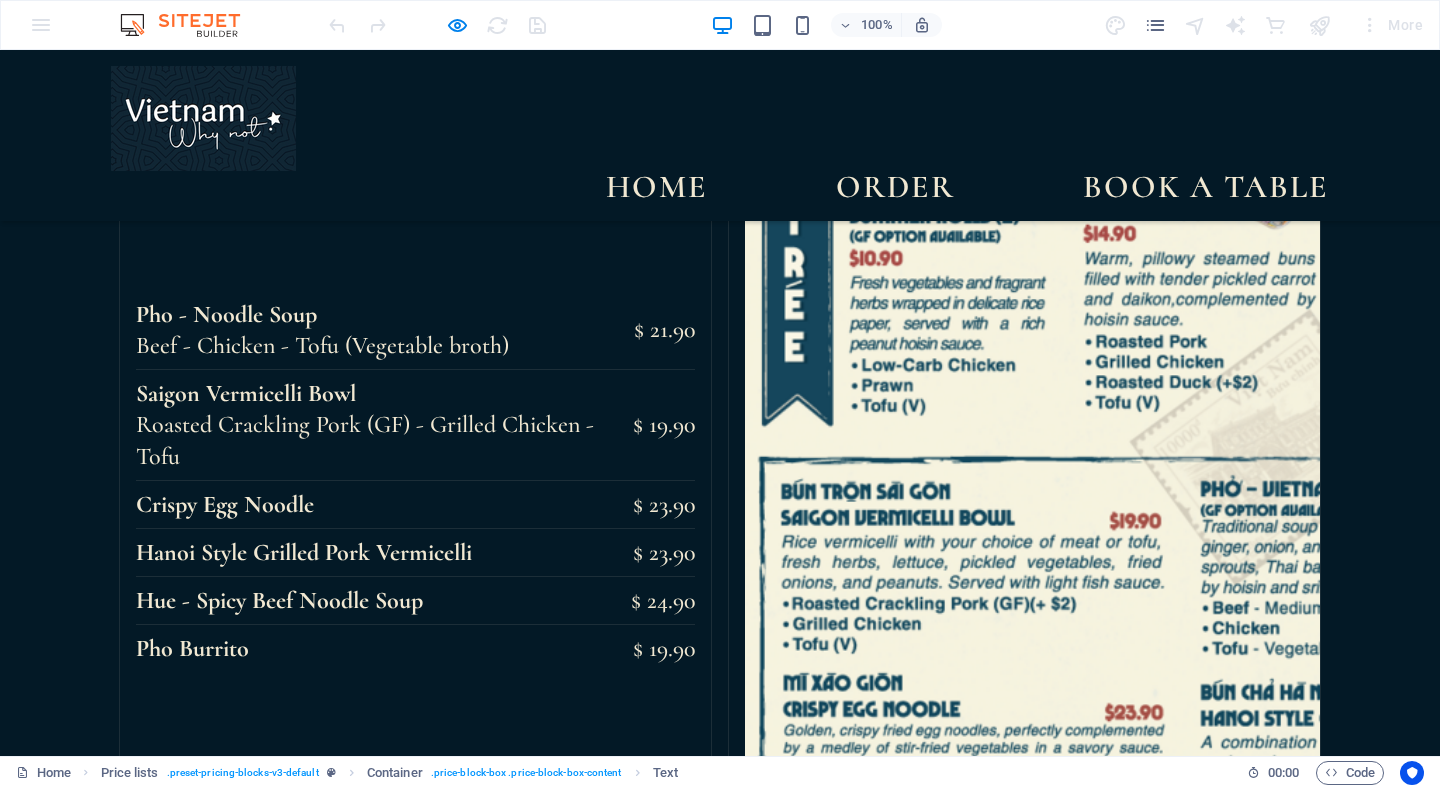 scroll, scrollTop: 3140, scrollLeft: 0, axis: vertical 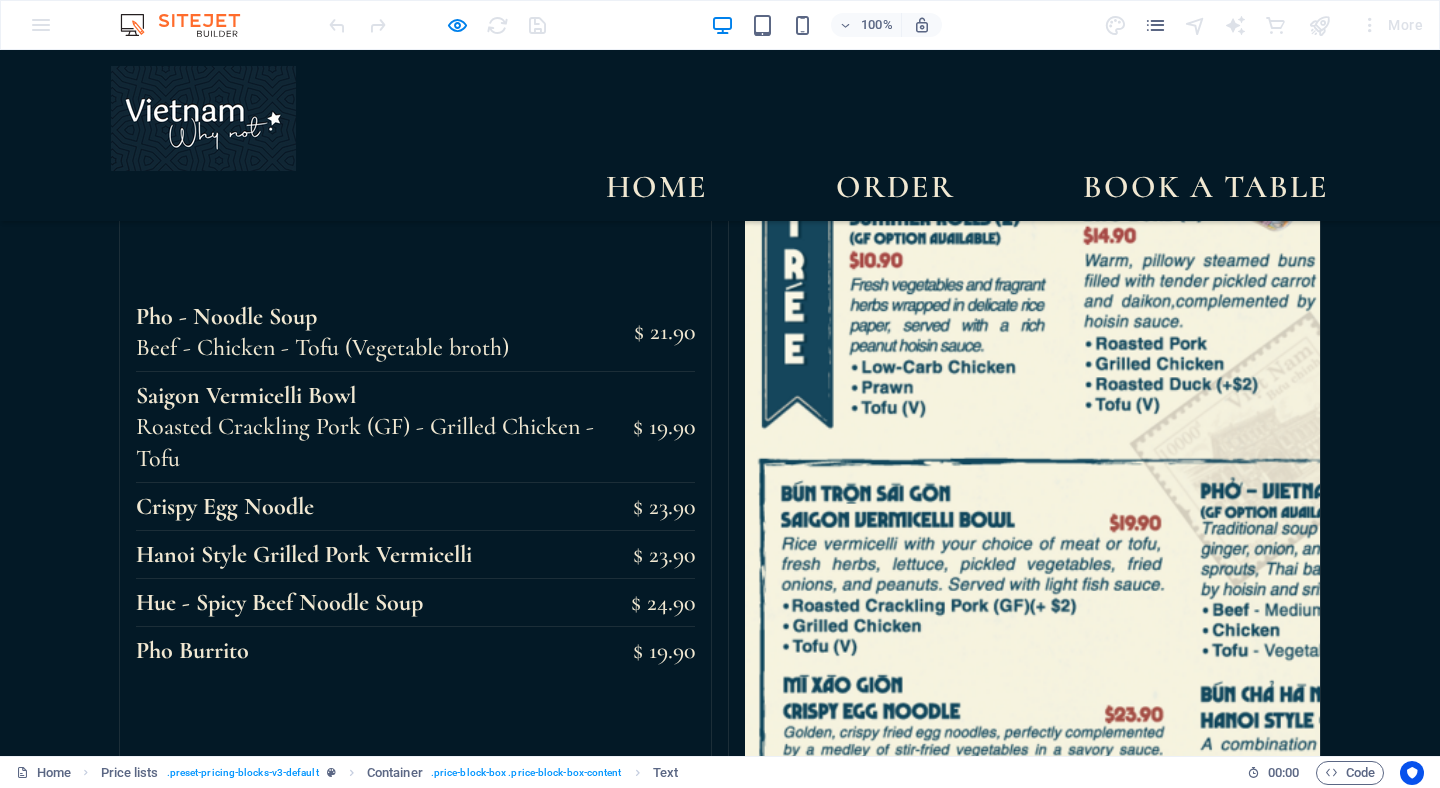 click on "100% More" at bounding box center [878, 25] 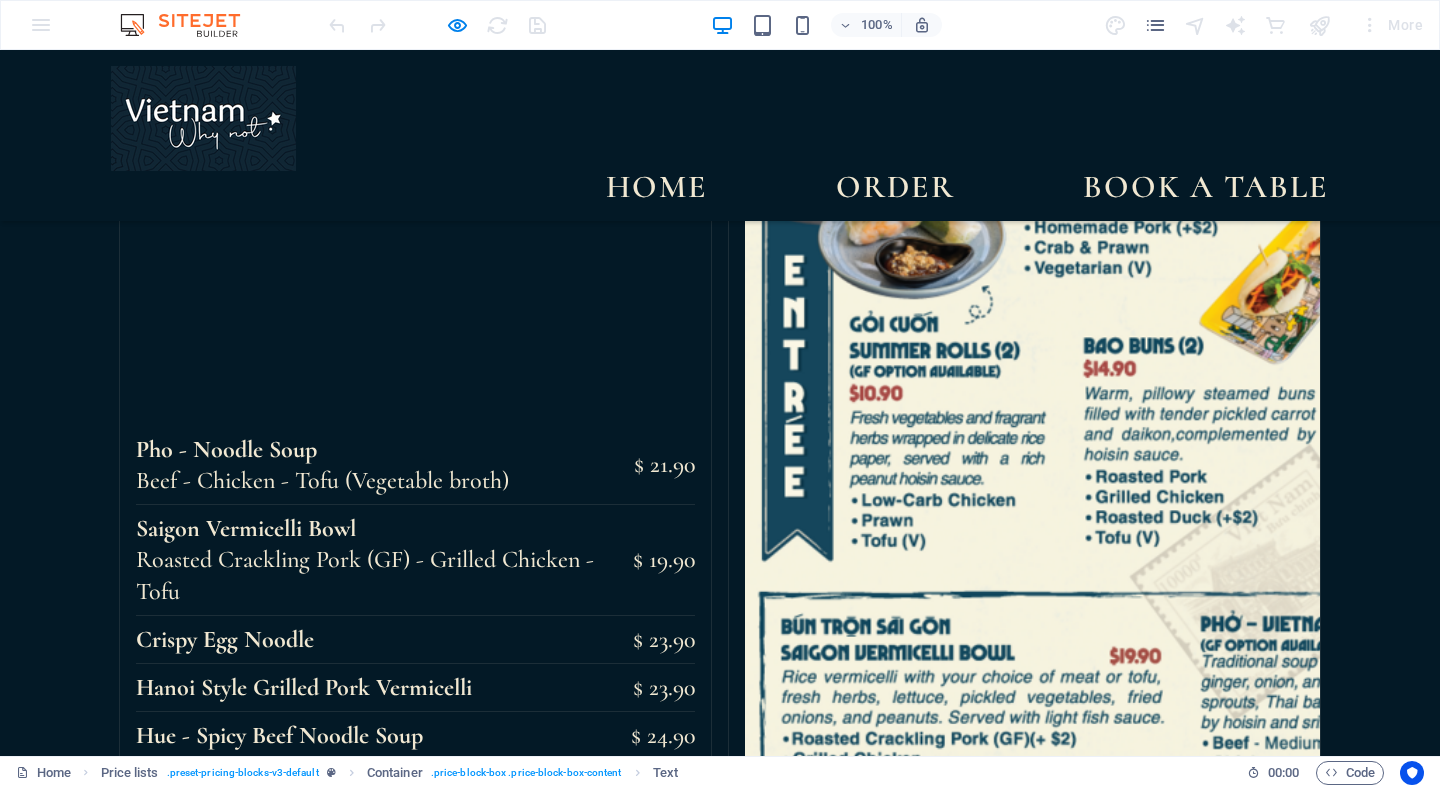 scroll, scrollTop: 2689, scrollLeft: 0, axis: vertical 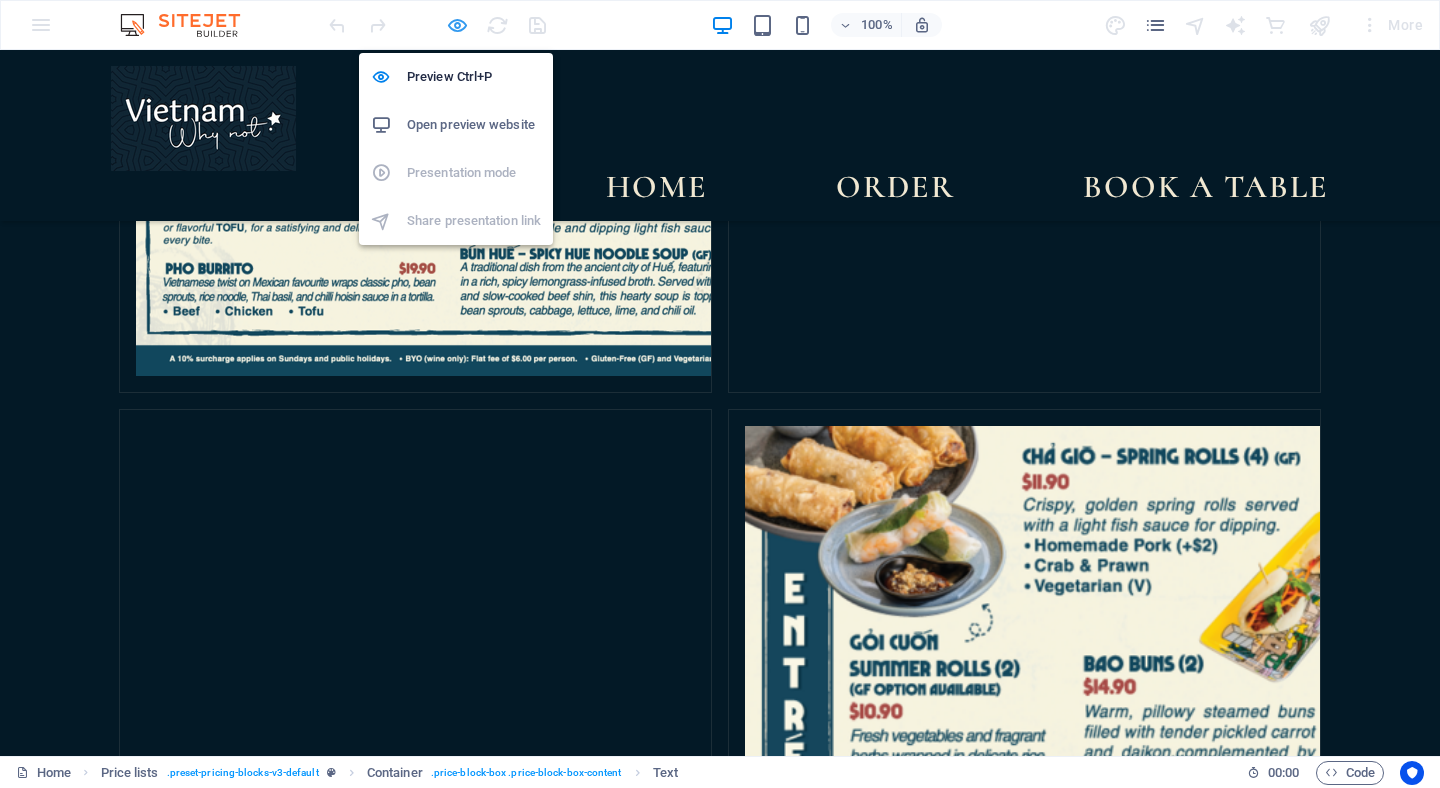 click at bounding box center (457, 25) 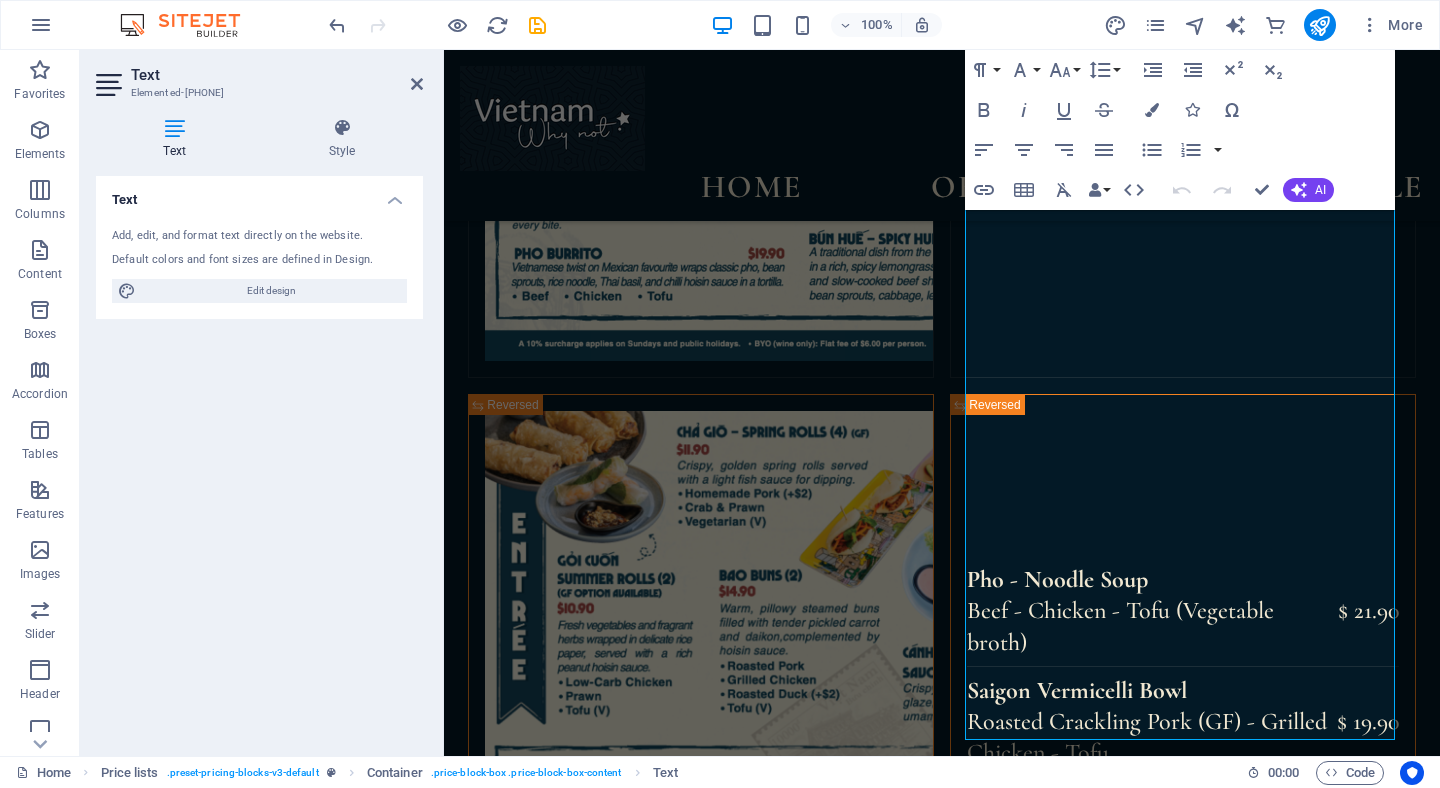 scroll, scrollTop: 3227, scrollLeft: 0, axis: vertical 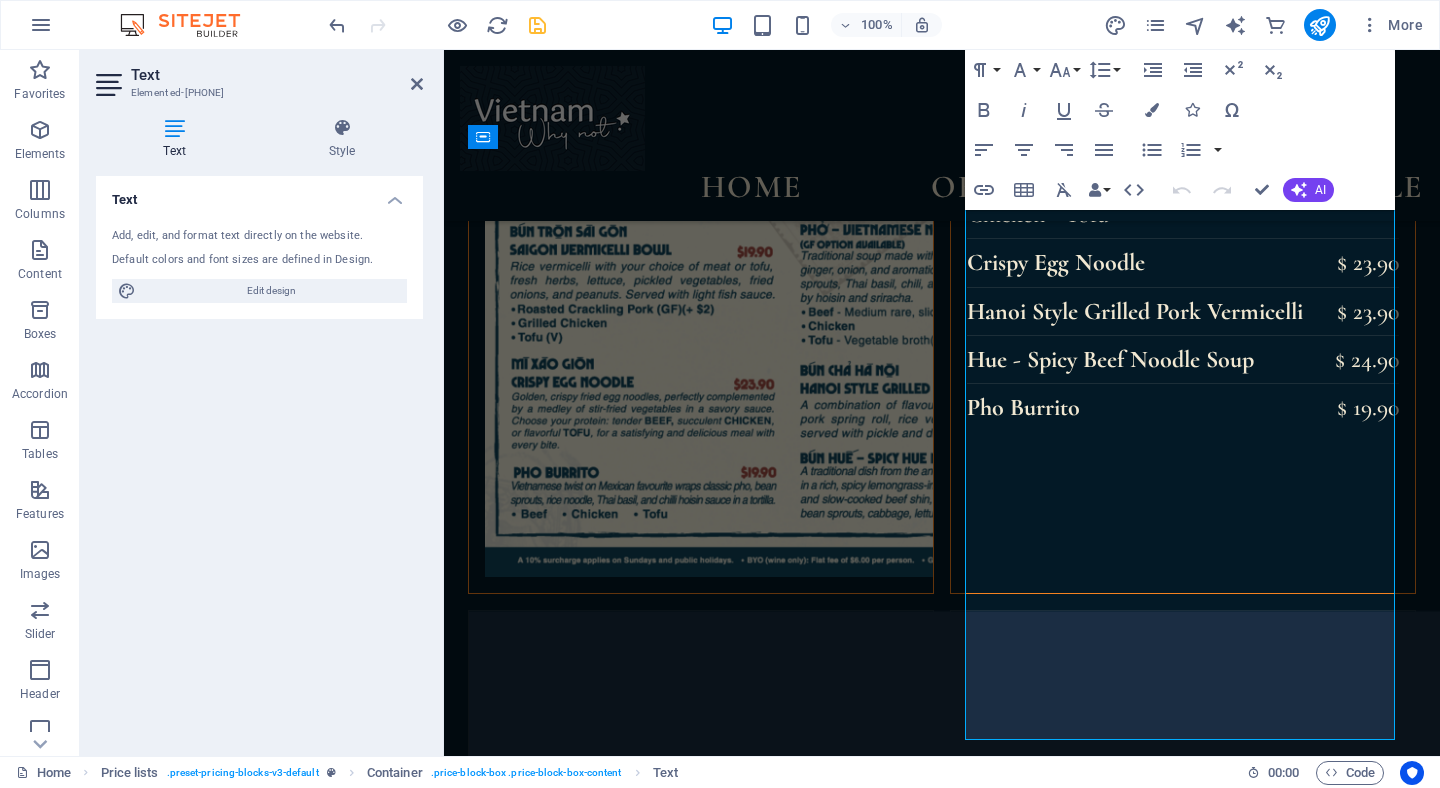 click at bounding box center (537, 25) 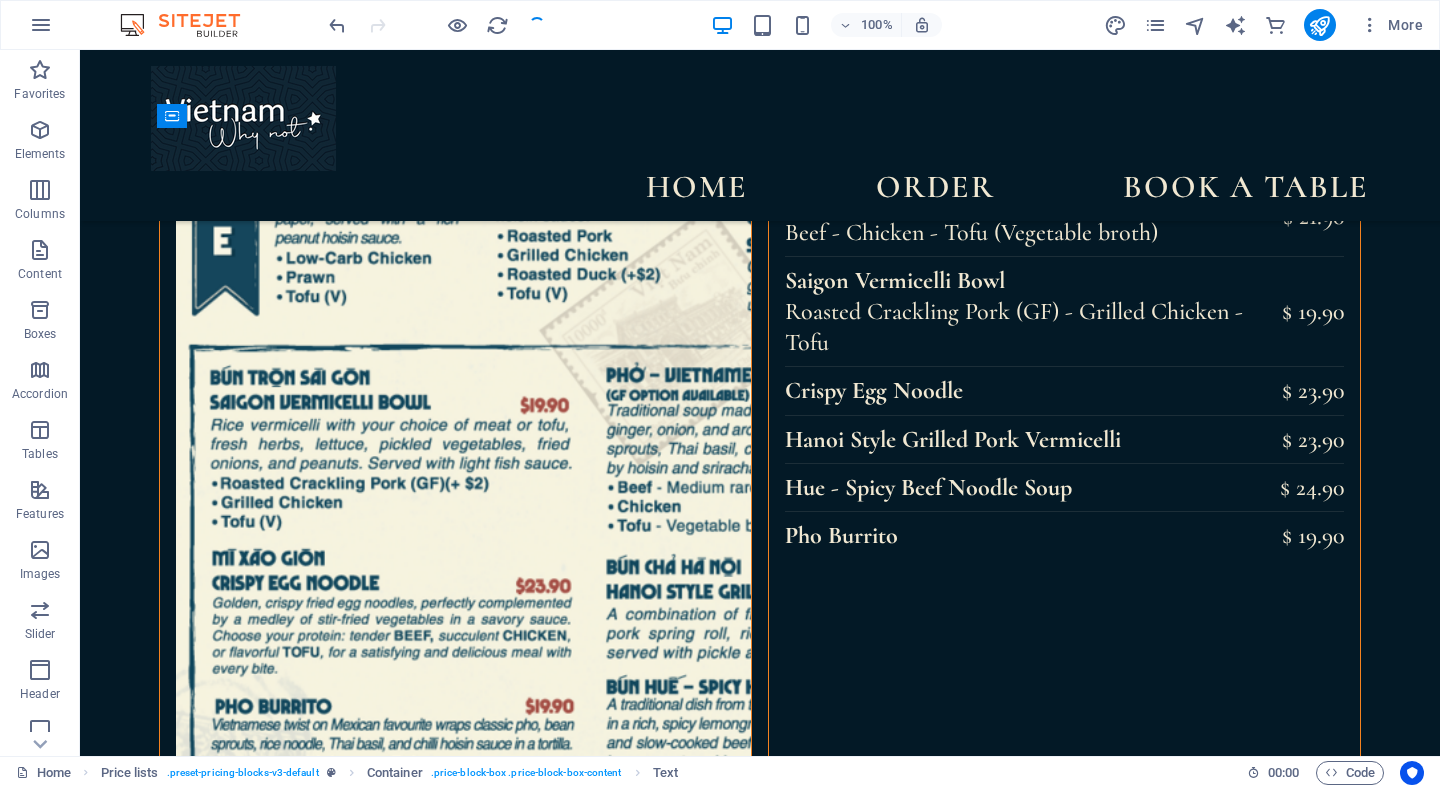 click at bounding box center (437, 25) 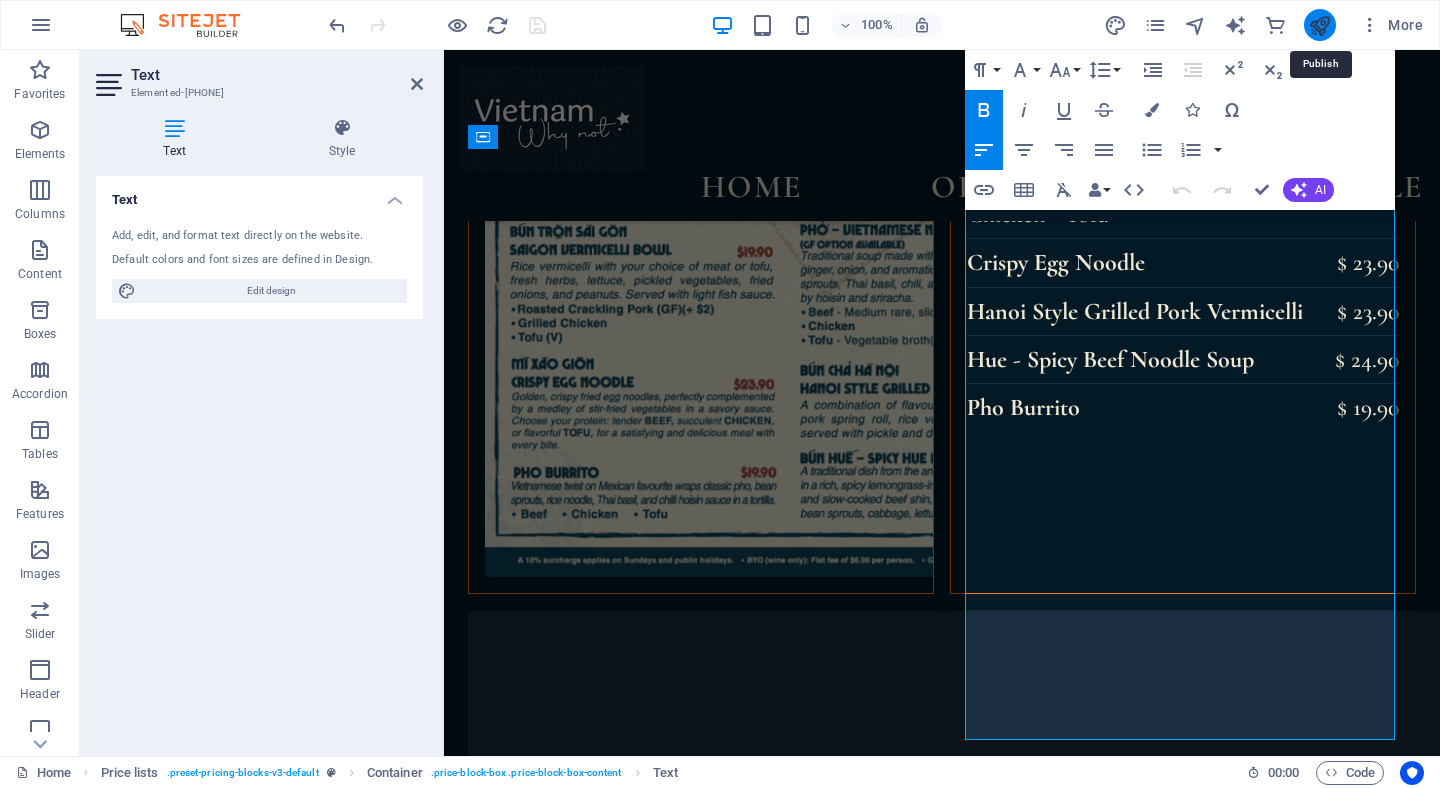 click at bounding box center (1319, 25) 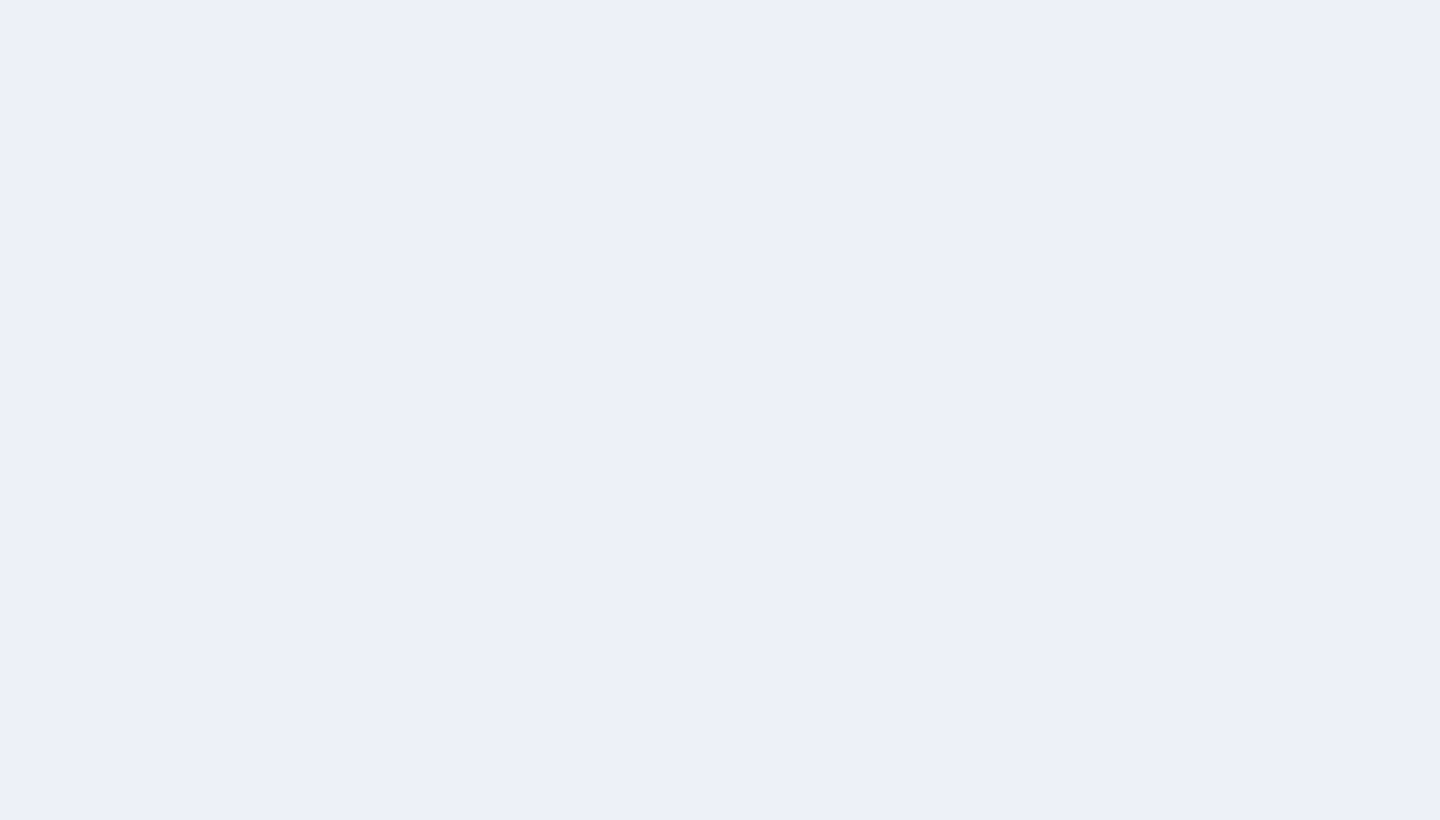 scroll, scrollTop: 0, scrollLeft: 0, axis: both 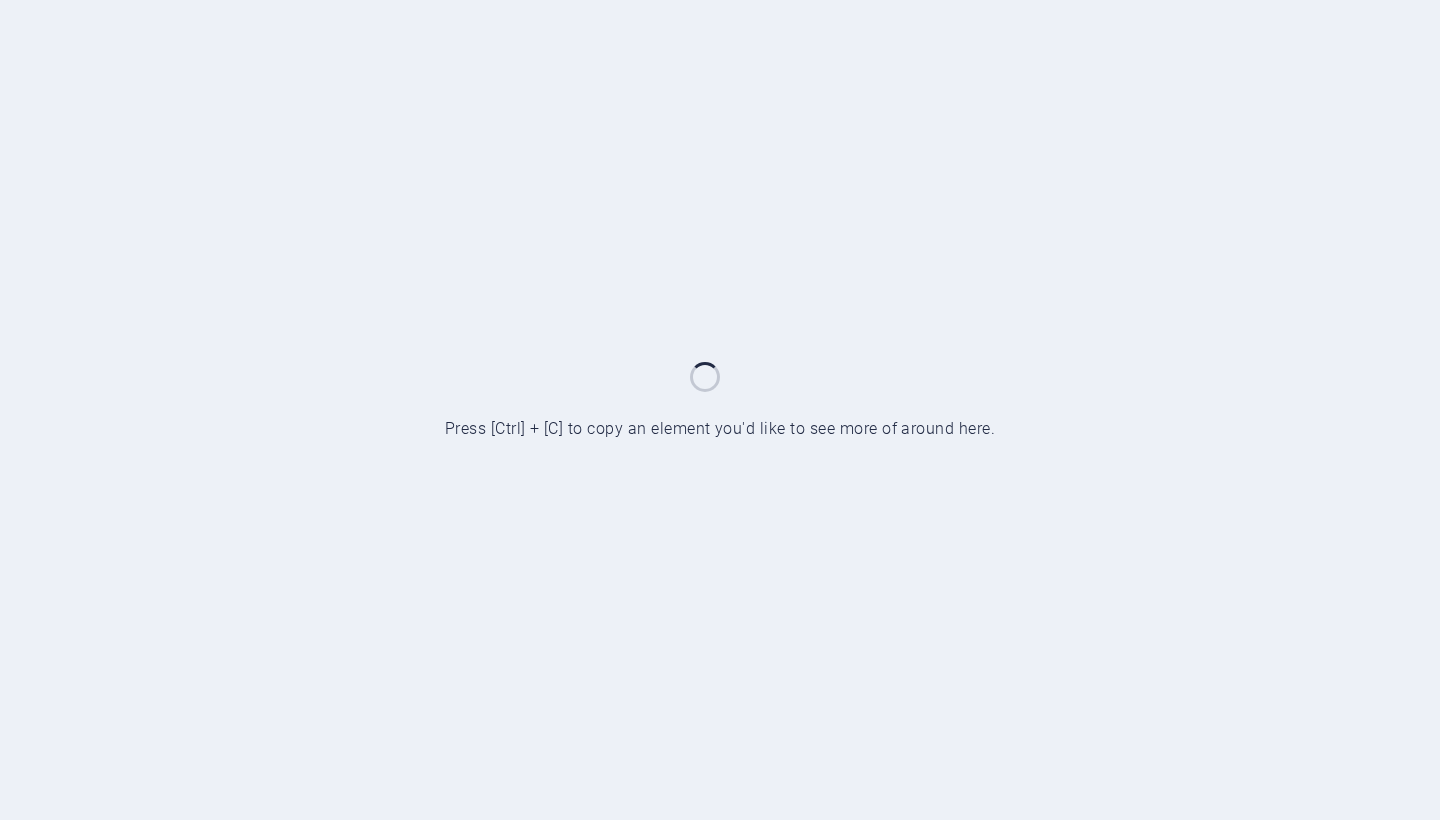 click at bounding box center [720, 410] 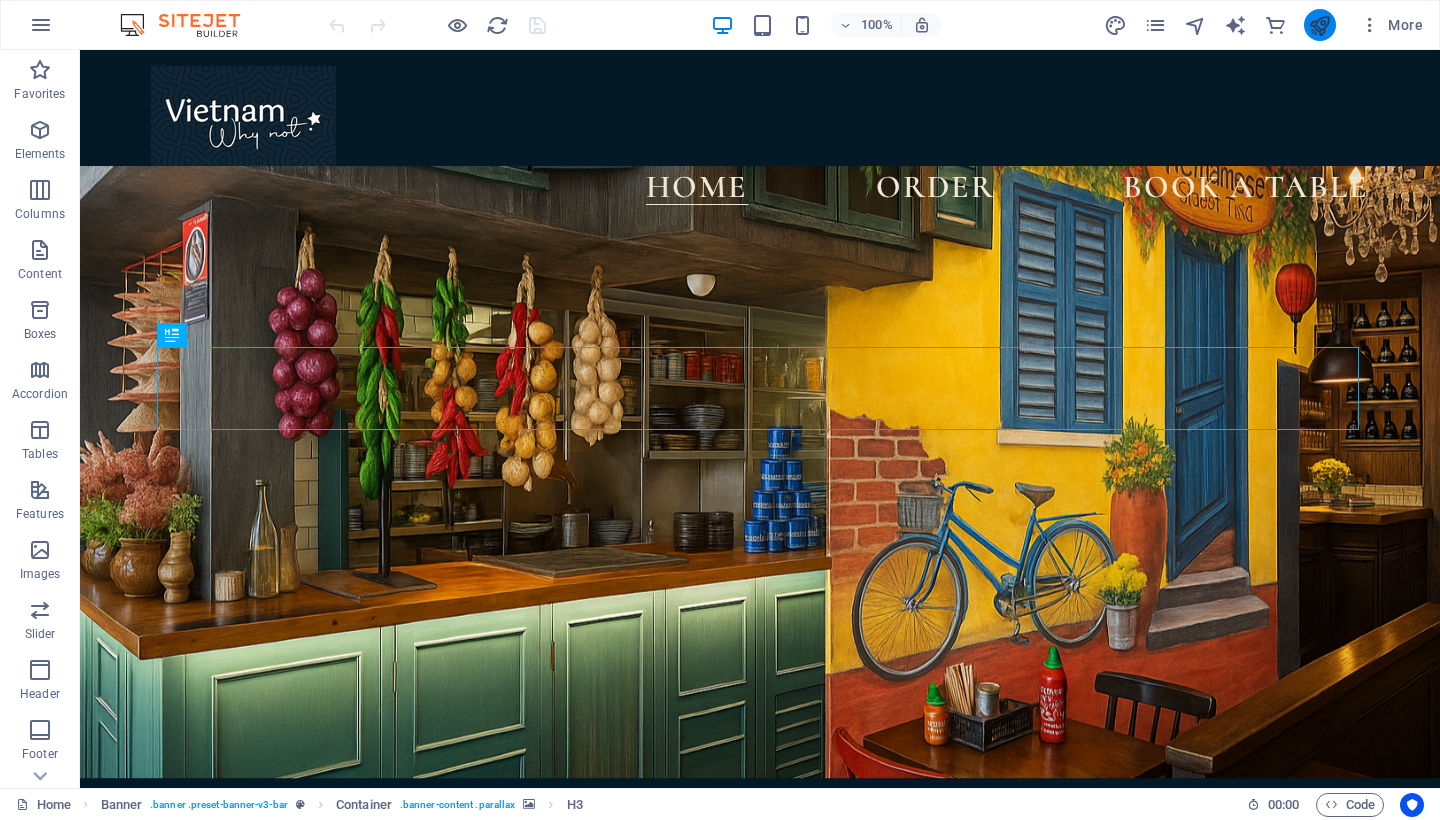 scroll, scrollTop: 0, scrollLeft: 0, axis: both 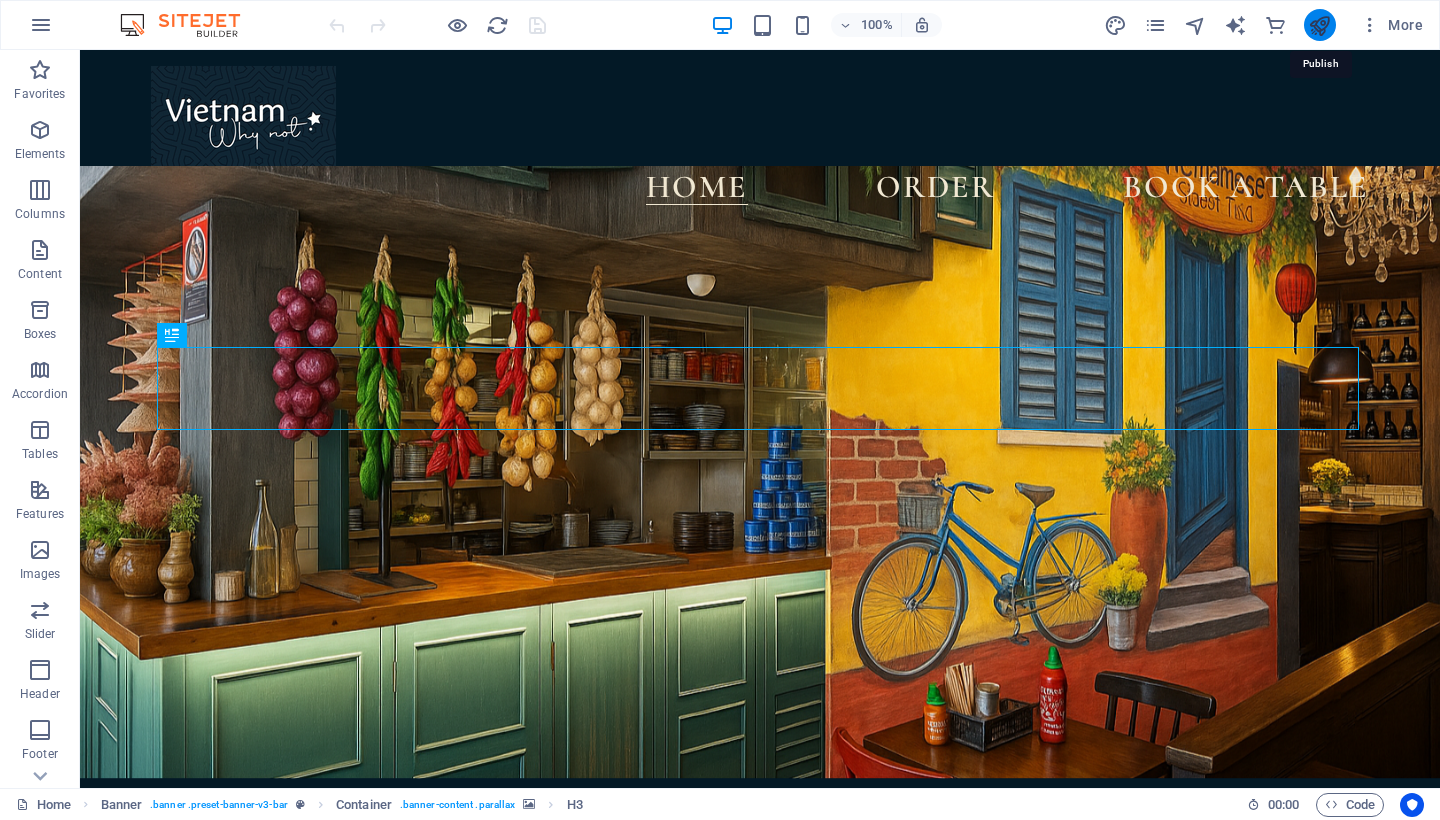 click at bounding box center [1319, 25] 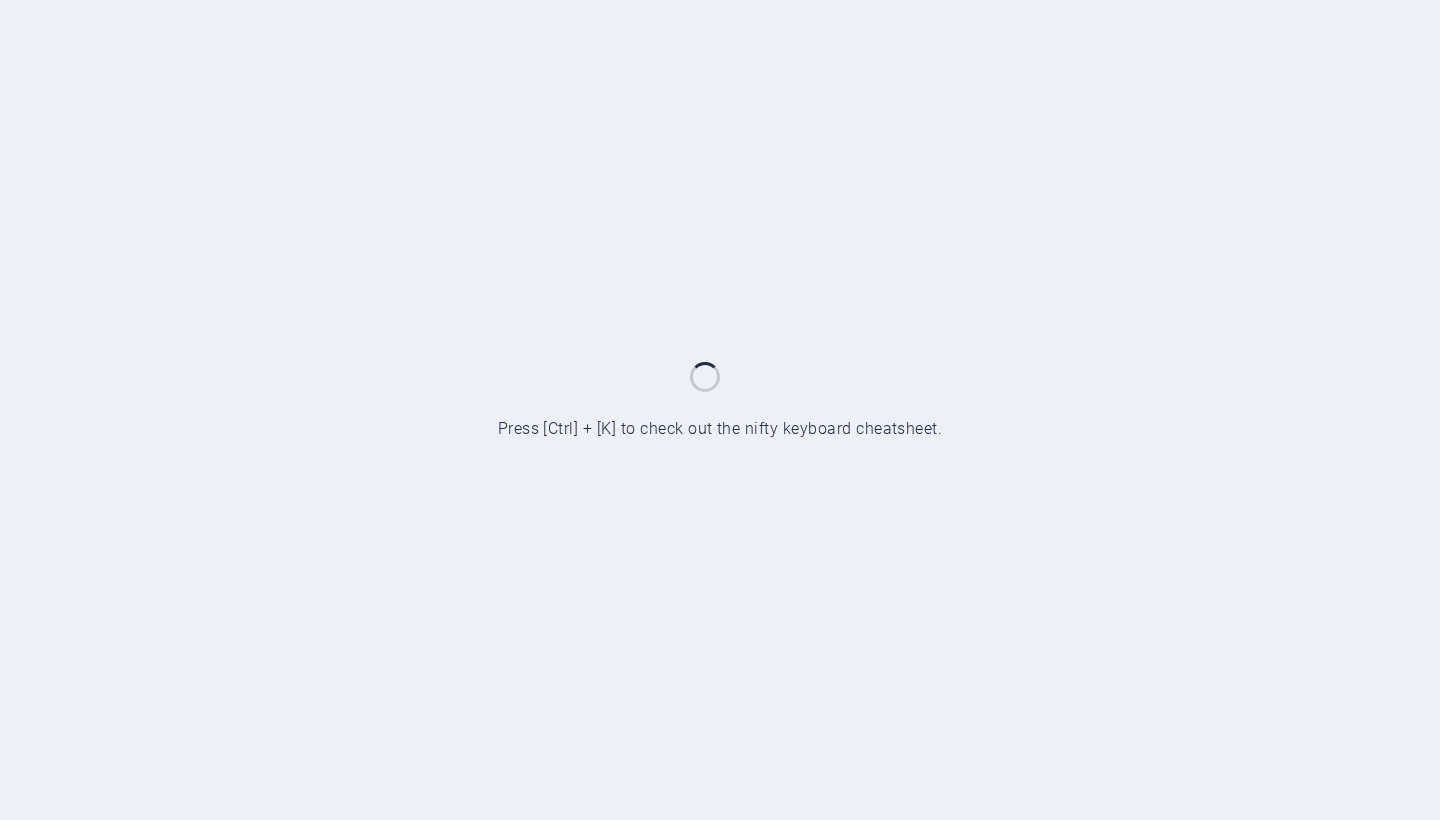 scroll, scrollTop: 0, scrollLeft: 0, axis: both 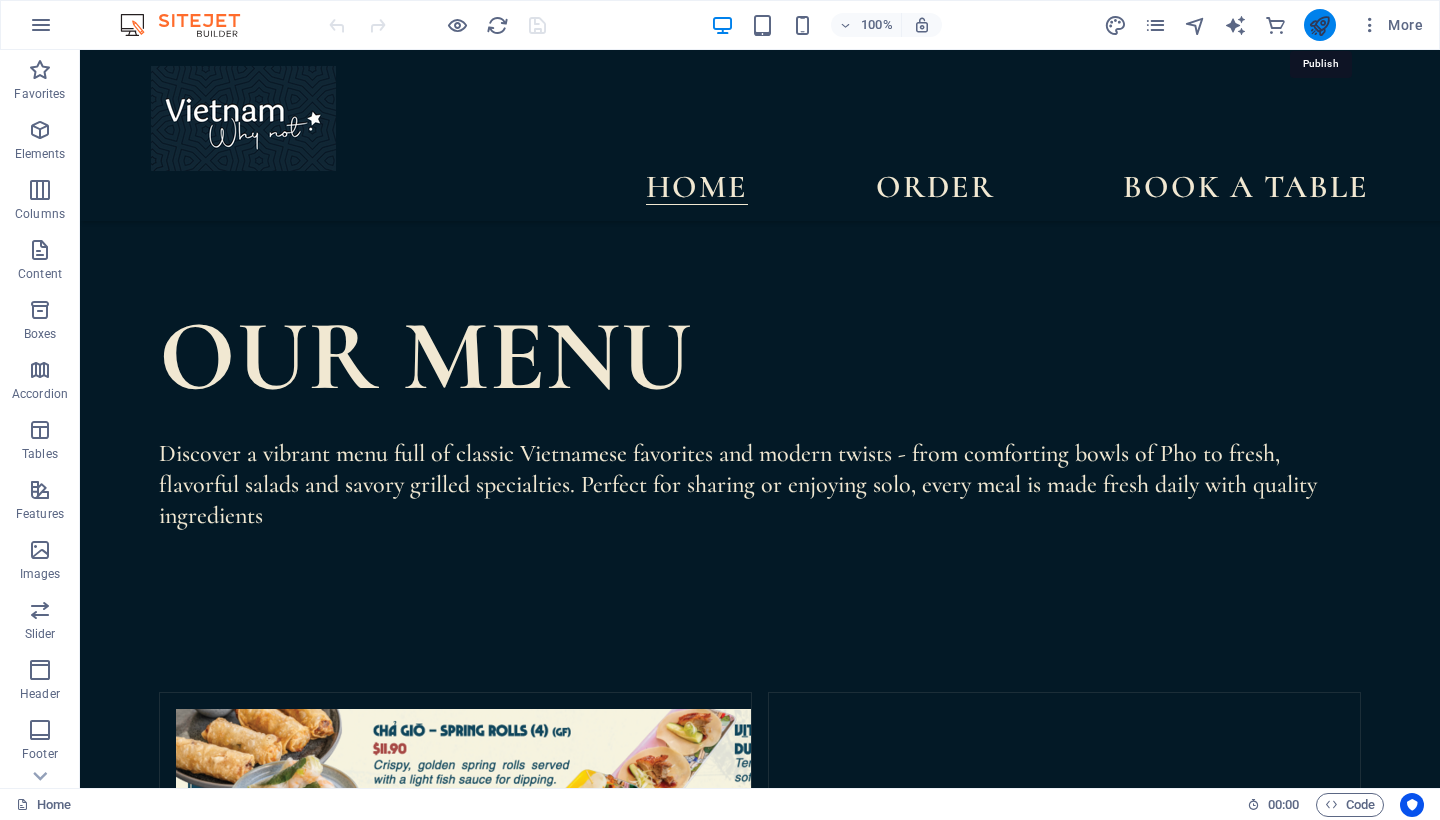 click at bounding box center [1319, 25] 